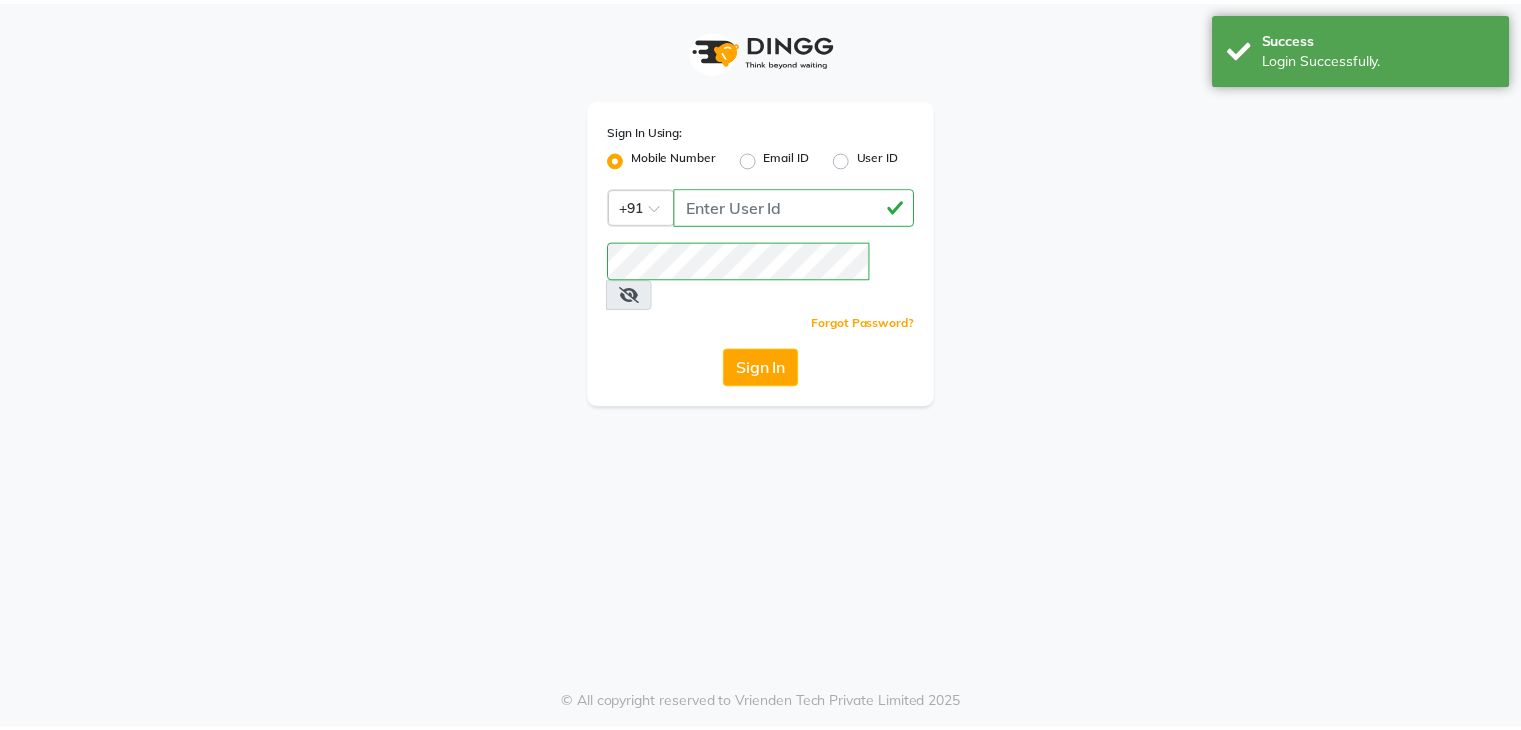 scroll, scrollTop: 0, scrollLeft: 0, axis: both 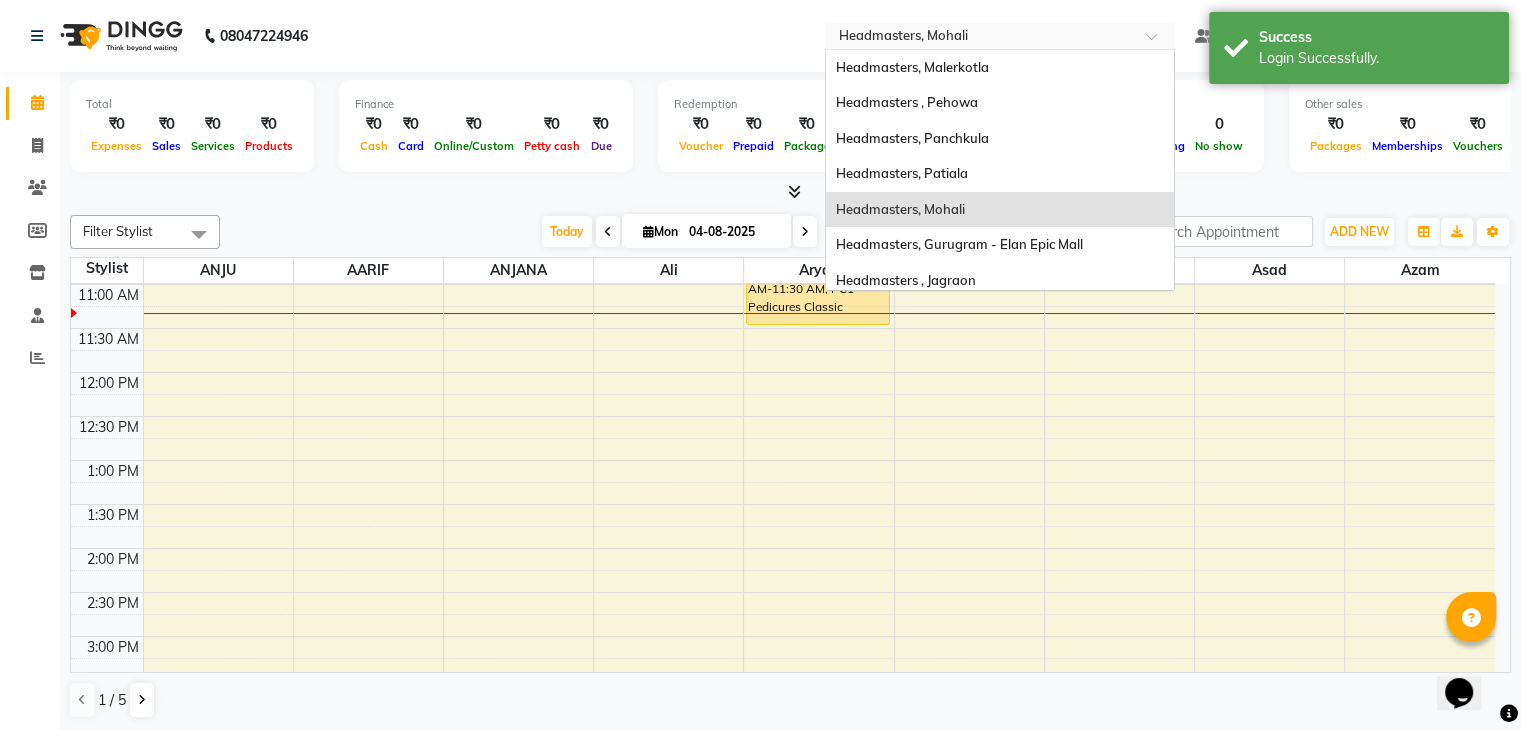 click at bounding box center [1158, 42] 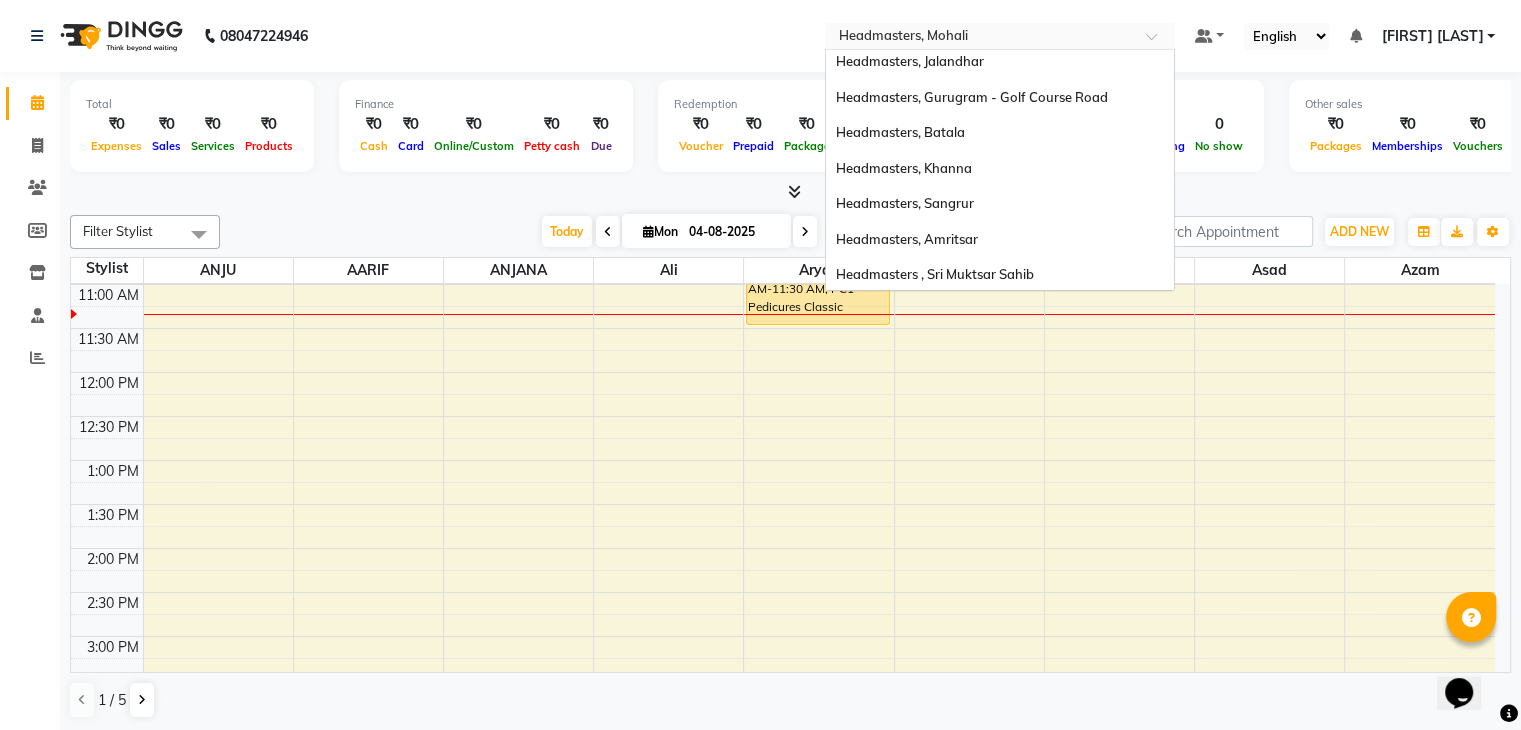 scroll, scrollTop: 328, scrollLeft: 0, axis: vertical 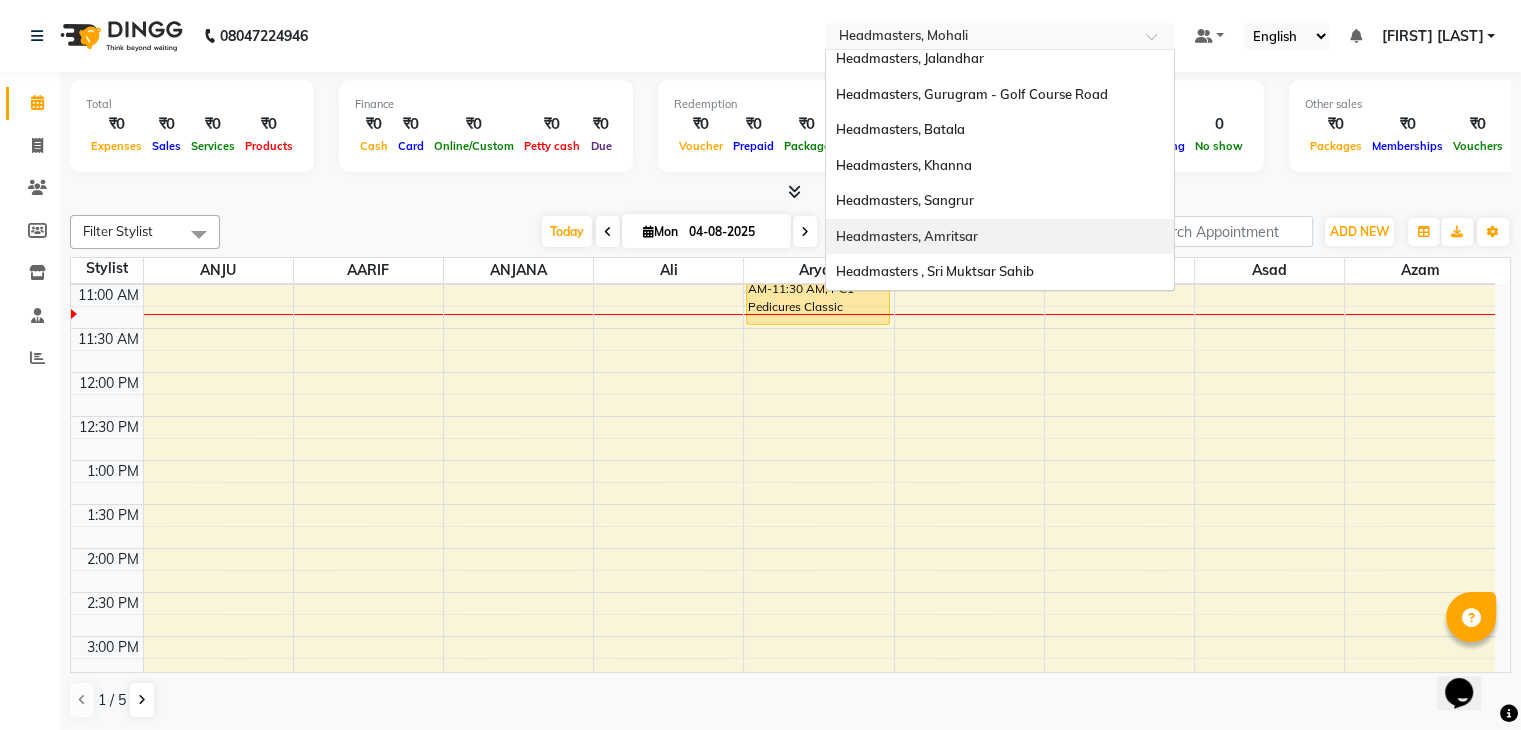 click on "Headmasters, Amritsar" at bounding box center [907, 236] 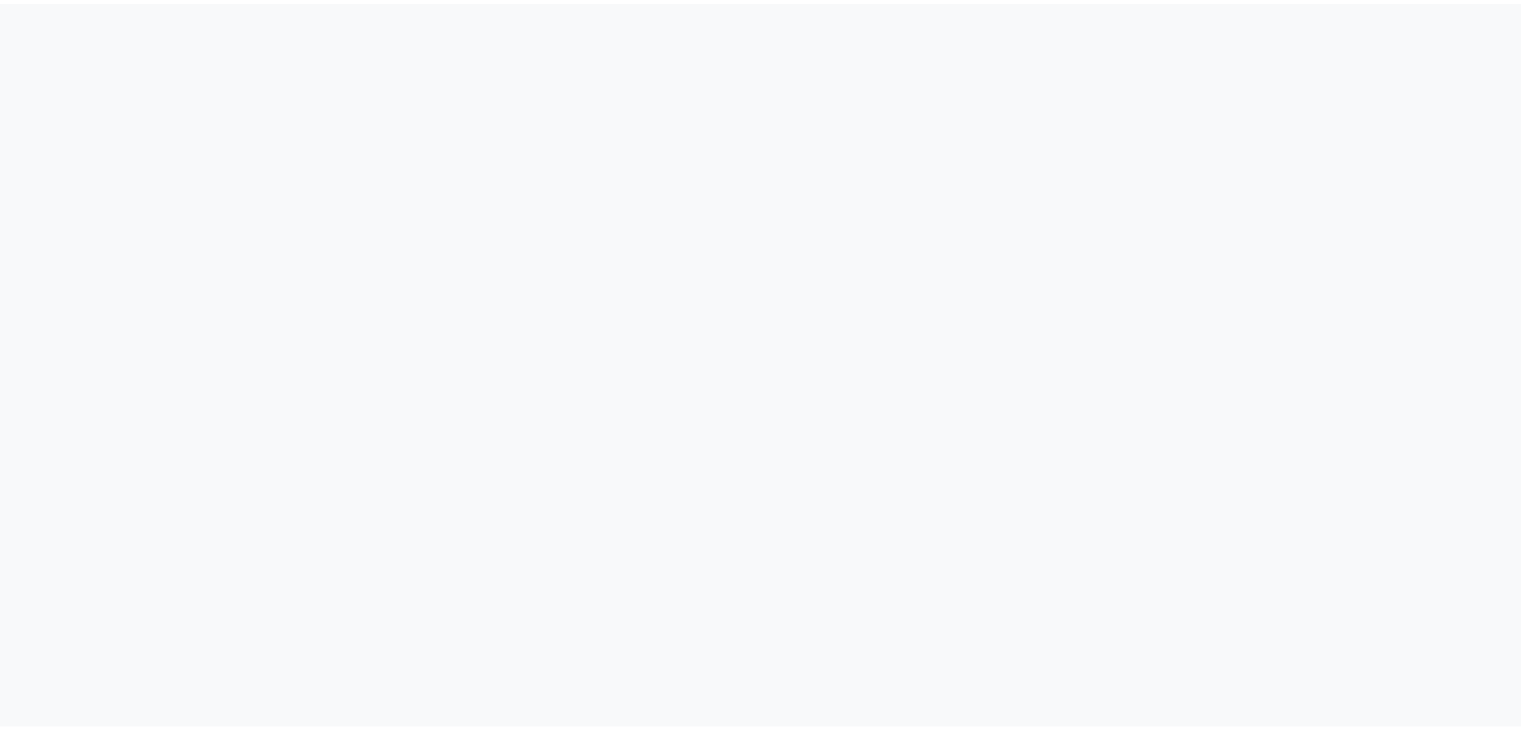 scroll, scrollTop: 0, scrollLeft: 0, axis: both 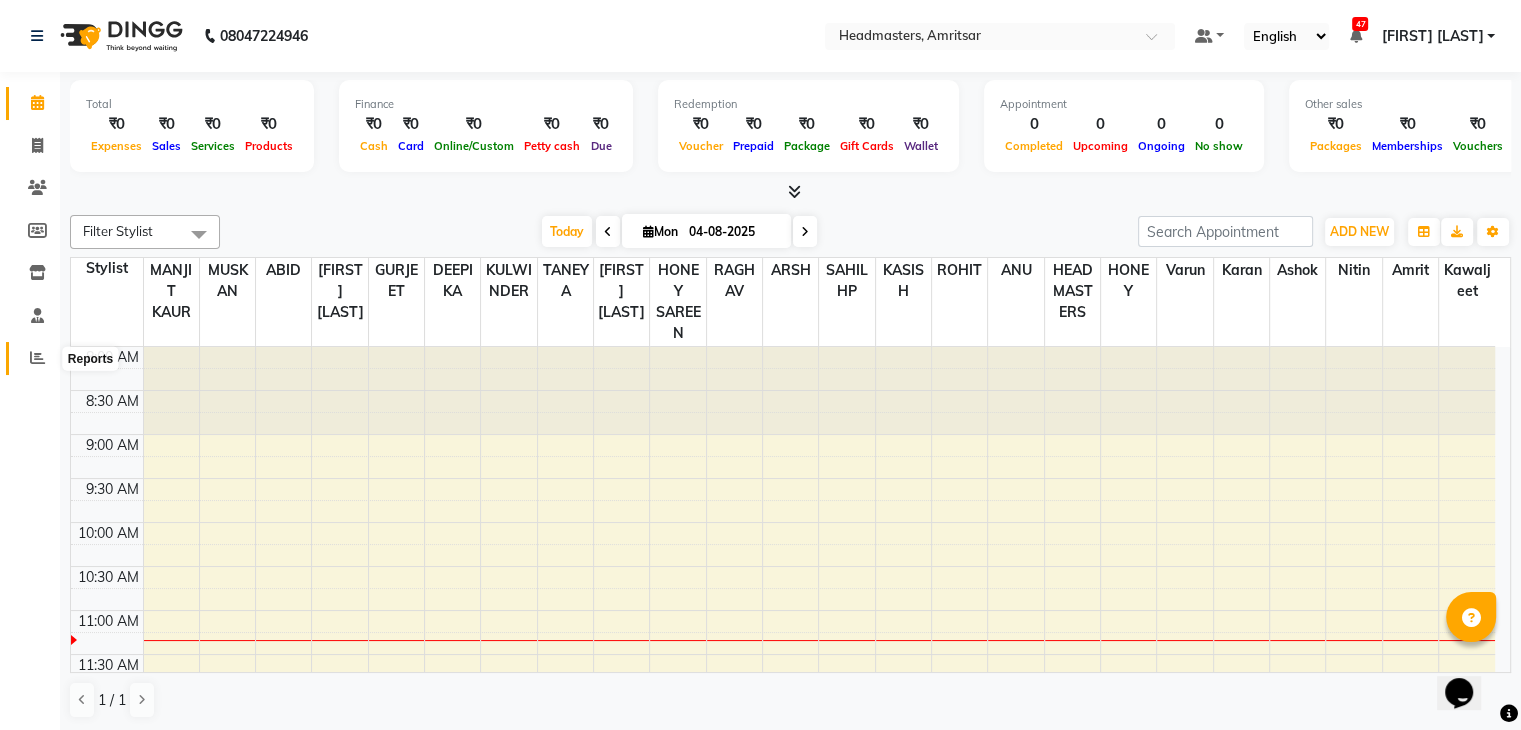 click 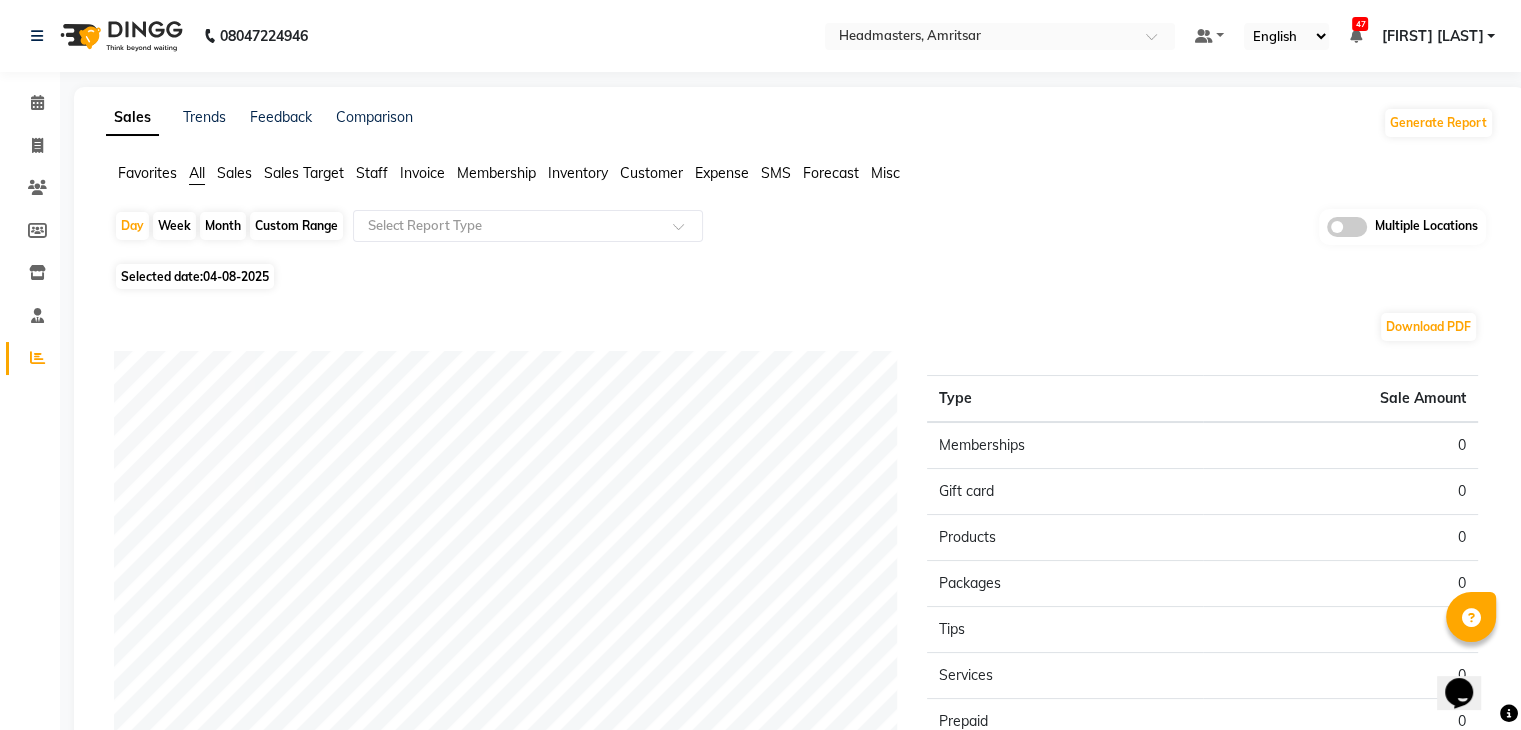 click on "Sales" 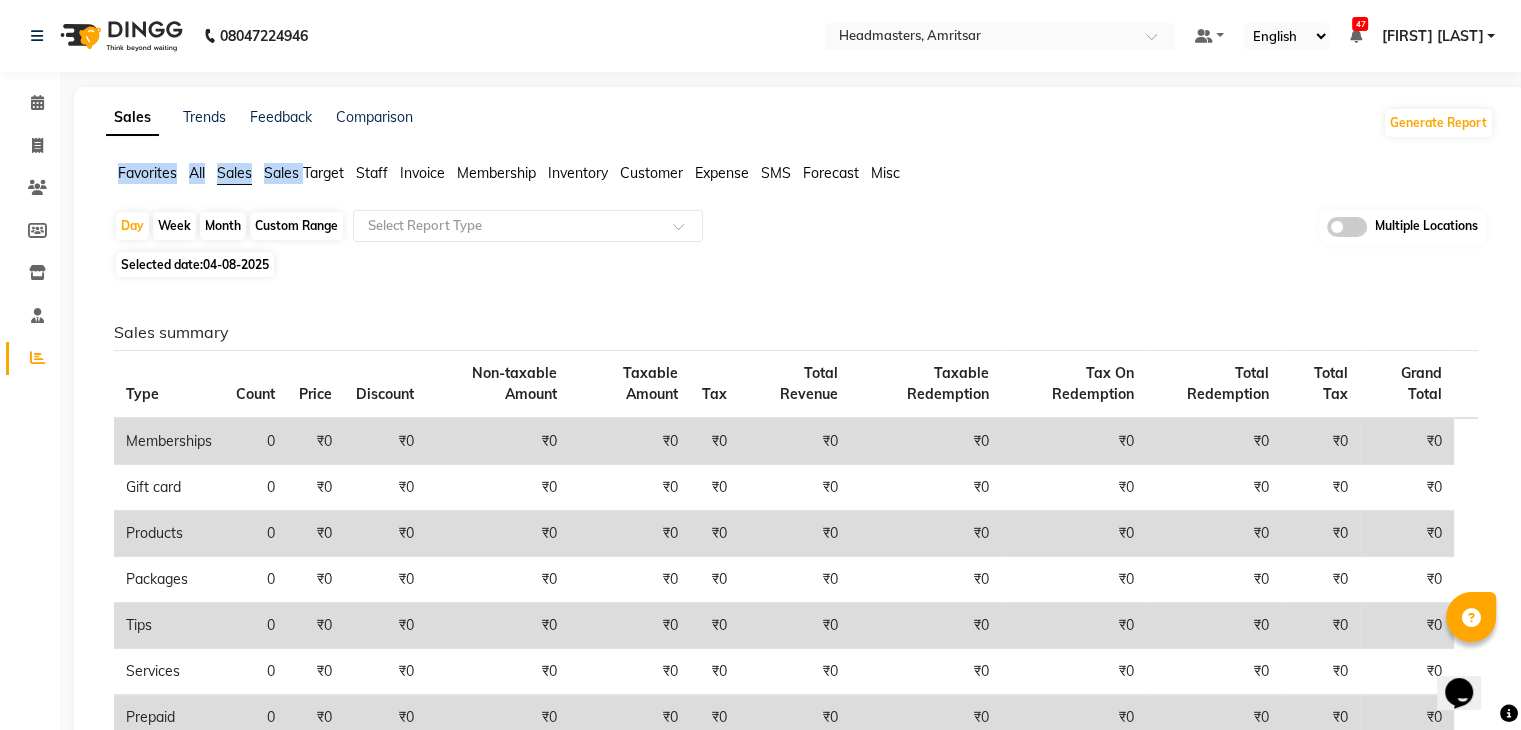 click on "Sales" 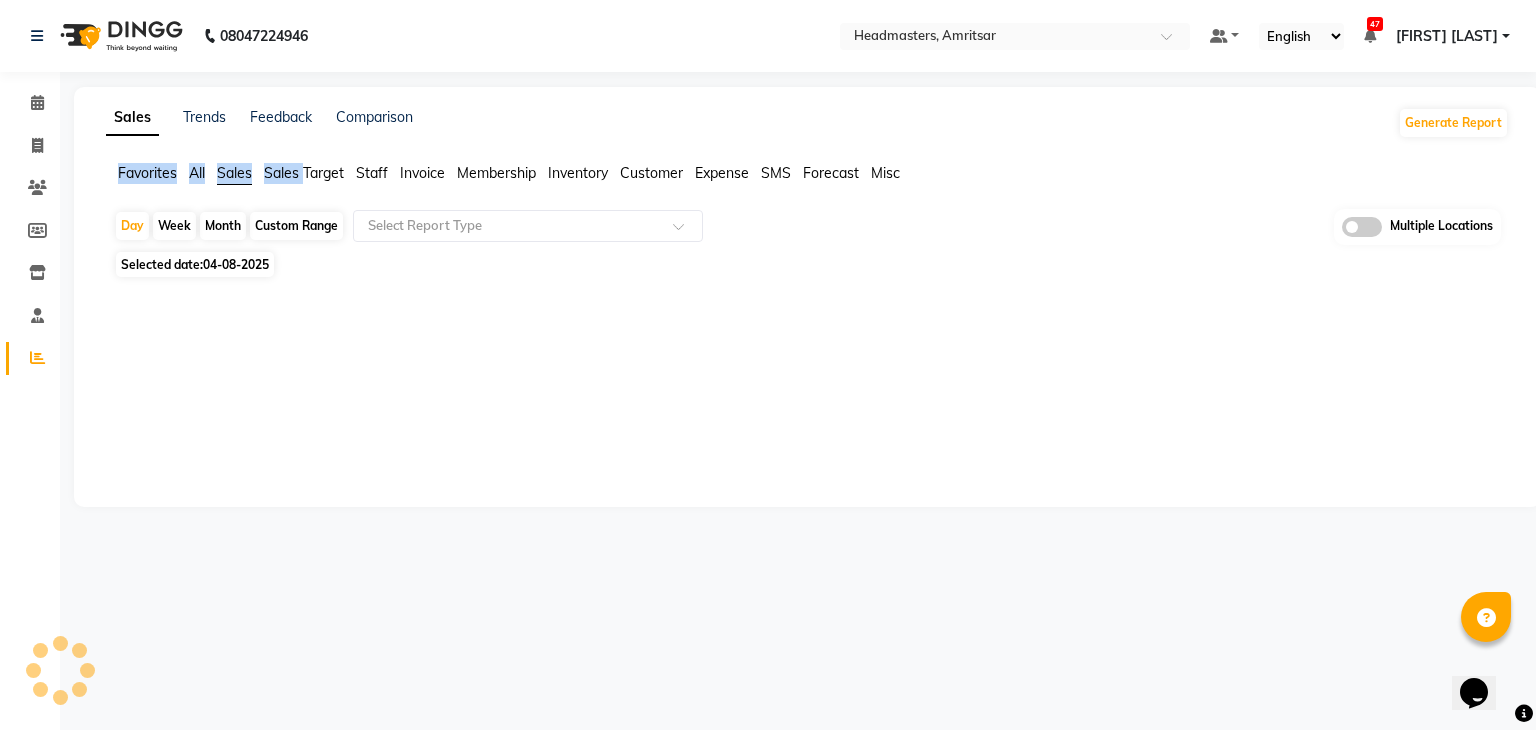 click on "Sales" 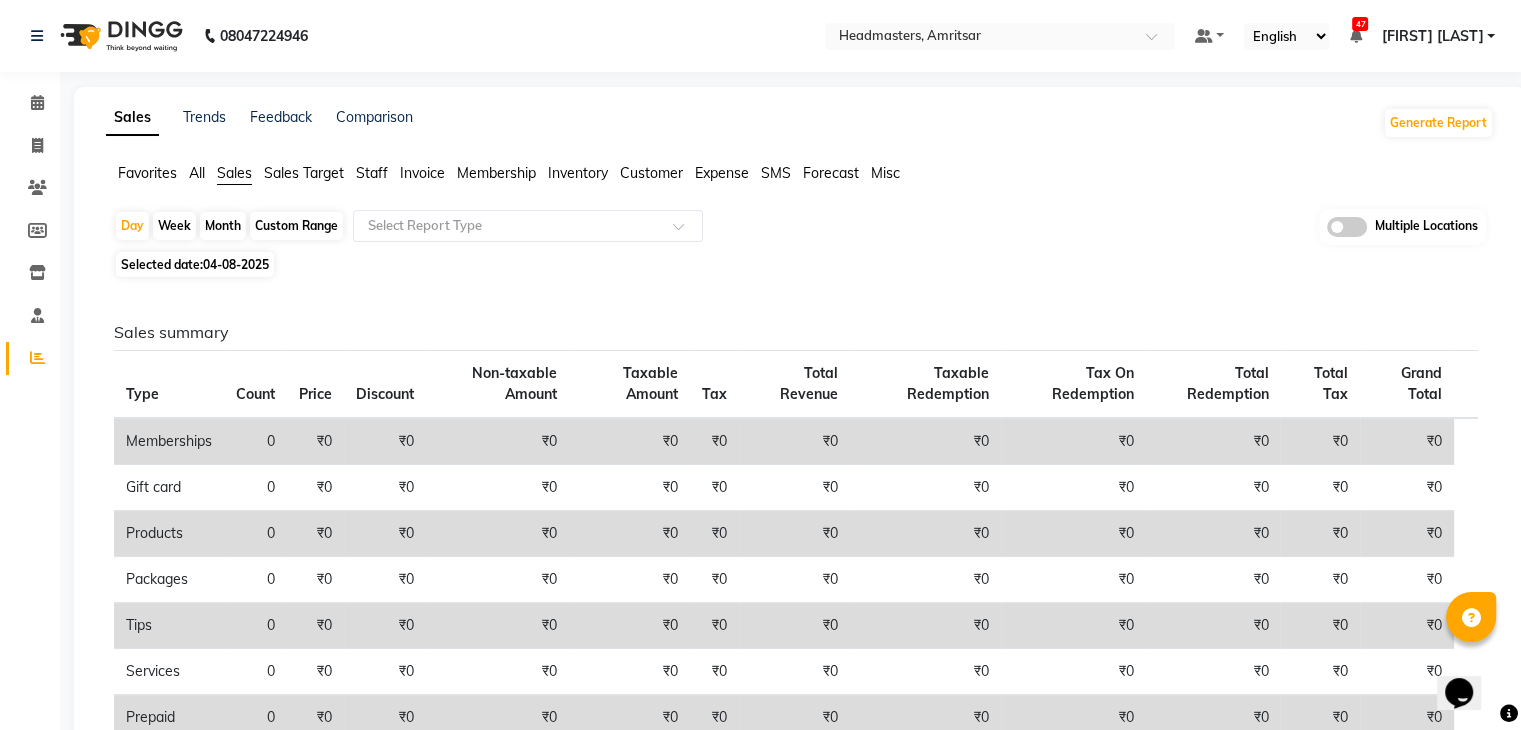 click on "04-08-2025" 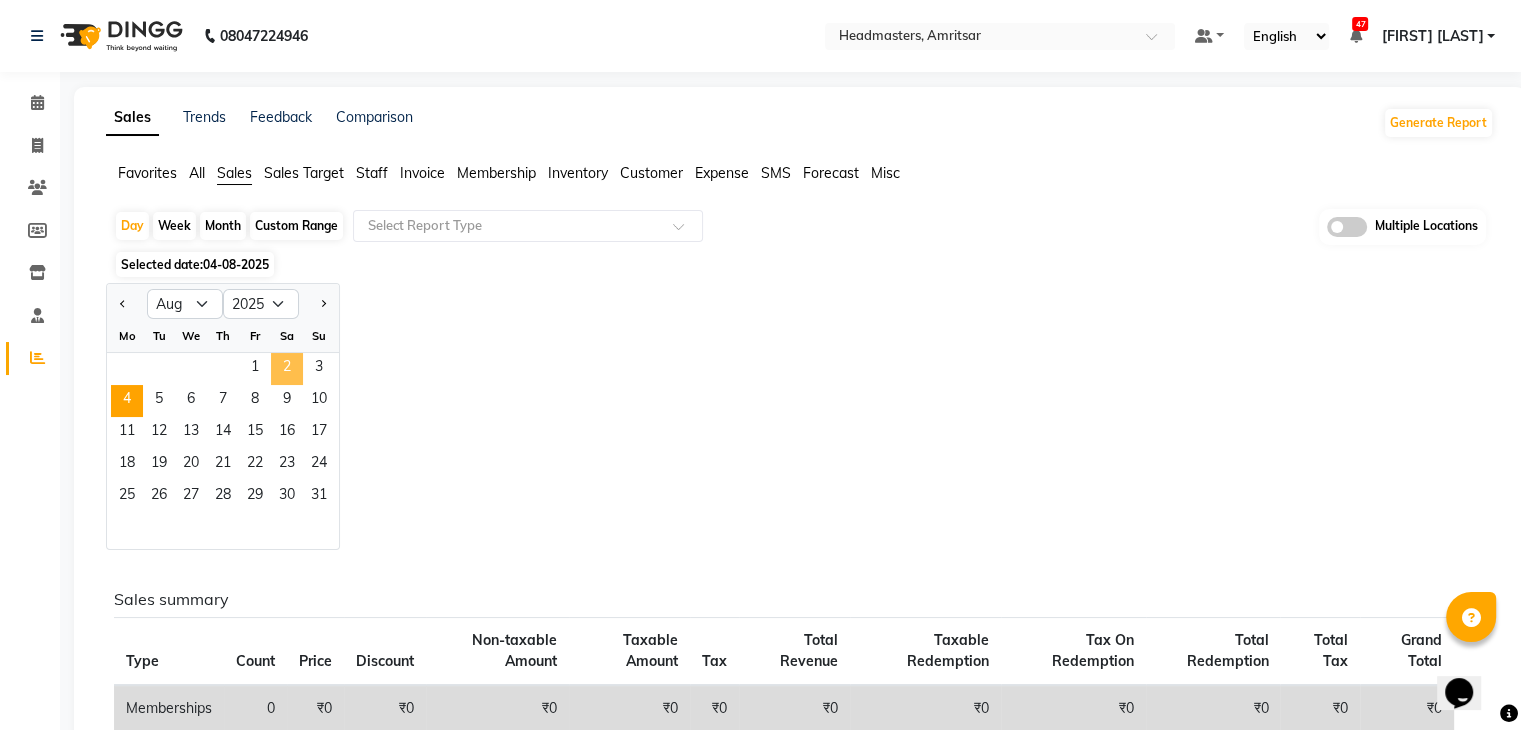 click on "2" 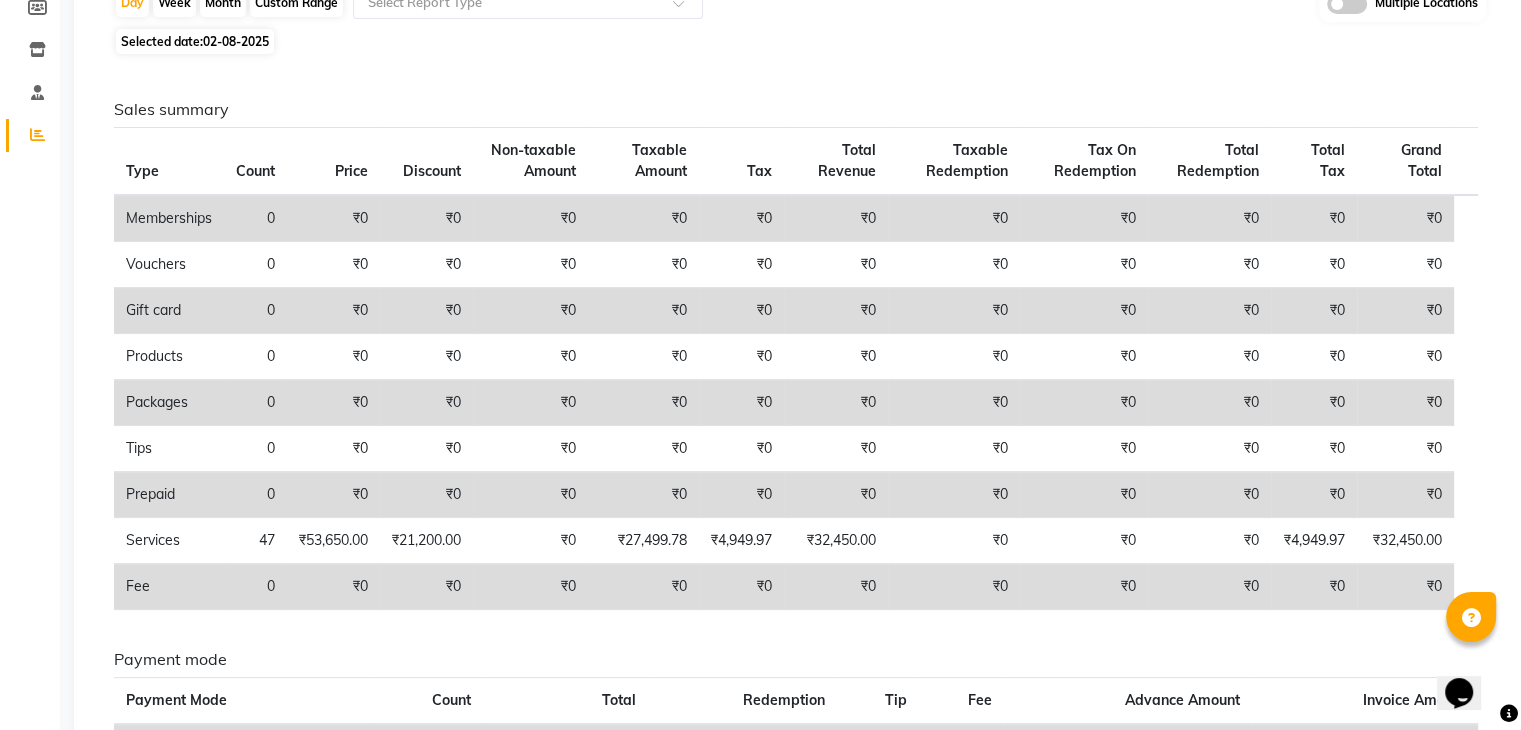 scroll, scrollTop: 240, scrollLeft: 0, axis: vertical 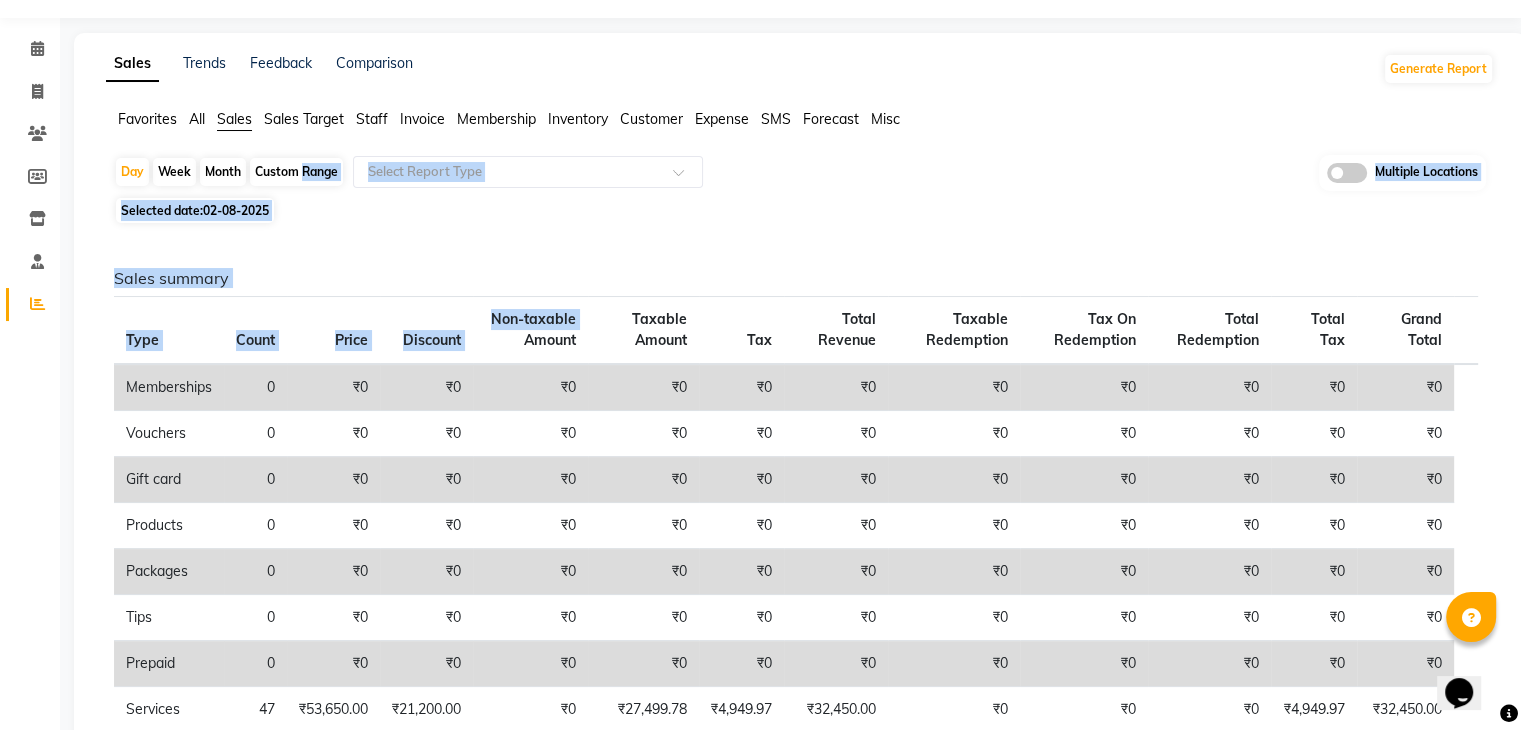 drag, startPoint x: 498, startPoint y: 217, endPoint x: 293, endPoint y: 182, distance: 207.96634 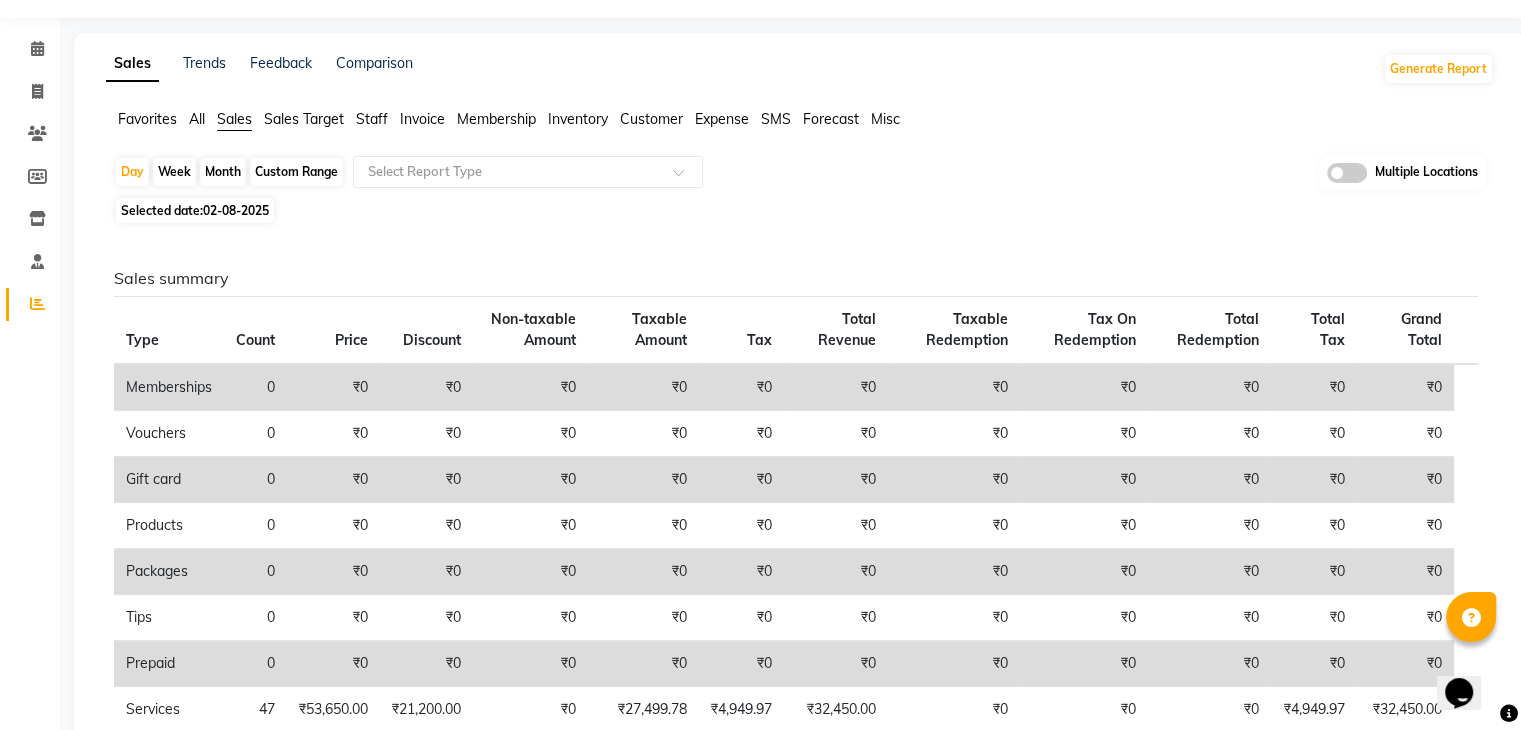 click on "02-08-2025" 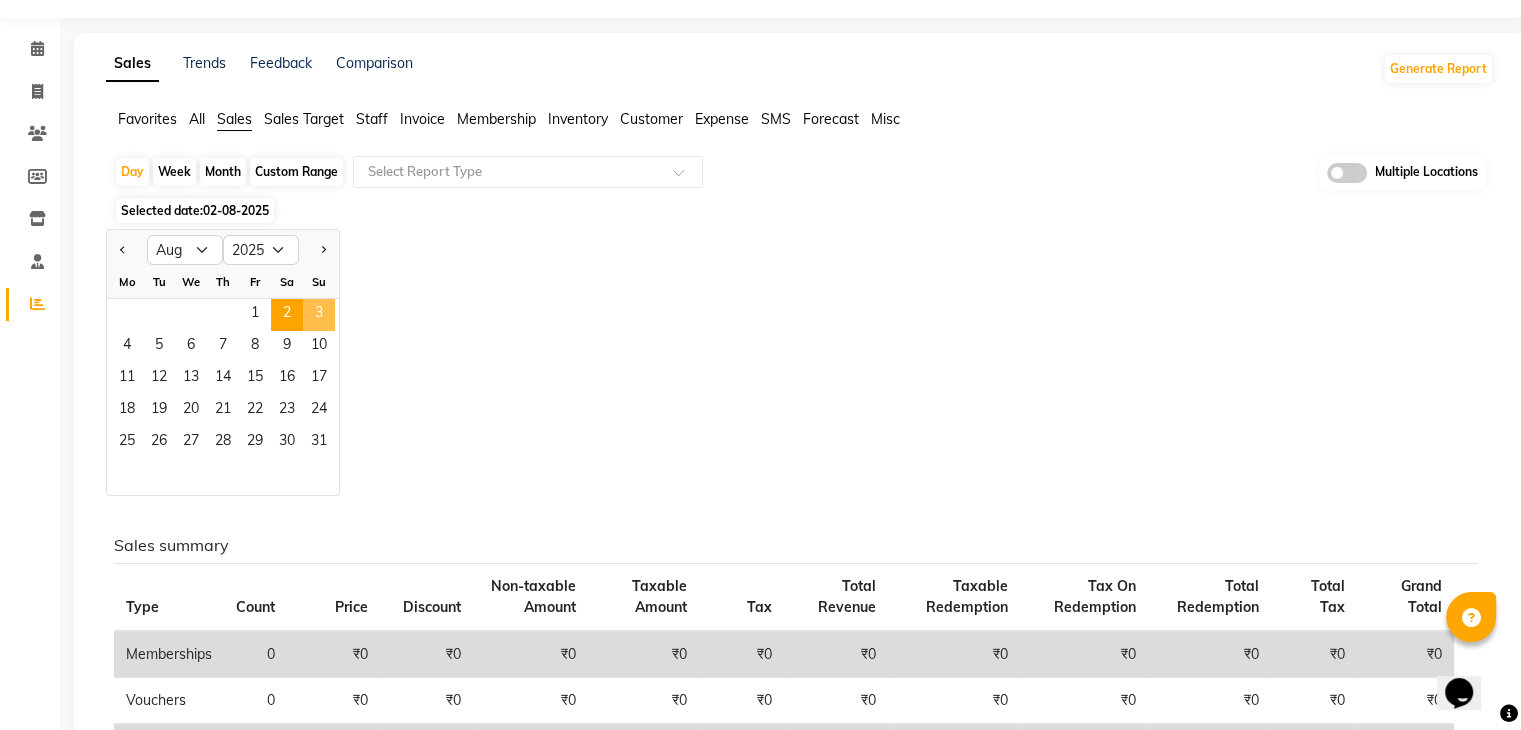 click on "3" 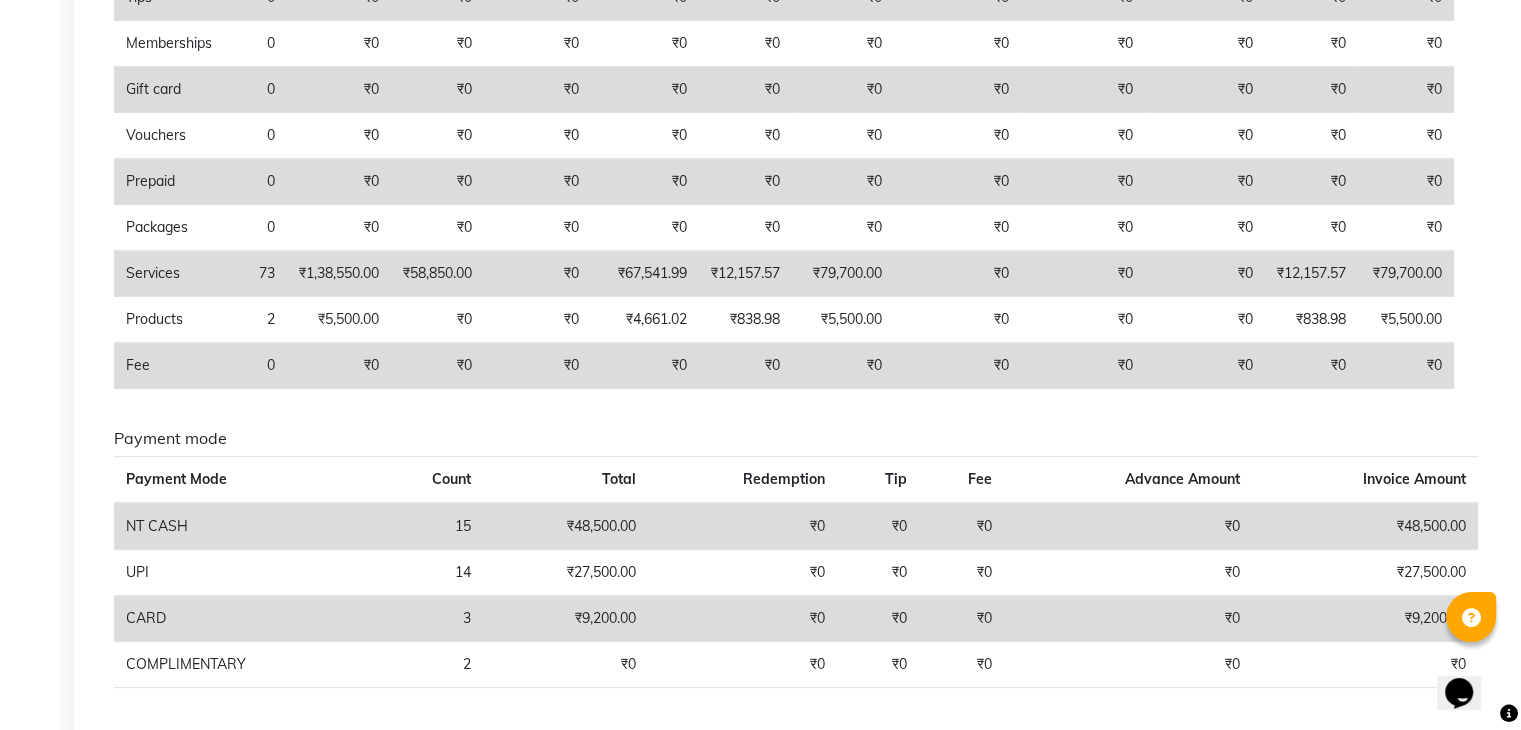 scroll, scrollTop: 470, scrollLeft: 0, axis: vertical 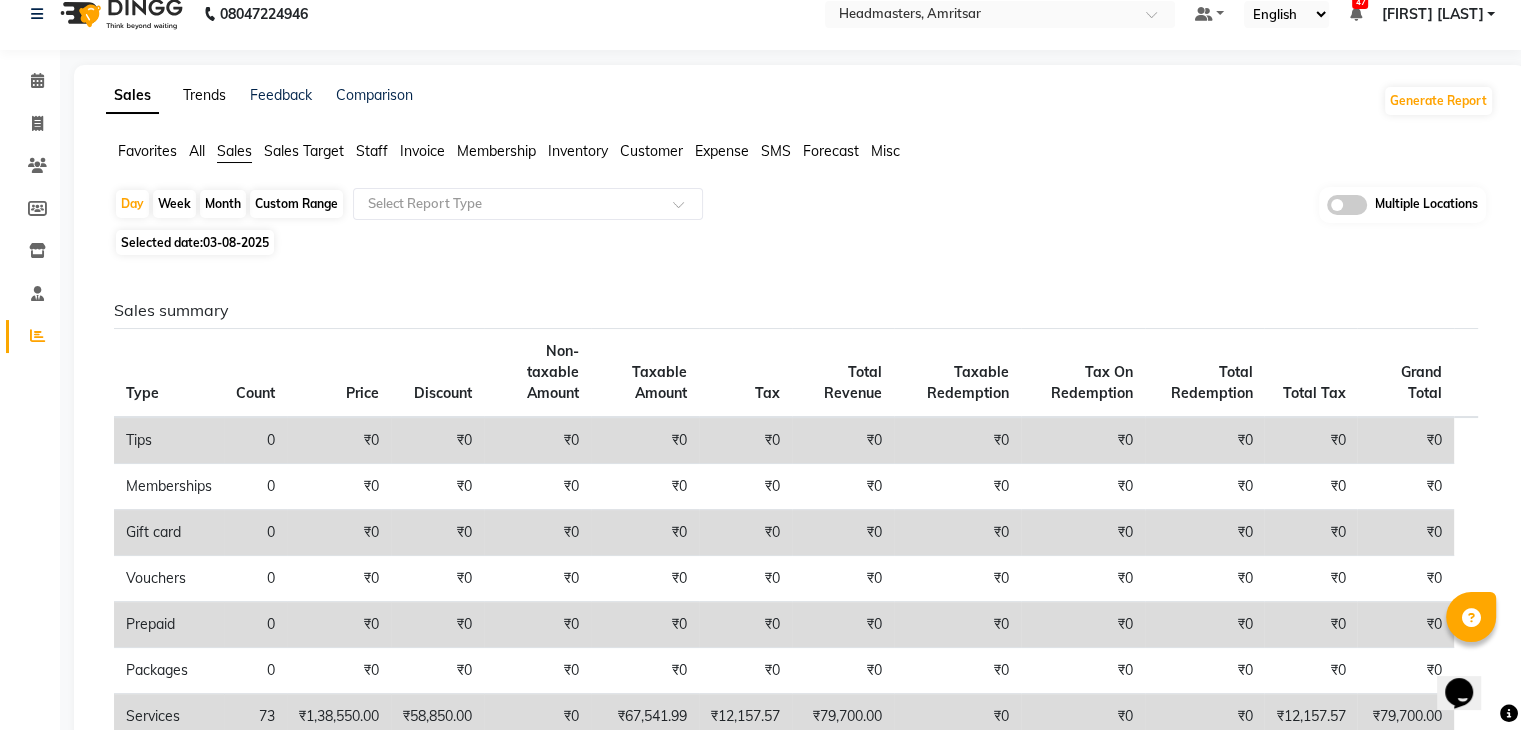 click on "Trends" 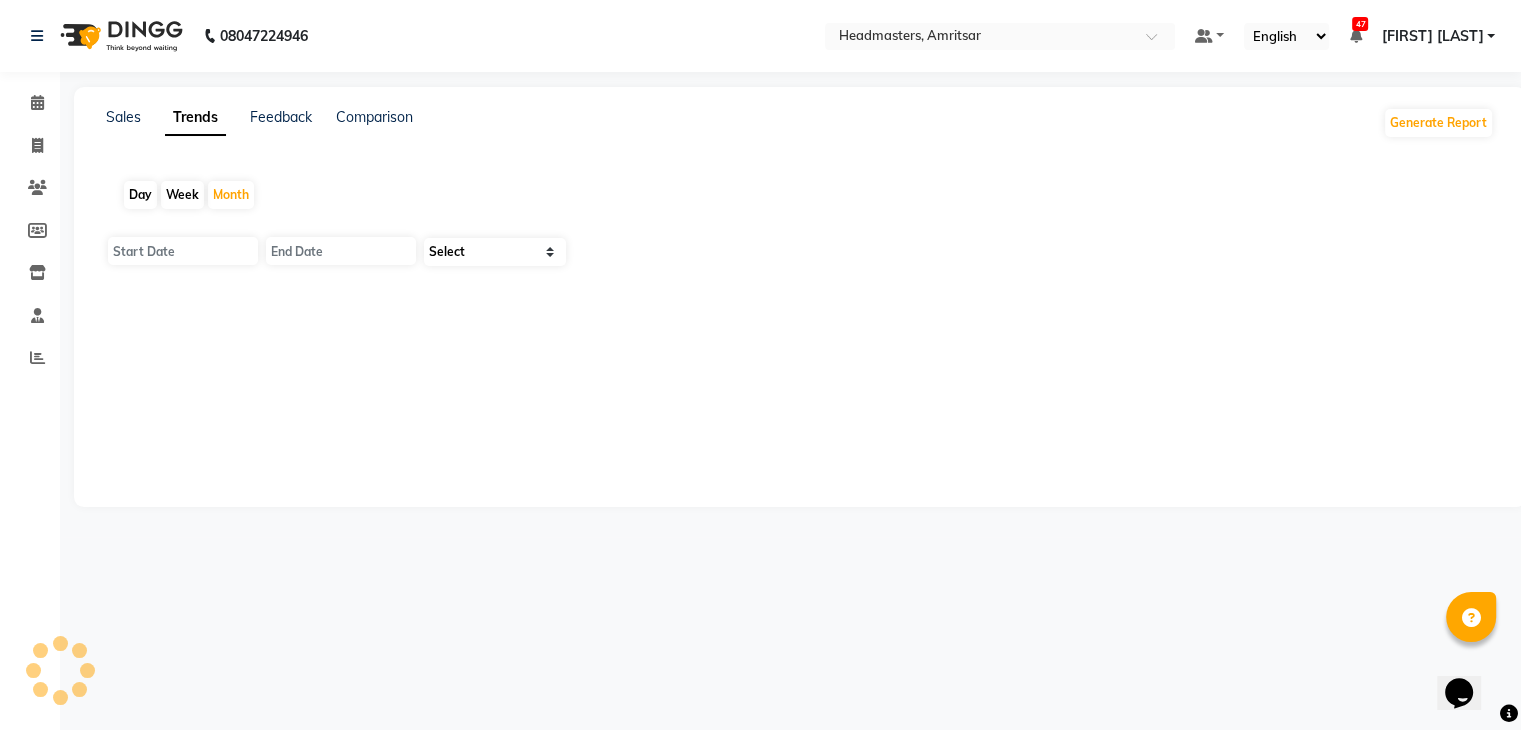 scroll, scrollTop: 0, scrollLeft: 0, axis: both 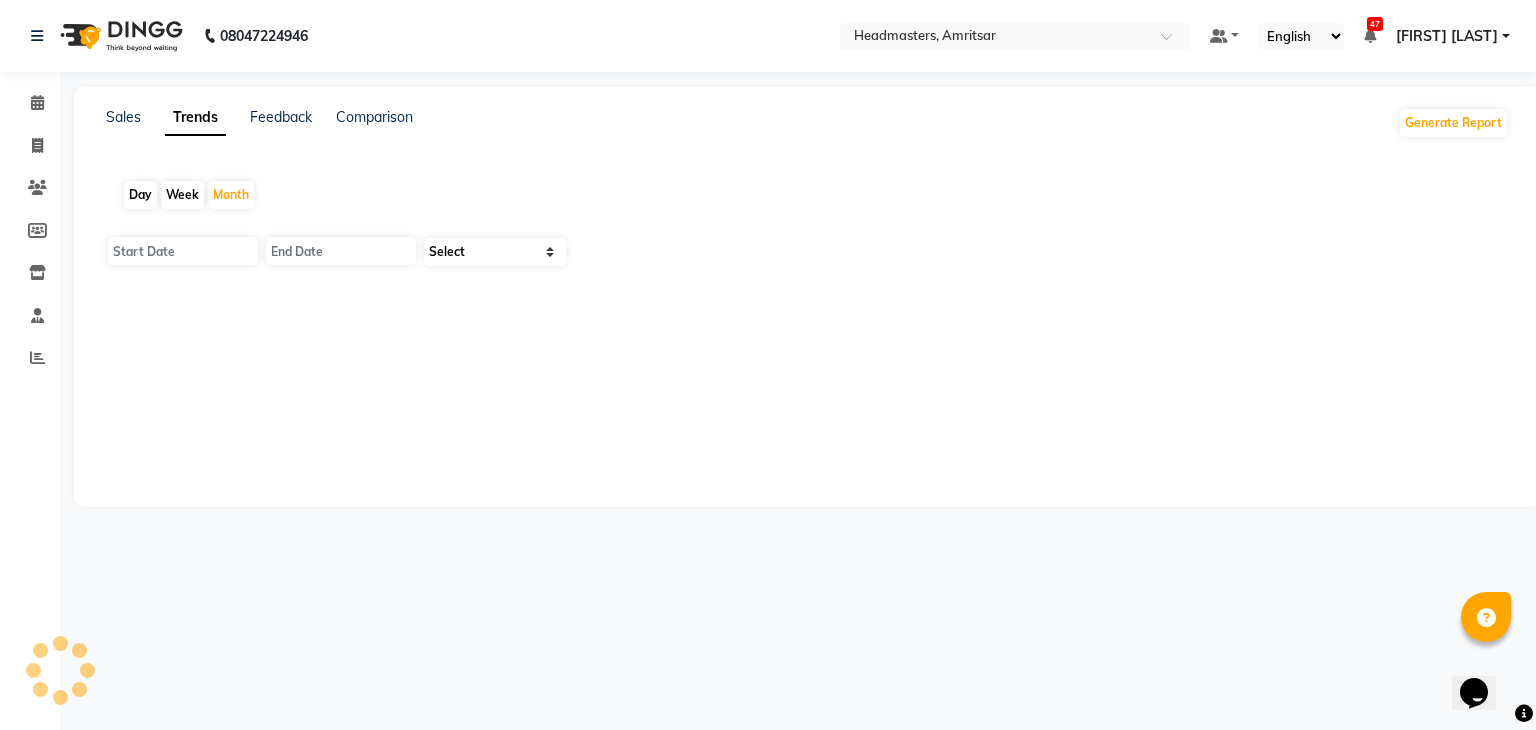 type on "01-08-2025" 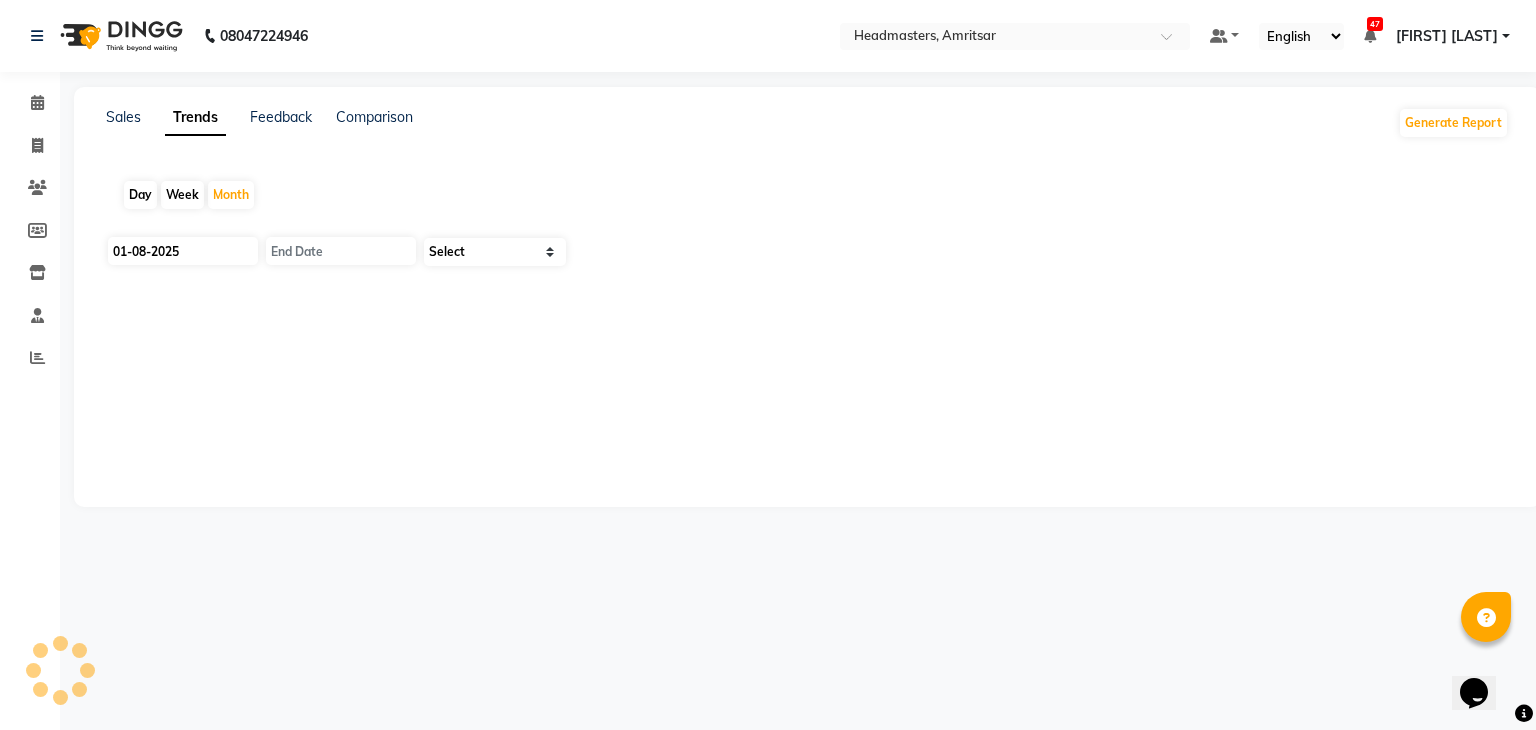 type on "31-08-2025" 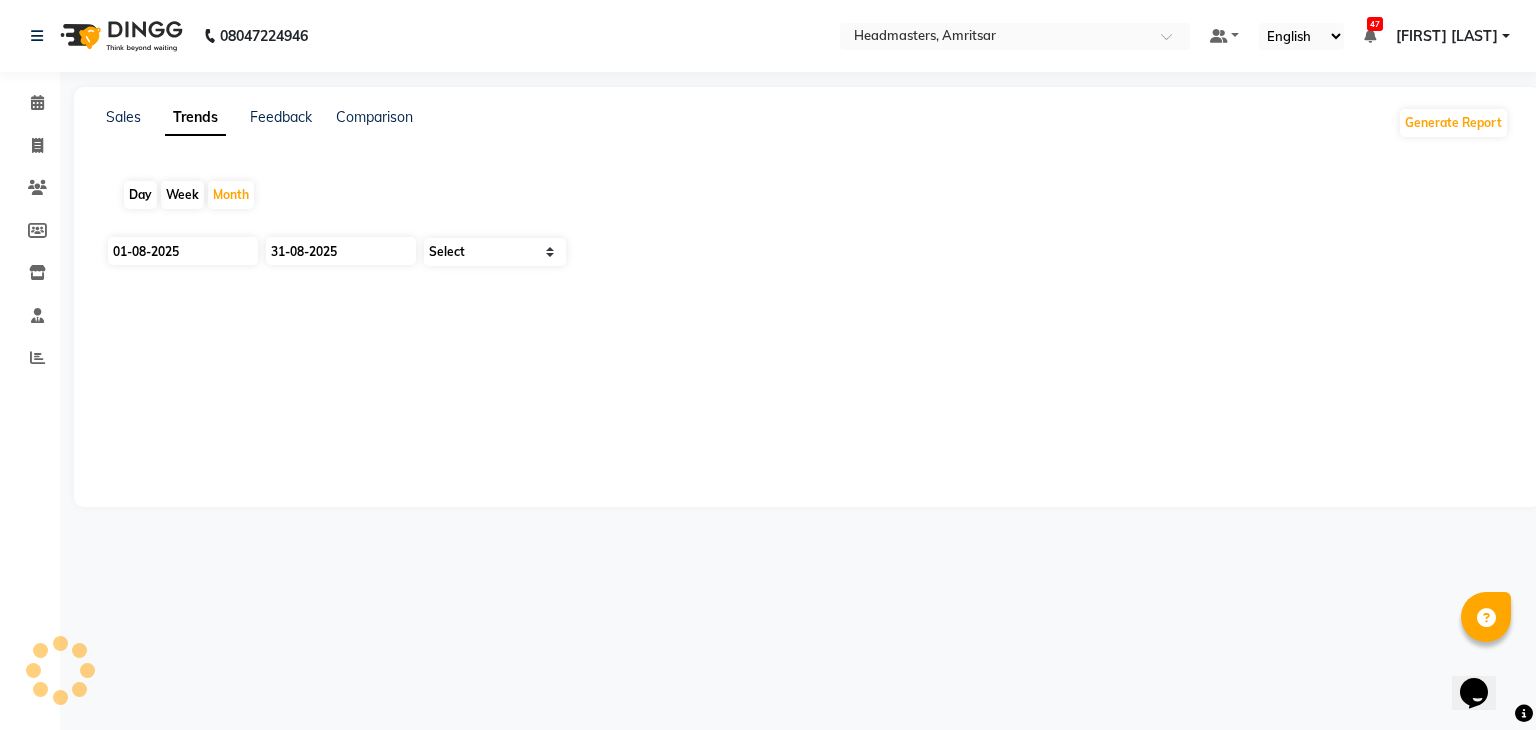 select on "by_client" 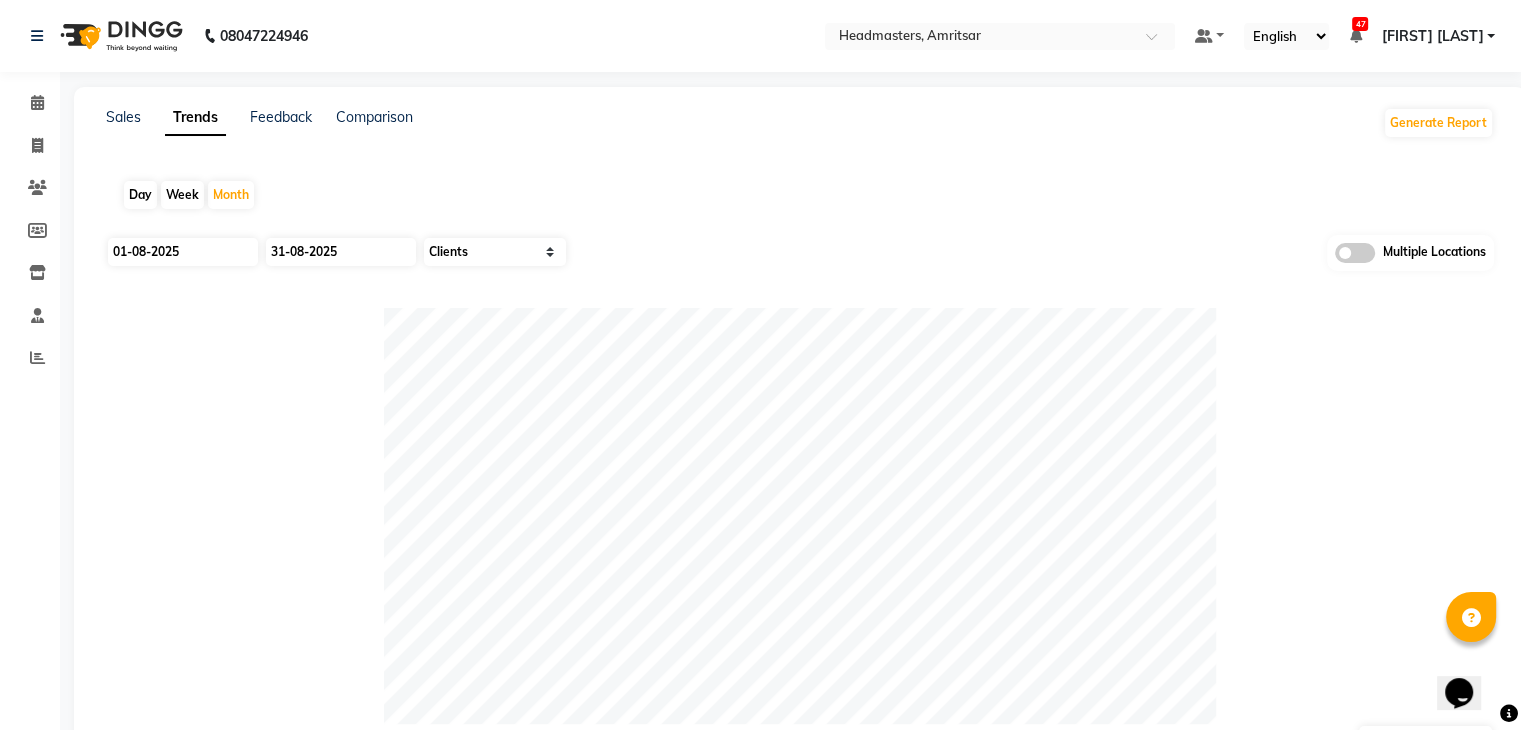 click on "Day" 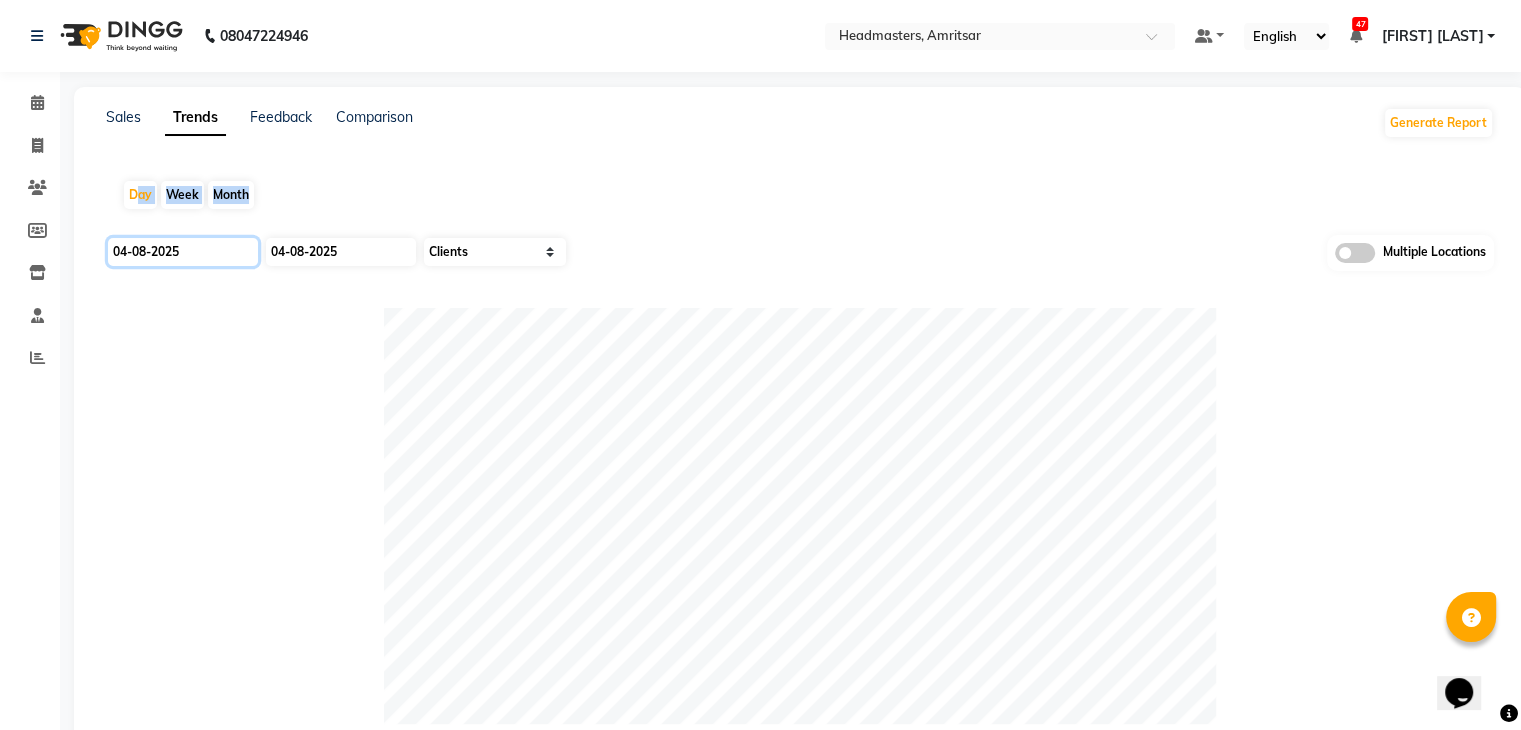 click on "04-08-2025" 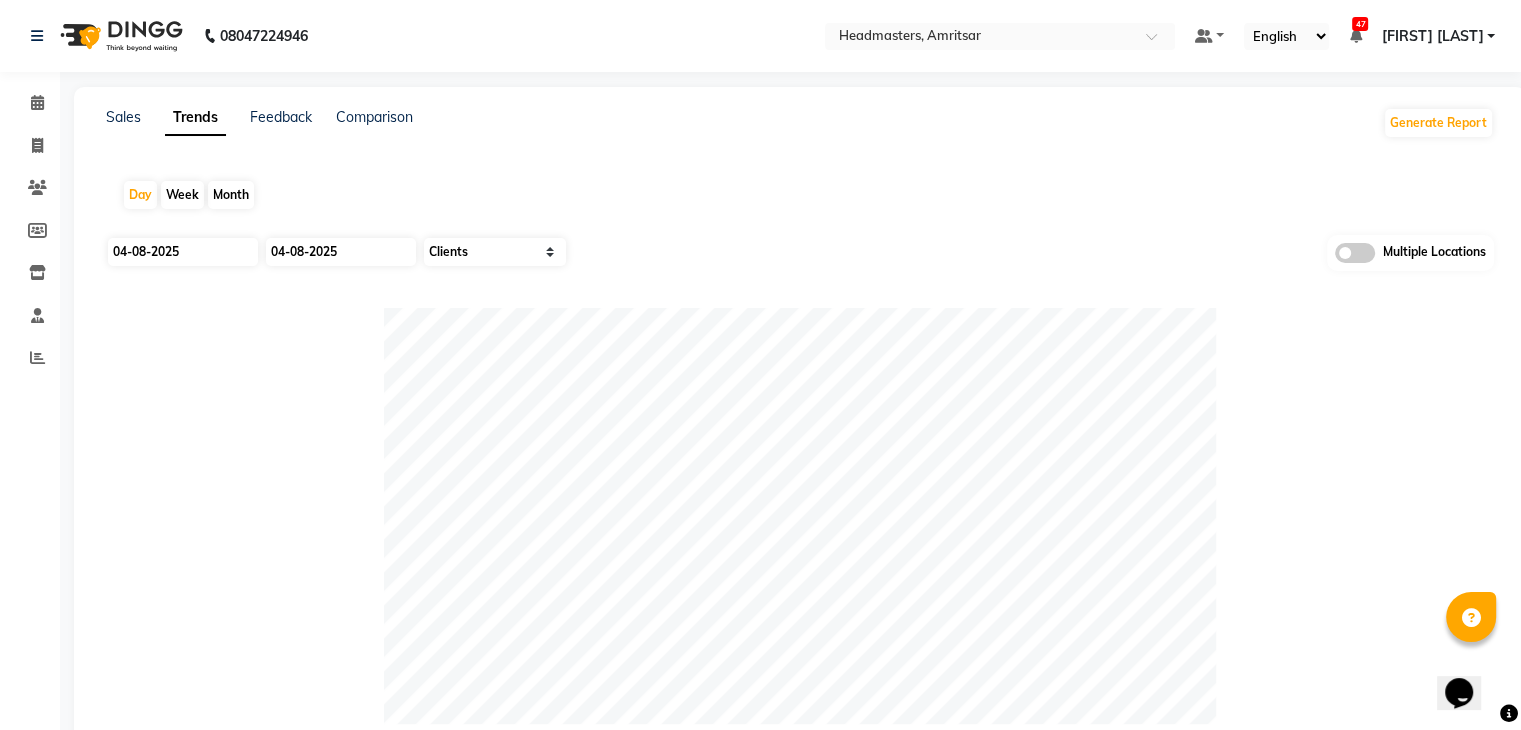 select on "8" 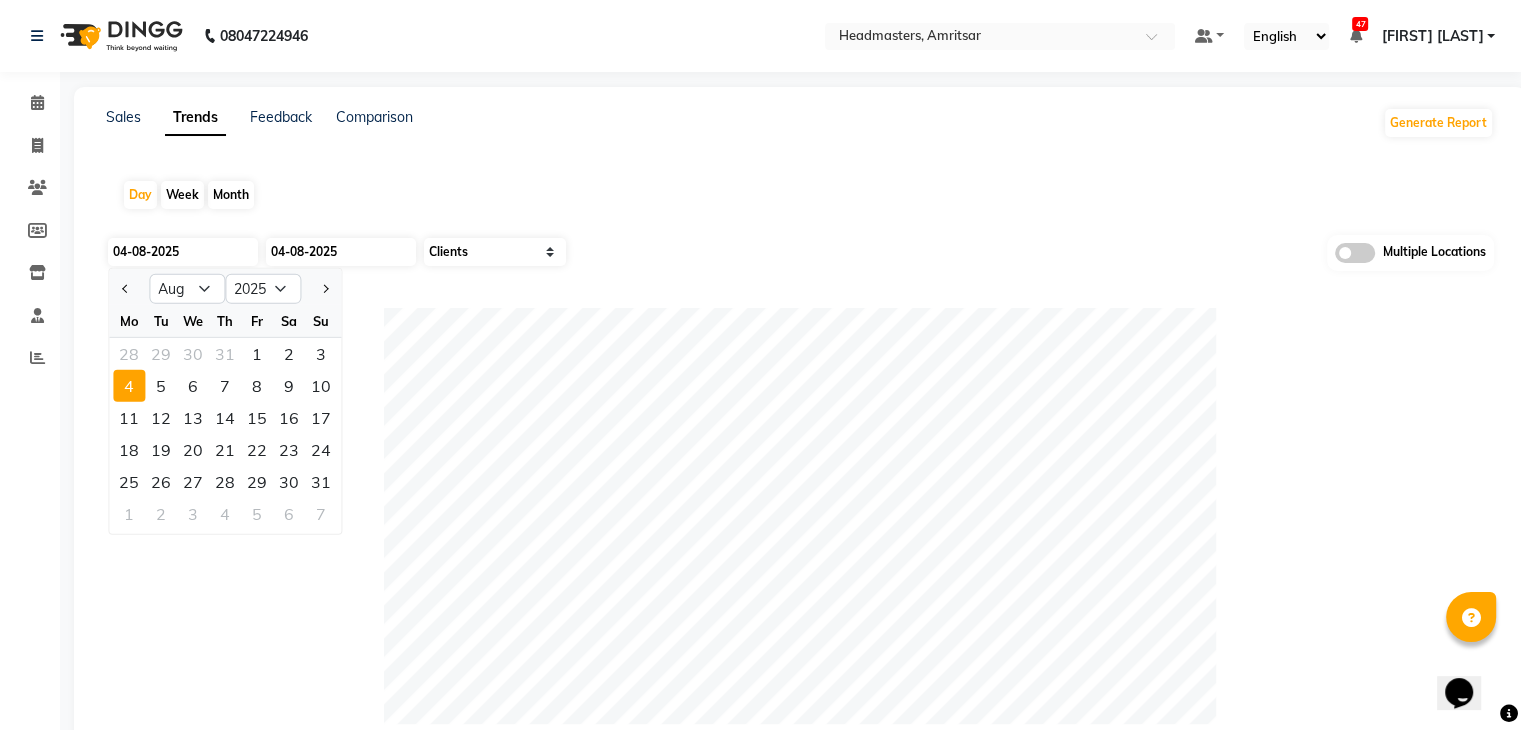 click on "04-08-2025" 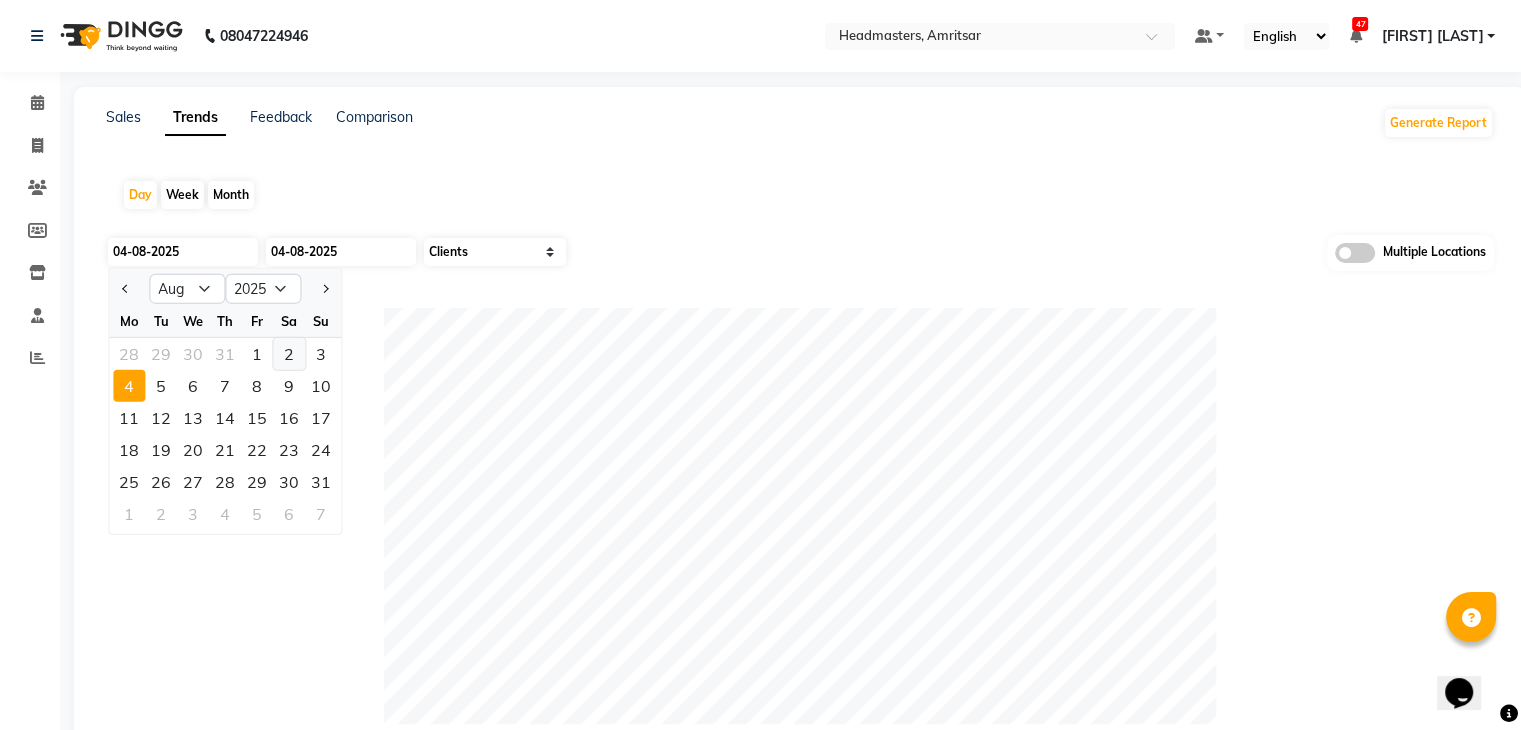 click on "2" 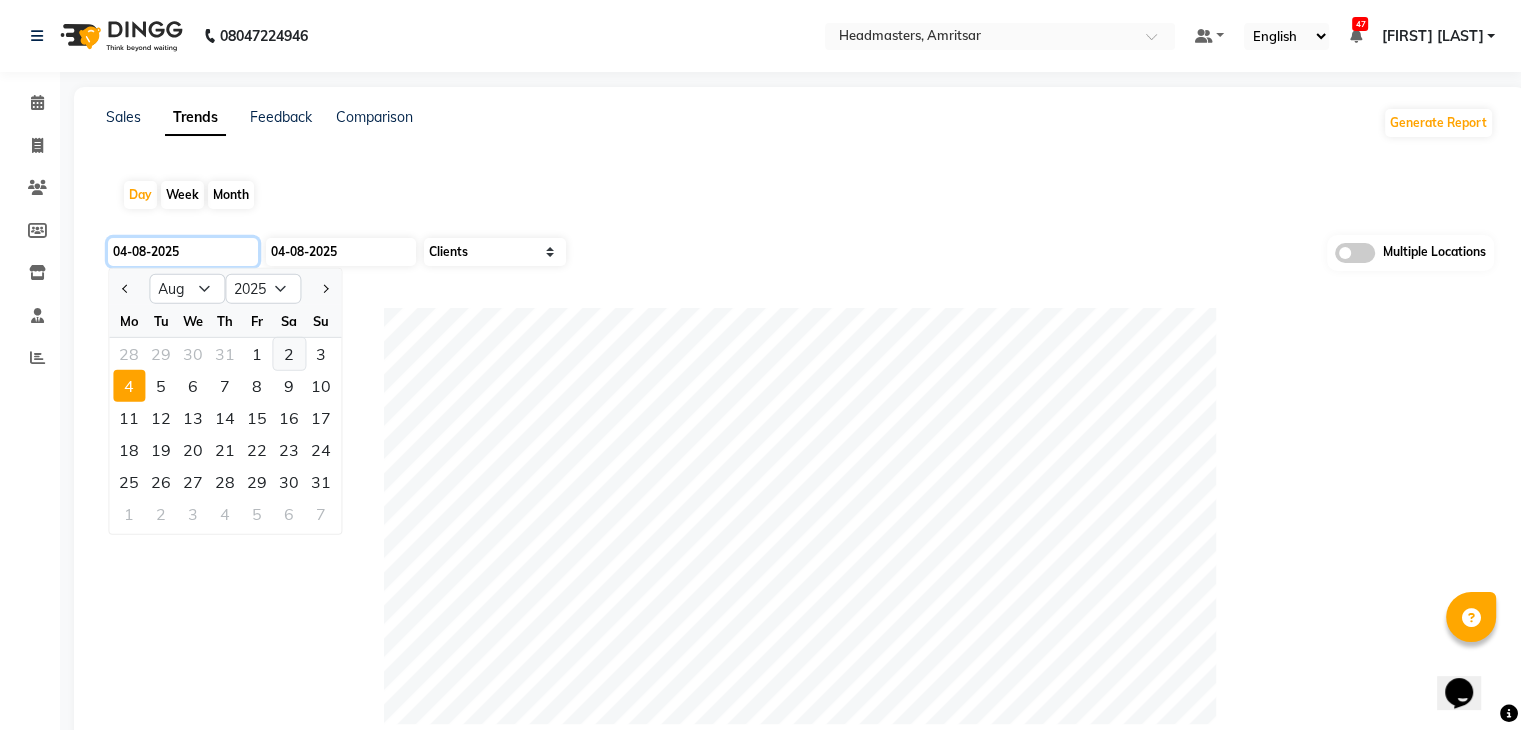 type on "02-08-2025" 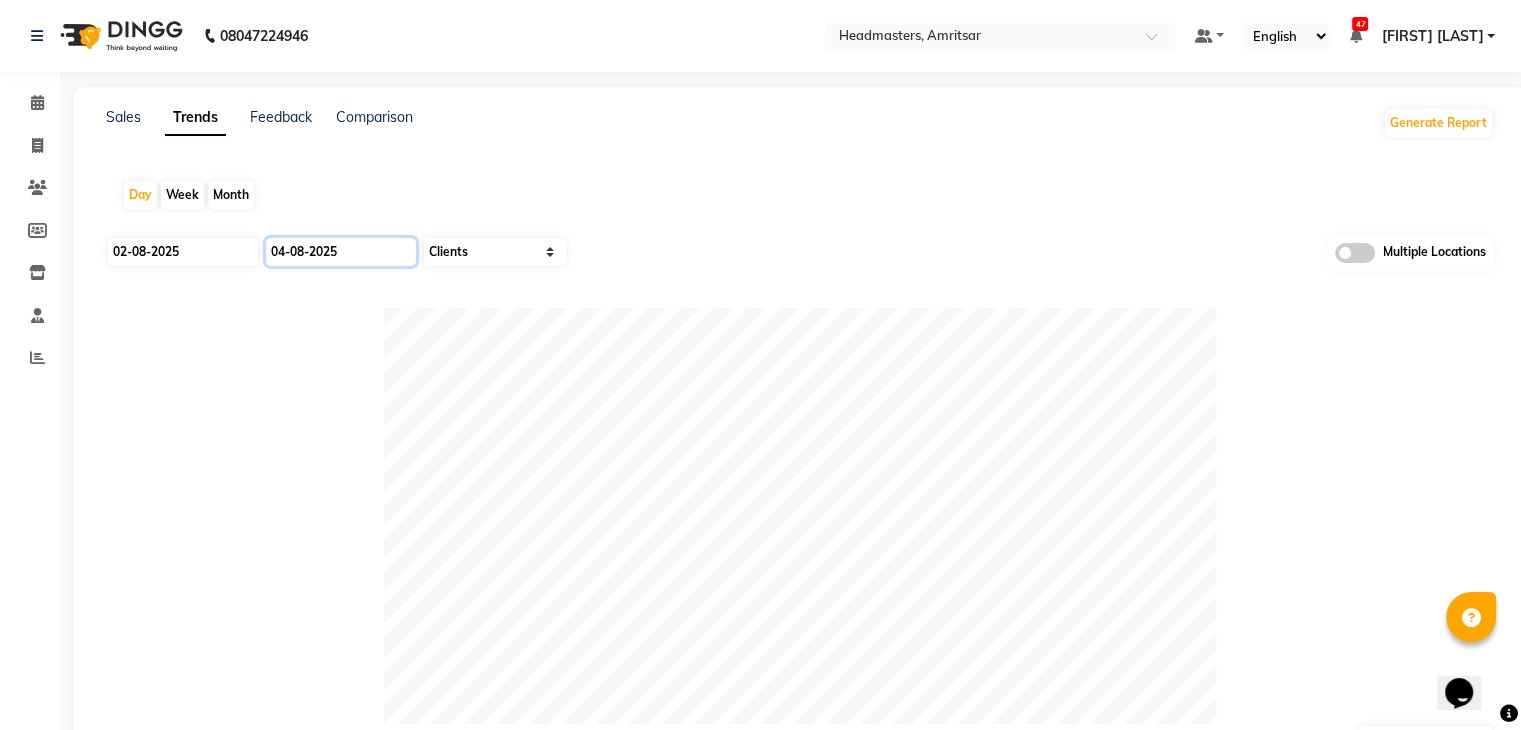 click on "04-08-2025" 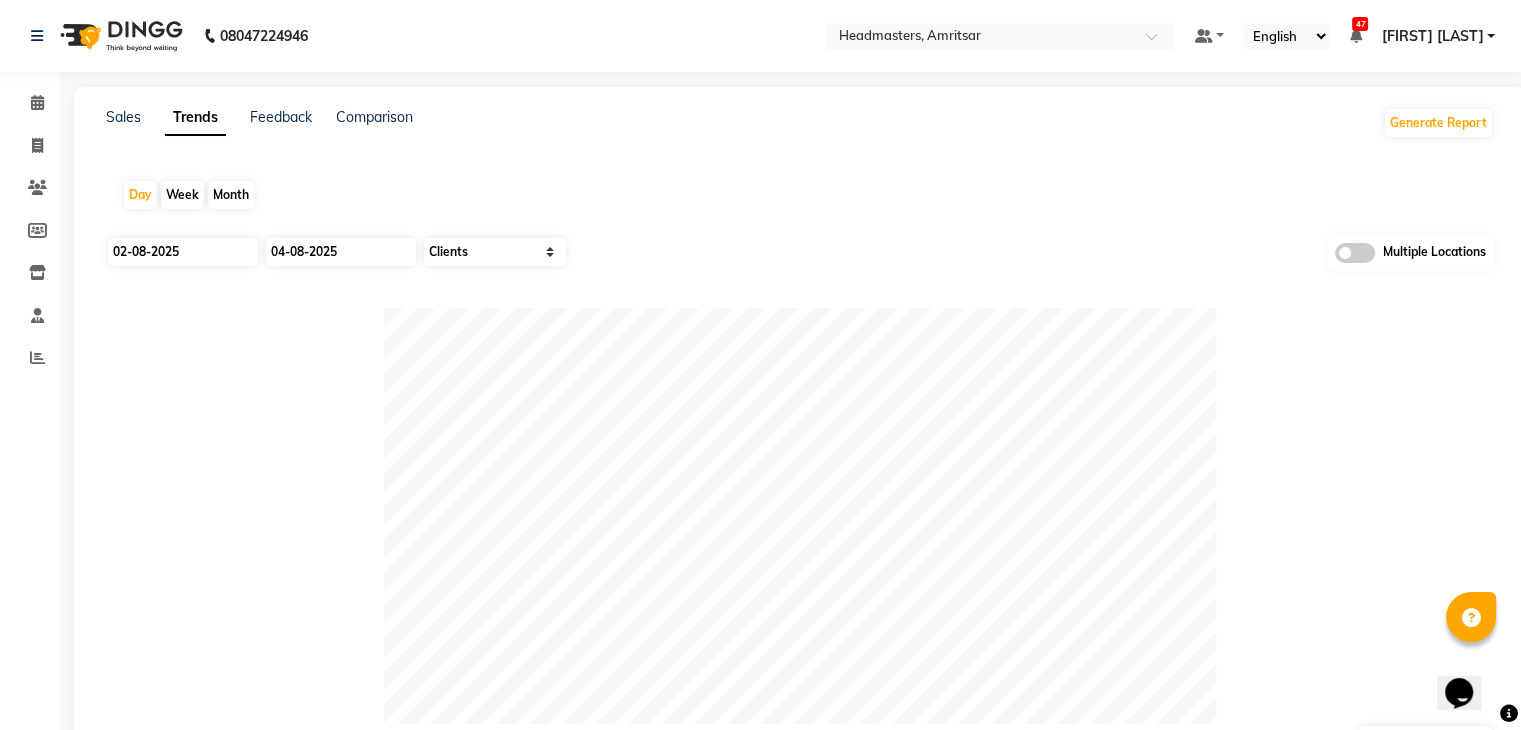 select on "8" 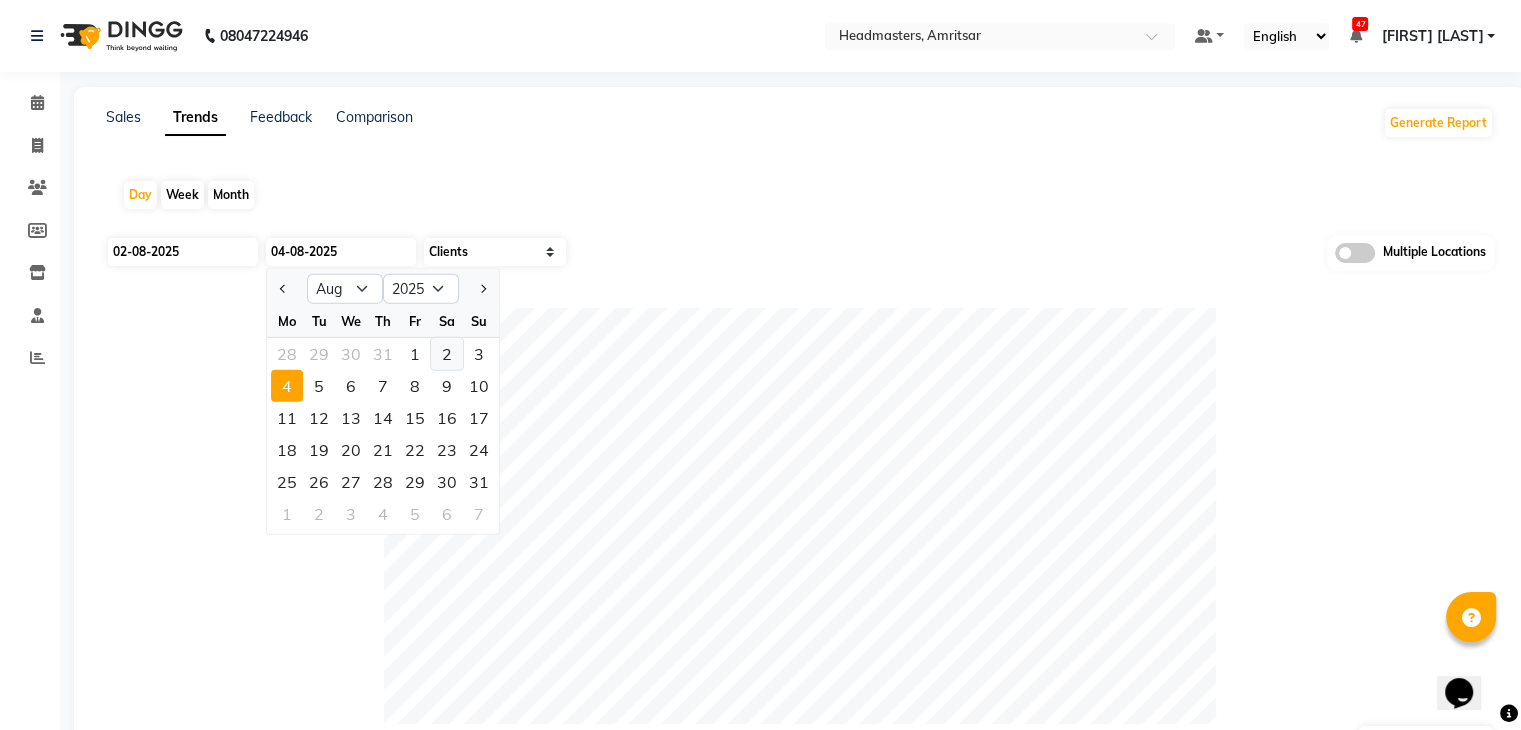 click on "2" 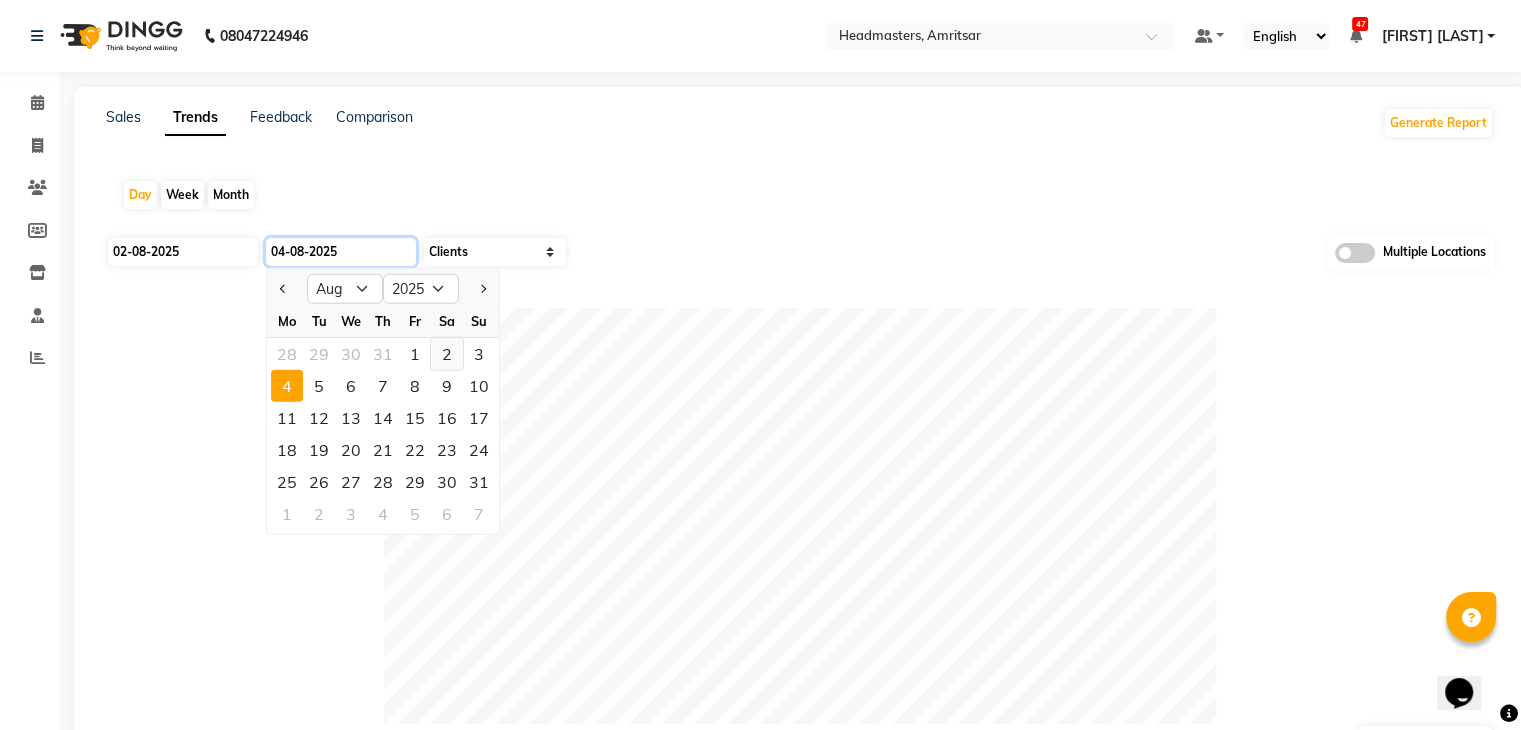 type on "02-08-2025" 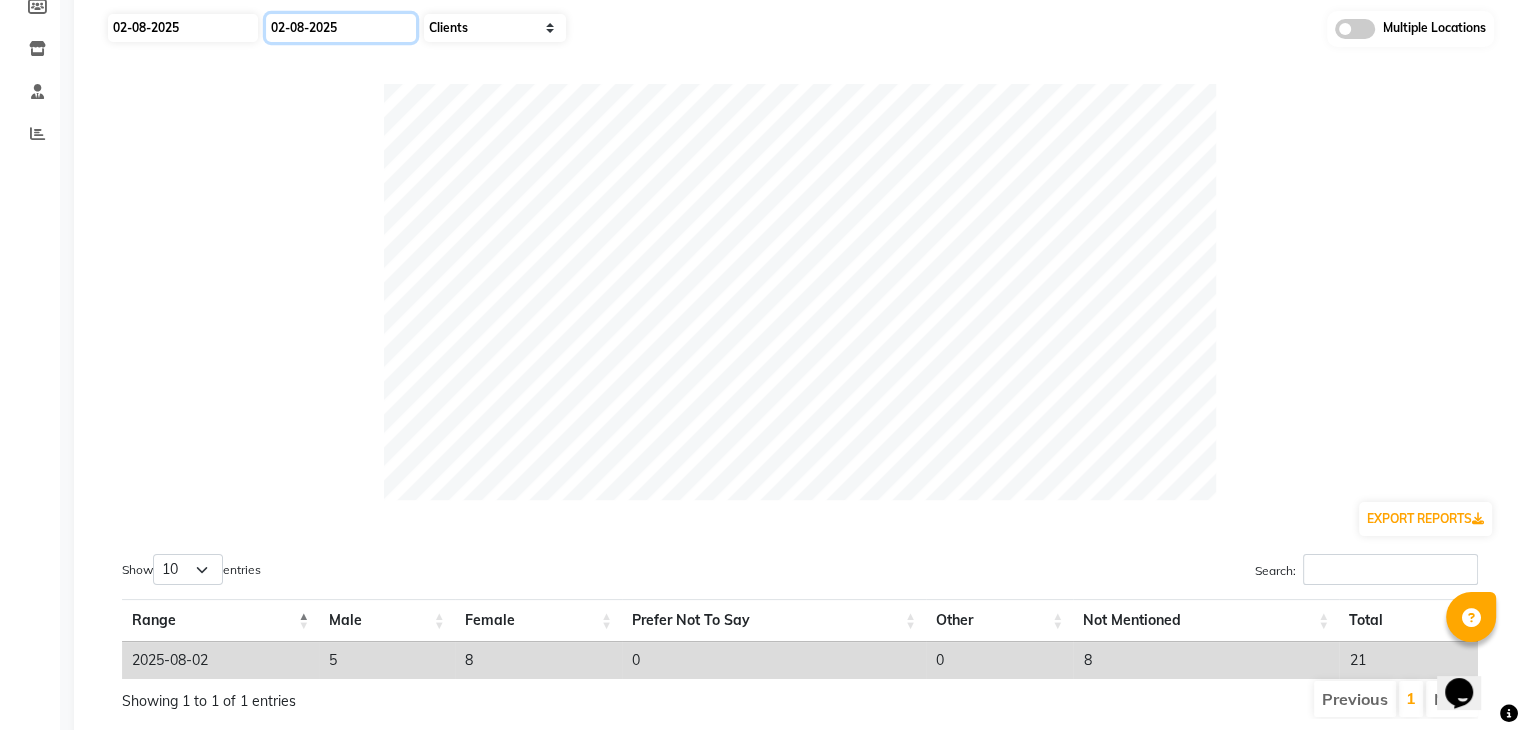 scroll, scrollTop: 293, scrollLeft: 0, axis: vertical 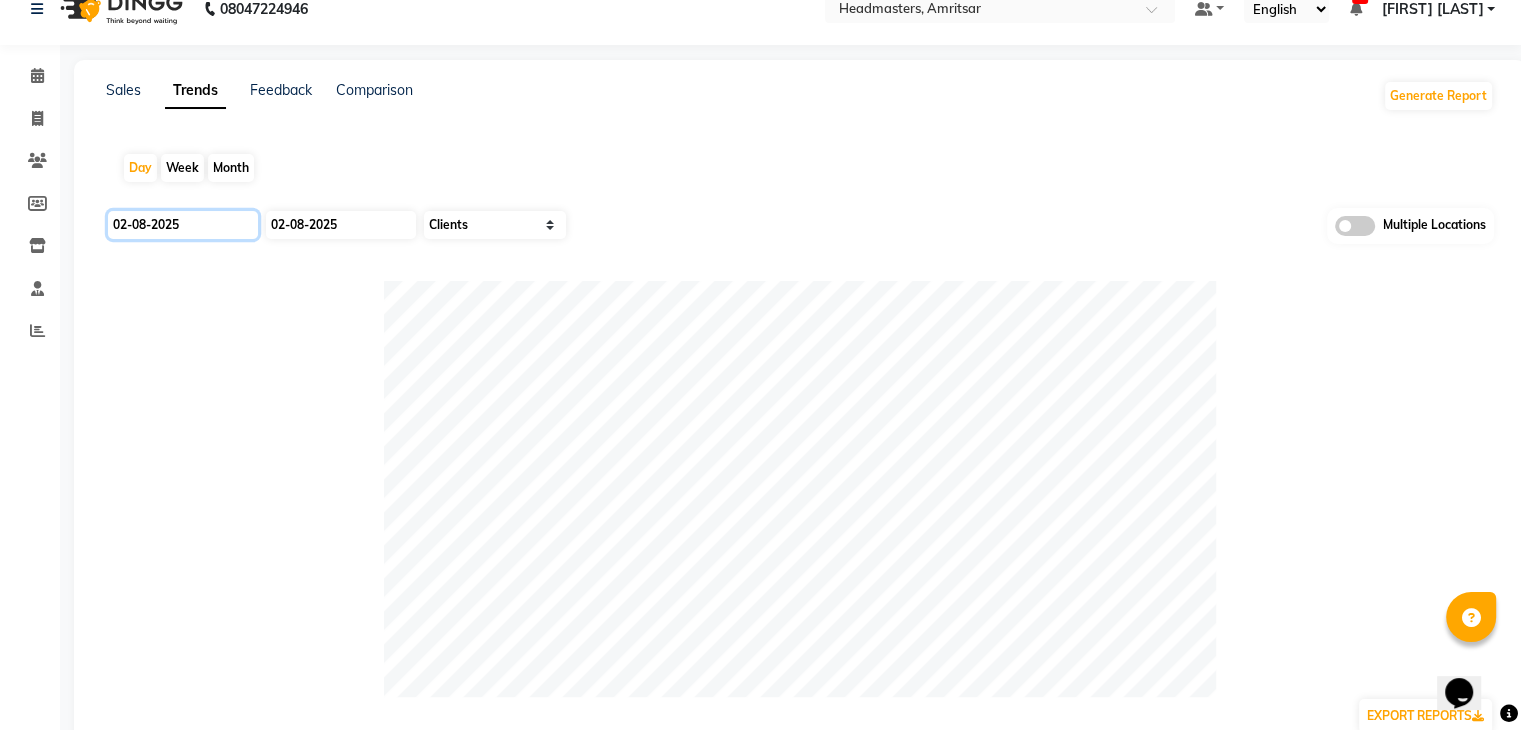 click on "02-08-2025" 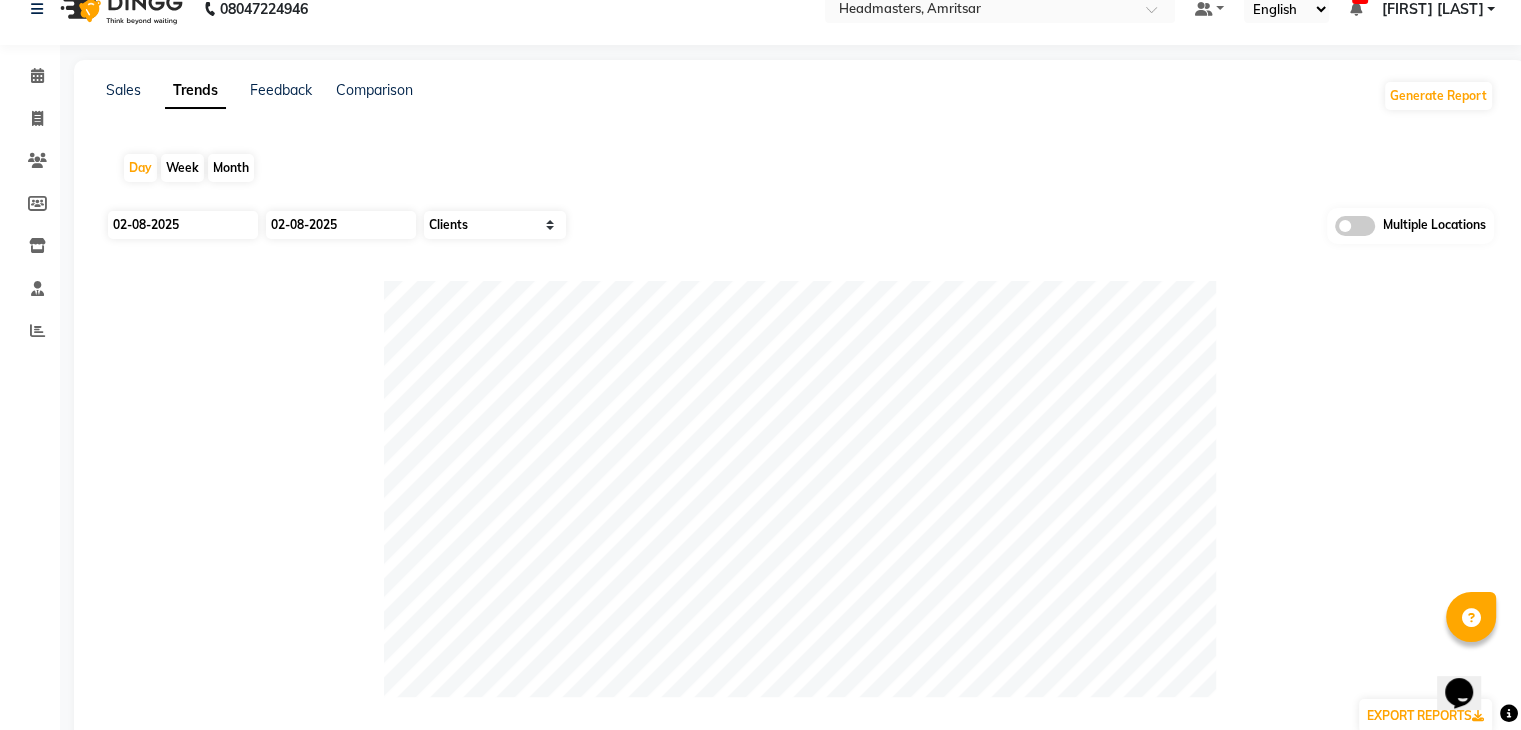 select on "8" 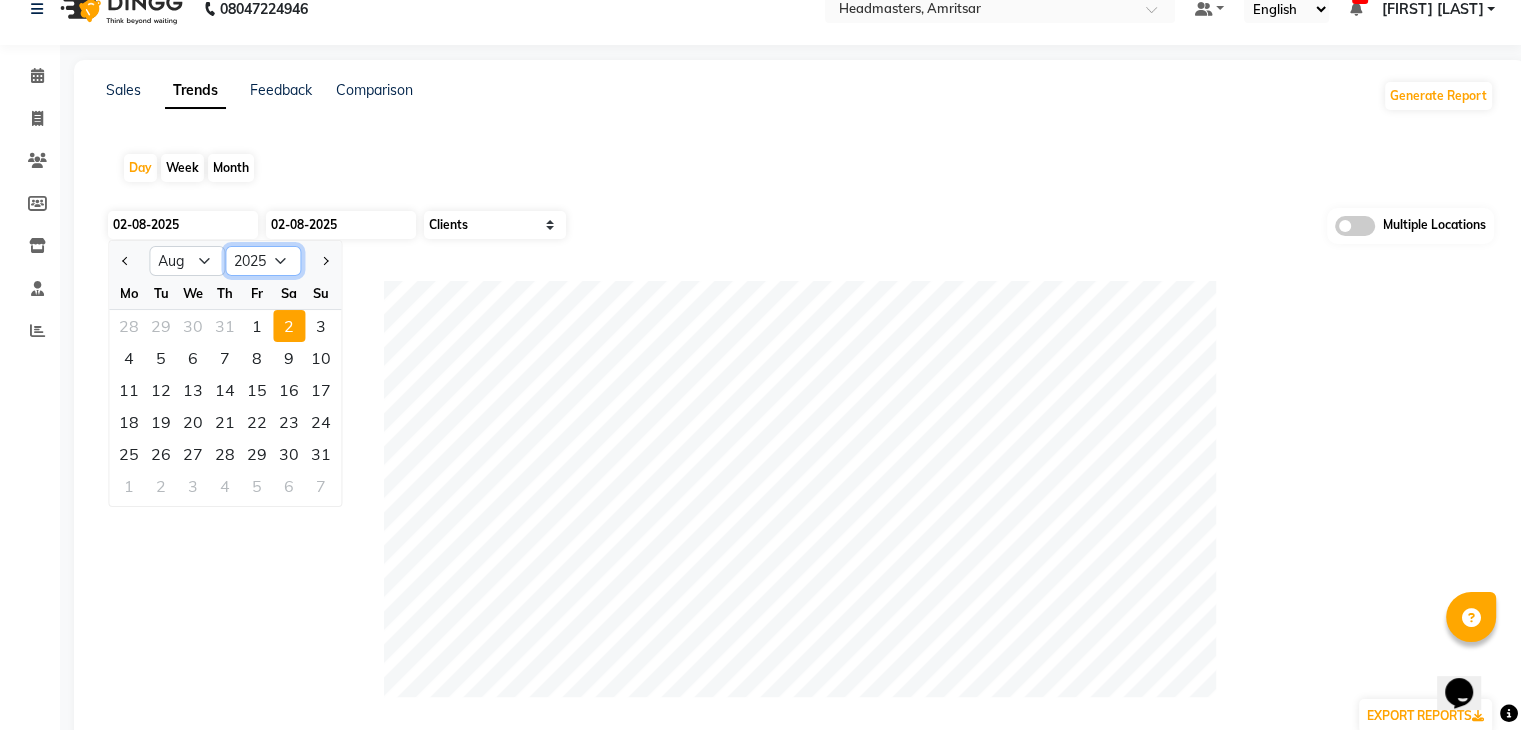 click on "2015 2016 2017 2018 2019 2020 2021 2022 2023 2024 2025 2026 2027 2028 2029 2030 2031 2032 2033 2034 2035" 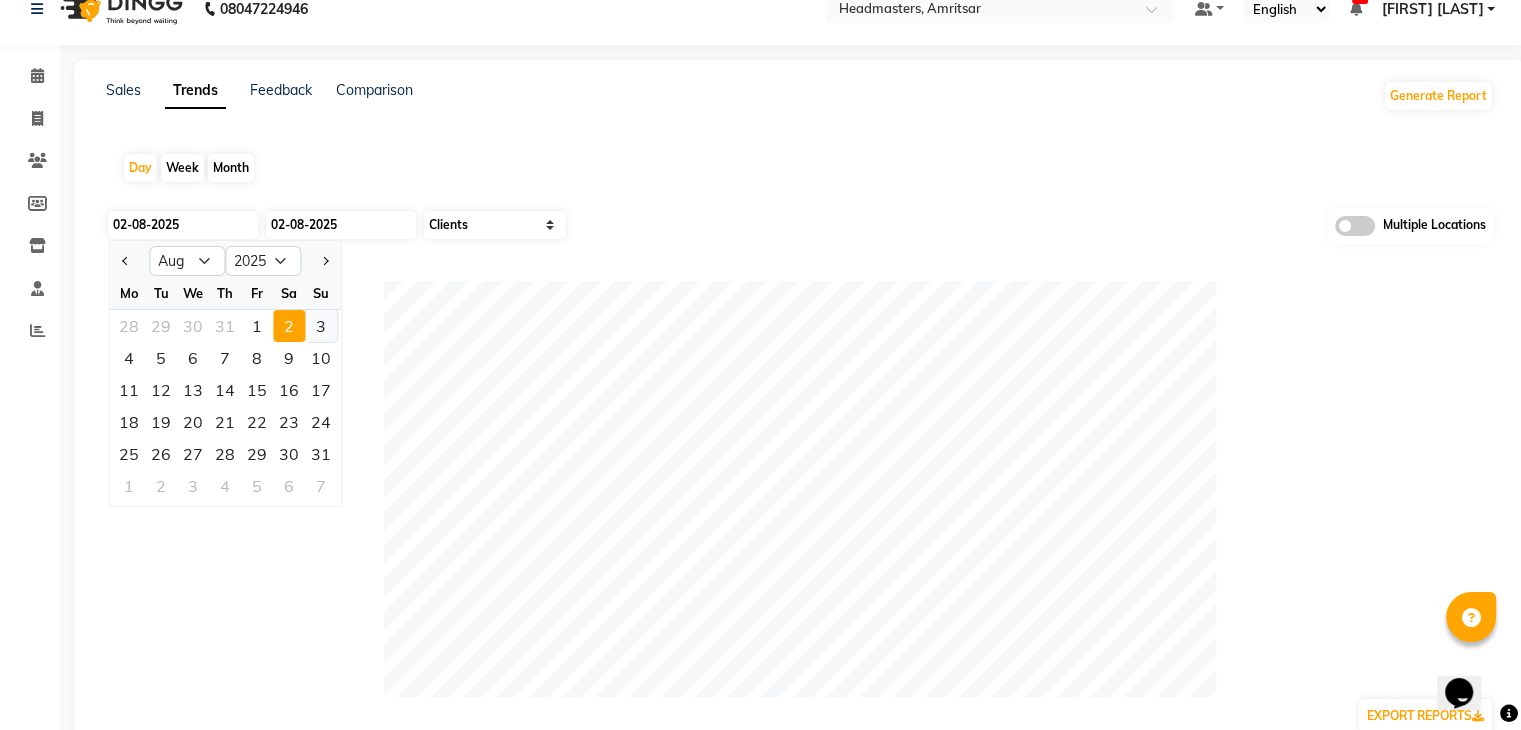 click on "3" 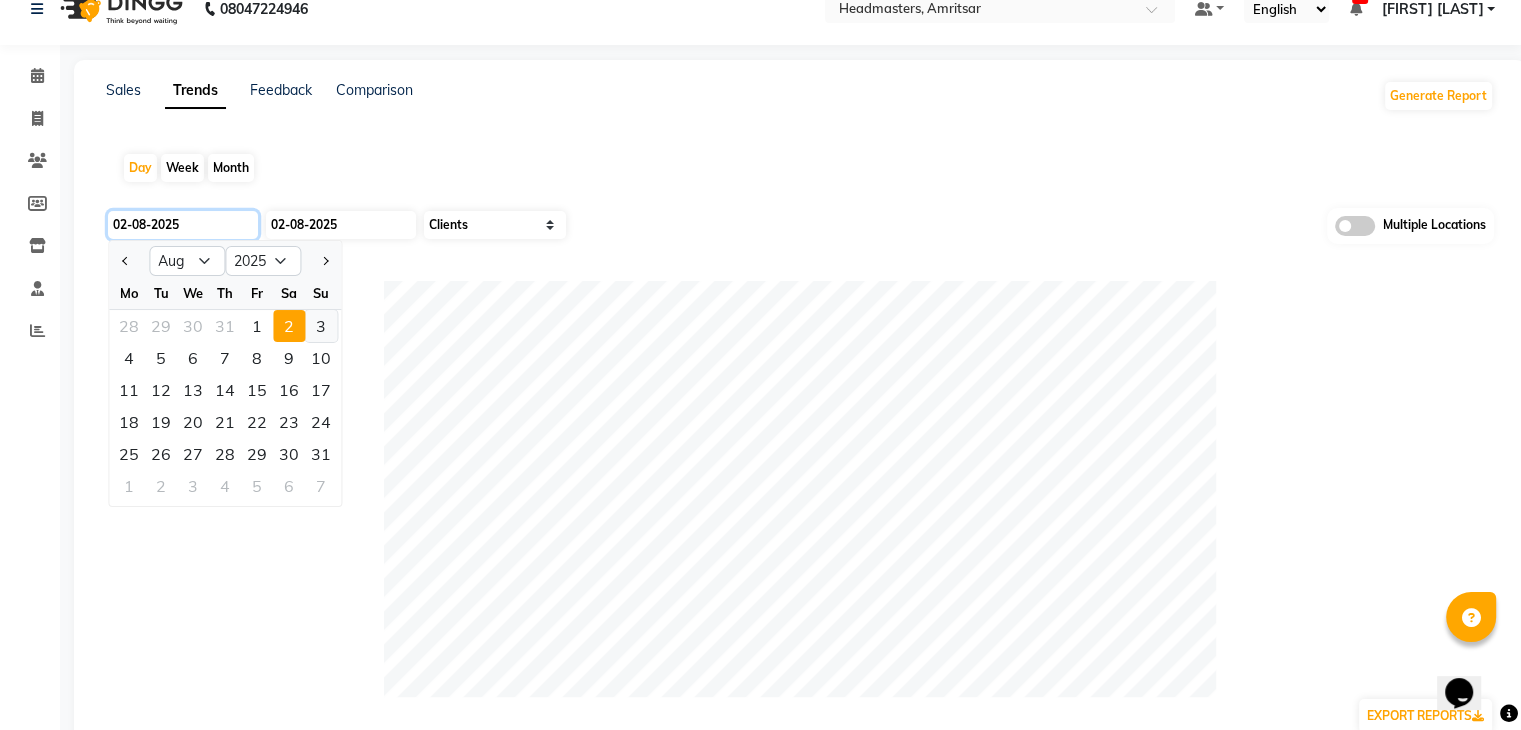 type on "03-08-2025" 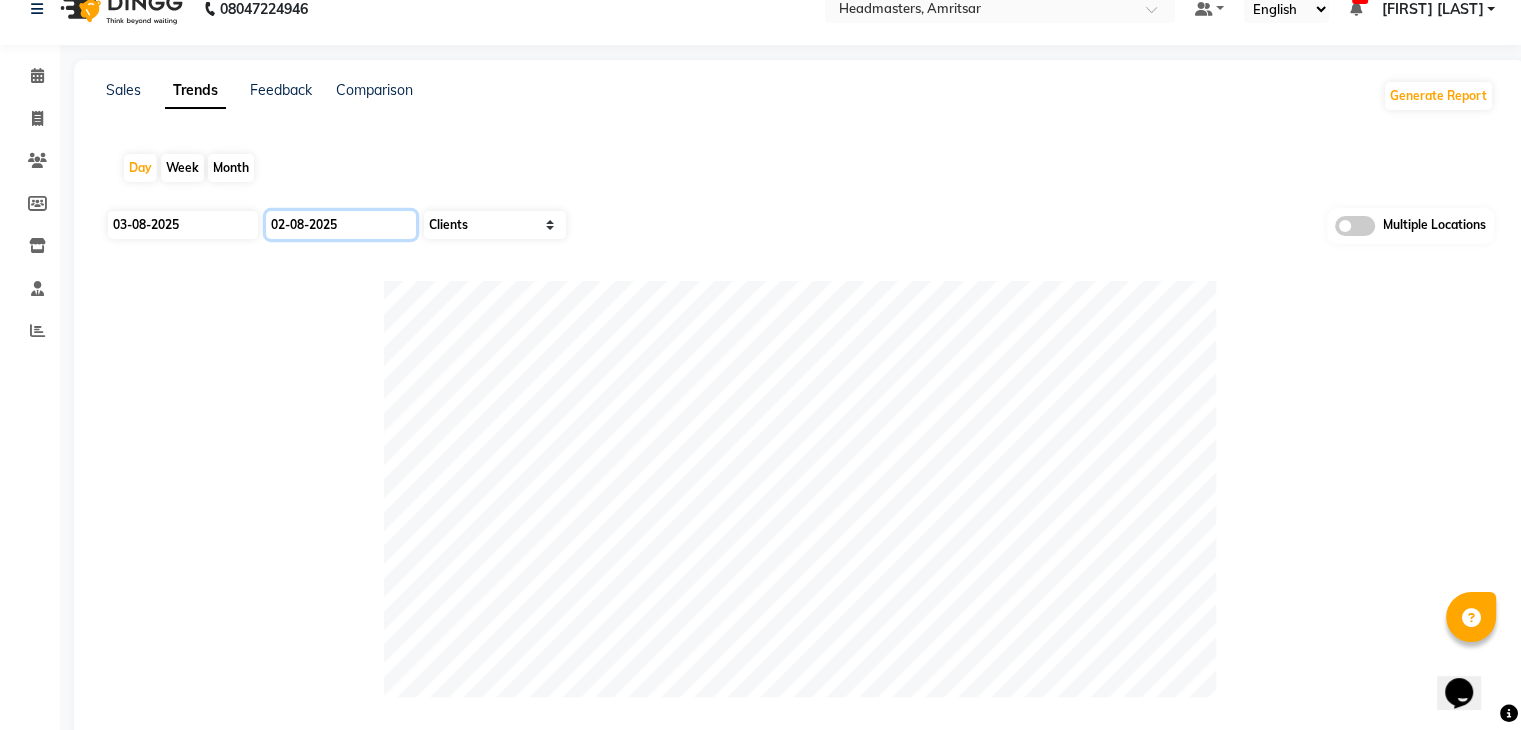 click on "02-08-2025" 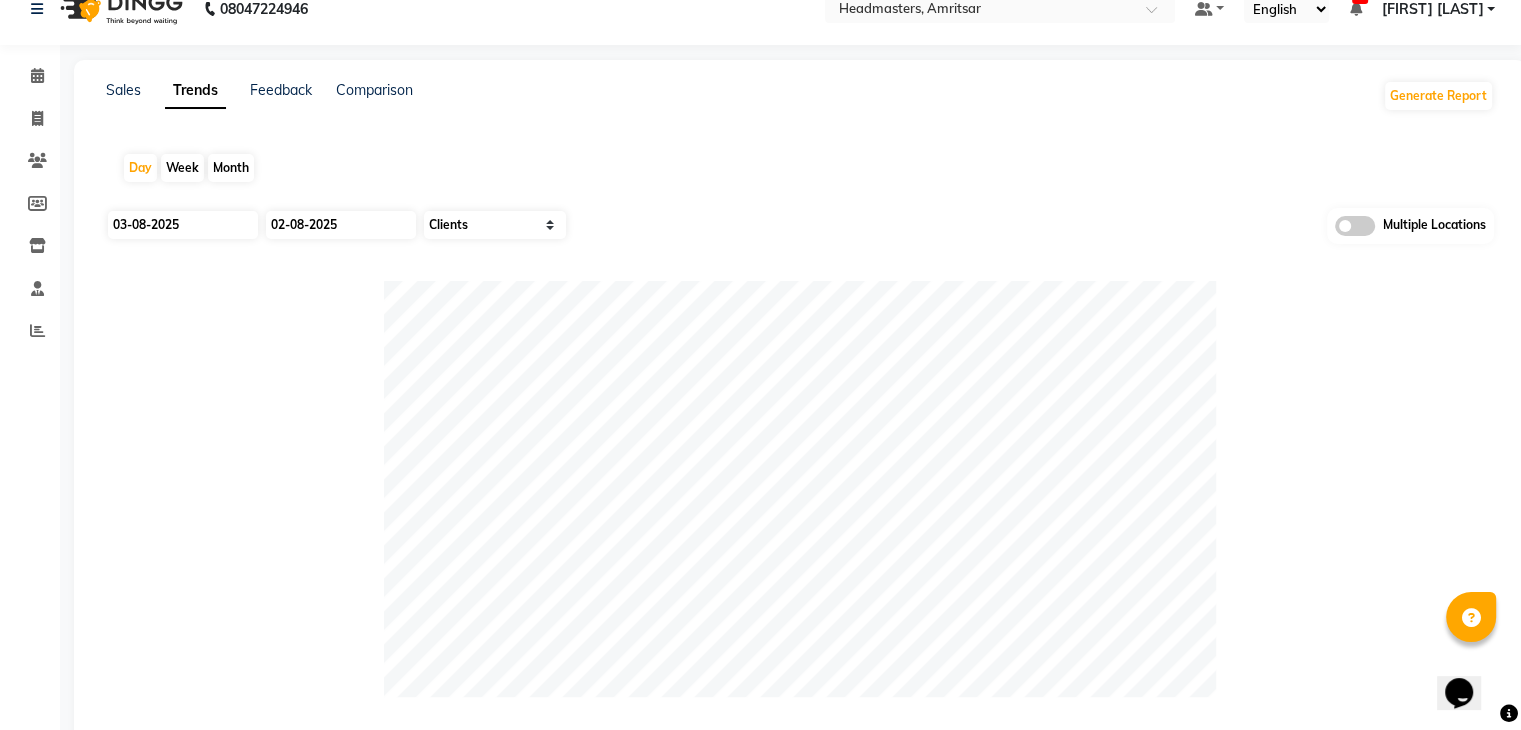 select on "8" 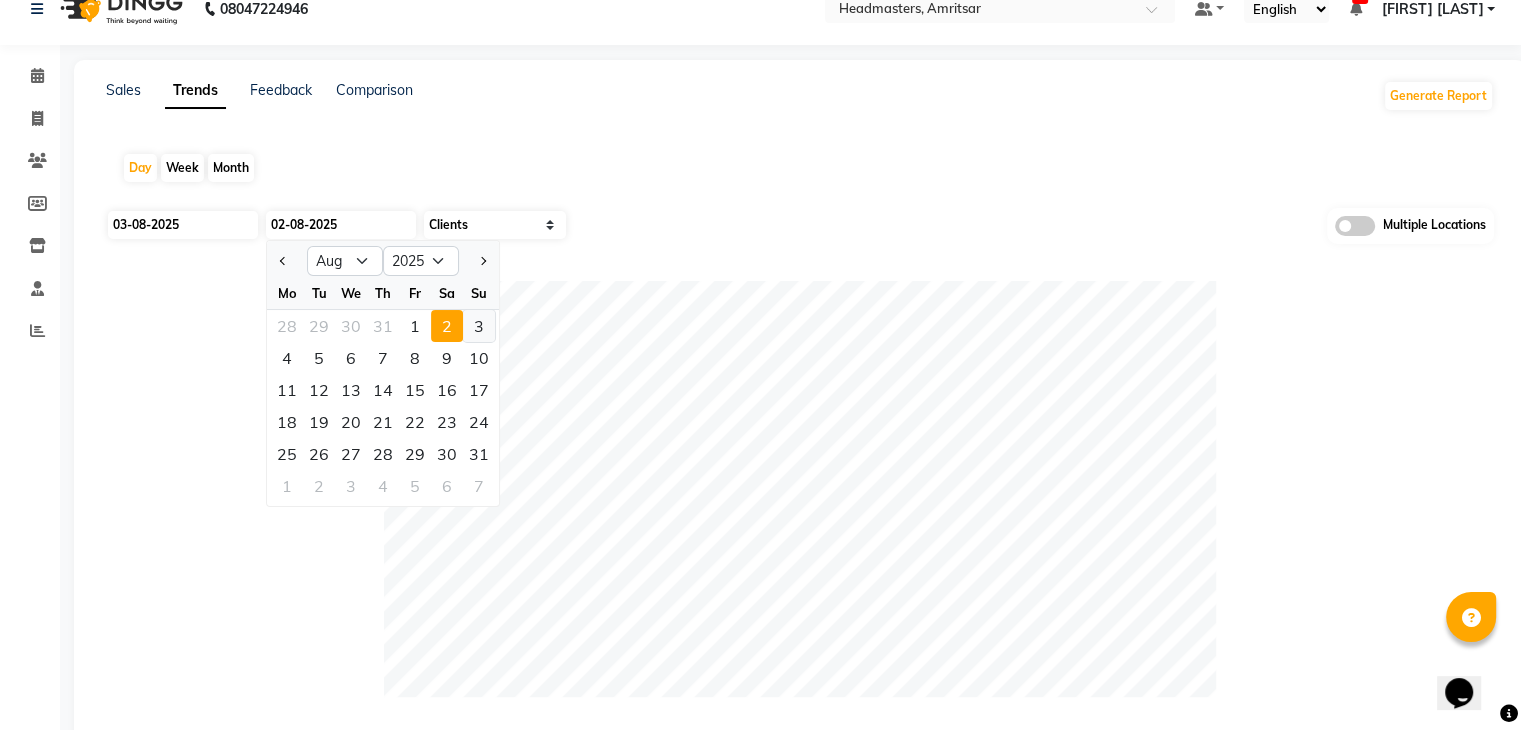 click on "3" 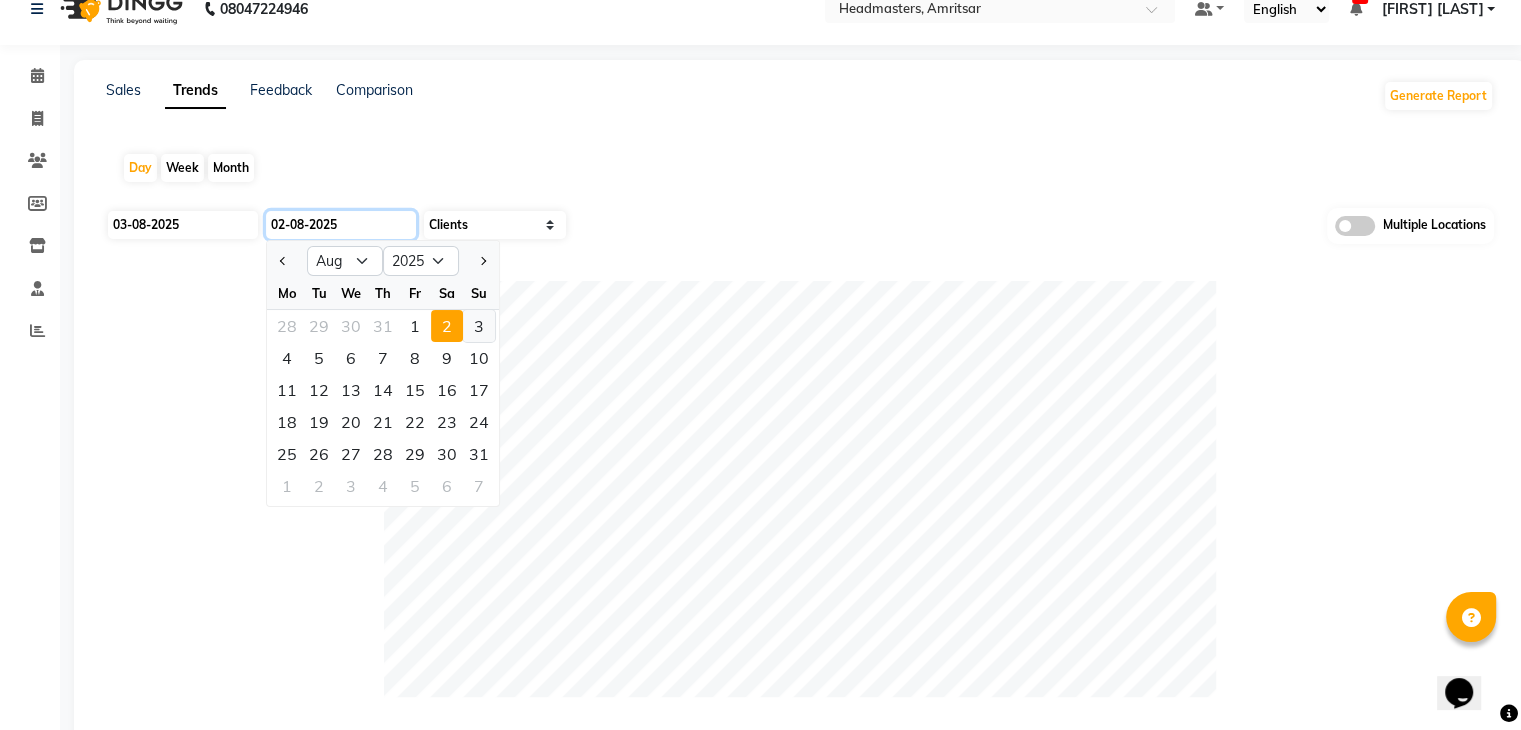 type on "03-08-2025" 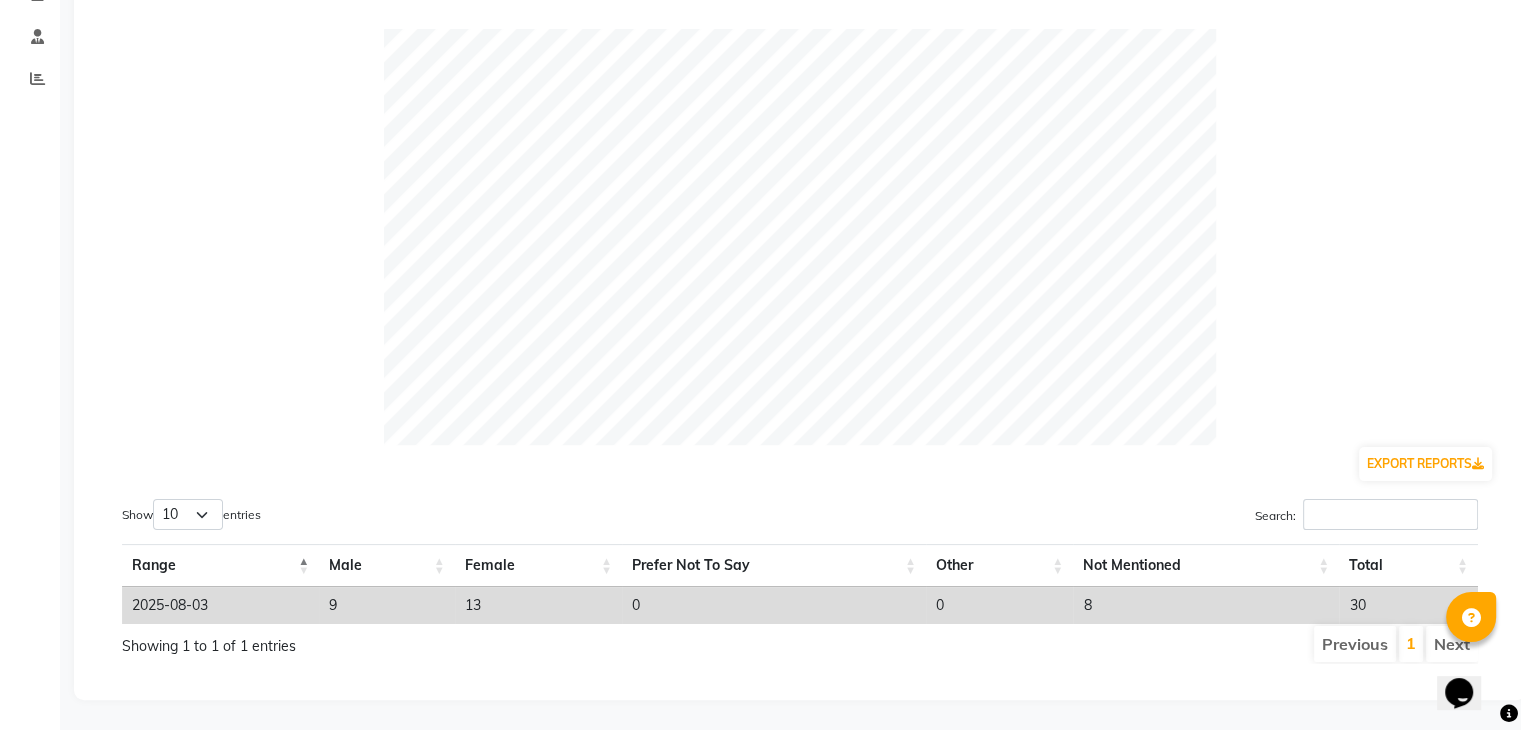 scroll, scrollTop: 293, scrollLeft: 0, axis: vertical 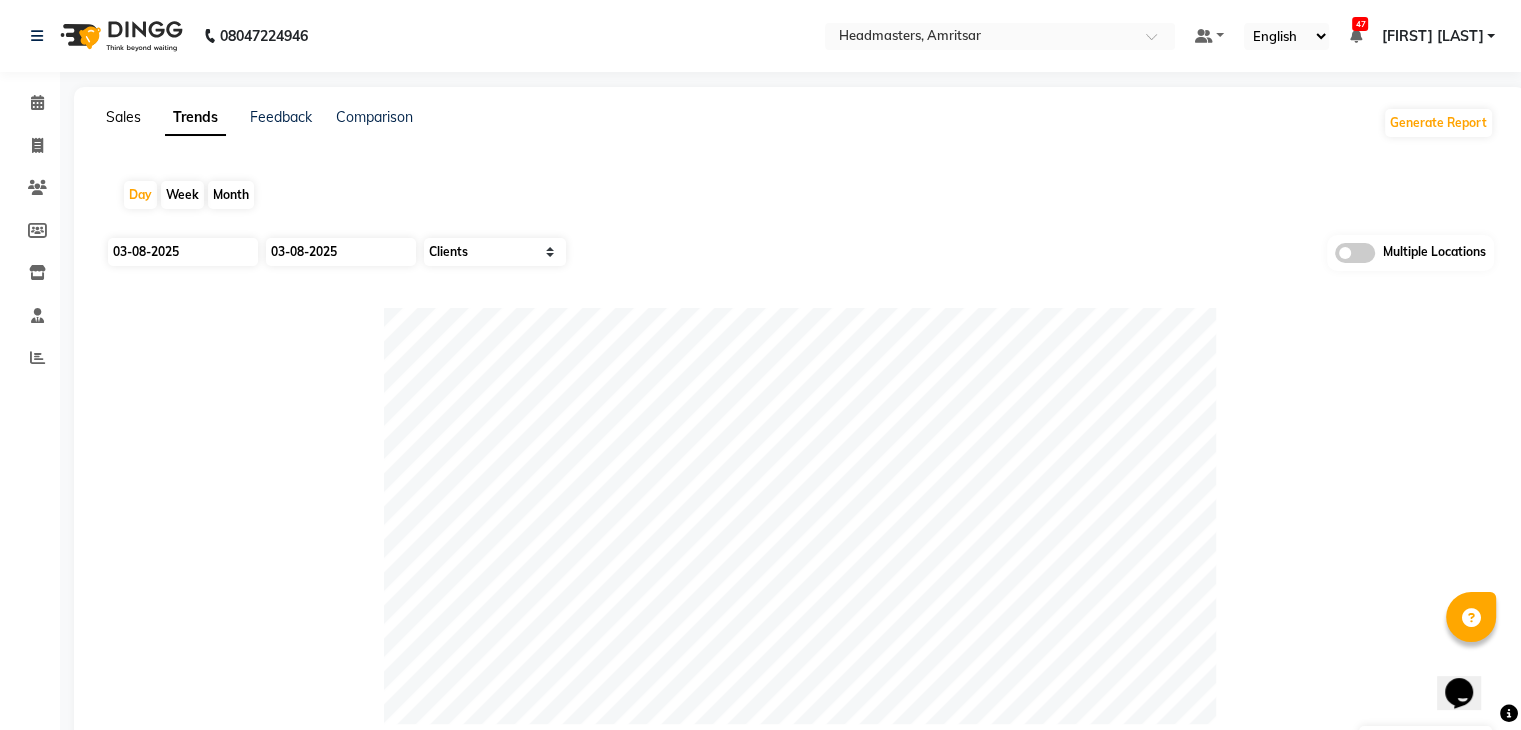 click on "Sales" 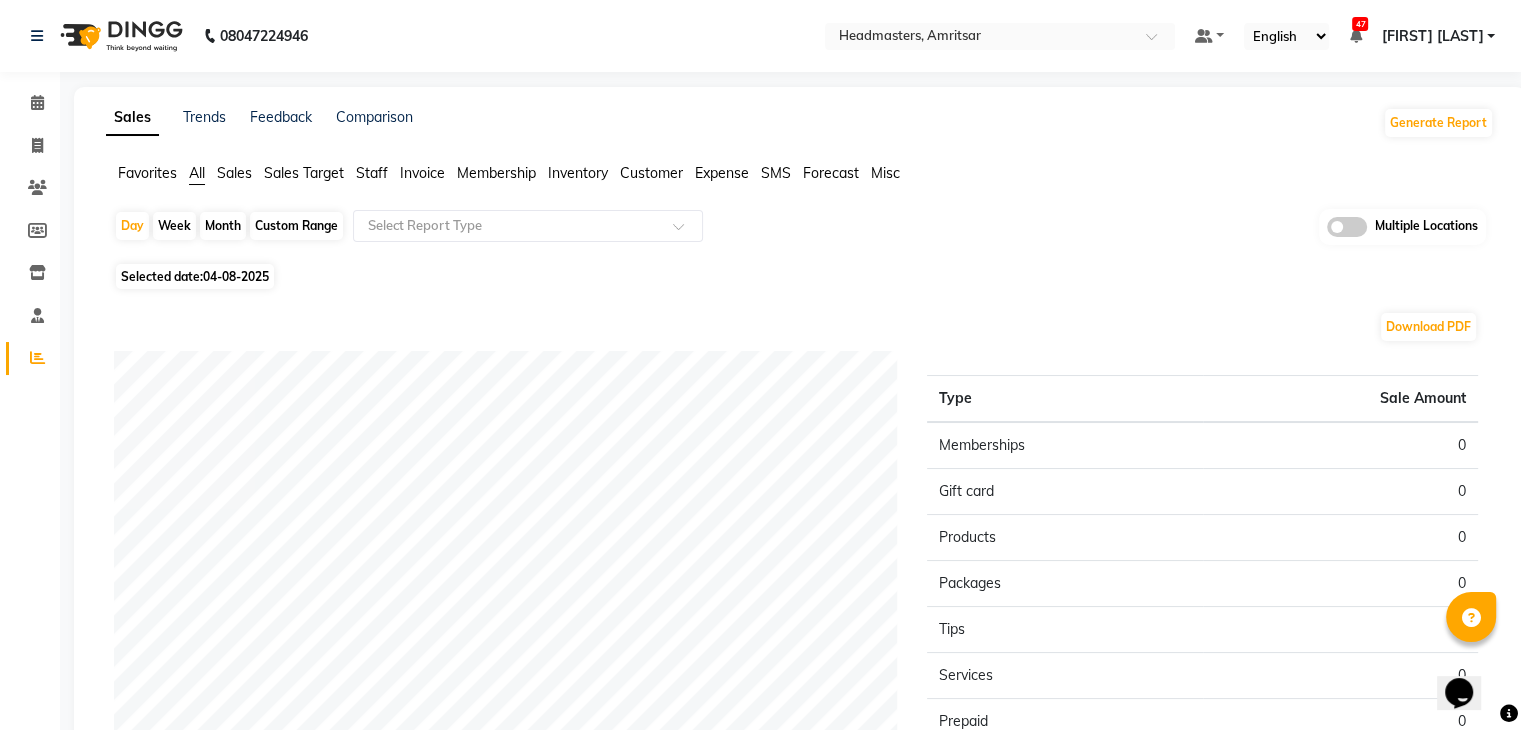 click on "Favorites" 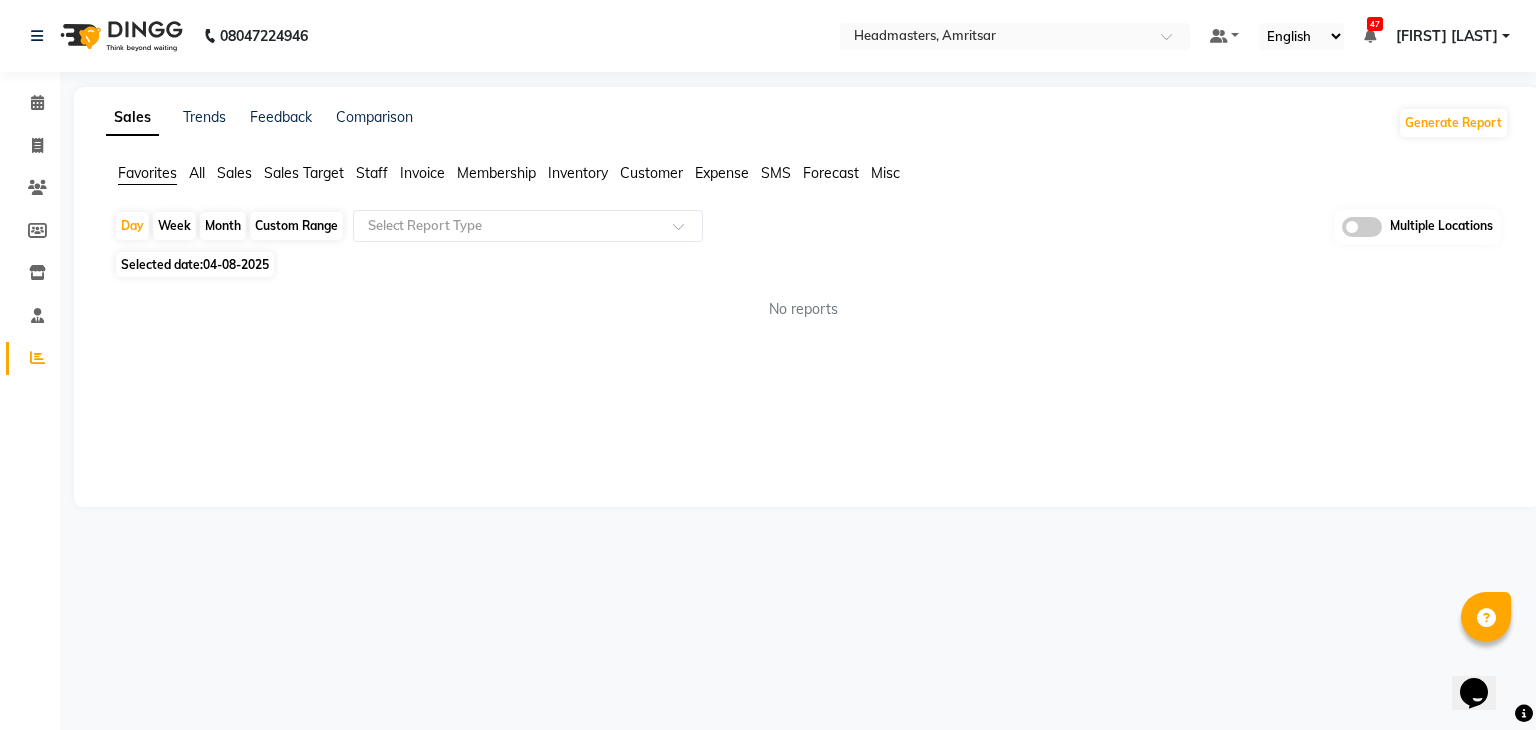 click on "Favorites" 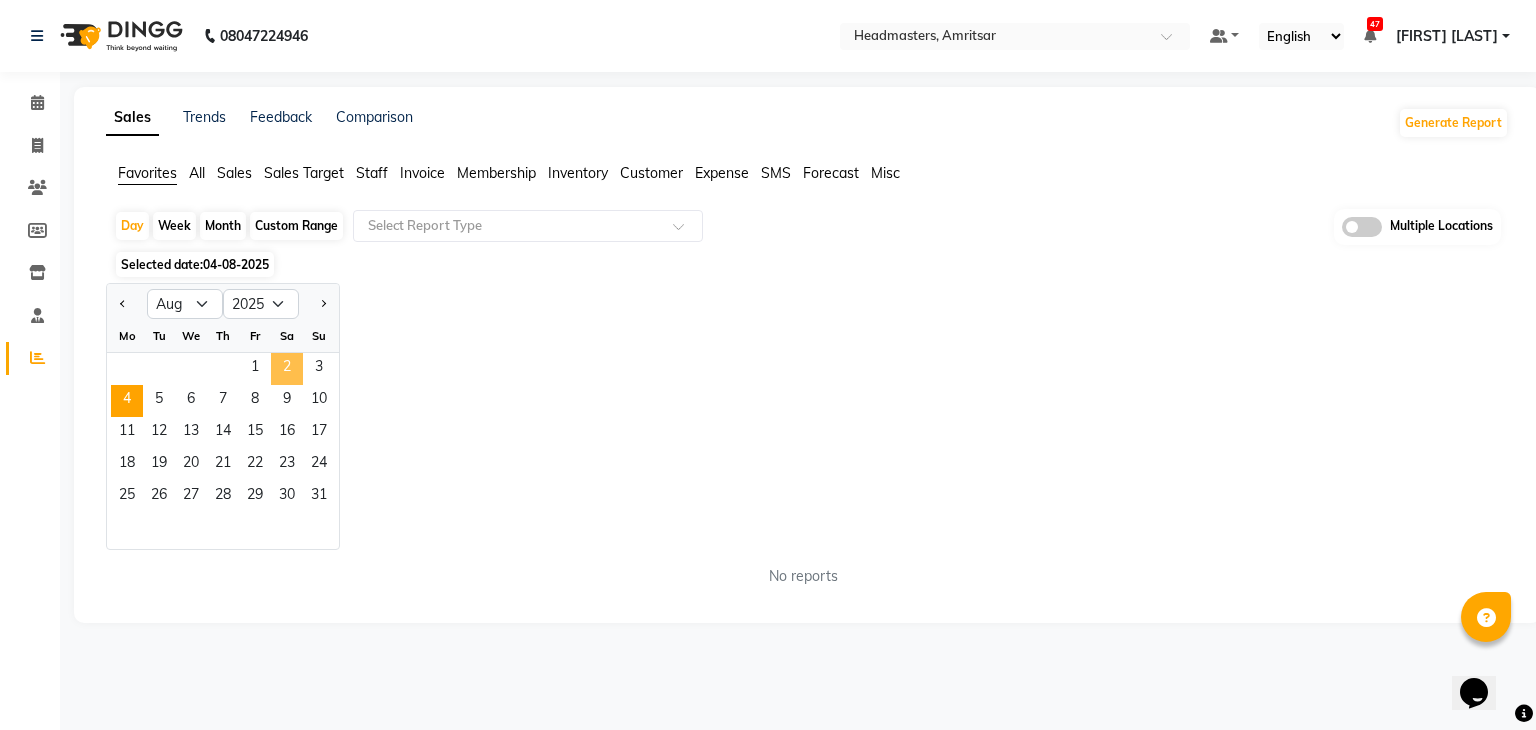 click on "2" 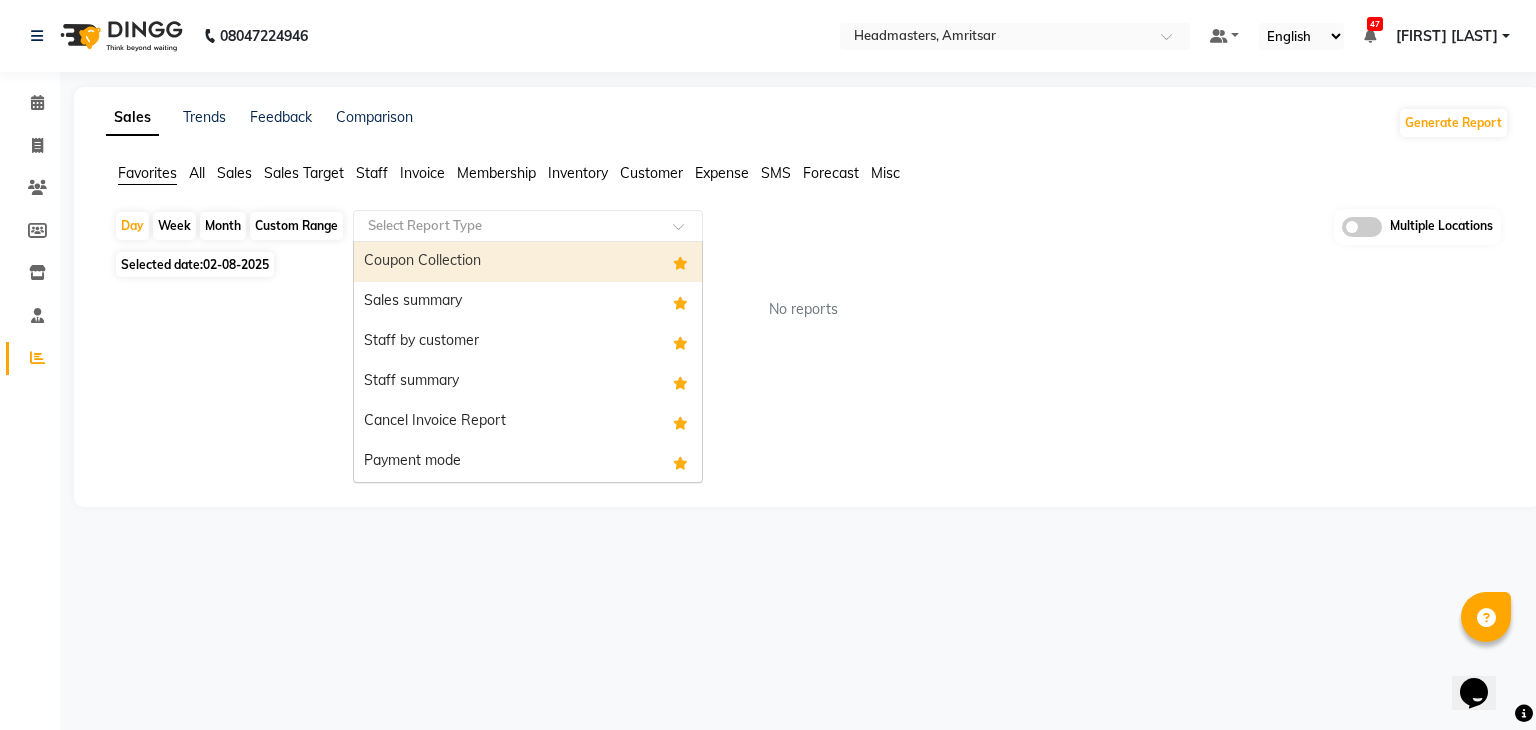 click 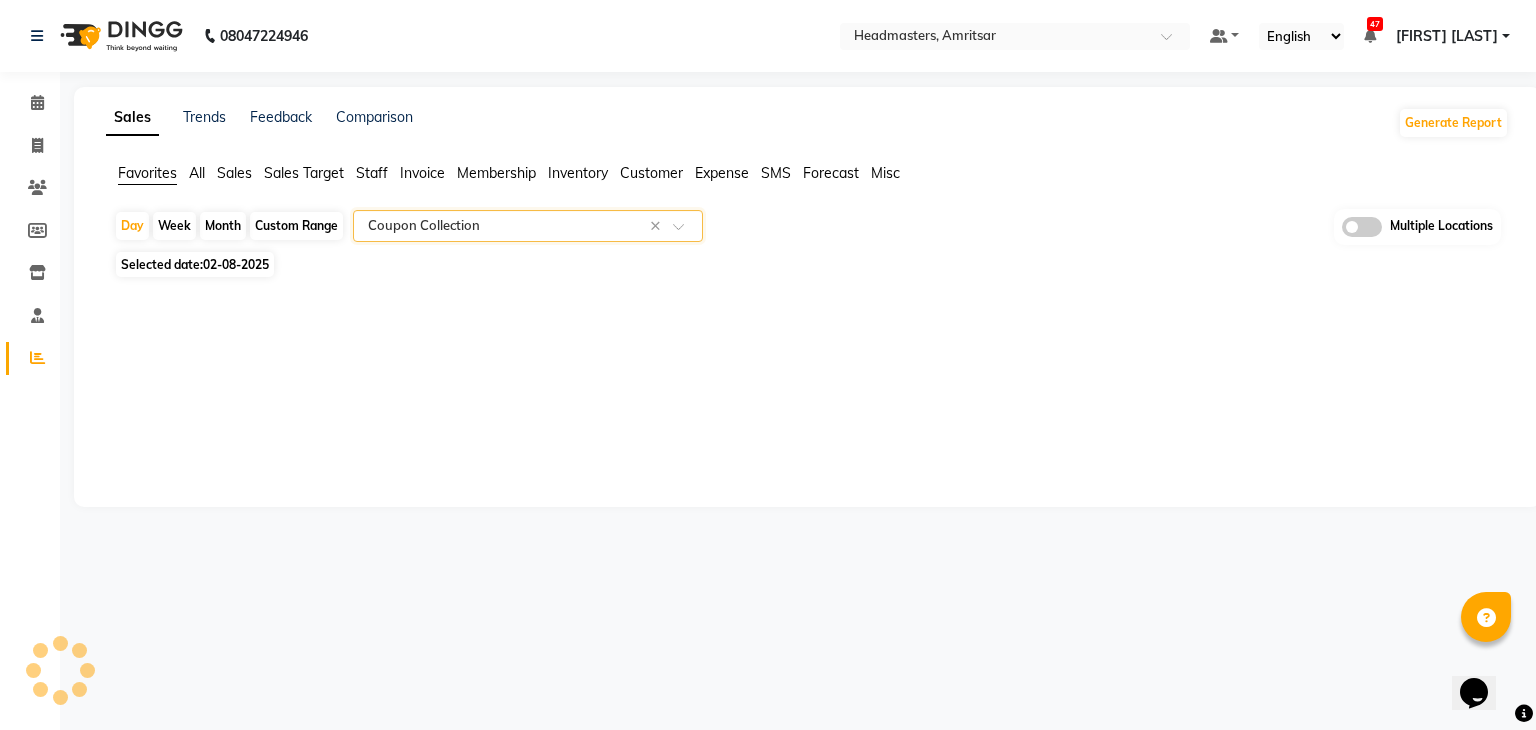 select on "full_report" 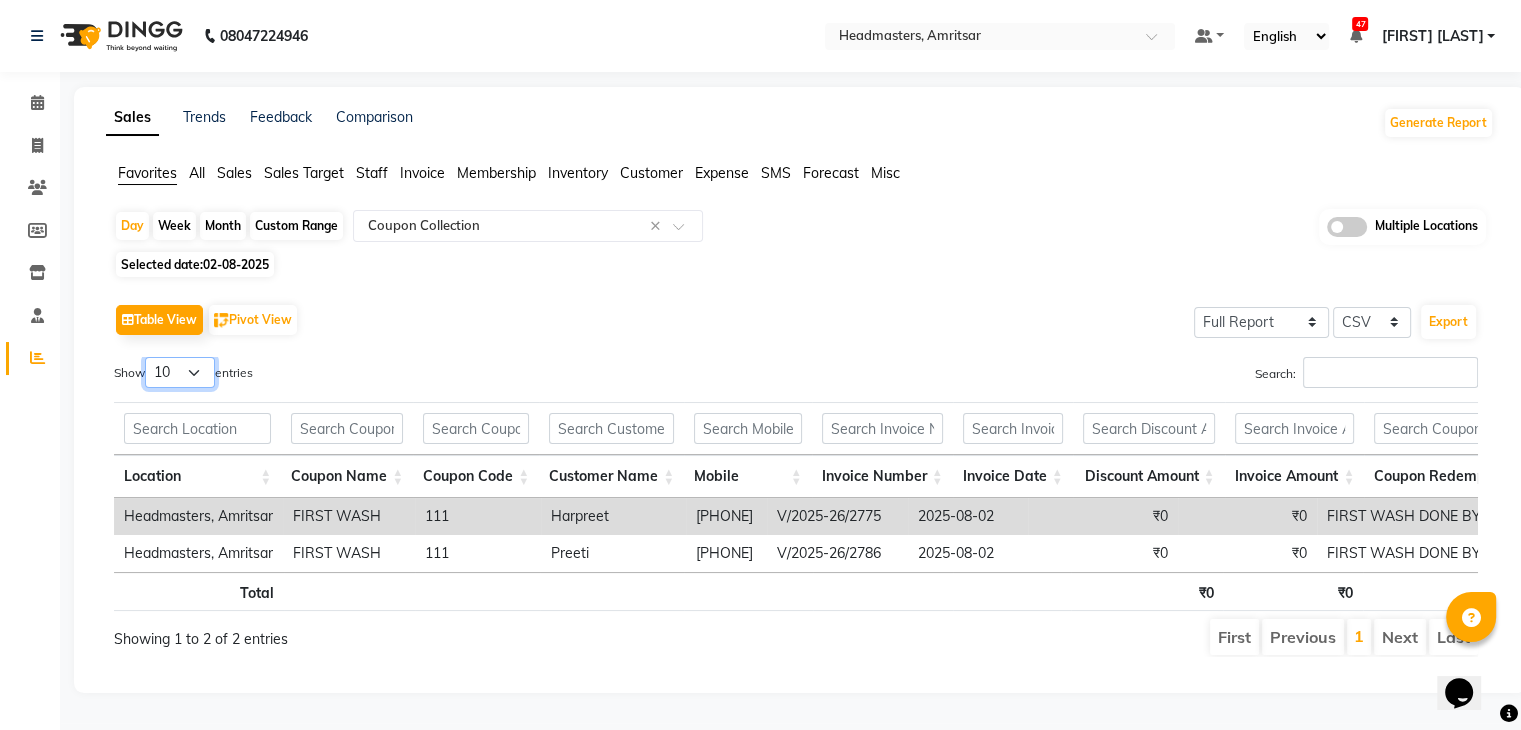 click on "10 25 50 100" at bounding box center [180, 372] 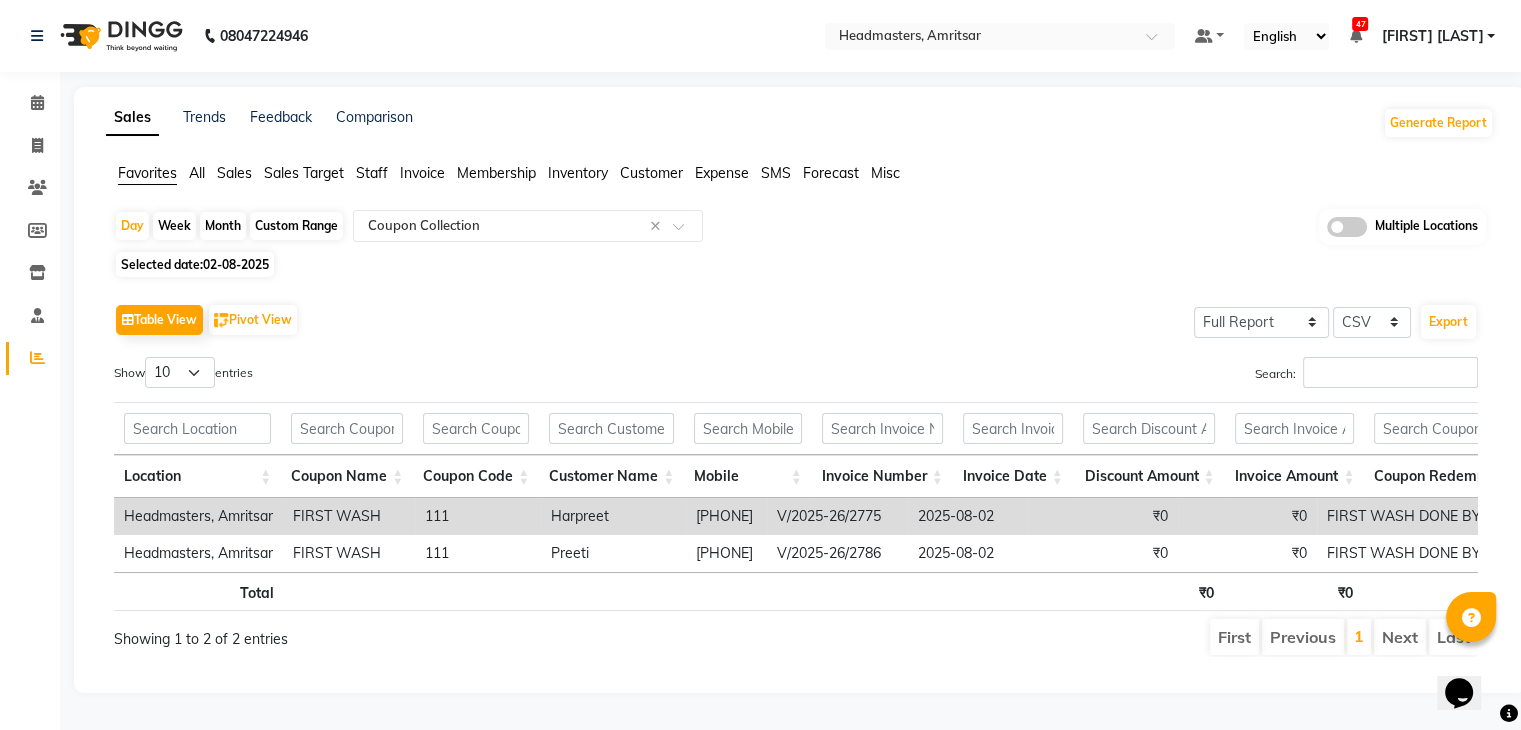 drag, startPoint x: 332, startPoint y: 361, endPoint x: 159, endPoint y: 254, distance: 203.41583 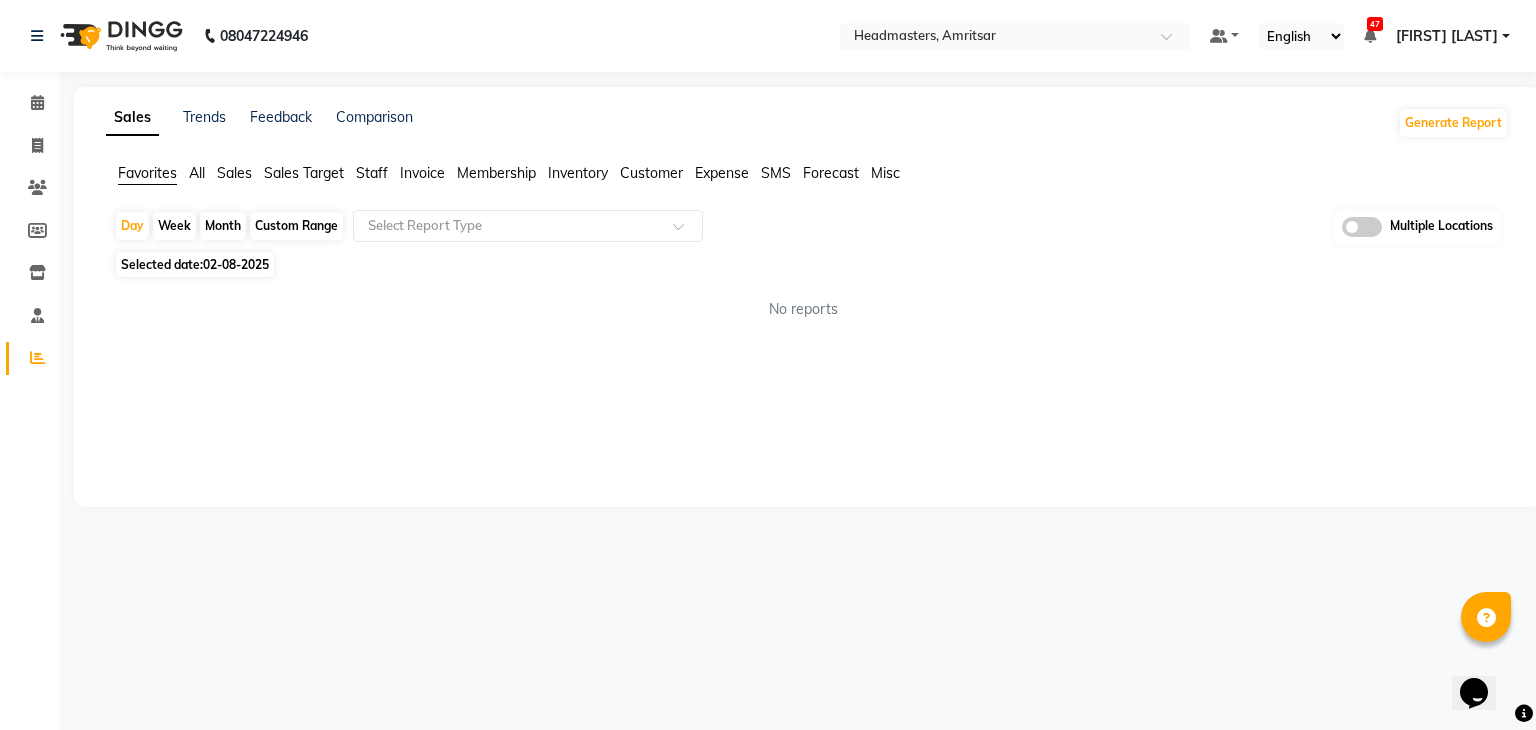 click on "Selected date:  02-08-2025" 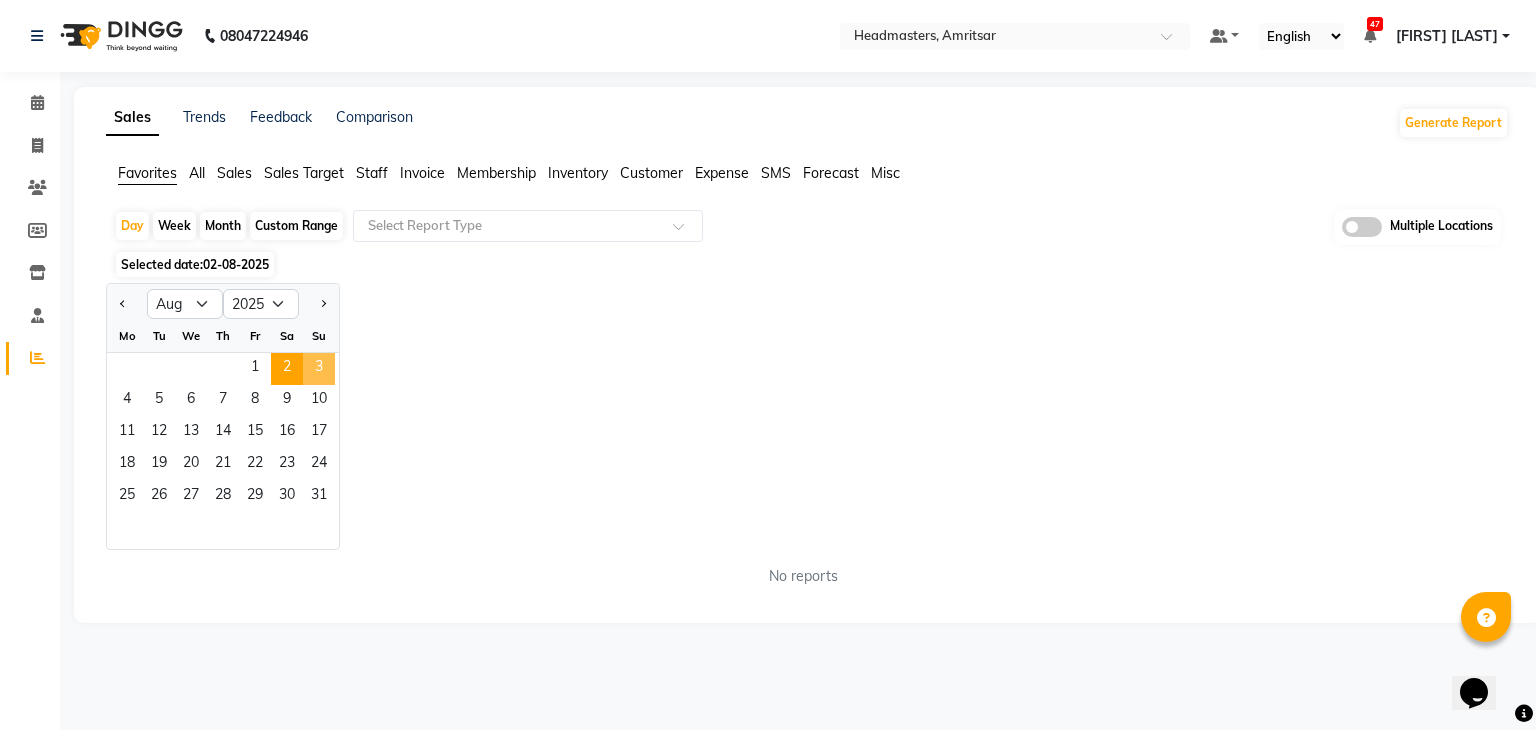 click on "3" 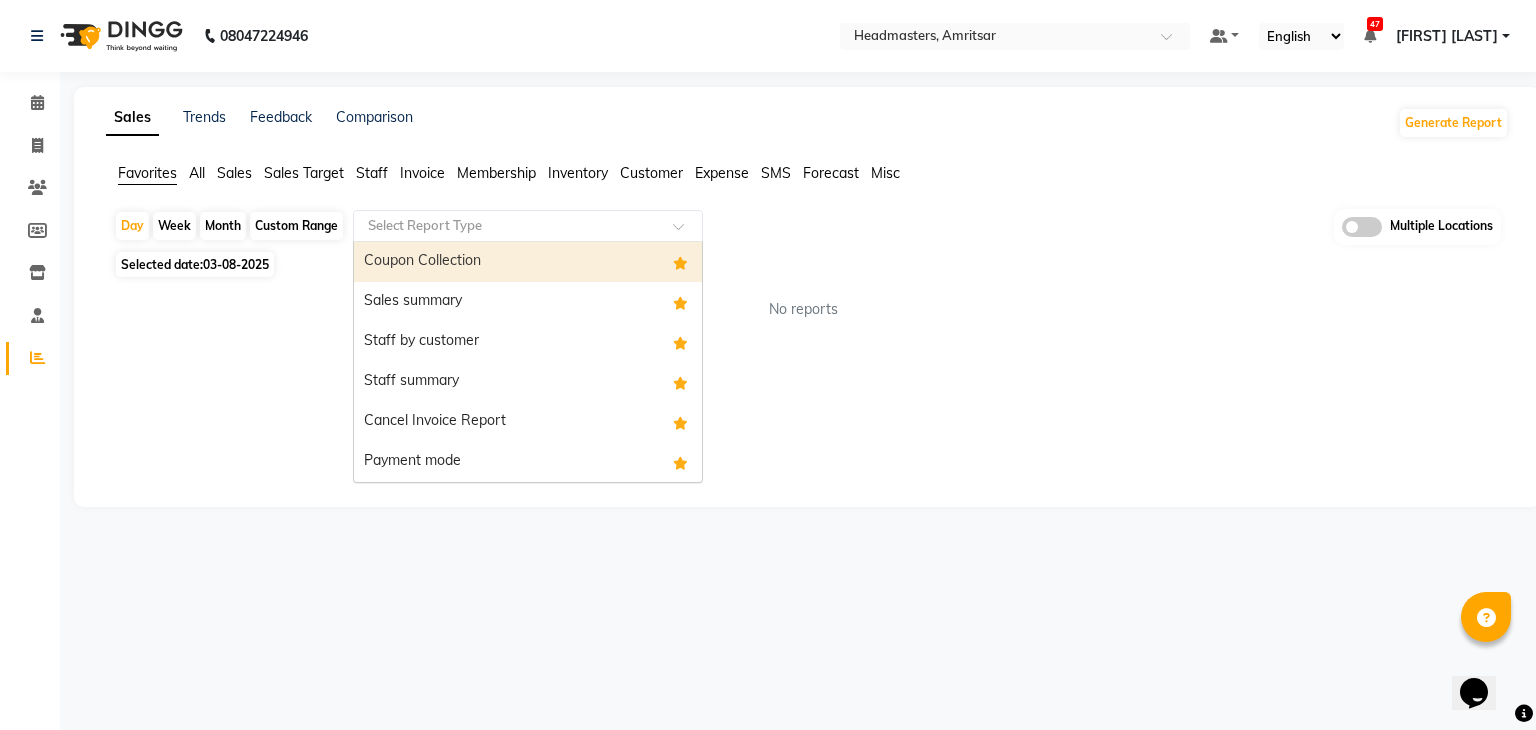 click 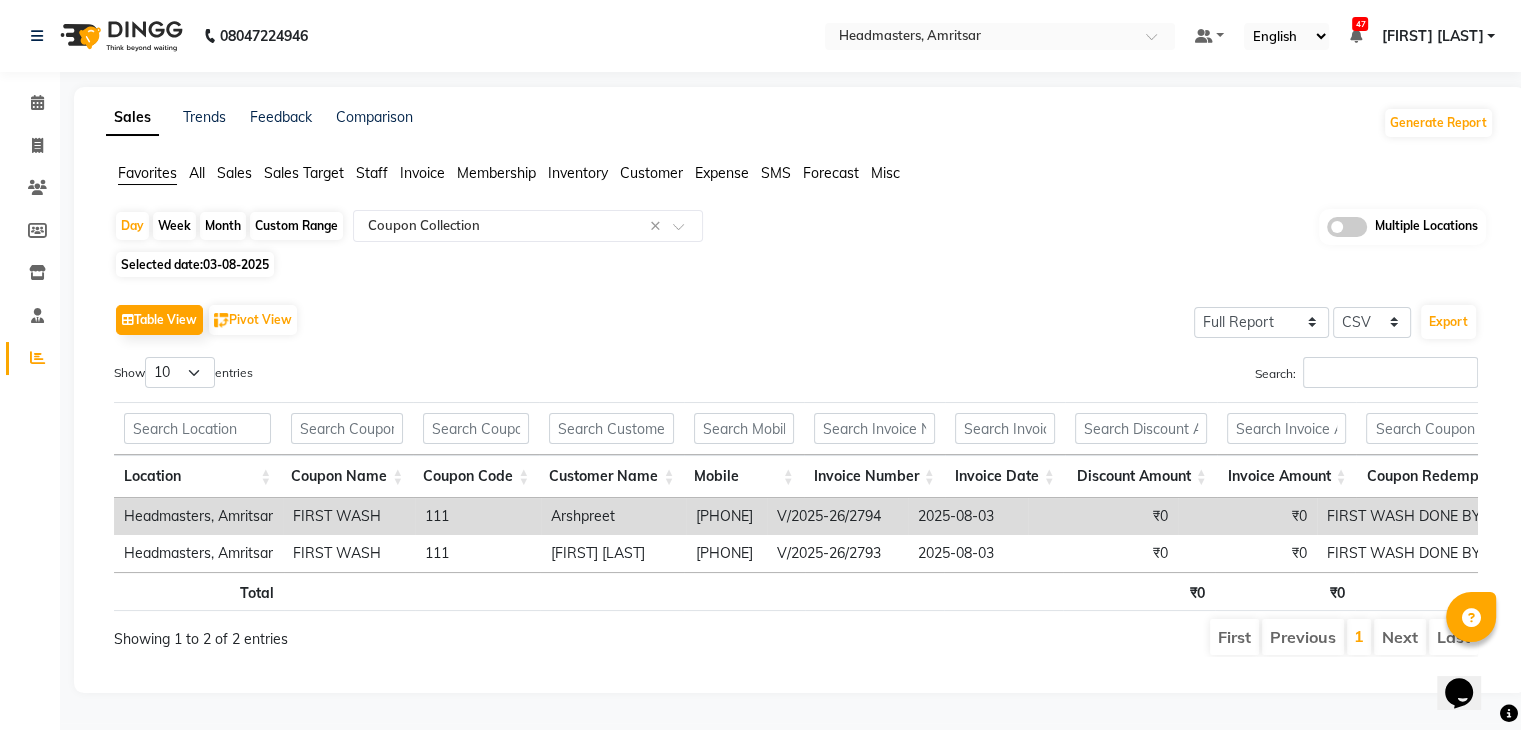 click on "Custom Range" 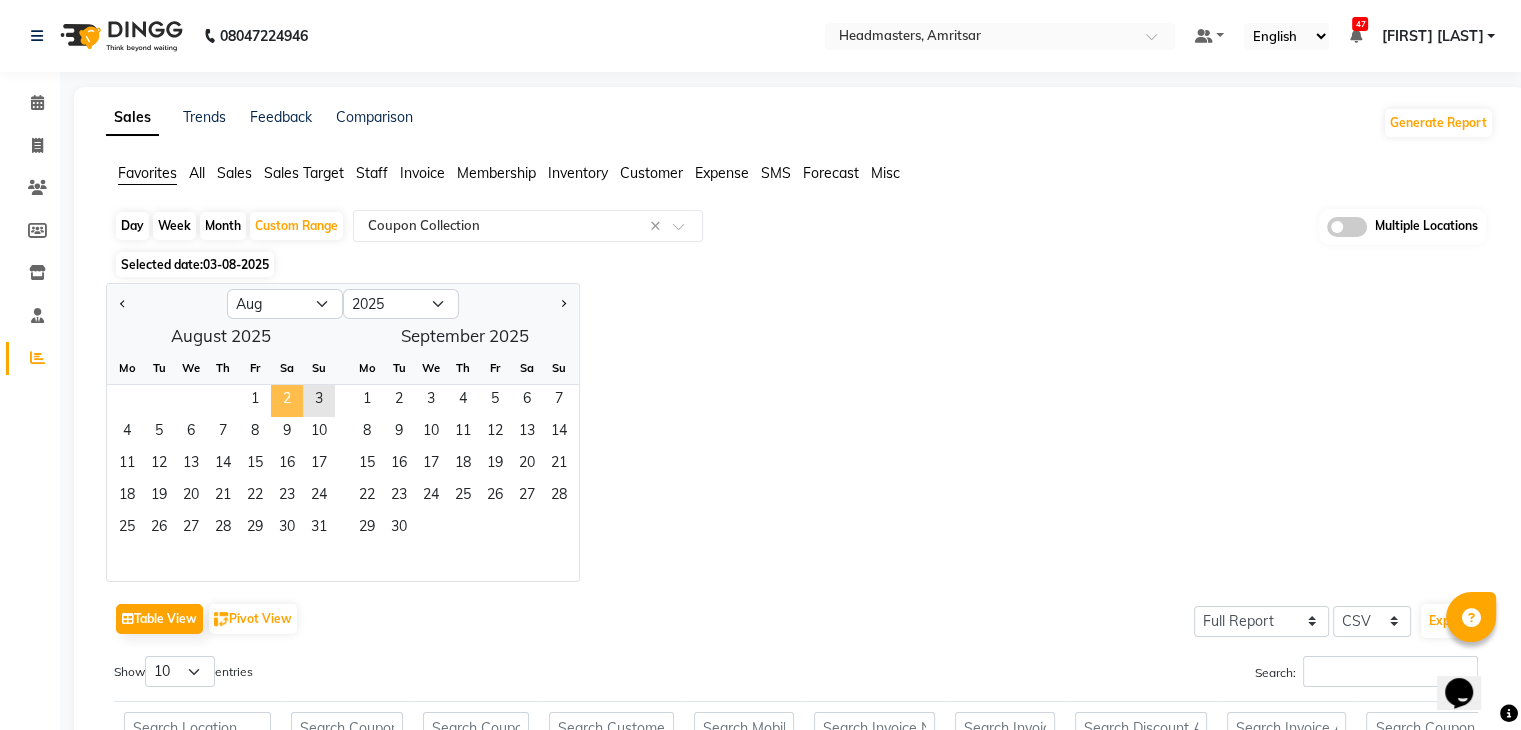 click on "2" 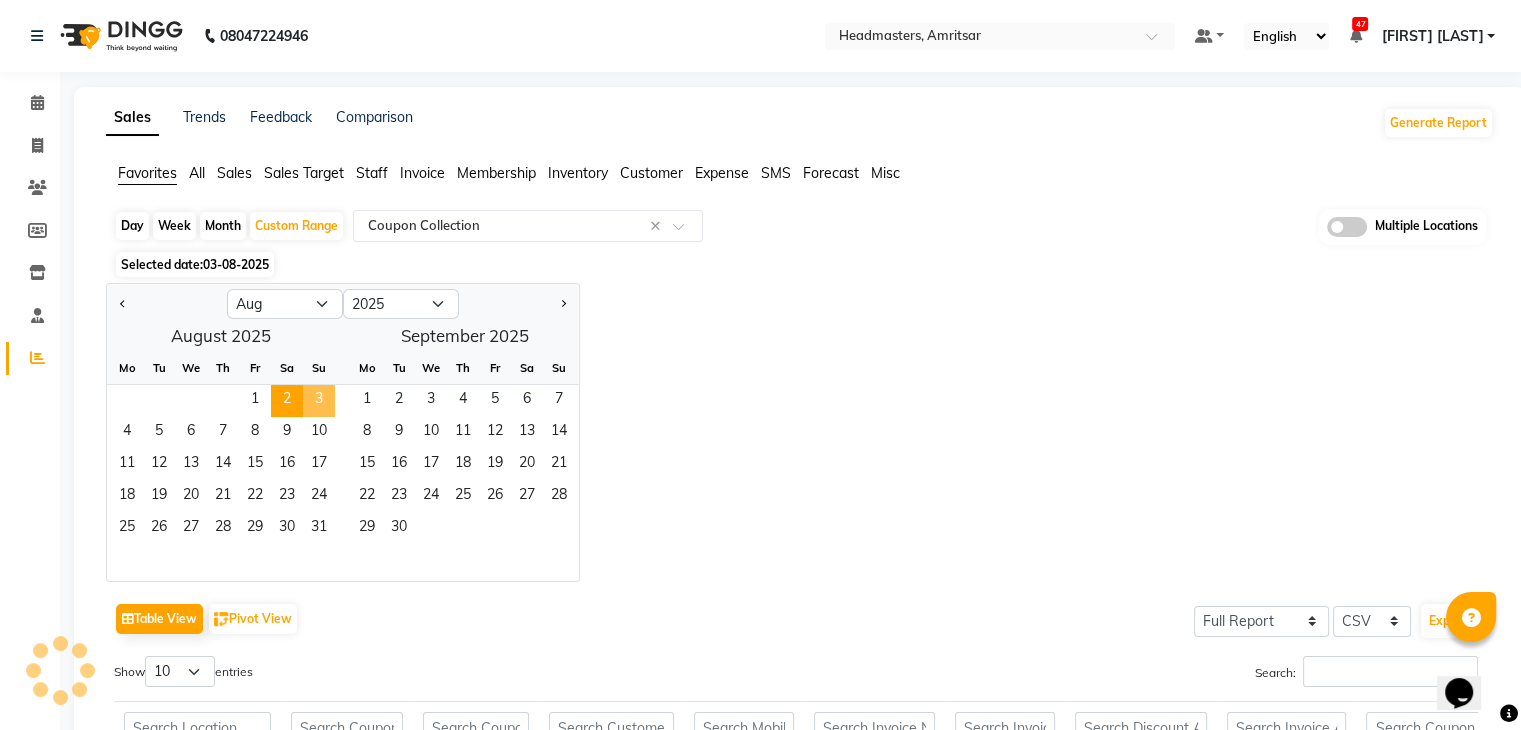 click on "3" 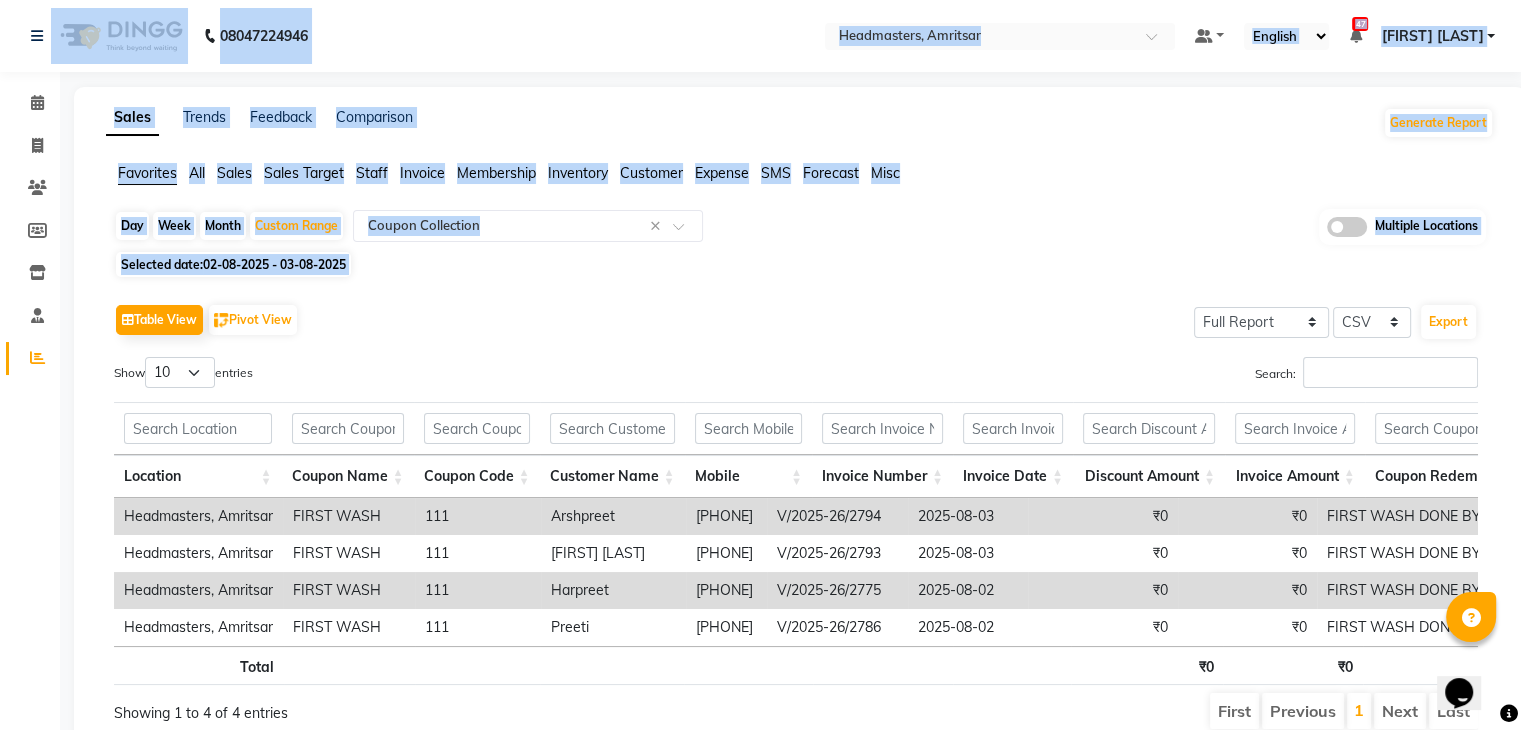 drag, startPoint x: 472, startPoint y: 275, endPoint x: 60, endPoint y: -21, distance: 507.3066 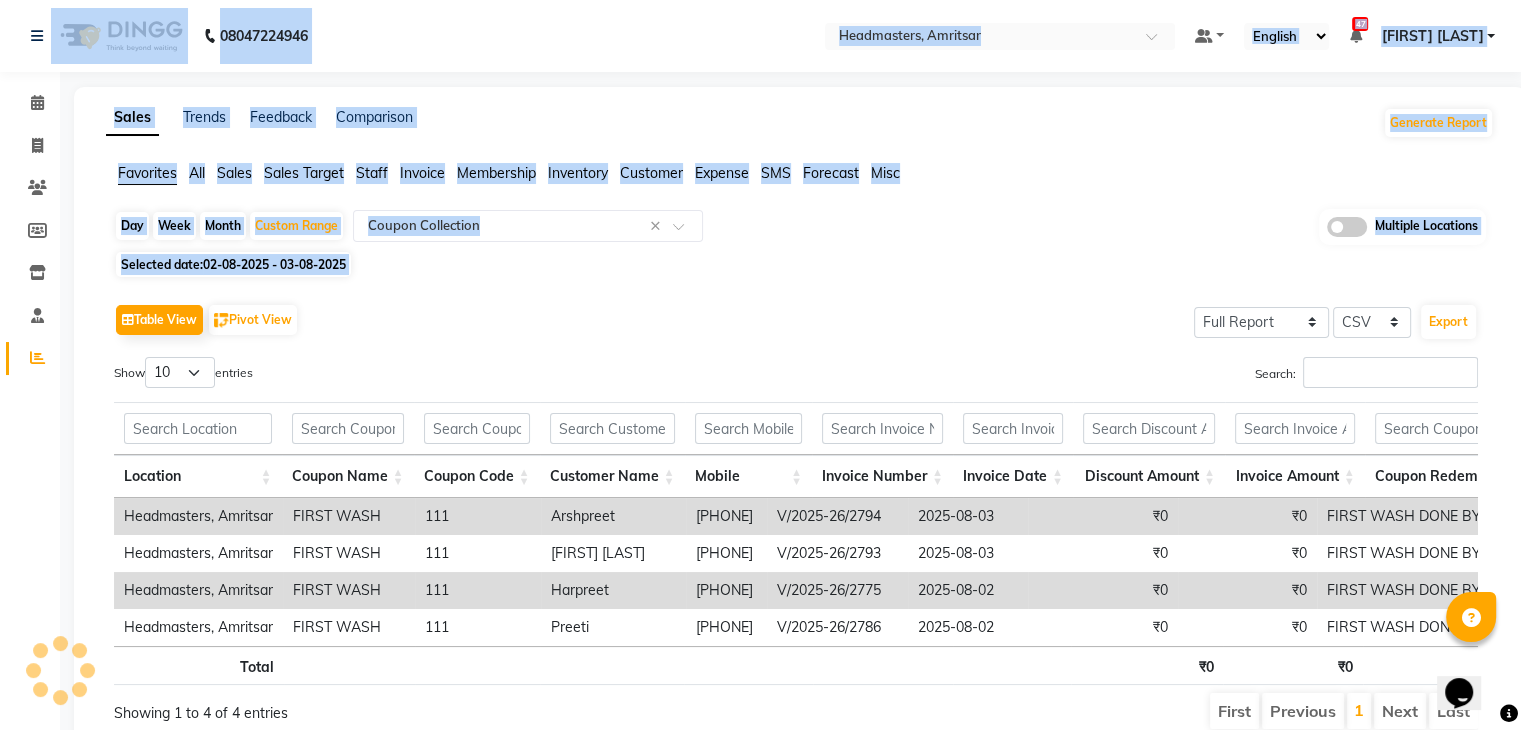 click on "Day   Week   Month   Custom Range  Select Report Type × Coupon Collection × Multiple Locations Selected date:  02-08-2025 - 03-08-2025   Table View   Pivot View  Select Full Report Filtered Report Select CSV PDF  Export  Show  10 25 50 100  entries Search: Location Coupon Name Coupon Code Customer Name Mobile Invoice Number Invoice Date Discount Amount Invoice Amount Coupon Redemption Comment Location Coupon Name Coupon Code Customer Name Mobile Invoice Number Invoice Date Discount Amount Invoice Amount Coupon Redemption Comment Total ₹0 ₹0 Headmasters, Amritsar FIRST WASH 111 Arshpreet  919646444587 V/2025-26/2794 2025-08-03 ₹0 ₹0 FIRST WASH DONE BY ABID Headmasters, Amritsar FIRST WASH 111 Bavneet Singh 919872780804 V/2025-26/2793 2025-08-03 ₹0 ₹0 FIRST WASH DONE BY HONEY SAREEN Headmasters, Amritsar FIRST WASH 111 Harpreet  9179861435871 V/2025-26/2775 2025-08-02 ₹0 ₹0 FIRST WASH DONE BY SAHIL MEHRA Headmasters, Amritsar FIRST WASH 111 Preeti  919815995015 V/2025-26/2786 2025-08-02 1" 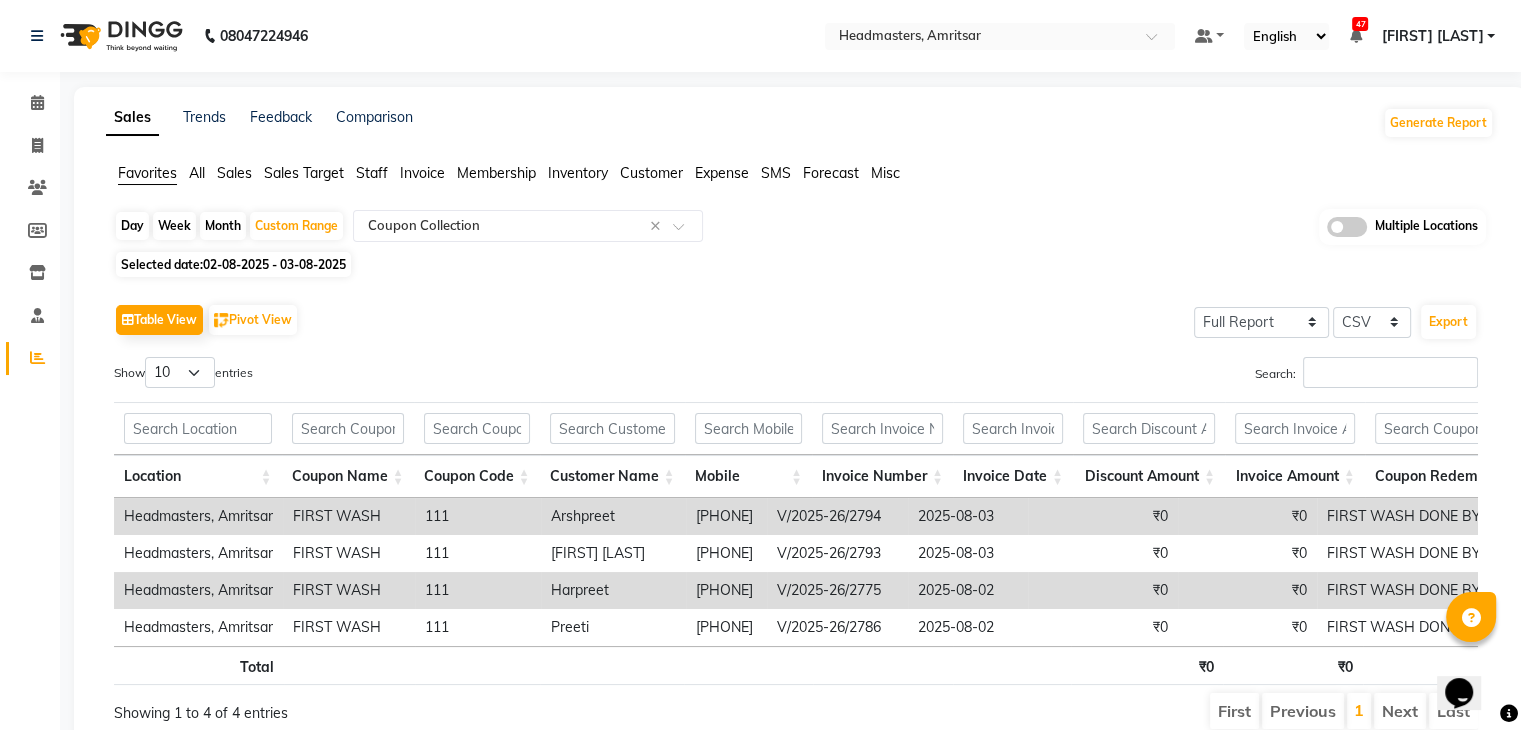 click on "Invoice" 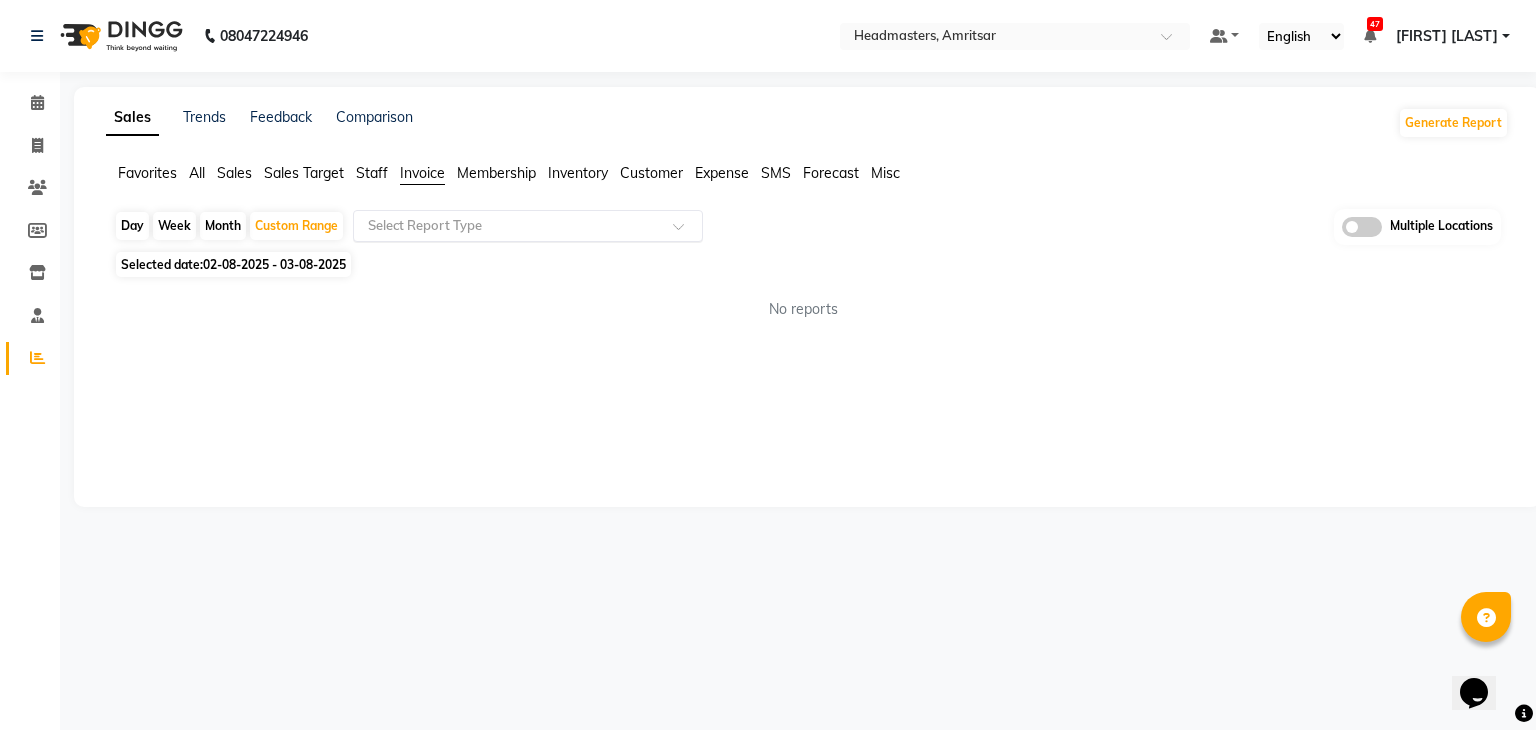 click 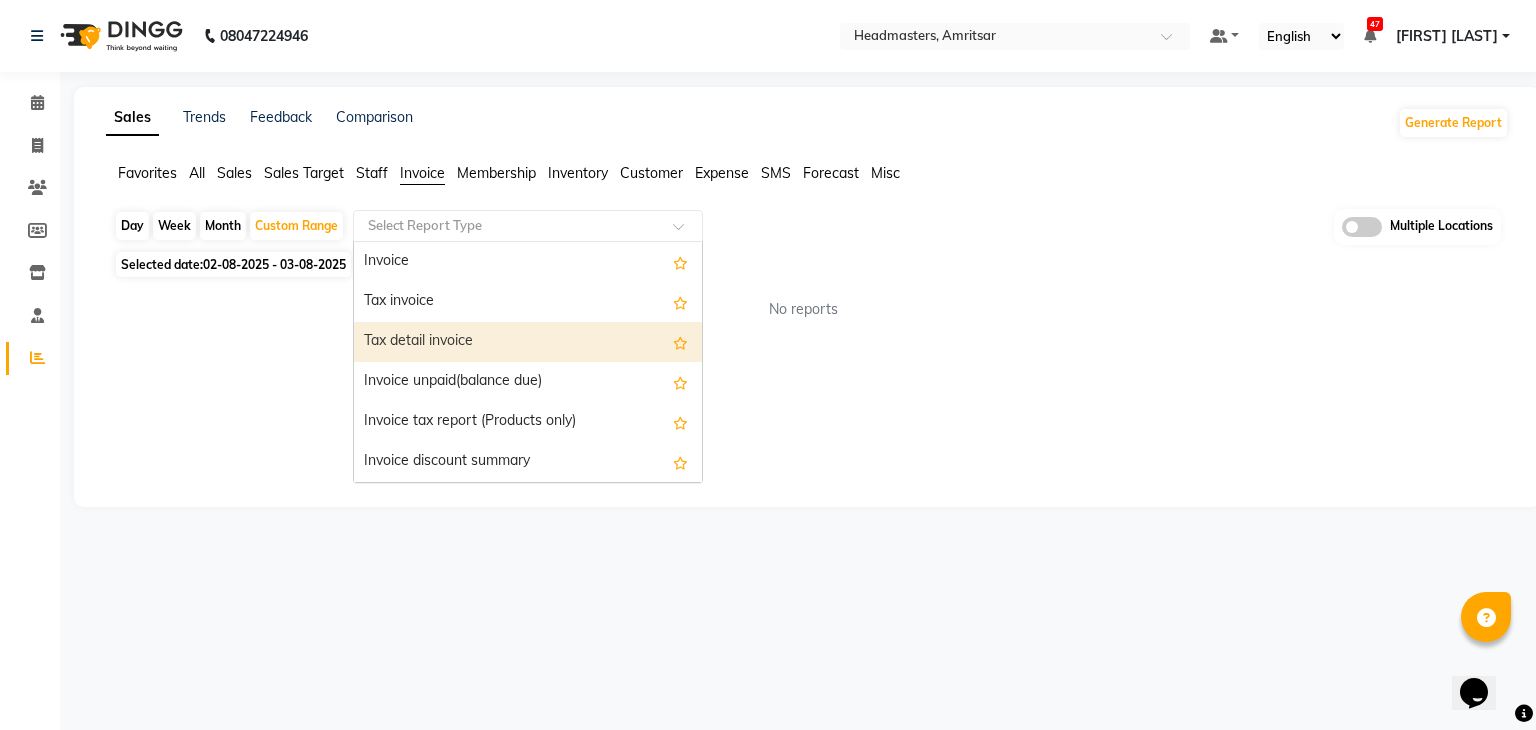 click on "Tax detail invoice" at bounding box center [528, 342] 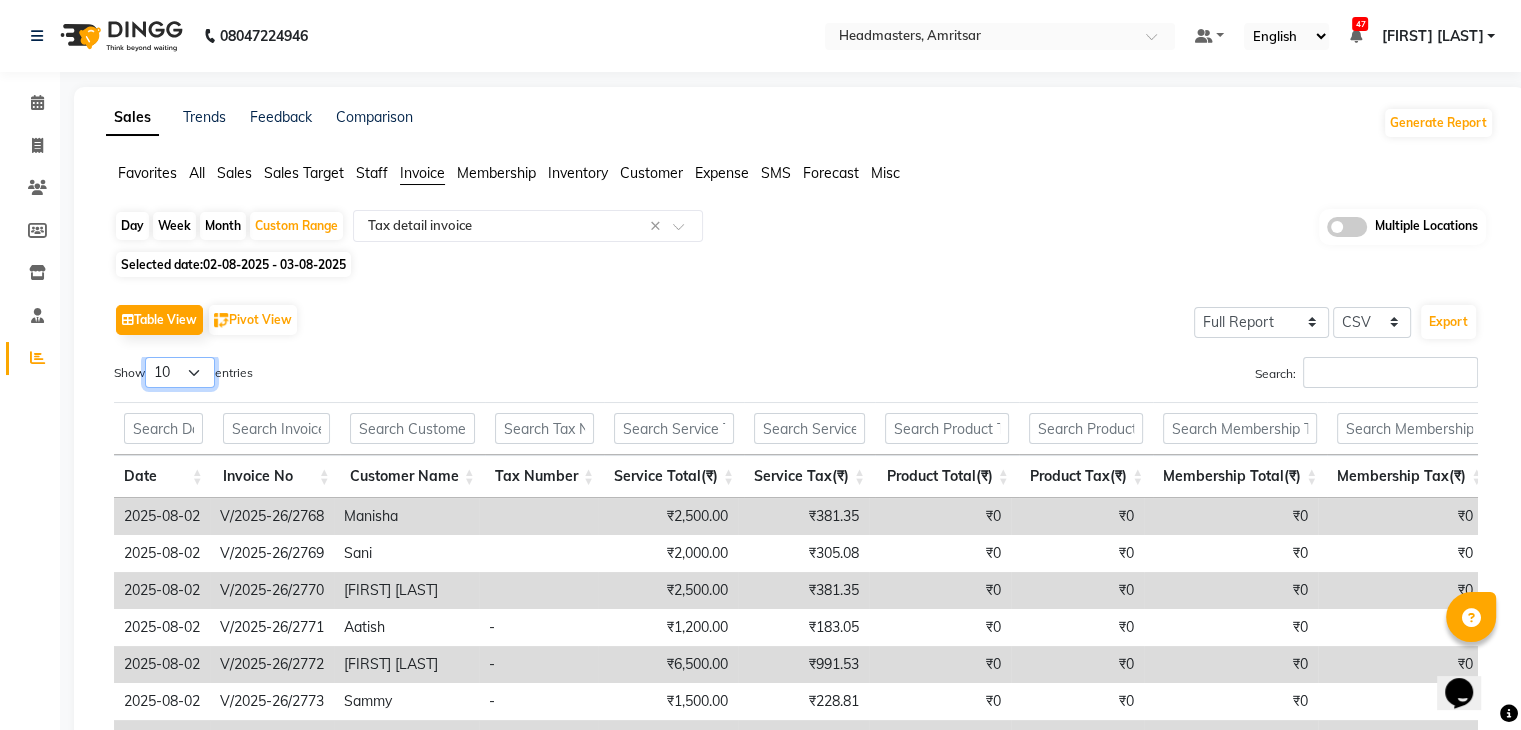 click on "10 25 50 100" at bounding box center (180, 372) 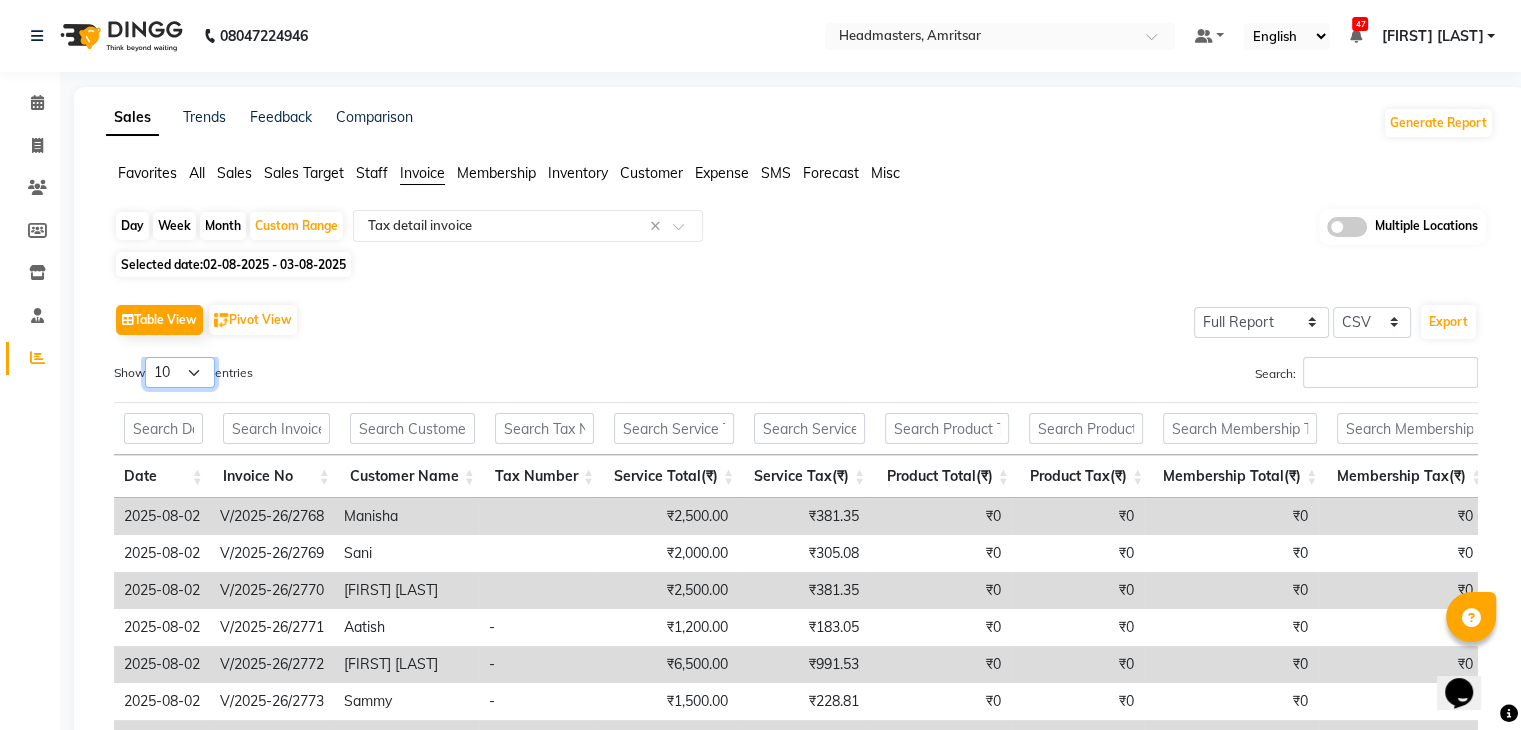 select on "100" 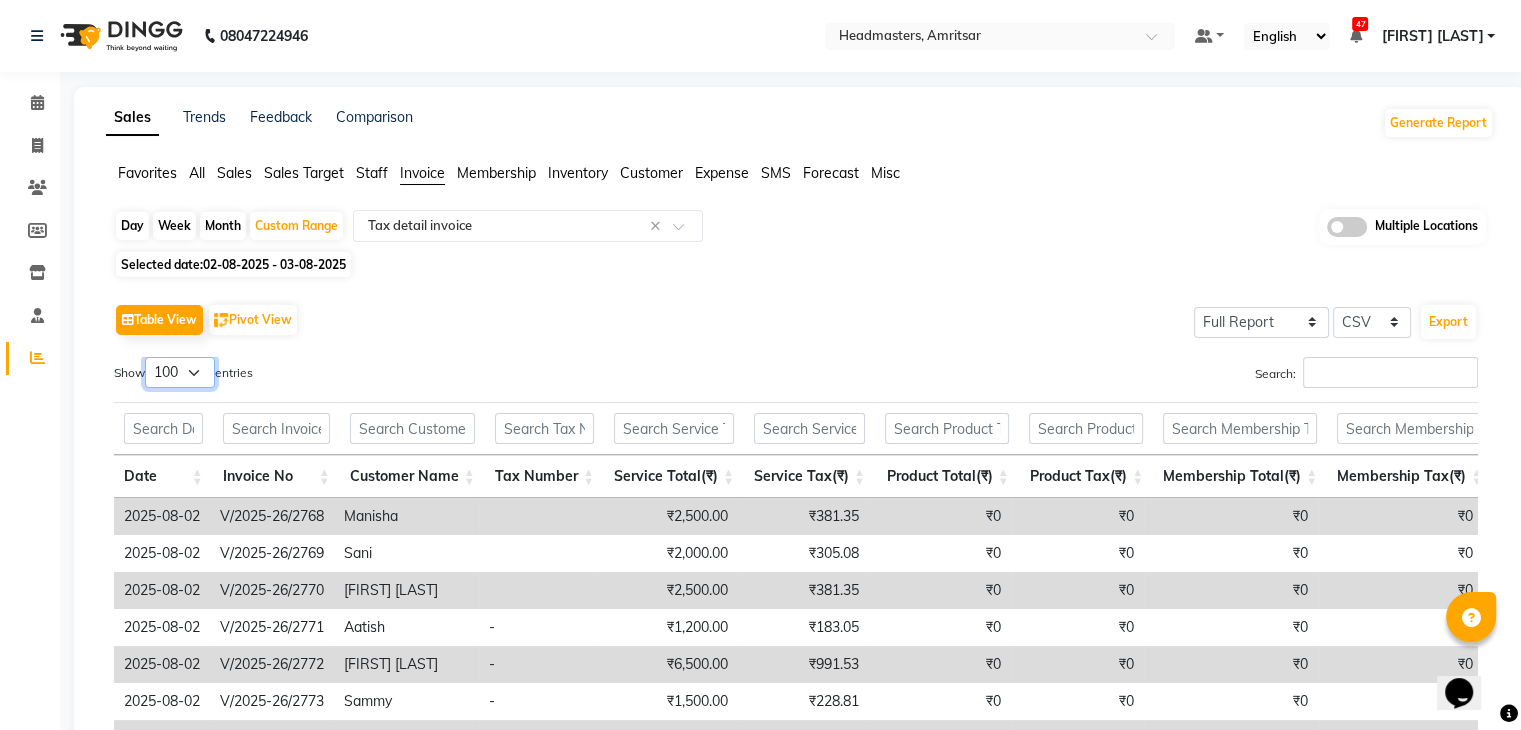 click on "10 25 50 100" at bounding box center [180, 372] 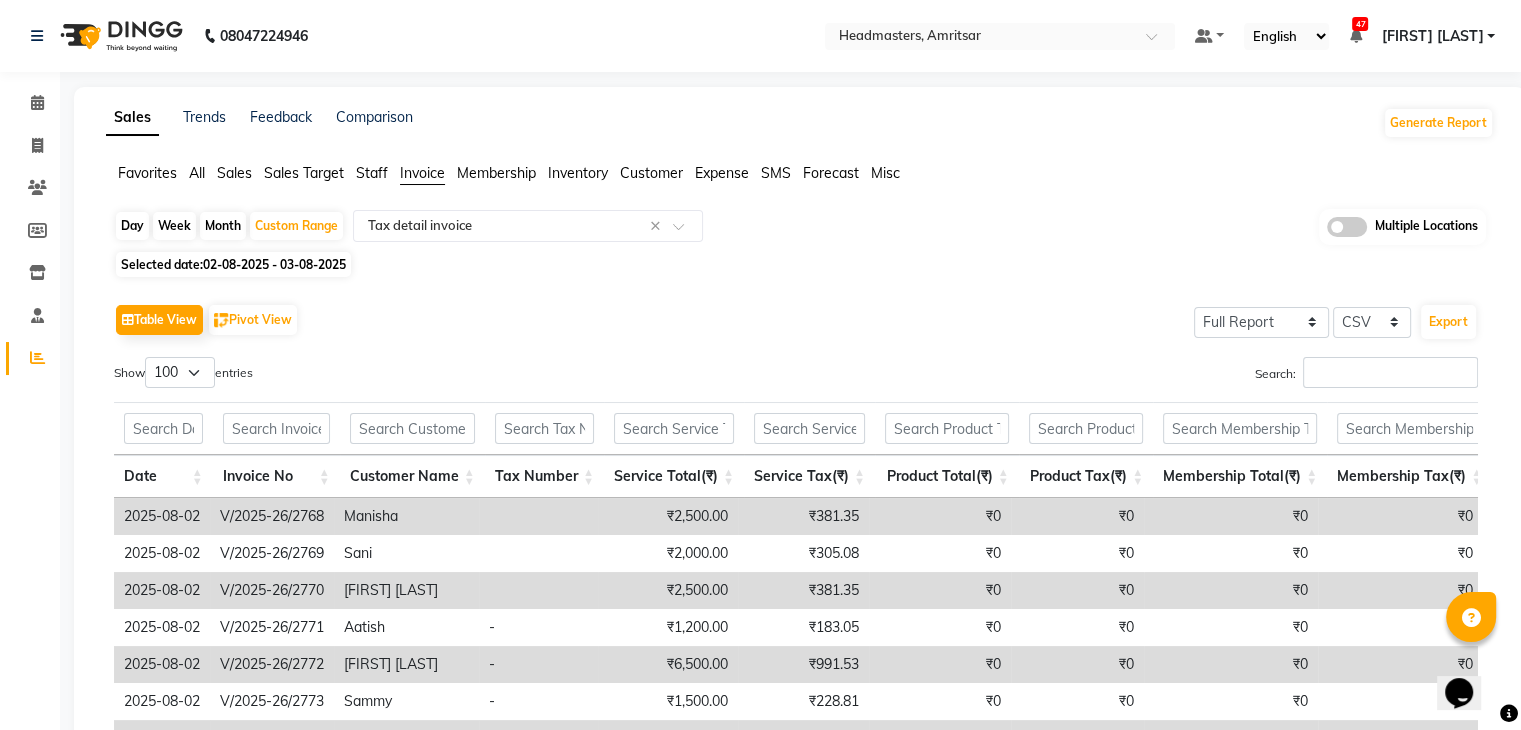 click at bounding box center (412, 428) 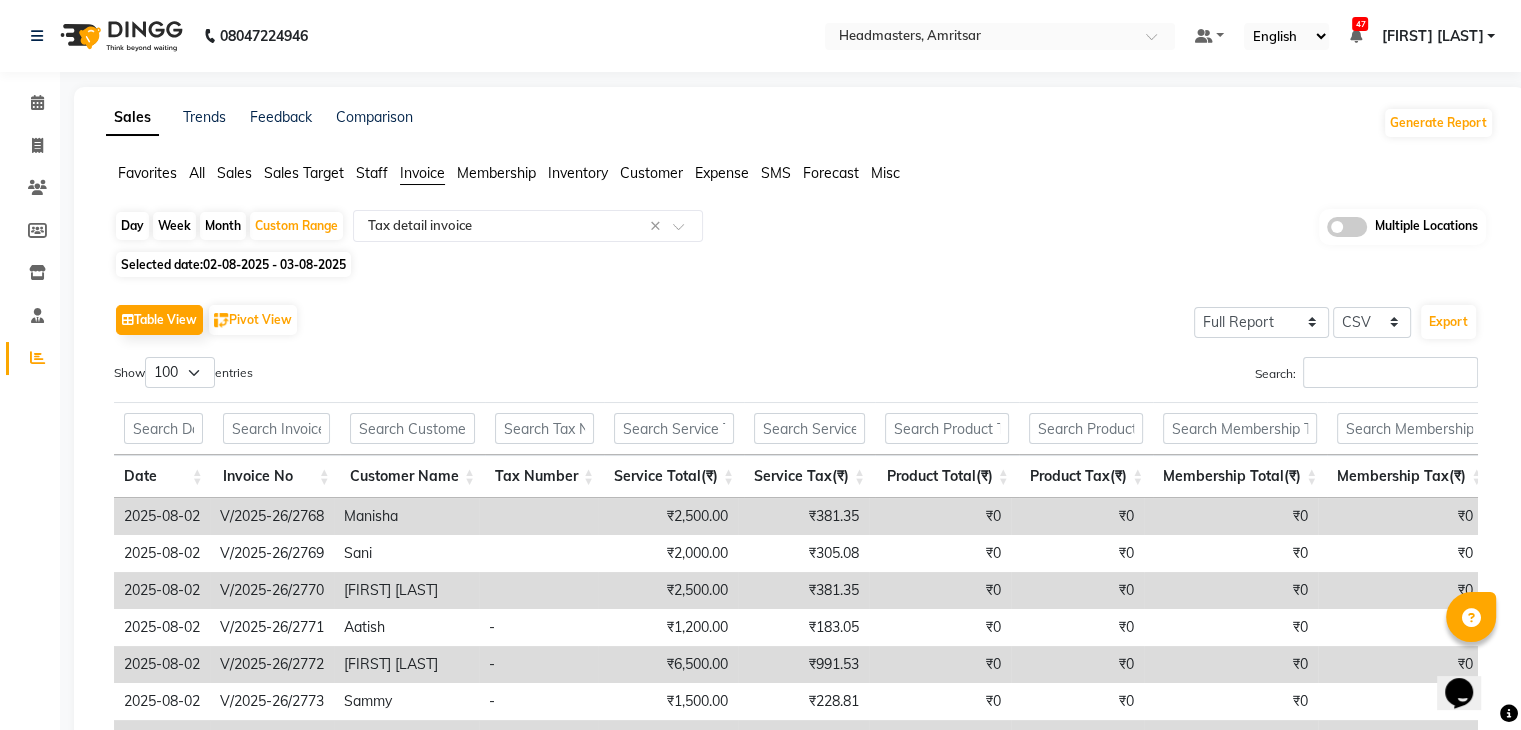click on "Table View   Pivot View  Select Full Report Filtered Report Select CSV PDF  Export" 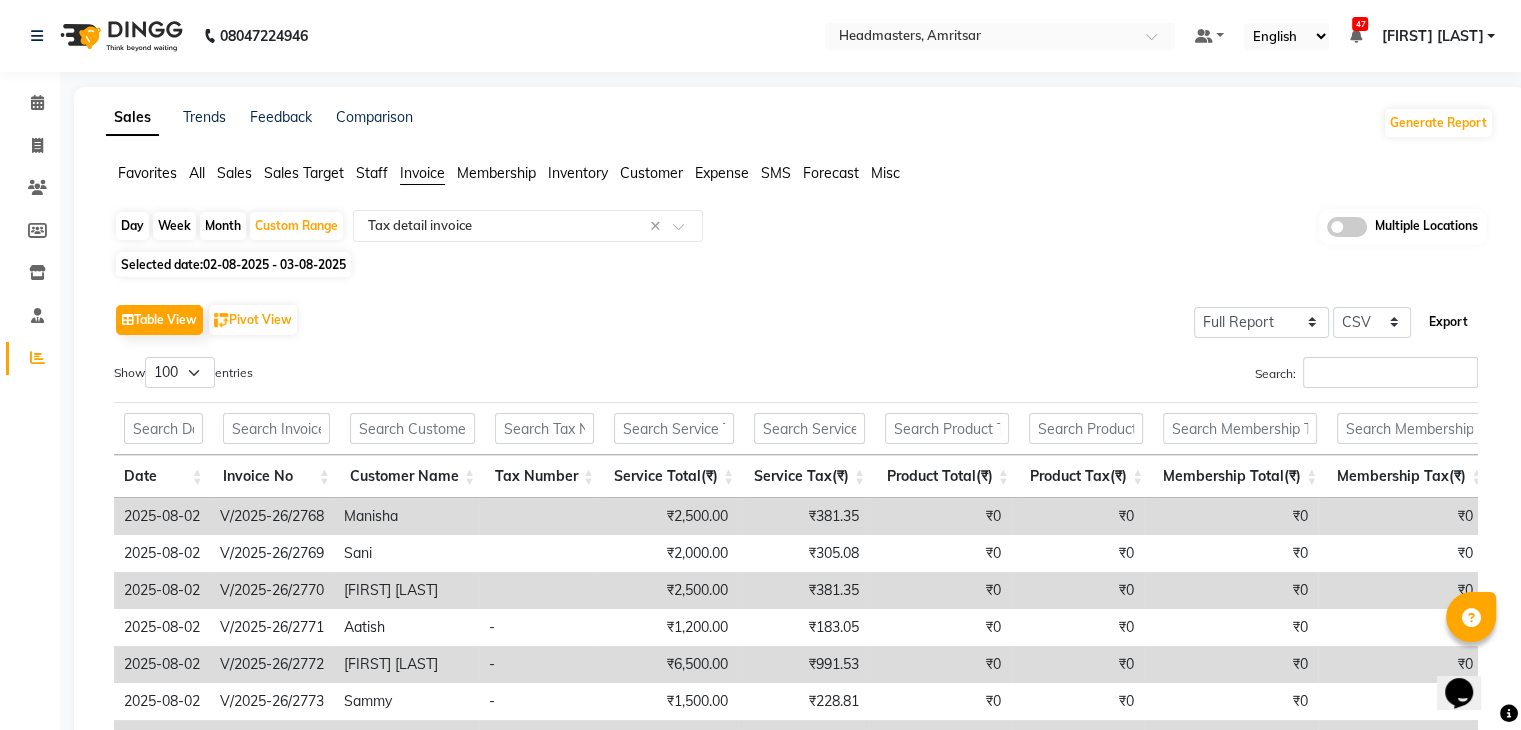click on "Export" 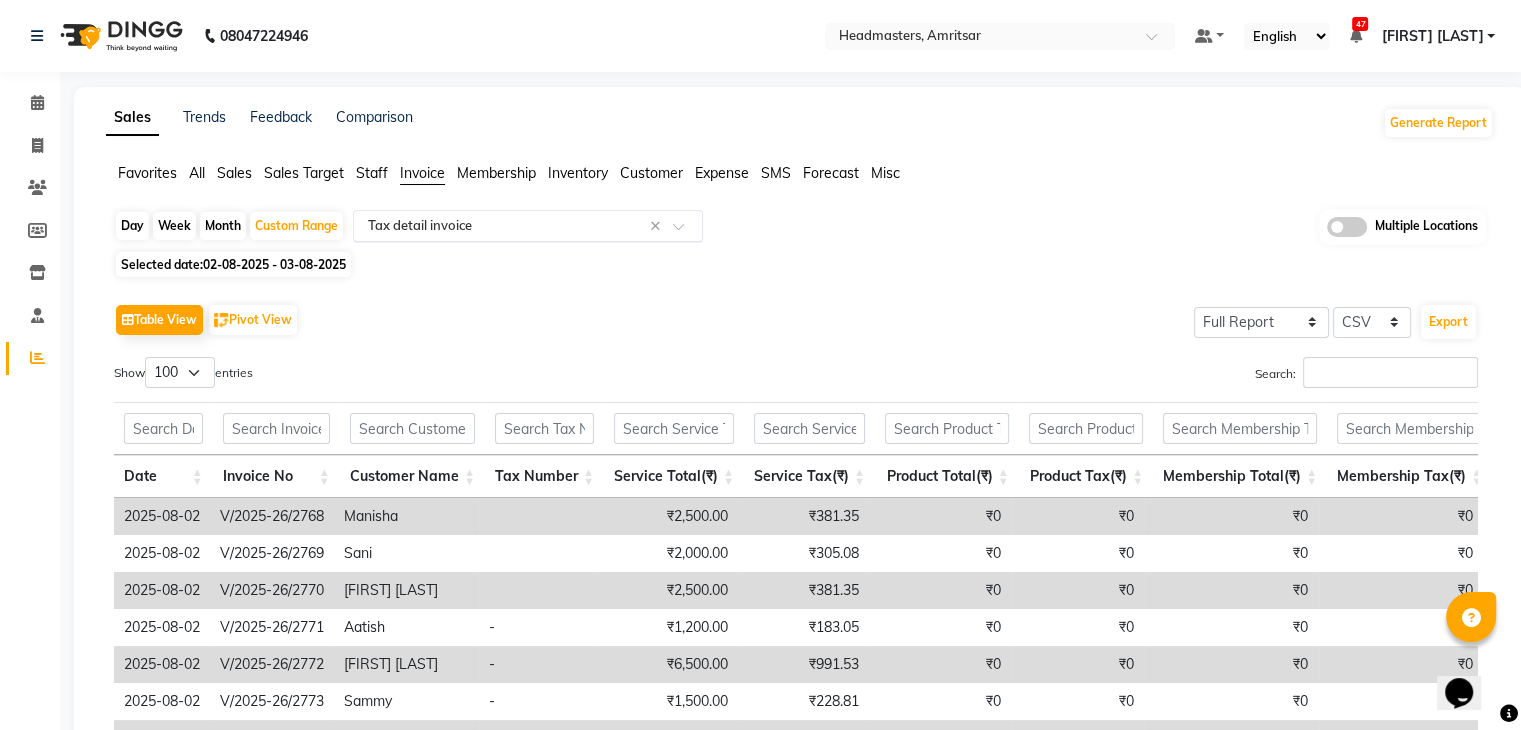 click on "Select Report Type × Tax detail invoice ×" 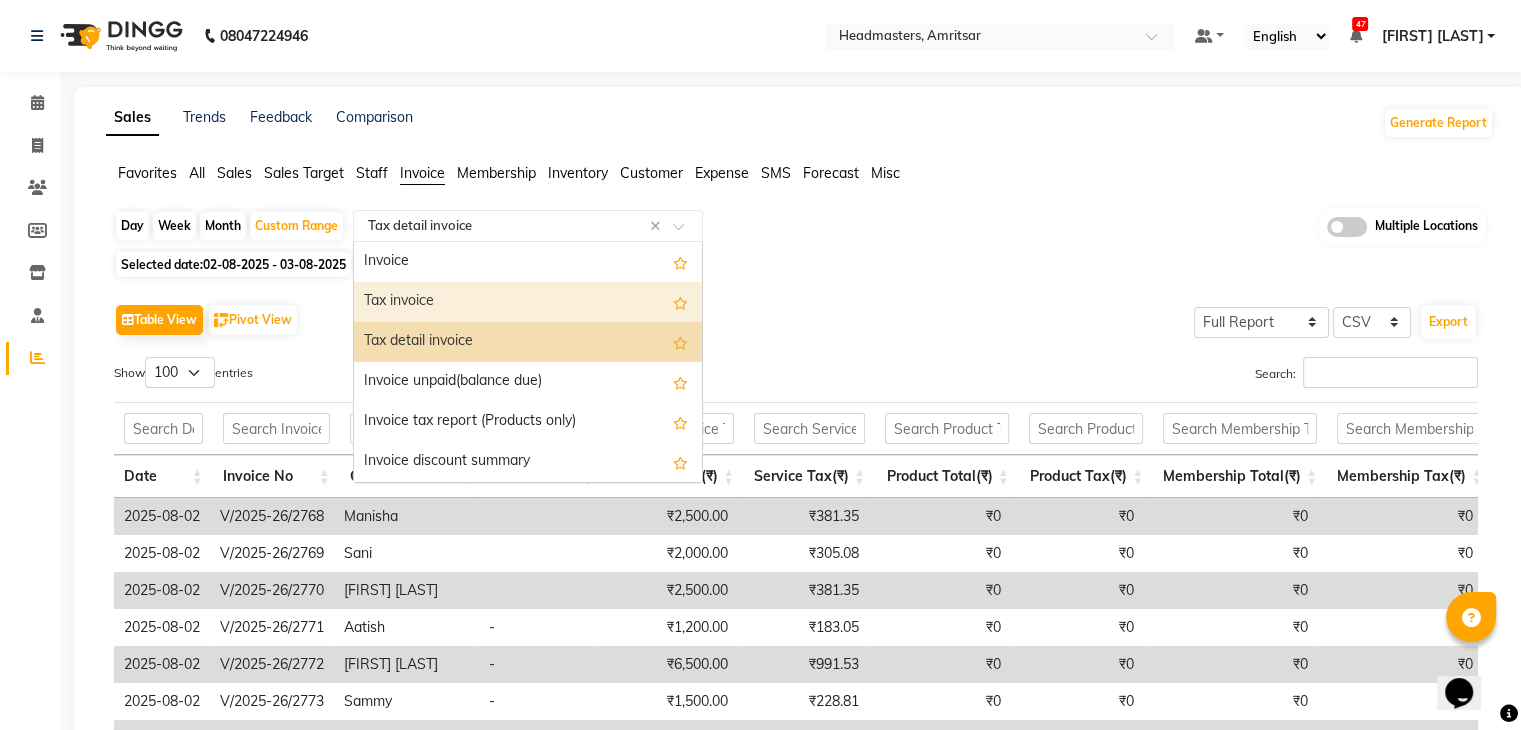 click on "Tax invoice" at bounding box center [528, 302] 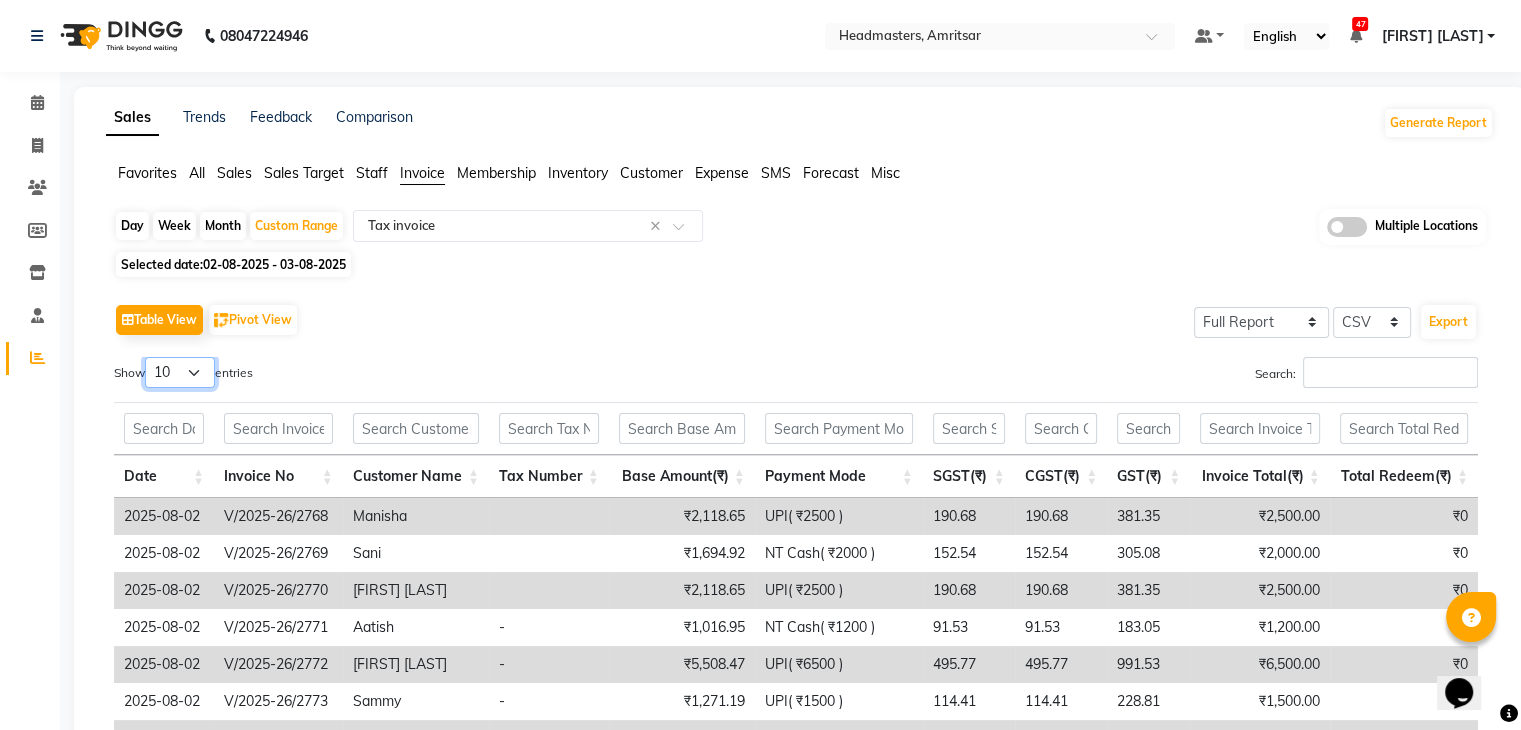 click on "10 25 50 100" at bounding box center (180, 372) 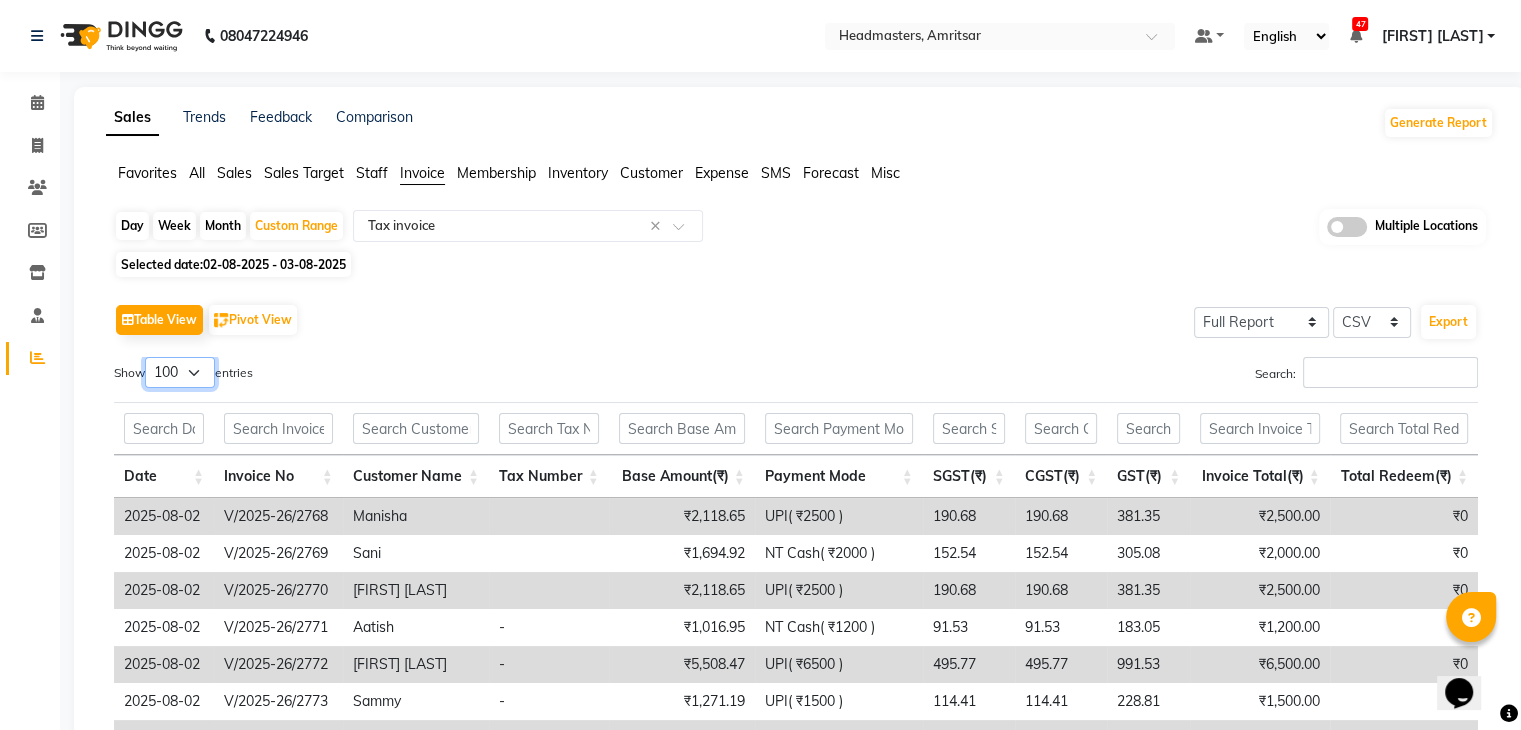 click on "10 25 50 100" at bounding box center [180, 372] 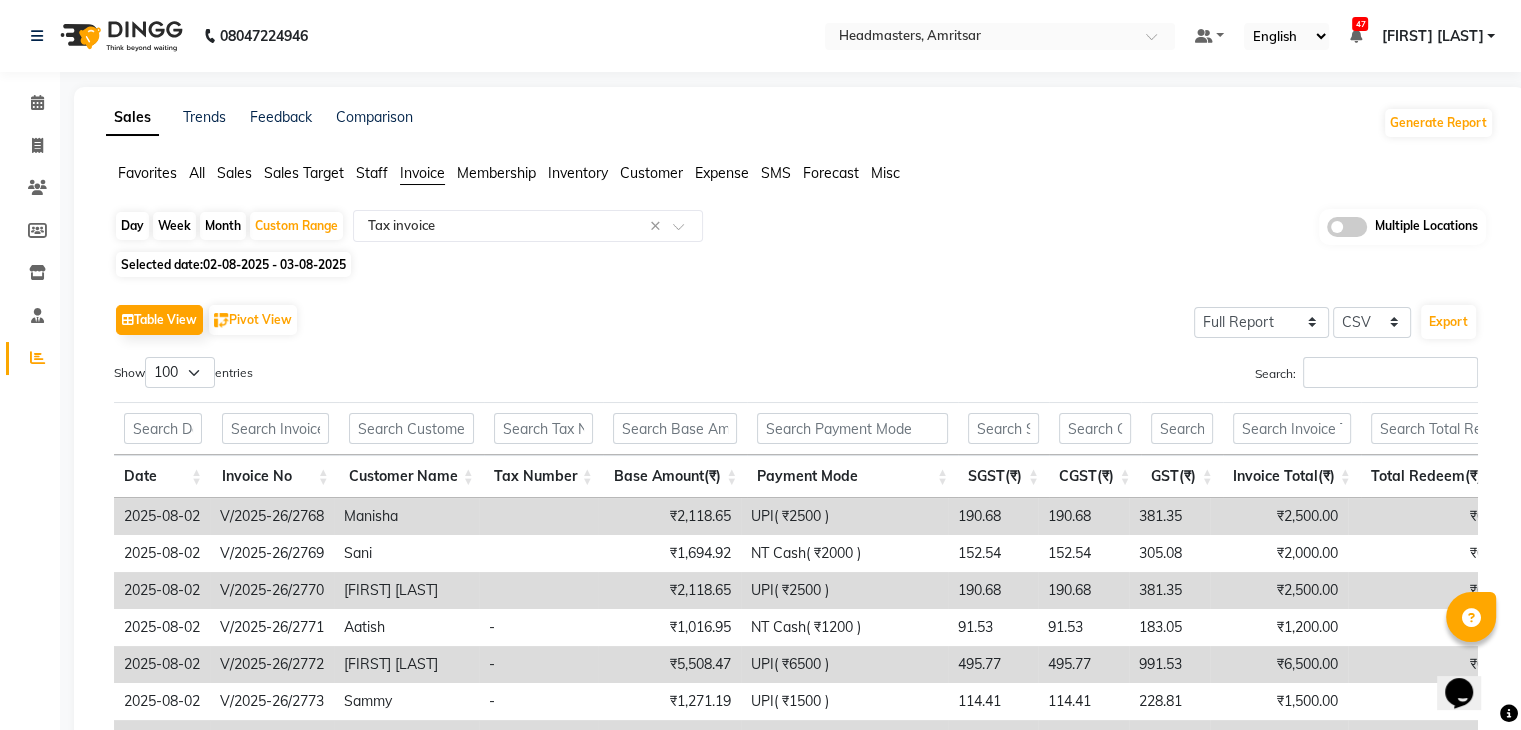 click on "Show  10 25 50 100  entries" at bounding box center [447, 376] 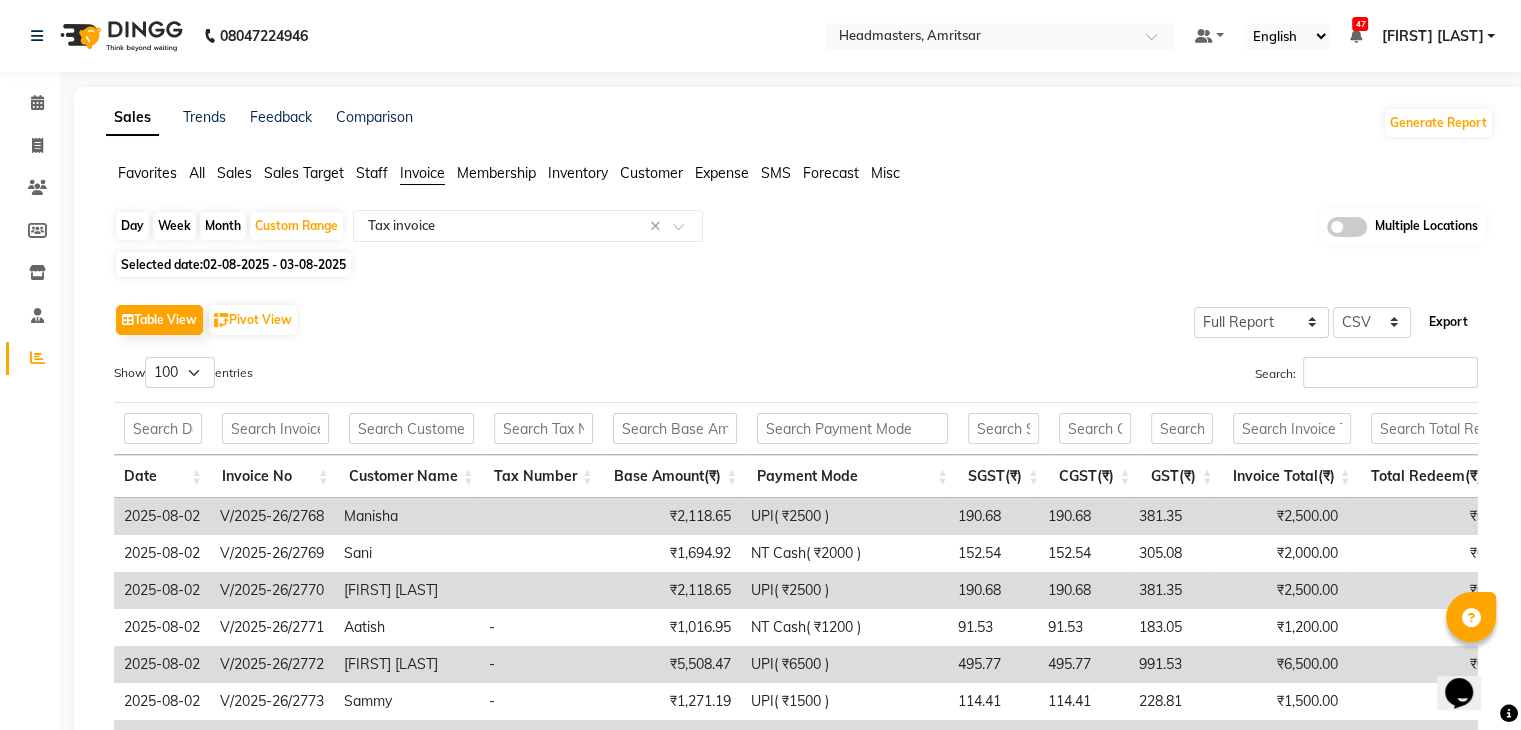 click on "Export" 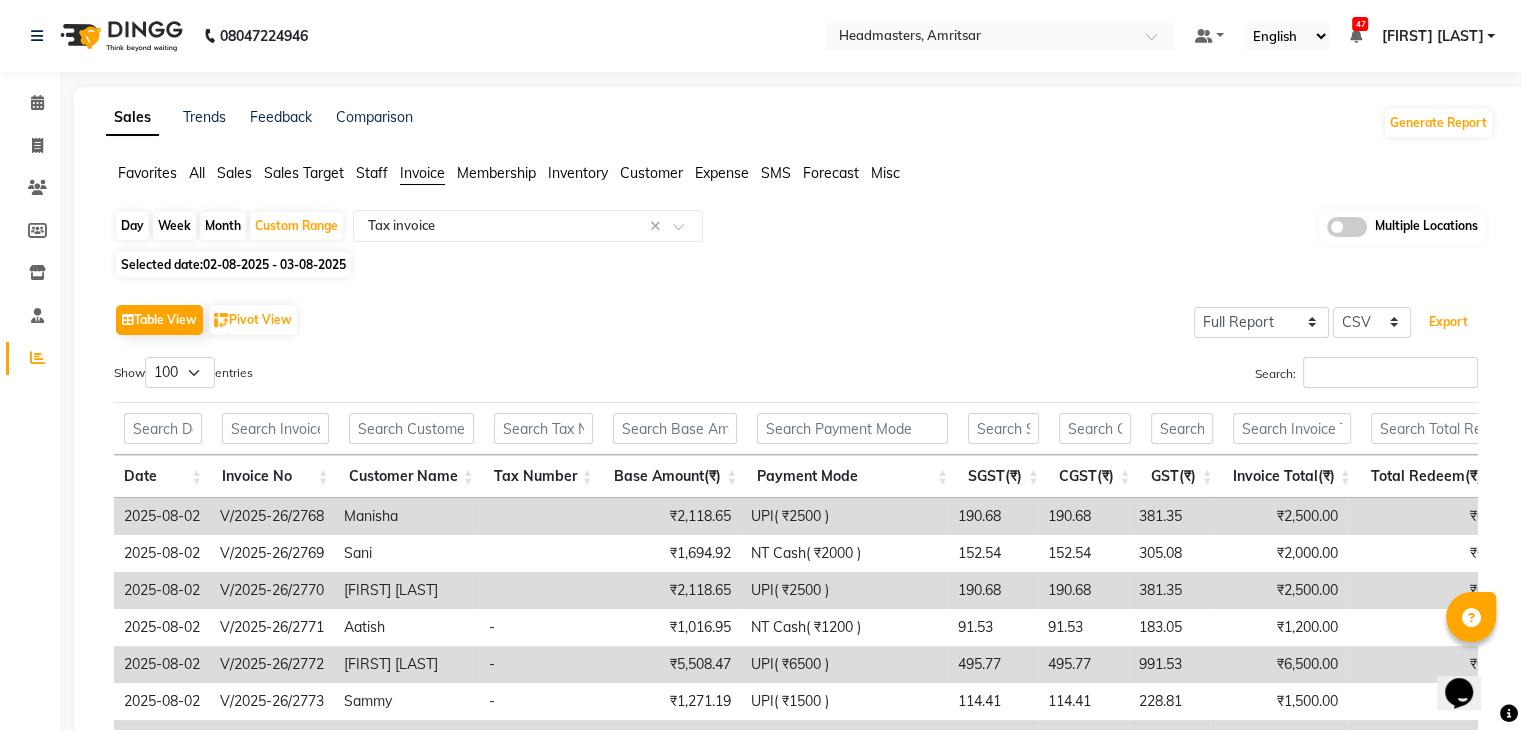 type 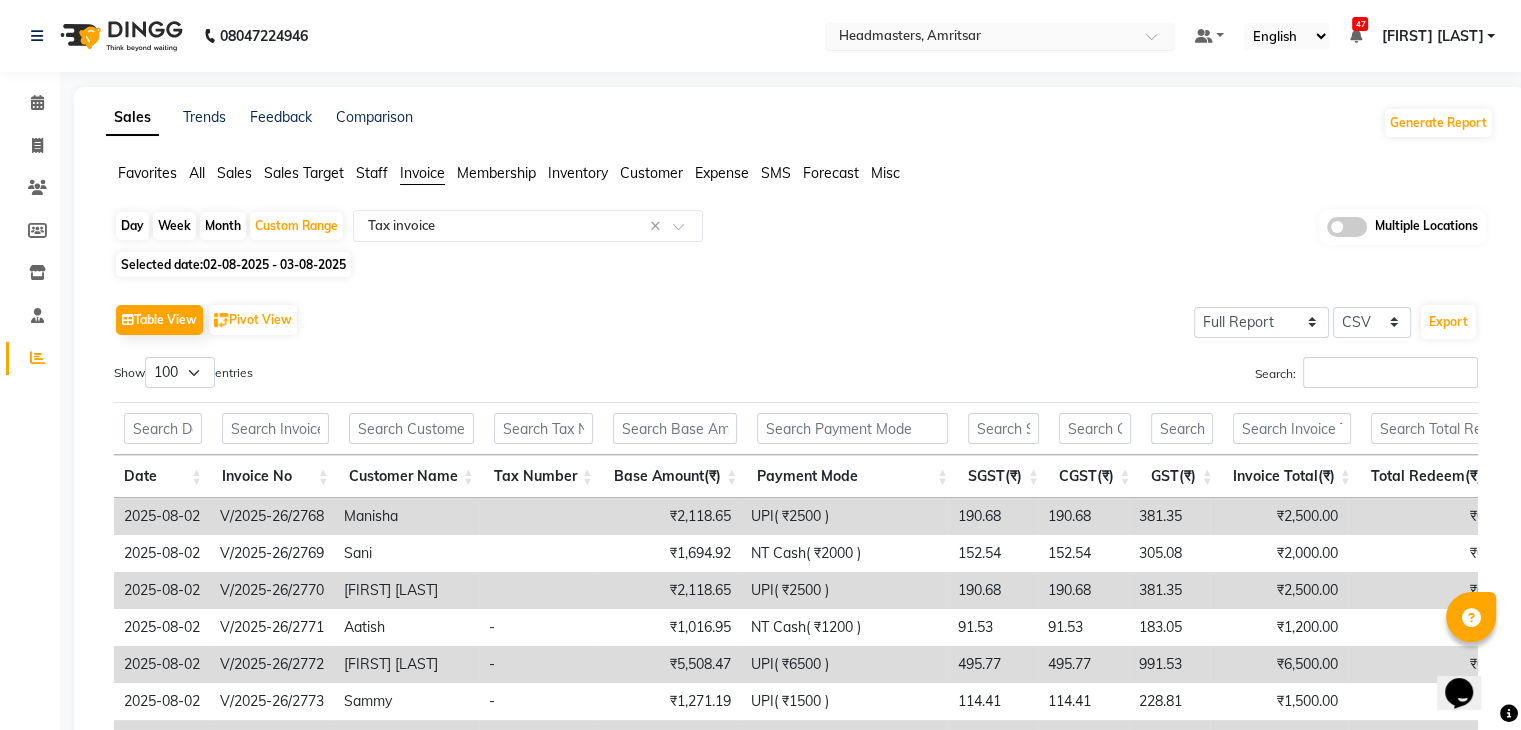 click at bounding box center (980, 38) 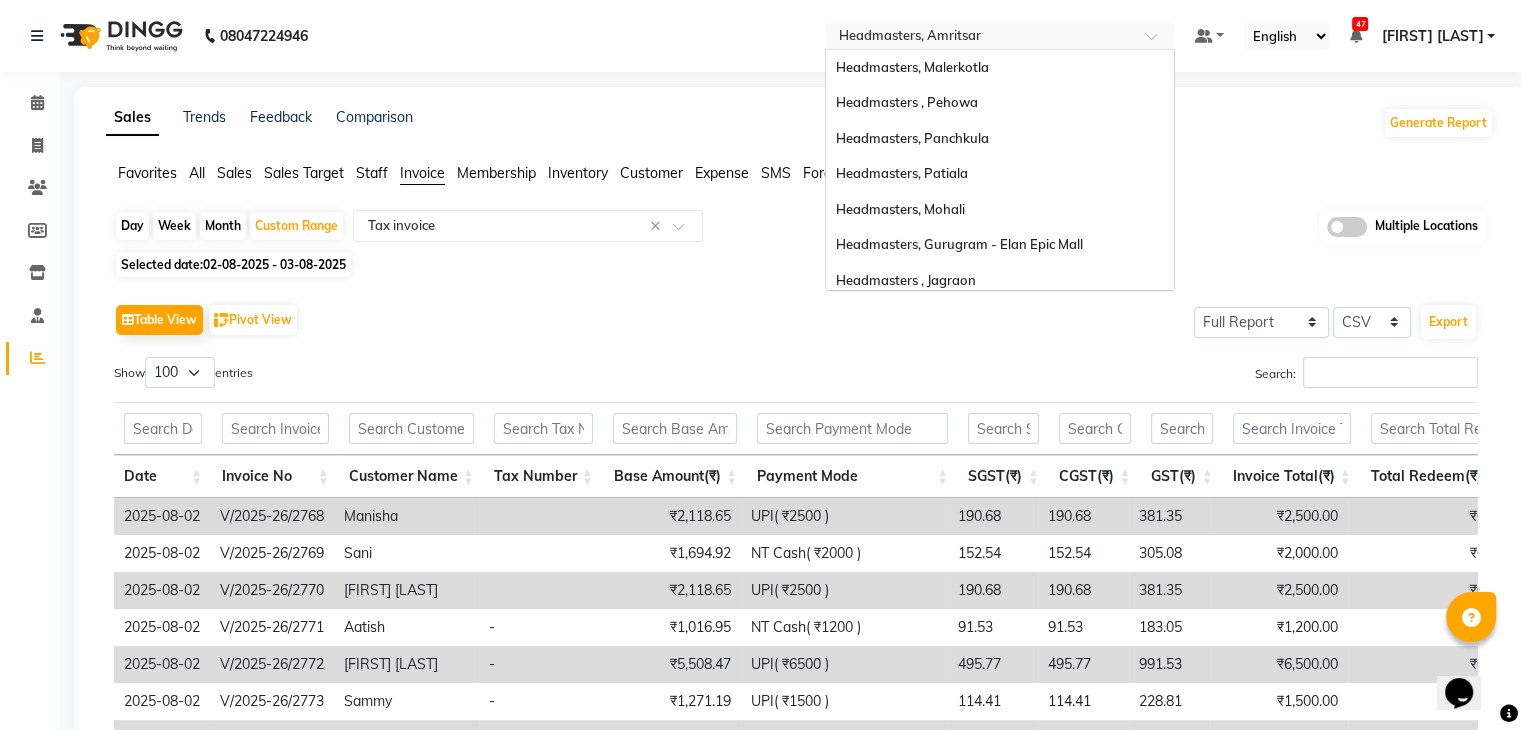 scroll, scrollTop: 328, scrollLeft: 0, axis: vertical 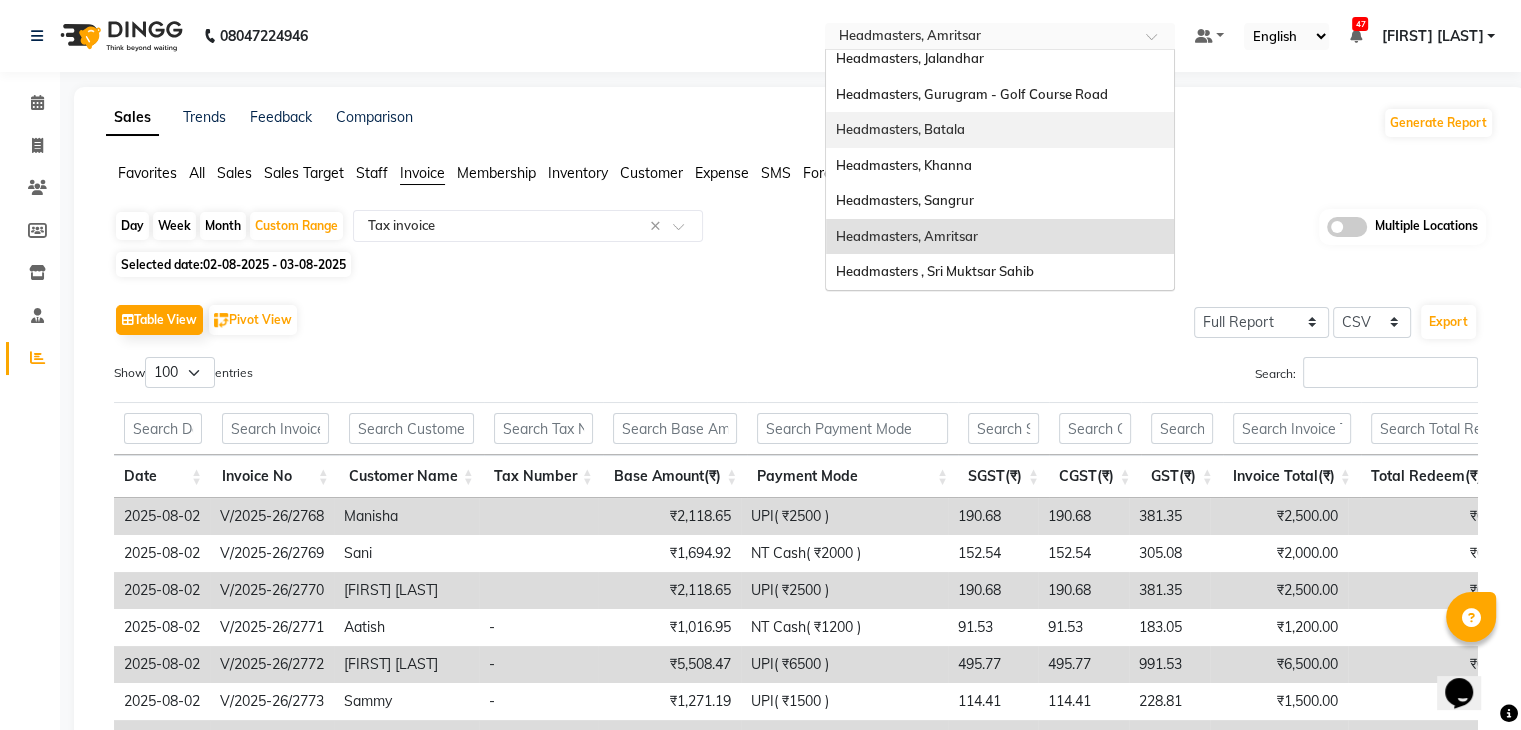 click on "Headmasters, Batala" at bounding box center [1000, 130] 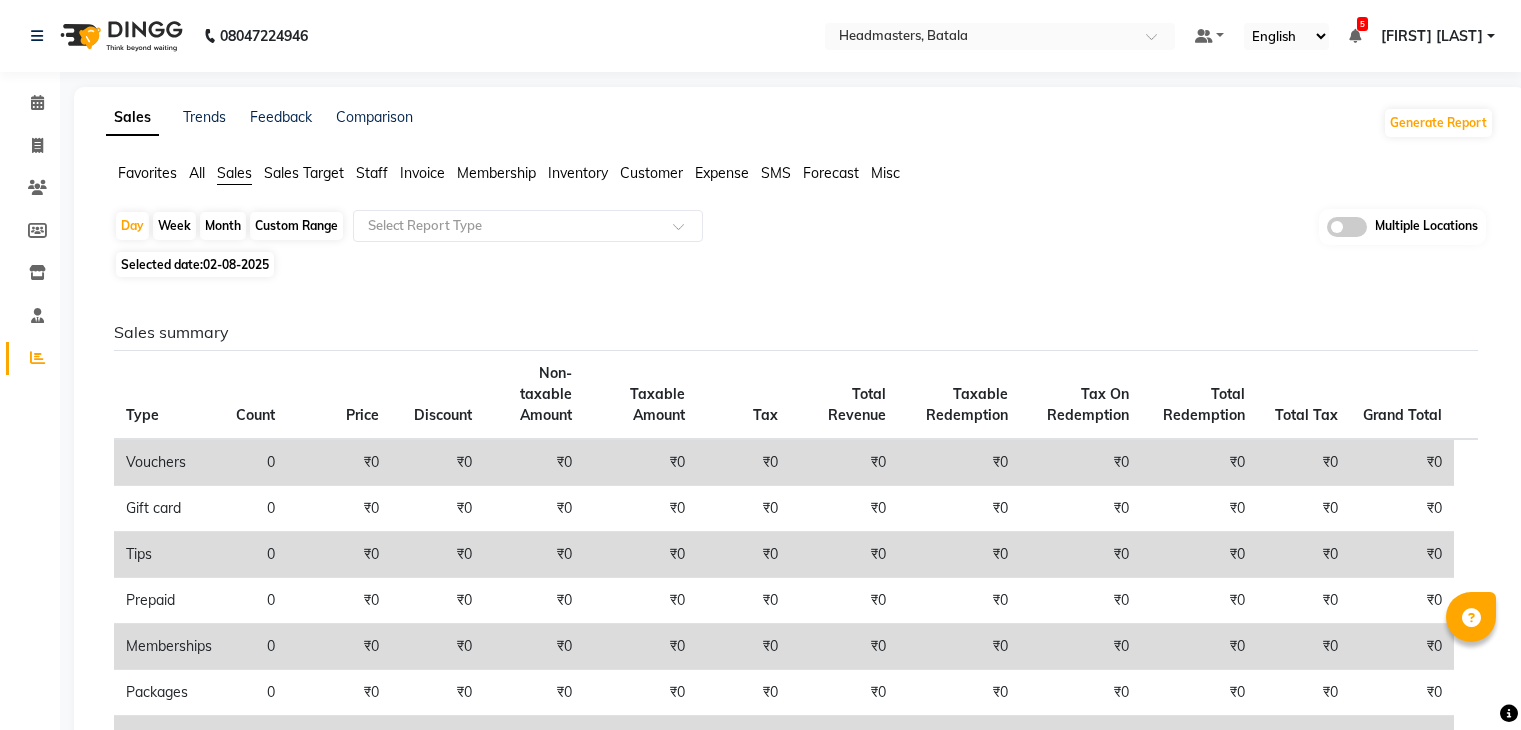 scroll, scrollTop: 525, scrollLeft: 0, axis: vertical 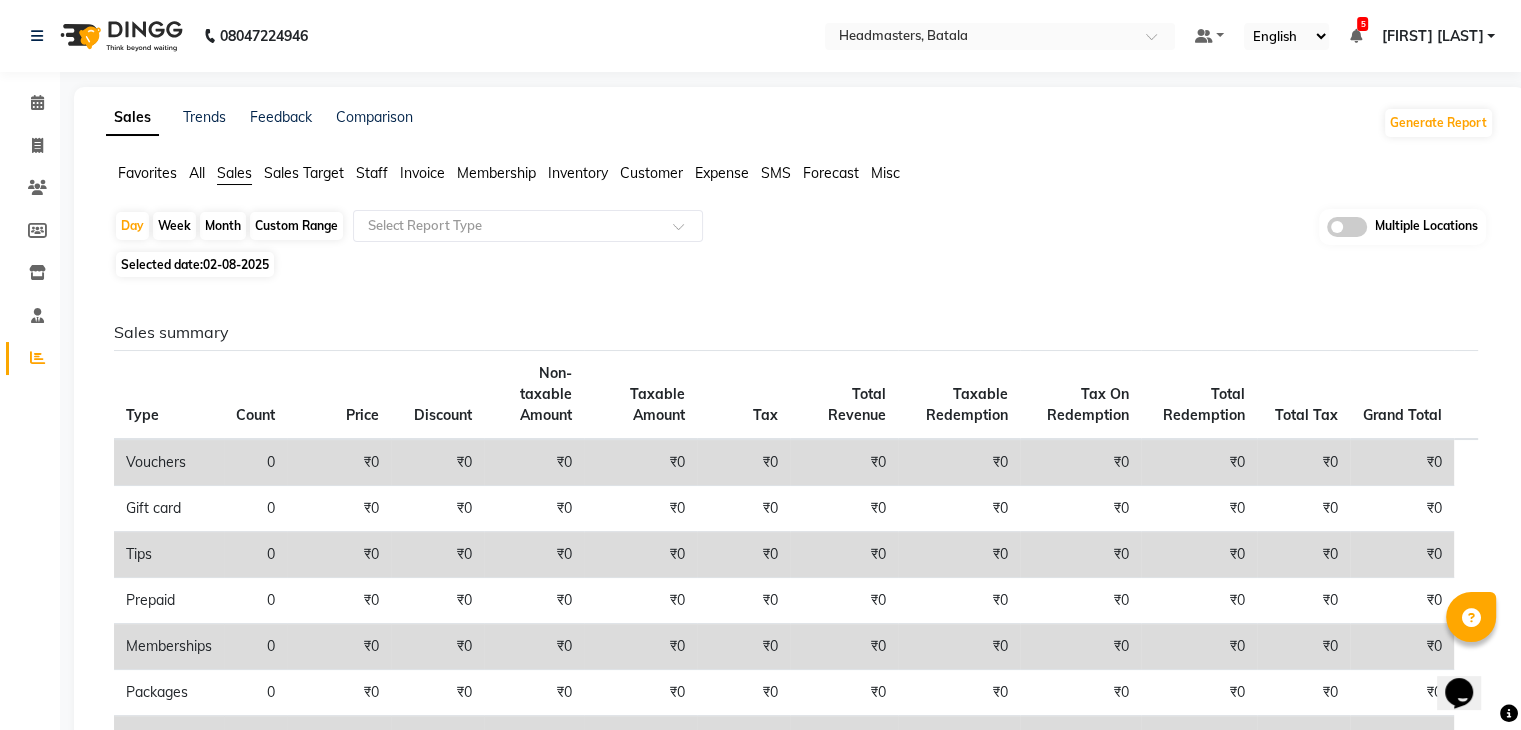 click on "02-08-2025" 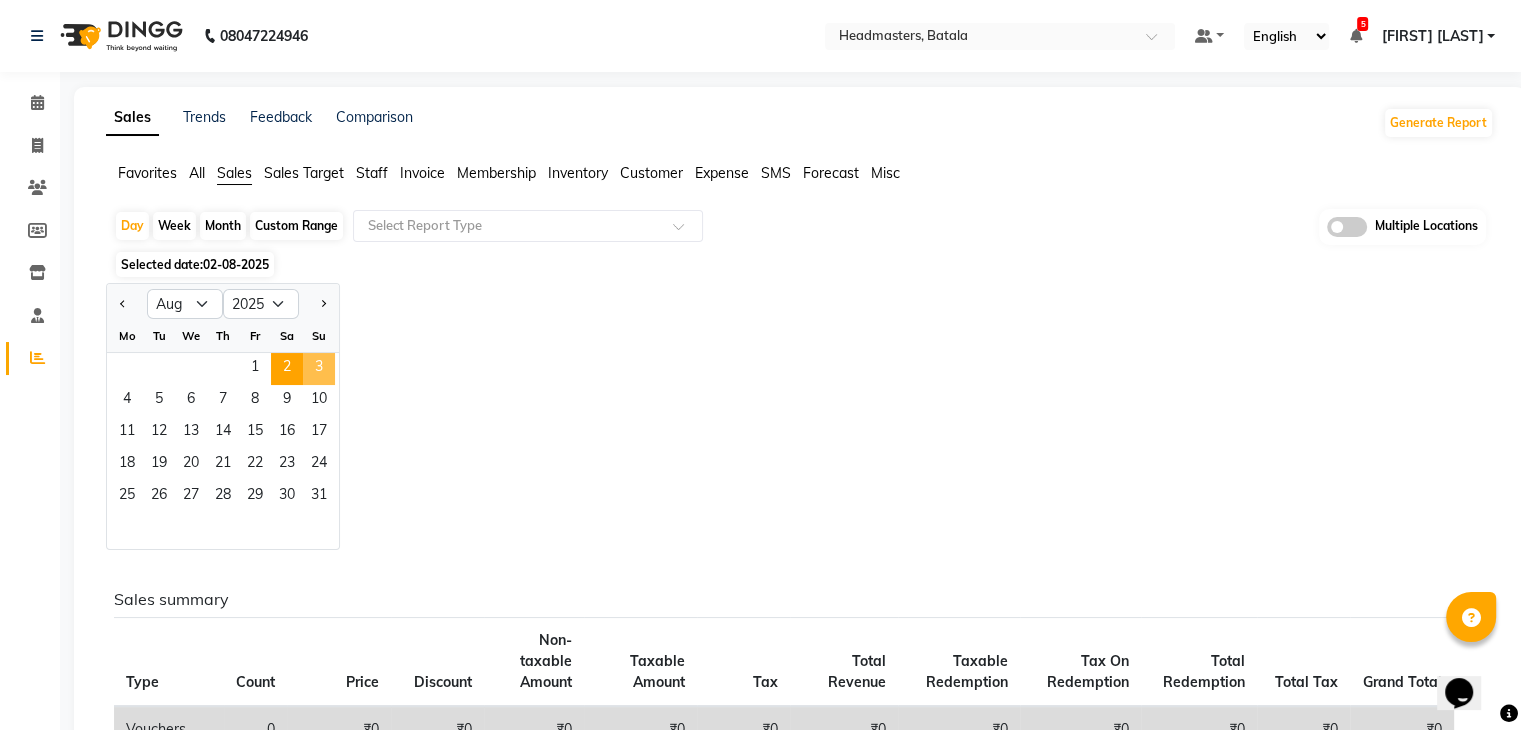 click on "3" 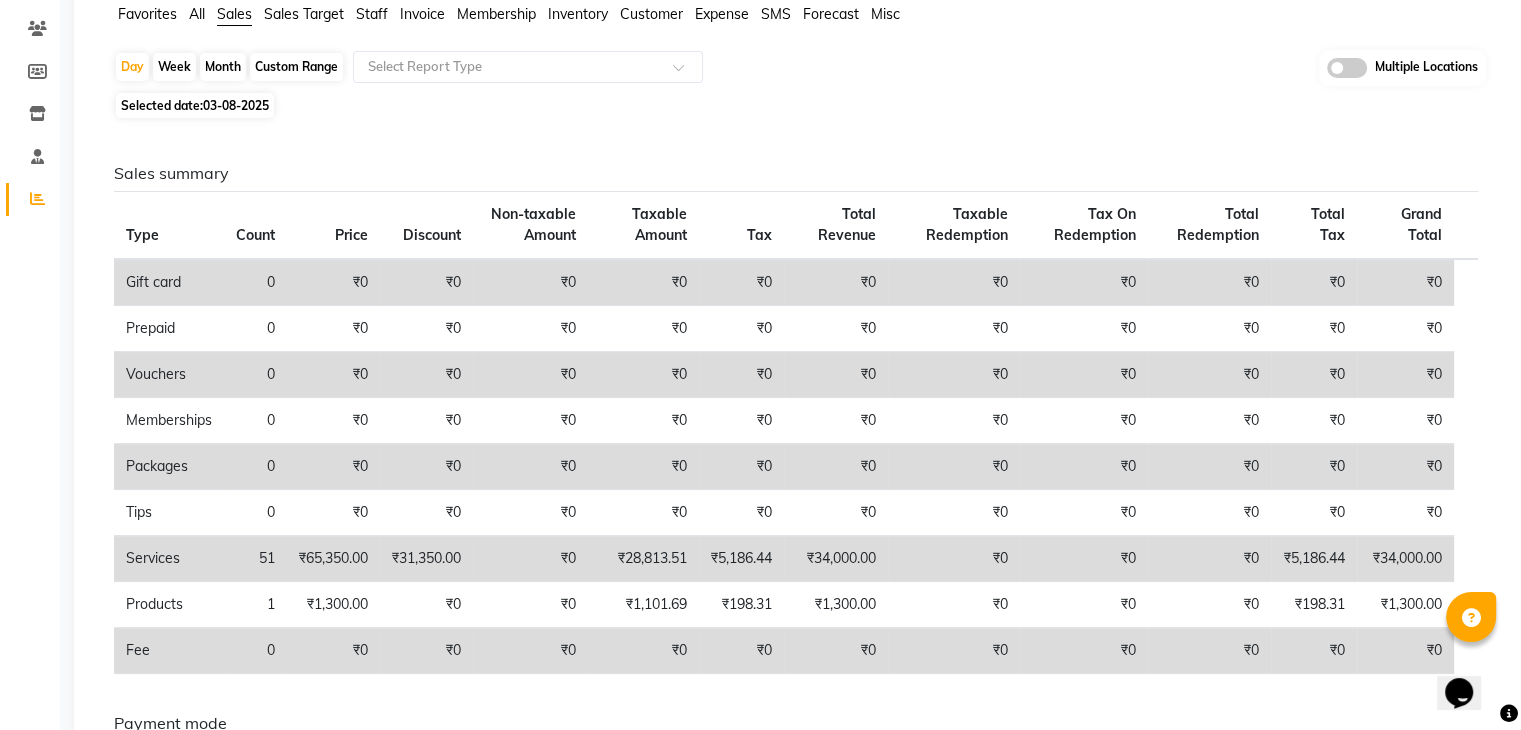 scroll, scrollTop: 0, scrollLeft: 0, axis: both 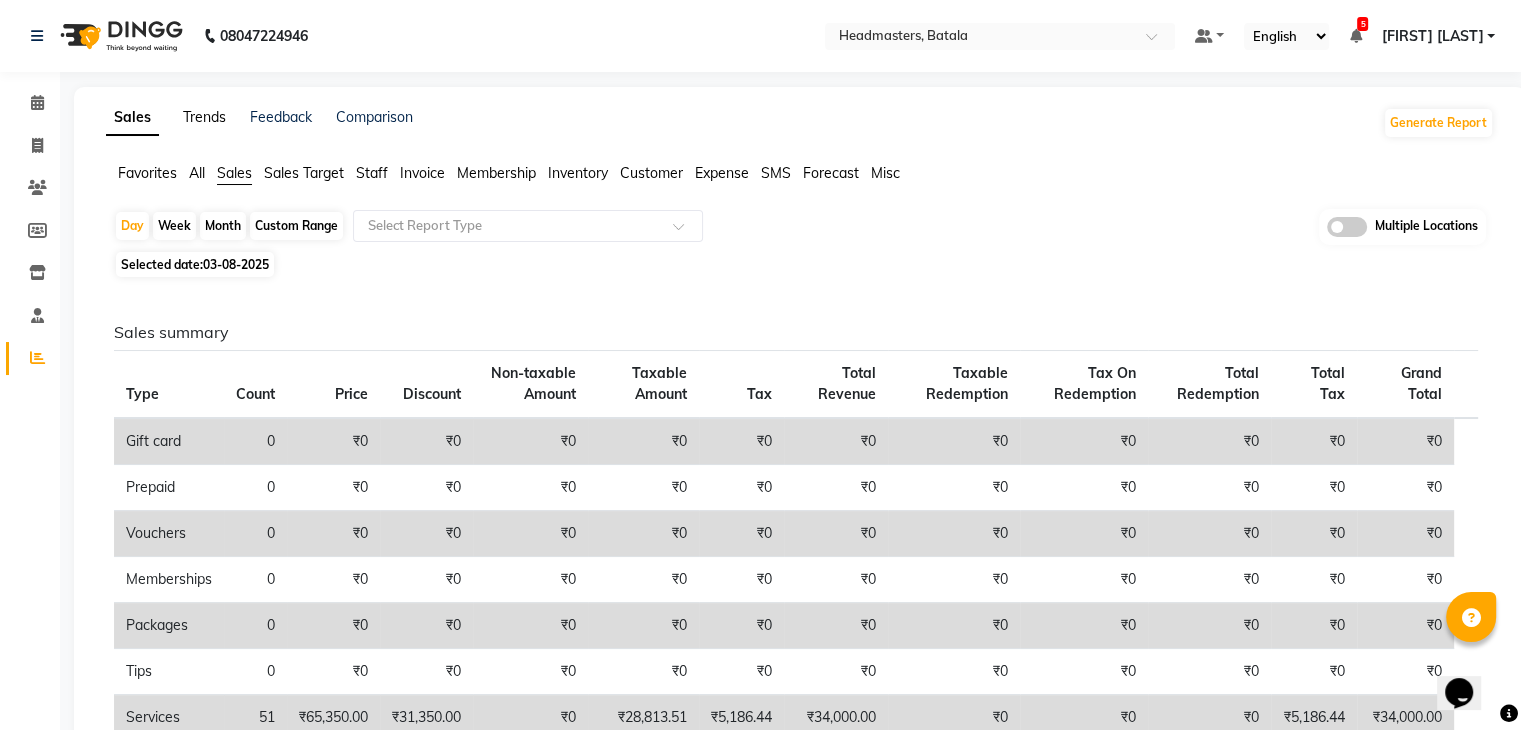 click on "Trends" 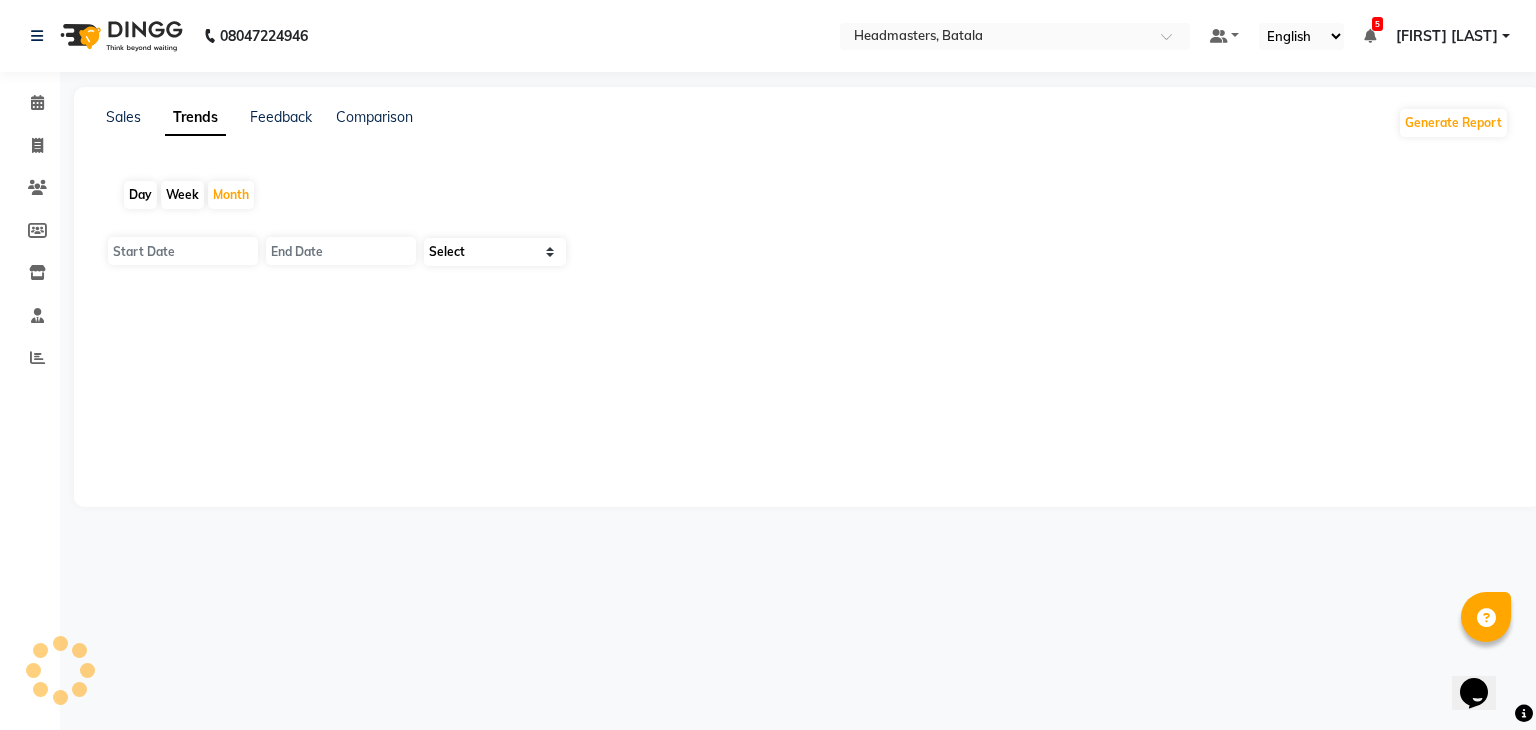 click on "Day" 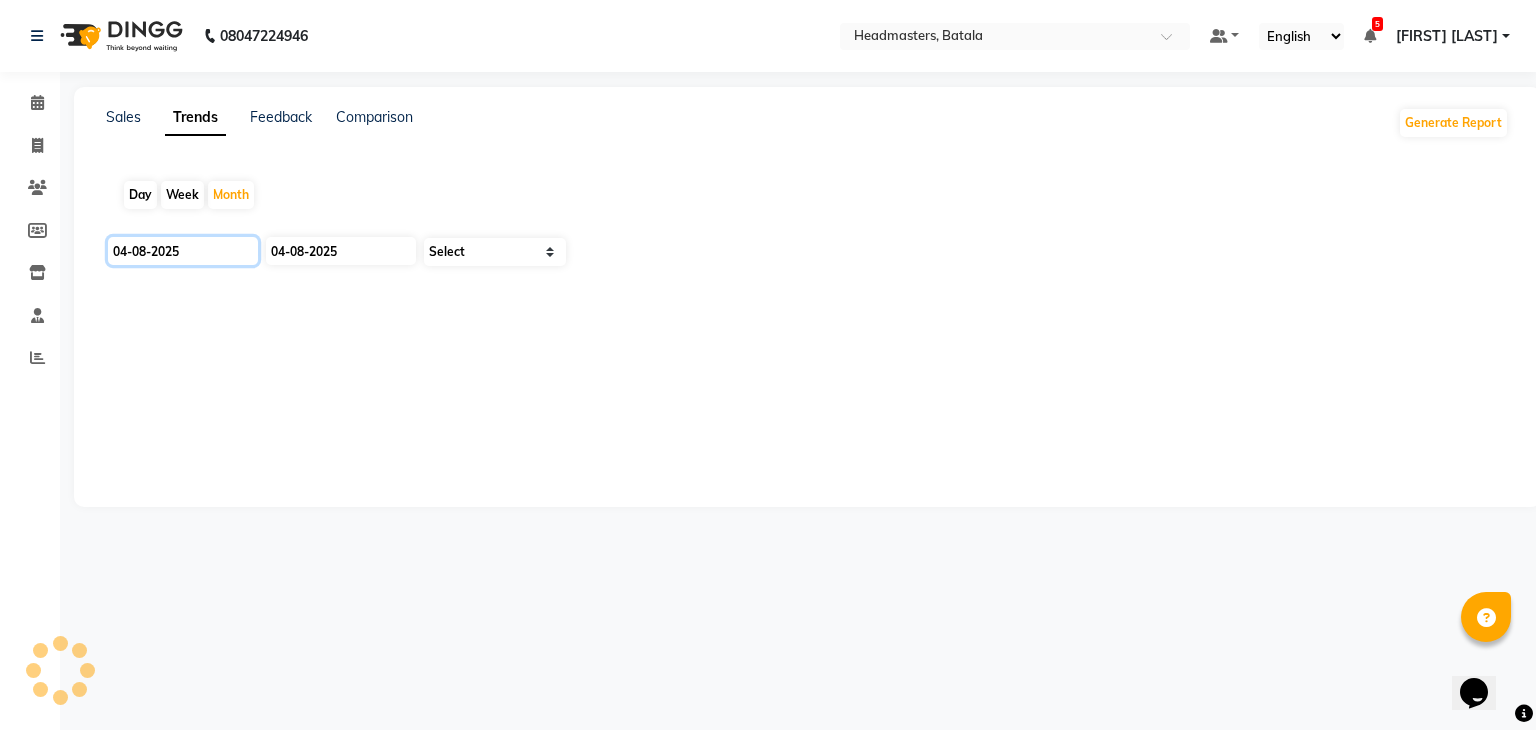 click on "04-08-2025" 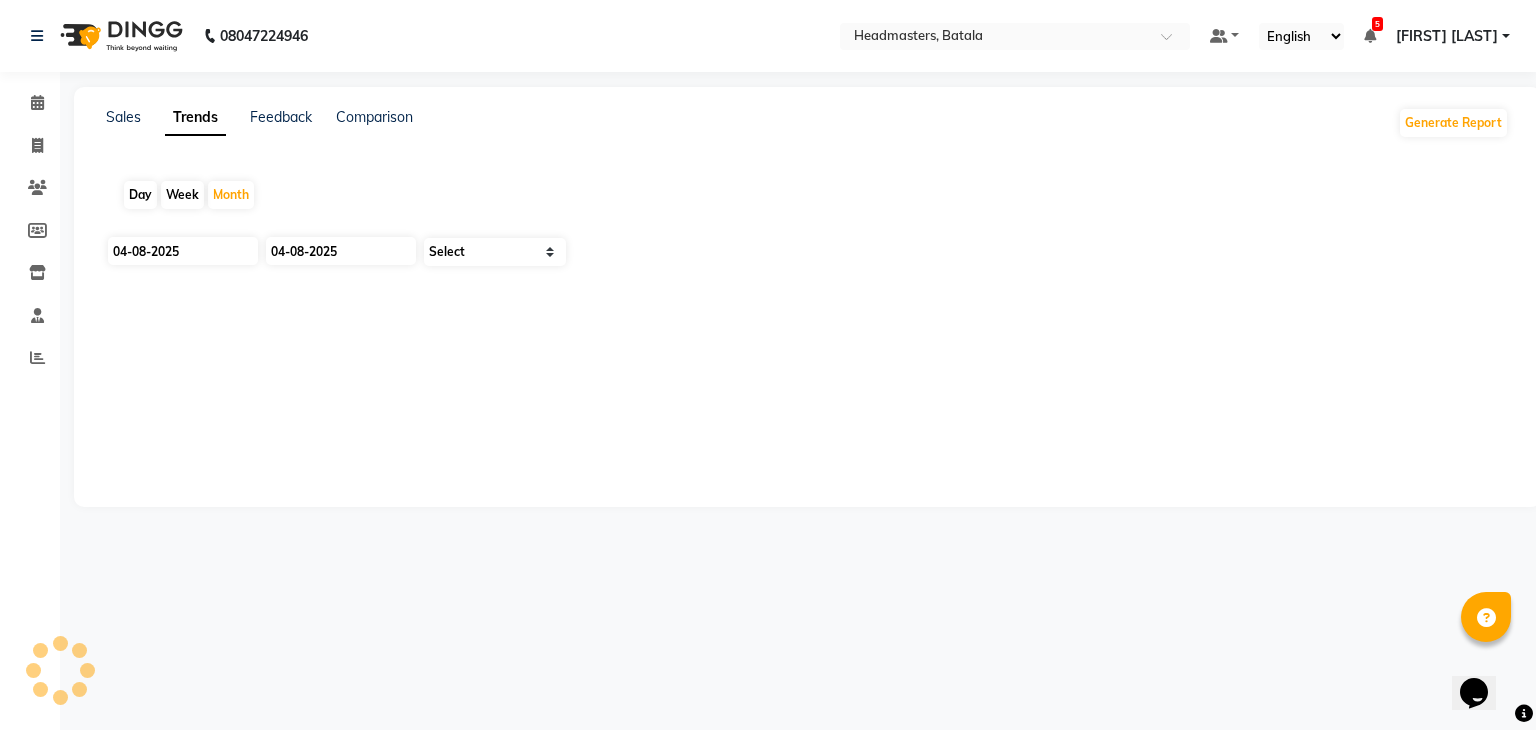 select on "8" 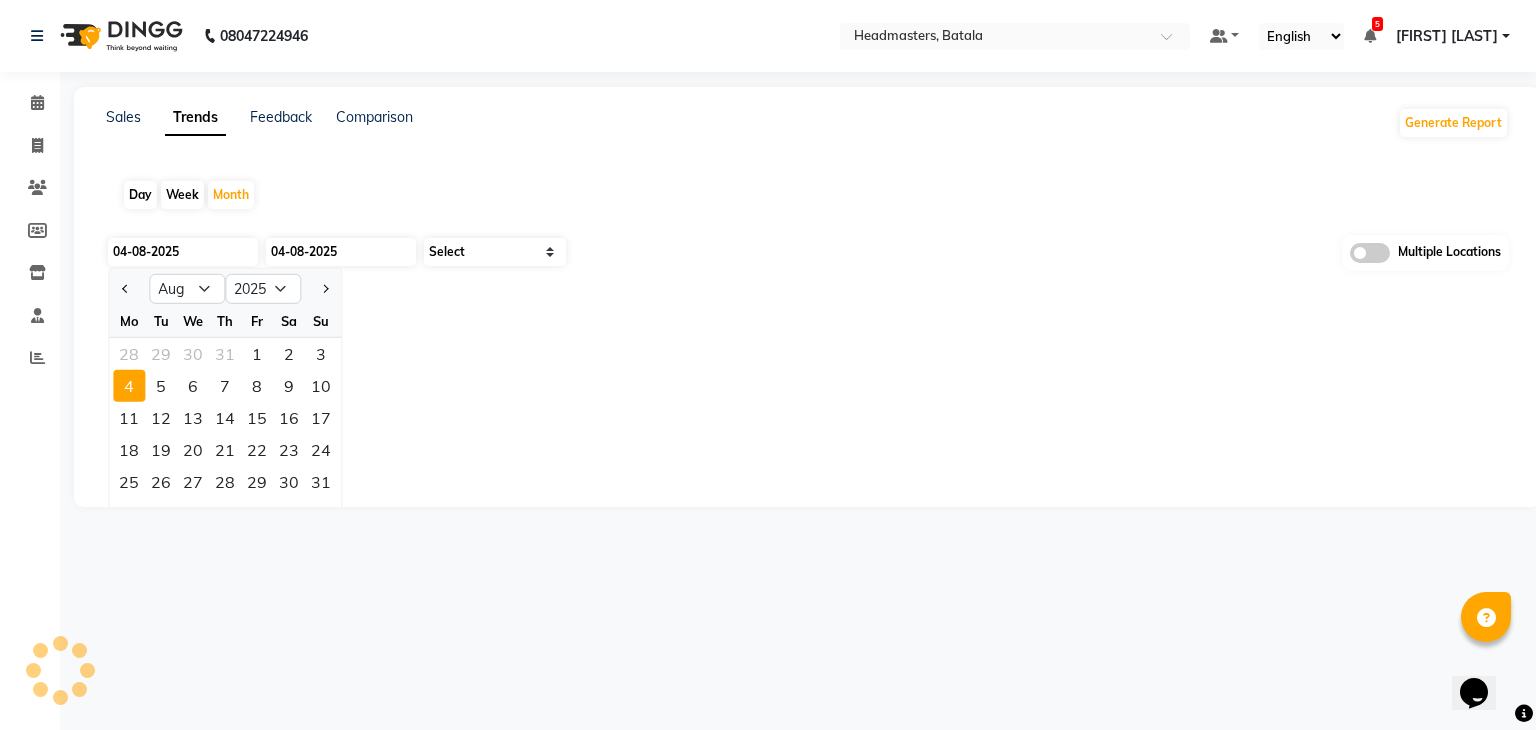 type on "01-08-2025" 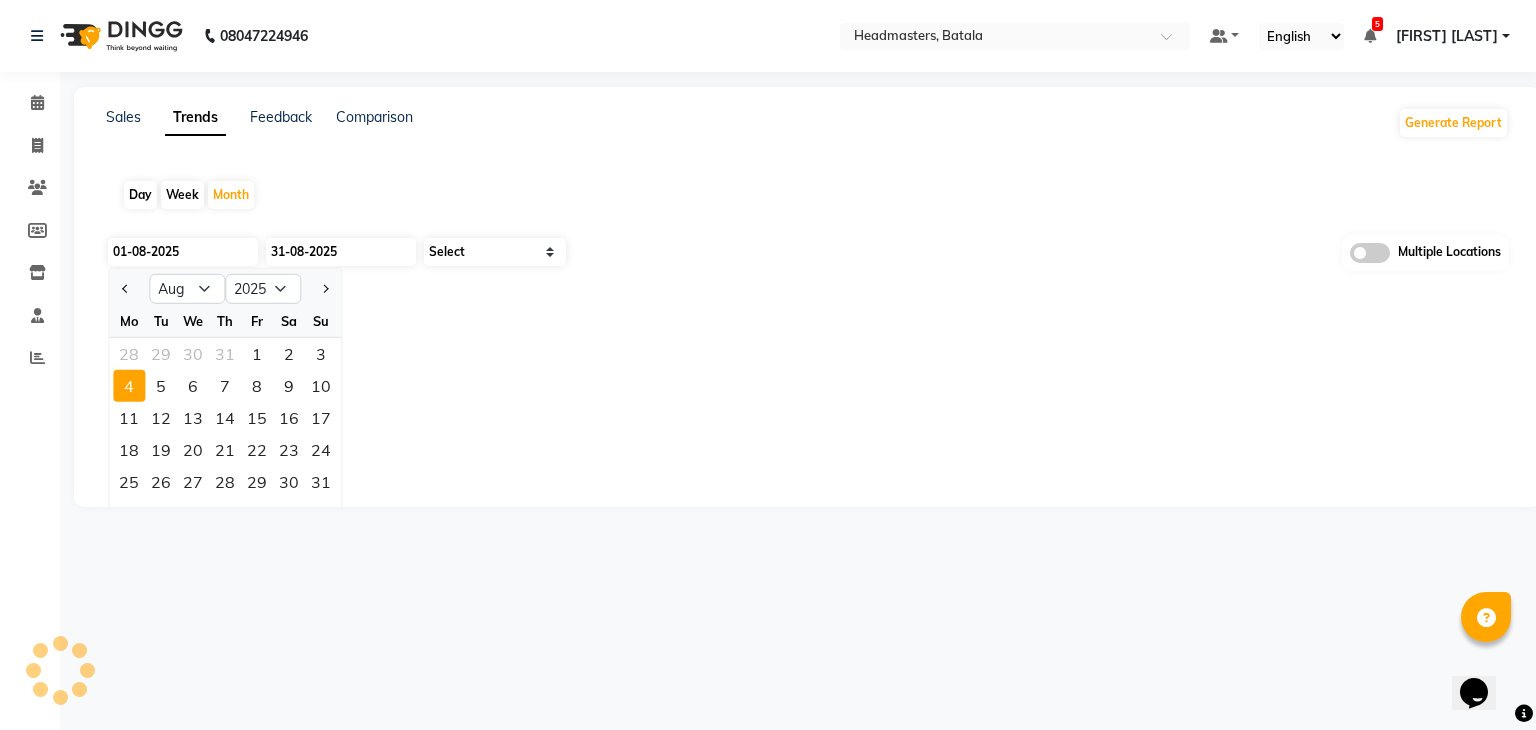 select on "by_client" 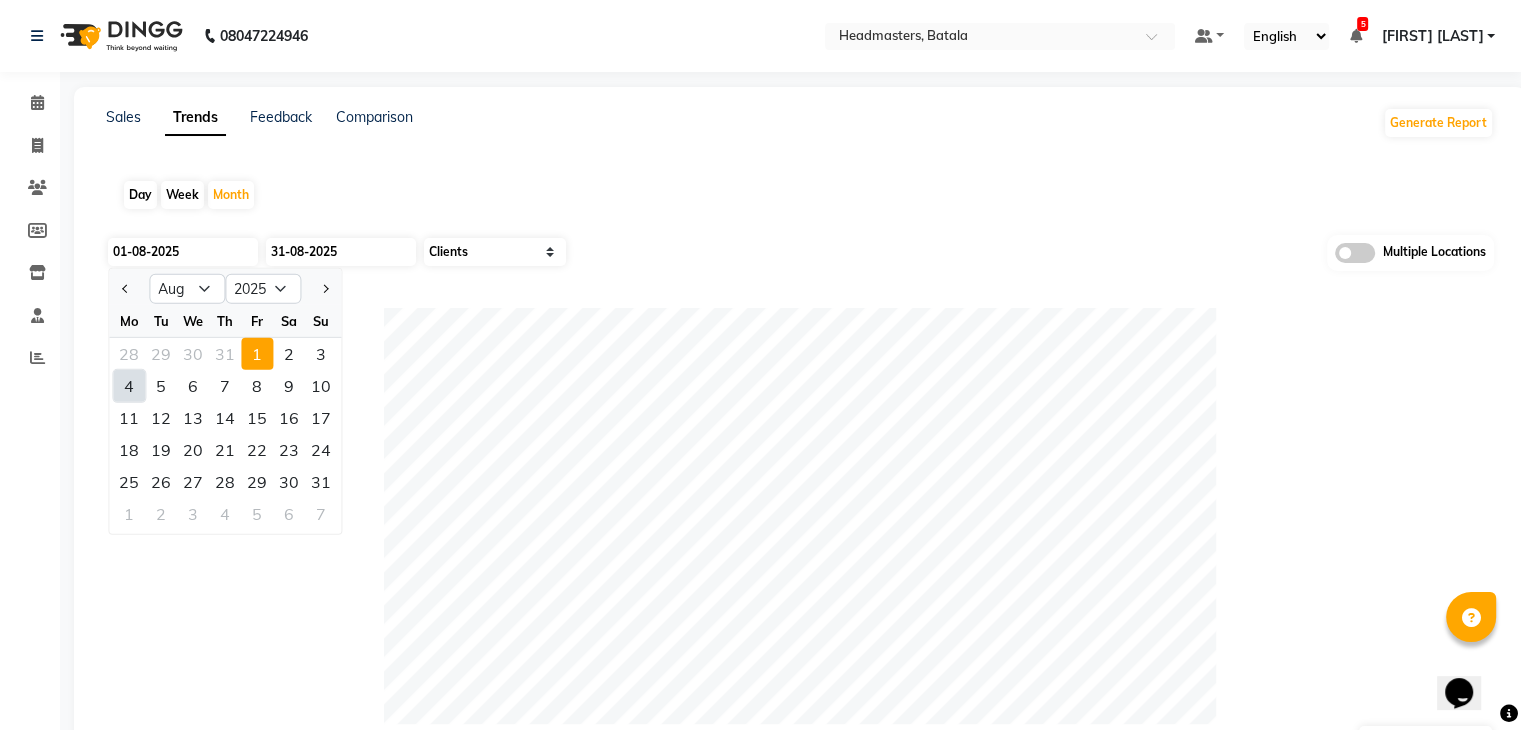 click on "2" 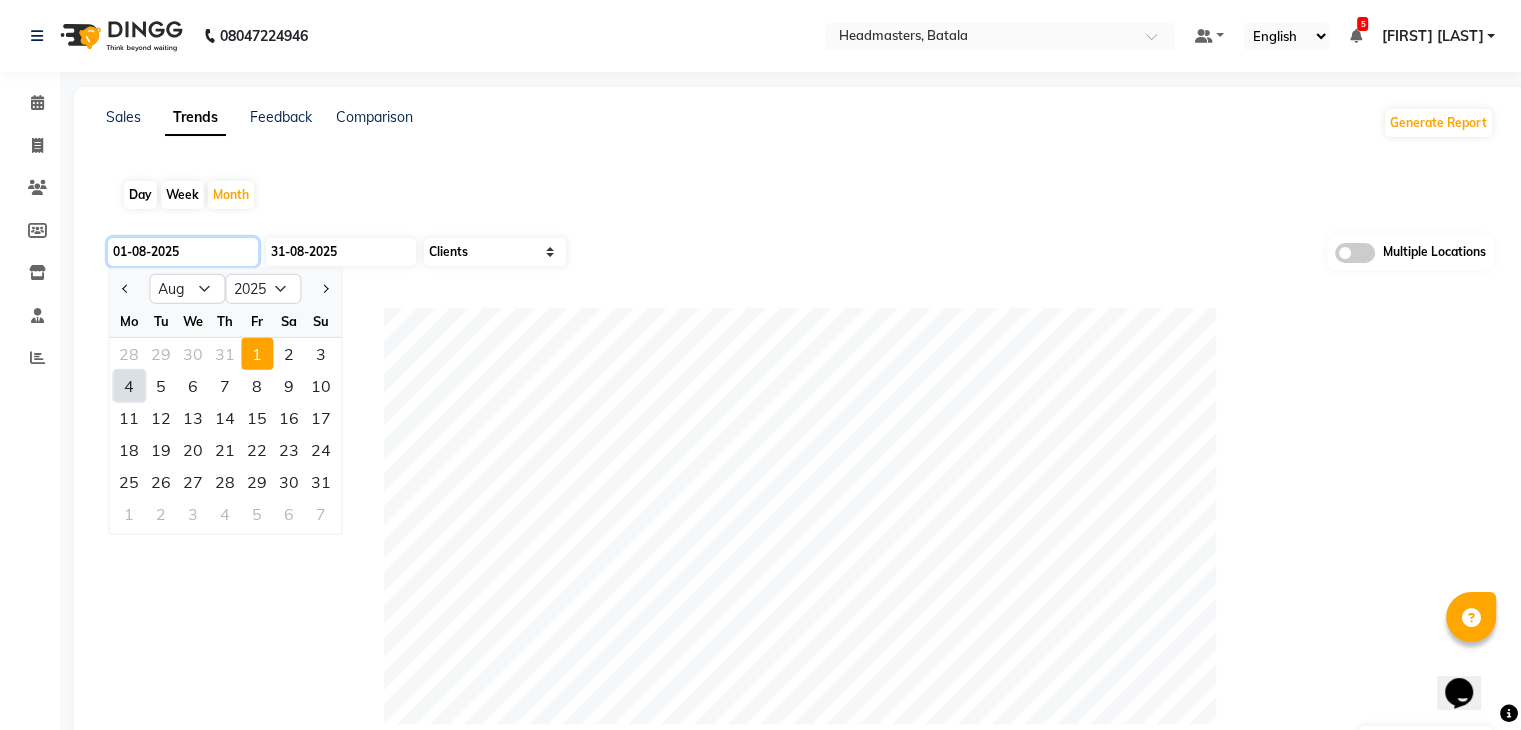 type on "01-08-2025" 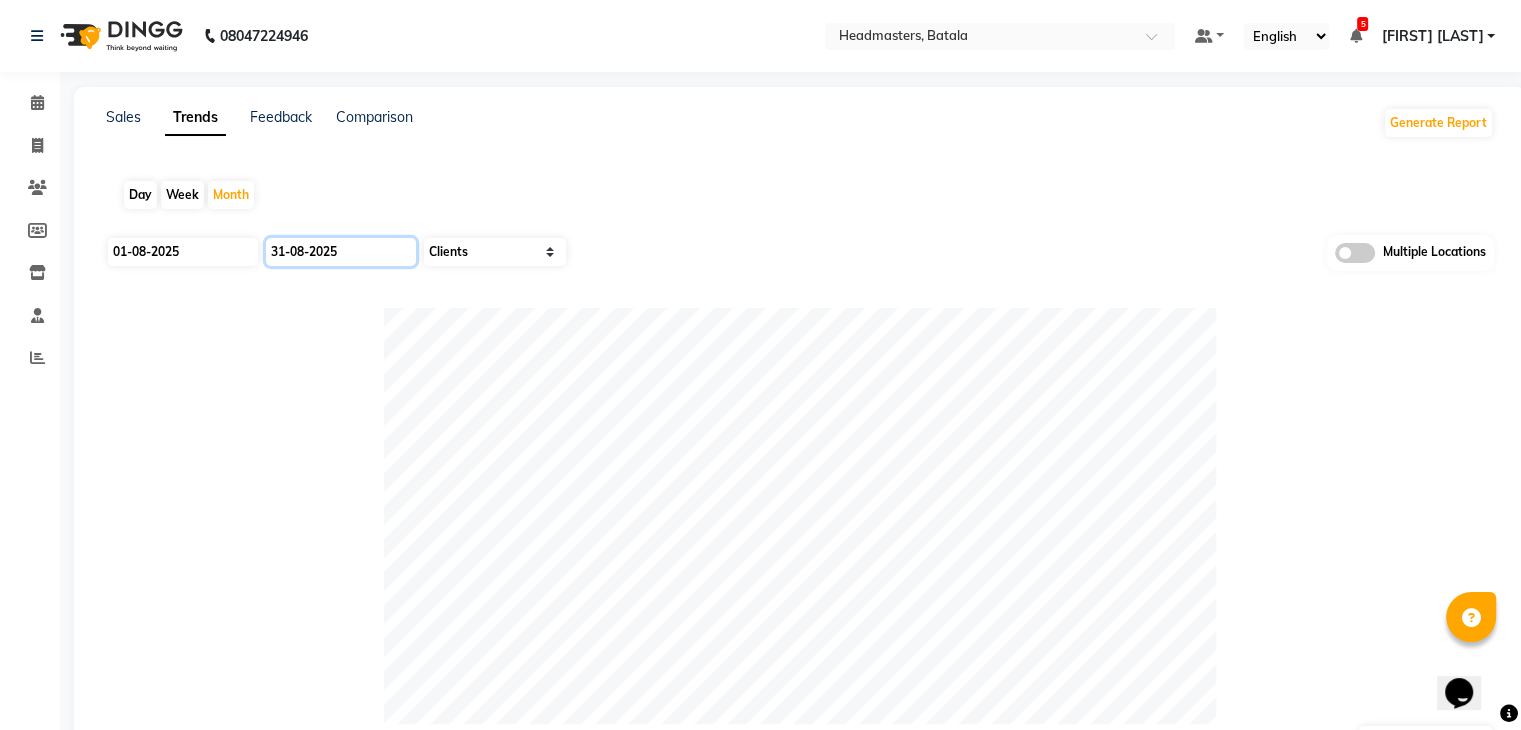 click on "31-08-2025" 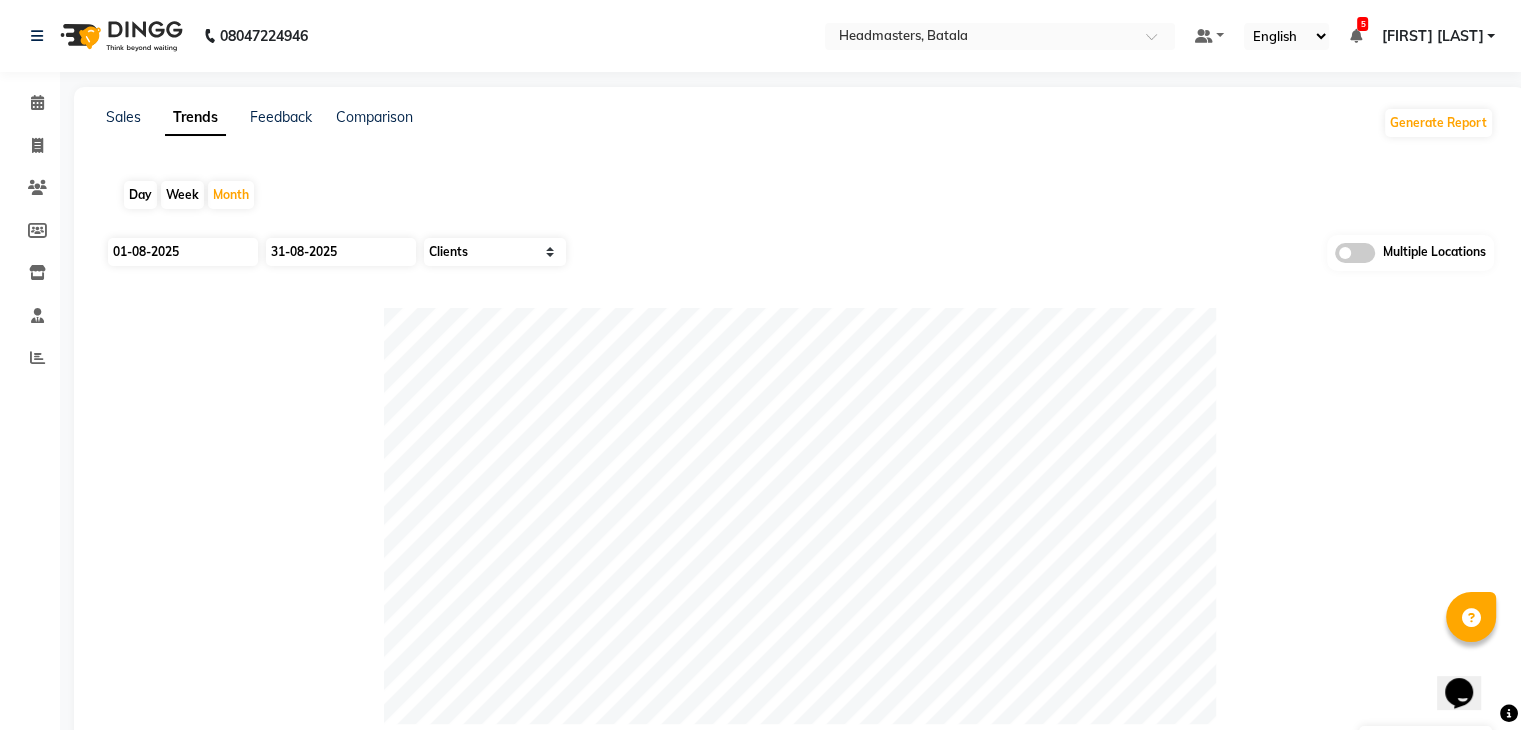 select on "8" 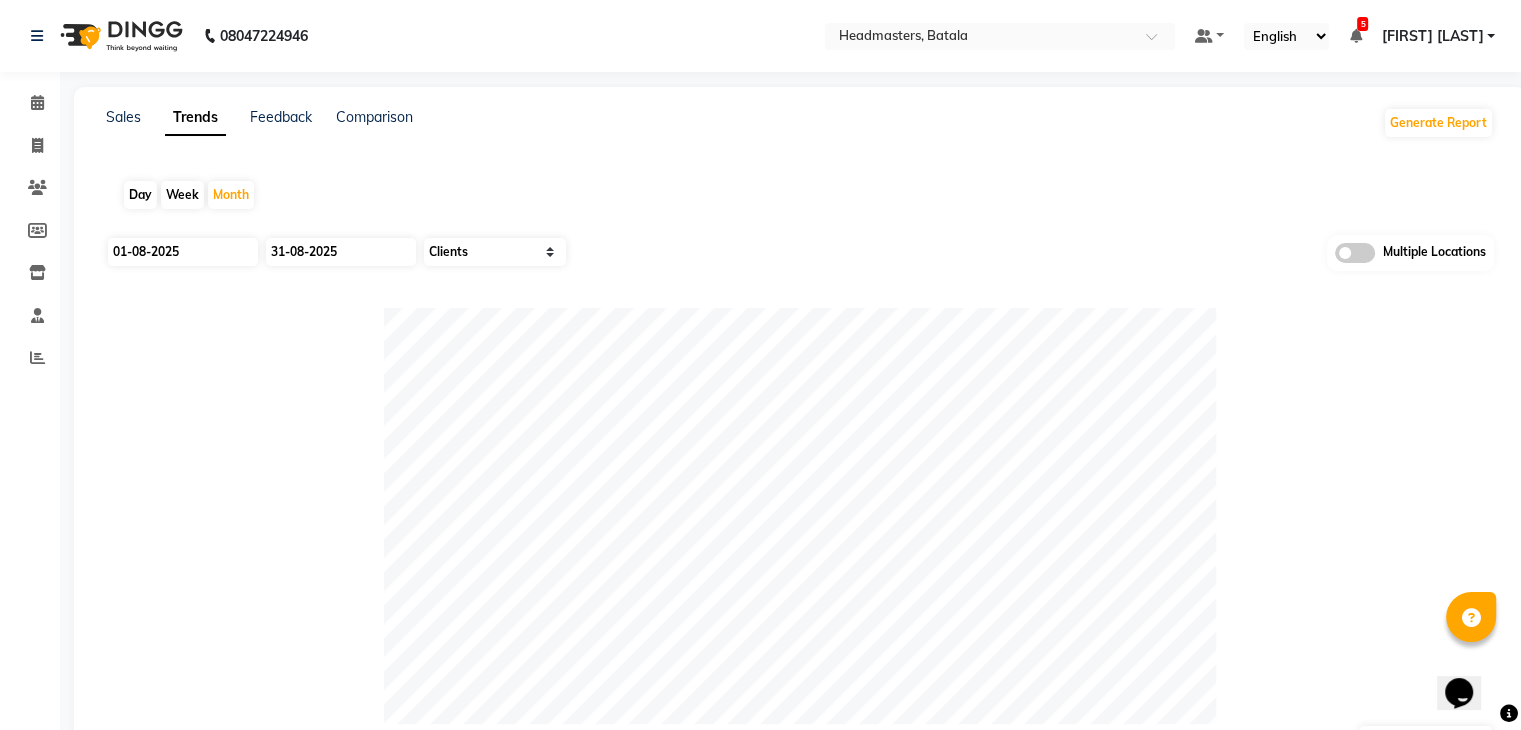 select on "2025" 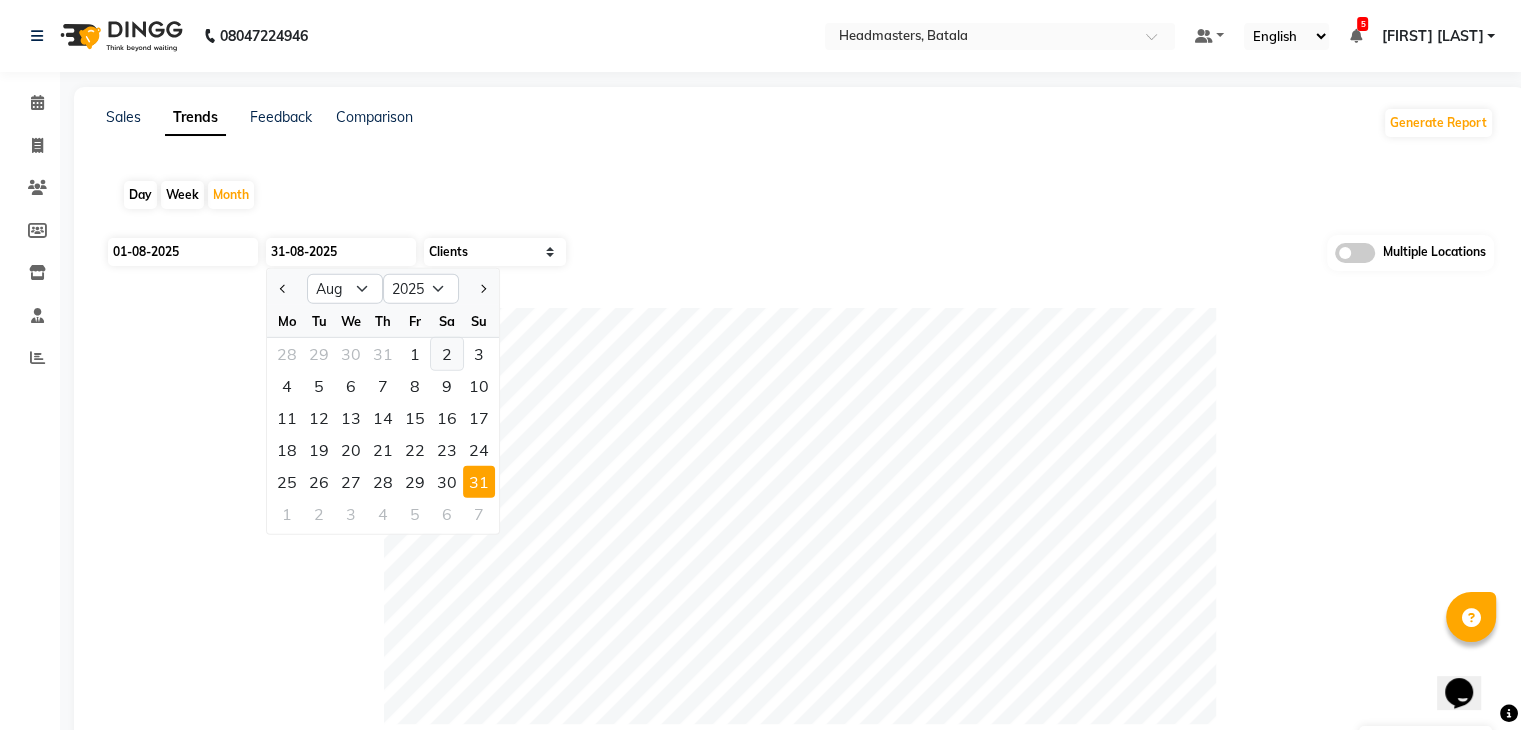 click on "2" 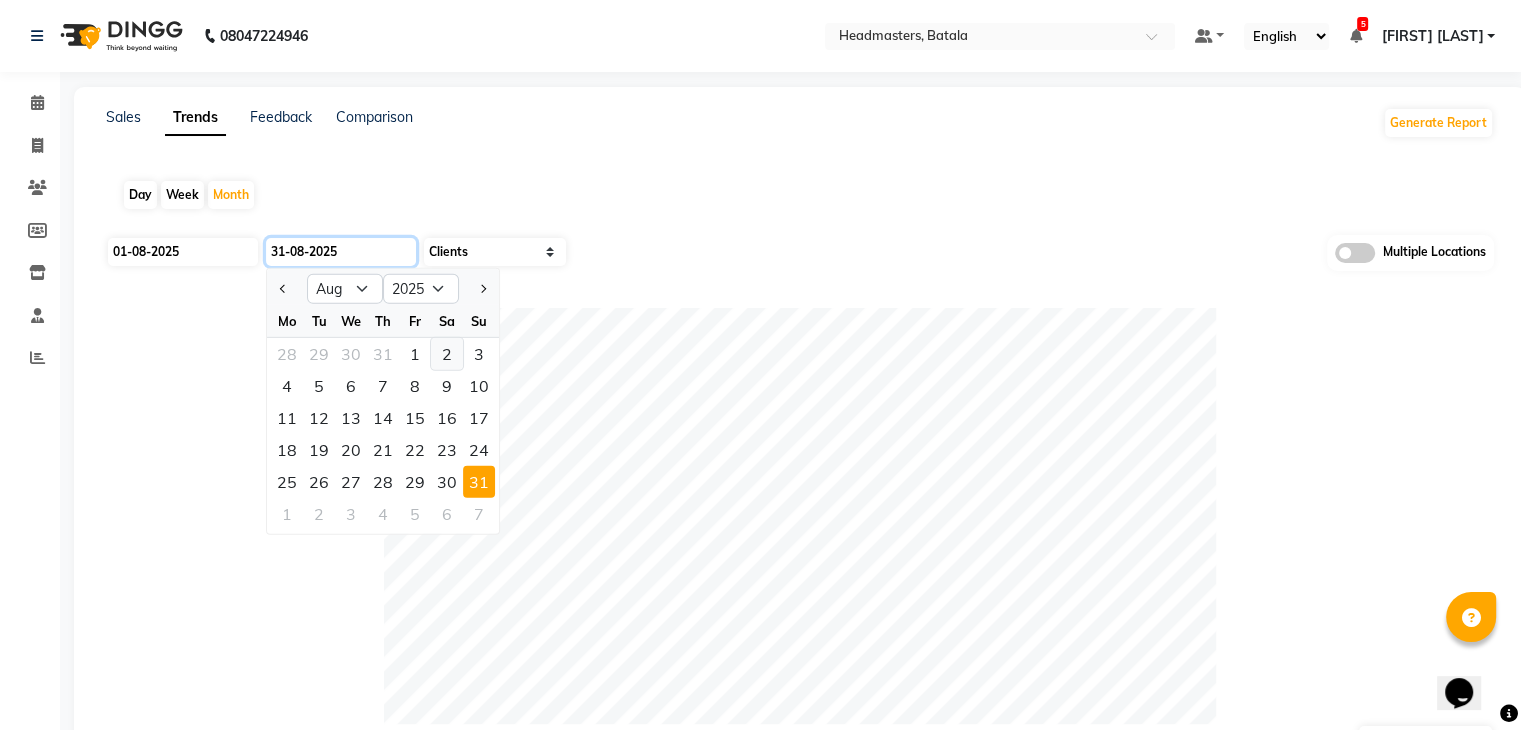 type on "31-08-2025" 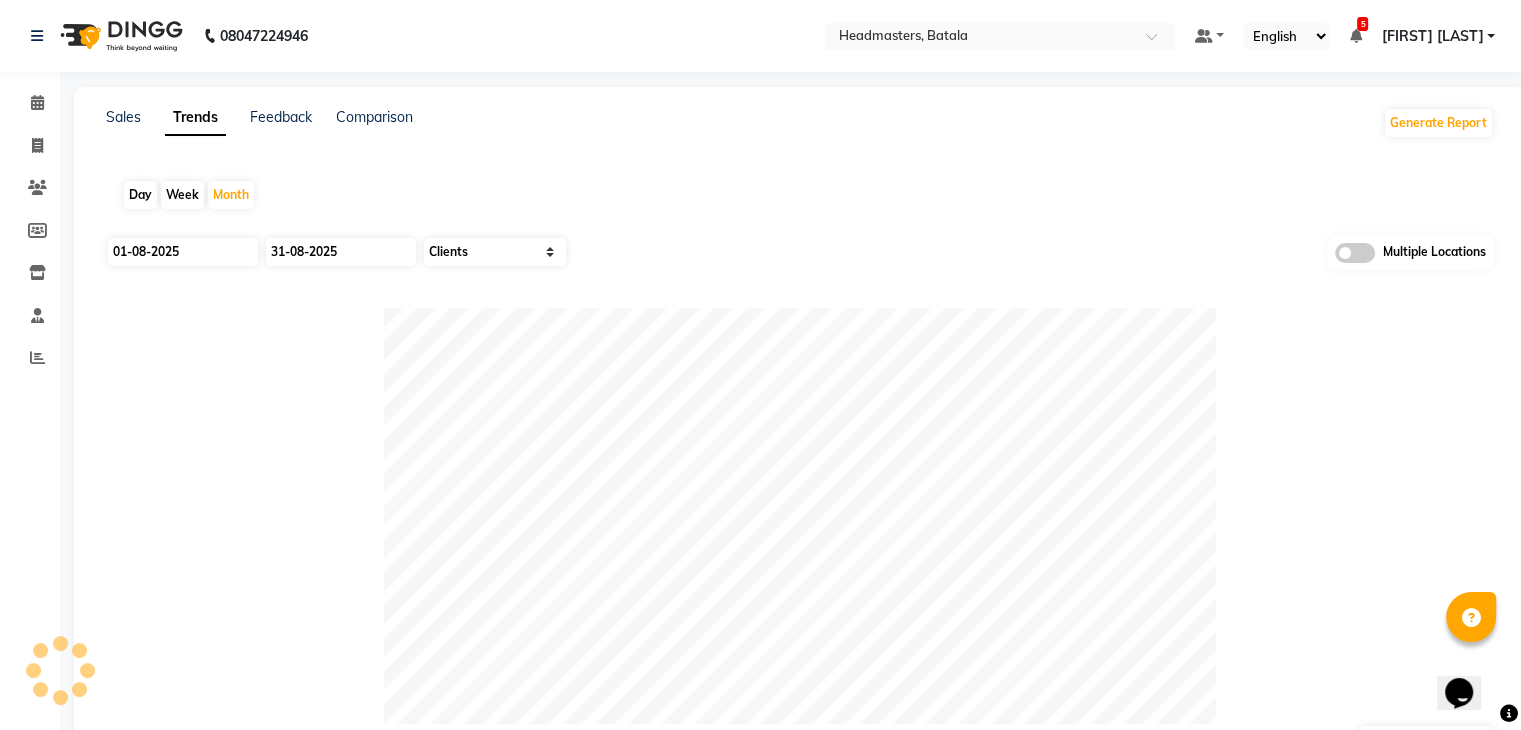 click 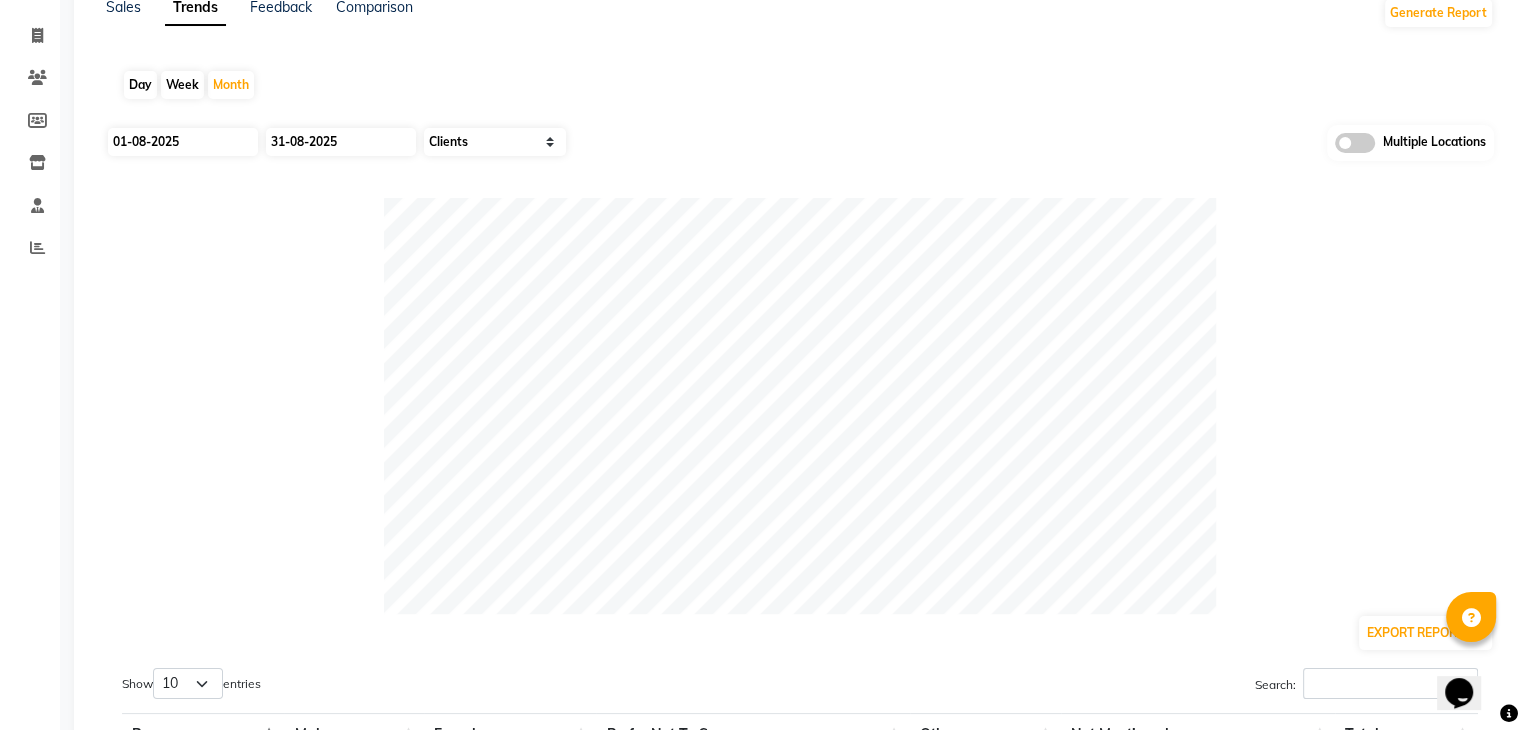 scroll, scrollTop: 0, scrollLeft: 0, axis: both 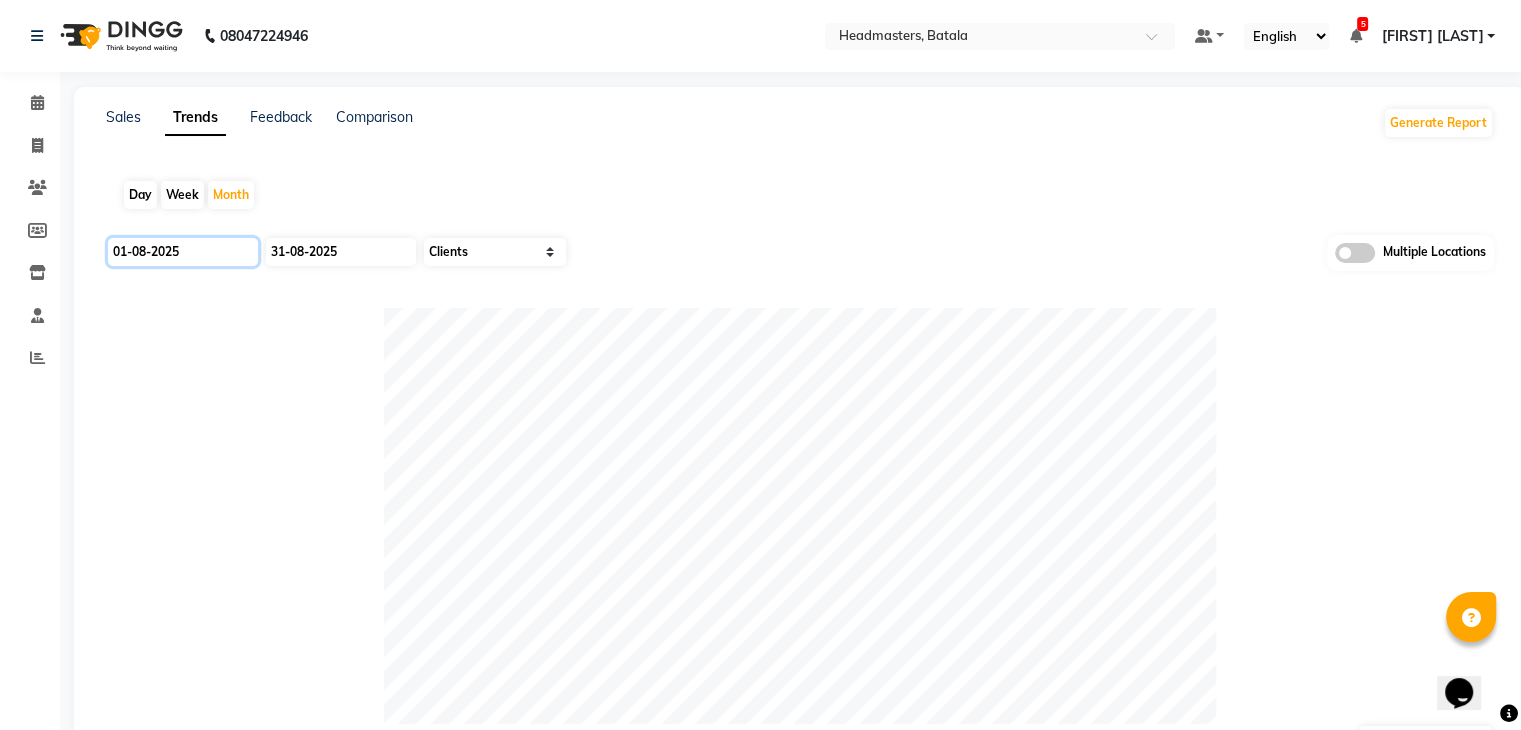 click on "01-08-2025" 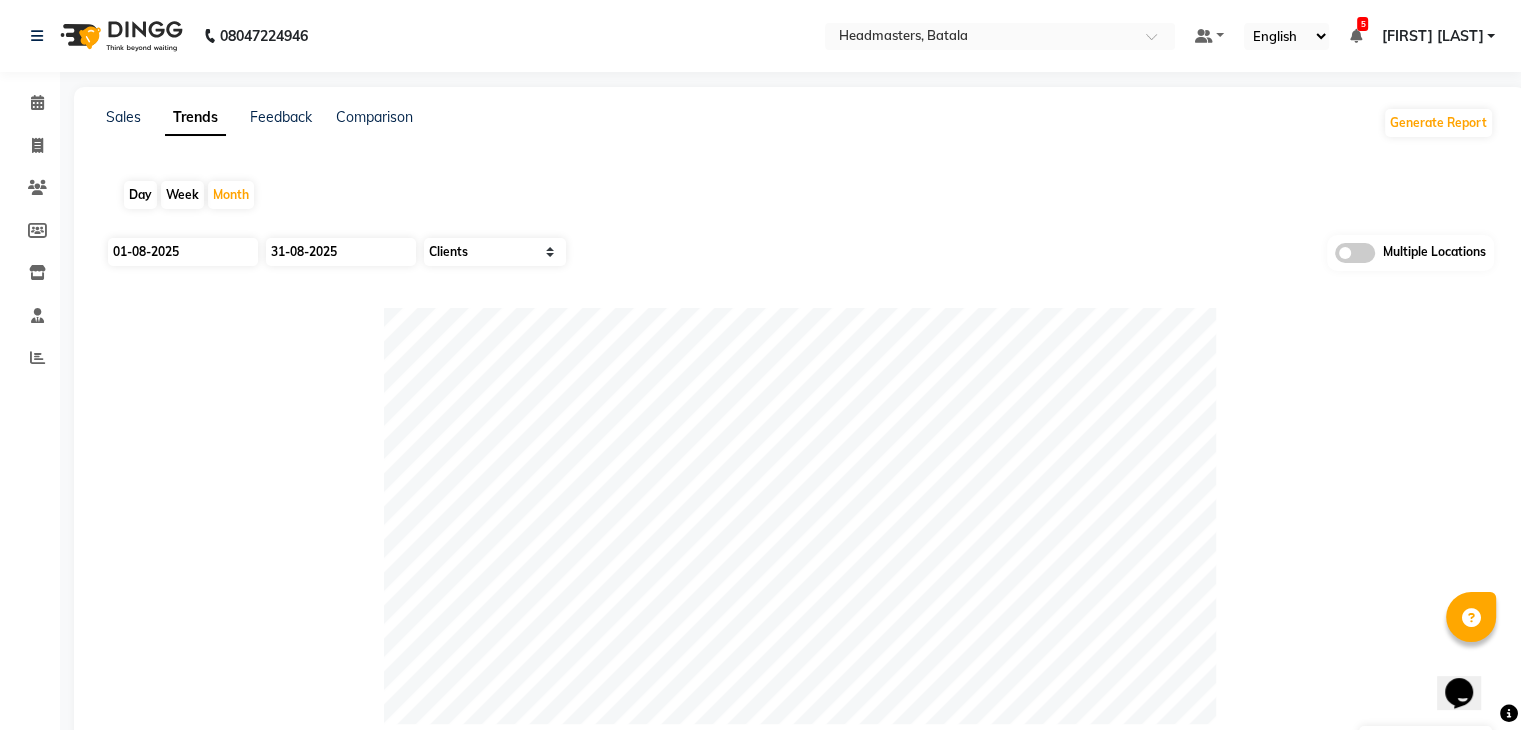 select on "8" 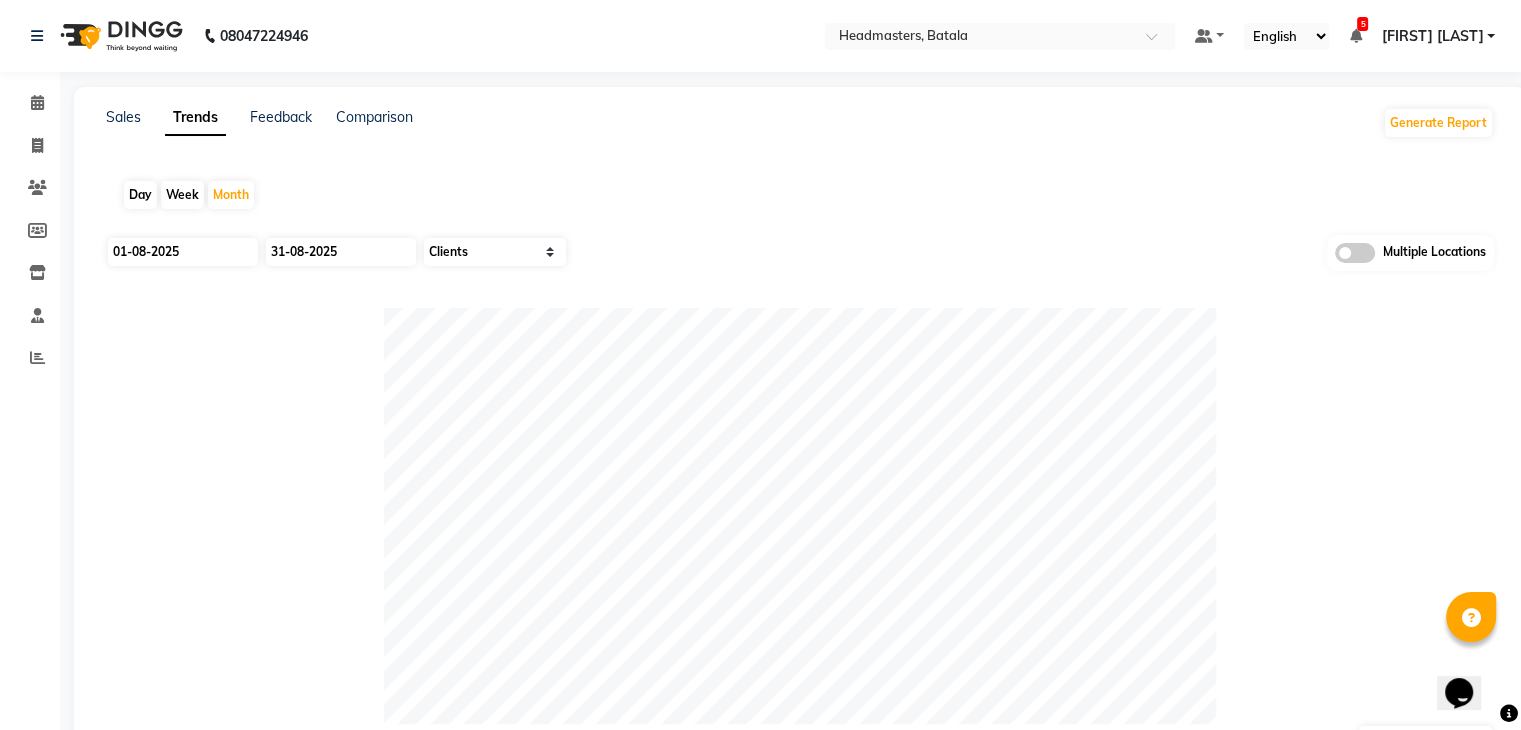 select on "2025" 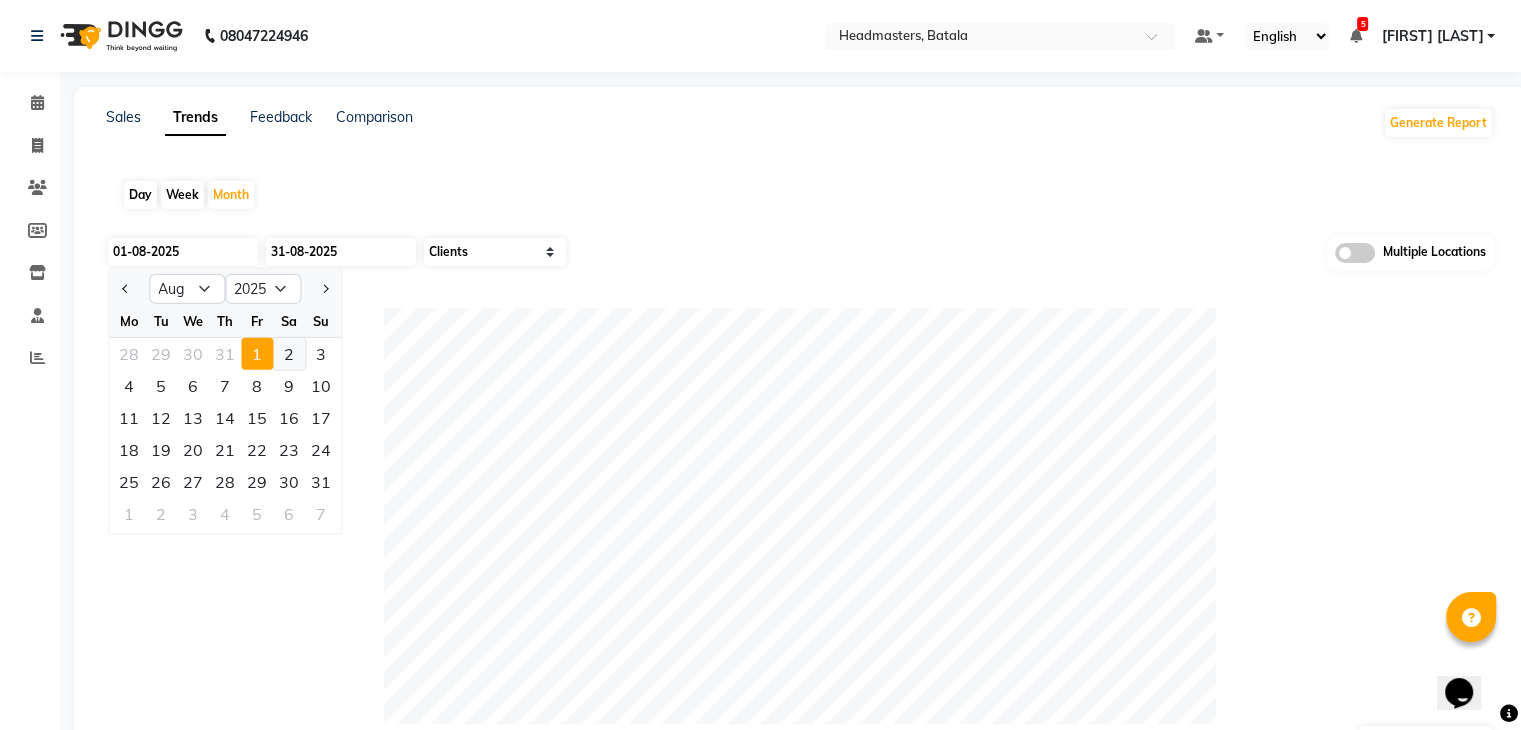 click on "2" 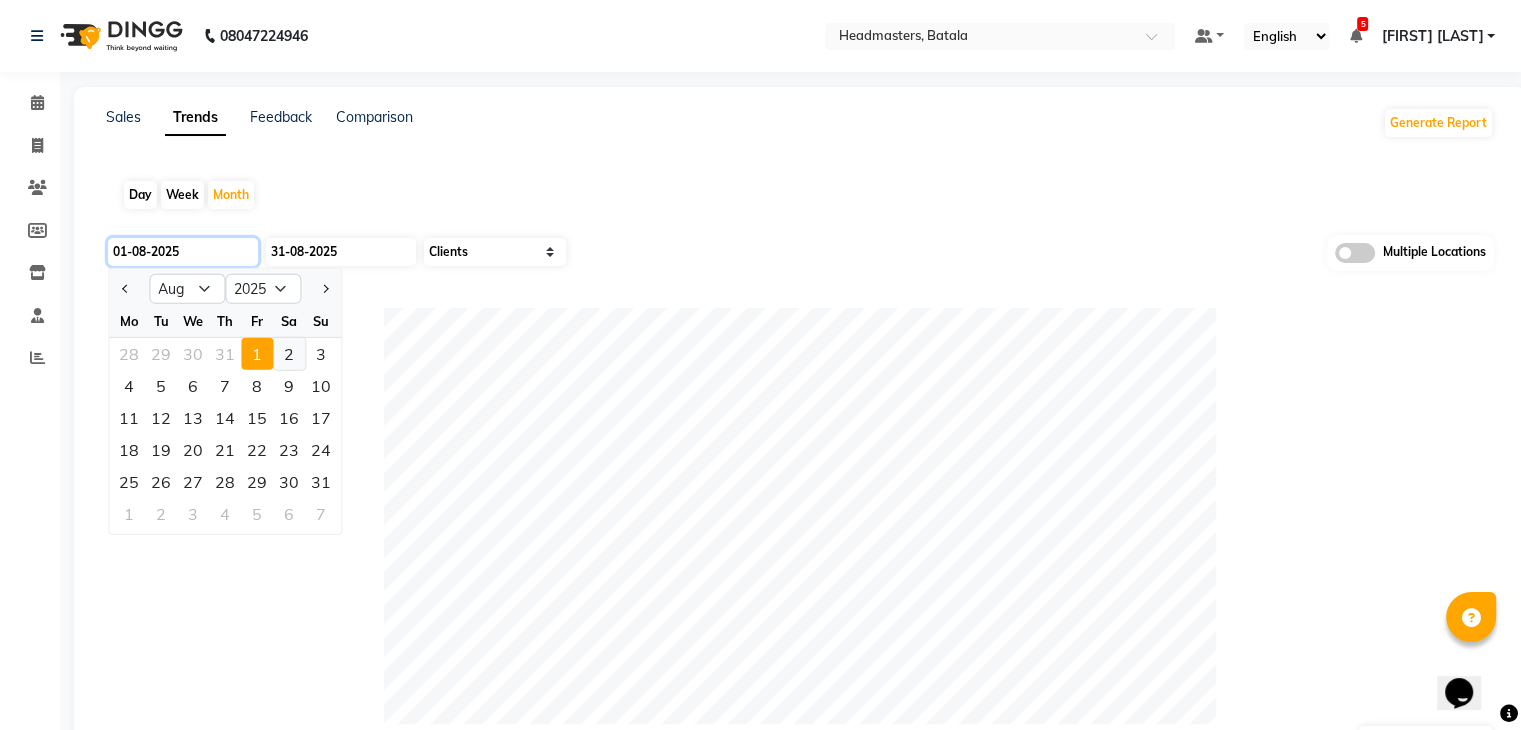 type on "01-08-2025" 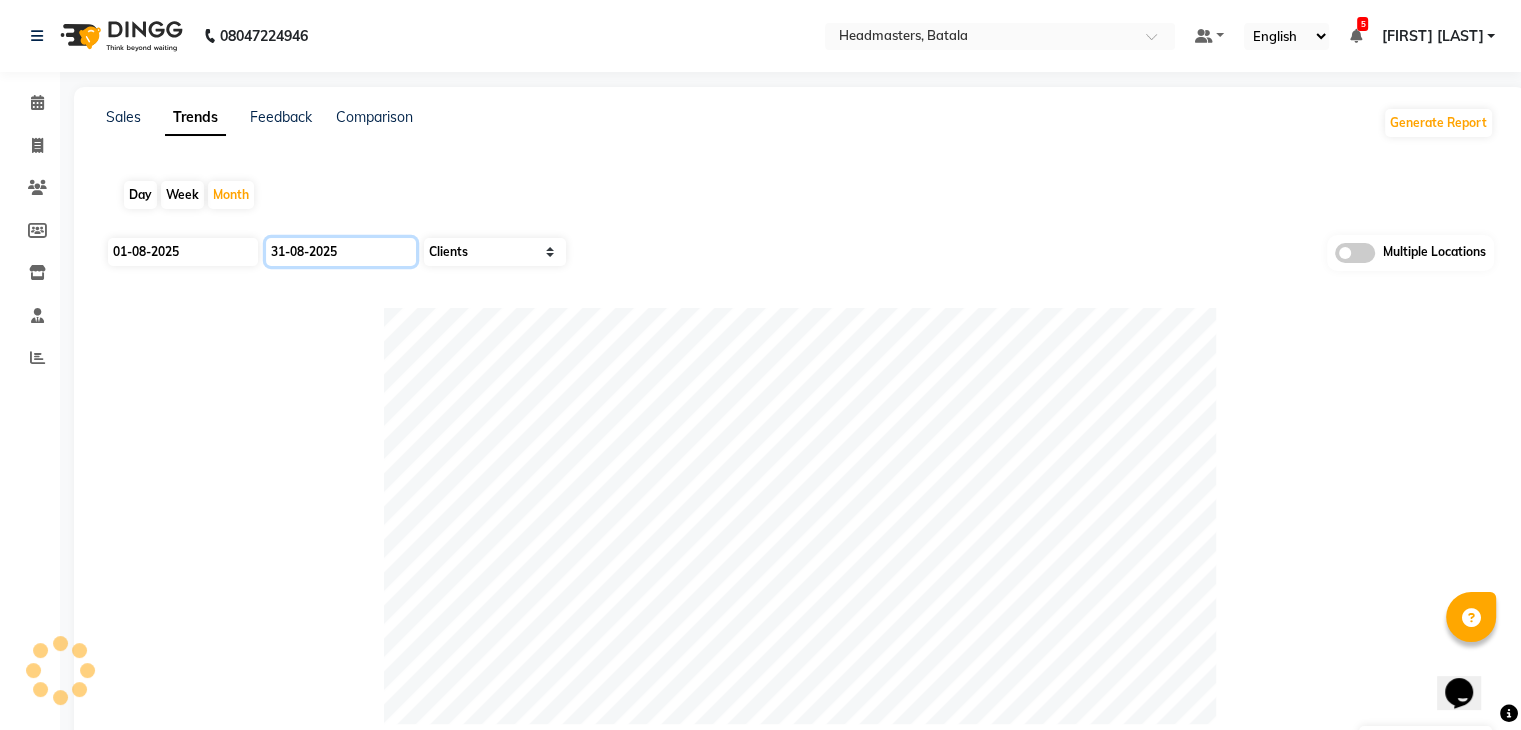 click on "31-08-2025" 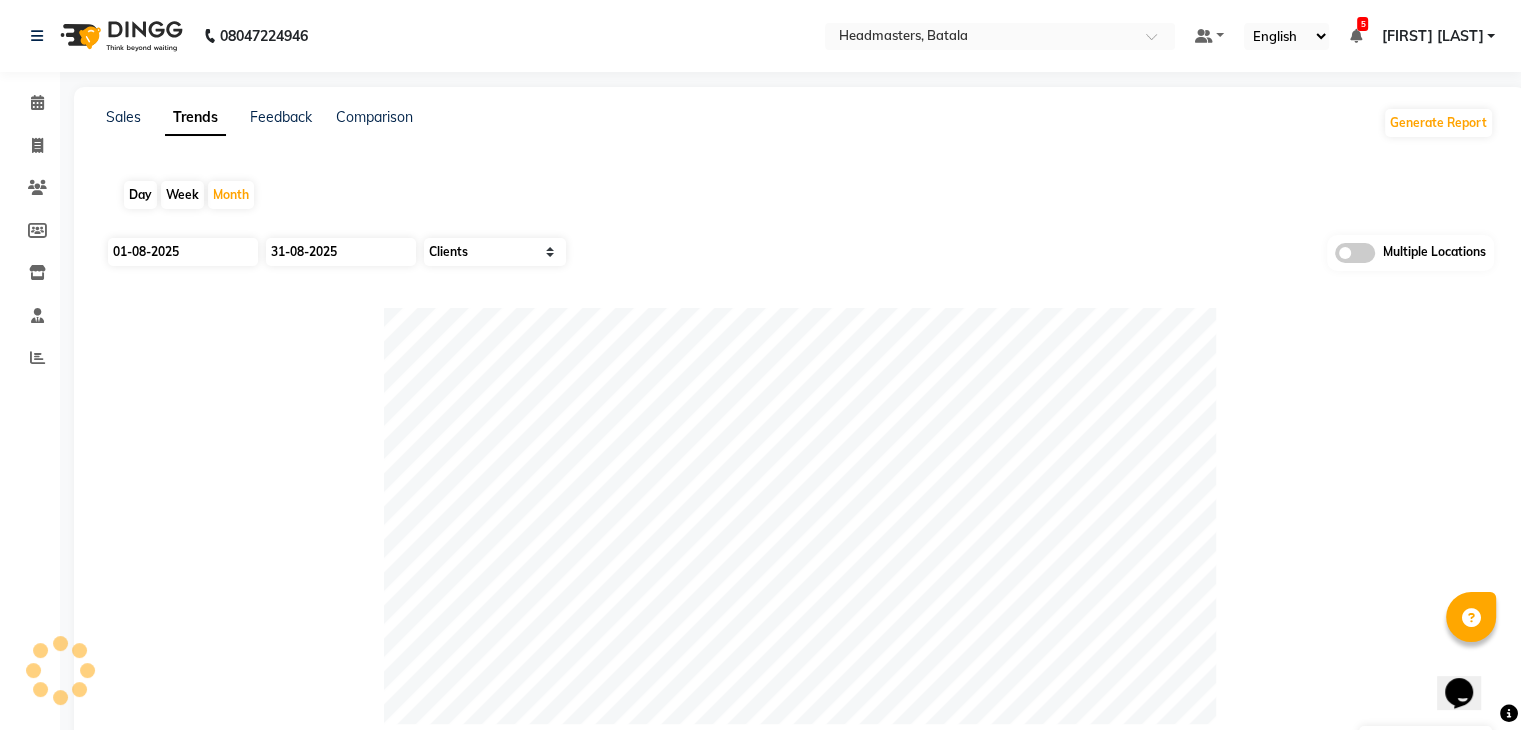 select on "8" 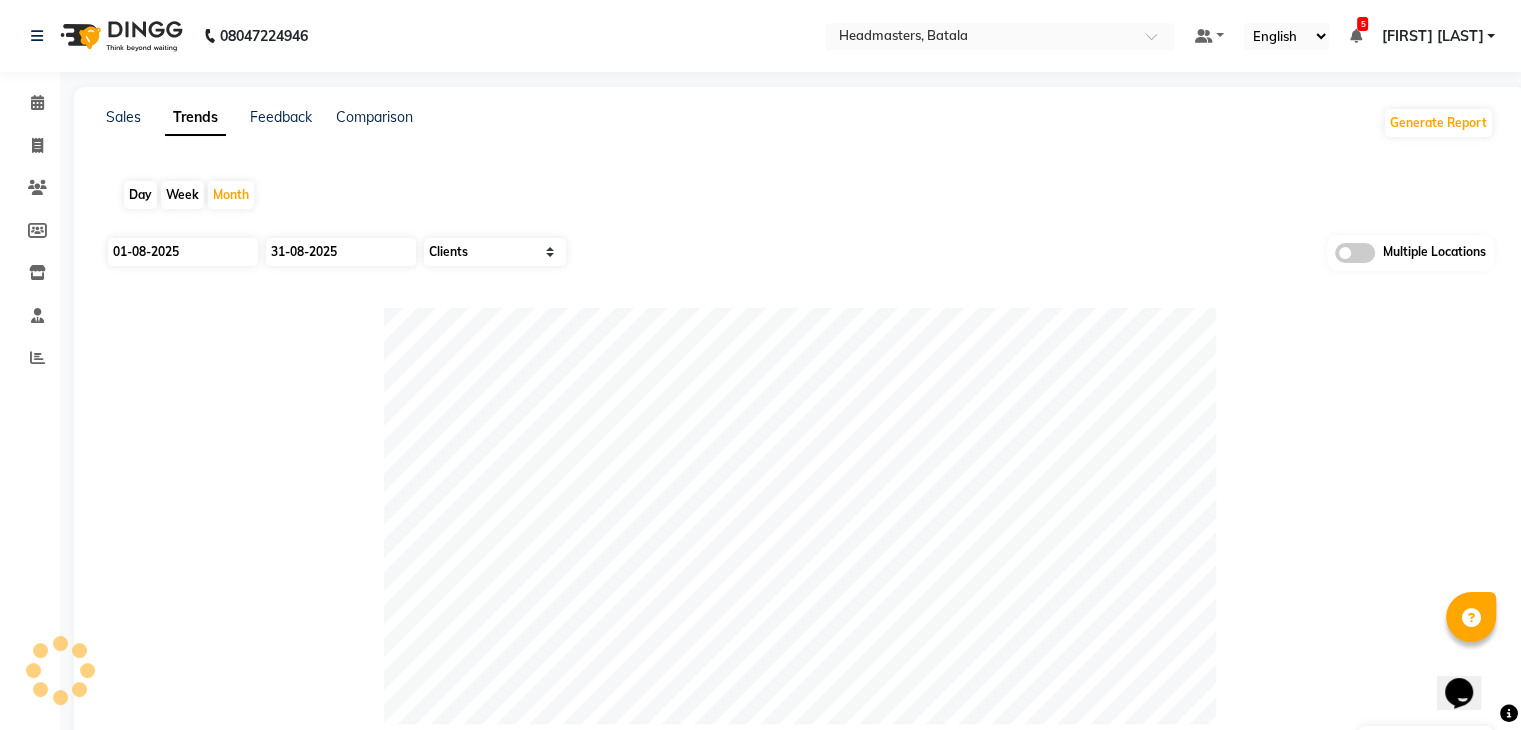 select on "2025" 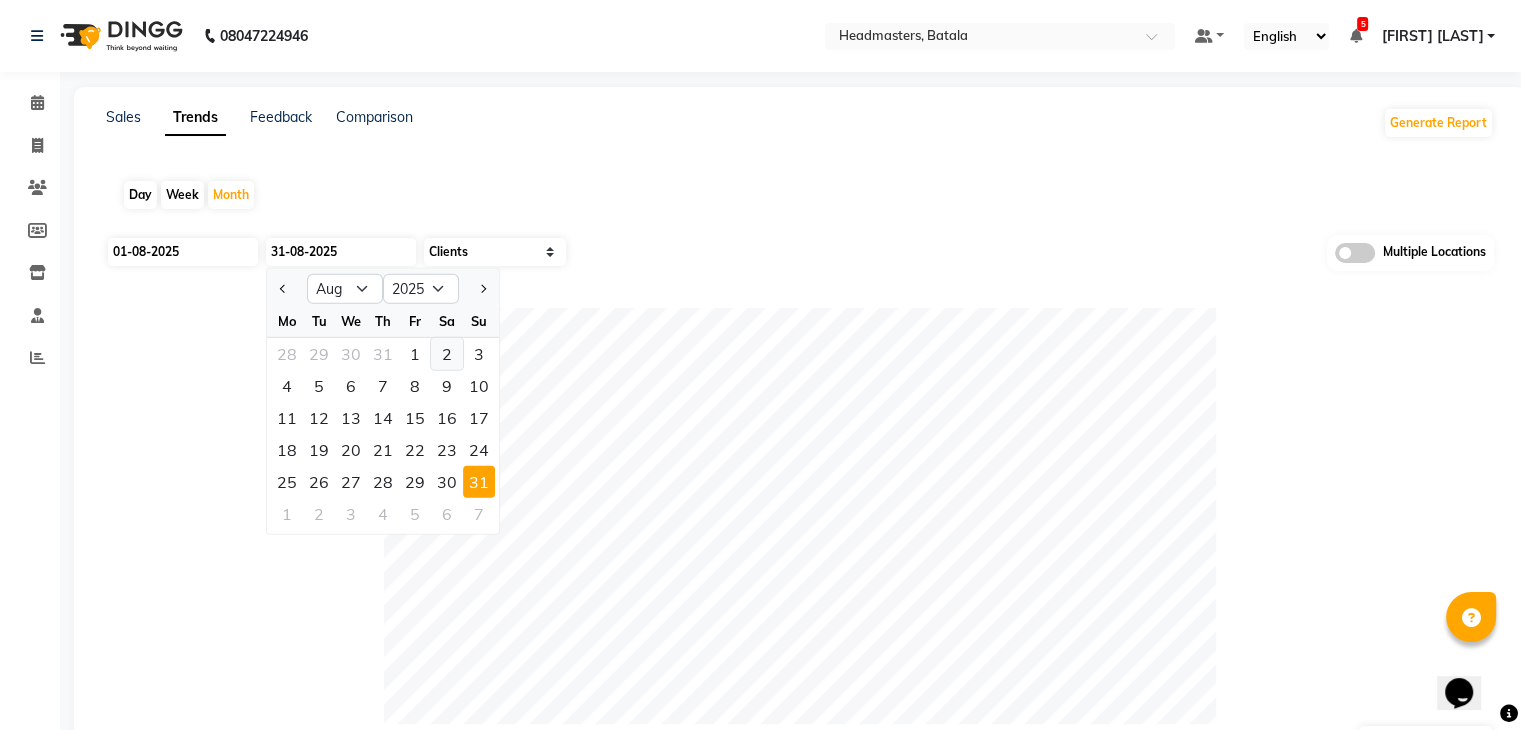 click on "2" 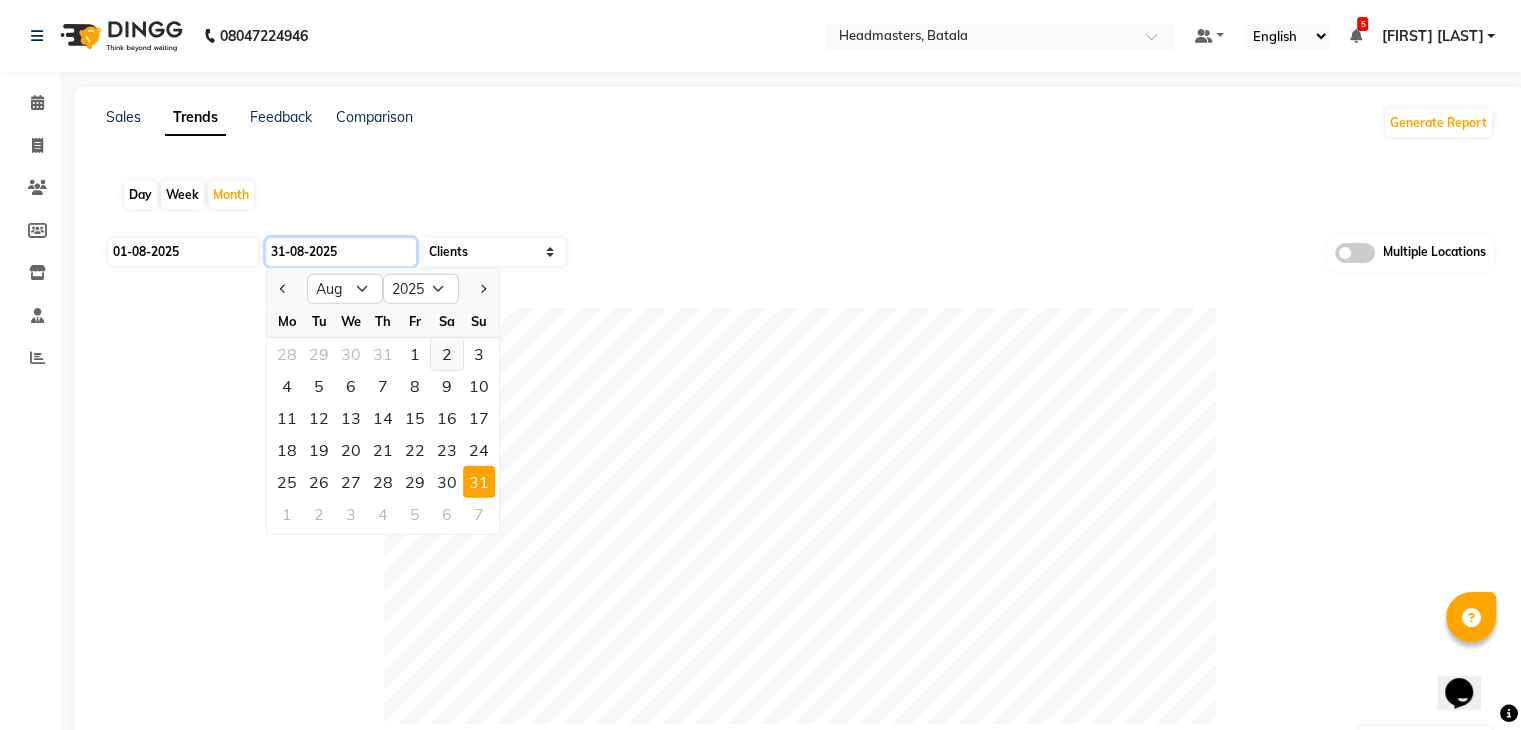 type on "31-08-2025" 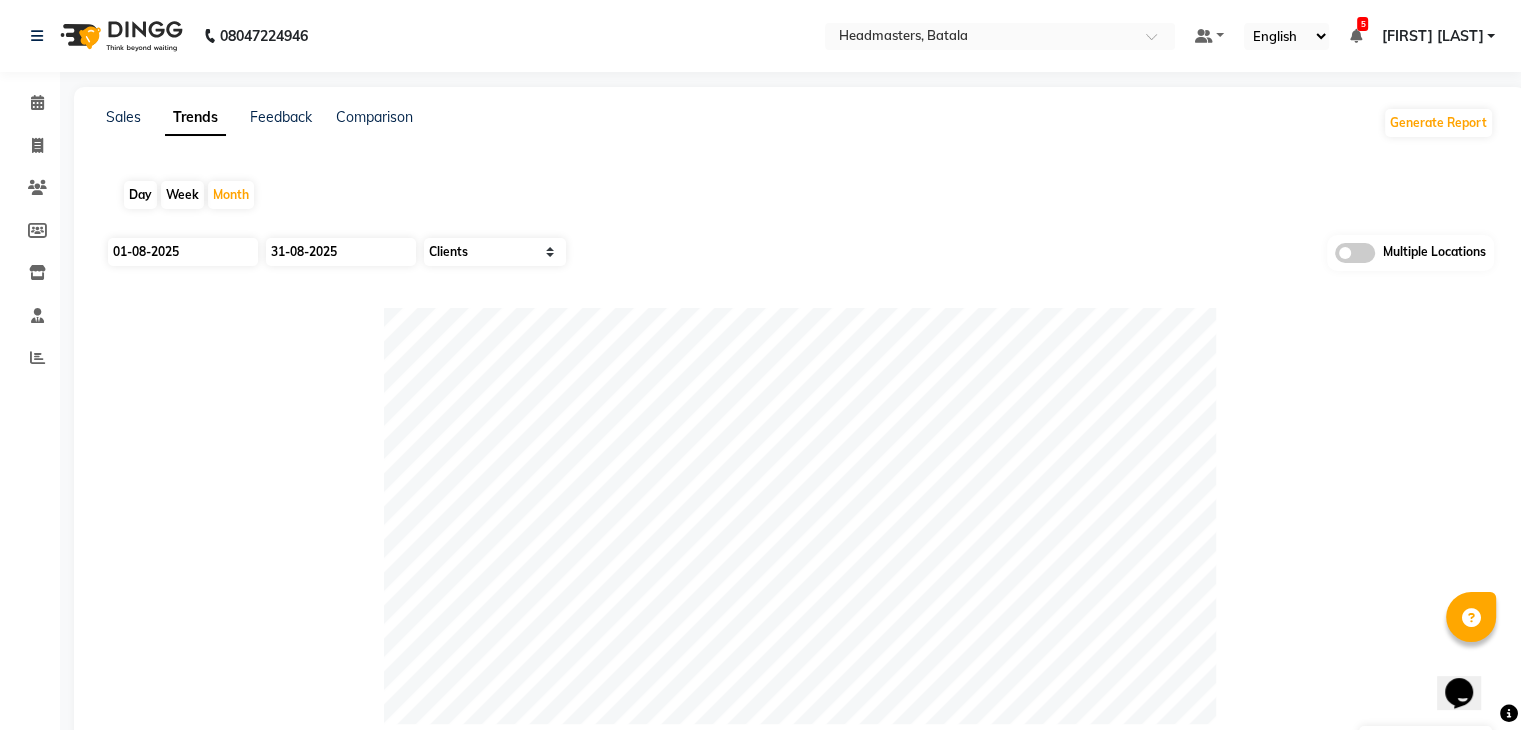 click on "Day" 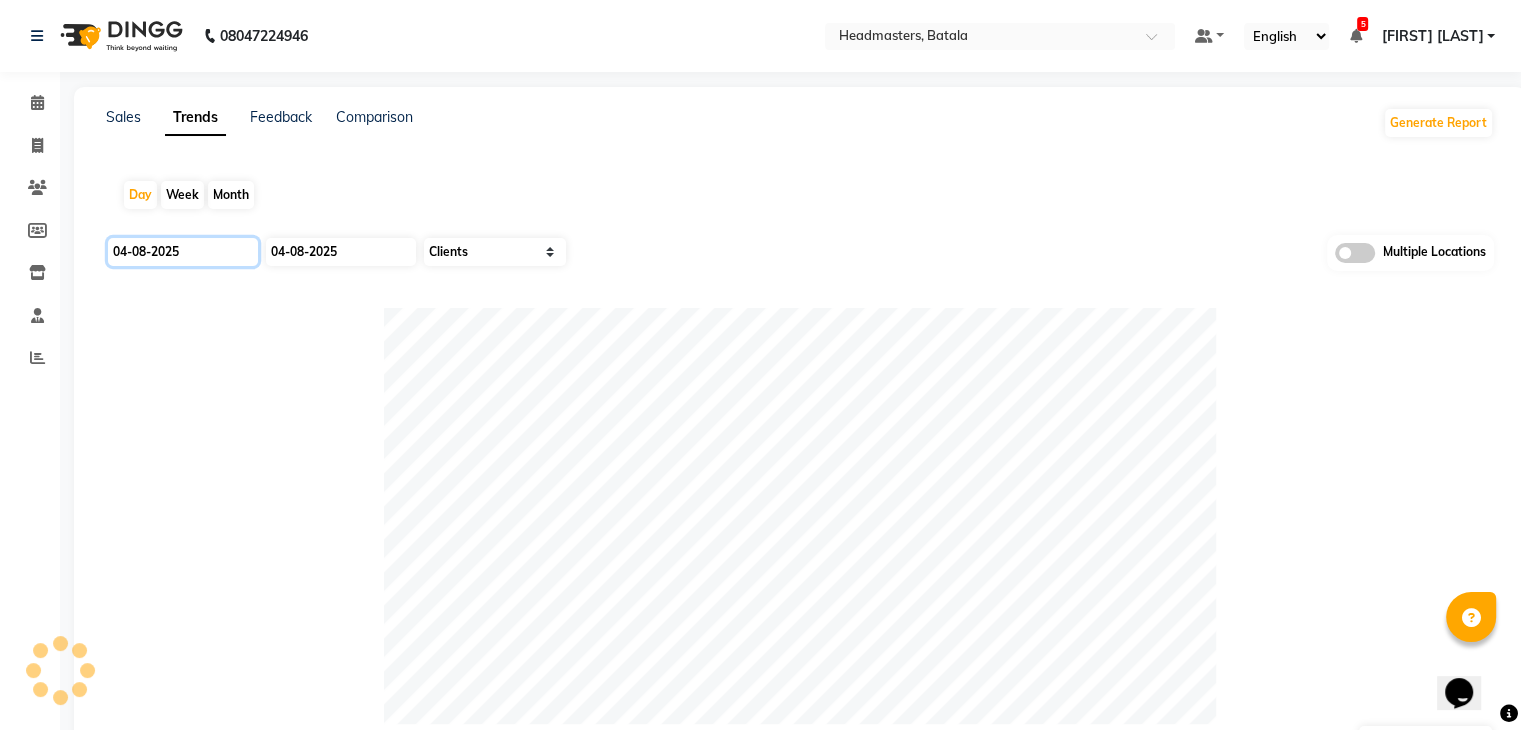 click on "04-08-2025" 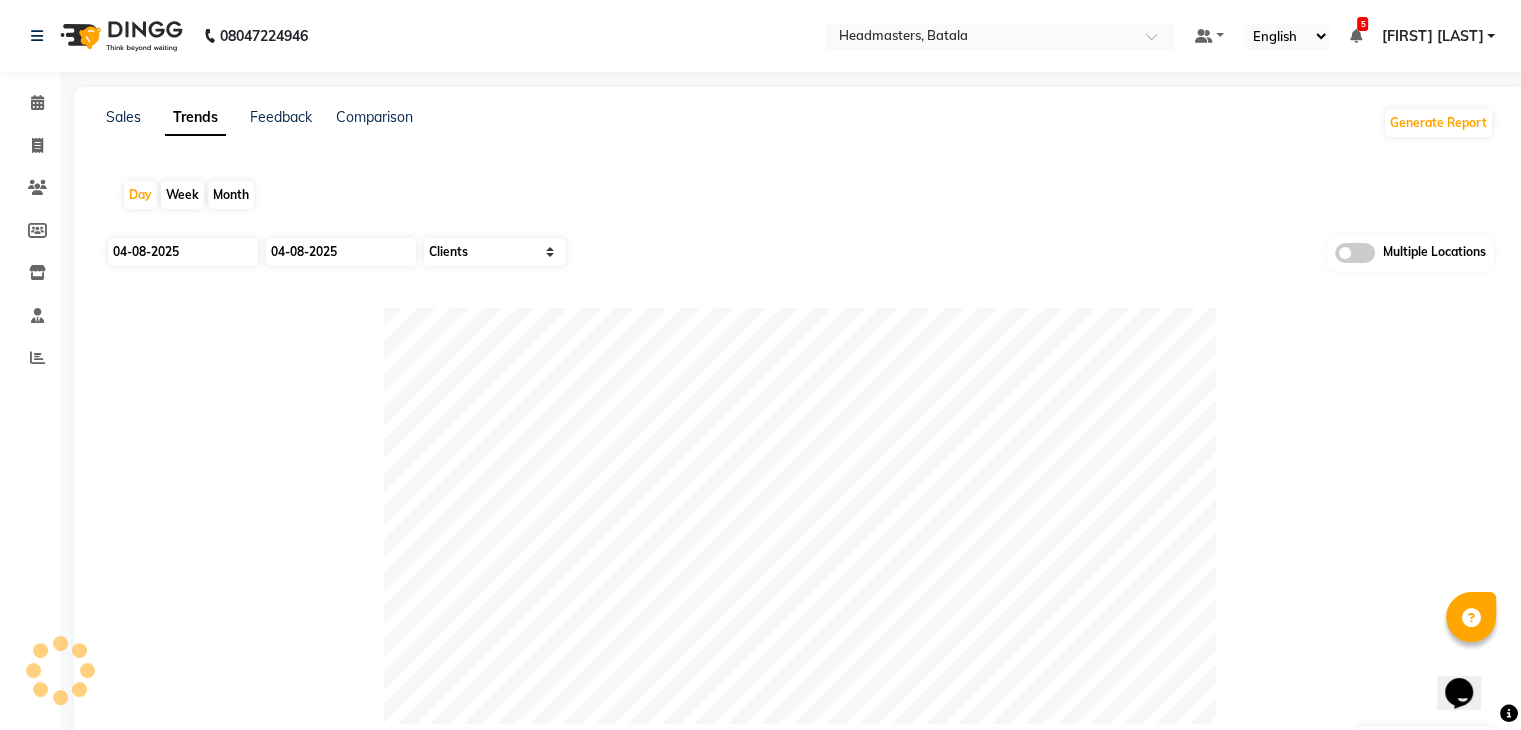 select on "8" 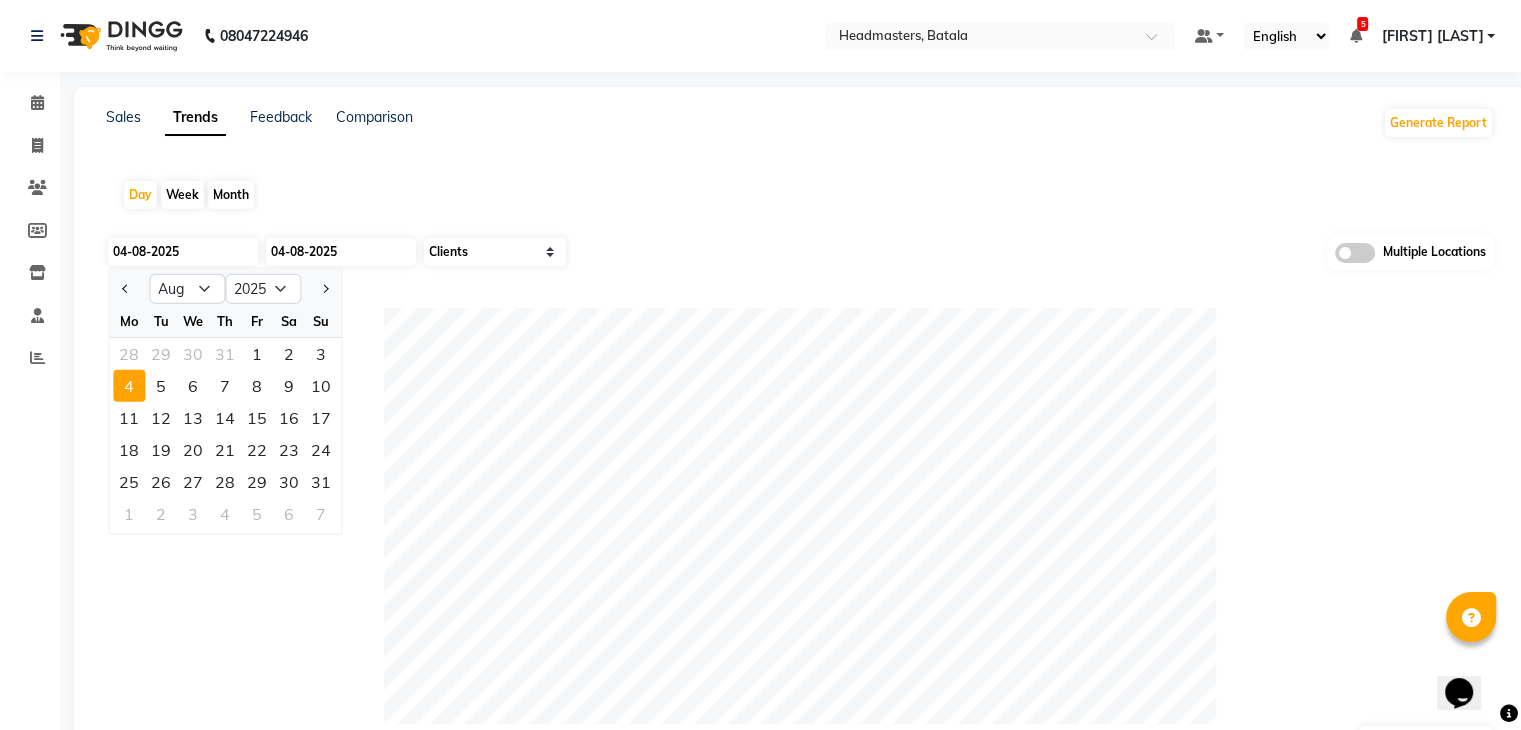 drag, startPoint x: 296, startPoint y: 355, endPoint x: 299, endPoint y: 342, distance: 13.341664 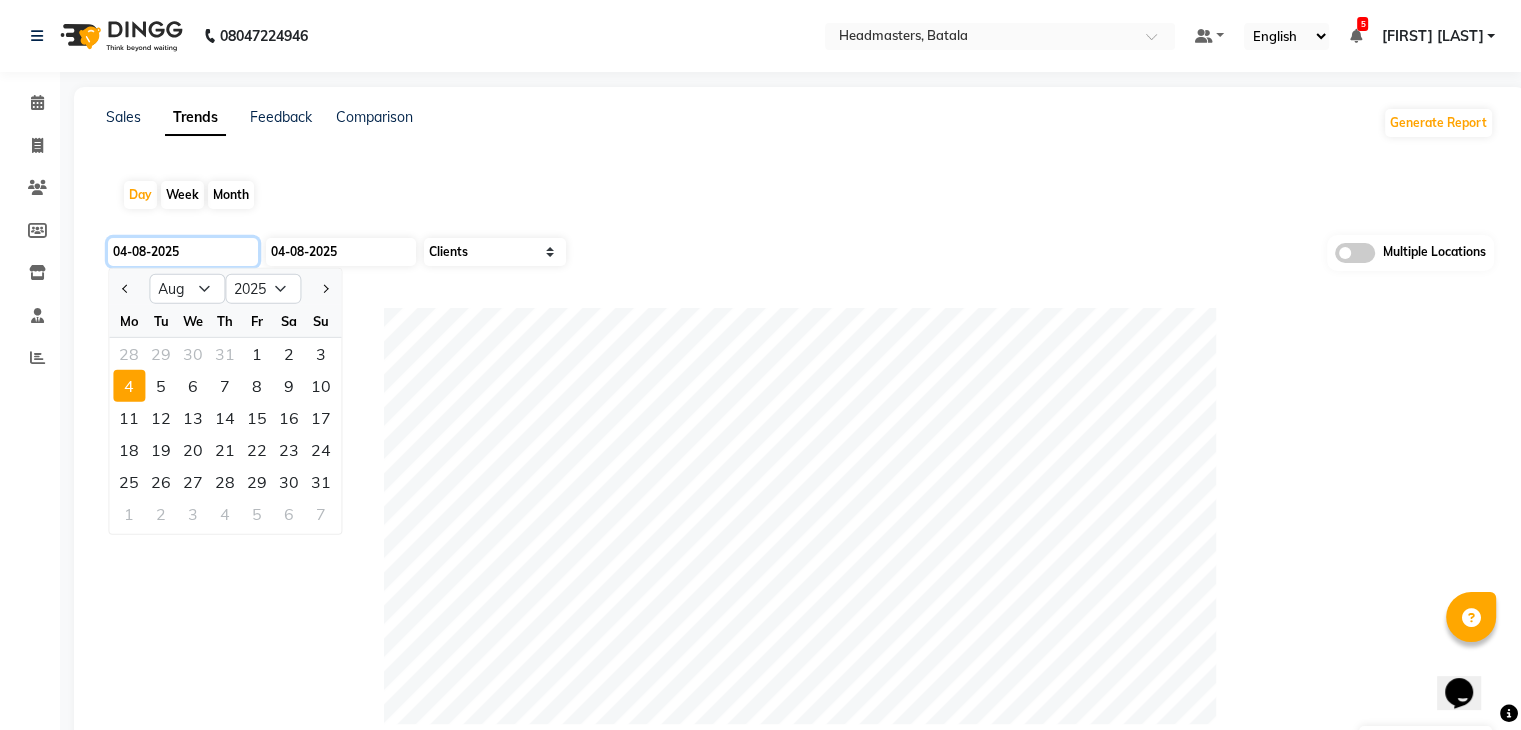 type on "02-08-2025" 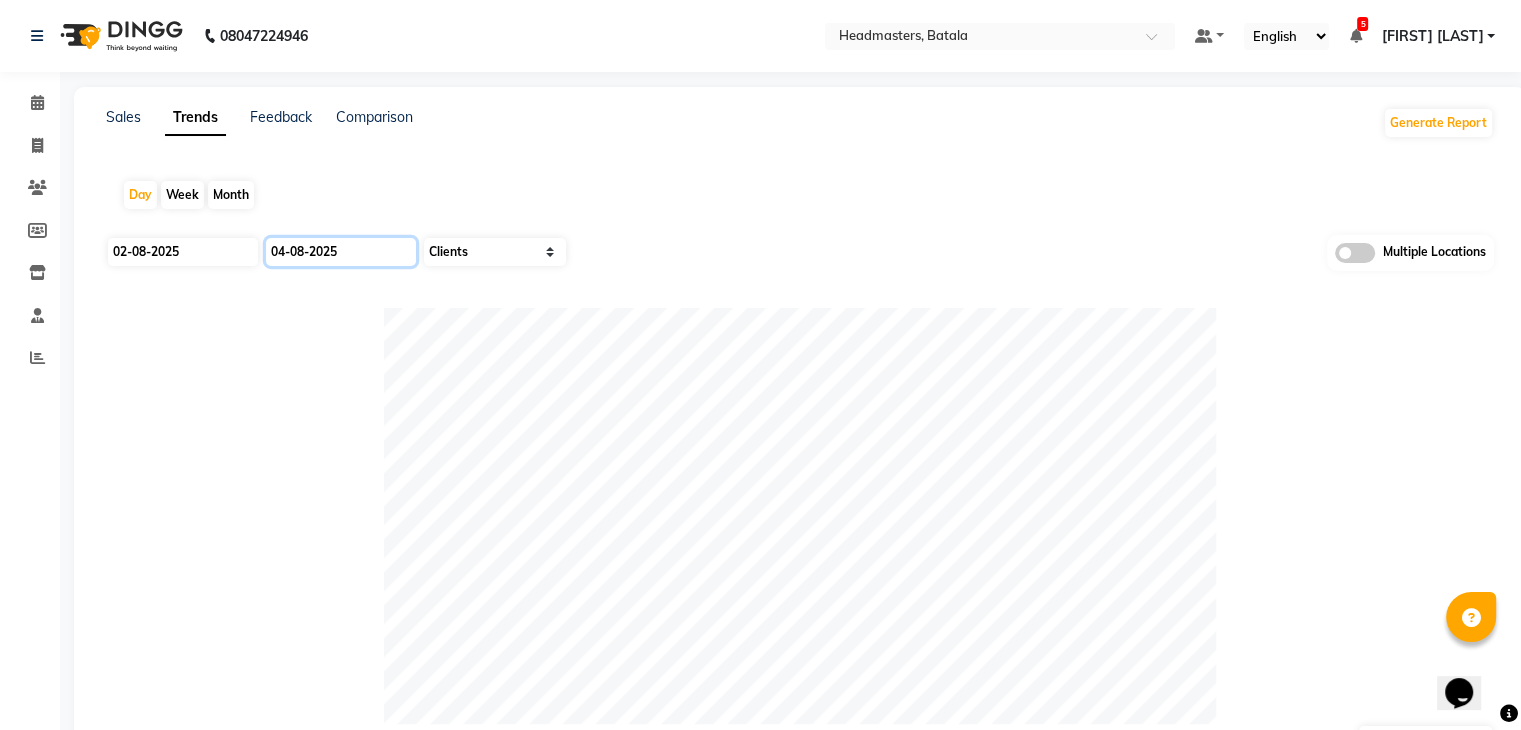 click on "04-08-2025" 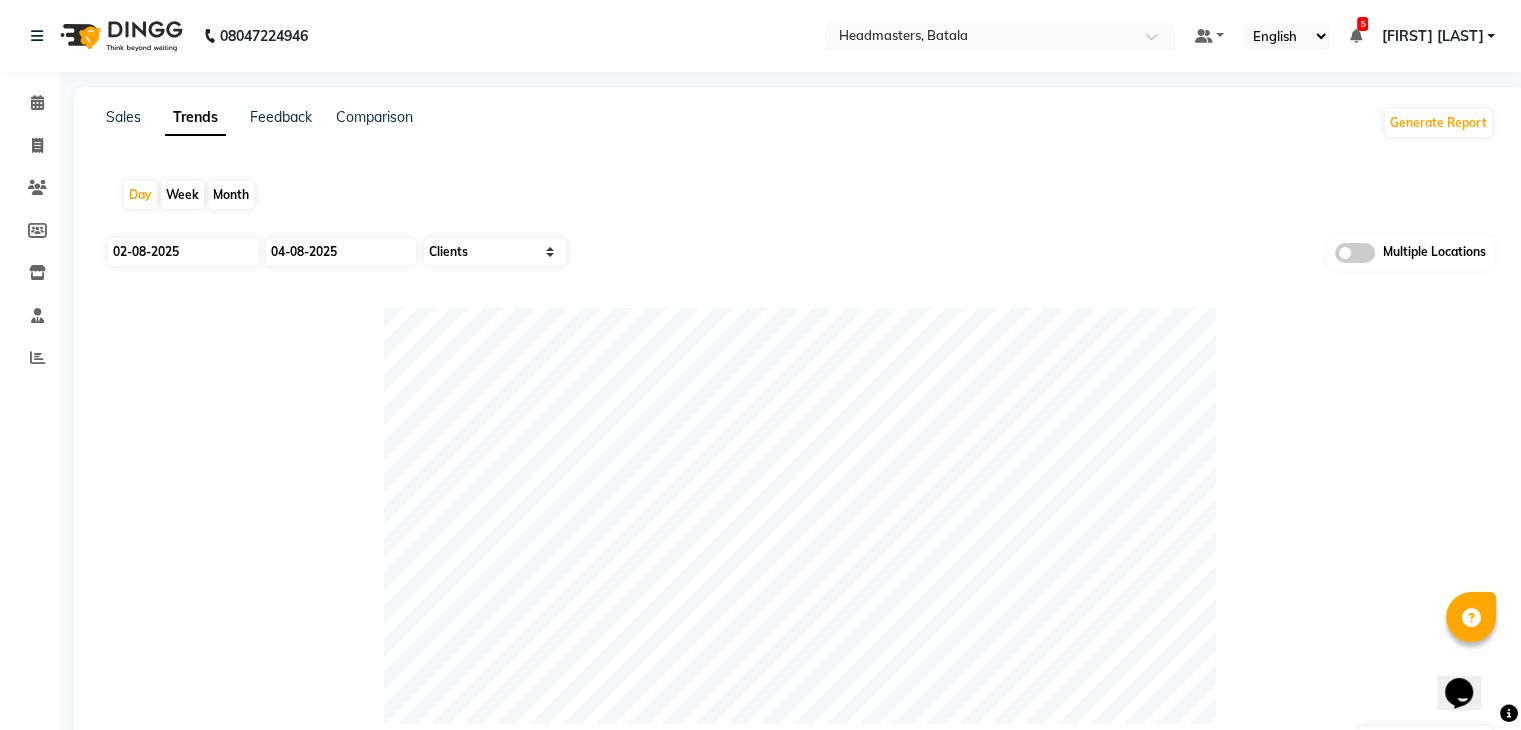 select on "8" 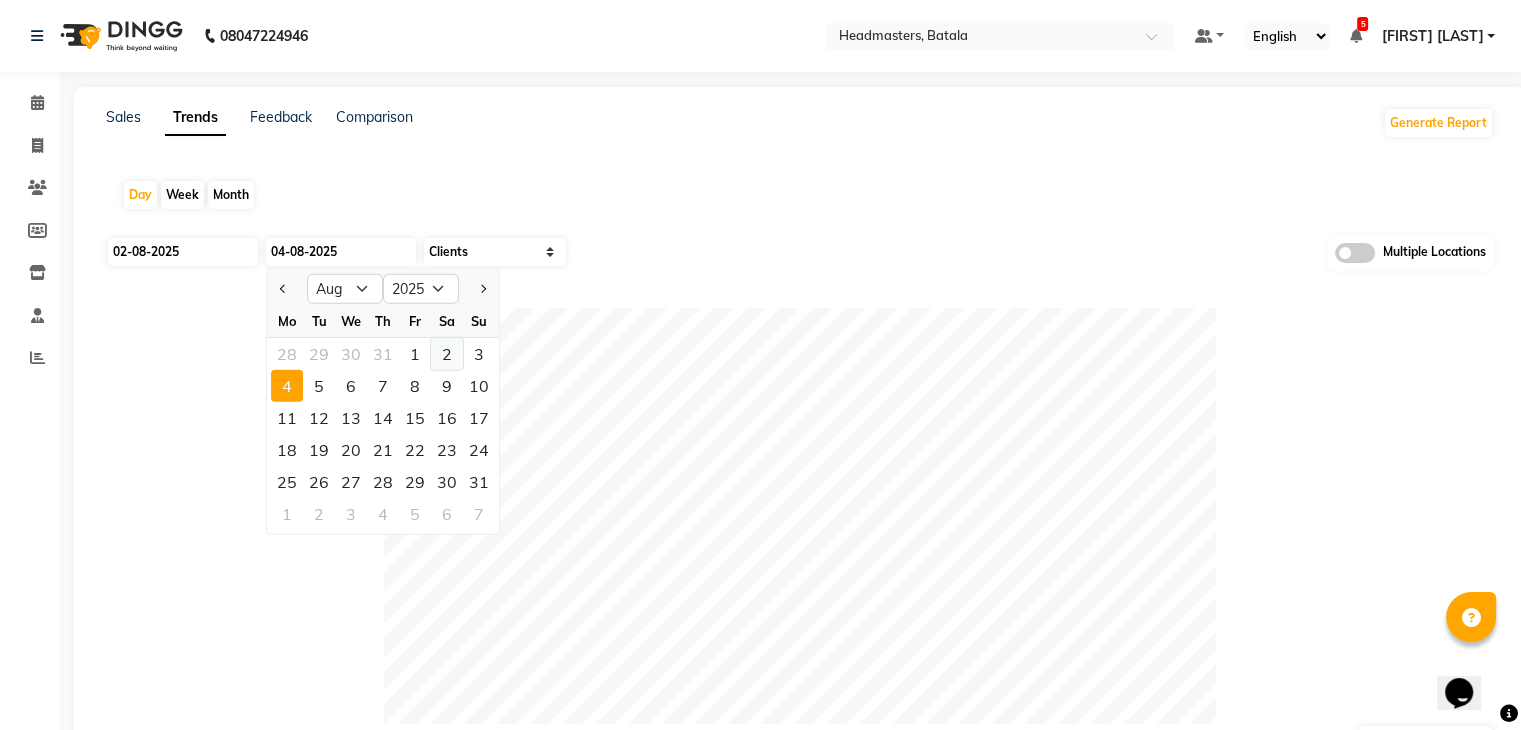 click on "2" 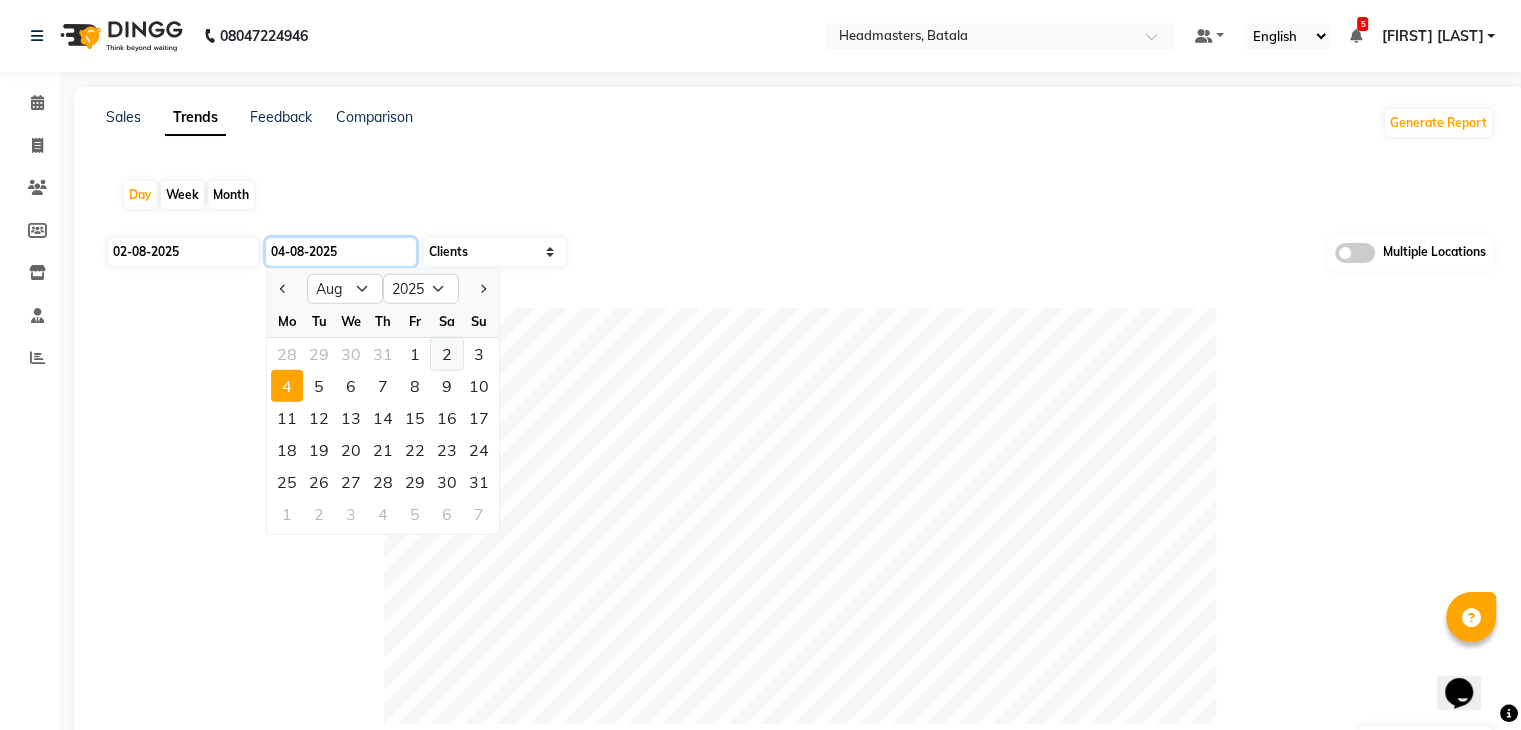 type on "02-08-2025" 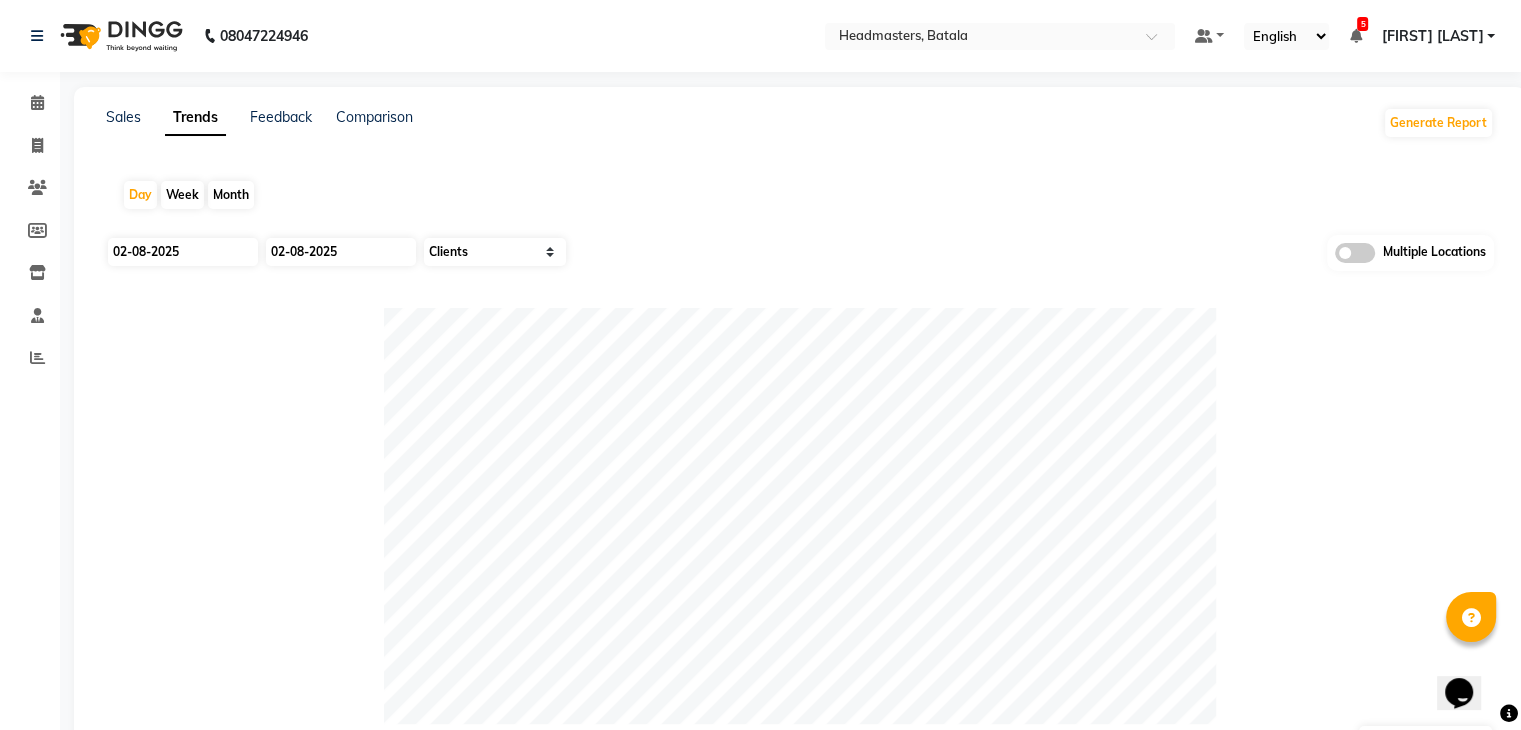 click 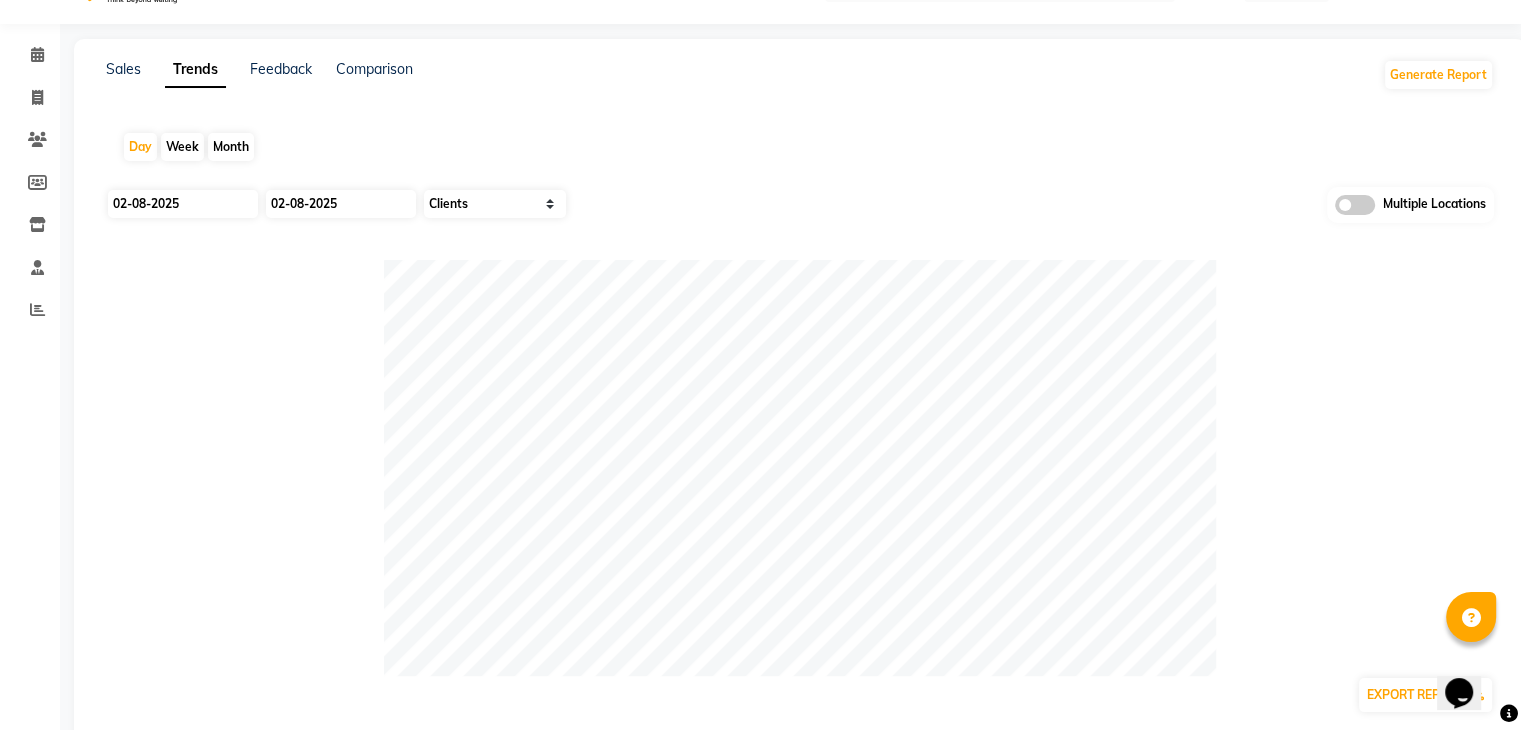 scroll, scrollTop: 0, scrollLeft: 0, axis: both 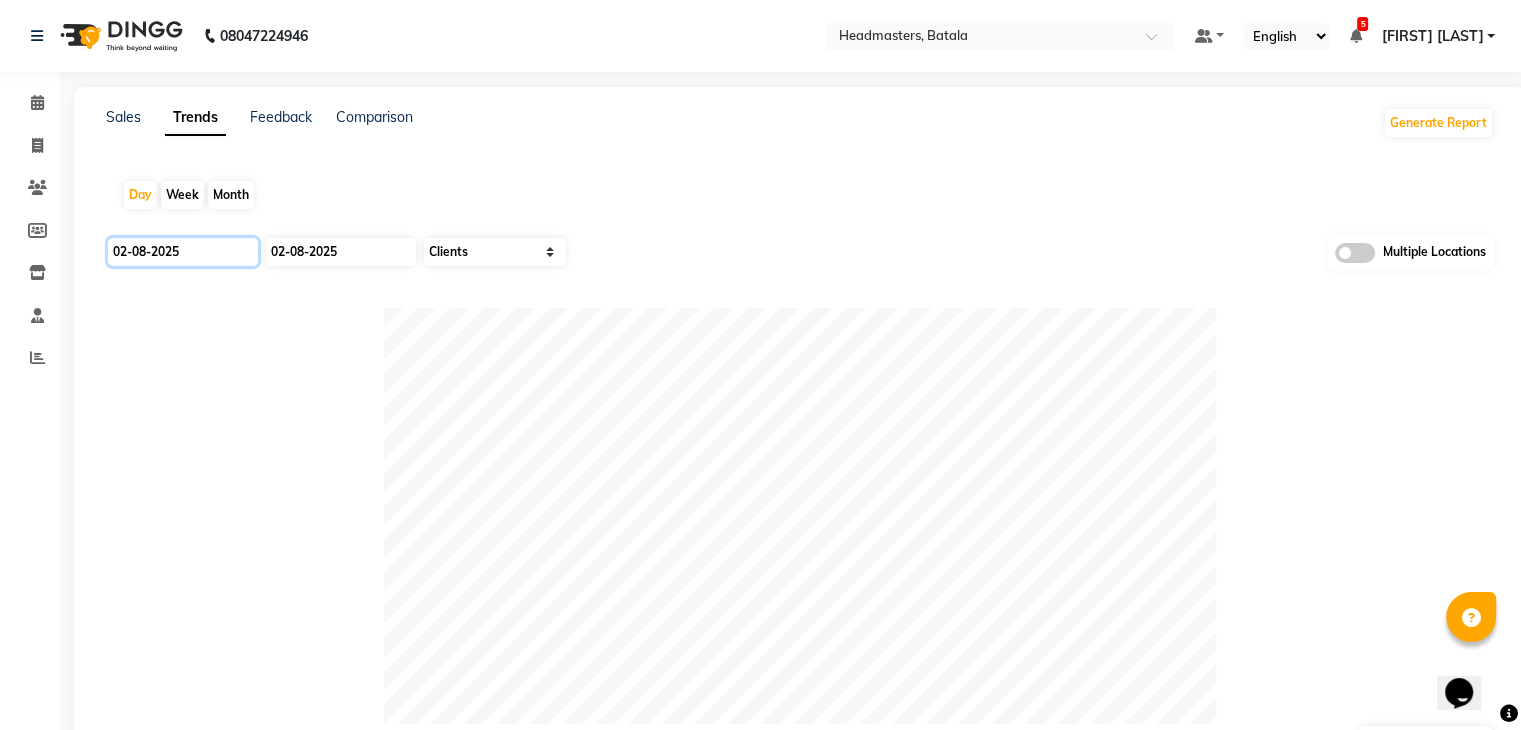 click on "02-08-2025" 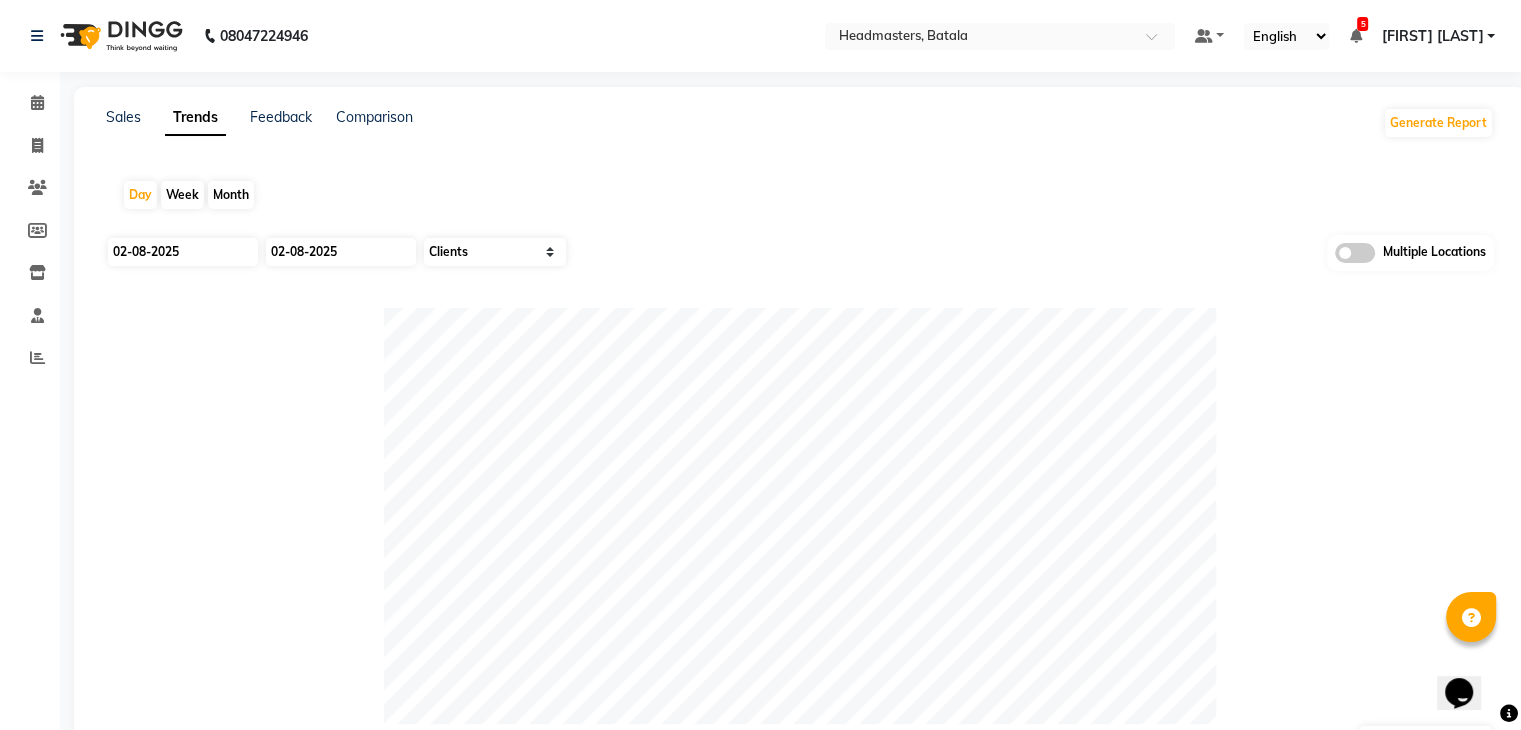 select on "8" 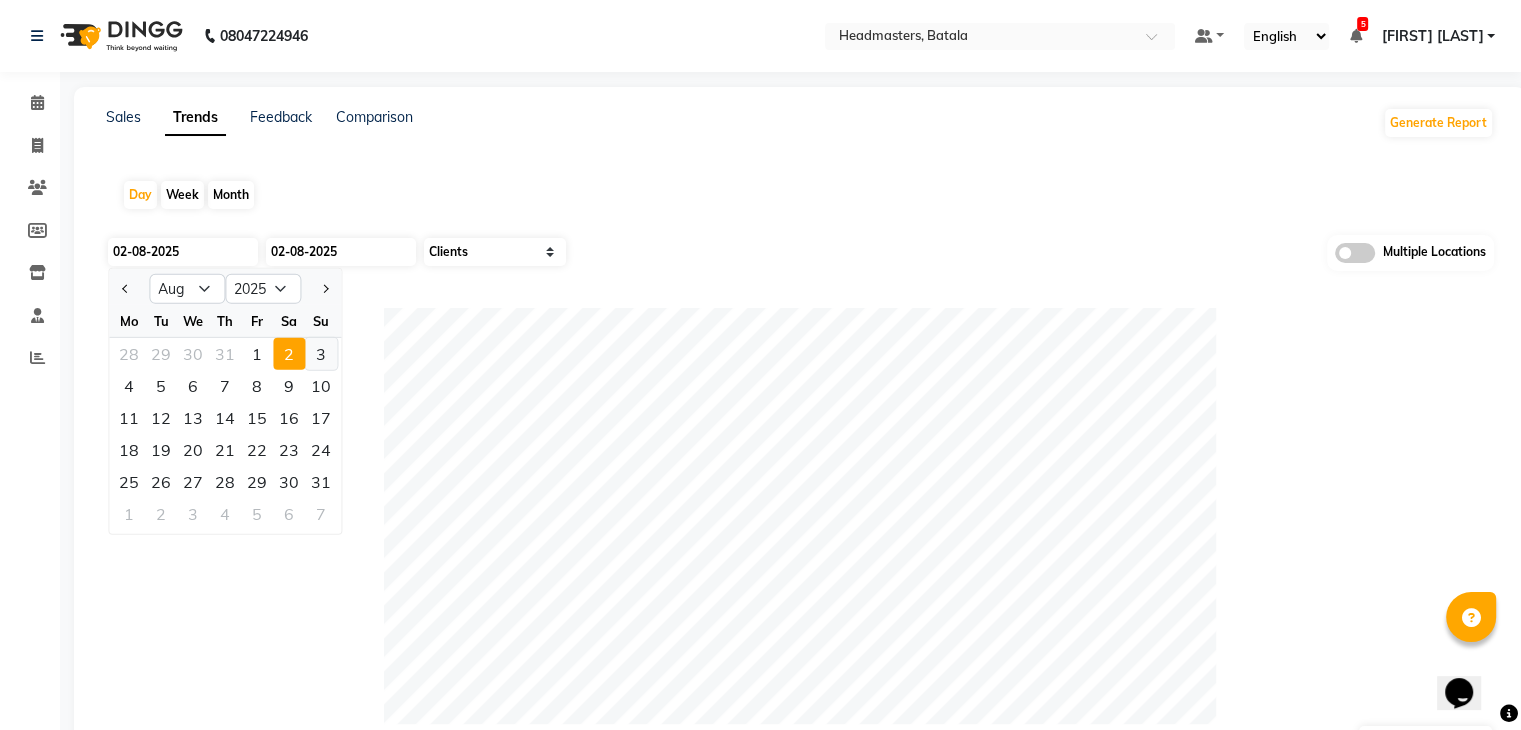 click on "3" 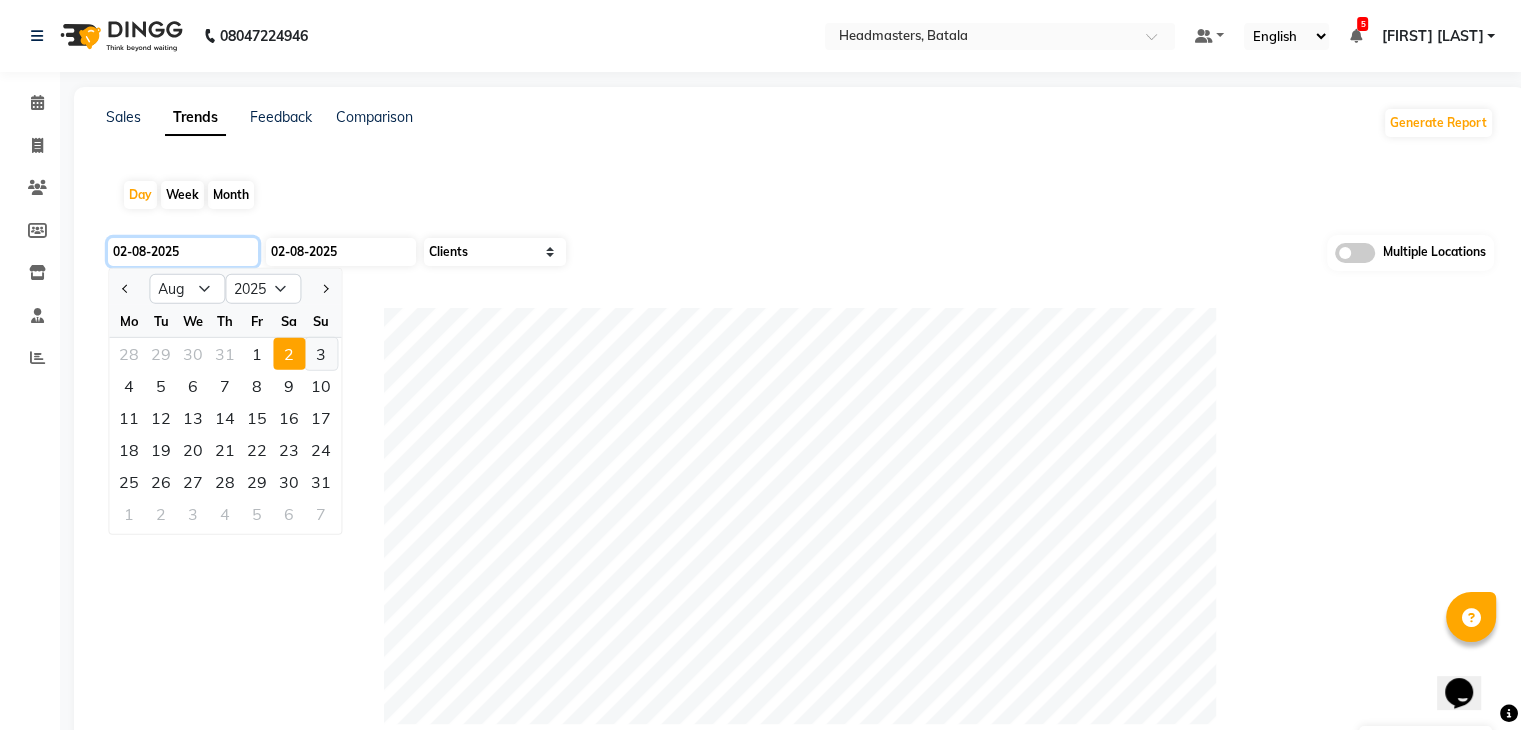 type on "03-08-2025" 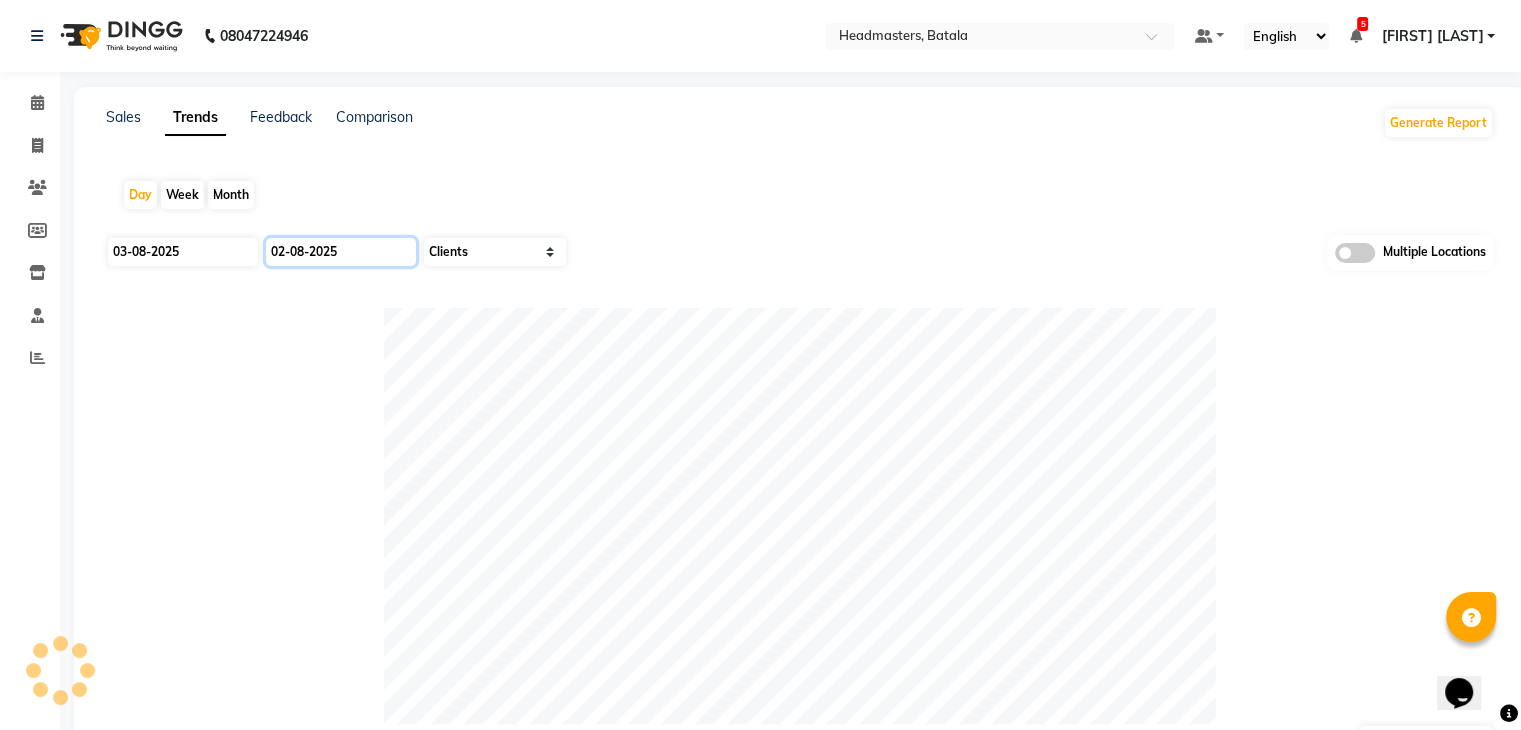 click on "02-08-2025" 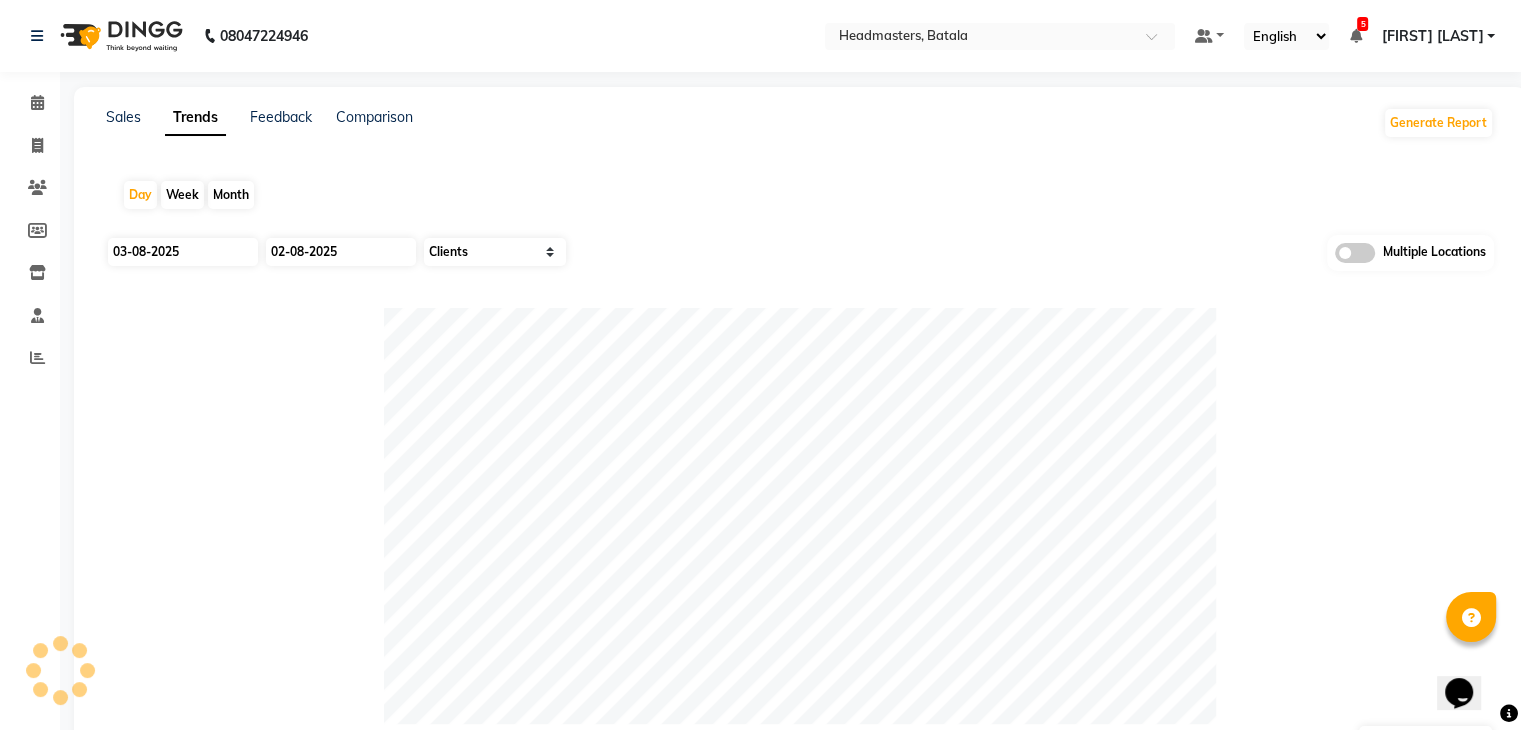 select on "8" 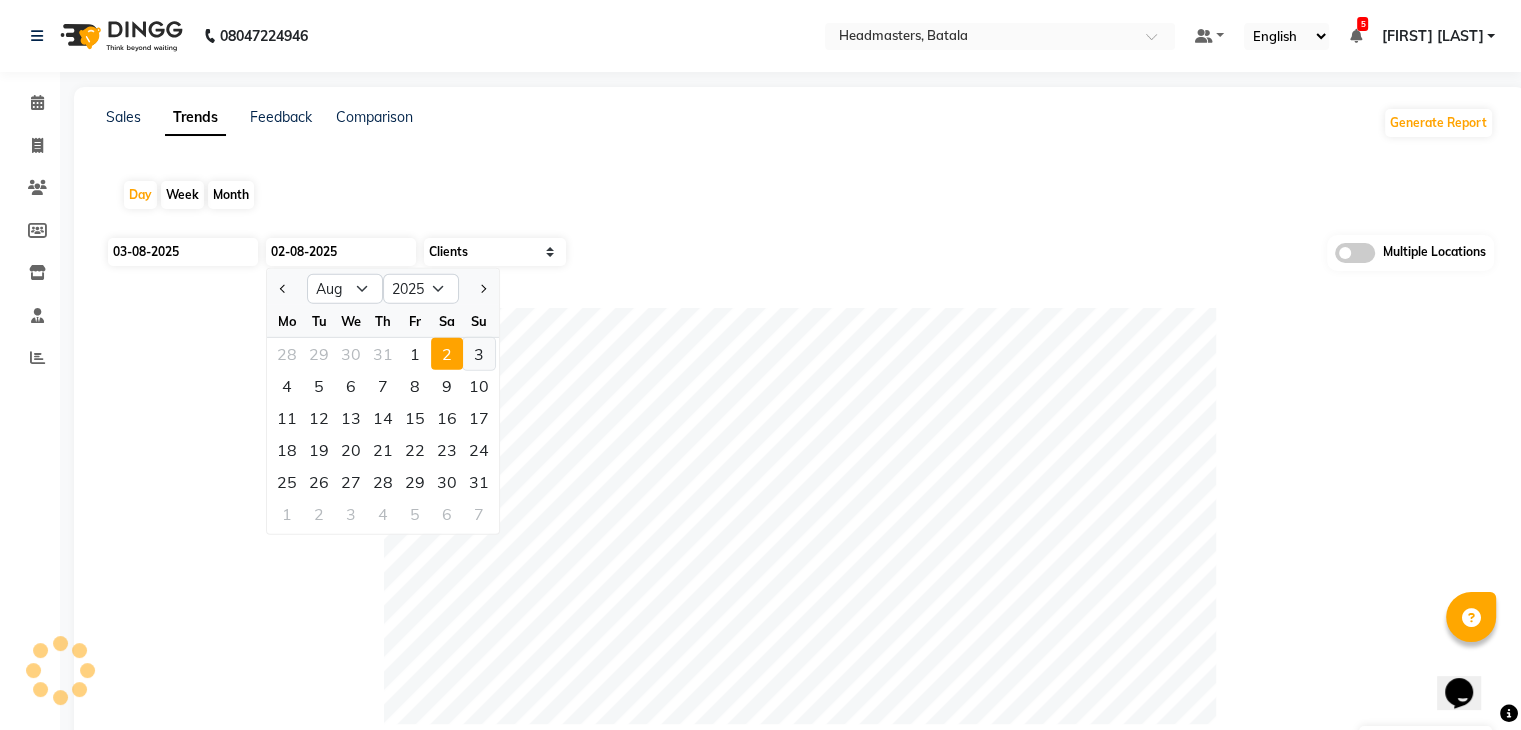 click on "3" 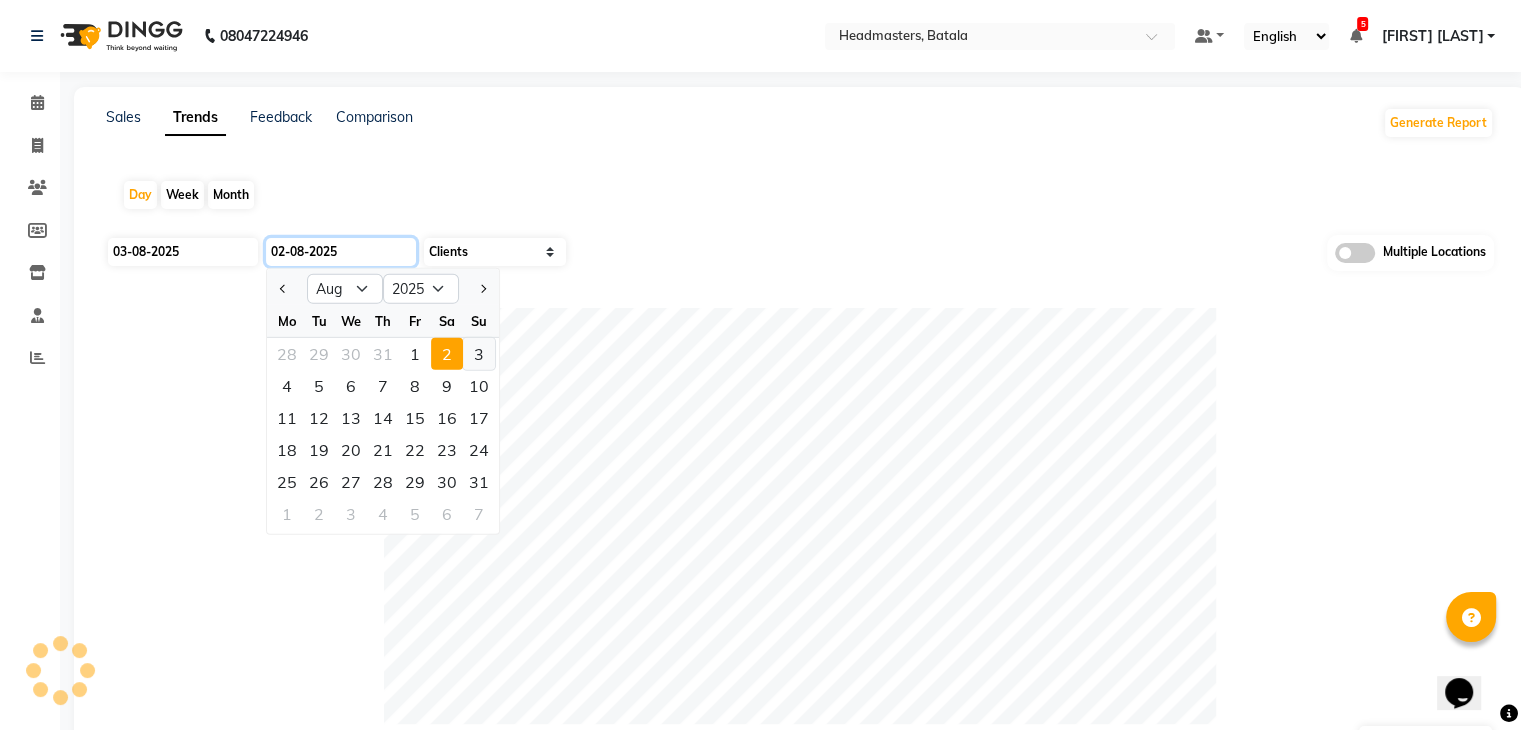 type on "03-08-2025" 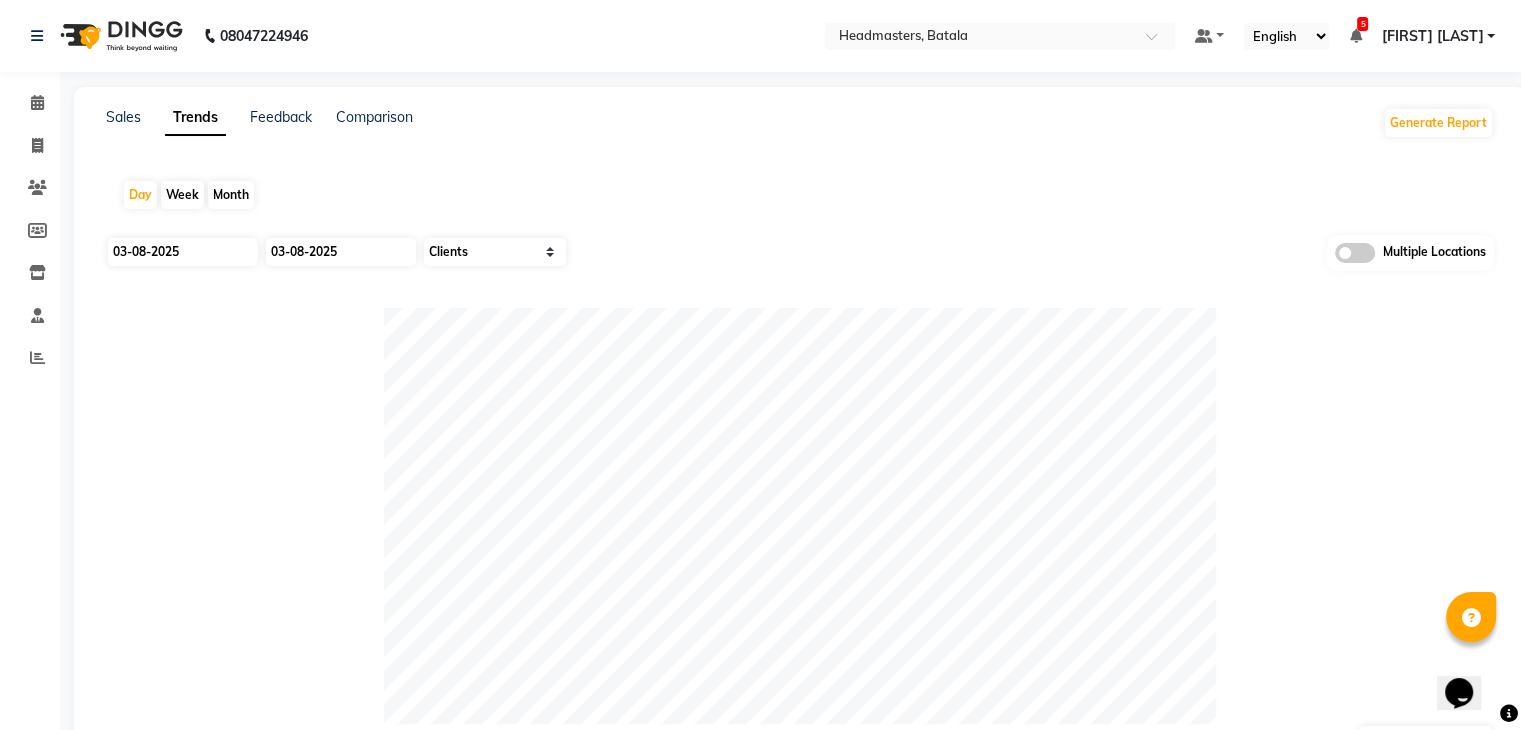 click 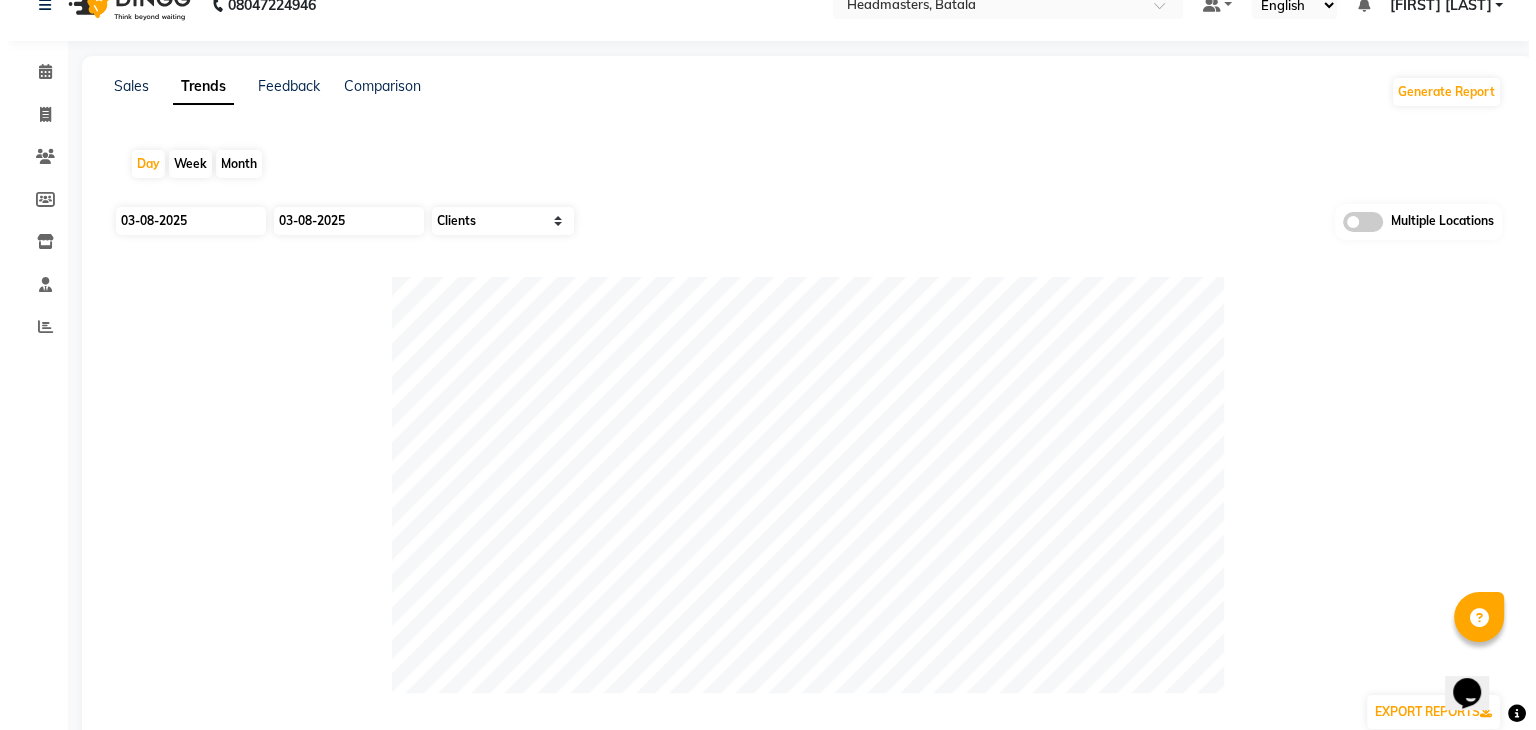 scroll, scrollTop: 0, scrollLeft: 0, axis: both 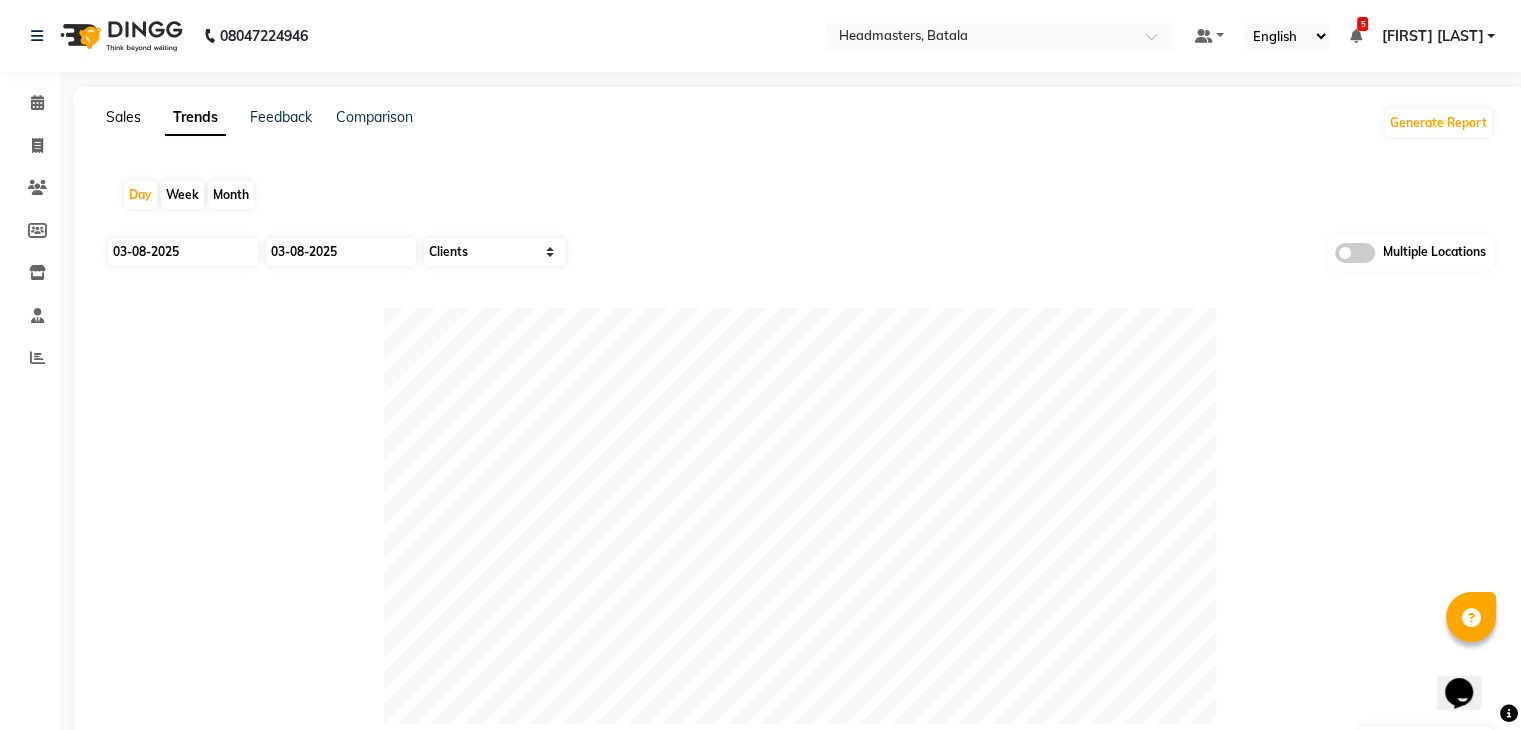 click on "Sales" 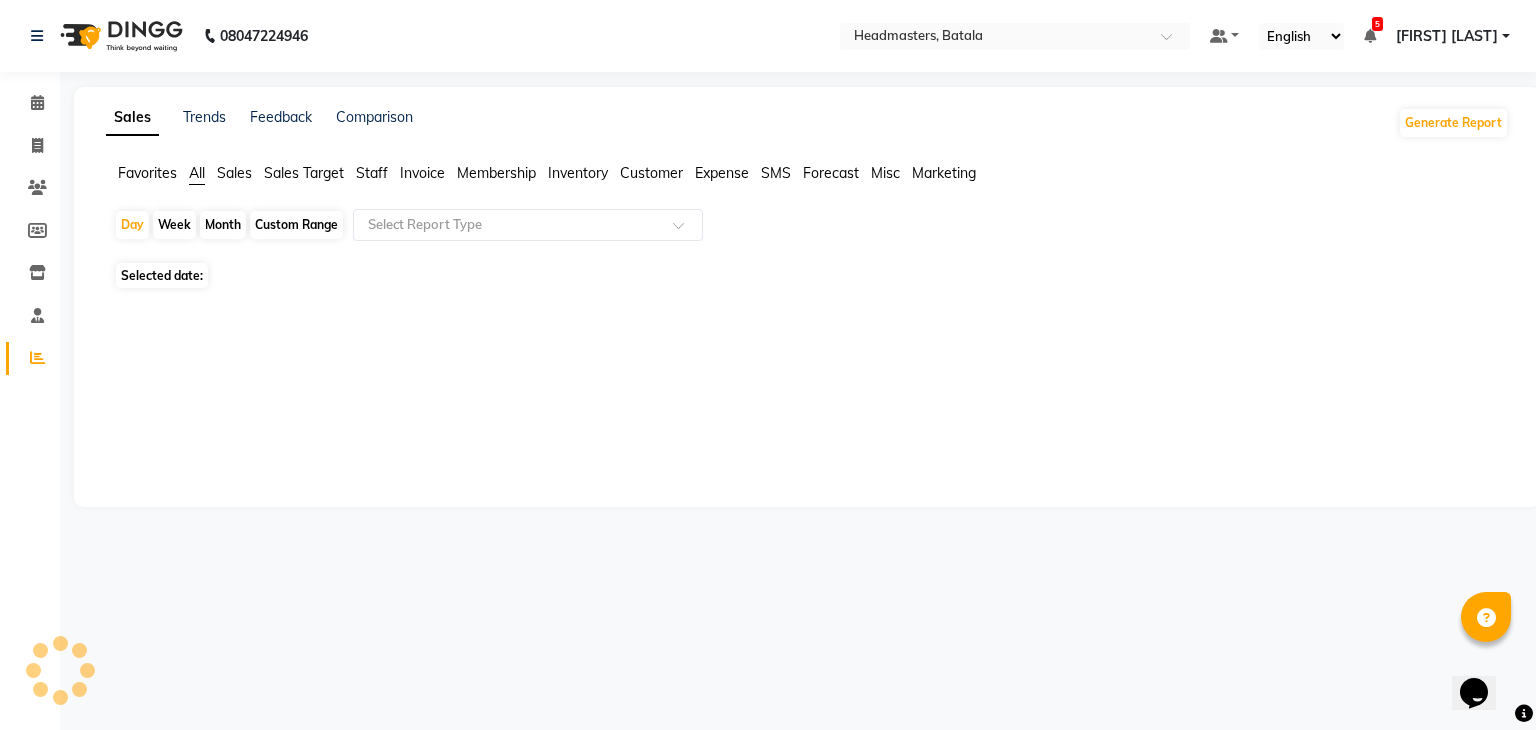 click on "Favorites" 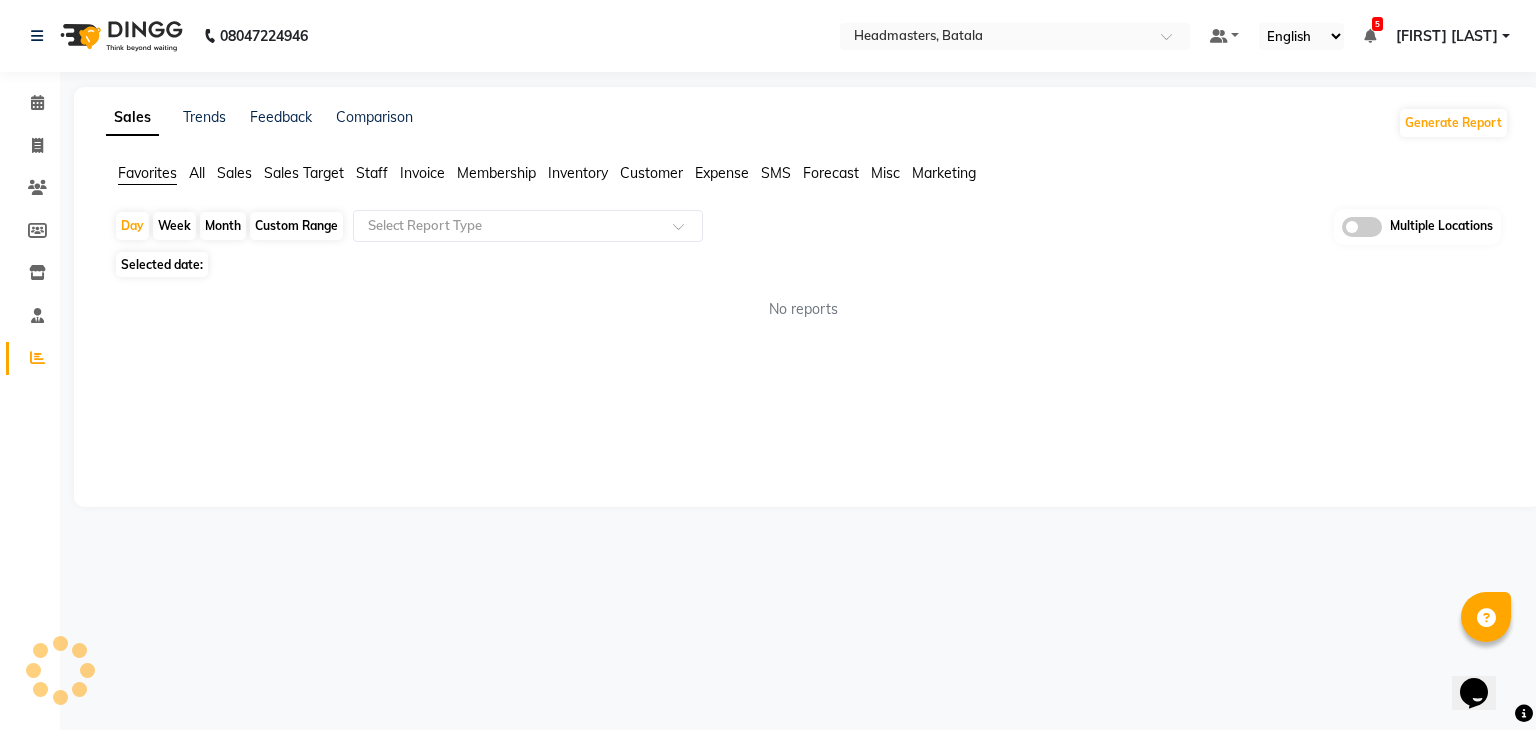 click on "Custom Range" 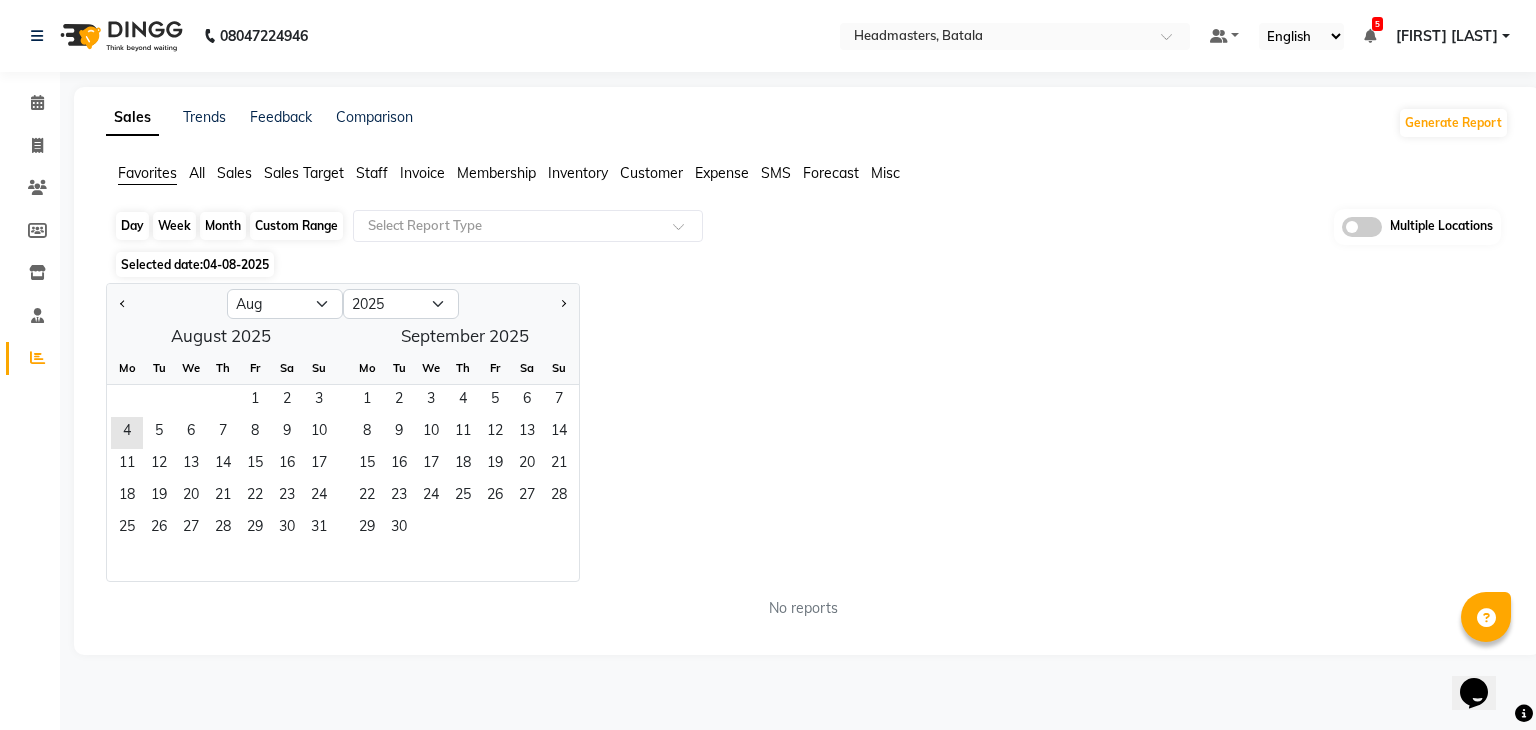 click on "Custom Range" 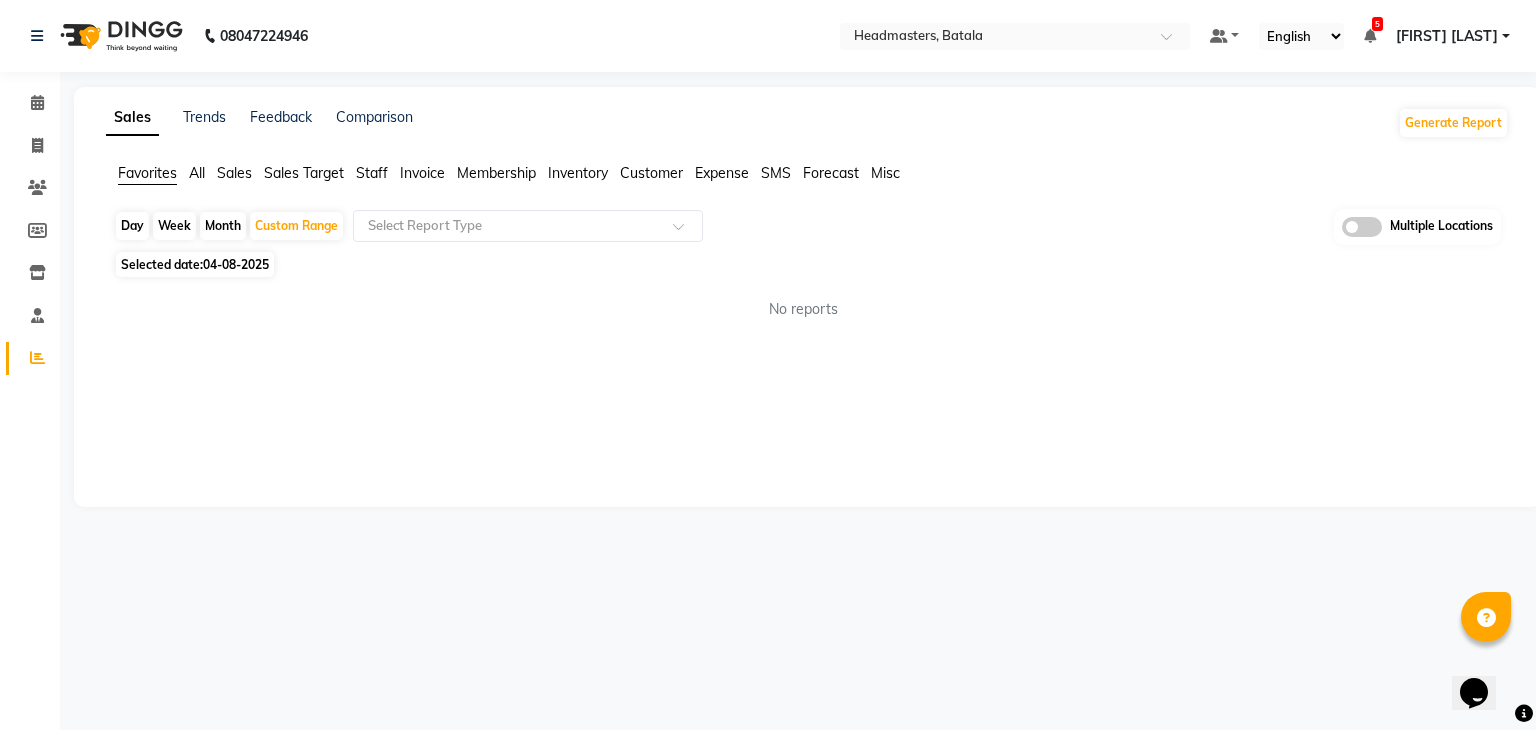 click on "04-08-2025" 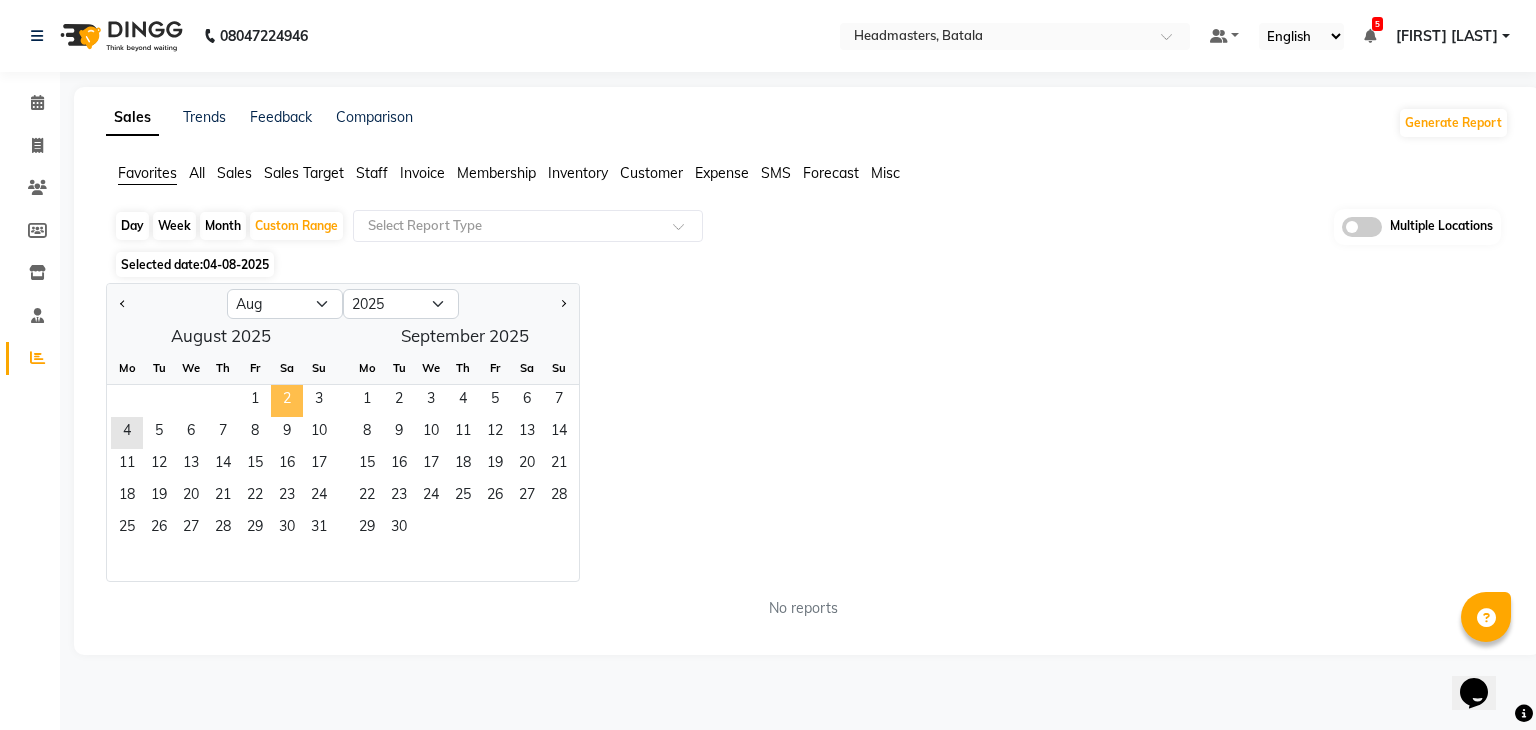 click on "2" 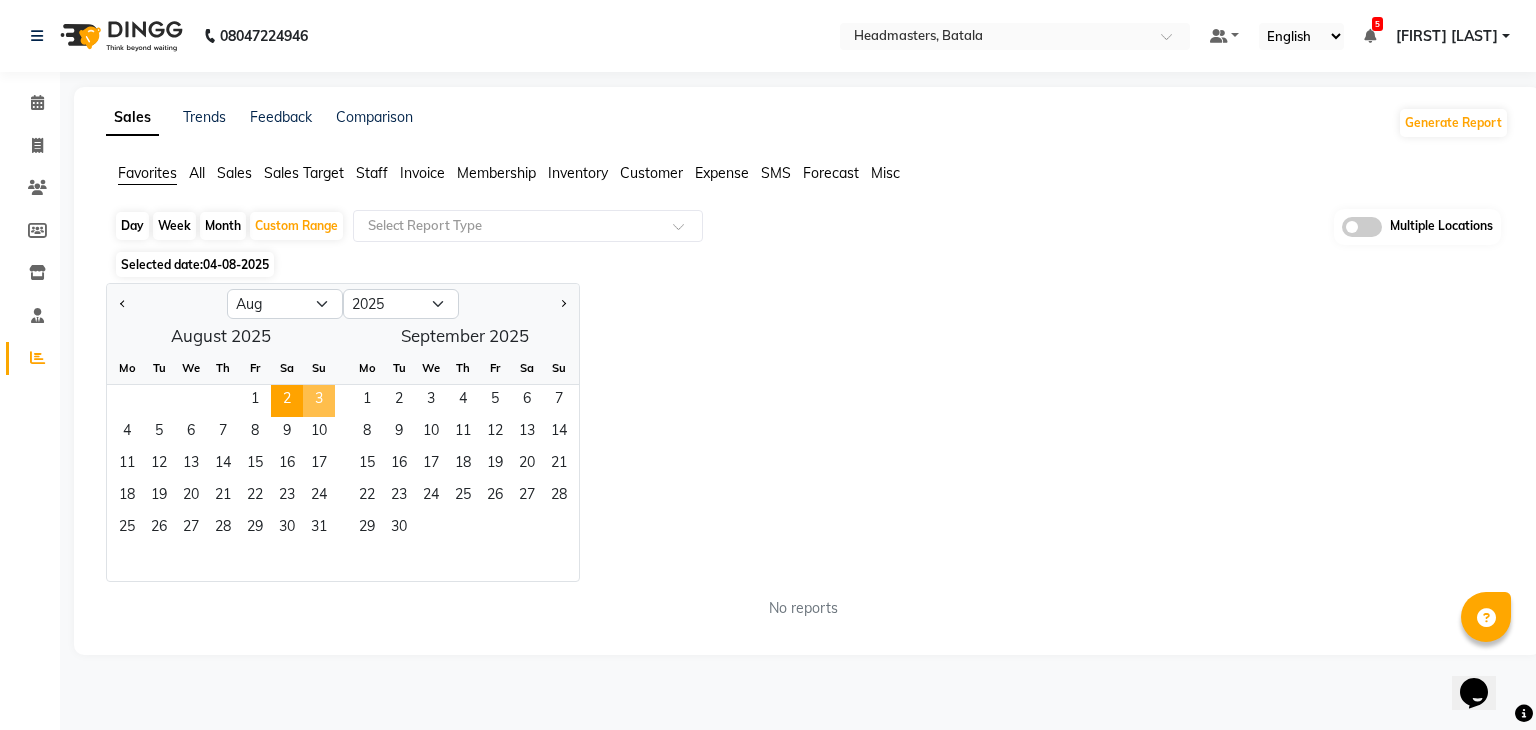 click on "3" 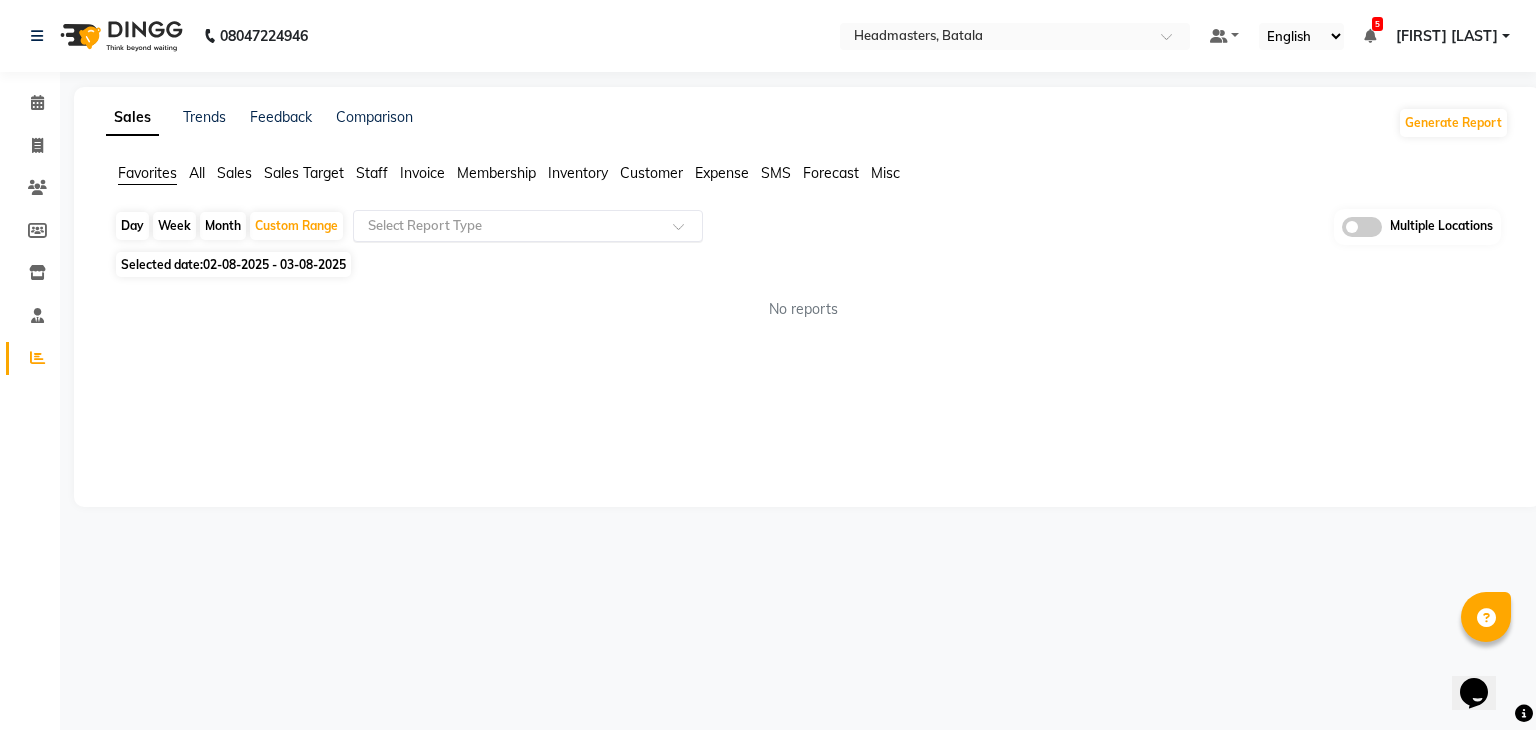click 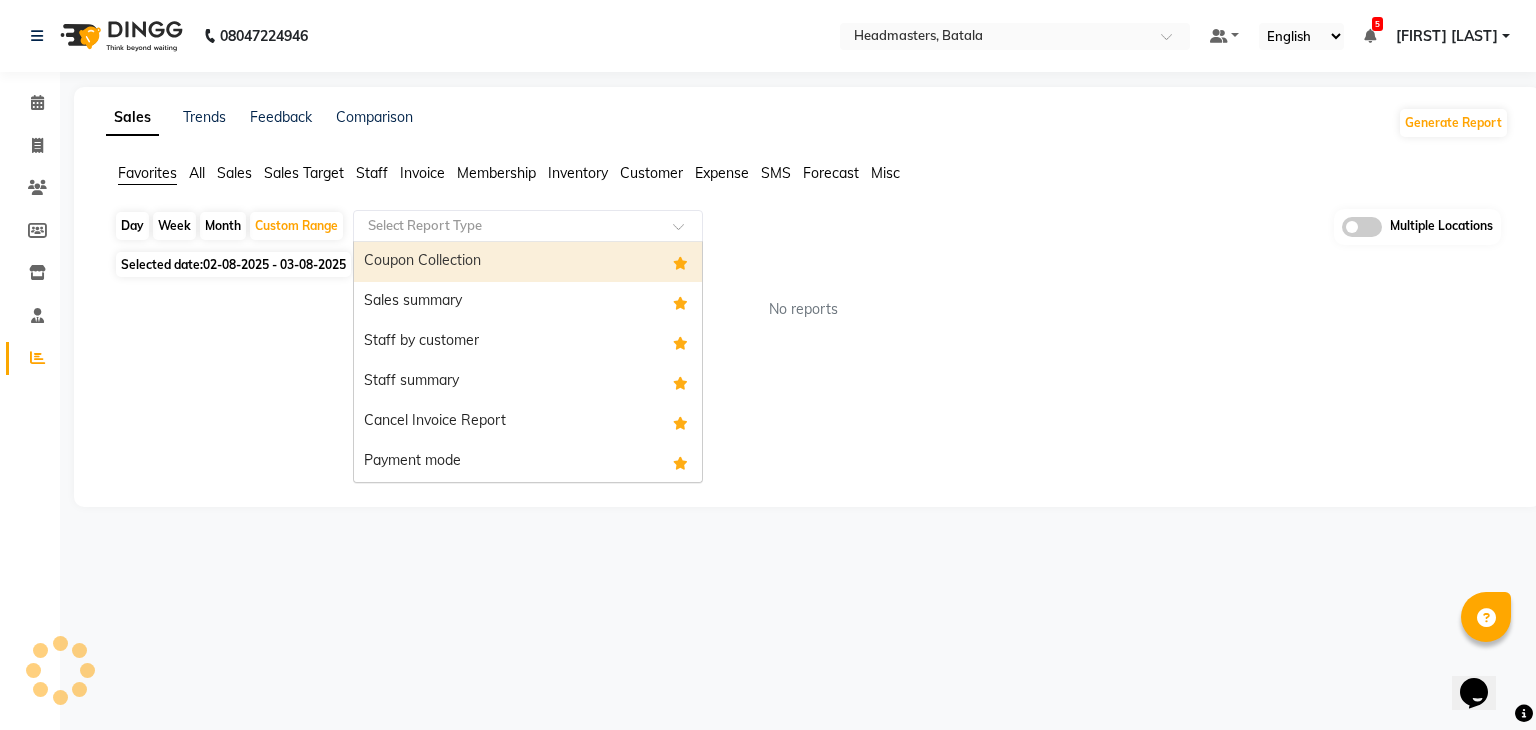 click on "Coupon Collection" at bounding box center [528, 262] 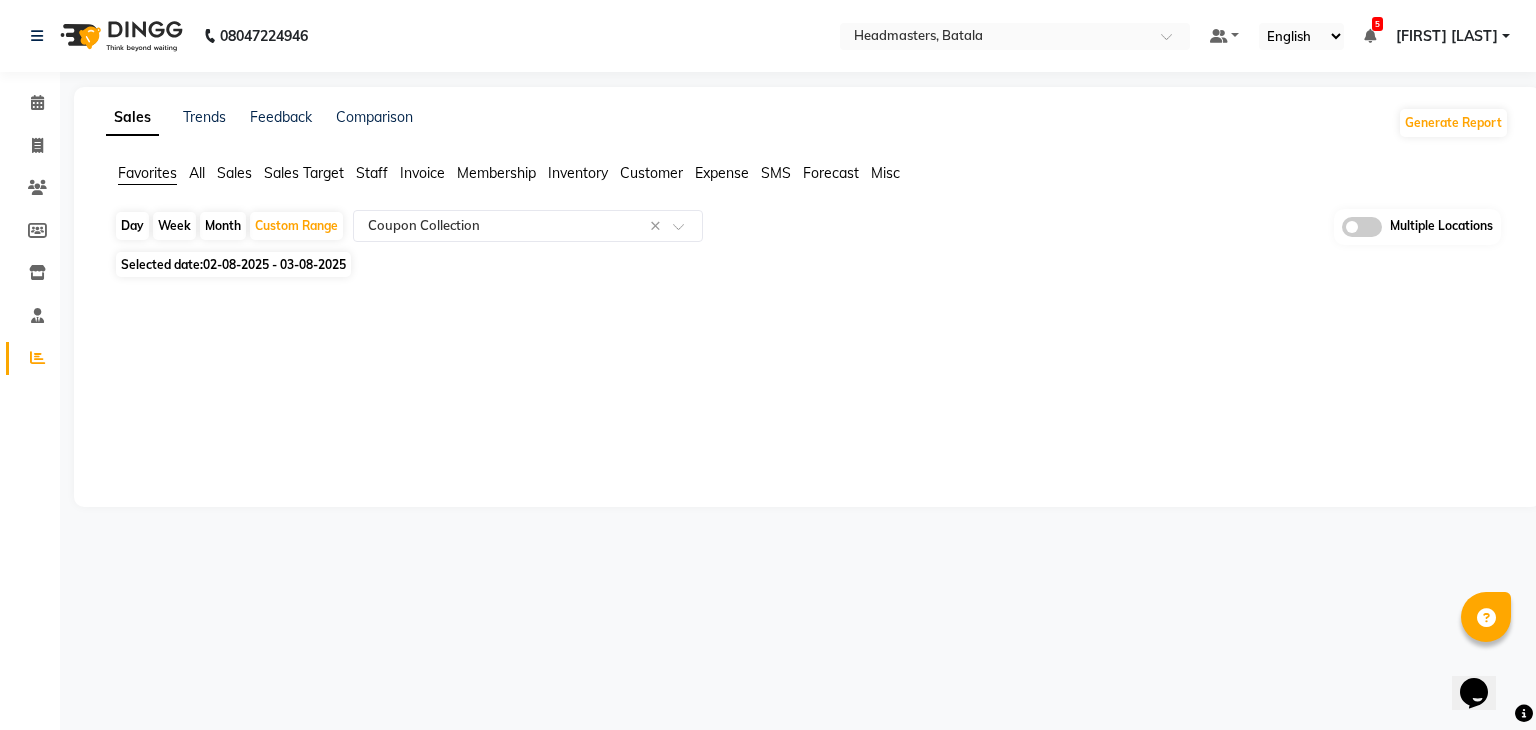click on "Selected date: [DATE] - [DATE]  ★ Mark as Favorite  Choose how you'd like to save "" report to favorites  Save to Personal Favorites:   Only you can see this report in your favorites tab. Share with Organization:   Everyone in your organization can see this report in their favorites tab.  Save to Favorites" 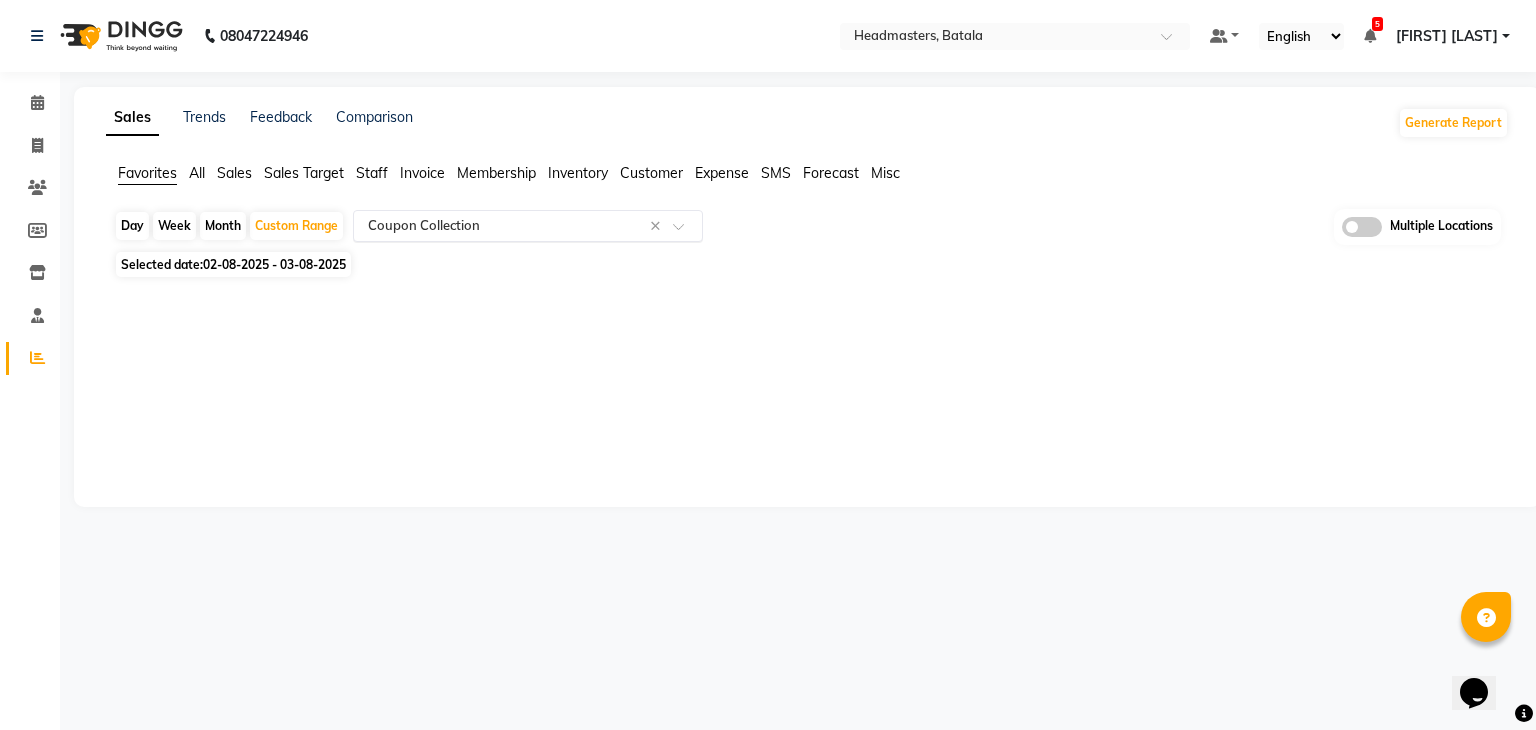 click 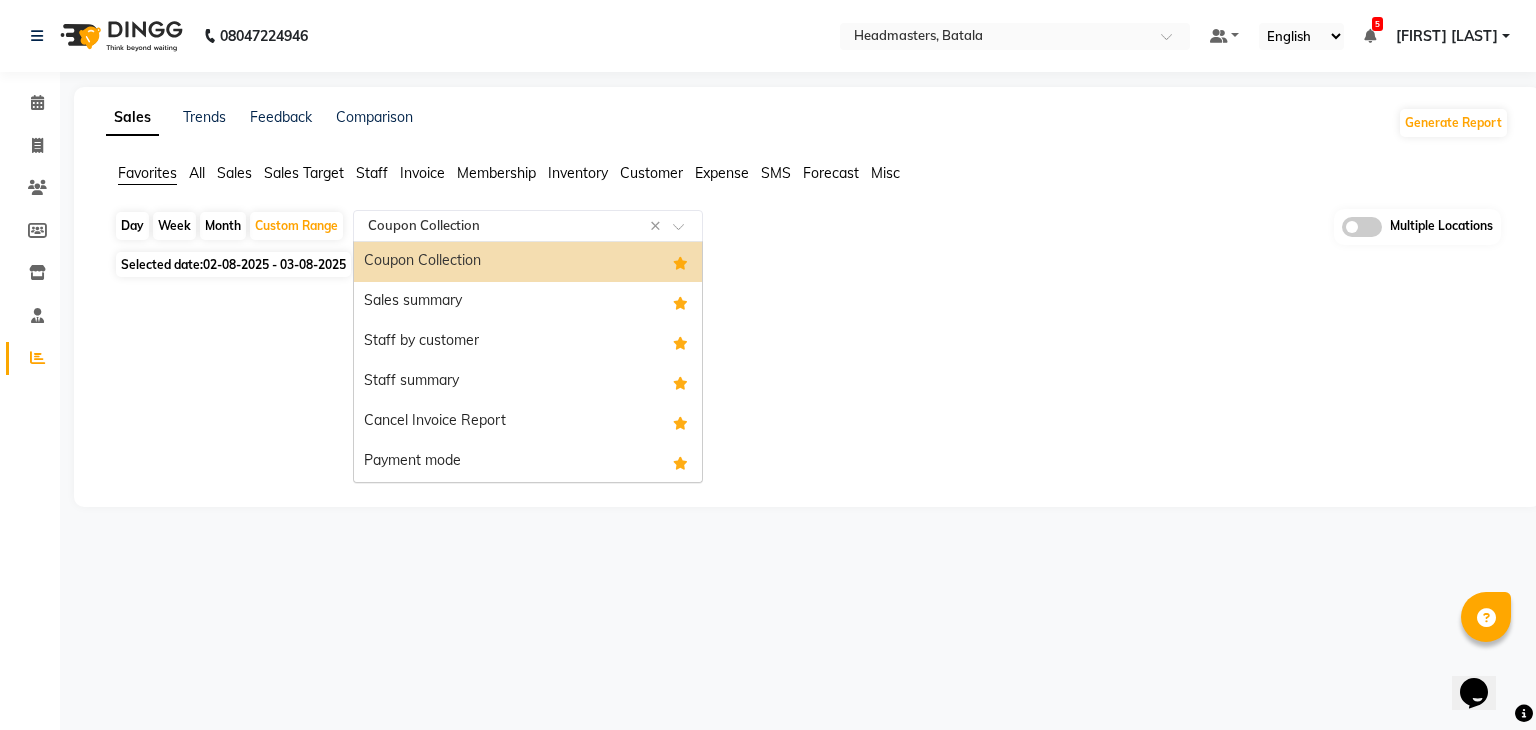 click on "Coupon Collection" at bounding box center [528, 262] 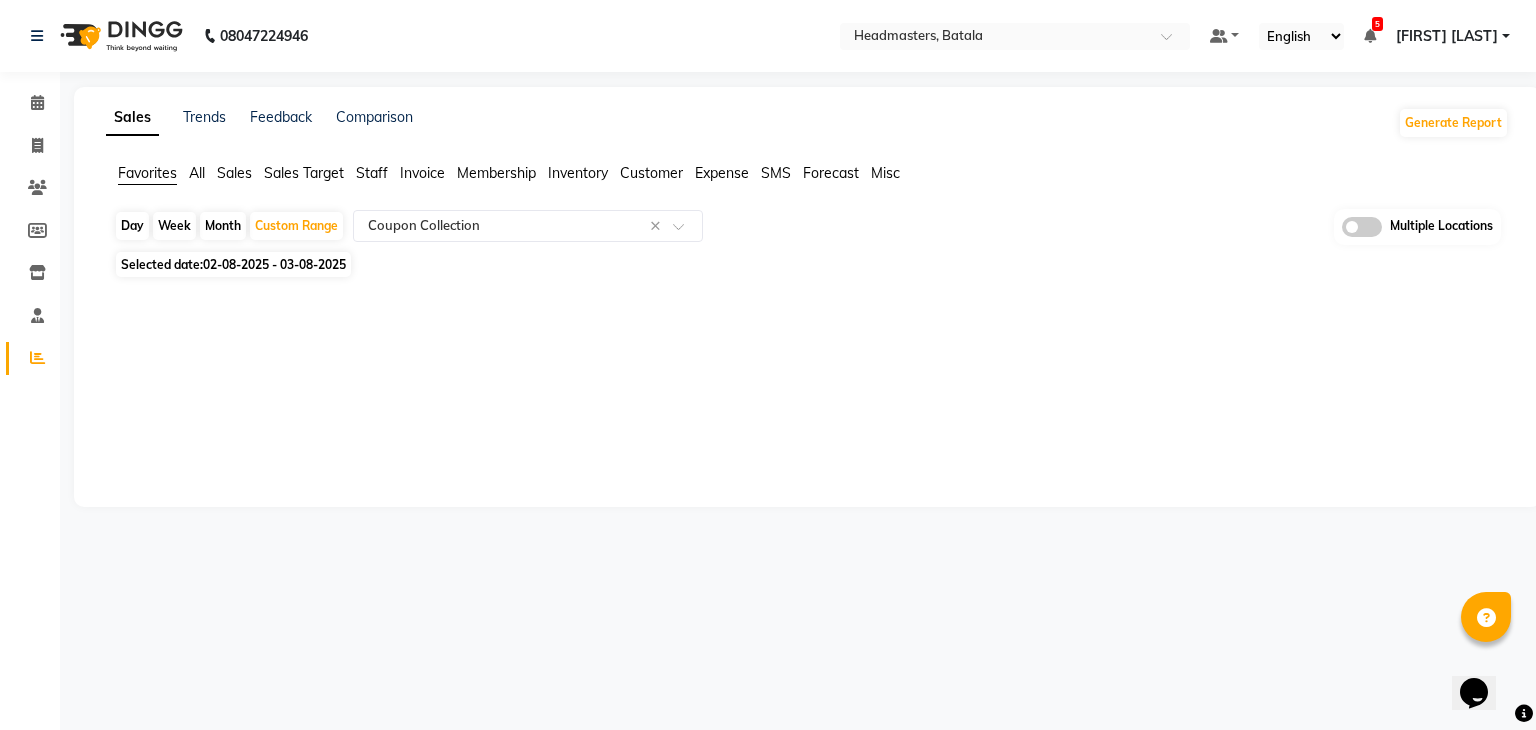 click on "Selected date: [DATE] - [DATE]  ★ Mark as Favorite  Choose how you'd like to save "" report to favorites  Save to Personal Favorites:   Only you can see this report in your favorites tab. Share with Organization:   Everyone in your organization can see this report in their favorites tab.  Save to Favorites" 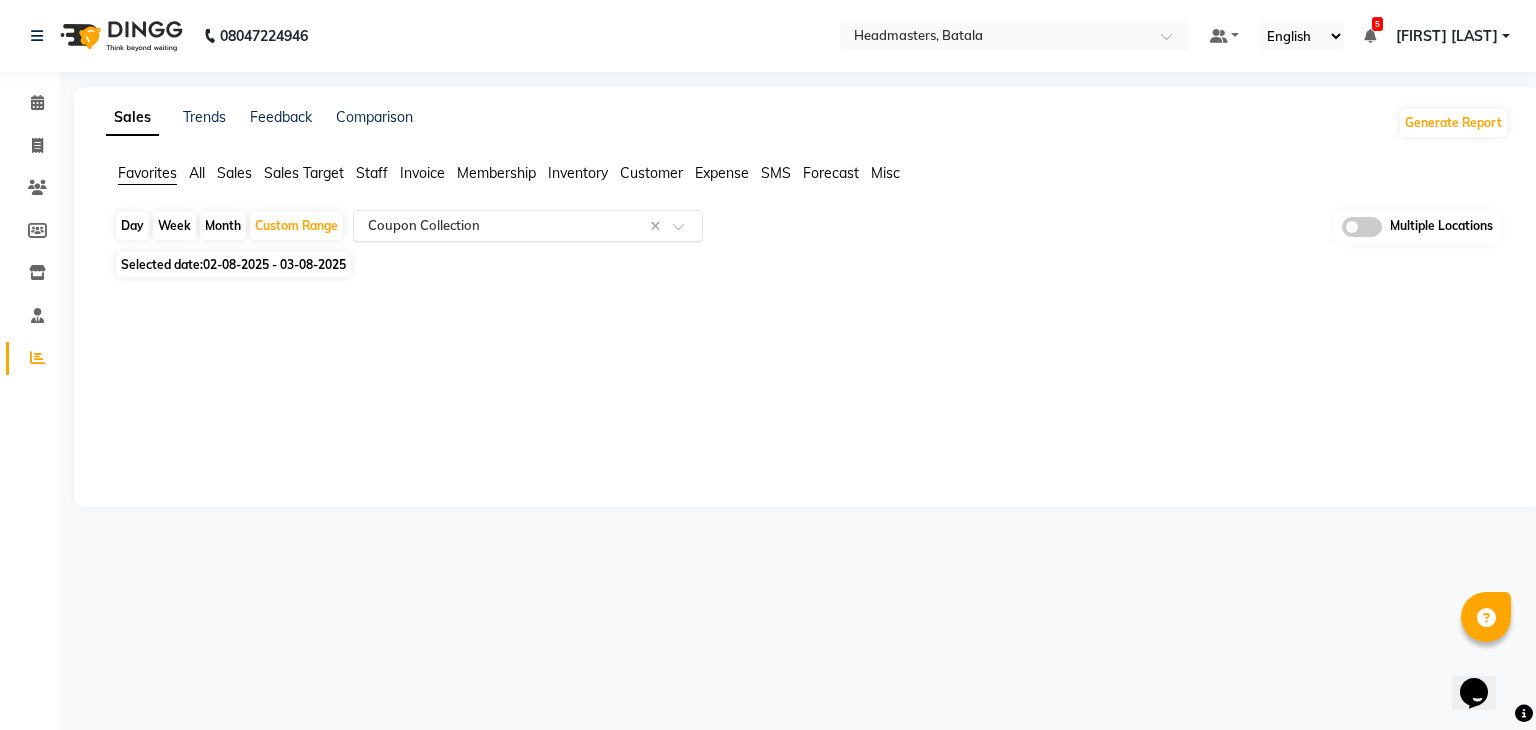 click 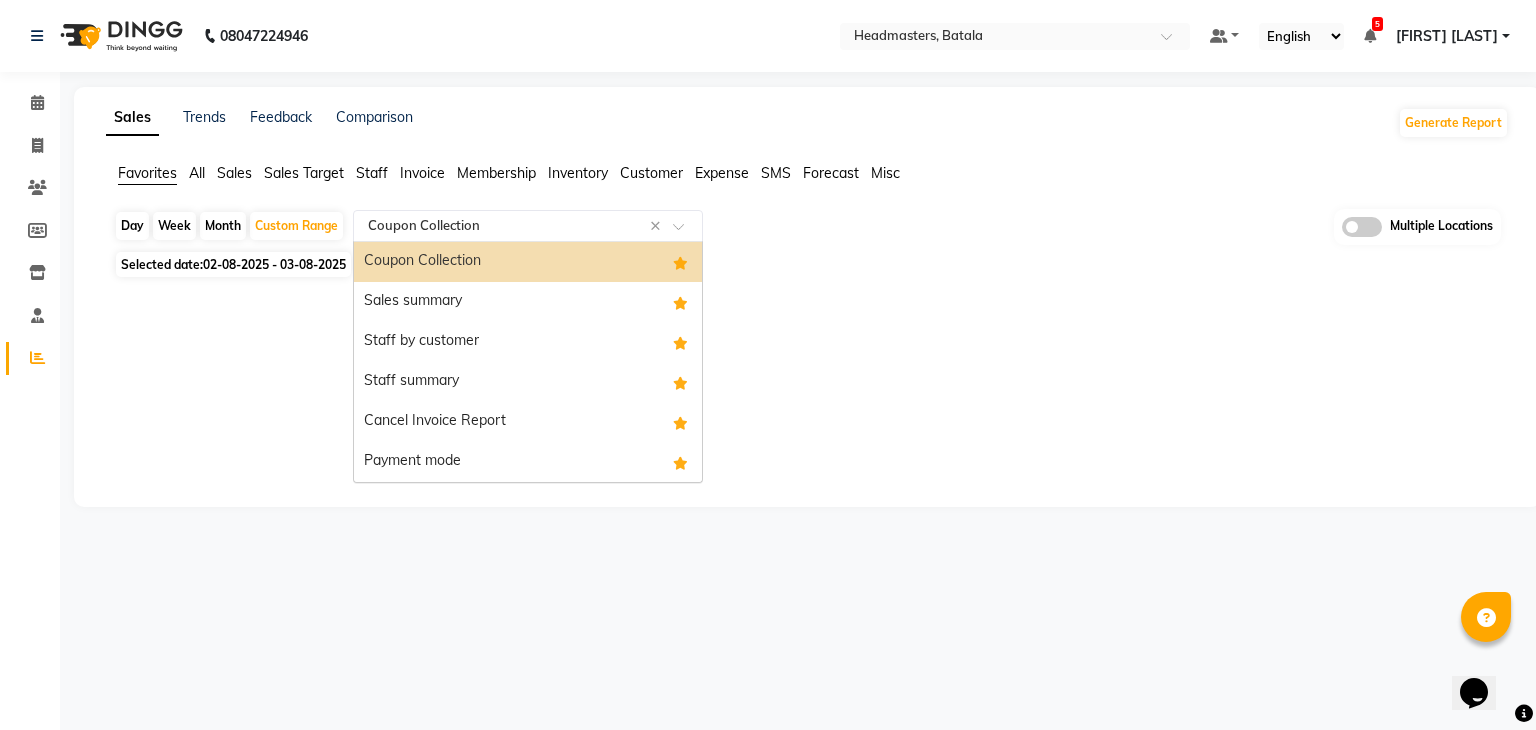 click on "Coupon Collection" at bounding box center [528, 262] 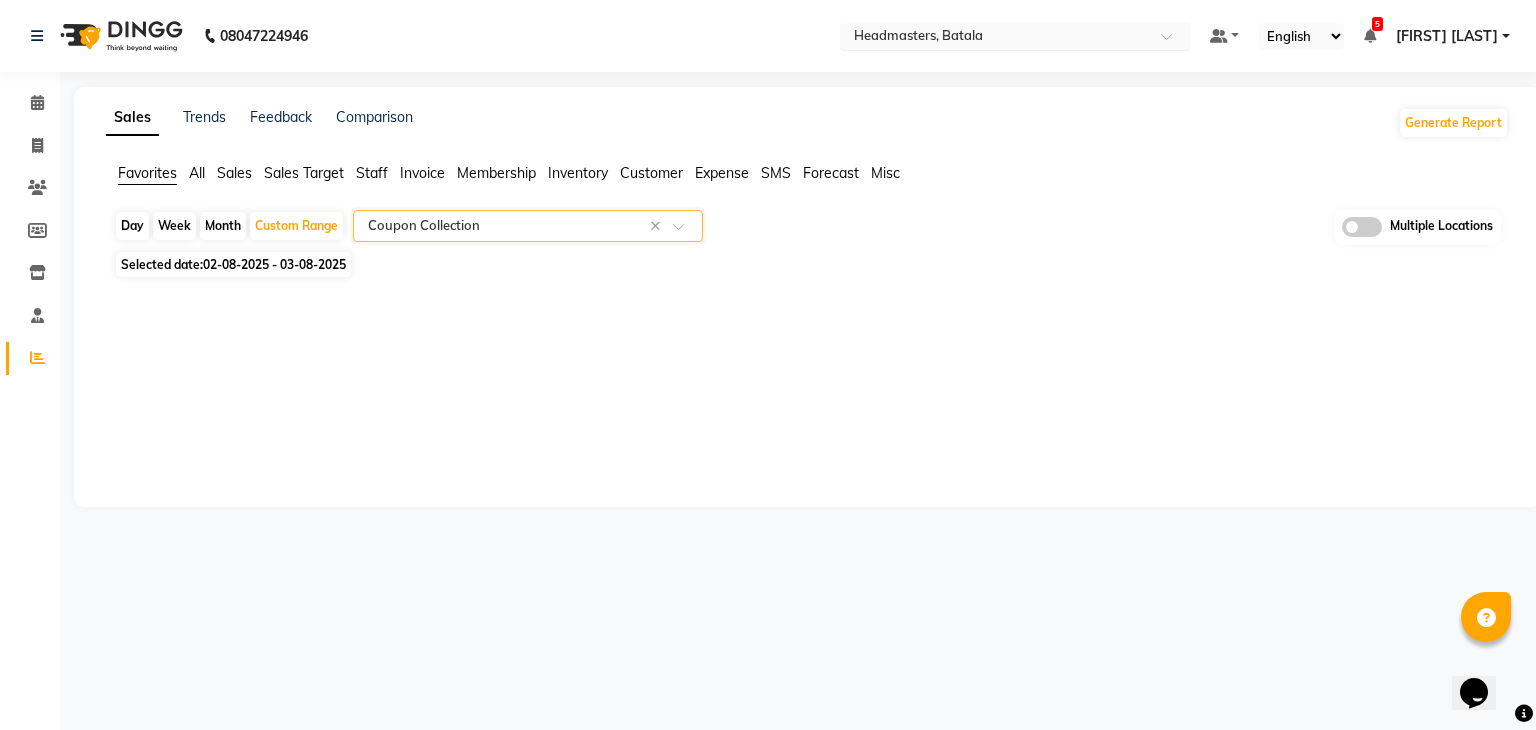 click at bounding box center [995, 38] 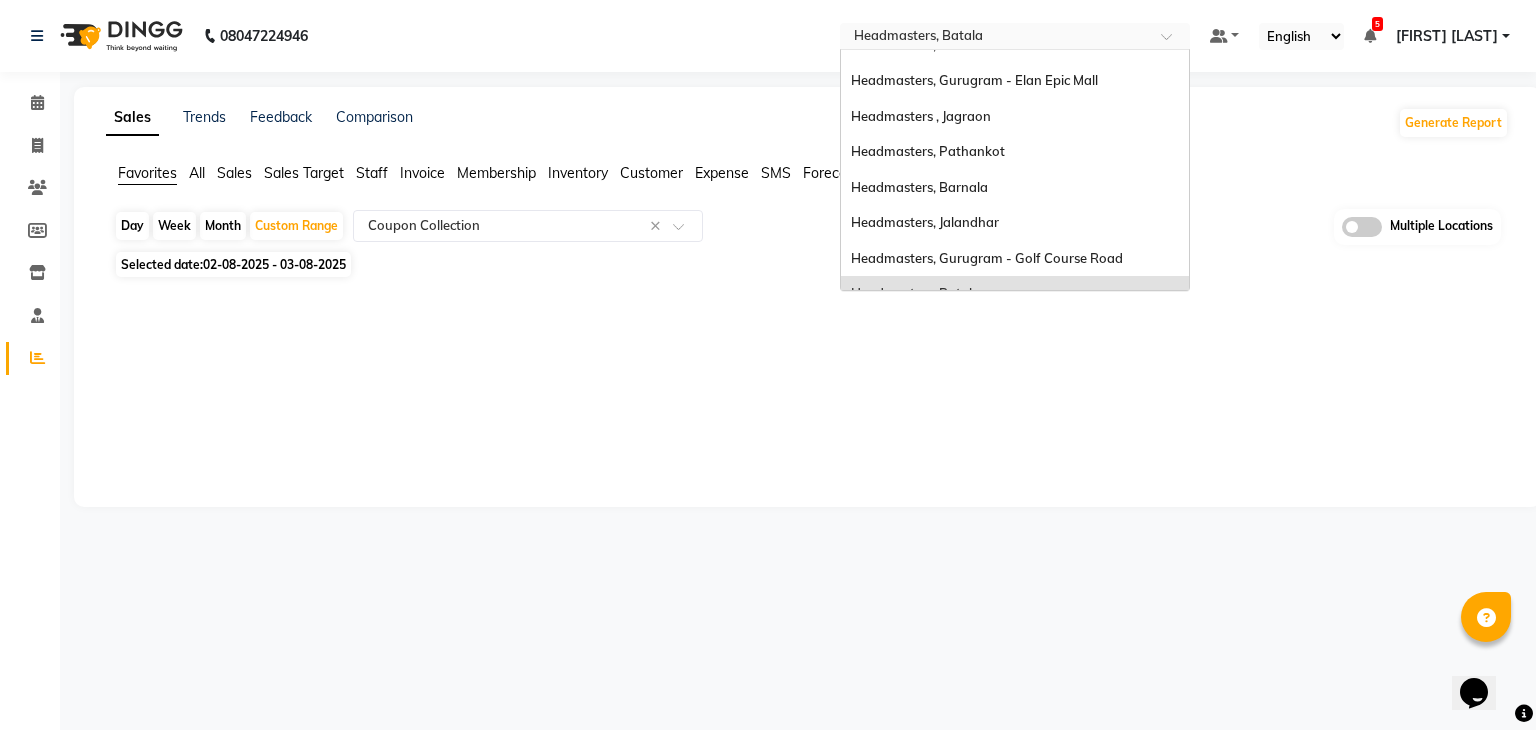 scroll, scrollTop: 28, scrollLeft: 0, axis: vertical 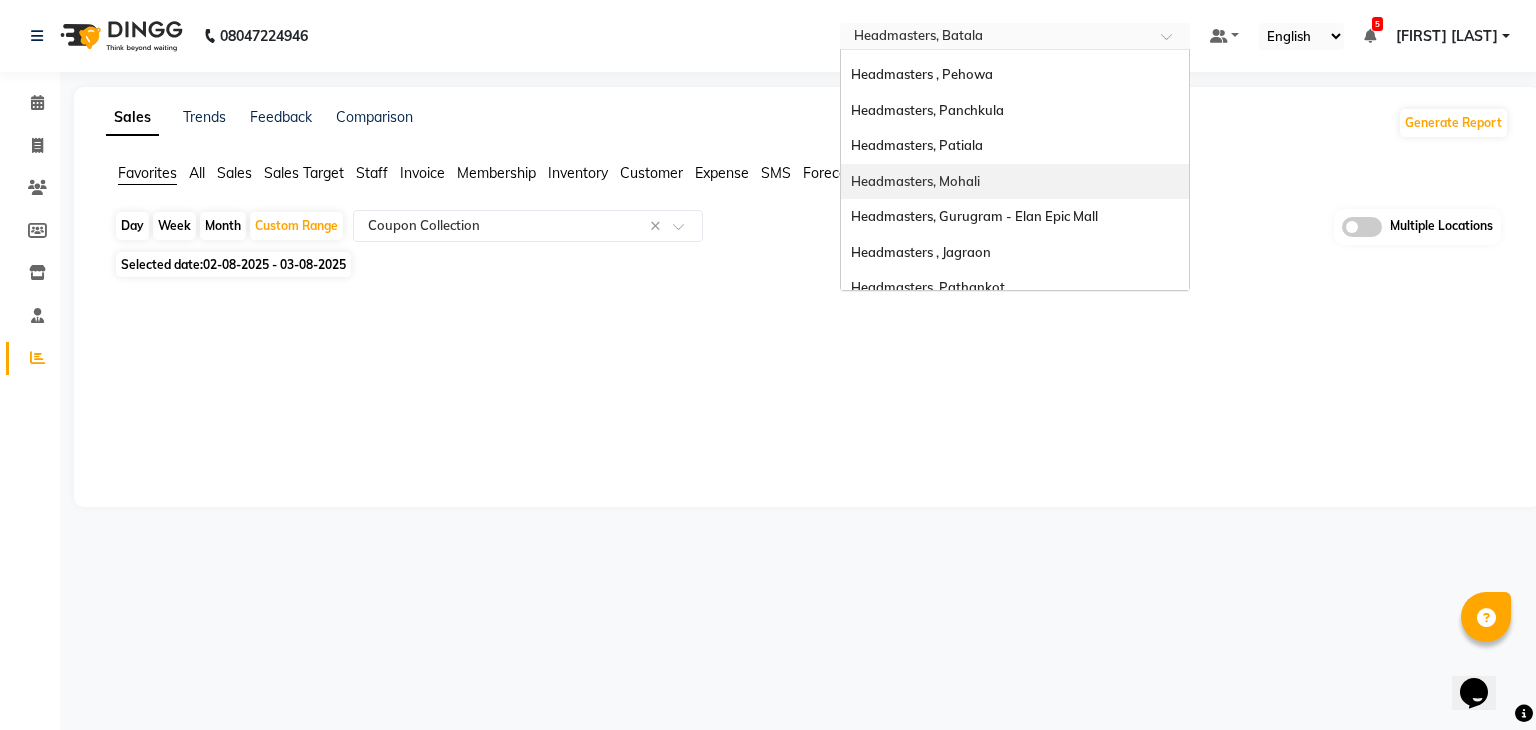 click on "Headmasters, Mohali" at bounding box center (915, 181) 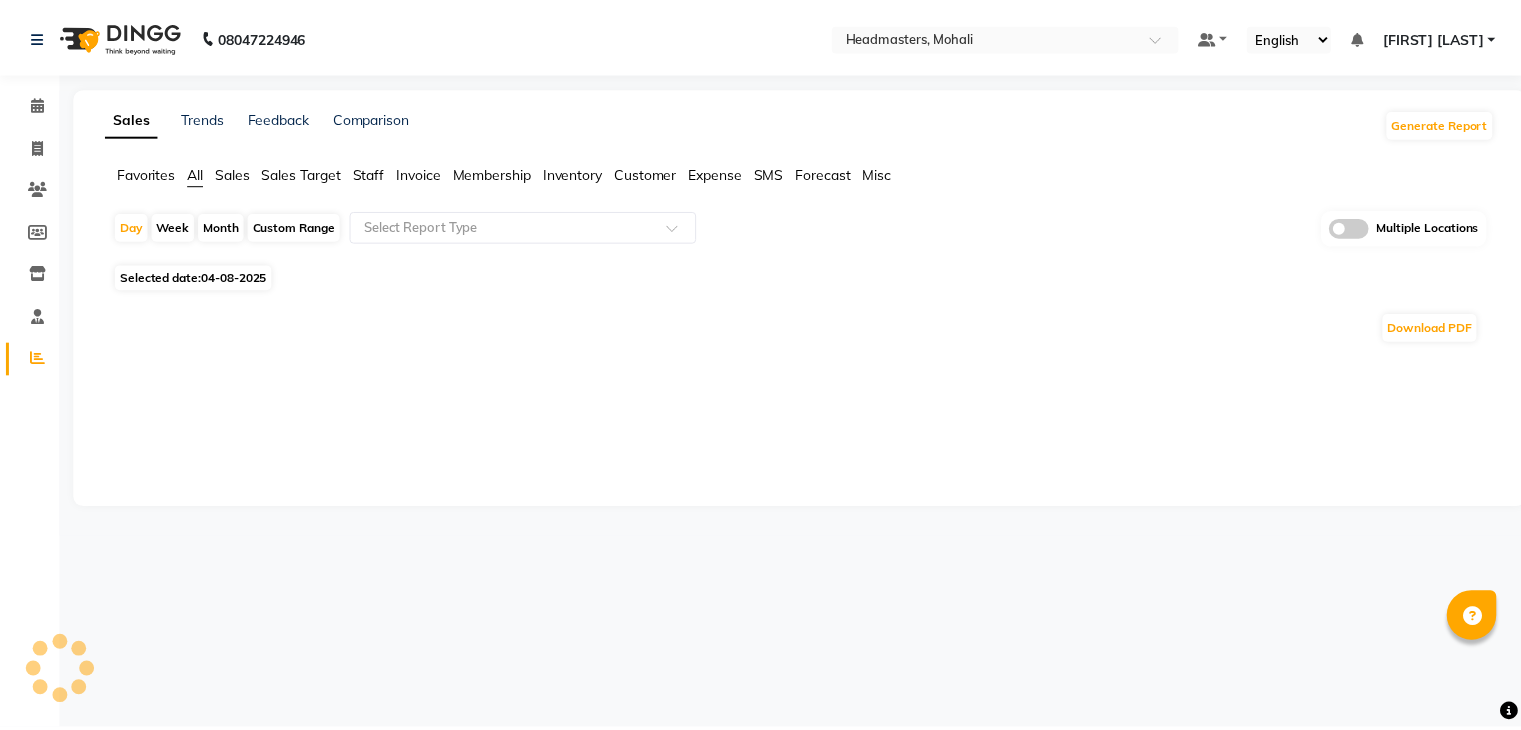 scroll, scrollTop: 0, scrollLeft: 0, axis: both 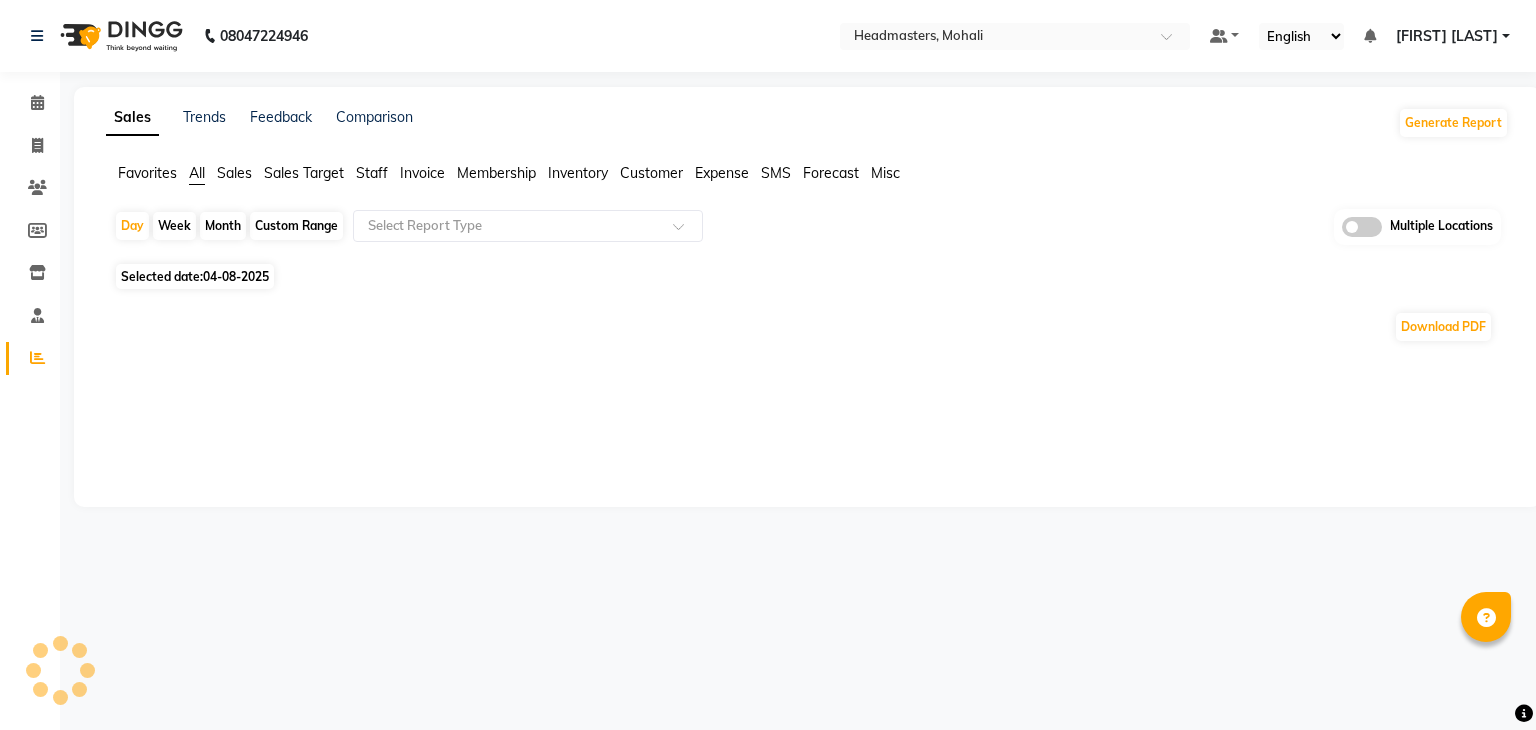 click on "Sales" 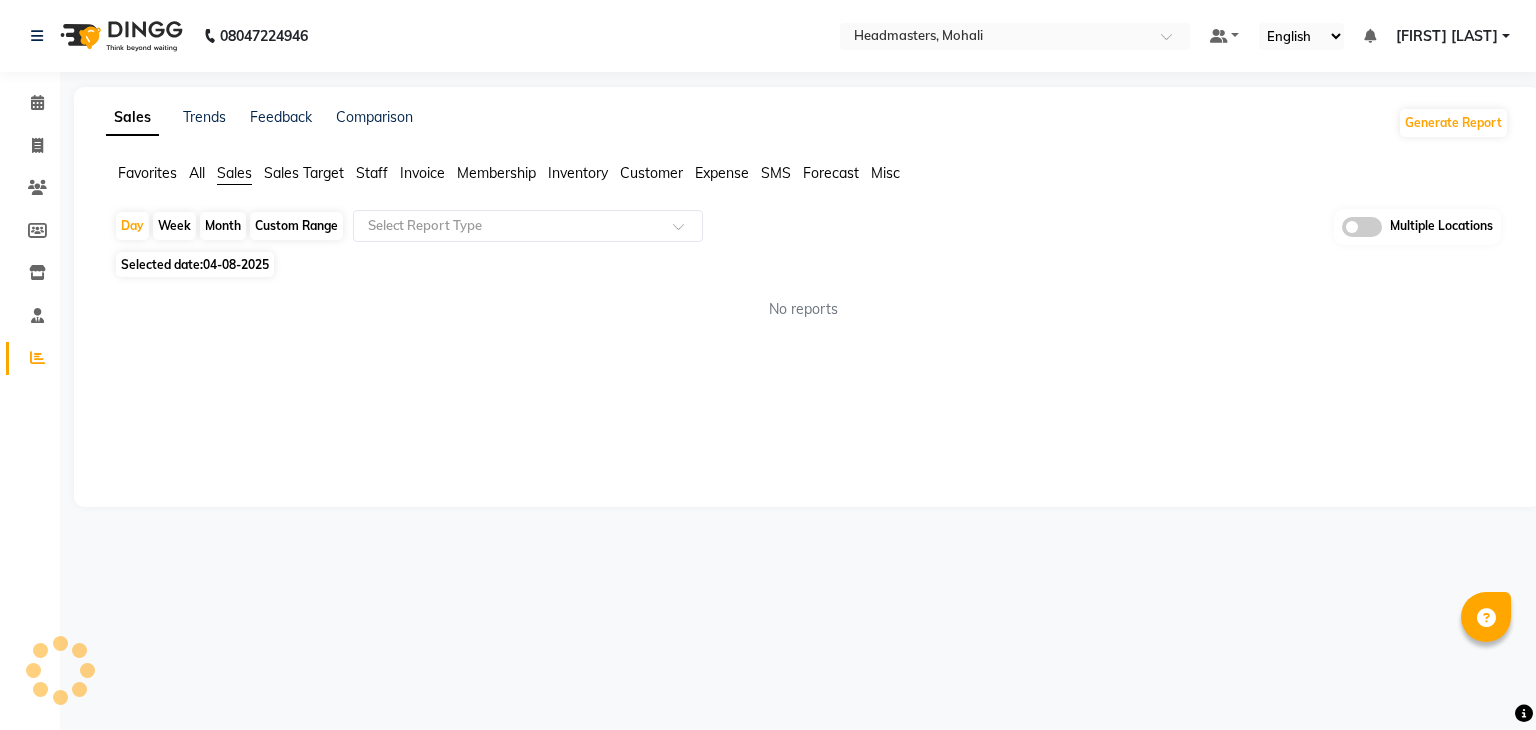 click on "04-08-2025" 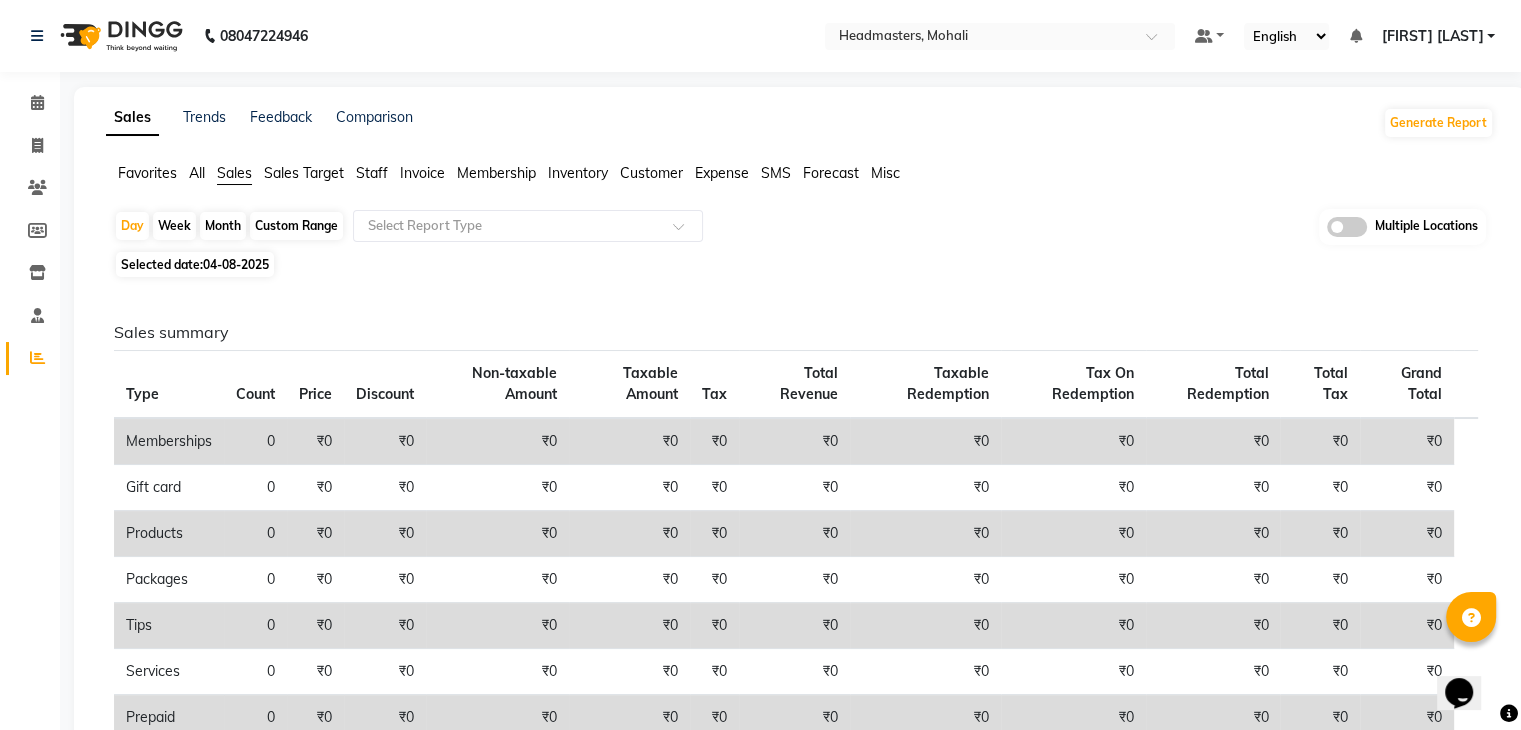 scroll, scrollTop: 0, scrollLeft: 0, axis: both 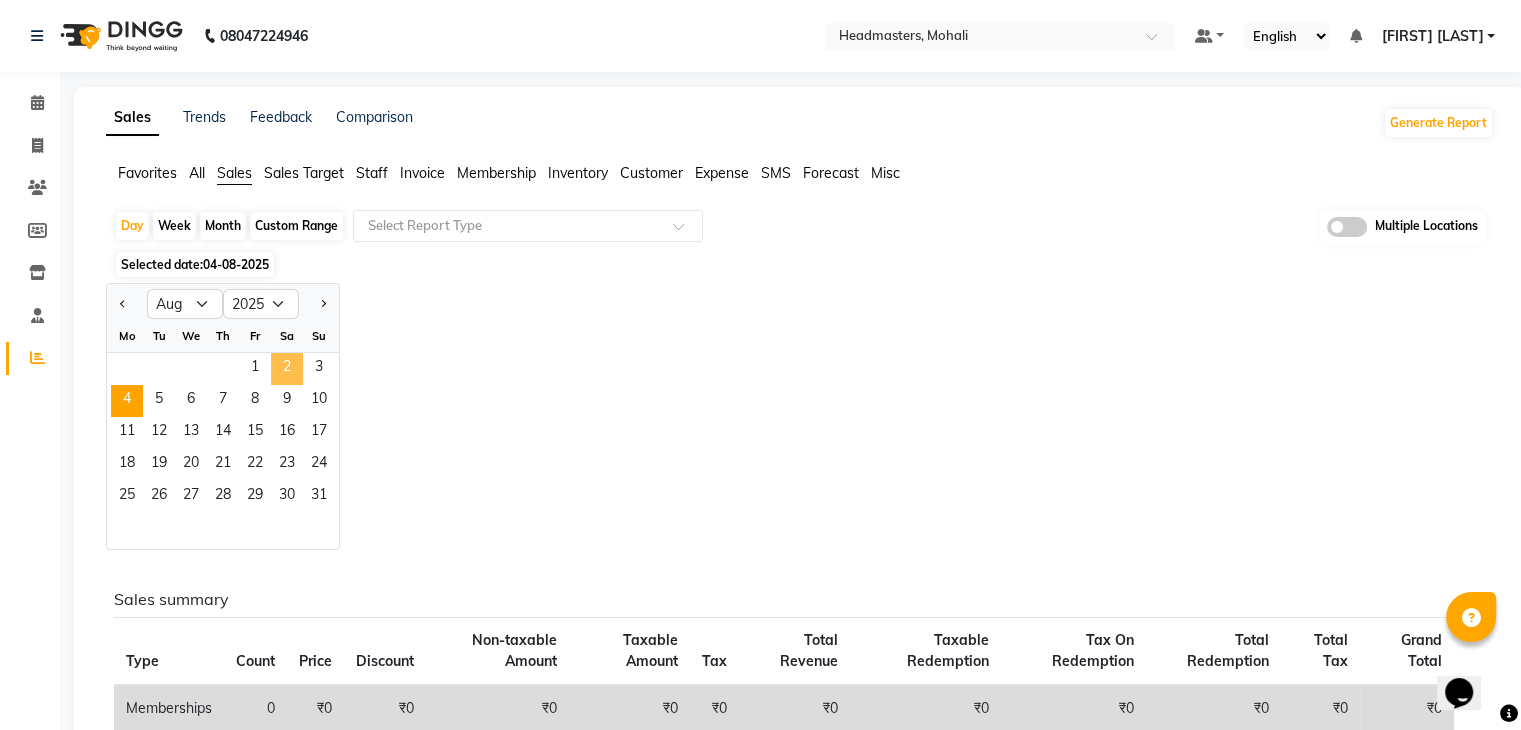 click on "2" 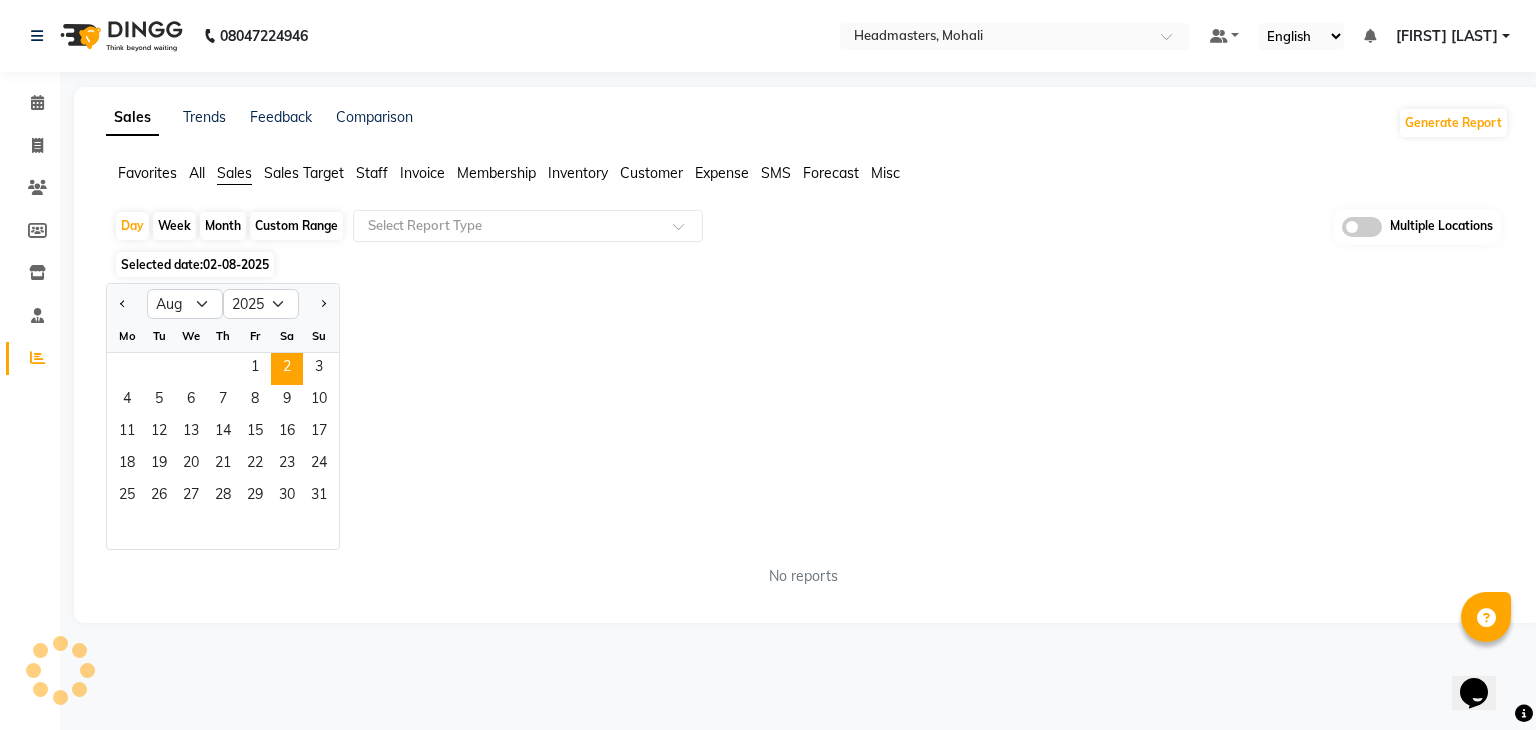 click on "Selected date: [DATE] Jan Feb Mar Apr May Jun Jul Aug Sep Oct Nov Dec 2015 2016 2017 2018 2019 2020 2021 2022 2023 2024 2025 2026 2027 2028 2029 2030 2031 2032 2033 2034 2035 Mo Tu We Th Fr Sa Su  1   2   3   4   5   6   7   8   9   10   11   12   13   14   15   16   17   18   19   20   21   22   23   24   25   26   27   28   29   30   31  No reports ★ Mark as Favorite  Choose how you'd like to save "" report to favorites  Save to Personal Favorites:   Only you can see this report in your favorites tab. Share with Organization:   Everyone in your organization can see this report in their favorites tab.  Save to Favorites" 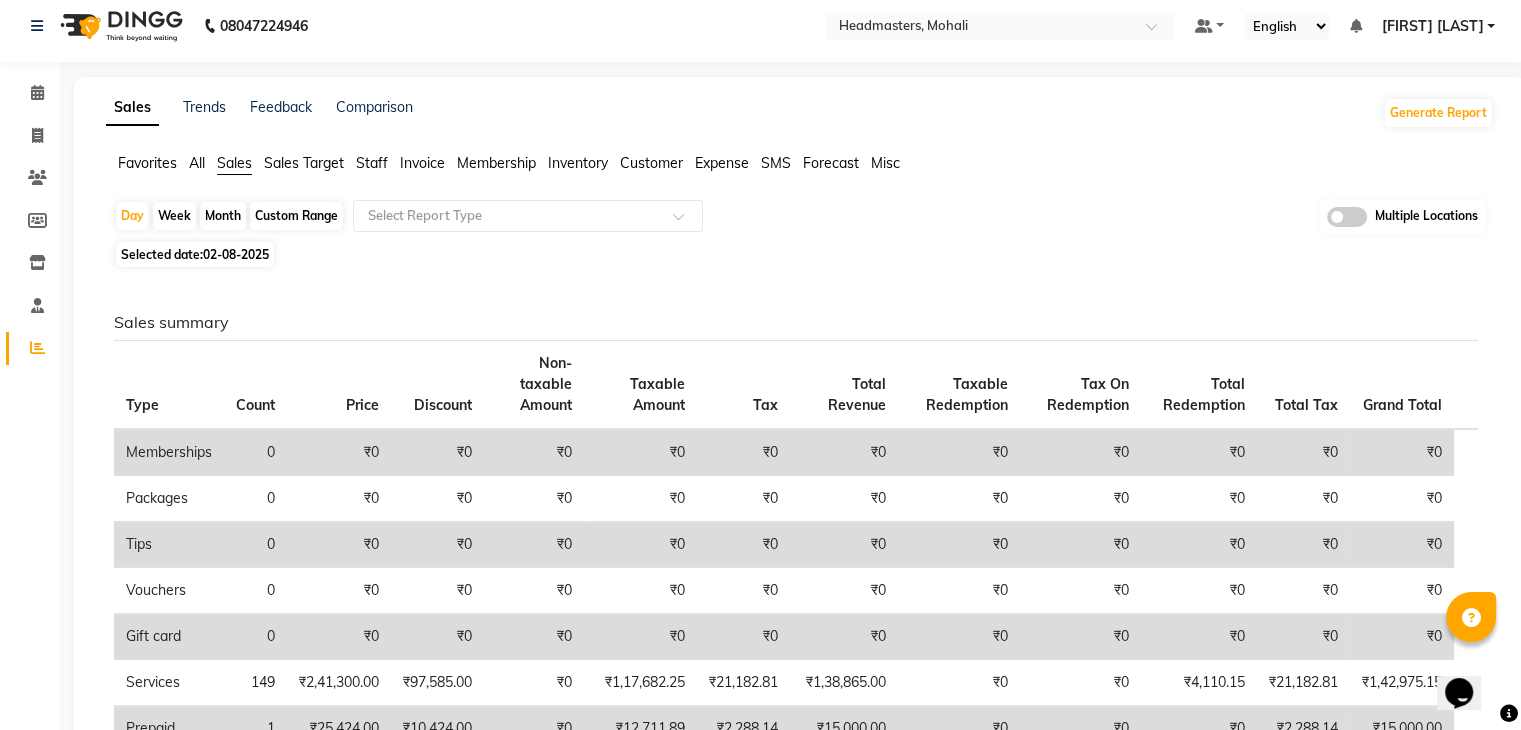 scroll, scrollTop: 0, scrollLeft: 0, axis: both 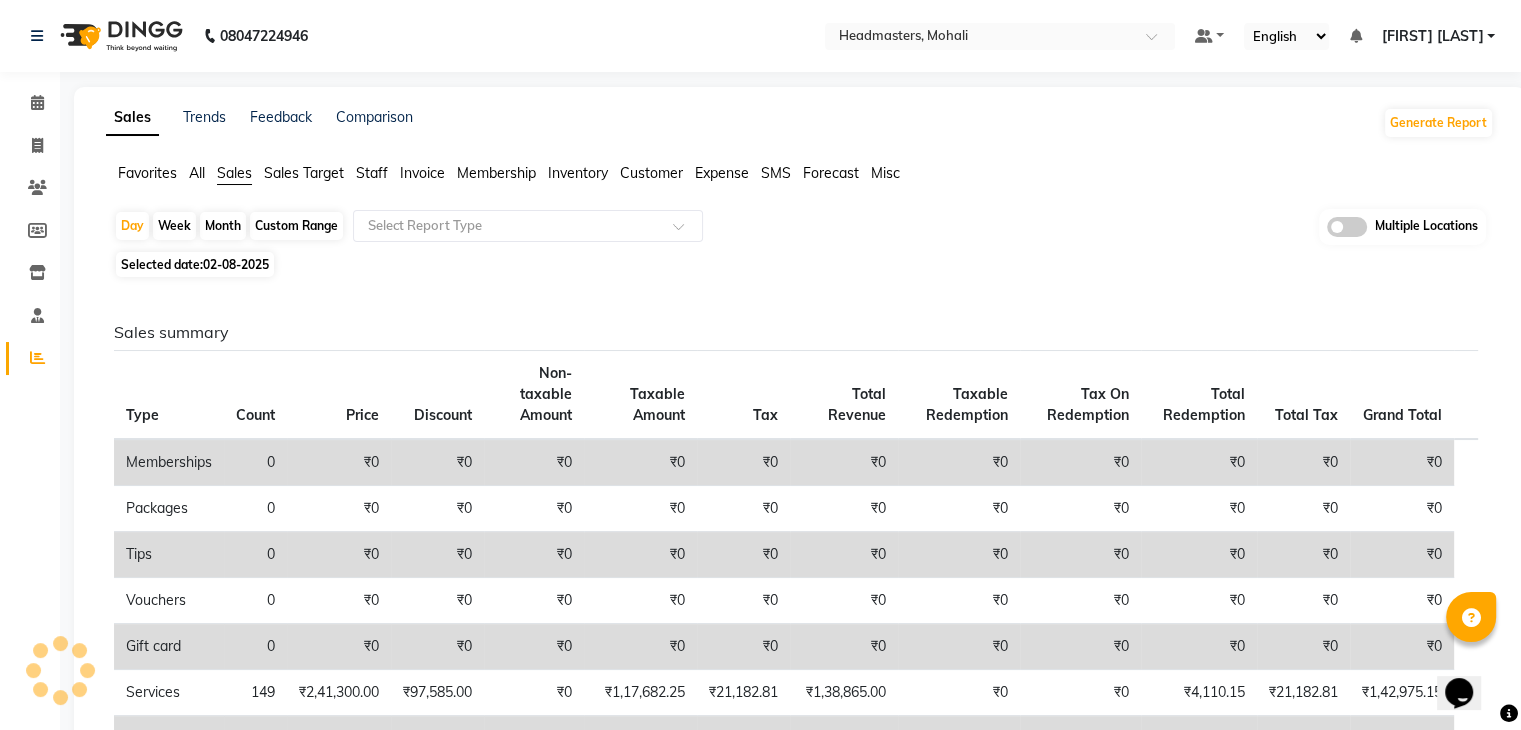 click on "02-08-2025" 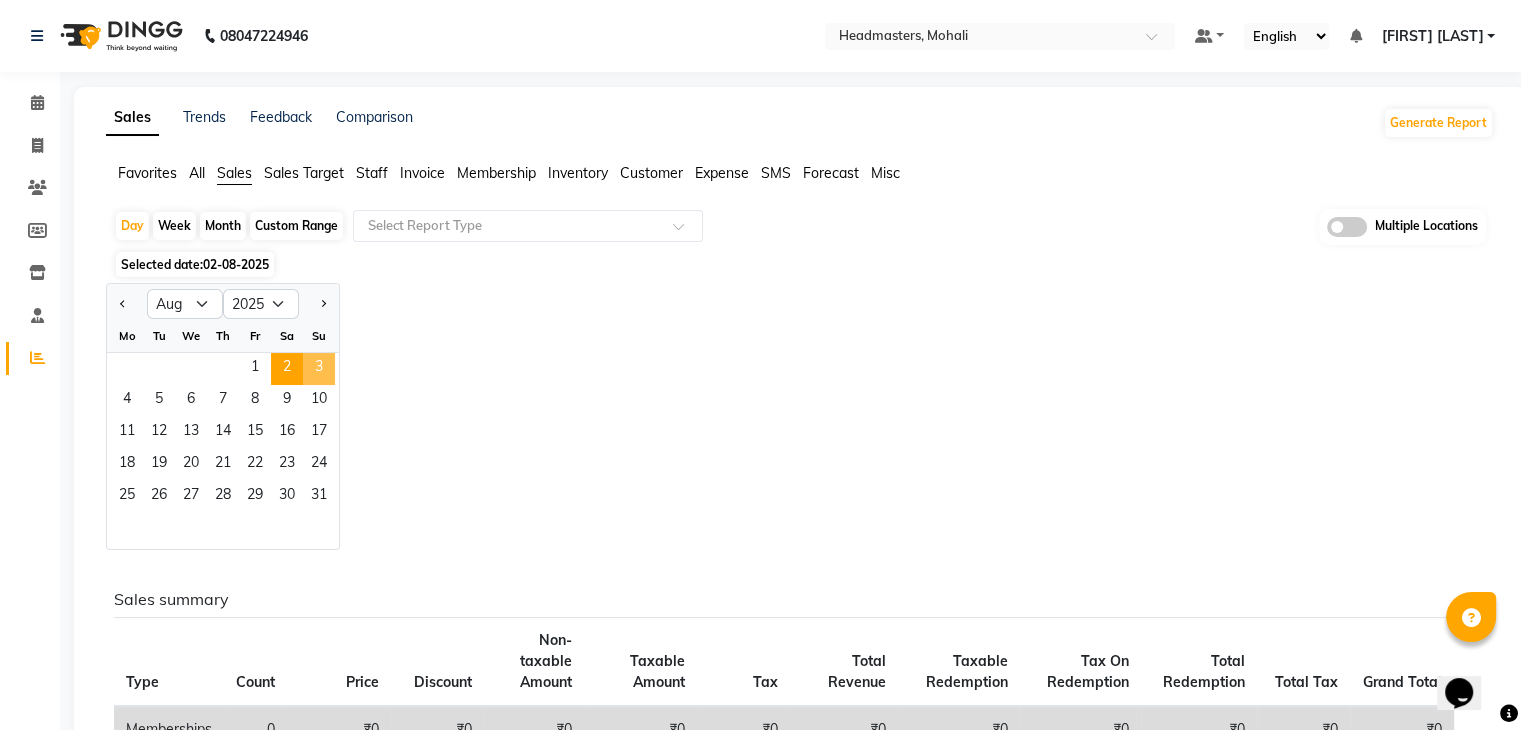 click on "3" 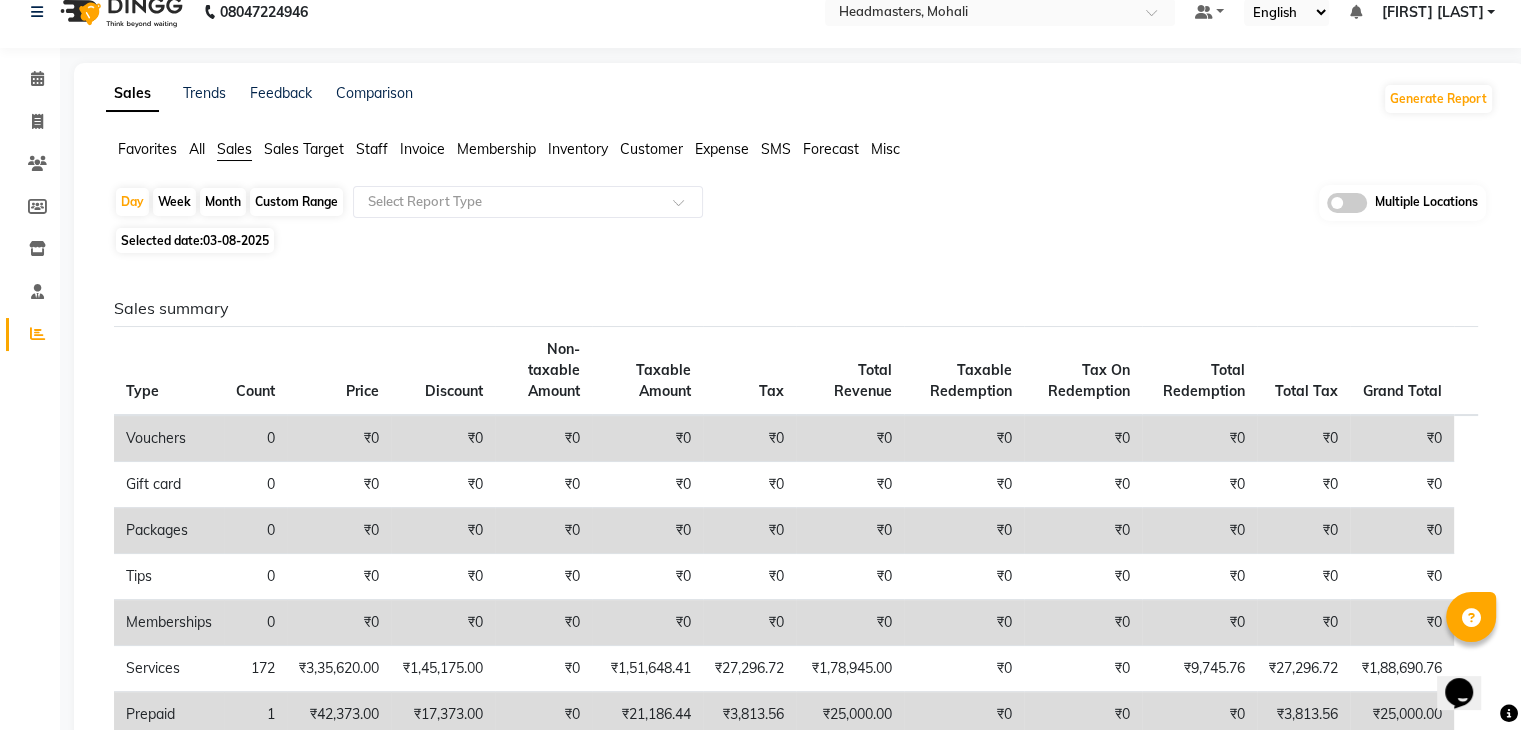 scroll, scrollTop: 0, scrollLeft: 0, axis: both 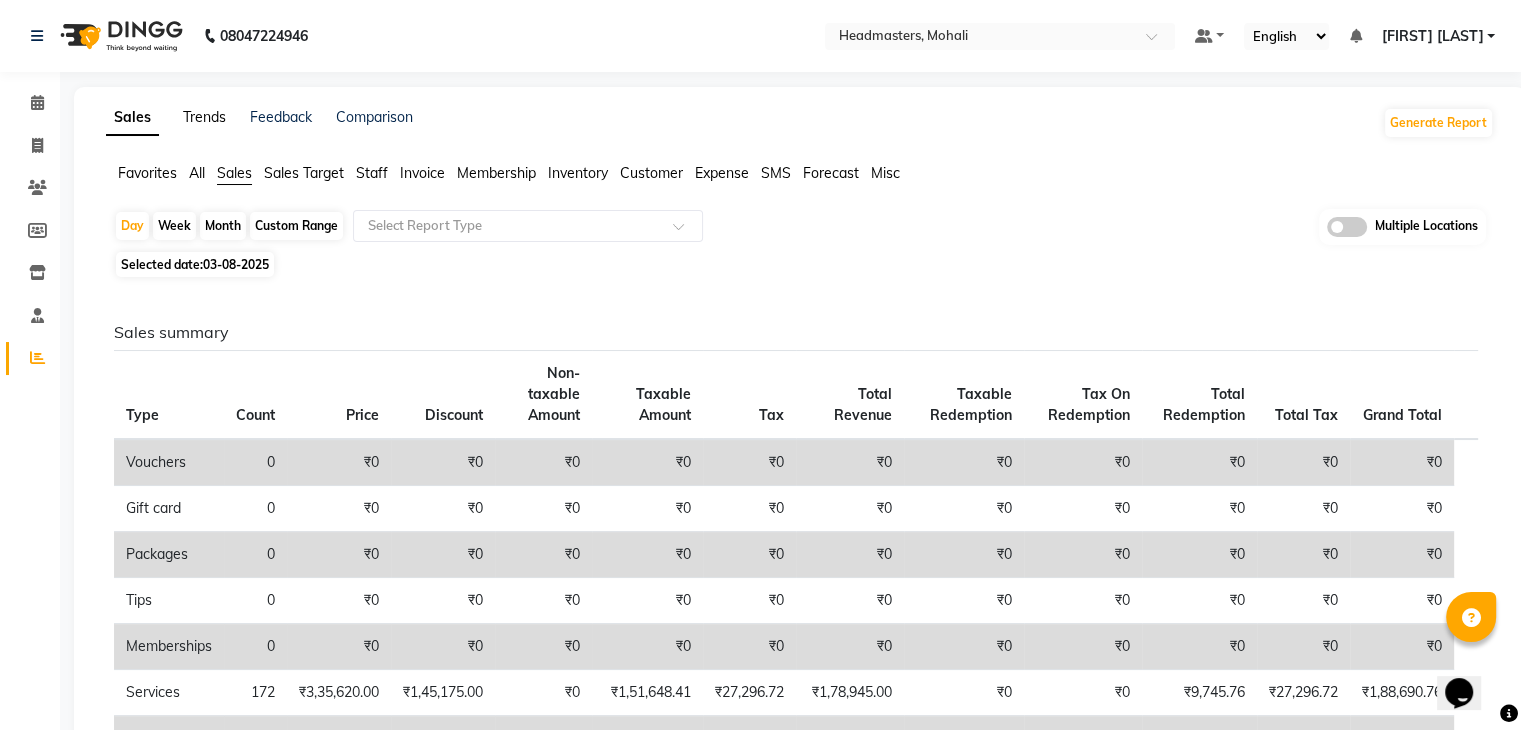 click on "Trends" 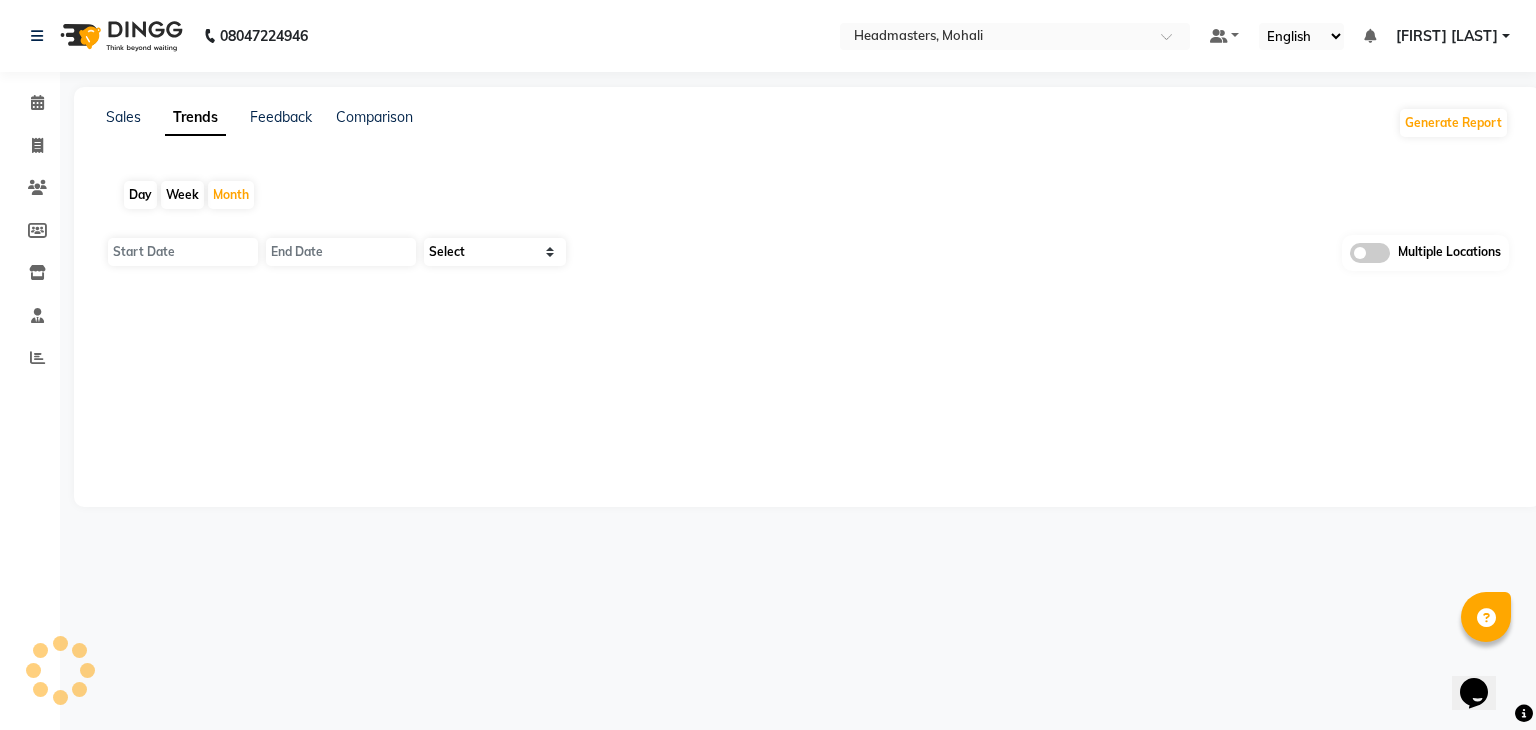 type on "01-08-2025" 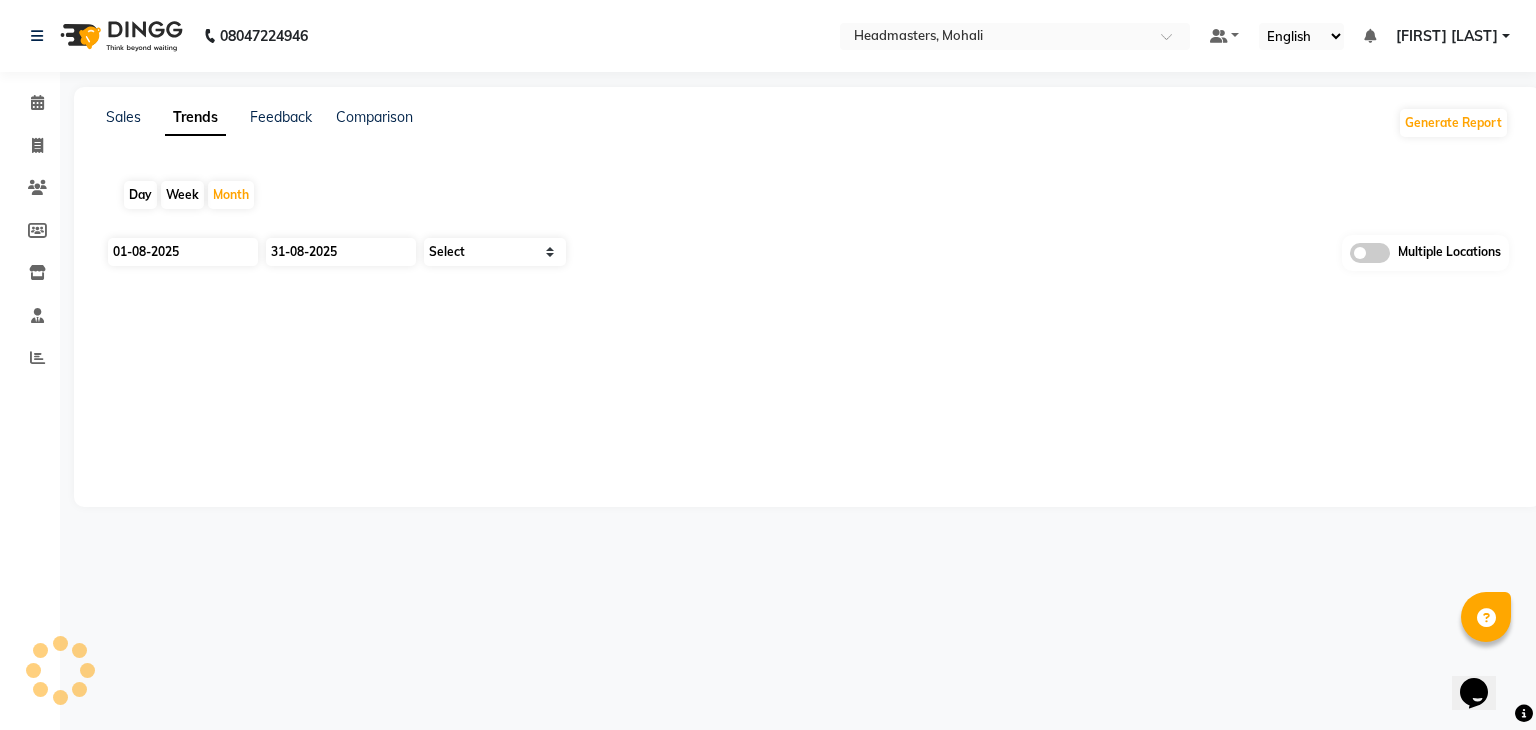 select on "by_client" 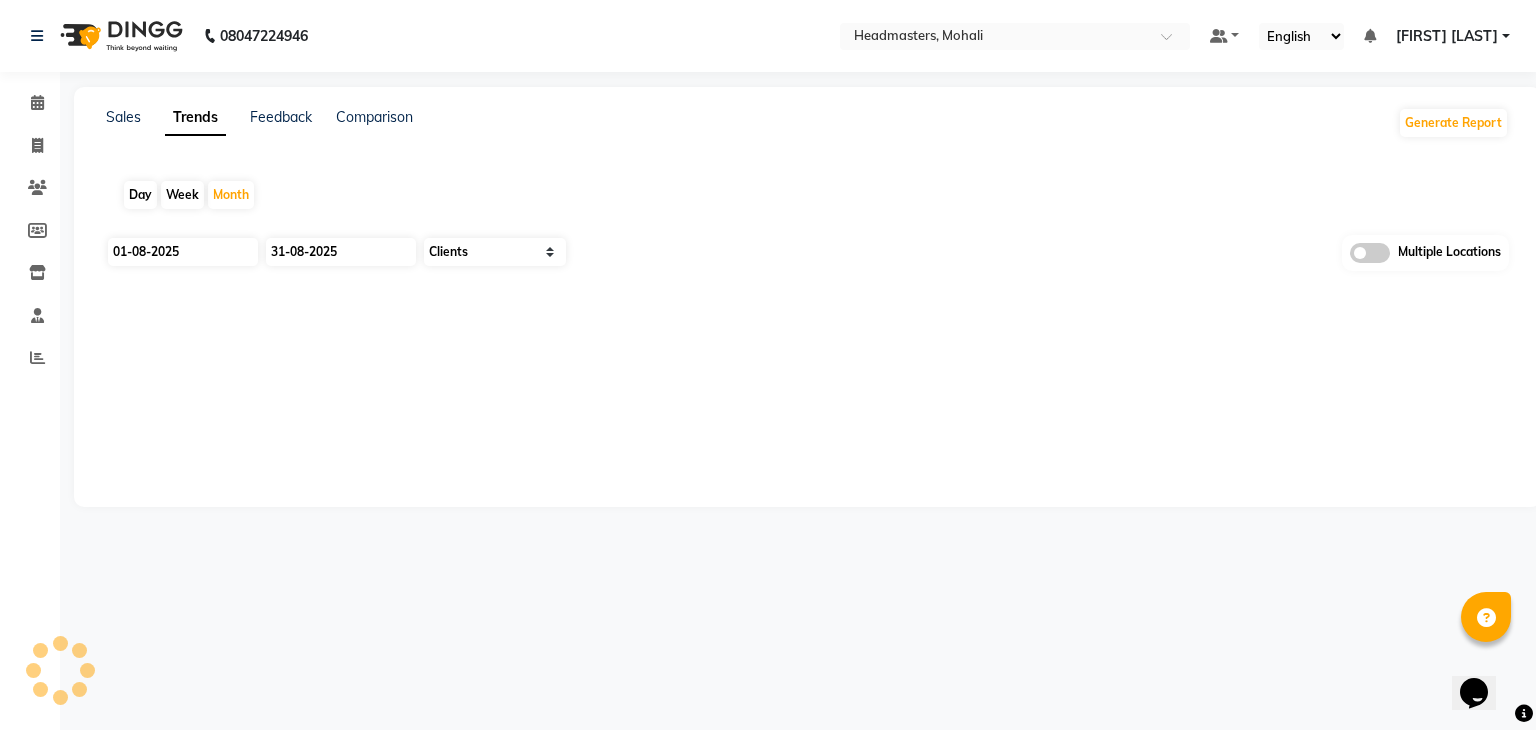click on "Day" 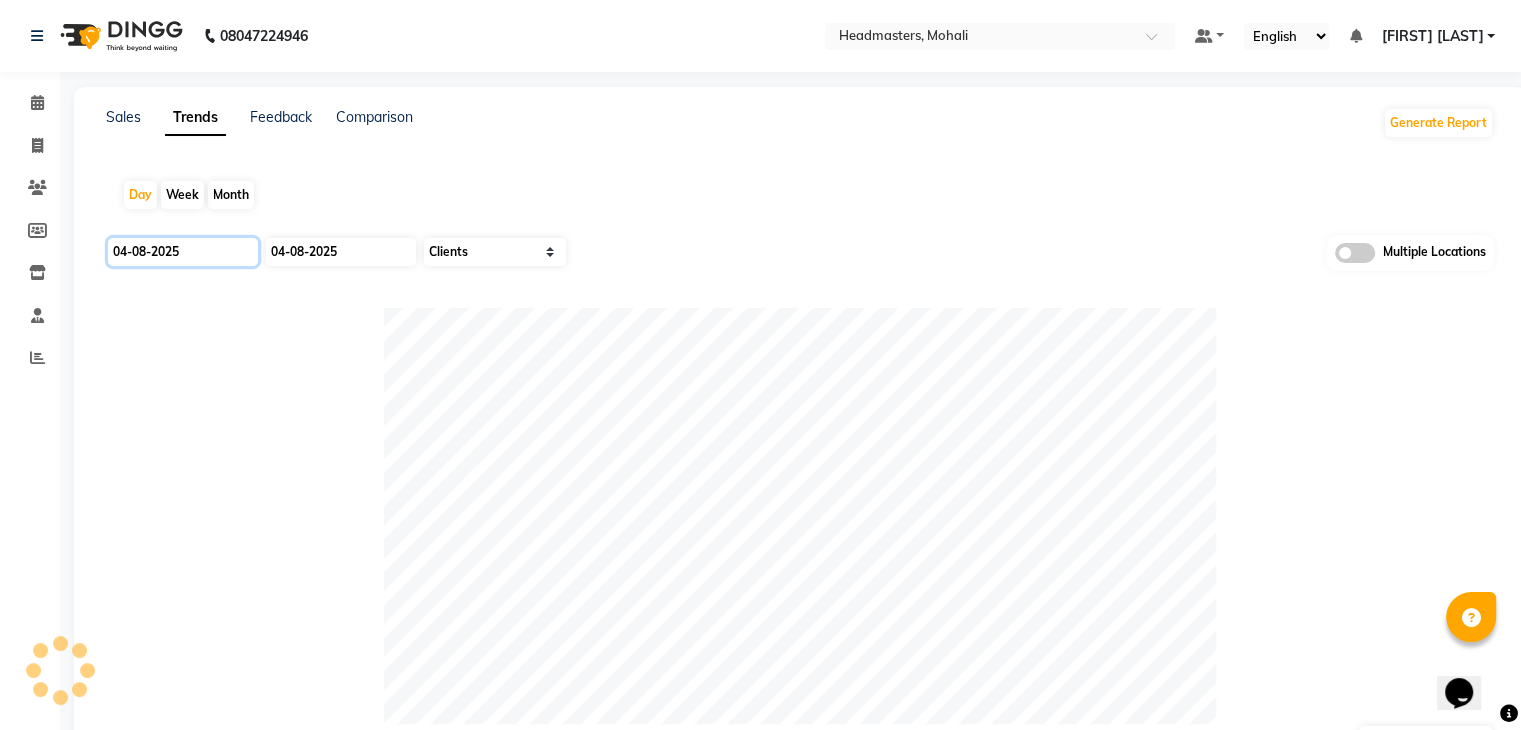 click on "04-08-2025" 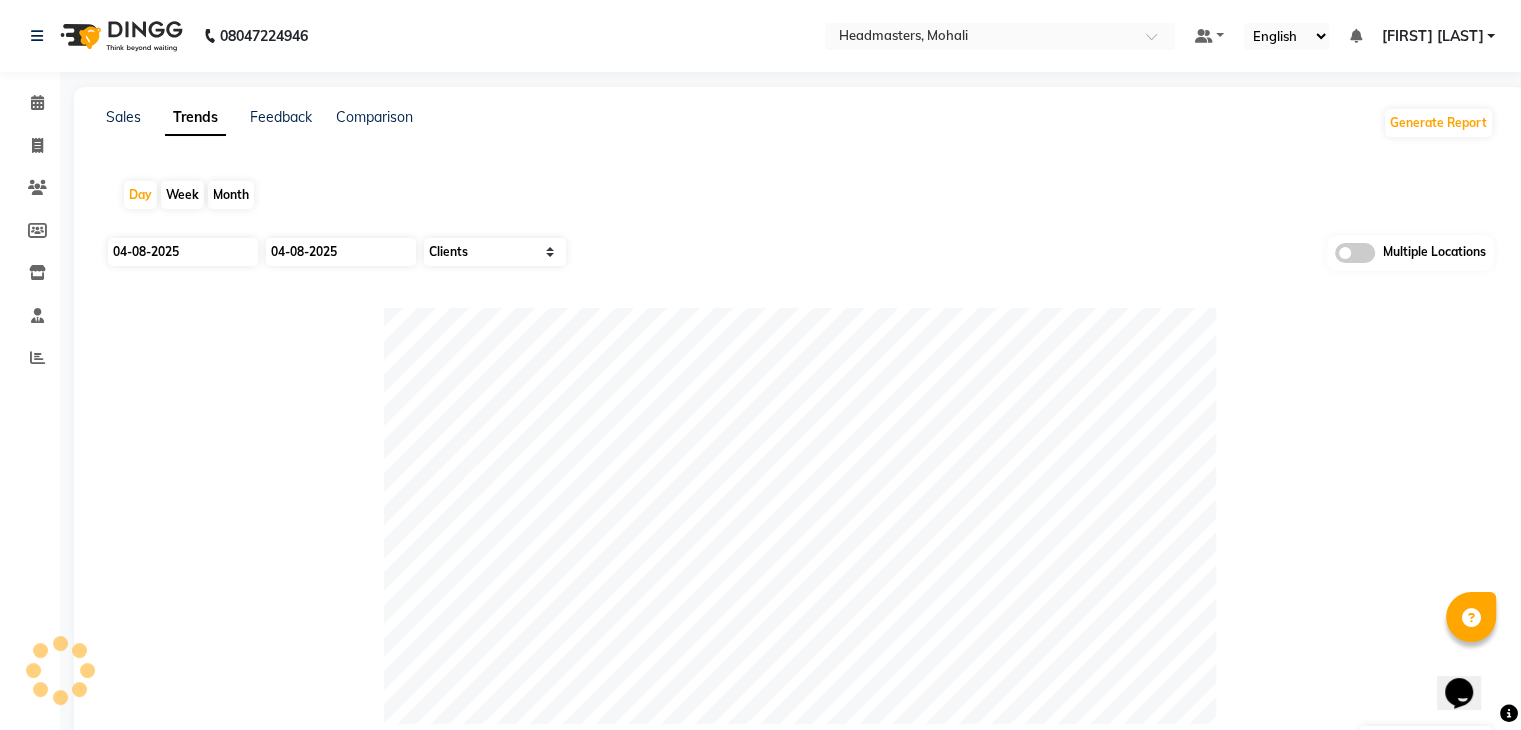 select on "8" 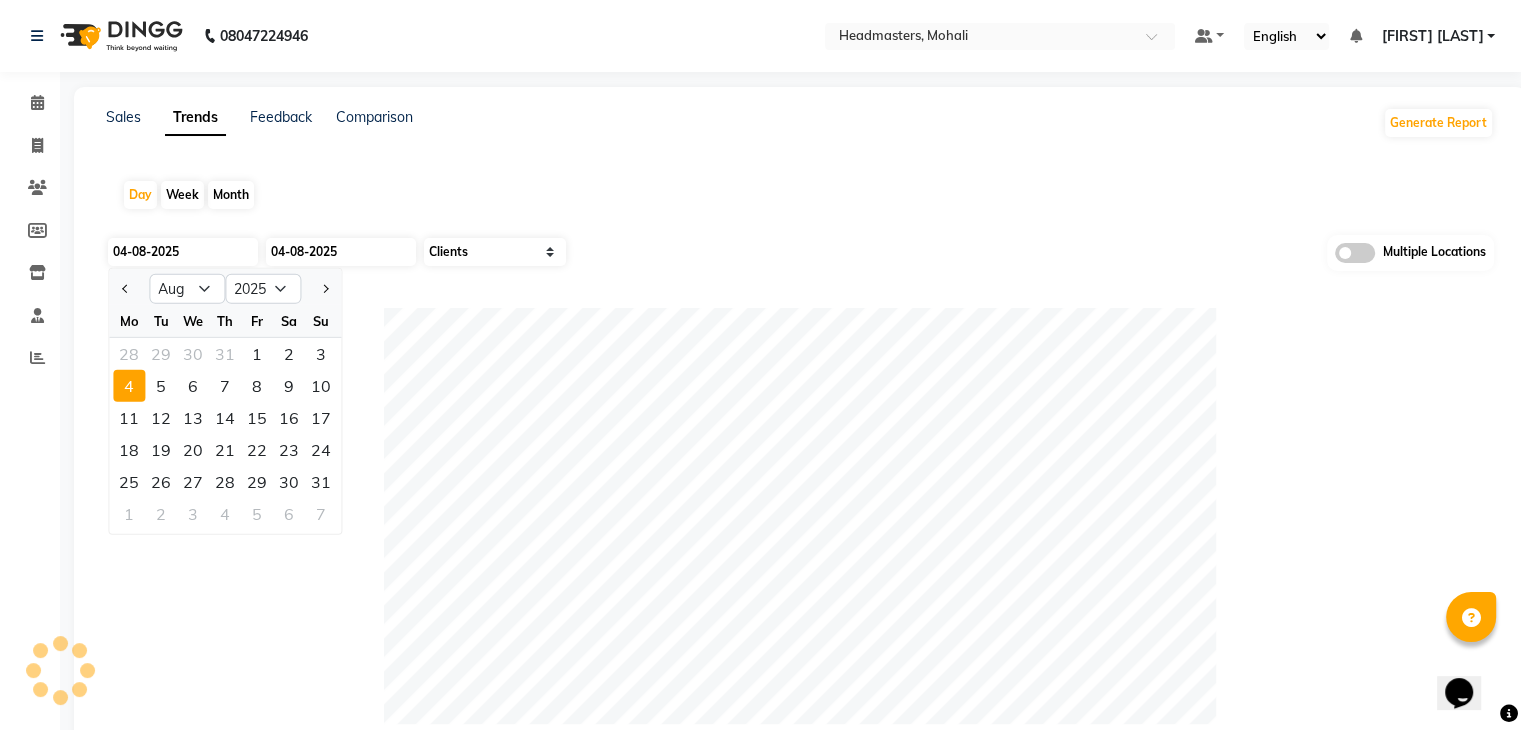 click on "2" 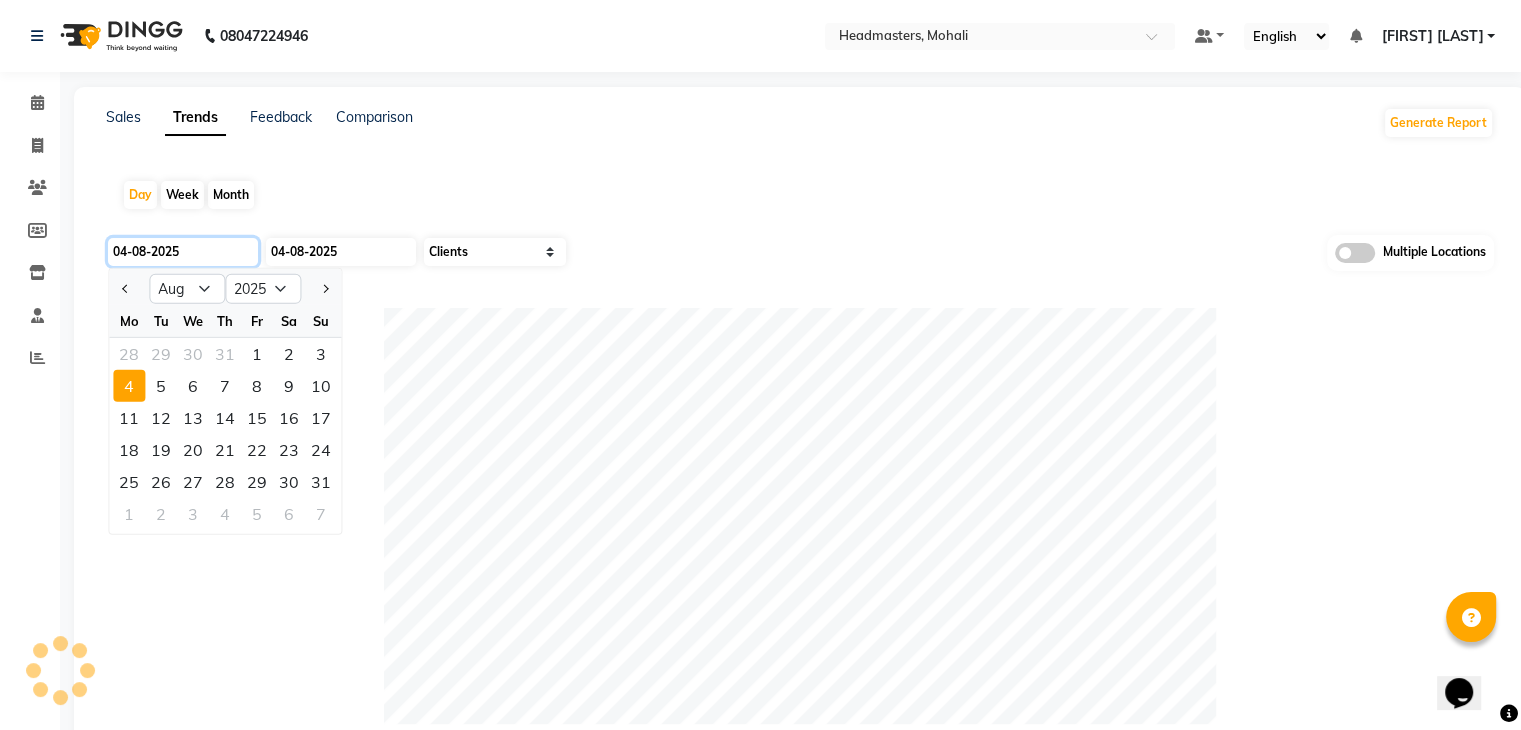 type on "02-08-2025" 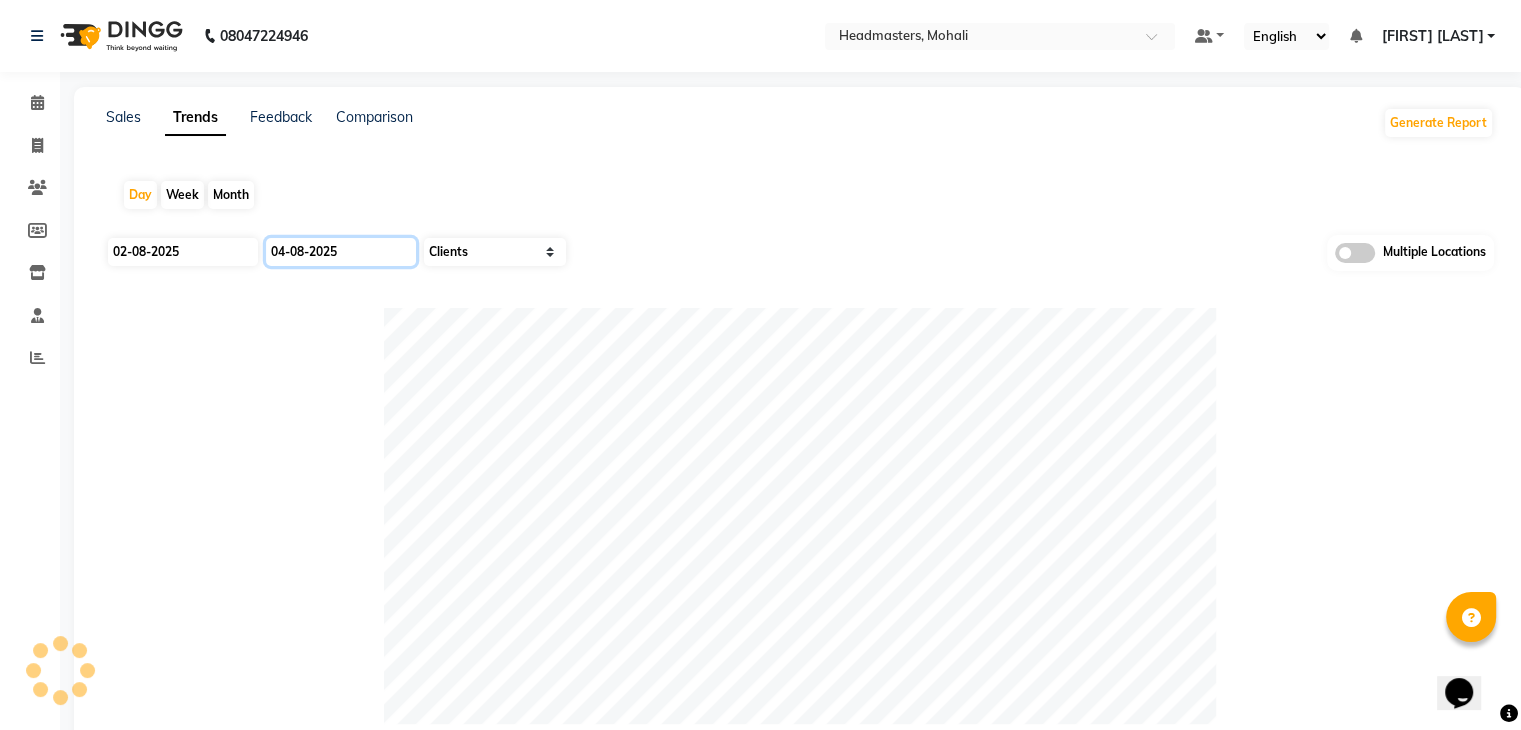 click on "04-08-2025" 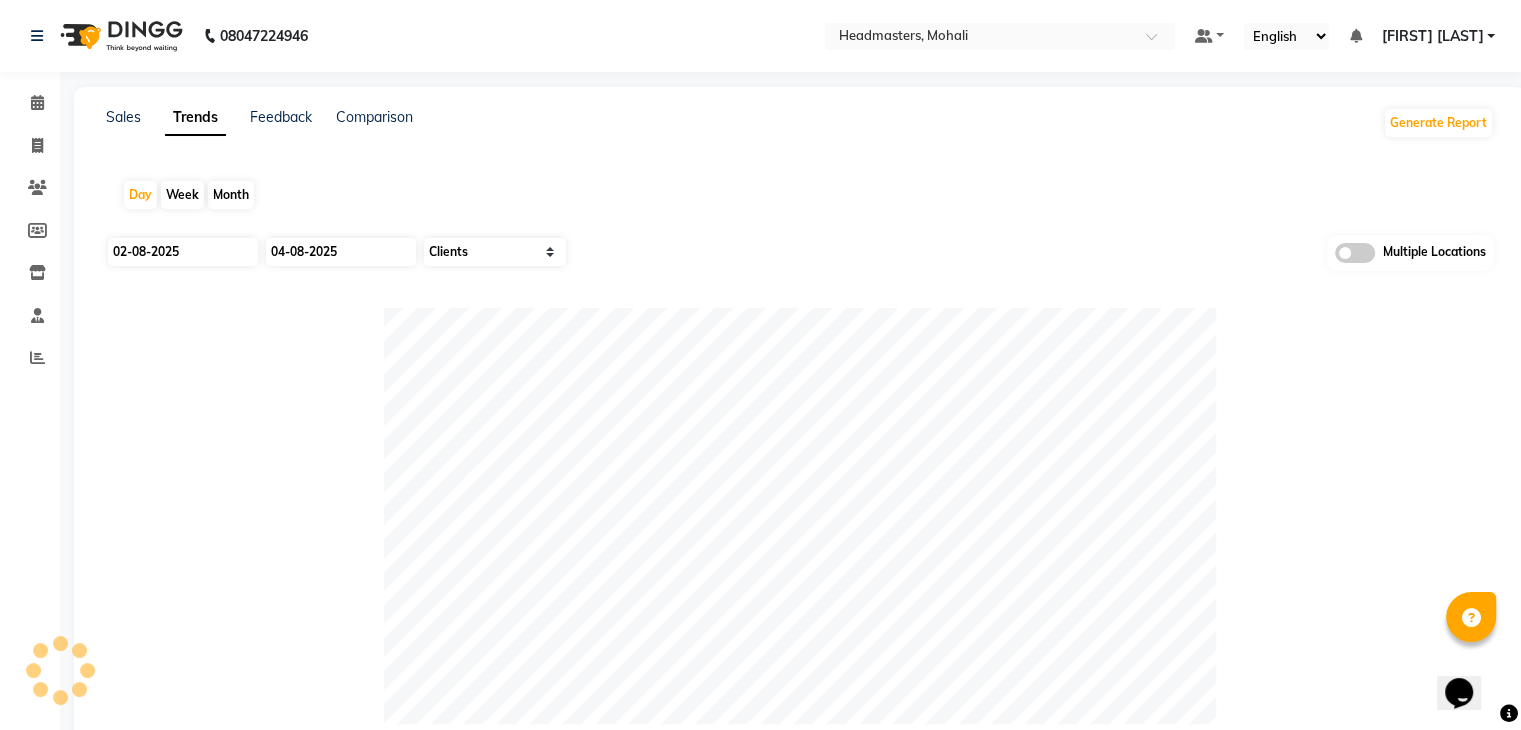 select on "8" 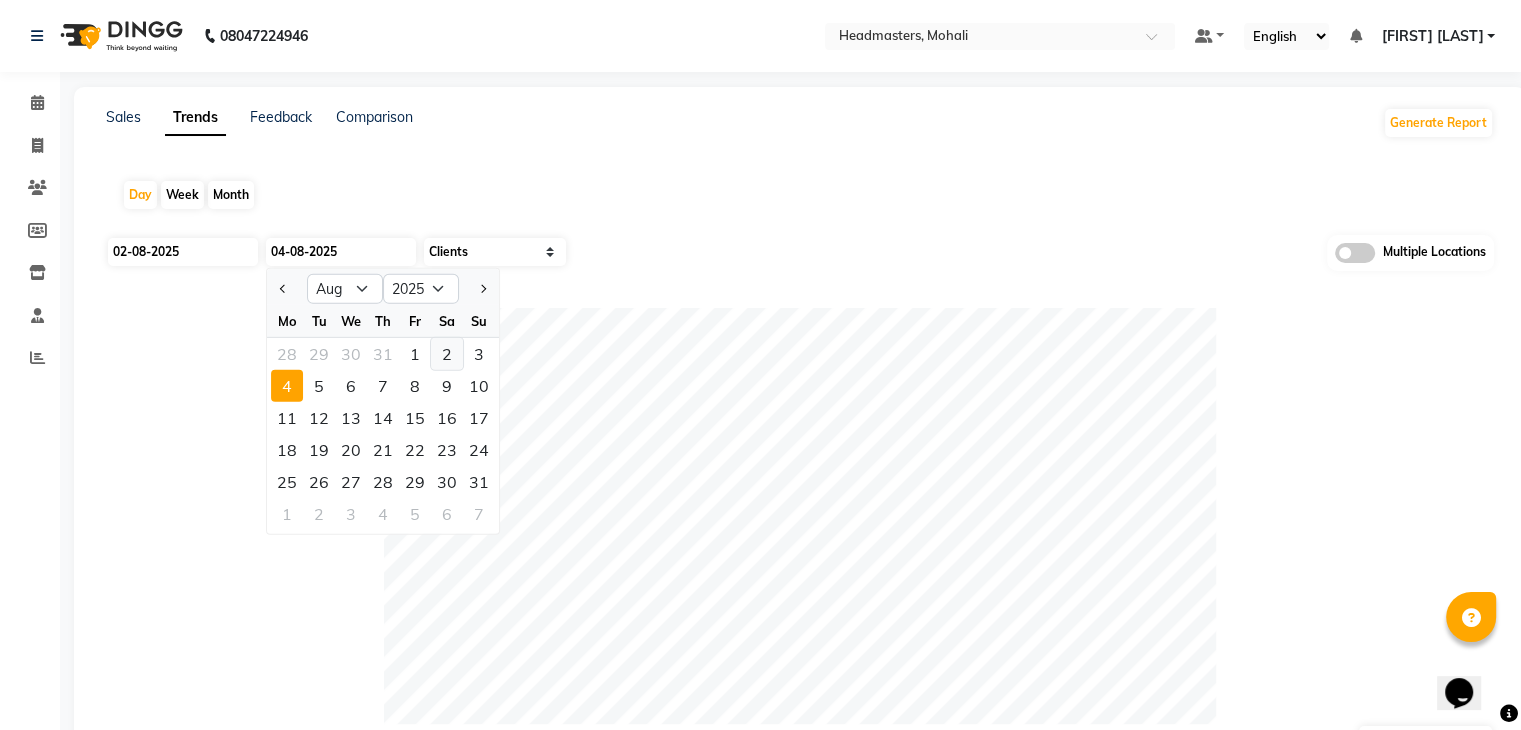 click on "2" 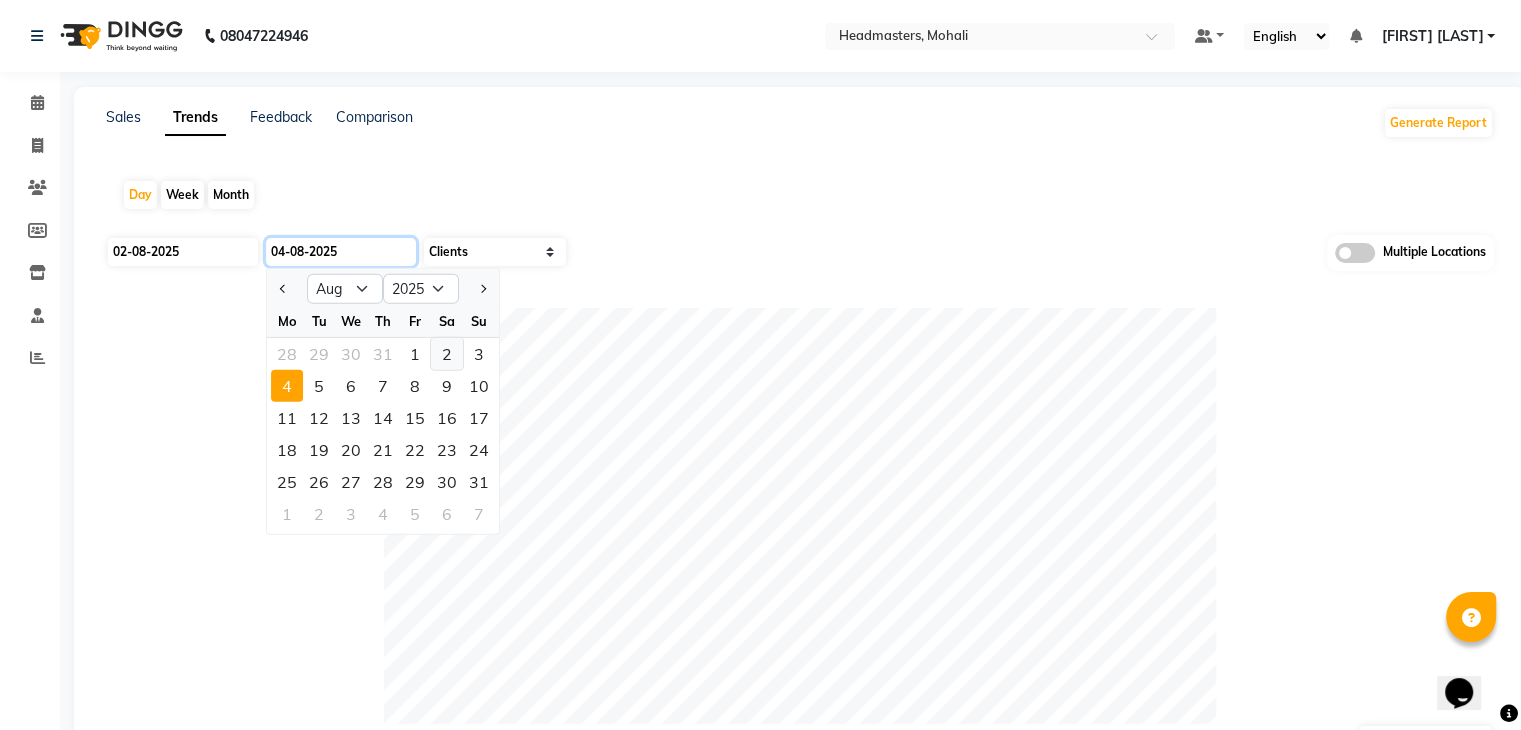 type on "02-08-2025" 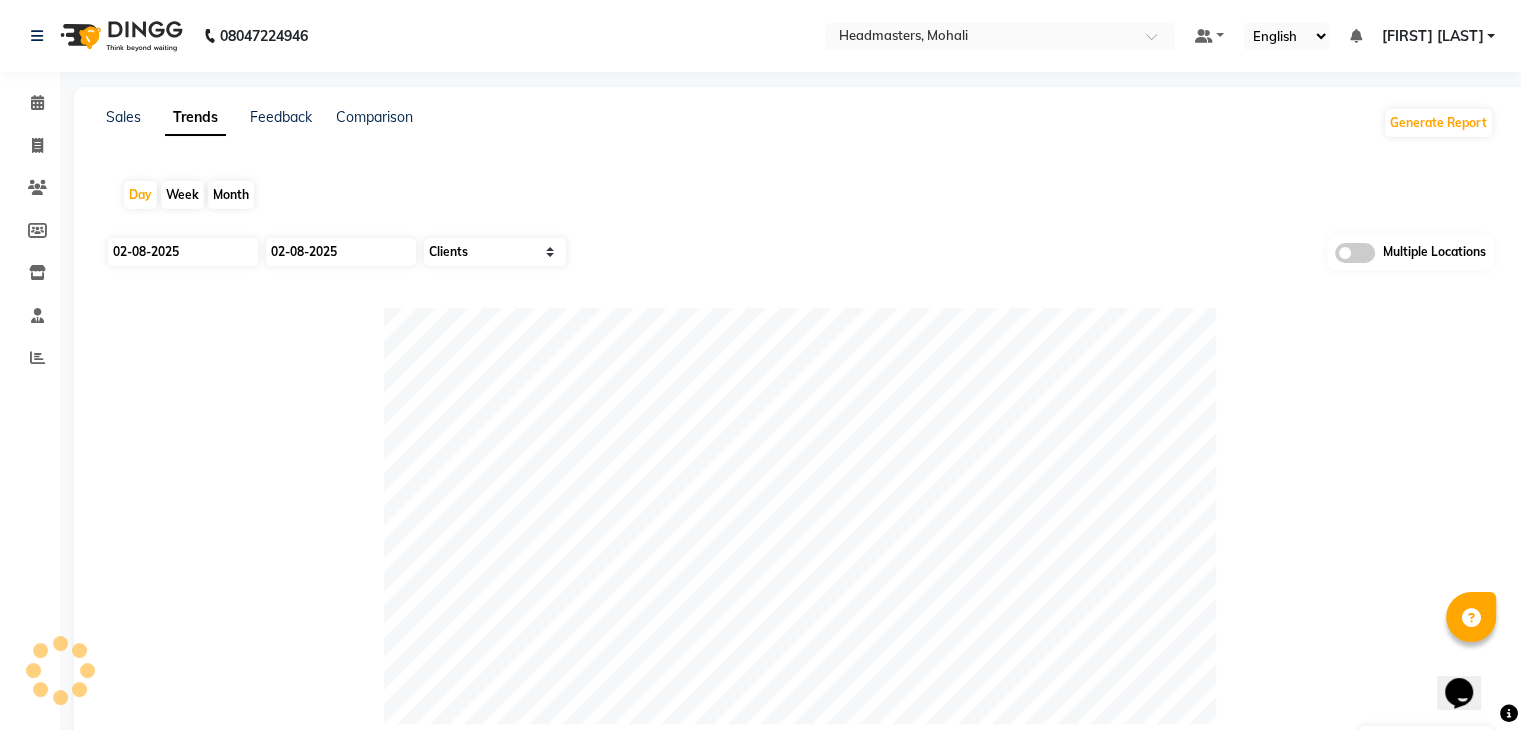 click 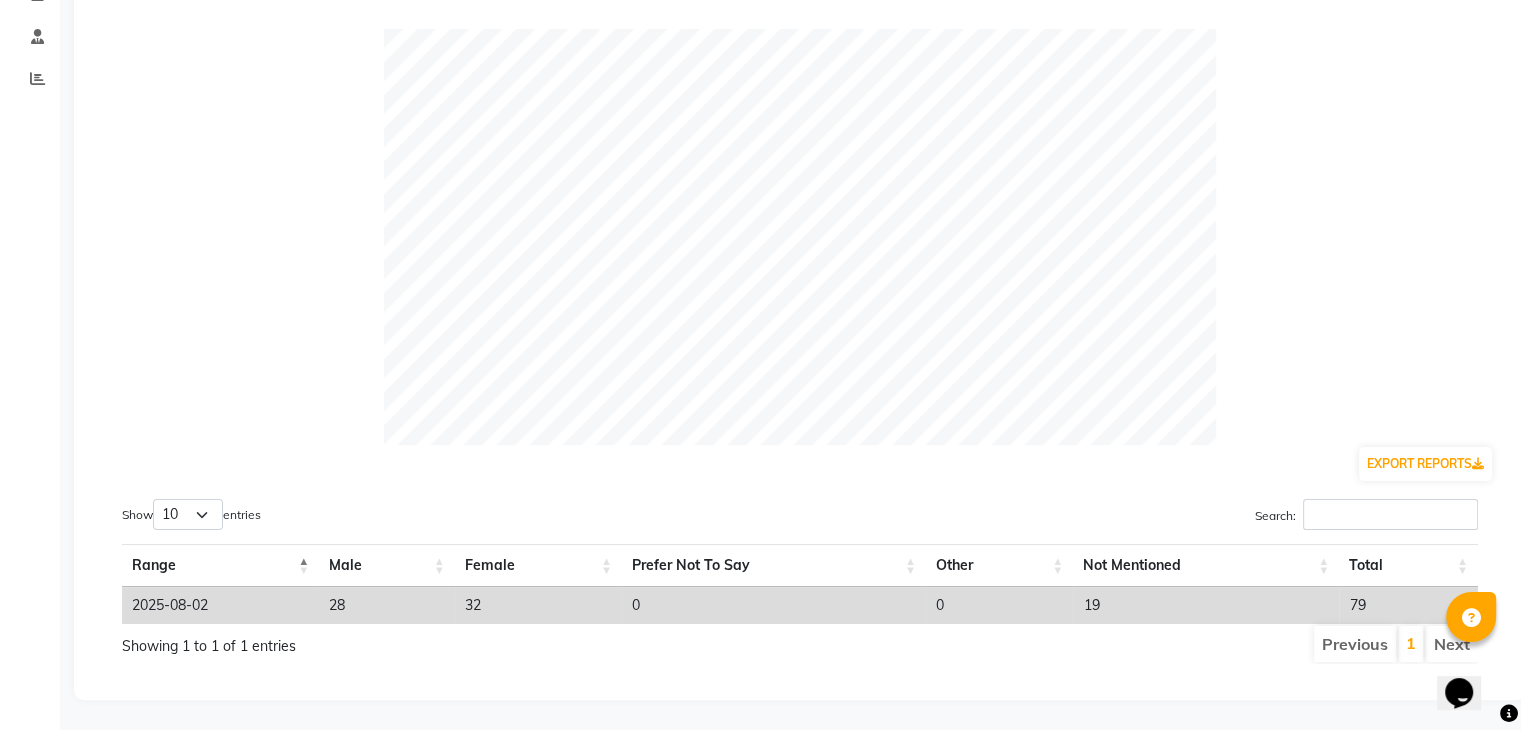 scroll, scrollTop: 0, scrollLeft: 0, axis: both 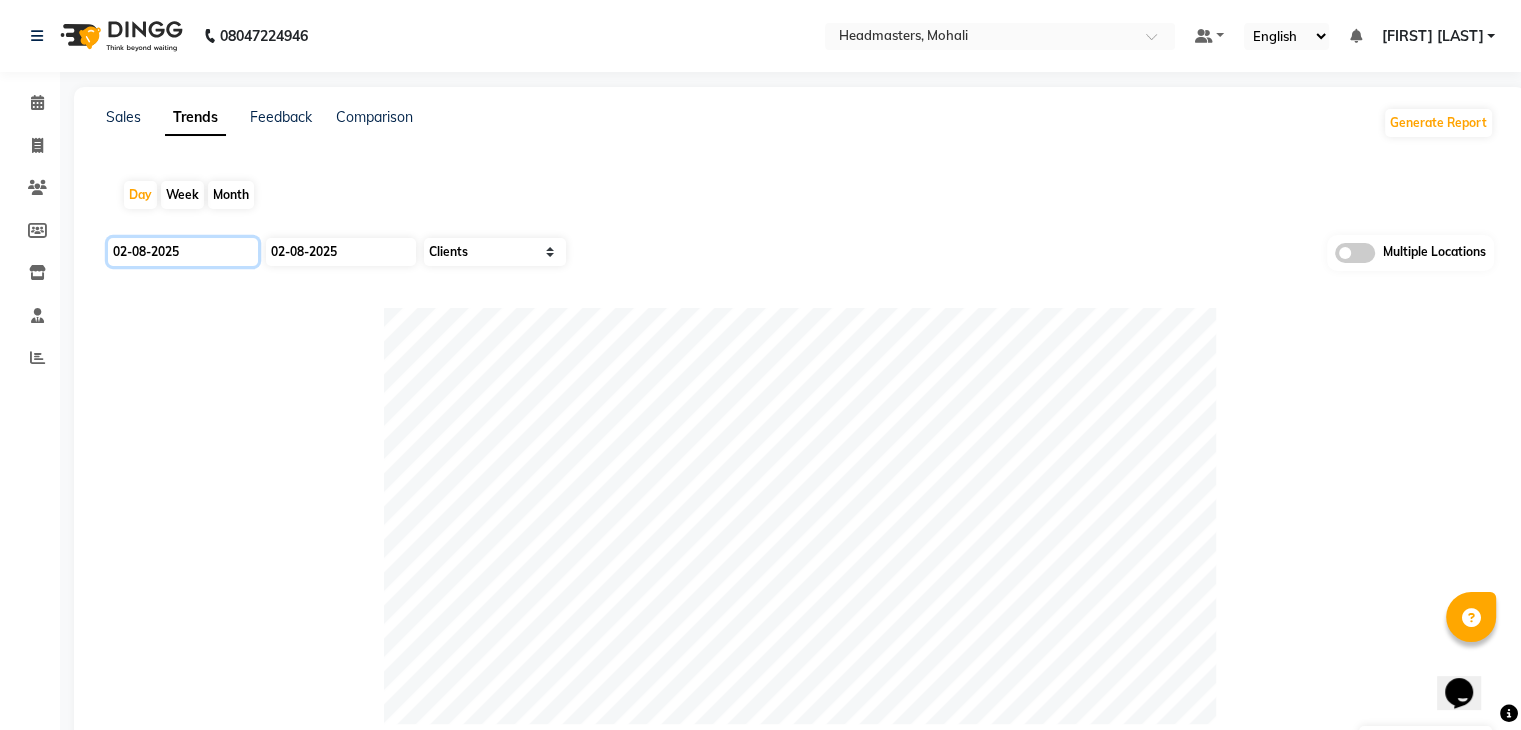 click on "02-08-2025" 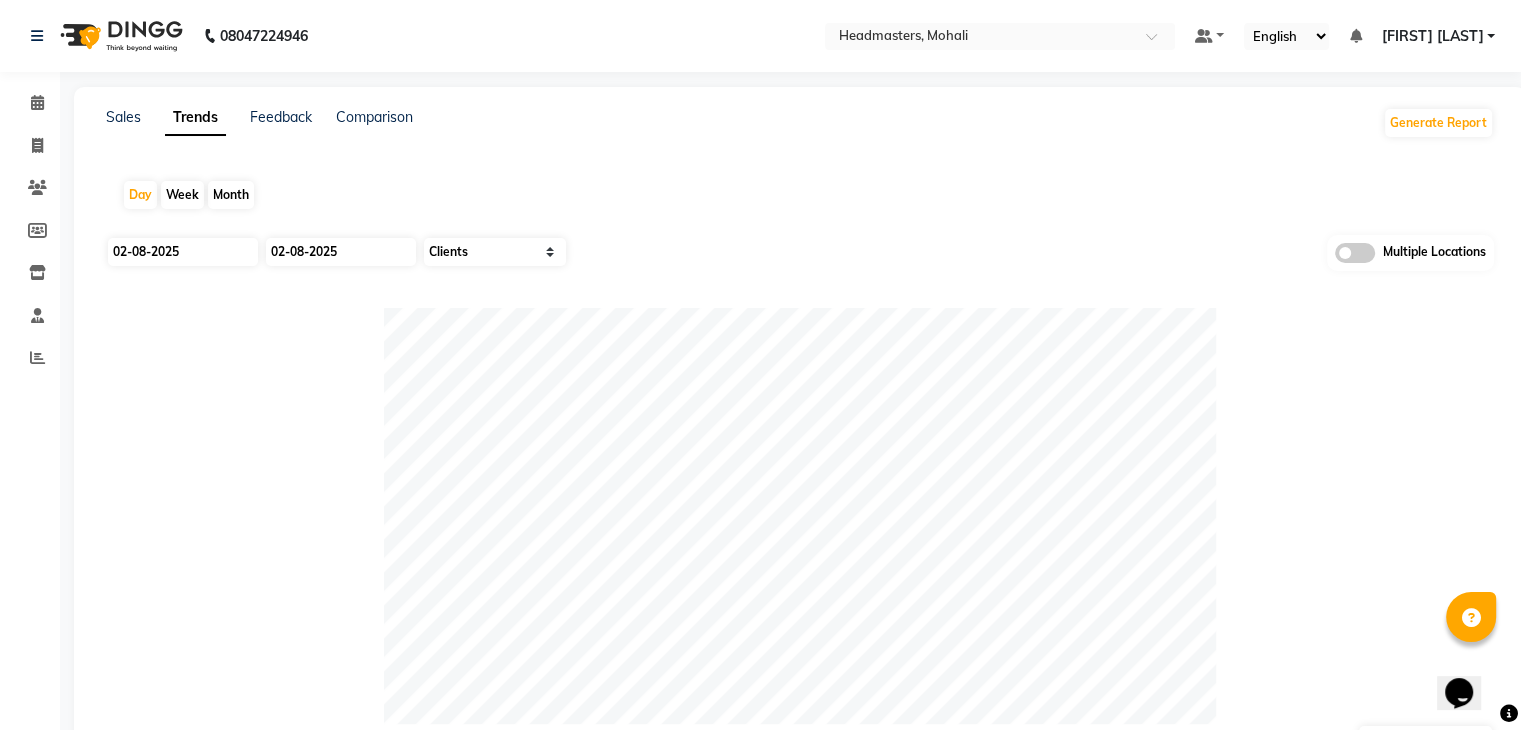 select on "8" 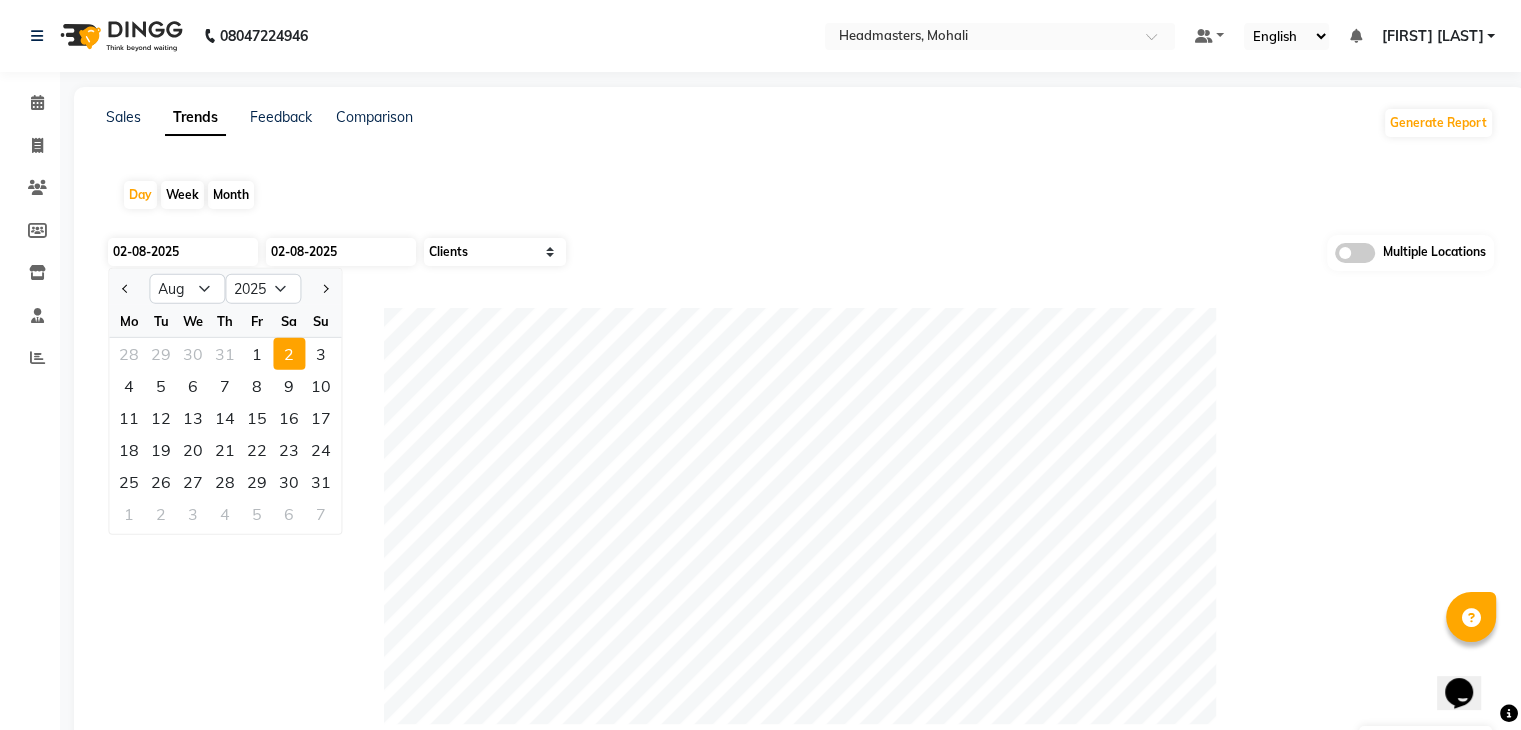 click on "3" 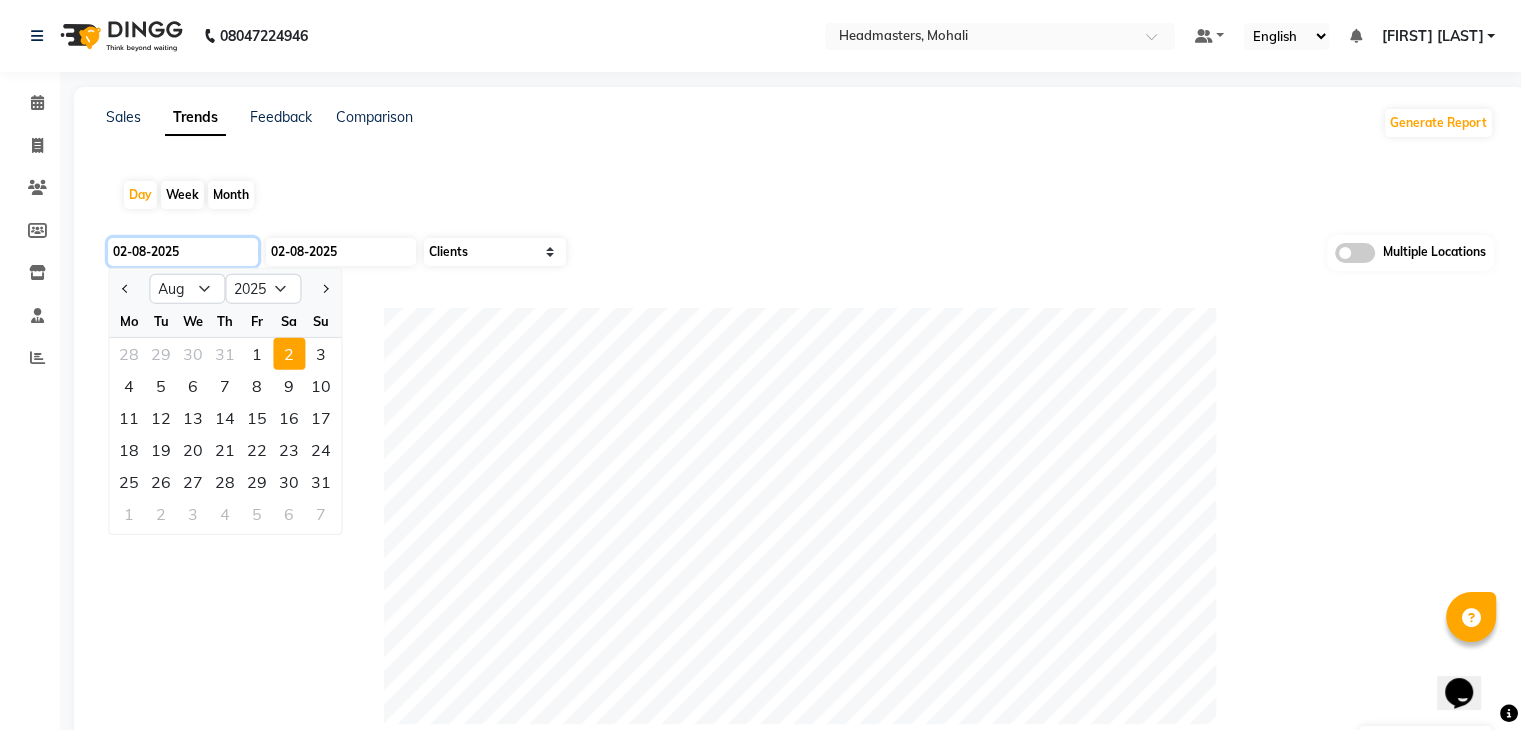 type on "03-08-2025" 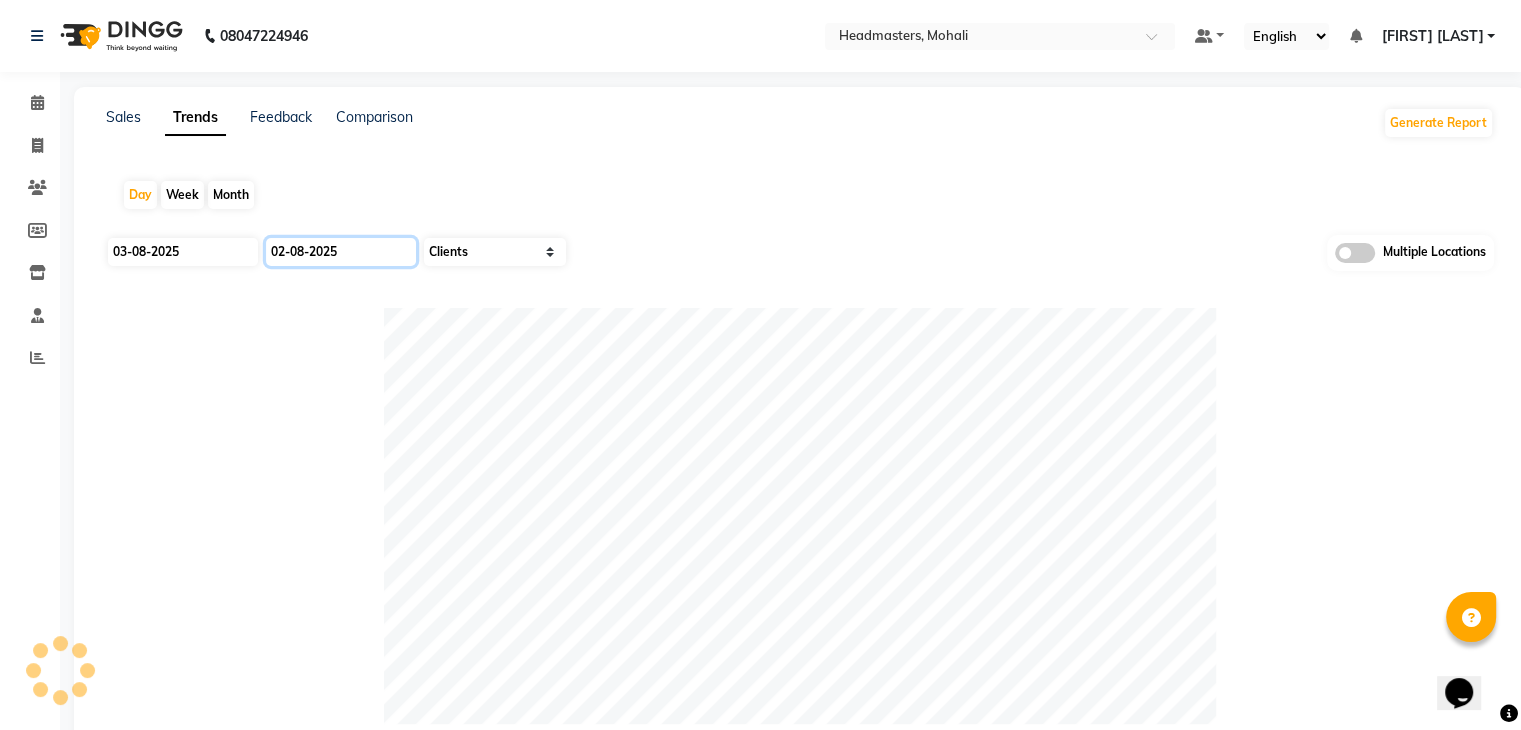 click on "02-08-2025" 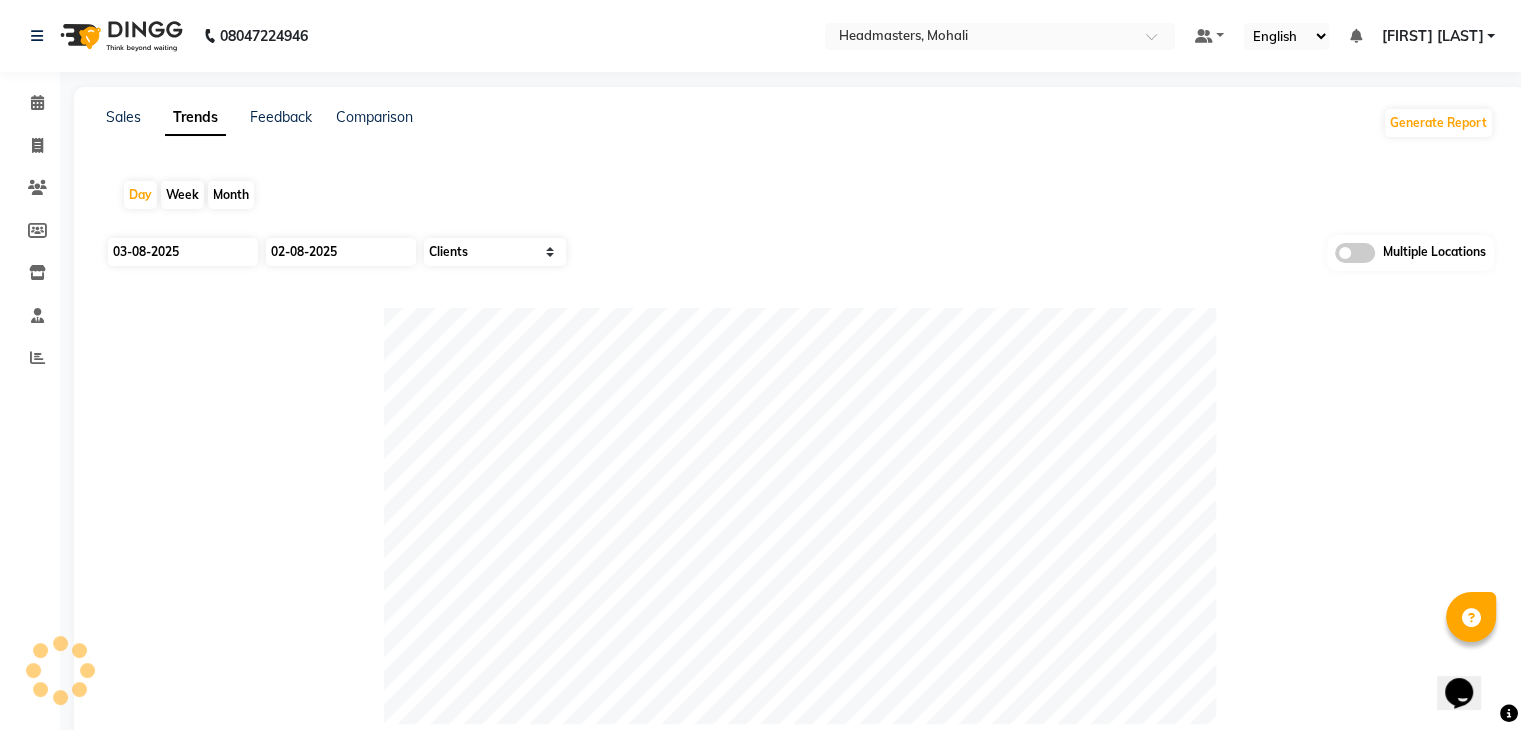 select on "8" 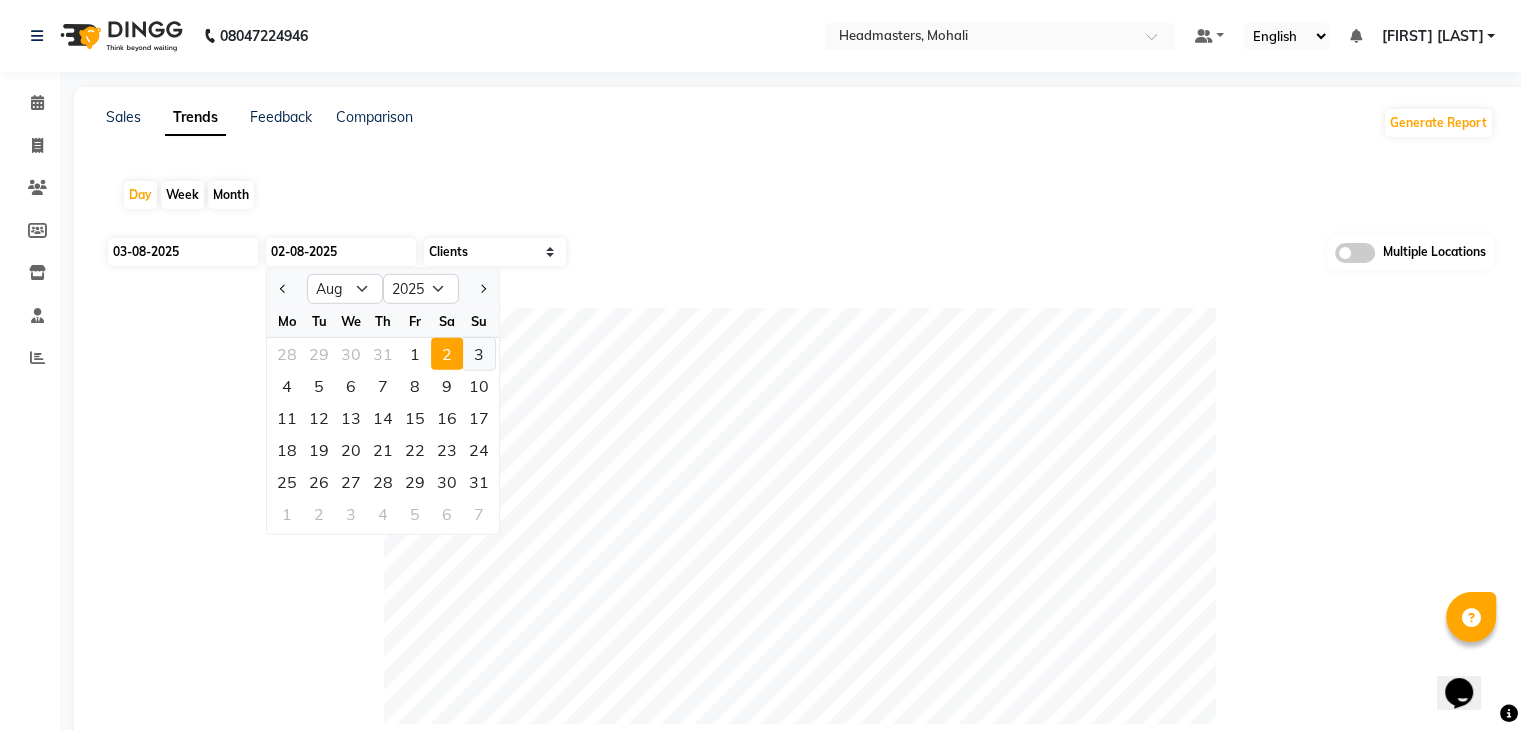 click on "3" 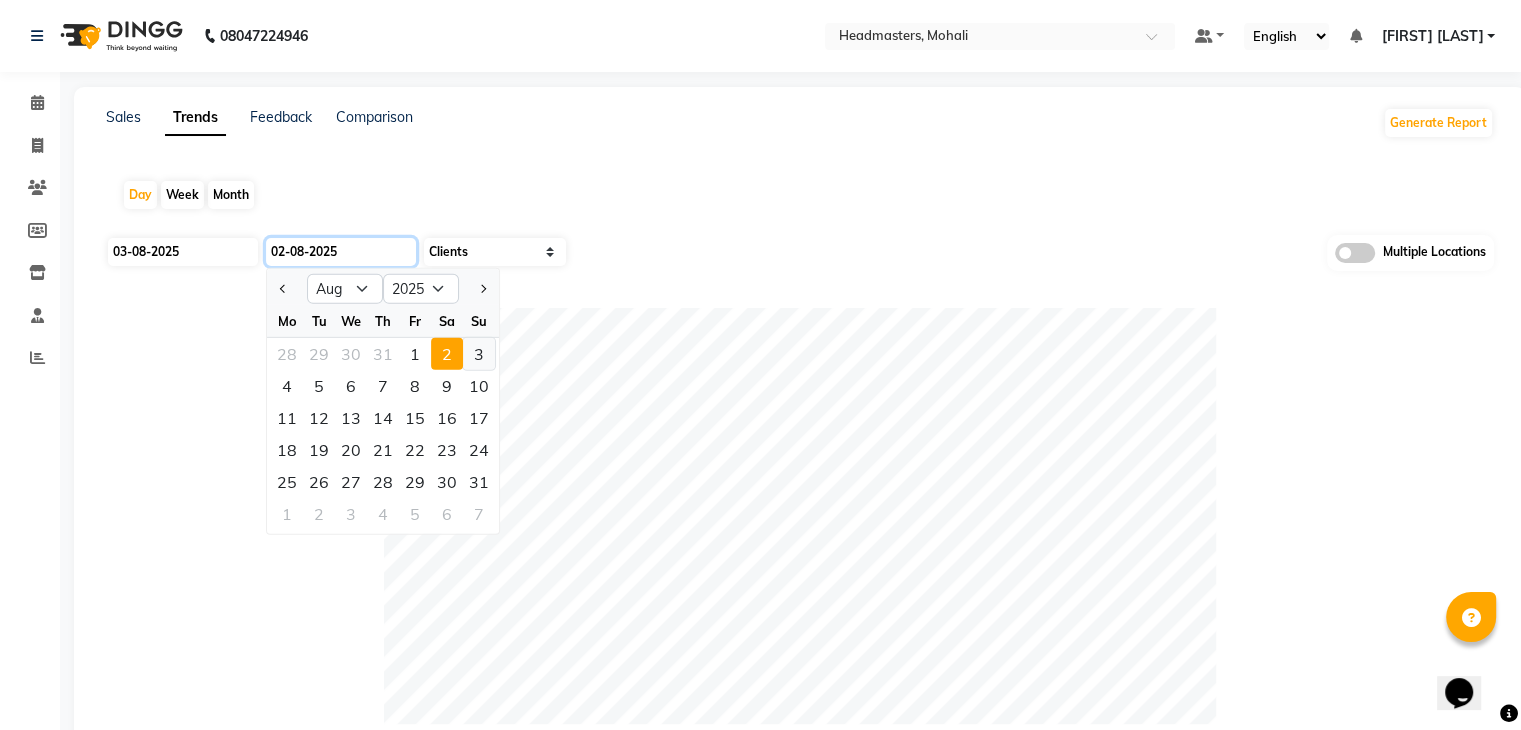 type on "03-08-2025" 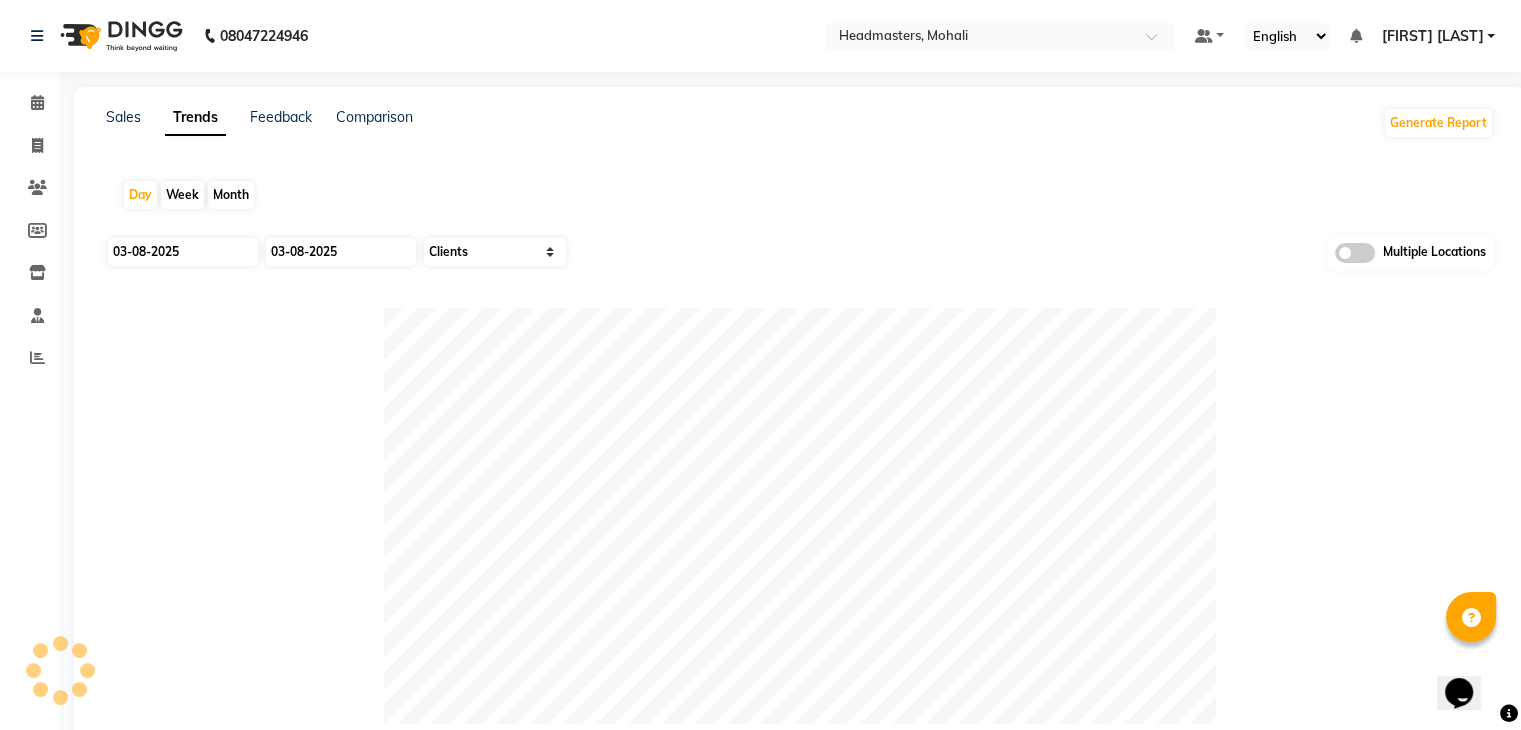 click 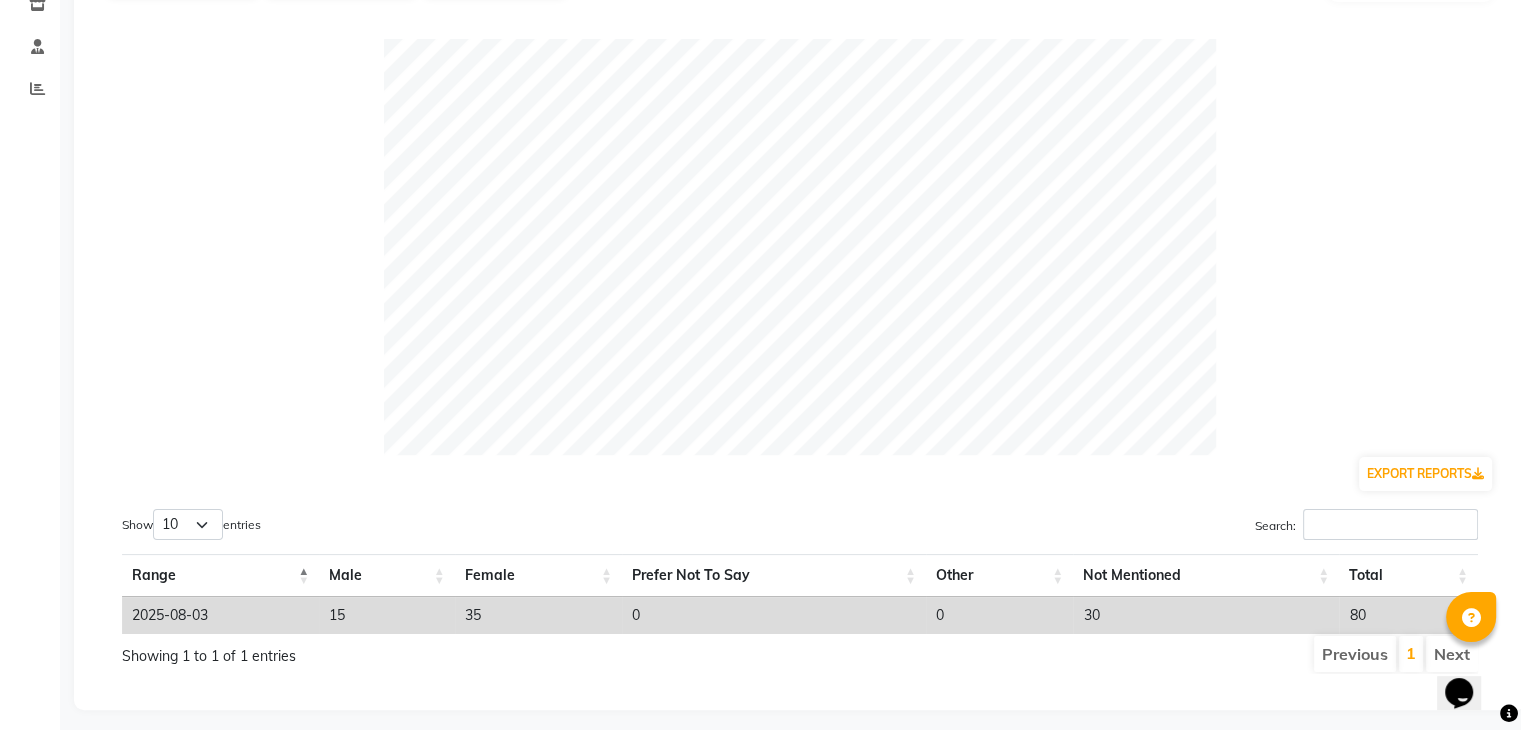 scroll, scrollTop: 0, scrollLeft: 0, axis: both 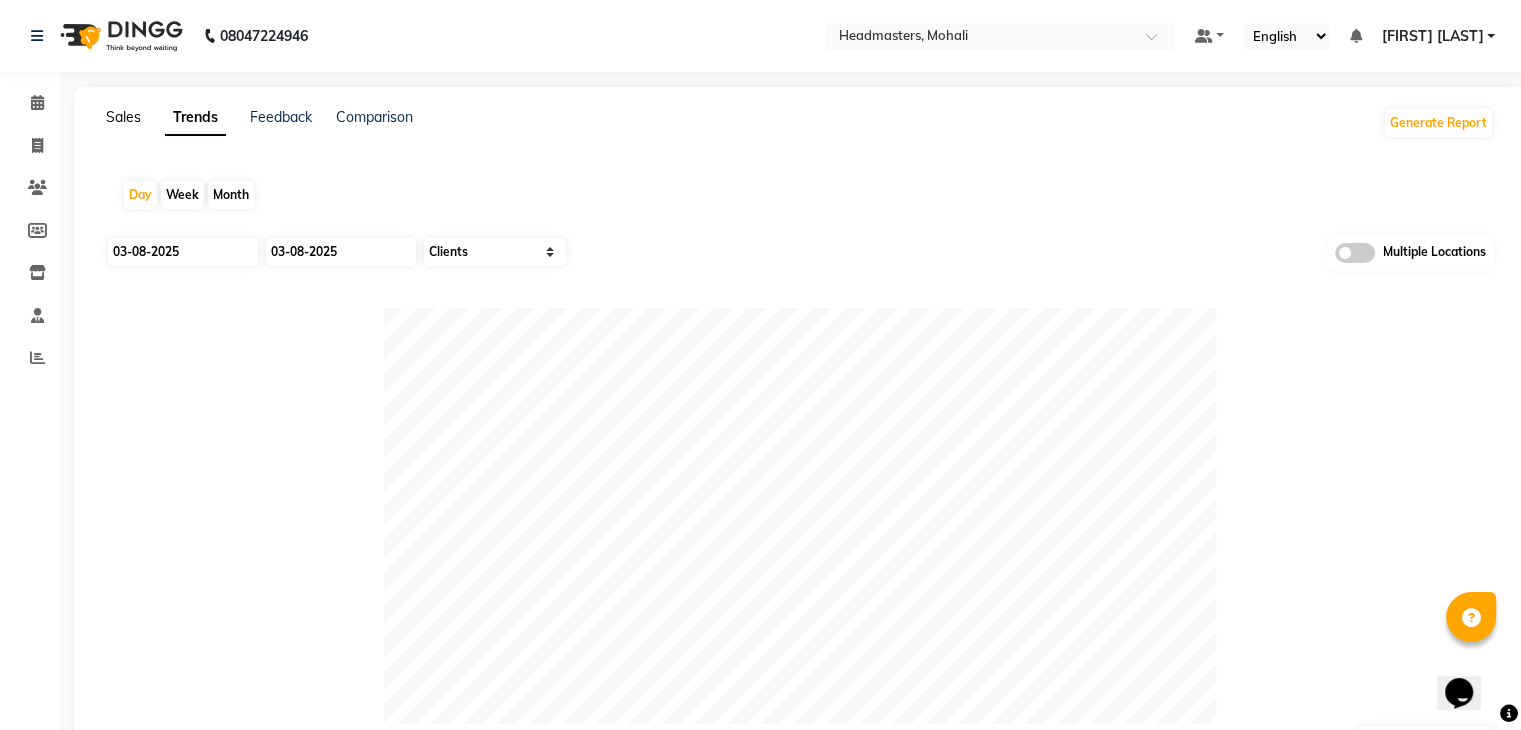 click on "Sales" 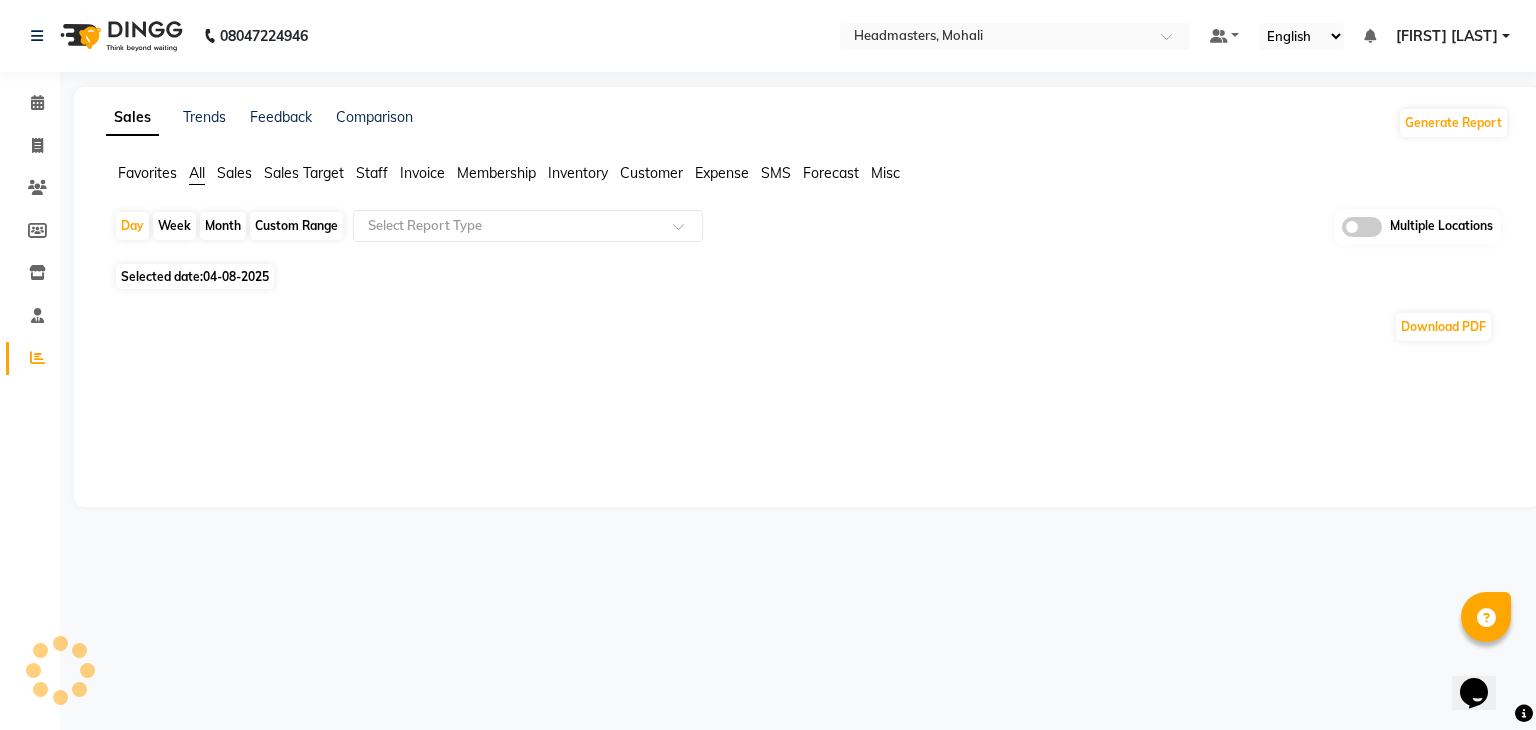 click on "Favorites" 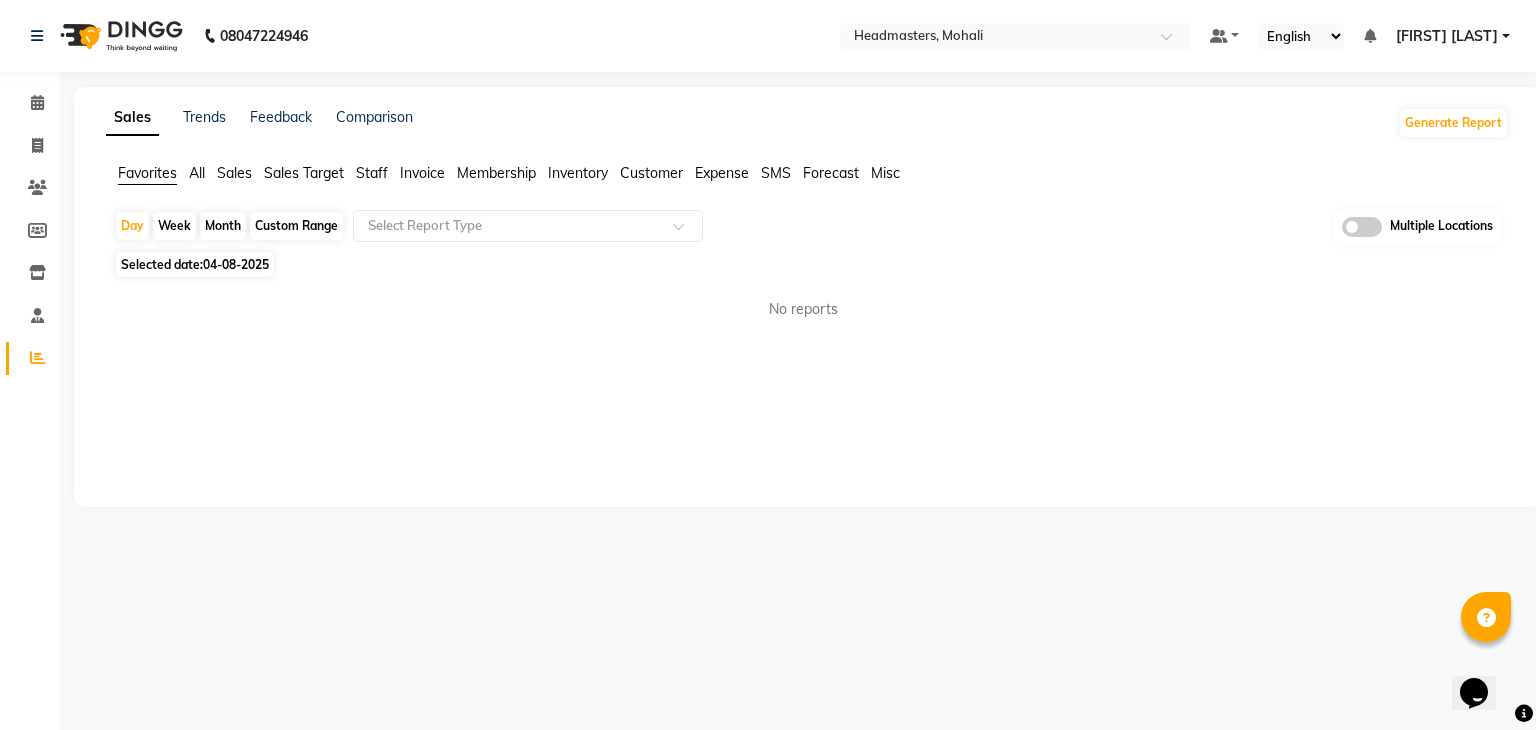 click on "04-08-2025" 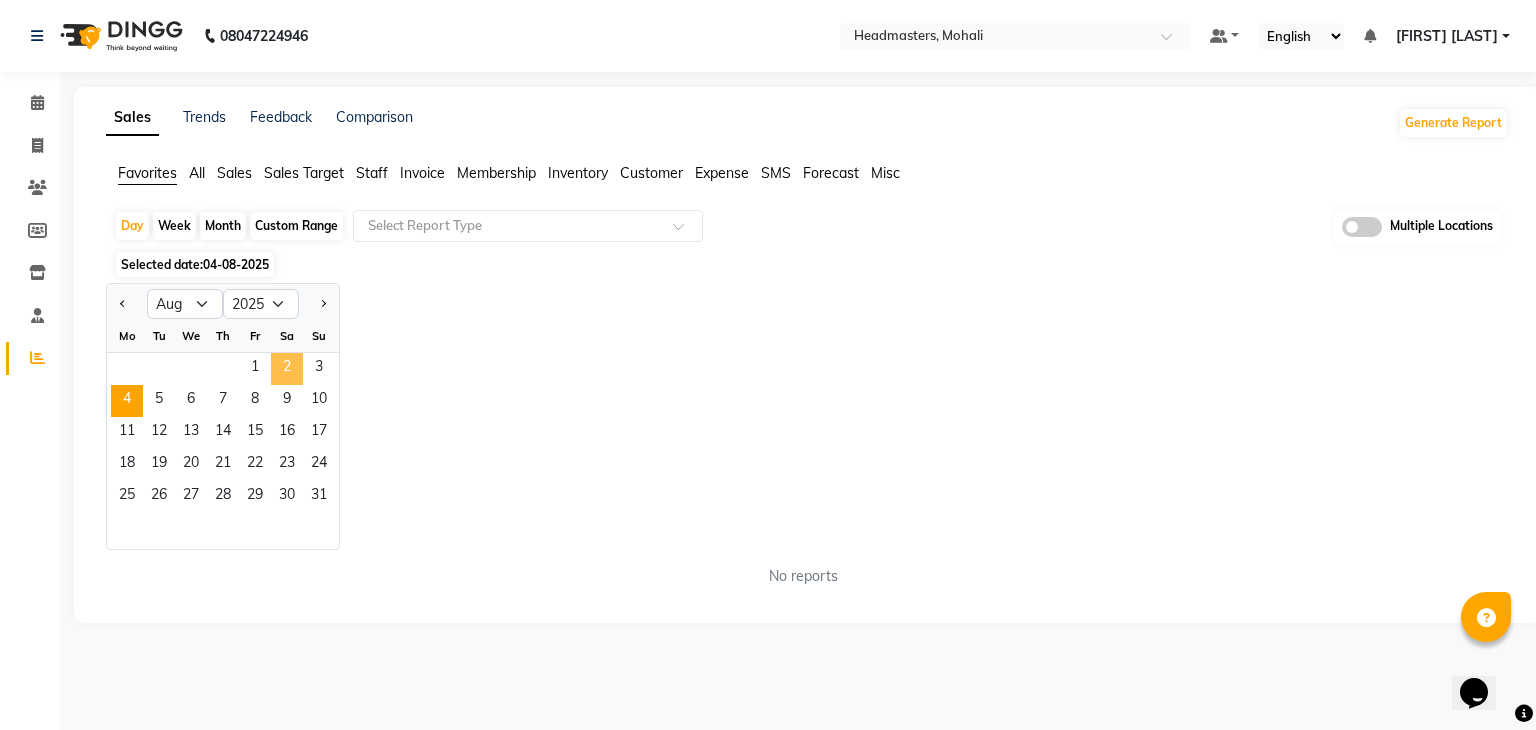 click on "2" 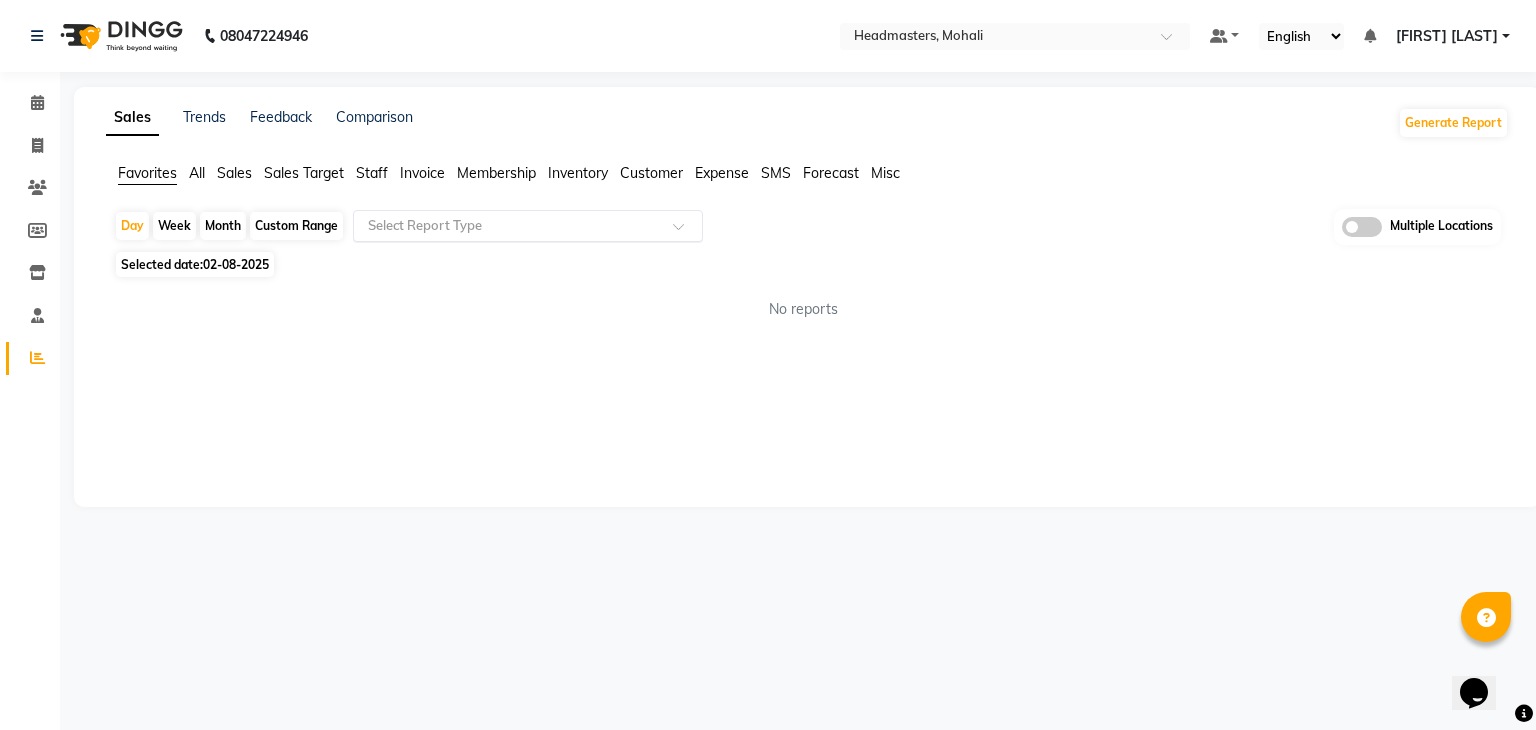 click 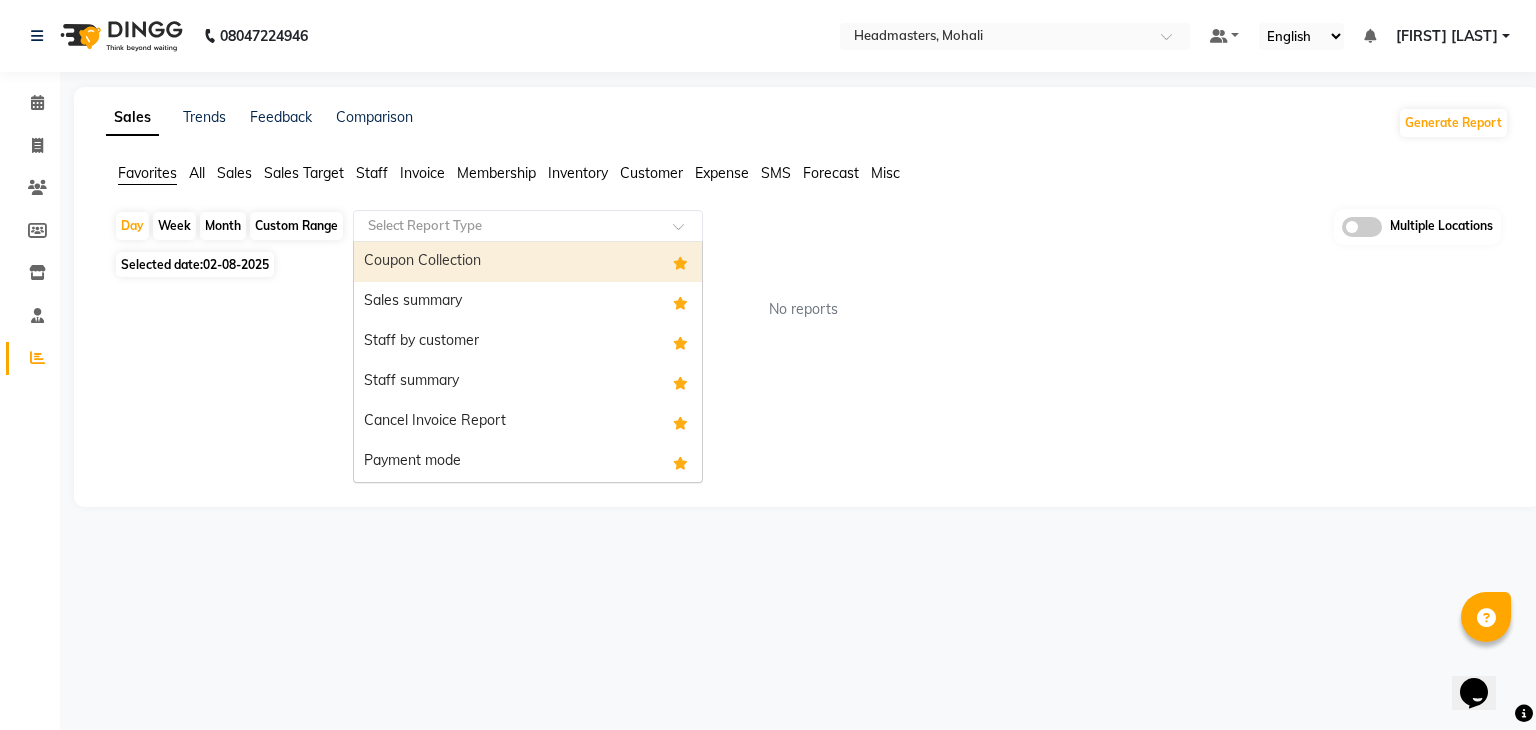 click on "Coupon Collection" at bounding box center (528, 262) 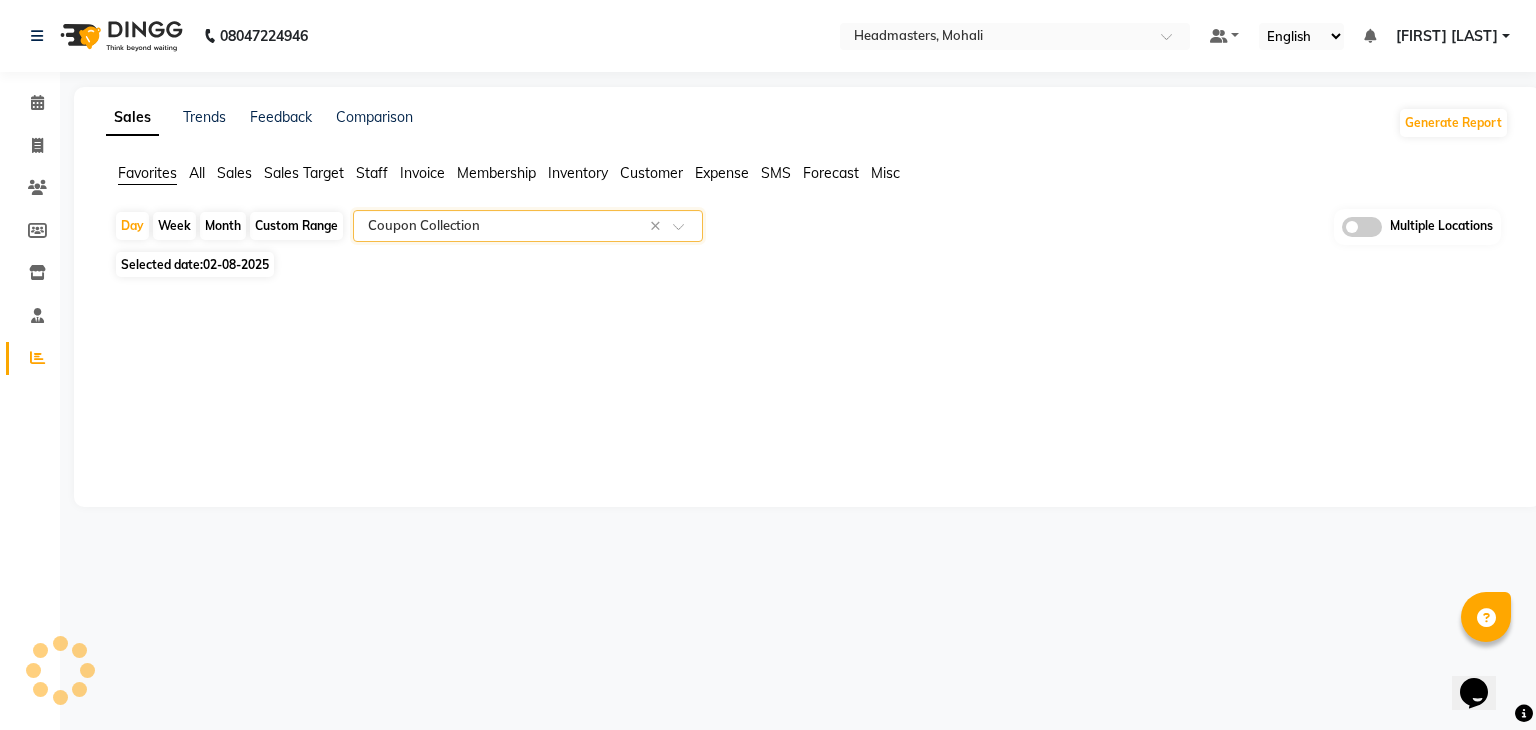 select on "full_report" 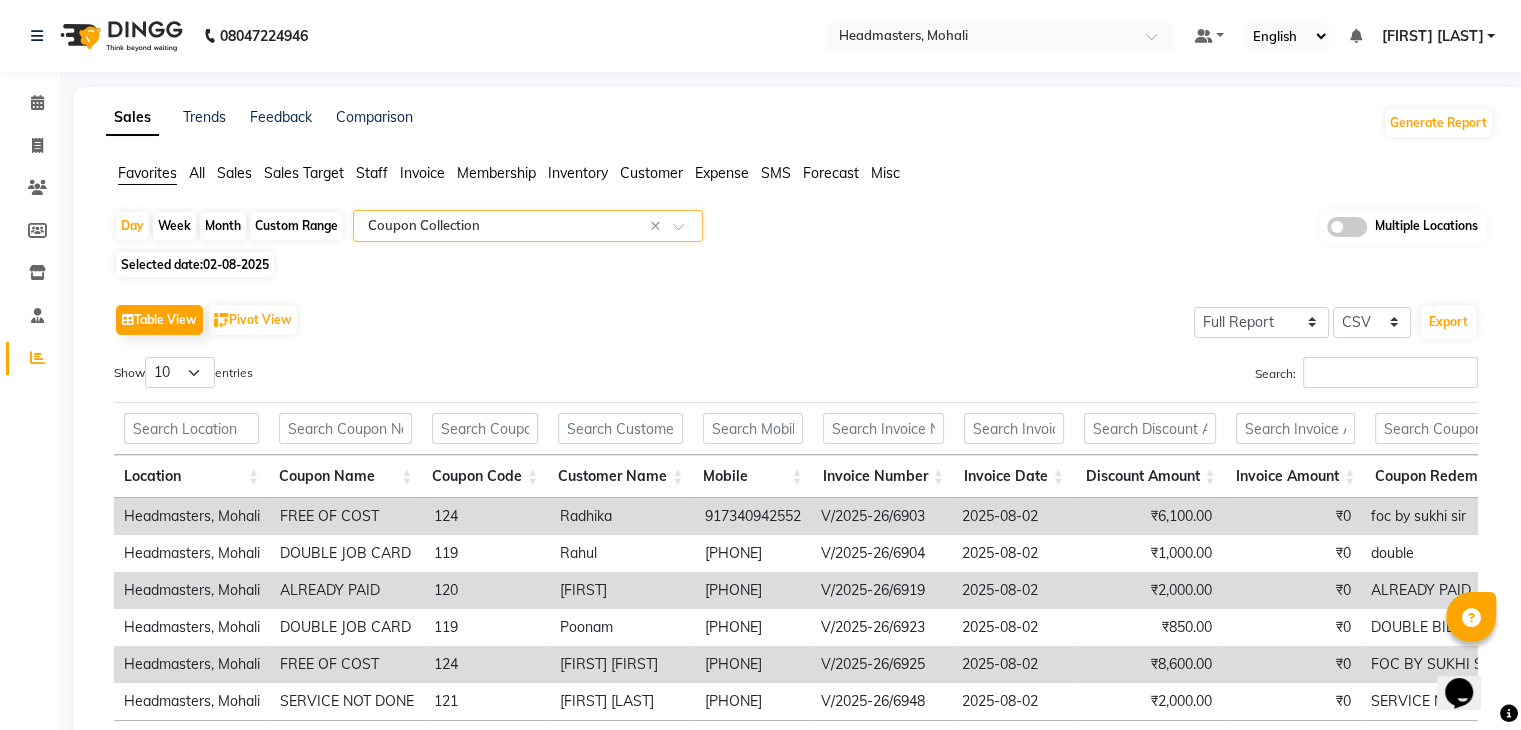 click on "Table View   Pivot View  Select Full Report Filtered Report Select CSV PDF  Export" 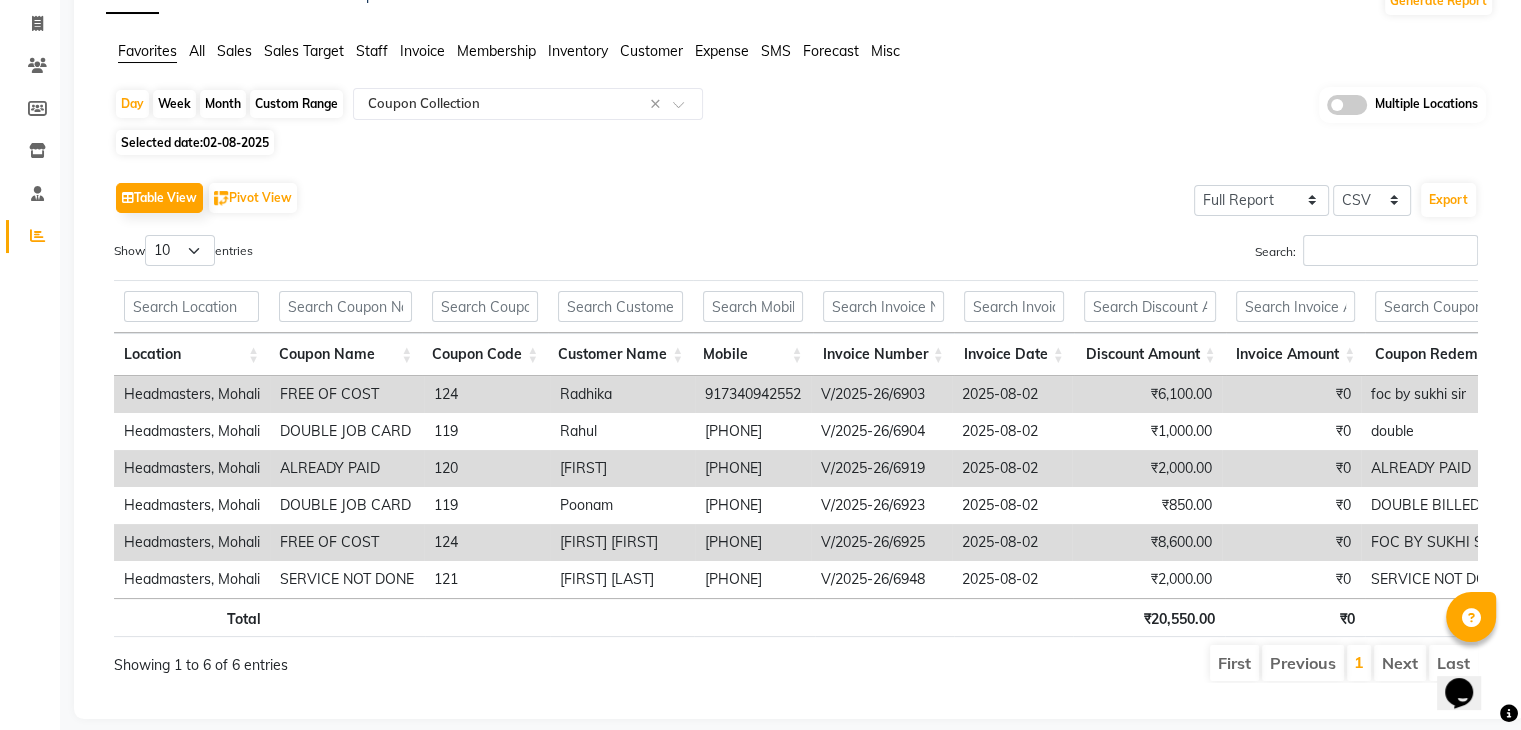 scroll, scrollTop: 0, scrollLeft: 0, axis: both 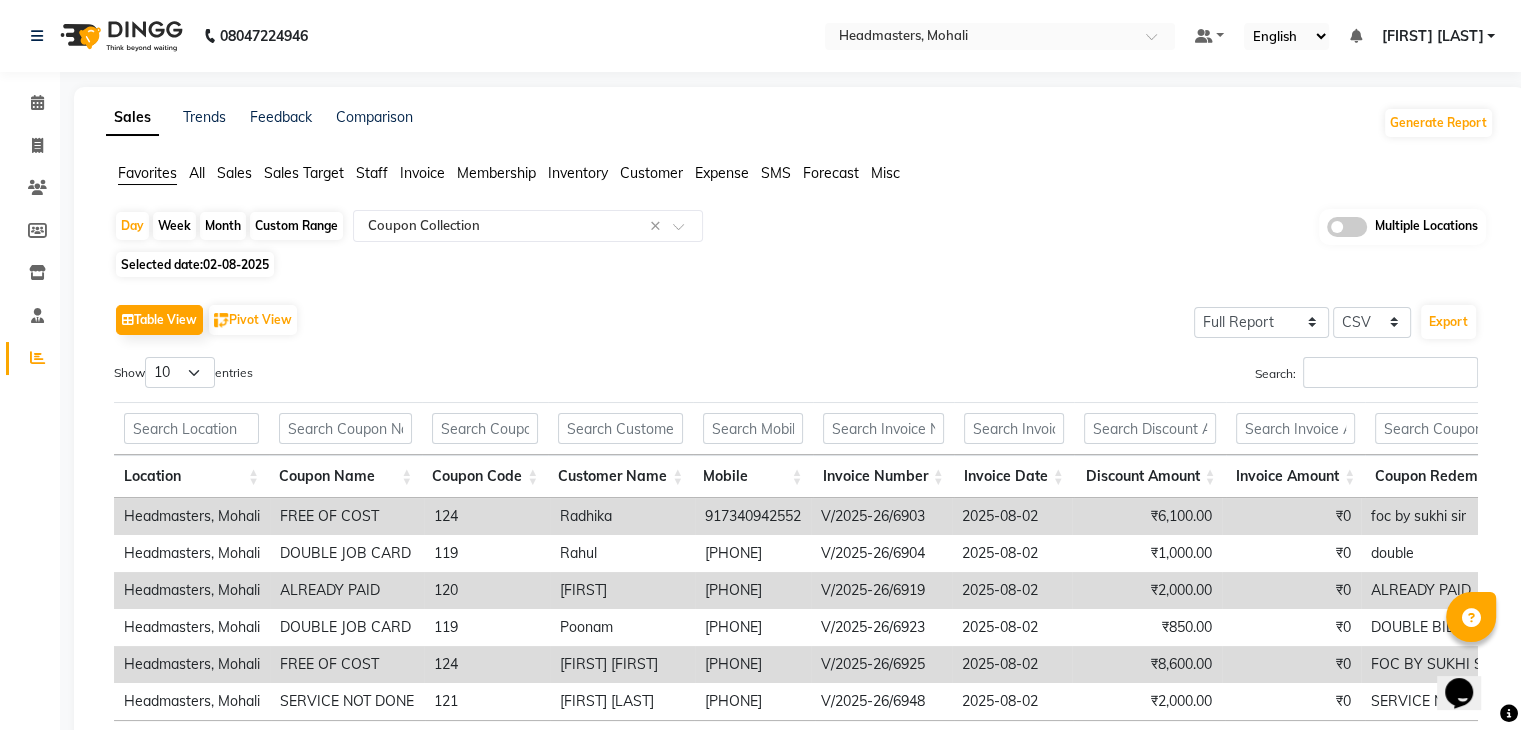 click on "02-08-2025" 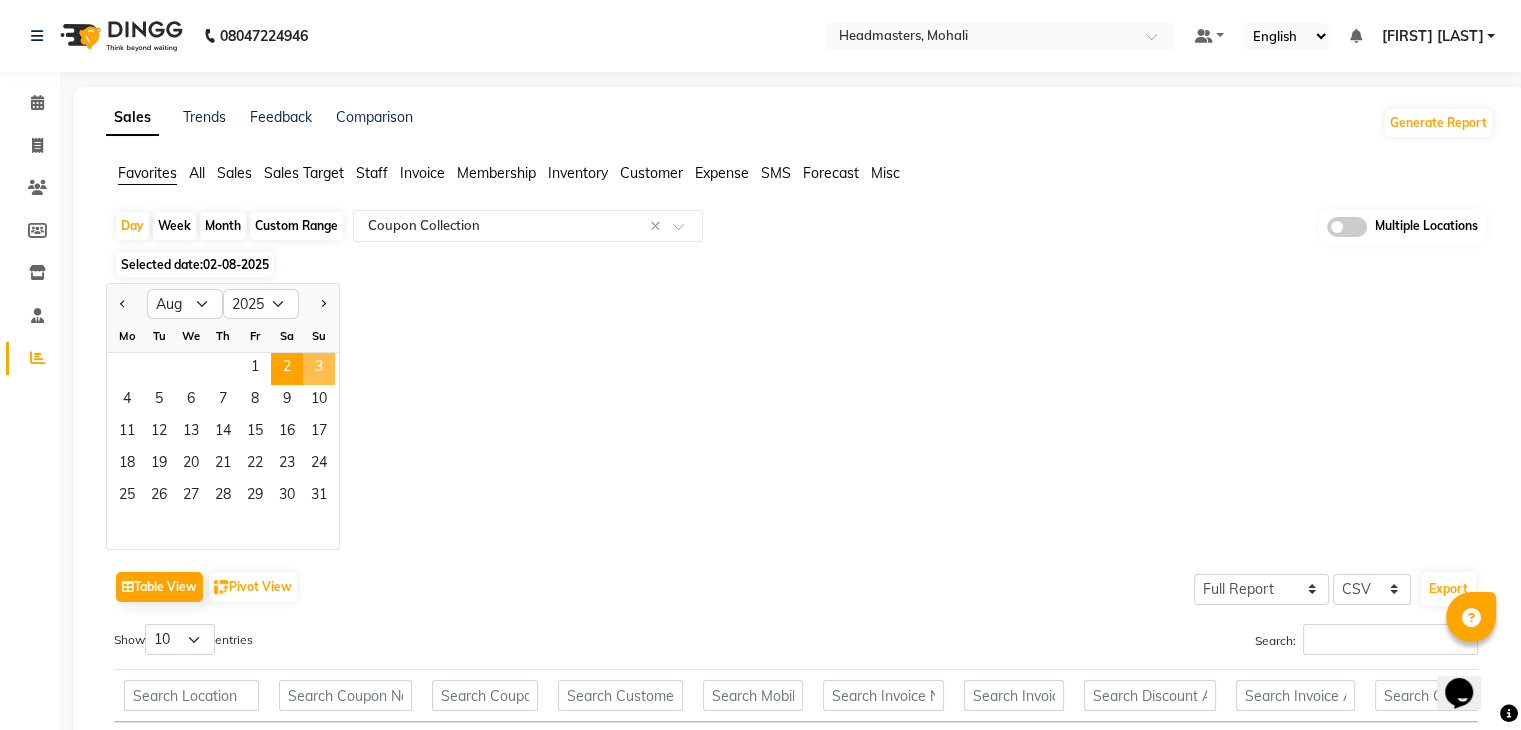 click on "3" 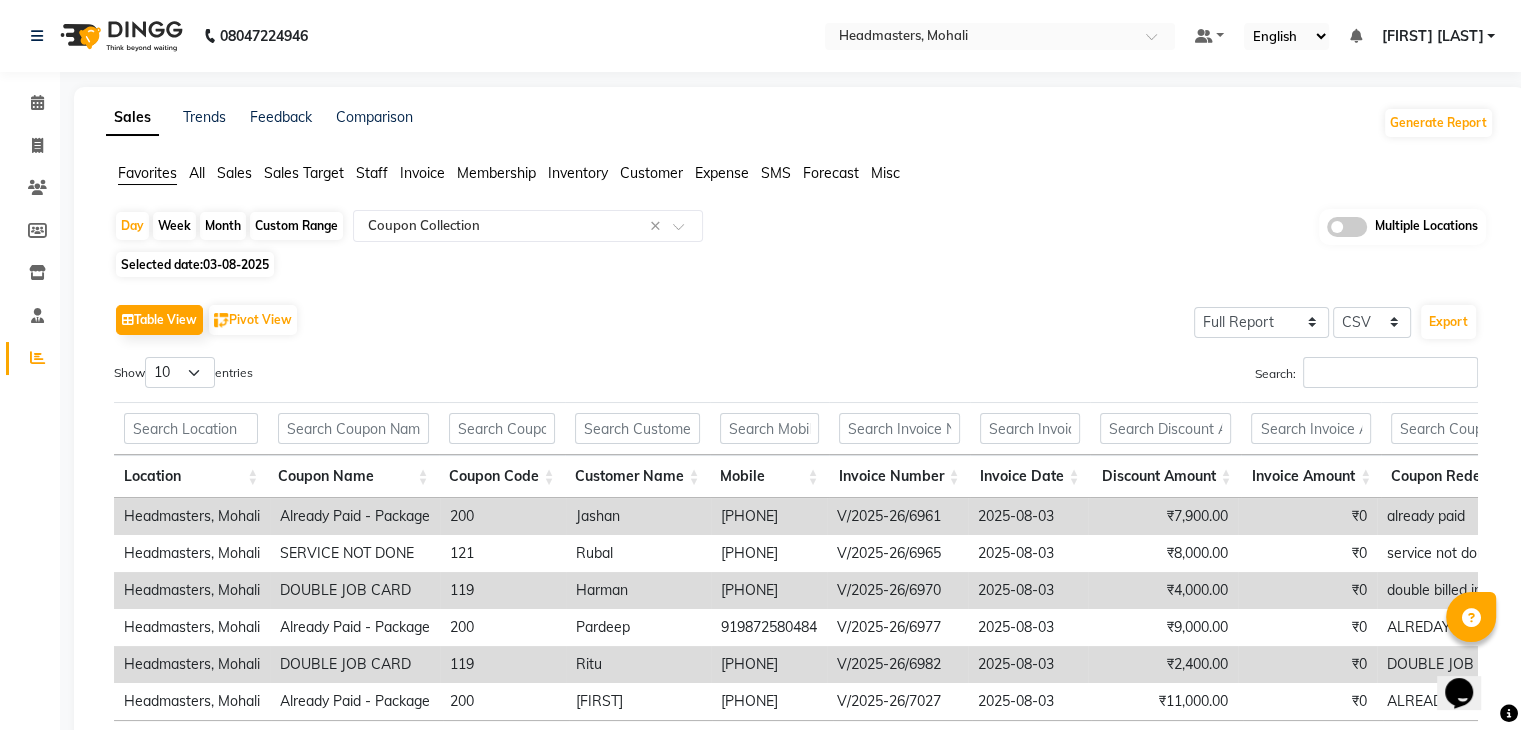 click on "Table View   Pivot View  Select Full Report Filtered Report Select CSV PDF  Export" 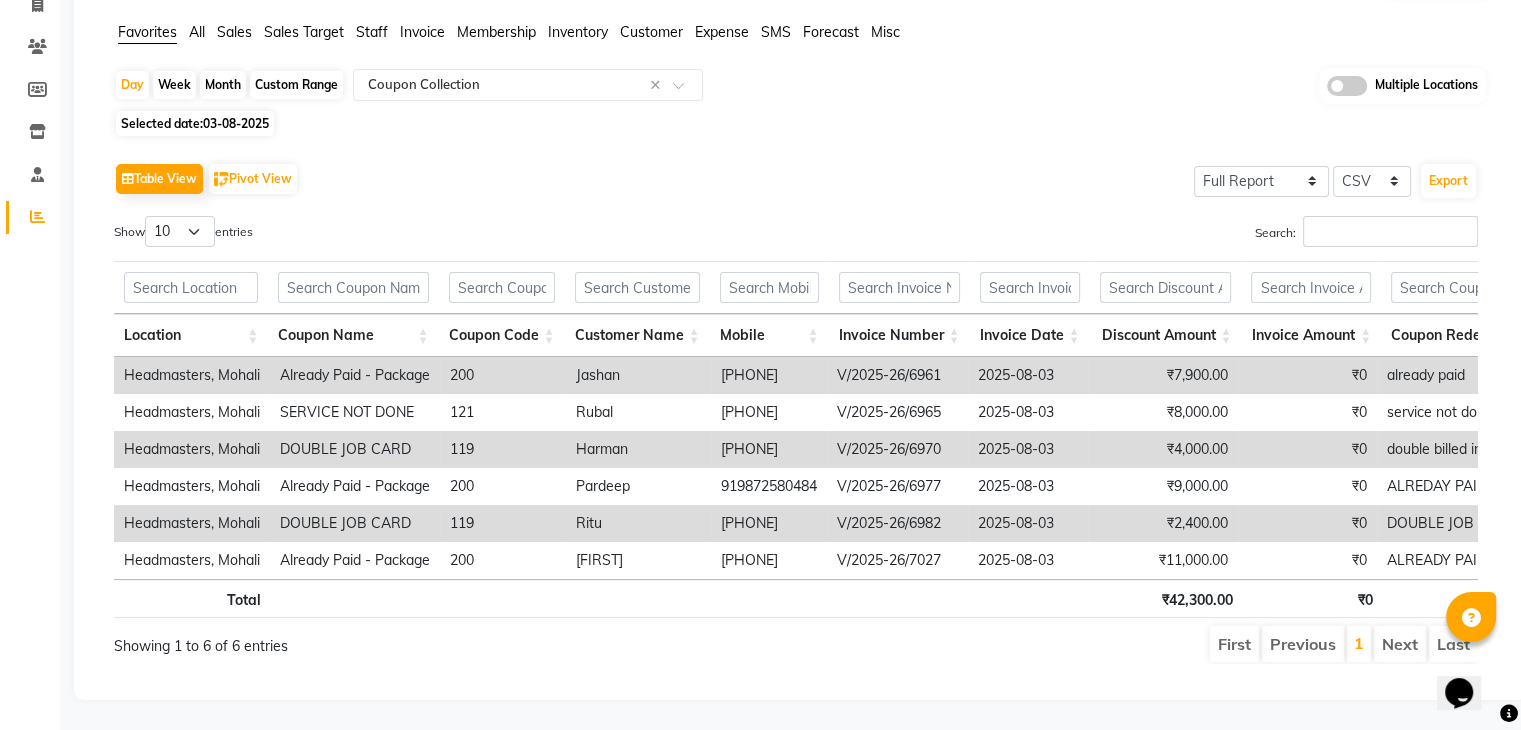 scroll, scrollTop: 0, scrollLeft: 0, axis: both 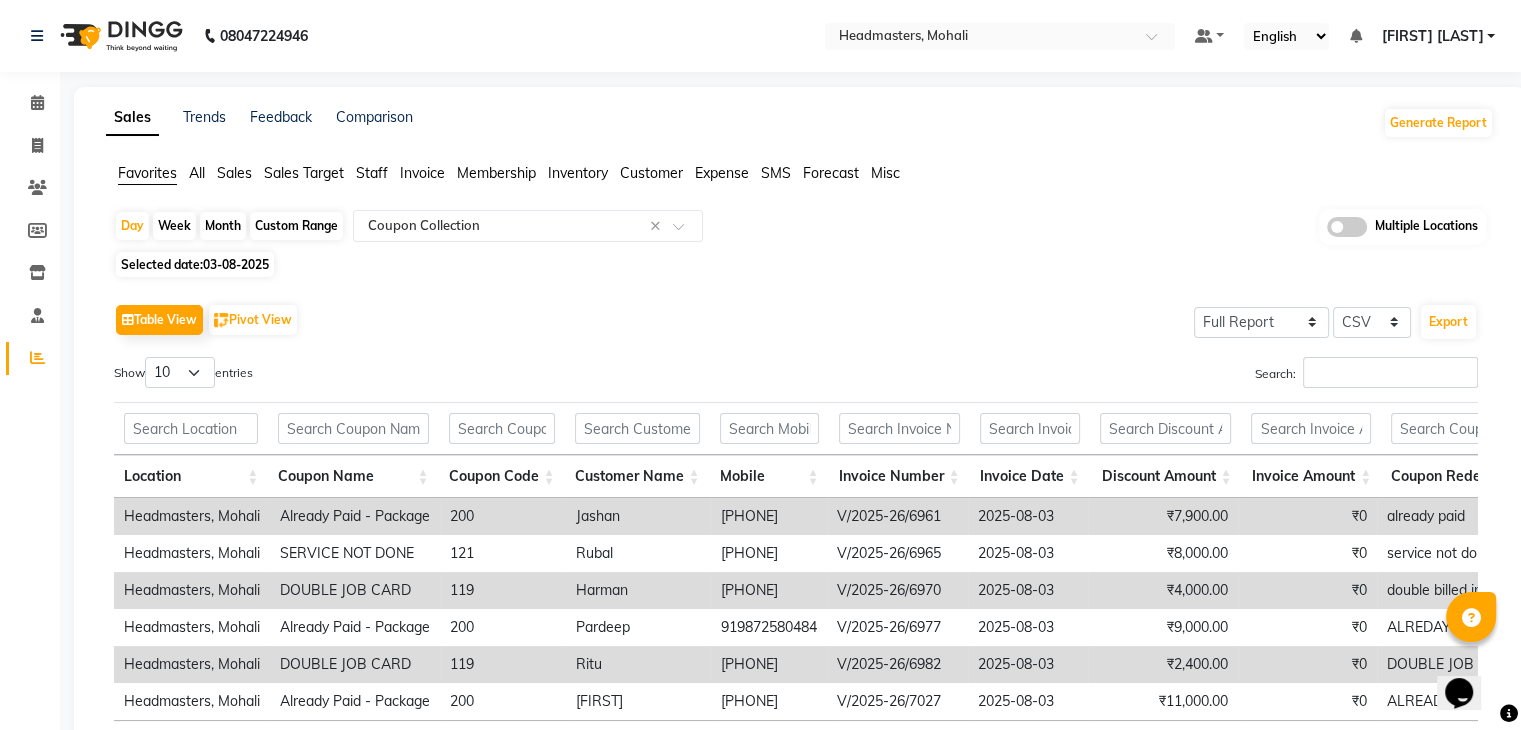click on "Sales" 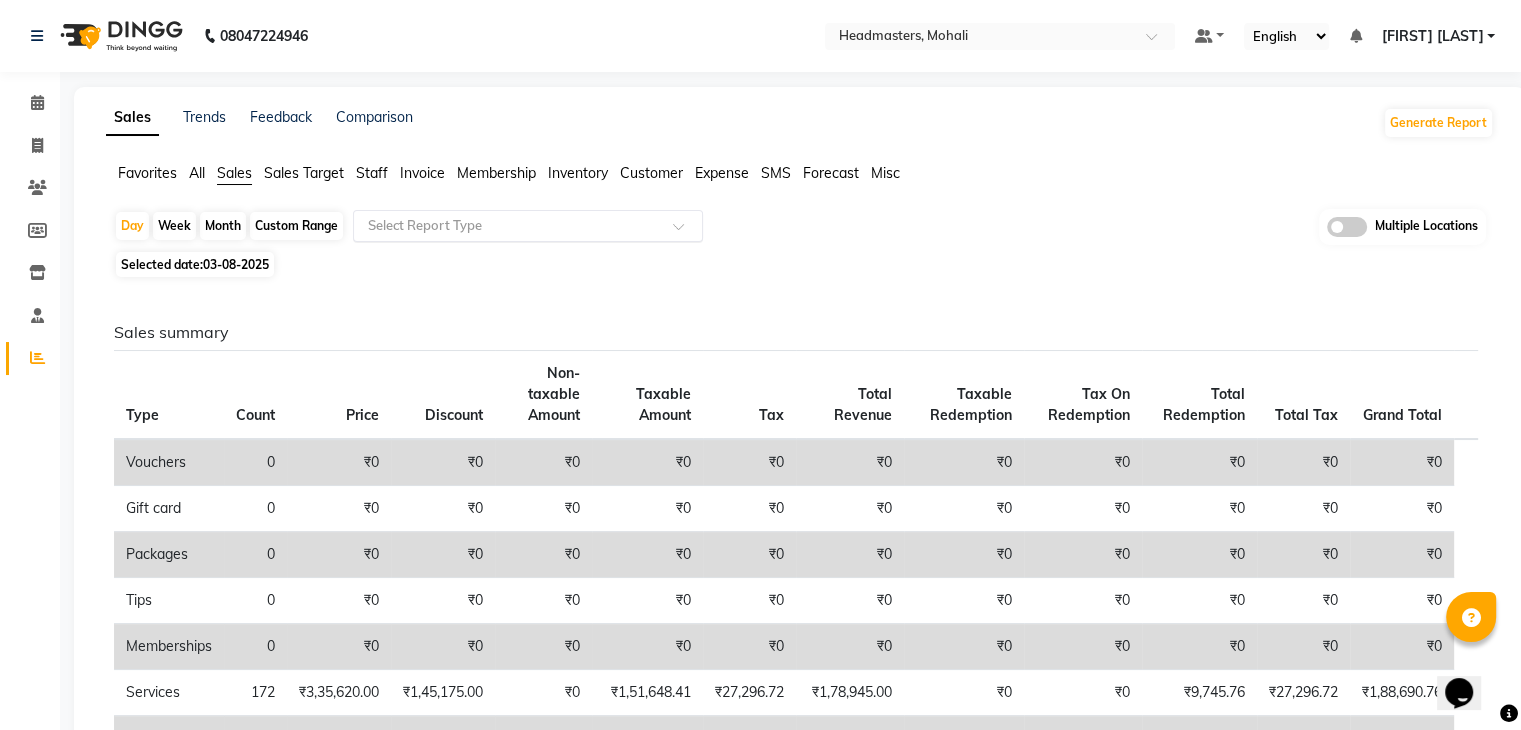 click 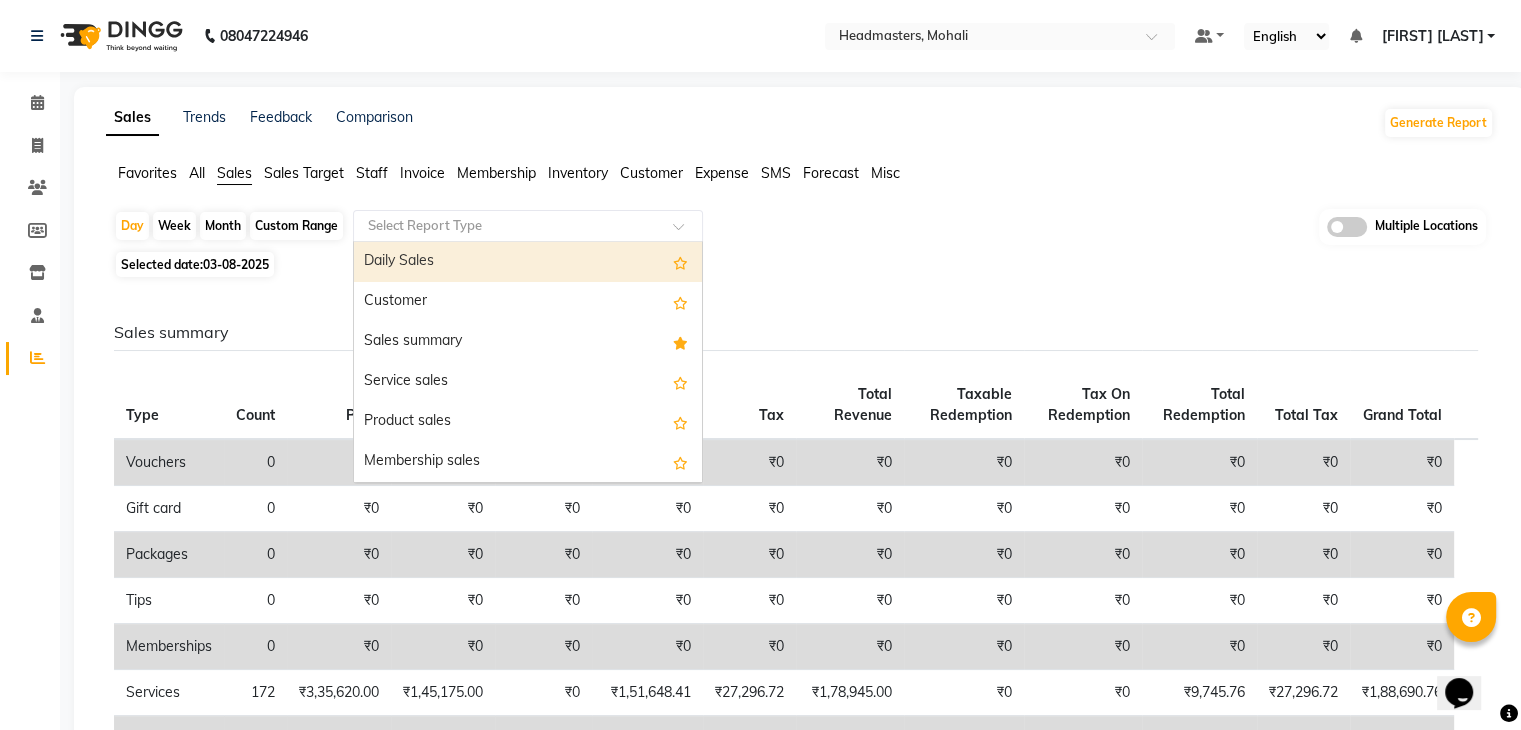 click on "03-08-2025" 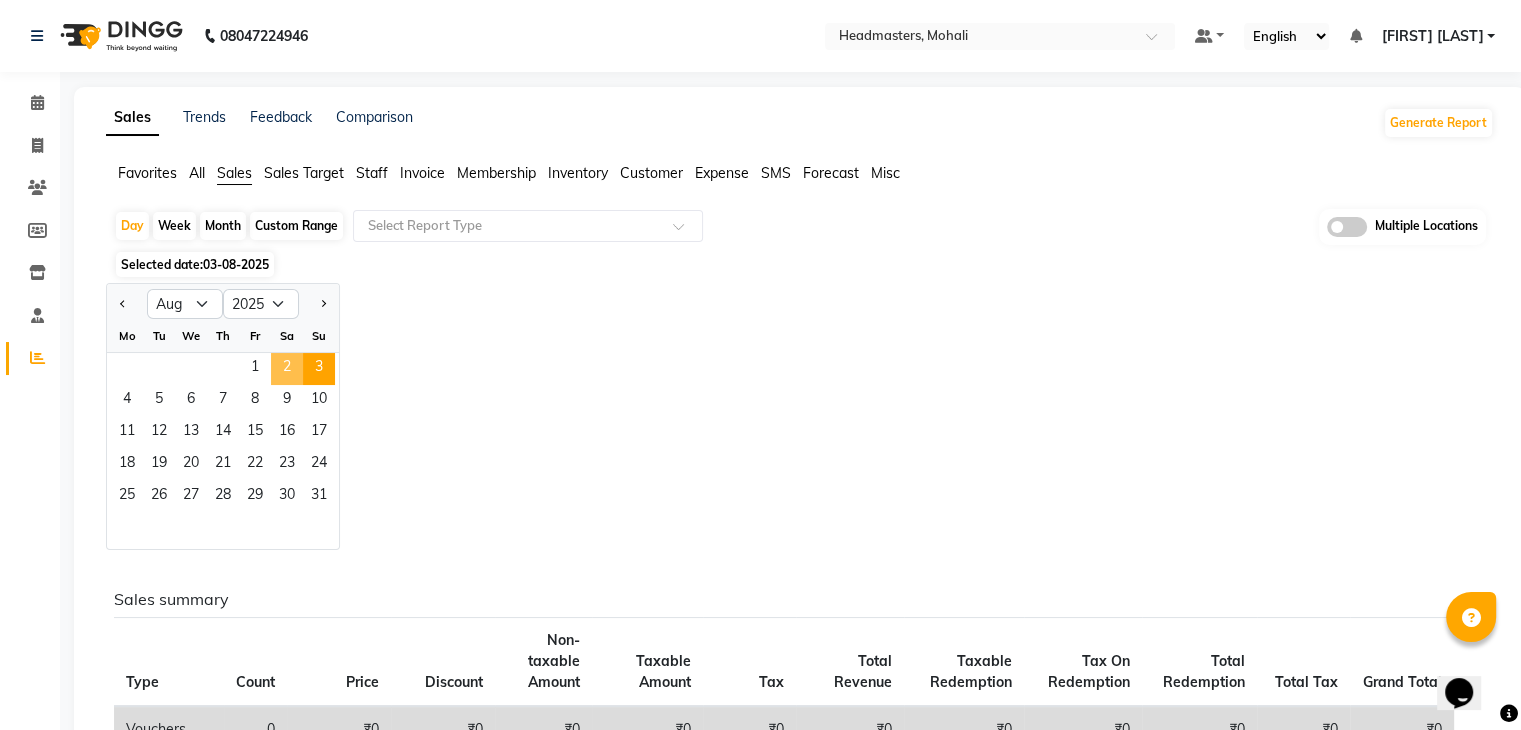 click on "2" 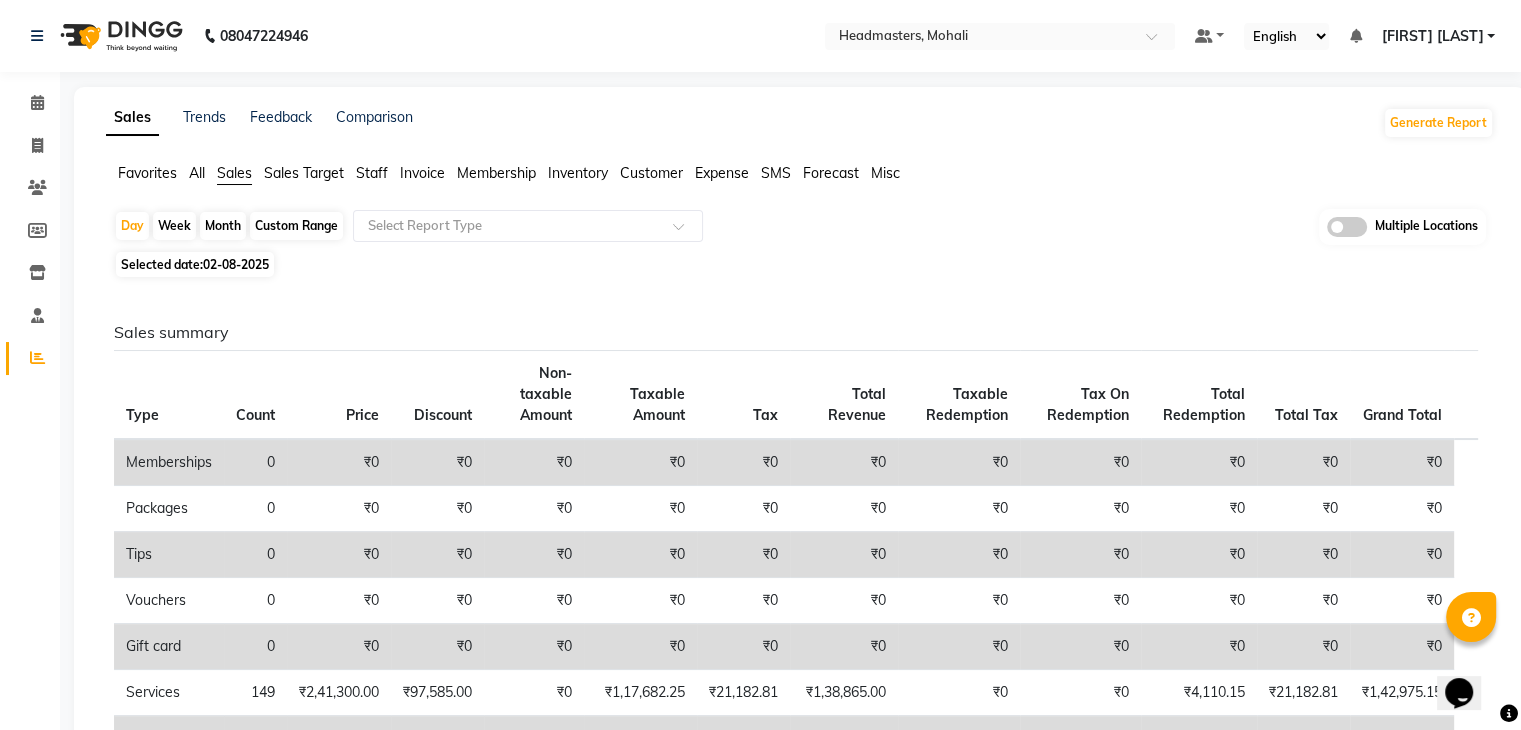 click on "02-08-2025" 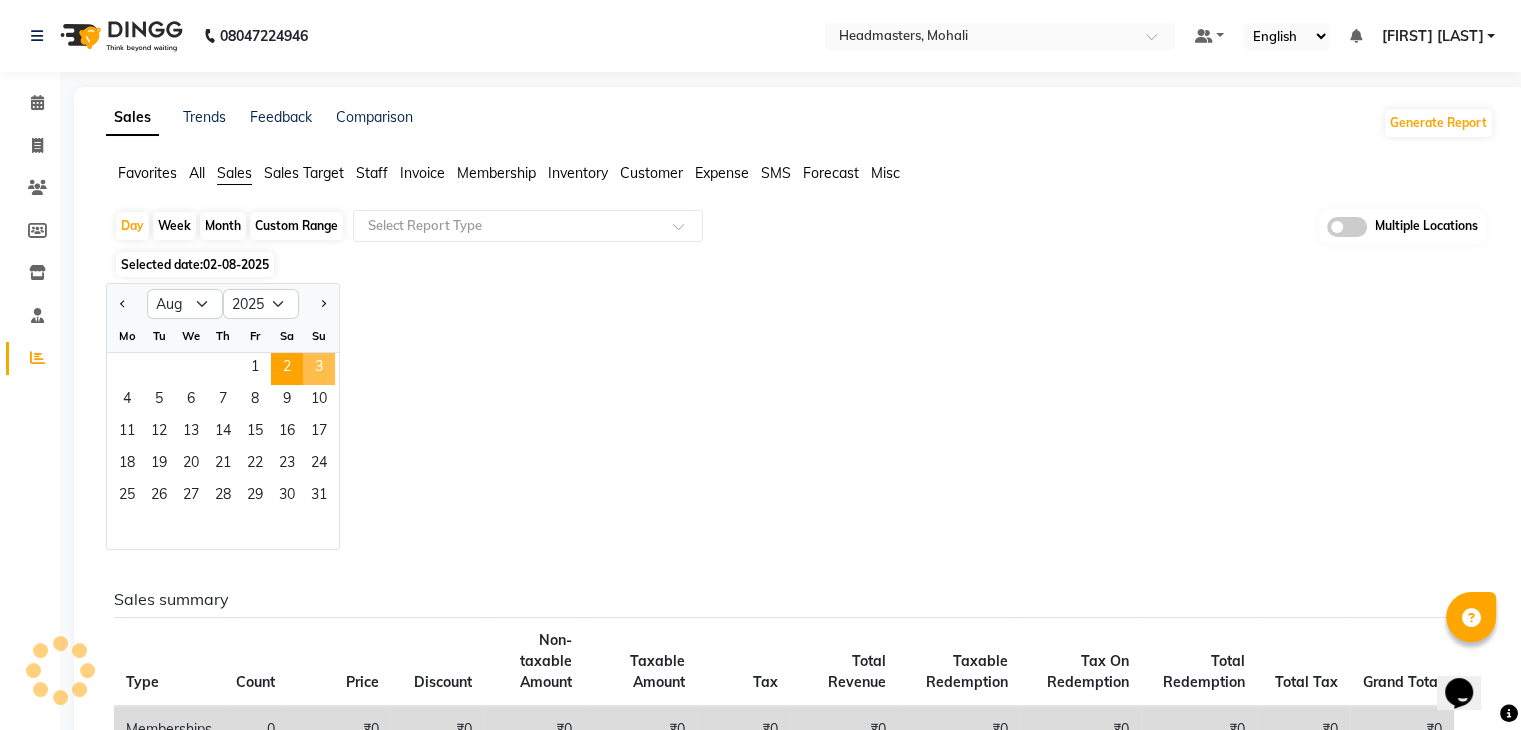 click on "3" 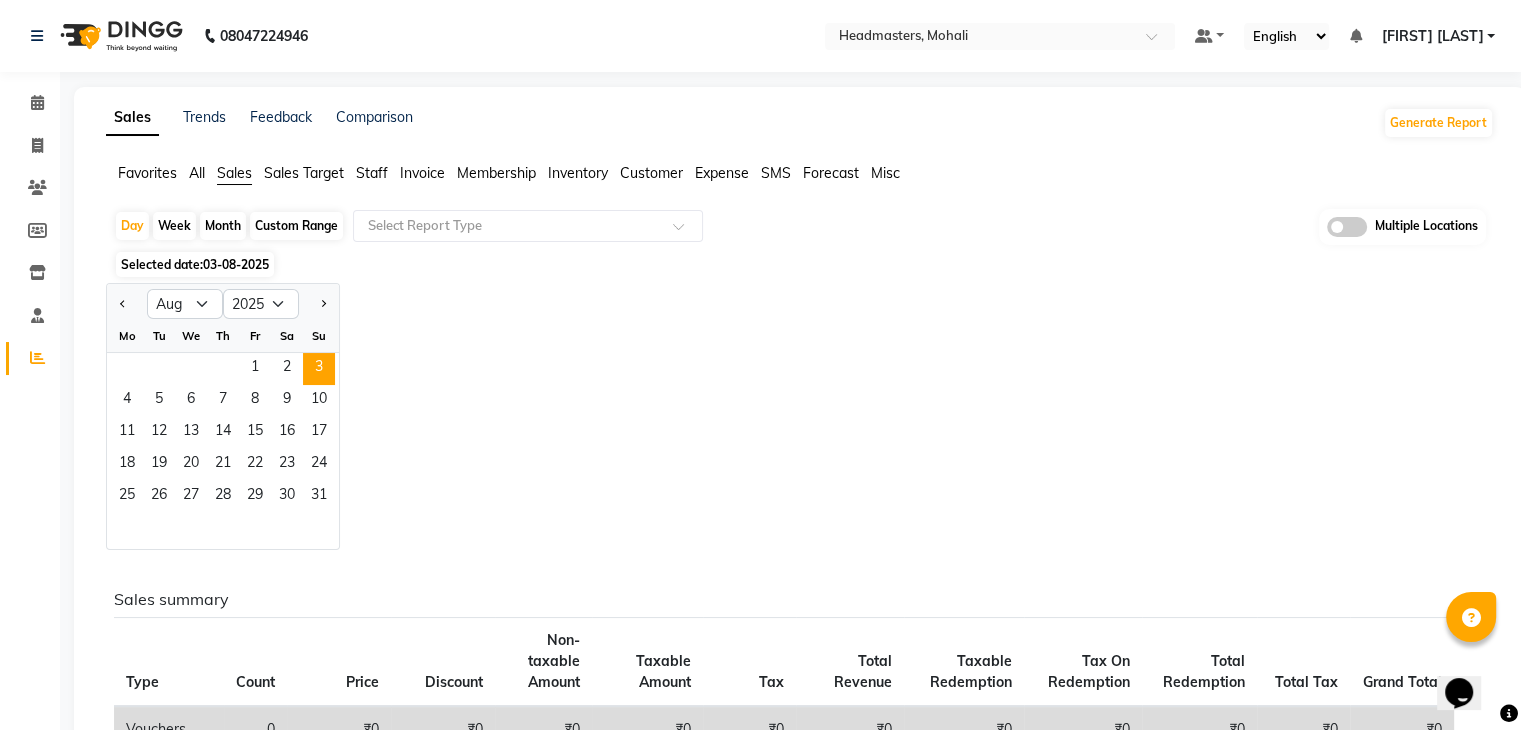 click on "Jan Feb Mar Apr May Jun Jul Aug Sep Oct Nov Dec 2015 2016 2017 2018 2019 2020 2021 2022 2023 2024 2025 2026 2027 2028 2029 2030 2031 2032 2033 2034 2035 Mo Tu We Th Fr Sa Su  1   2   3   4   5   6   7   8   9   10   11   12   13   14   15   16   17   18   19   20   21   22   23   24   25   26   27   28   29   30   31" 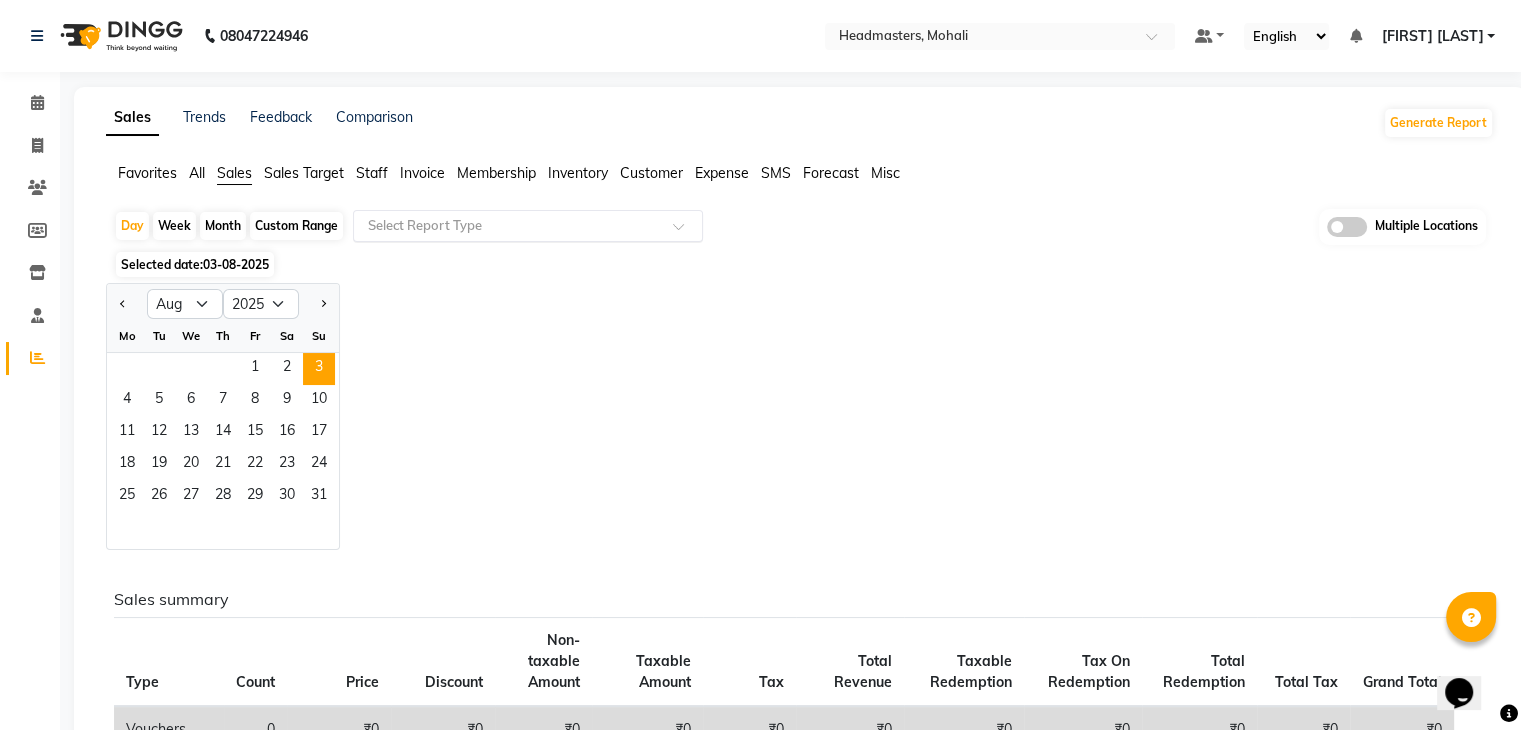 click 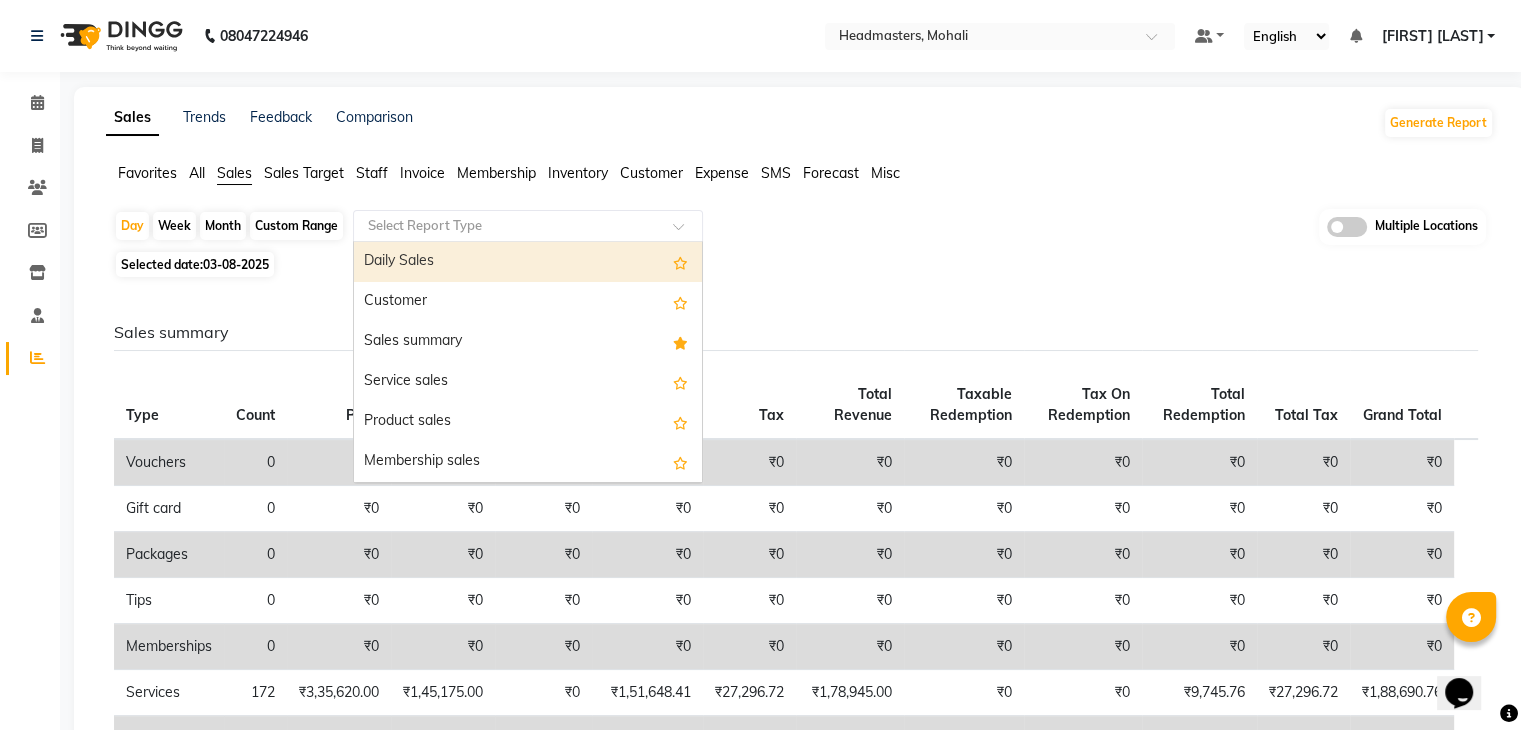 click on "Invoice" 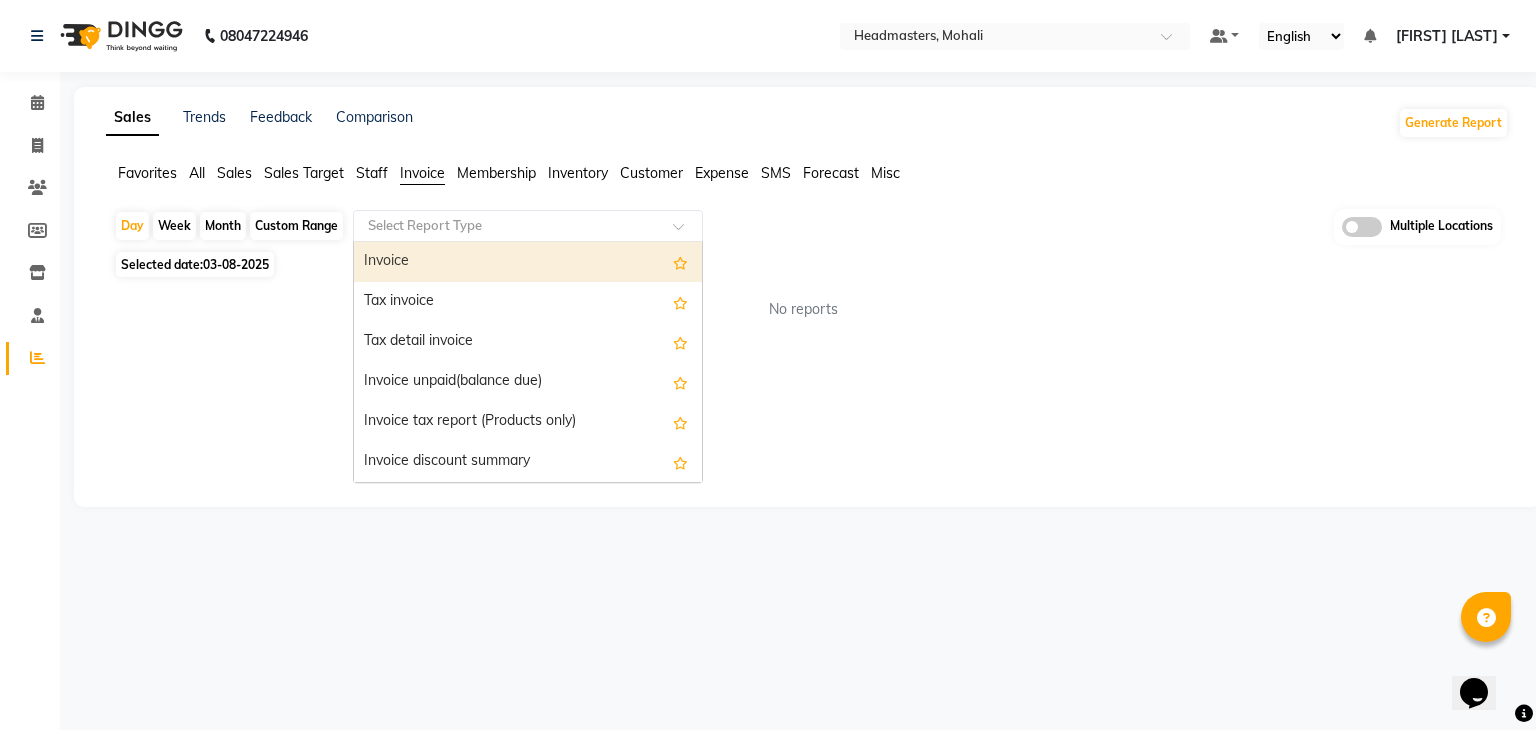 click 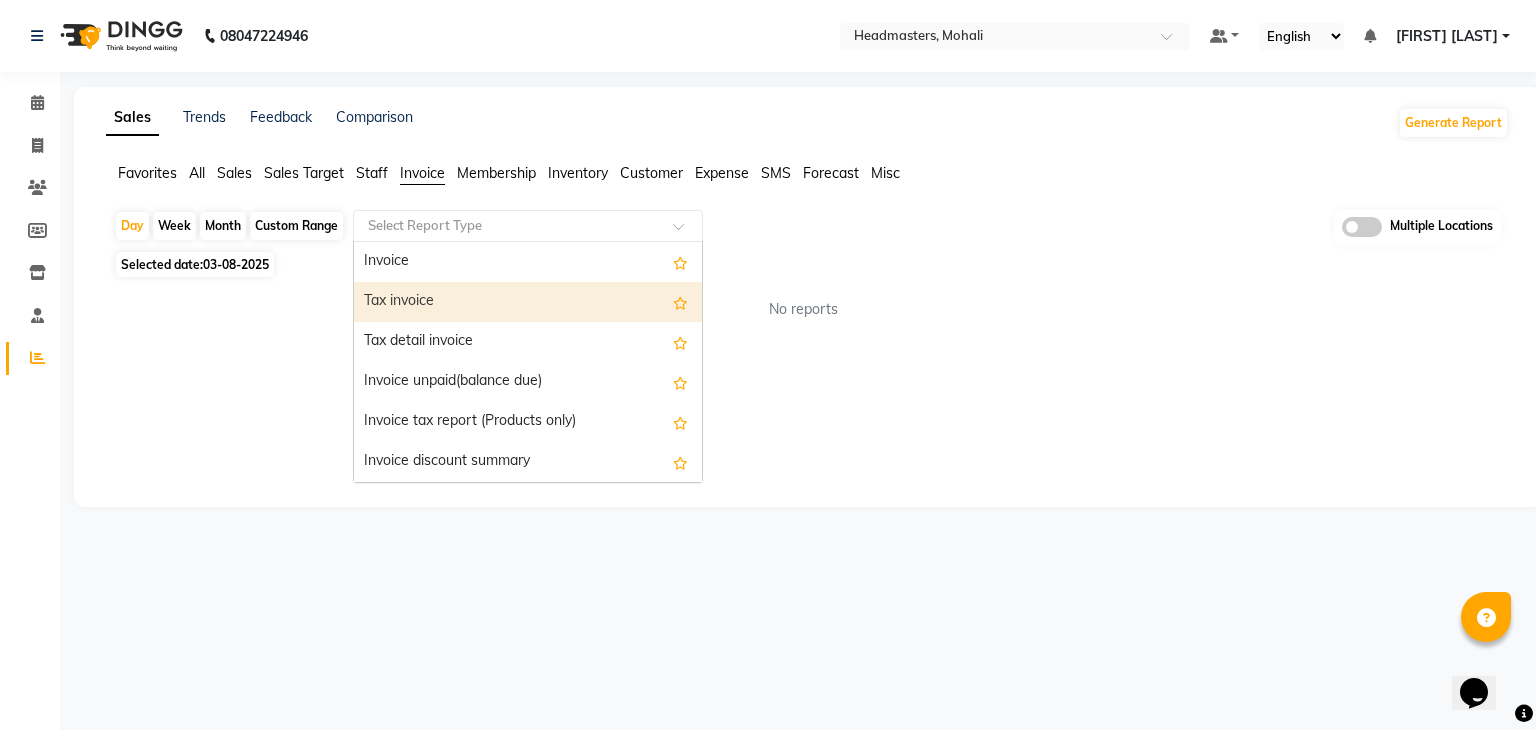 click on "Tax invoice" at bounding box center (528, 302) 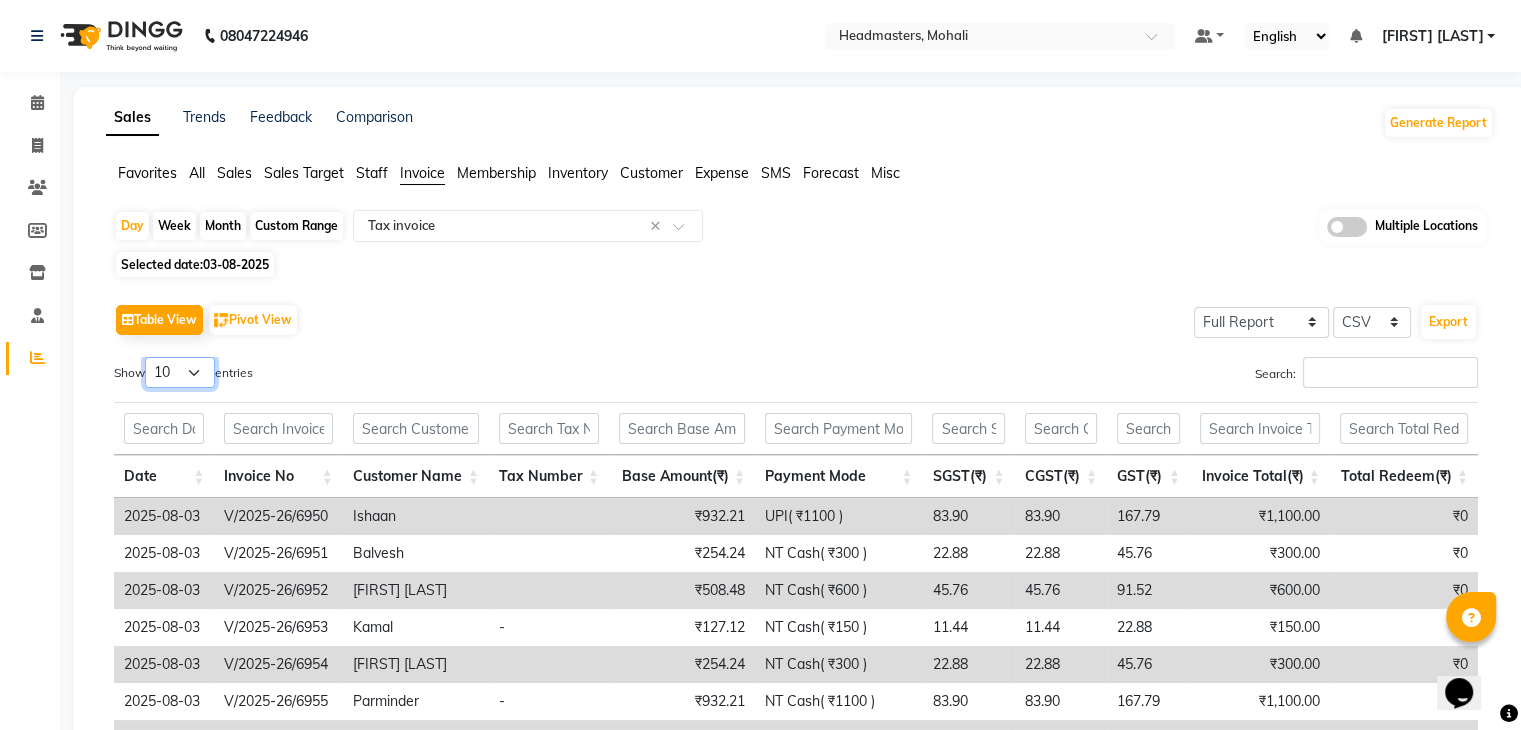 click on "10 25 50 100" at bounding box center [180, 372] 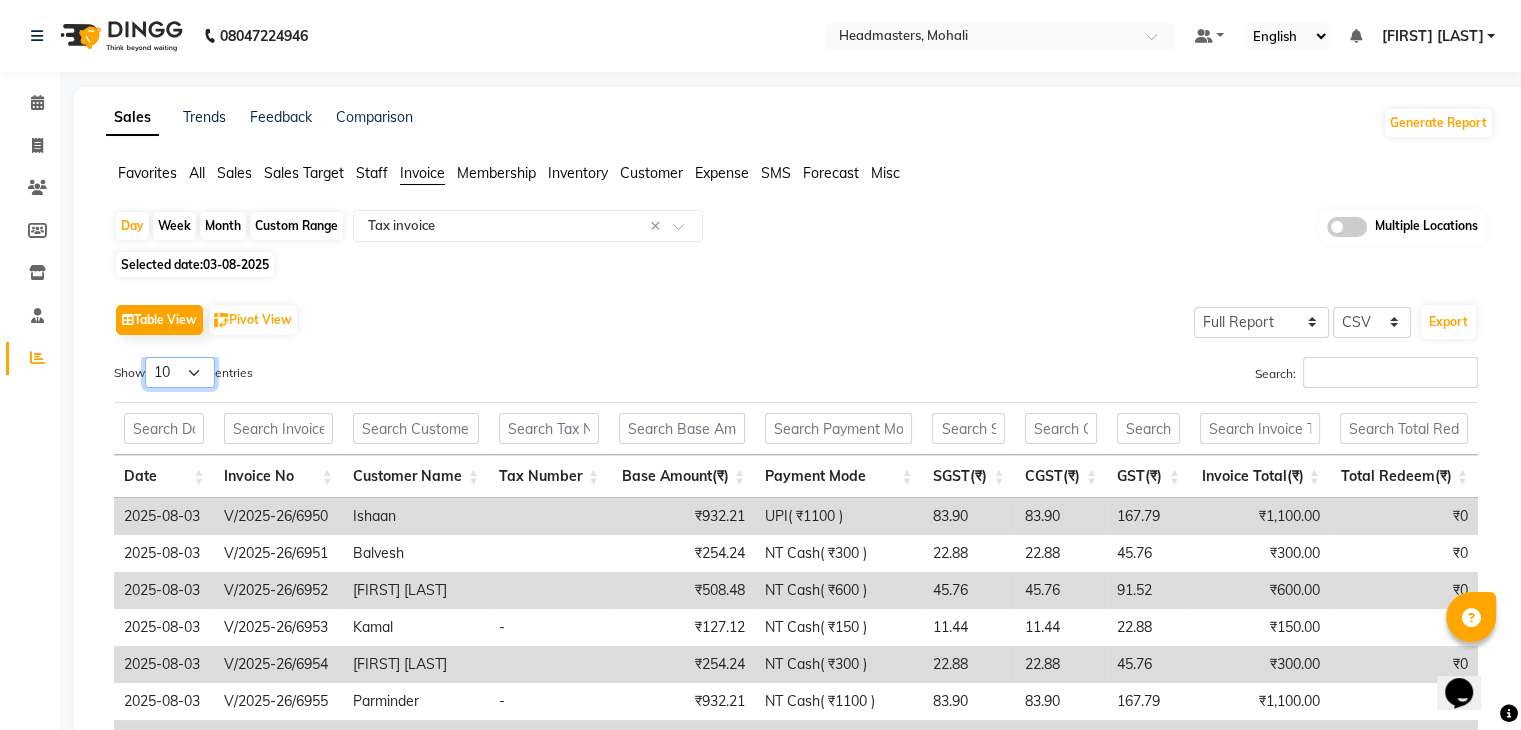 select on "100" 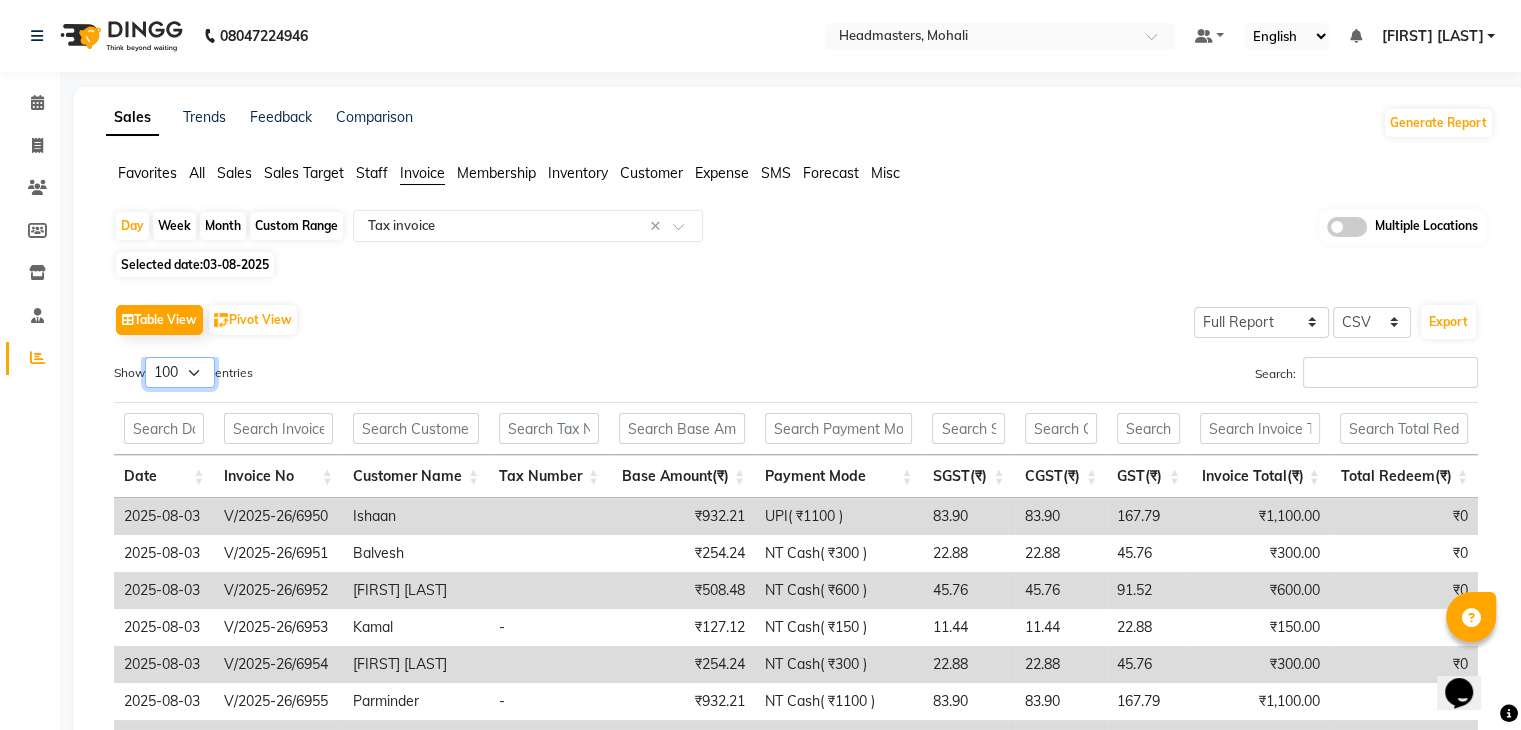 click on "10 25 50 100" at bounding box center (180, 372) 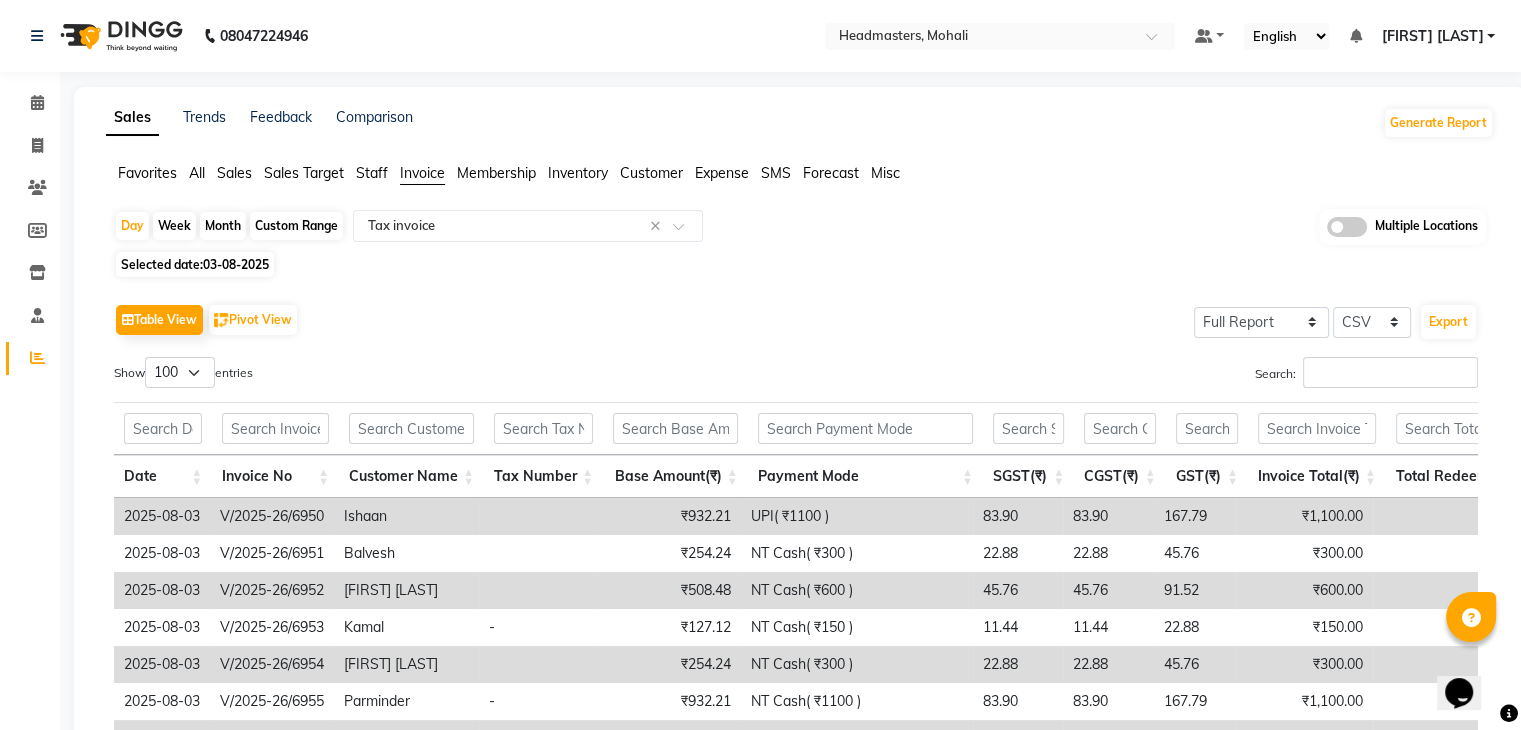 click on "Table View   Pivot View  Select Full Report Filtered Report Select CSV PDF  Export" 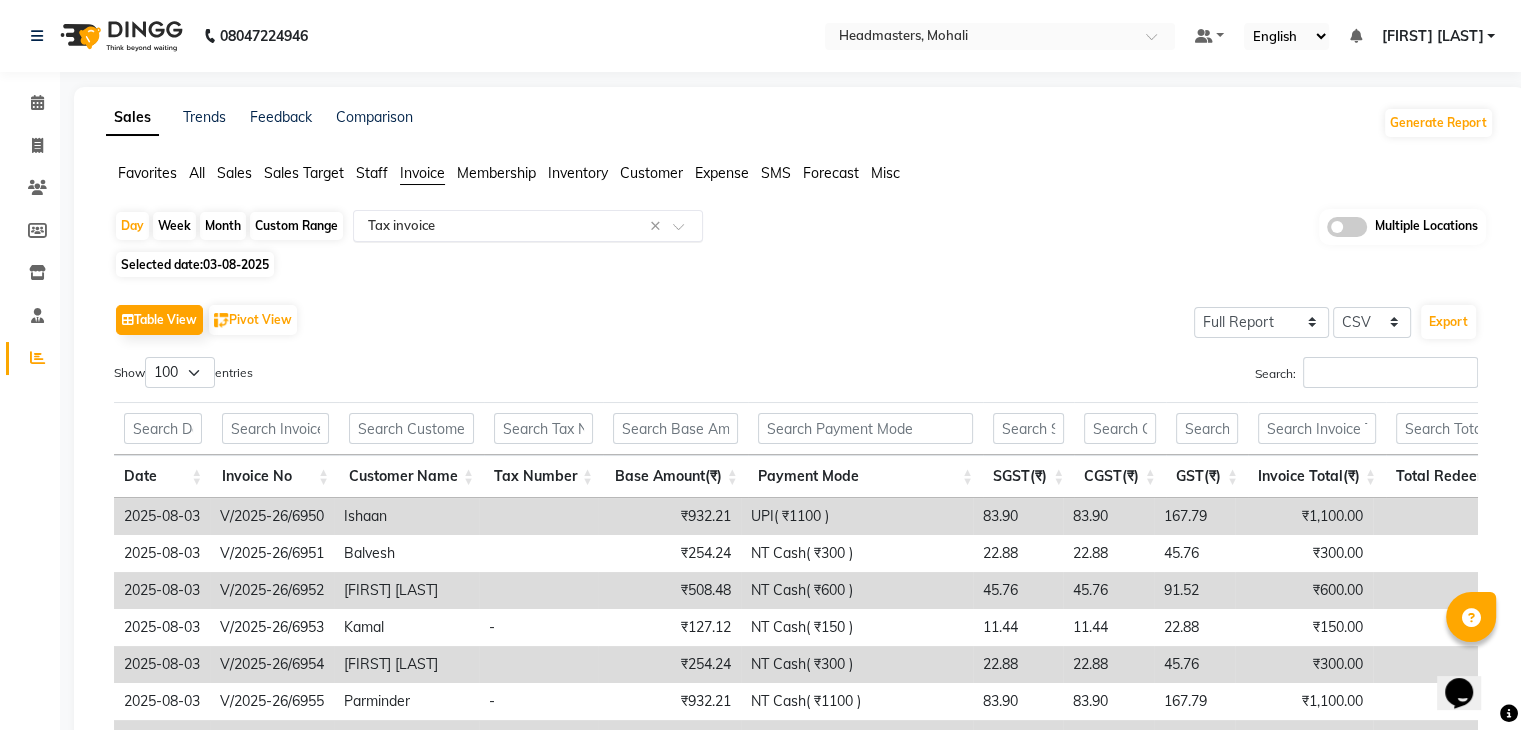 click 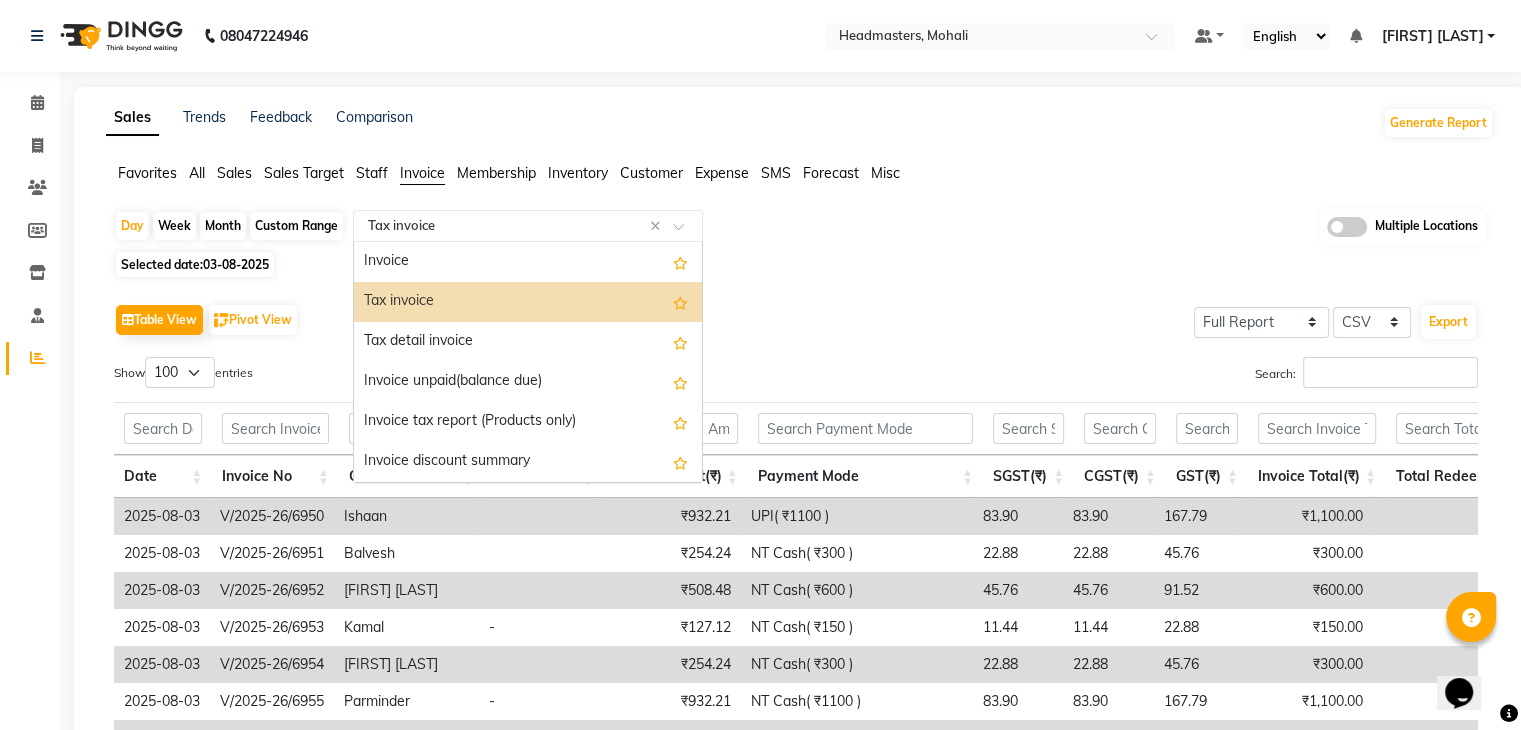 click on "Tax invoice" at bounding box center (528, 302) 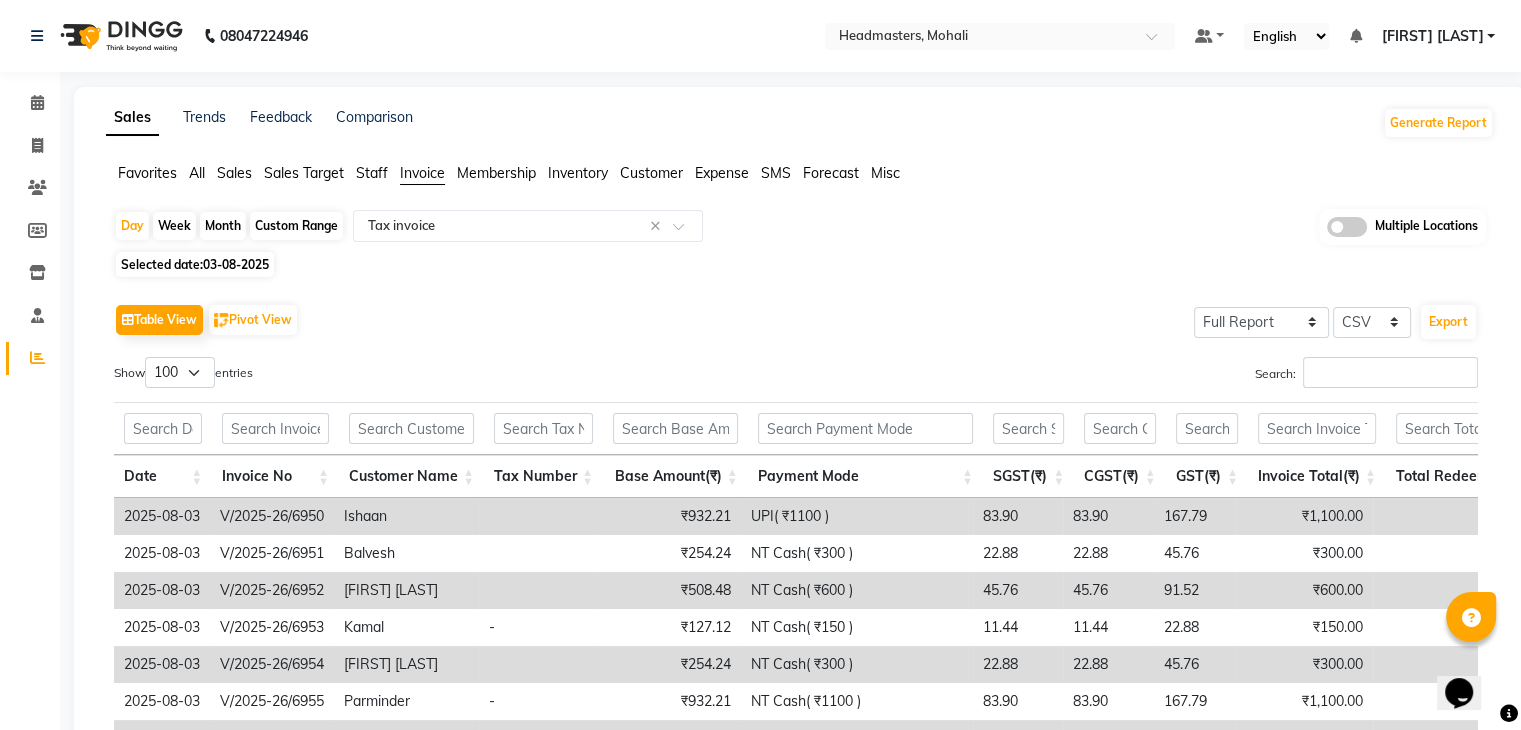 click on "Day   Week   Month   Custom Range  Select Report Type × Tax invoice × Multiple Locations Selected date:  03-08-2025   Table View   Pivot View  Select Full Report Filtered Report Select CSV PDF  Export  Show  10 25 50 100  entries Search: Date Invoice No Customer Name Tax Number Base Amount(₹) Payment Mode SGST(₹) CGST(₹) GST(₹) Invoice Total(₹) Total Redeem(₹) Date Invoice No Customer Name Tax Number Base Amount(₹) Payment Mode SGST(₹) CGST(₹) GST(₹) Invoice Total(₹) Total Redeem(₹) Total ₹1,98,088.95 ₹2,31,990.76 ₹9,745.76 2025-08-03 V/2025-26/6950 Ishaan  ₹932.21 UPI( ₹1100 ) 83.90 83.90 167.79 ₹1,100.00 ₹0 2025-08-03 V/2025-26/6951 Balvesh  ₹254.24 NT Cash( ₹300 ) 22.88 22.88 45.76 ₹300.00 ₹0 2025-08-03 V/2025-26/6952 Amrit Gill ₹508.48 NT Cash( ₹600 ) 45.76 45.76 91.52 ₹600.00 ₹0 2025-08-03 V/2025-26/6953 Kamal  - ₹127.12 NT Cash( ₹150 ) 11.44 11.44 22.88 ₹150.00 ₹0 2025-08-03 V/2025-26/6954 Kulwinder Singh ₹254.24 NT Cash( ₹300 ) ₹0" 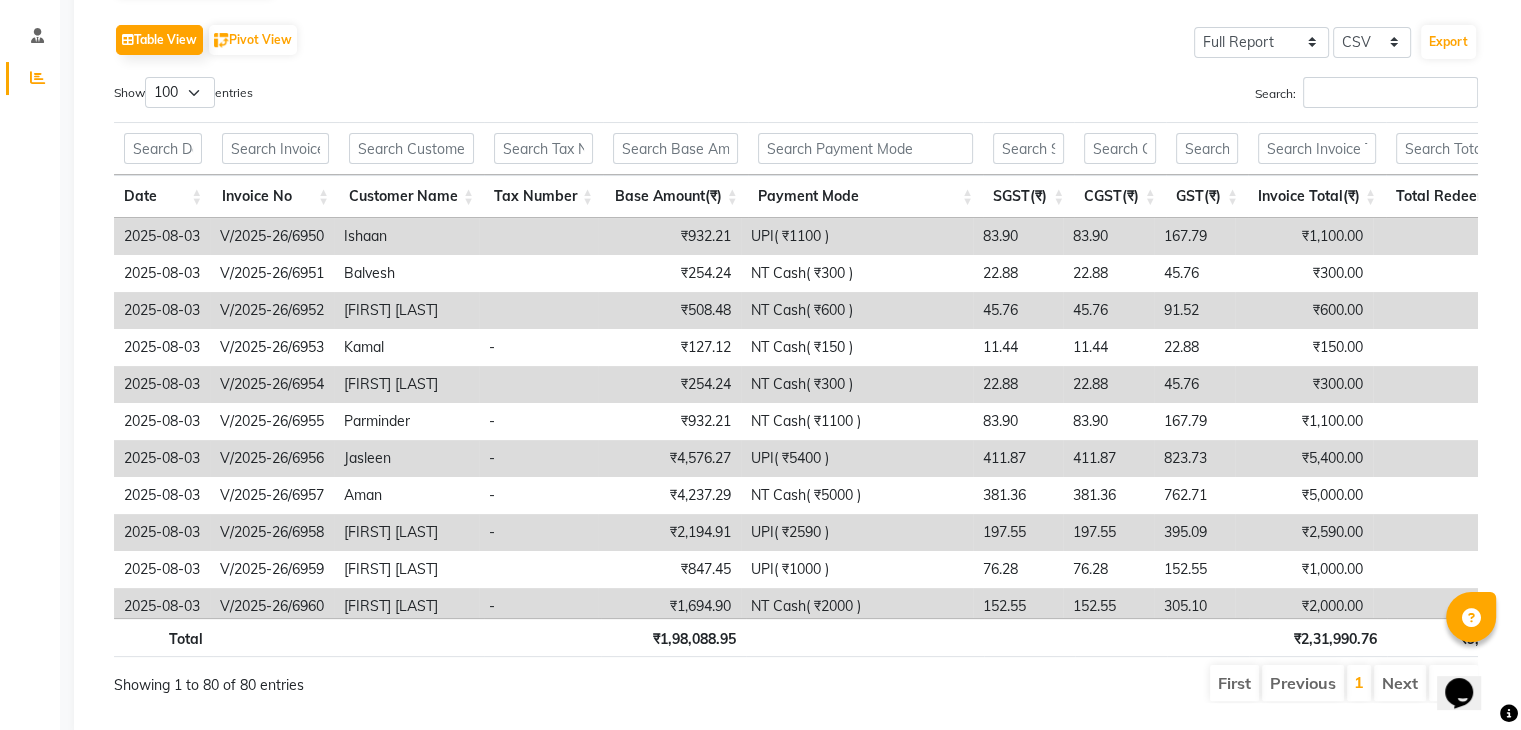scroll, scrollTop: 0, scrollLeft: 0, axis: both 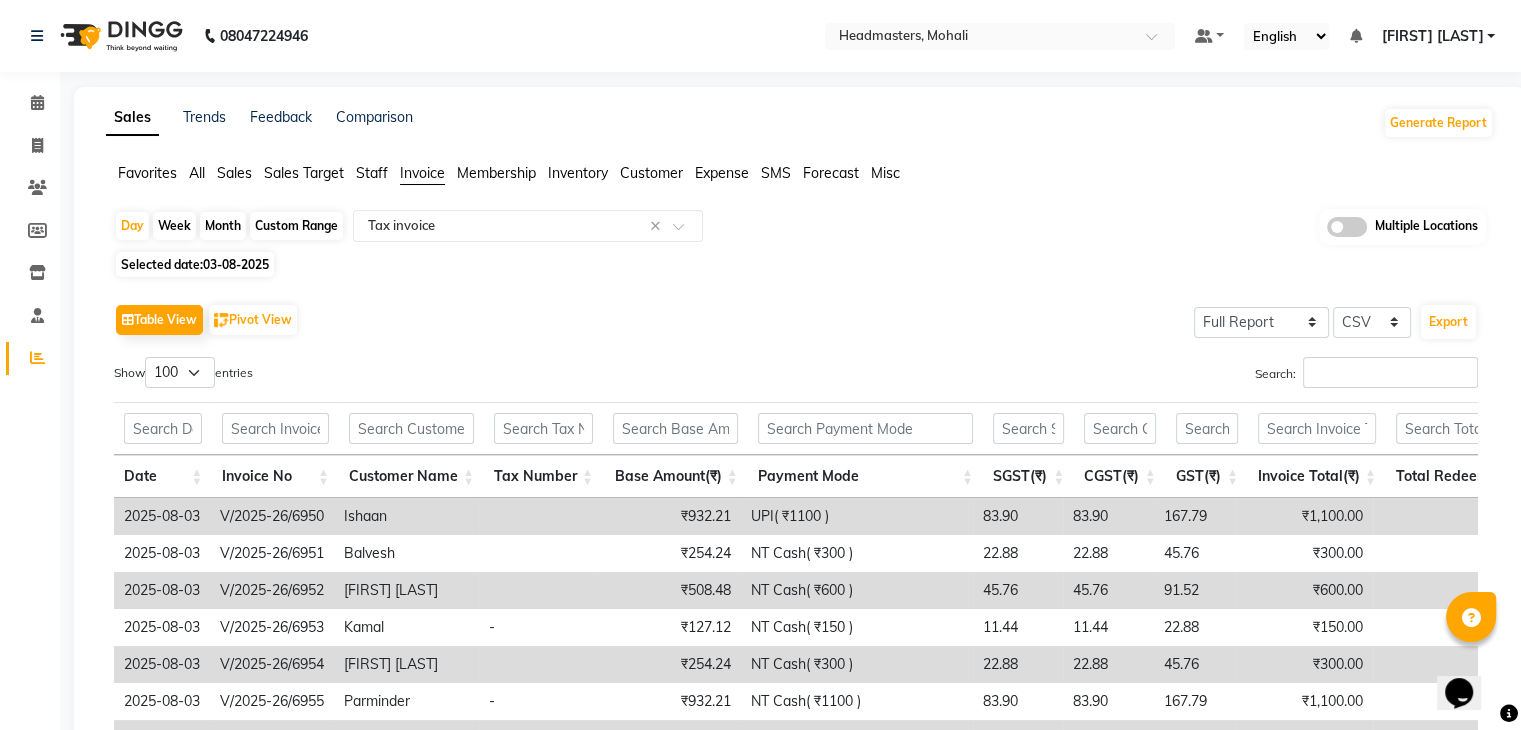 click on "Selected date:  03-08-2025" 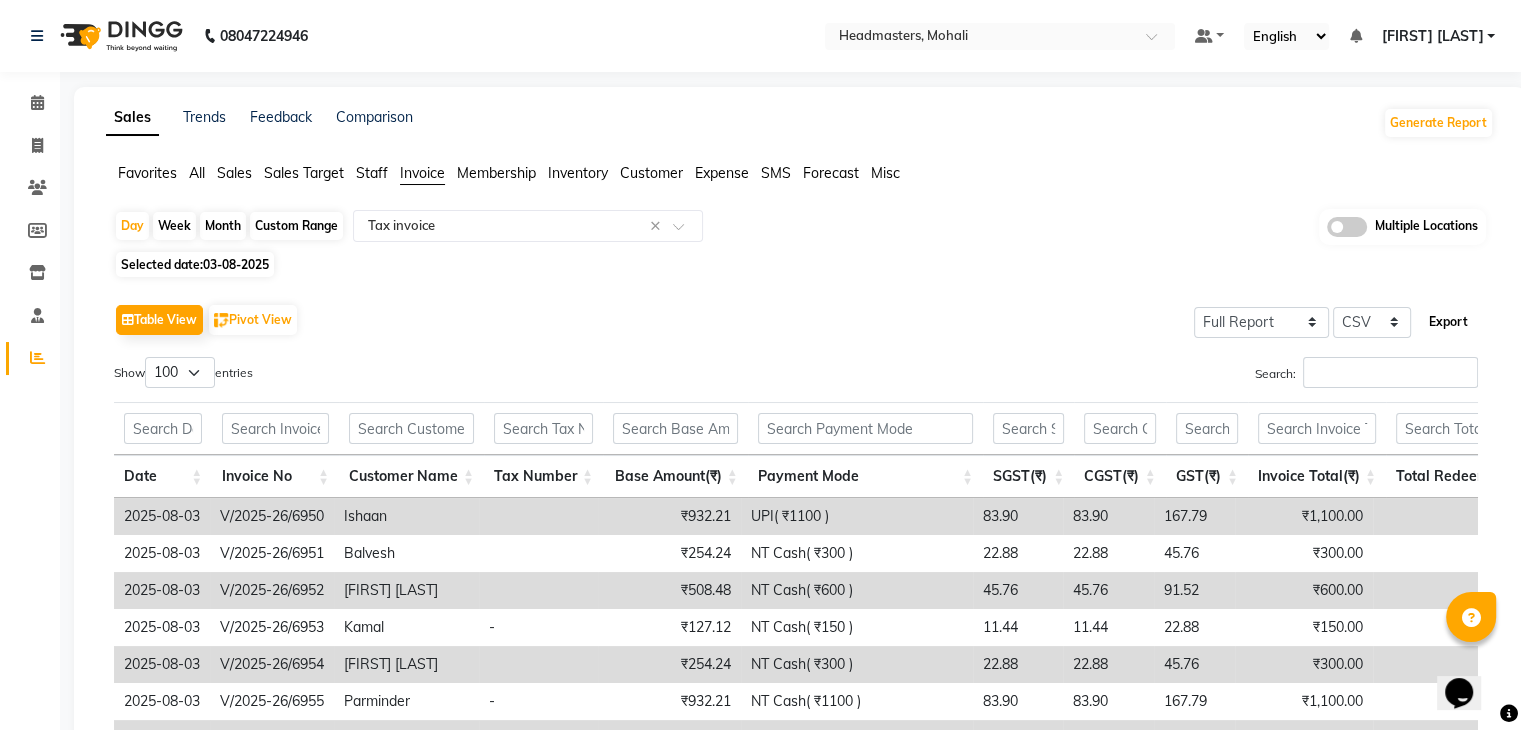 click on "Export" 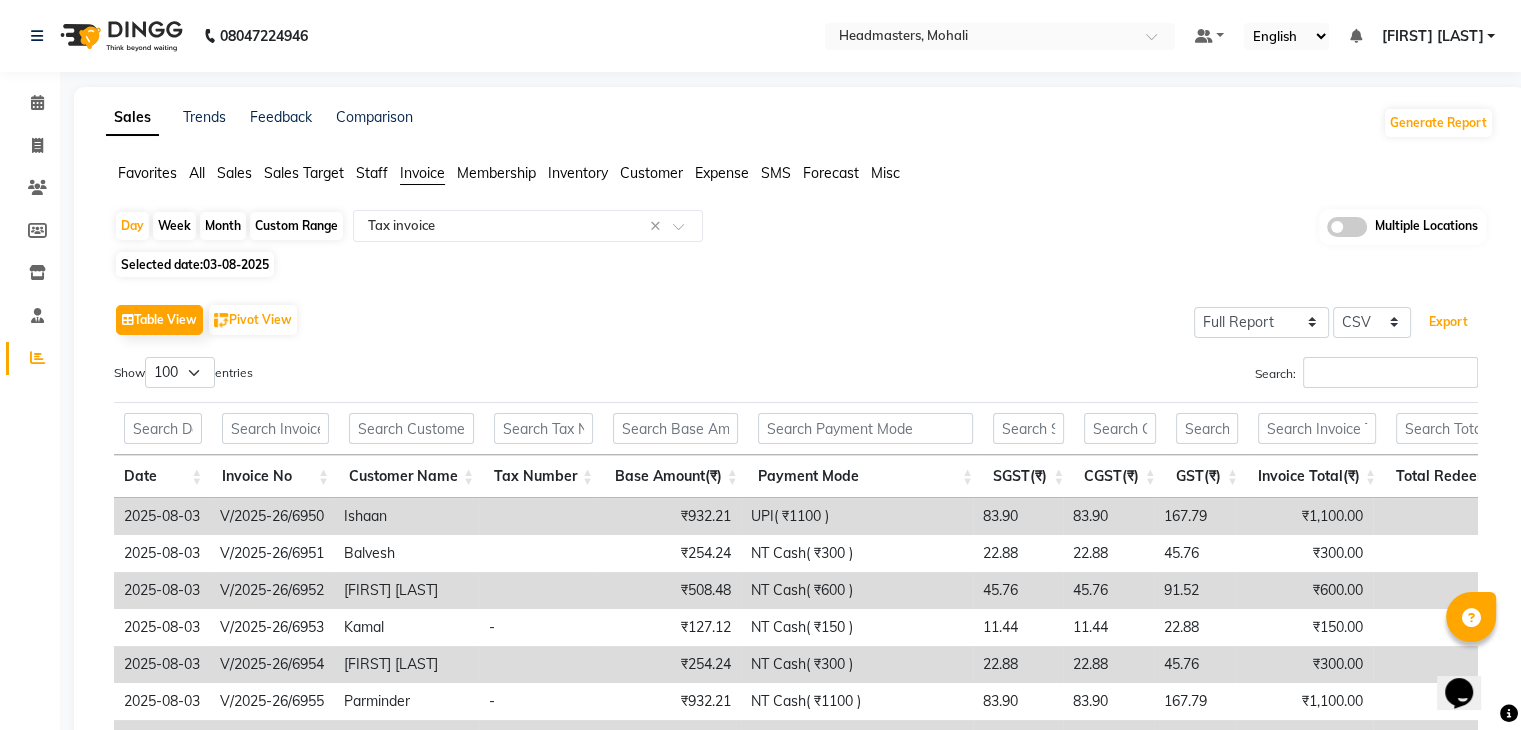 type 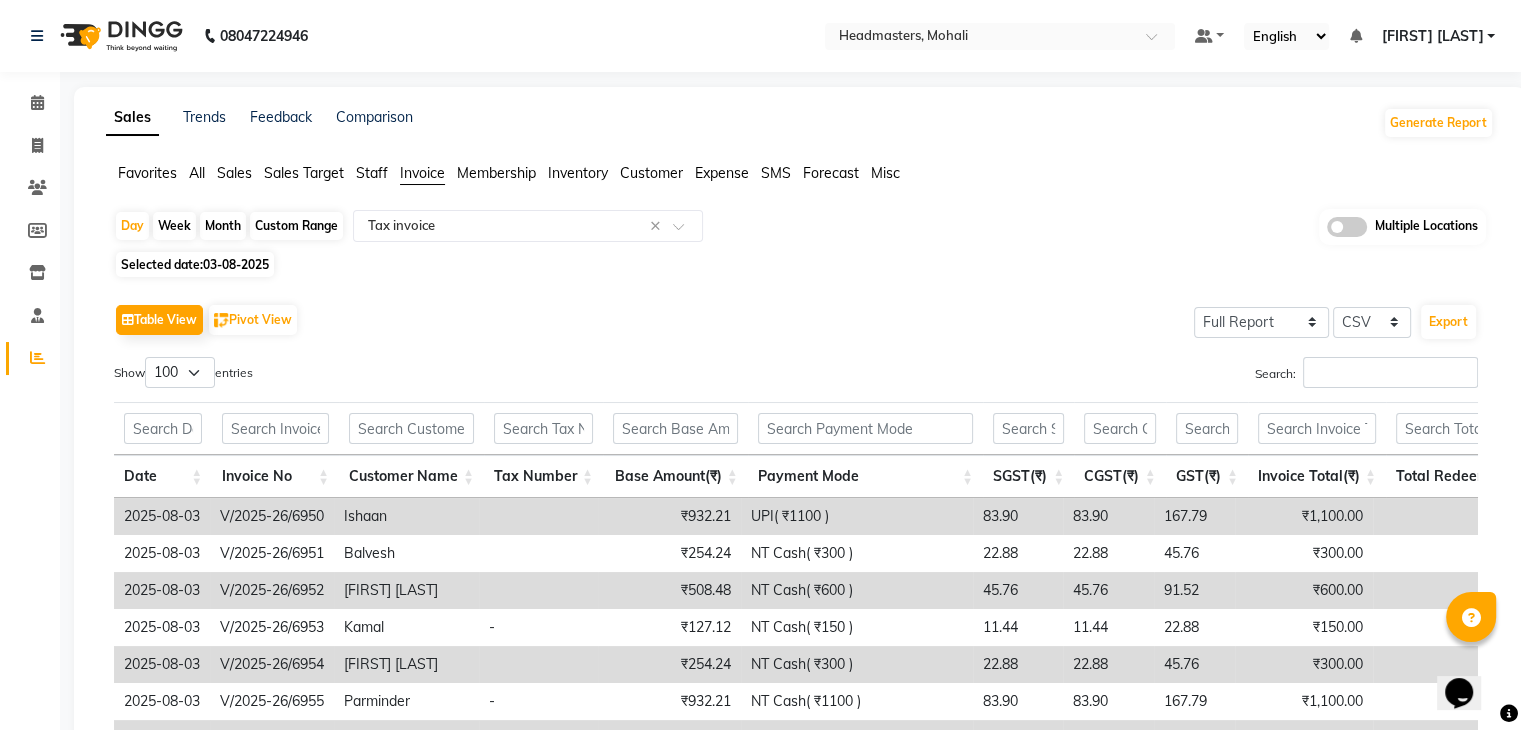 click on "Sales" 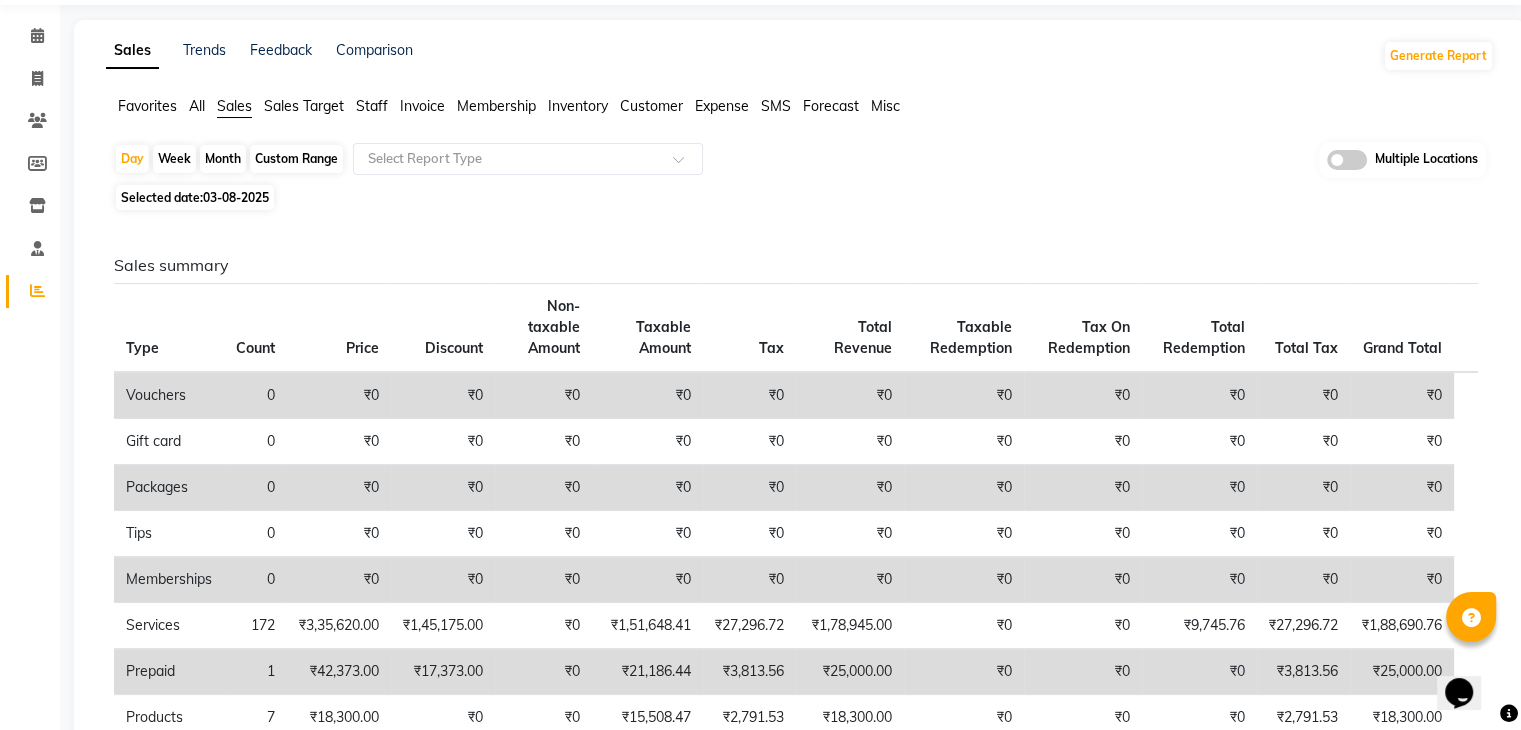 scroll, scrollTop: 0, scrollLeft: 0, axis: both 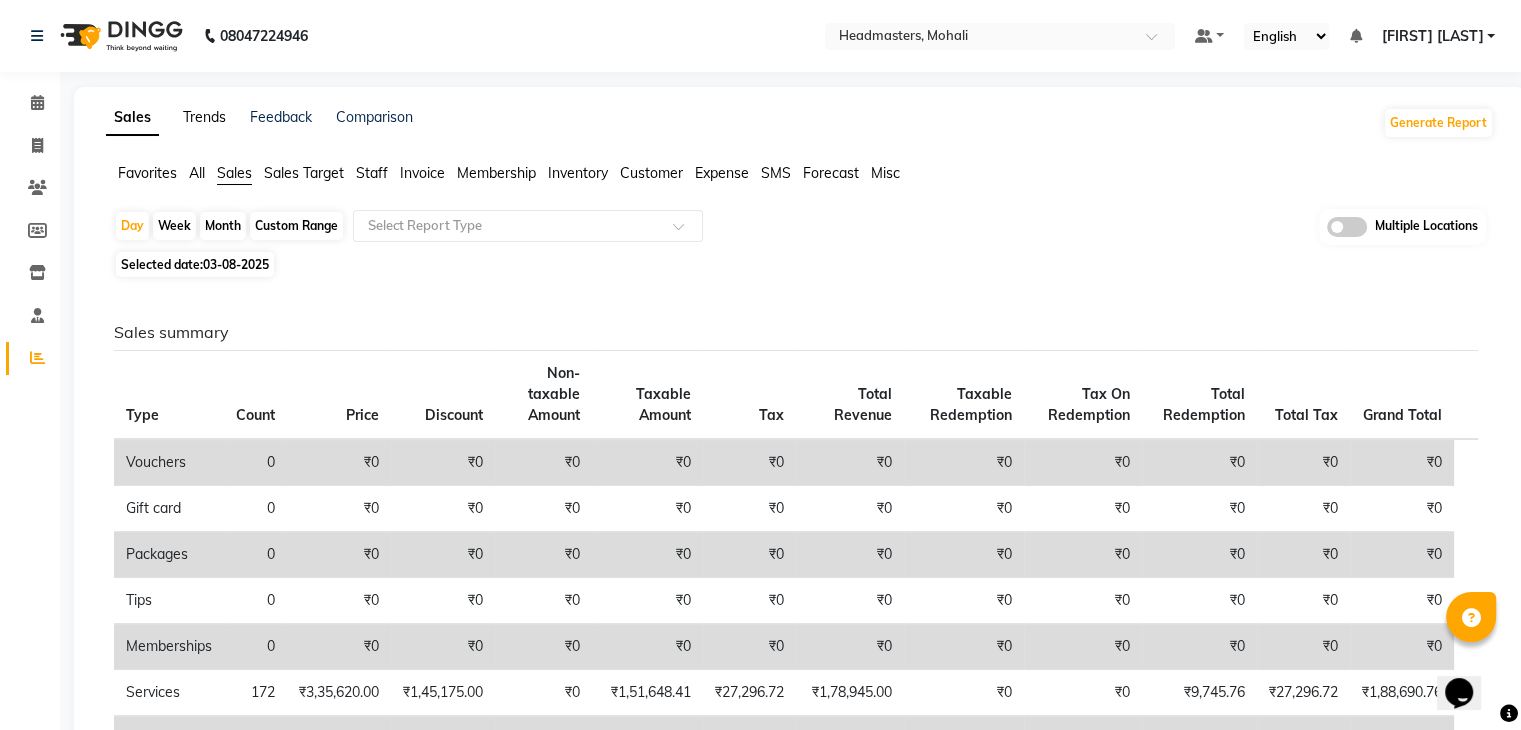 click on "Trends" 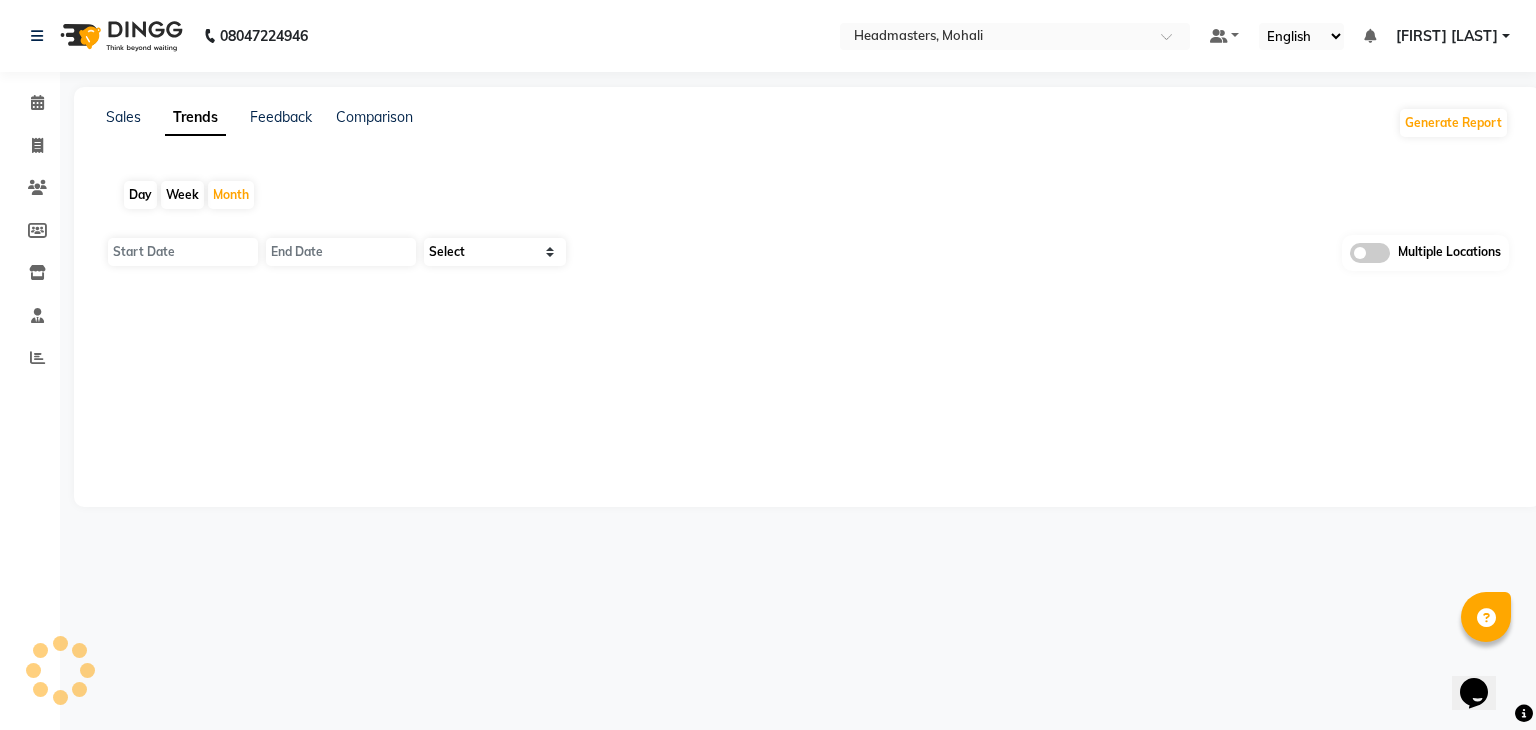 type on "01-08-2025" 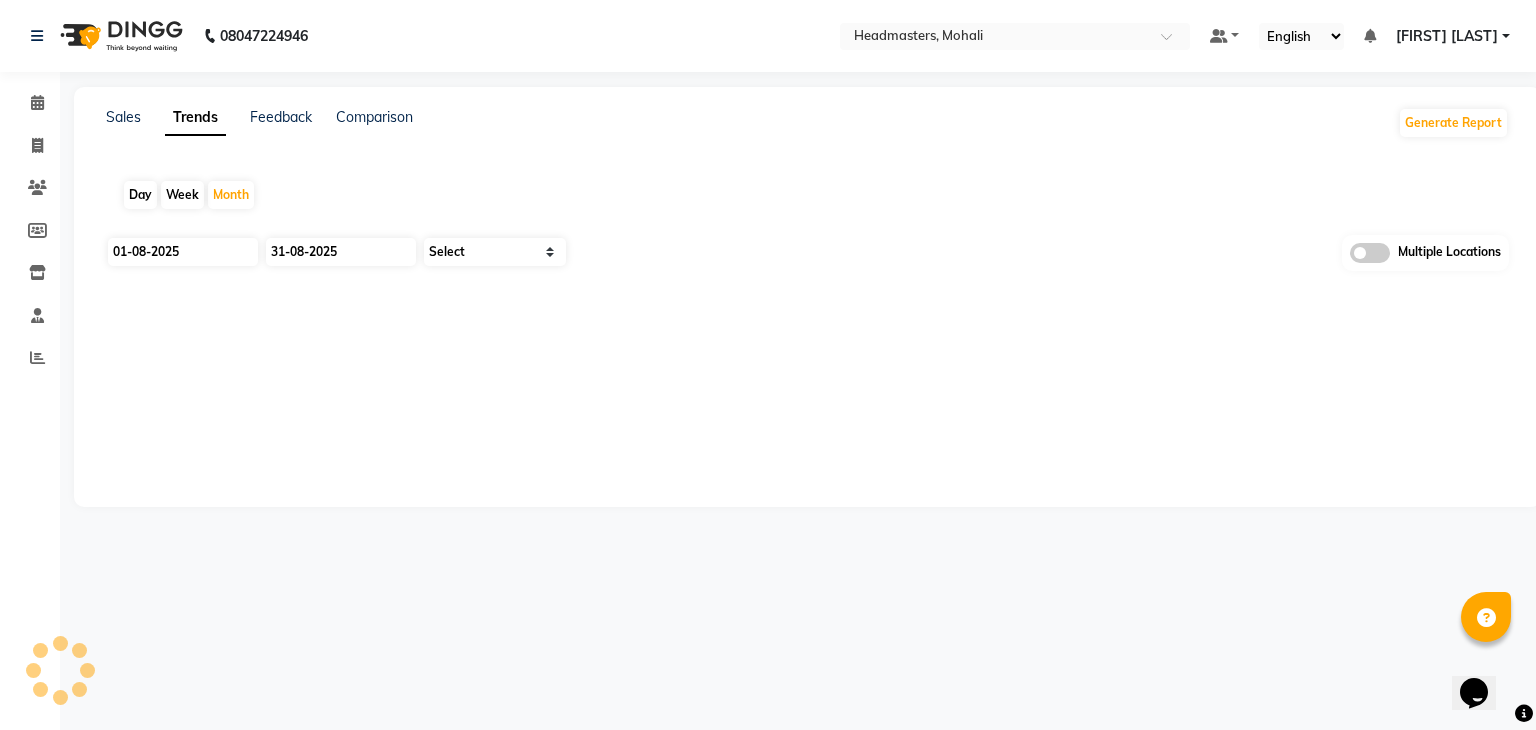 select on "by_client" 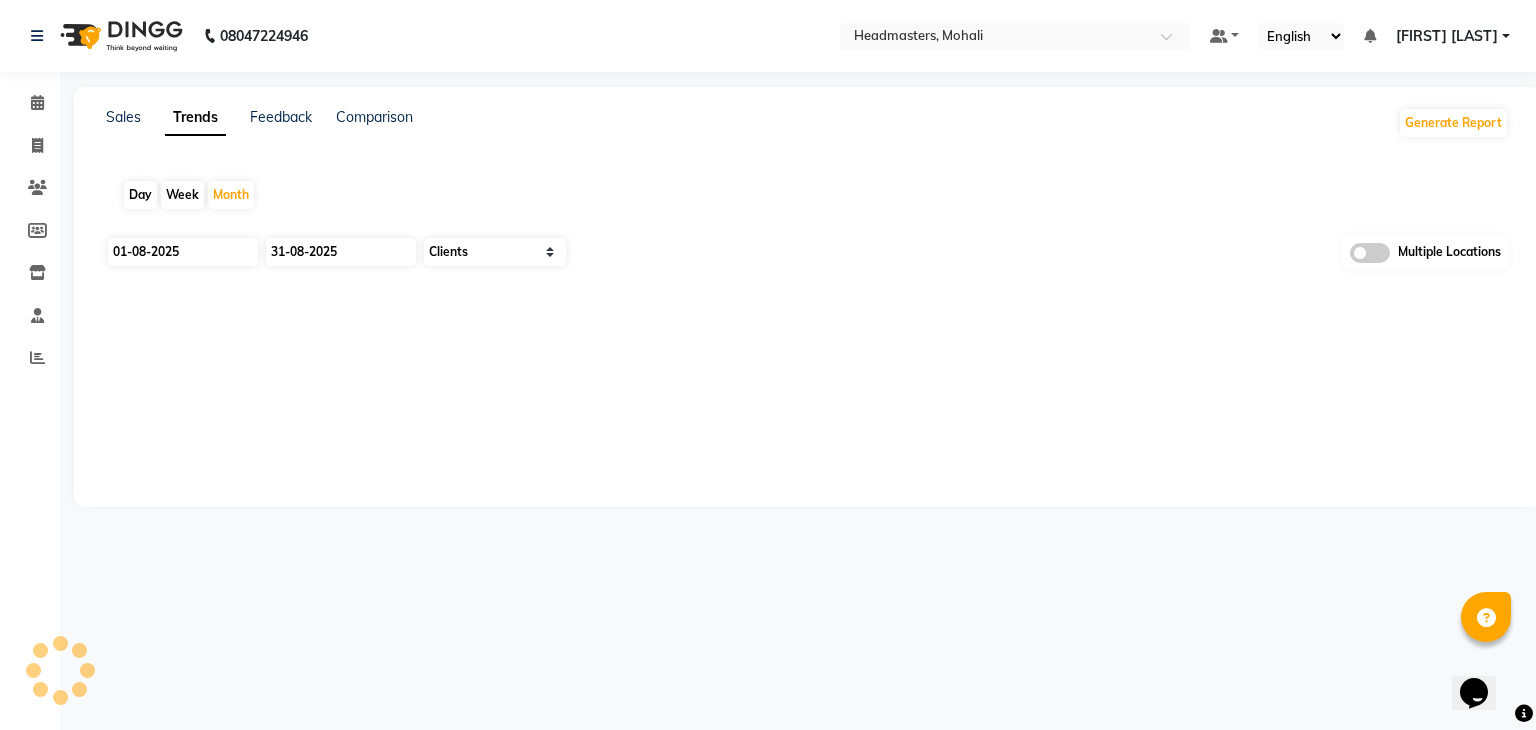 click on "Day" 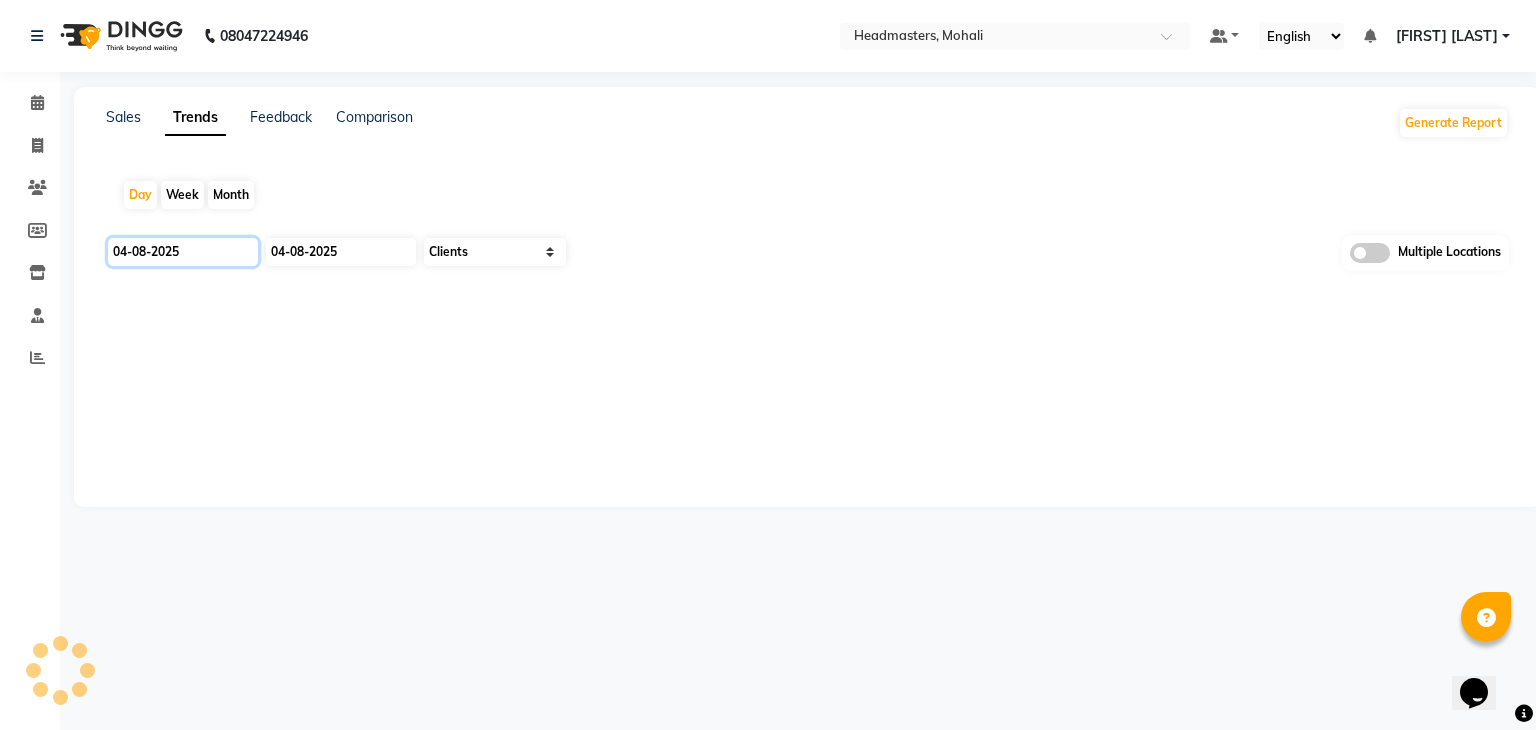 click on "04-08-2025" 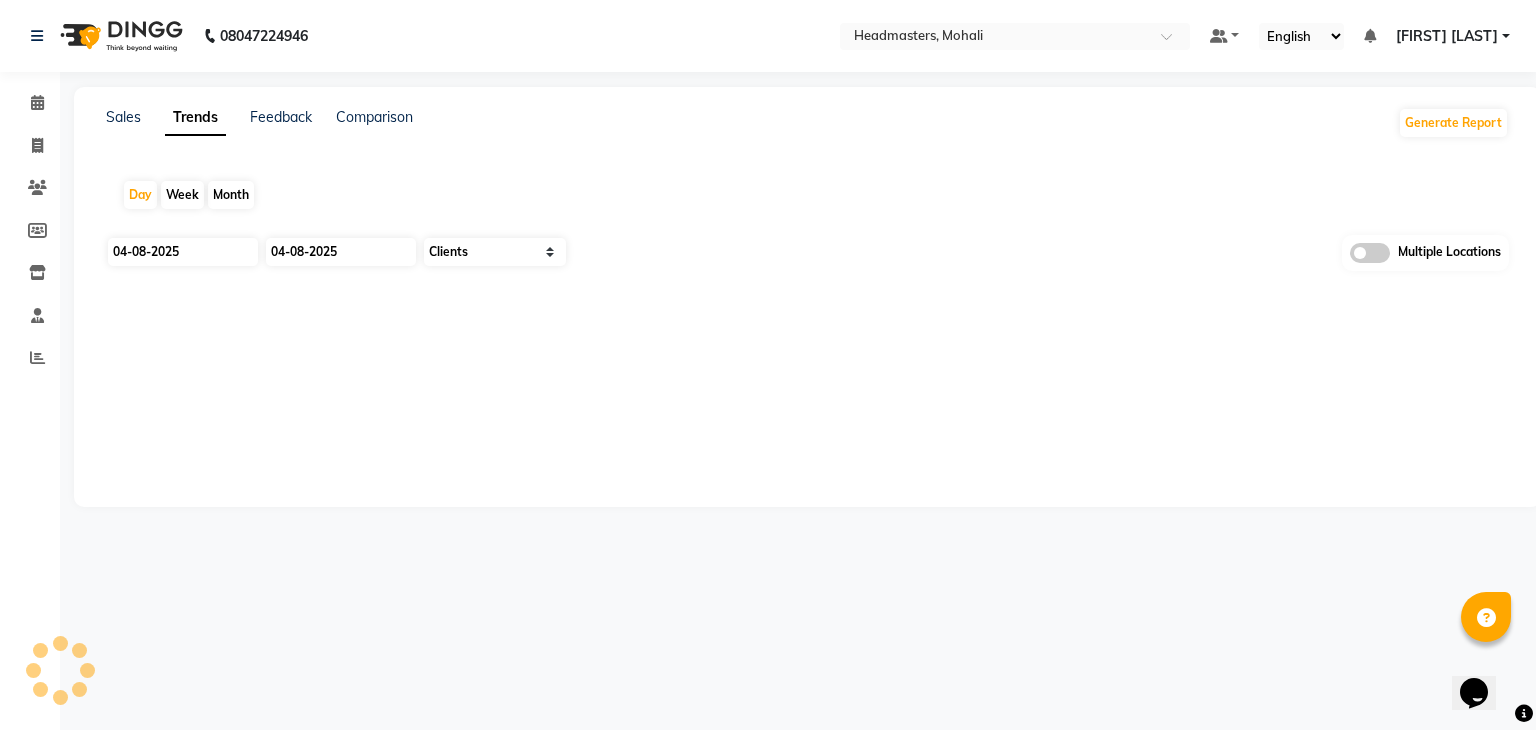 select on "8" 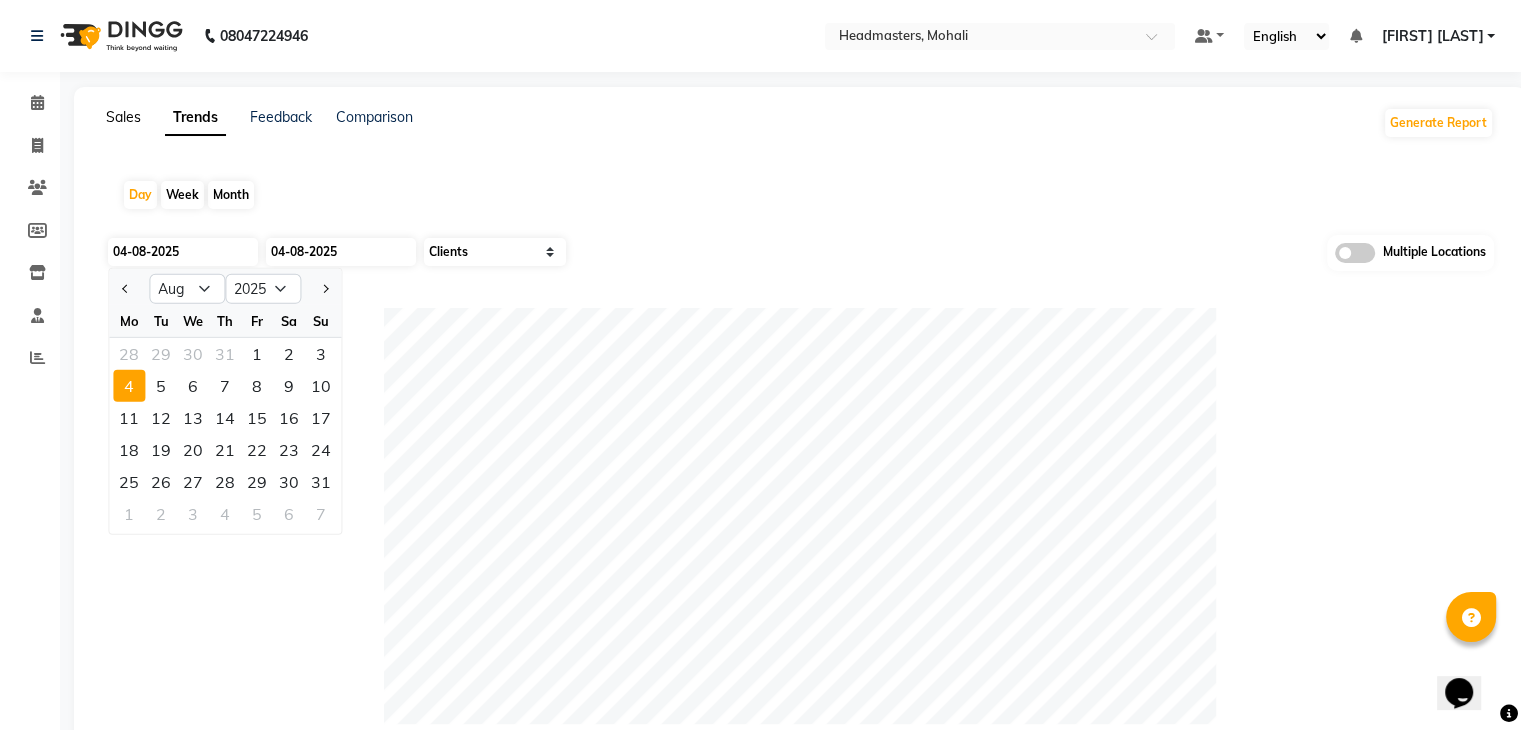 click on "Sales" 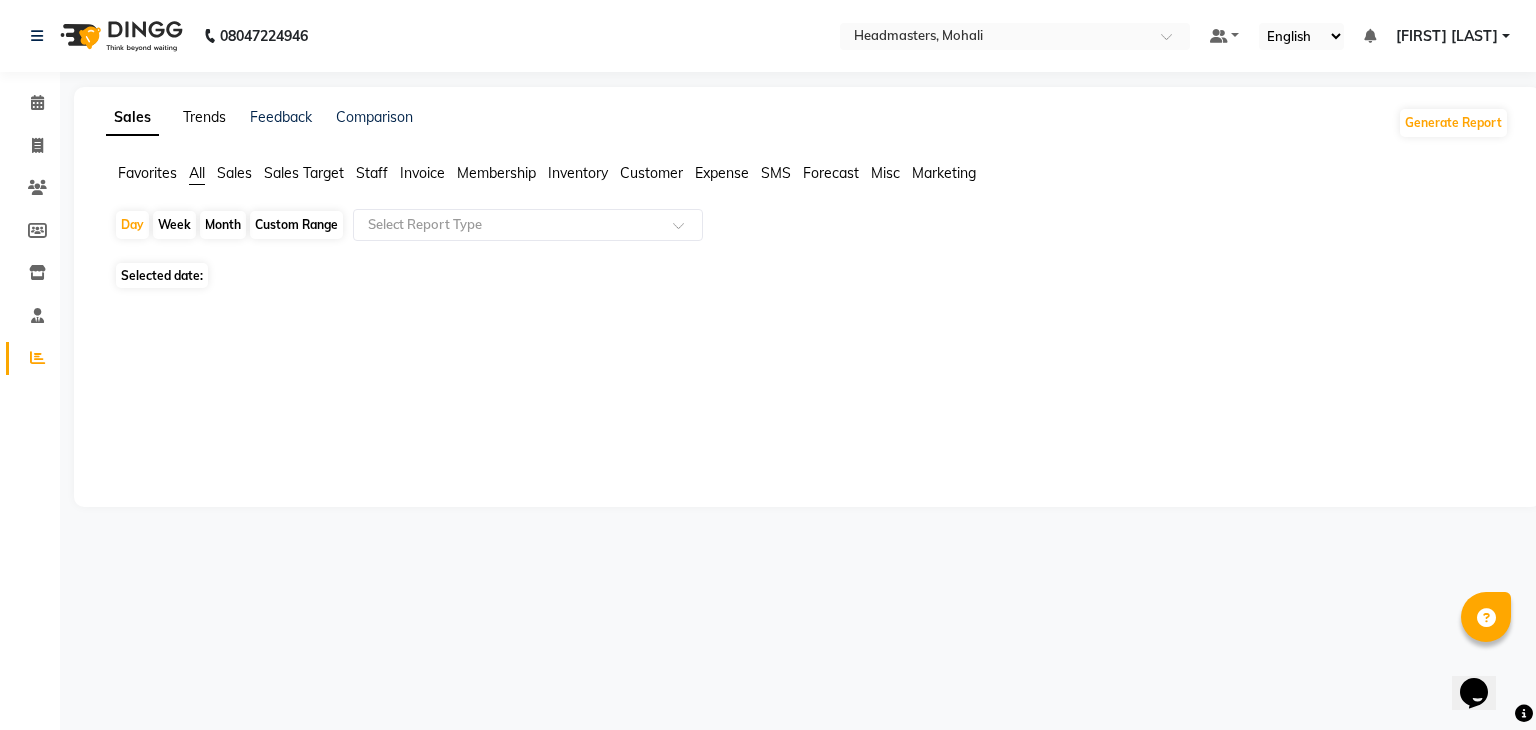 click on "Trends" 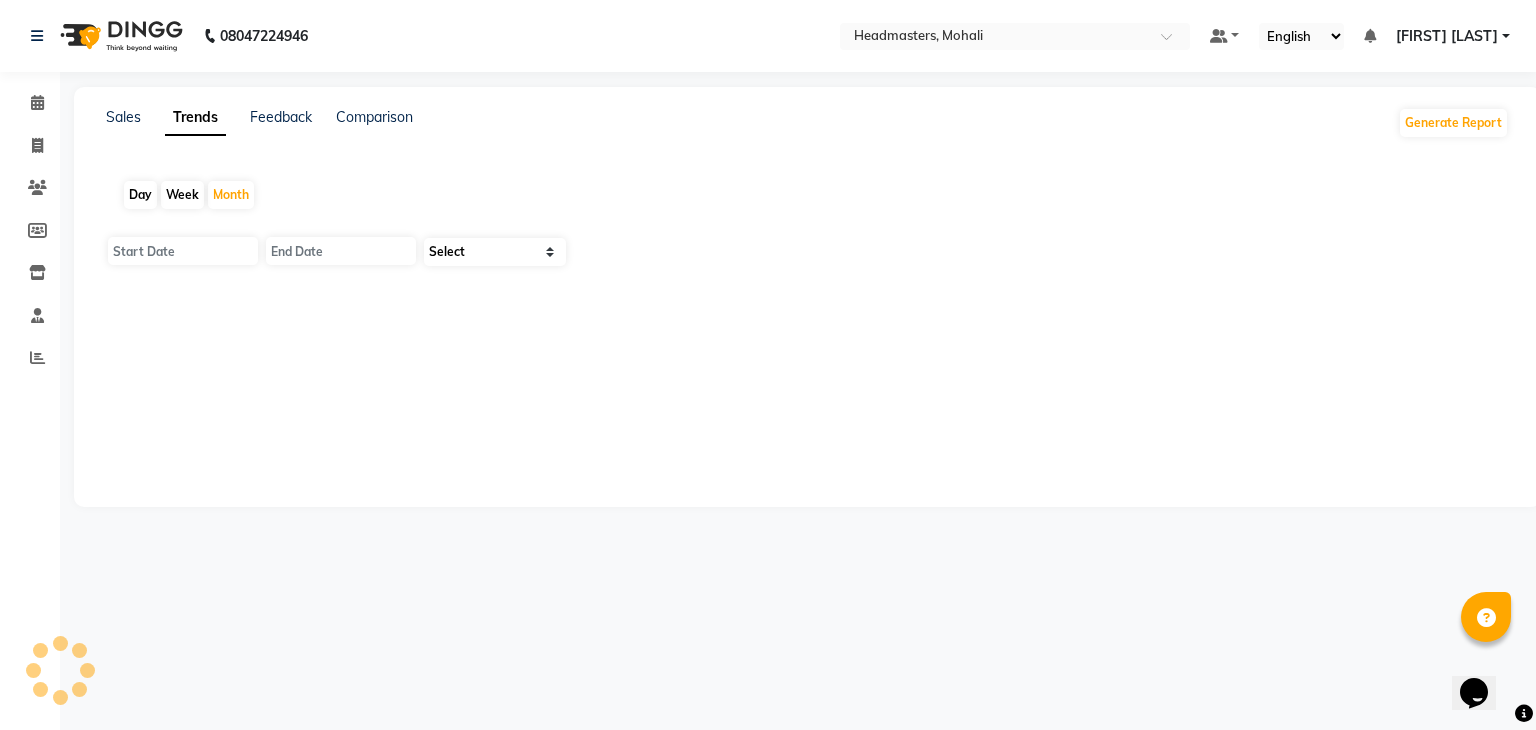 type on "01-08-2025" 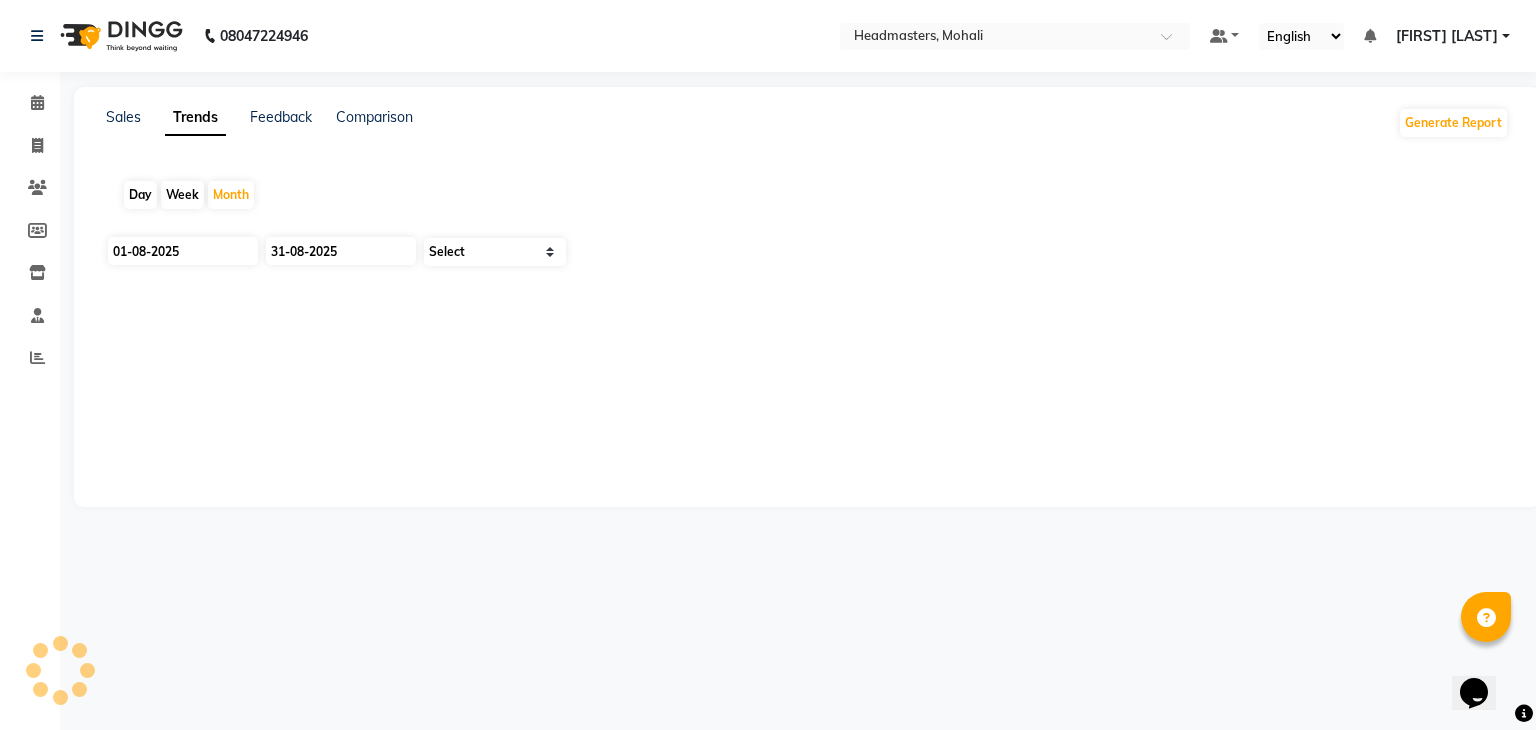 select on "by_client" 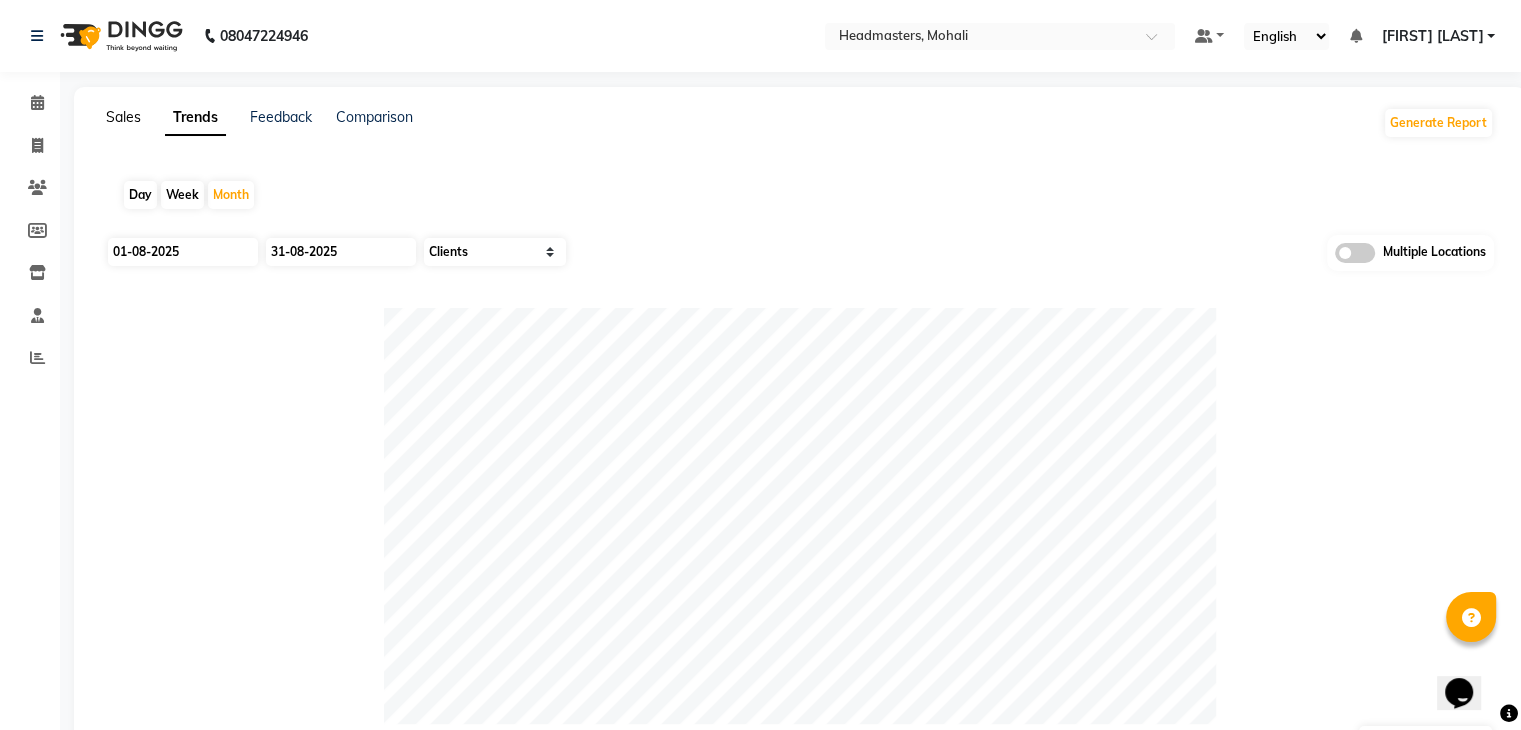 click on "Sales" 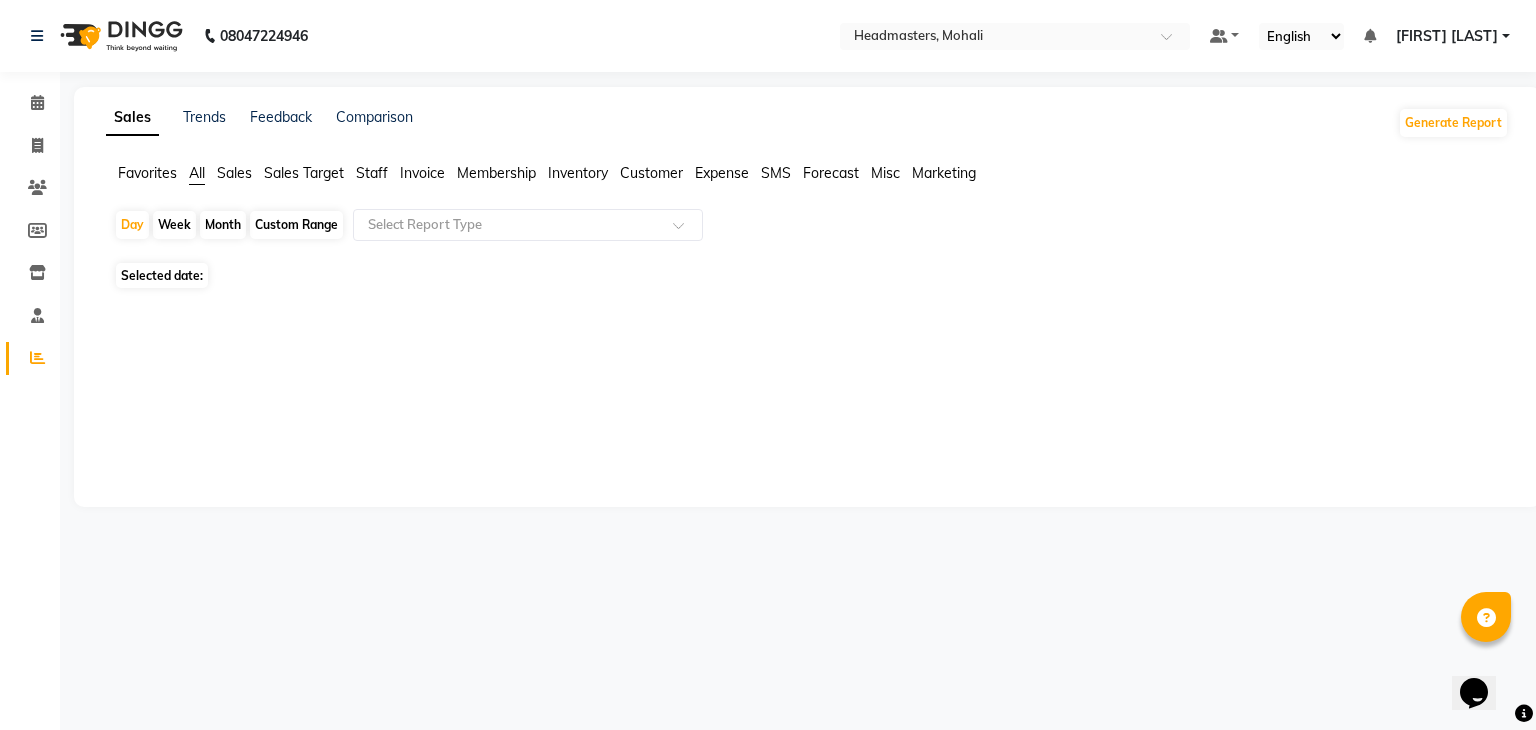 click on "Favorites" 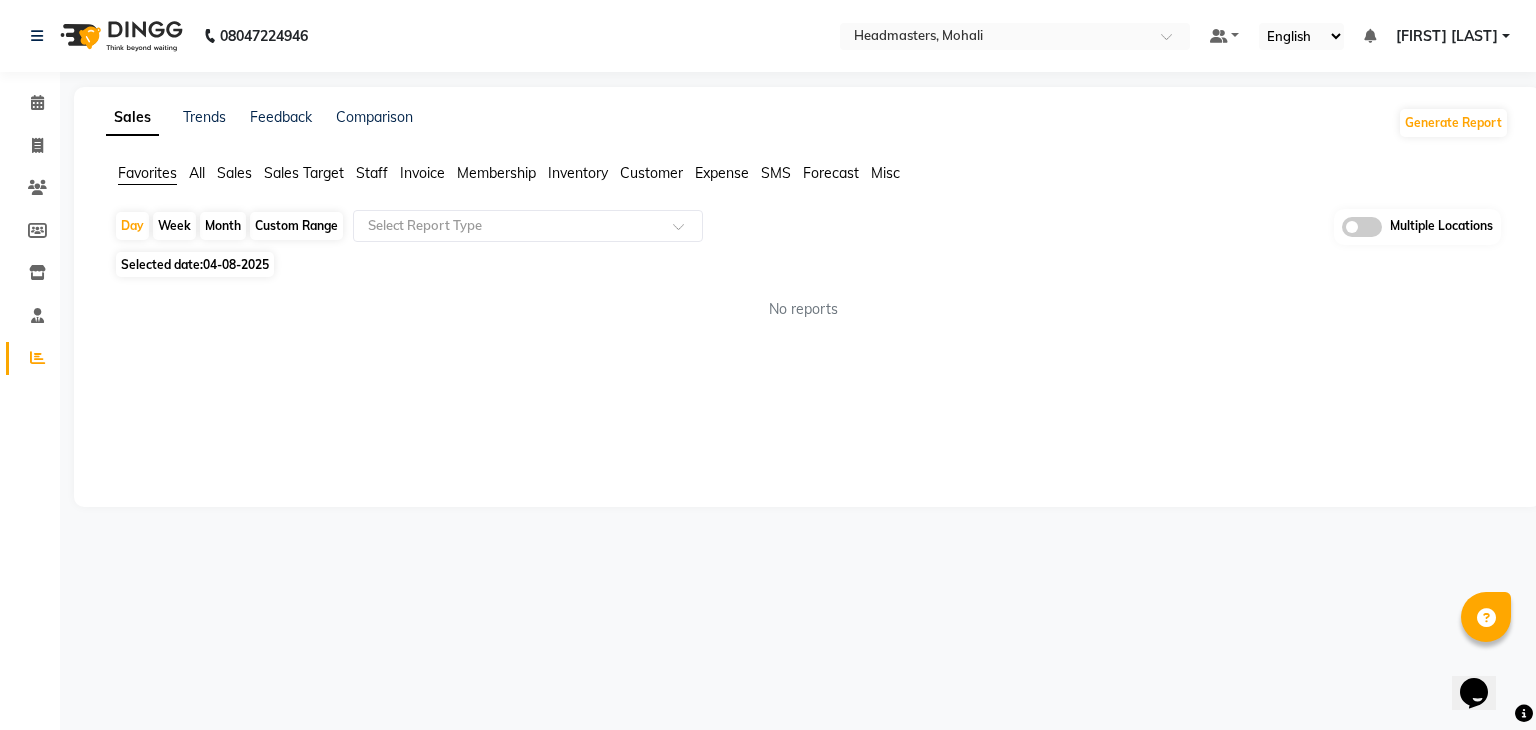 click on "Selected date:  04-08-2025" 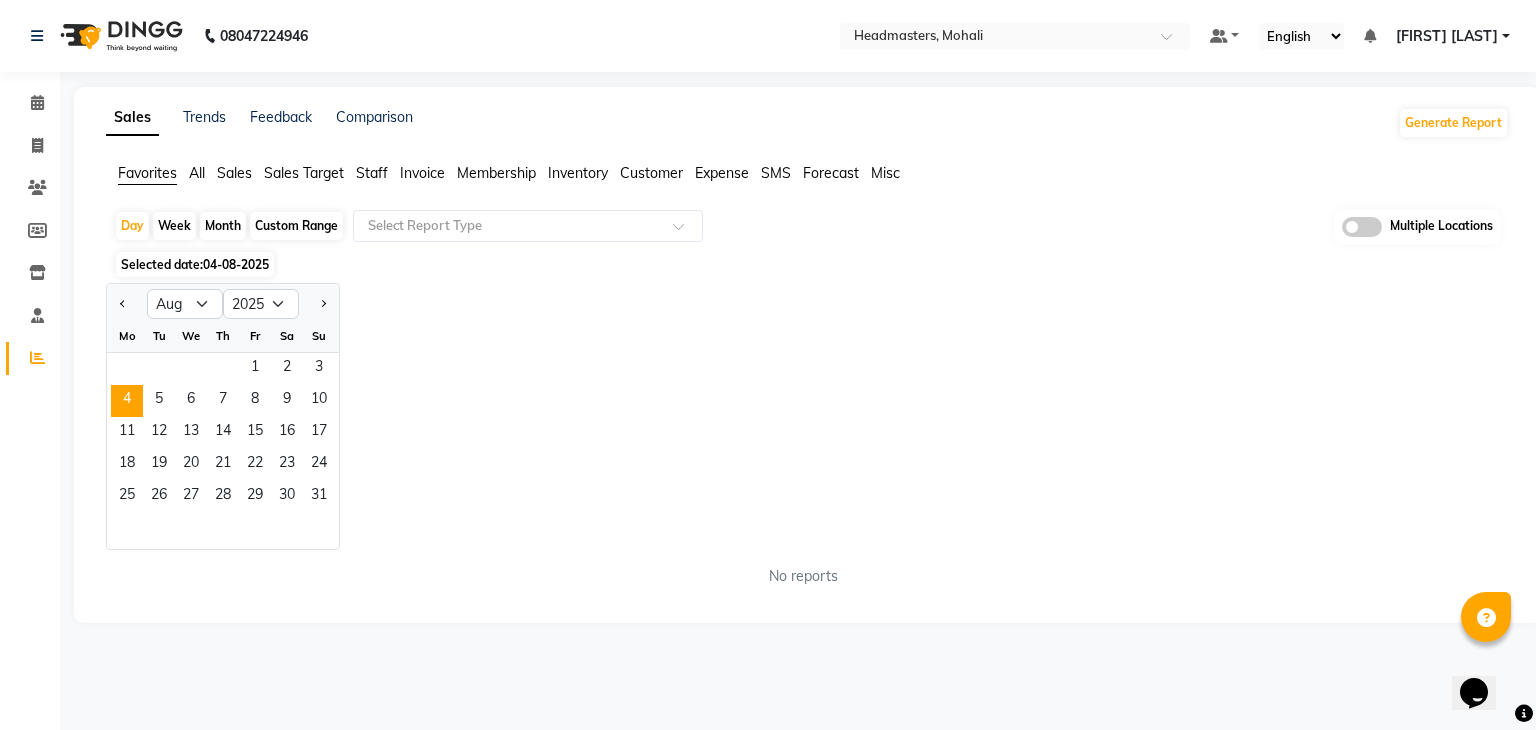 click on "Selected date:  04-08-2025" 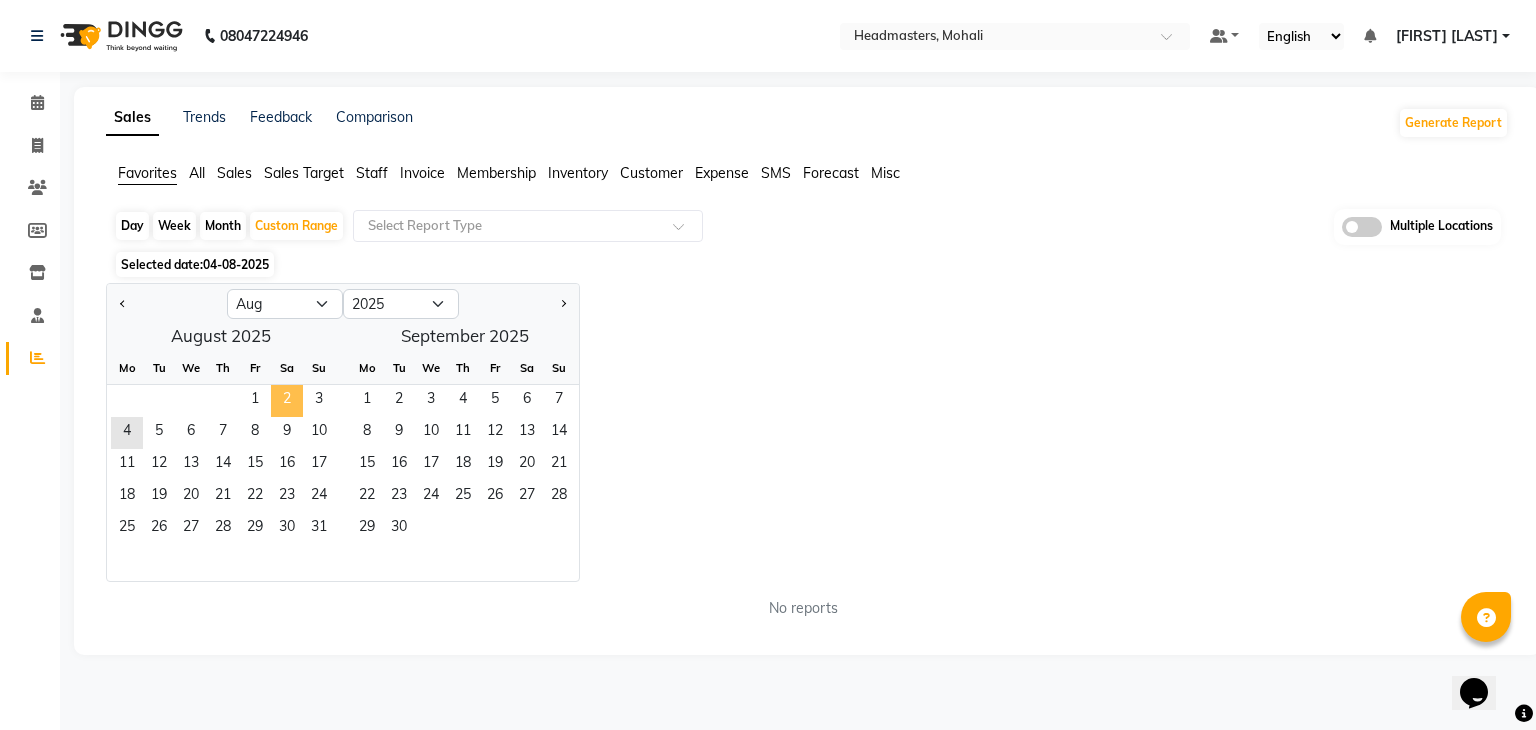 click on "2" 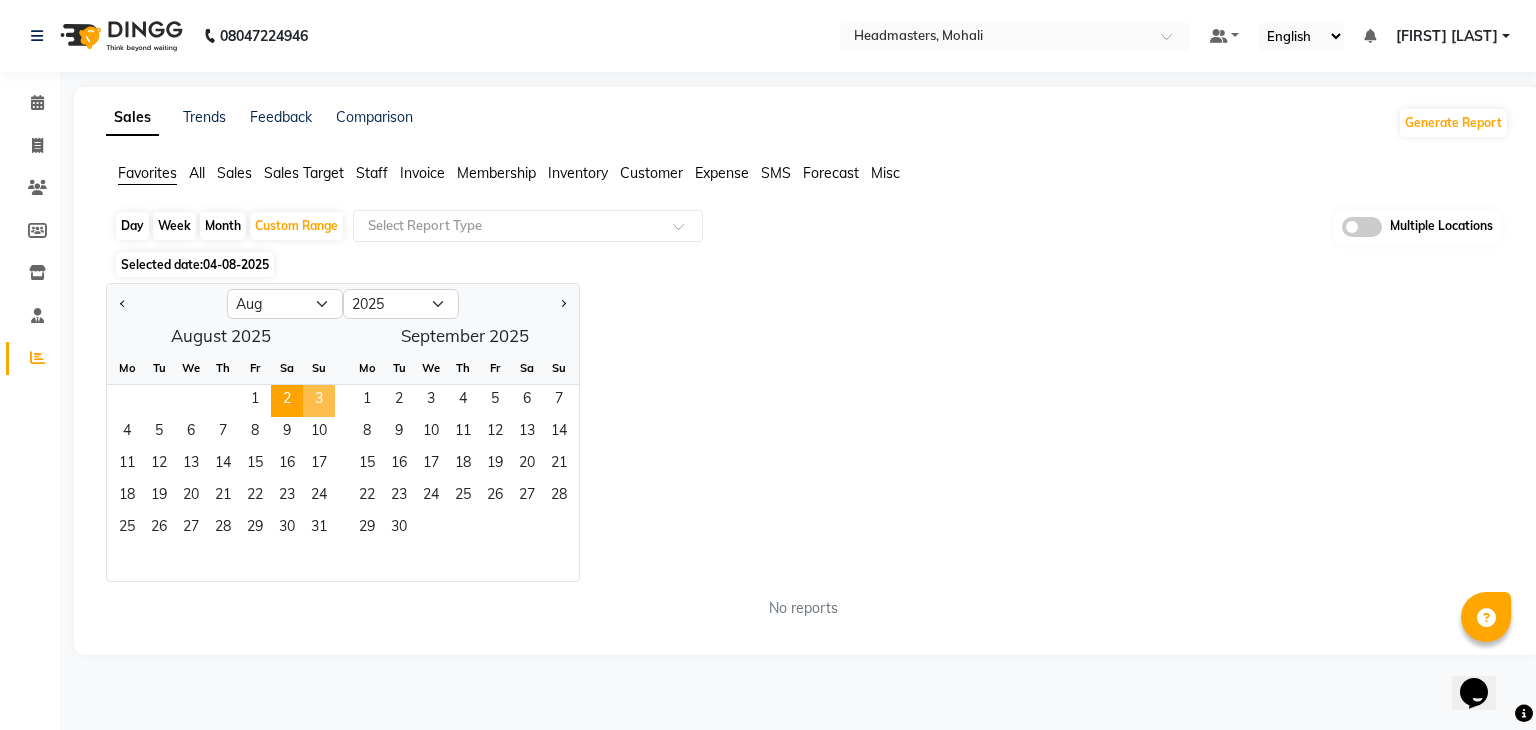 click on "3" 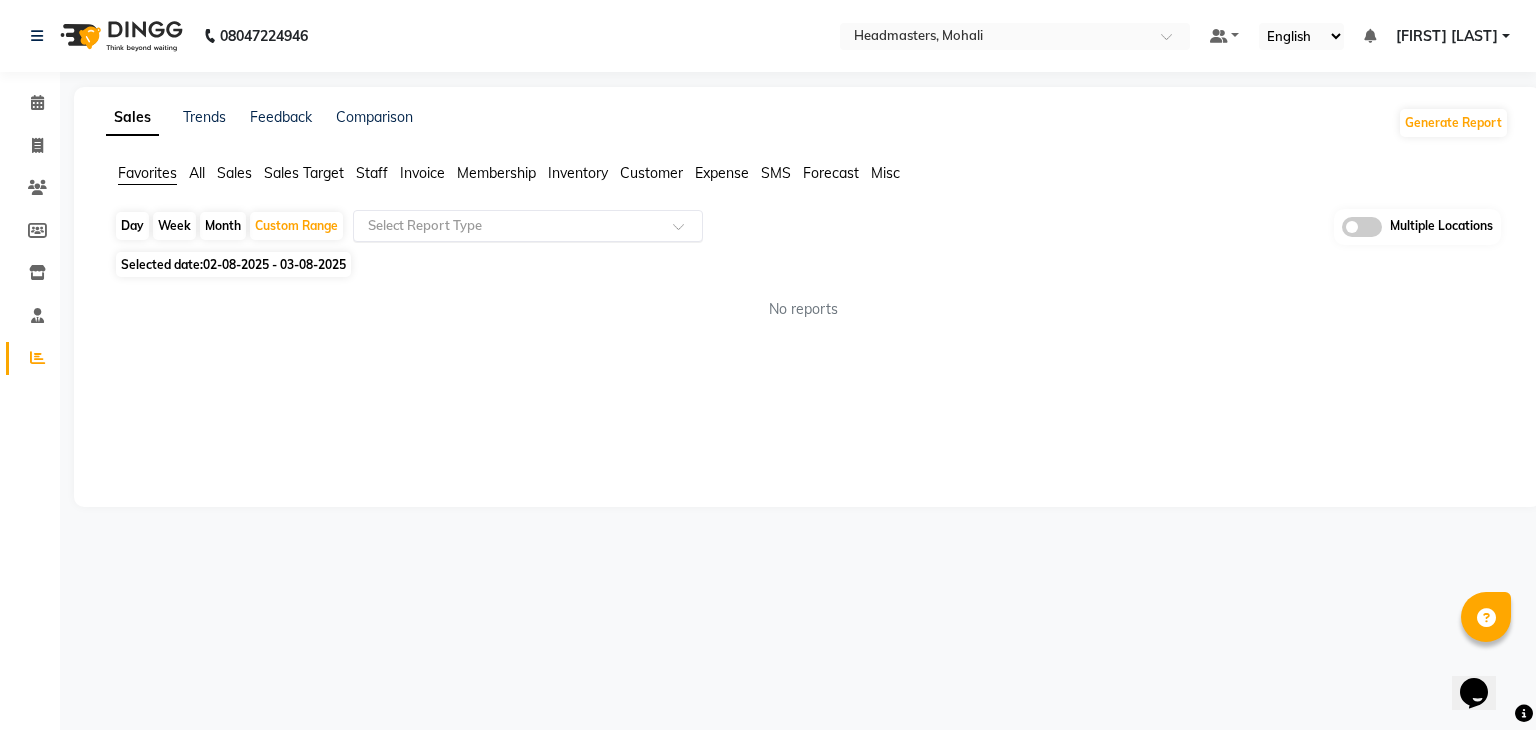 click 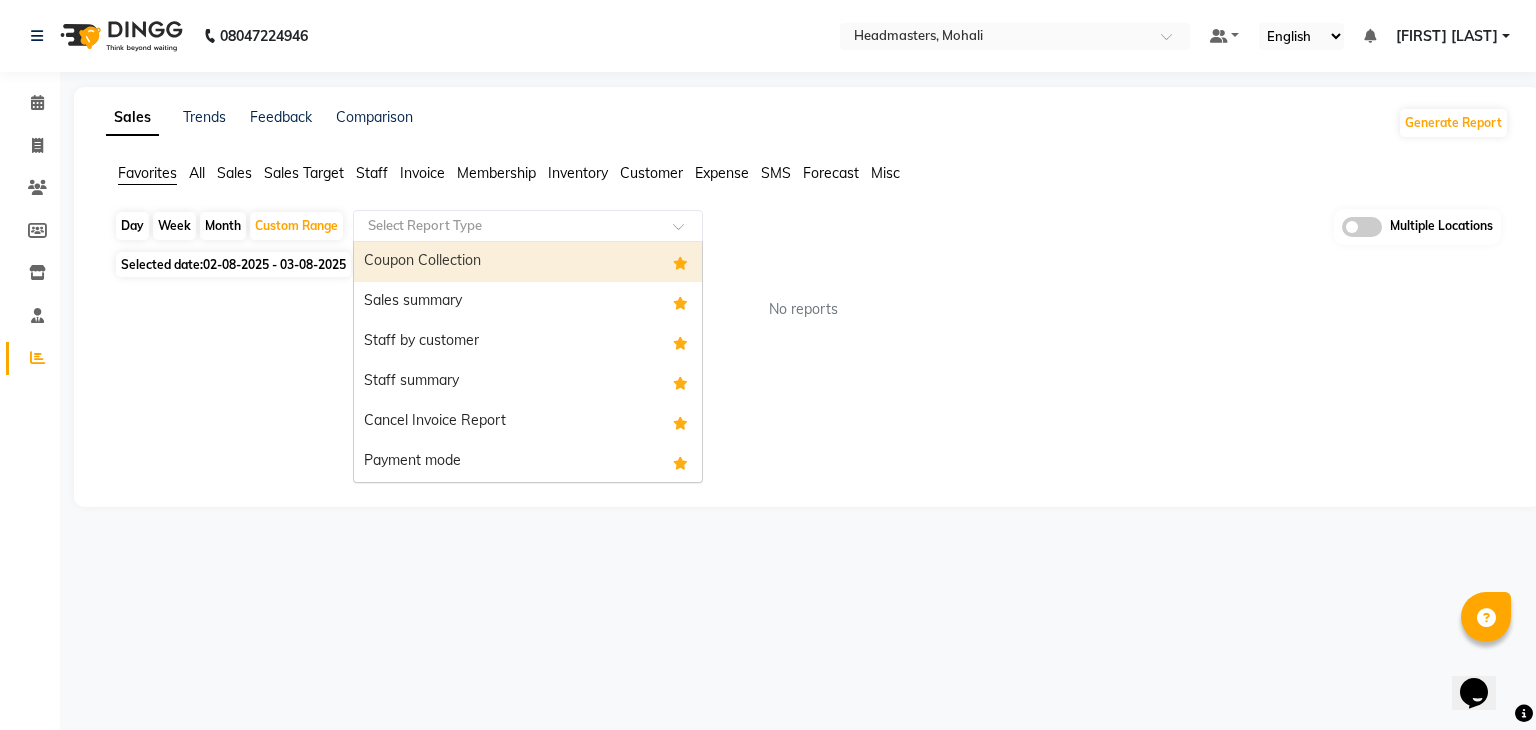 click on "Coupon Collection" at bounding box center [528, 262] 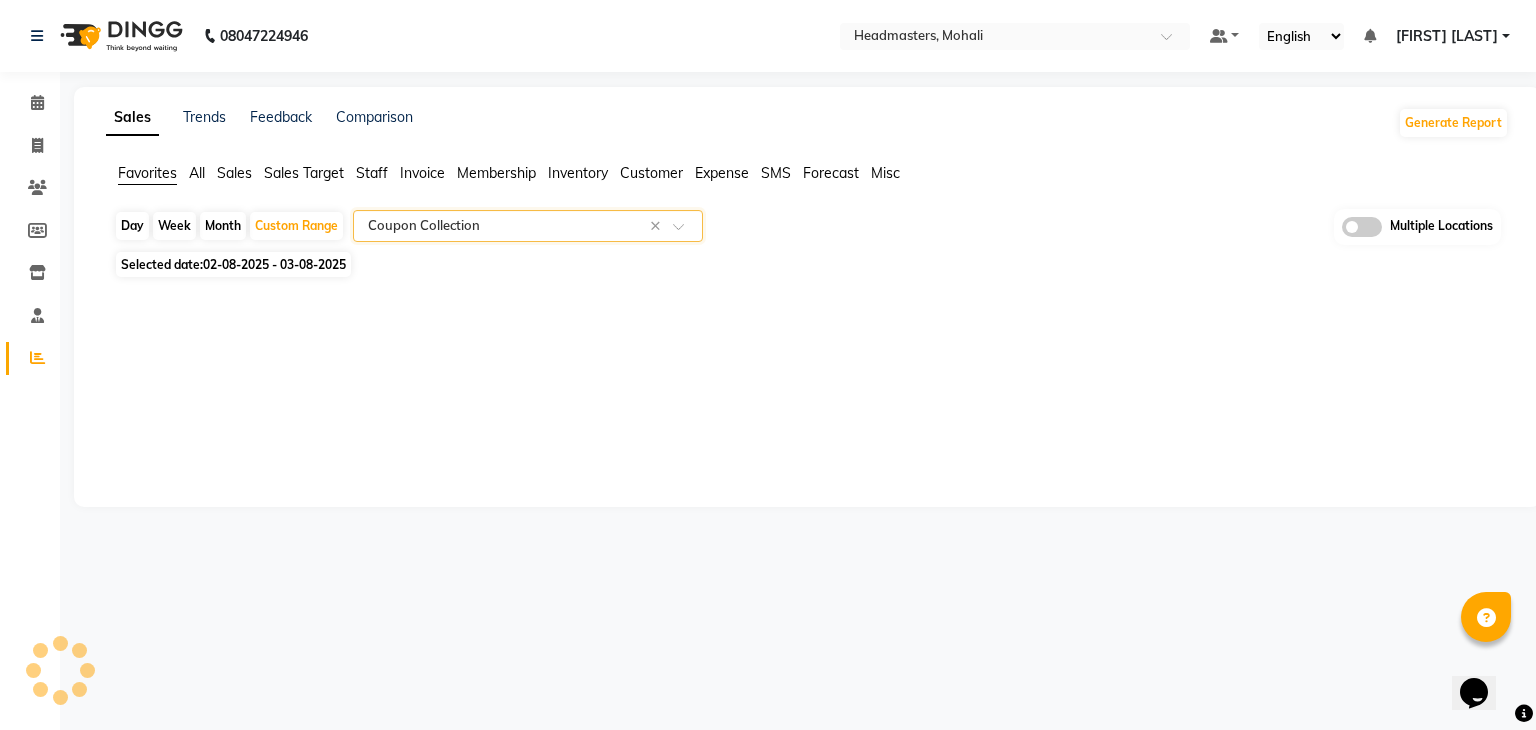 click on "Sales Trends Feedback Comparison Generate Report Favorites All Sales Sales Target Staff Invoice Membership Inventory Customer Expense SMS Forecast Misc  Day   Week   Month   Custom Range  Select Report Type × Coupon Collection × Multiple Locations Selected date:  02-08-2025 - 03-08-2025  ★ Mark as Favorite  Choose how you'd like to save "" report to favorites  Save to Personal Favorites:   Only you can see this report in your favorites tab. Share with Organization:   Everyone in your organization can see this report in their favorites tab.  Save to Favorites" 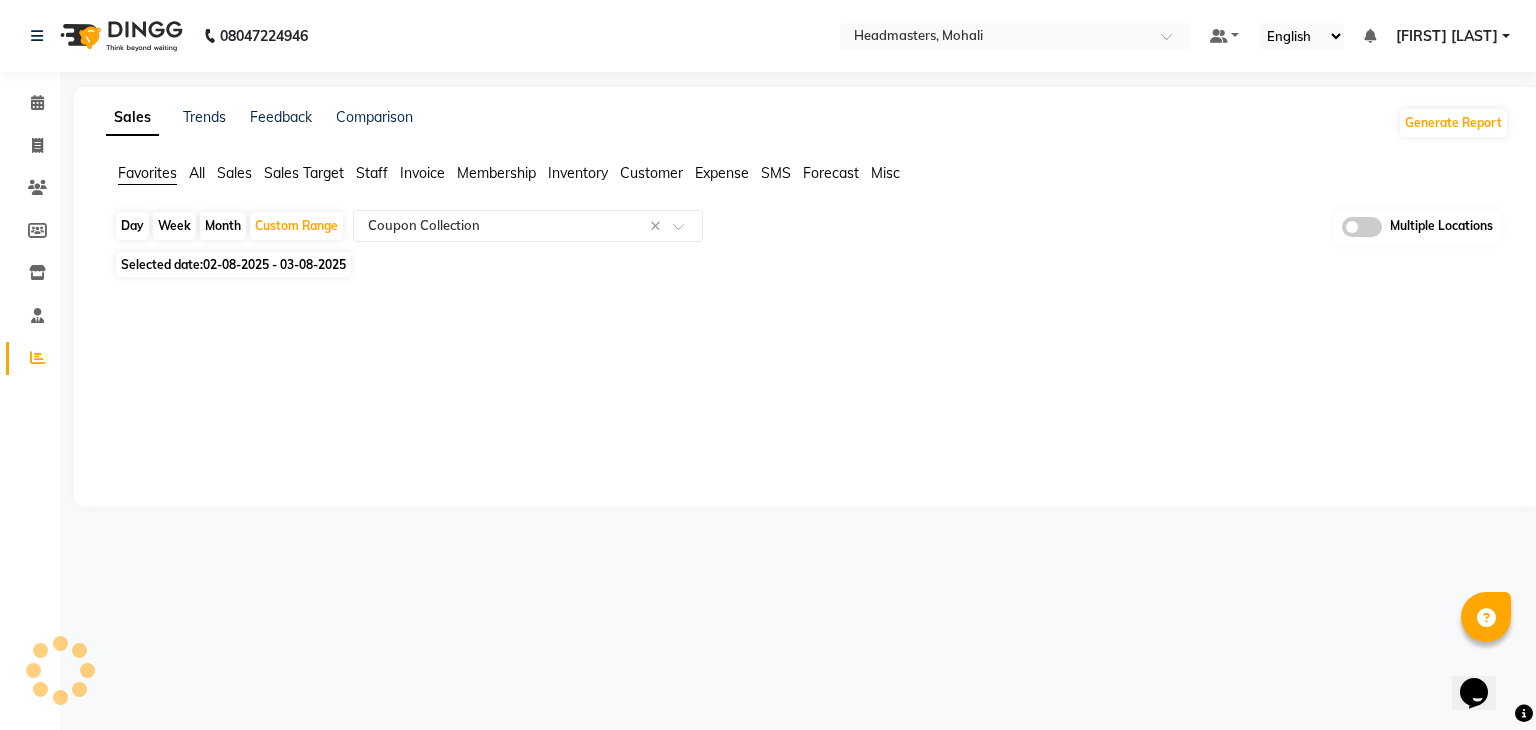 select on "full_report" 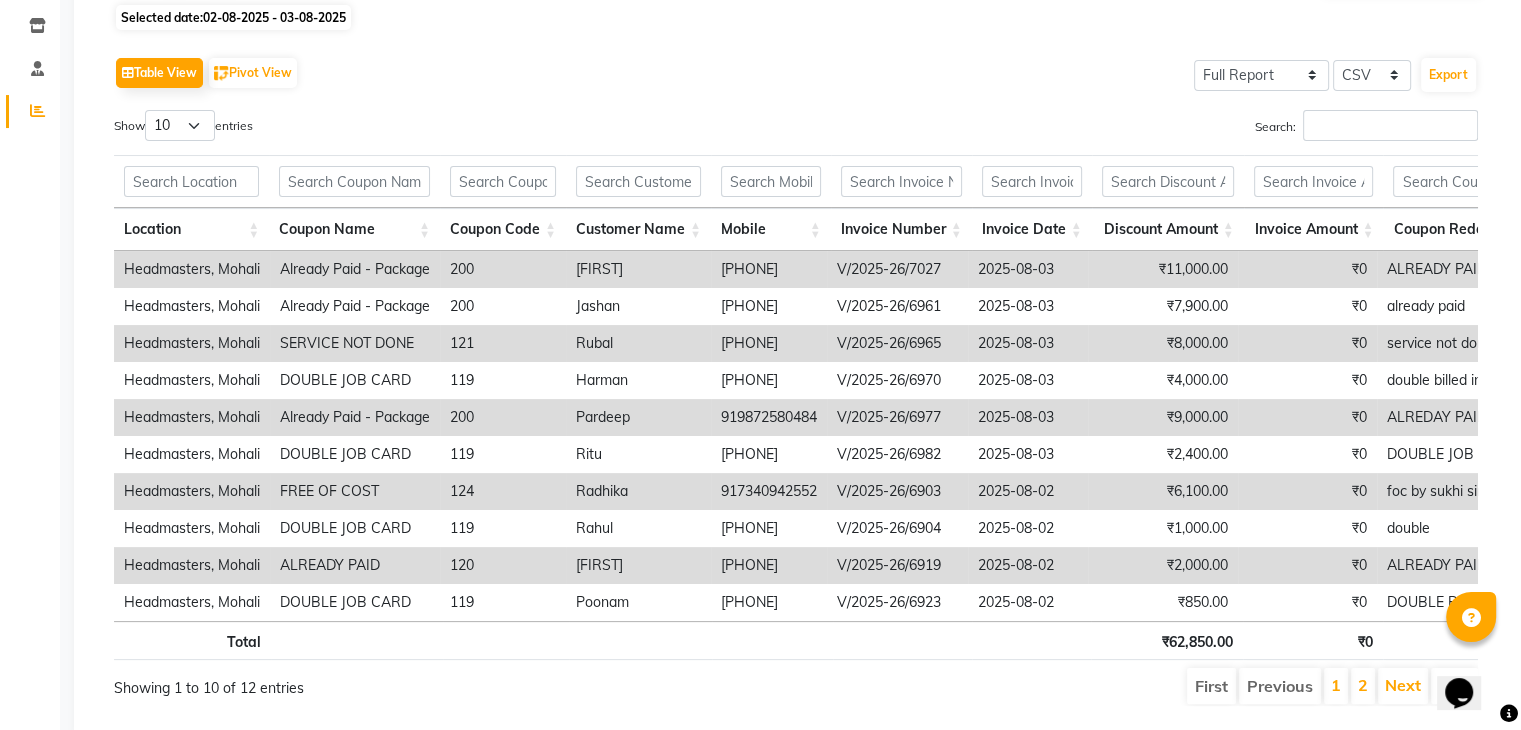 scroll, scrollTop: 317, scrollLeft: 0, axis: vertical 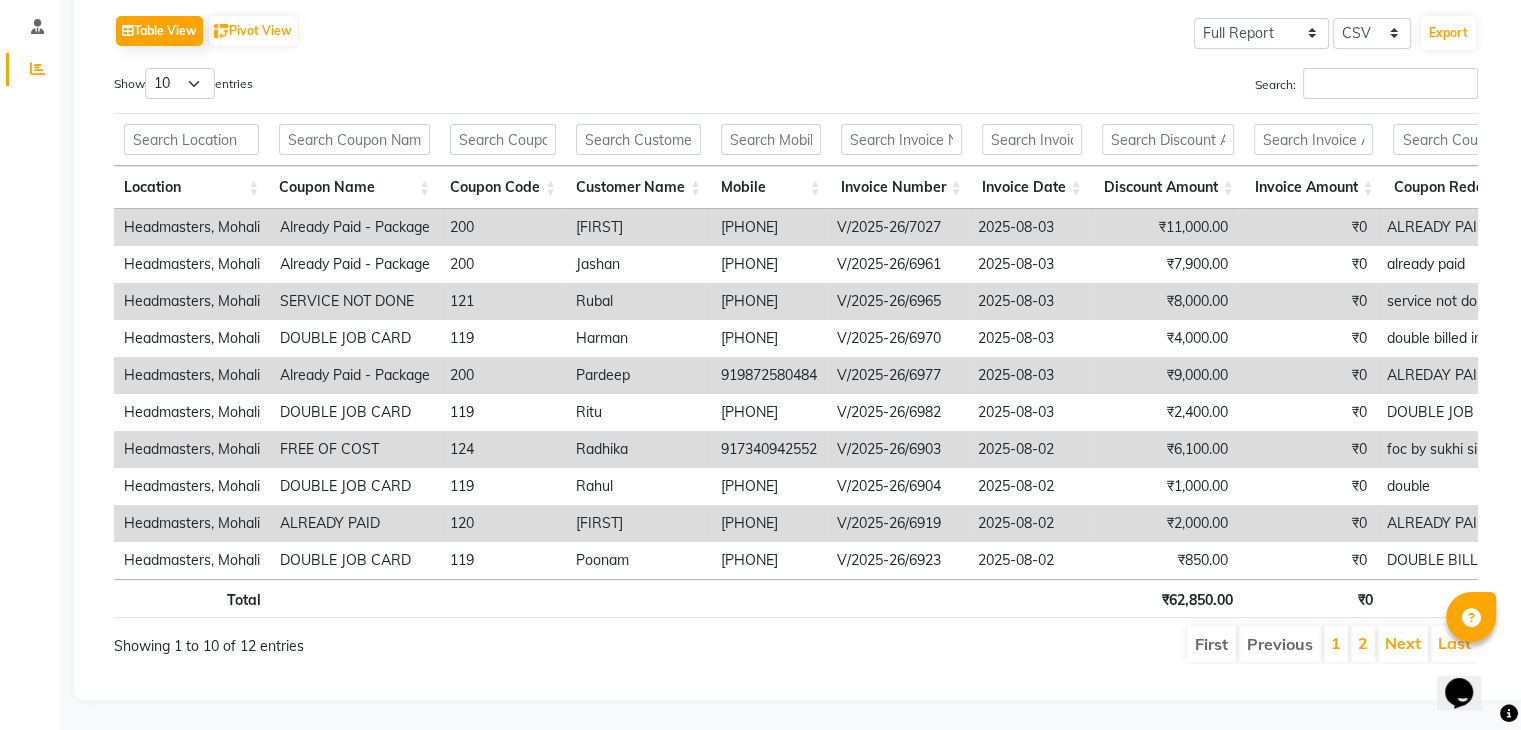 drag, startPoint x: 828, startPoint y: 205, endPoint x: 722, endPoint y: 209, distance: 106.07545 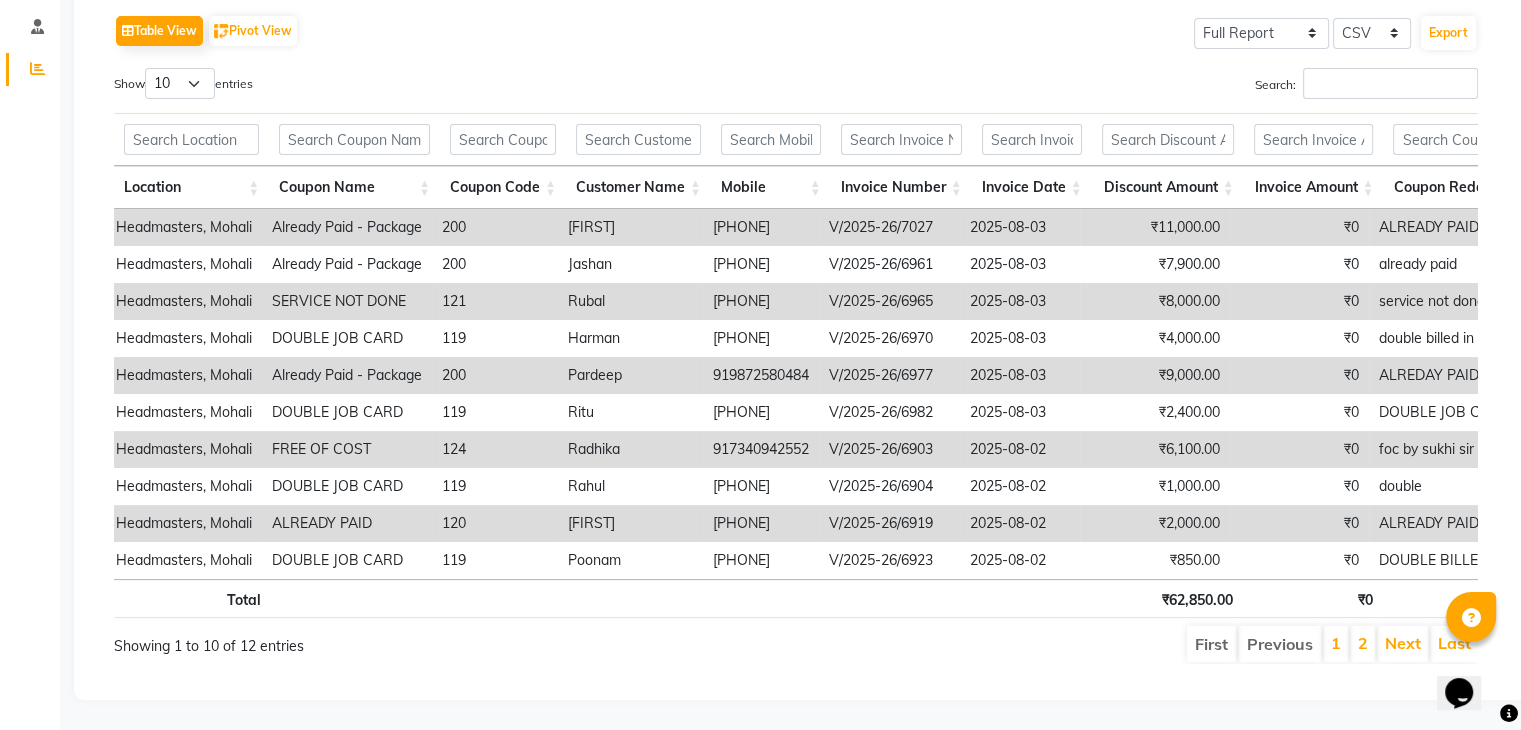 scroll, scrollTop: 0, scrollLeft: 8, axis: horizontal 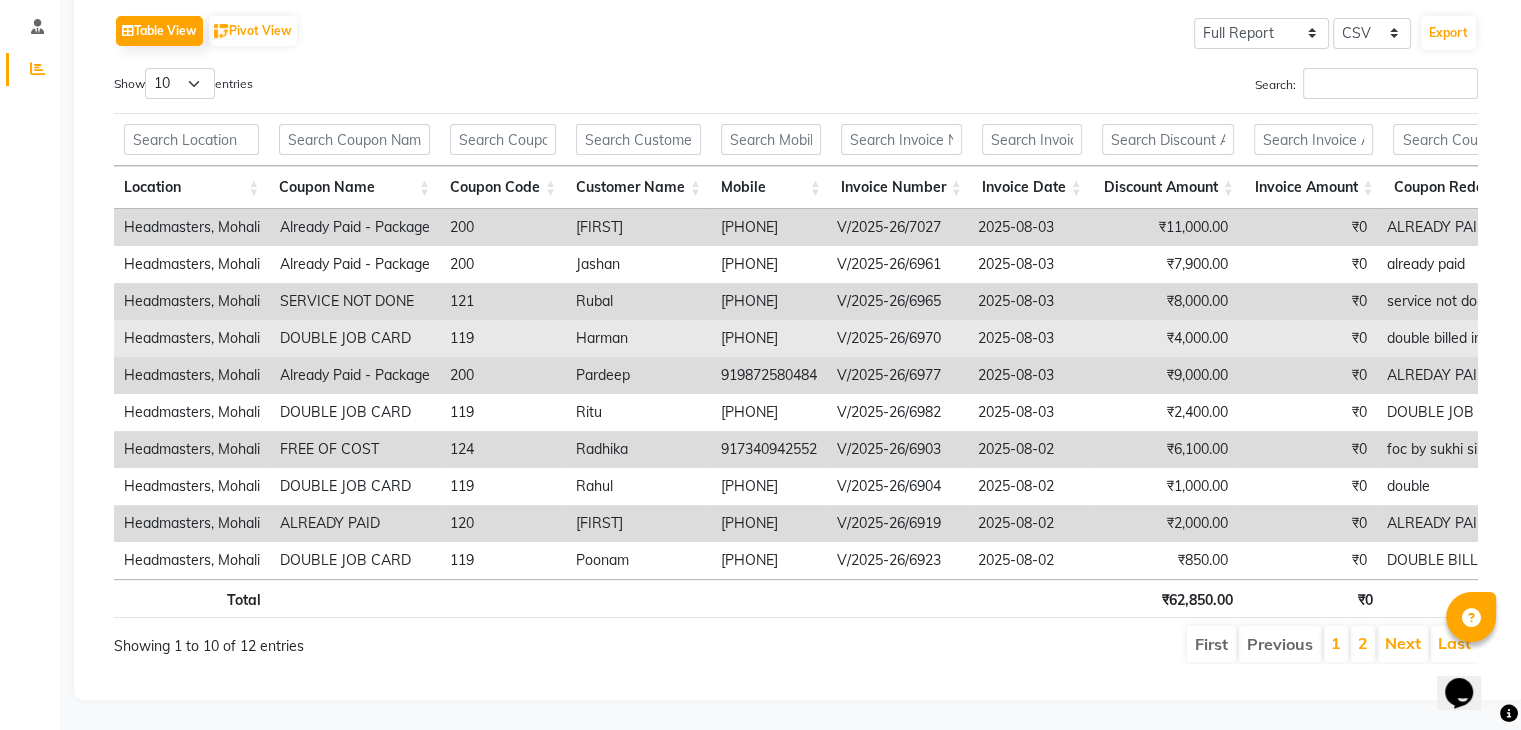 drag, startPoint x: 823, startPoint y: 310, endPoint x: 720, endPoint y: 313, distance: 103.04368 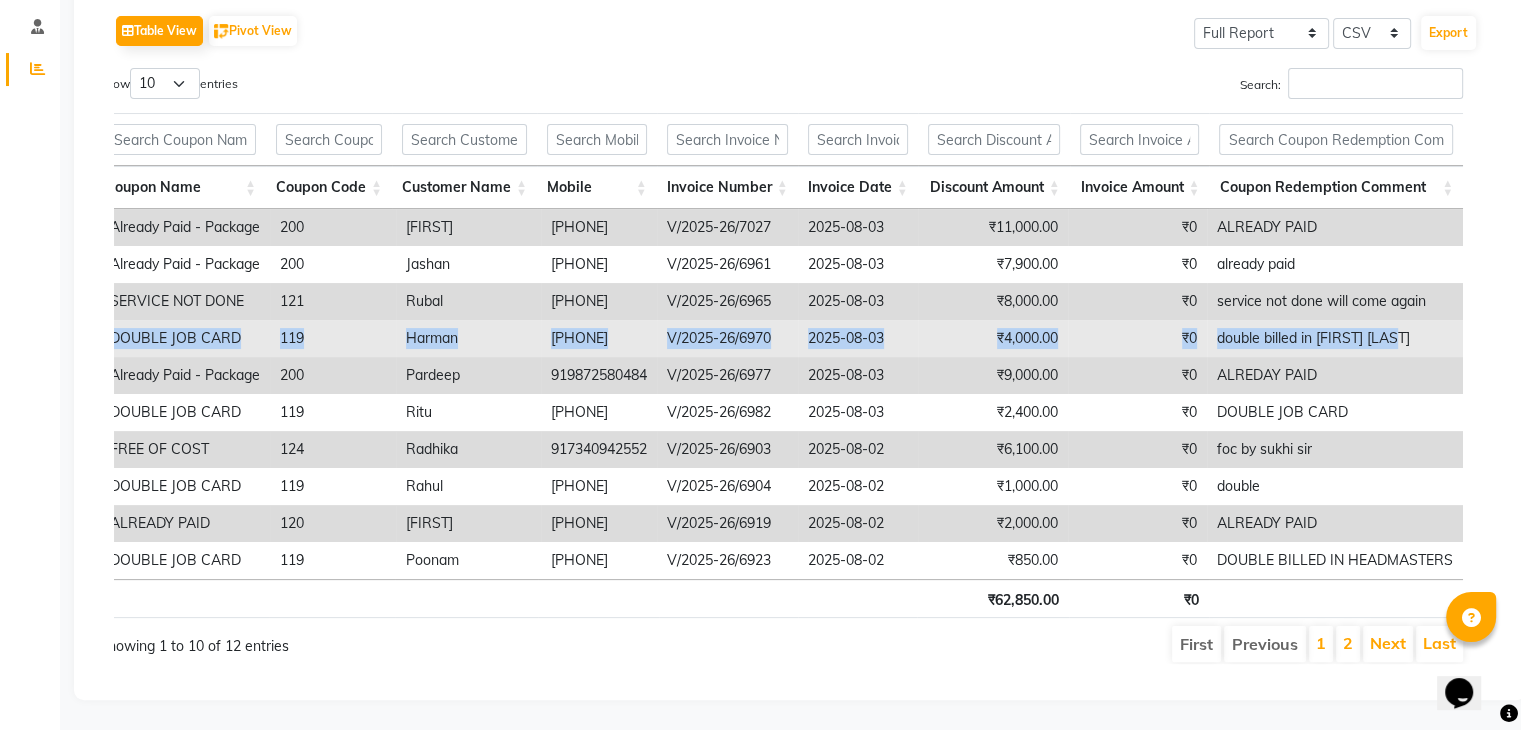 drag, startPoint x: 122, startPoint y: 308, endPoint x: 1428, endPoint y: 310, distance: 1306.0016 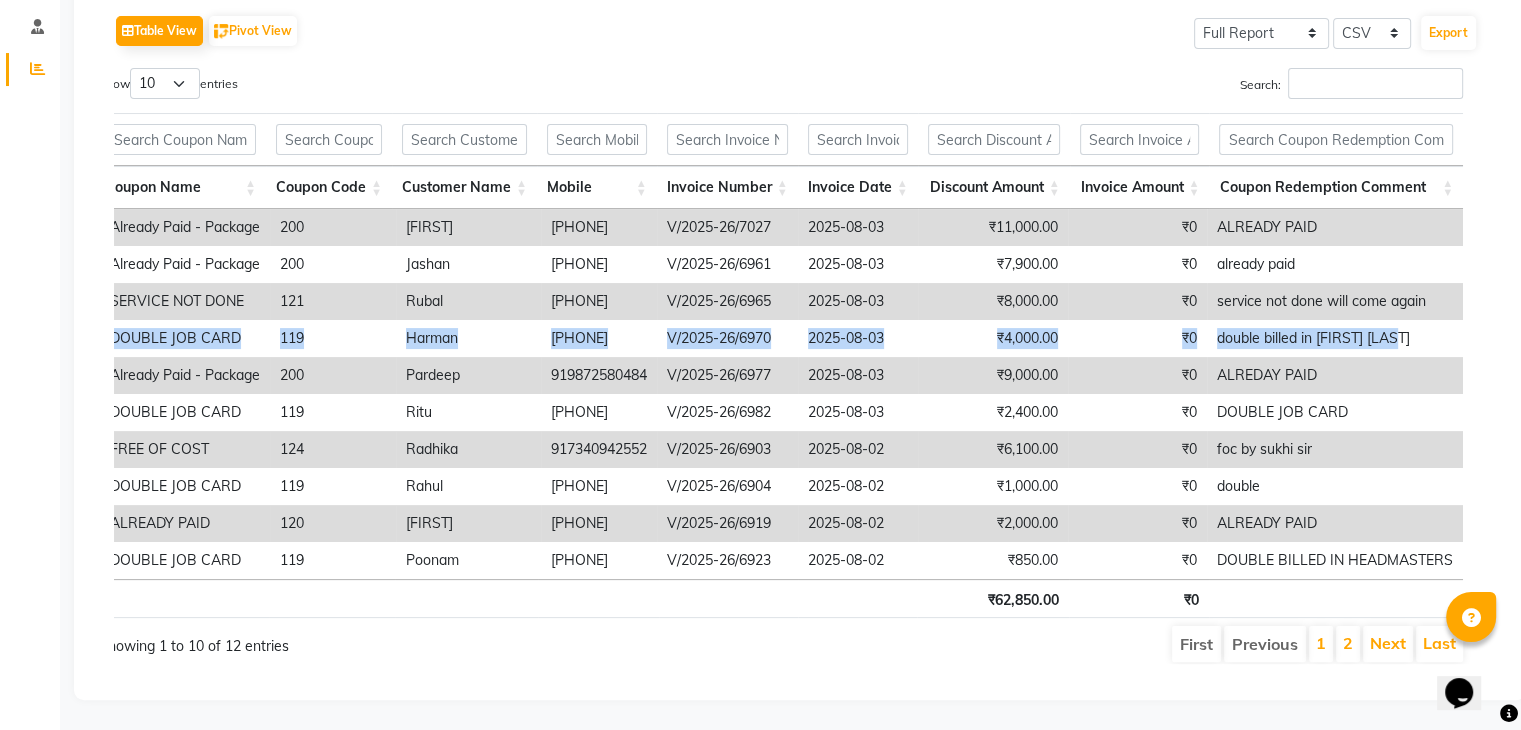 scroll, scrollTop: 0, scrollLeft: 55, axis: horizontal 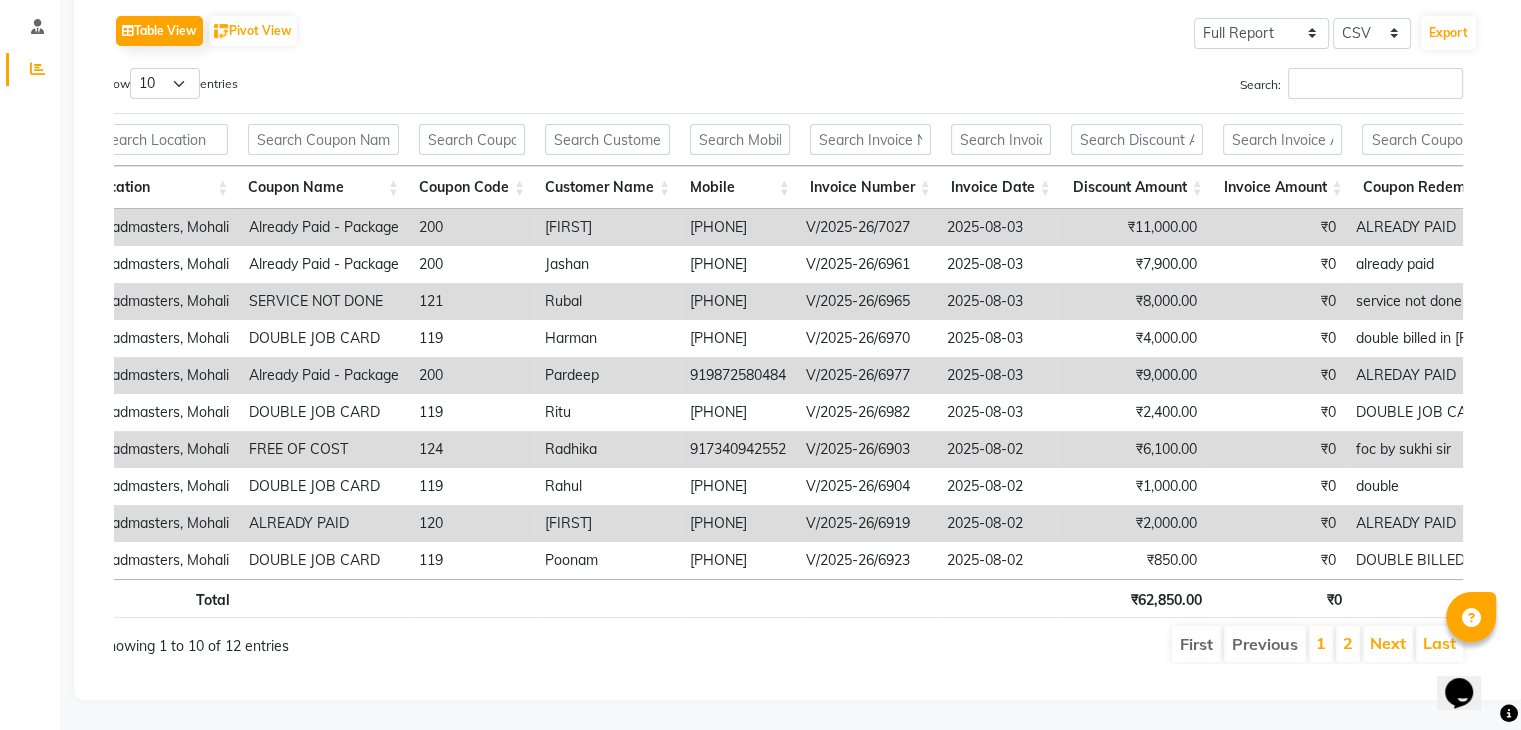 click on "Pardeep" at bounding box center [607, 375] 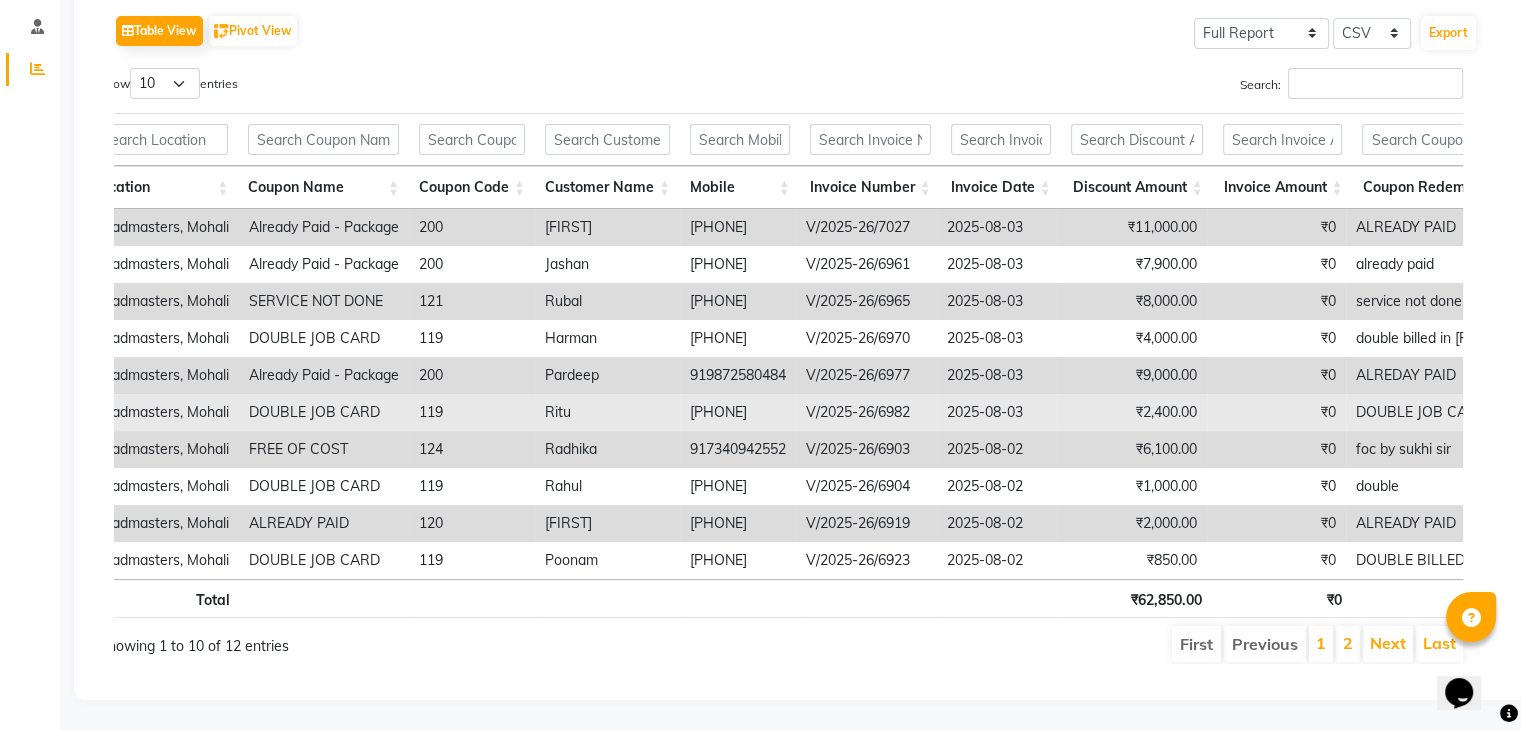 drag, startPoint x: 788, startPoint y: 387, endPoint x: 684, endPoint y: 388, distance: 104.00481 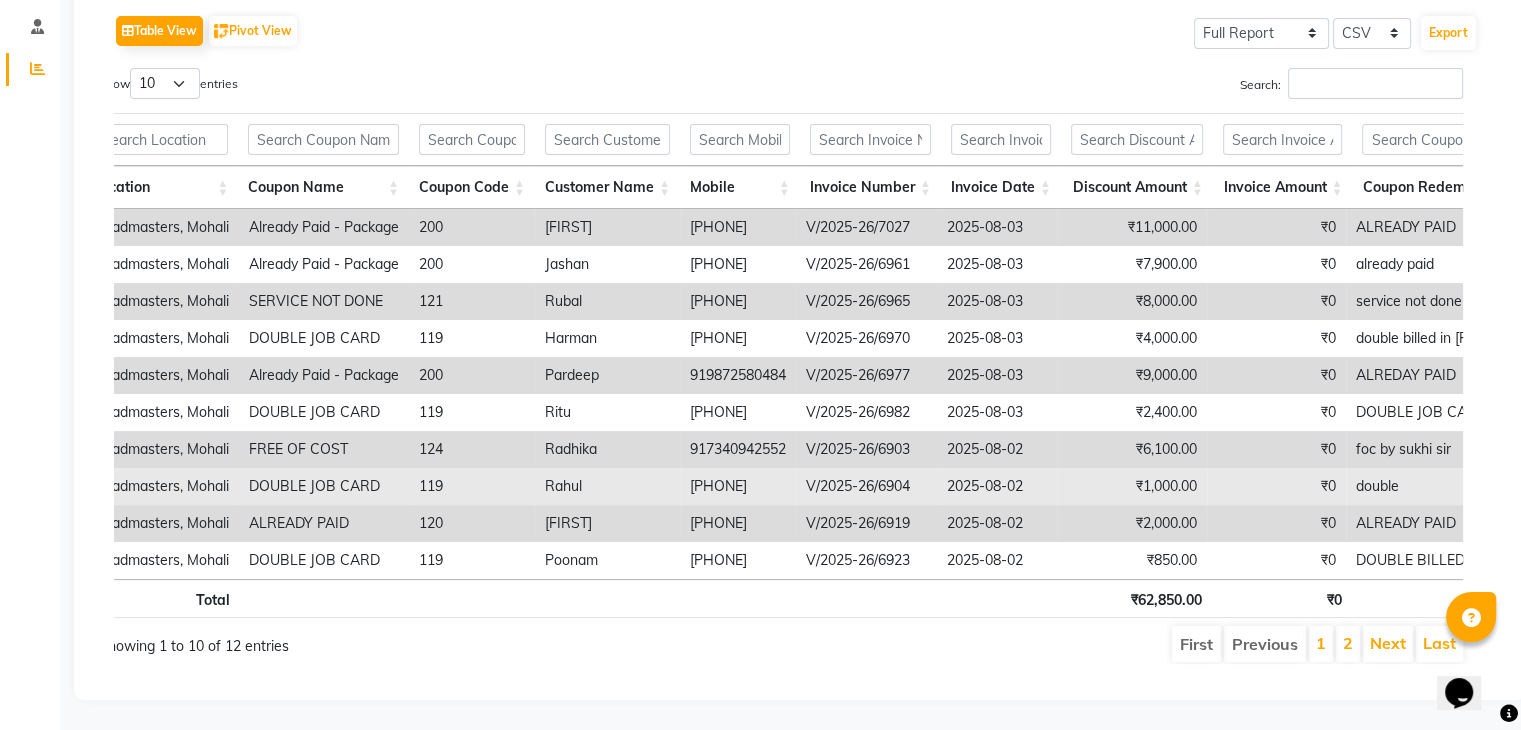 drag, startPoint x: 791, startPoint y: 461, endPoint x: 668, endPoint y: 461, distance: 123 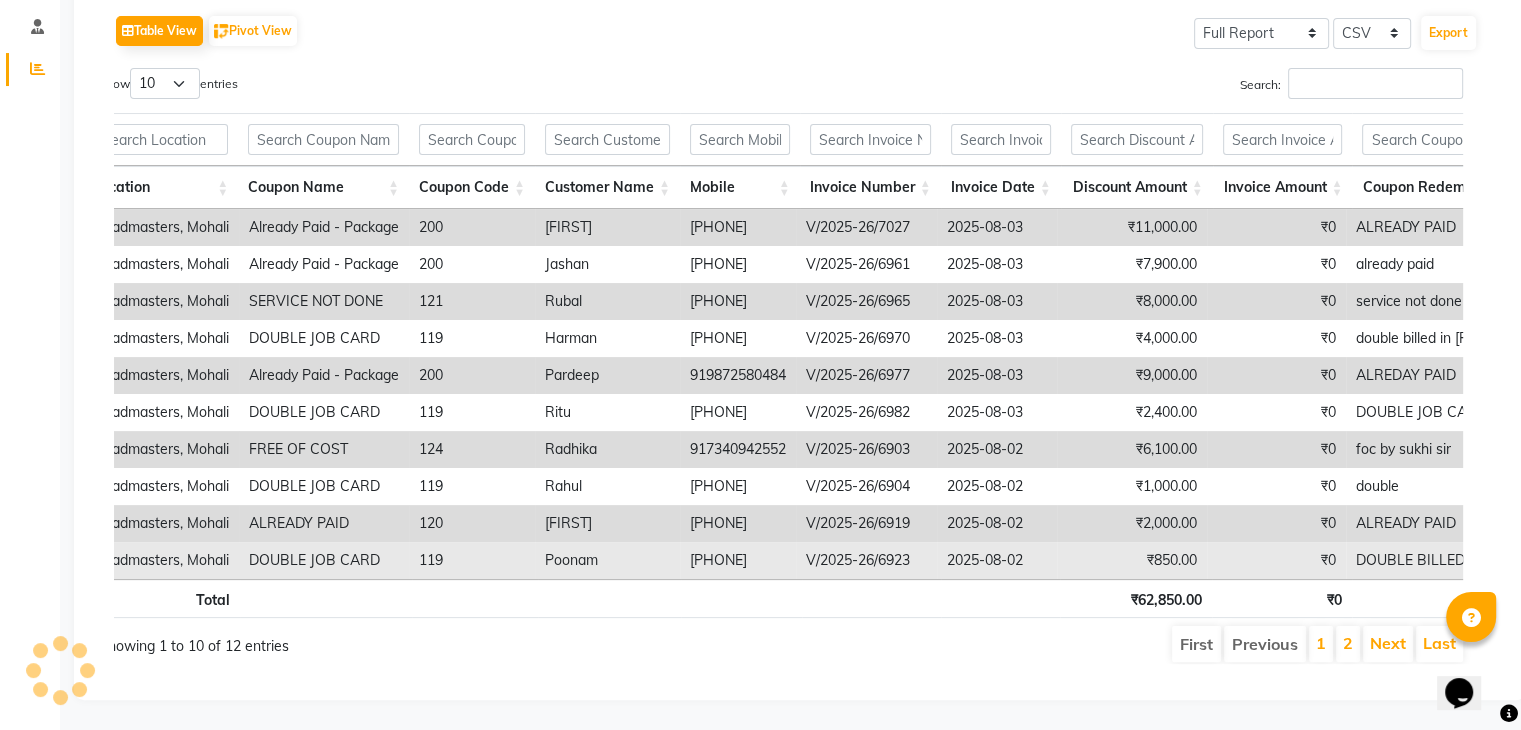 drag, startPoint x: 795, startPoint y: 532, endPoint x: 687, endPoint y: 532, distance: 108 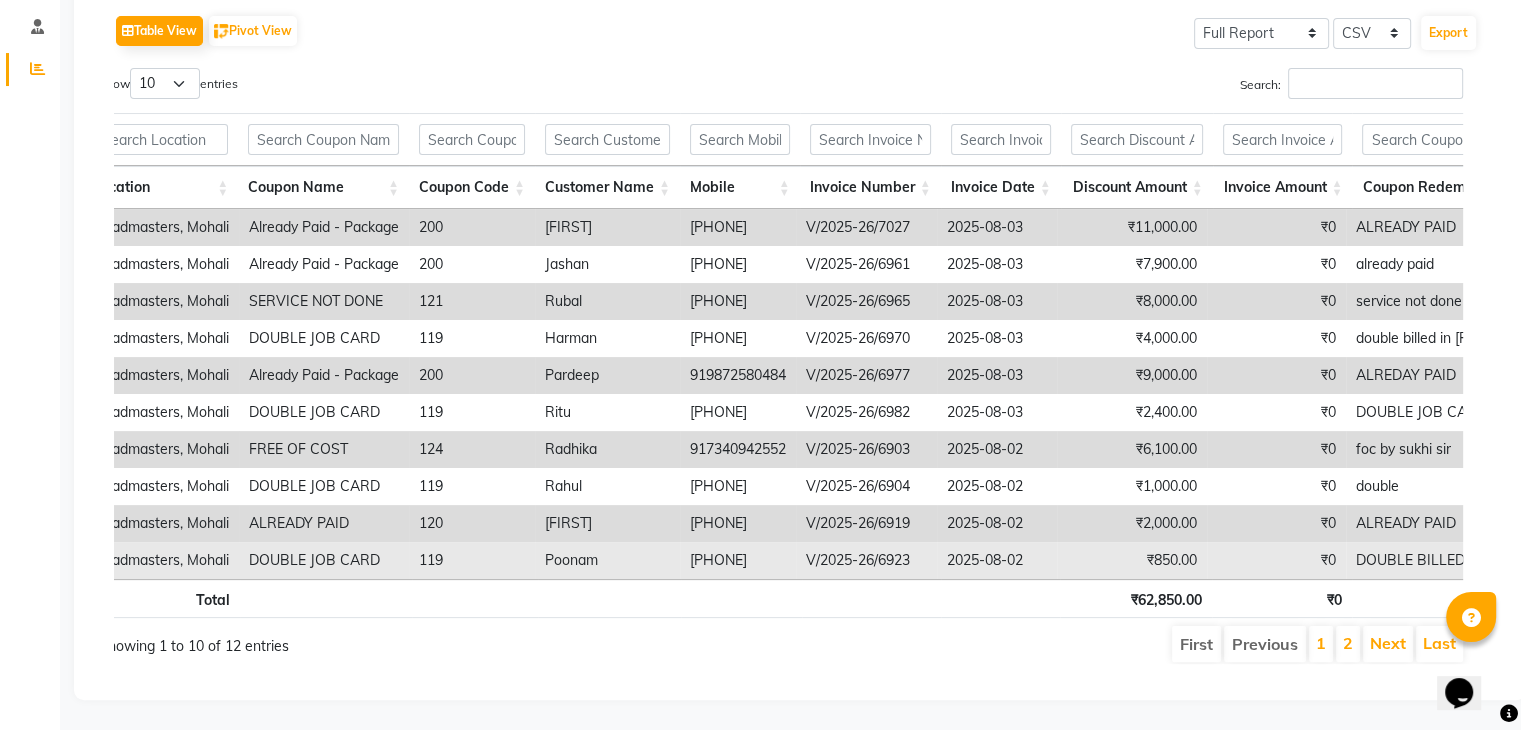 copy on "919134000026" 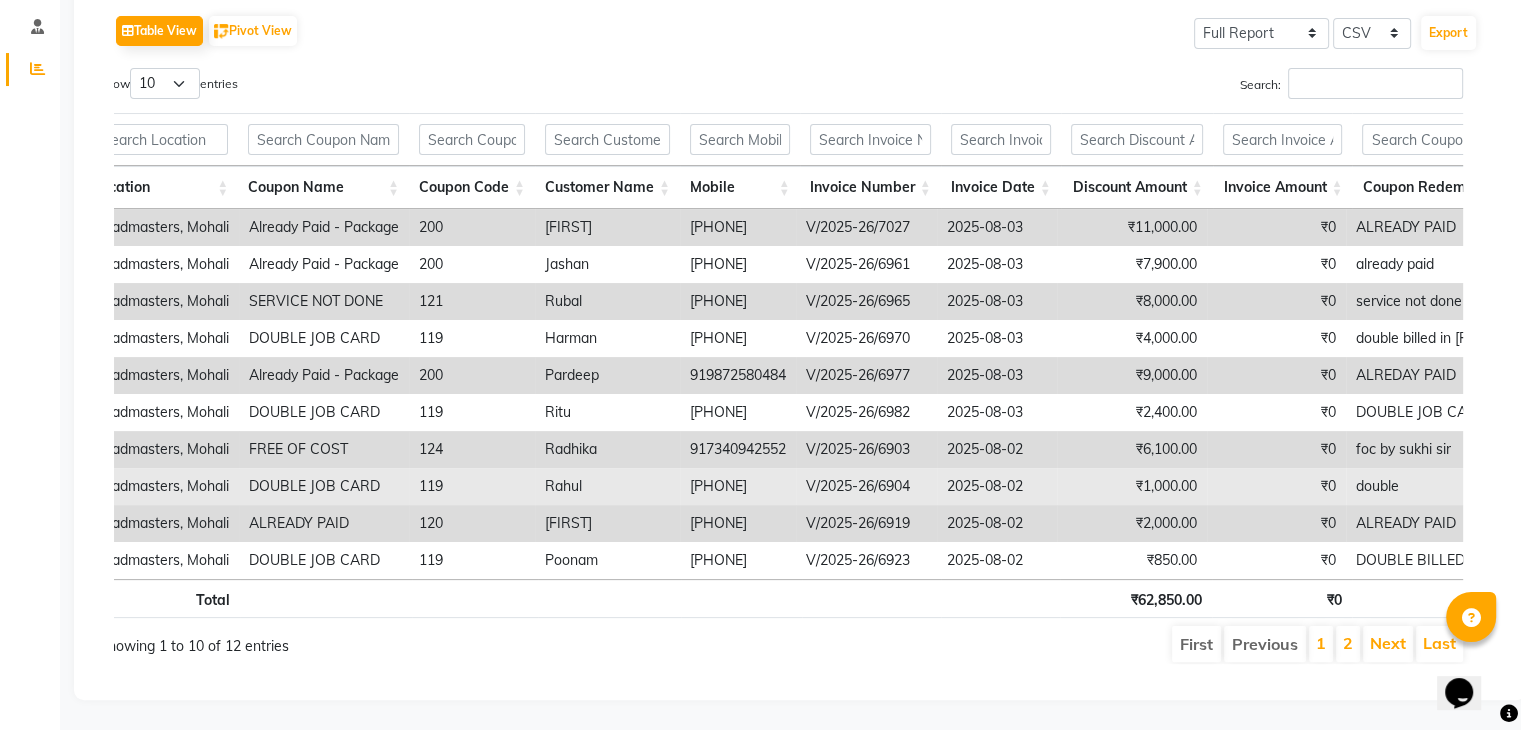 copy on "919134000026" 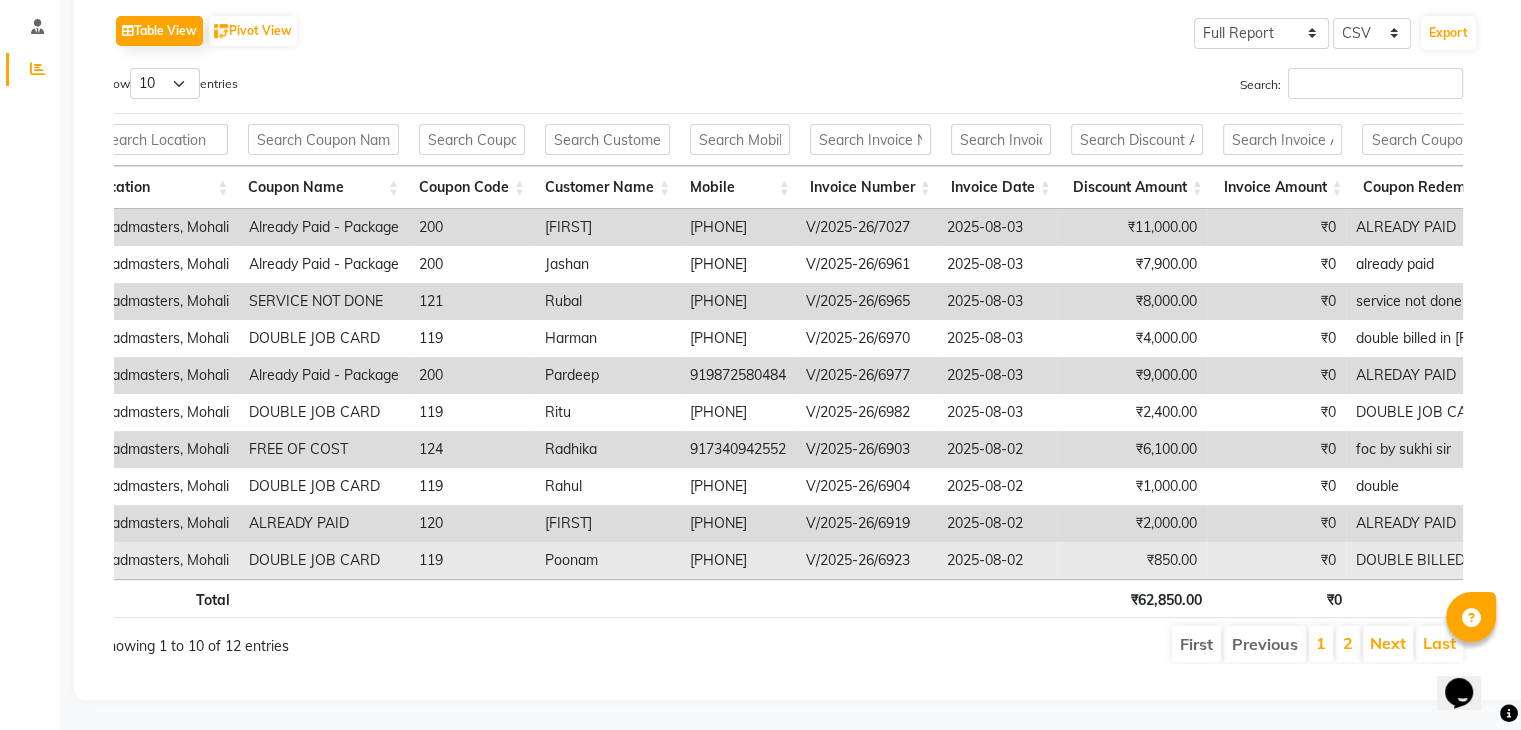 click on "Headmasters, Mohali" at bounding box center (161, 560) 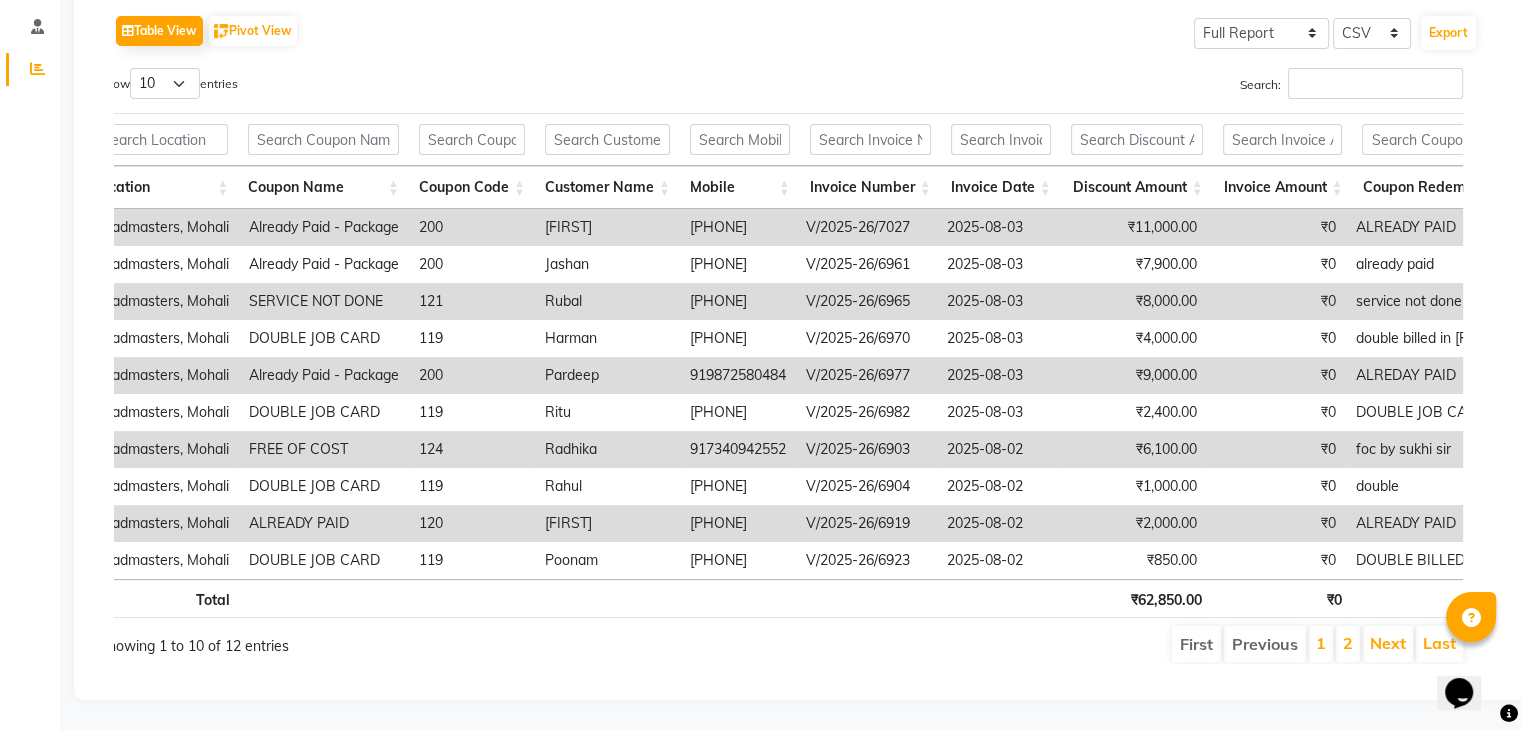scroll, scrollTop: 0, scrollLeft: 0, axis: both 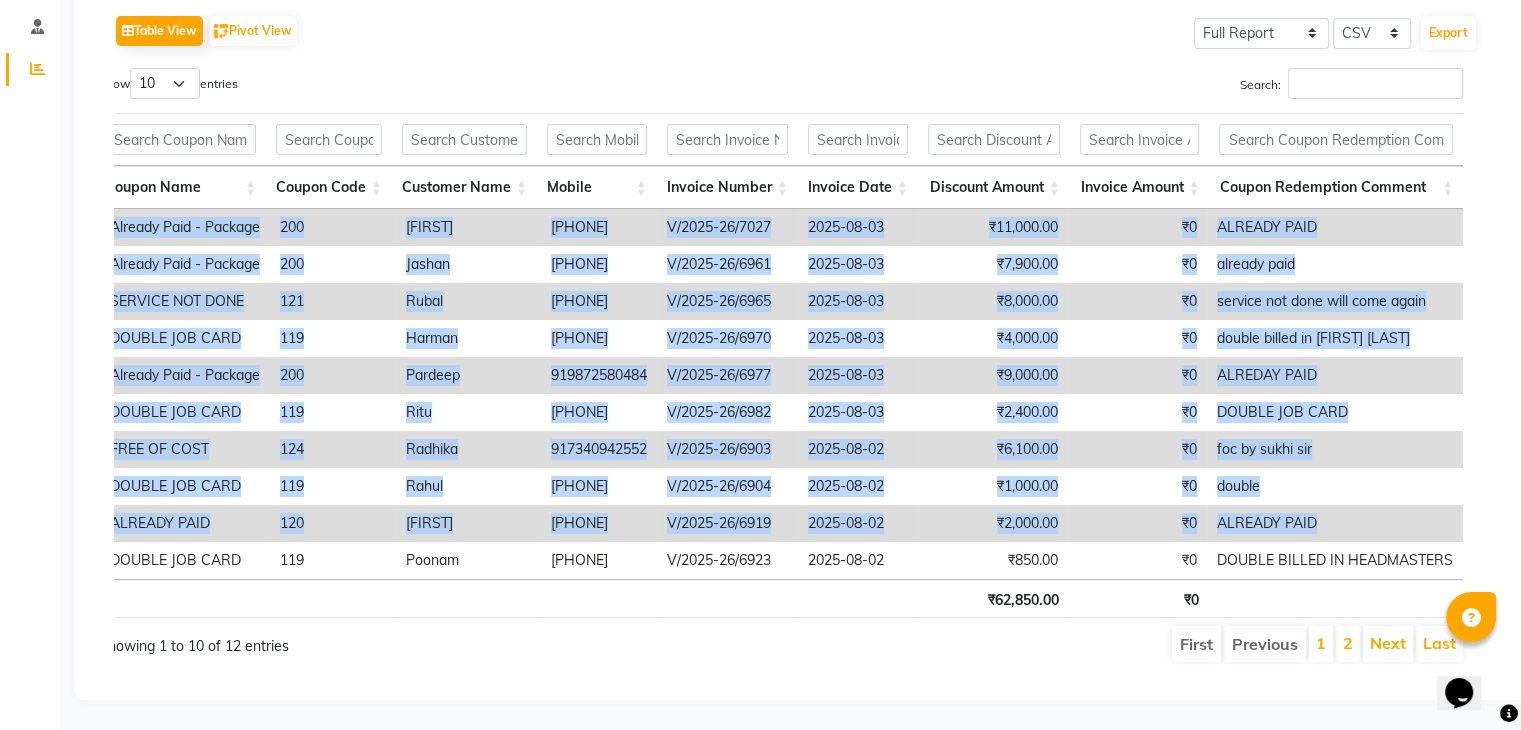 drag, startPoint x: 114, startPoint y: 529, endPoint x: 1535, endPoint y: 485, distance: 1421.681 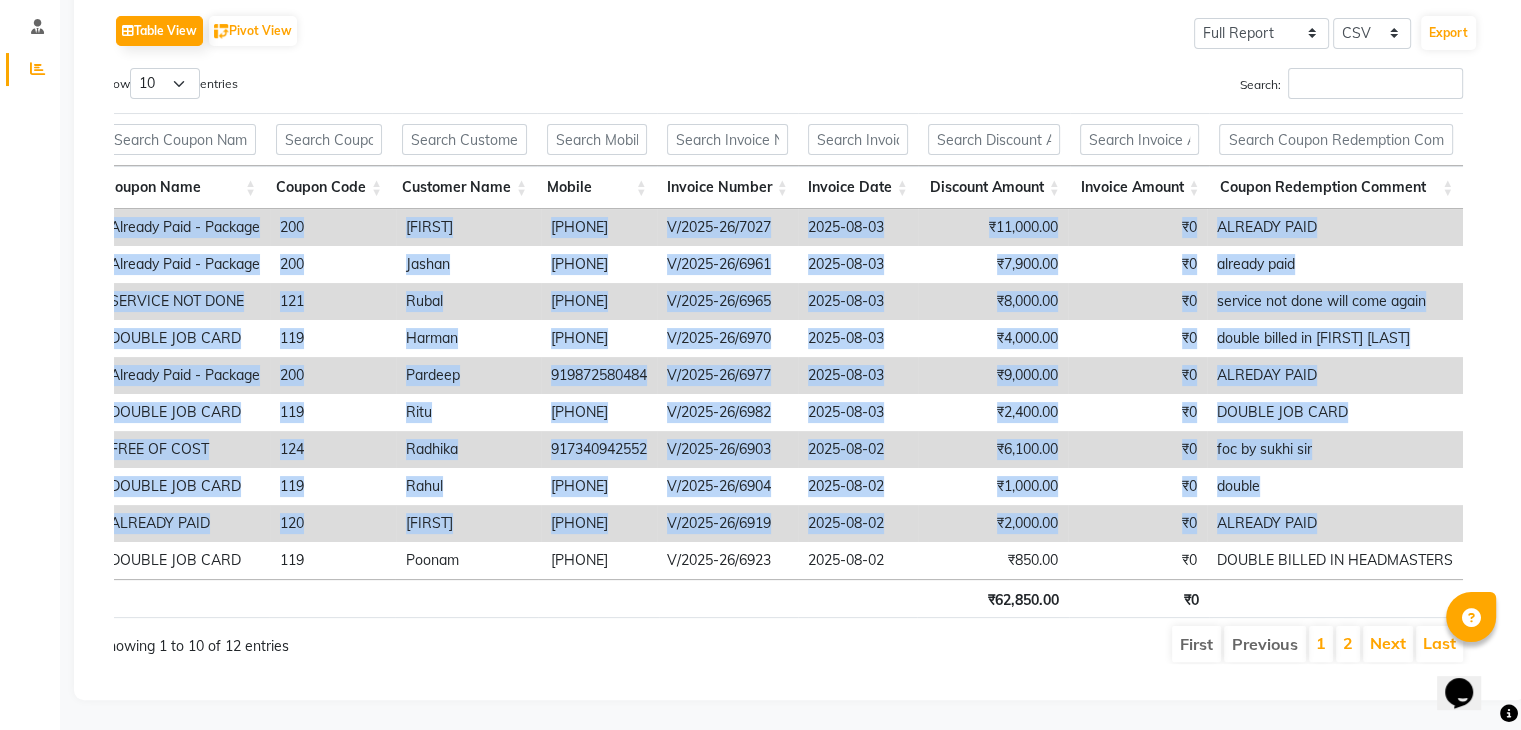 copy on "Location Coupon Name Coupon Code Customer Name Mobile Invoice Number Invoice Date Discount Amount Invoice Amount Coupon Redemption Comment Total ₹62,850.00 ₹0 Headmasters, Mohali Already Paid - Package   200 Harpeet  917973223265 V/2025-26/7027 2025-08-03 ₹11,000.00 ₹0 ALREADY PAID Headmasters, Mohali Already Paid - Package   200 Jashan  919878102402 V/2025-26/6961 2025-08-03 ₹7,900.00 ₹0 already paid Headmasters, Mohali SERVICE NOT DONE 121 Rubal  919888647963 V/2025-26/6965 2025-08-03 ₹8,000.00 ₹0 service not done will come again Headmasters, Mohali DOUBLE JOB CARD 119 Harman  918807000015 V/2025-26/6970 2025-08-03 ₹4,000.00 ₹0 double billed in harry badwan Headmasters, Mohali Already Paid - Package   200 Pardeep  919872580484 V/2025-26/6977 2025-08-03 ₹9,000.00 ₹0 ALREDAY PAID  Headmasters, Mohali DOUBLE JOB CARD 119 Ritu  919815324714 V/2025-26/6982 2025-08-03 ₹2,400.00 ₹0 DOUBLE JOB CARD Headmasters, Mohali FREE OF COST 124 Radhika  917340942552 V/2025-26/6903 2025-08-02 ₹6,100.00 ₹0 foc by sukhi sir ..." 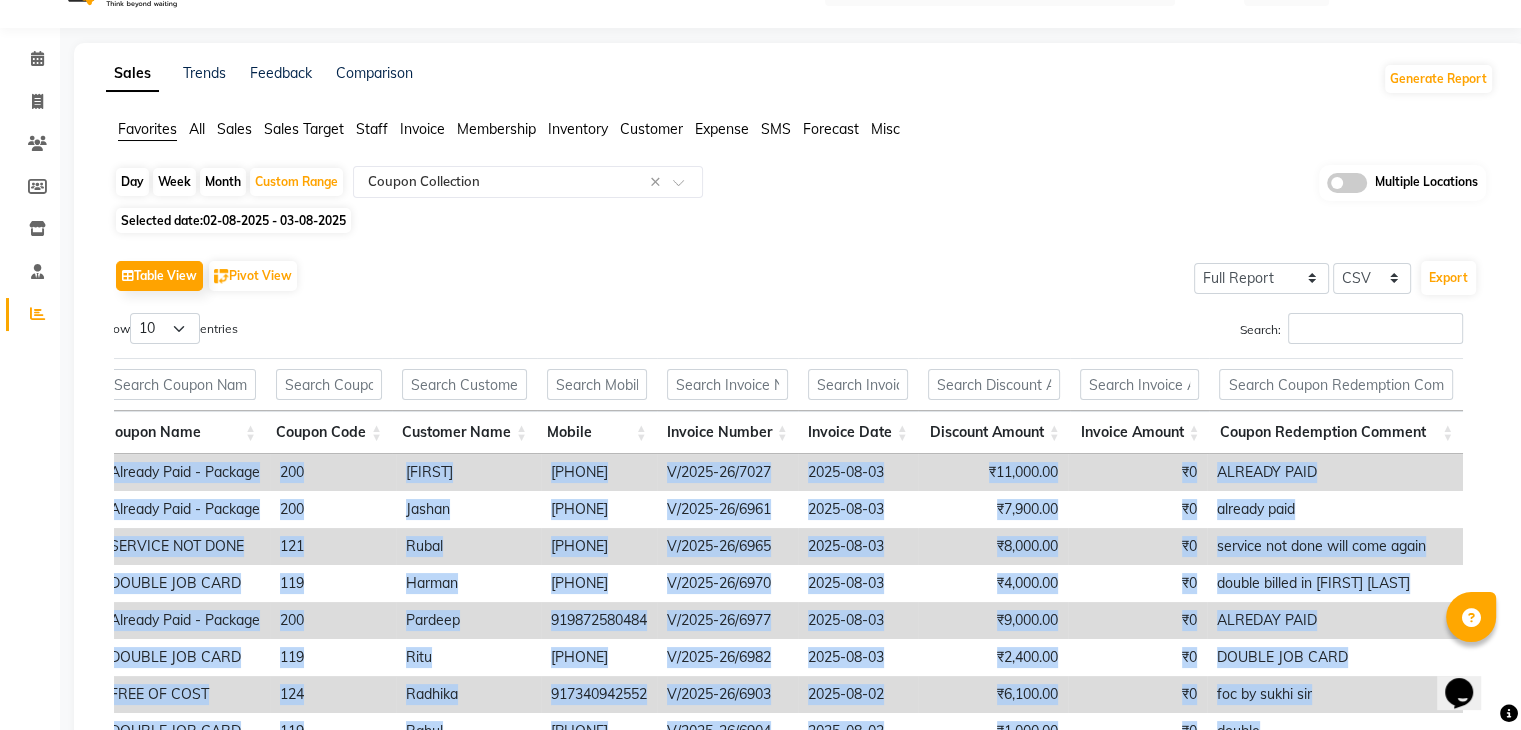 scroll, scrollTop: 0, scrollLeft: 0, axis: both 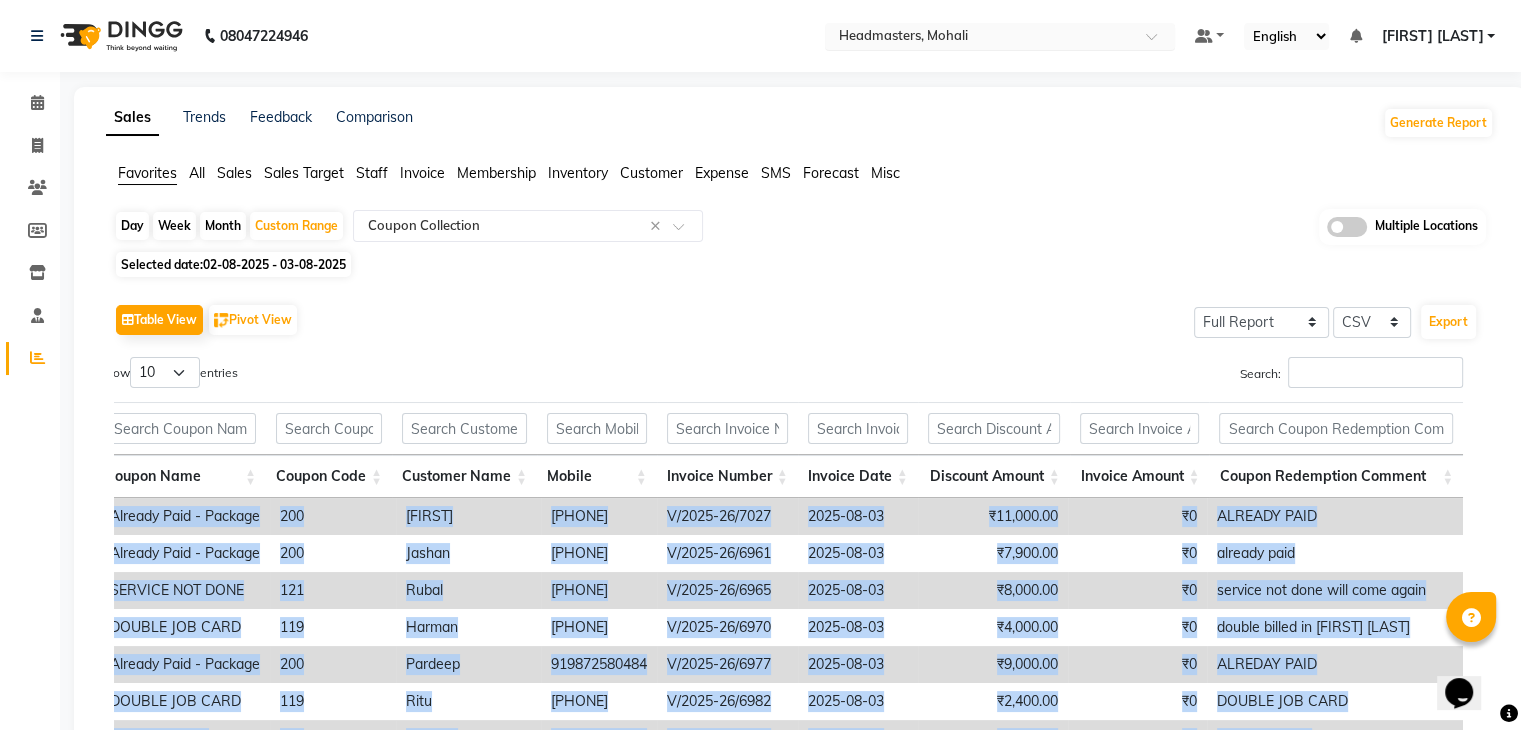 click at bounding box center [980, 38] 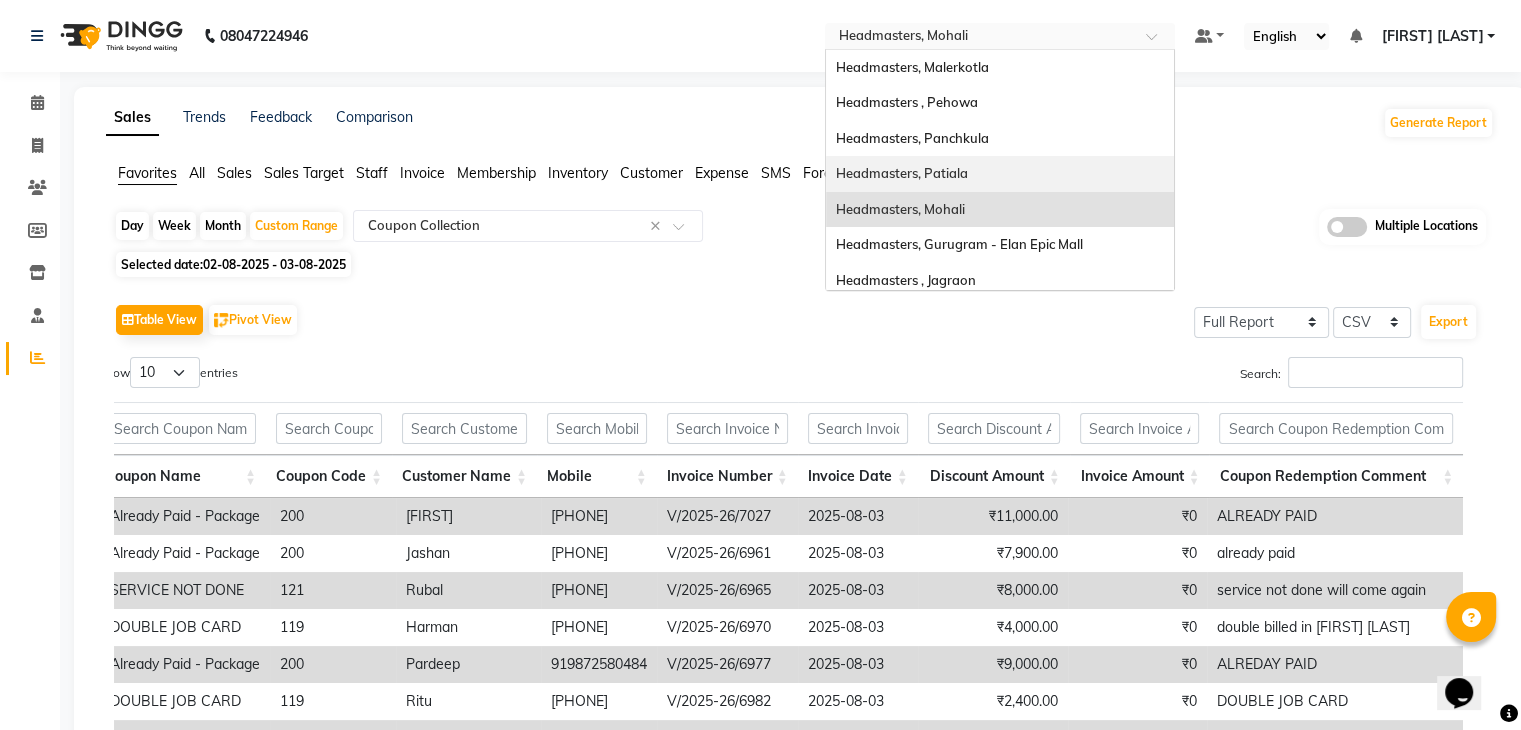 scroll, scrollTop: 328, scrollLeft: 0, axis: vertical 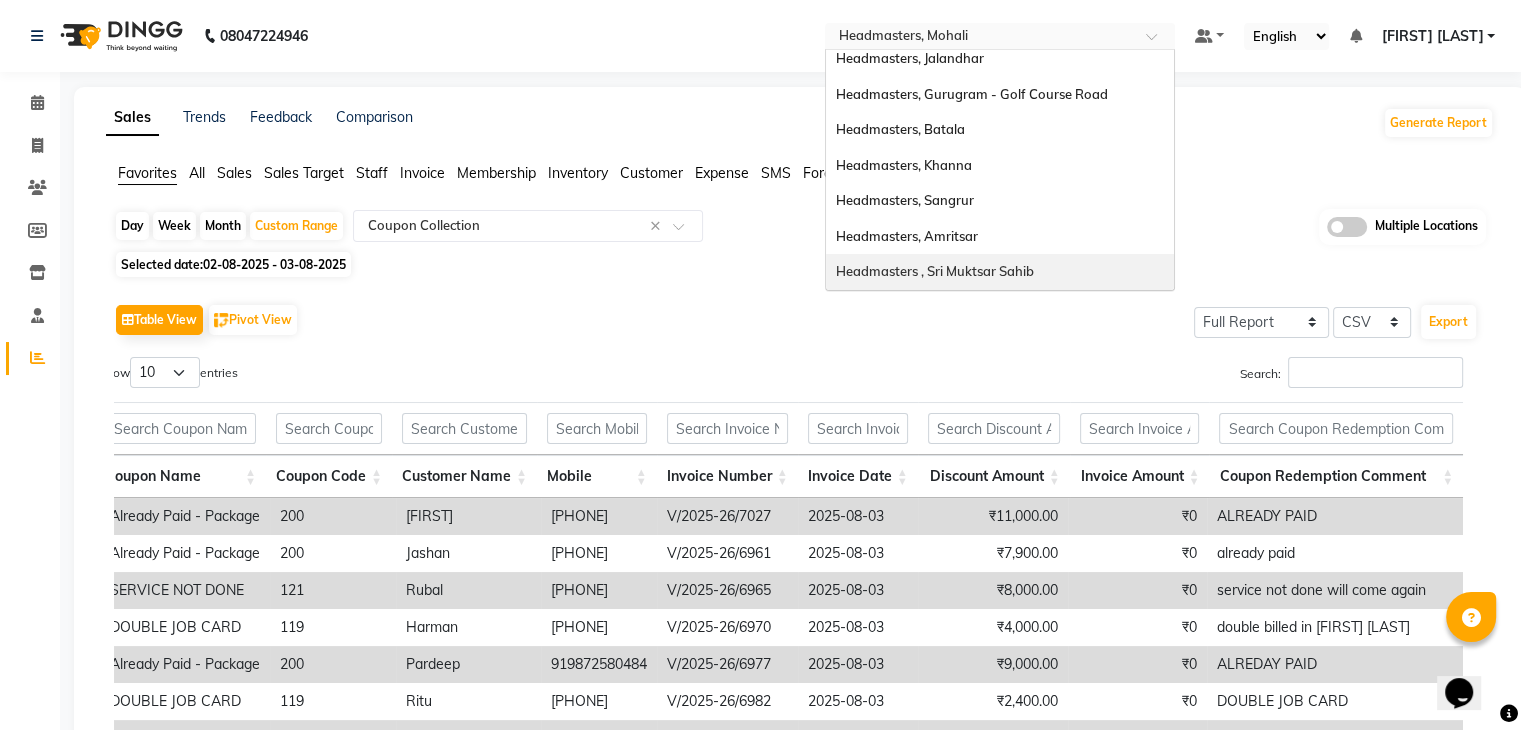 click on "Headmasters , Sri Muktsar Sahib" at bounding box center [935, 271] 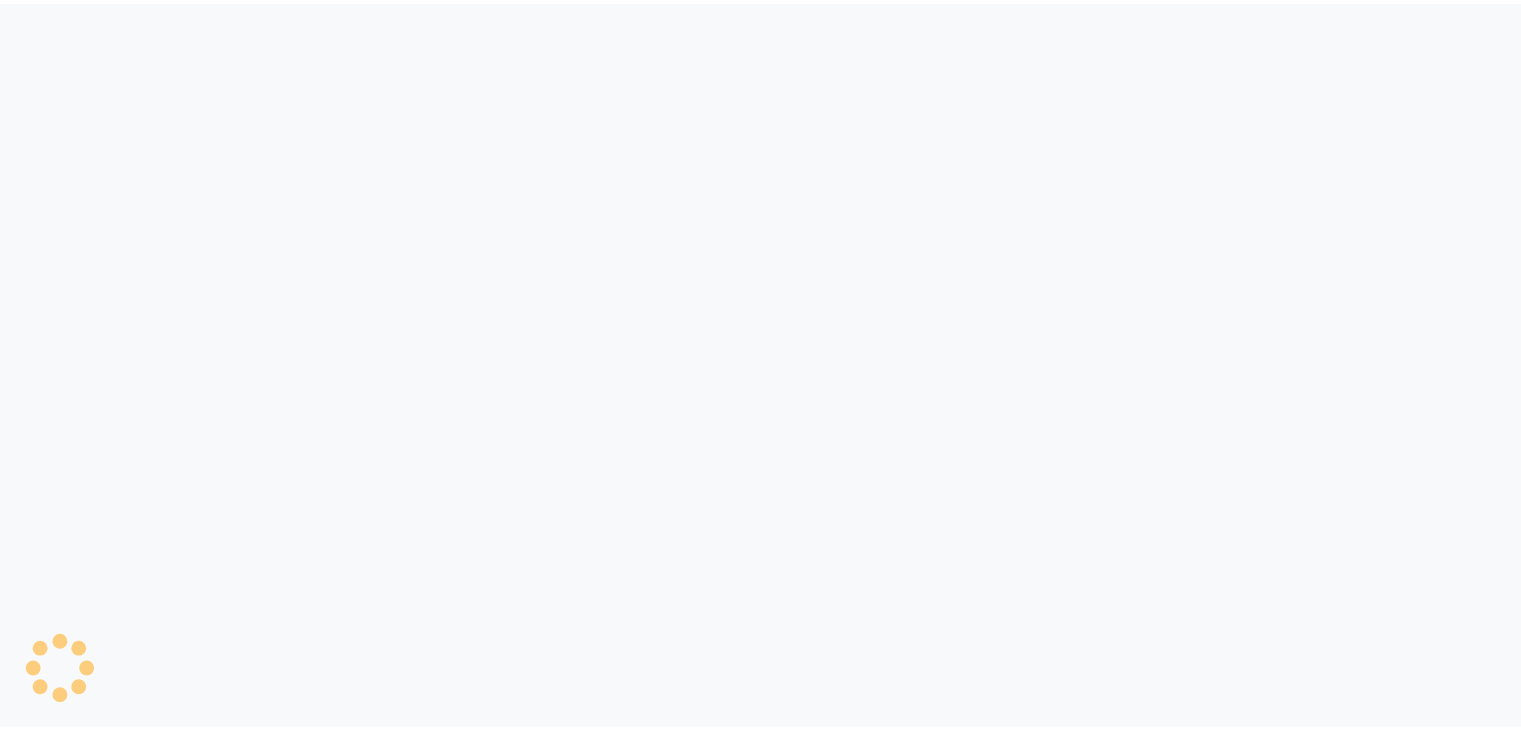 scroll, scrollTop: 0, scrollLeft: 0, axis: both 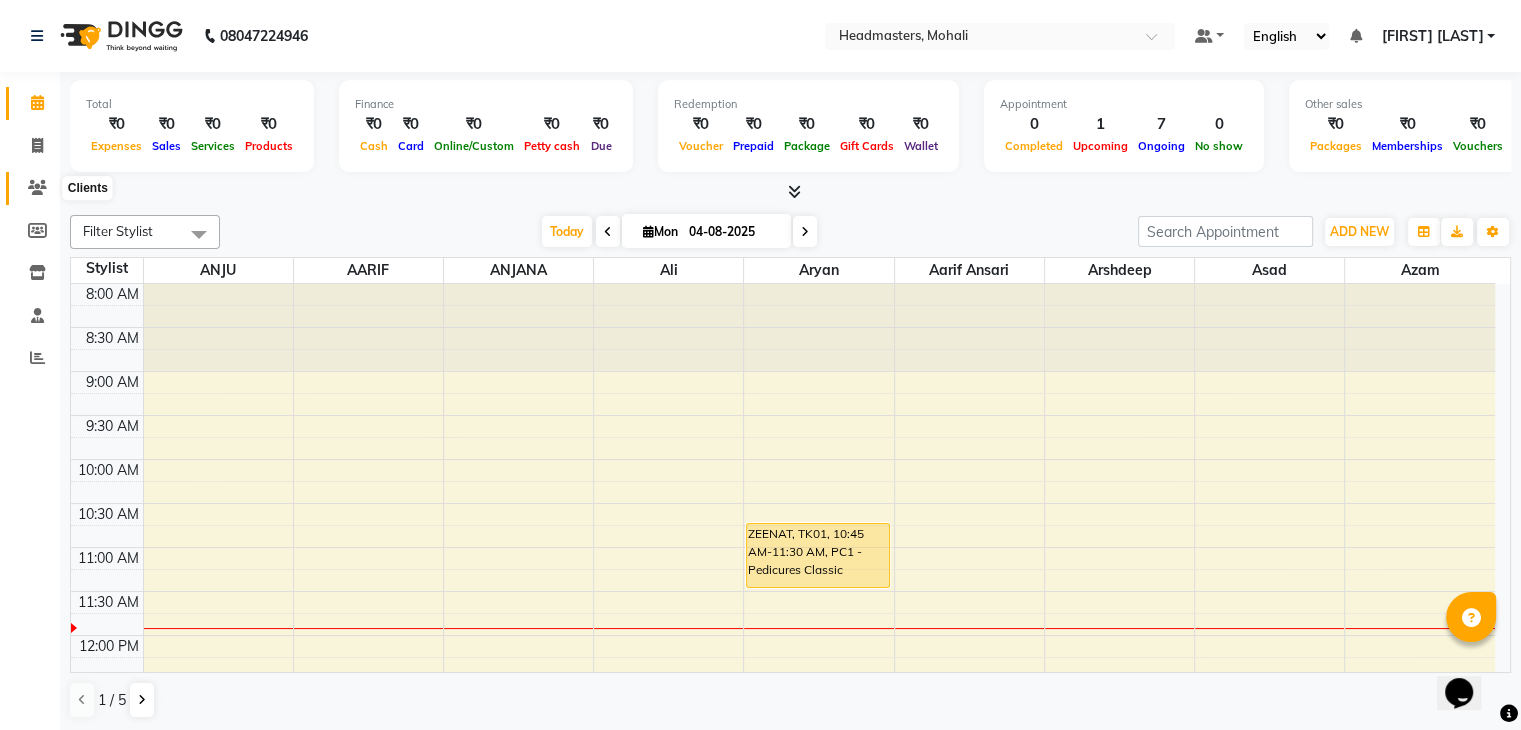 click 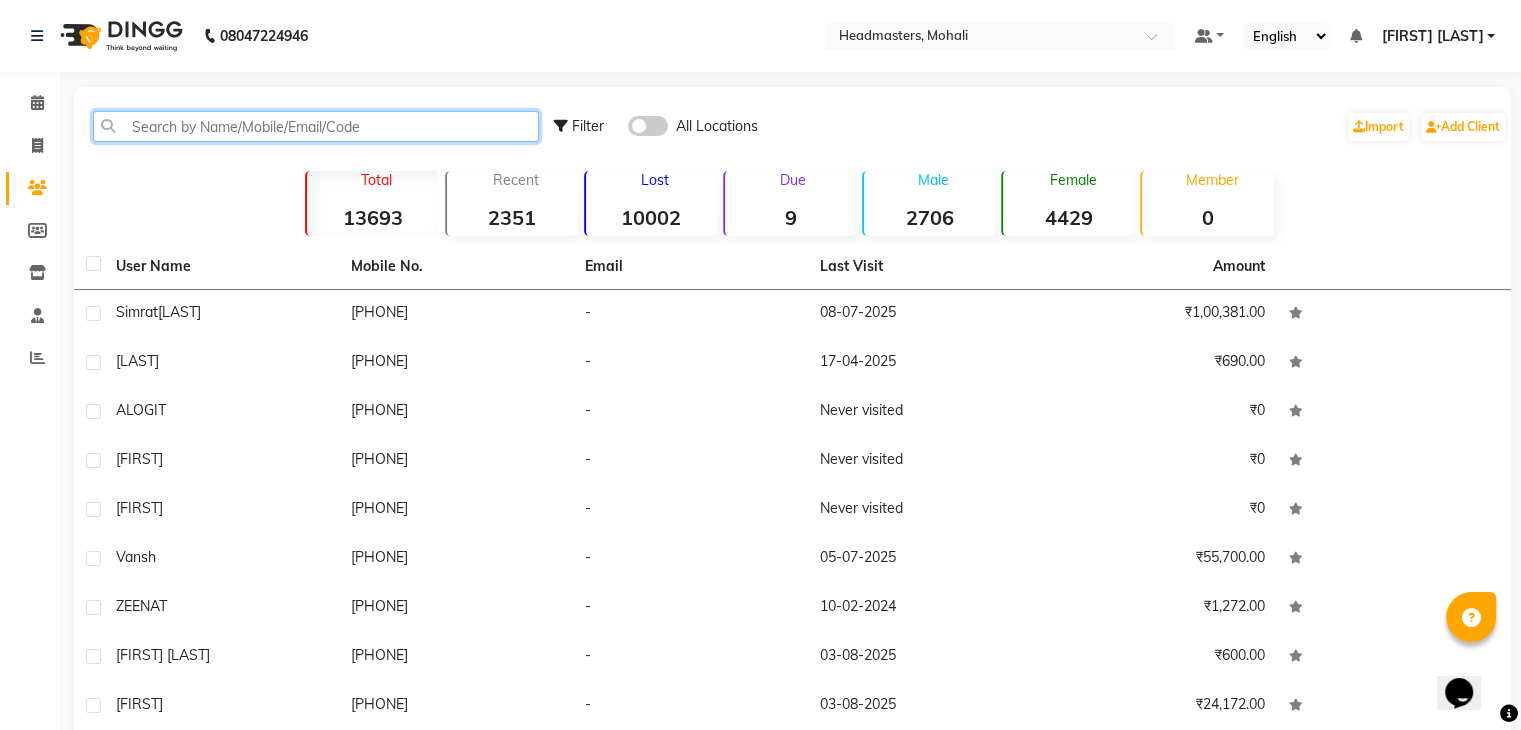 click 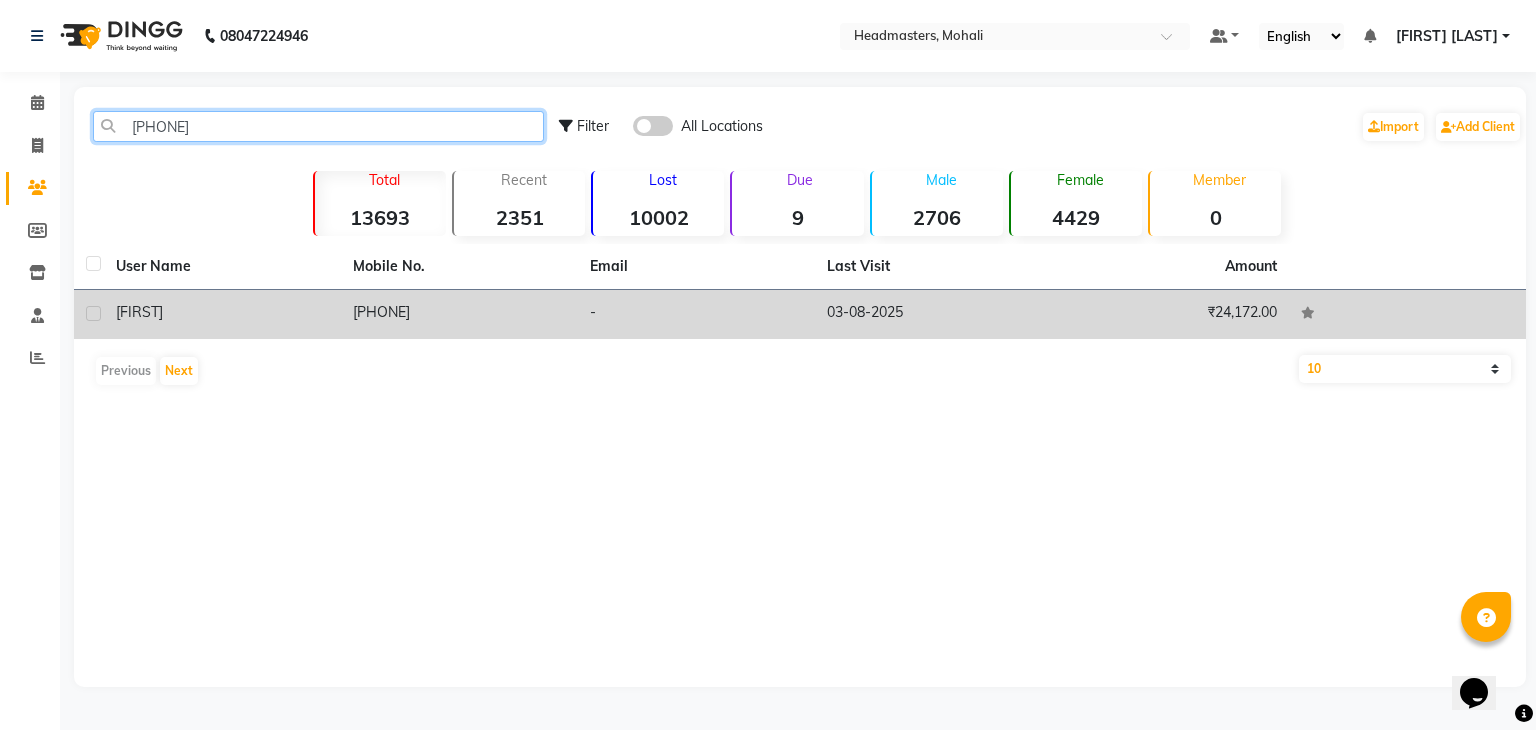 type on "[PHONE]" 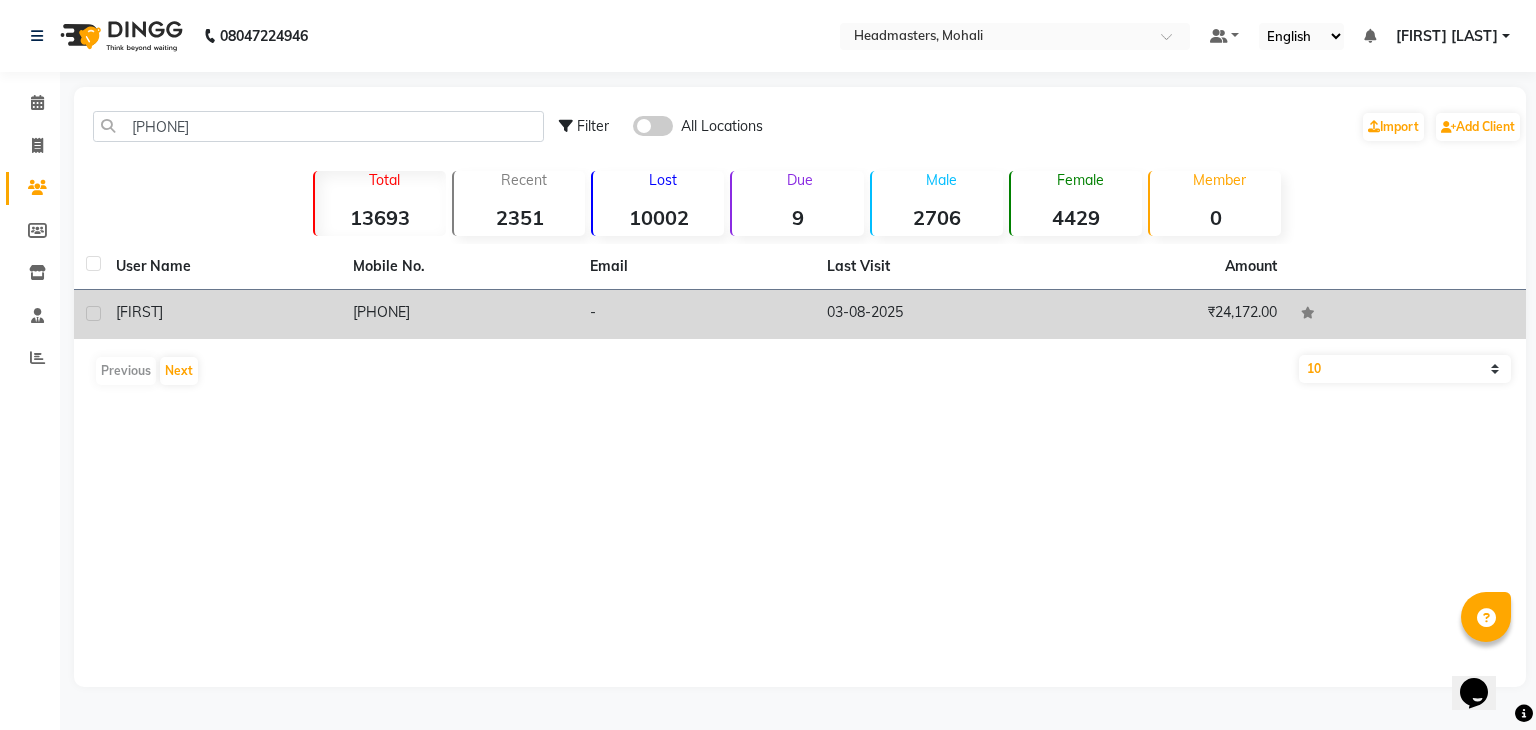 click on "[PHONE]" 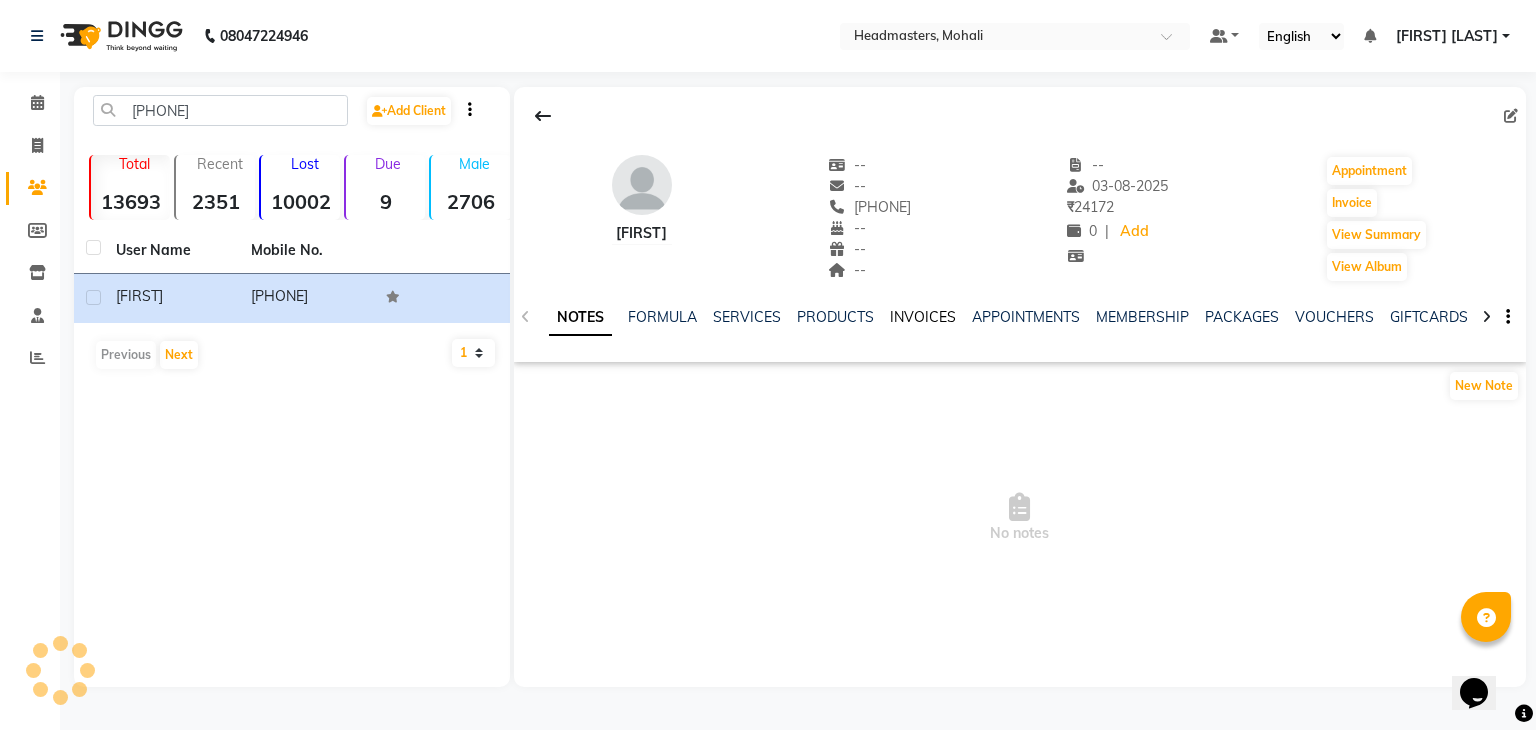 click on "INVOICES" 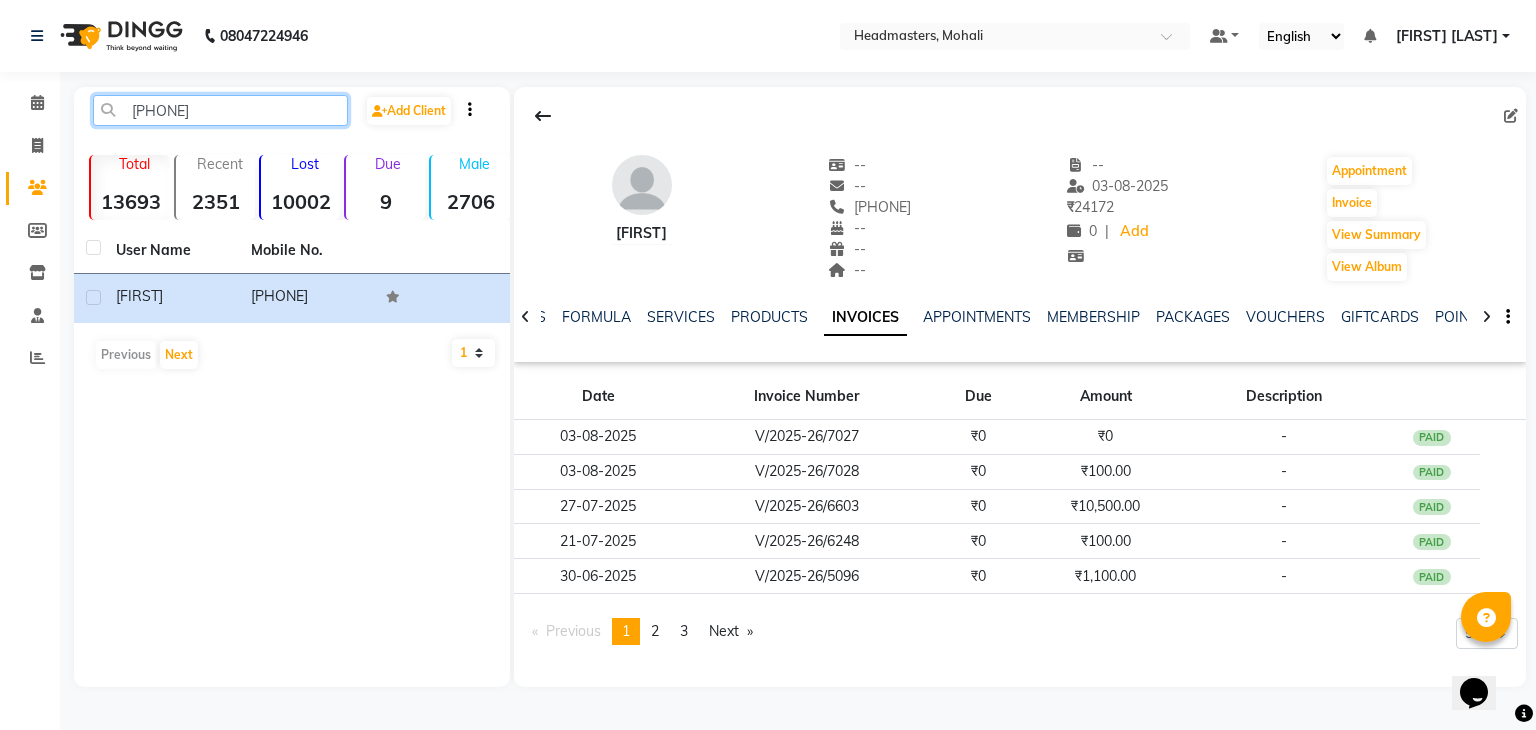 drag, startPoint x: 271, startPoint y: 110, endPoint x: 63, endPoint y: 128, distance: 208.77739 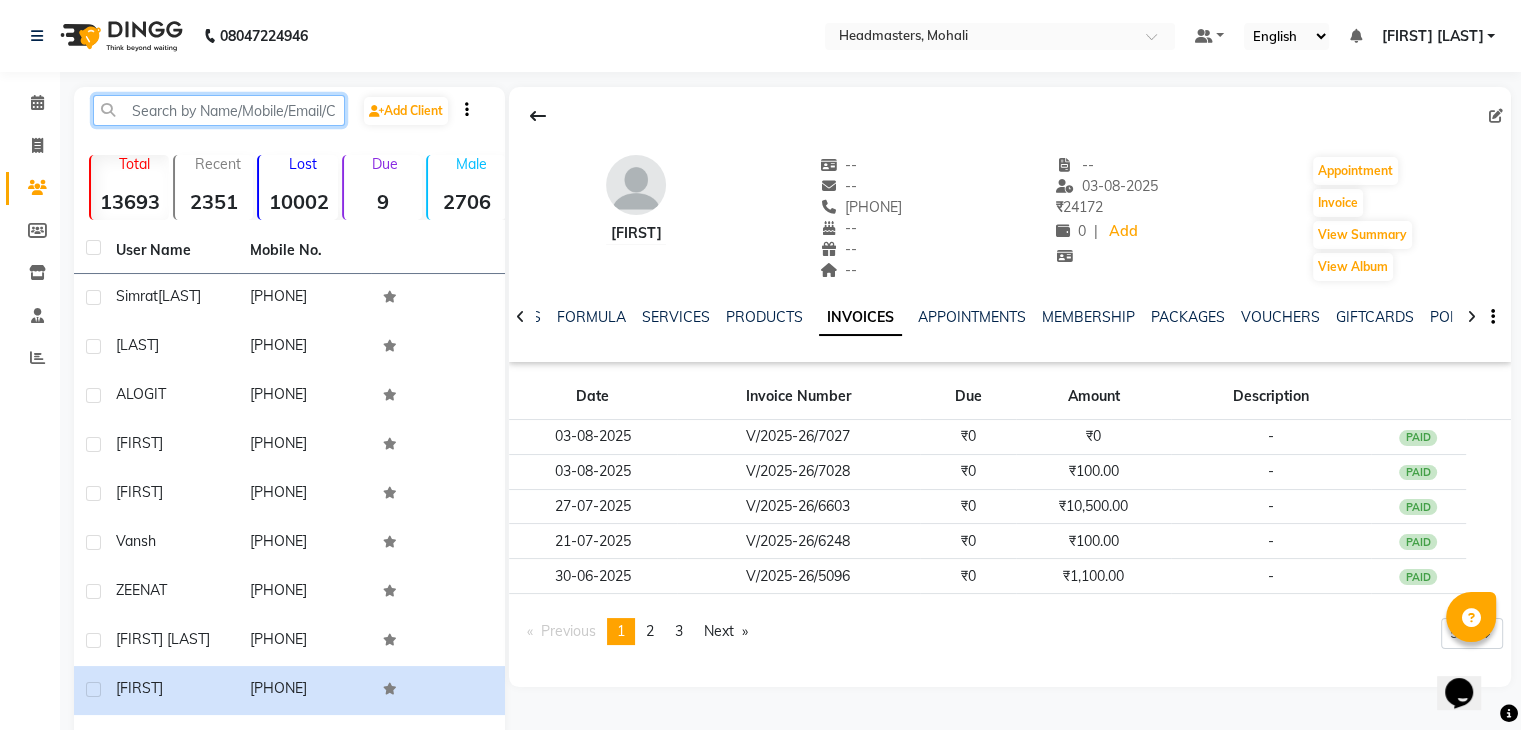paste on "919888647963" 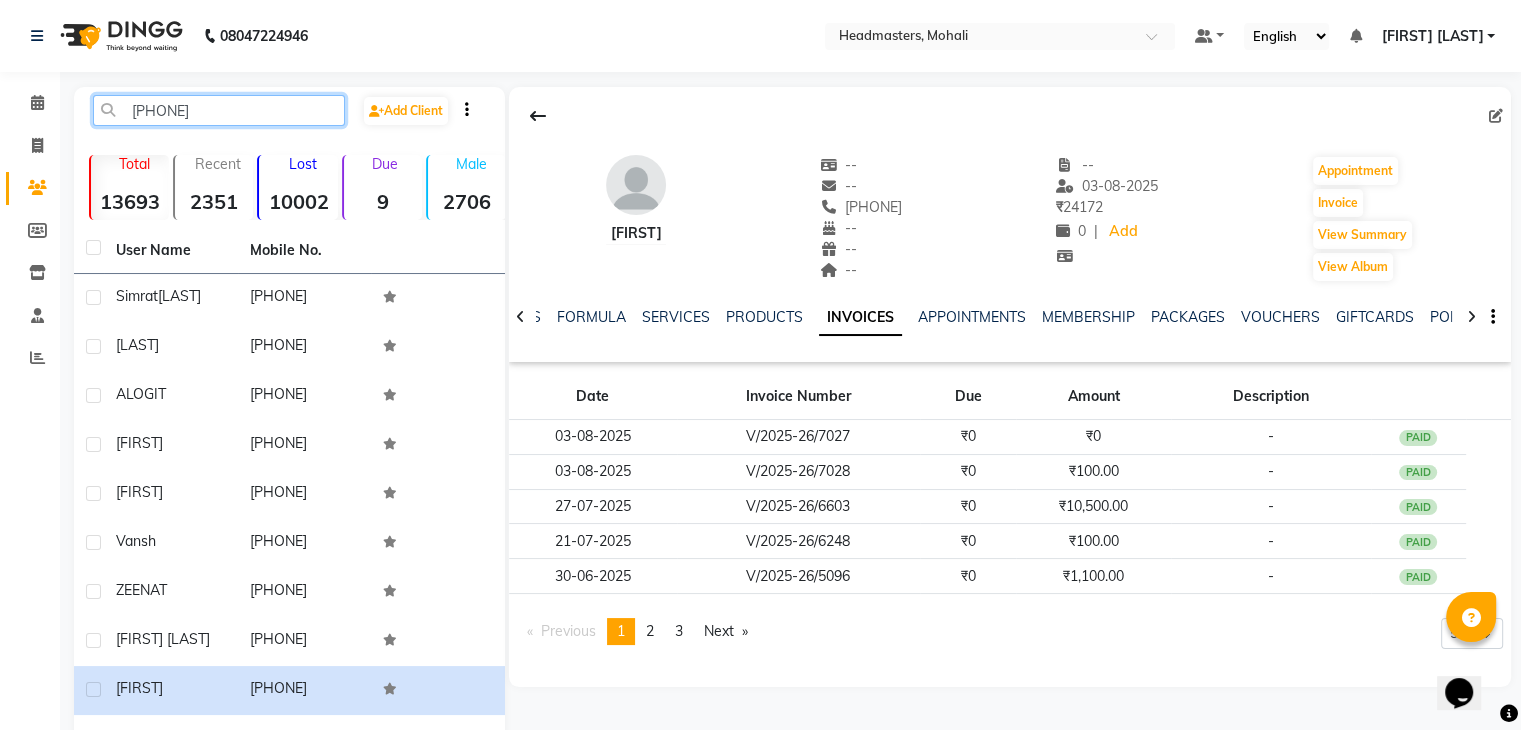 type on "919888647963" 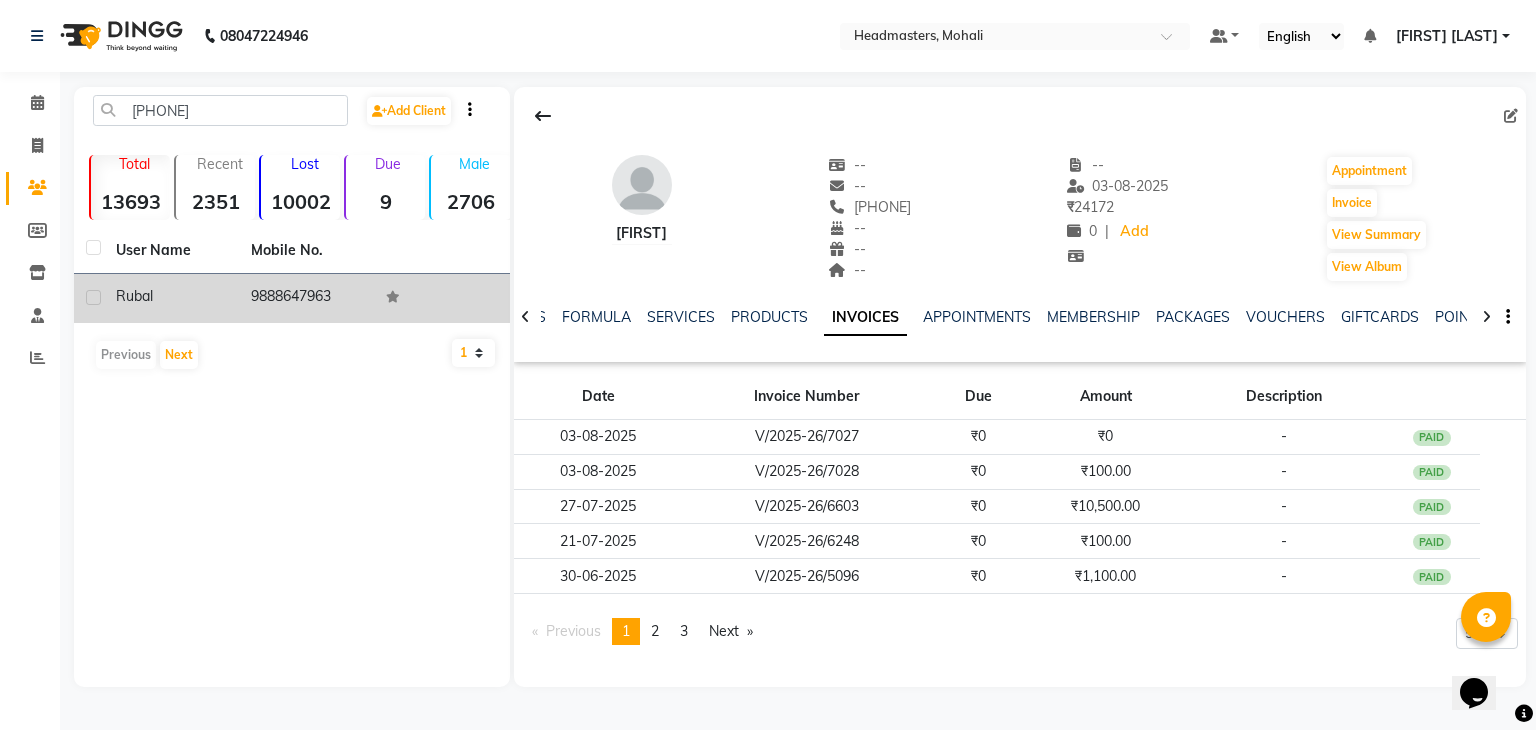 click on "9888647963" 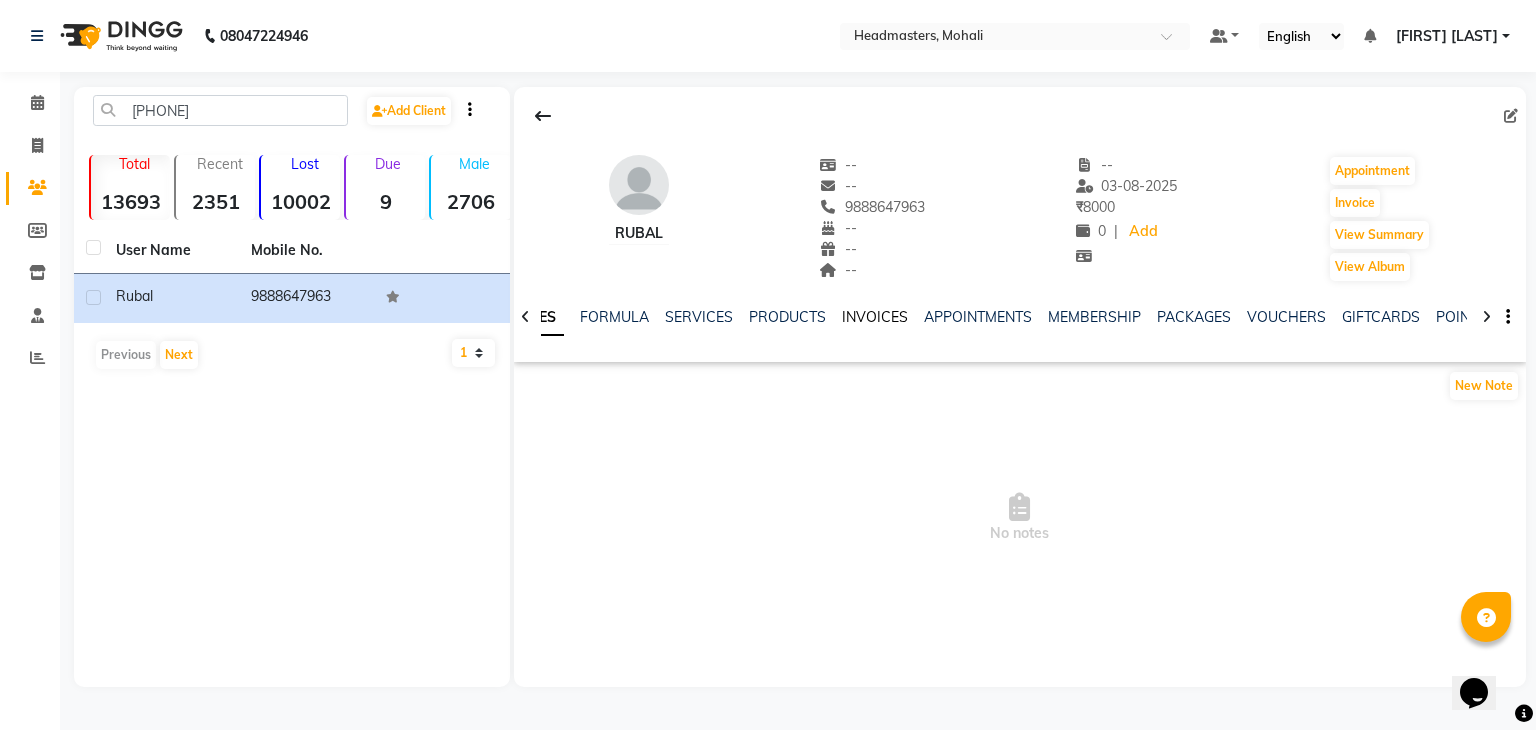 click on "INVOICES" 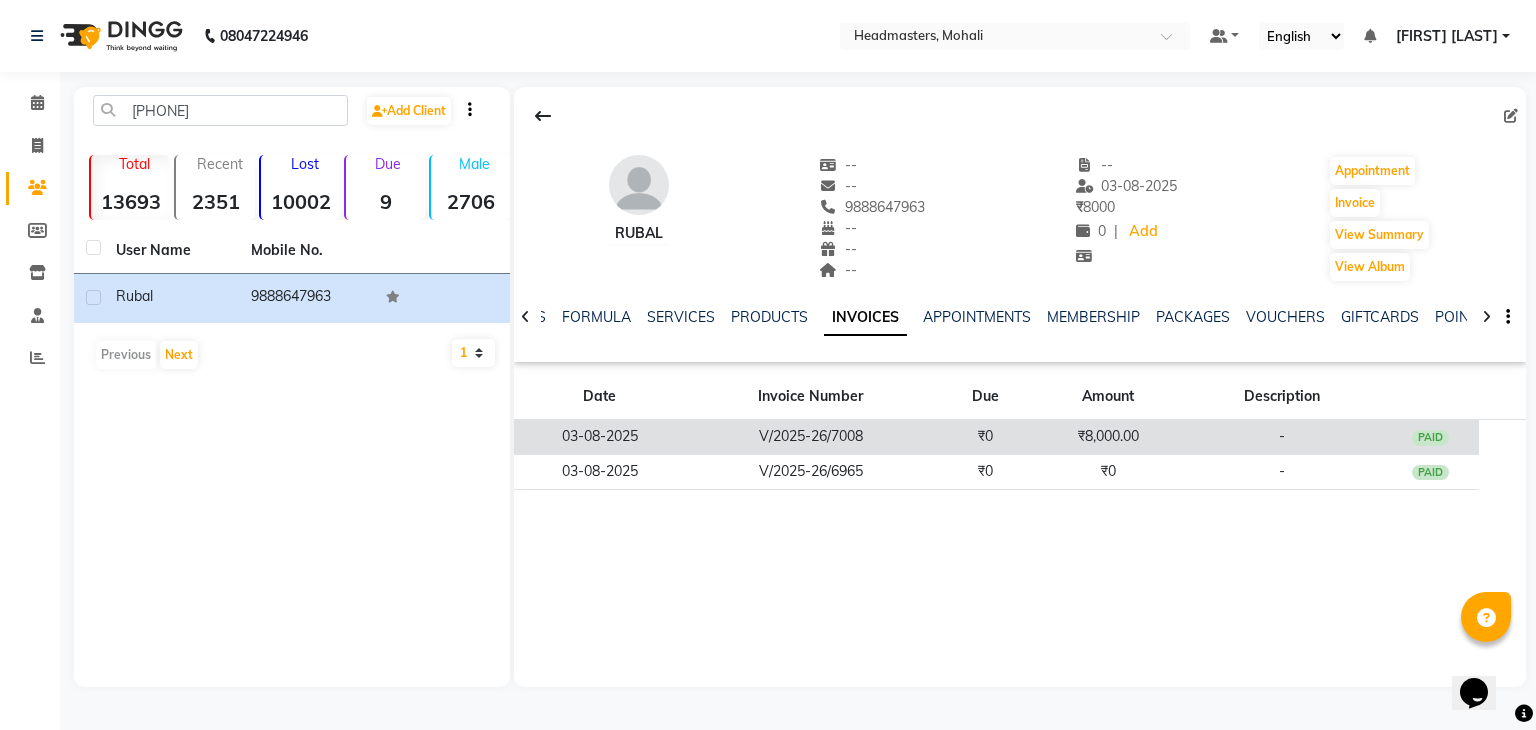 click on "₹8,000.00" 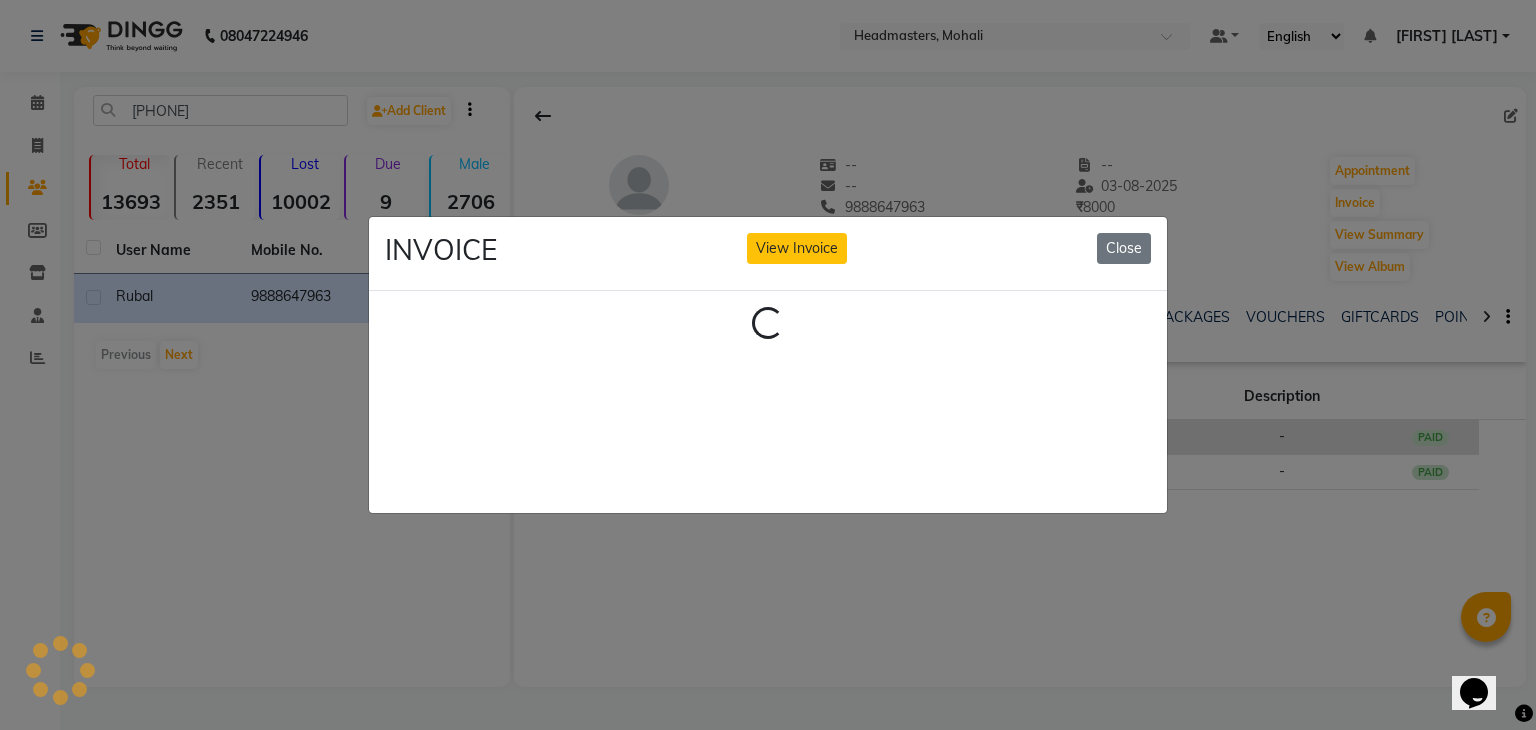 type 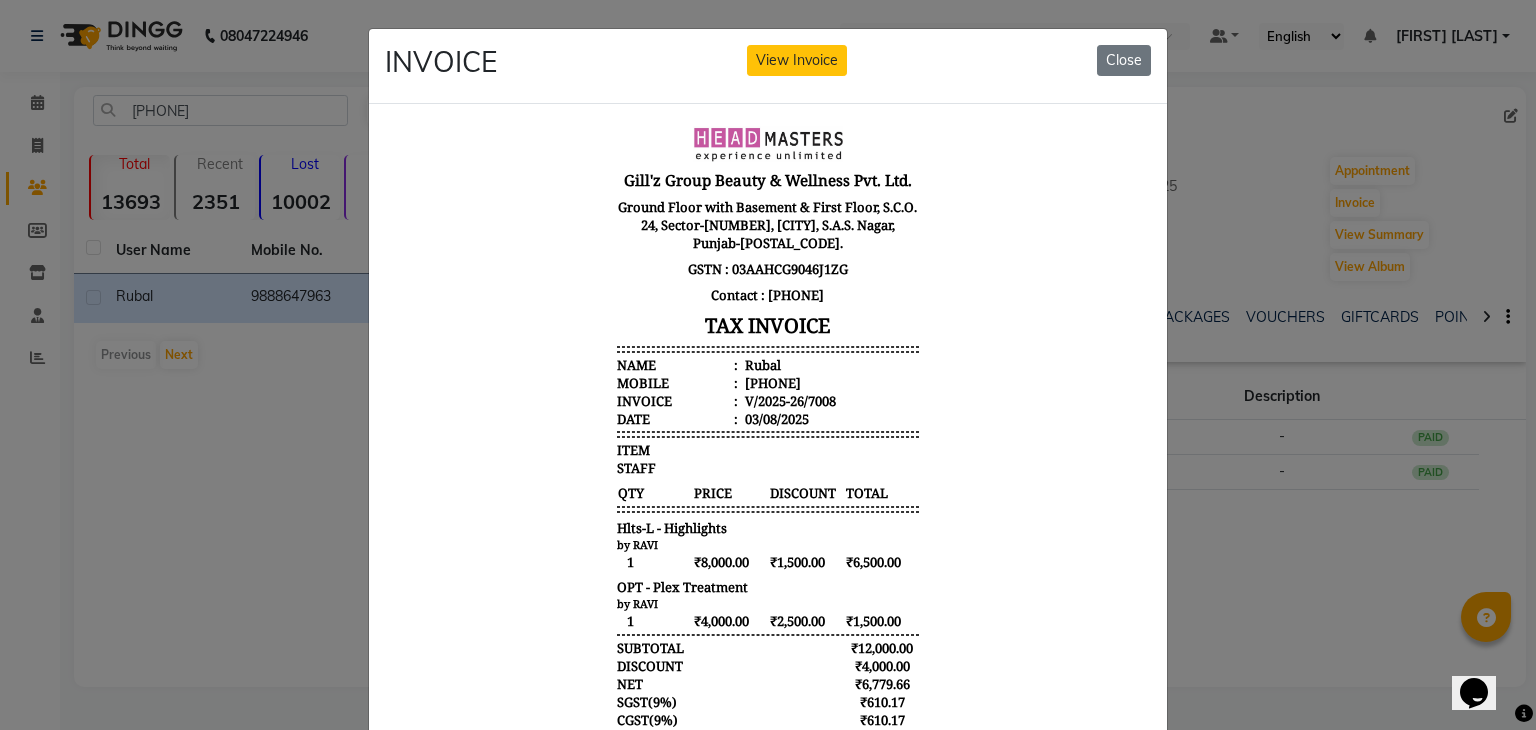 scroll, scrollTop: 15, scrollLeft: 0, axis: vertical 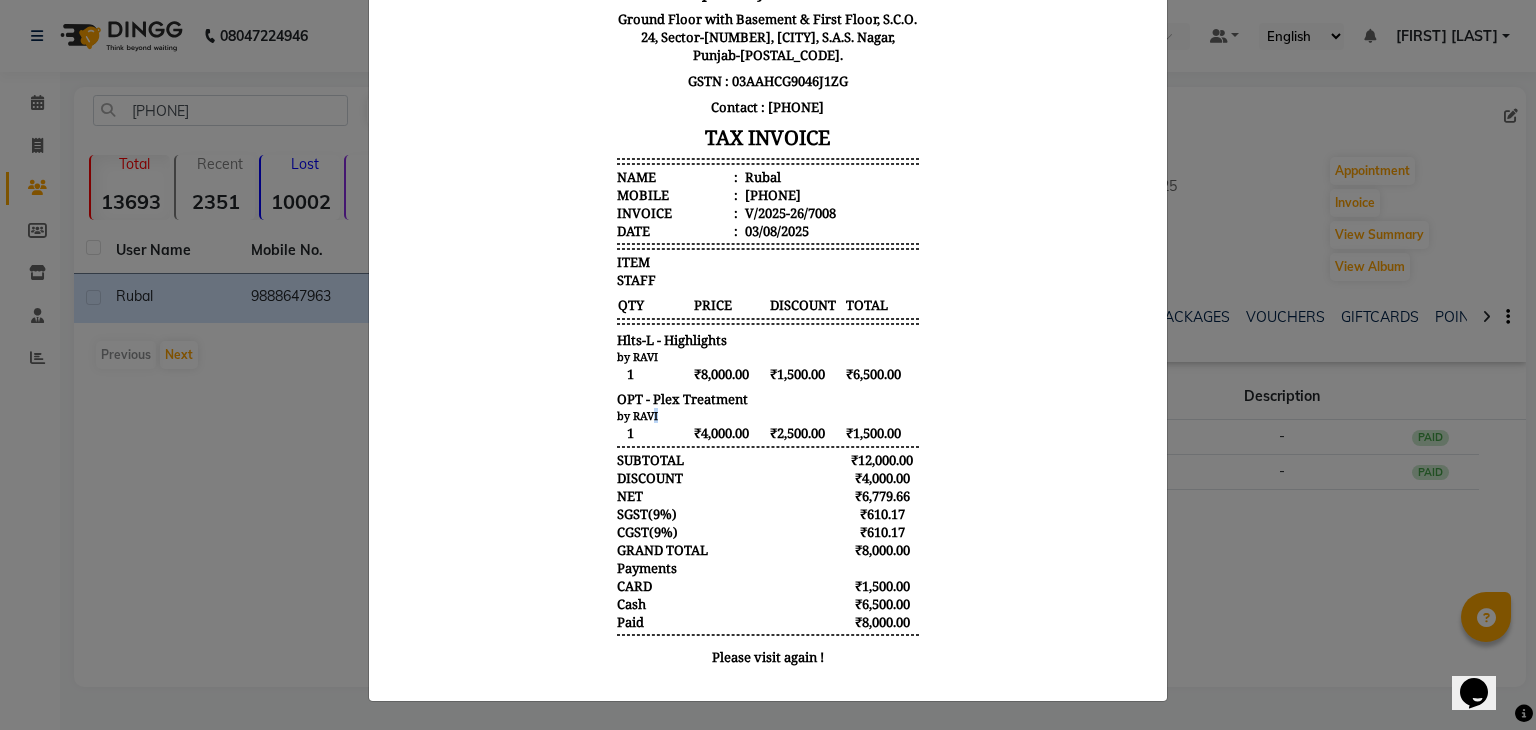 drag, startPoint x: 735, startPoint y: 400, endPoint x: 637, endPoint y: 401, distance: 98.005104 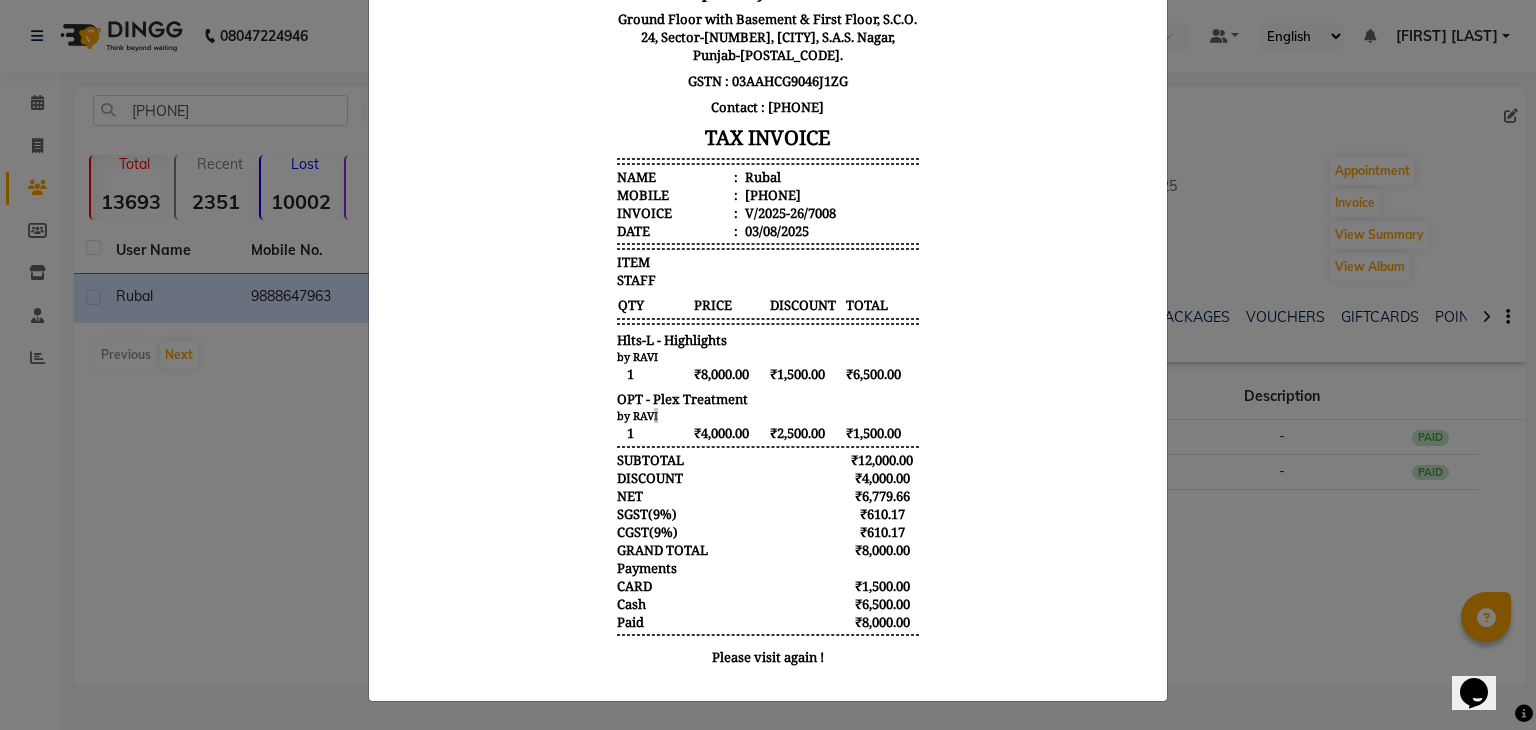 click on "INVOICE View Invoice Close" 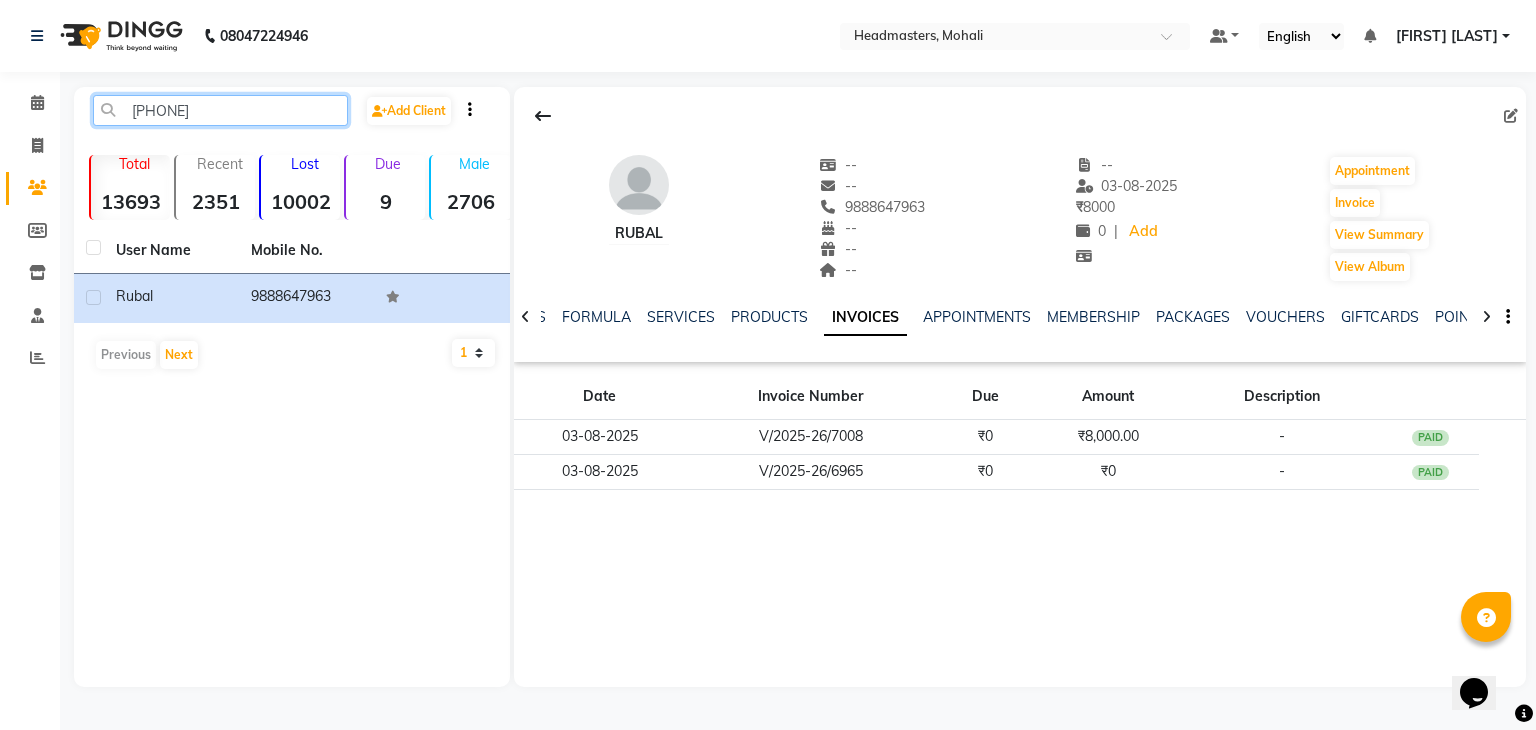 drag, startPoint x: 240, startPoint y: 110, endPoint x: 90, endPoint y: 121, distance: 150.40279 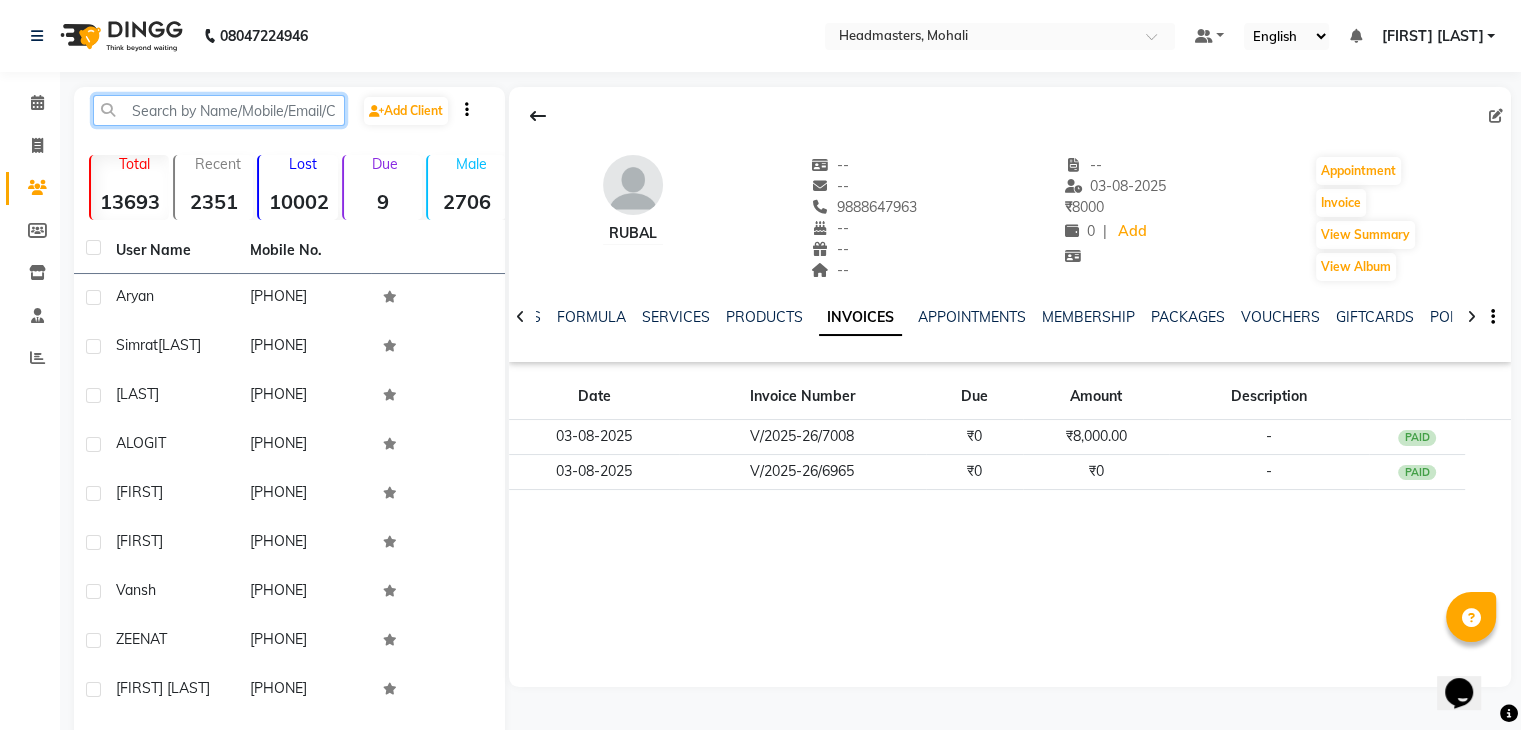 paste on "918807000015" 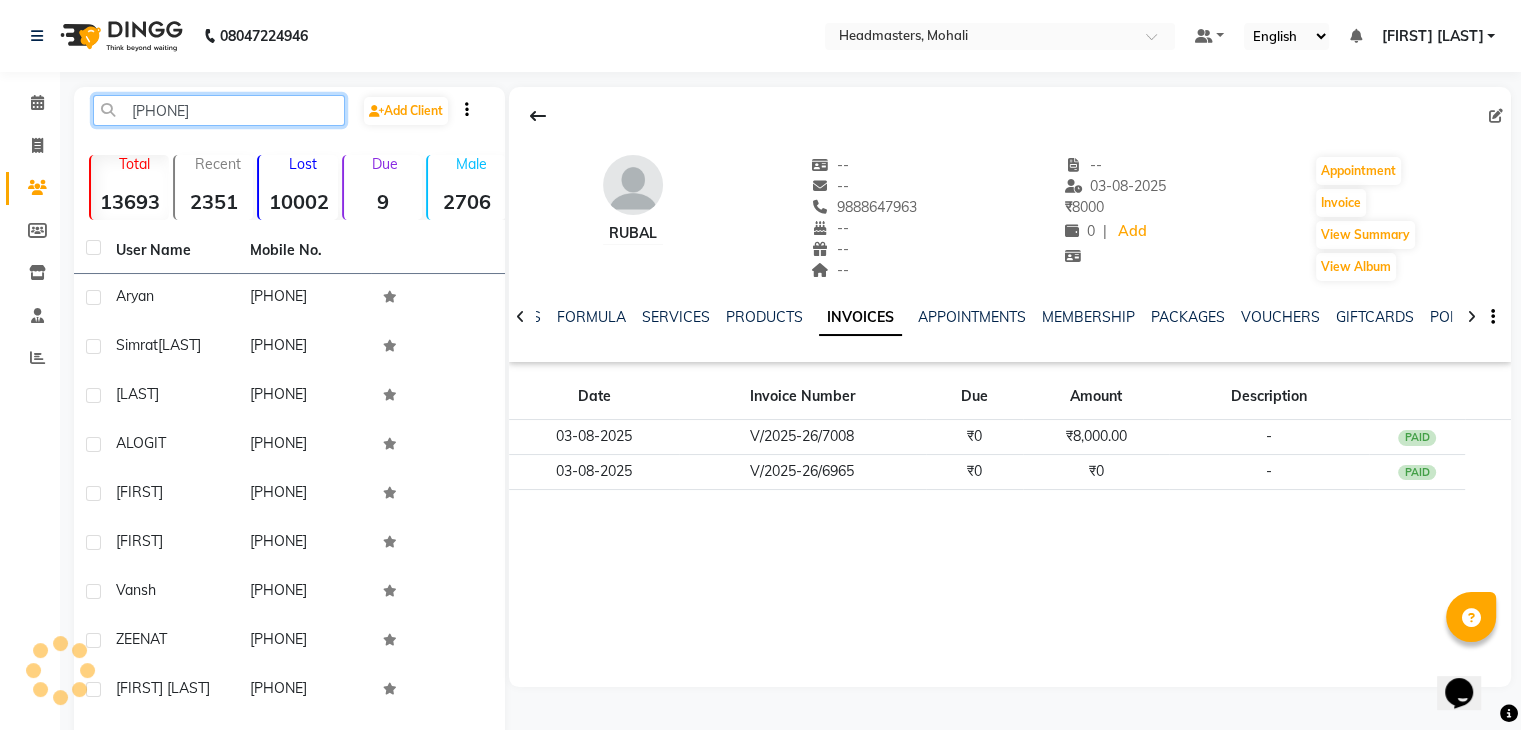 type on "918807000015" 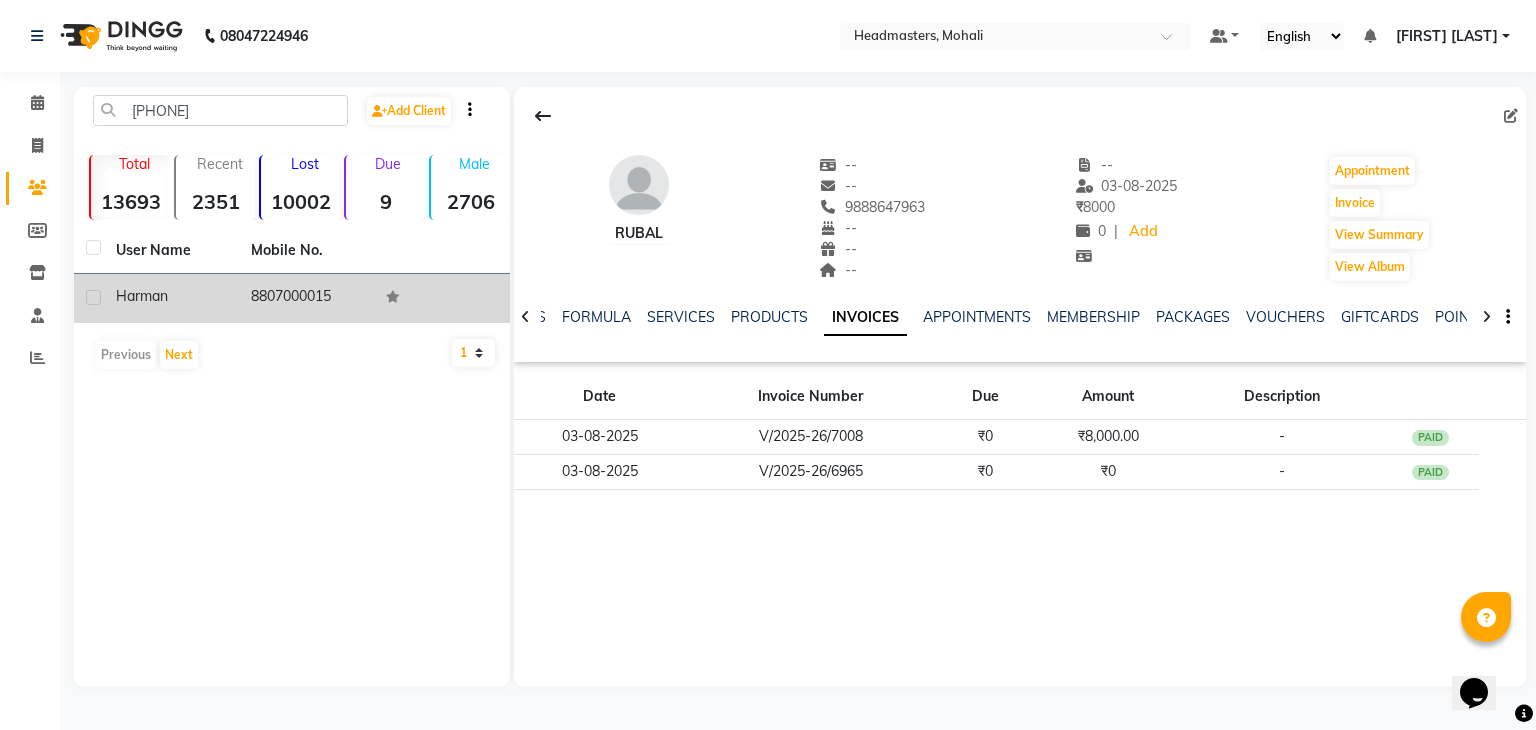 click on "8807000015" 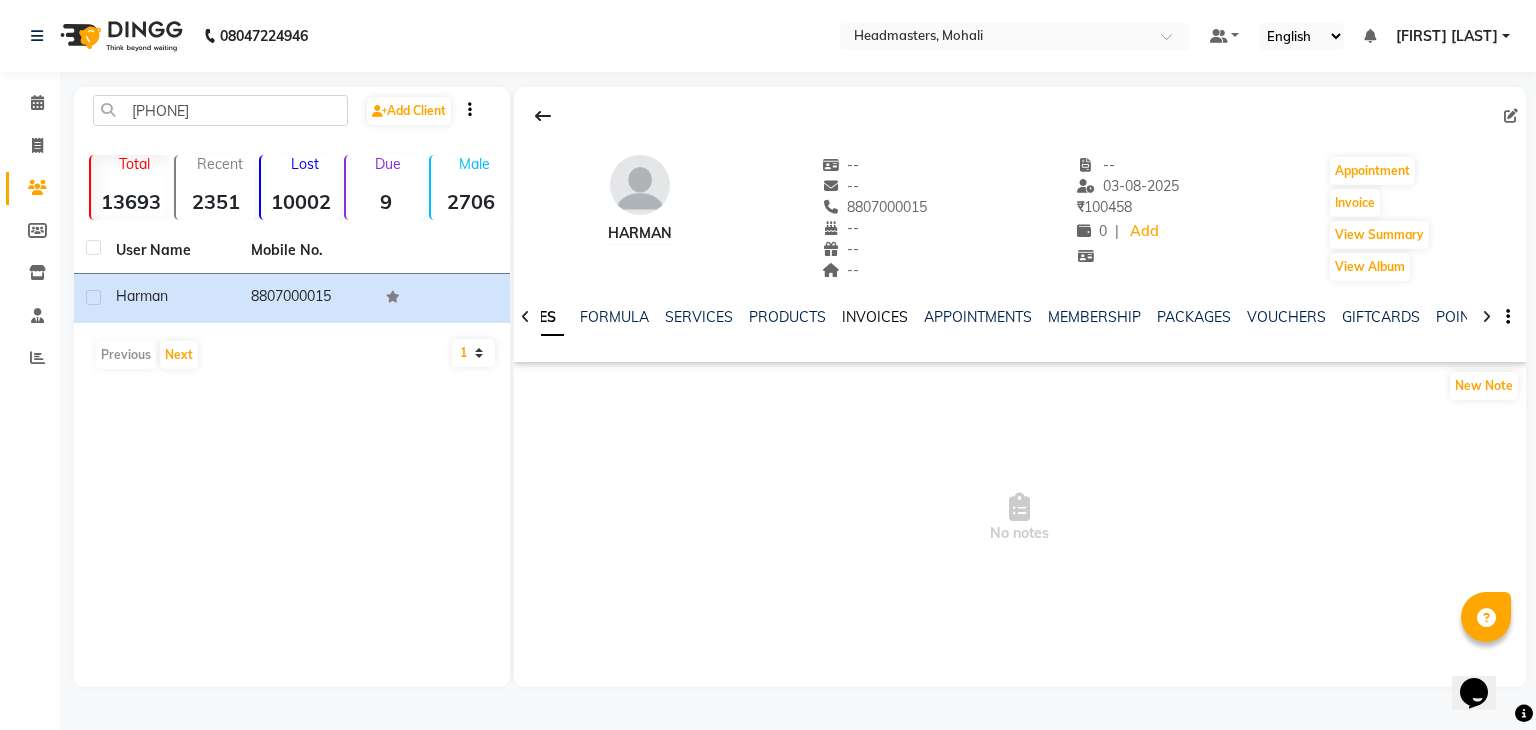 click on "INVOICES" 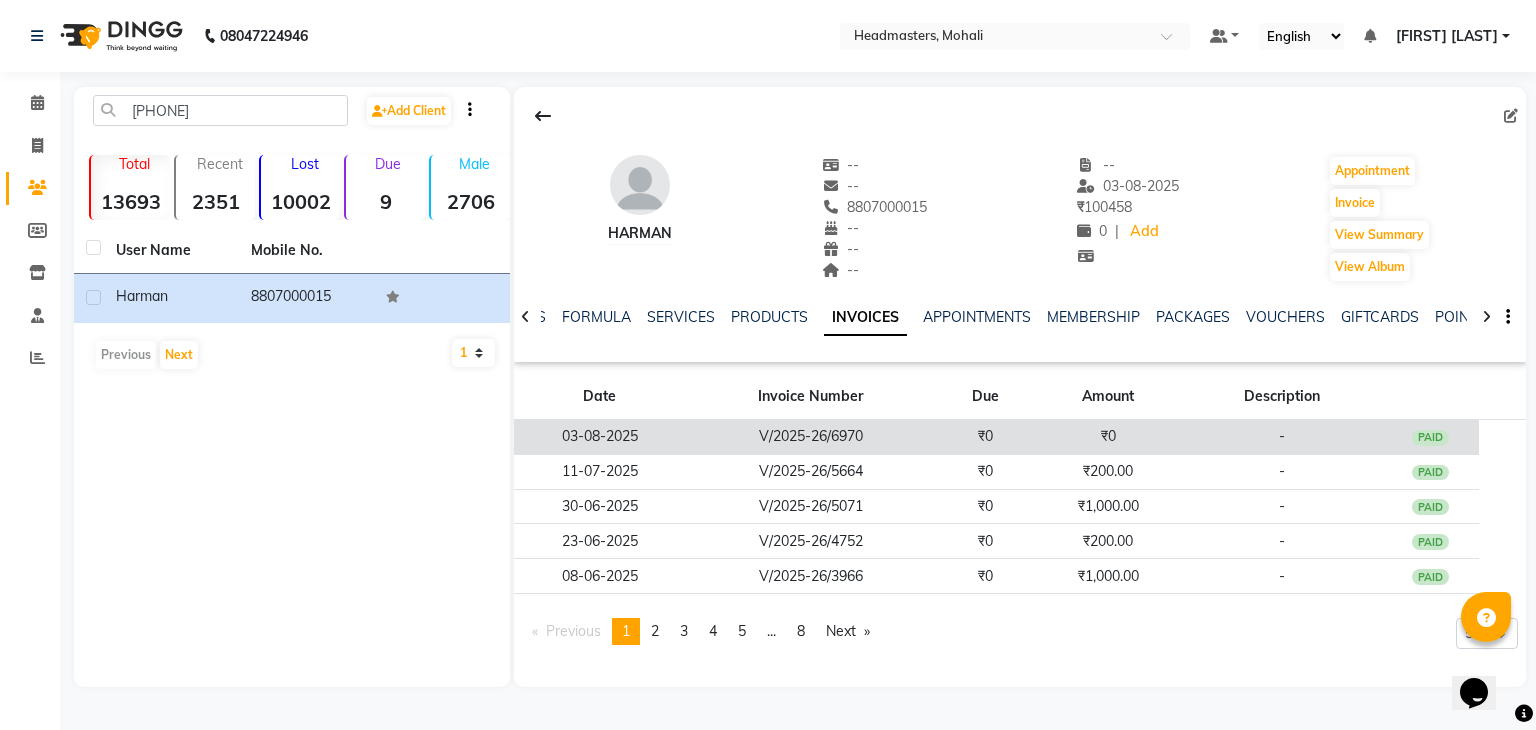 click on "V/2025-26/6970" 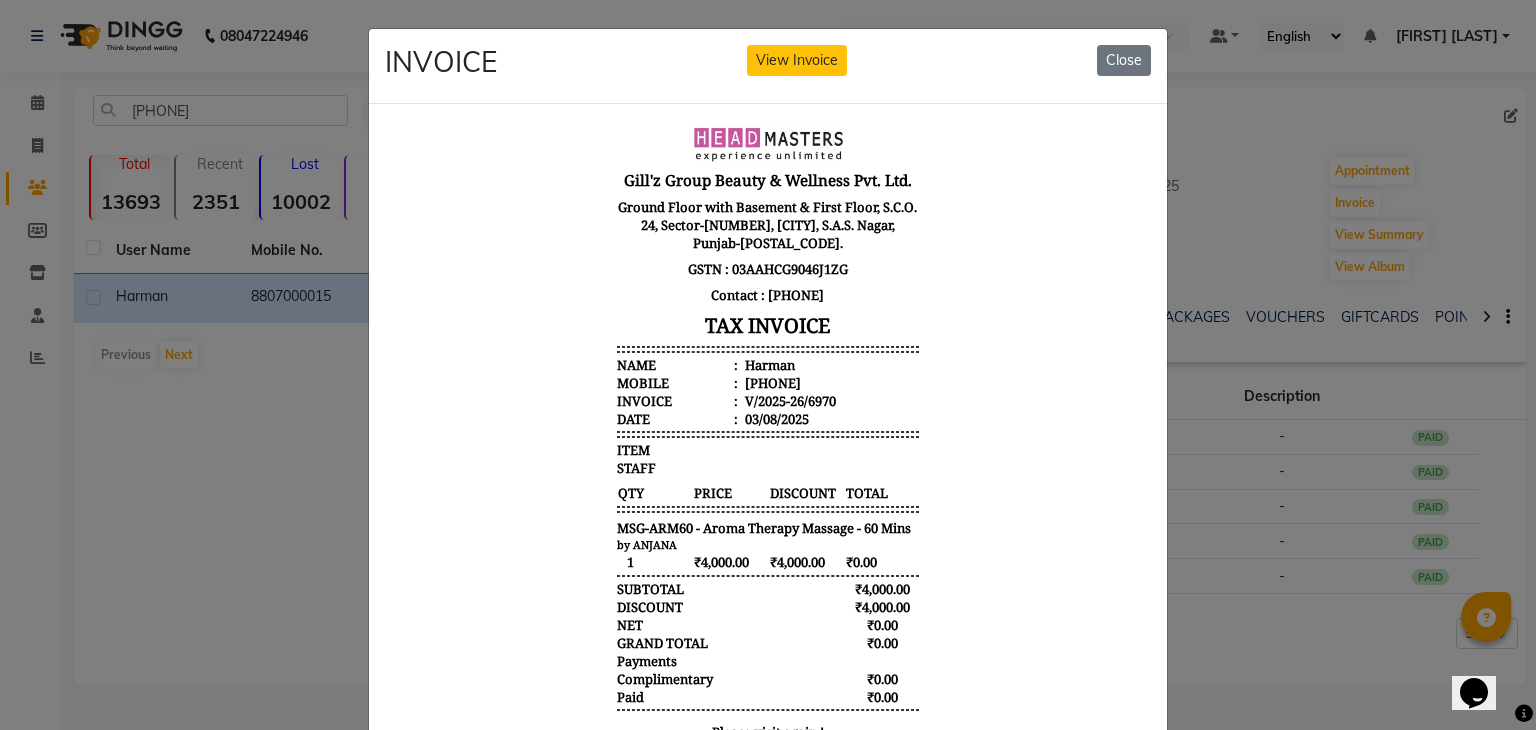 scroll, scrollTop: 16, scrollLeft: 0, axis: vertical 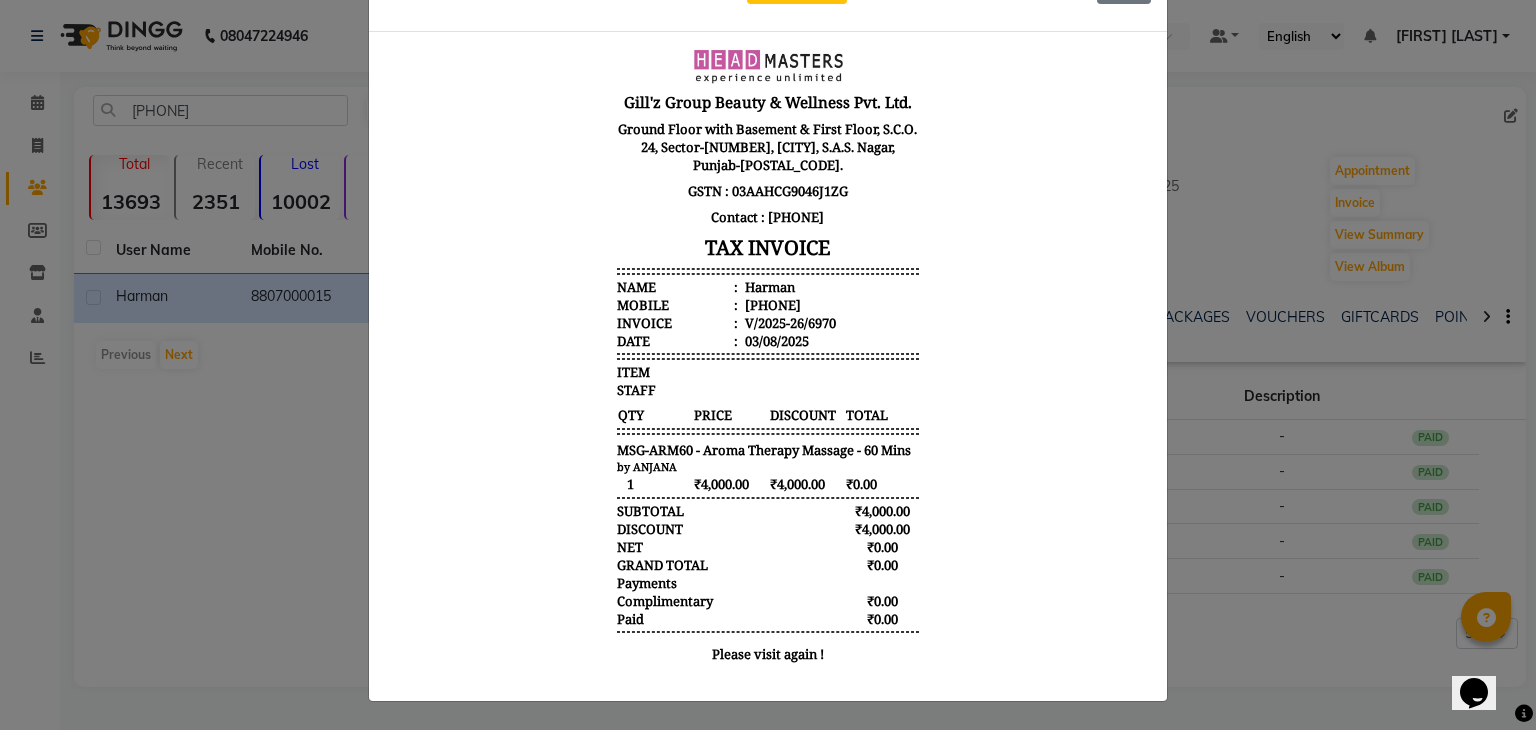 click 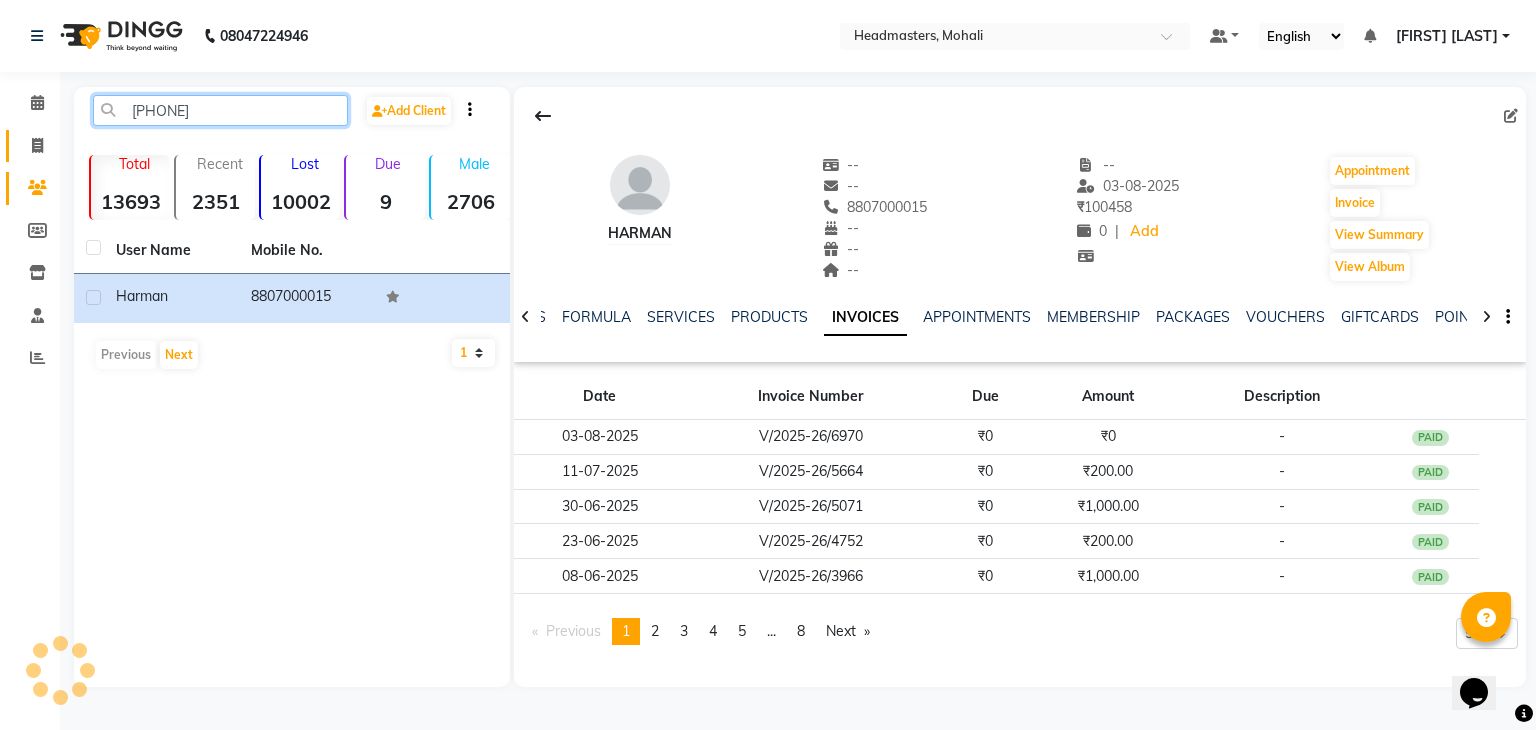 drag, startPoint x: 255, startPoint y: 115, endPoint x: 12, endPoint y: 131, distance: 243.52618 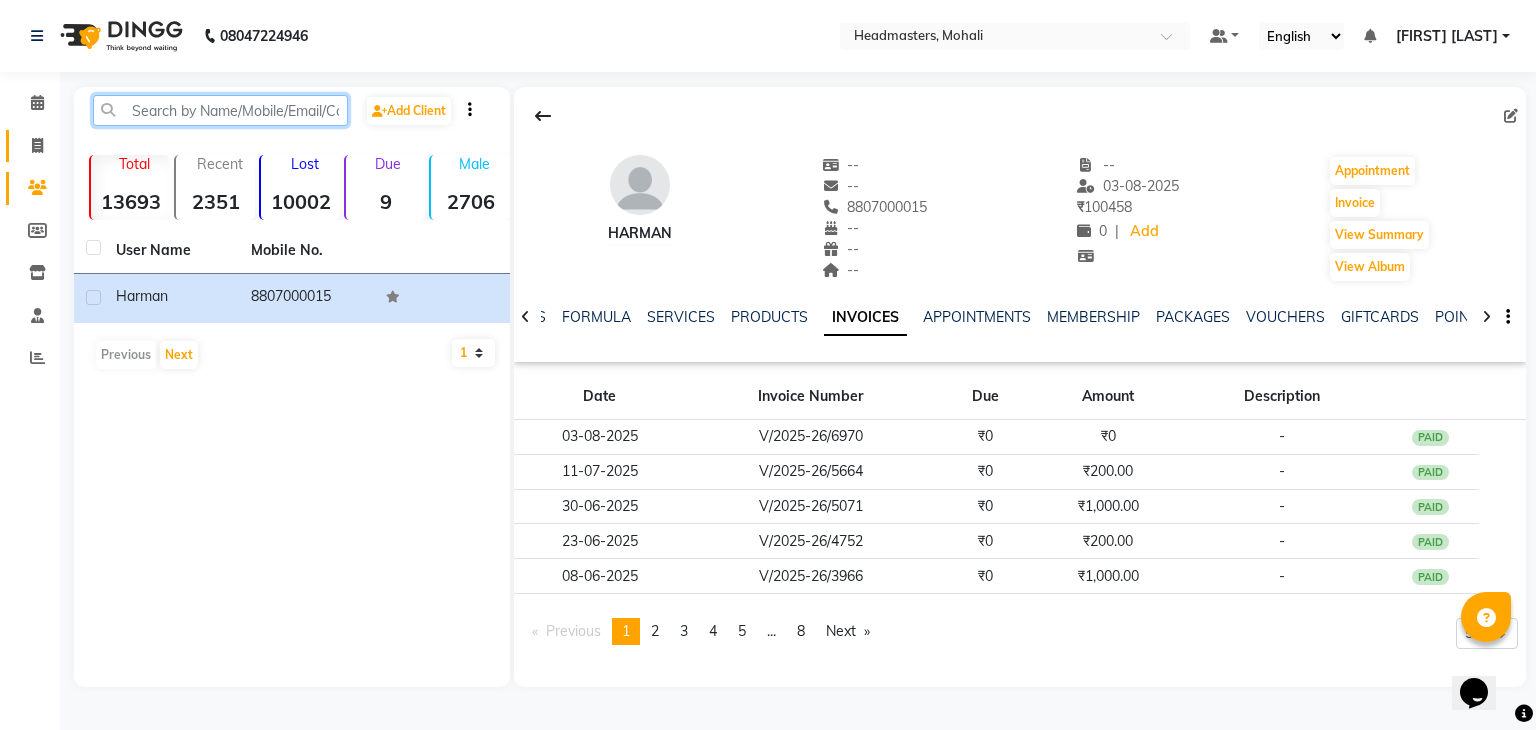 paste on "919815324714" 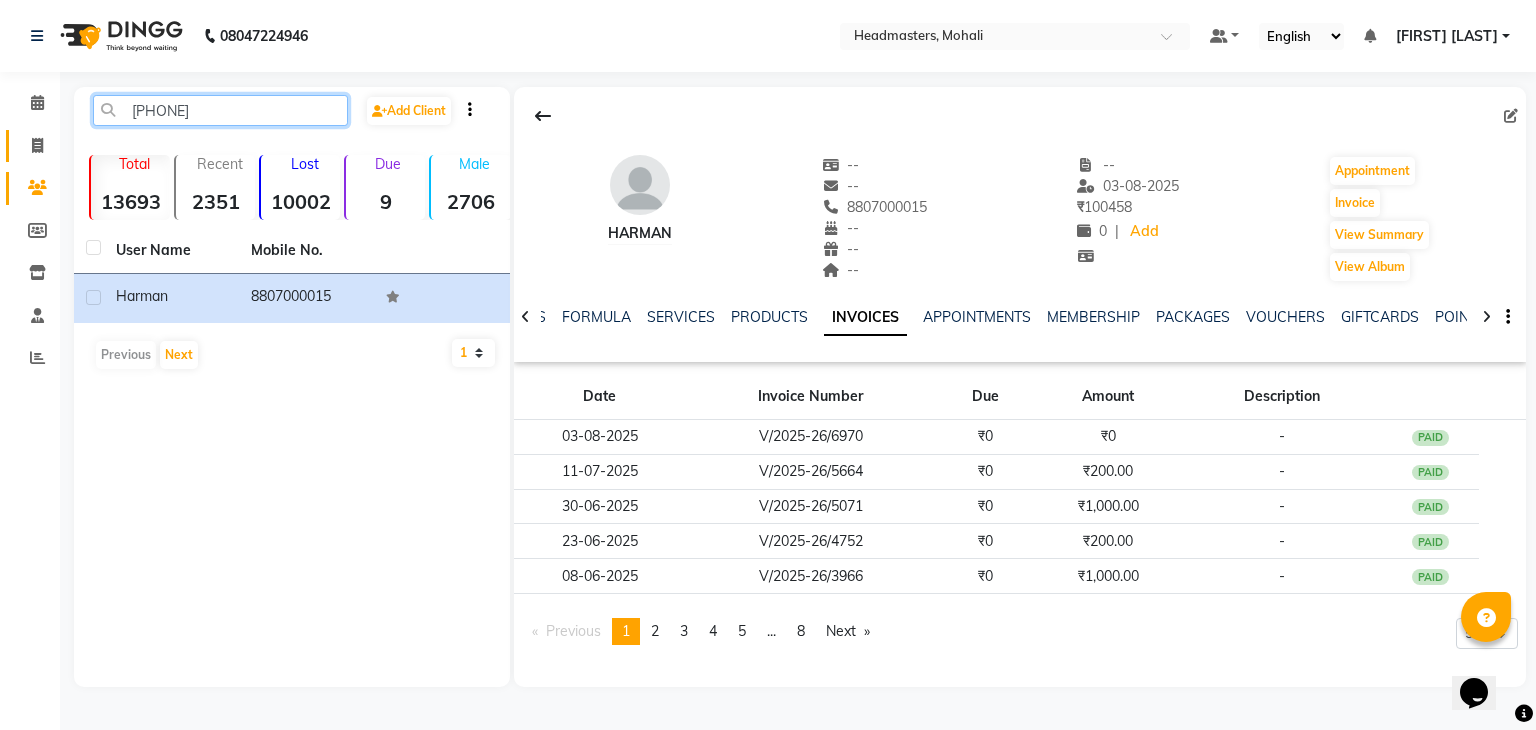 type on "919815324714" 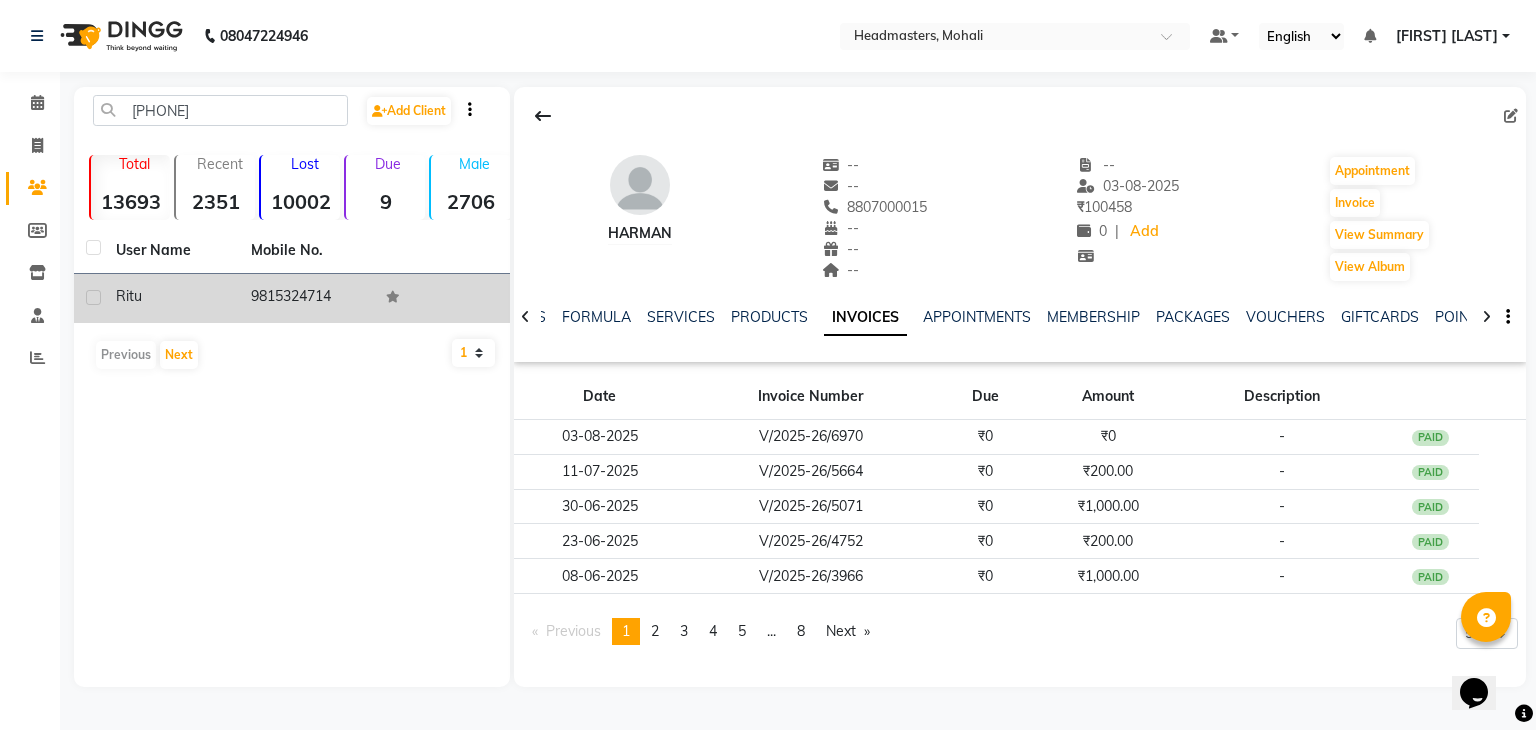 click on "ritu" 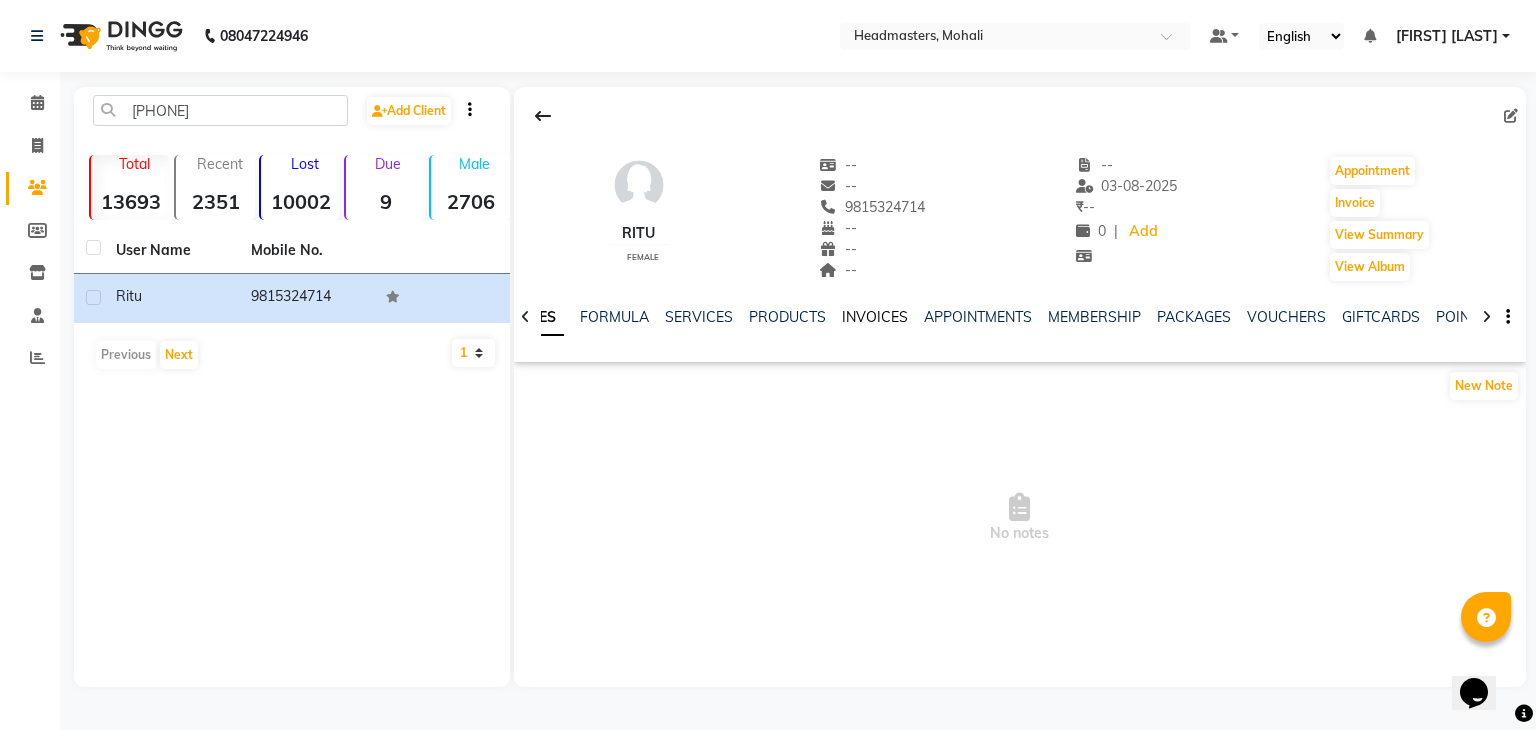 click on "INVOICES" 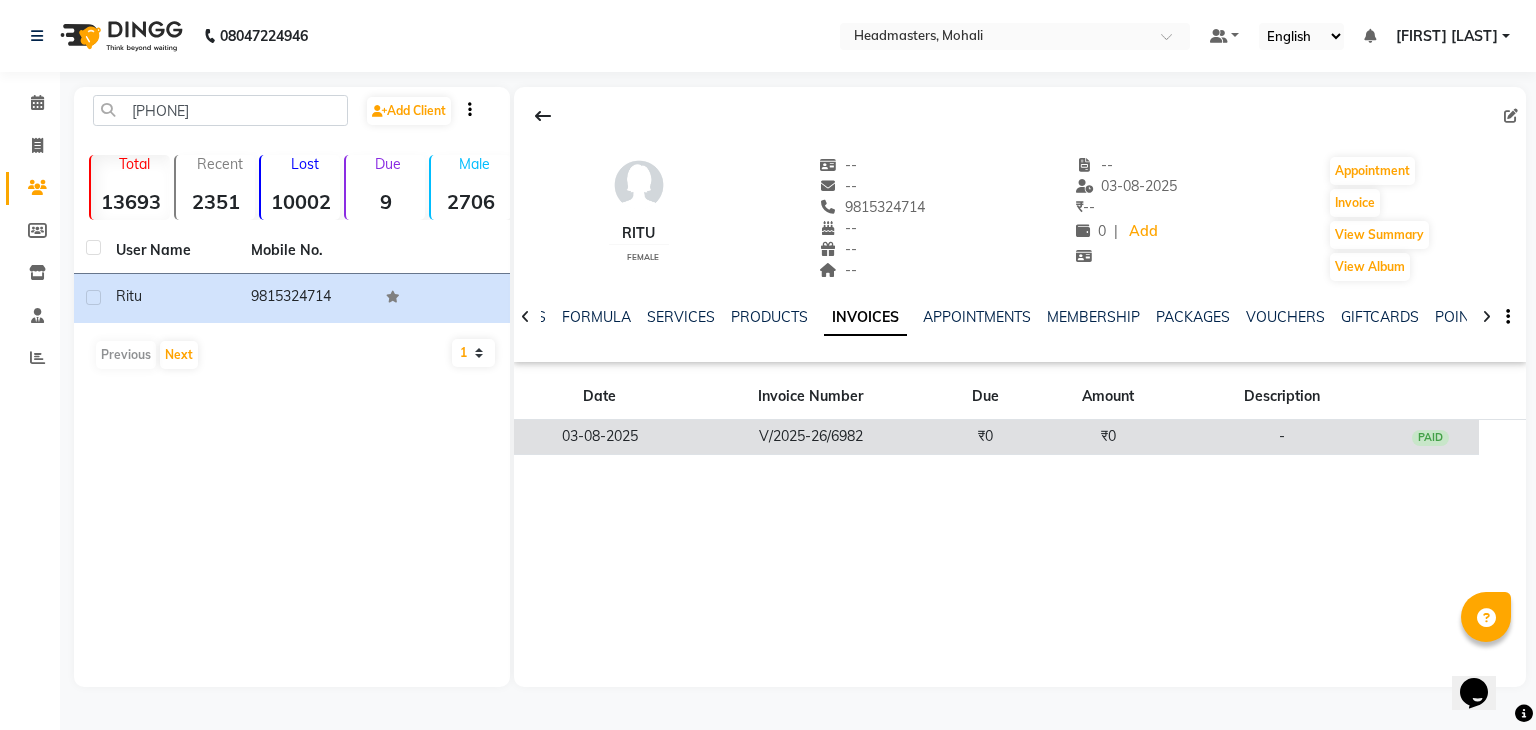 click on "V/2025-26/6982" 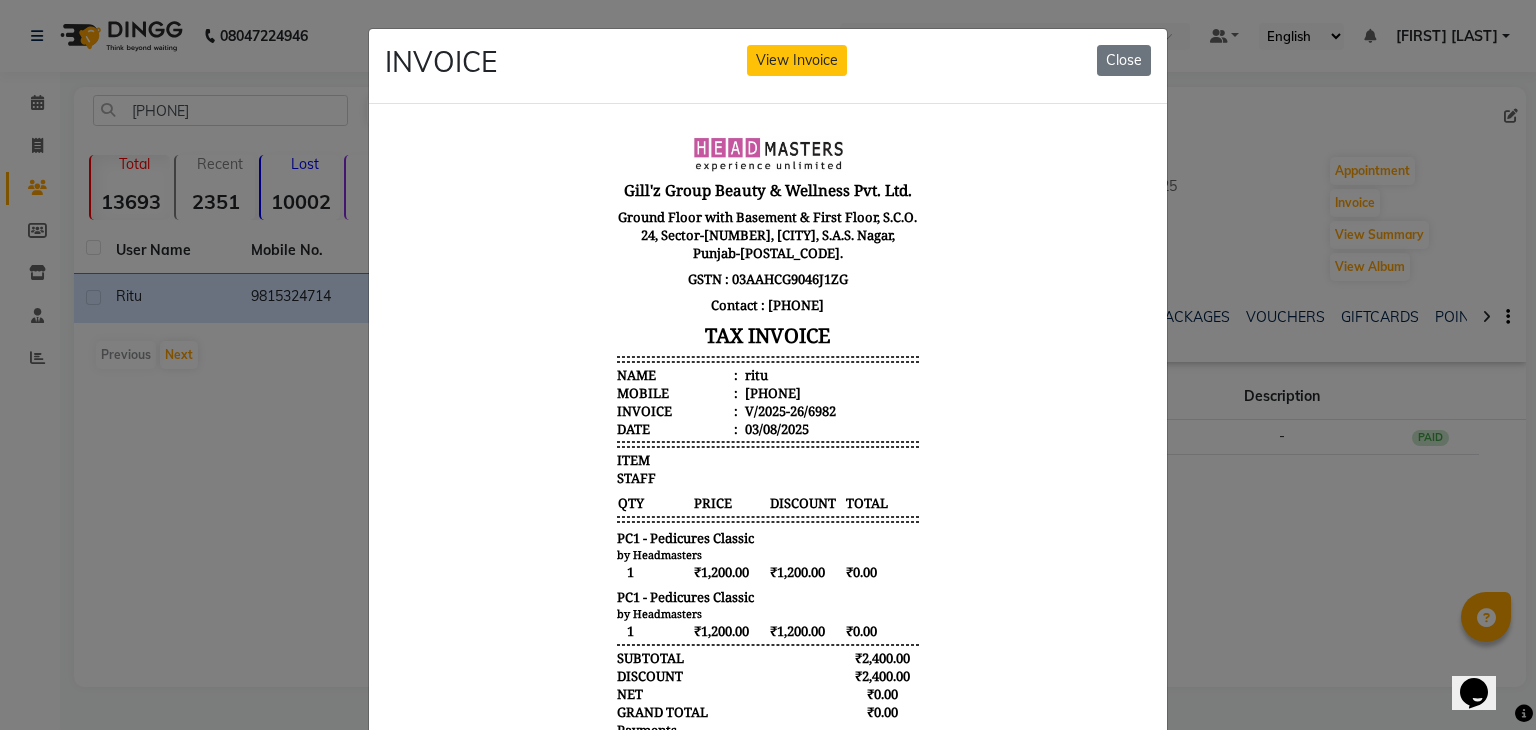 scroll, scrollTop: 0, scrollLeft: 0, axis: both 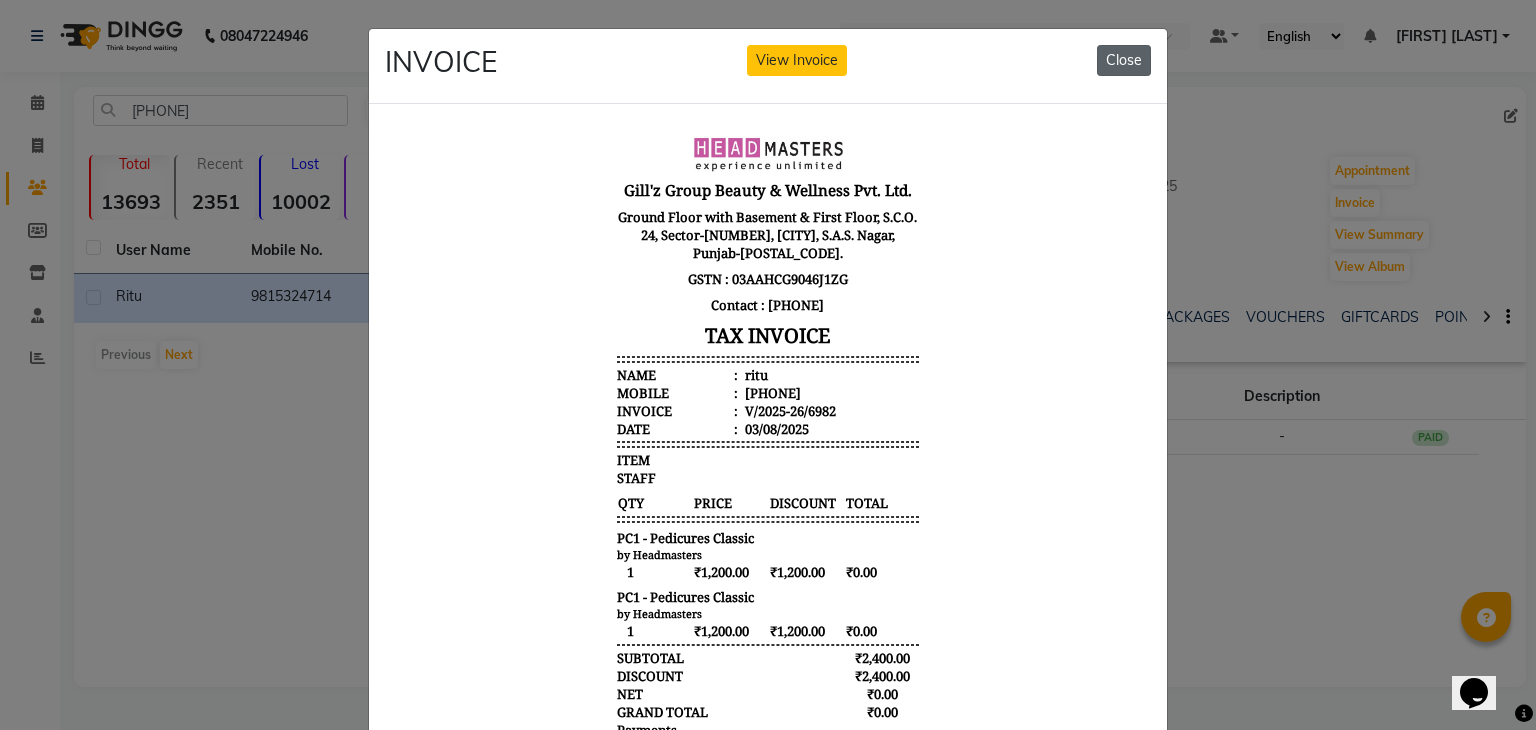 click on "Close" 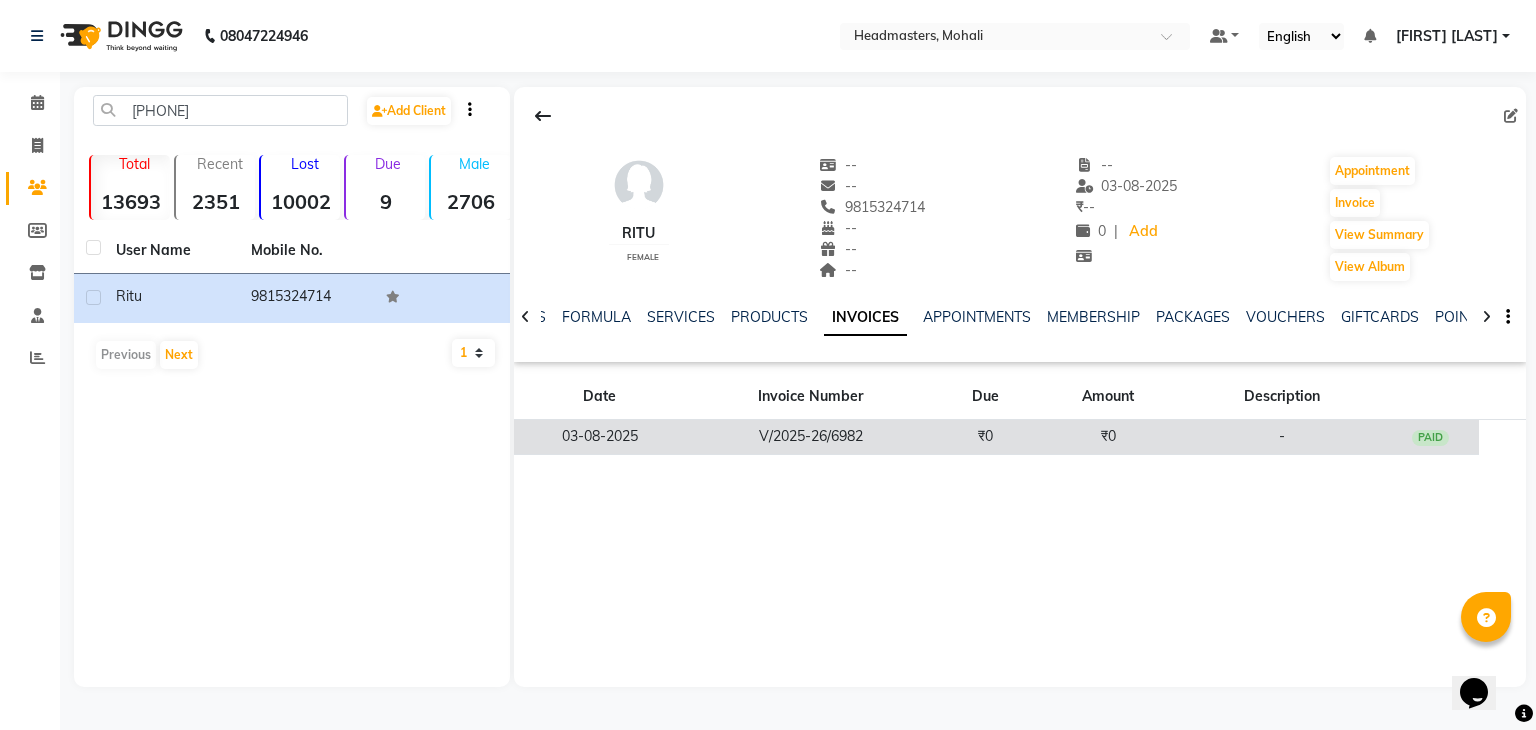 click on "V/2025-26/6982" 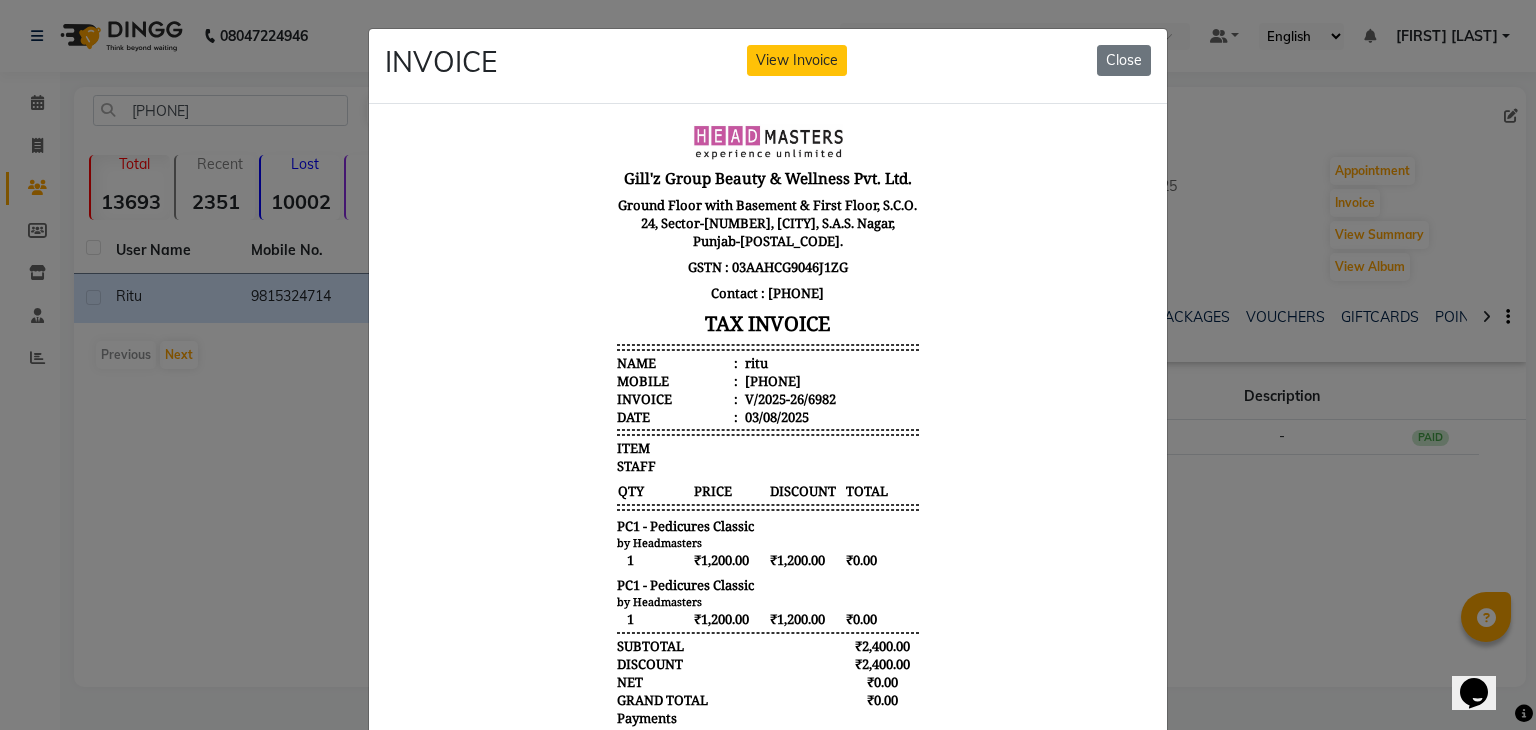 scroll, scrollTop: 16, scrollLeft: 0, axis: vertical 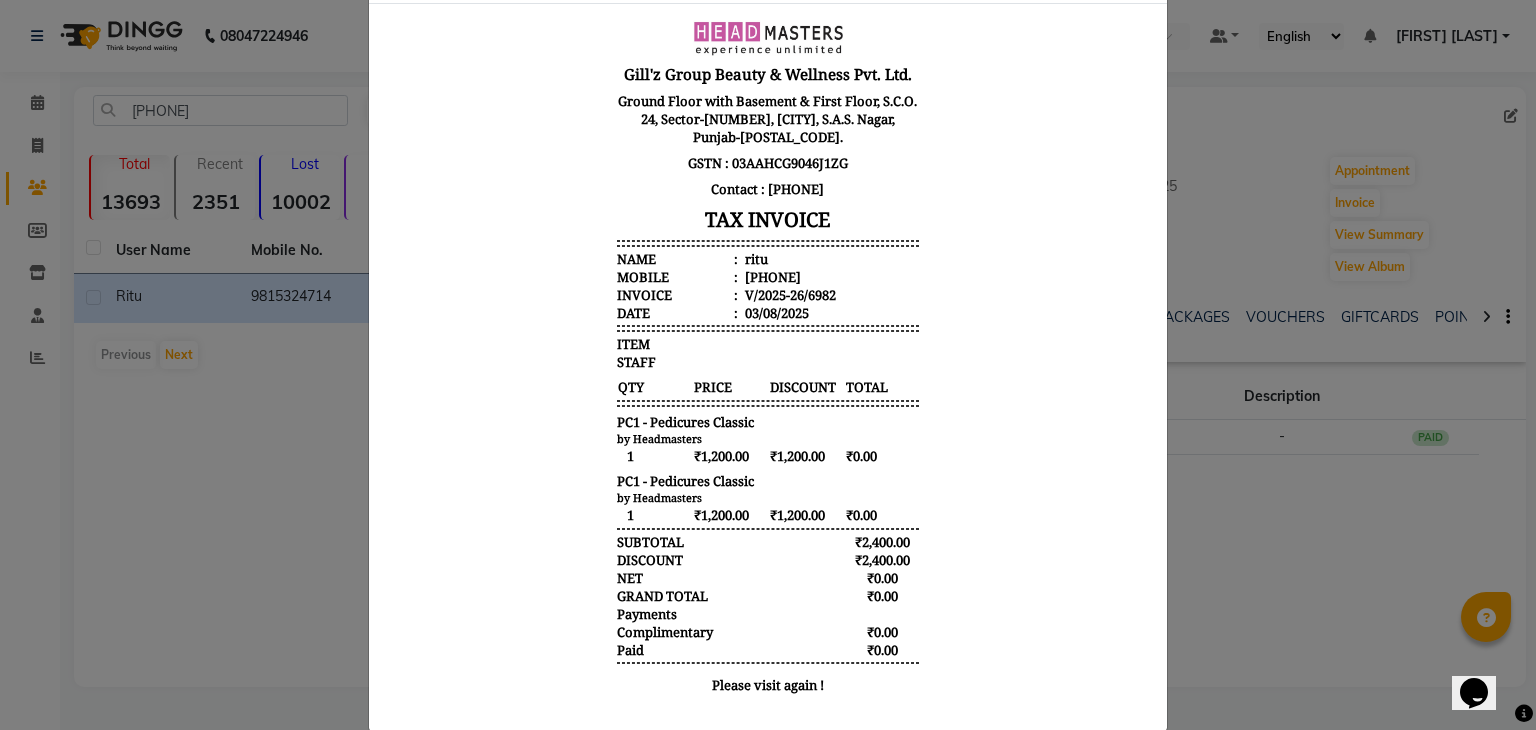 type 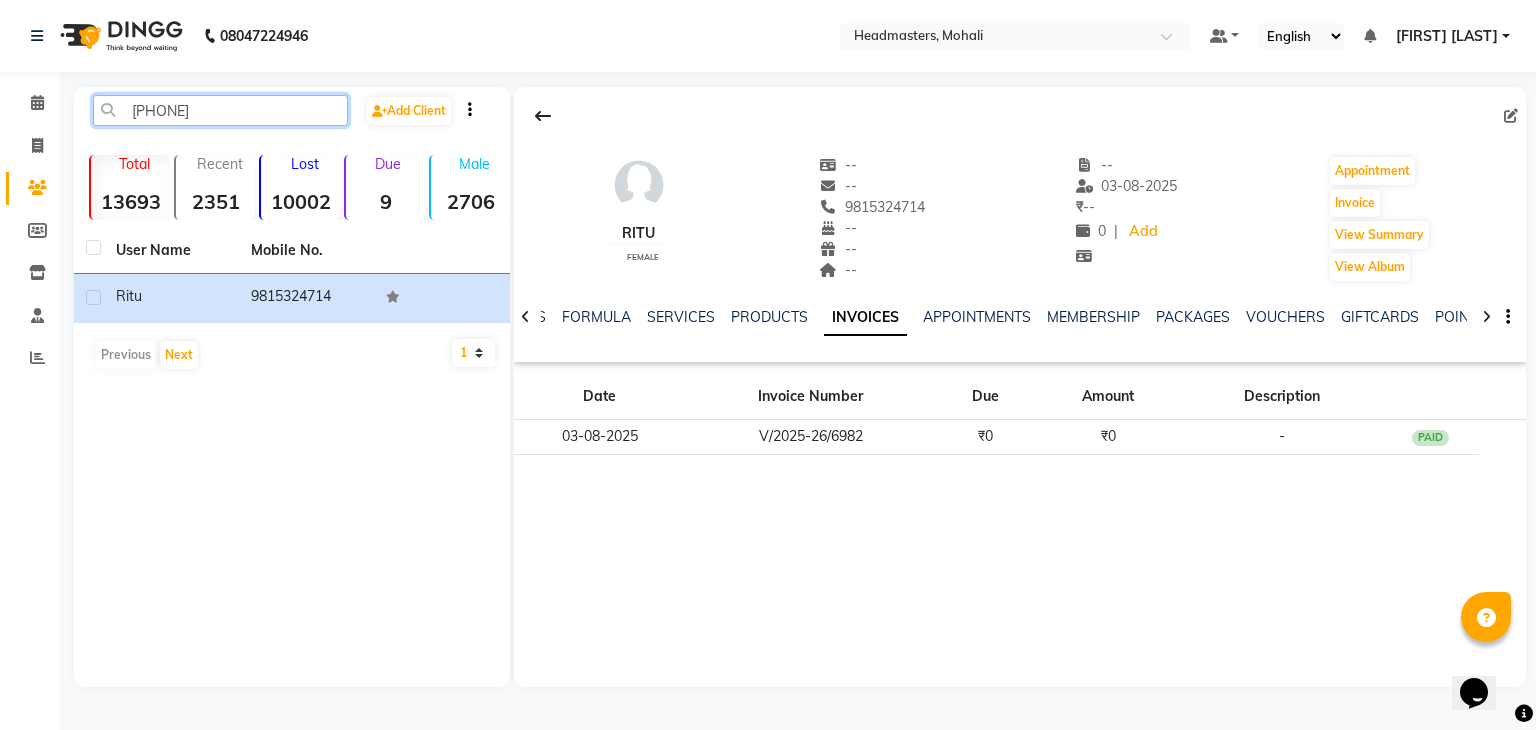 drag, startPoint x: 255, startPoint y: 121, endPoint x: 48, endPoint y: 127, distance: 207.08694 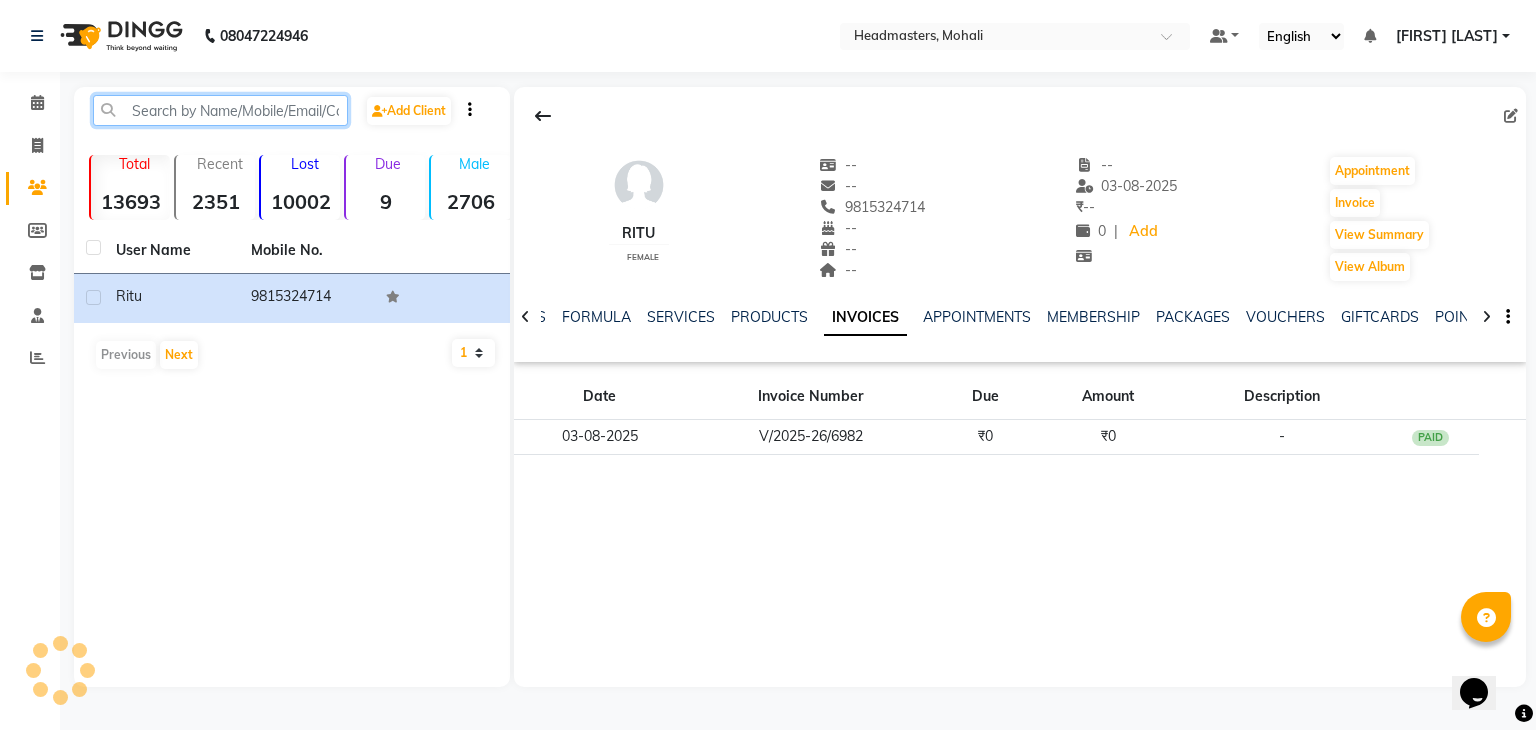 paste on "919876230002" 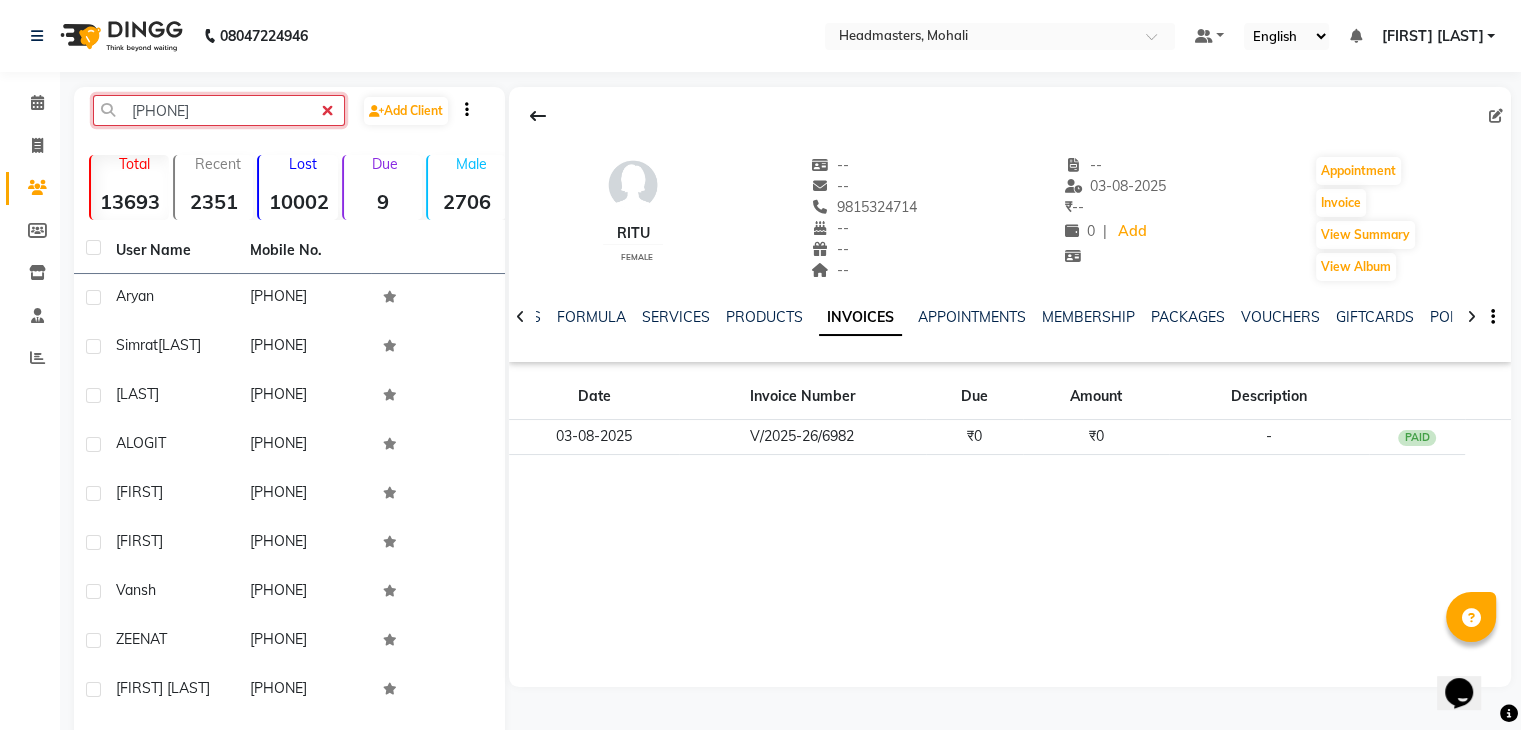 click on "919876230002" 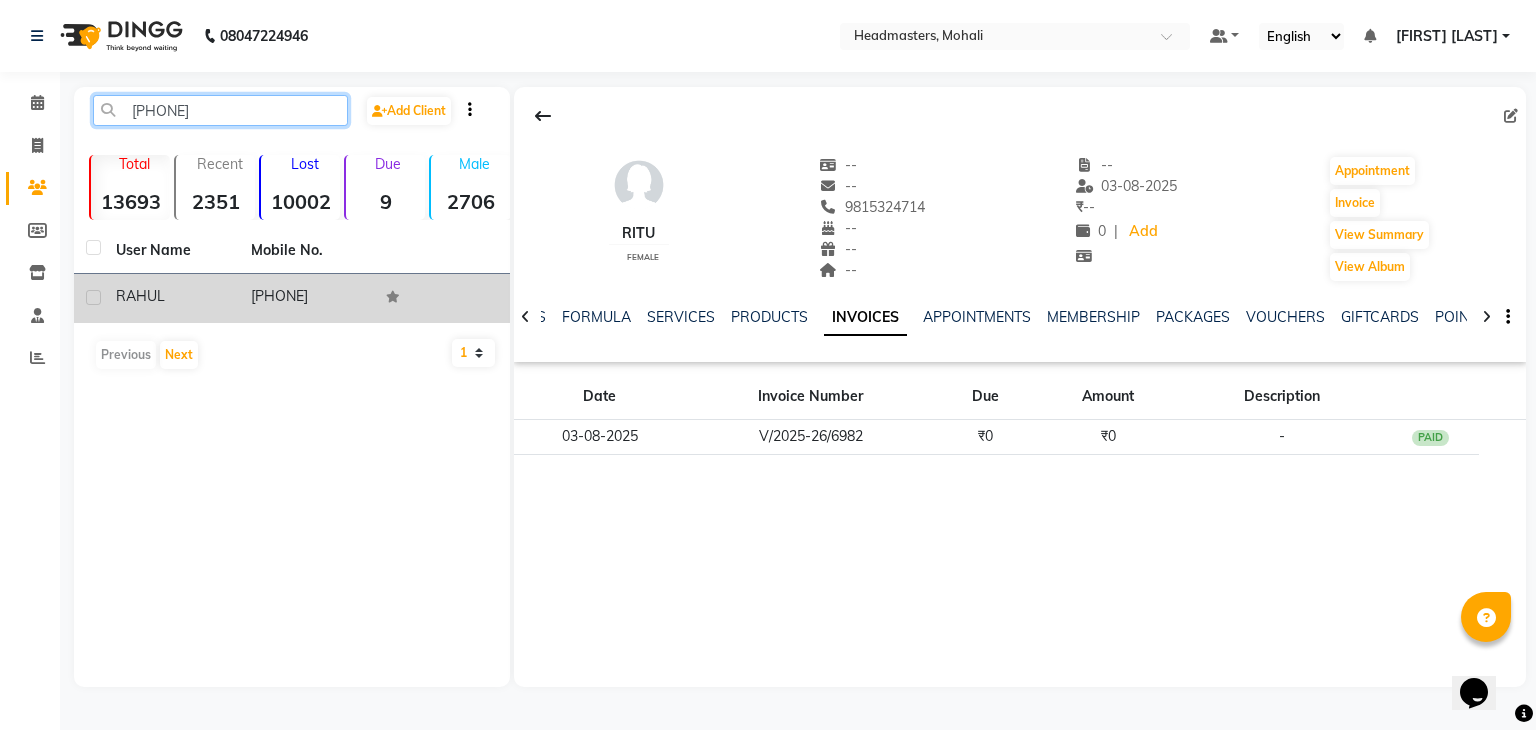 type on "919876230002" 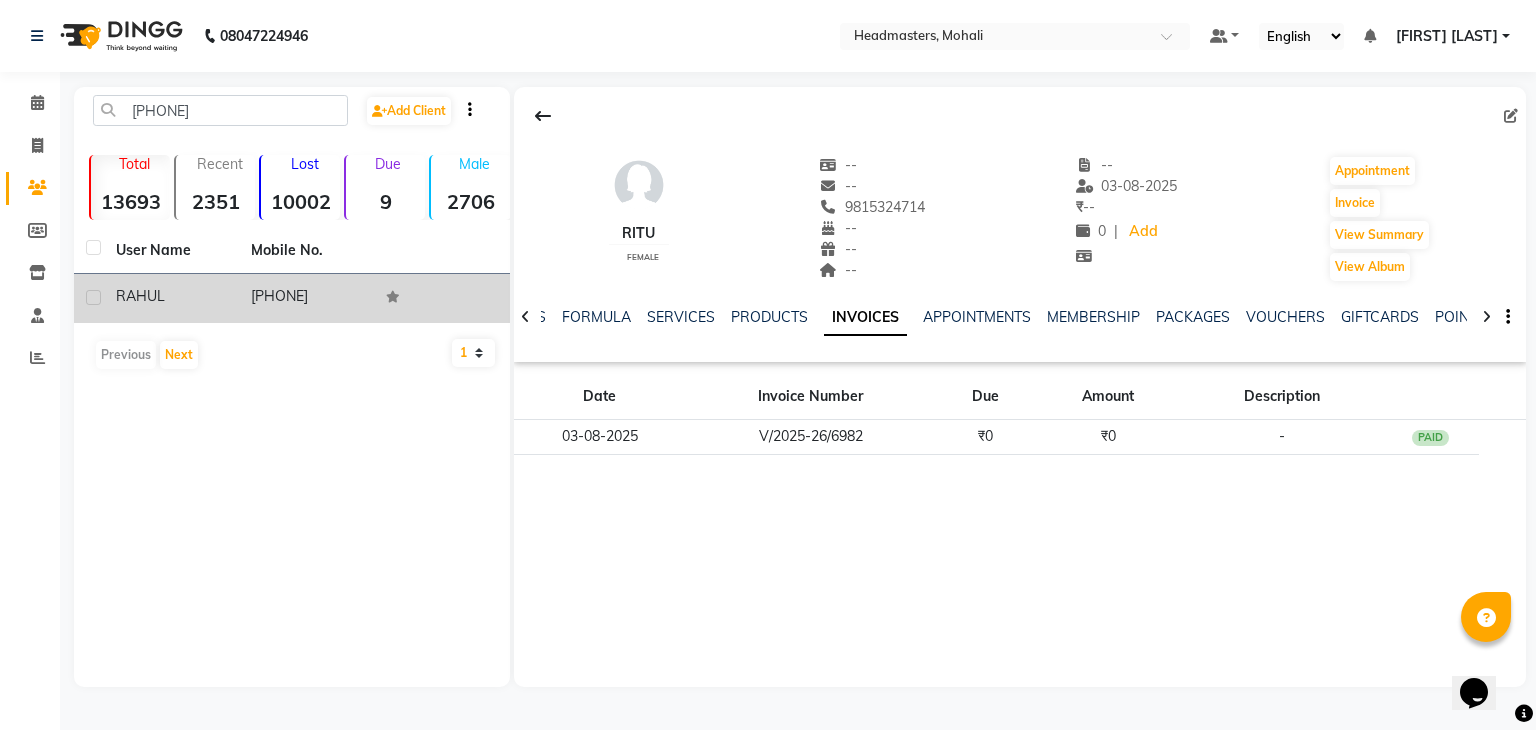 click on "9876230002" 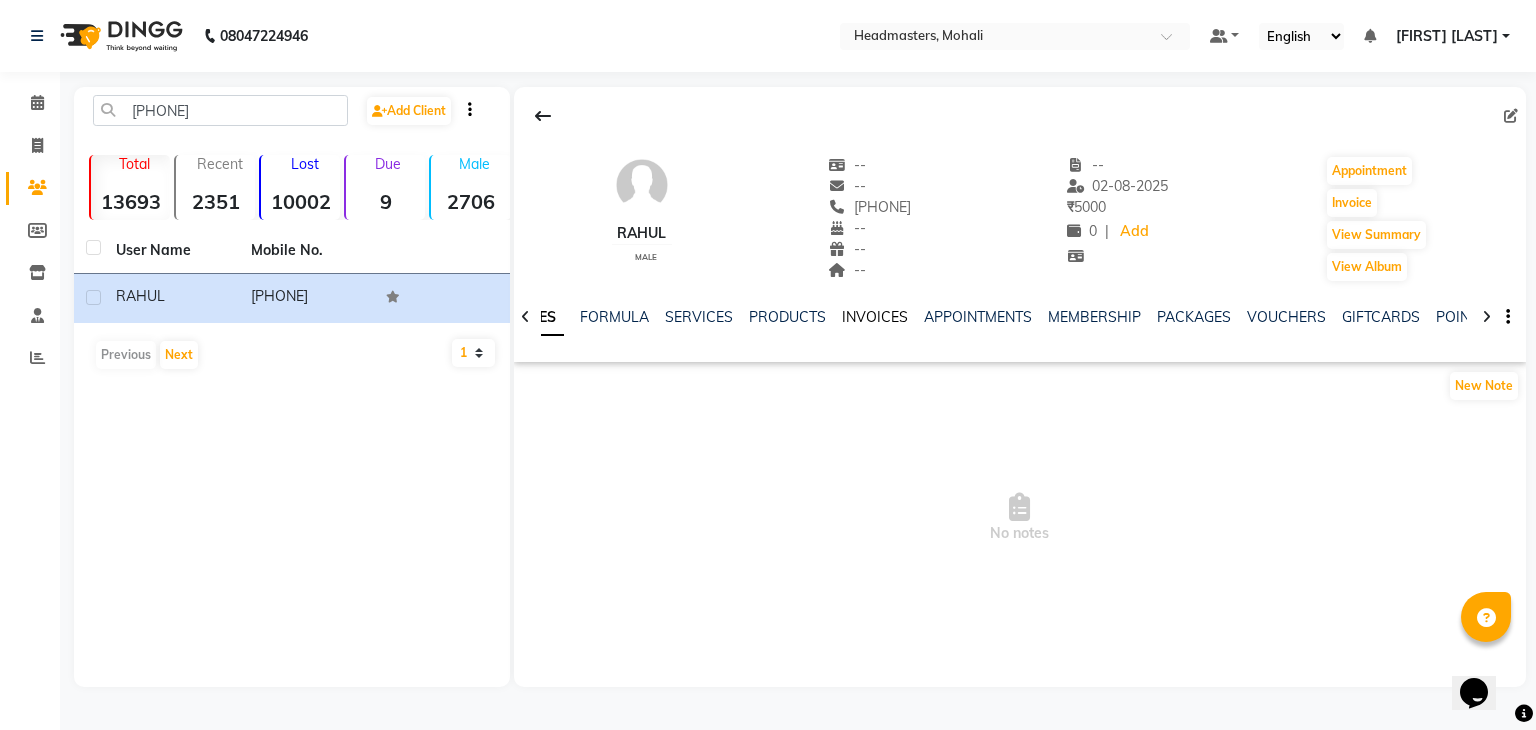 click on "INVOICES" 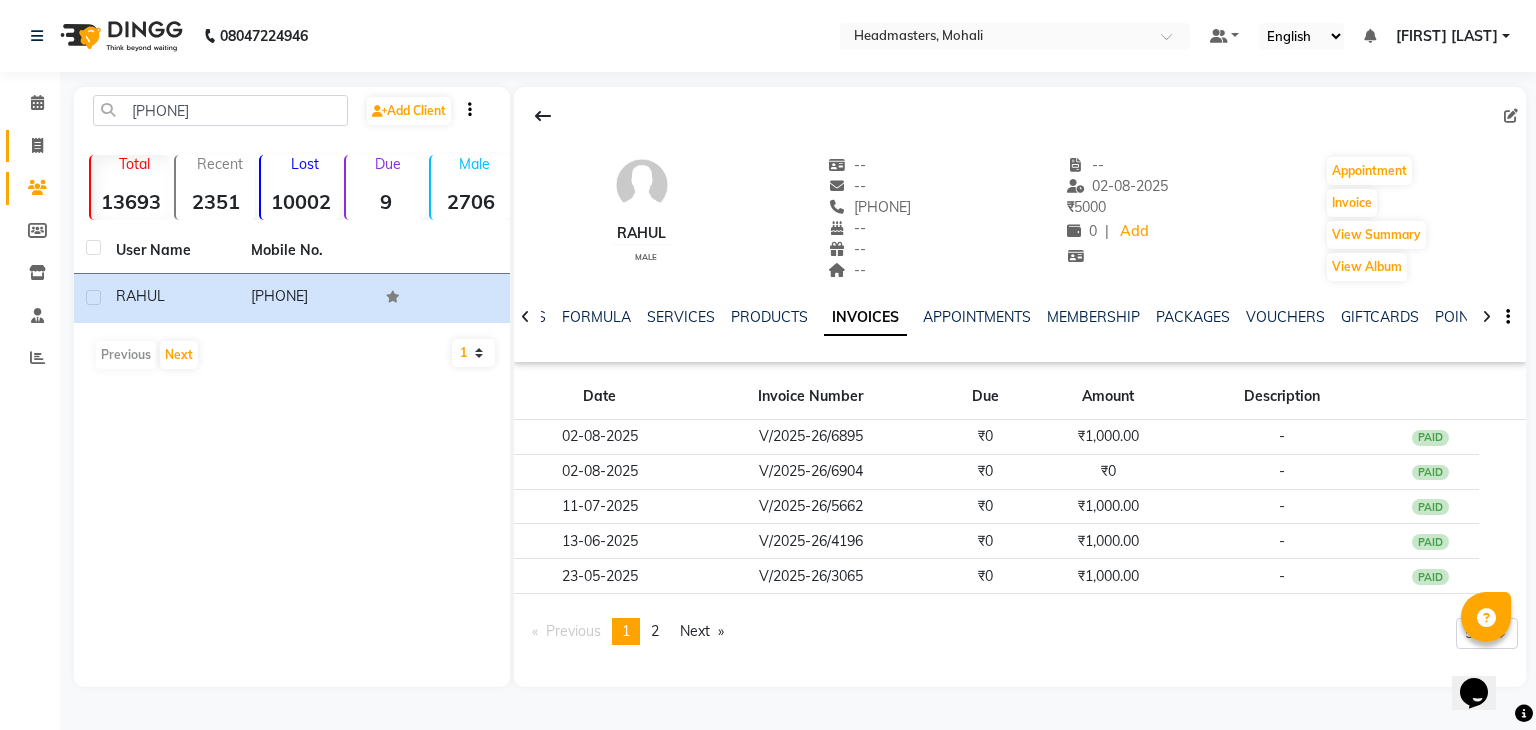 drag, startPoint x: 258, startPoint y: 93, endPoint x: 7, endPoint y: 135, distance: 254.48969 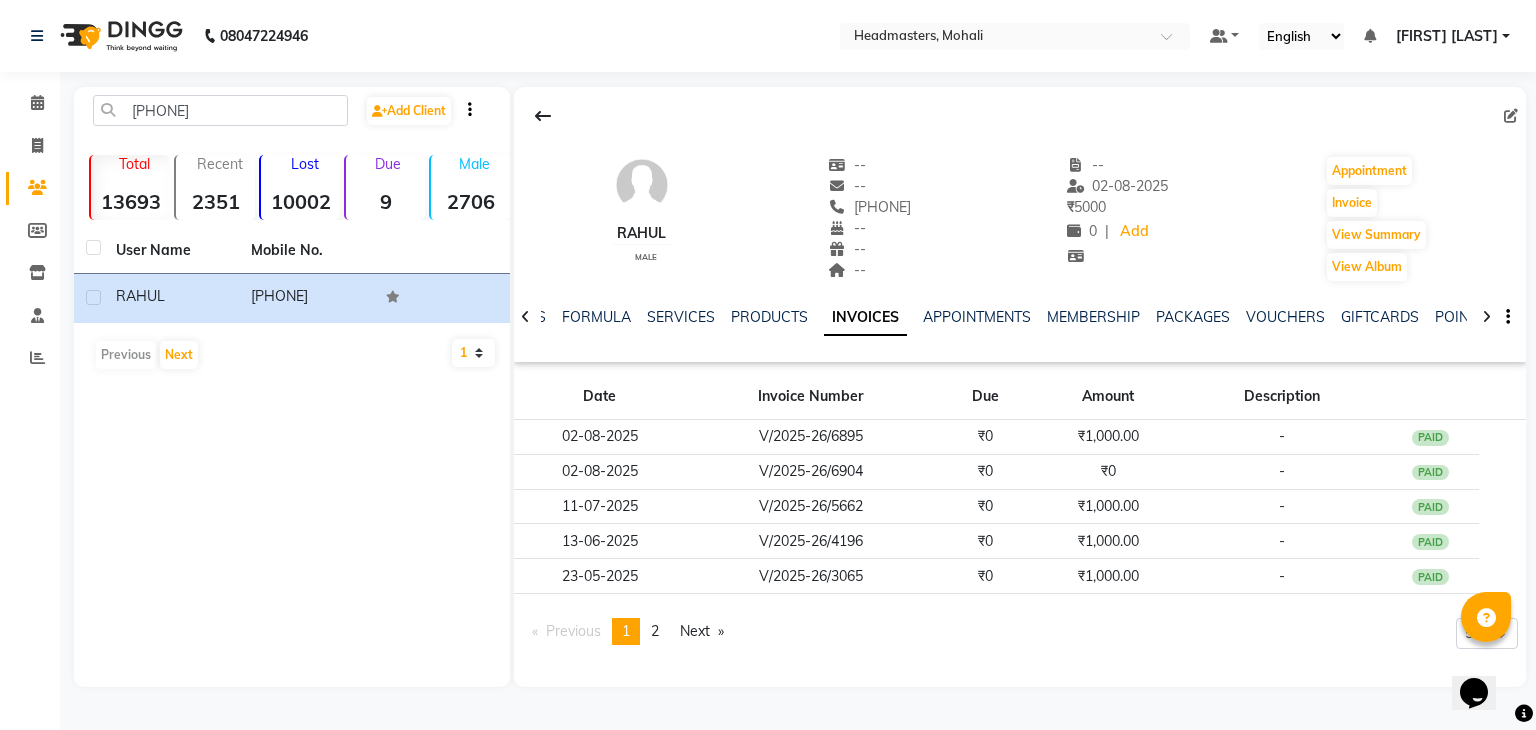 click on "919876230002  Add Client  Total  13693  Recent  2351  Lost  10002  Due  9  Male  2706  Female  4429  Member  0 User Name Mobile No. RAHUL     9876230002   Previous   Next   10   50   100" 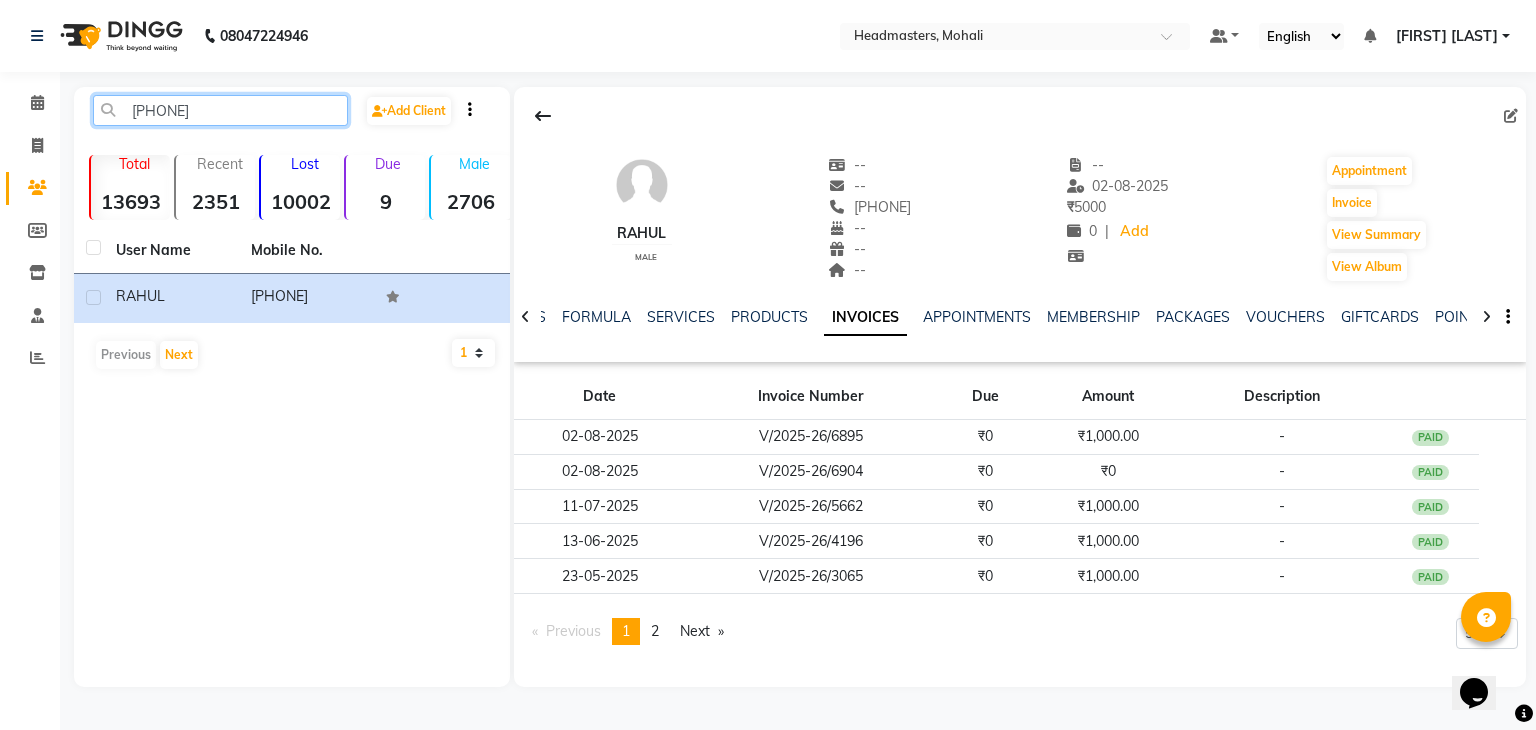 drag, startPoint x: 260, startPoint y: 114, endPoint x: 114, endPoint y: 129, distance: 146.76852 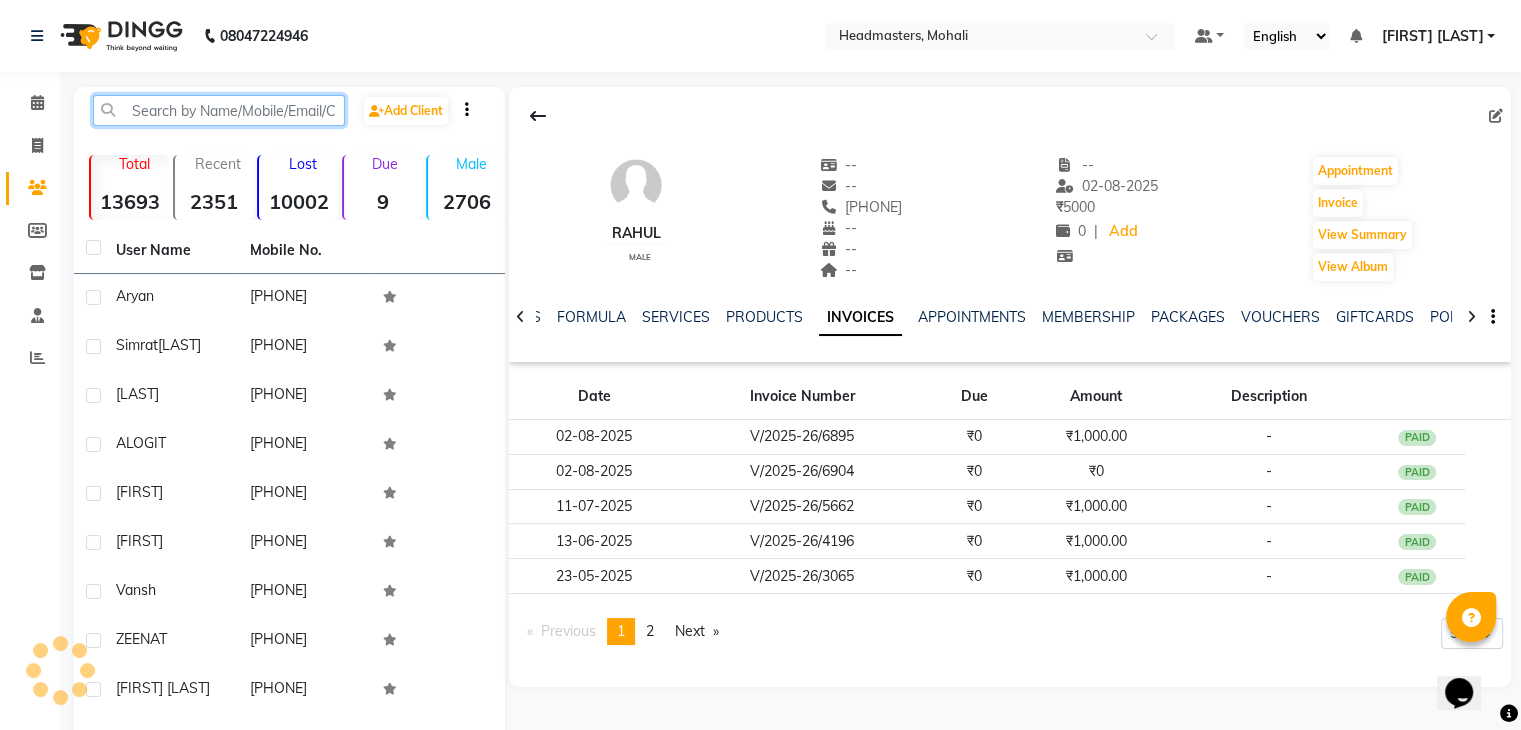paste on "919134000026" 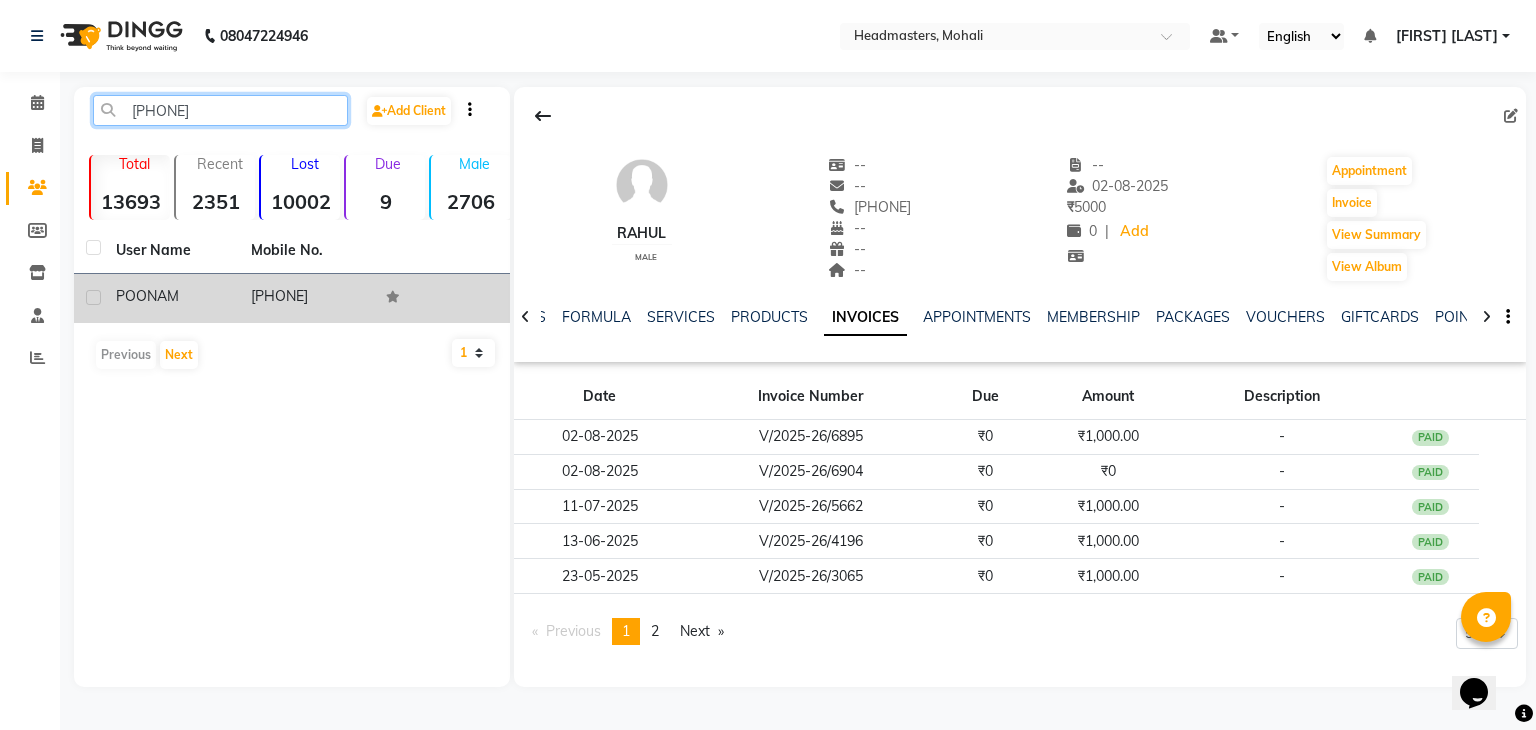 type on "919134000026" 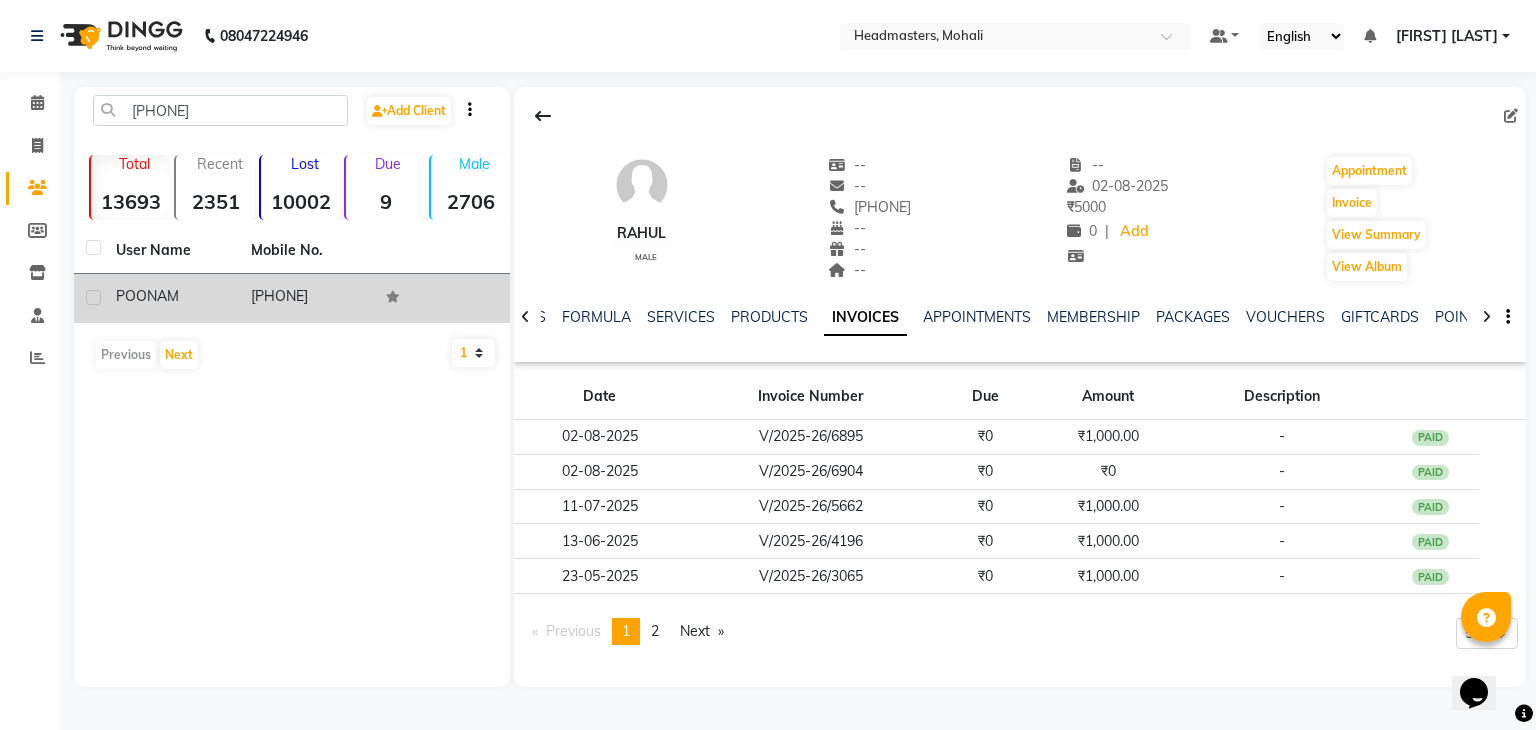 click on "9134000026" 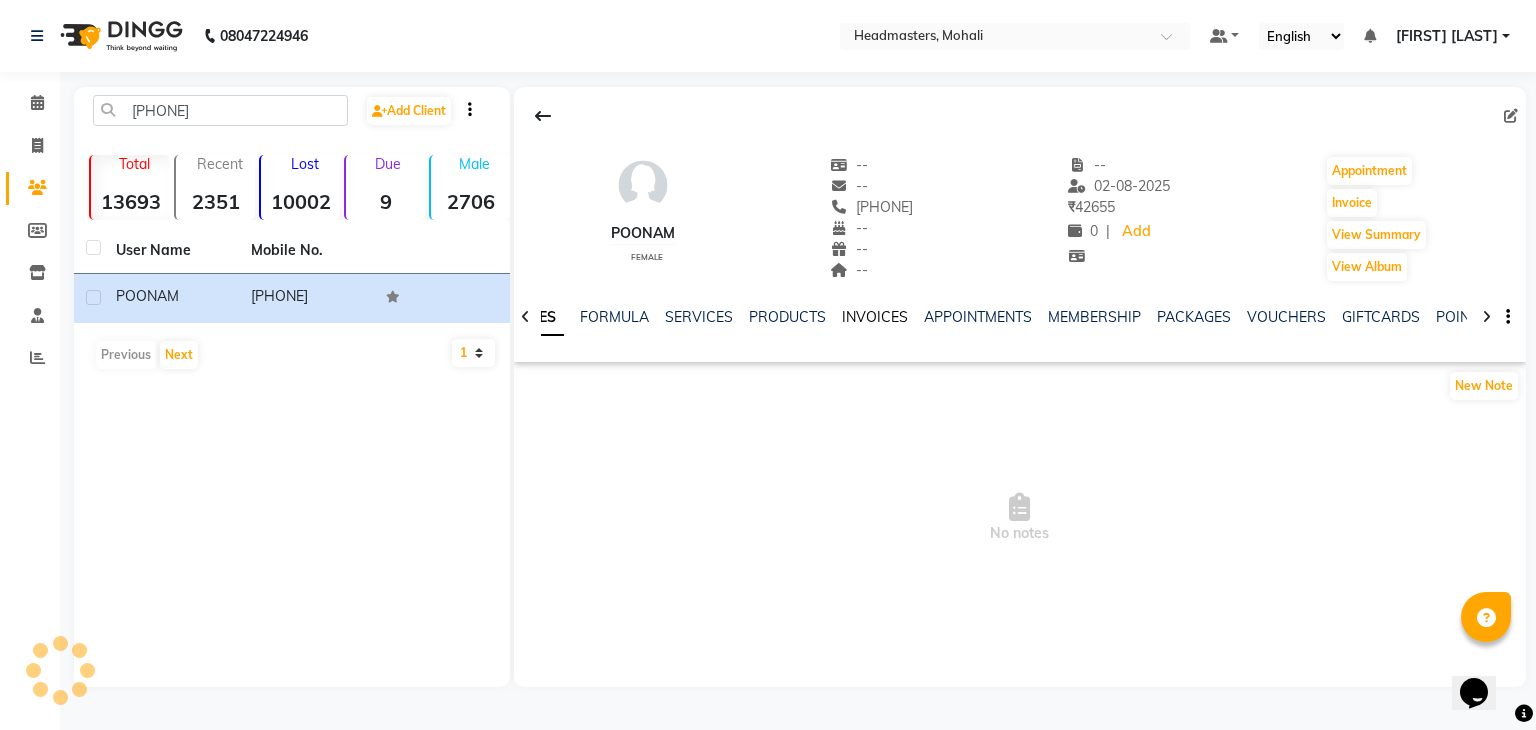 click on "INVOICES" 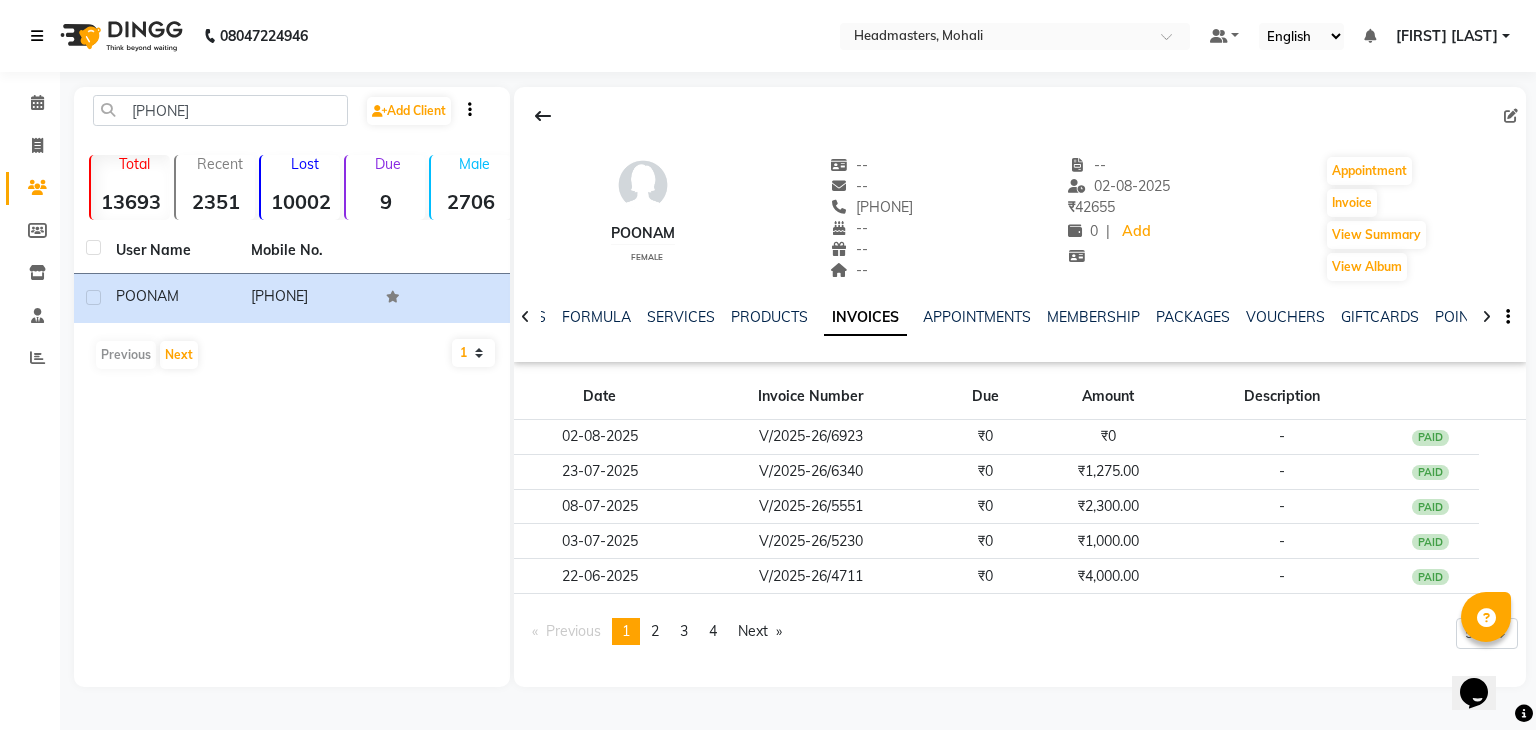 click at bounding box center [37, 36] 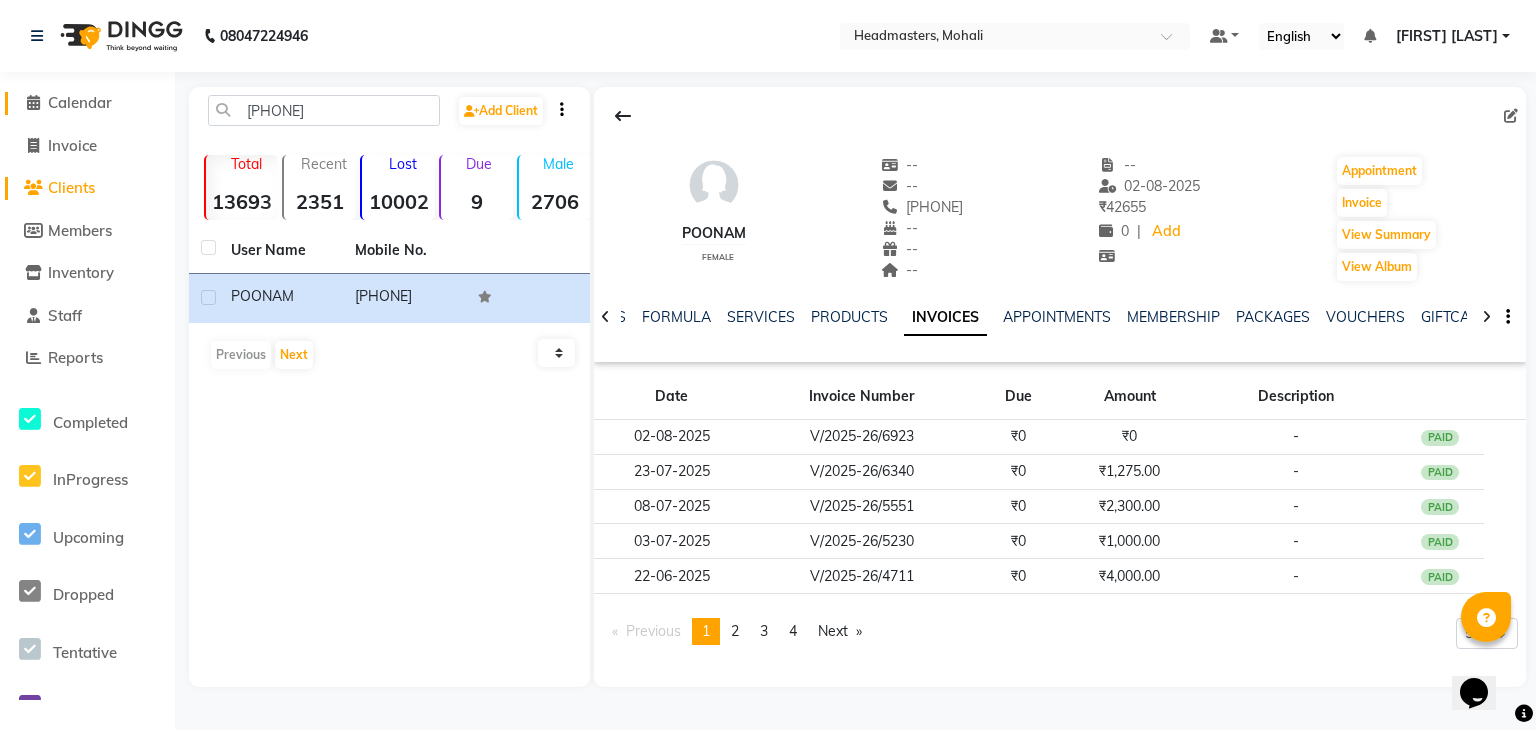 click on "Calendar" 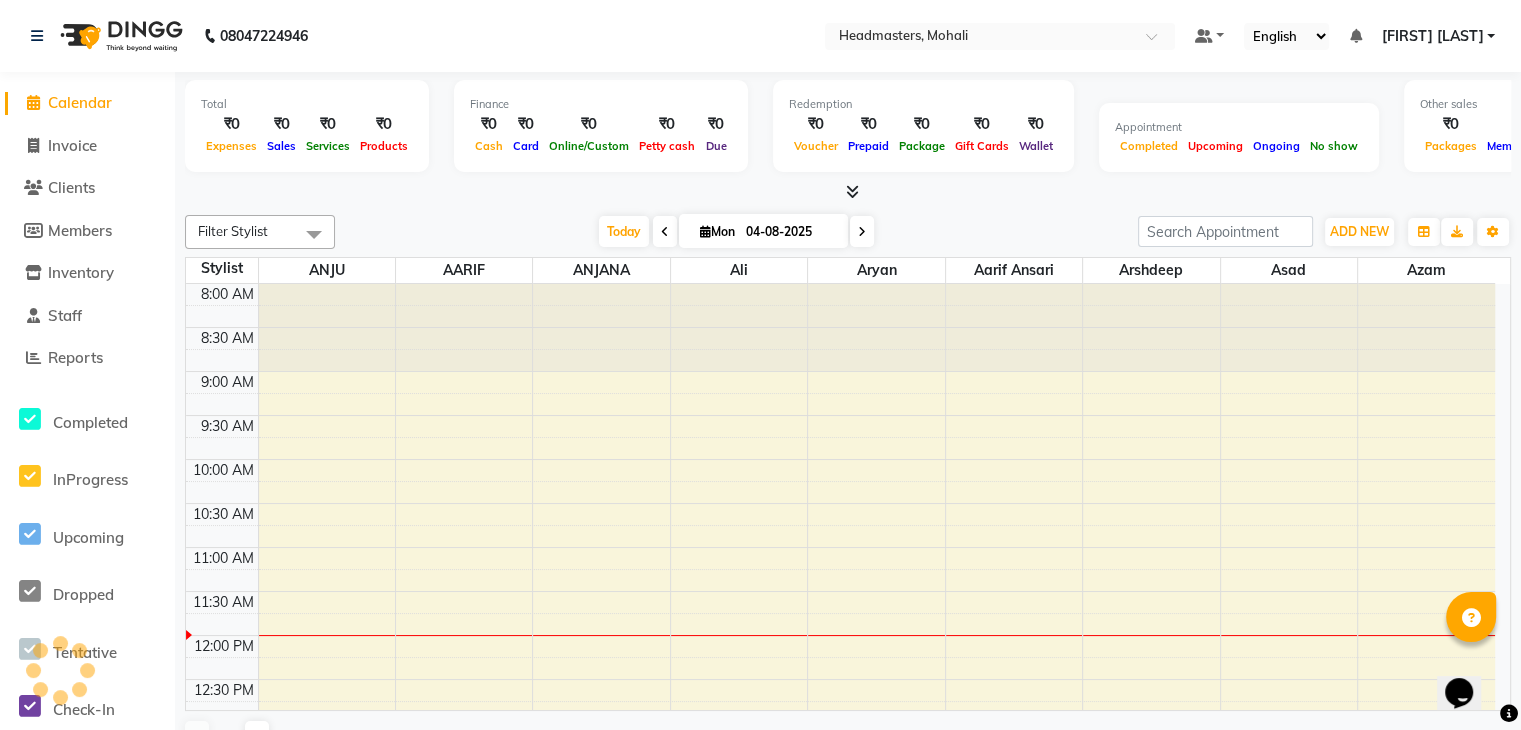 scroll, scrollTop: 0, scrollLeft: 0, axis: both 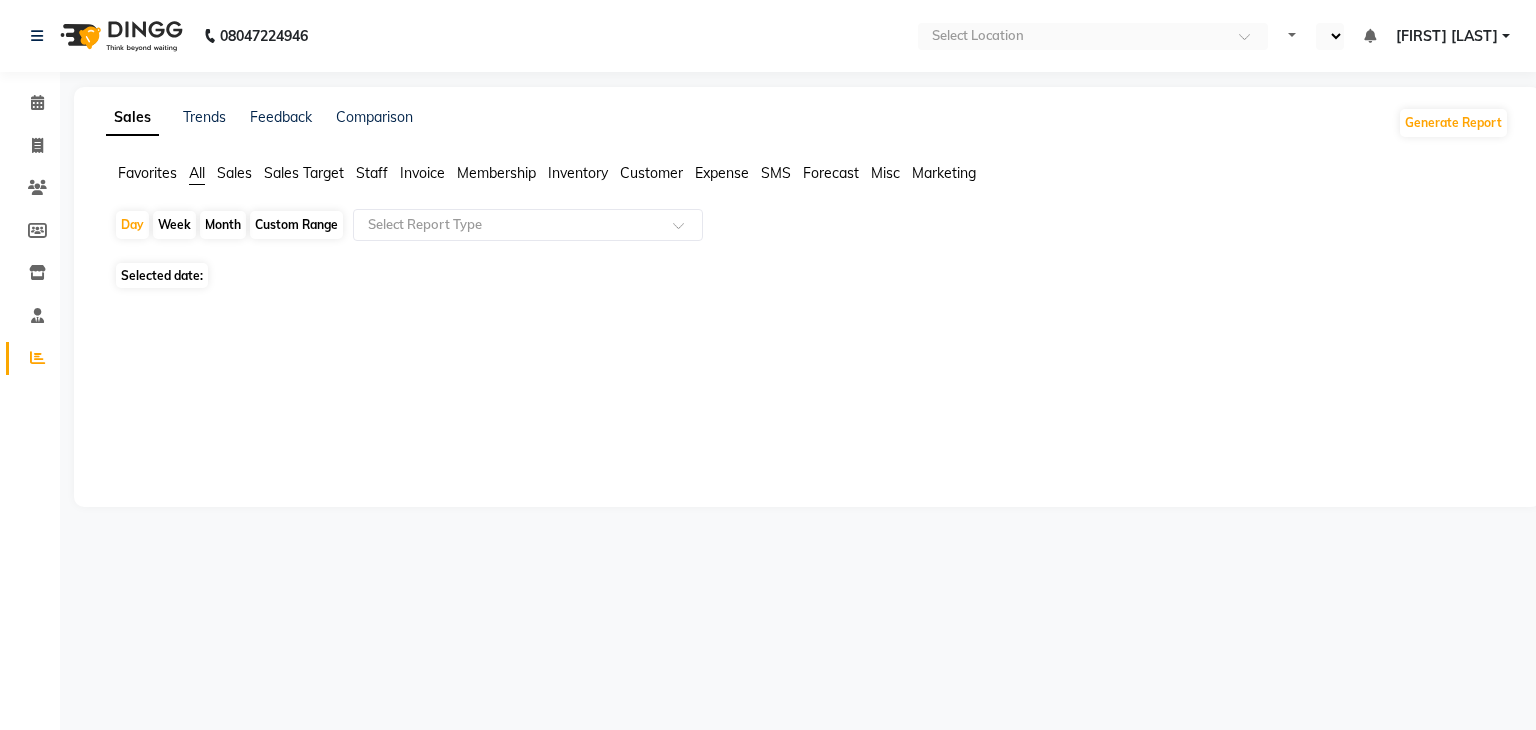 select on "en" 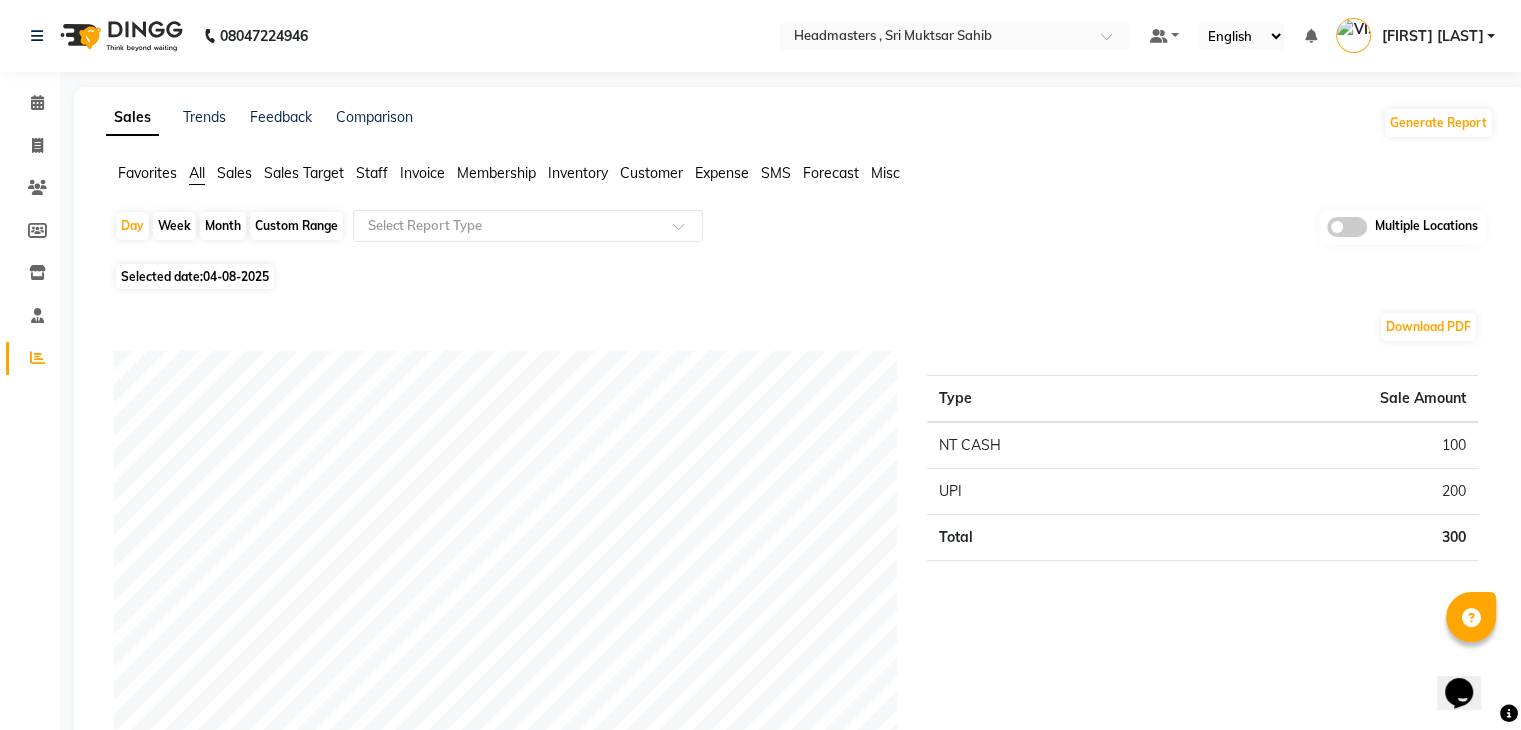 scroll, scrollTop: 0, scrollLeft: 0, axis: both 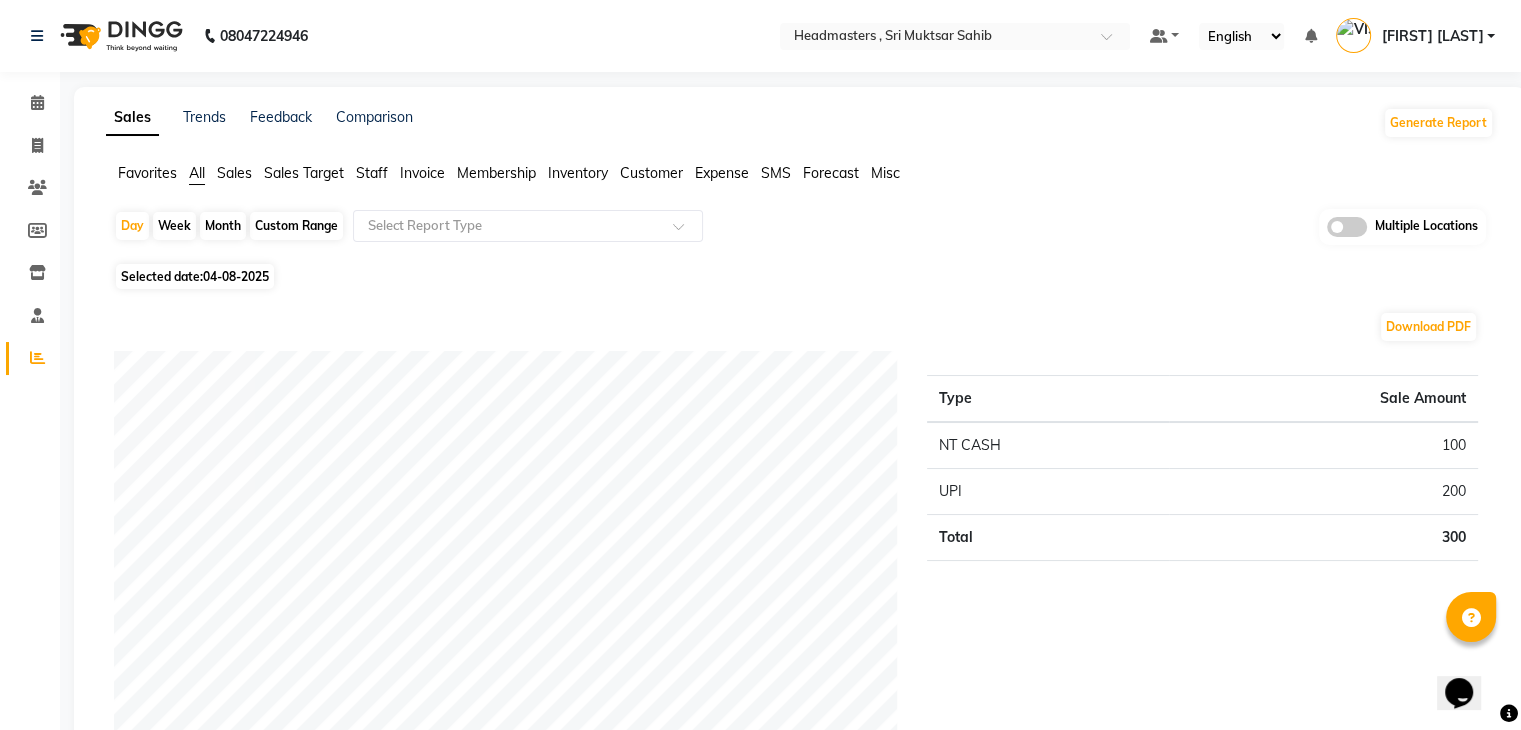 click on "Sales" 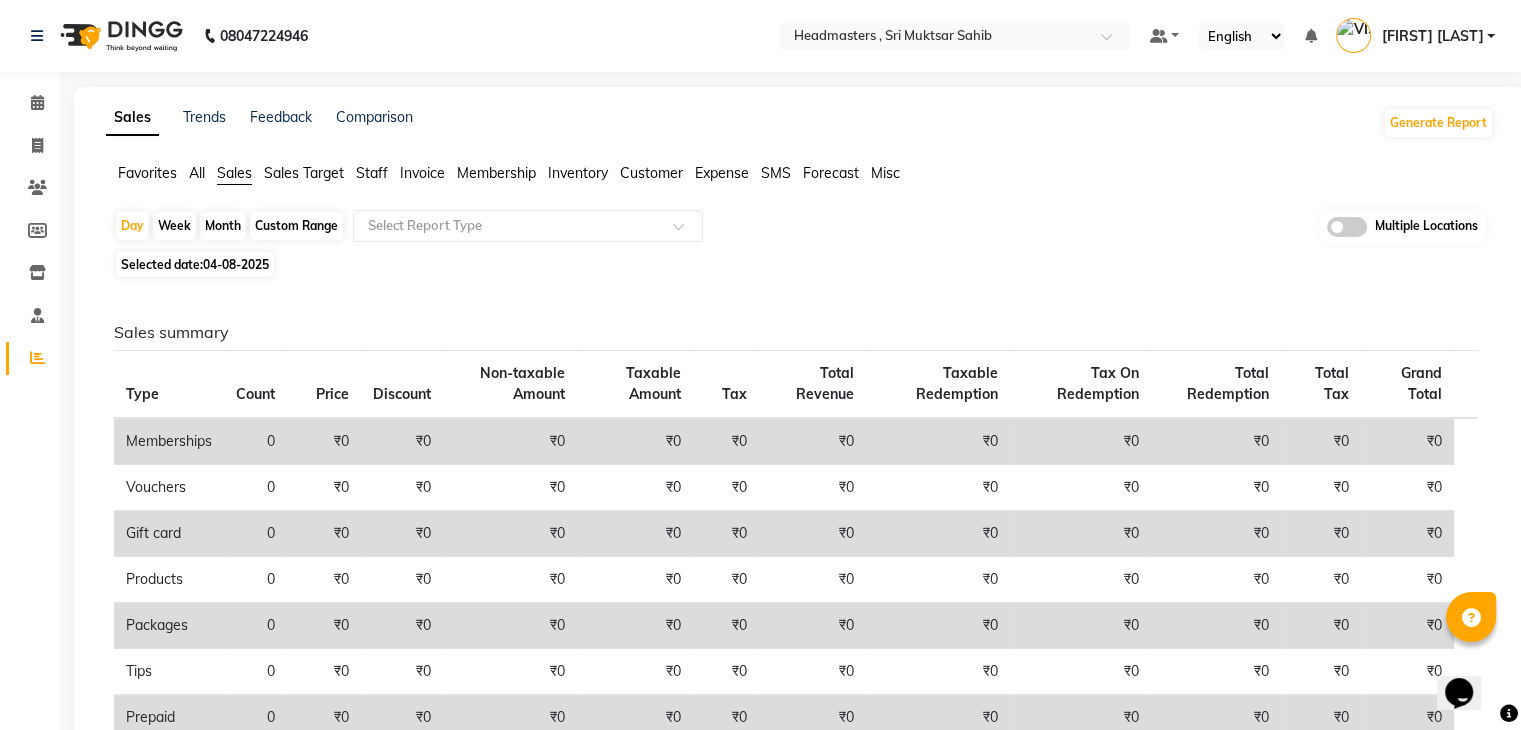 click on "04-08-2025" 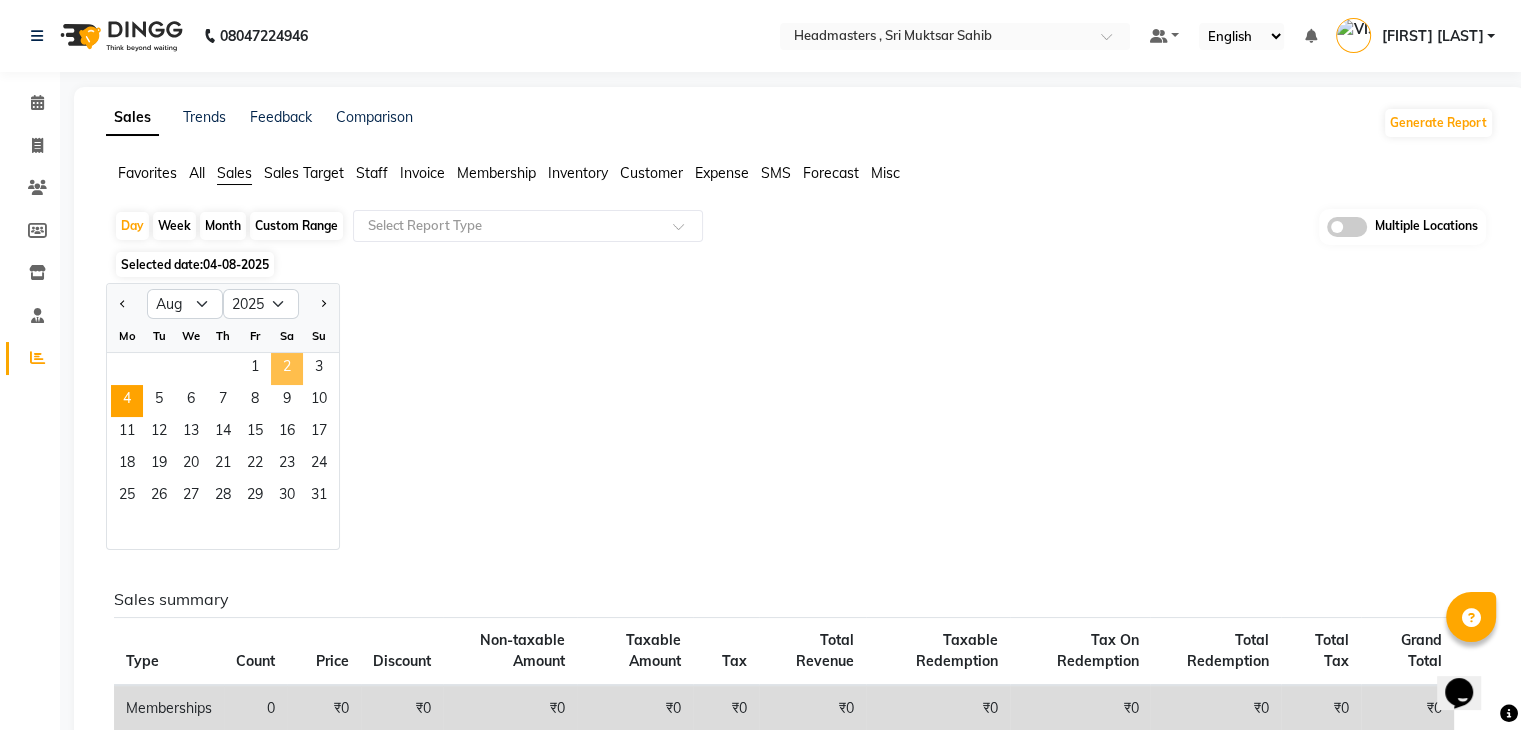 click on "2" 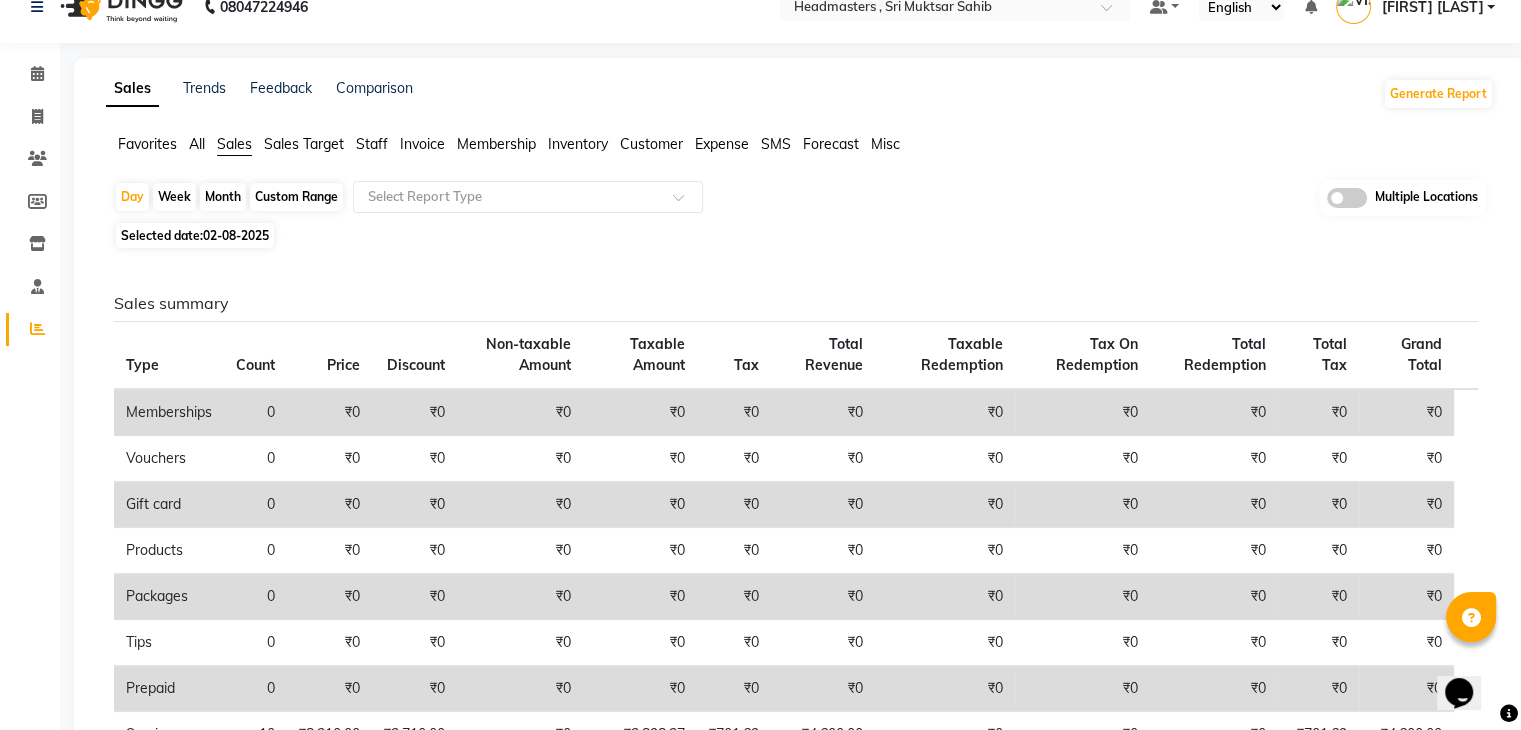 scroll, scrollTop: 0, scrollLeft: 0, axis: both 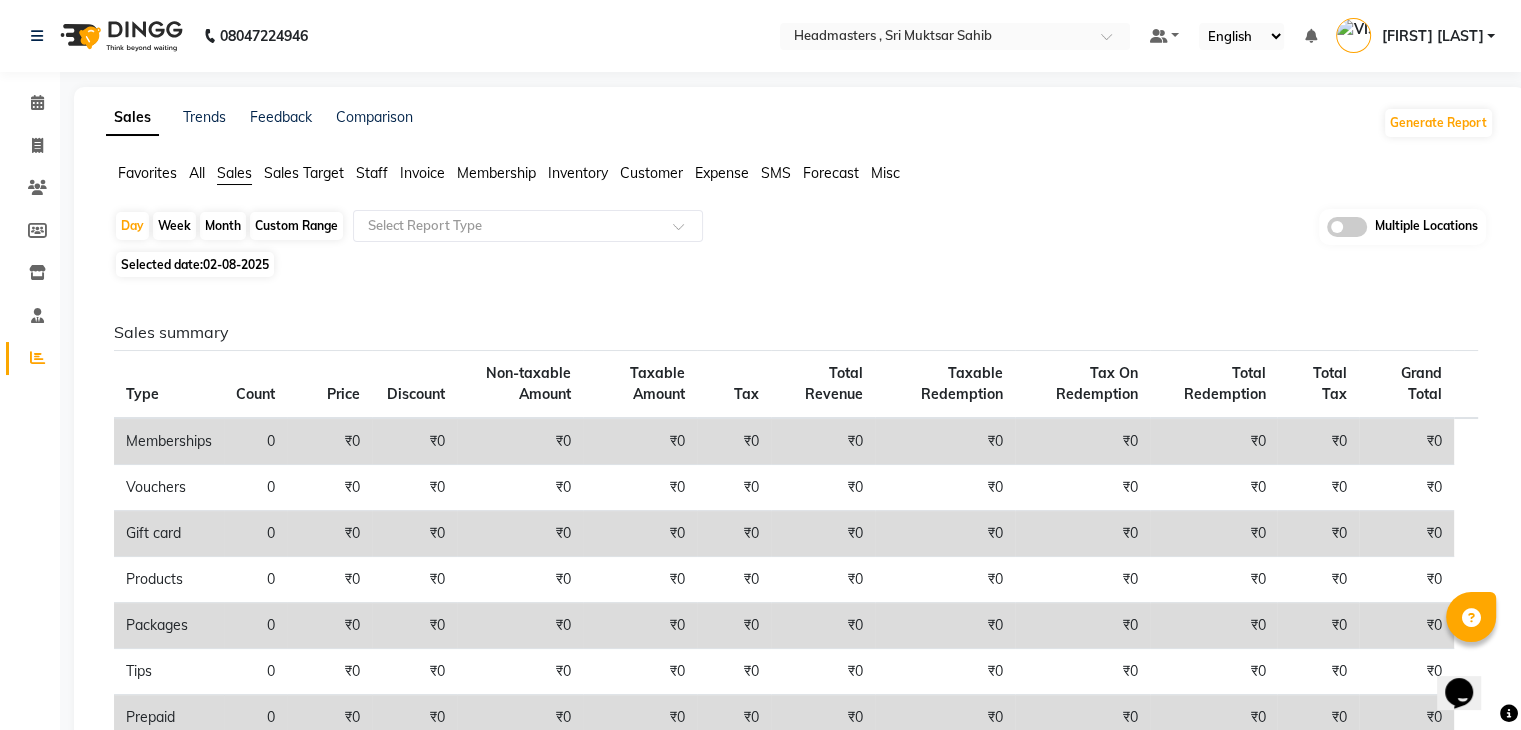 click on "02-08-2025" 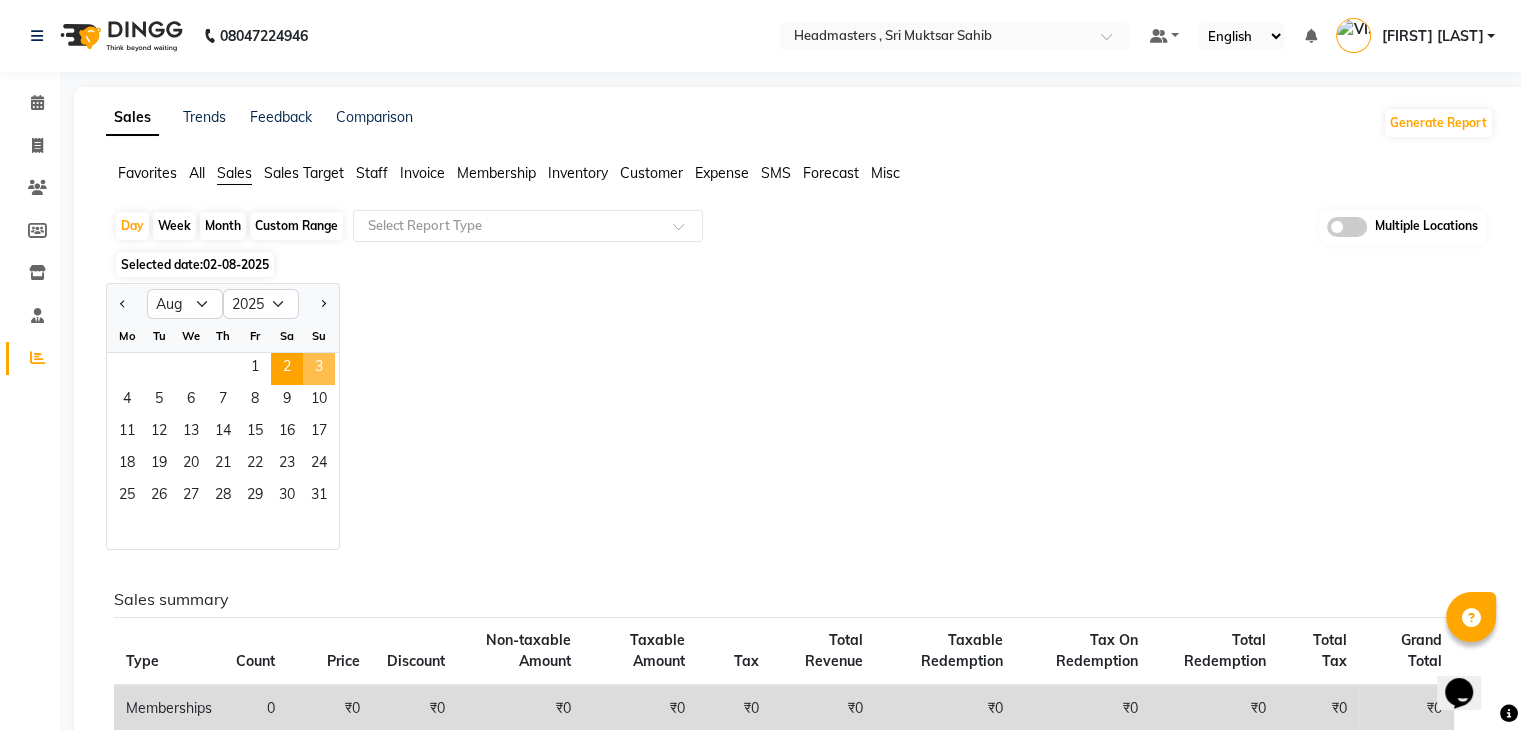 click on "3" 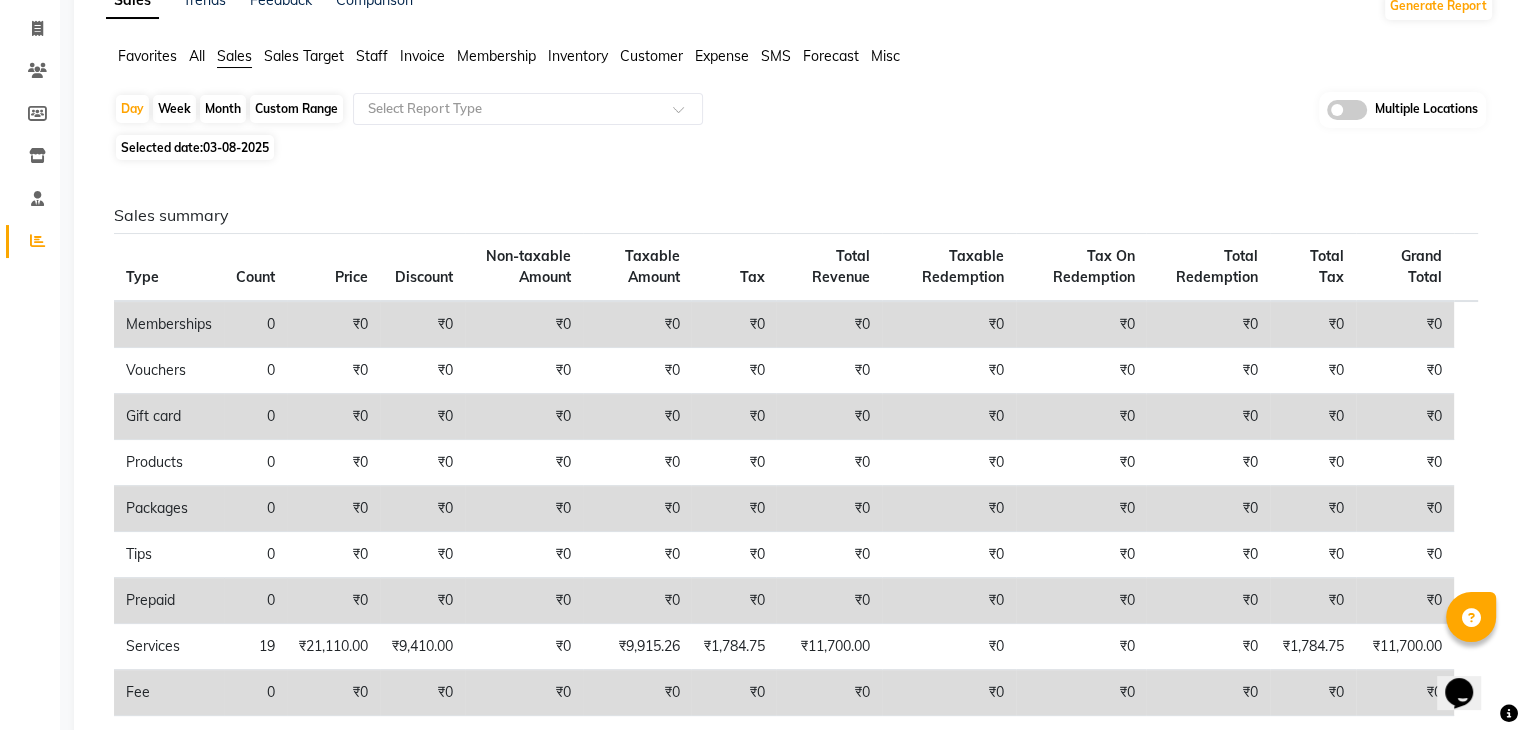 scroll, scrollTop: 0, scrollLeft: 0, axis: both 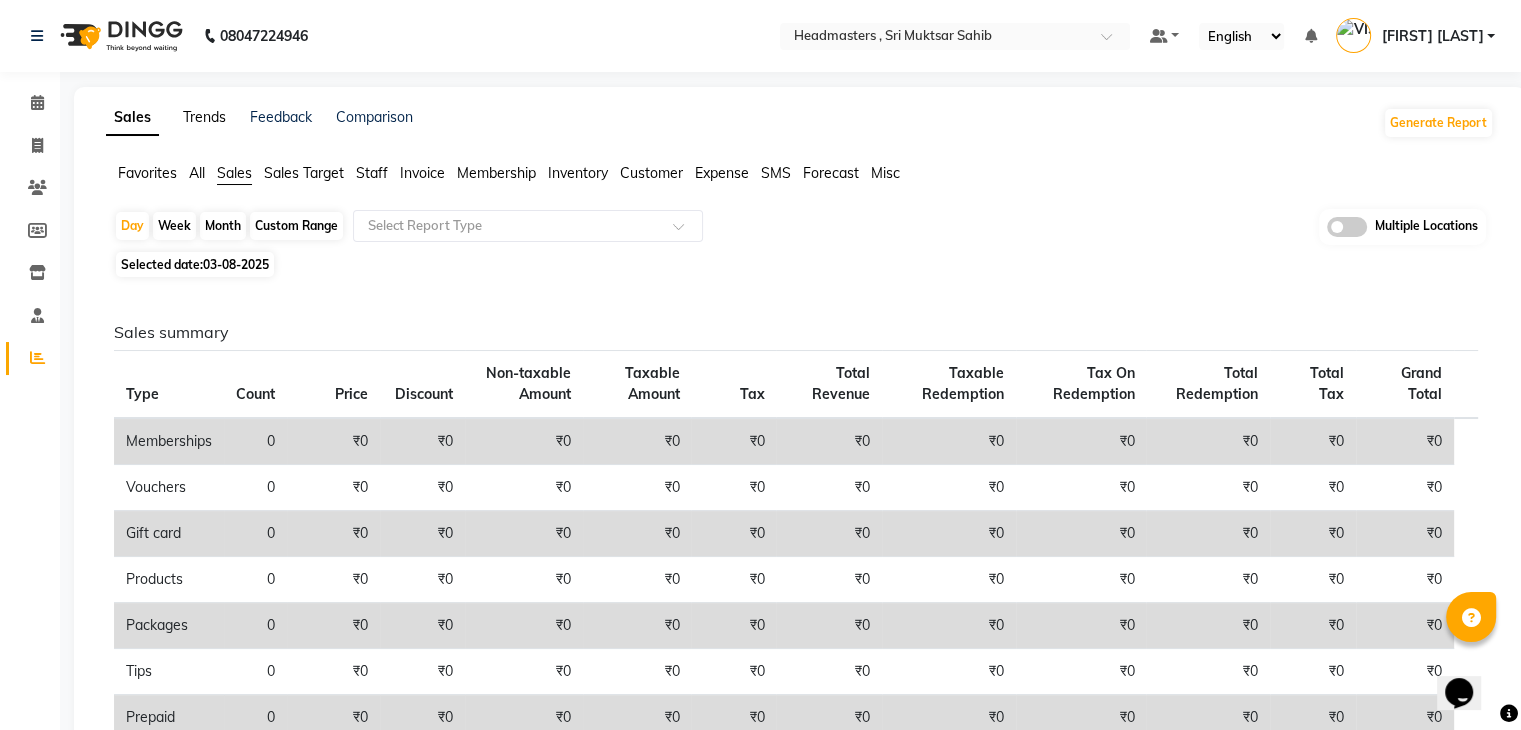 click on "Trends" 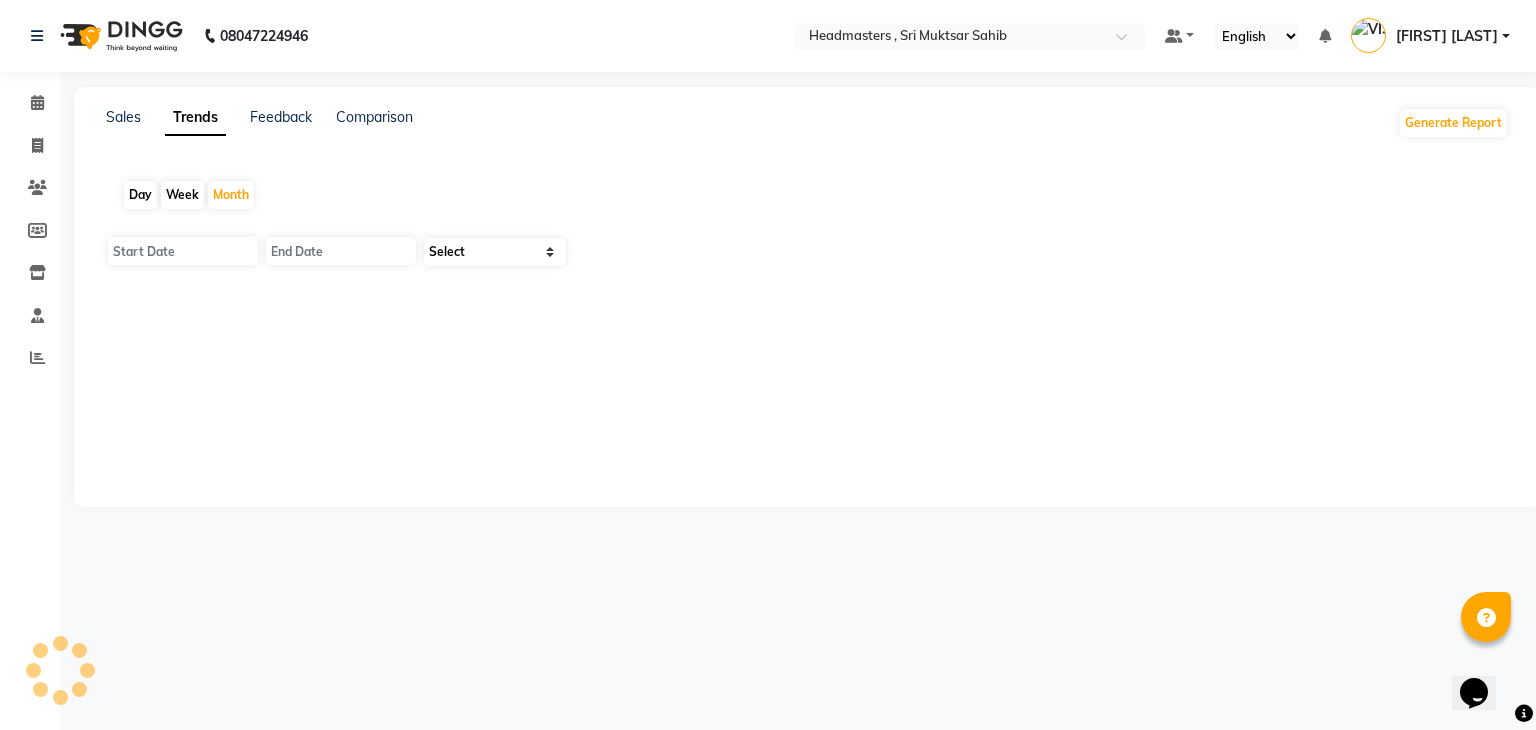 type on "01-08-2025" 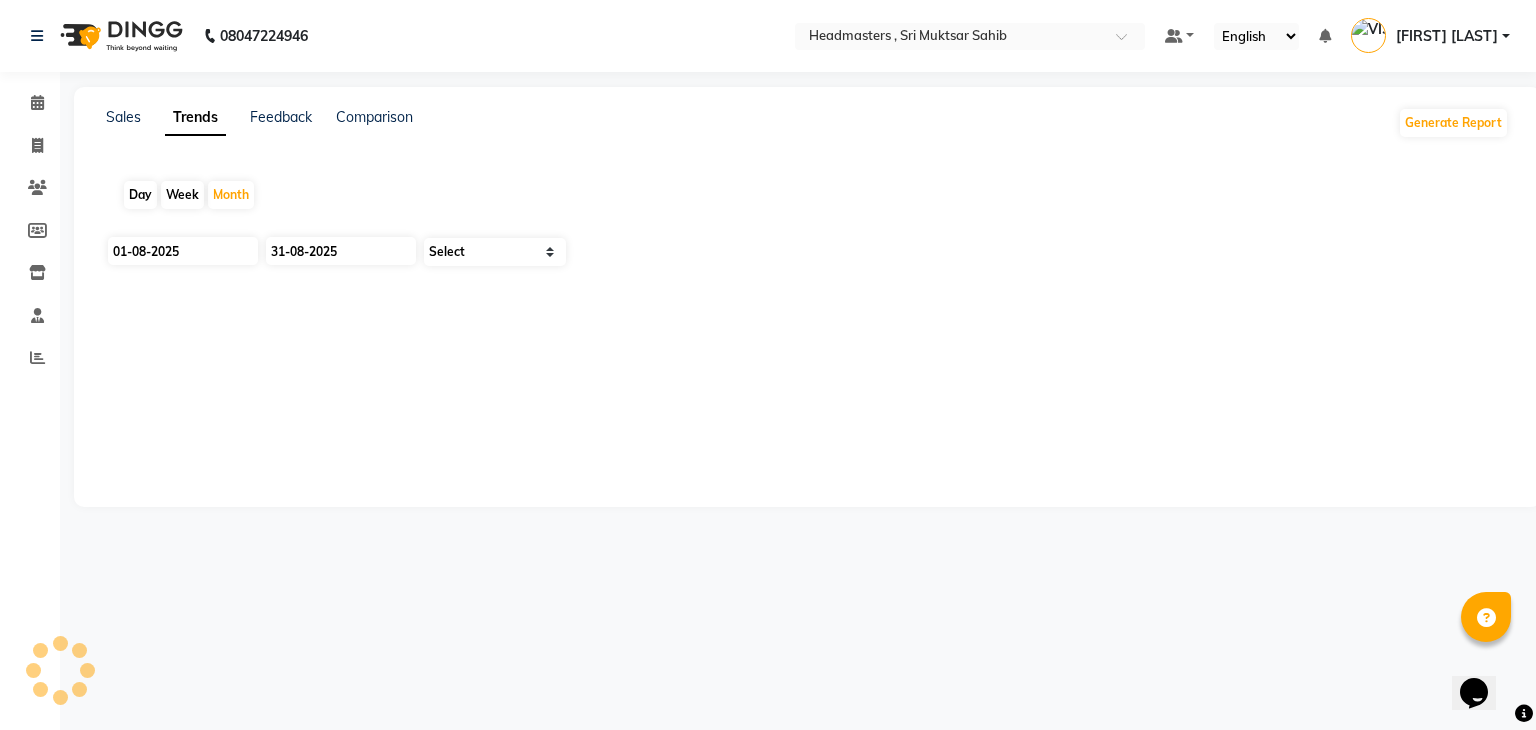 select on "by_client" 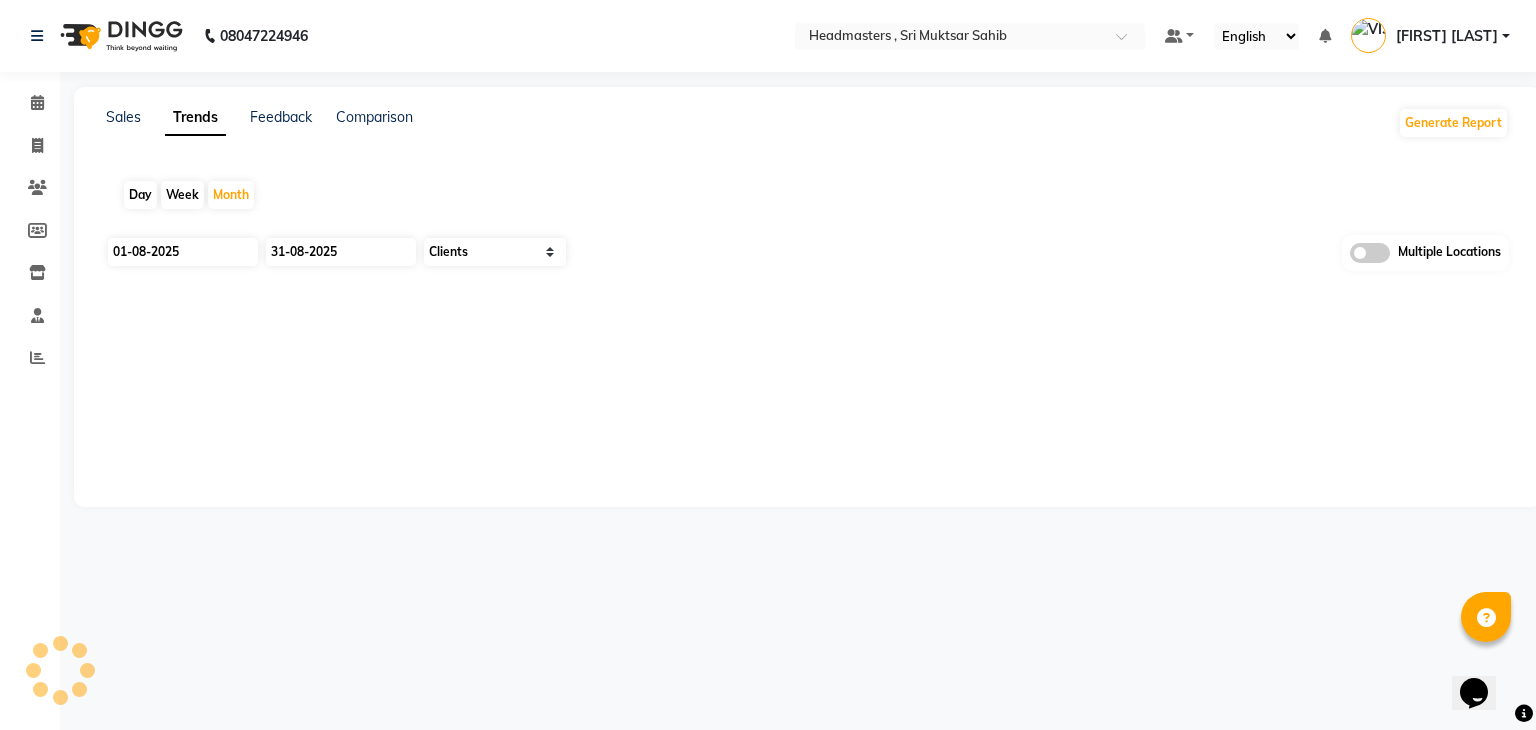 click on "Day" 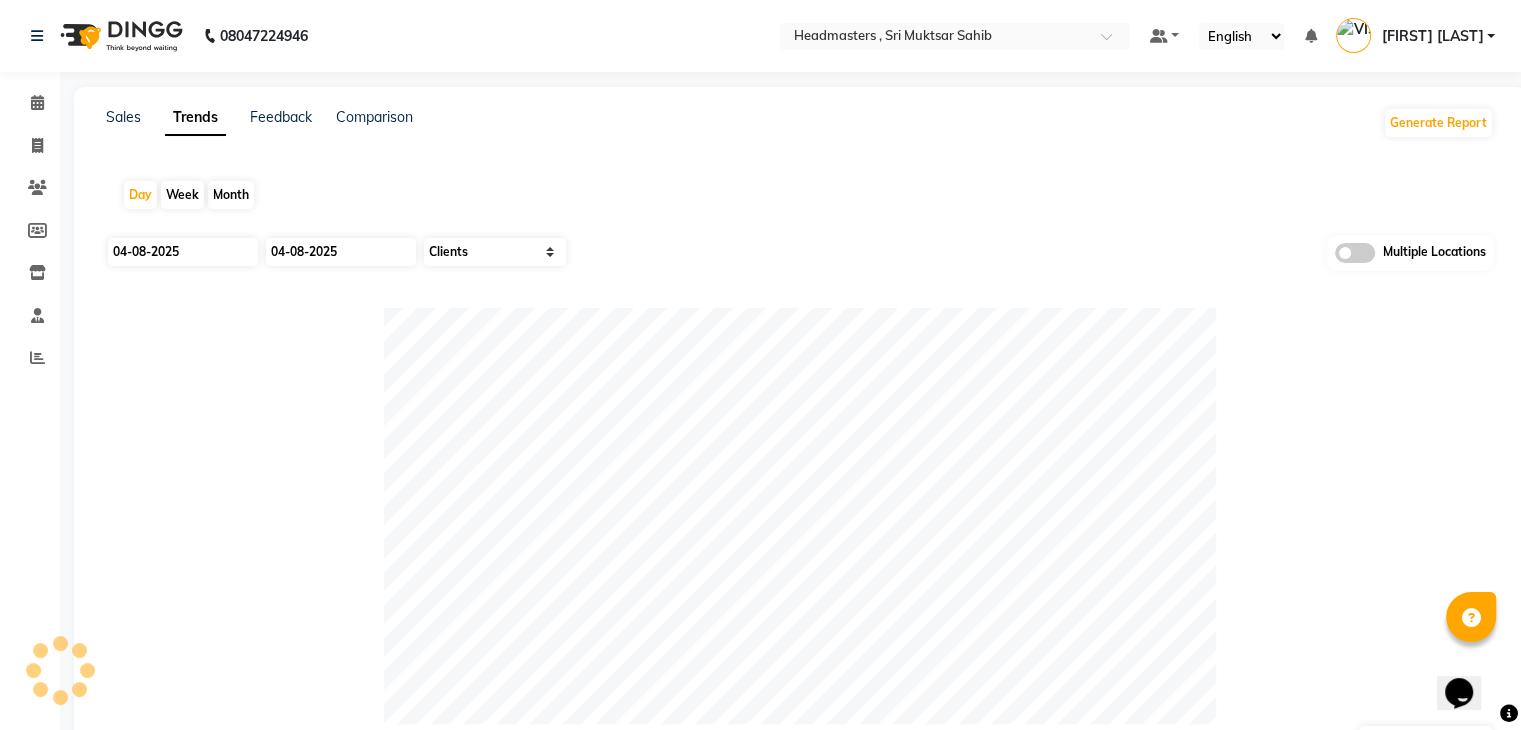 click on "04-08-2025" 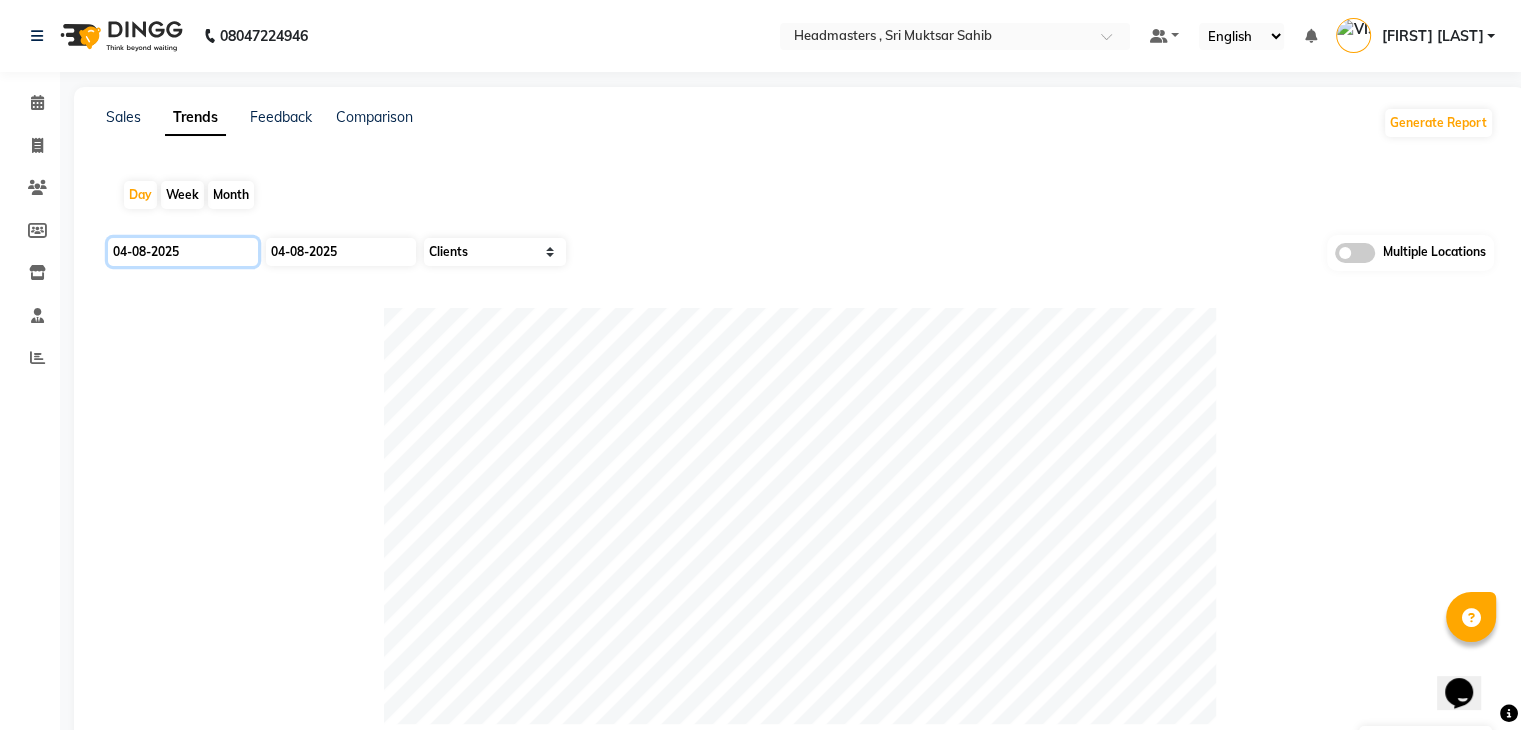 click on "04-08-2025" 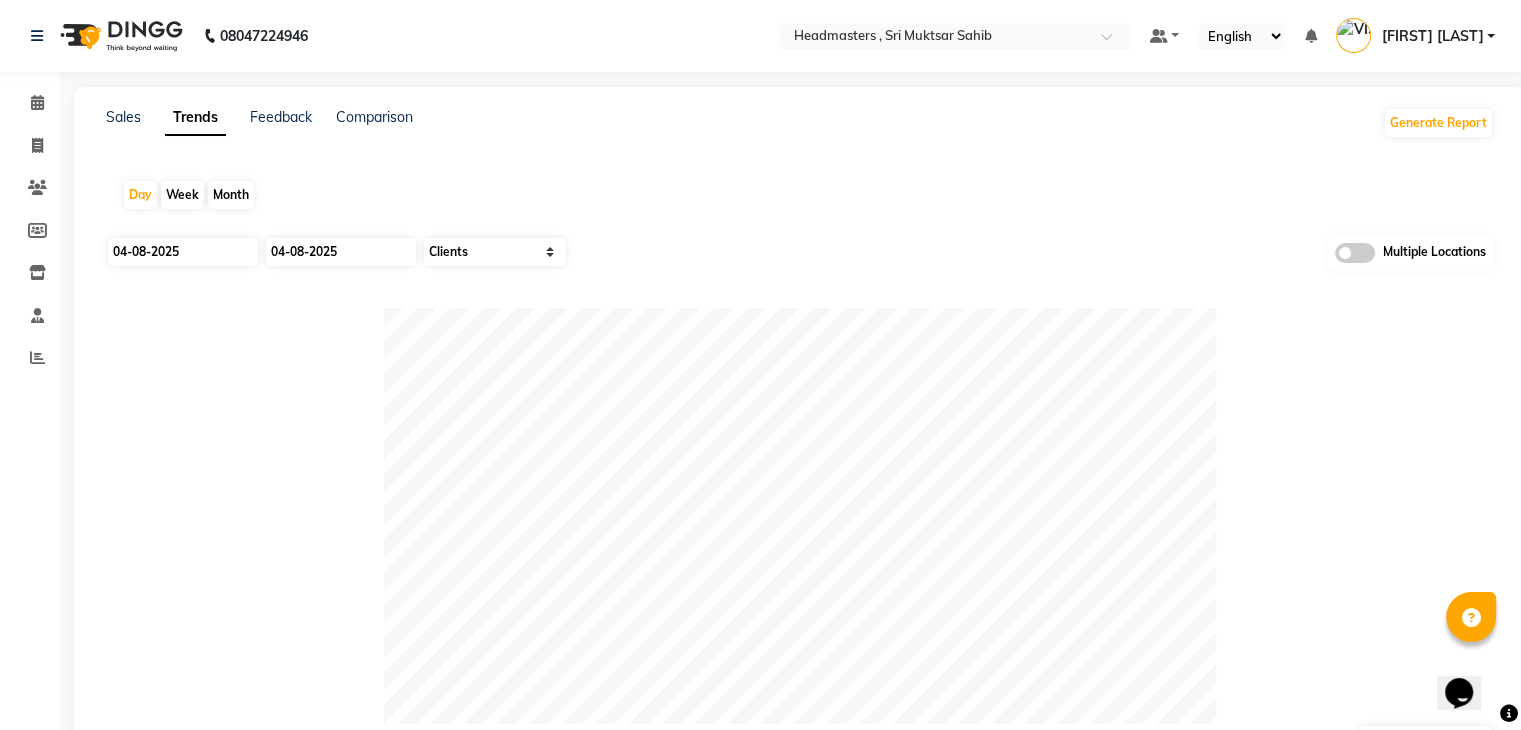 select on "8" 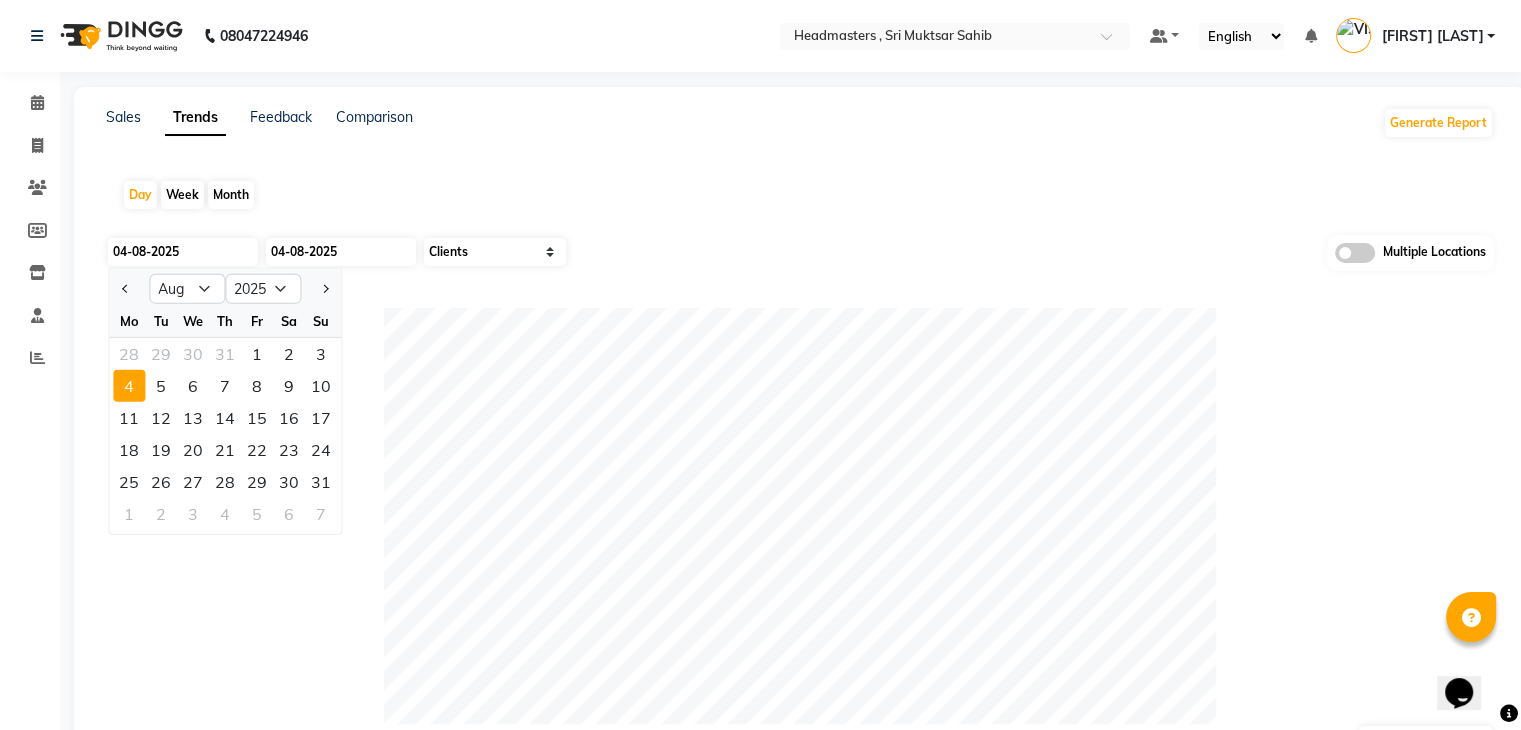 click on "2" 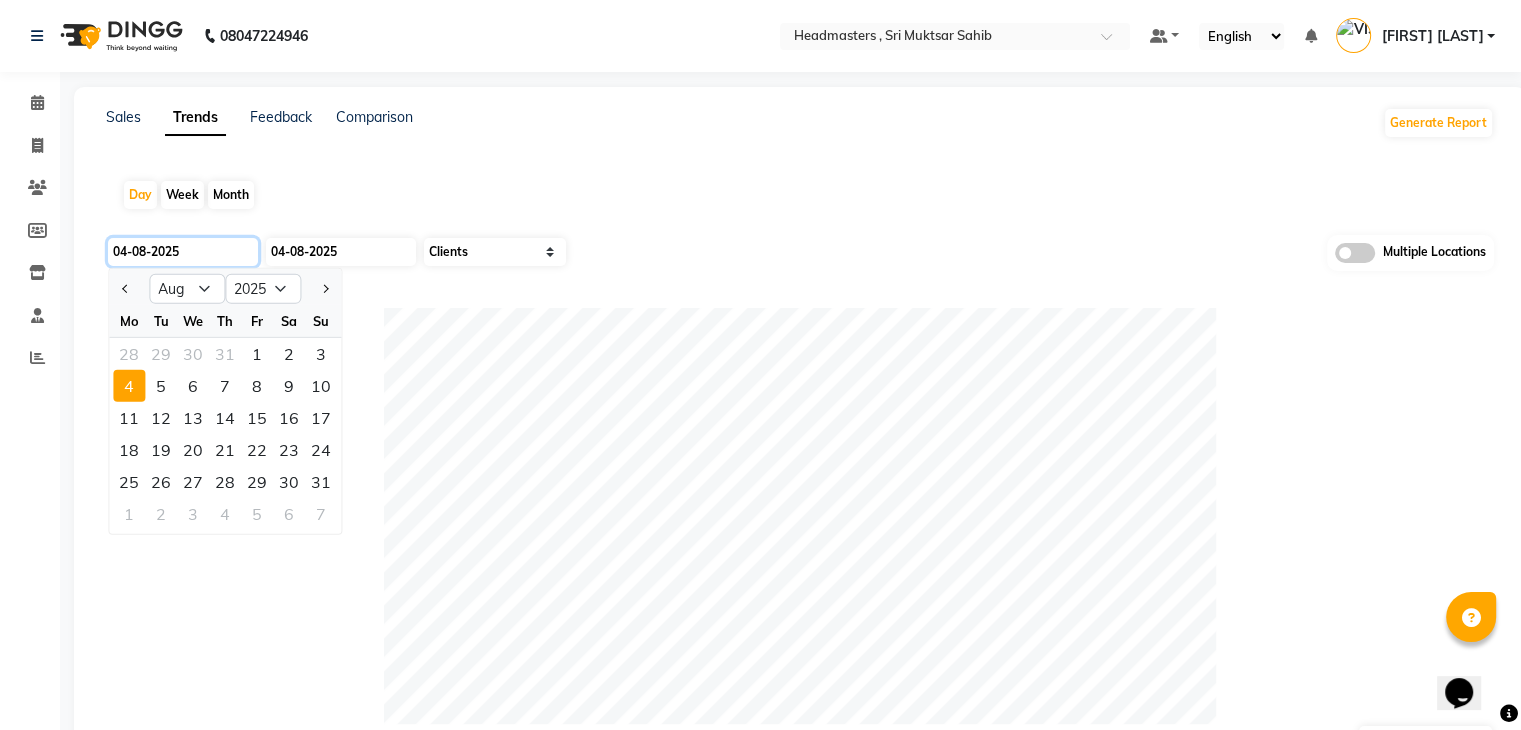 type on "02-08-2025" 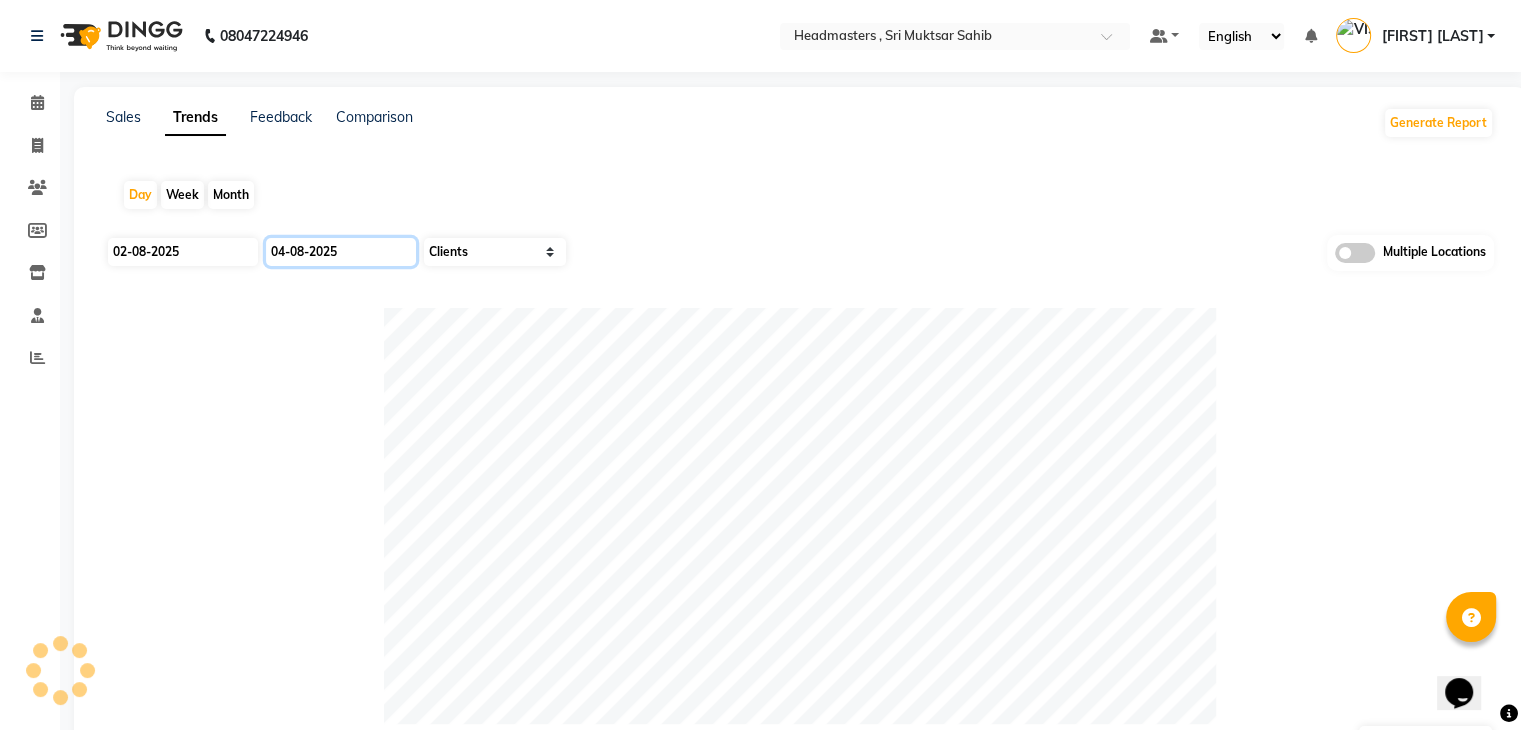 click on "04-08-2025" 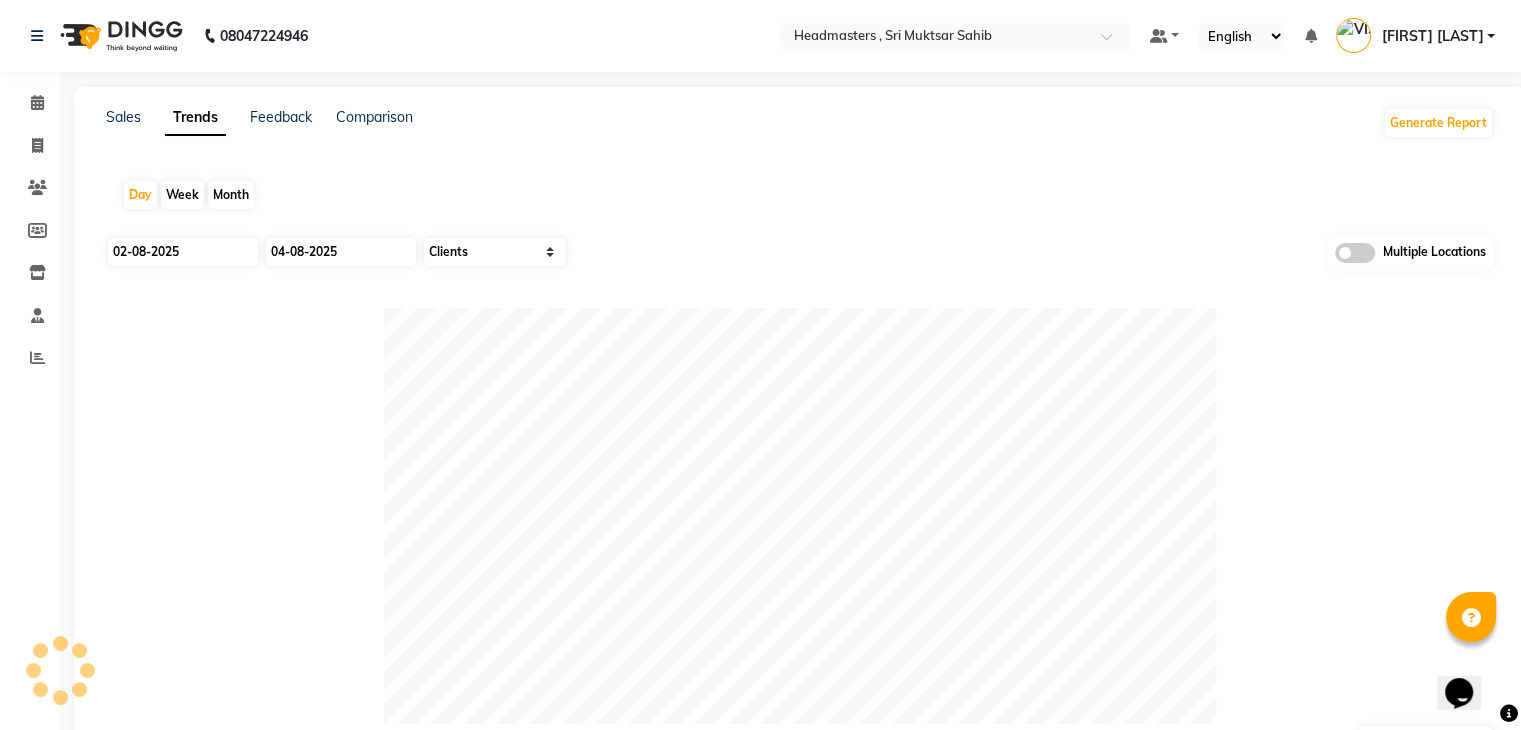select on "8" 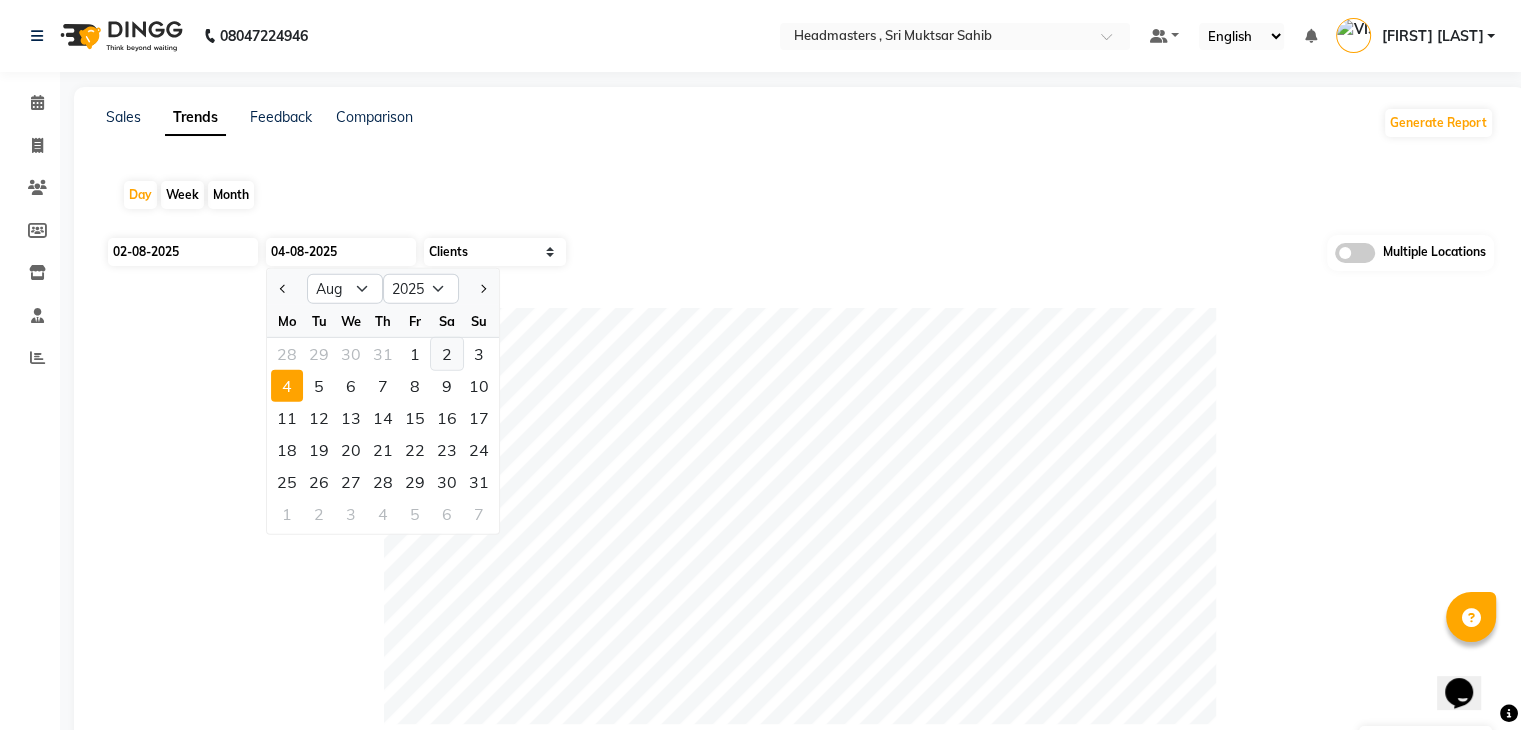 click on "2" 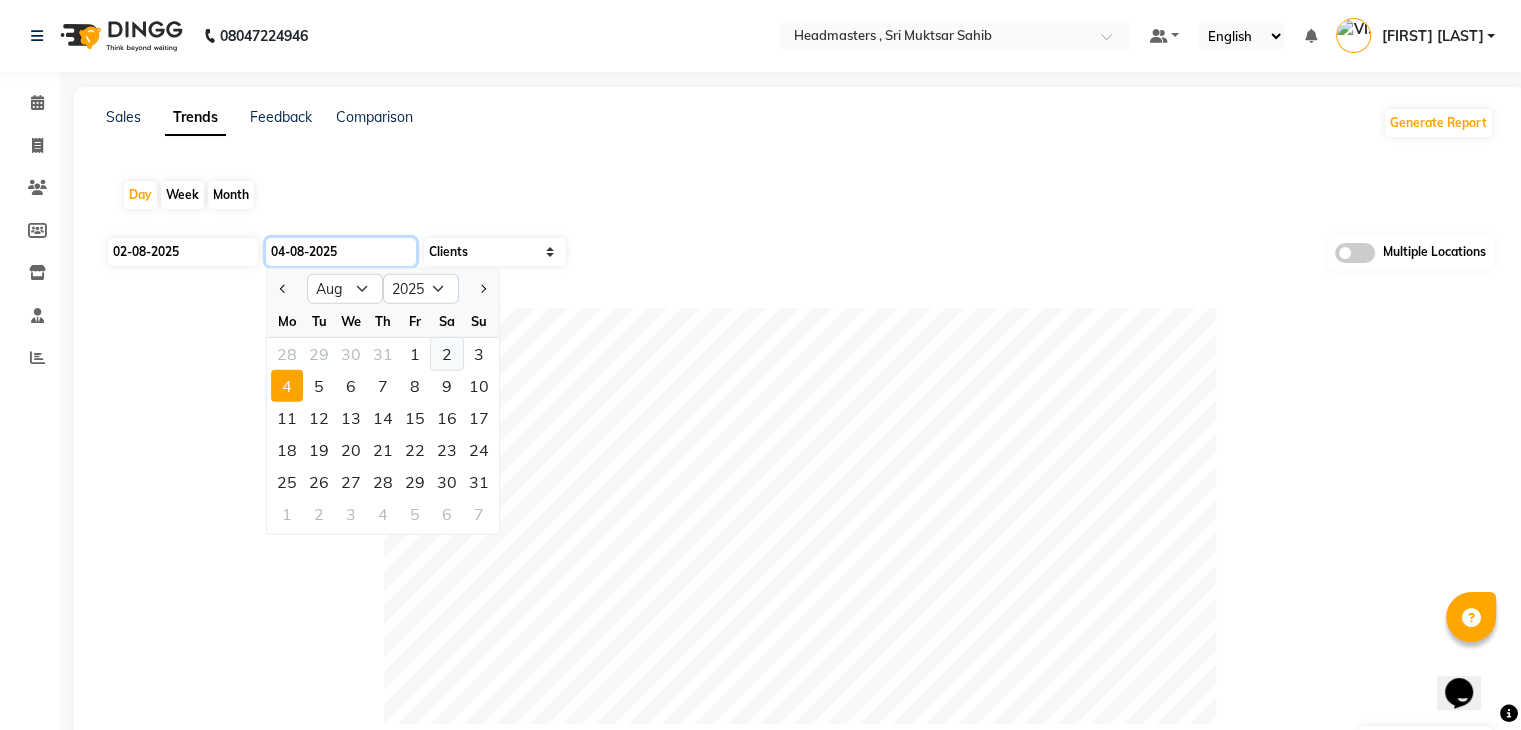 type on "02-08-2025" 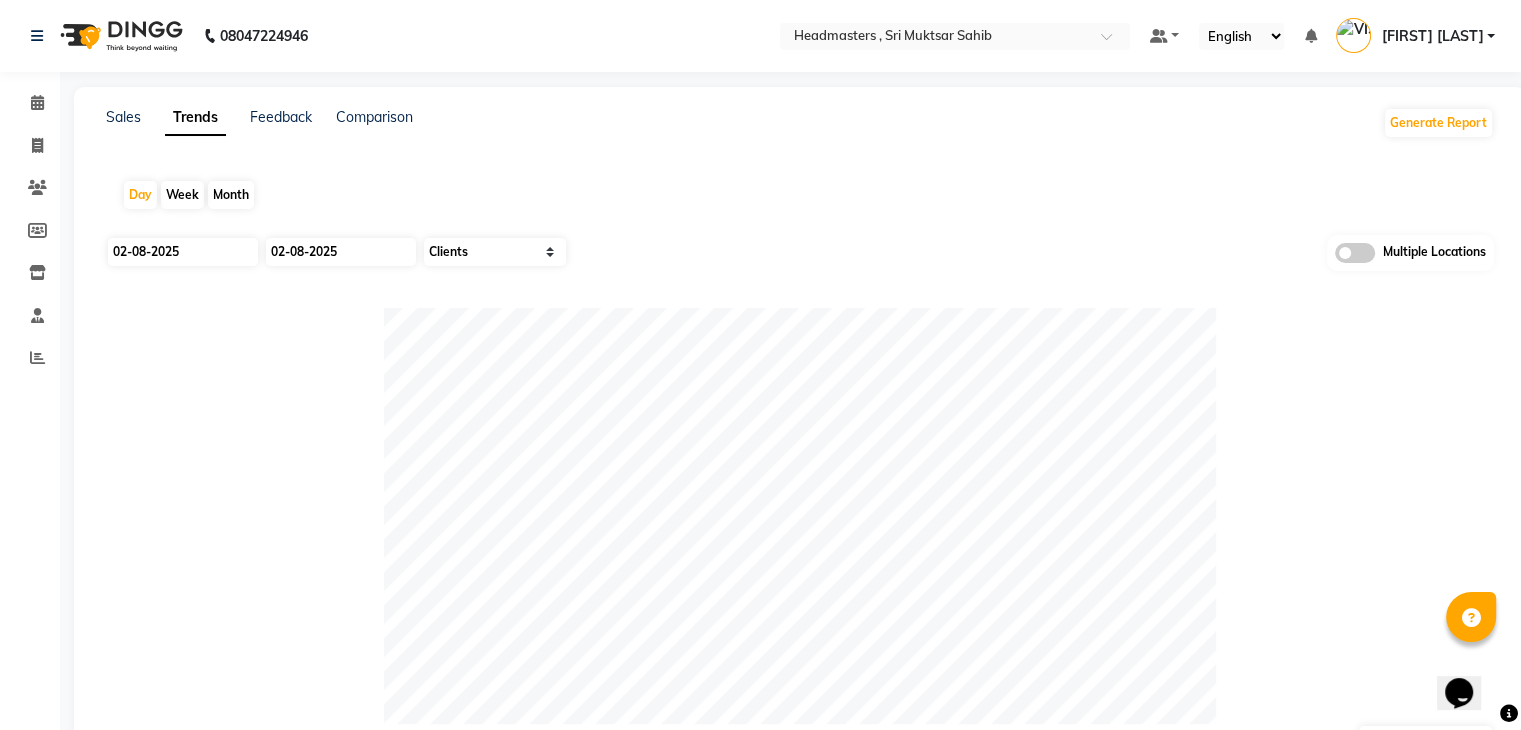 click 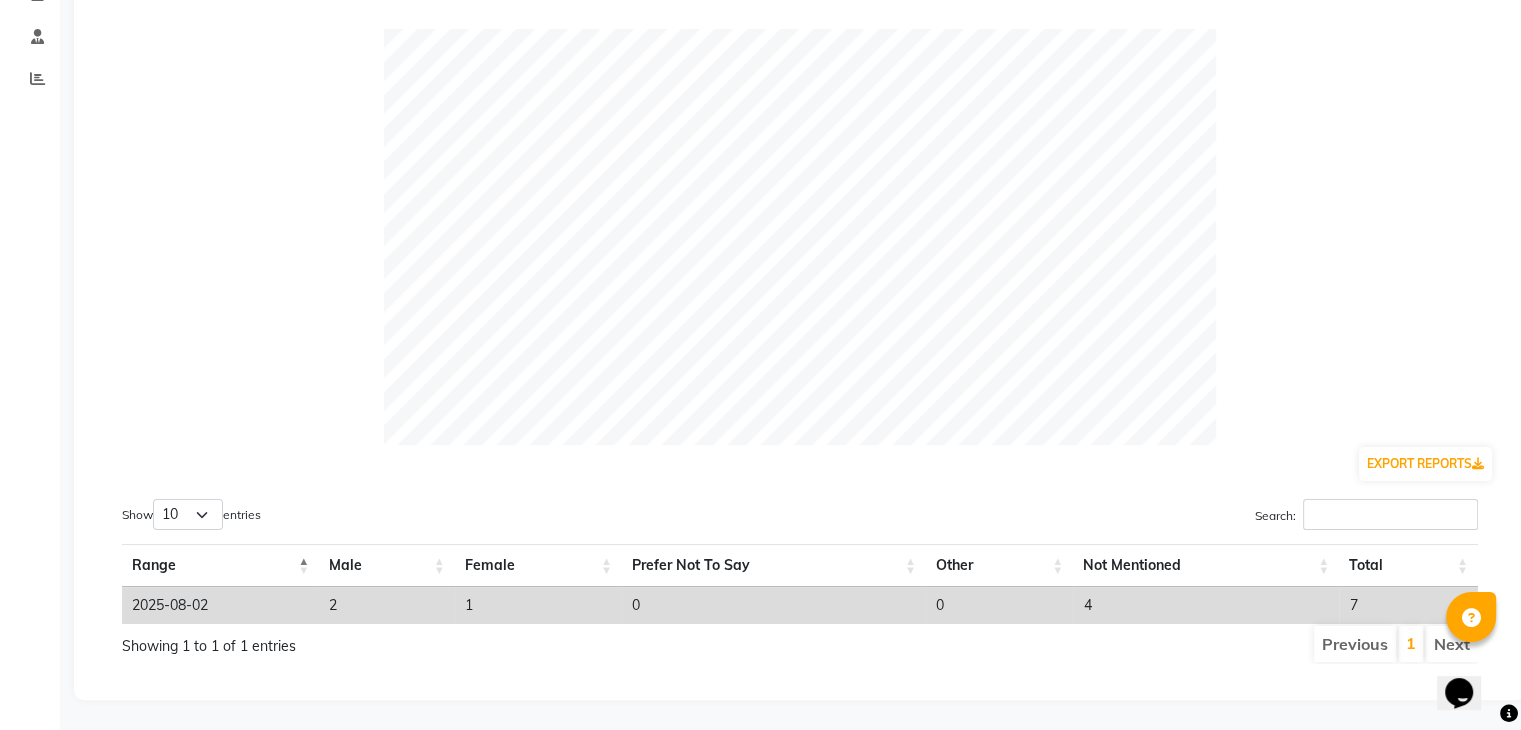 scroll, scrollTop: 0, scrollLeft: 0, axis: both 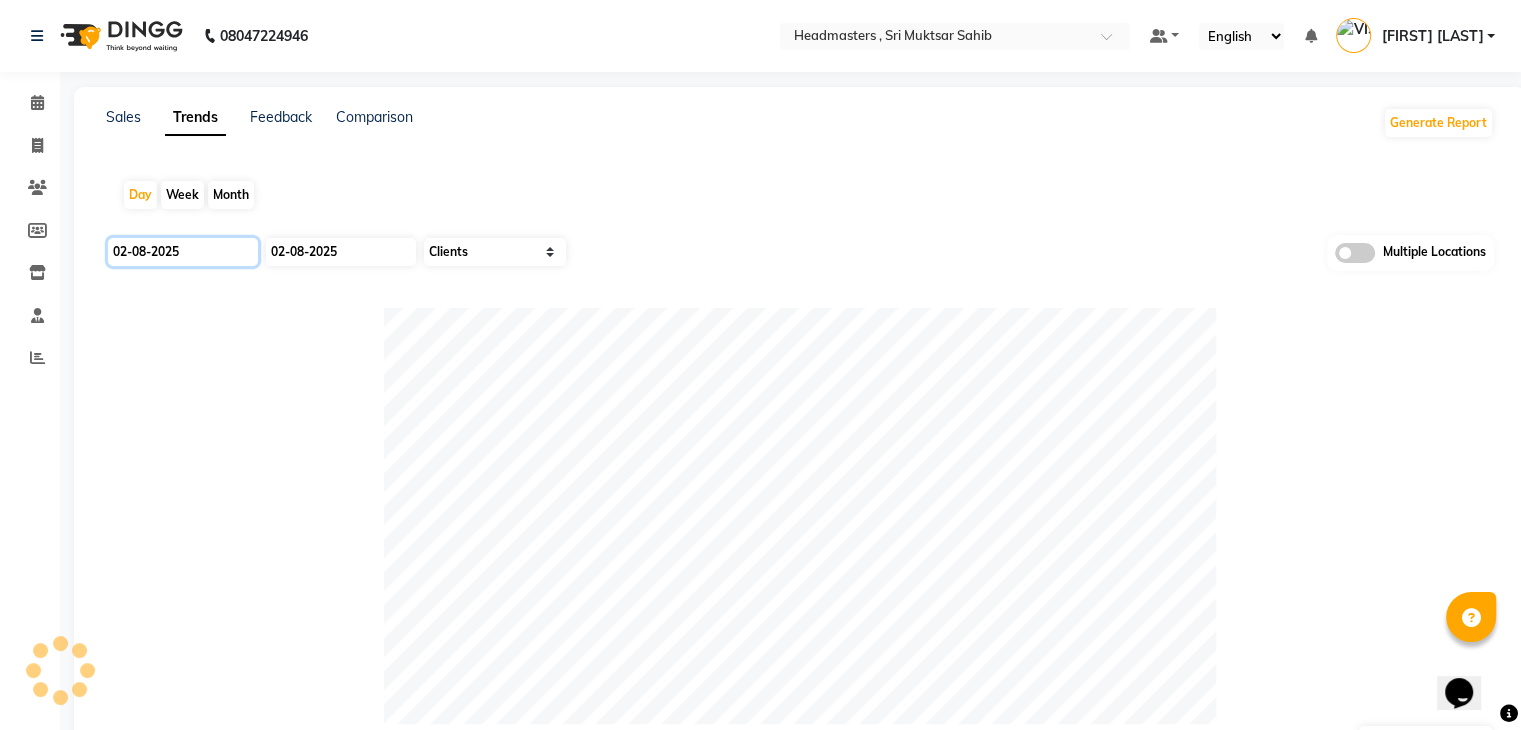 click on "02-08-2025" 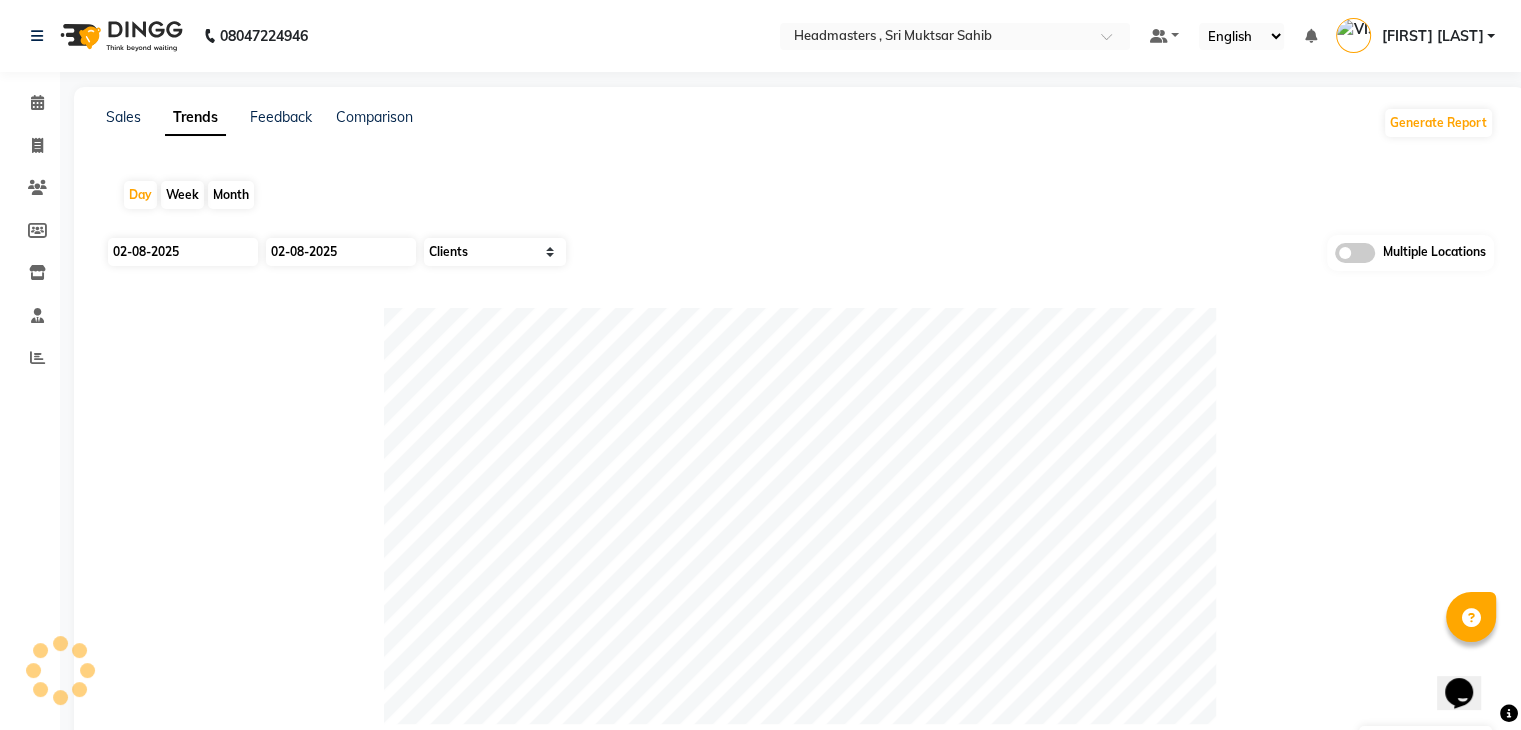 select on "8" 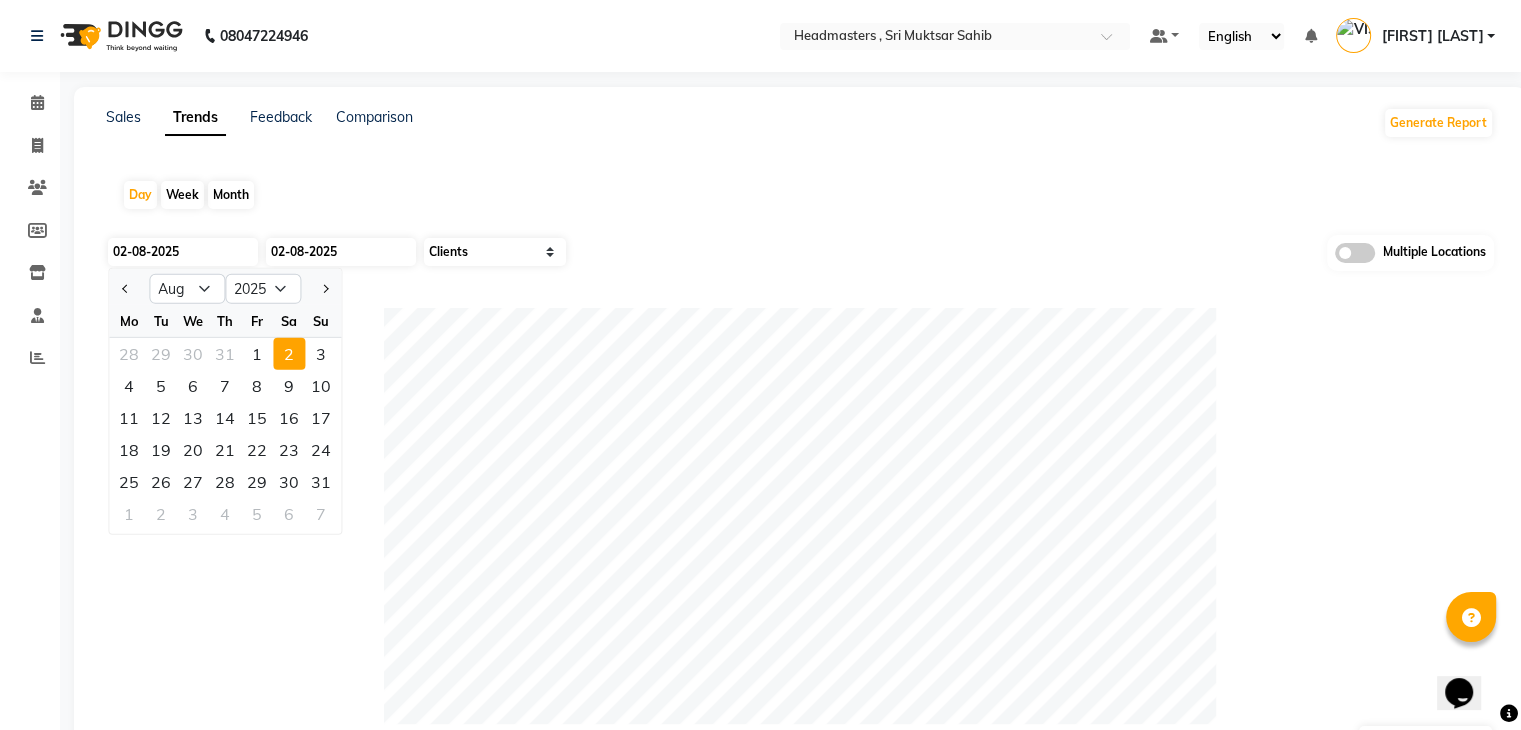 click on "3" 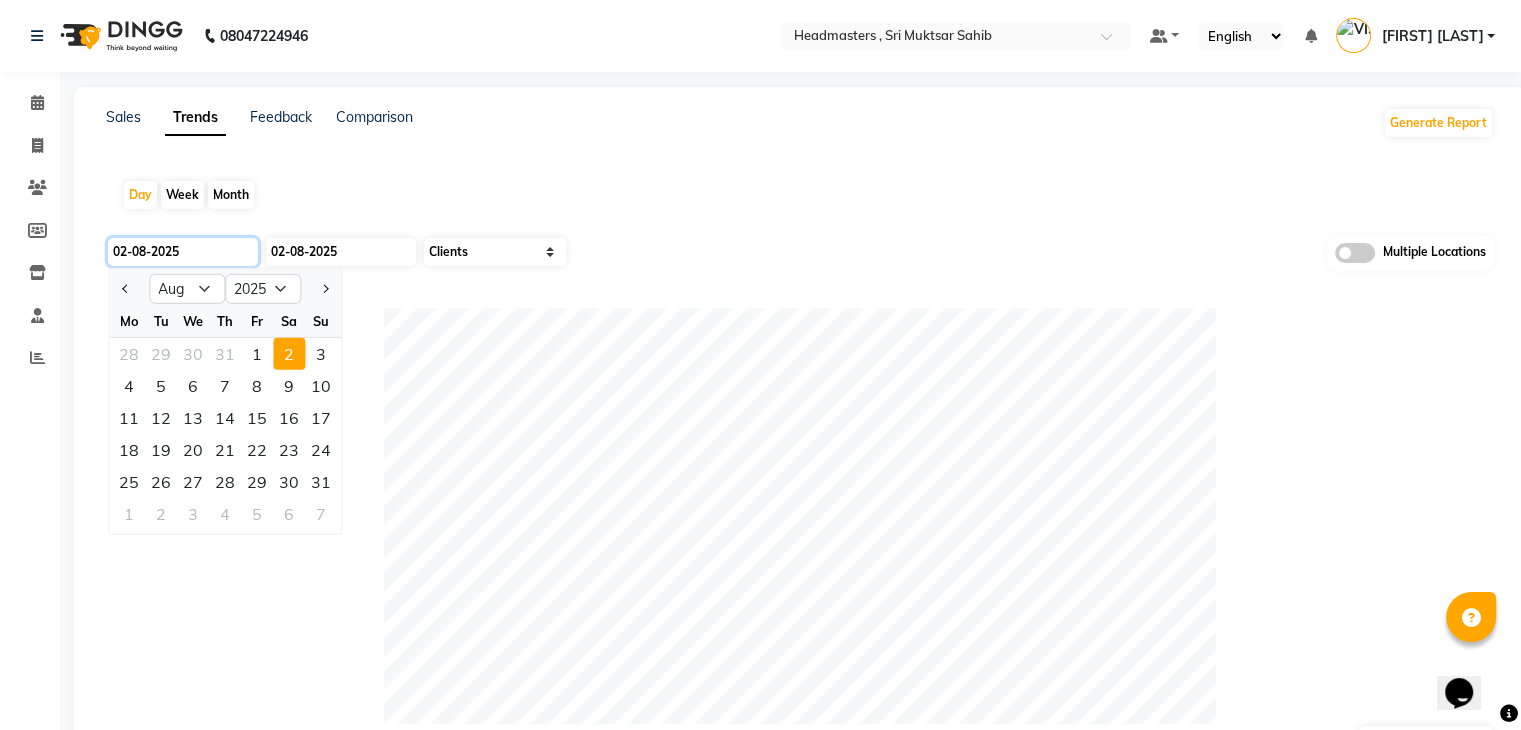type on "03-08-2025" 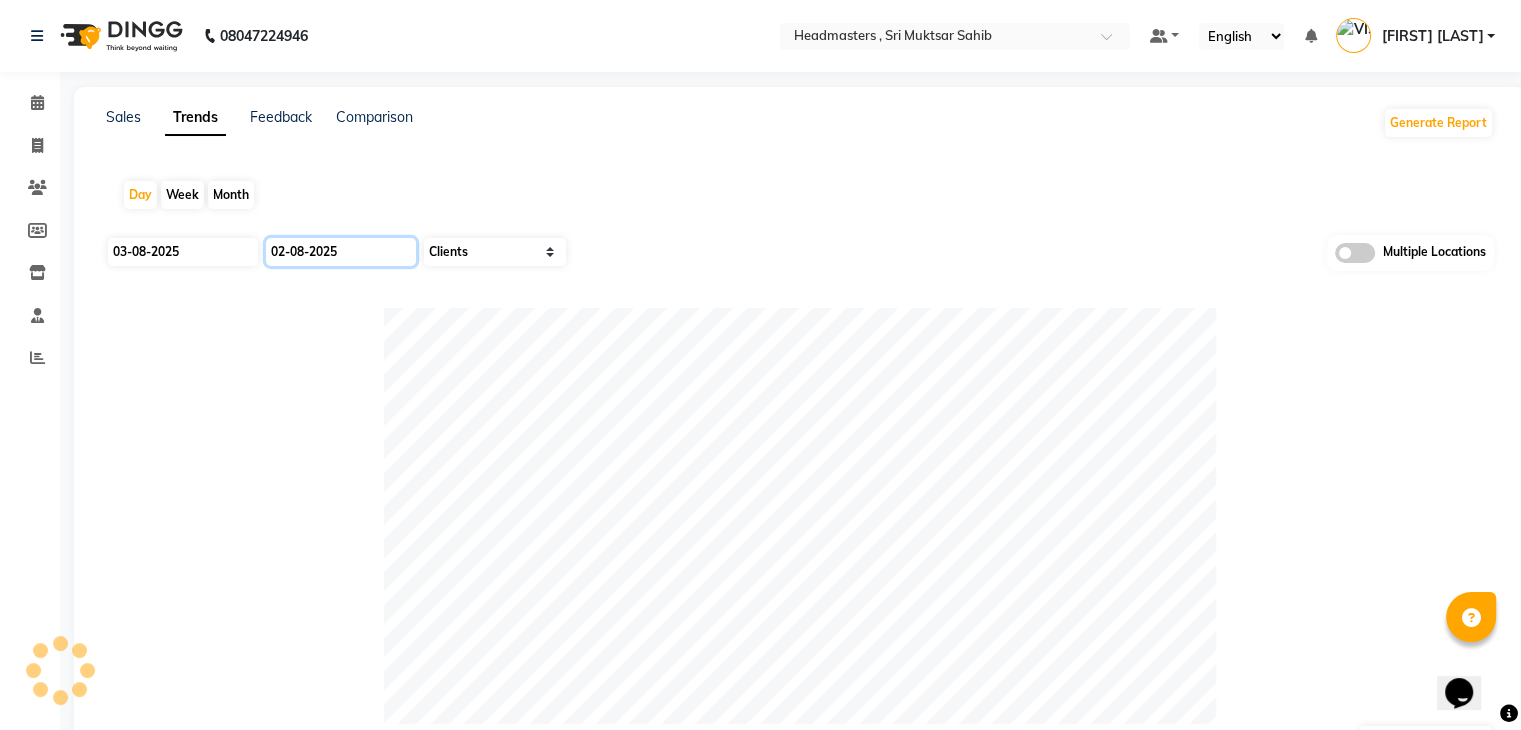 click on "02-08-2025" 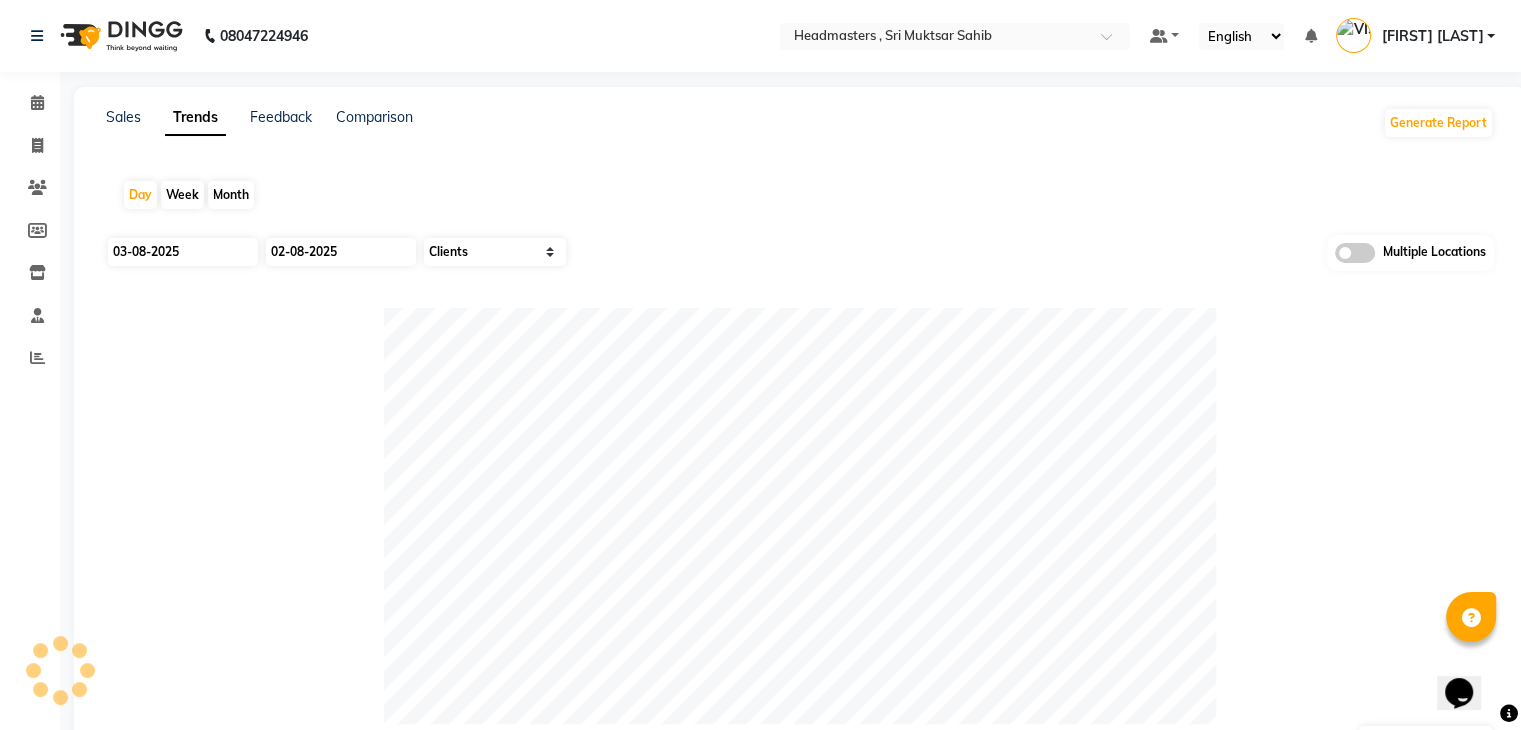 select on "8" 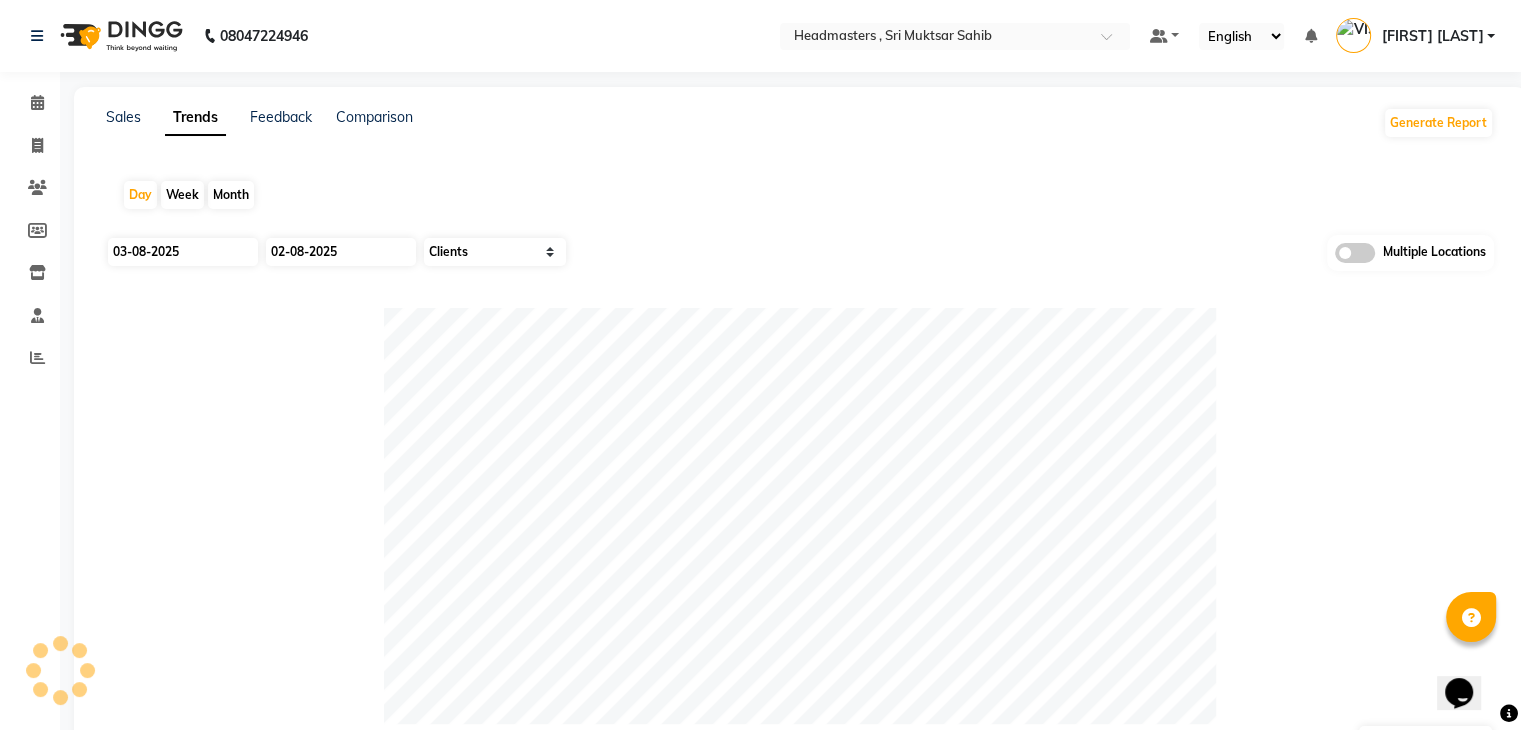 select on "2025" 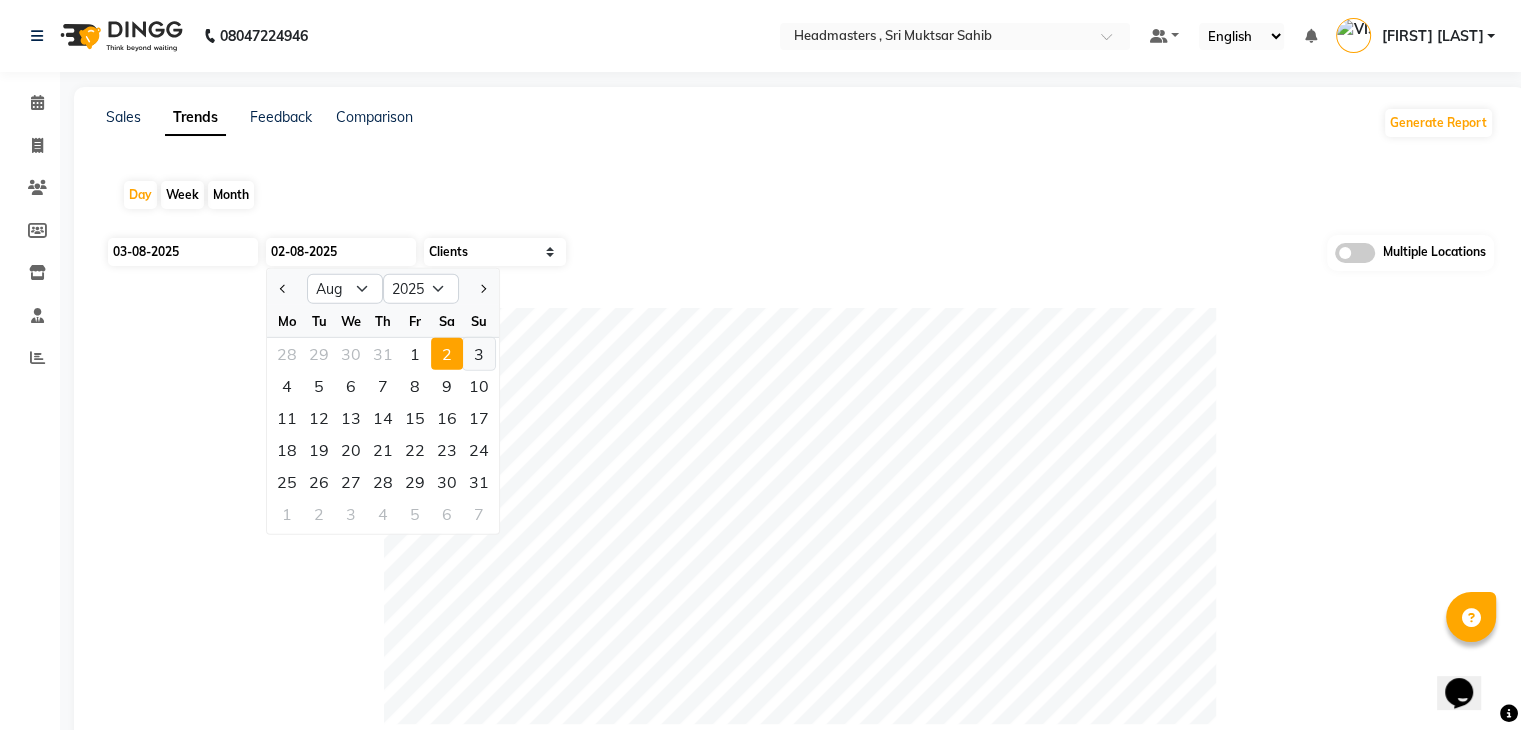click on "3" 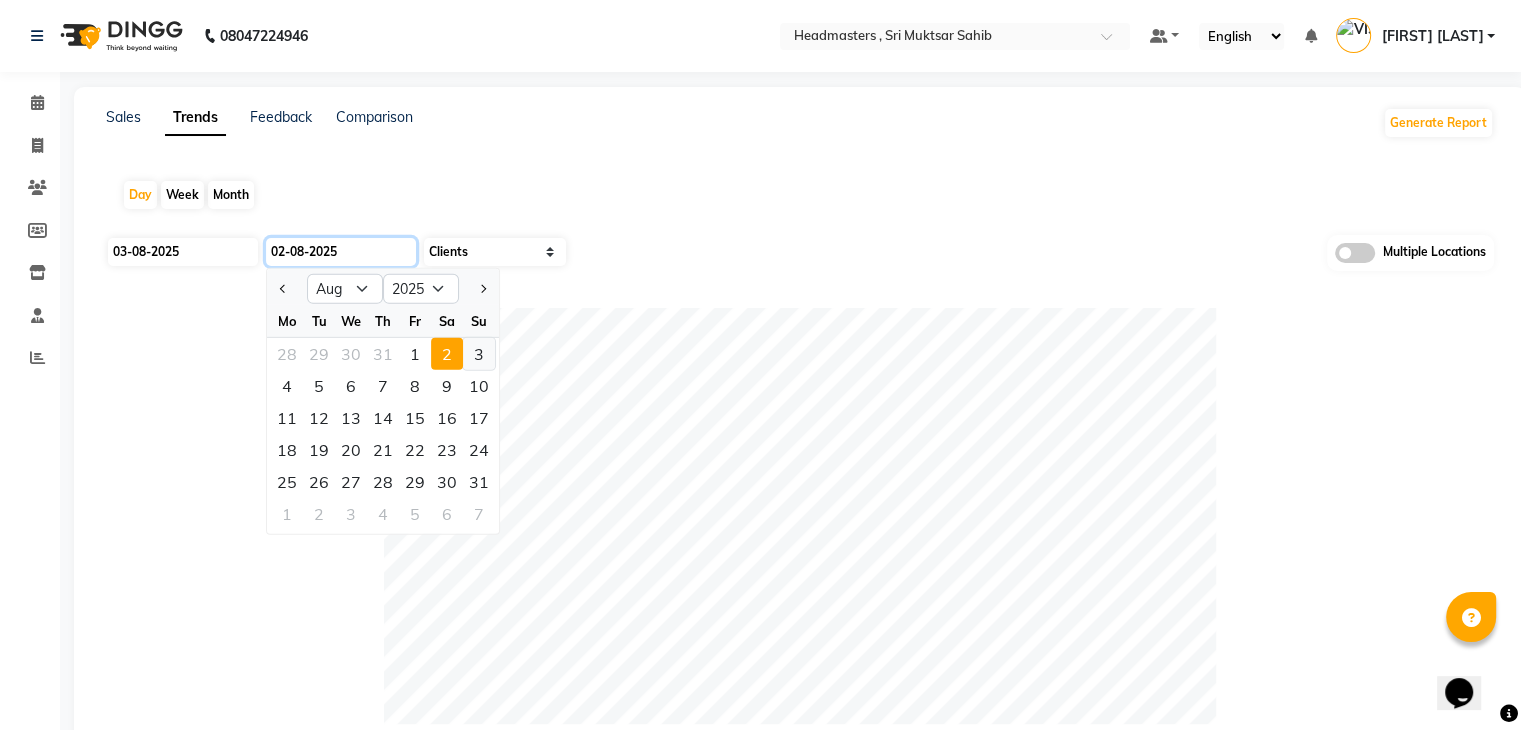type on "03-08-2025" 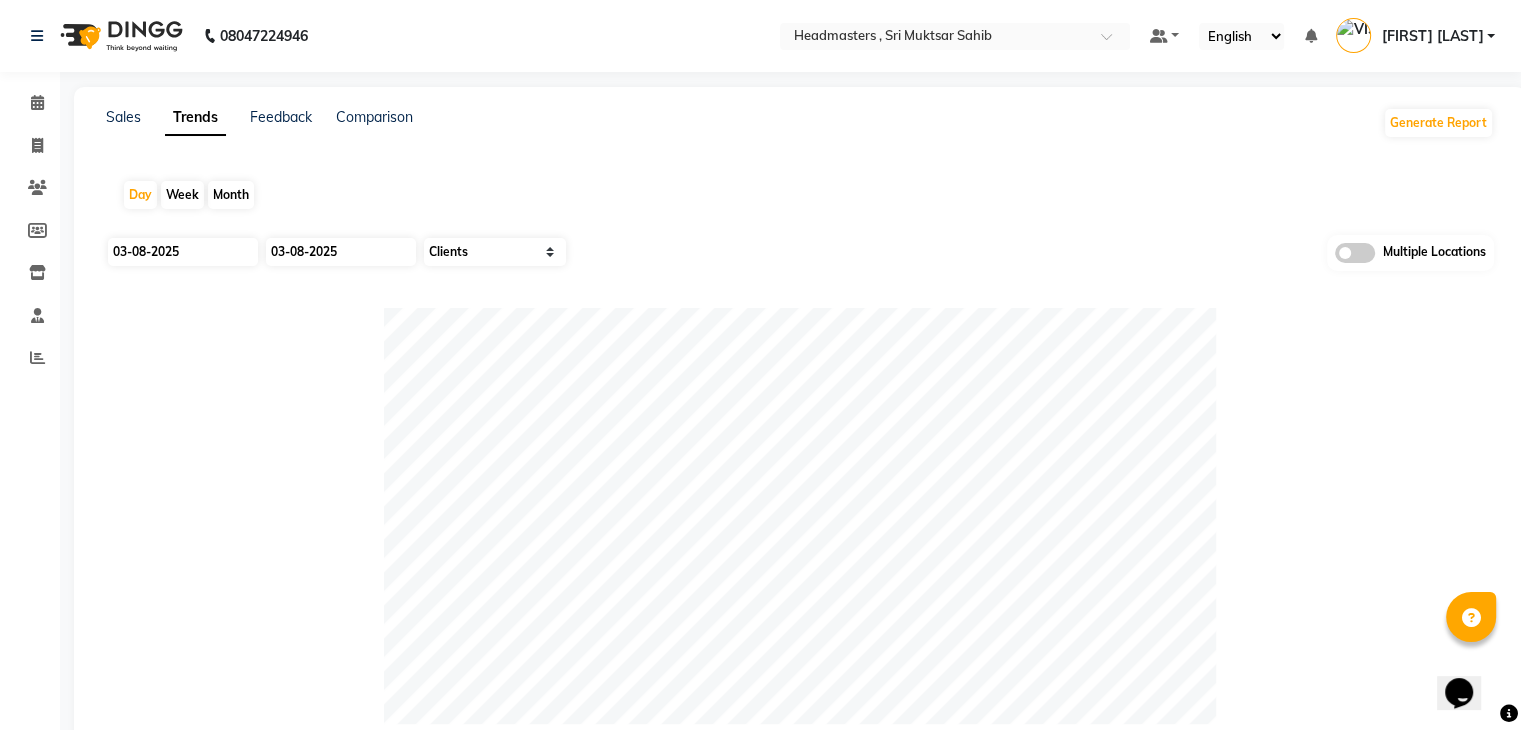 click 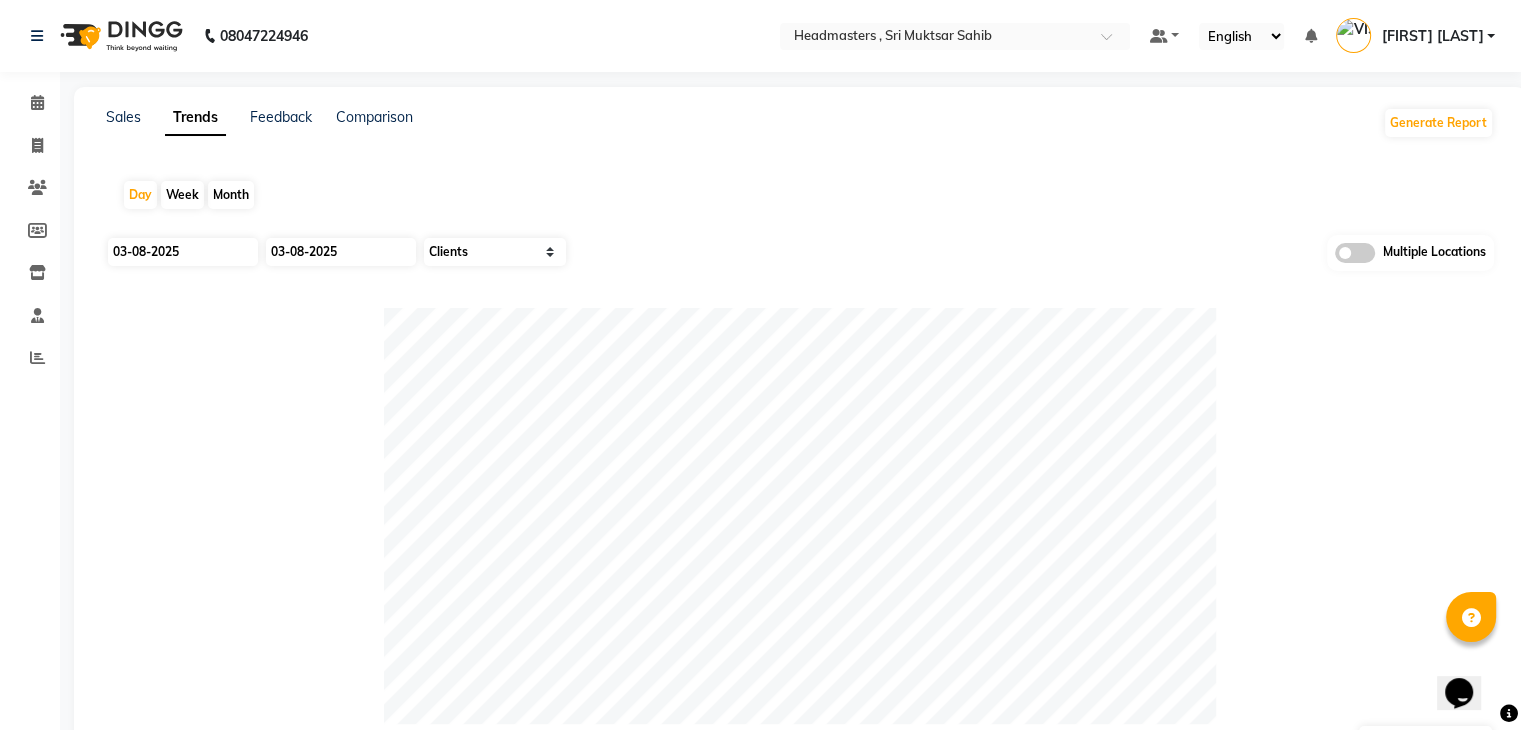 click 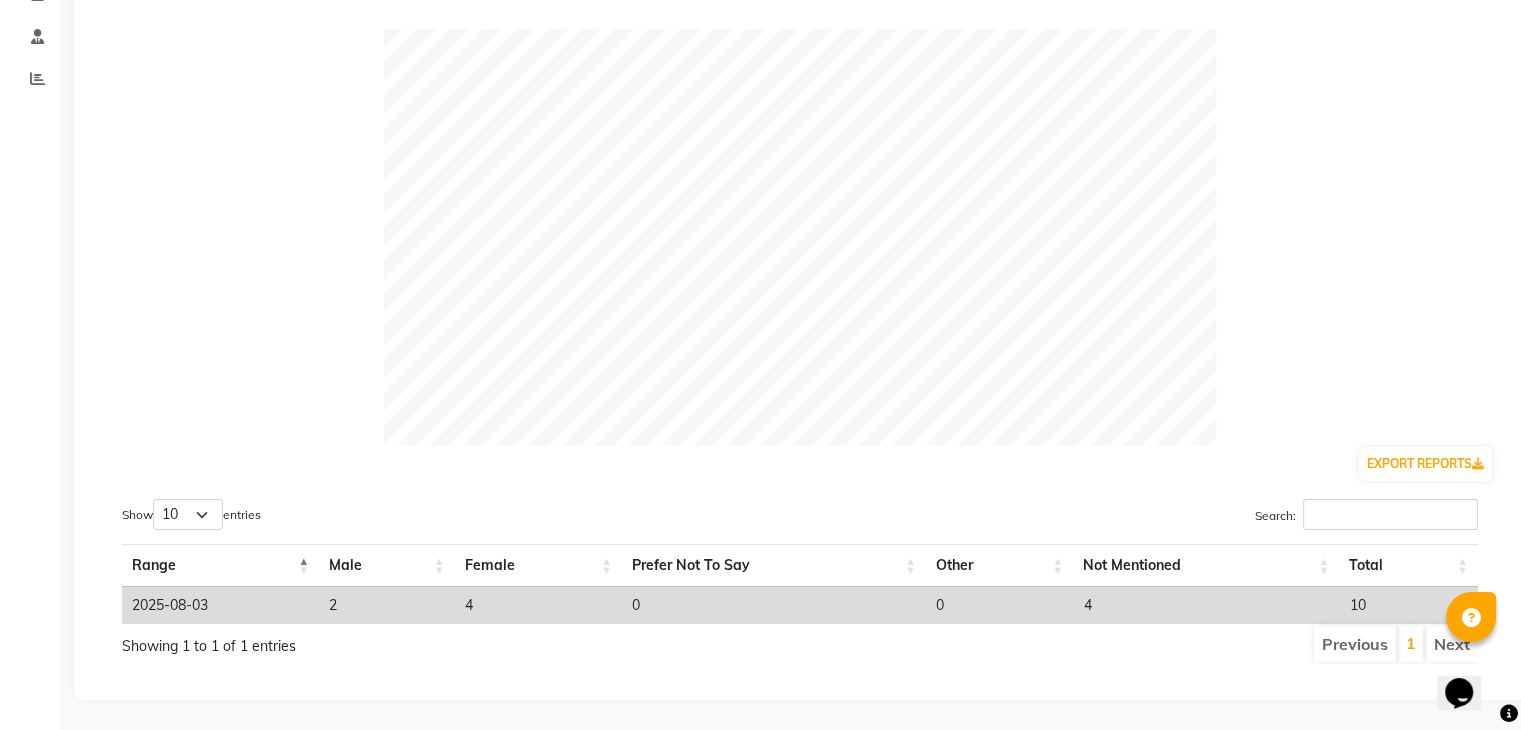 scroll, scrollTop: 0, scrollLeft: 0, axis: both 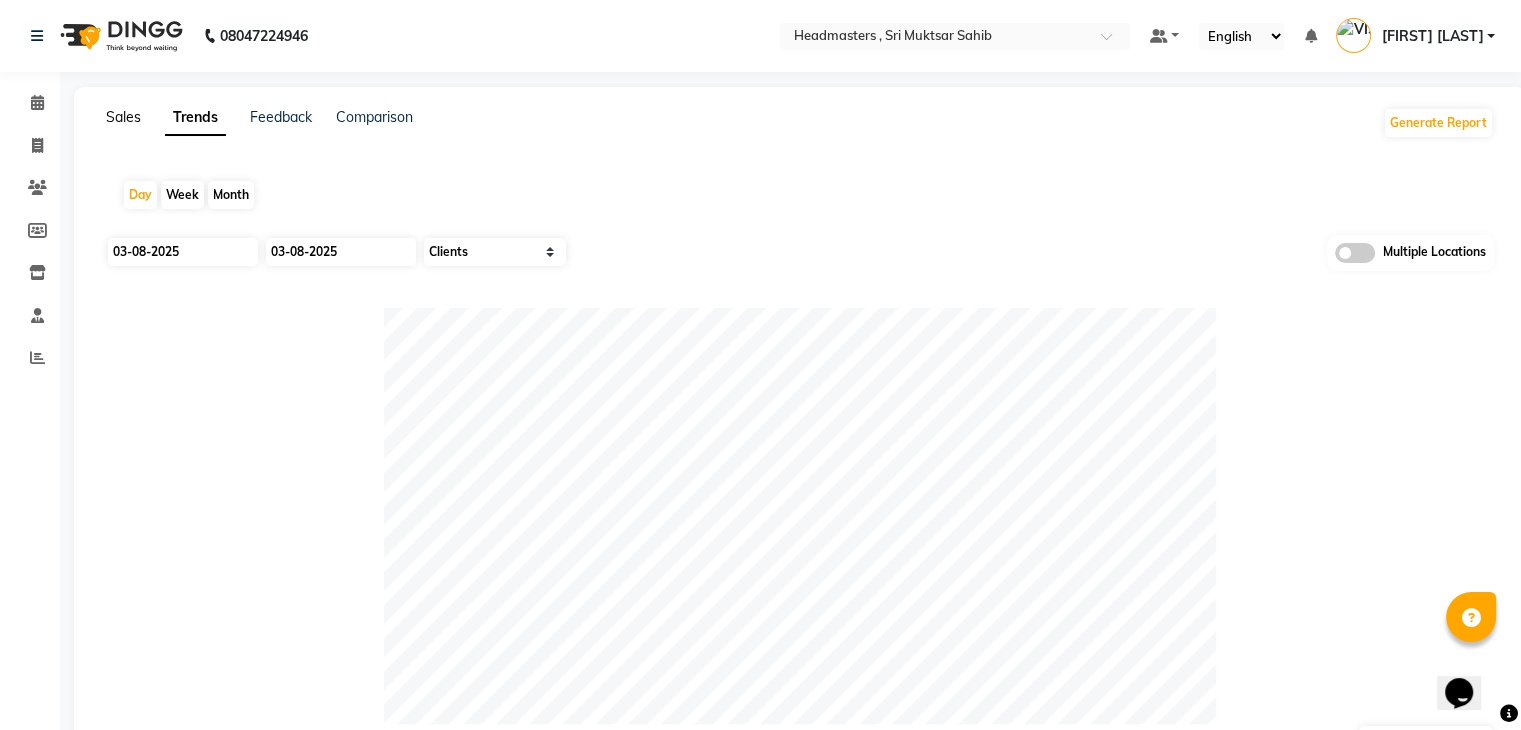 click on "Sales" 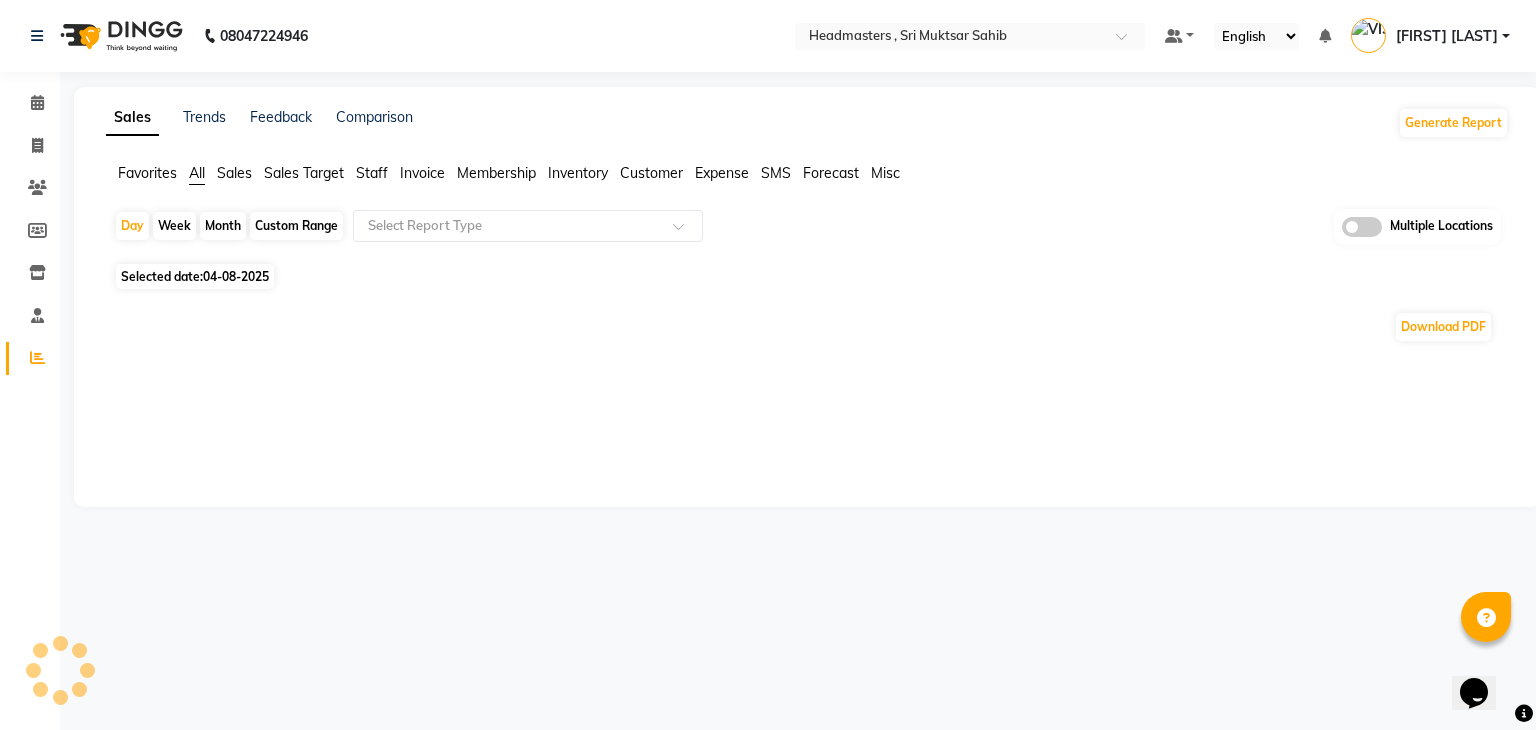 click on "Favorites" 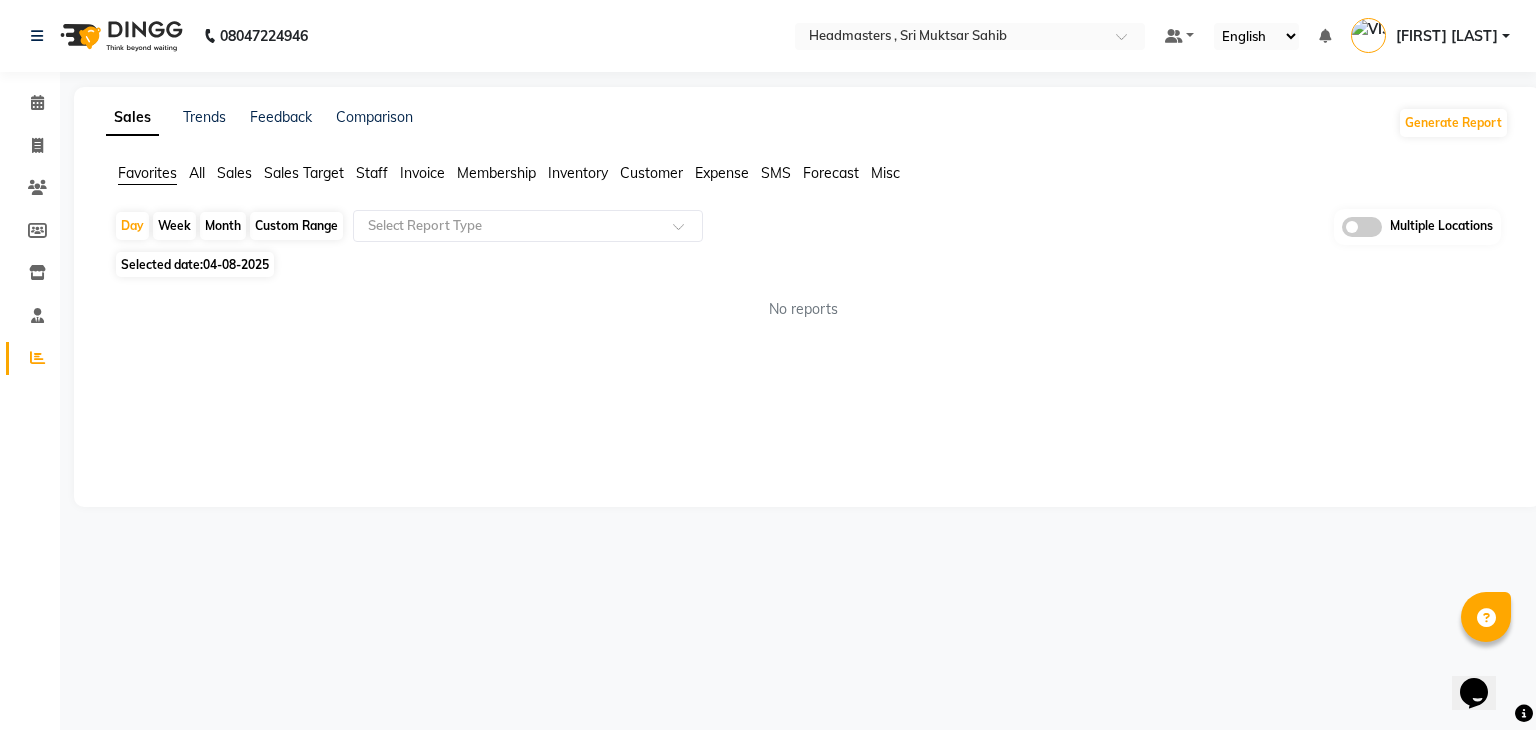 click on "04-08-2025" 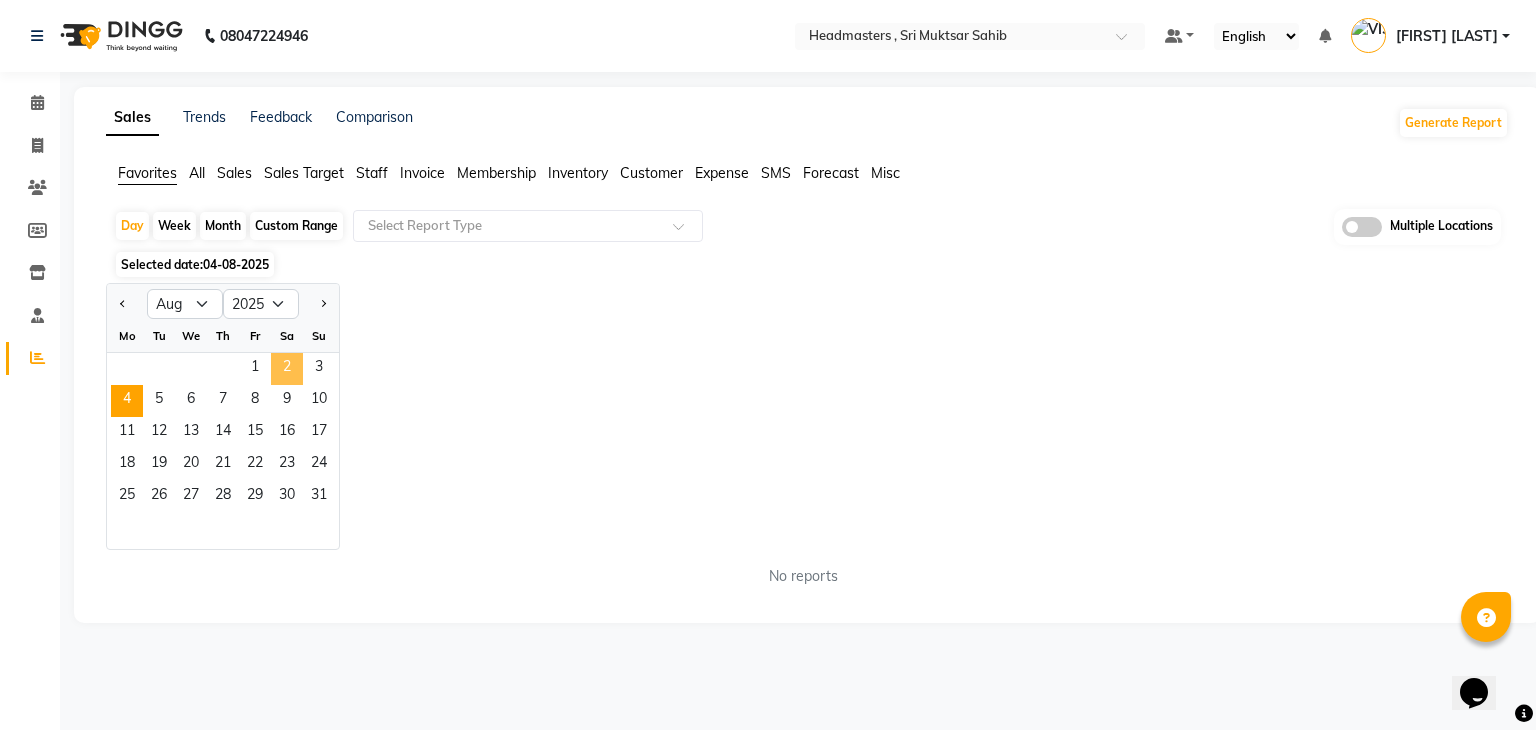click on "2" 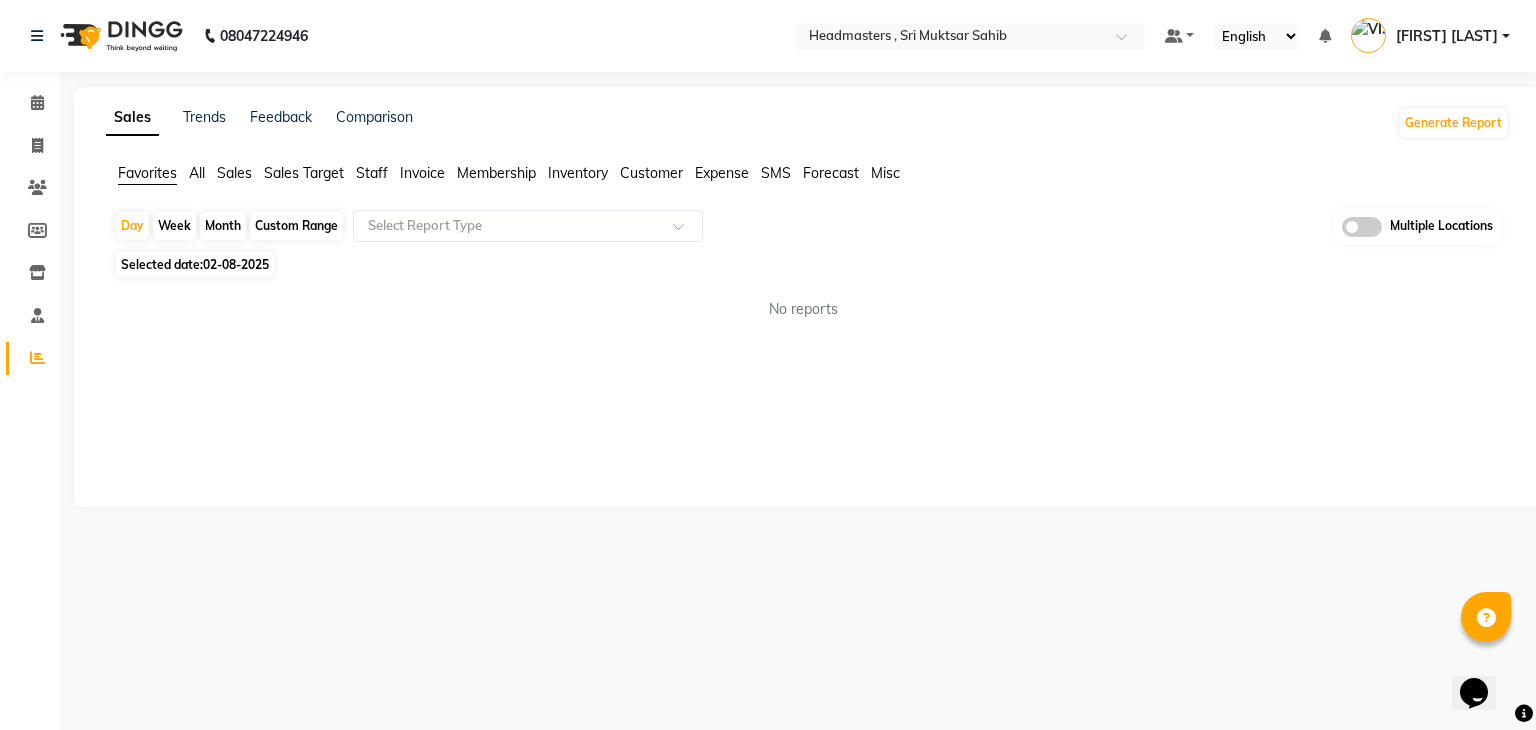 click on "No reports" 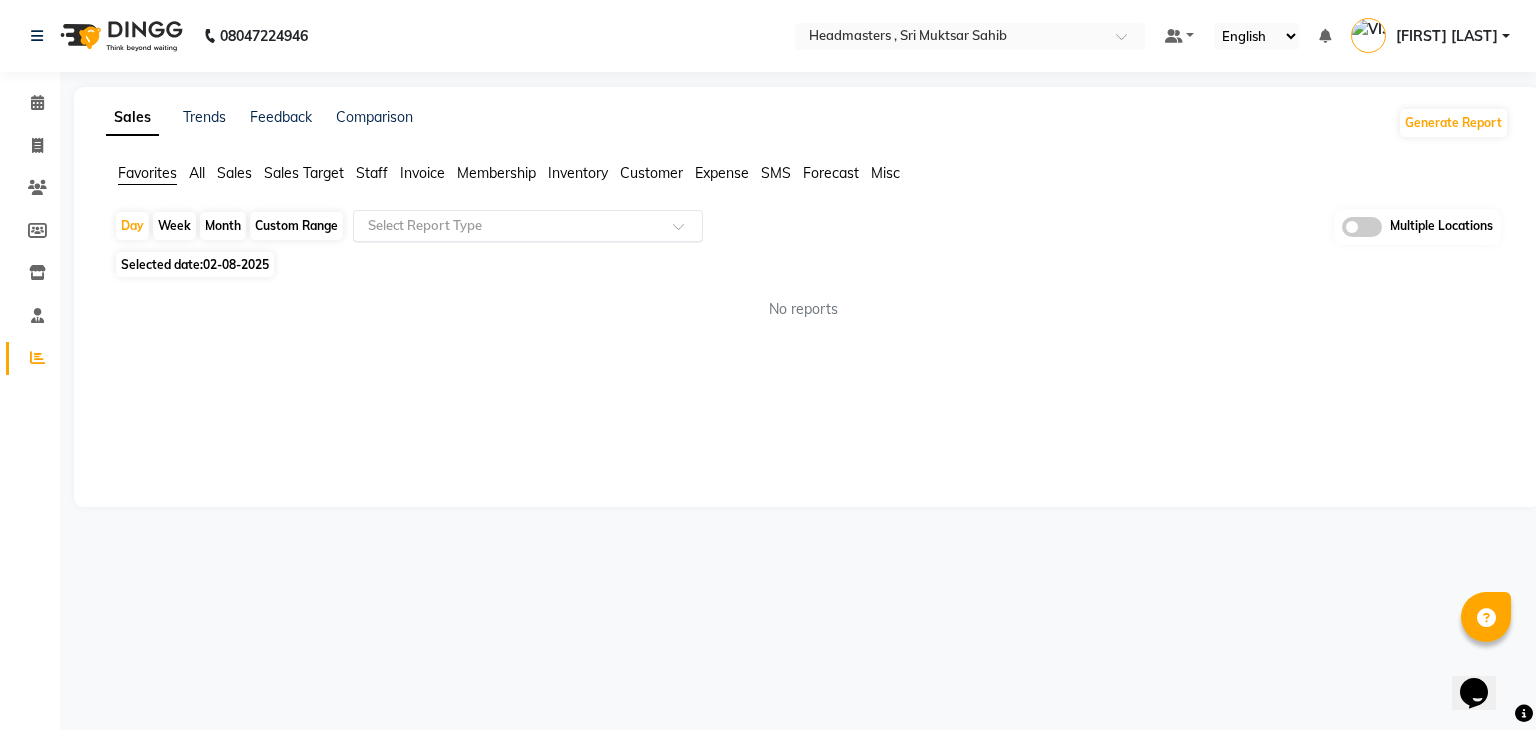 click 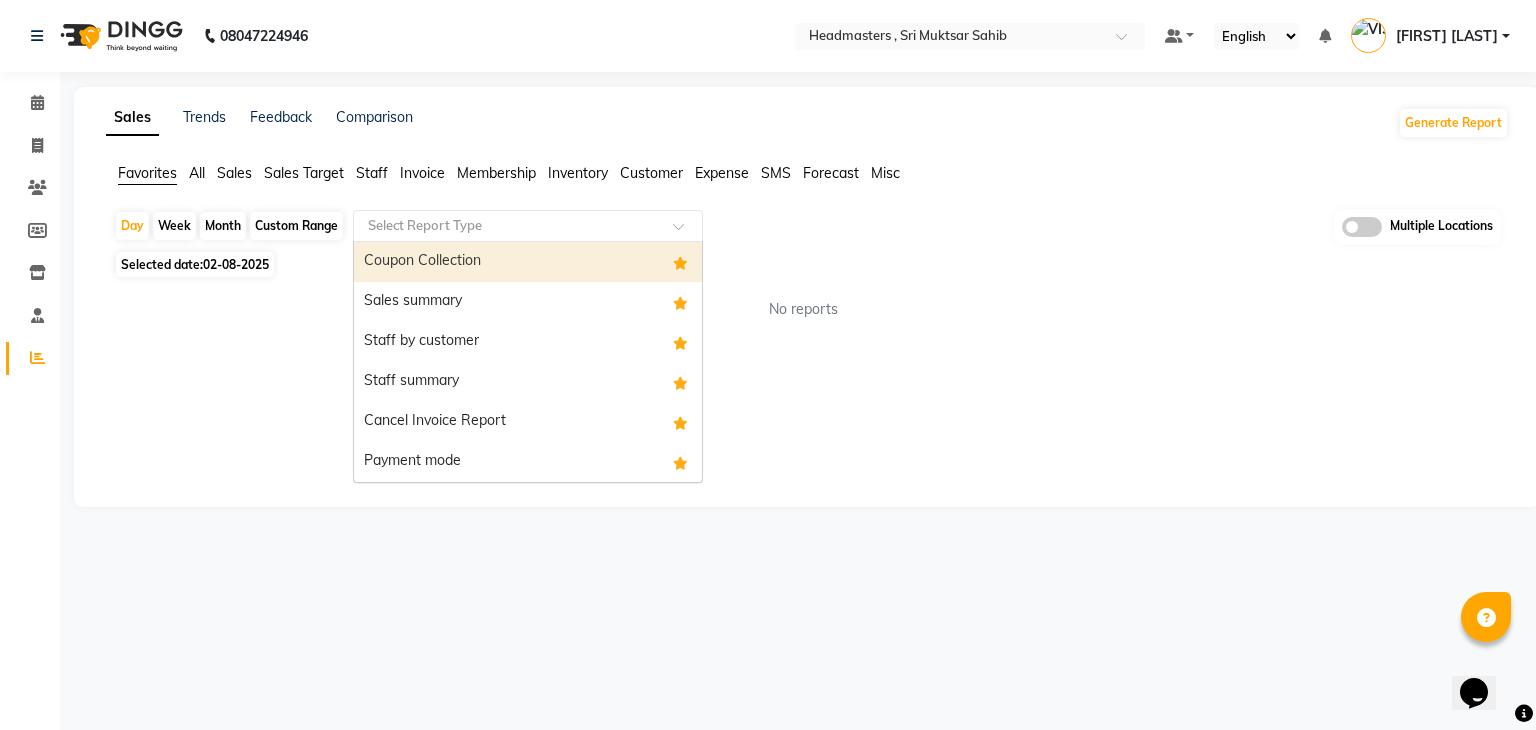 click on "Coupon Collection" at bounding box center [528, 262] 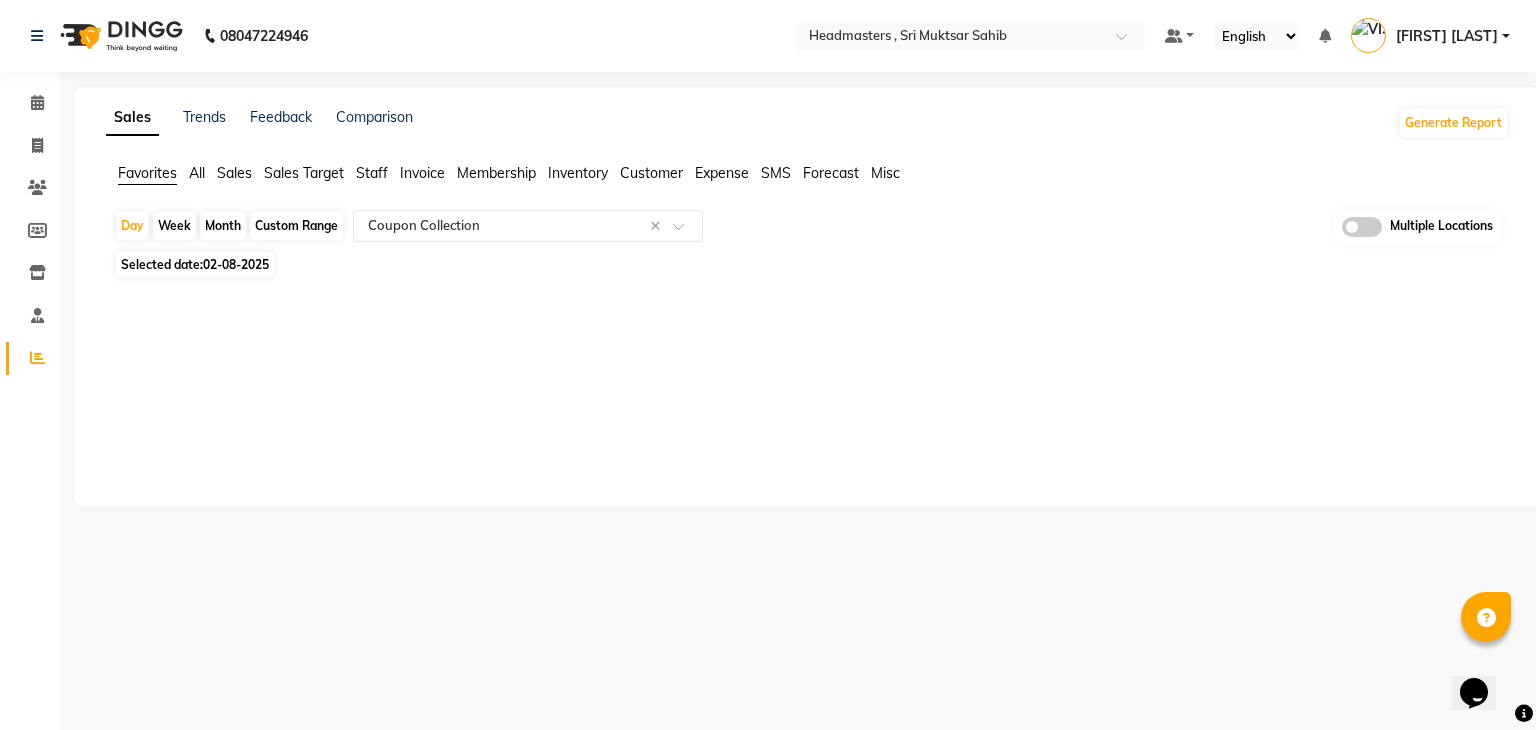 click on "Sales Trends Feedback Comparison Generate Report Favorites All Sales Sales Target Staff Invoice Membership Inventory Customer Expense SMS Forecast Misc  Day   Week   Month   Custom Range  Select Report Type × Coupon Collection × Multiple Locations Selected date:  02-08-2025  ★ Mark as Favorite  Choose how you'd like to save "" report to favorites  Save to Personal Favorites:   Only you can see this report in your favorites tab. Share with Organization:   Everyone in your organization can see this report in their favorites tab.  Save to Favorites" 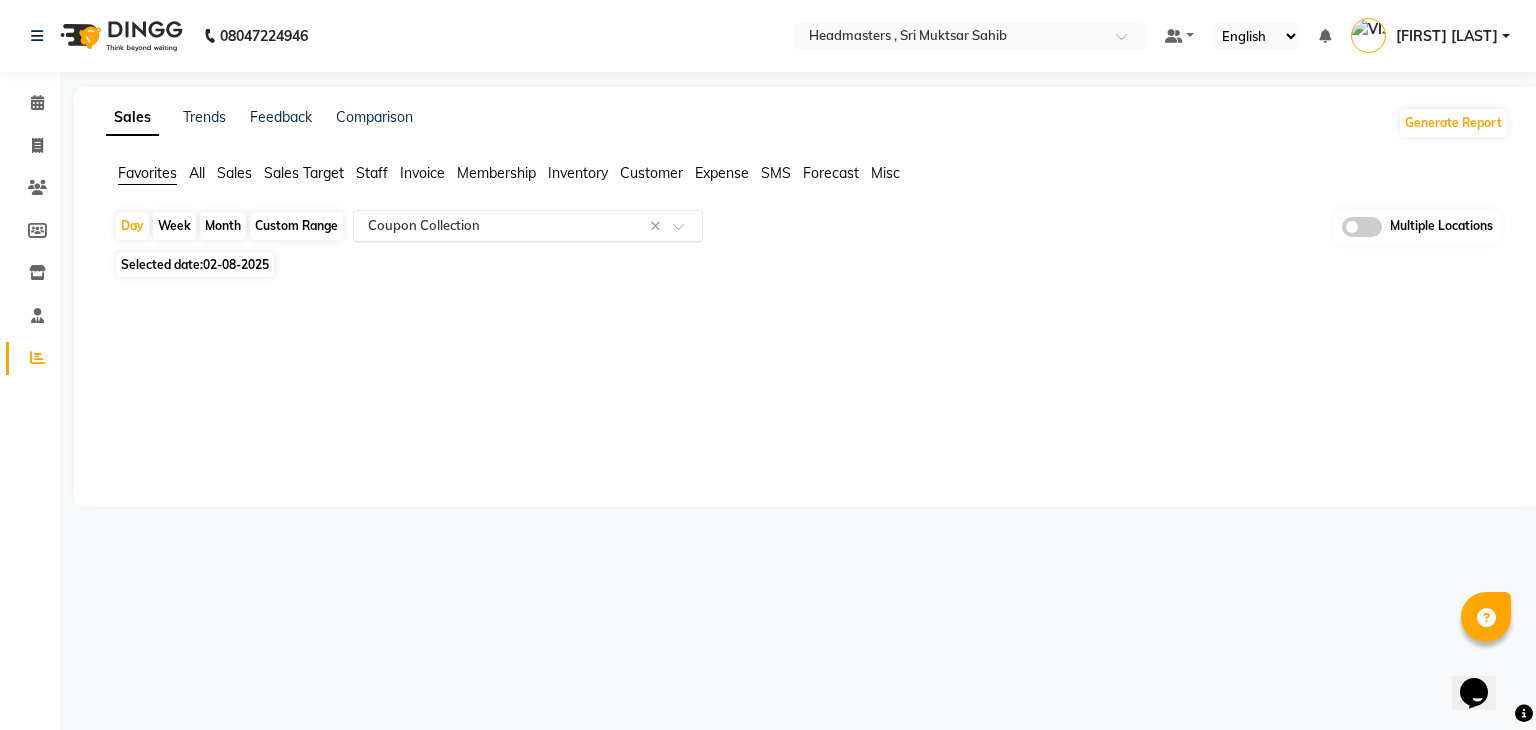 click 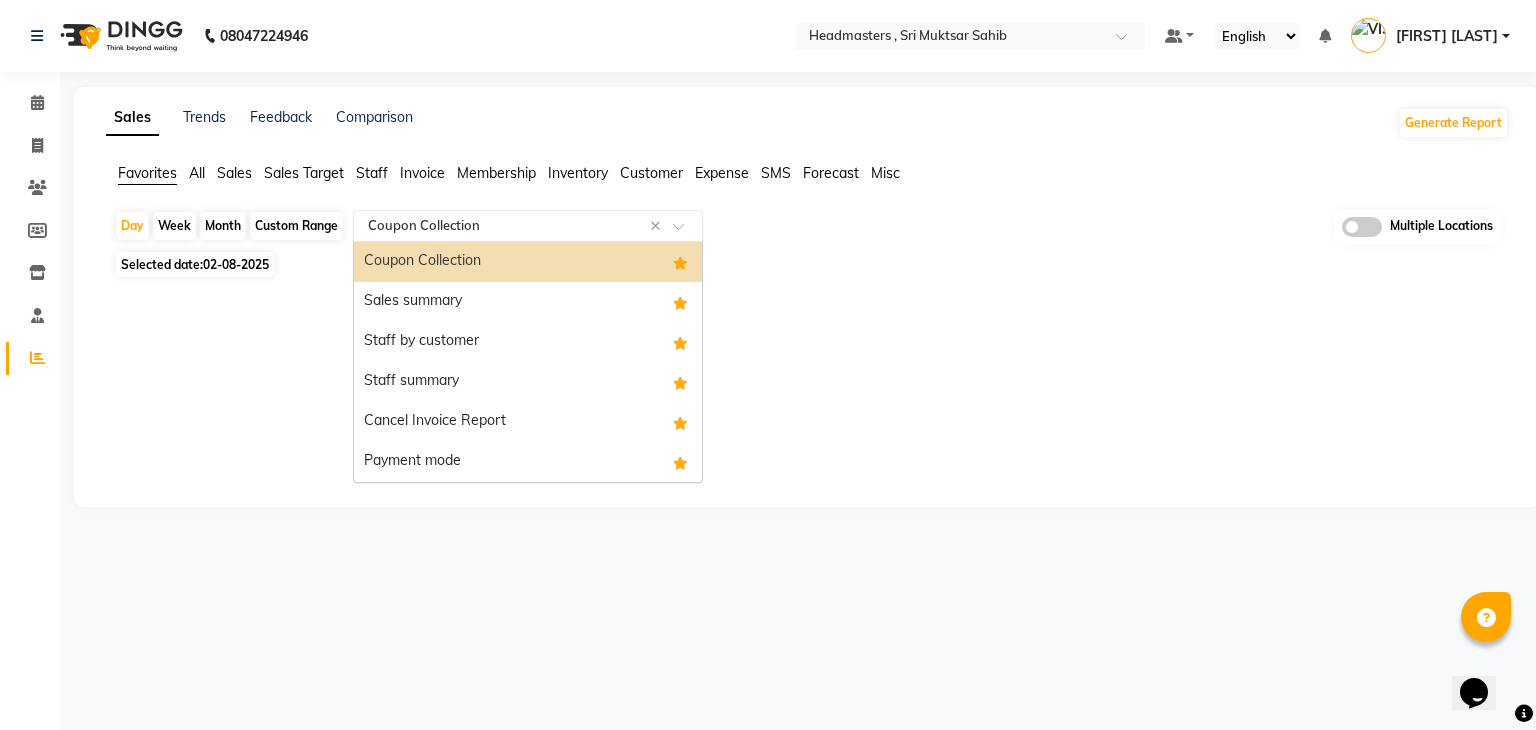click on "Coupon Collection" at bounding box center [528, 262] 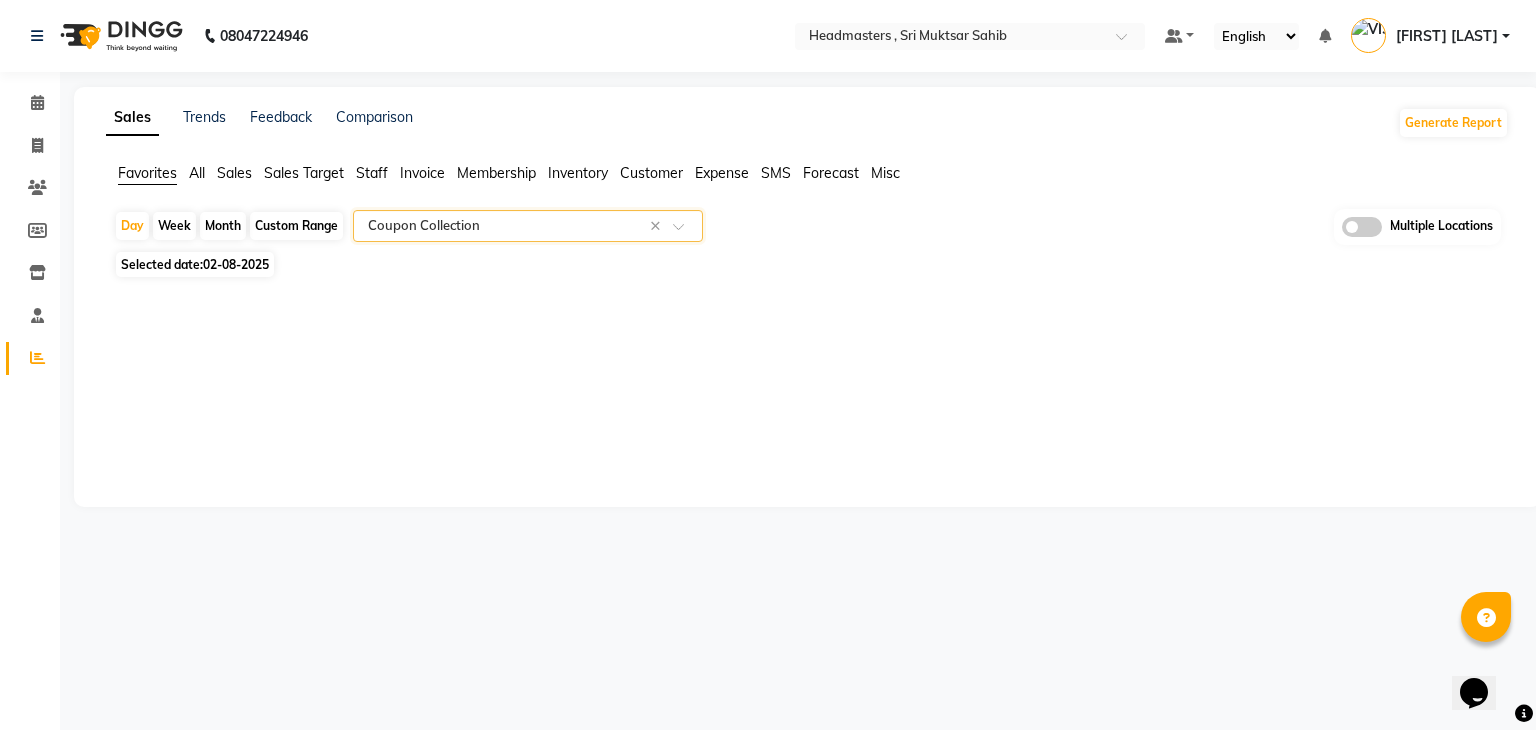 click on "Day   Week   Month   Custom Range  Select Report Type × Coupon Collection × Multiple Locations Selected date:  02-08-2025  ★ Mark as Favorite  Choose how you'd like to save "" report to favorites  Save to Personal Favorites:   Only you can see this report in your favorites tab. Share with Organization:   Everyone in your organization can see this report in their favorites tab.  Save to Favorites" 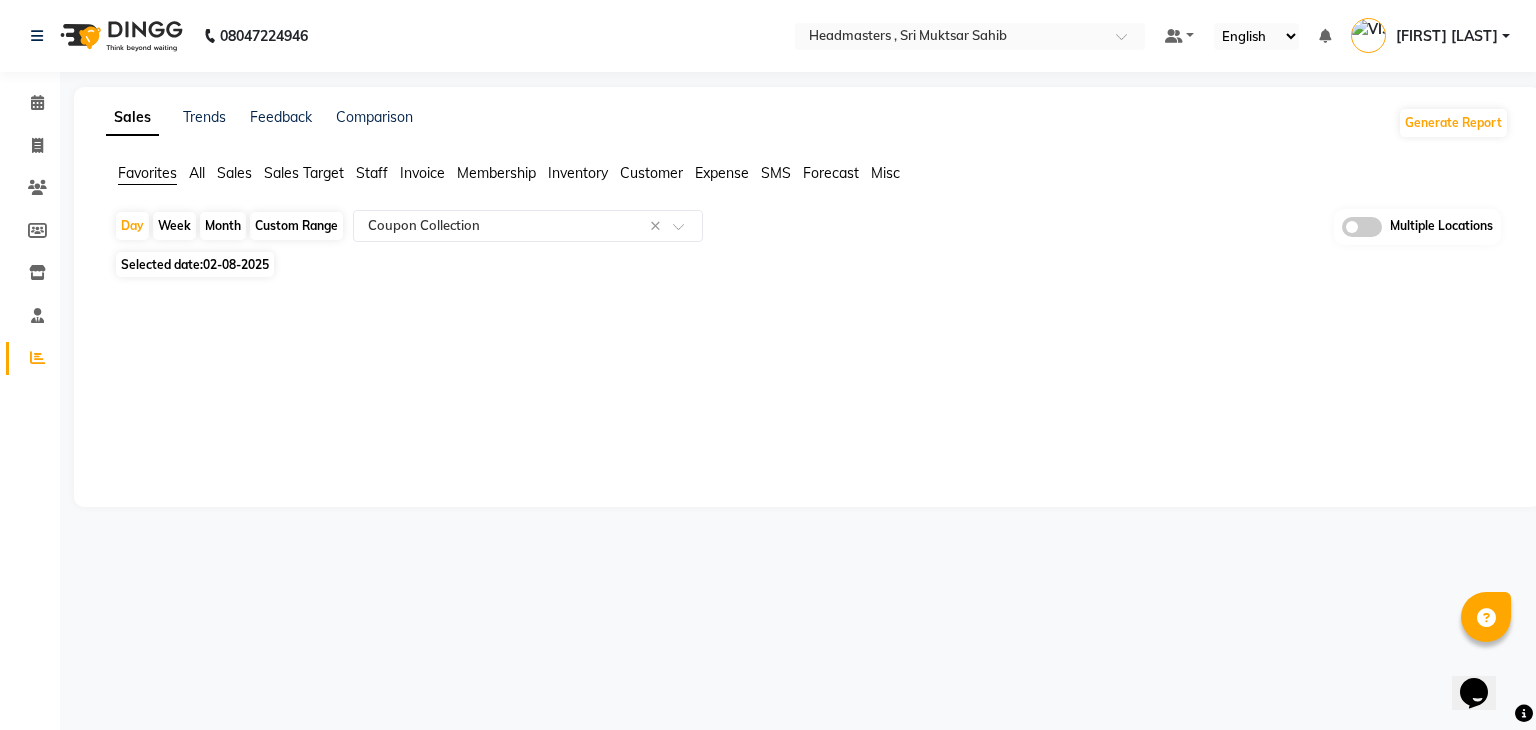 click on "02-08-2025" 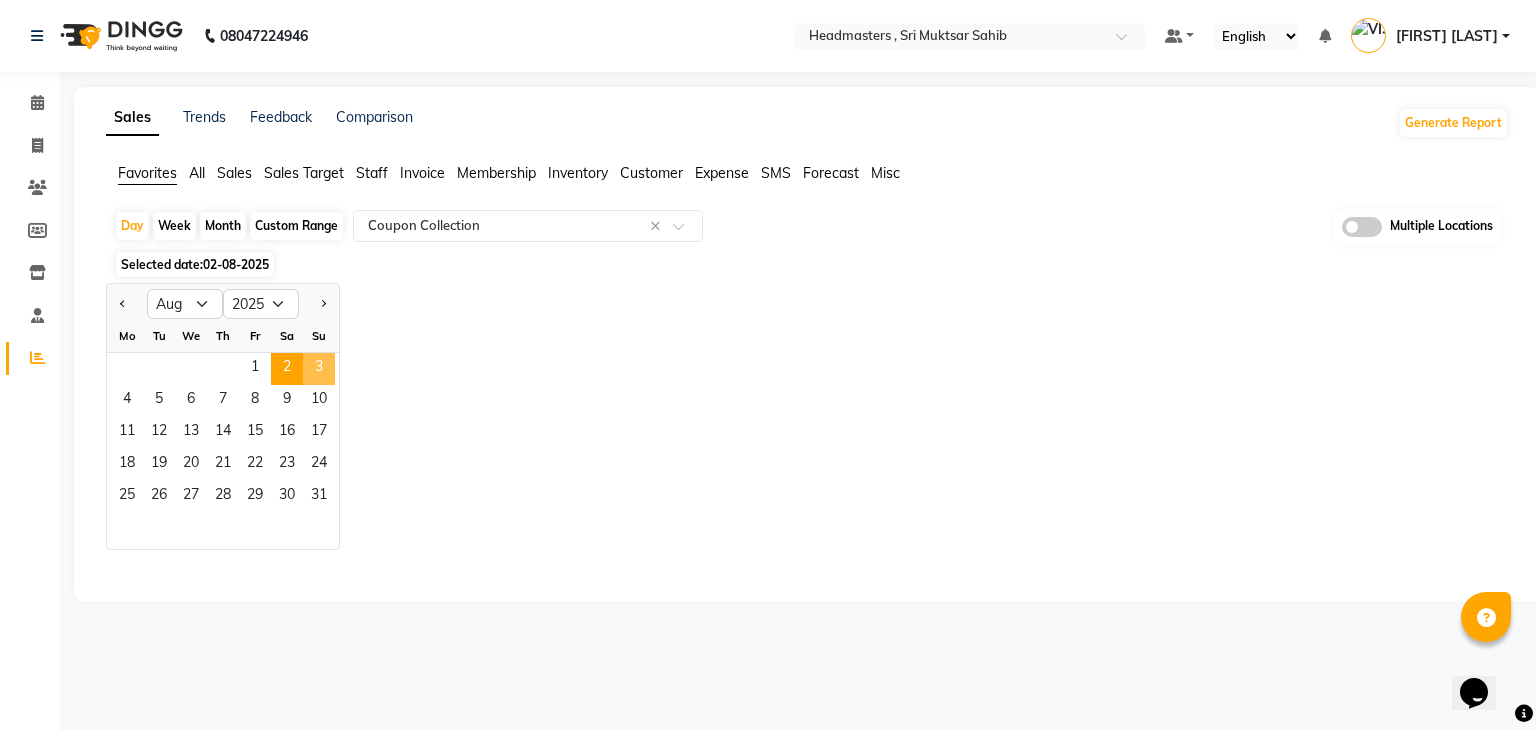 click on "3" 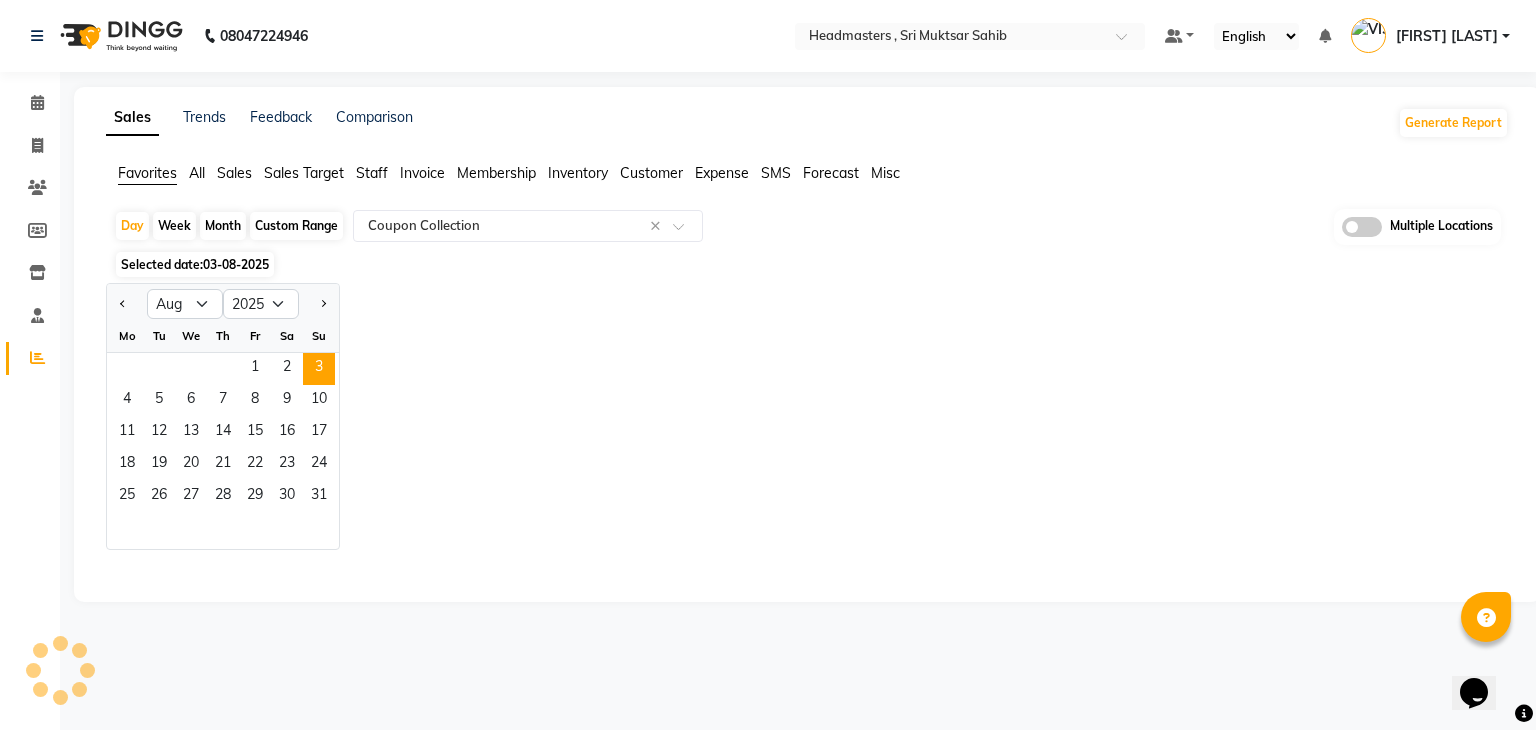 click on "Sales Trends Feedback Comparison Generate Report Favorites All Sales Sales Target Staff Invoice Membership Inventory Customer Expense SMS Forecast Misc  Day   Week   Month   Custom Range  Select Report Type × Coupon Collection × Multiple Locations Selected date:  03-08-2025  Jan Feb Mar Apr May Jun Jul Aug Sep Oct Nov Dec 2015 2016 2017 2018 2019 2020 2021 2022 2023 2024 2025 2026 2027 2028 2029 2030 2031 2032 2033 2034 2035 Mo Tu We Th Fr Sa Su  1   2   3   4   5   6   7   8   9   10   11   12   13   14   15   16   17   18   19   20   21   22   23   24   25   26   27   28   29   30   31  ★ Mark as Favorite  Choose how you'd like to save "" report to favorites  Save to Personal Favorites:   Only you can see this report in your favorites tab. Share with Organization:   Everyone in your organization can see this report in their favorites tab.  Save to Favorites" 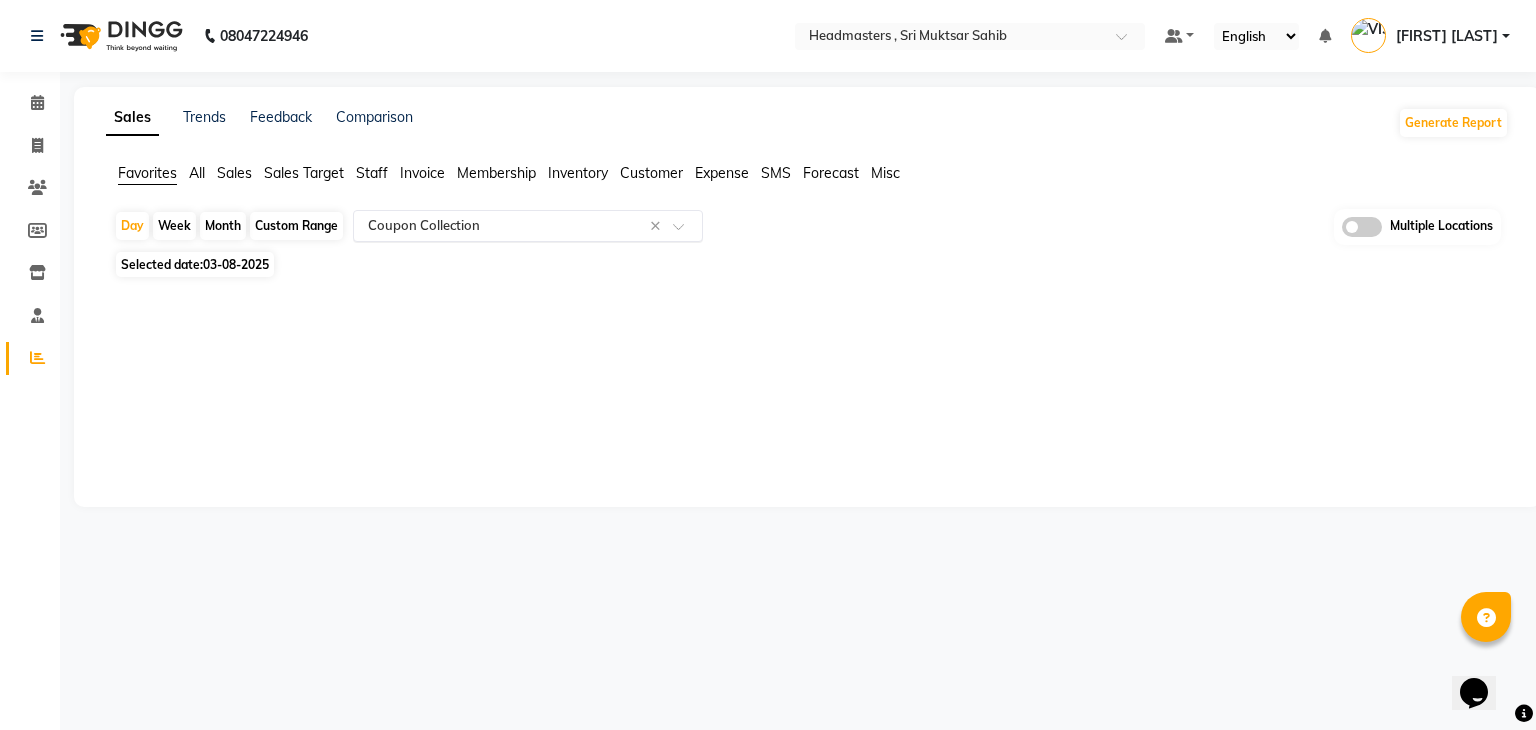 click 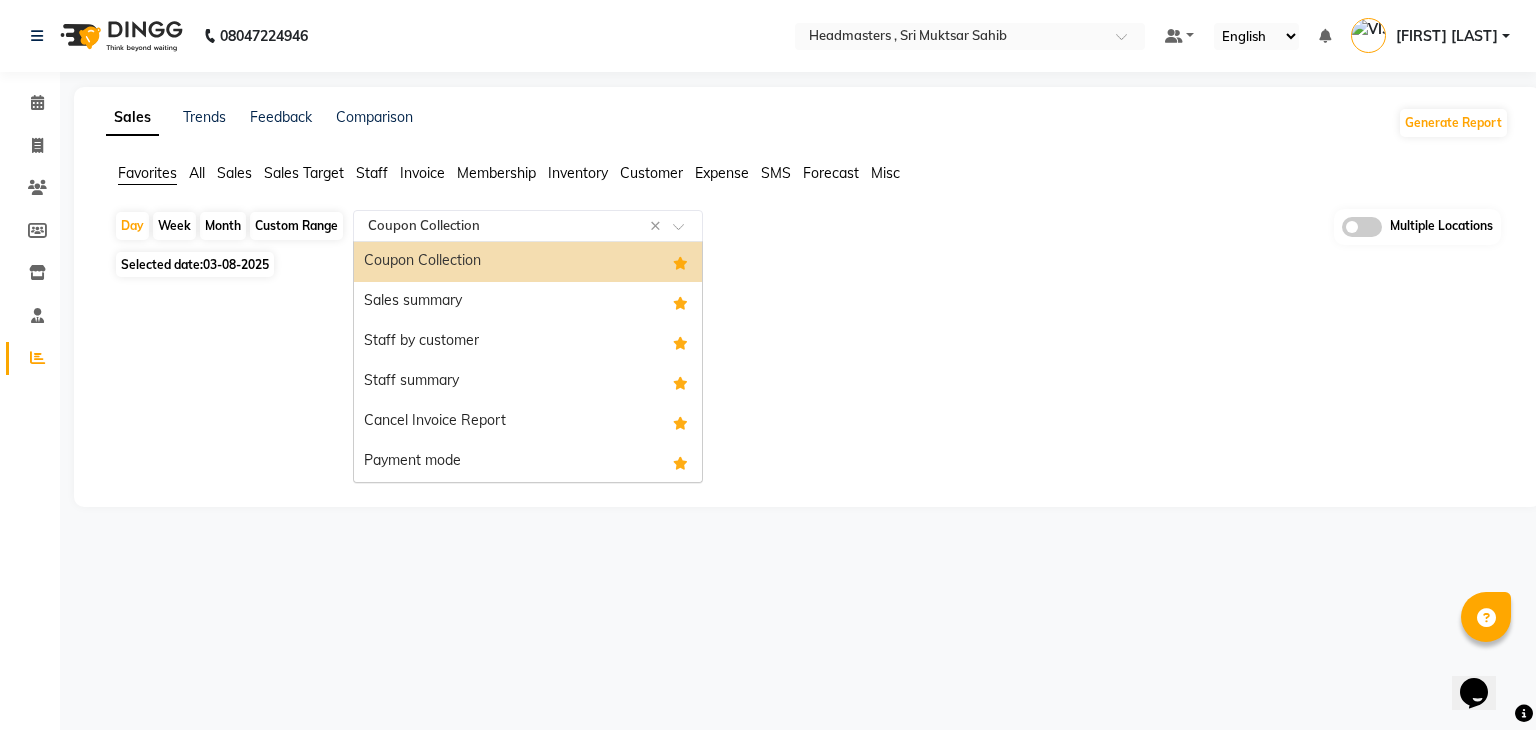 click on "Coupon Collection" at bounding box center [528, 262] 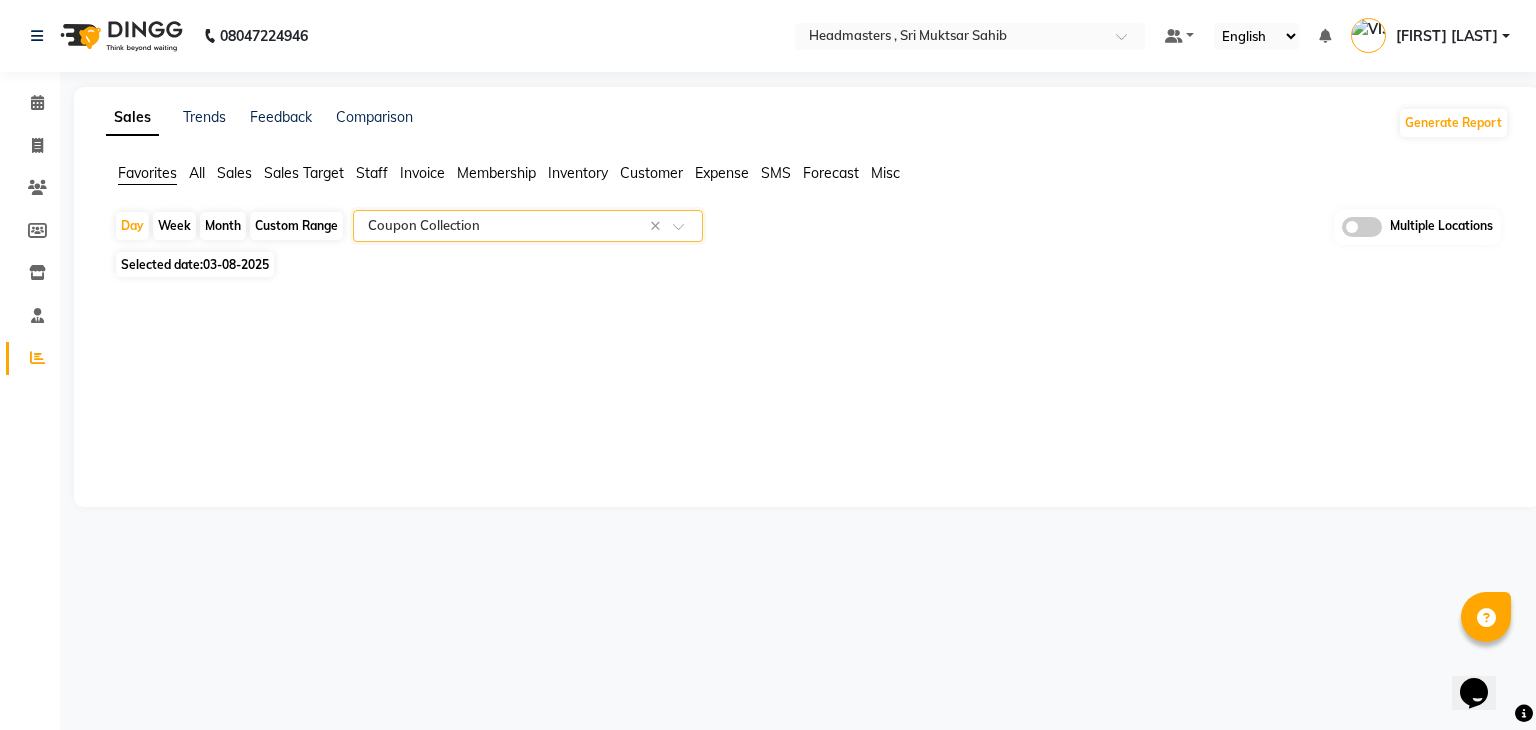 click 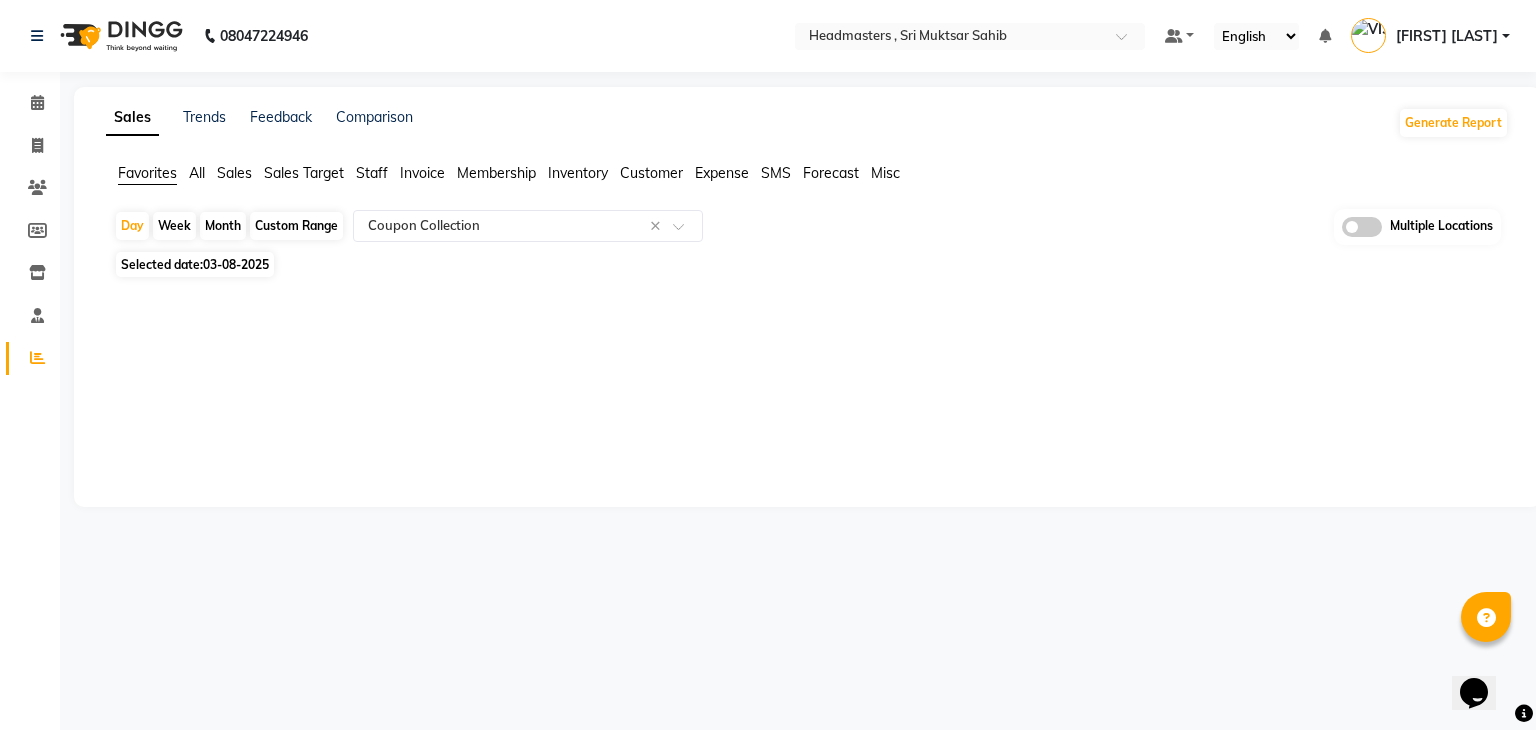 click on "Sales Trends Feedback Comparison Generate Report Favorites All Sales Sales Target Staff Invoice Membership Inventory Customer Expense SMS Forecast Misc  Day   Week   Month   Custom Range  Select Report Type × Coupon Collection × Multiple Locations Selected date:  03-08-2025  ★ Mark as Favorite  Choose how you'd like to save "" report to favorites  Save to Personal Favorites:   Only you can see this report in your favorites tab. Share with Organization:   Everyone in your organization can see this report in their favorites tab.  Save to Favorites" 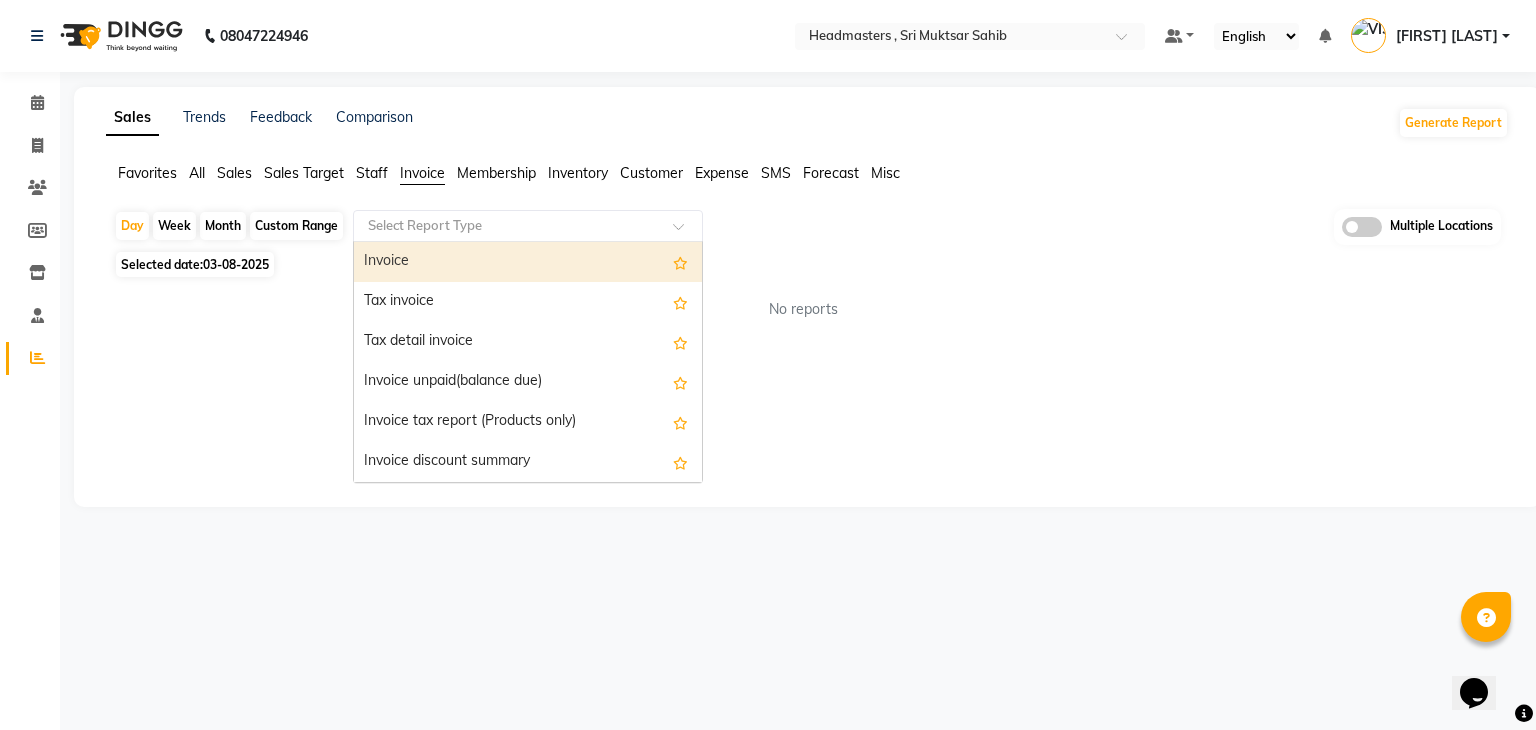 click 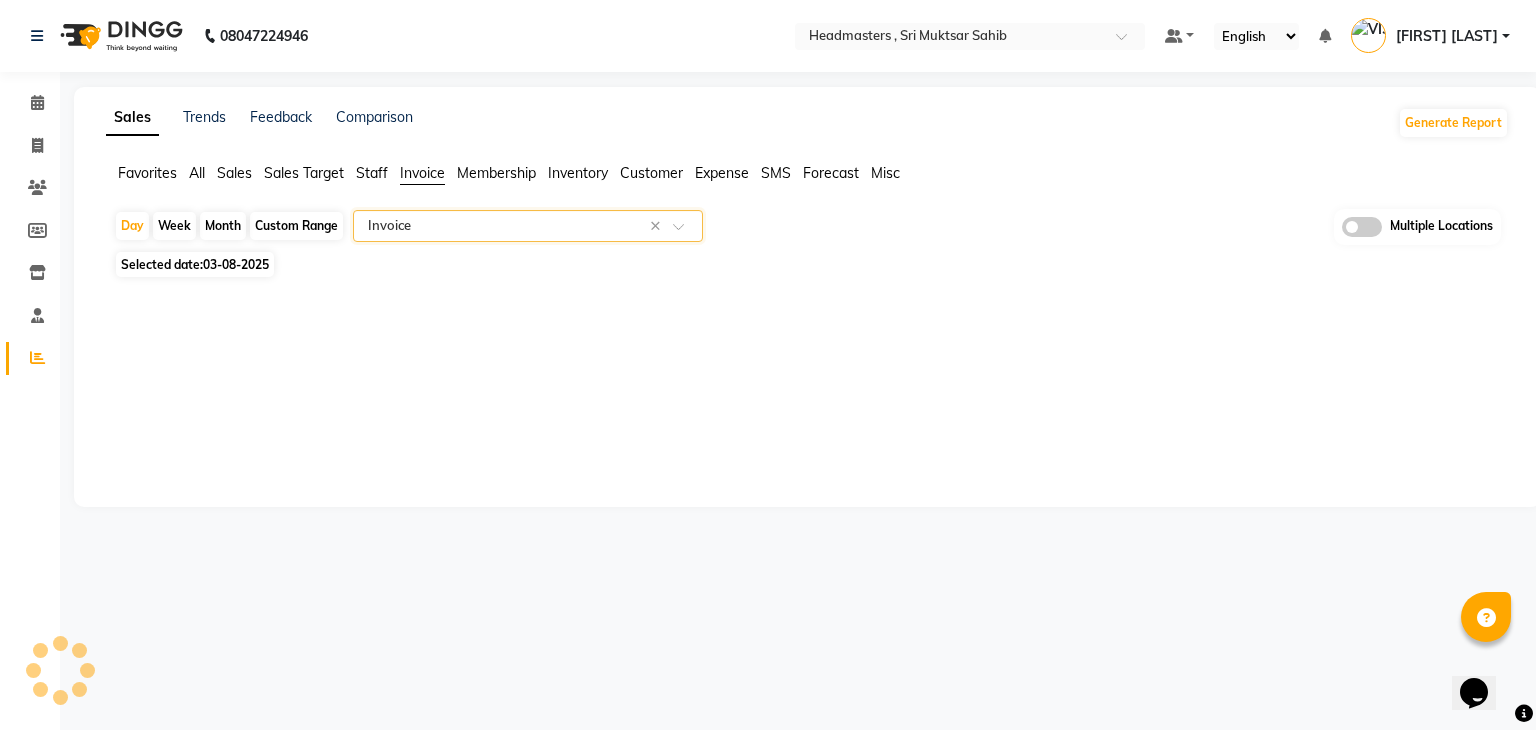 select on "full_report" 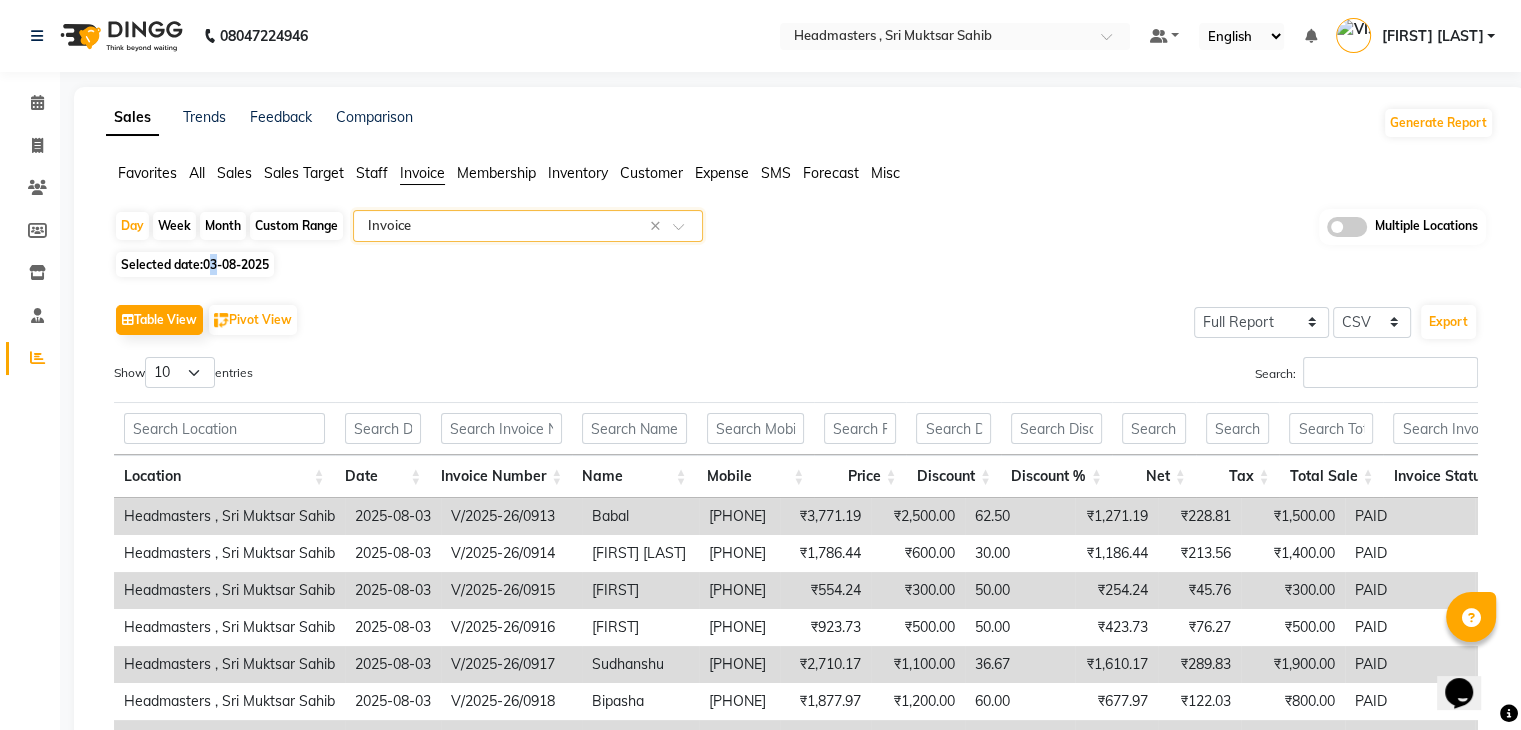 click on "03-08-2025" 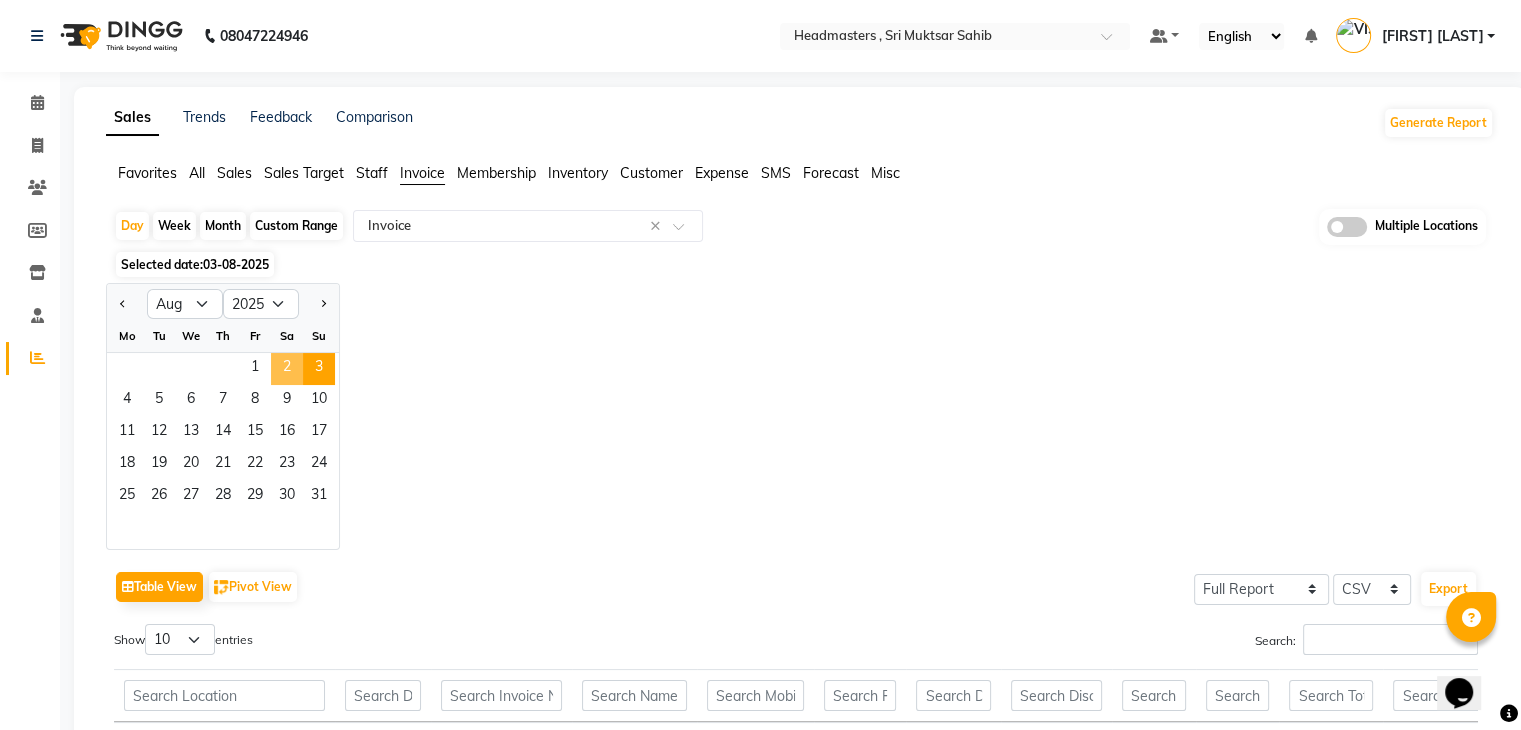 click on "2" 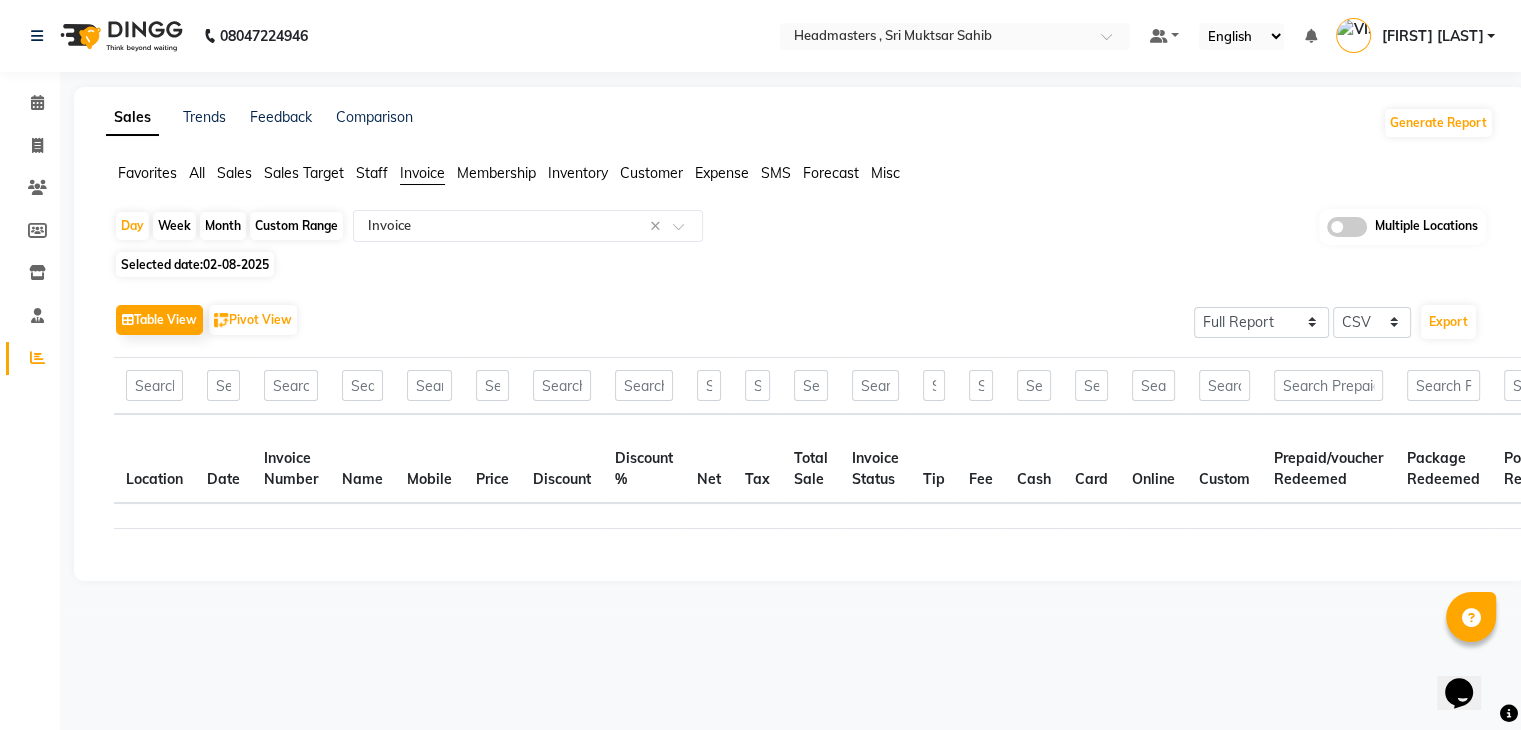 click on "Custom Range" 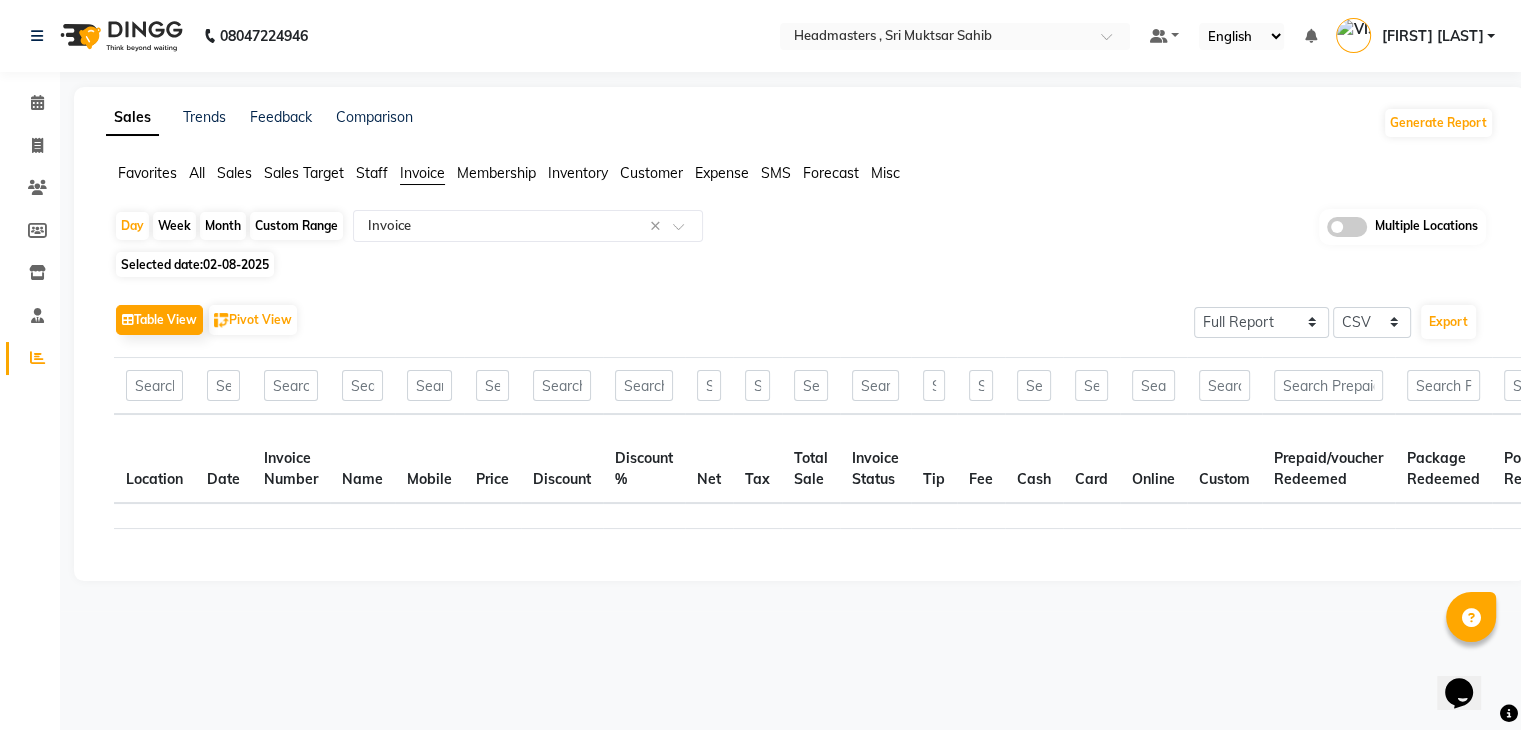 select on "2025" 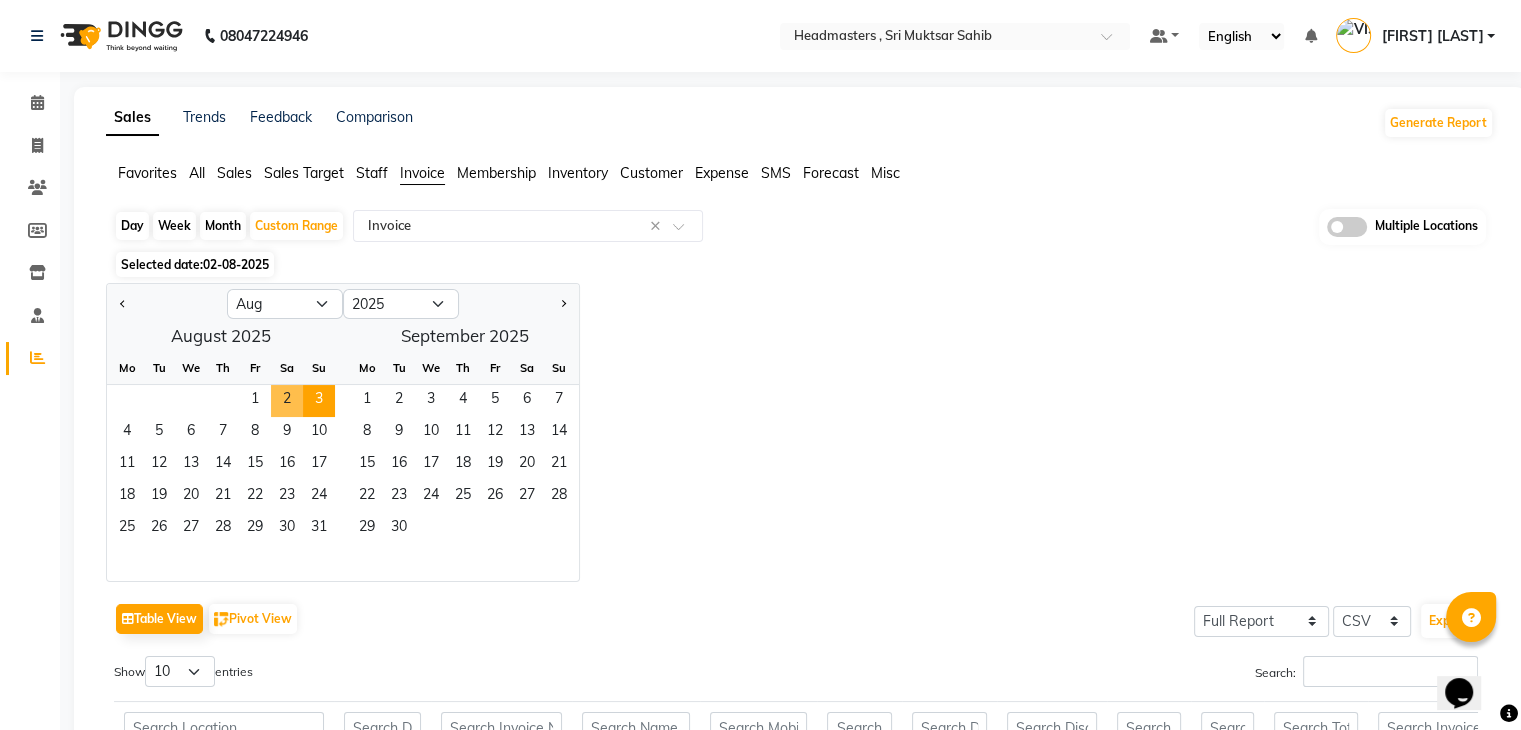 click on "2" 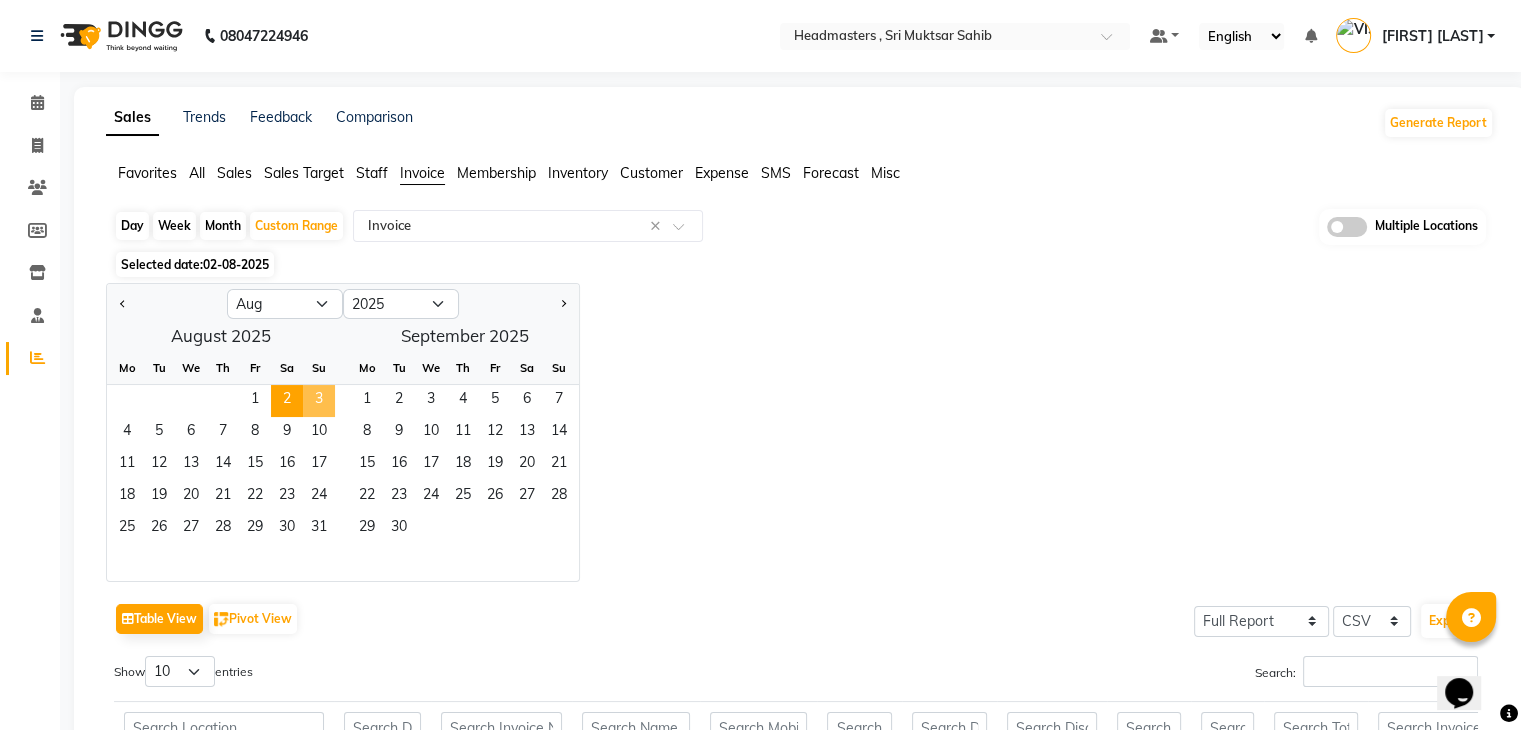 click on "3" 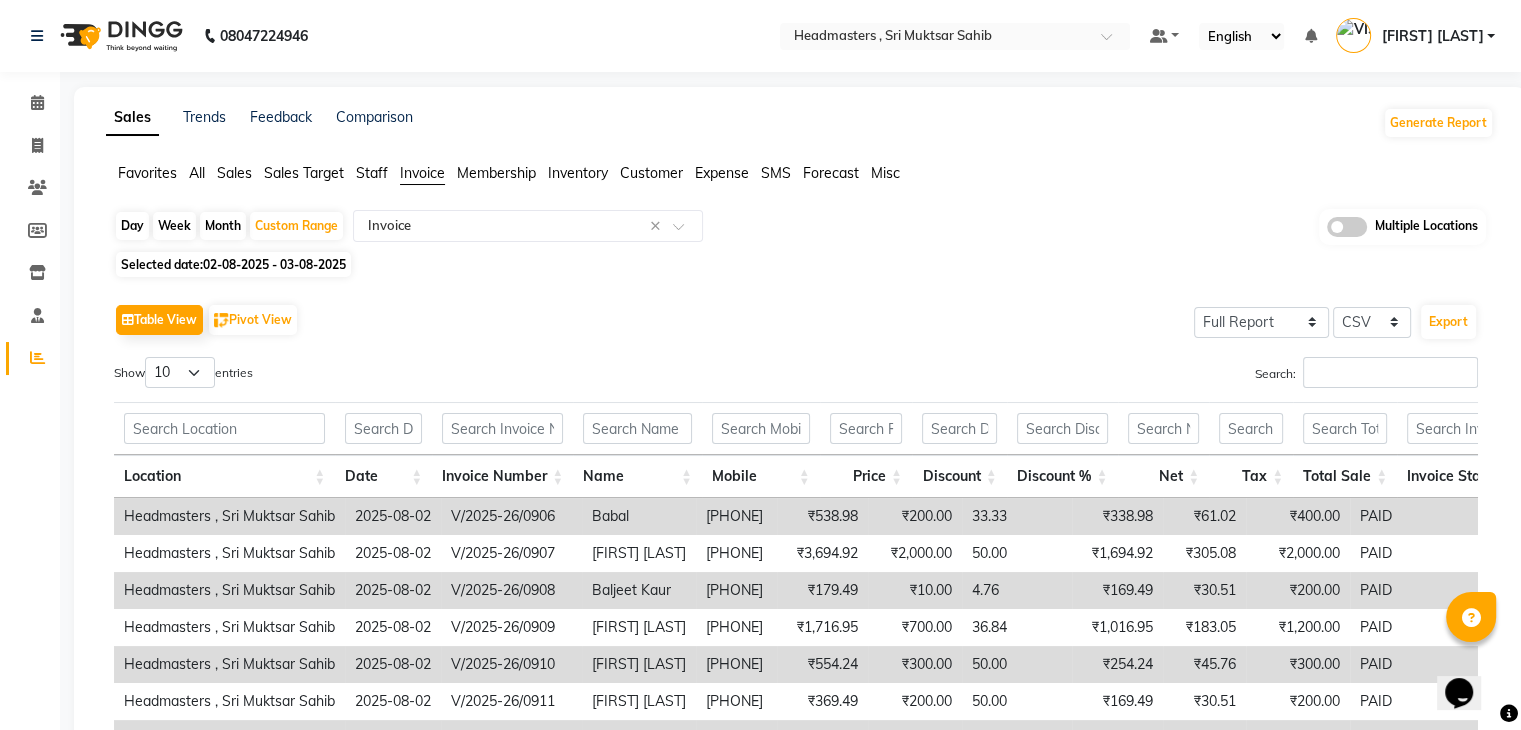 click on "Table View   Pivot View  Select Full Report Filtered Report Select CSV PDF  Export" 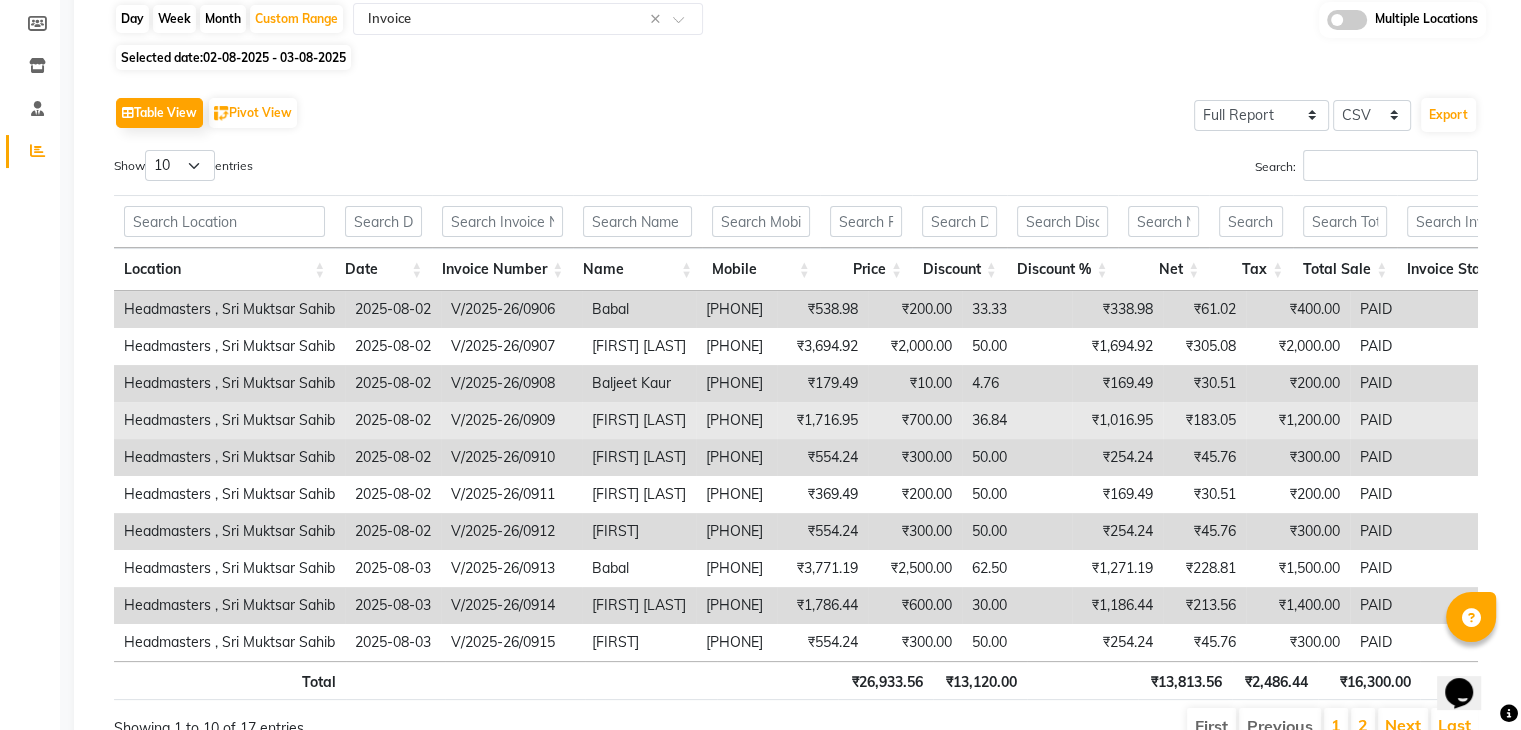 scroll, scrollTop: 317, scrollLeft: 0, axis: vertical 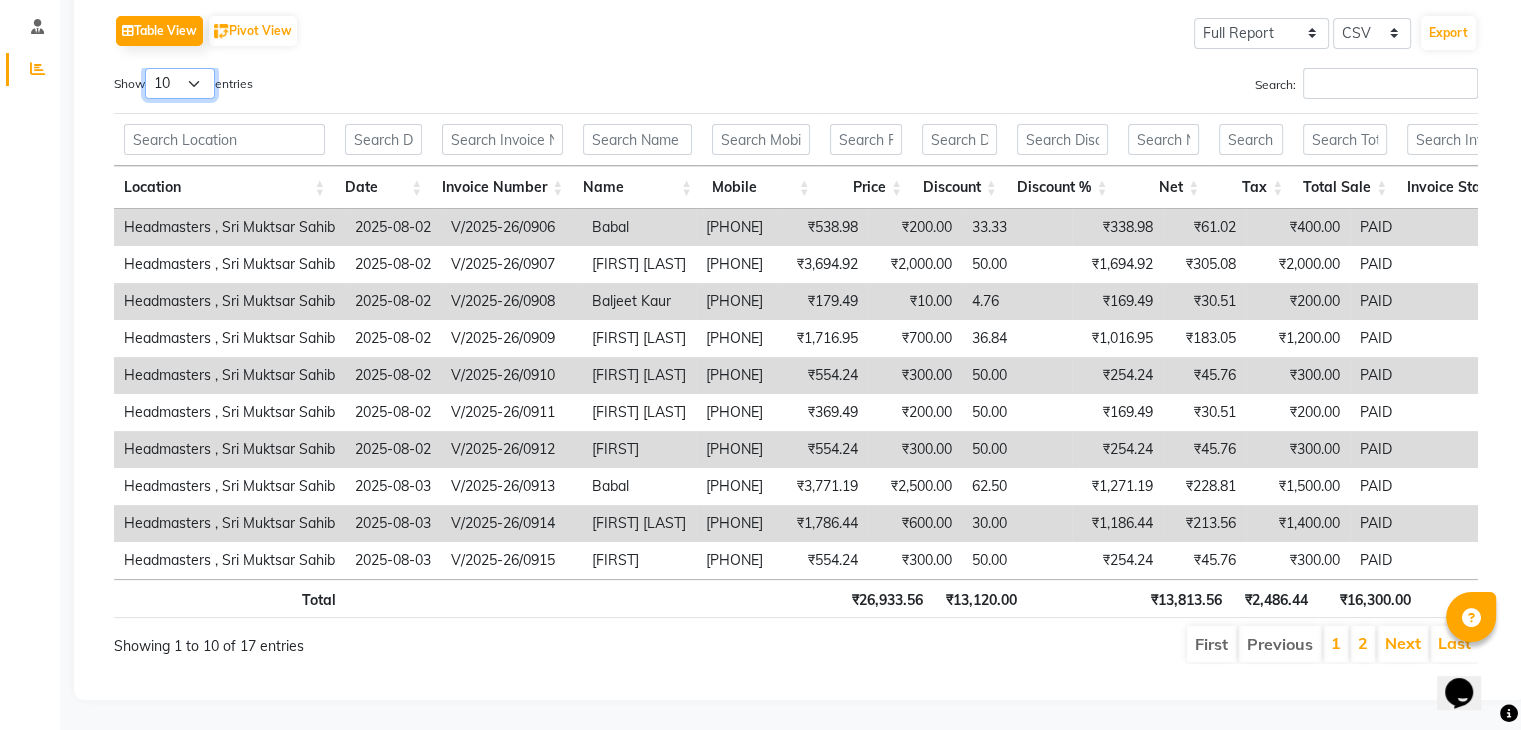 click on "10 25 50 100" at bounding box center [180, 83] 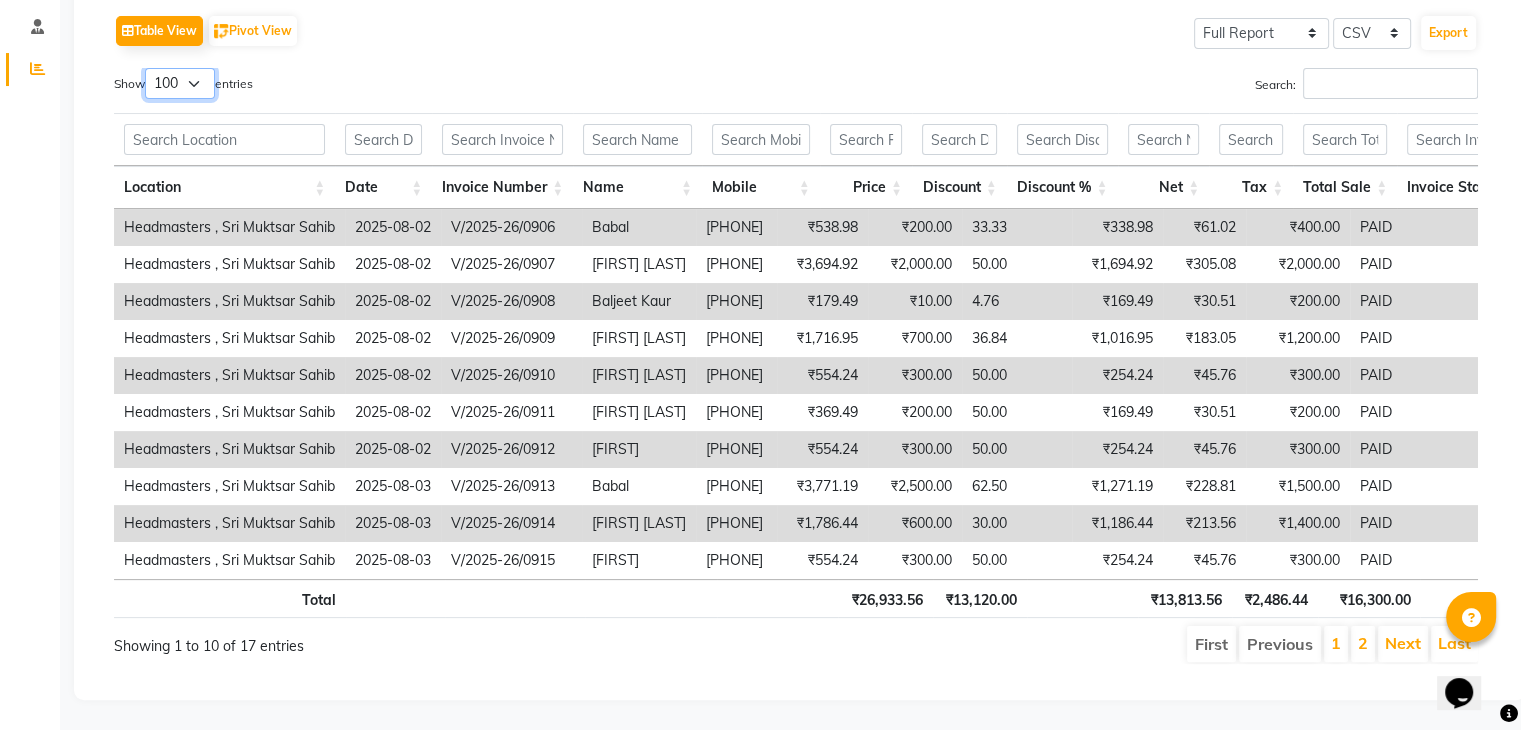 click on "10 25 50 100" at bounding box center [180, 83] 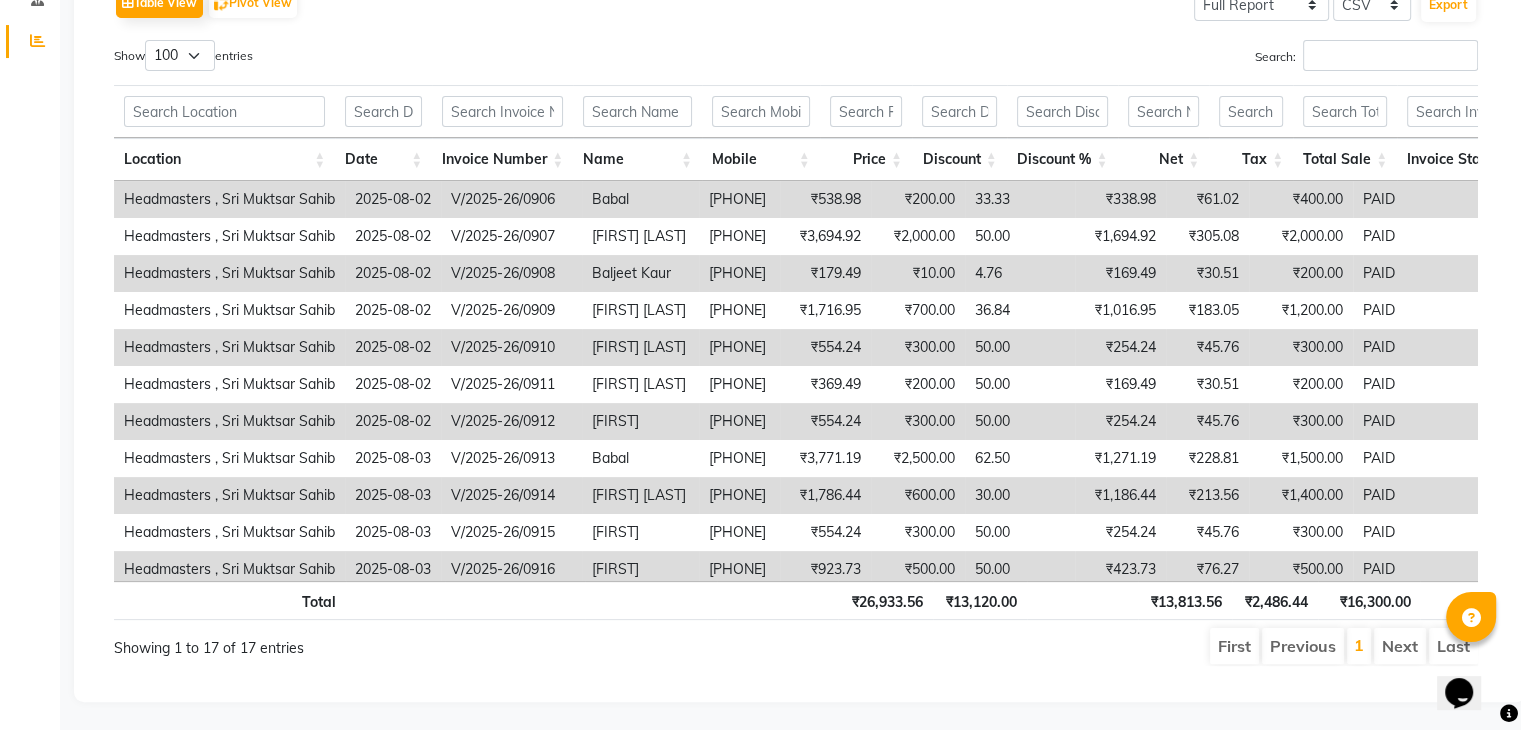 click on "Show  10 25 50 100  entries" at bounding box center (447, 59) 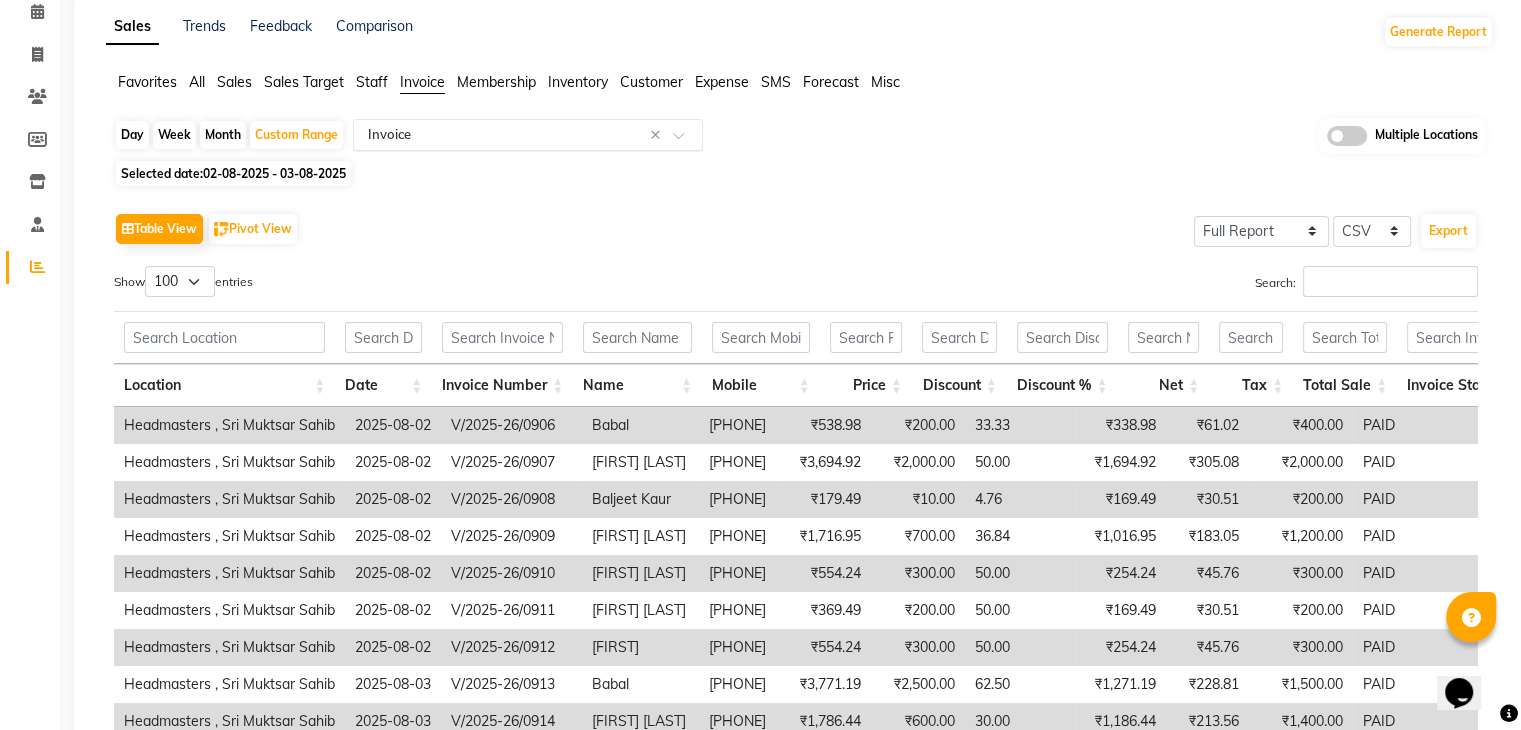 scroll, scrollTop: 0, scrollLeft: 0, axis: both 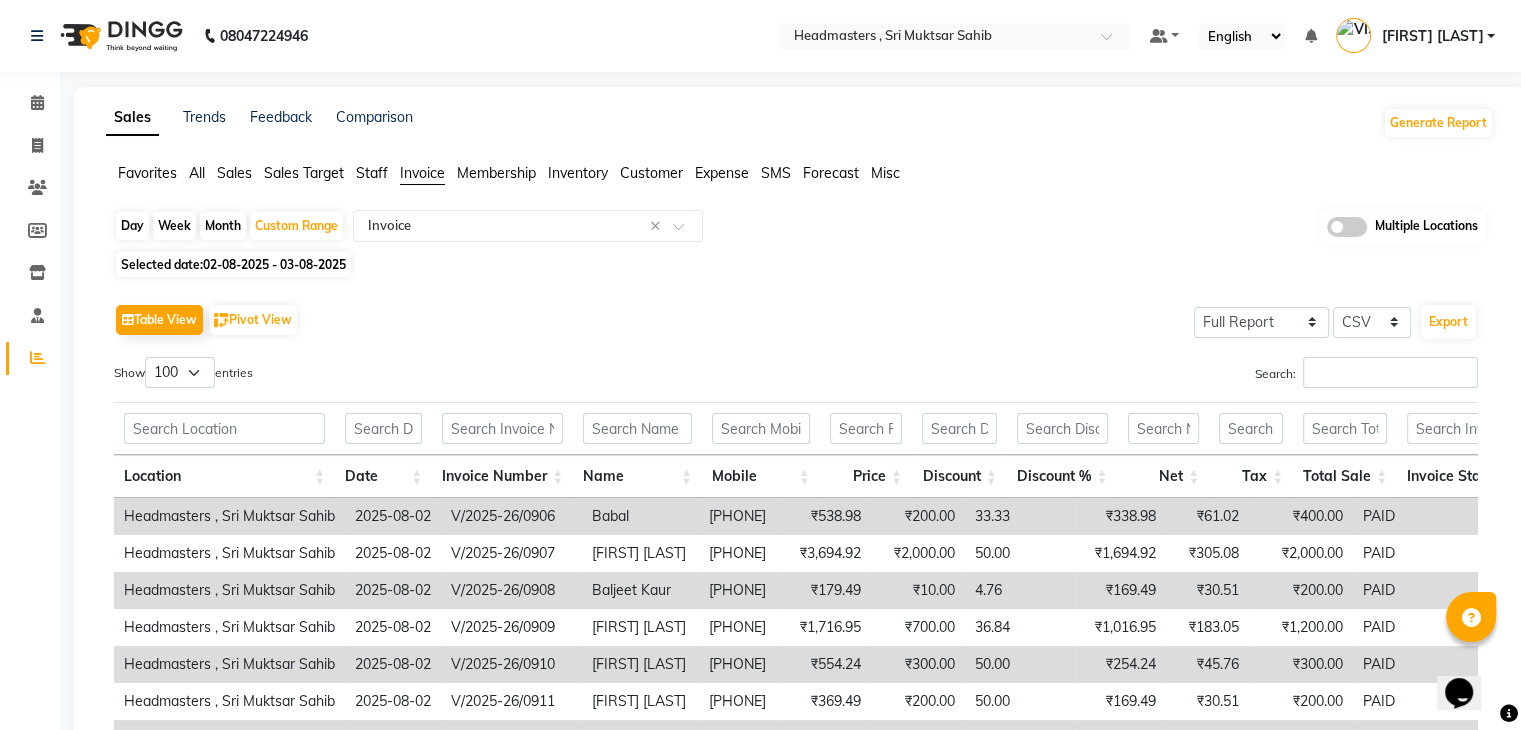 click on "Table View   Pivot View  Select Full Report Filtered Report Select CSV PDF  Export  Show  10 25 50 100  entries Search: Location Date Invoice Number Name Mobile Price Discount Discount % Net Tax Total Sale Invoice Status Tip Fee Cash Card Online Custom Prepaid/voucher Redeemed Package Redeemed Points Redeemed Gift Card Redeemed Advance Redeemed Gift Card Issued Voucher/prepaid Issued Package Issued Advance Issued Points Issued Location Date Invoice Number Name Mobile Price Discount Discount % Net Tax Total Sale Invoice Status Tip Fee Cash Card Online Custom Prepaid/voucher Redeemed Package Redeemed Points Redeemed Gift Card Redeemed Advance Redeemed Gift Card Issued Voucher/prepaid Issued Package Issued Advance Issued Points Issued Total ₹26,933.56 ₹13,120.00 ₹13,813.56 ₹2,486.44 ₹16,300.00 ₹0 ₹0 ₹0 ₹6,300.00 ₹10,000.00 ₹0 ₹0 ₹0 ₹0 ₹0 ₹0 ₹0 ₹0 ₹0 ₹0 Headmasters , Sri Muktsar Sahib 2025-08-02 V/2025-26/0906 Babal  917743020861 ₹538.98 ₹200.00 33.33 ₹338.98 PAID" 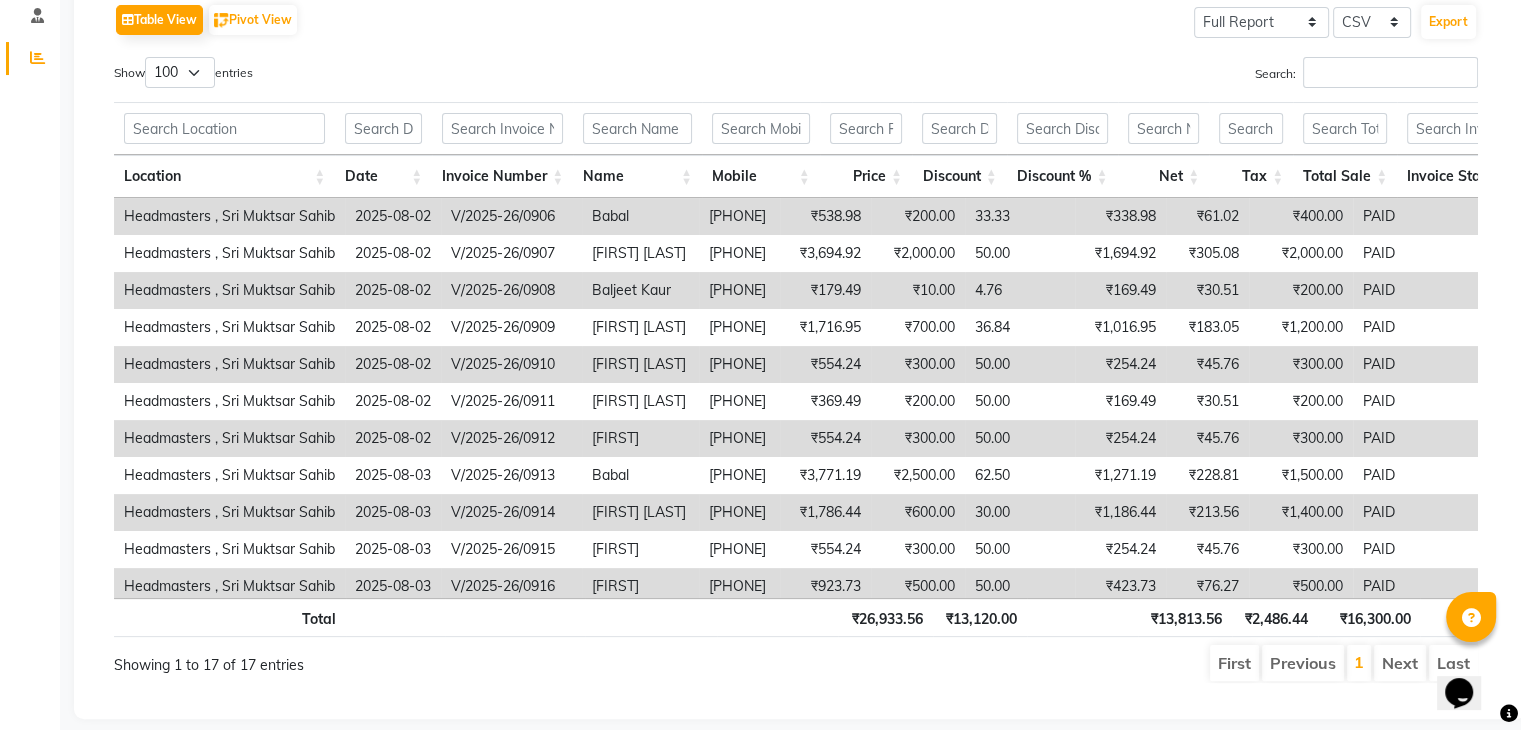 scroll, scrollTop: 0, scrollLeft: 0, axis: both 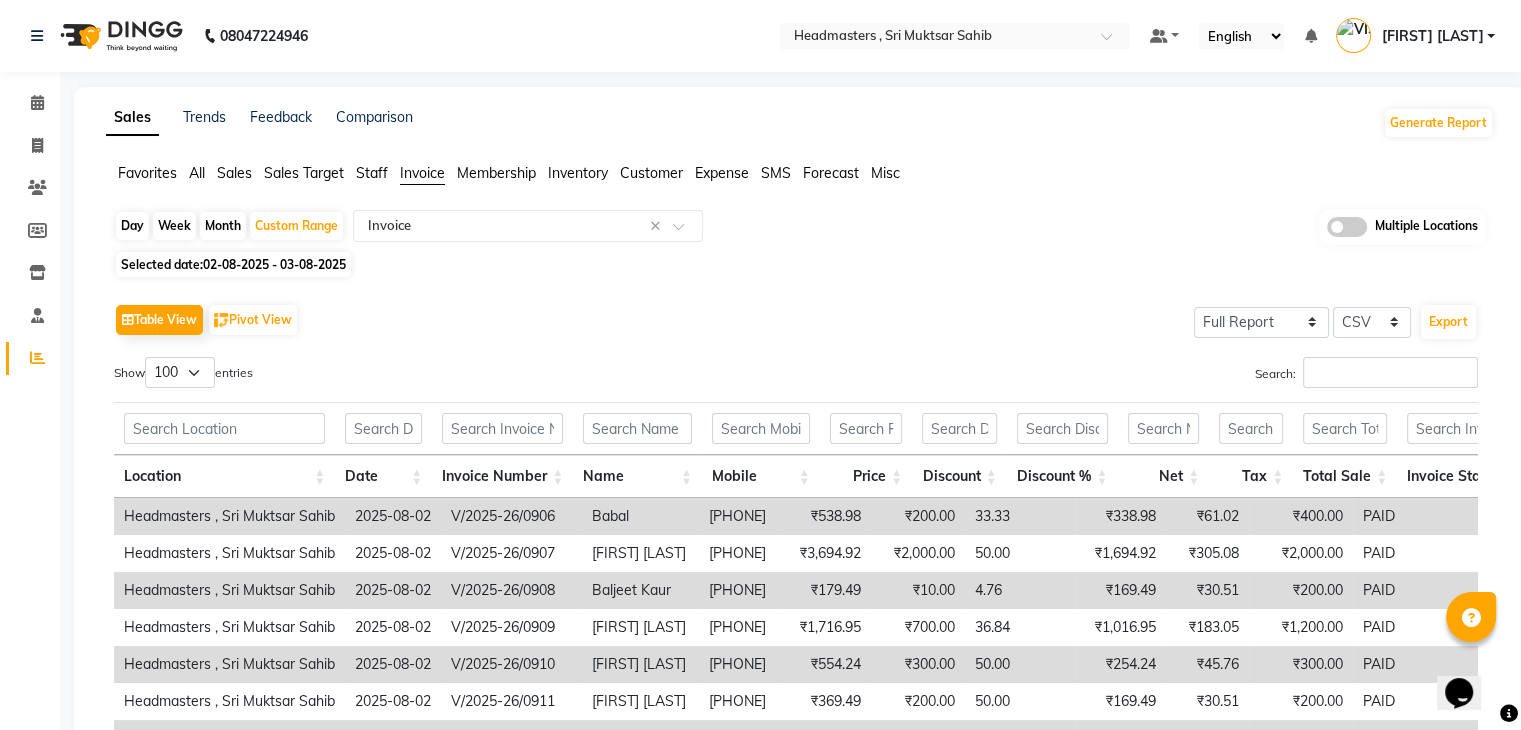 click on "Table View   Pivot View  Select Full Report Filtered Report Select CSV PDF  Export  Show  10 25 50 100  entries Search: Location Date Invoice Number Name Mobile Price Discount Discount % Net Tax Total Sale Invoice Status Tip Fee Cash Card Online Custom Prepaid/voucher Redeemed Package Redeemed Points Redeemed Gift Card Redeemed Advance Redeemed Gift Card Issued Voucher/prepaid Issued Package Issued Advance Issued Points Issued Location Date Invoice Number Name Mobile Price Discount Discount % Net Tax Total Sale Invoice Status Tip Fee Cash Card Online Custom Prepaid/voucher Redeemed Package Redeemed Points Redeemed Gift Card Redeemed Advance Redeemed Gift Card Issued Voucher/prepaid Issued Package Issued Advance Issued Points Issued Total ₹26,933.56 ₹13,120.00 ₹13,813.56 ₹2,486.44 ₹16,300.00 ₹0 ₹0 ₹0 ₹6,300.00 ₹10,000.00 ₹0 ₹0 ₹0 ₹0 ₹0 ₹0 ₹0 ₹0 ₹0 ₹0 Headmasters , Sri Muktsar Sahib 2025-08-02 V/2025-26/0906 Babal  917743020861 ₹538.98 ₹200.00 33.33 ₹338.98 PAID" 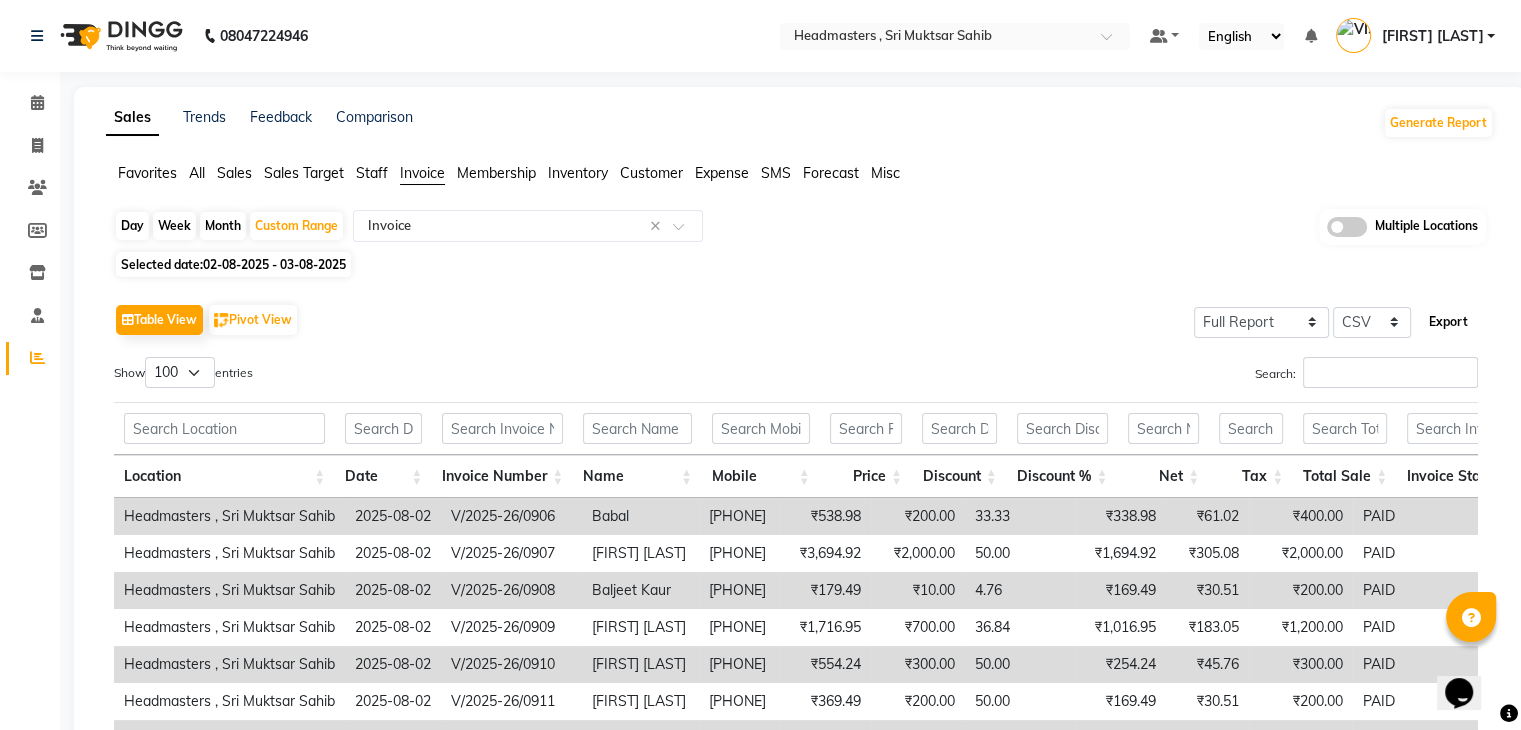 click on "Export" 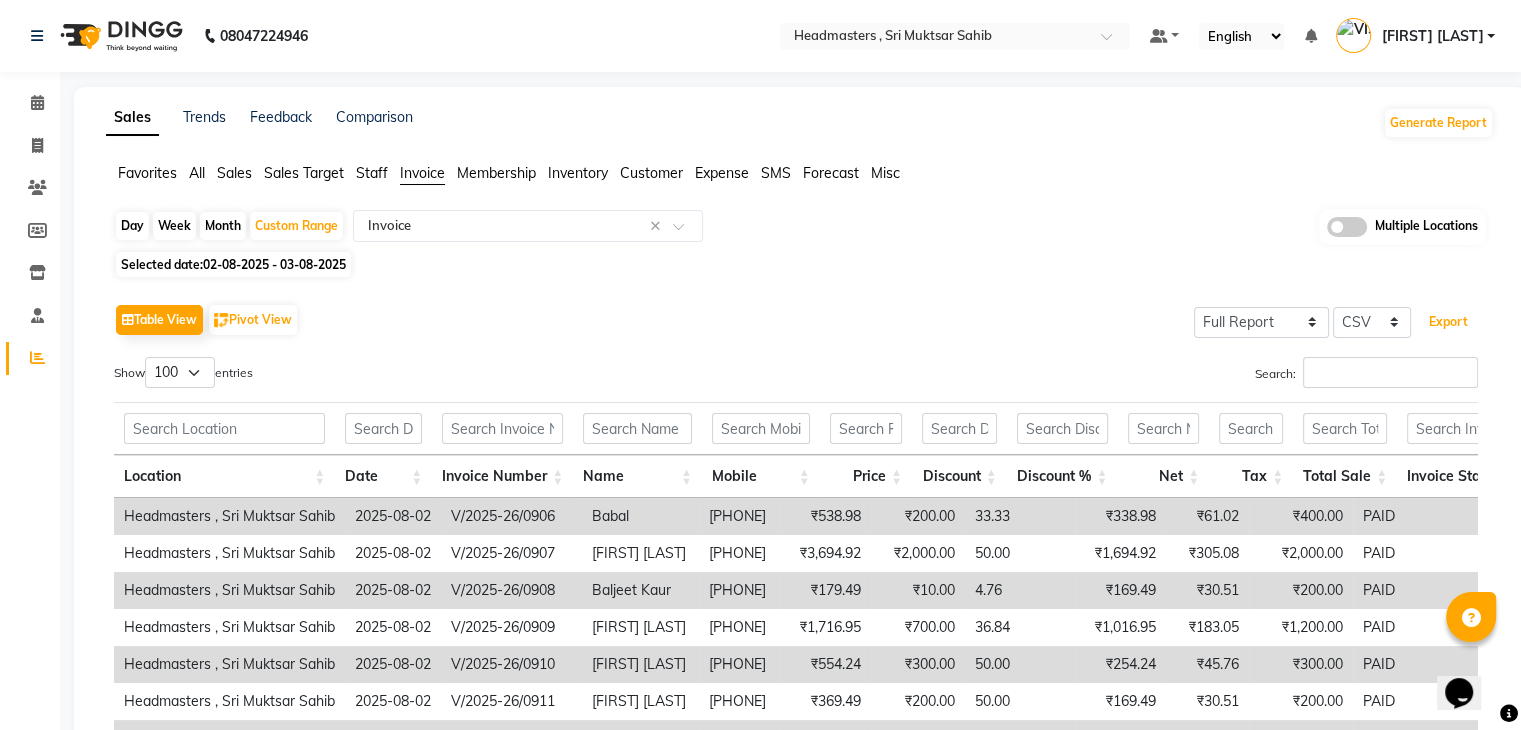 type 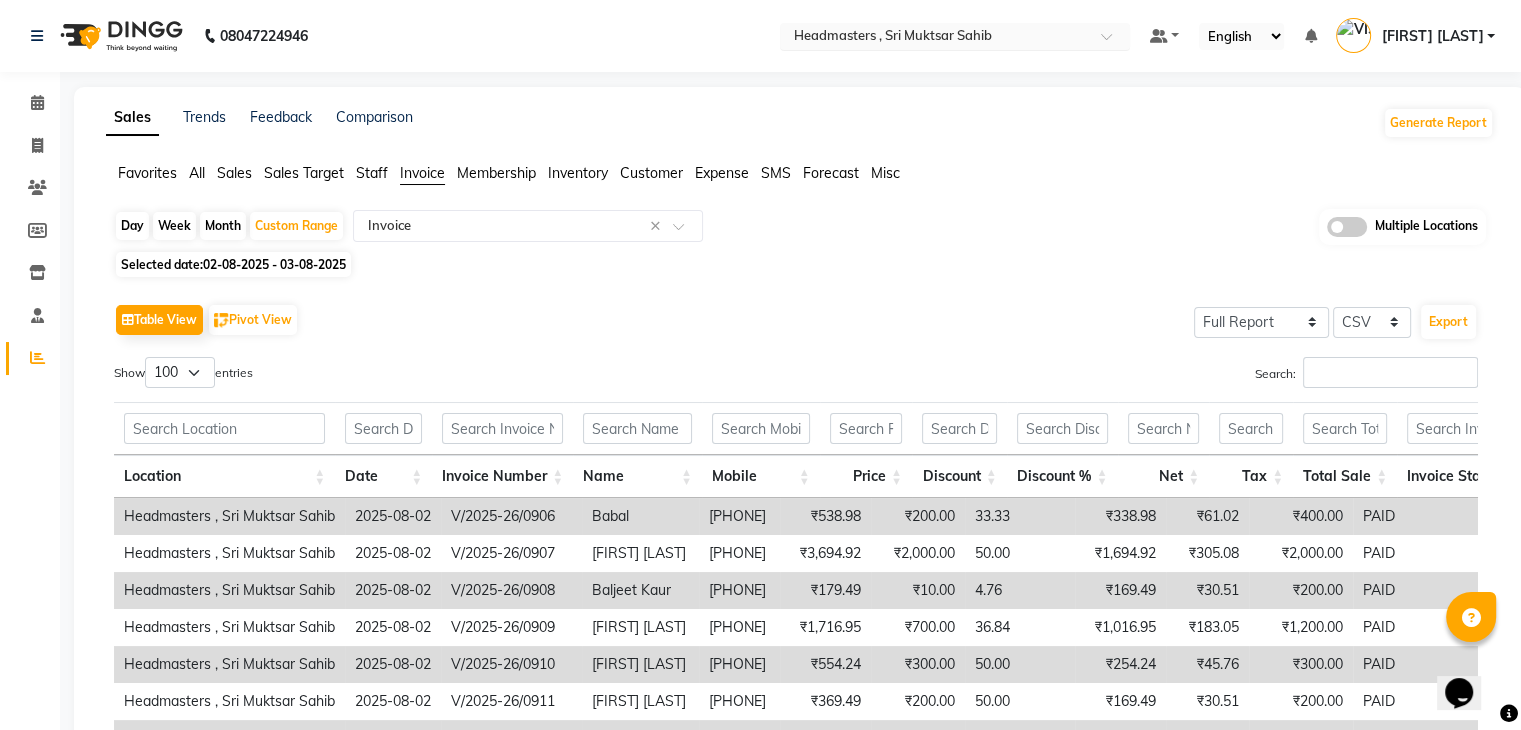 click at bounding box center [935, 38] 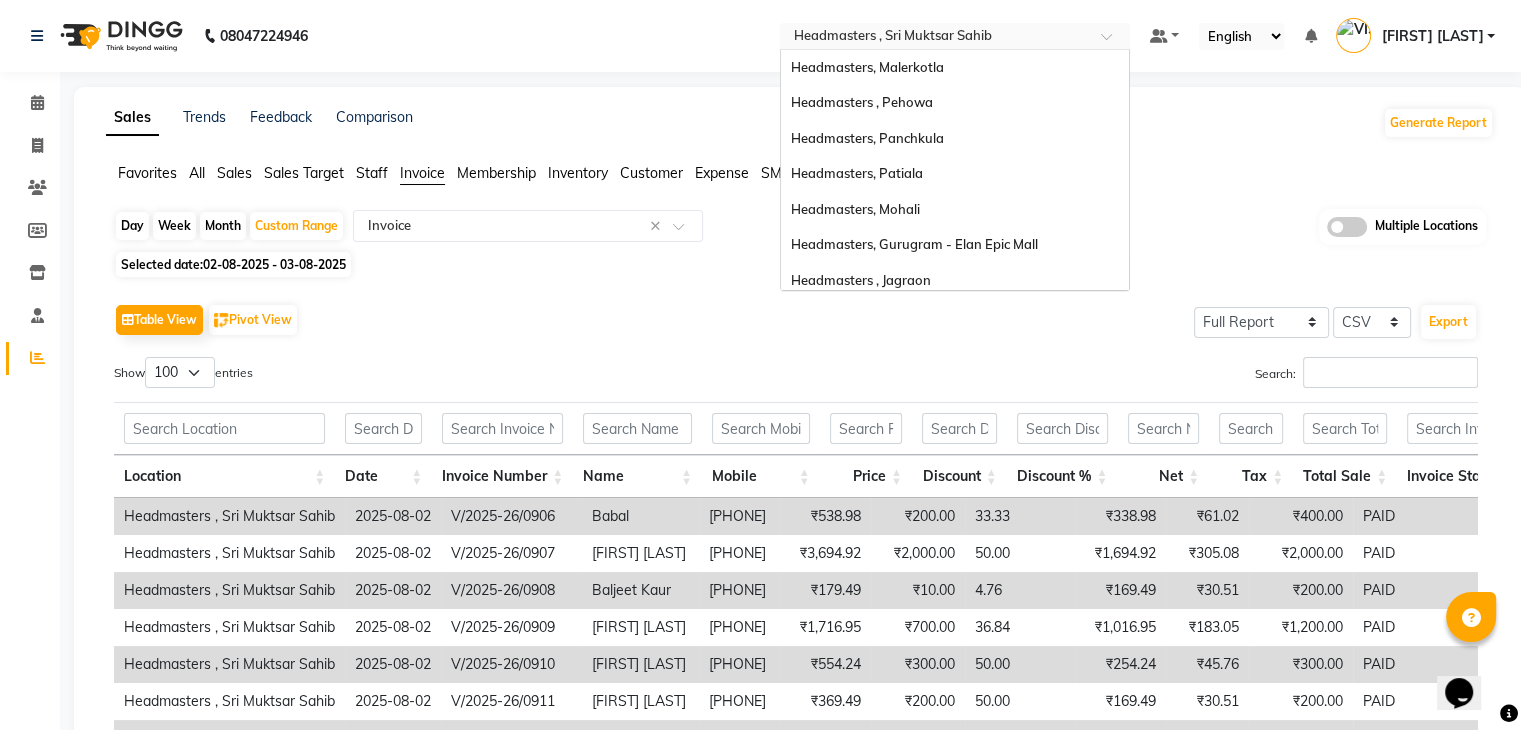 scroll, scrollTop: 328, scrollLeft: 0, axis: vertical 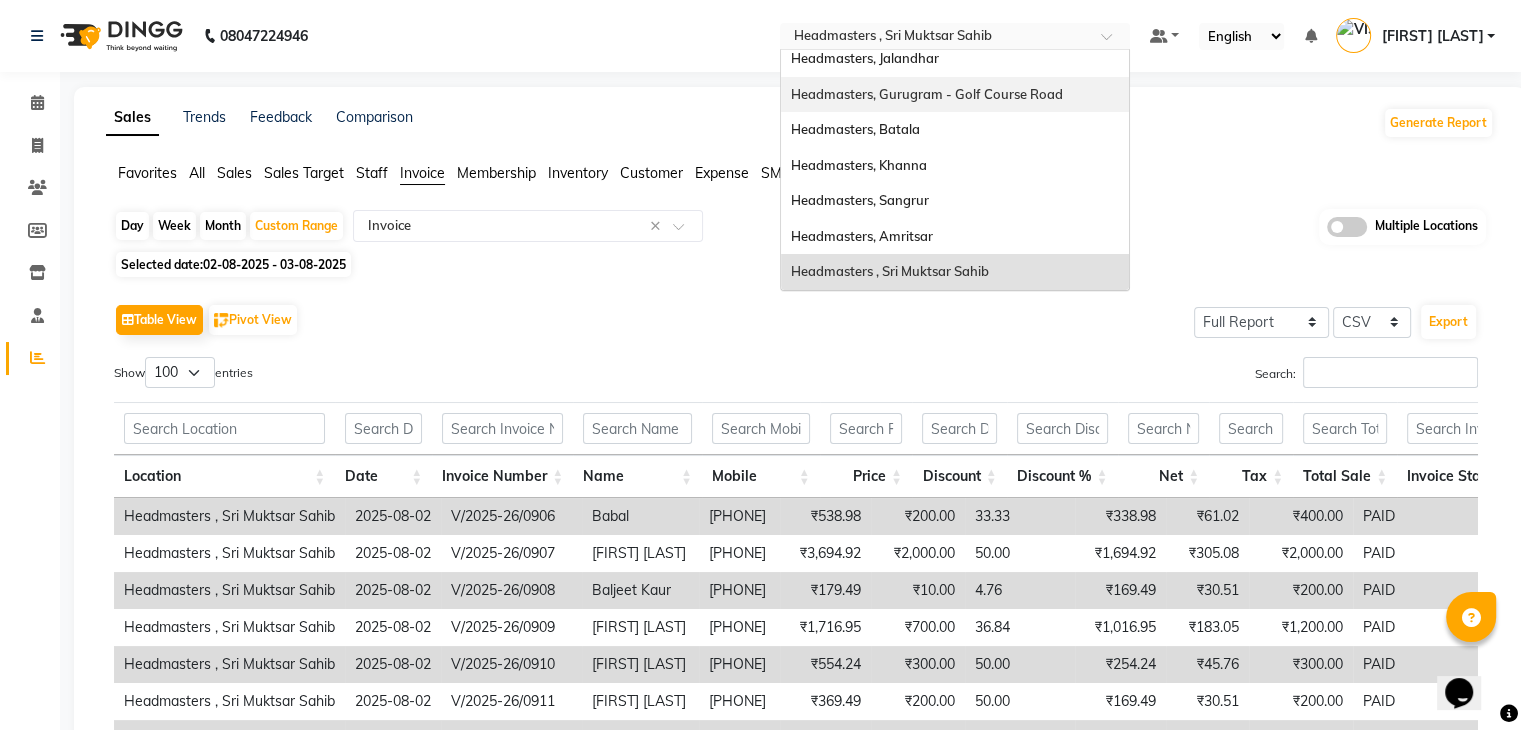 click on "Headmasters, Gurugram - Golf Course Road" at bounding box center (927, 94) 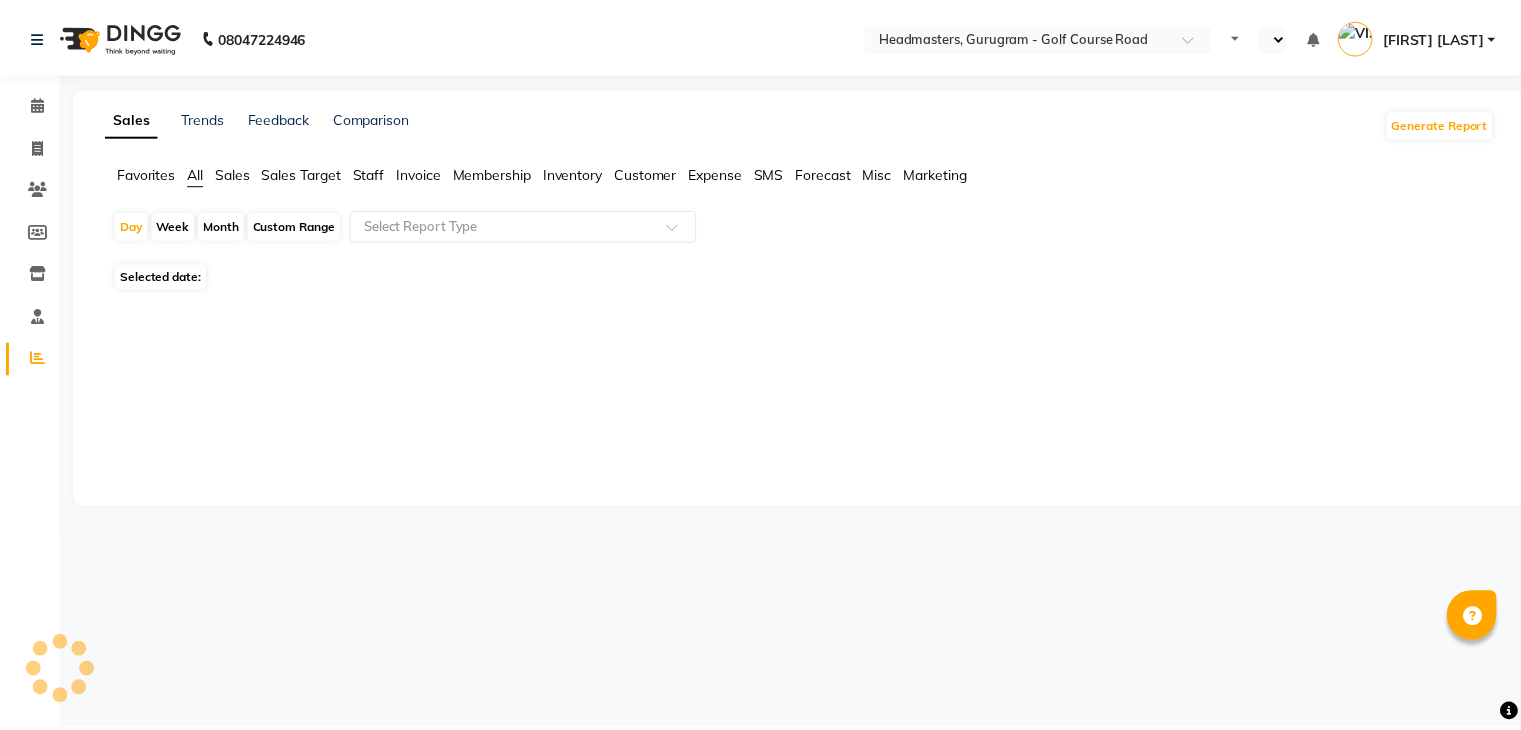 scroll, scrollTop: 0, scrollLeft: 0, axis: both 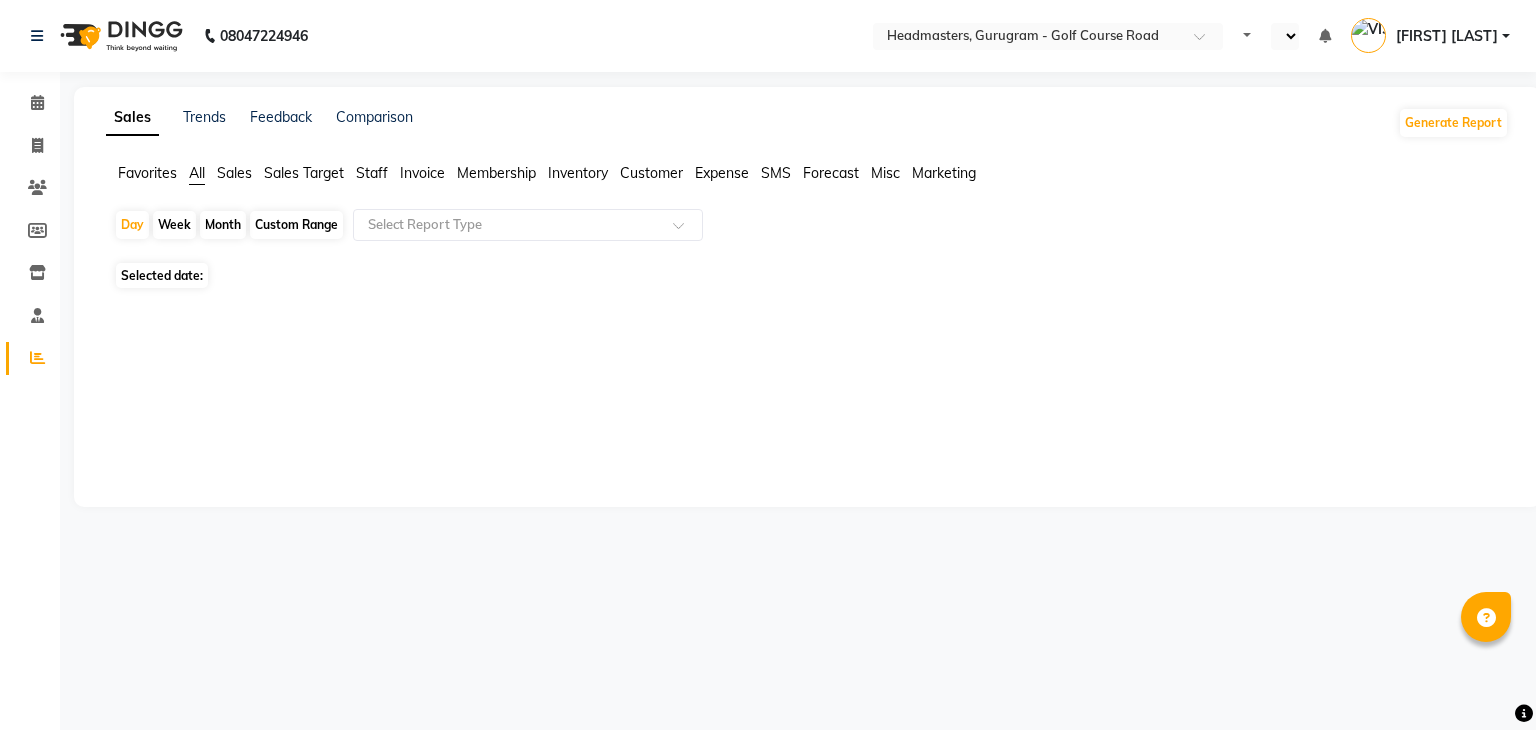 select on "en" 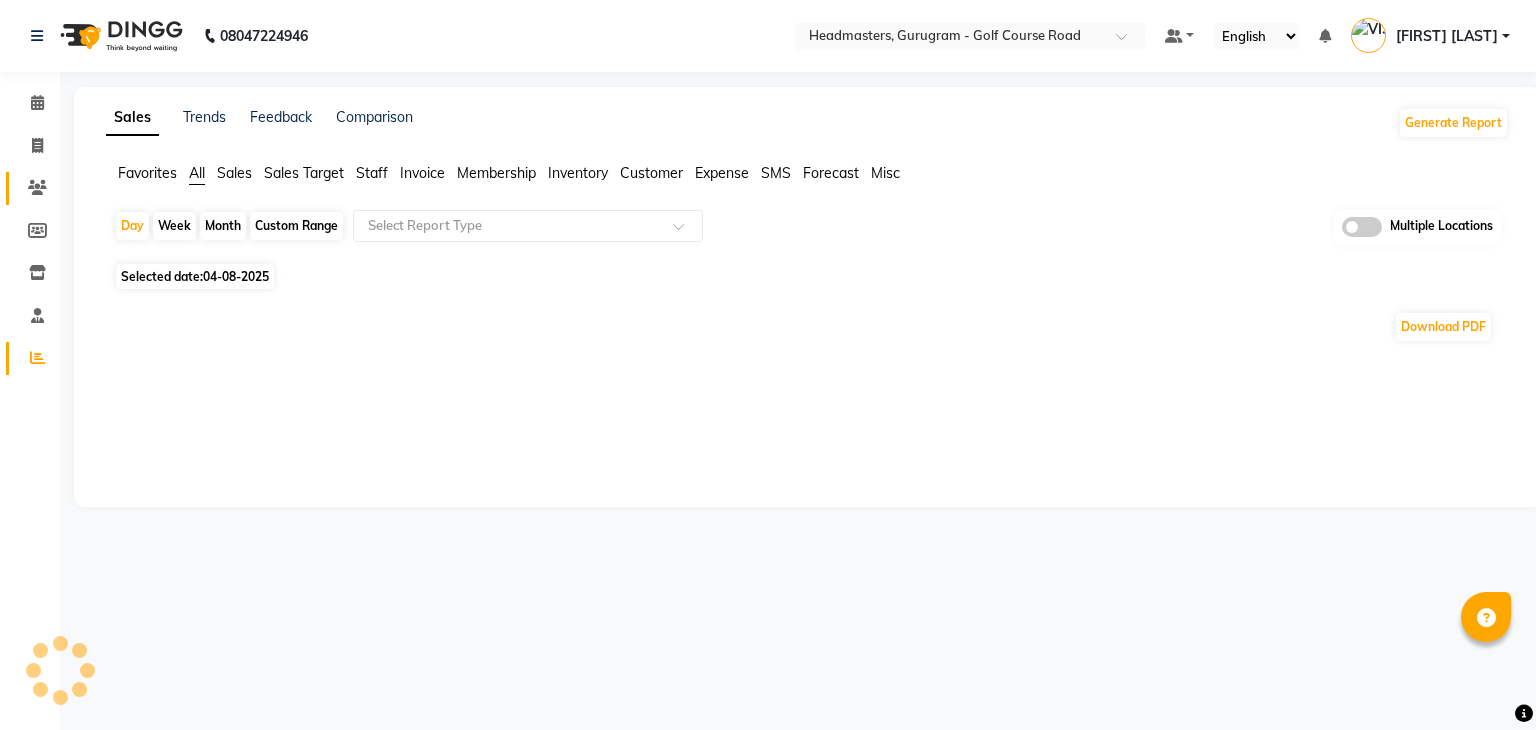 click on "Clients" 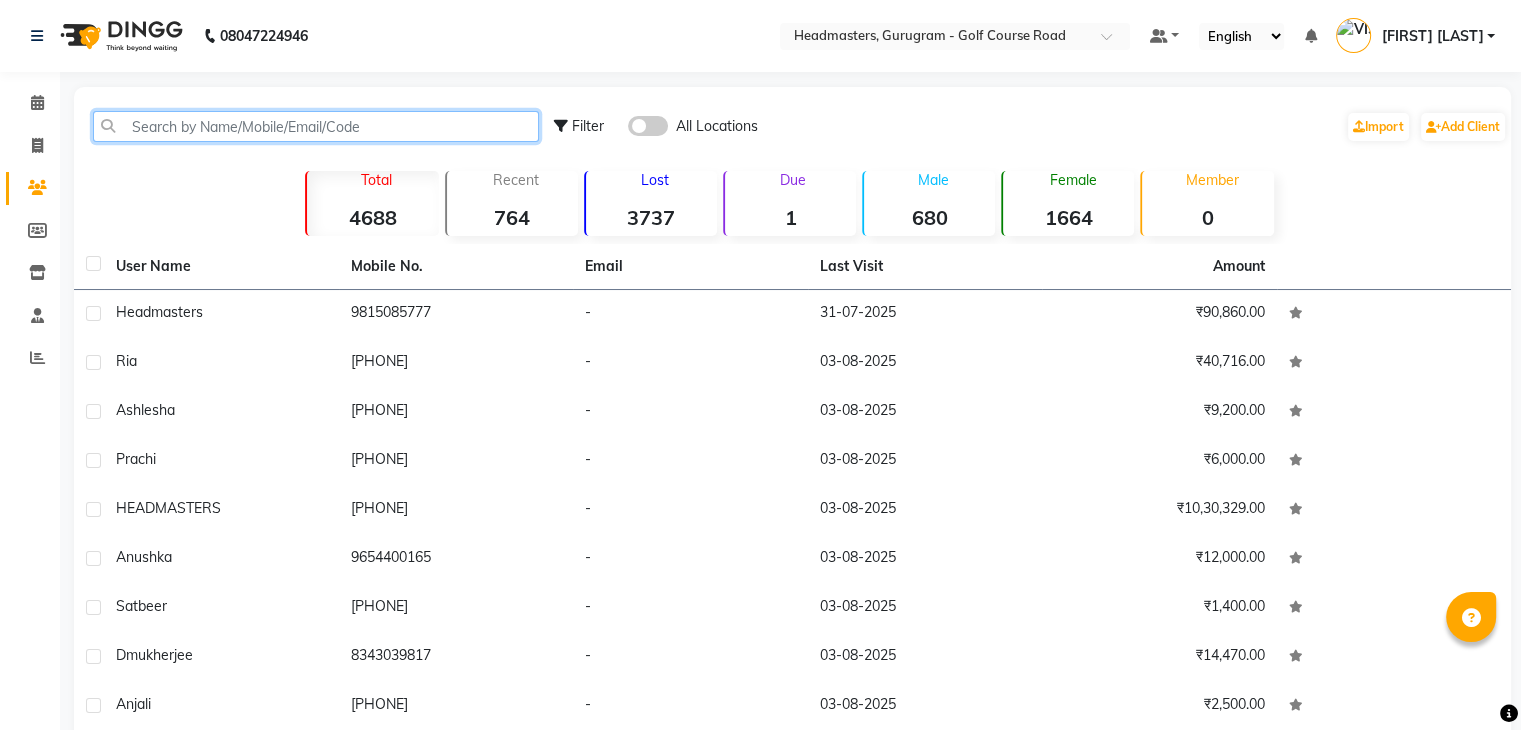 click 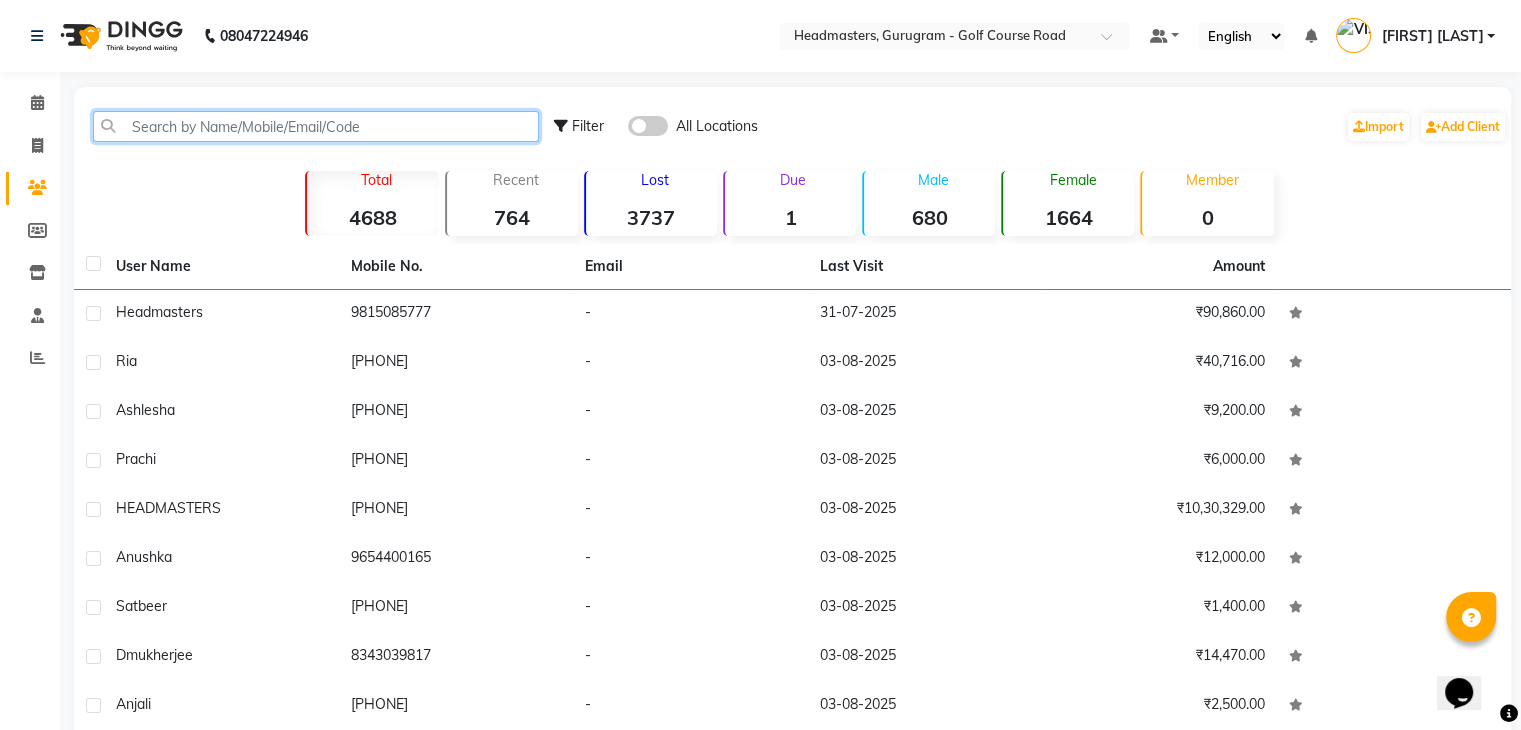 scroll, scrollTop: 0, scrollLeft: 0, axis: both 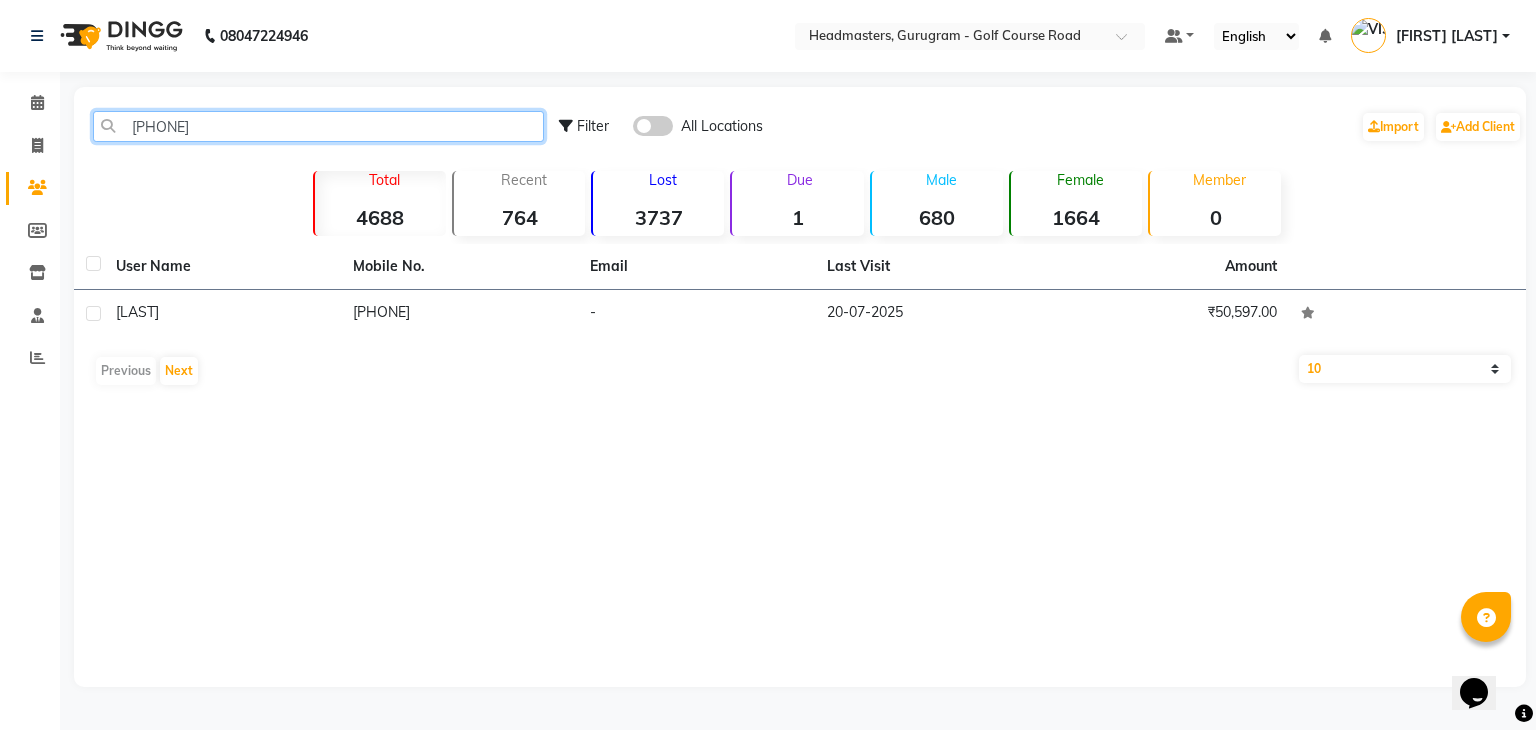 type on "[PHONE]" 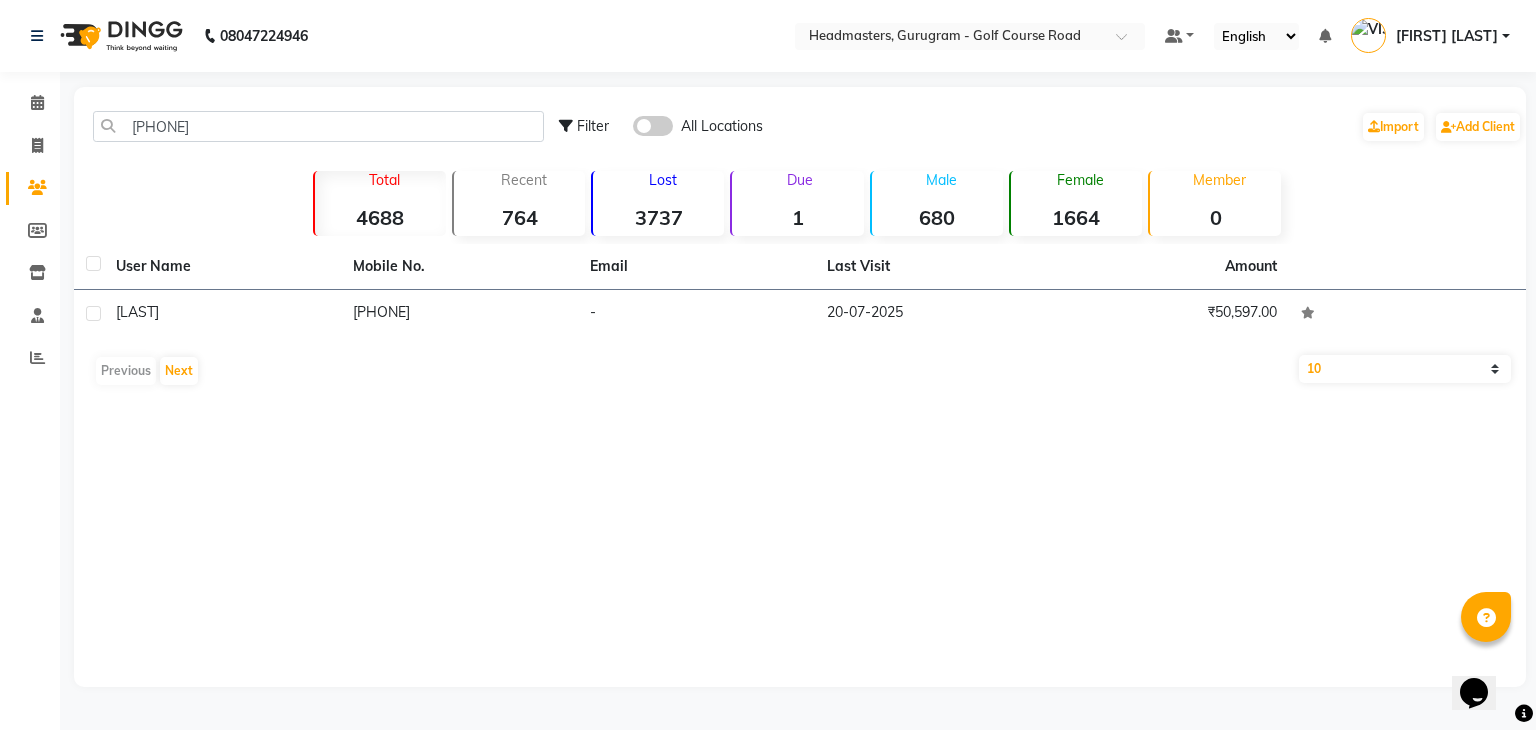 click on "[PHONE]" 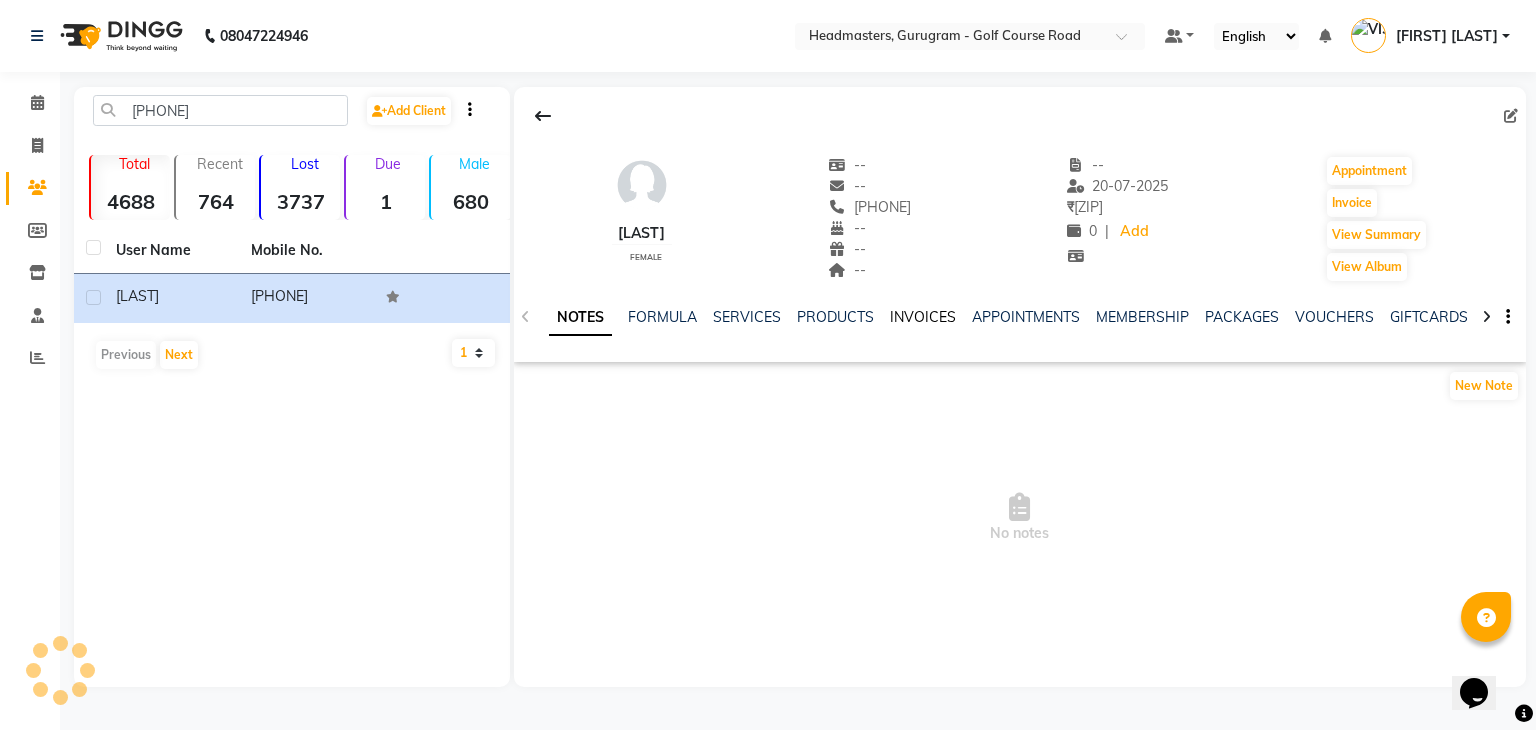 click on "INVOICES" 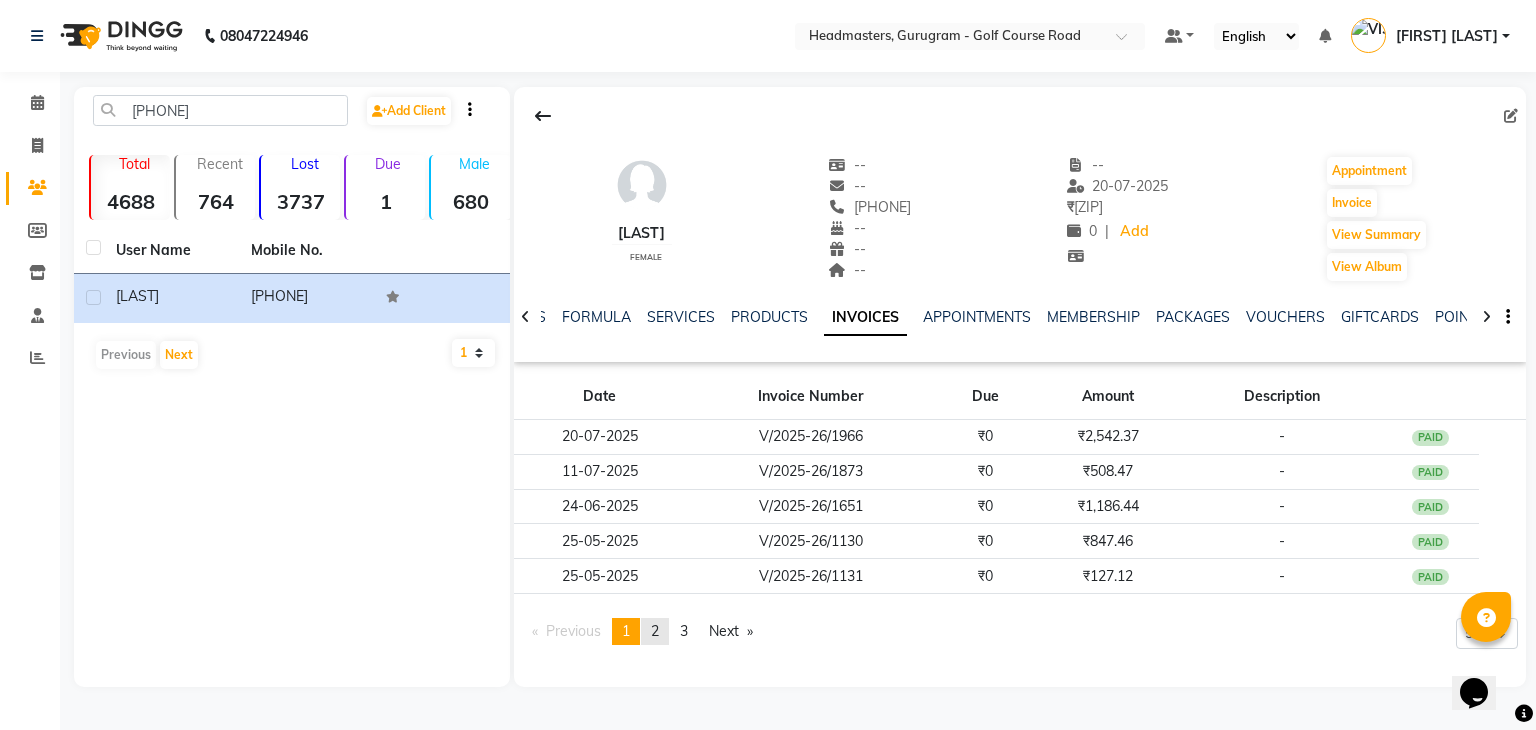 click on "page  2" 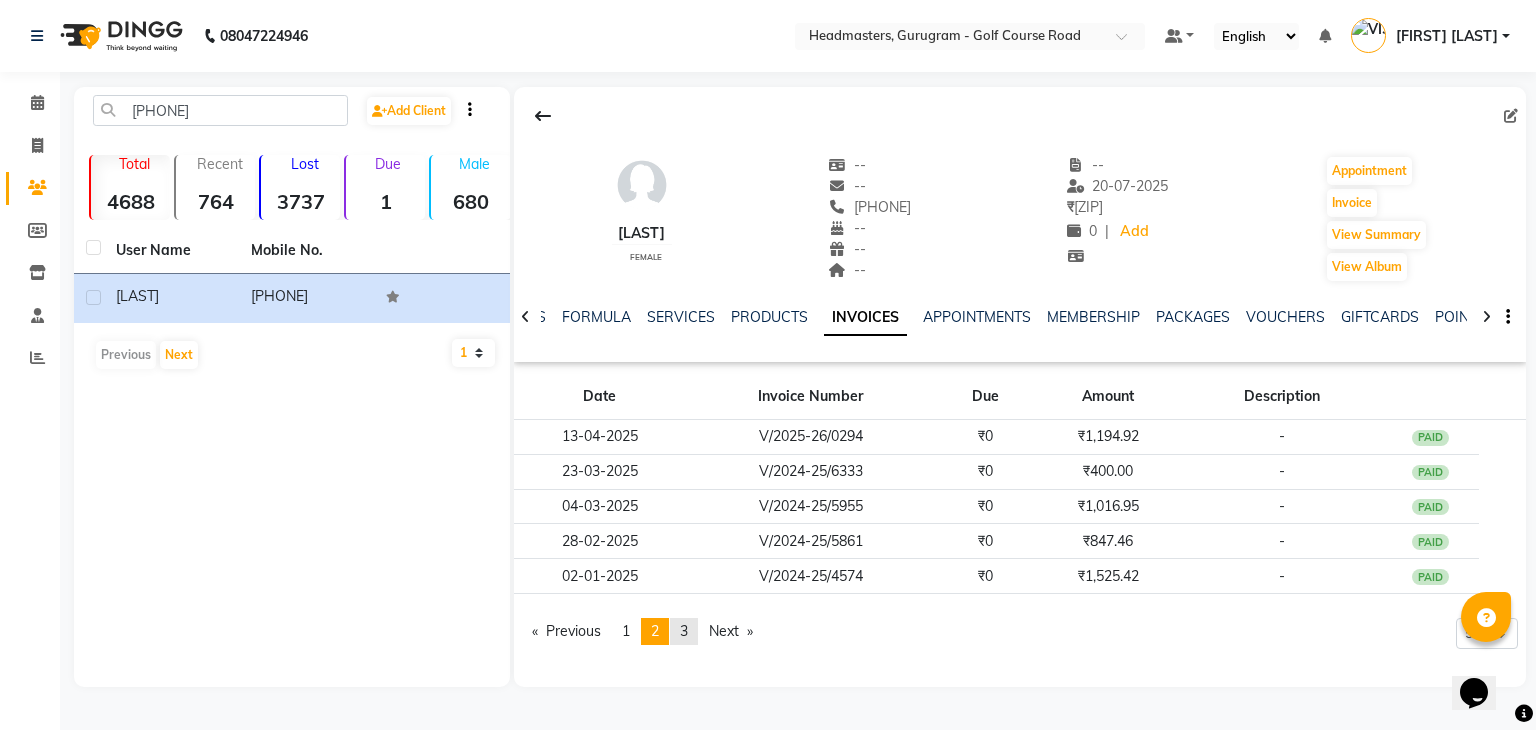 click on "page  3" 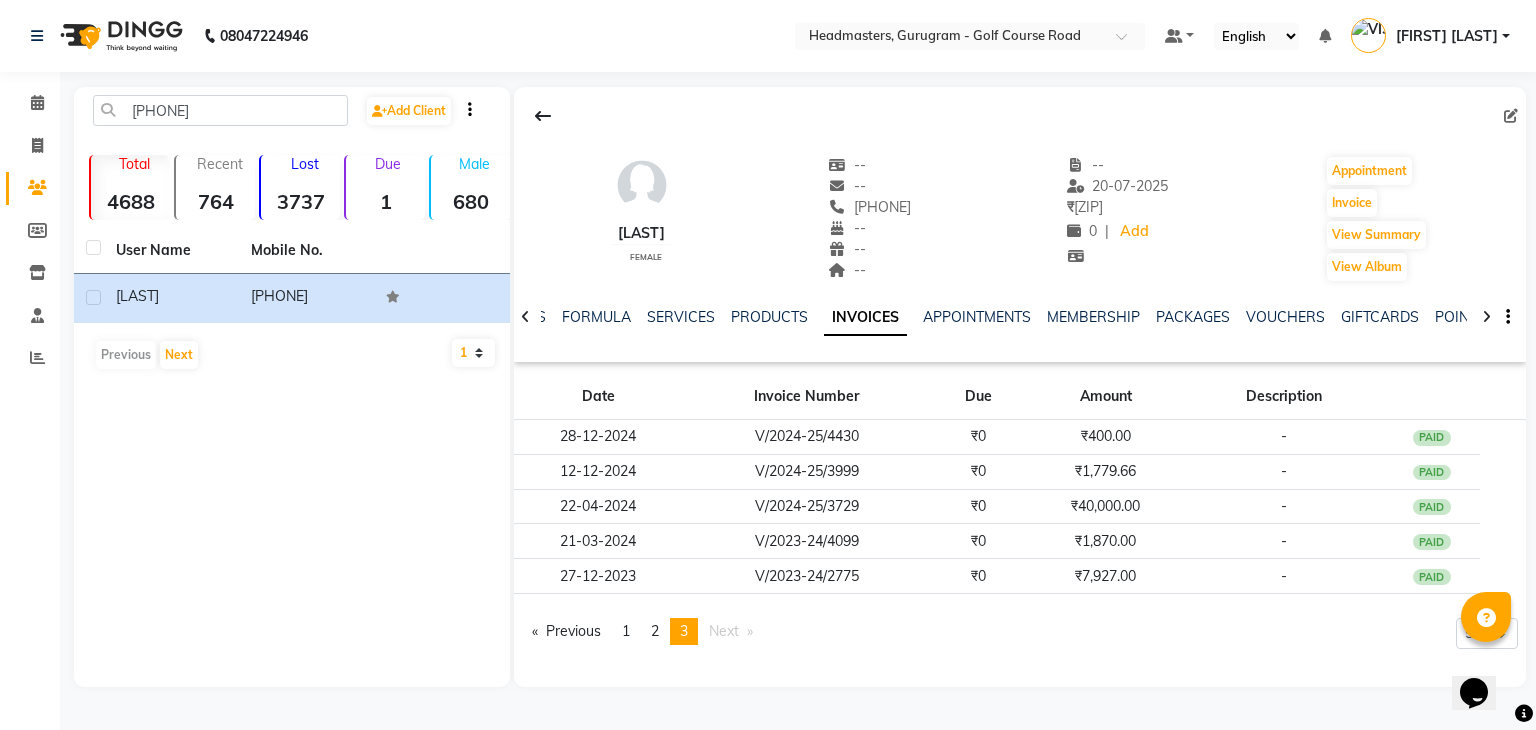 click on "page  1" 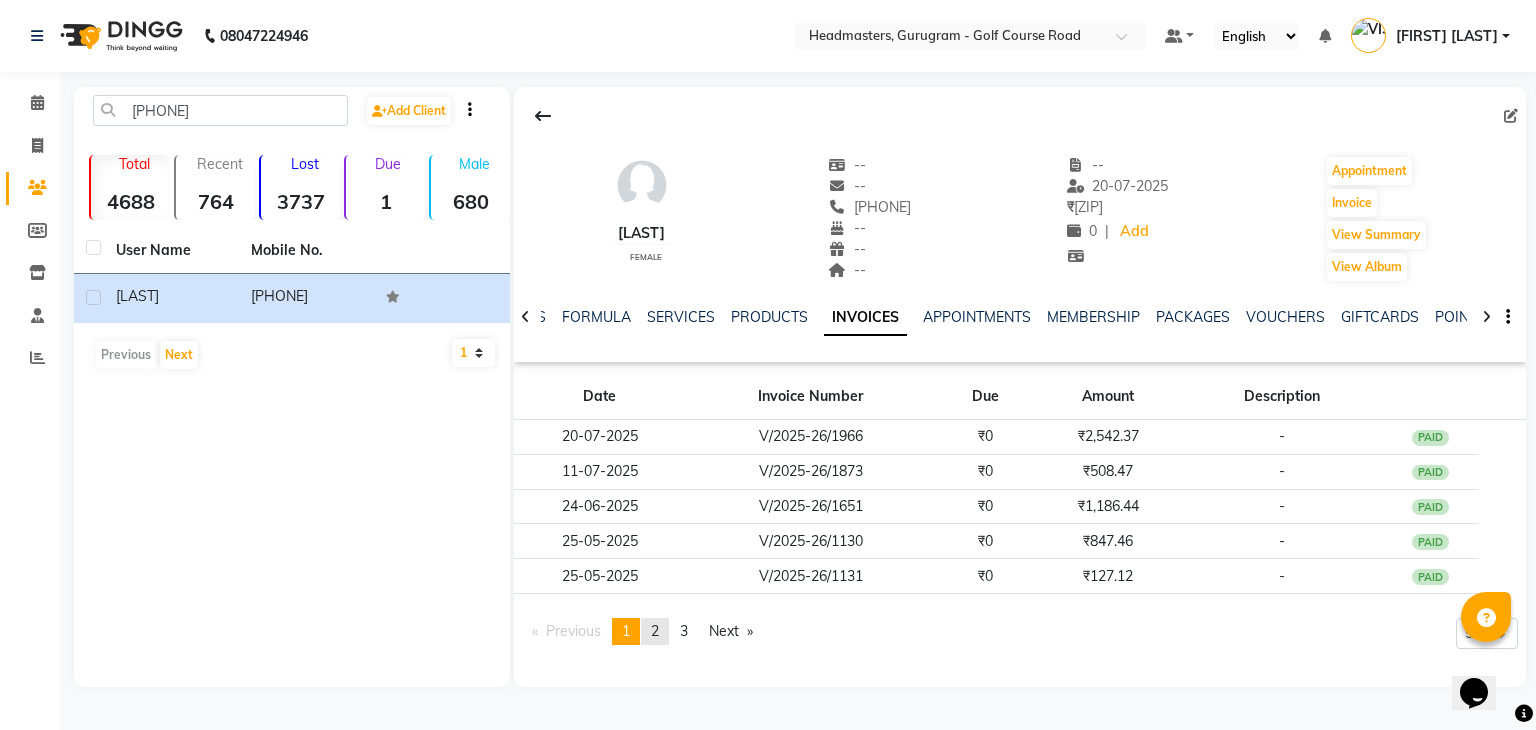 click on "page  2" 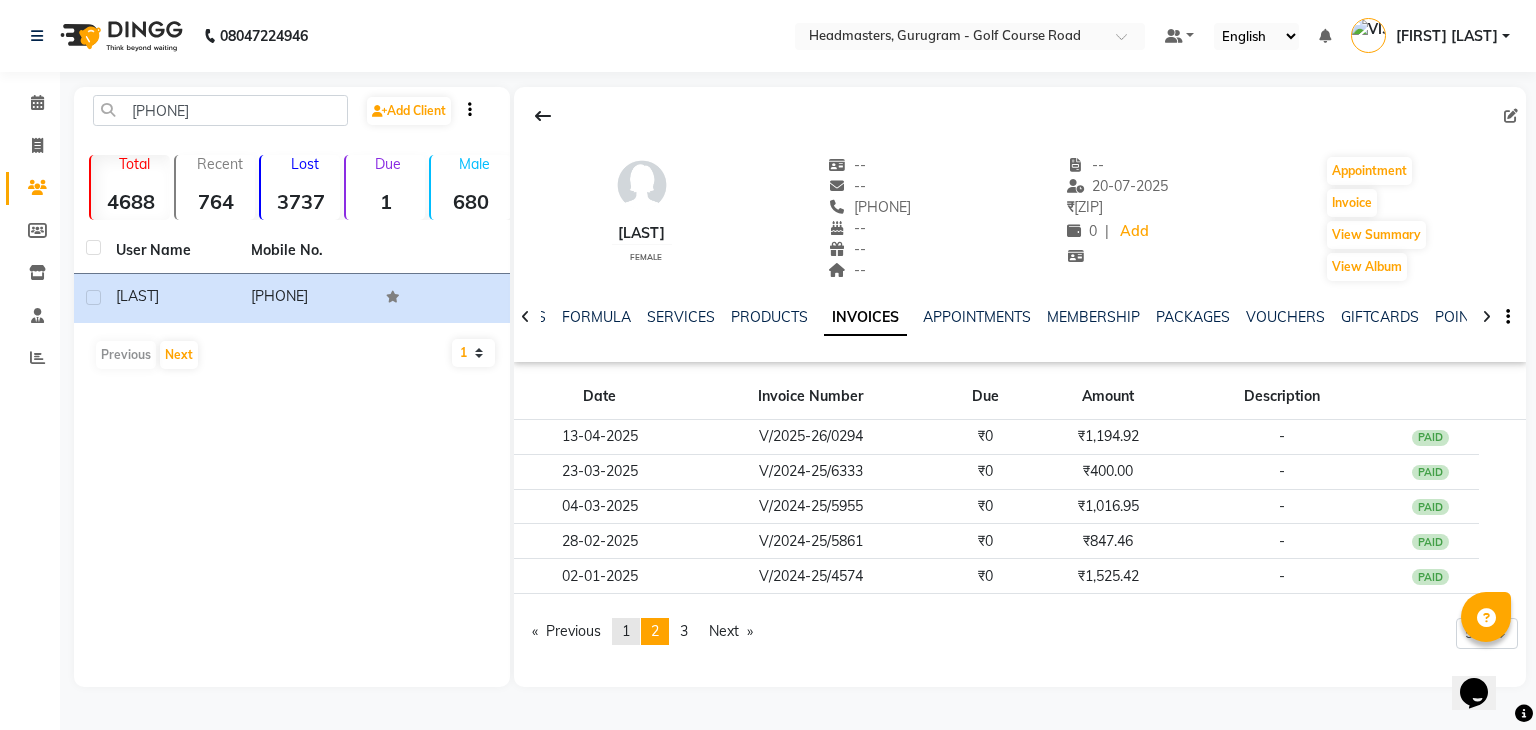 click on "page  1" 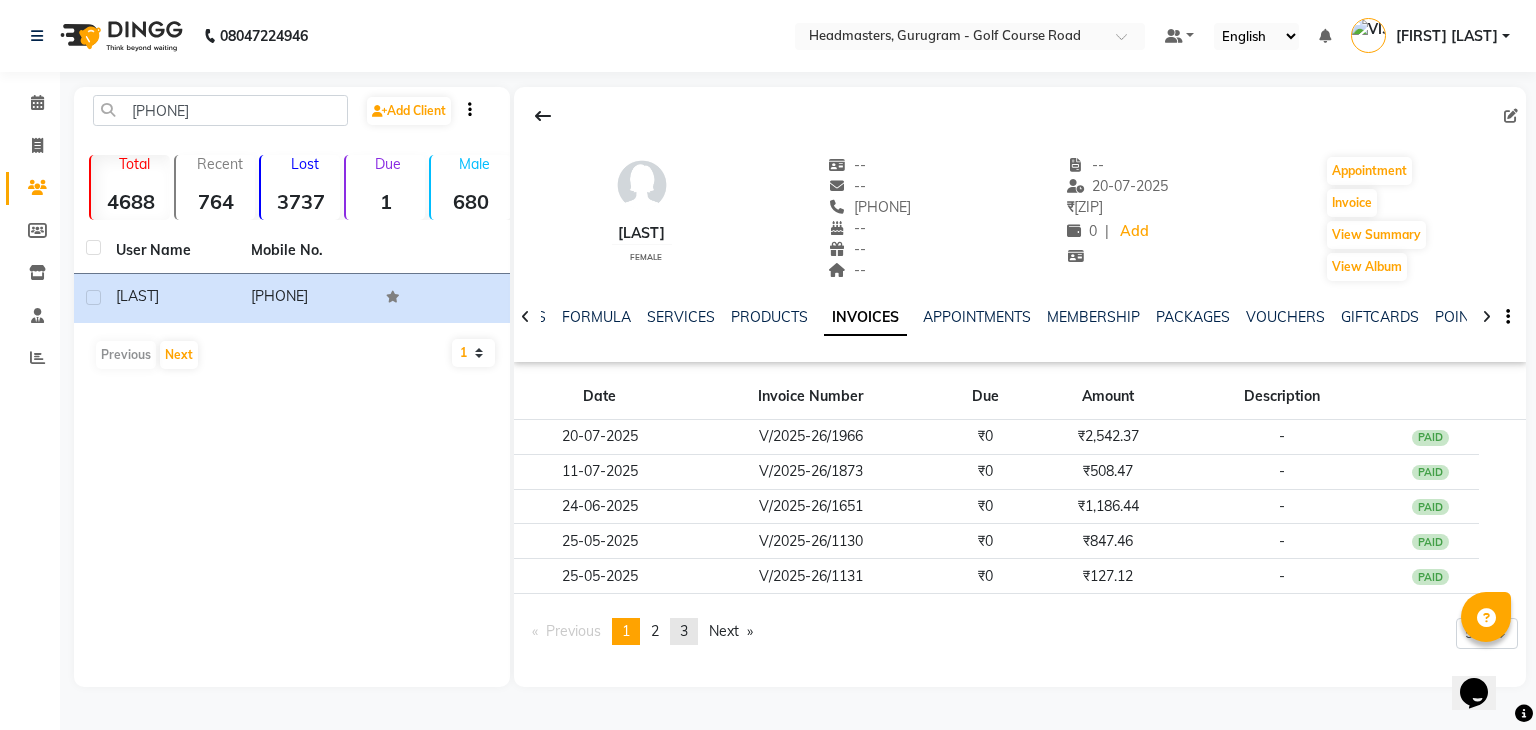 click on "3" 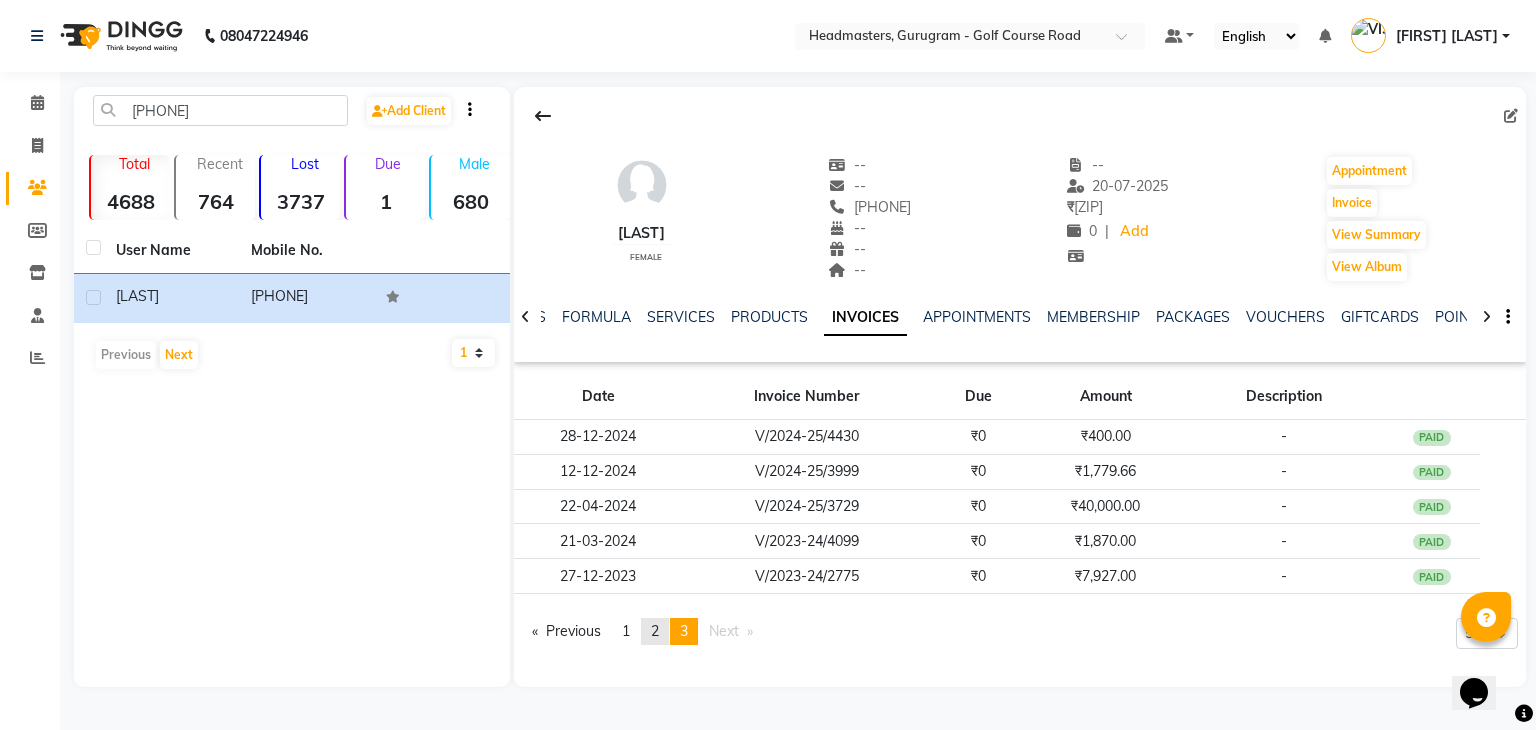 click on "2" 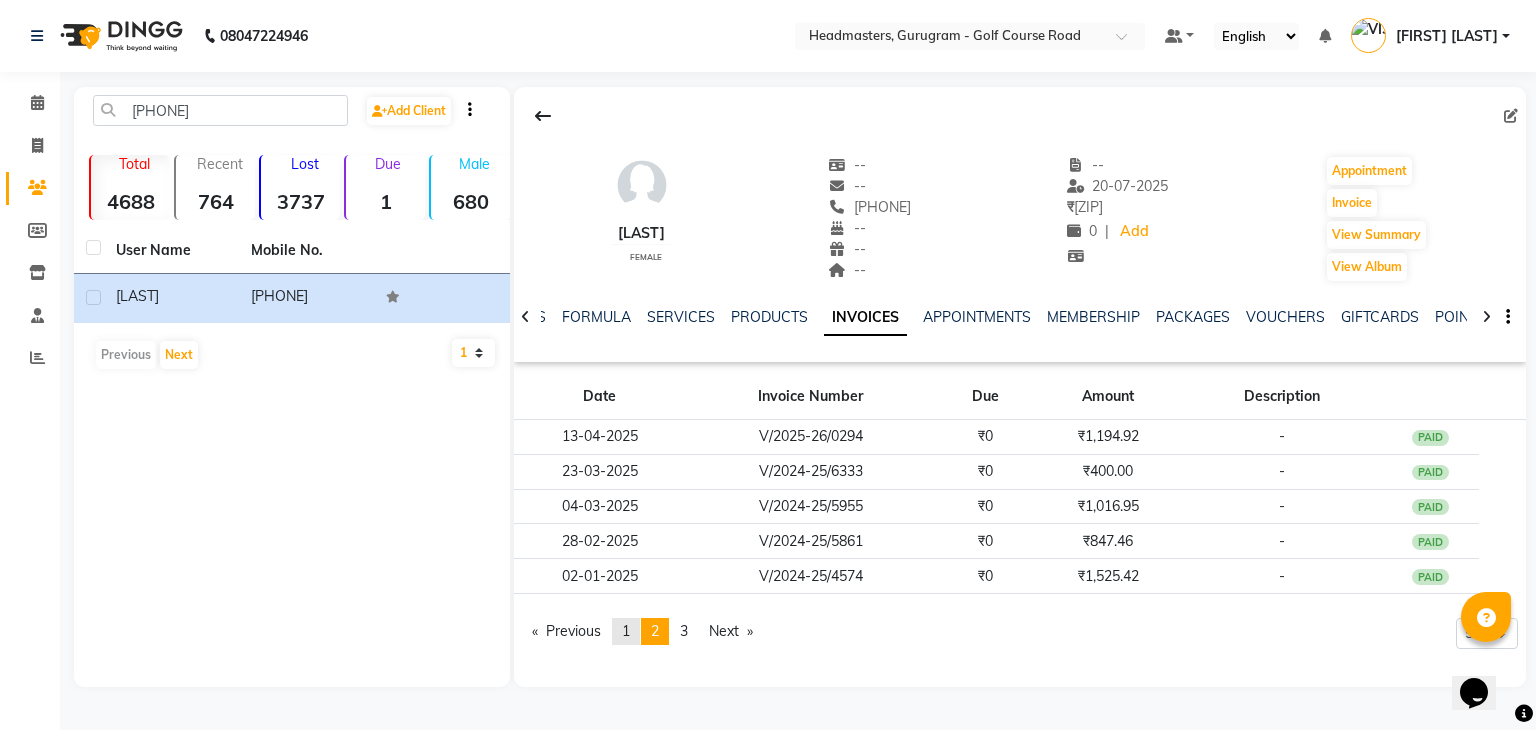 click on "page  1" 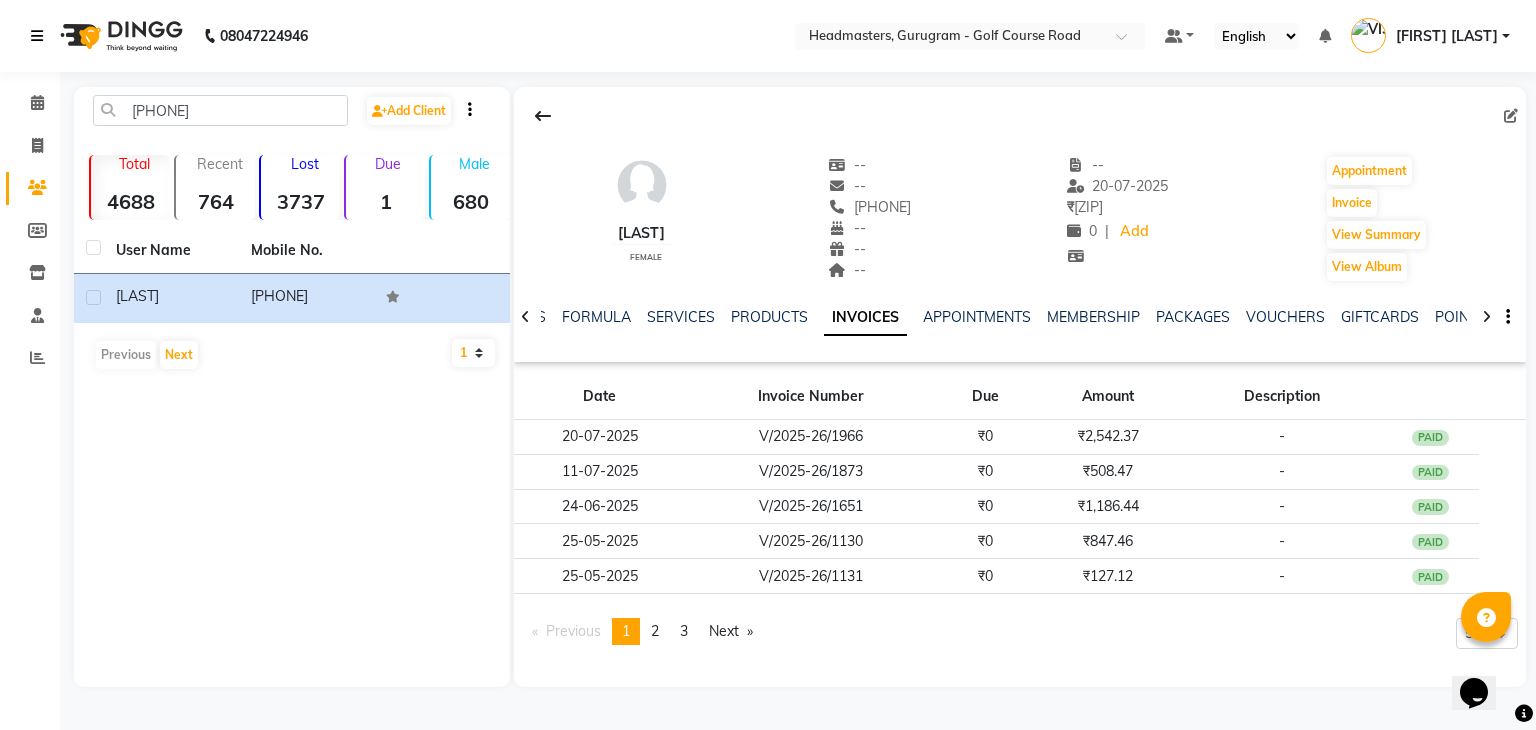 click at bounding box center [41, 36] 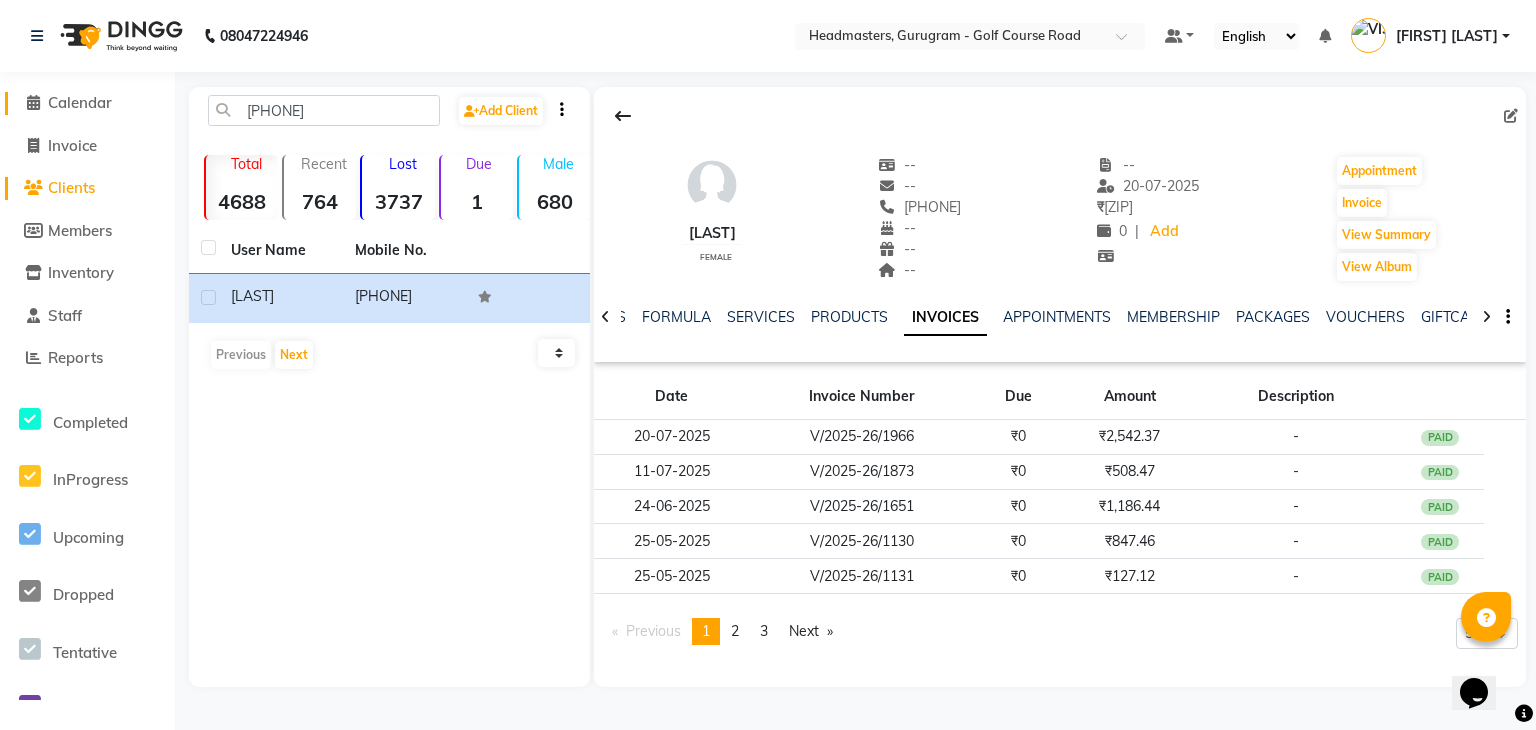 click on "Calendar" 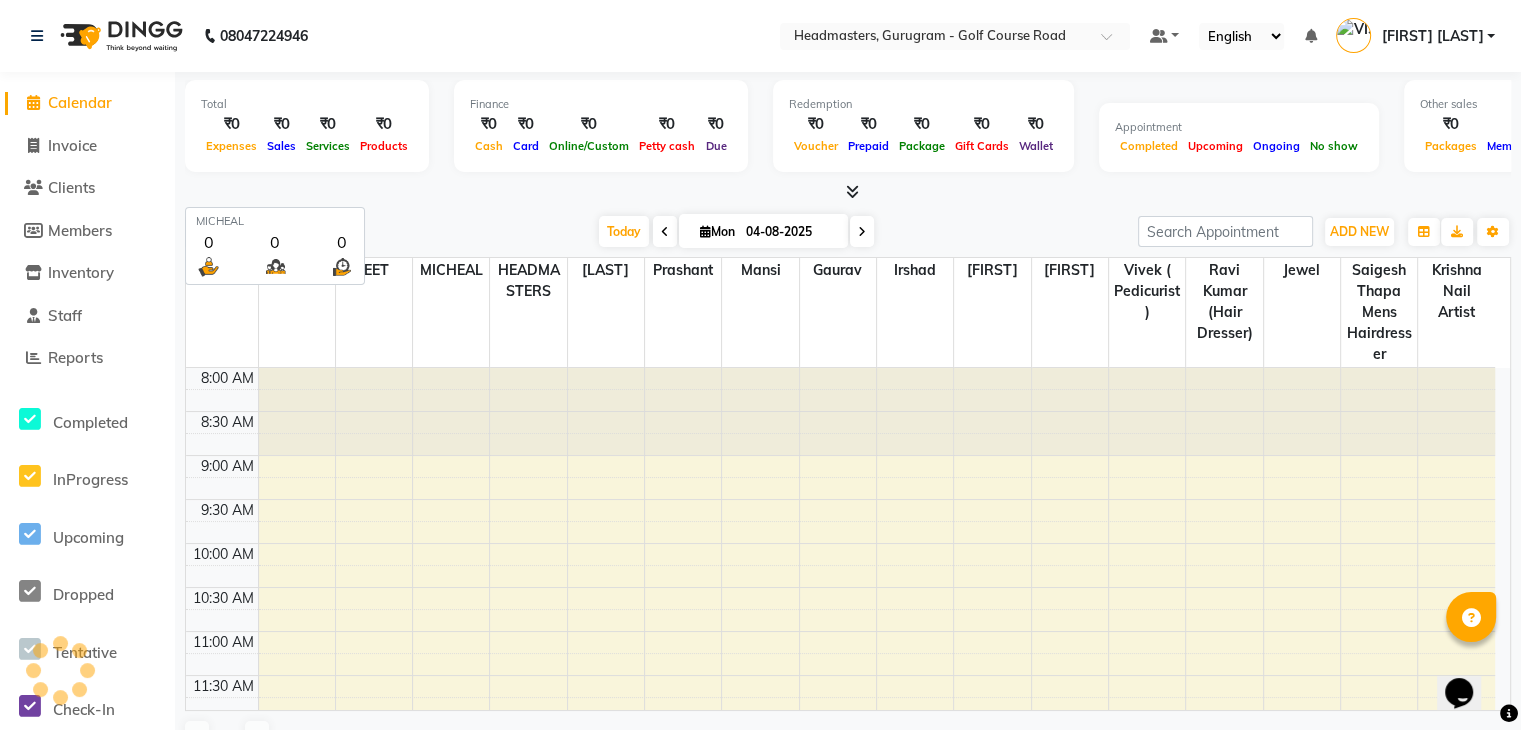 scroll, scrollTop: 350, scrollLeft: 0, axis: vertical 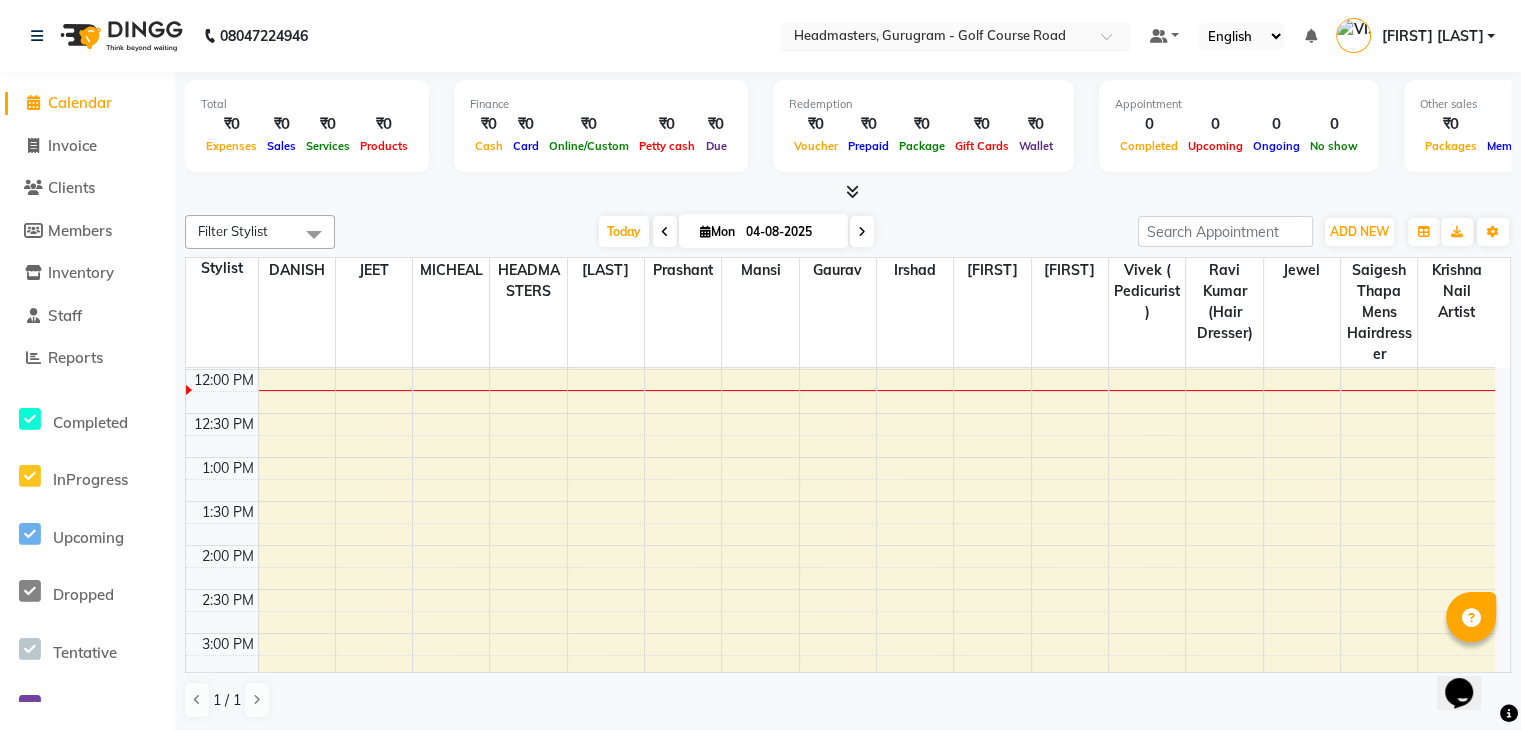 click at bounding box center (935, 38) 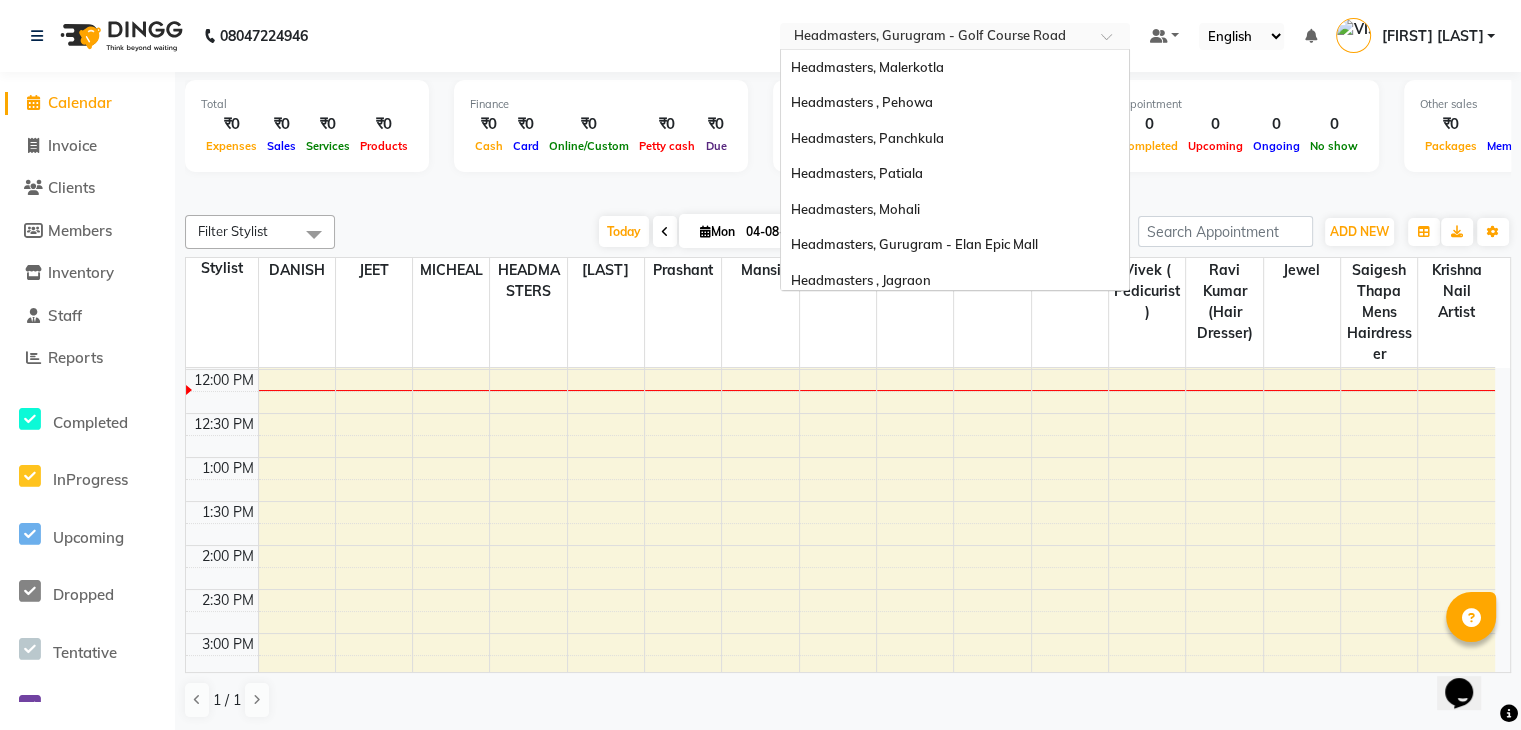 scroll, scrollTop: 328, scrollLeft: 0, axis: vertical 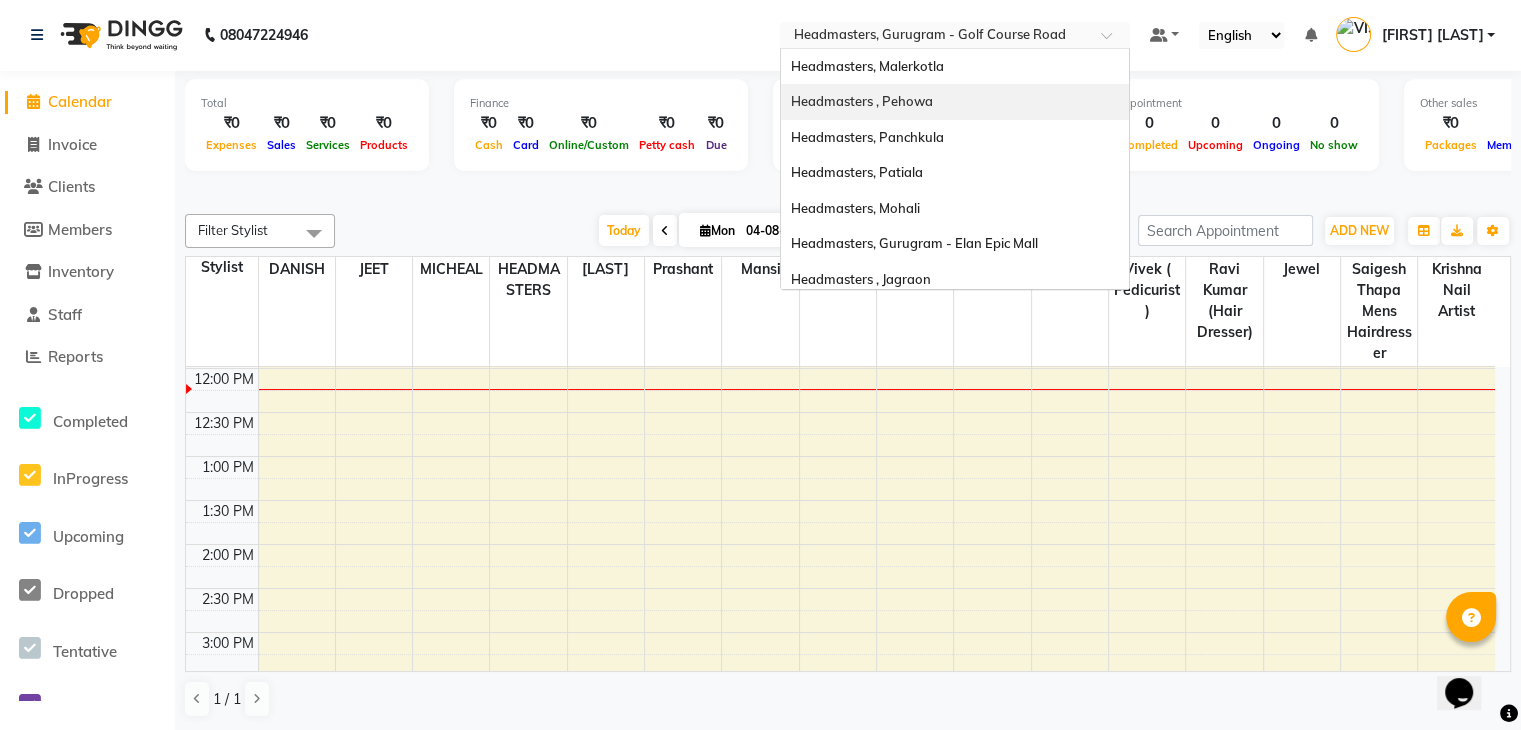 click on "Headmasters , Pehowa" at bounding box center [862, 101] 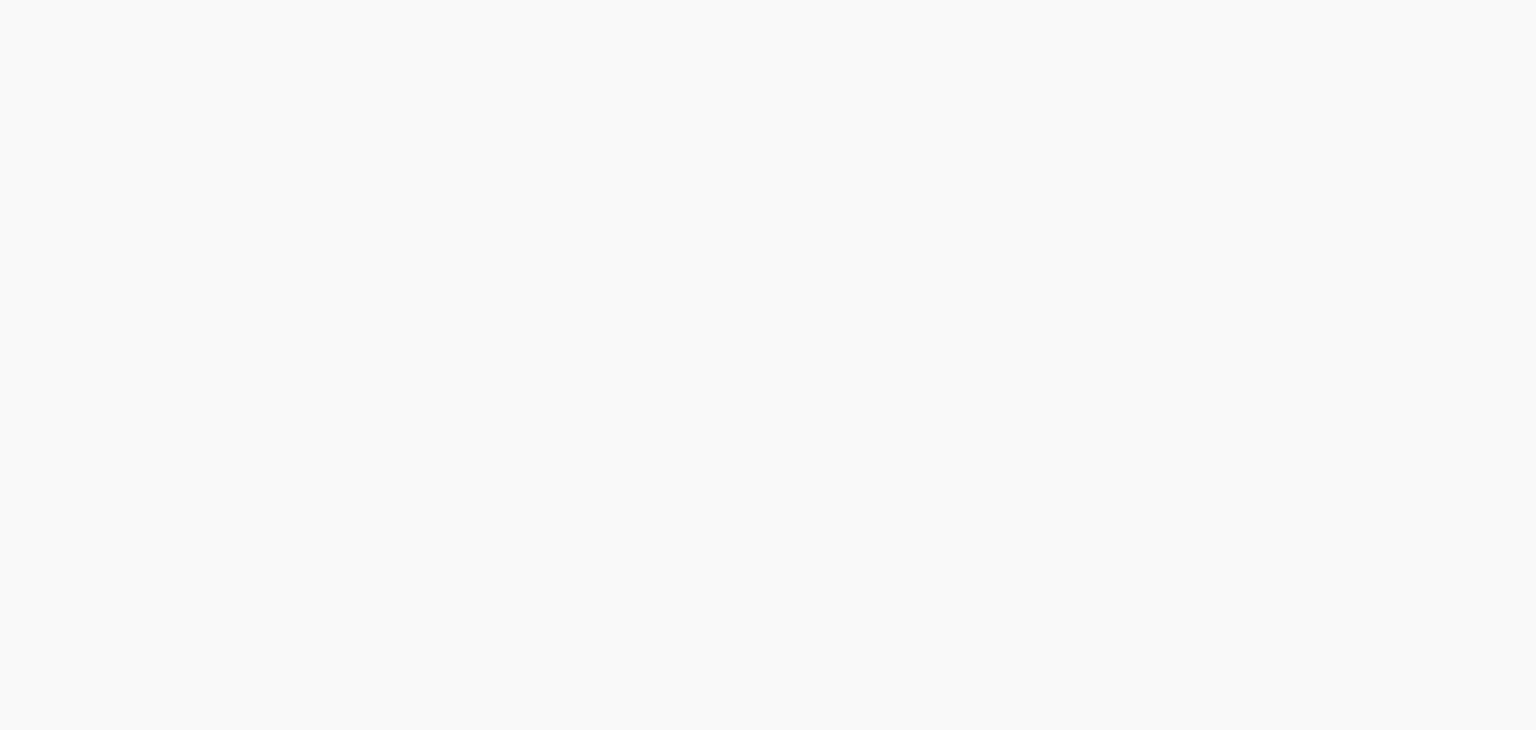 scroll, scrollTop: 0, scrollLeft: 0, axis: both 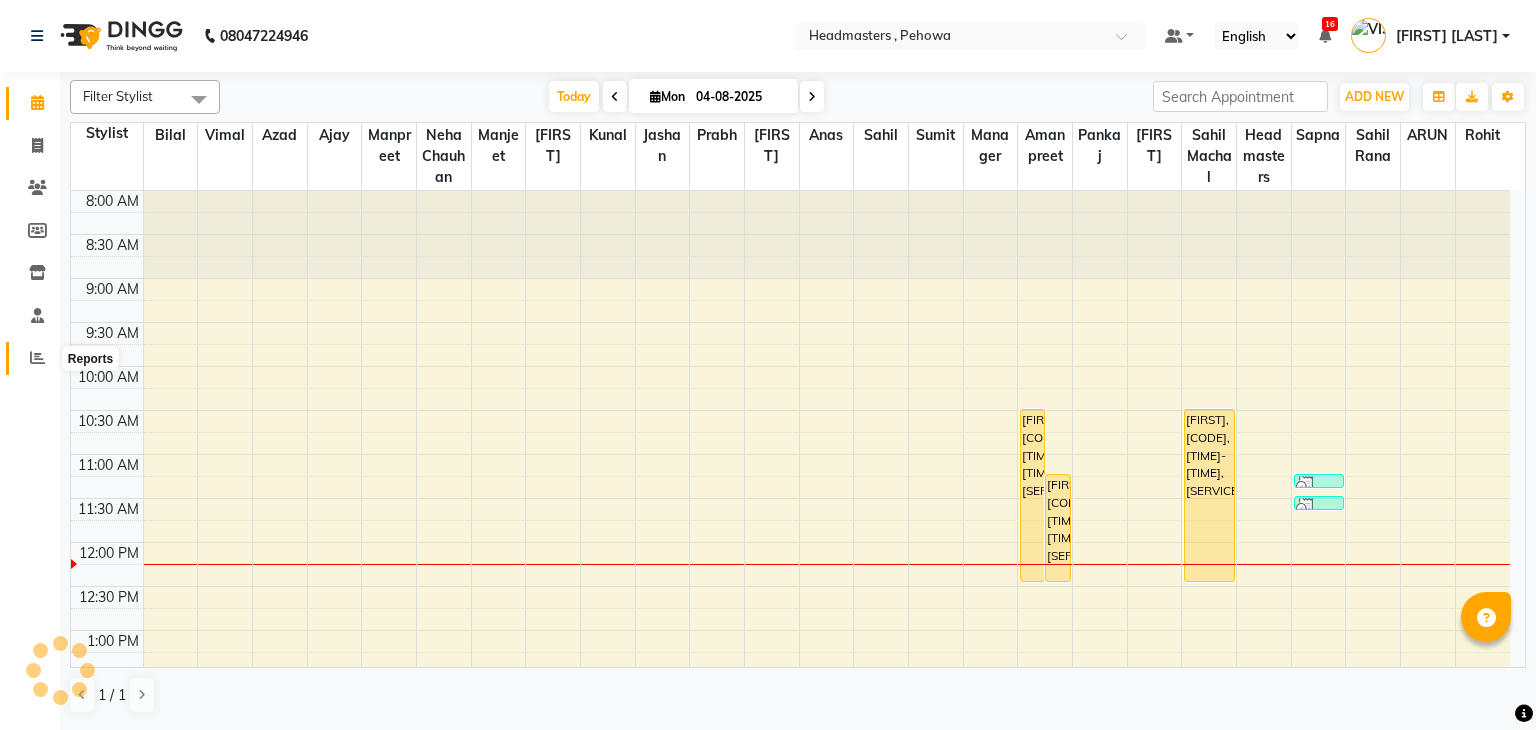 click 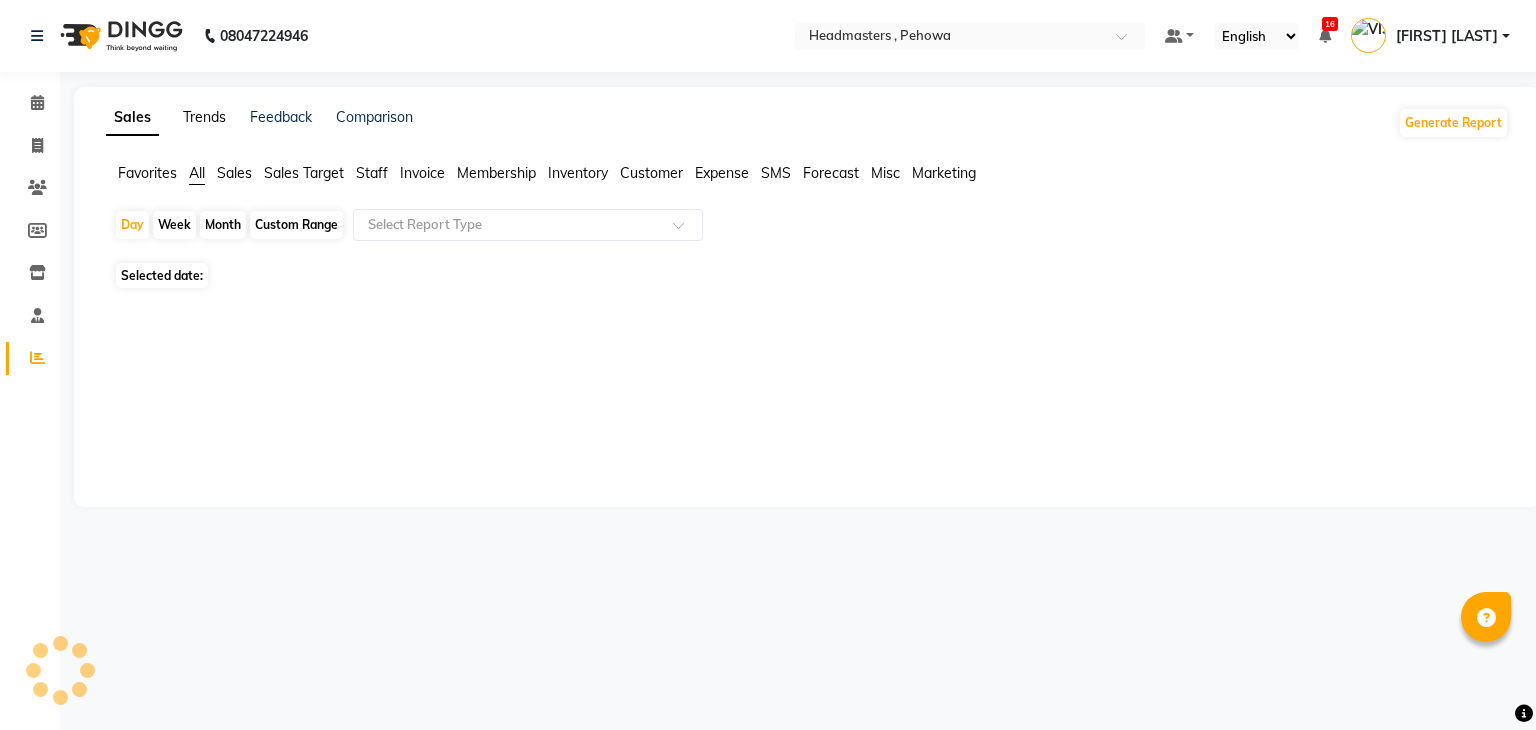 click on "Trends" 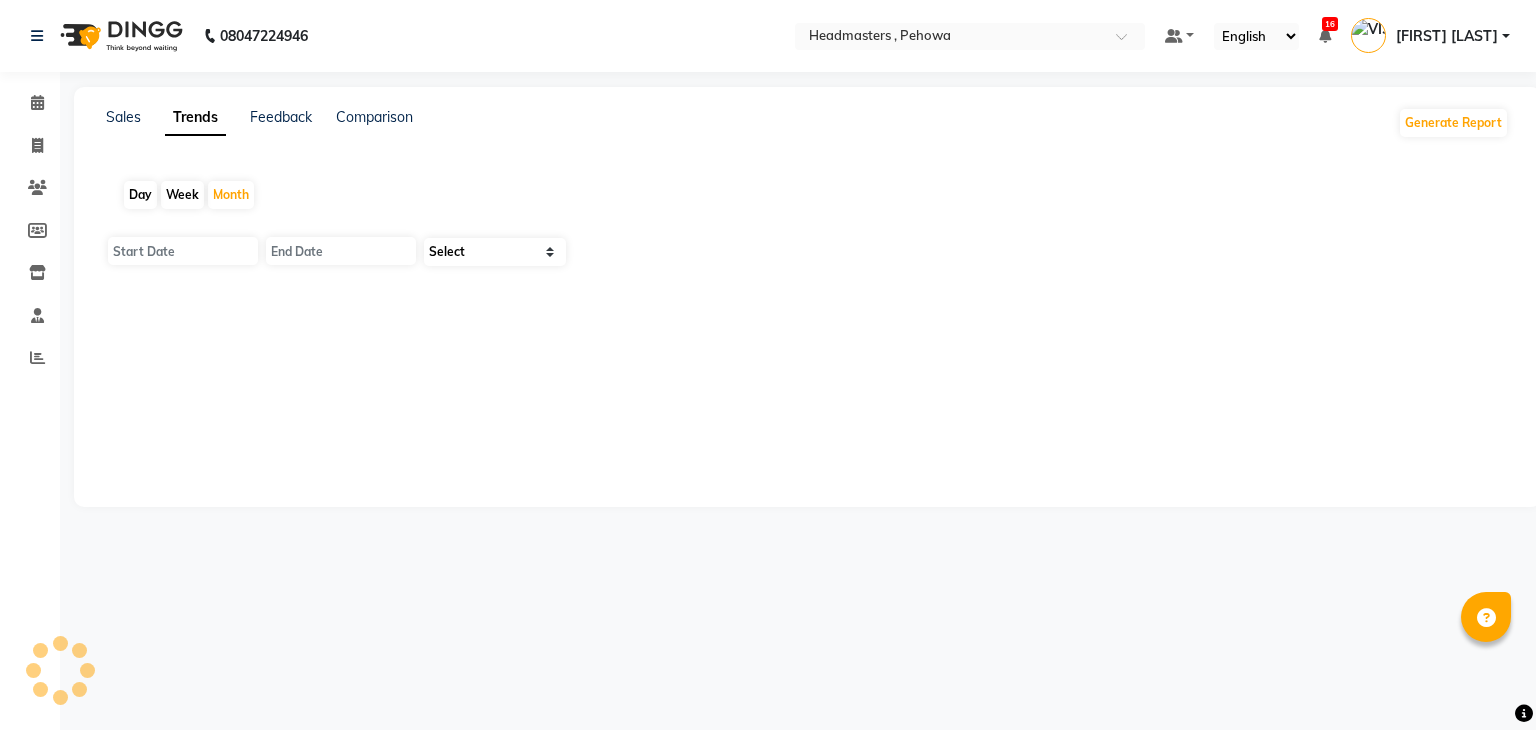 click on "Day" 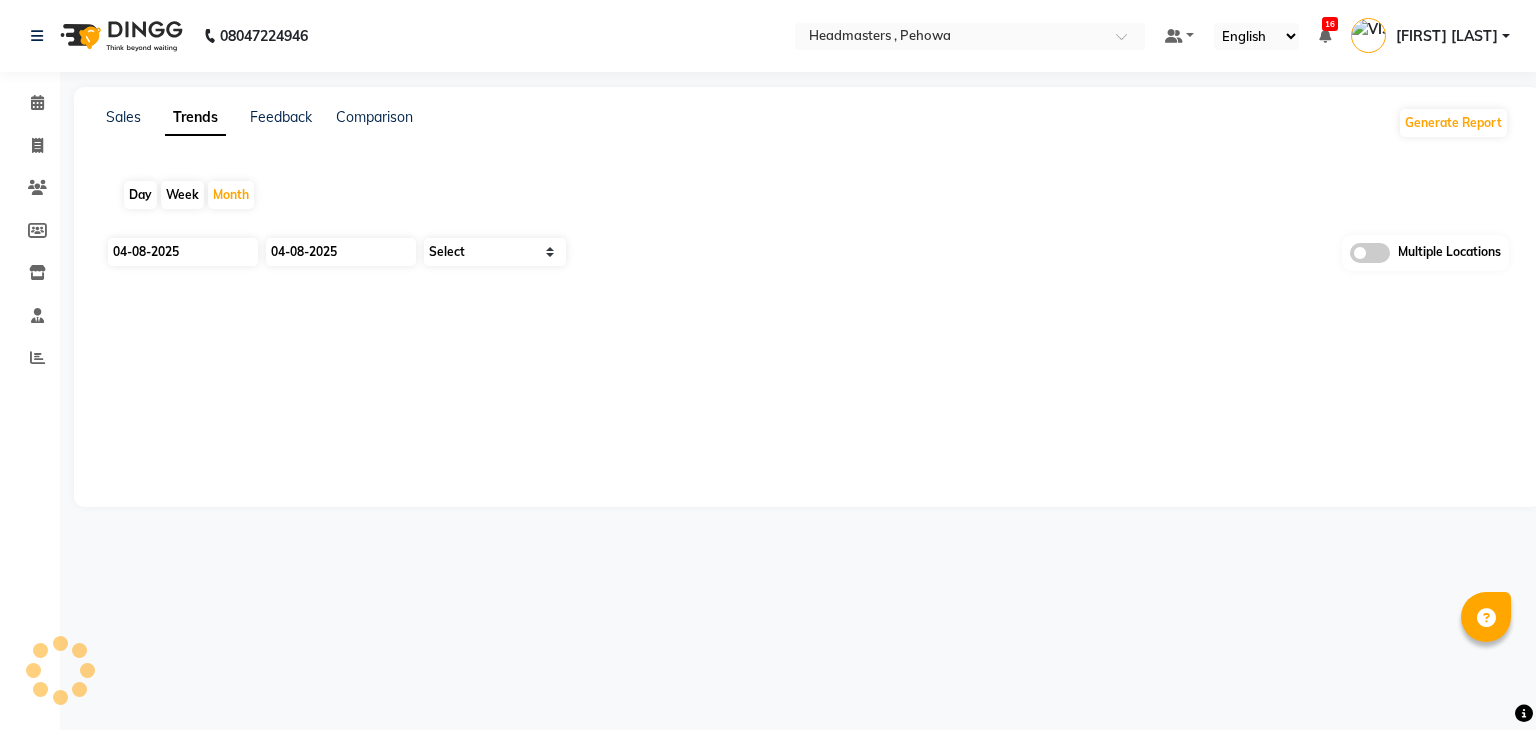 type on "01-08-2025" 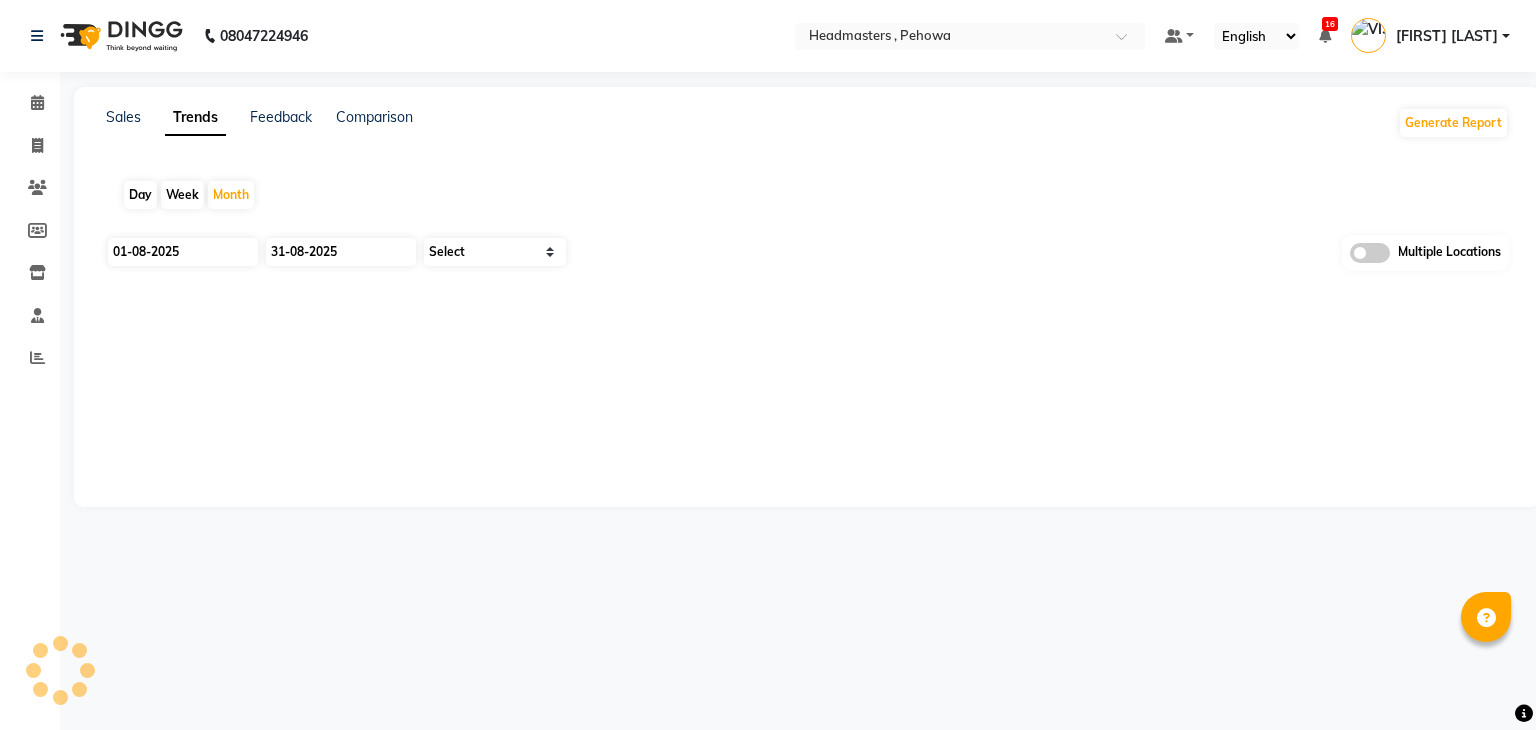 select on "by_client" 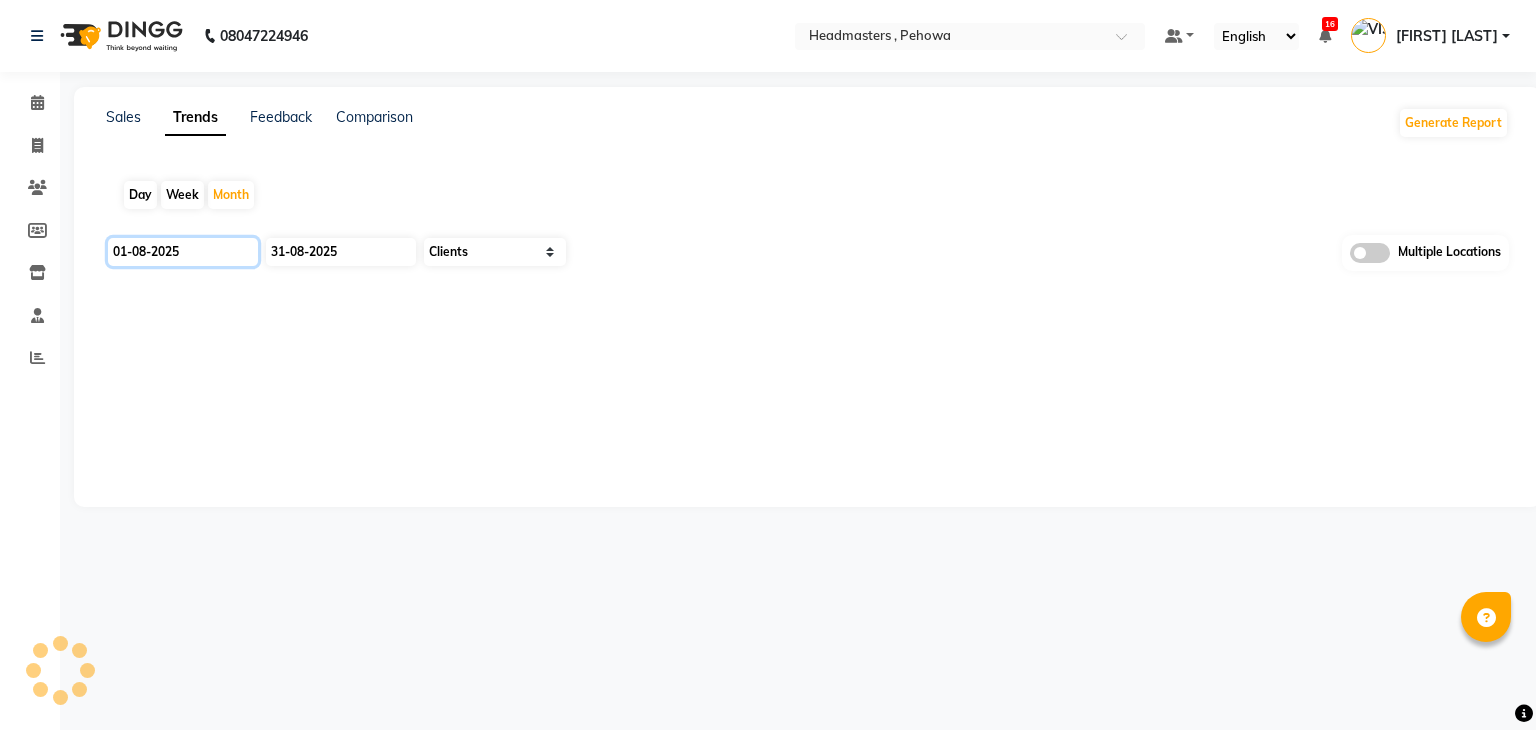 click on "01-08-2025" 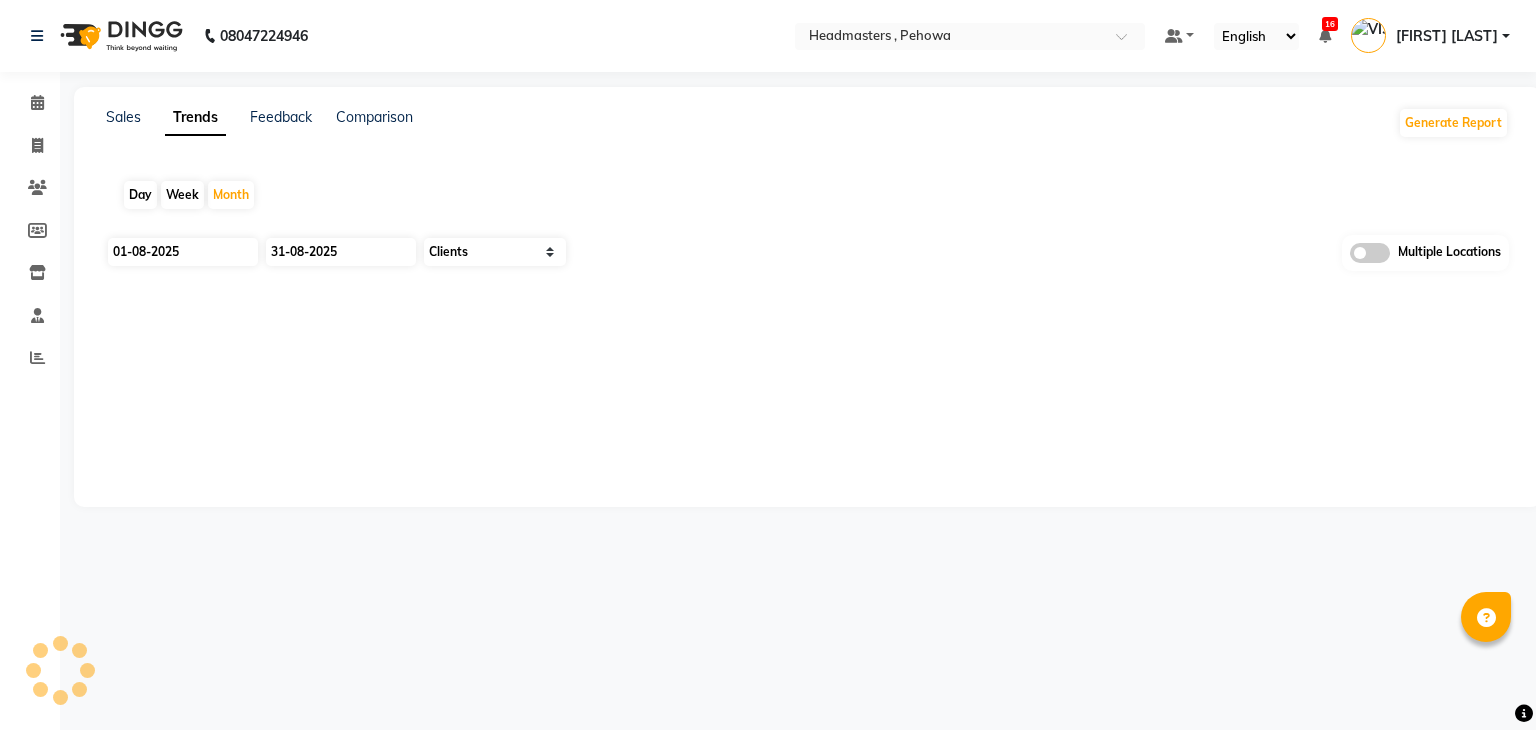 select on "8" 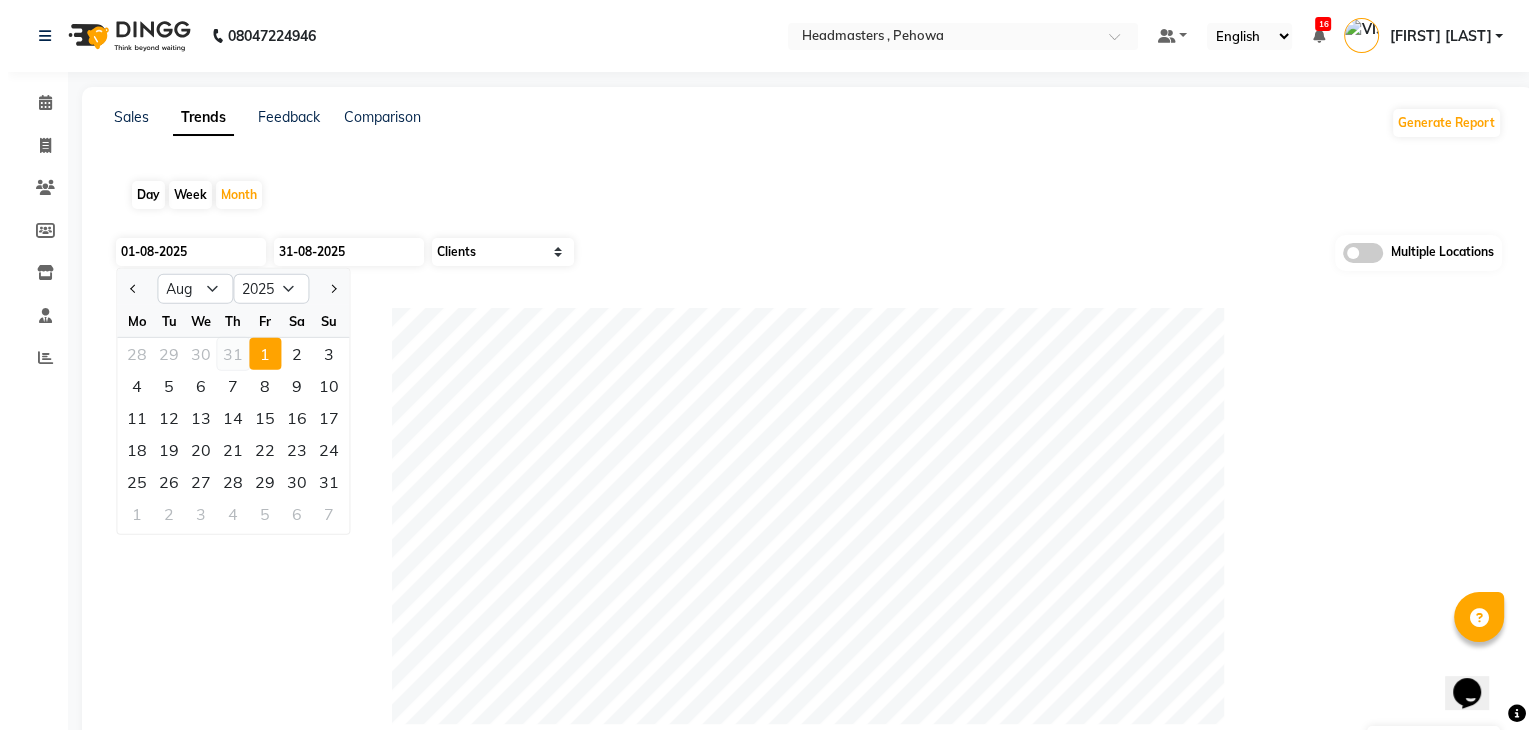 scroll, scrollTop: 0, scrollLeft: 0, axis: both 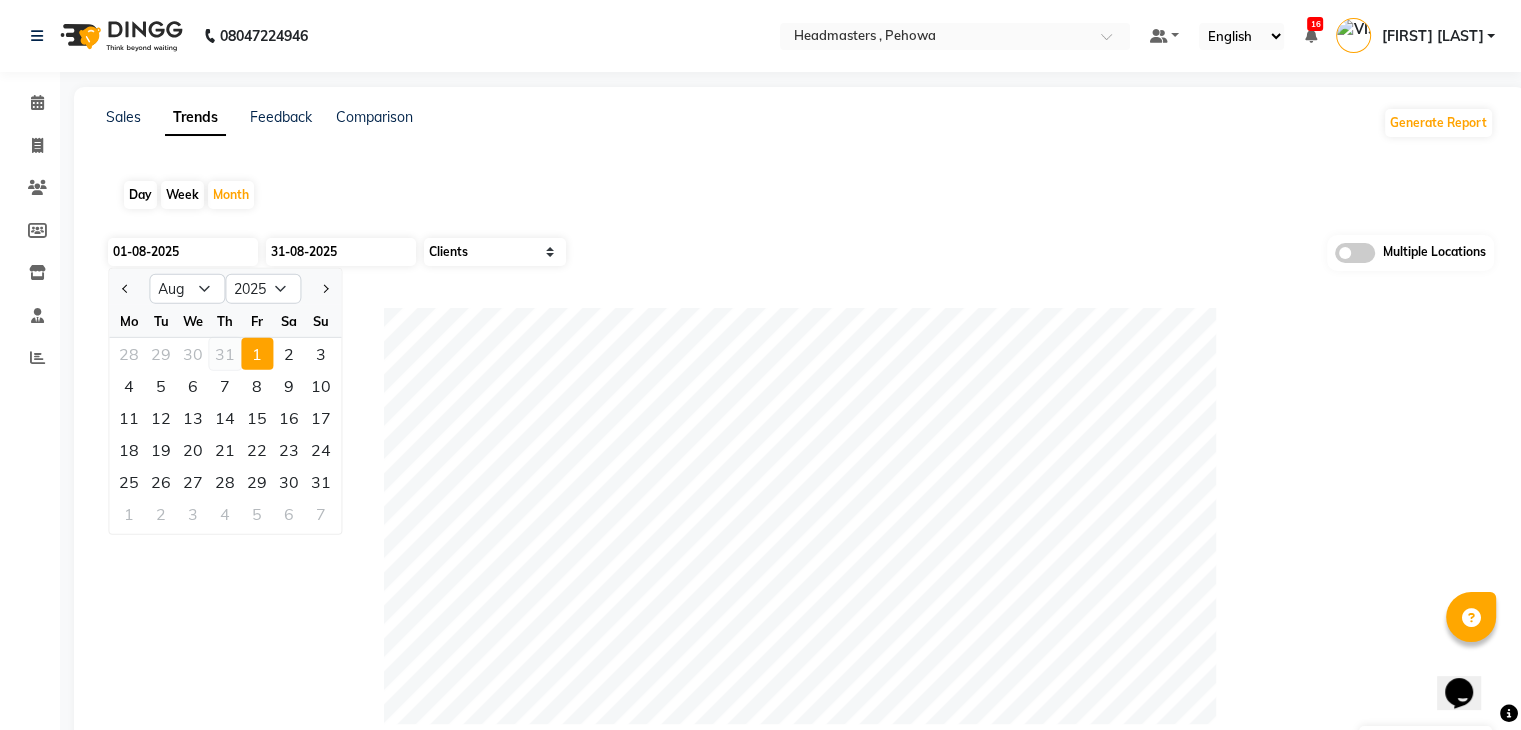 click 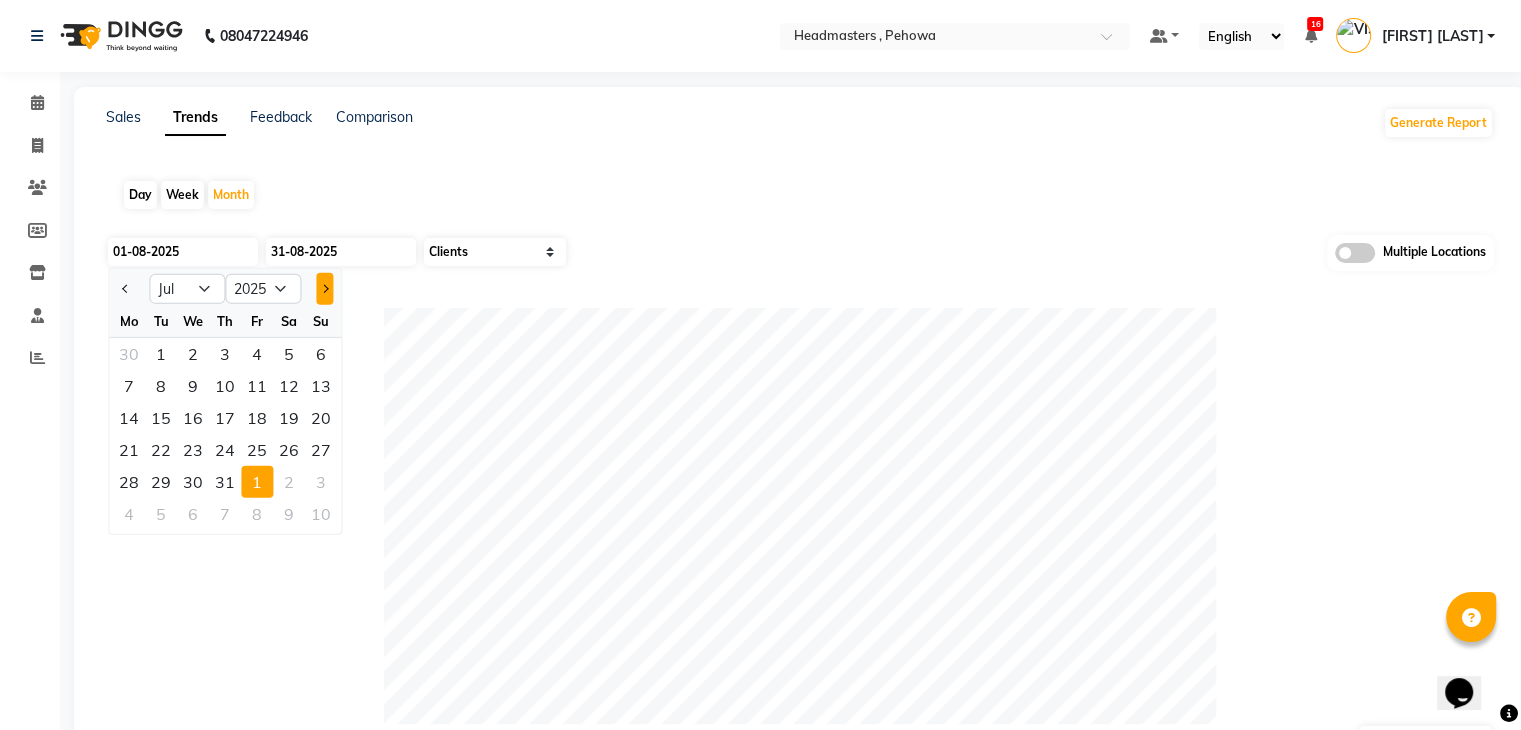 click 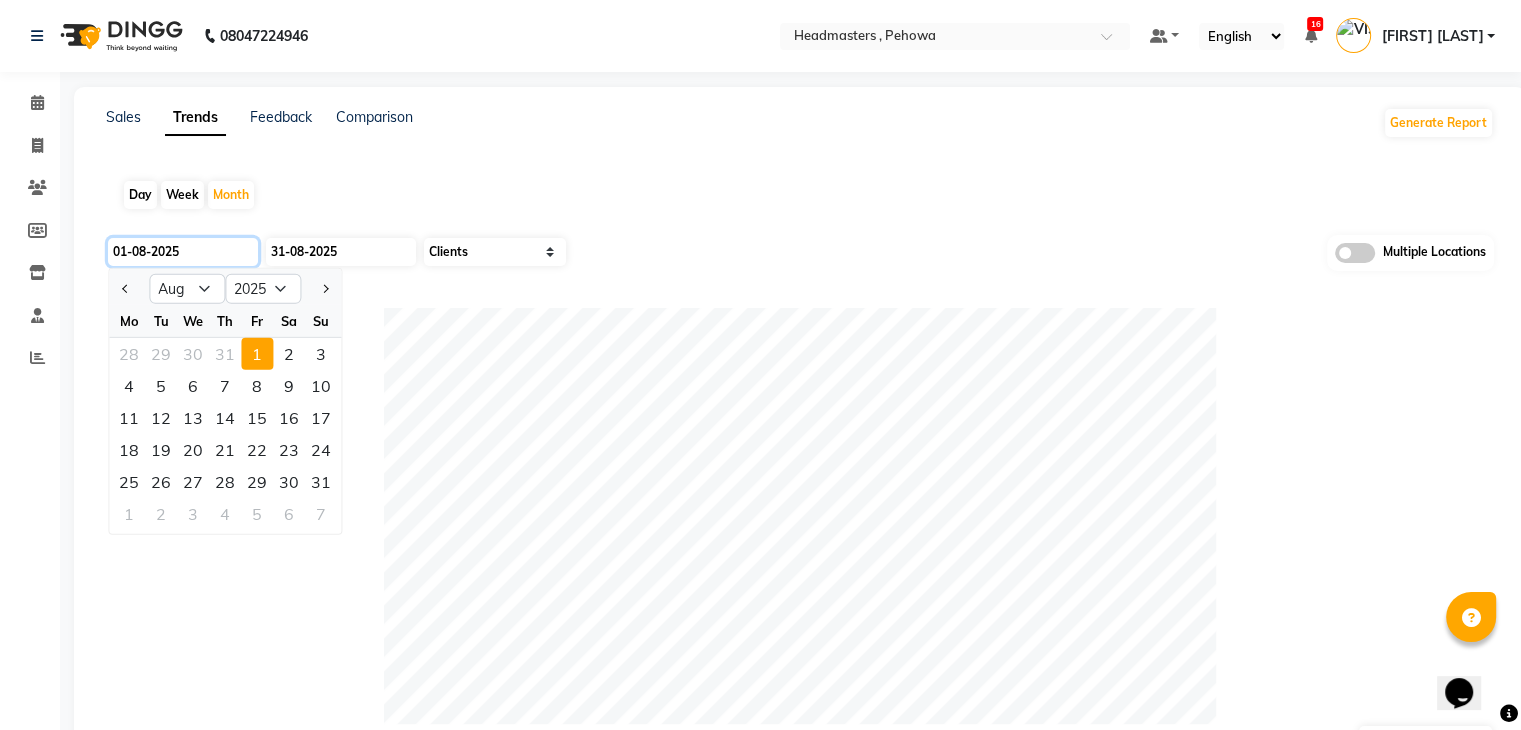 click on "01-08-2025" 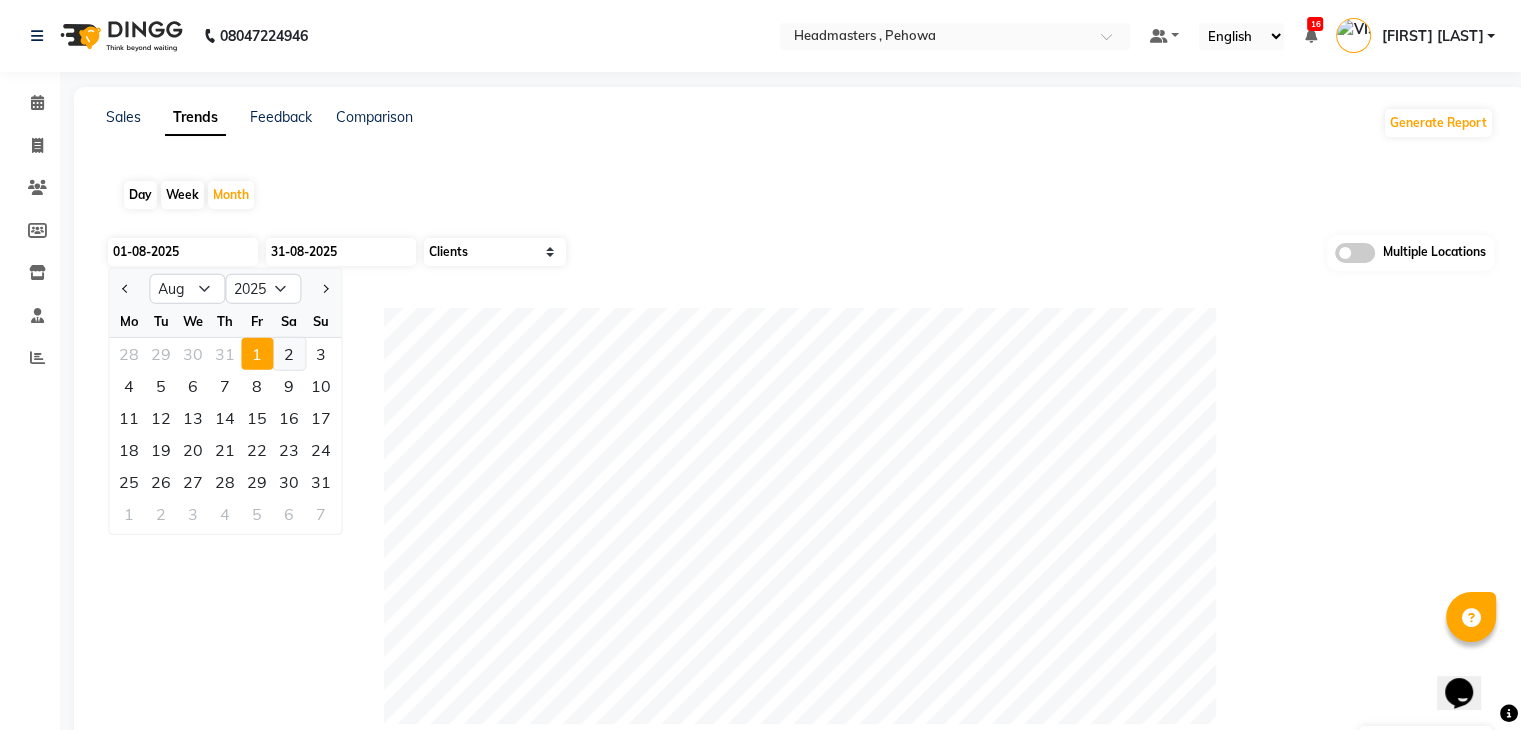 click on "2" 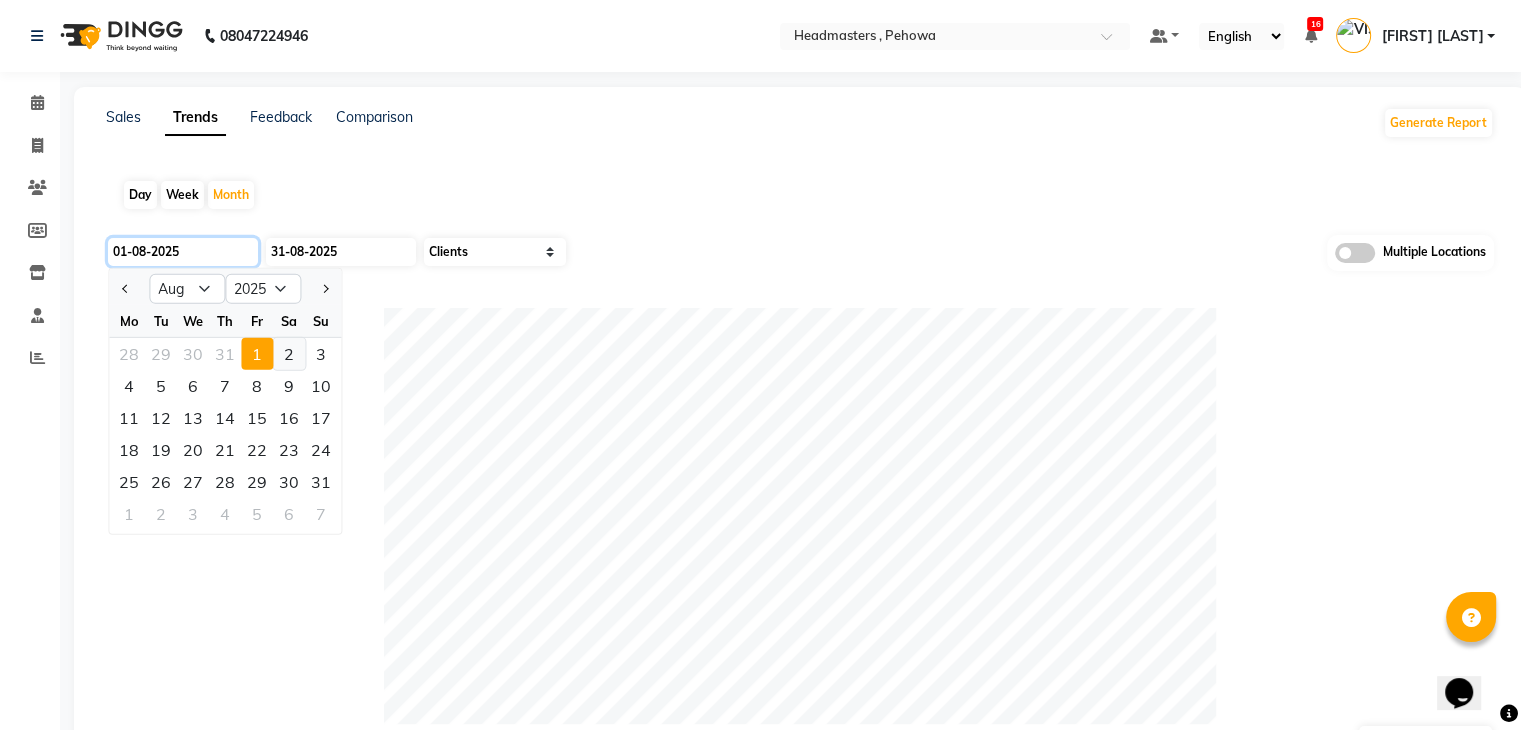 type on "01-08-2025" 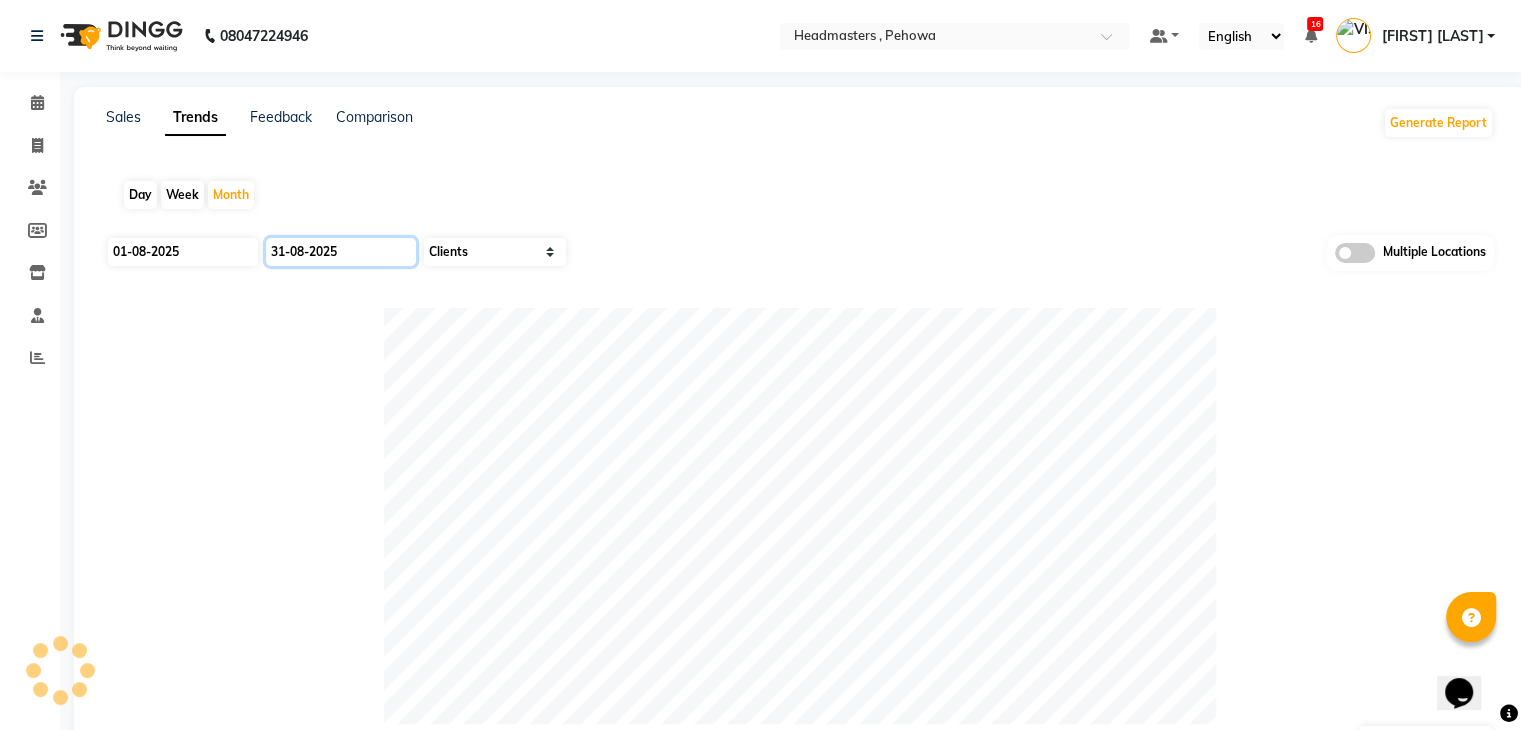 click on "31-08-2025" 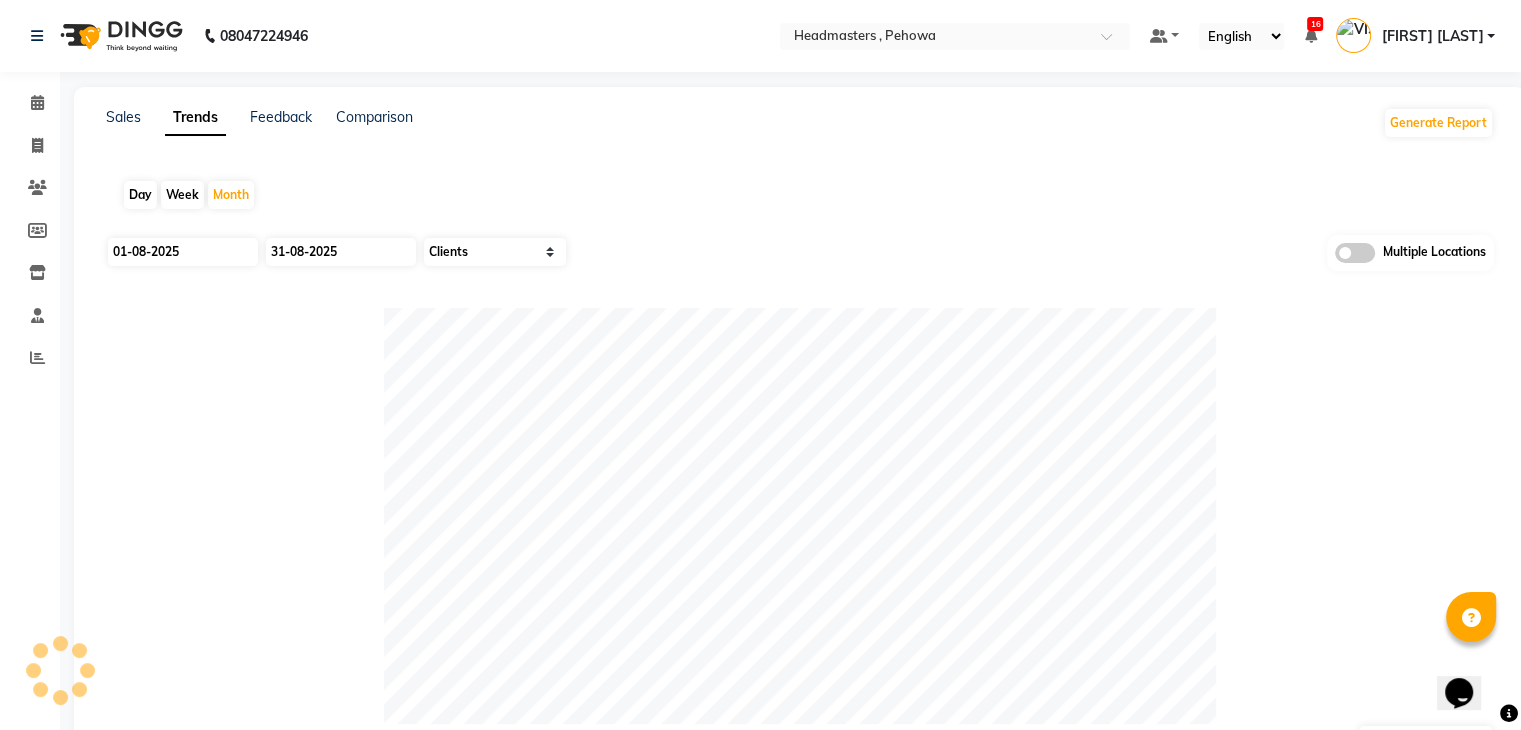 select on "8" 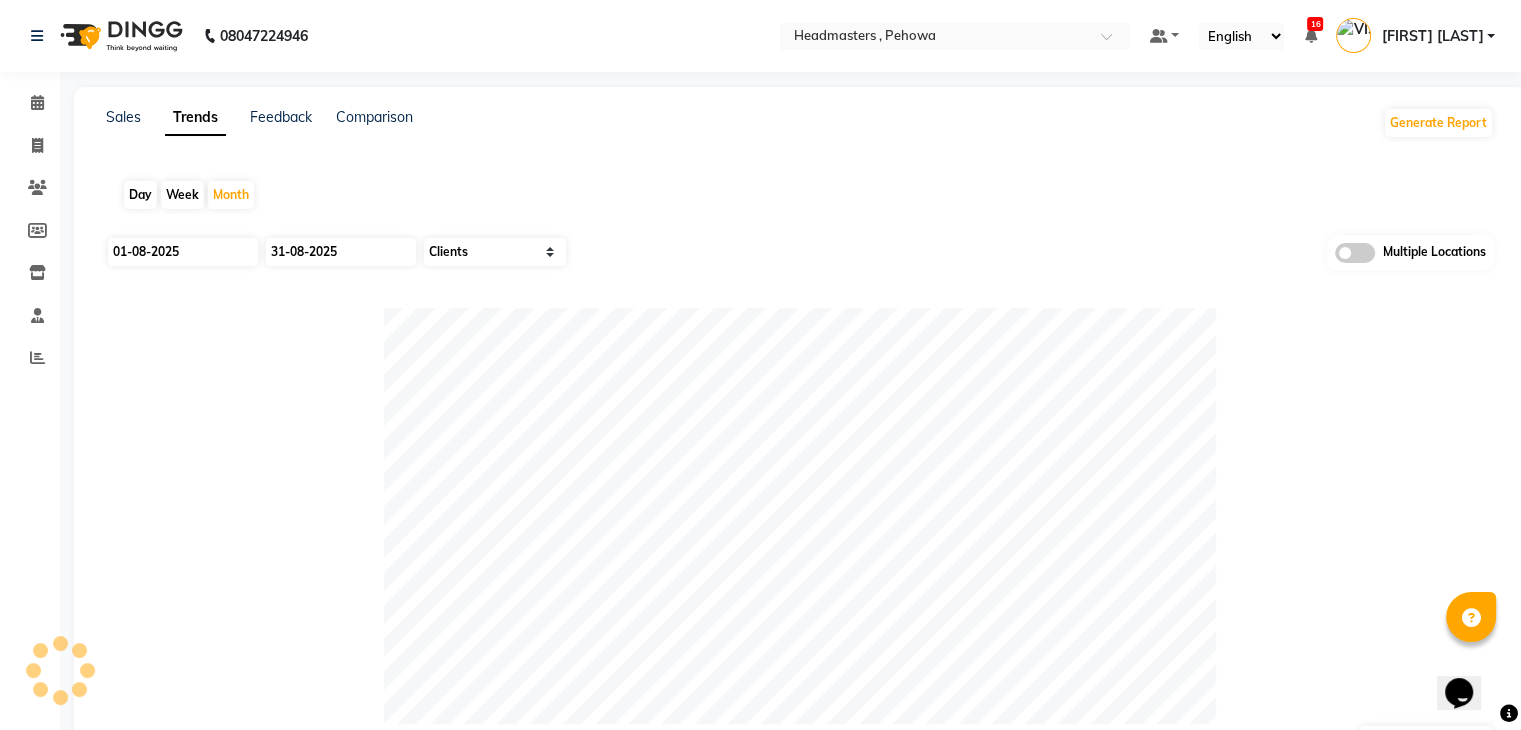 select on "2025" 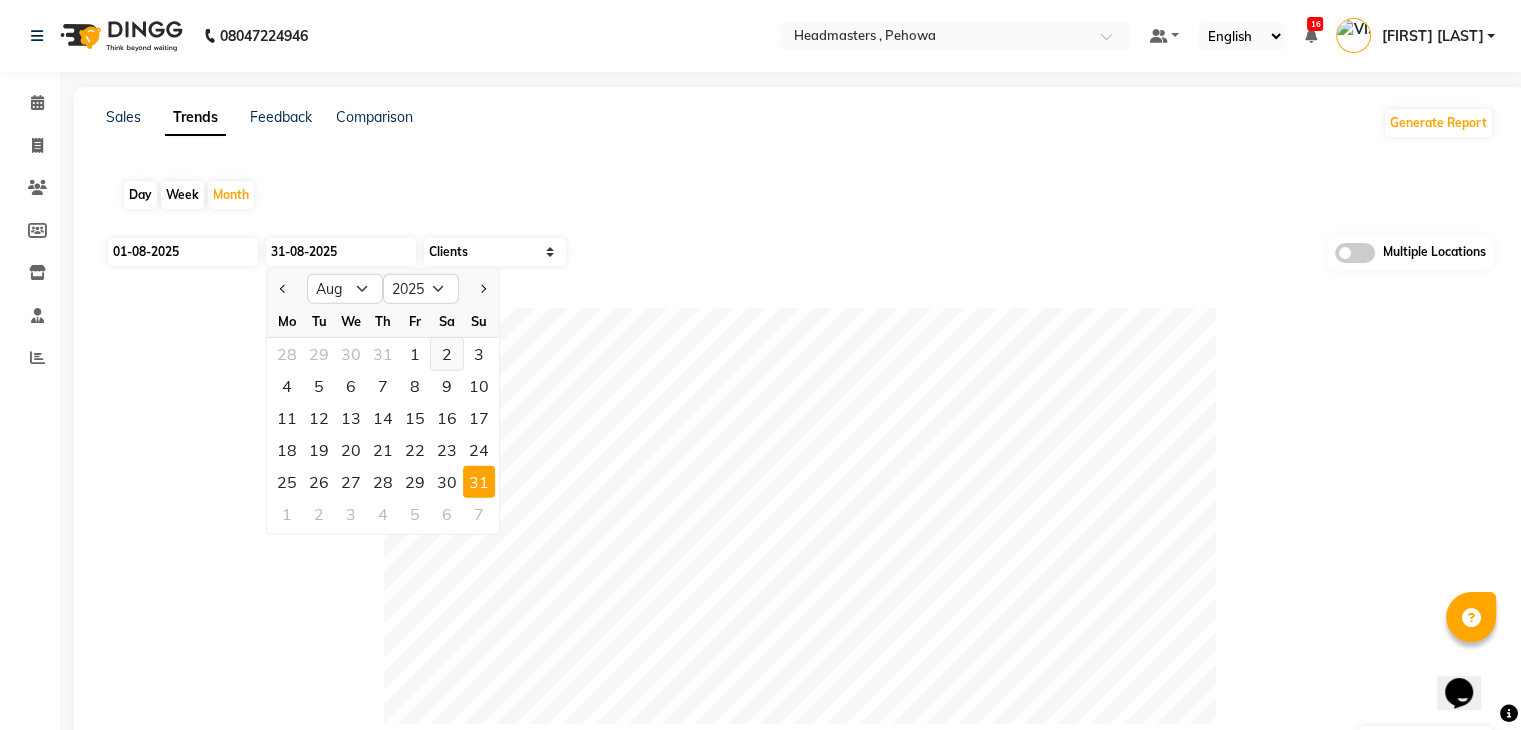 click on "2" 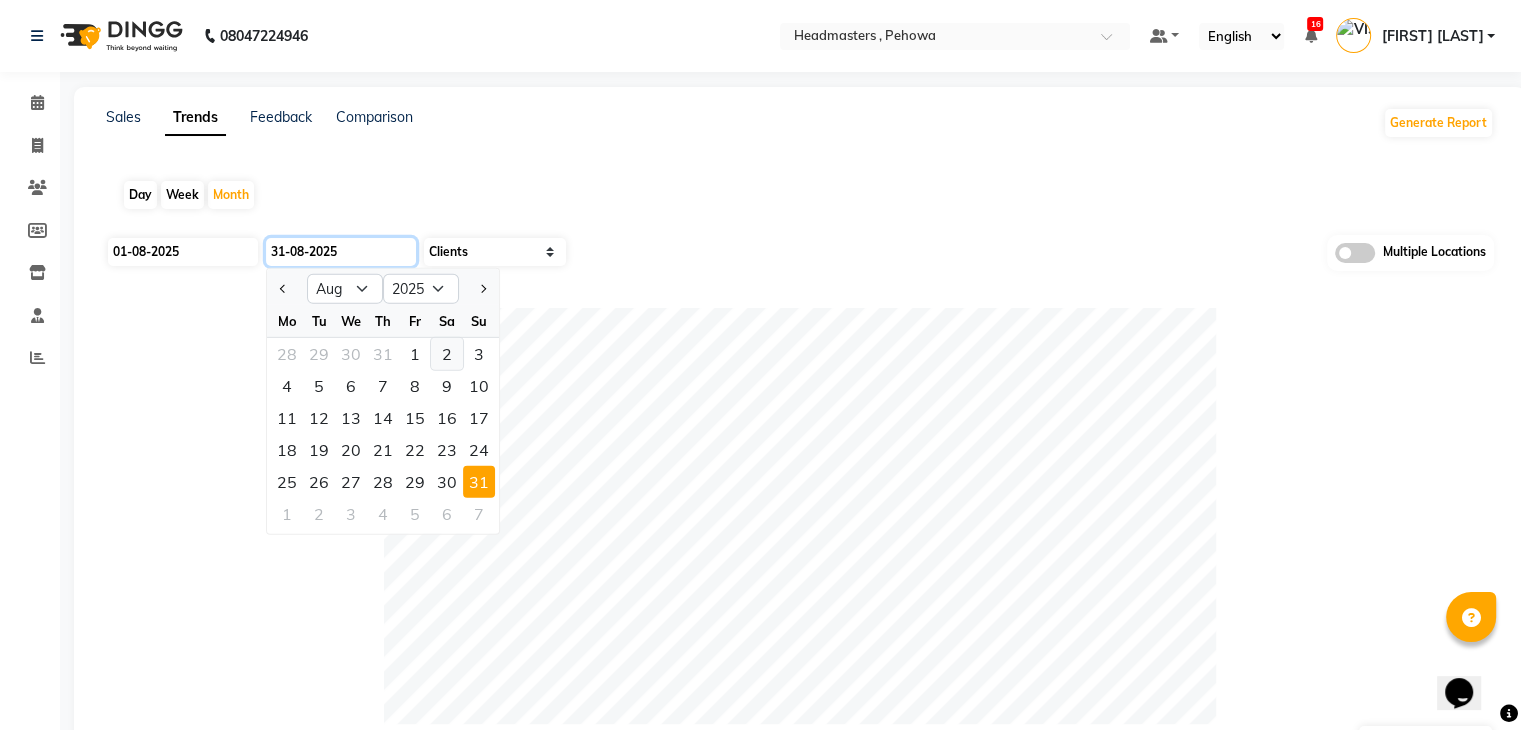 type on "31-08-2025" 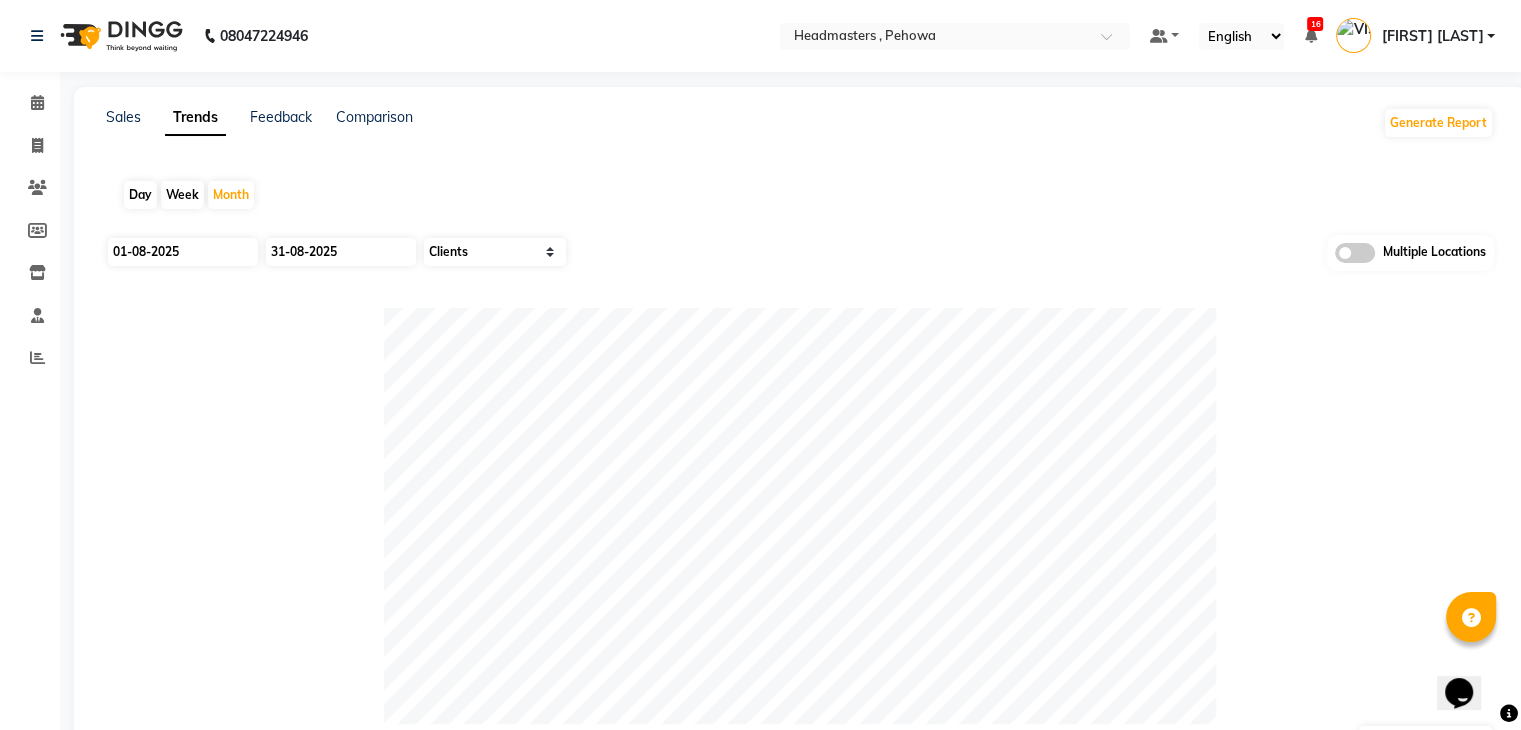 click 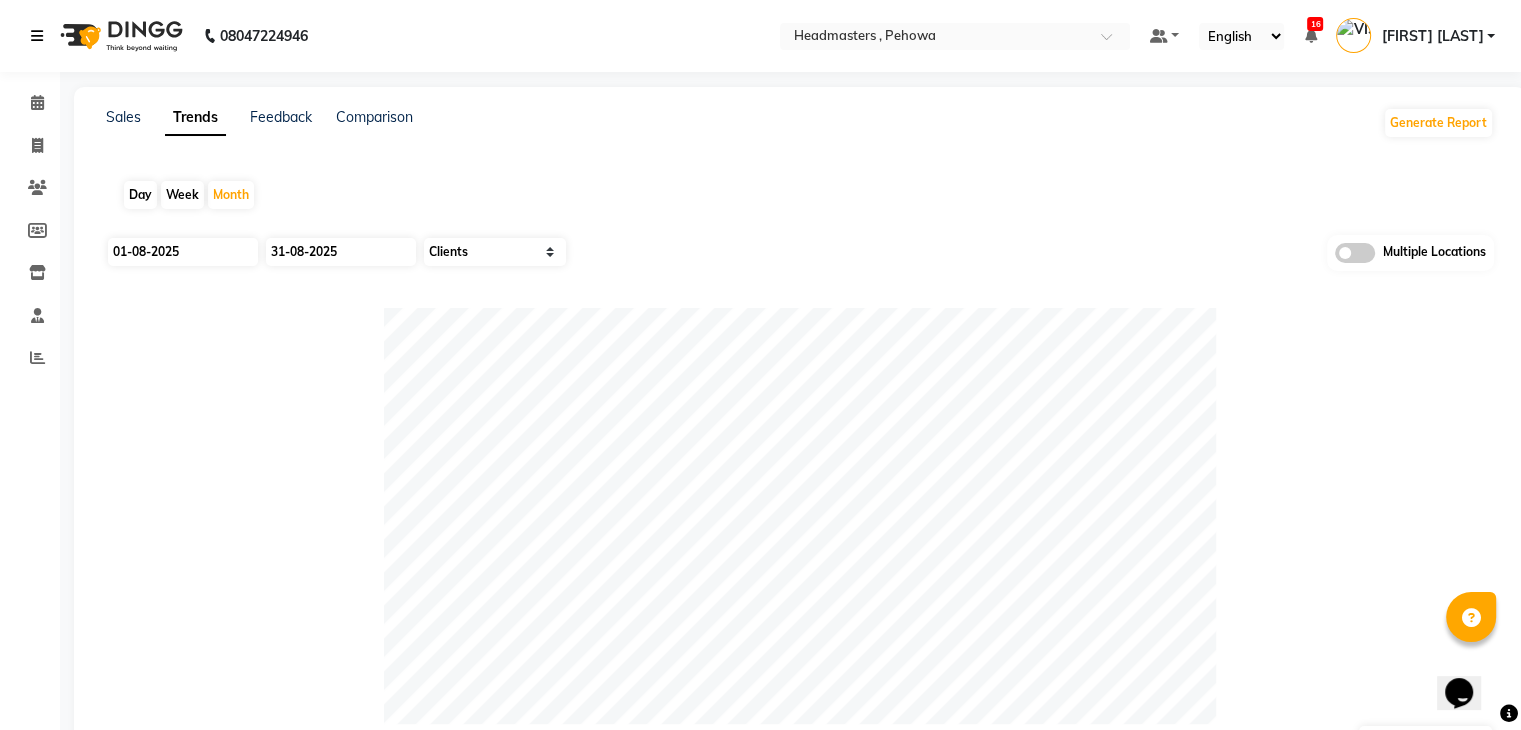 click at bounding box center [41, 36] 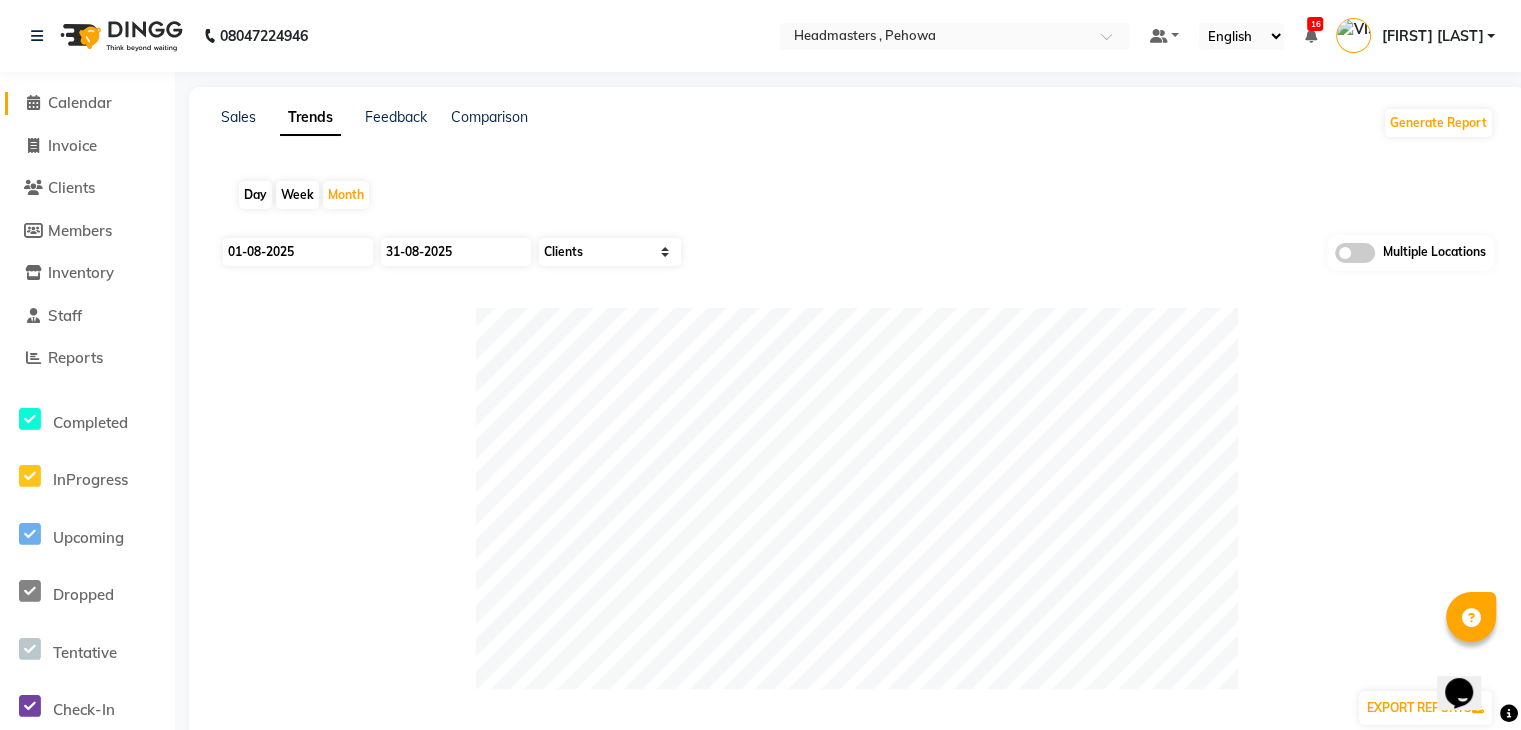 click on "Calendar" 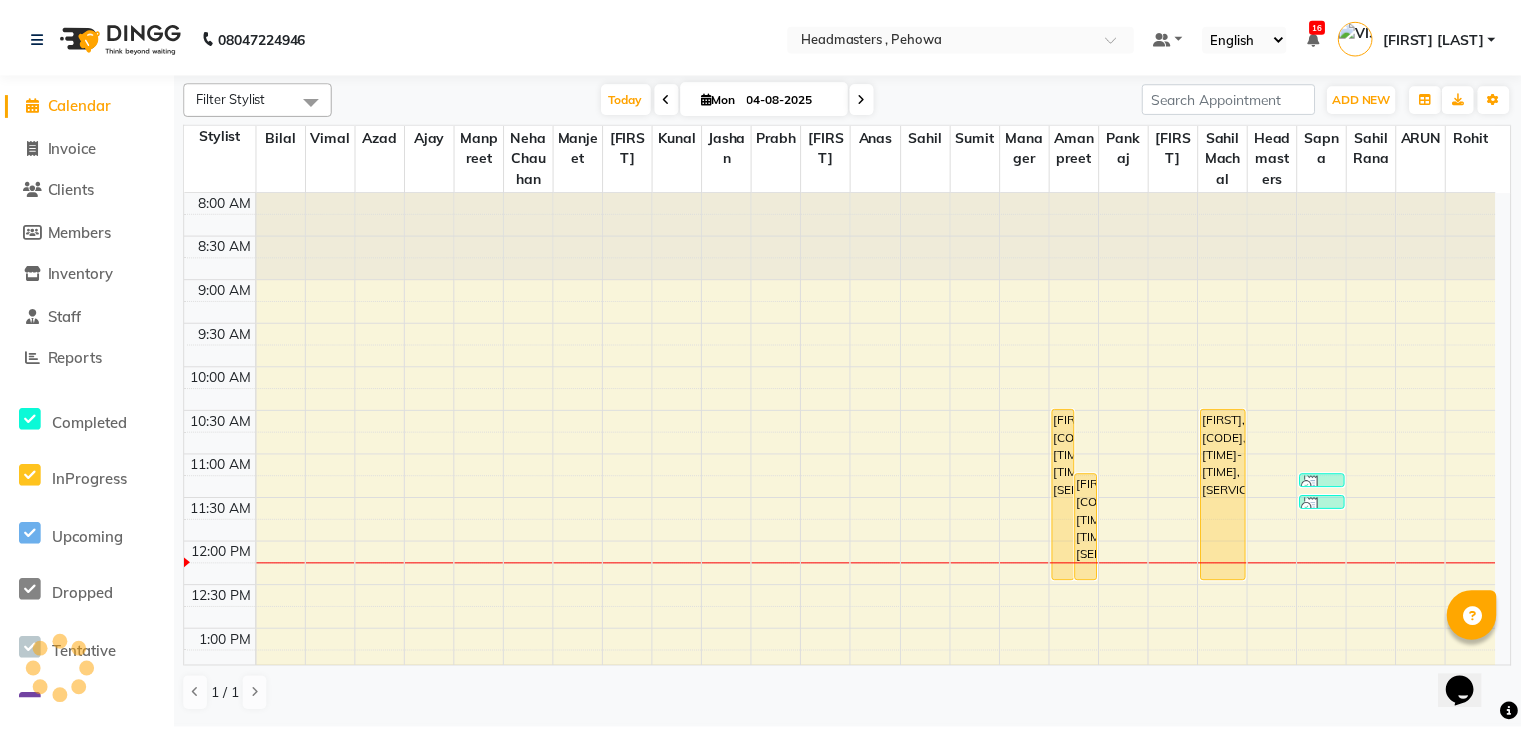 scroll, scrollTop: 0, scrollLeft: 0, axis: both 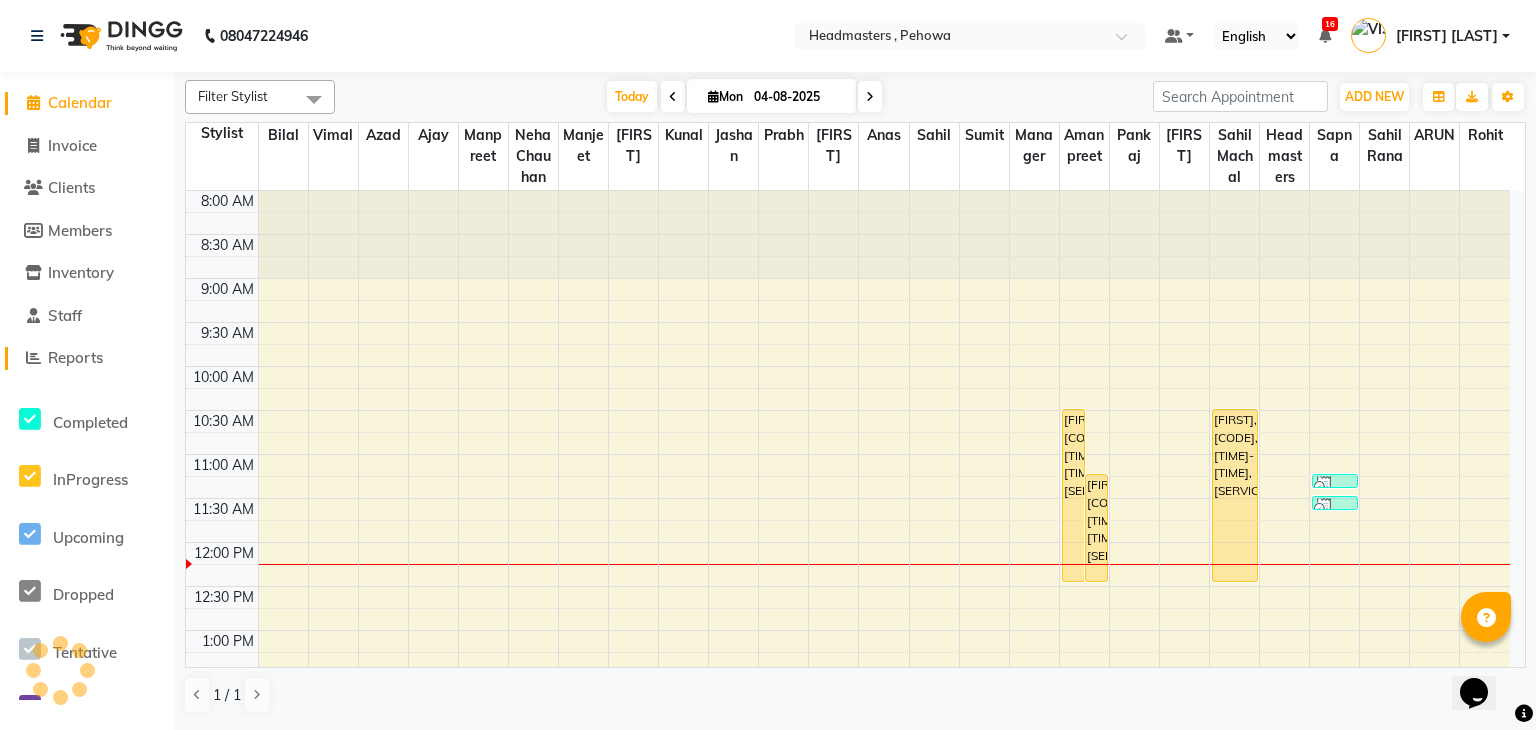 click on "Reports" 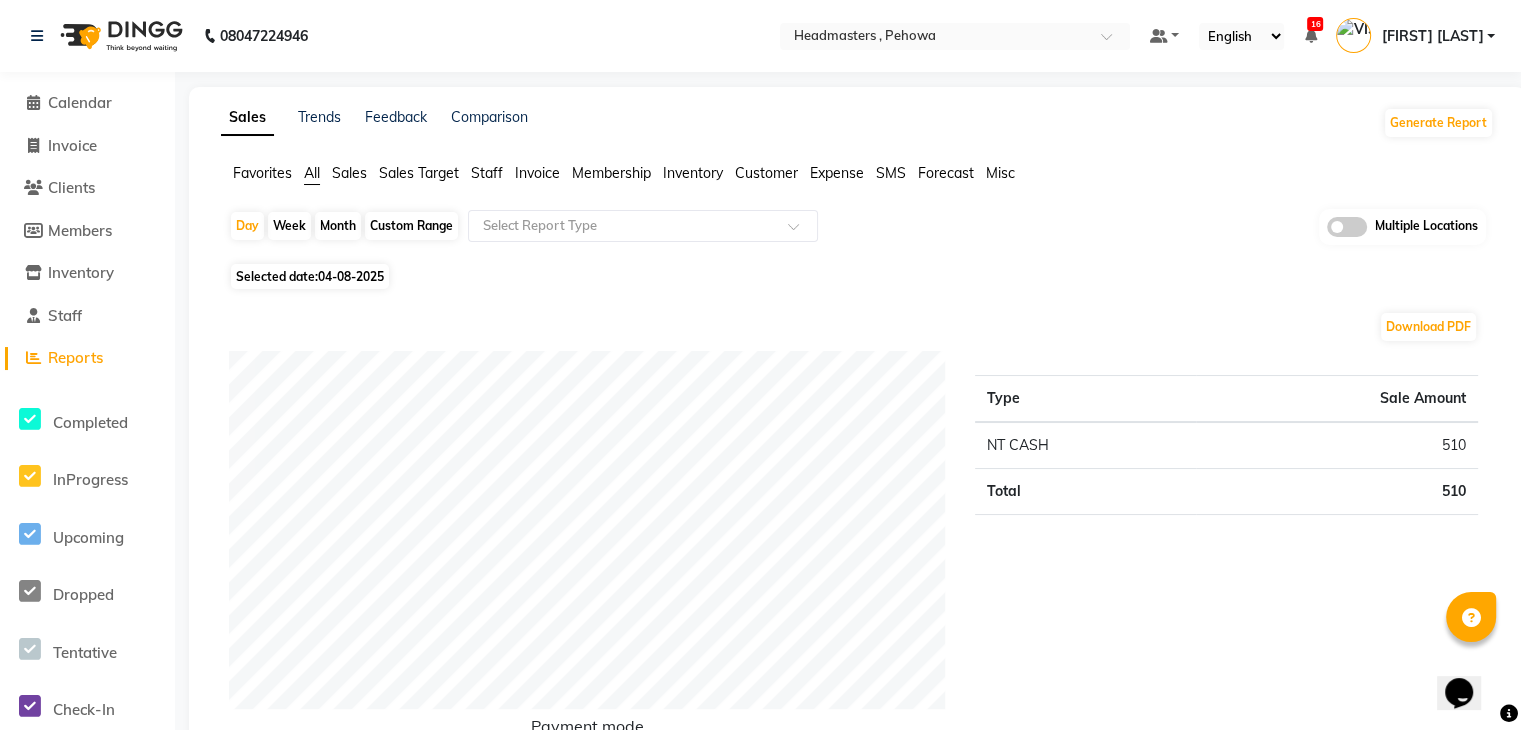 click on "04-08-2025" 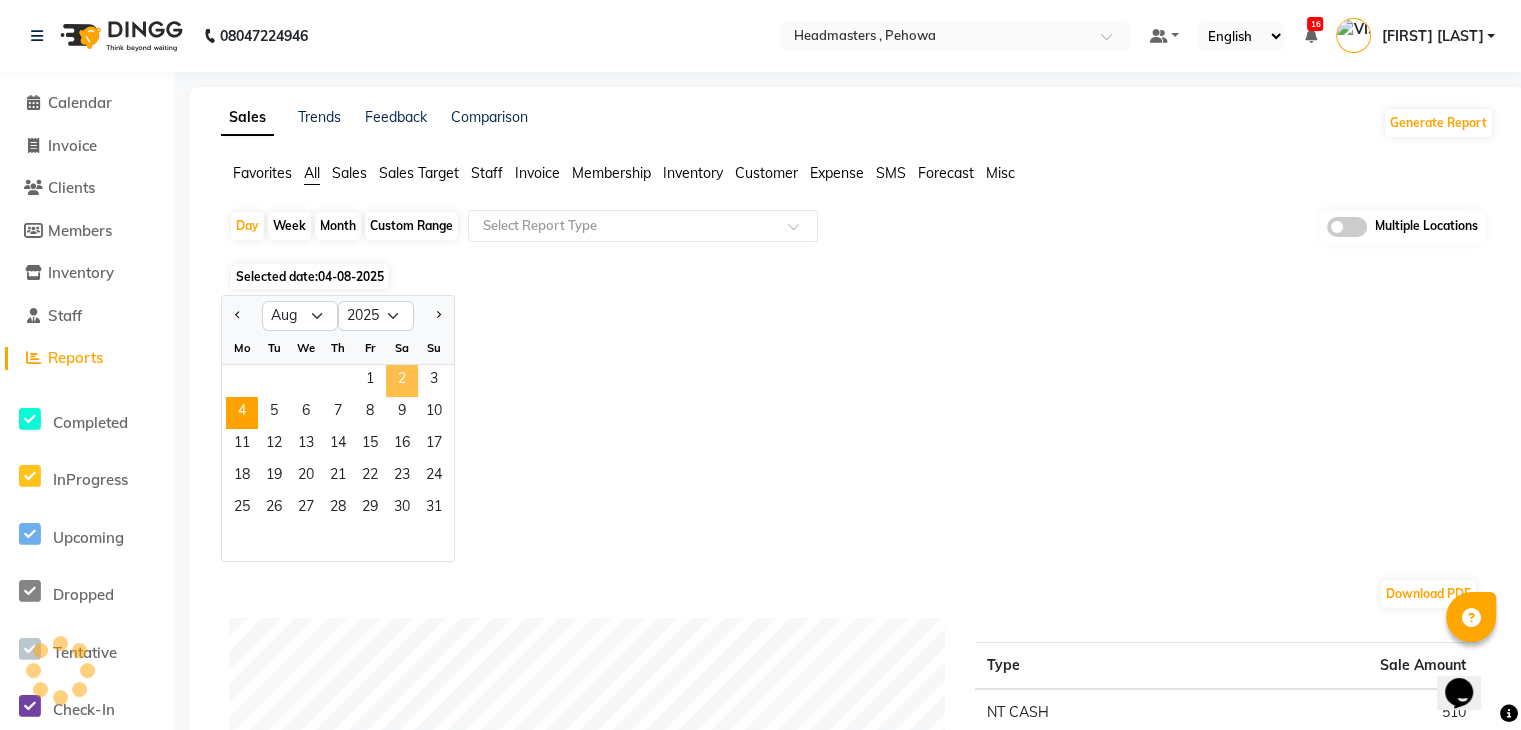 click on "2" 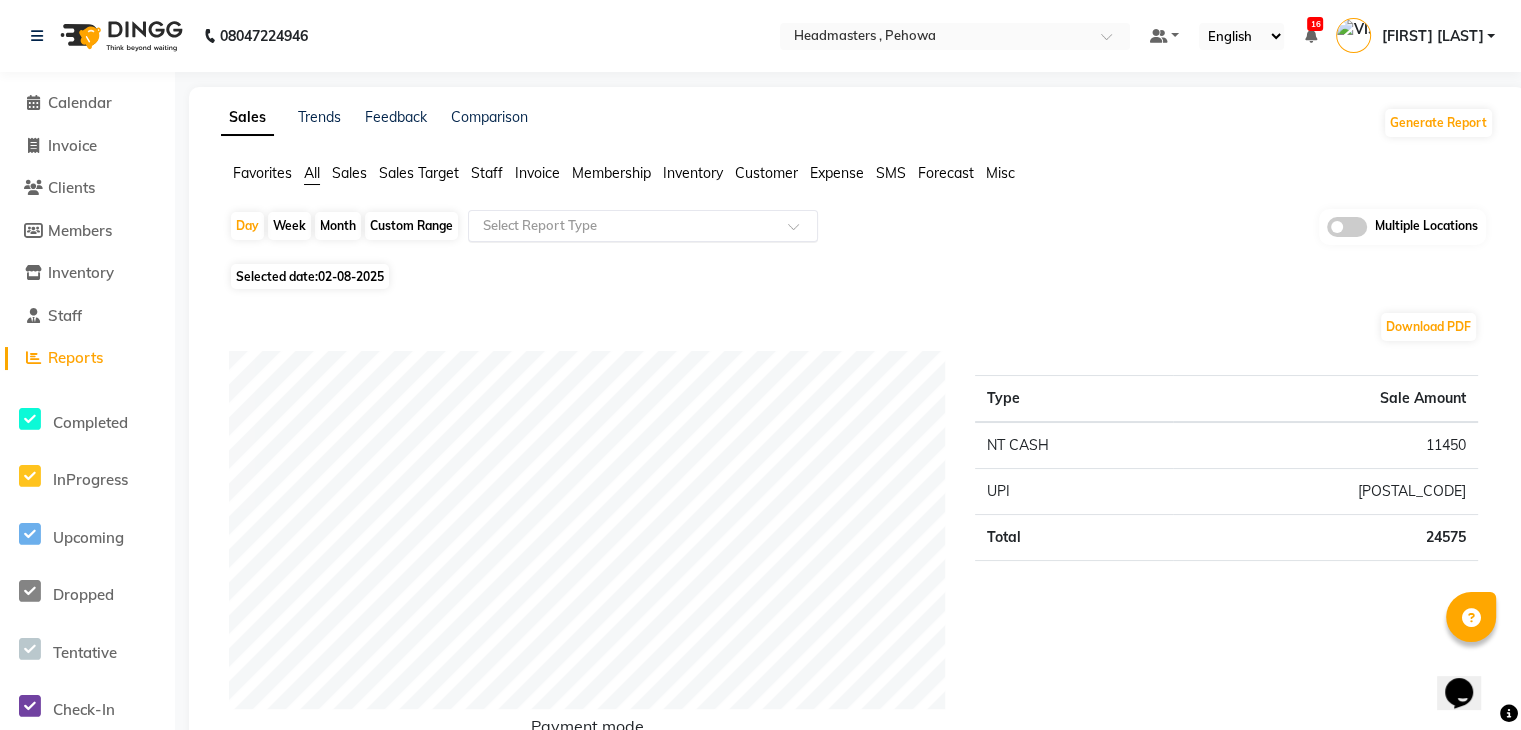 click 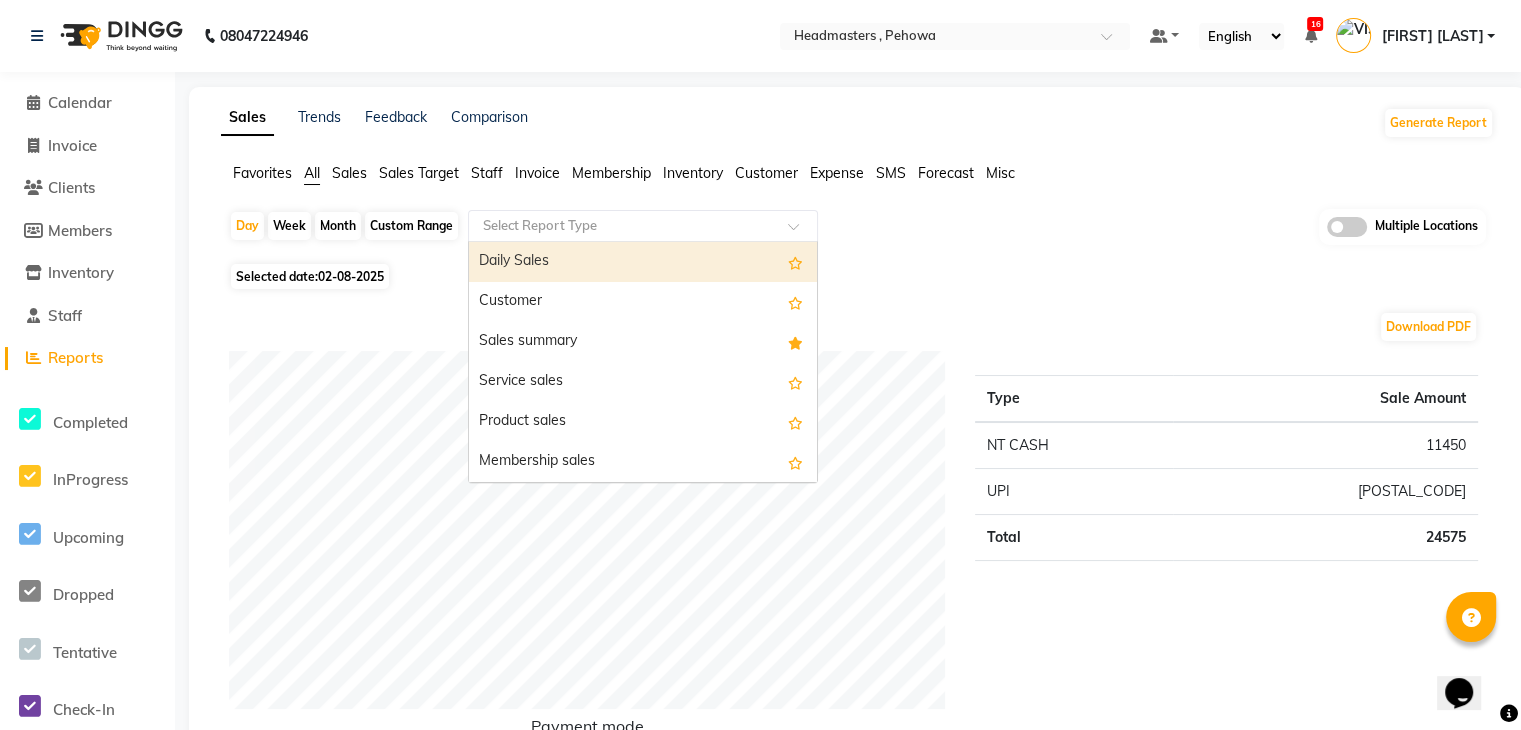 click on "Selected date:  02-08-2025" 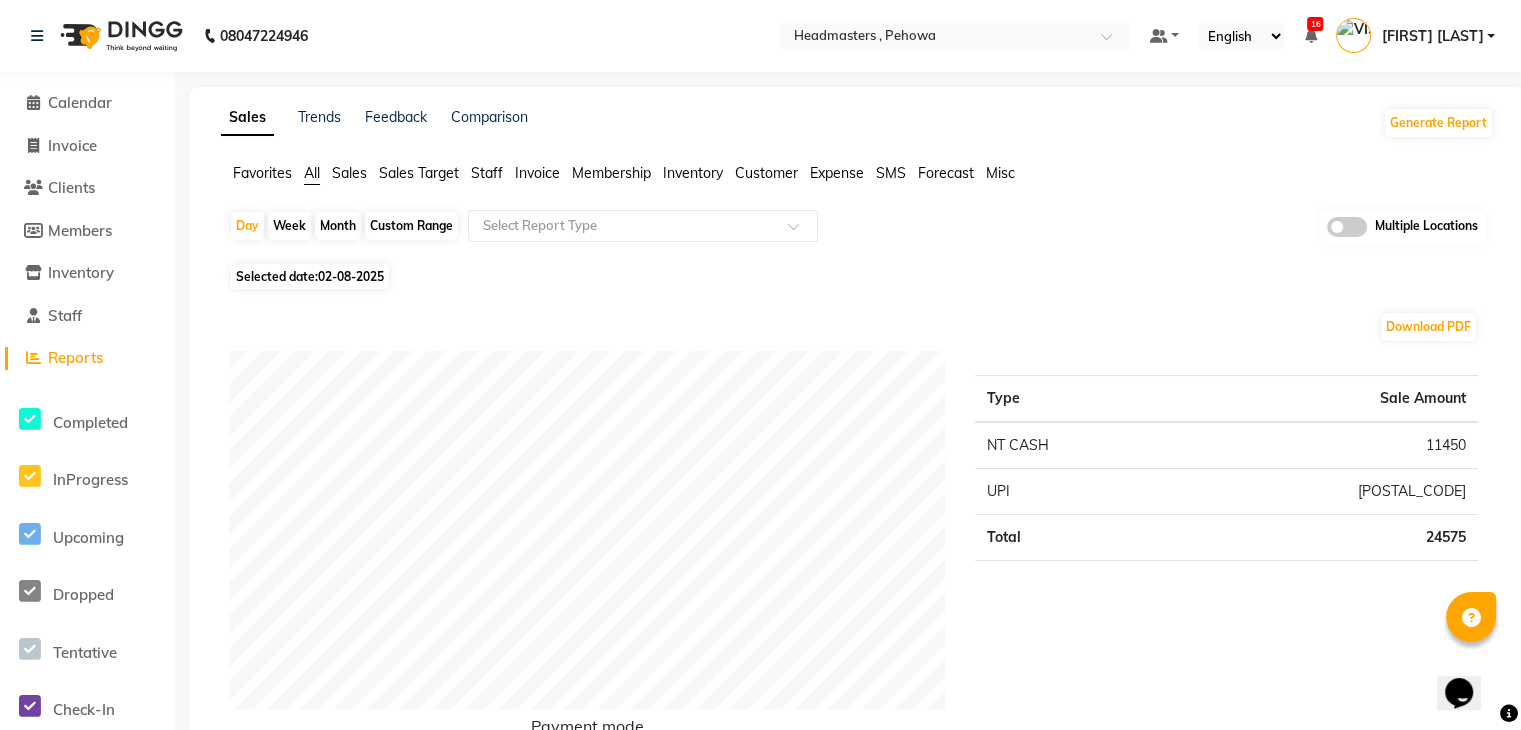 click on "Sales" 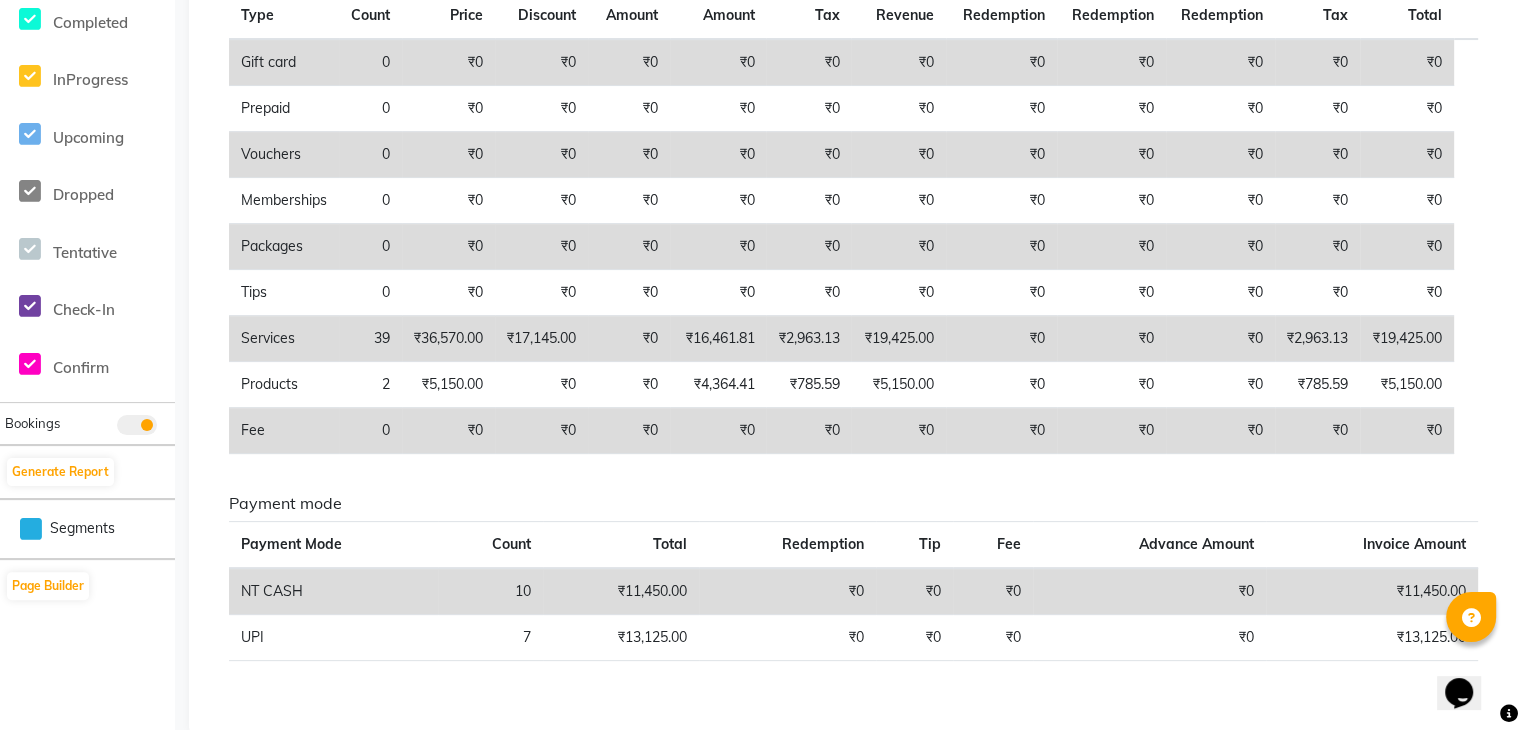 scroll, scrollTop: 0, scrollLeft: 0, axis: both 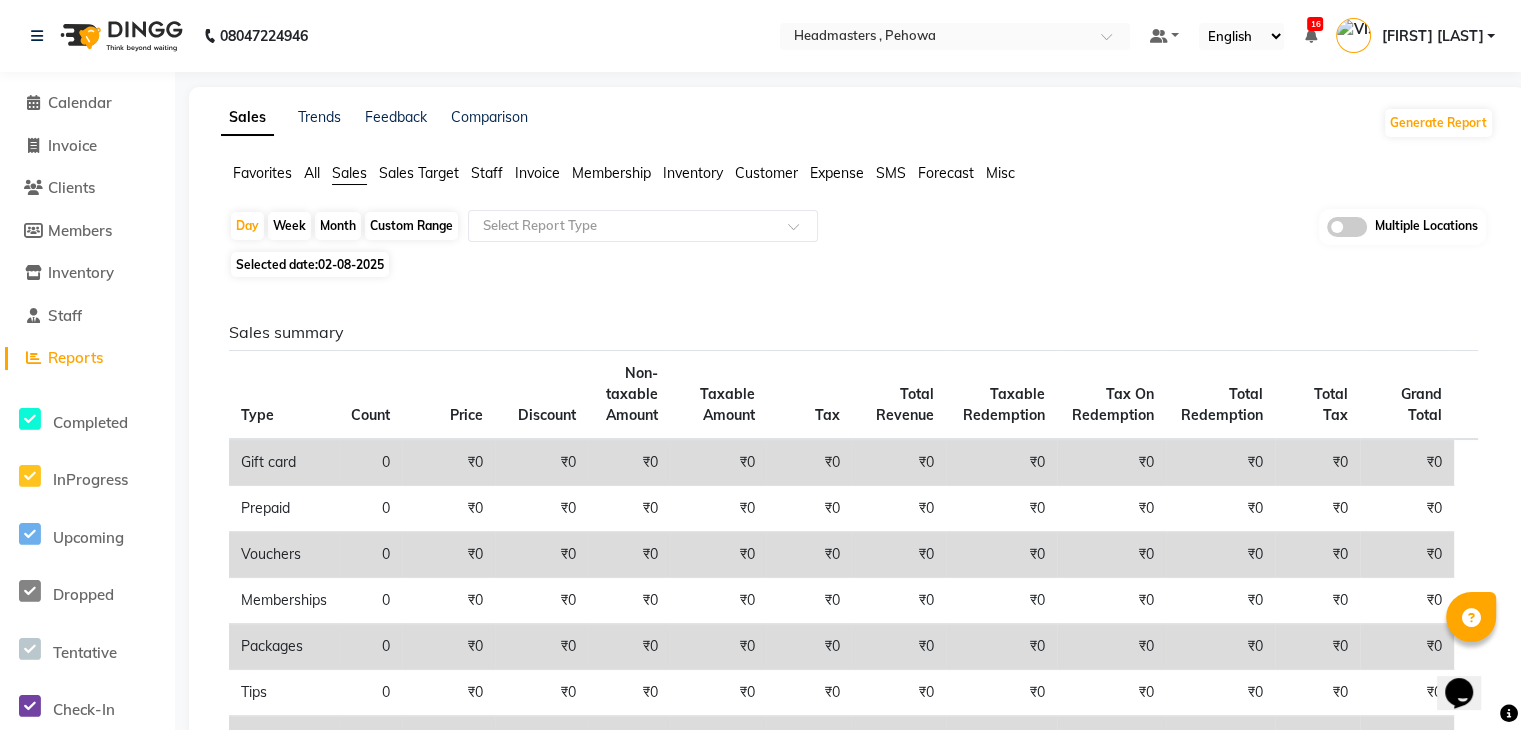 click on "02-08-2025" 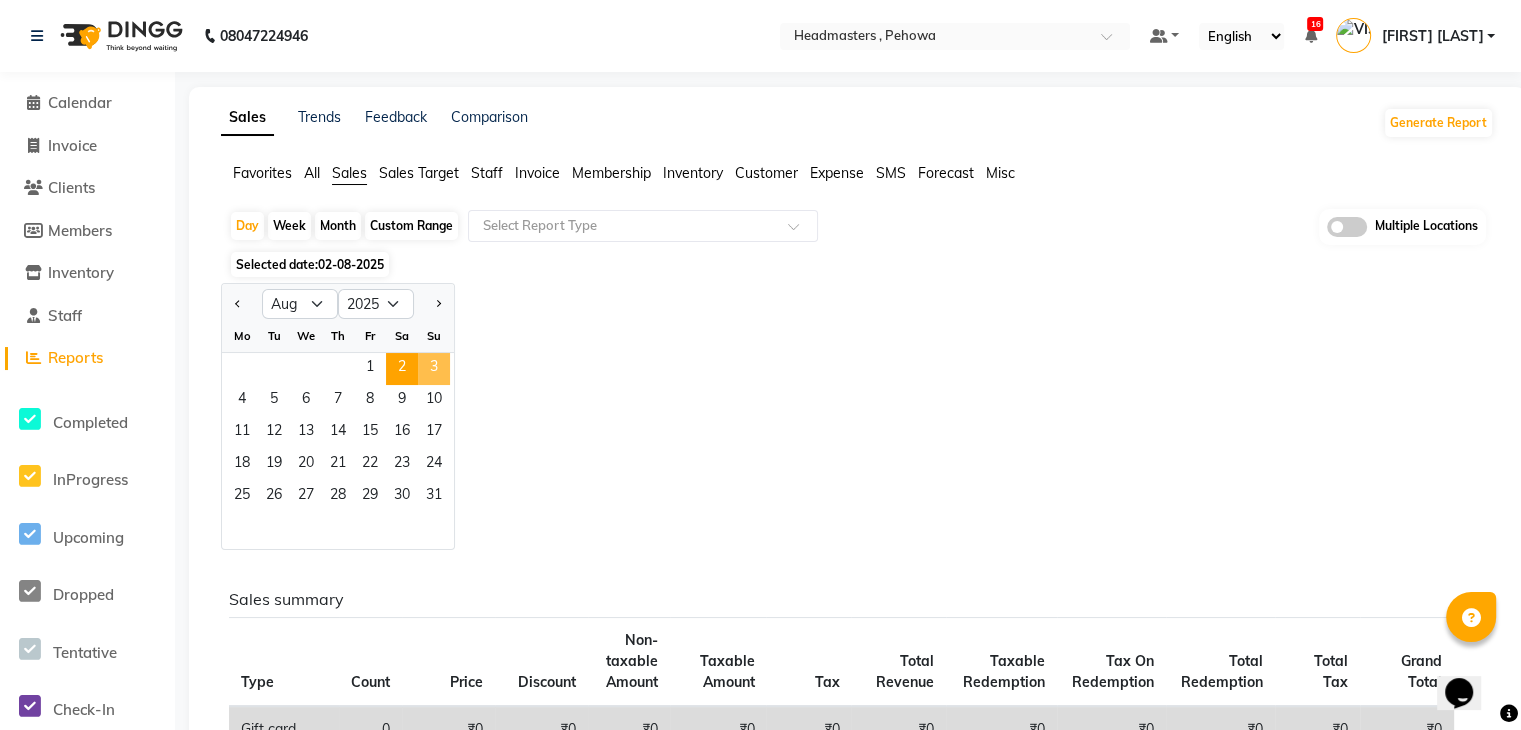 click on "3" 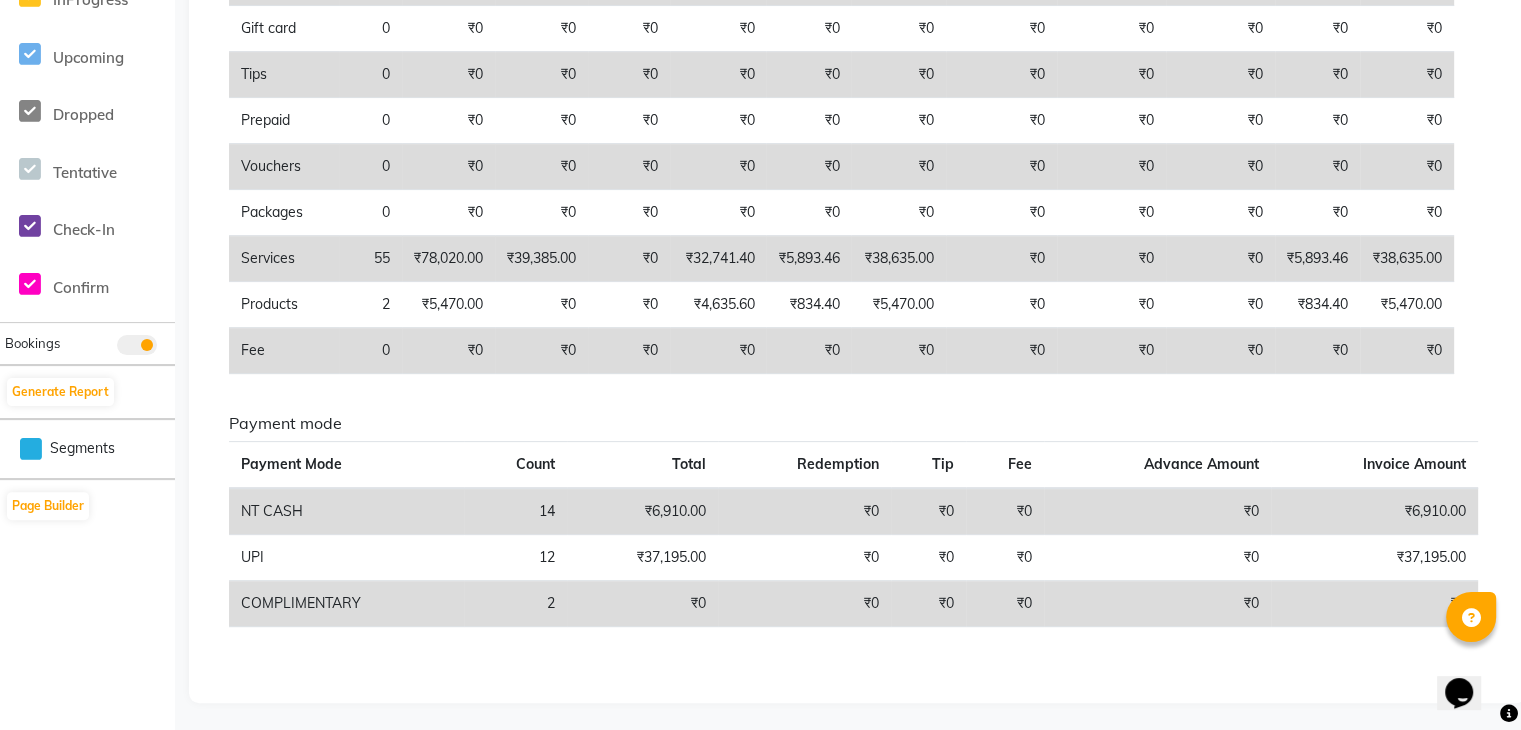 scroll, scrollTop: 0, scrollLeft: 0, axis: both 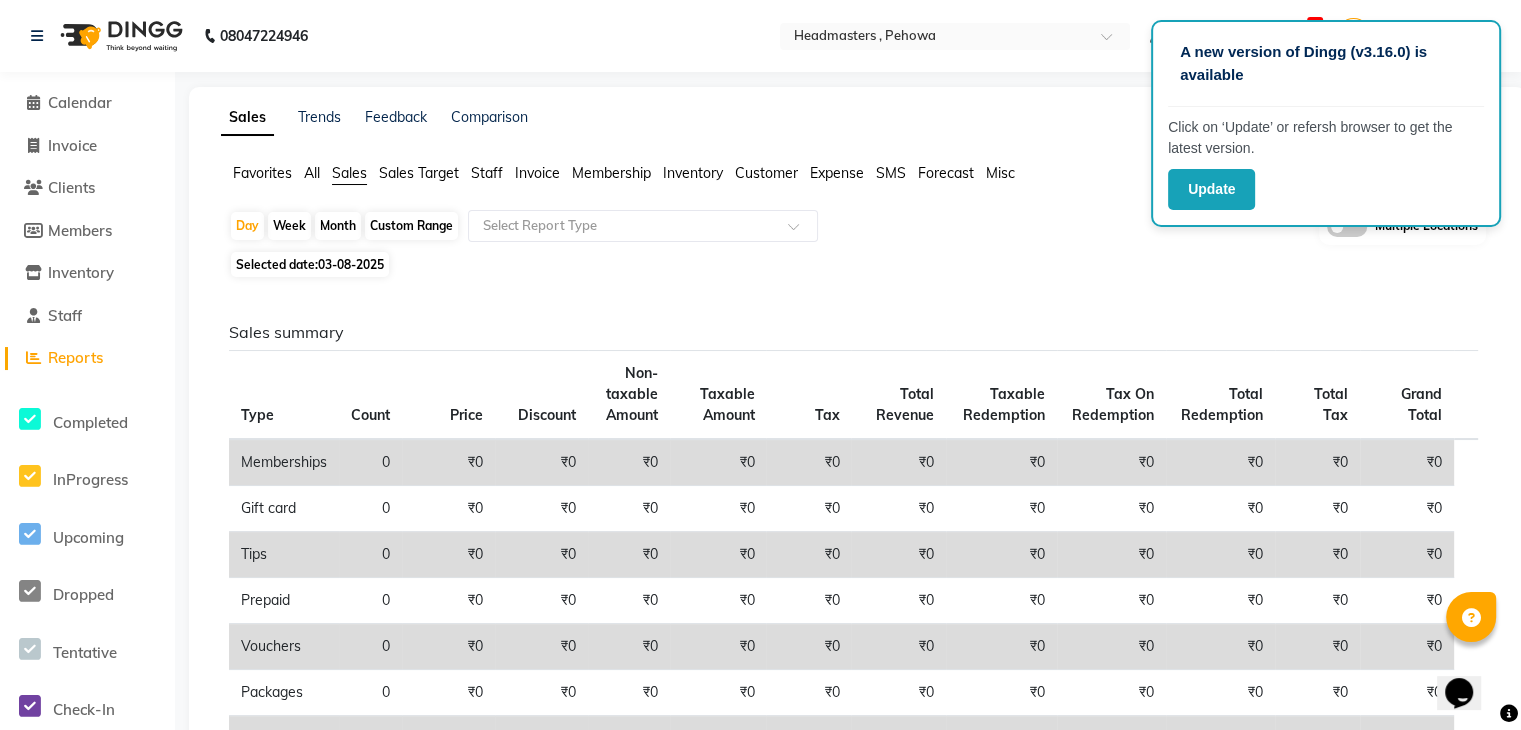 click on "Day   Week   Month   Custom Range  Select Report Type Multiple Locations" 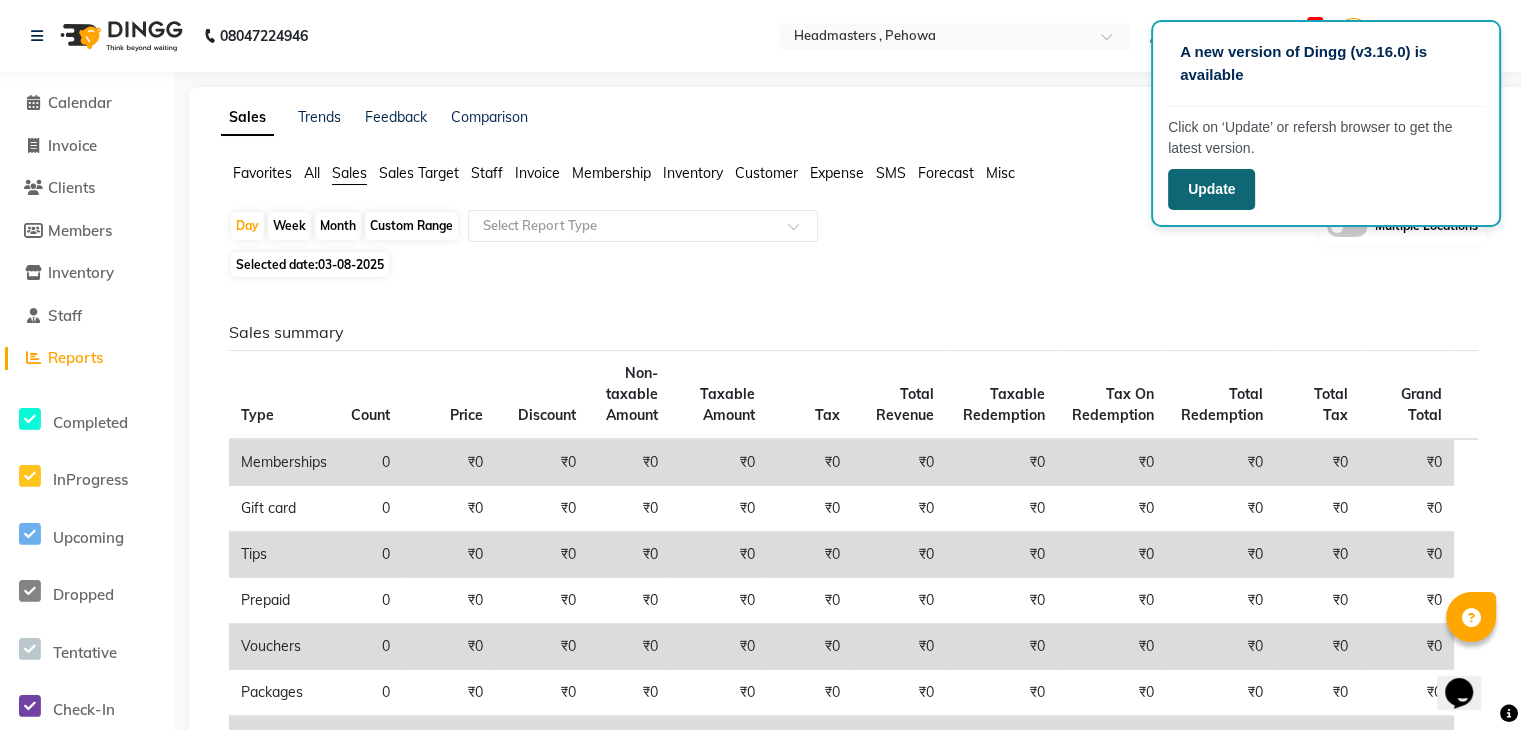 click on "Update" 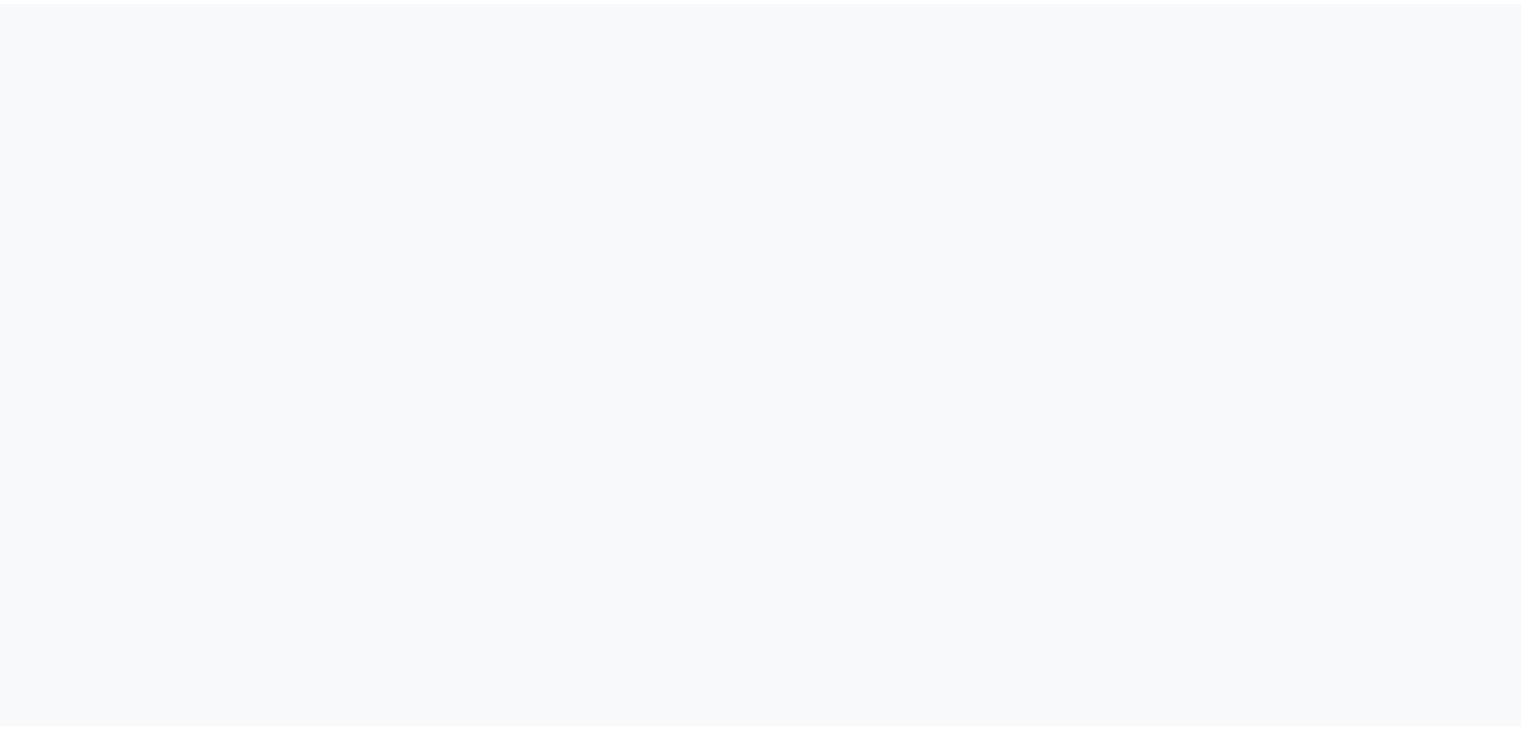 scroll, scrollTop: 0, scrollLeft: 0, axis: both 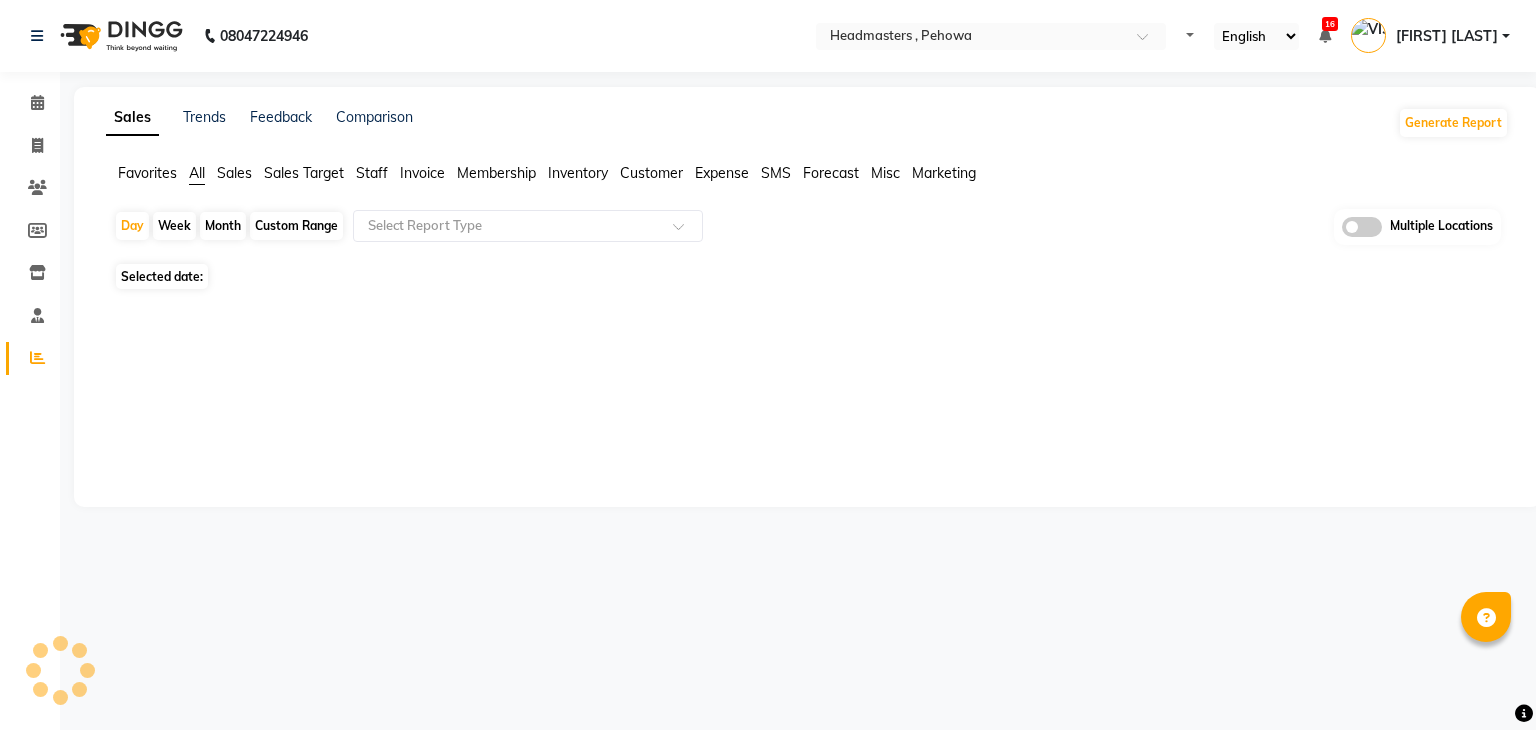 select on "en" 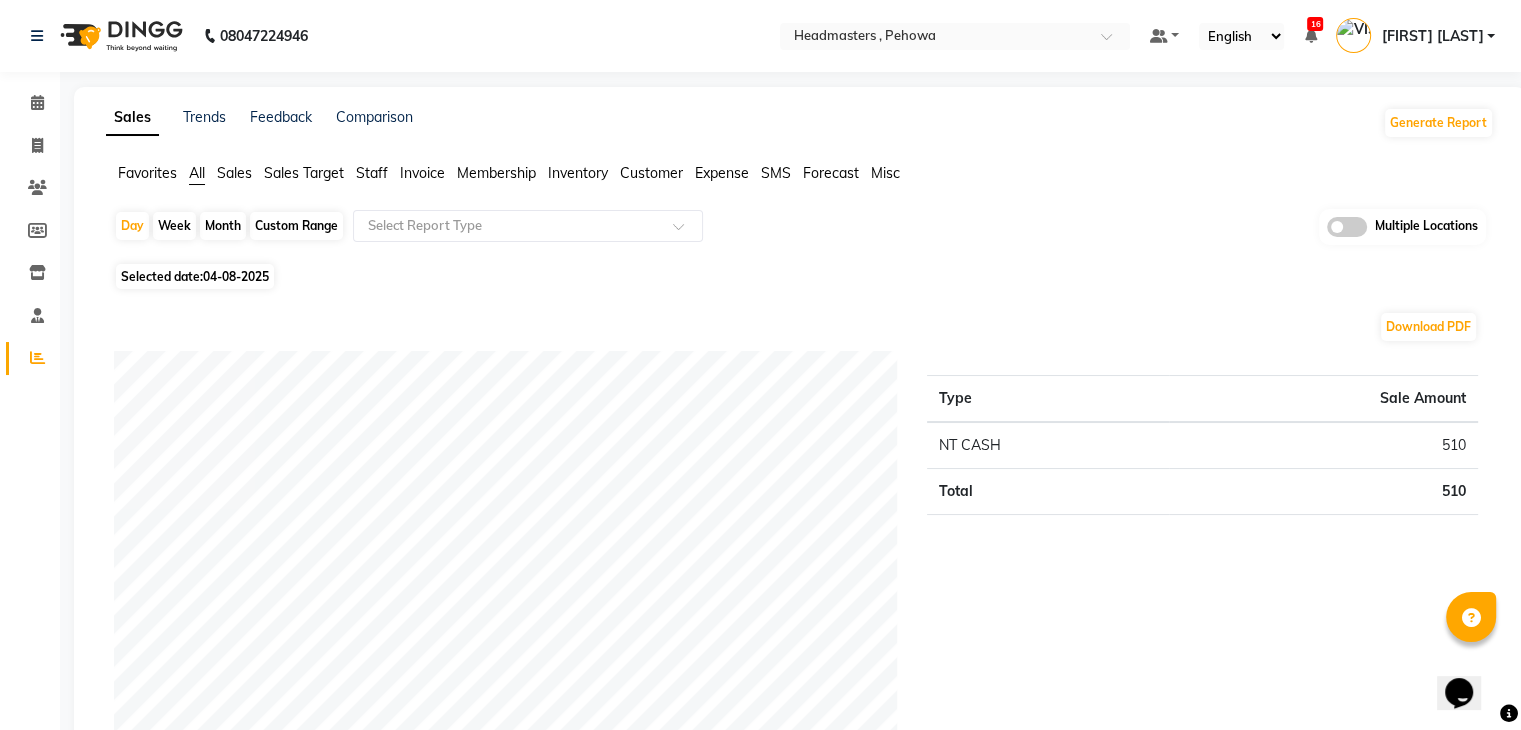 scroll, scrollTop: 0, scrollLeft: 0, axis: both 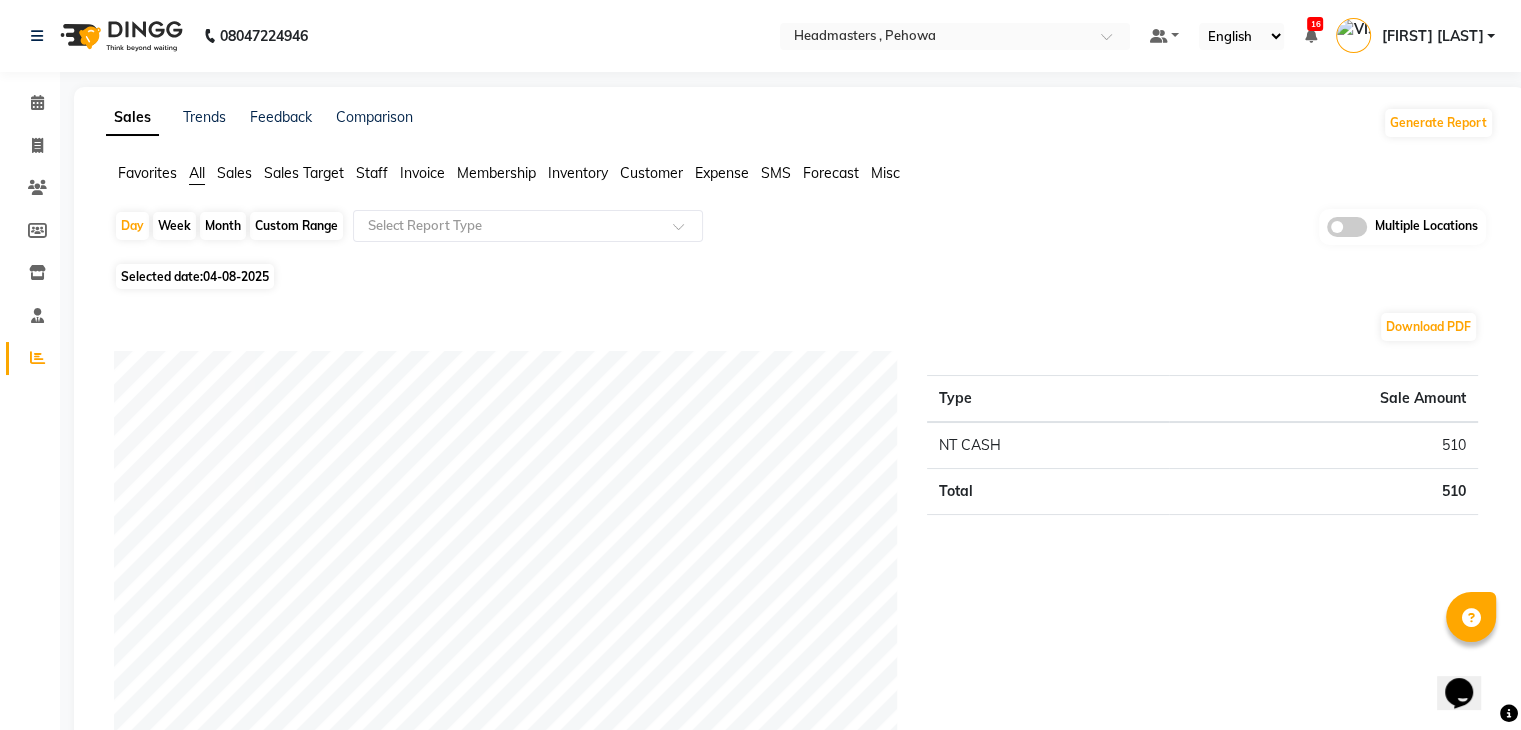 click on "04-08-2025" 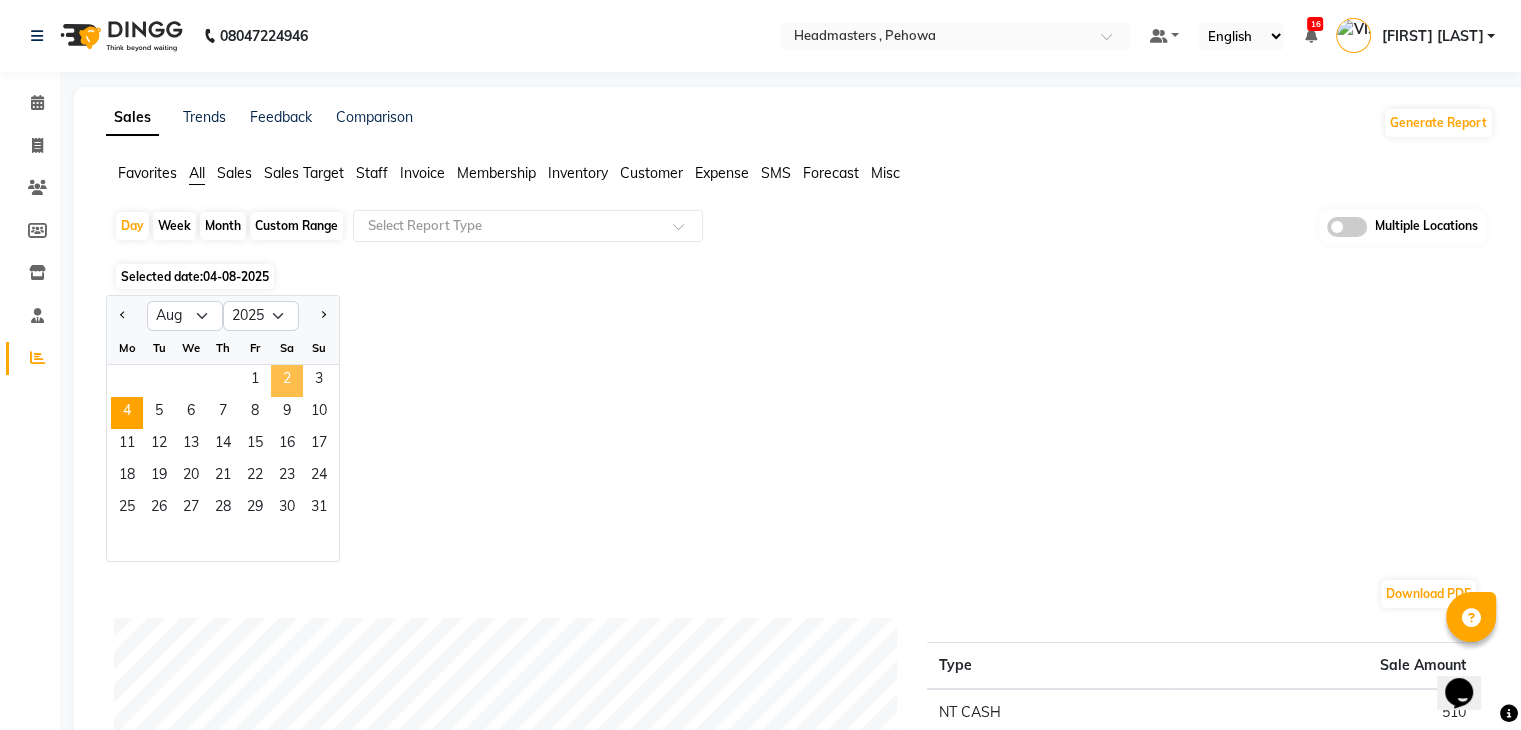 click on "2" 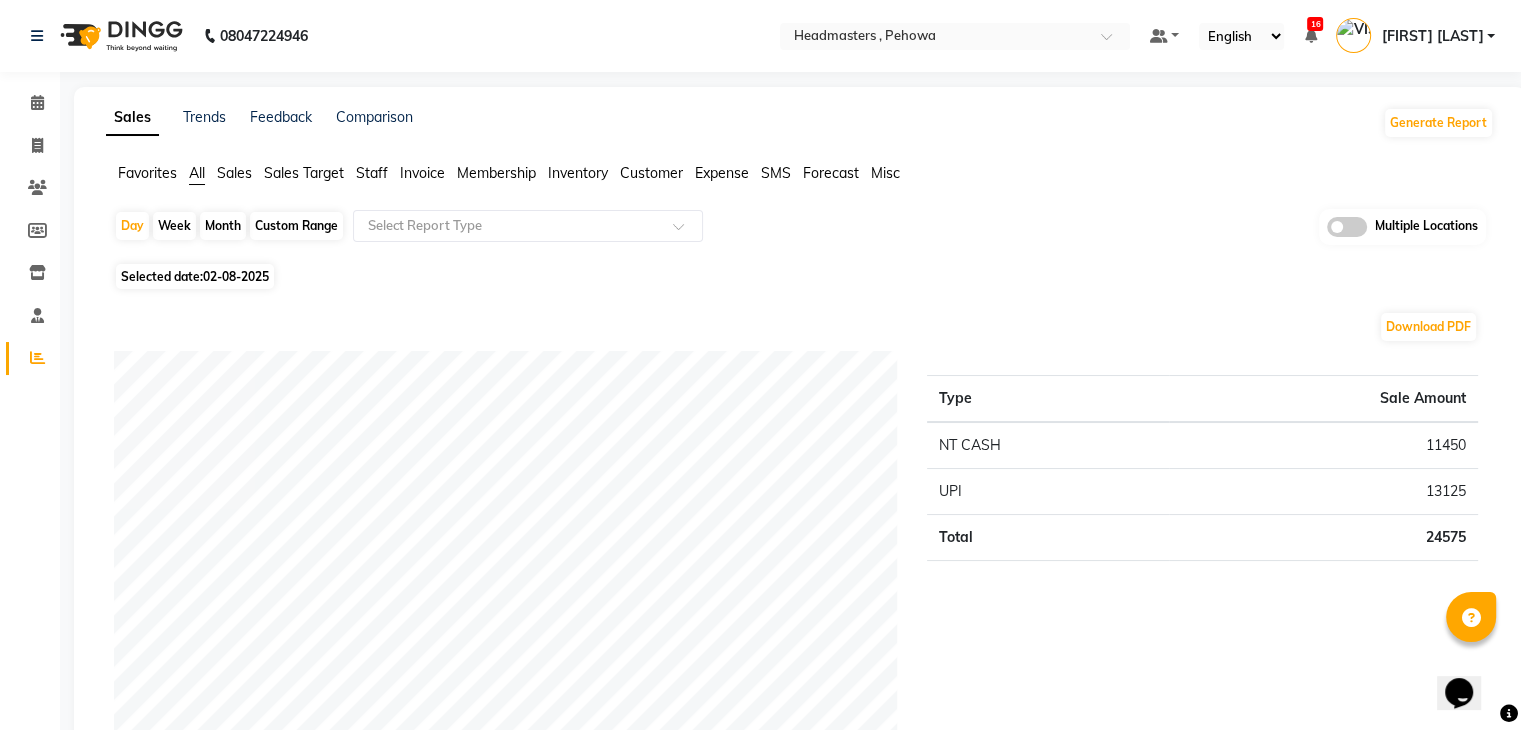 click on "Staff" 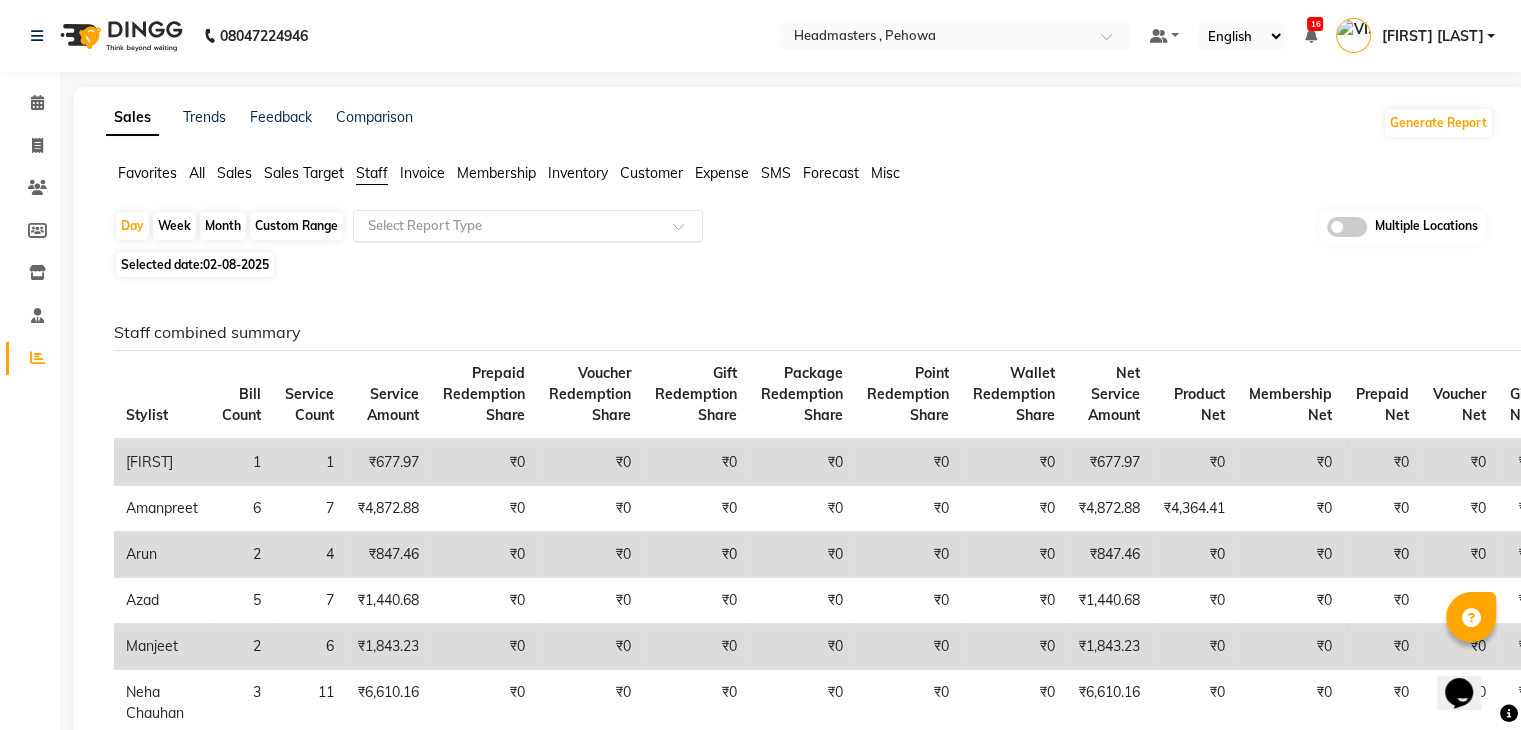 click 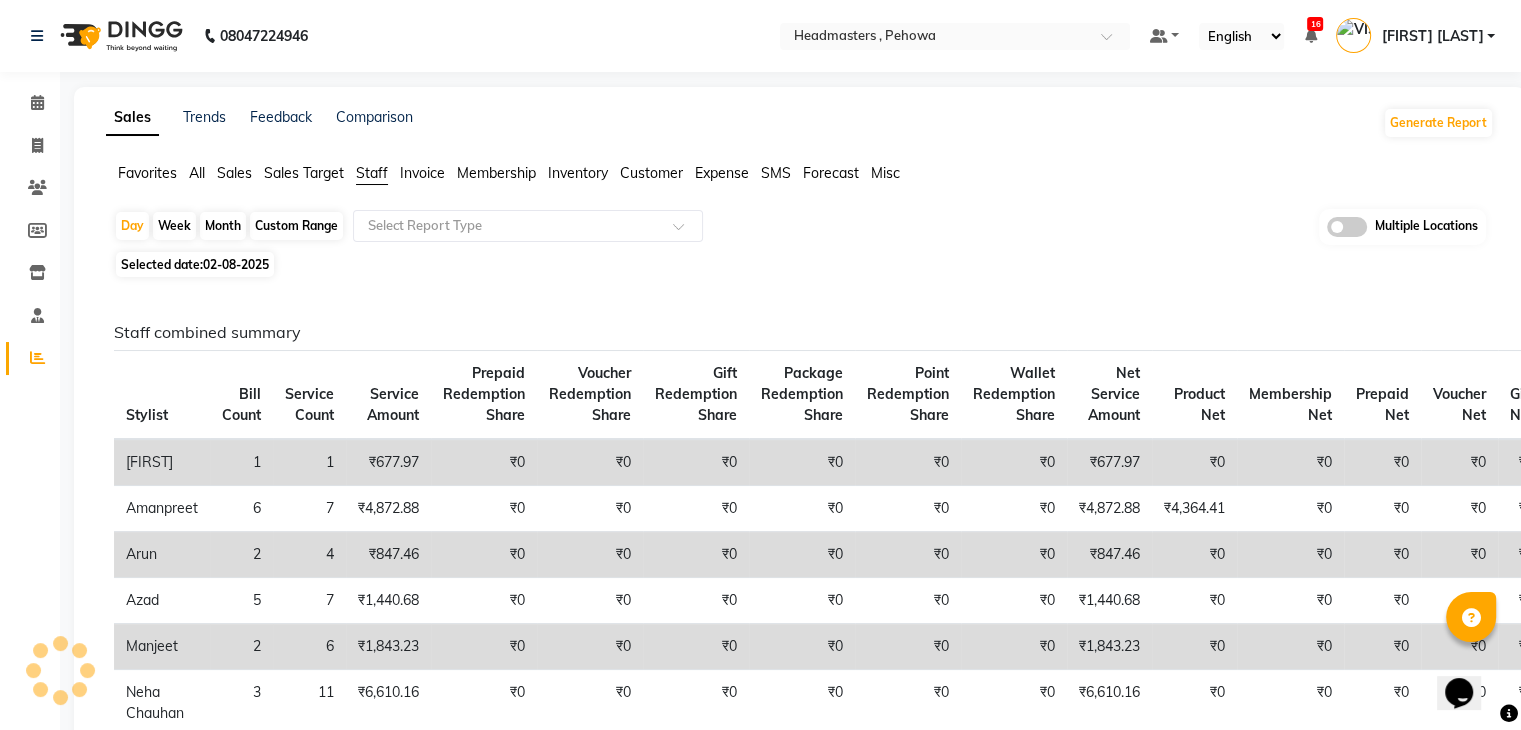 click on "Selected date:  02-08-2025" 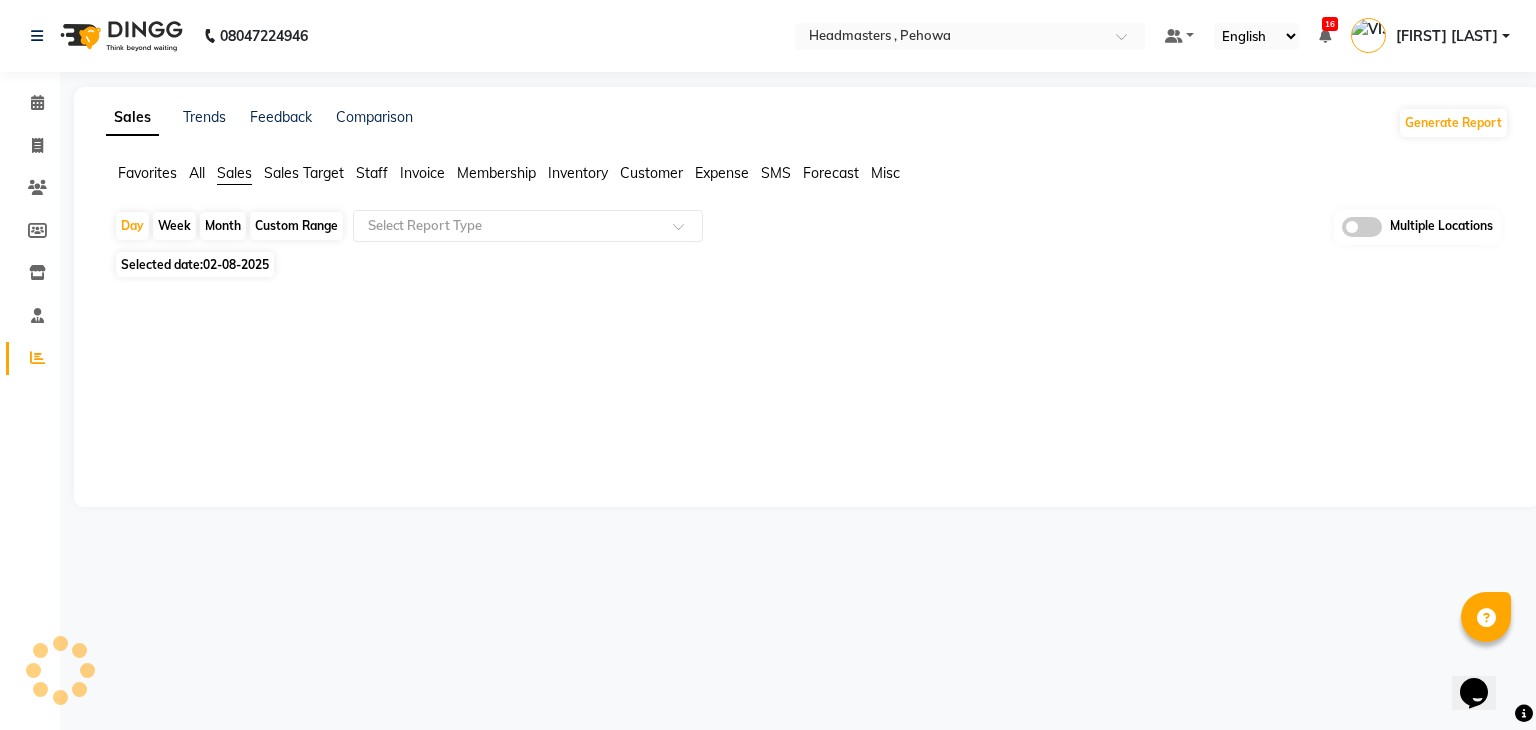 click 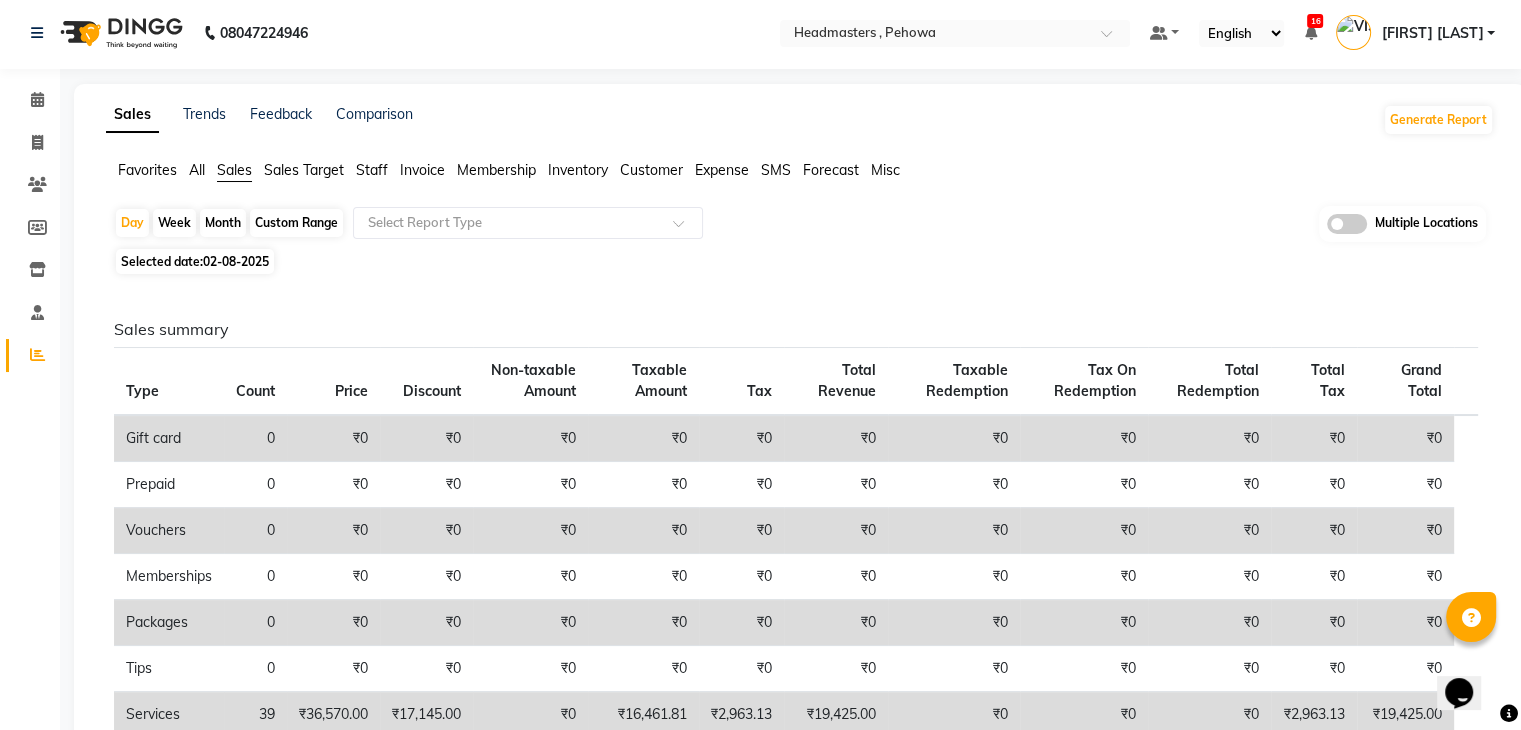 scroll, scrollTop: 0, scrollLeft: 0, axis: both 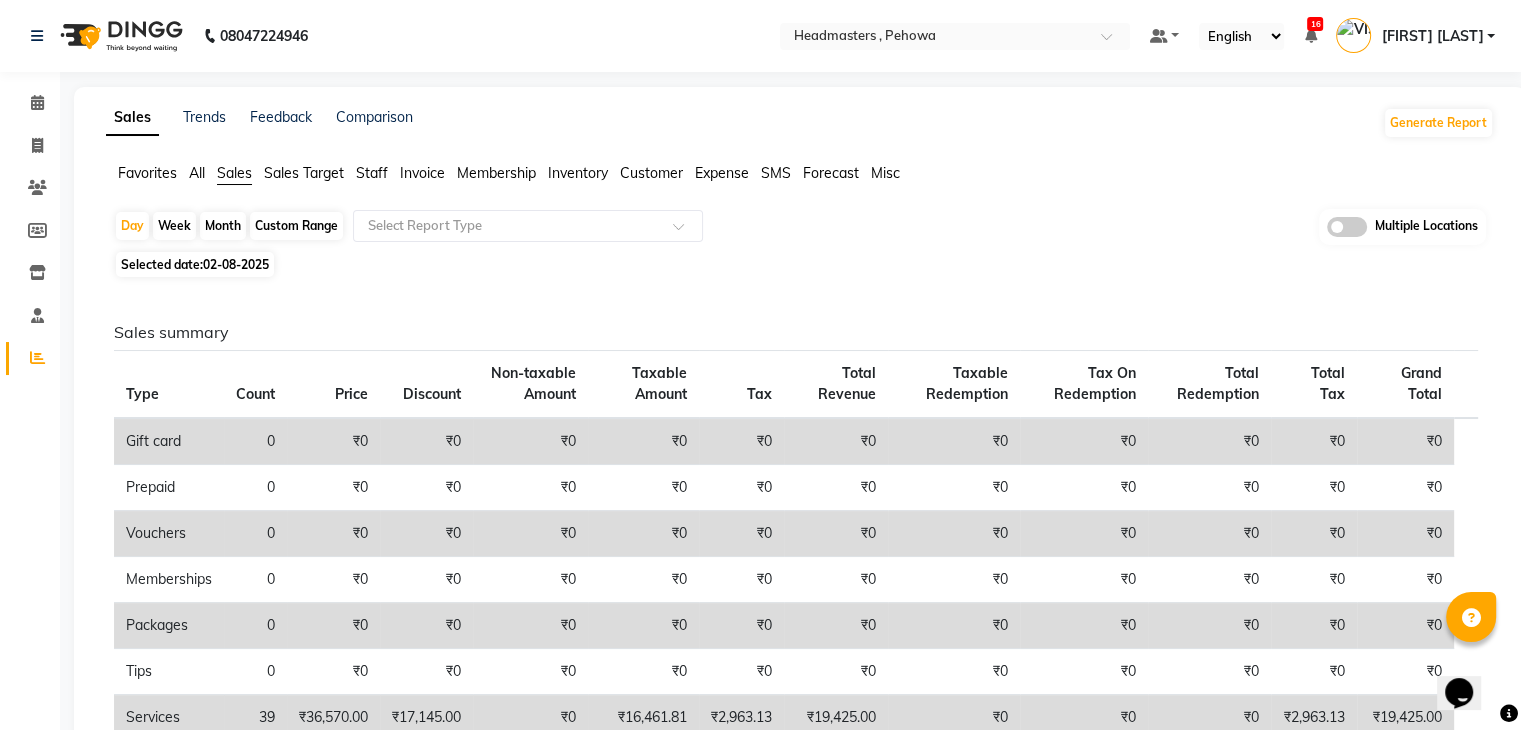 click on "02-08-2025" 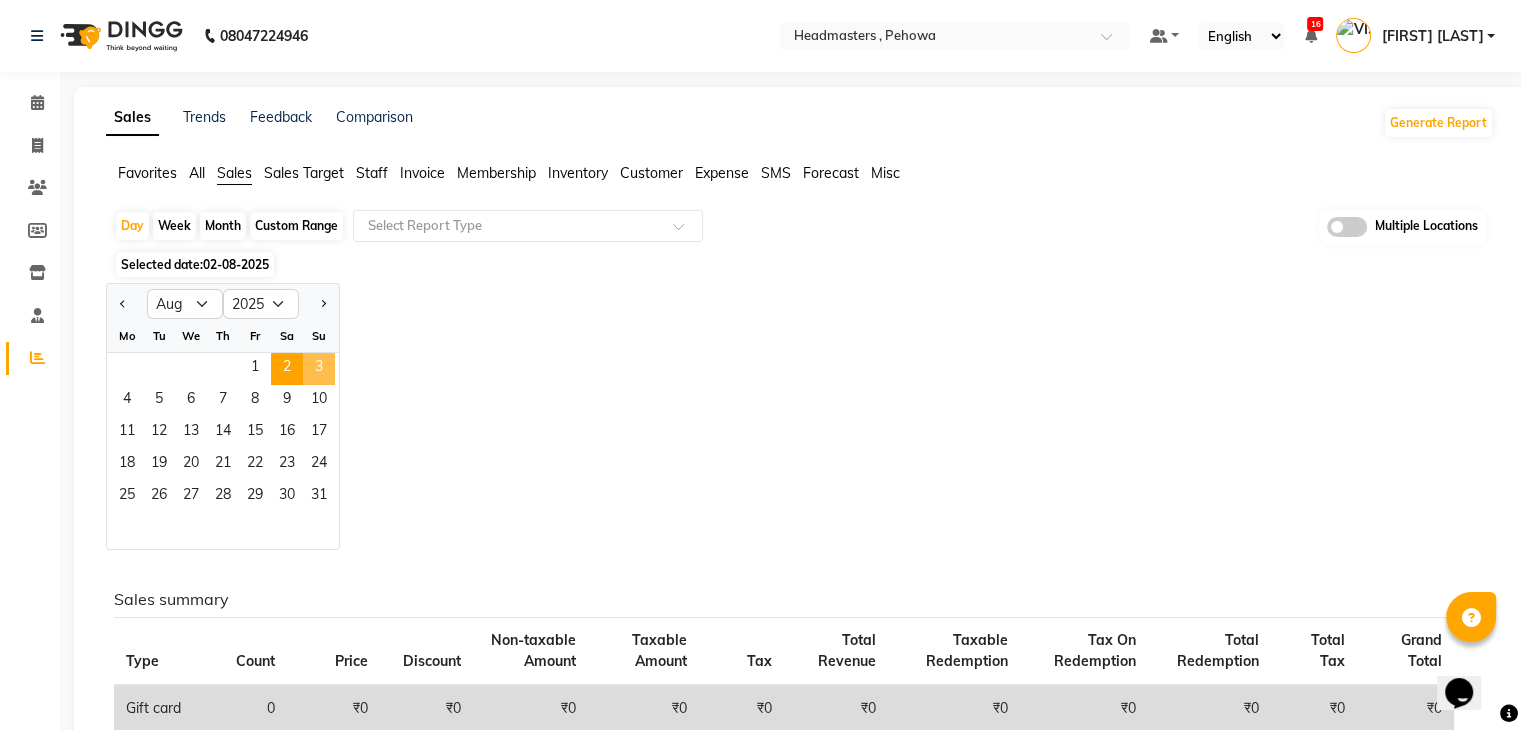 click on "3" 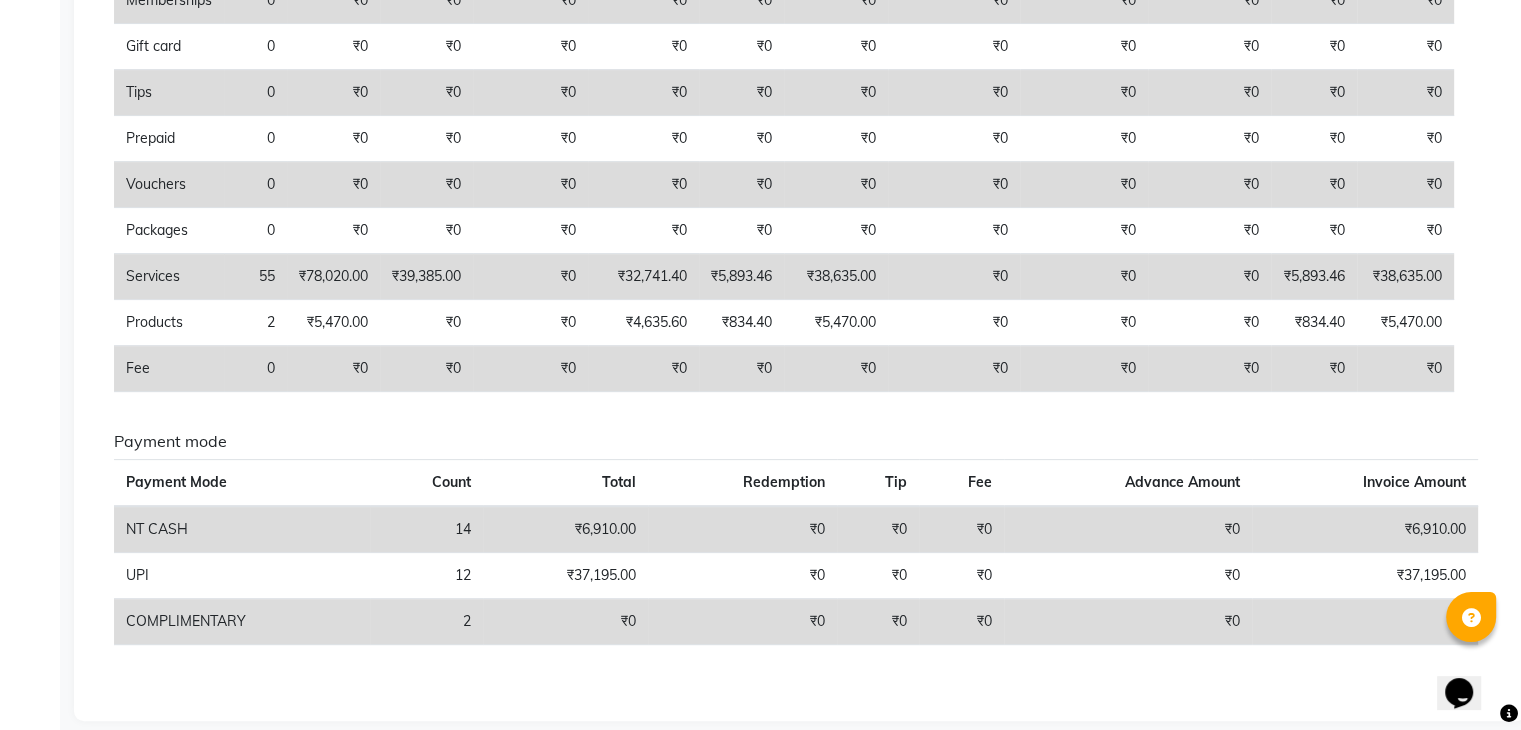 scroll, scrollTop: 0, scrollLeft: 0, axis: both 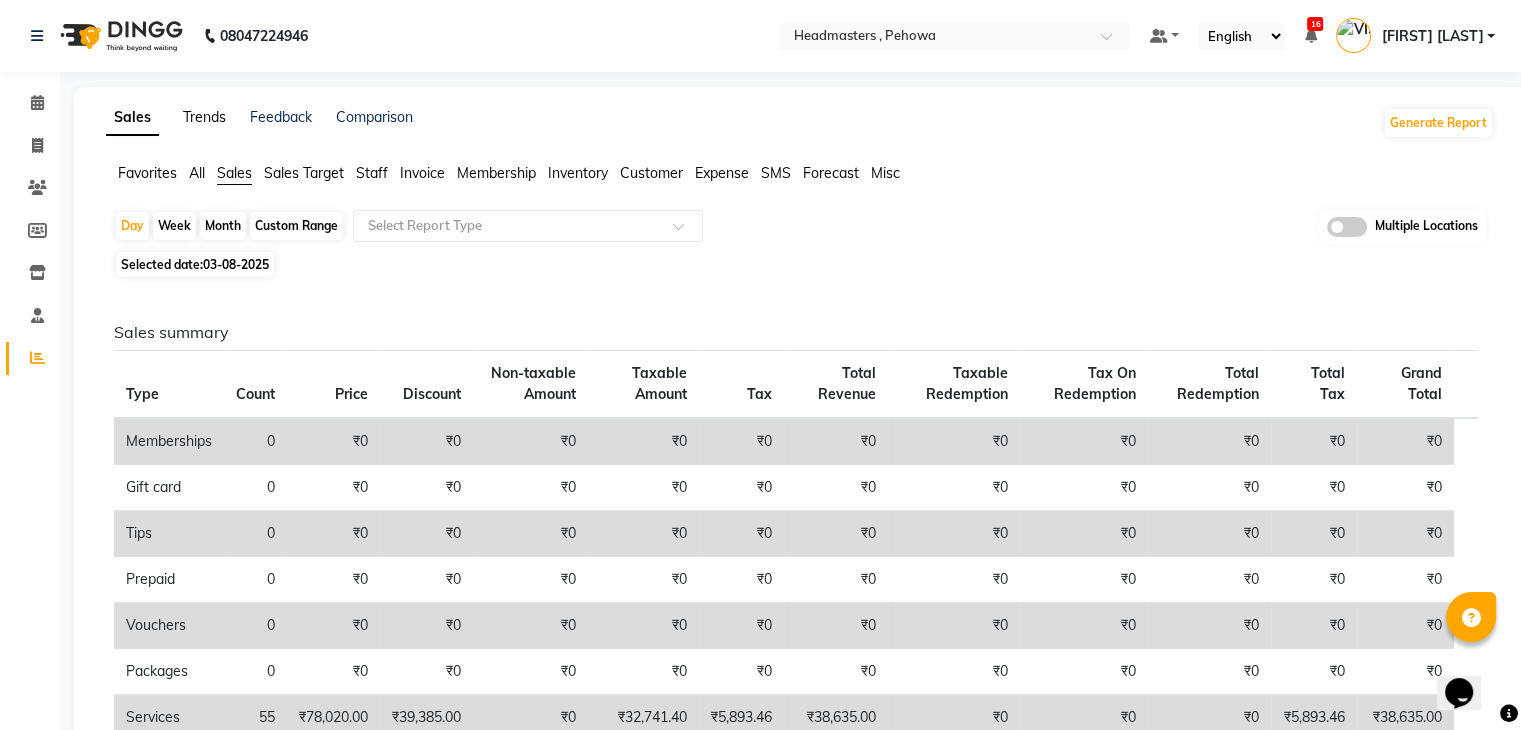 click on "Trends" 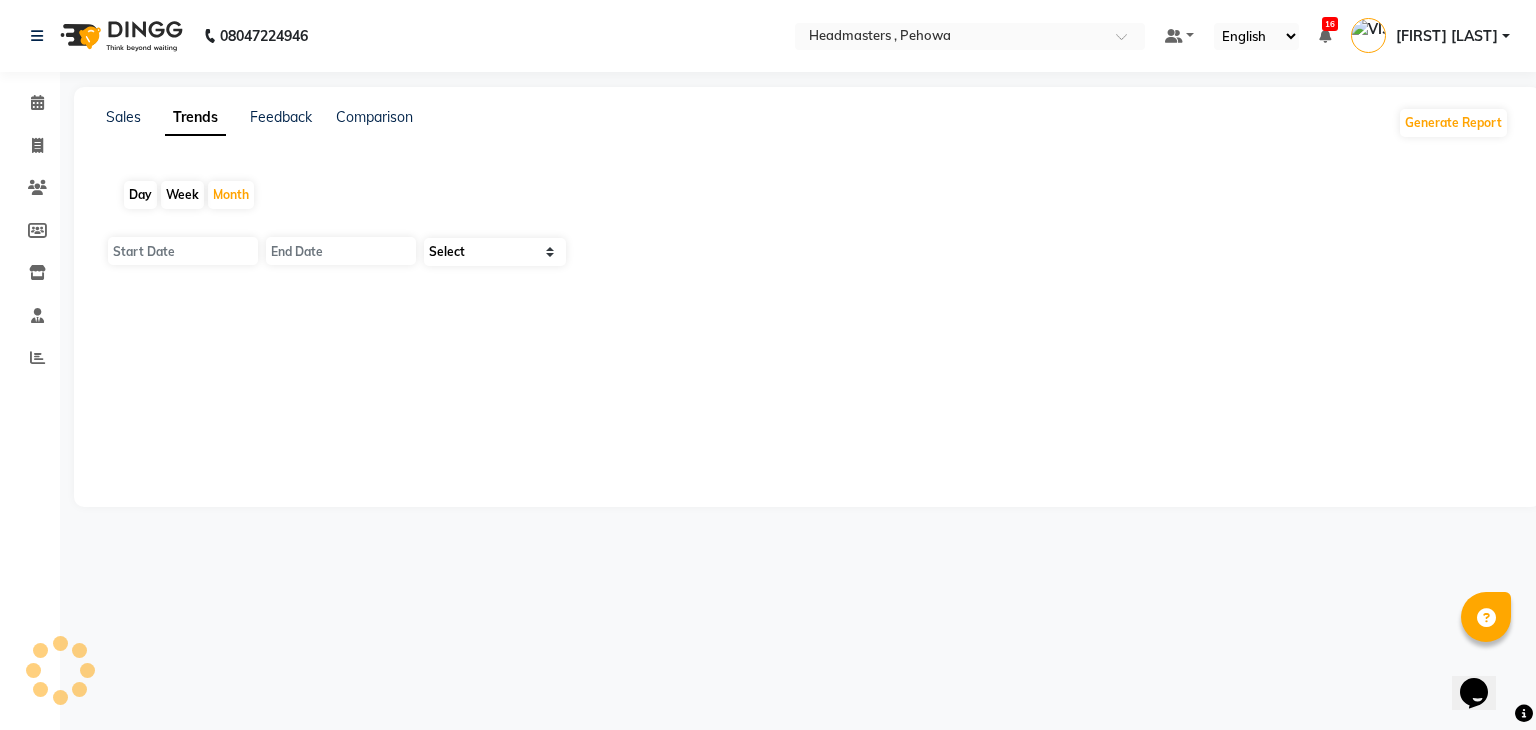 type on "01-08-2025" 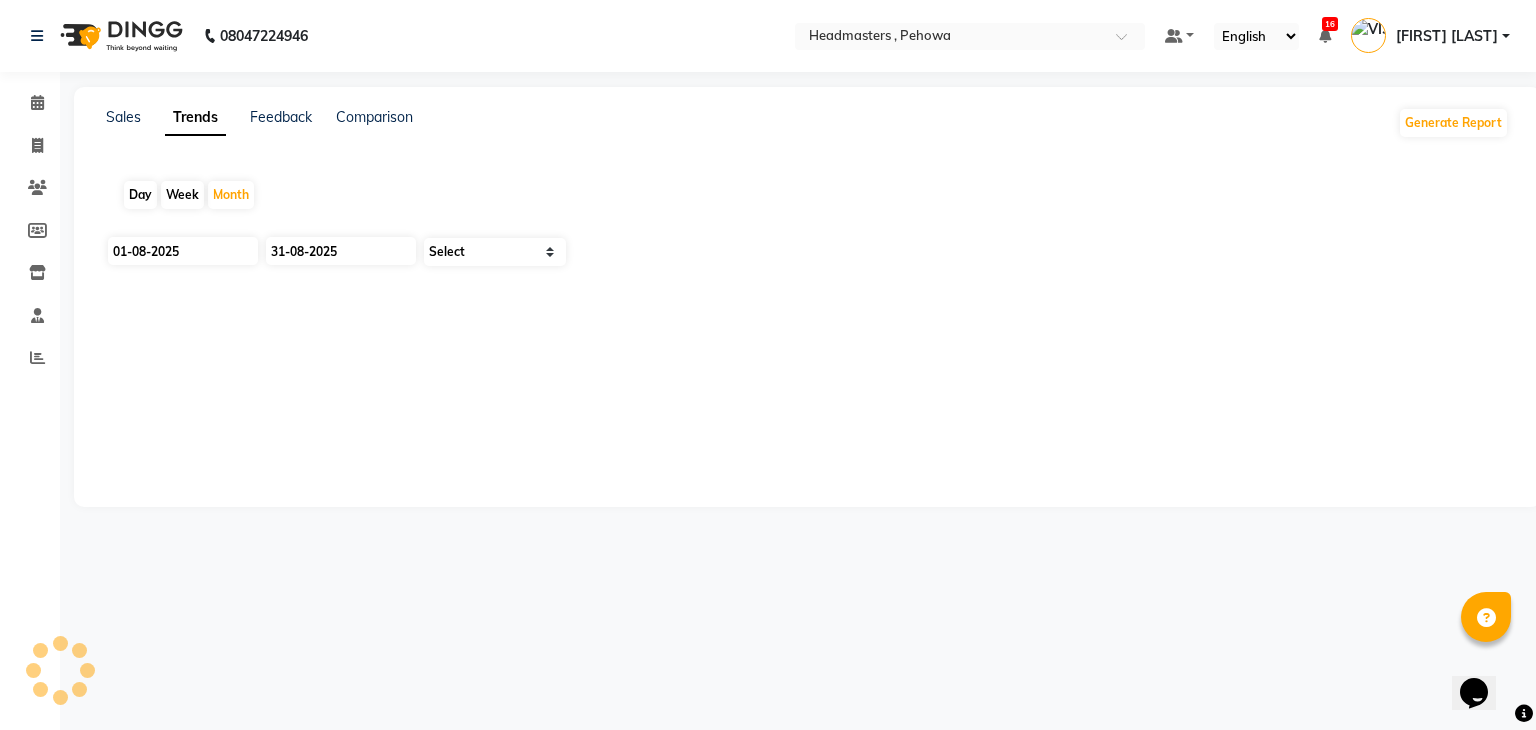 select on "by_client" 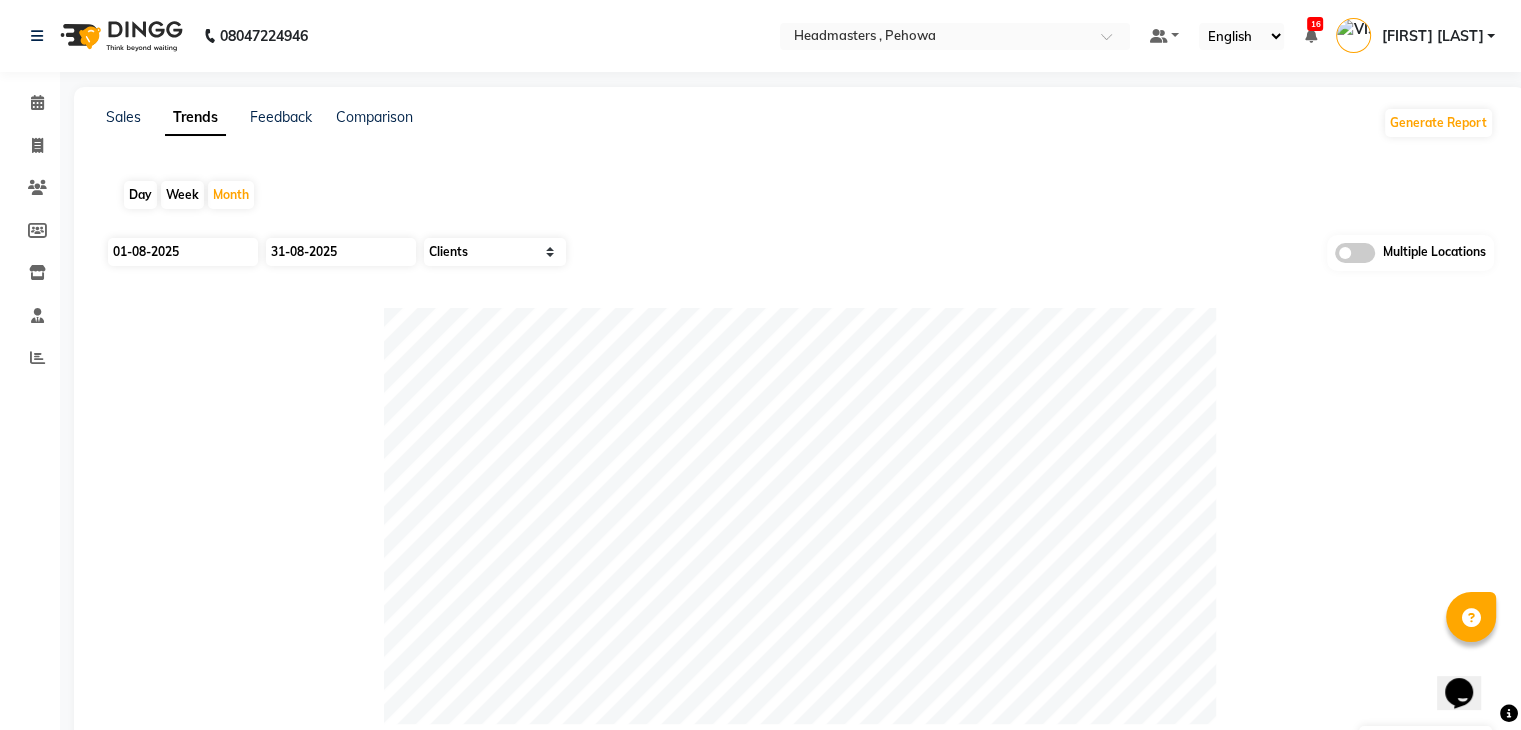 click on "Day" 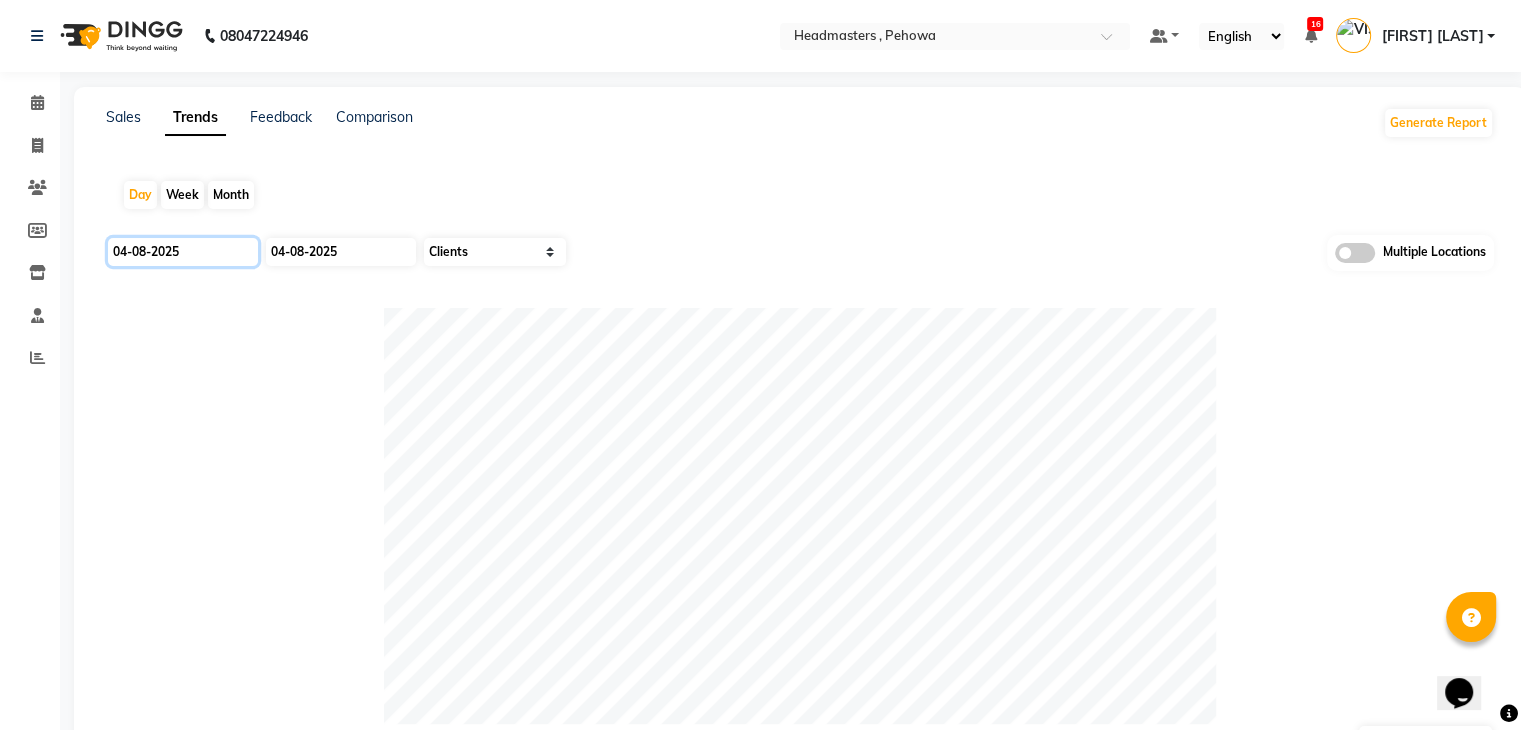 click on "04-08-2025" 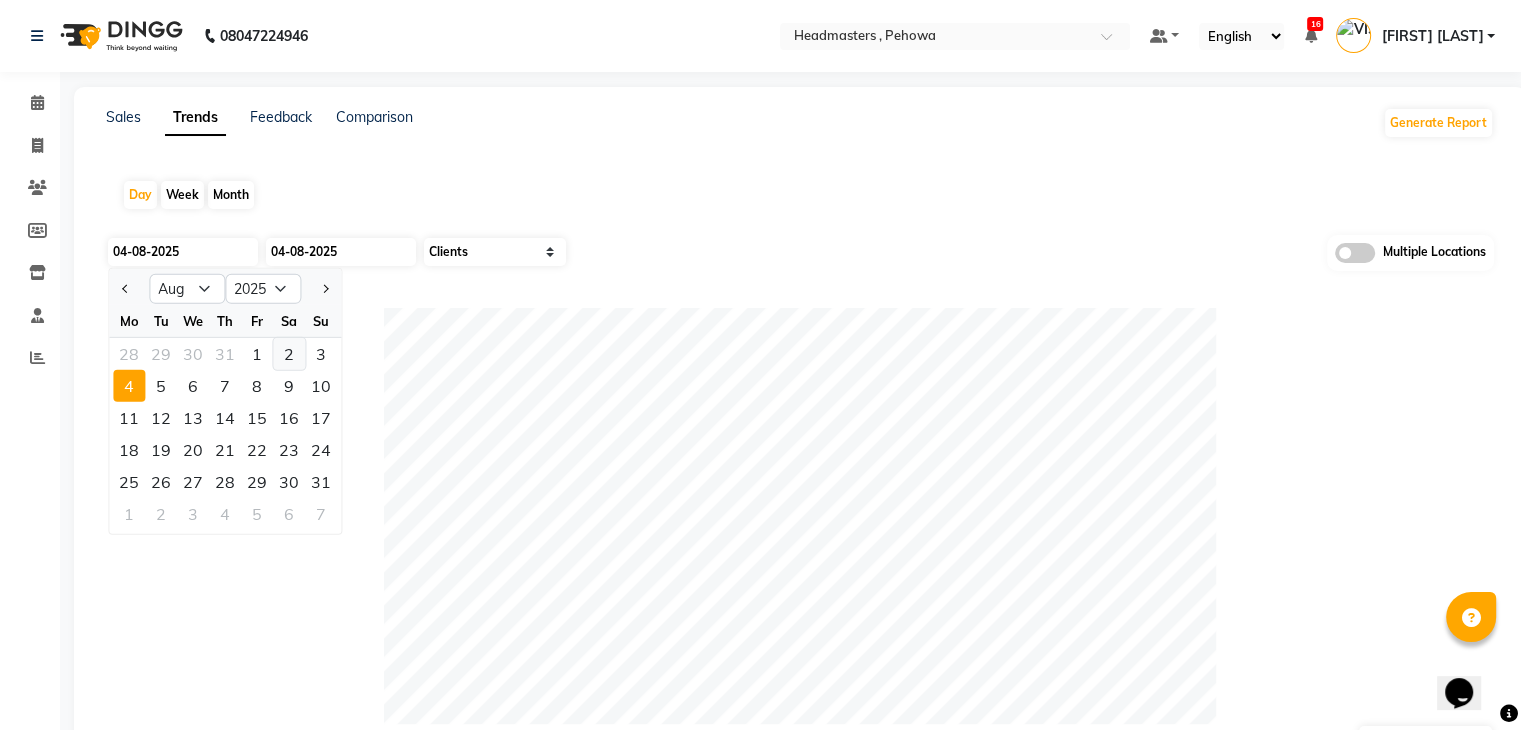 click on "2" 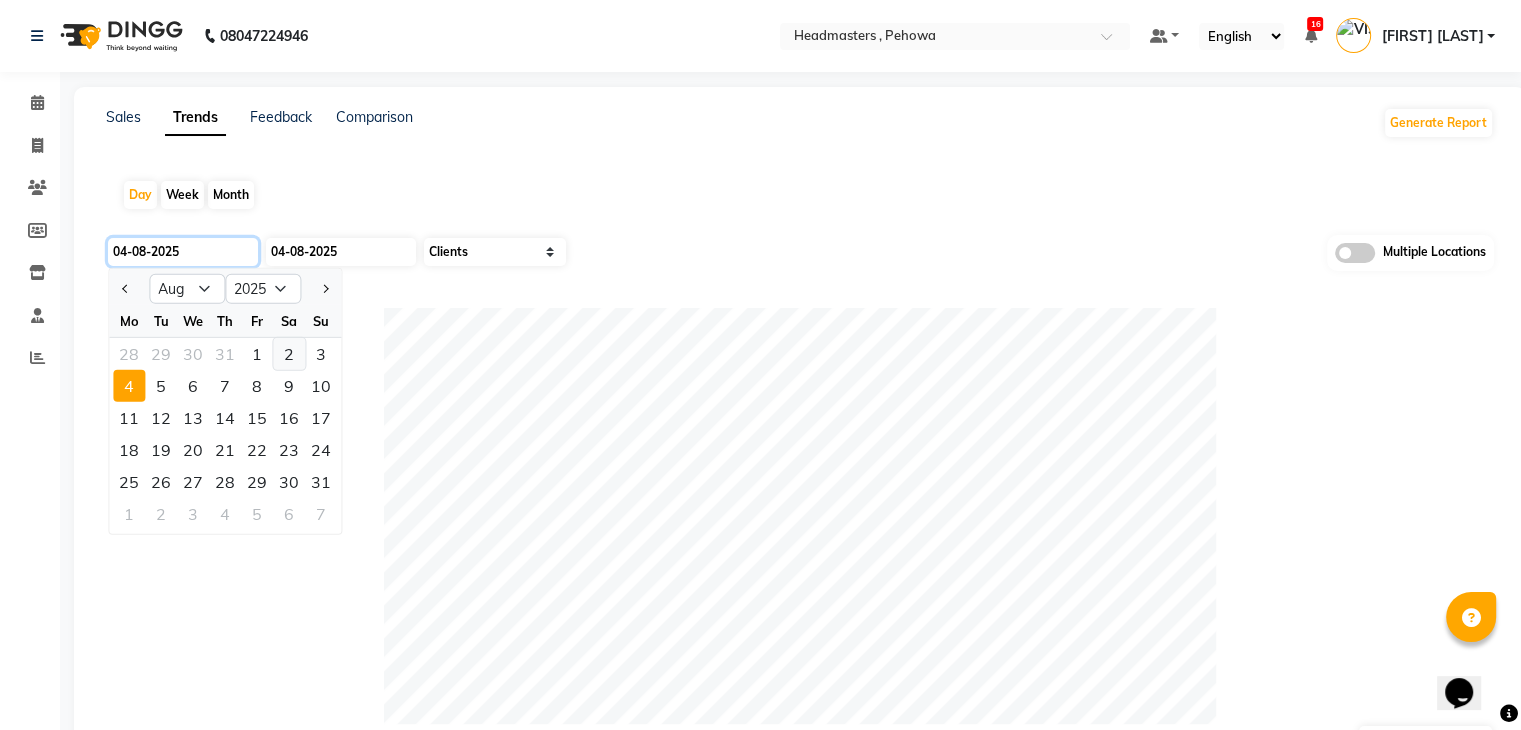 type on "02-08-2025" 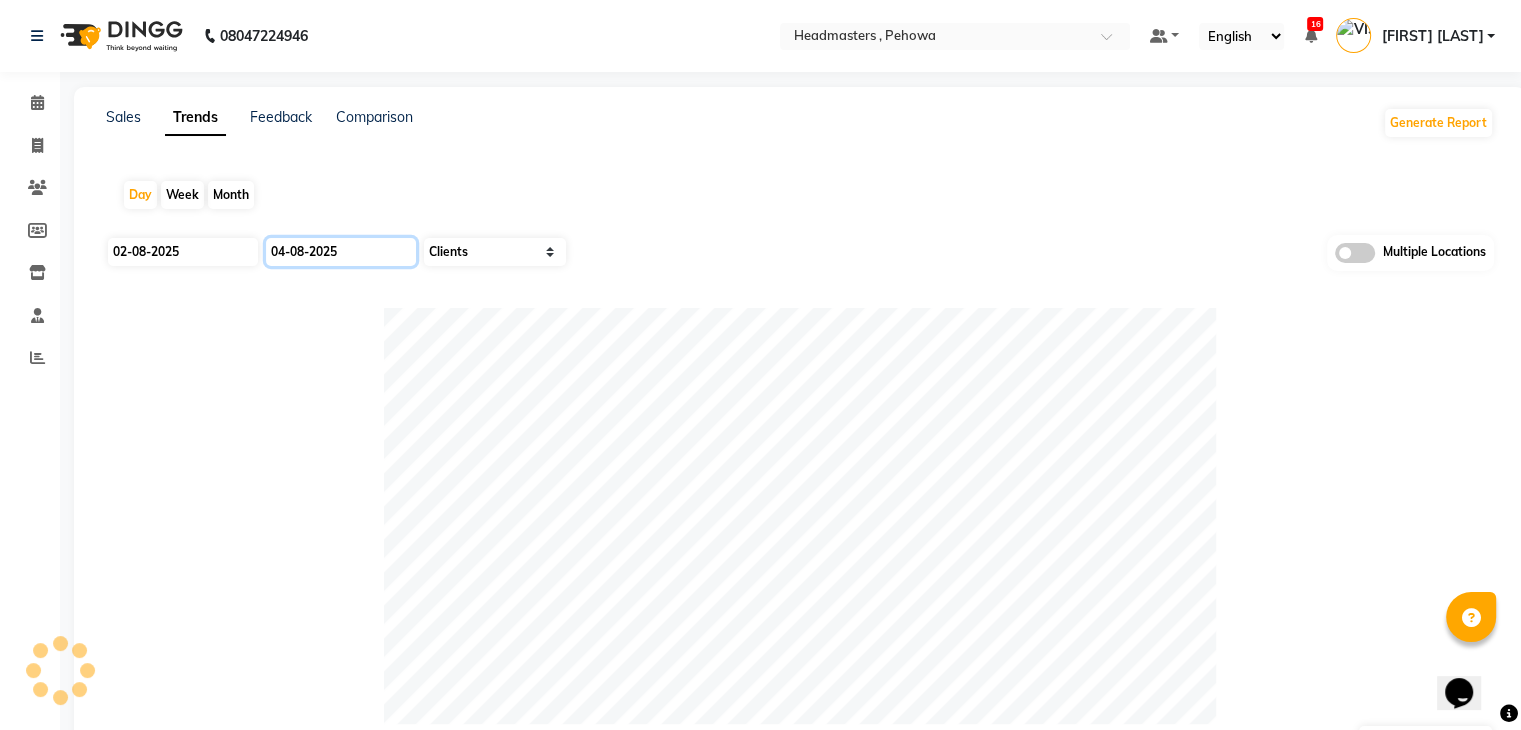 click on "04-08-2025" 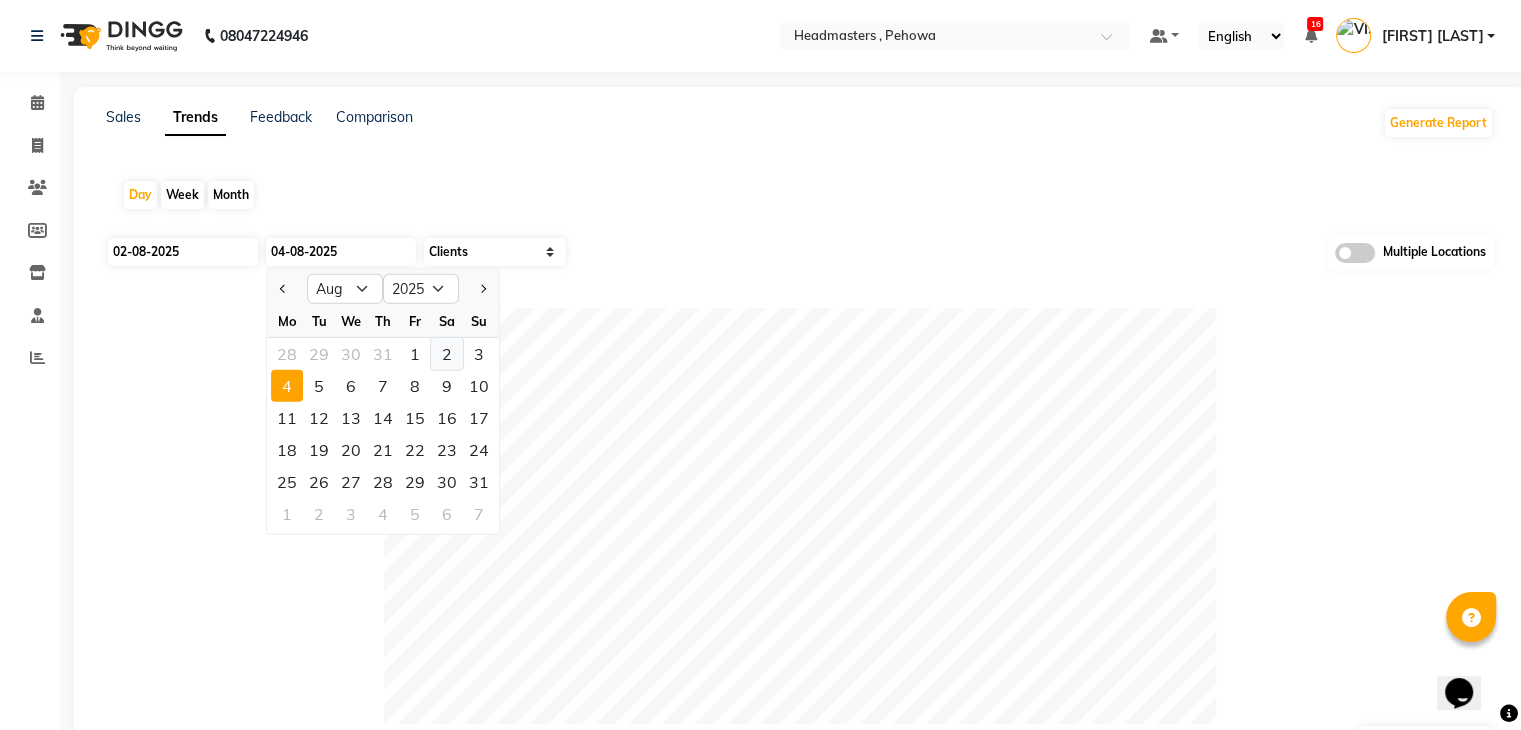 click on "2" 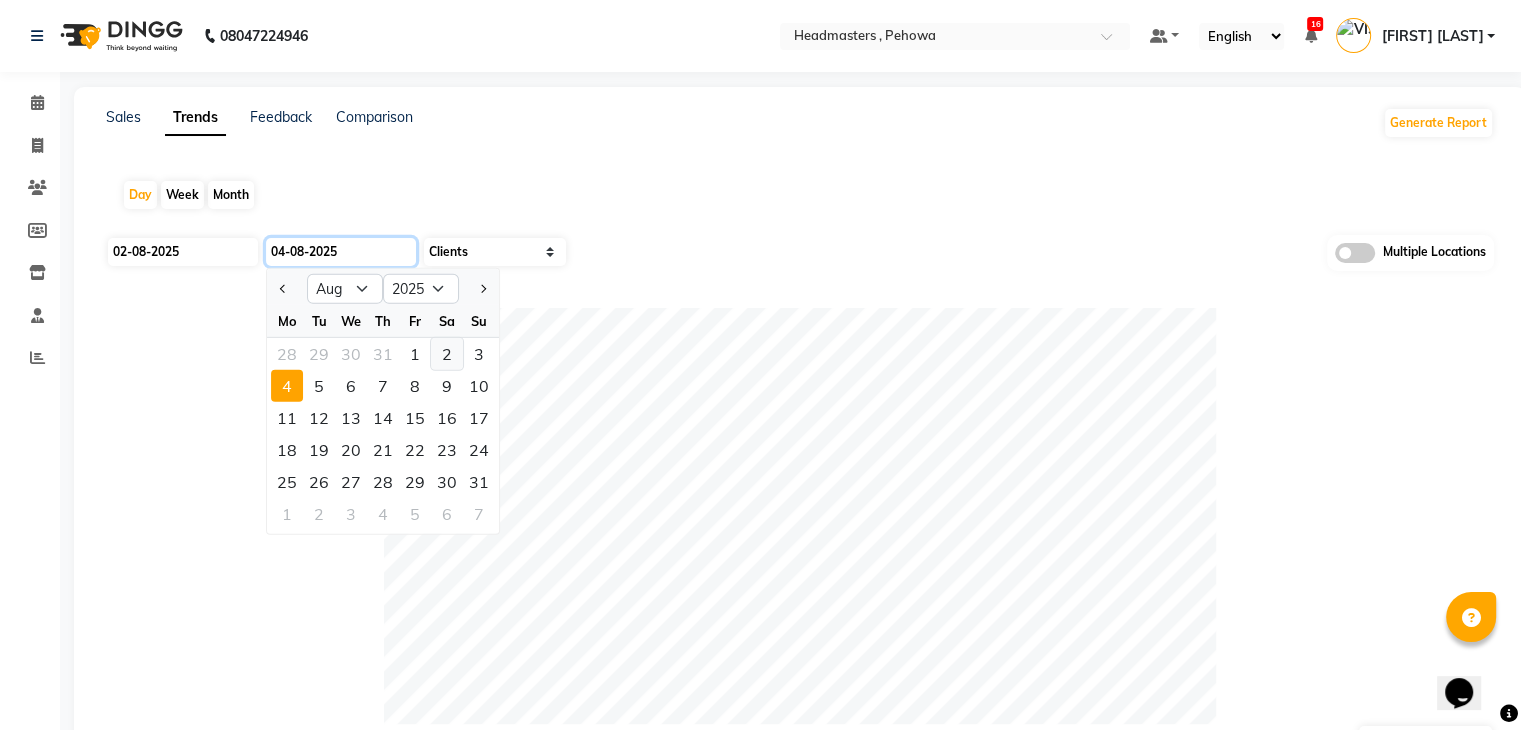 type on "02-08-2025" 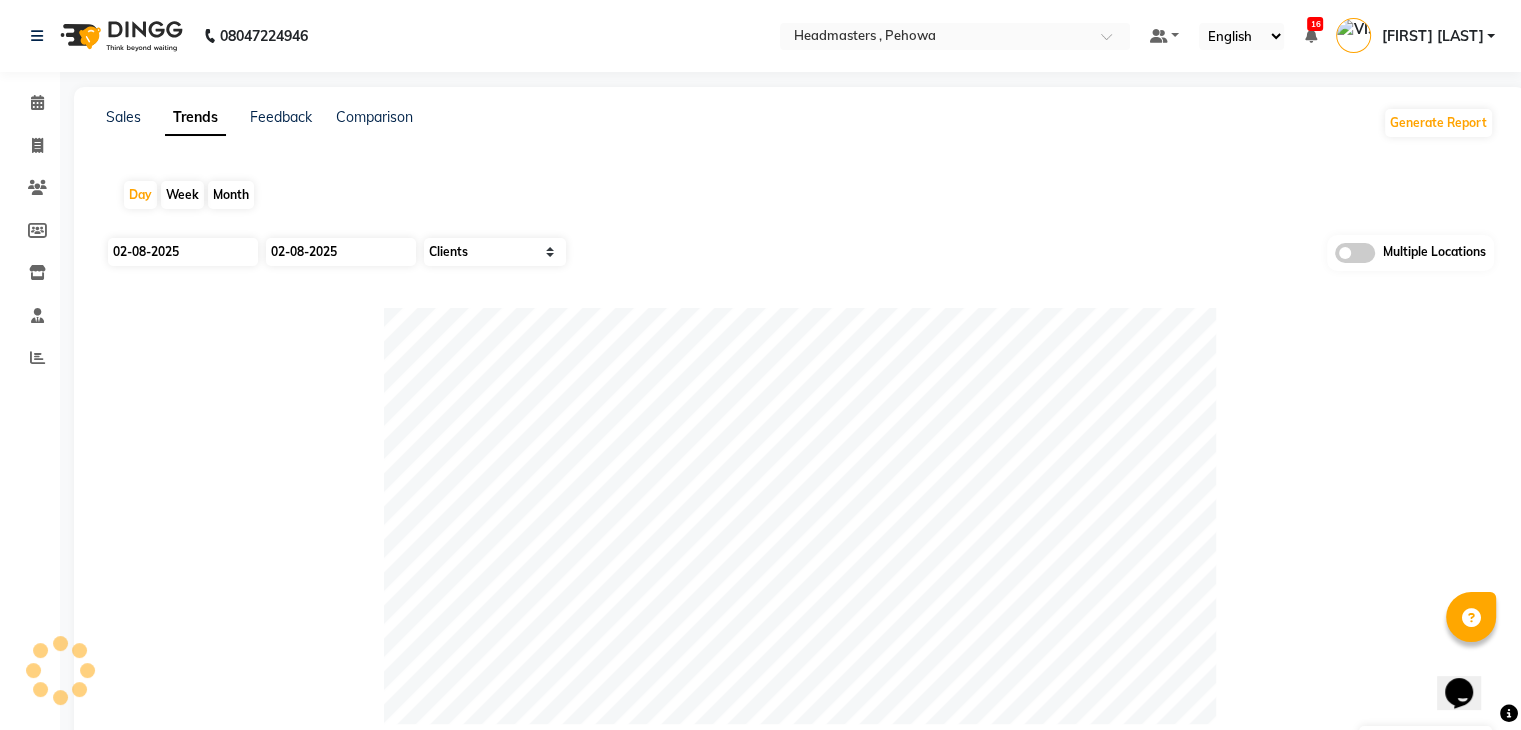 click 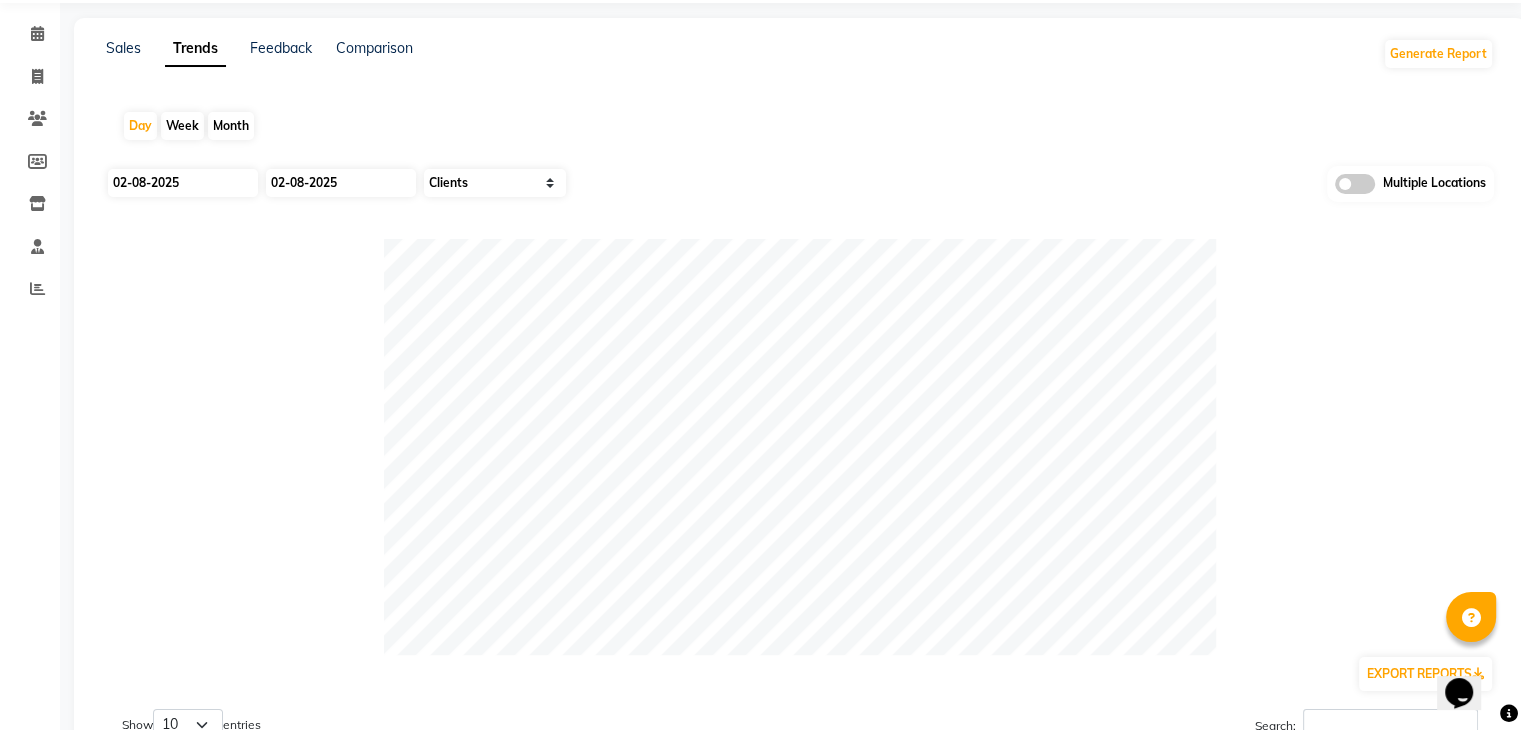 scroll, scrollTop: 0, scrollLeft: 0, axis: both 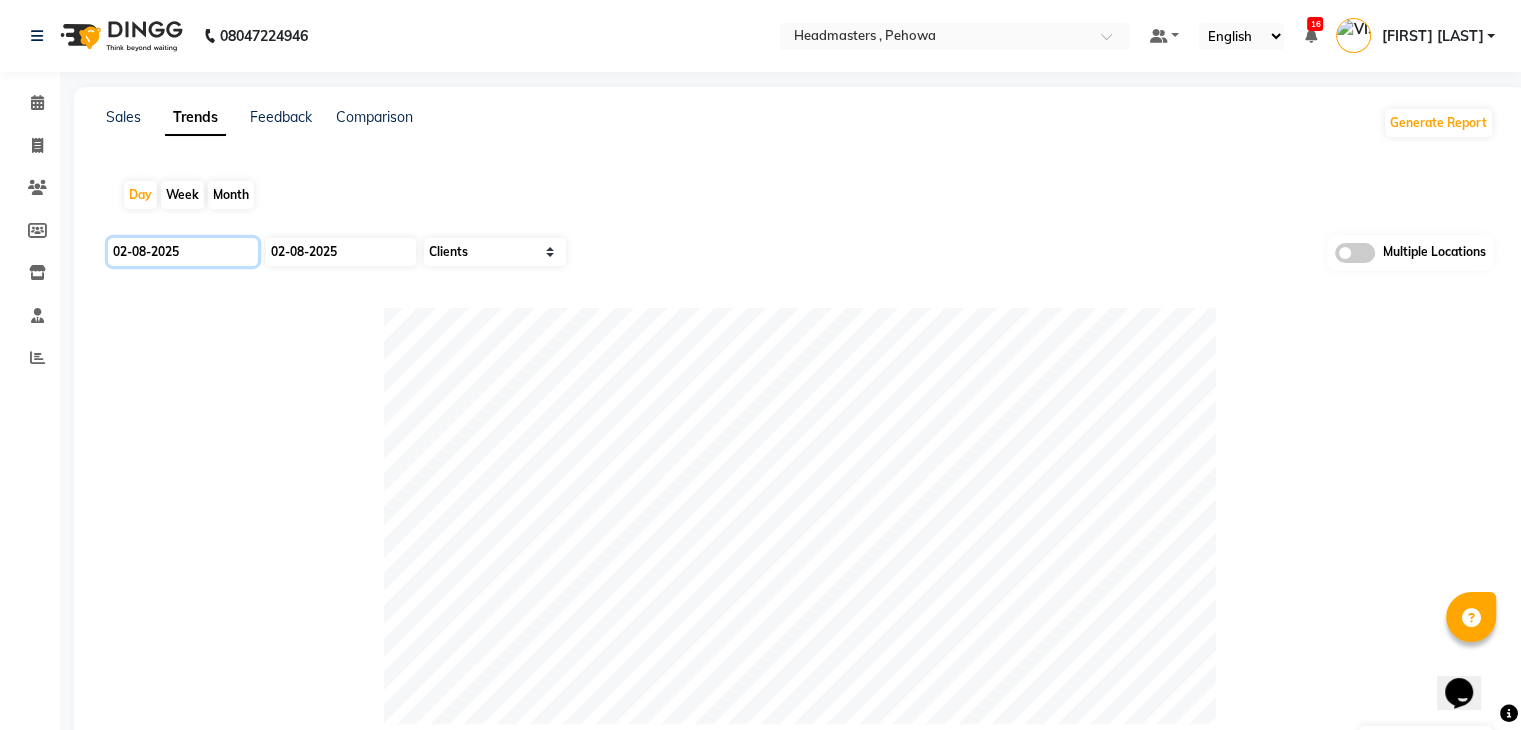 click on "02-08-2025" 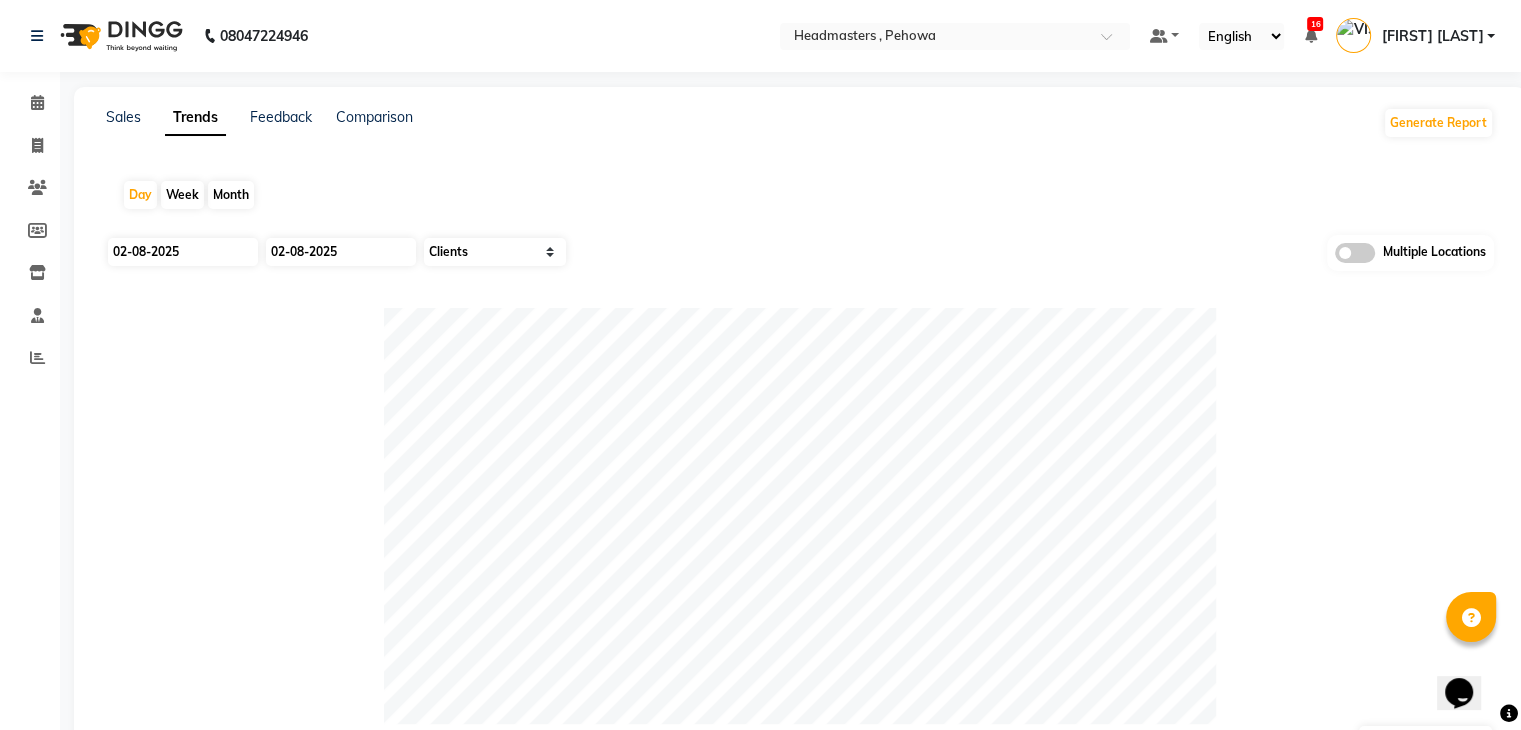 select on "8" 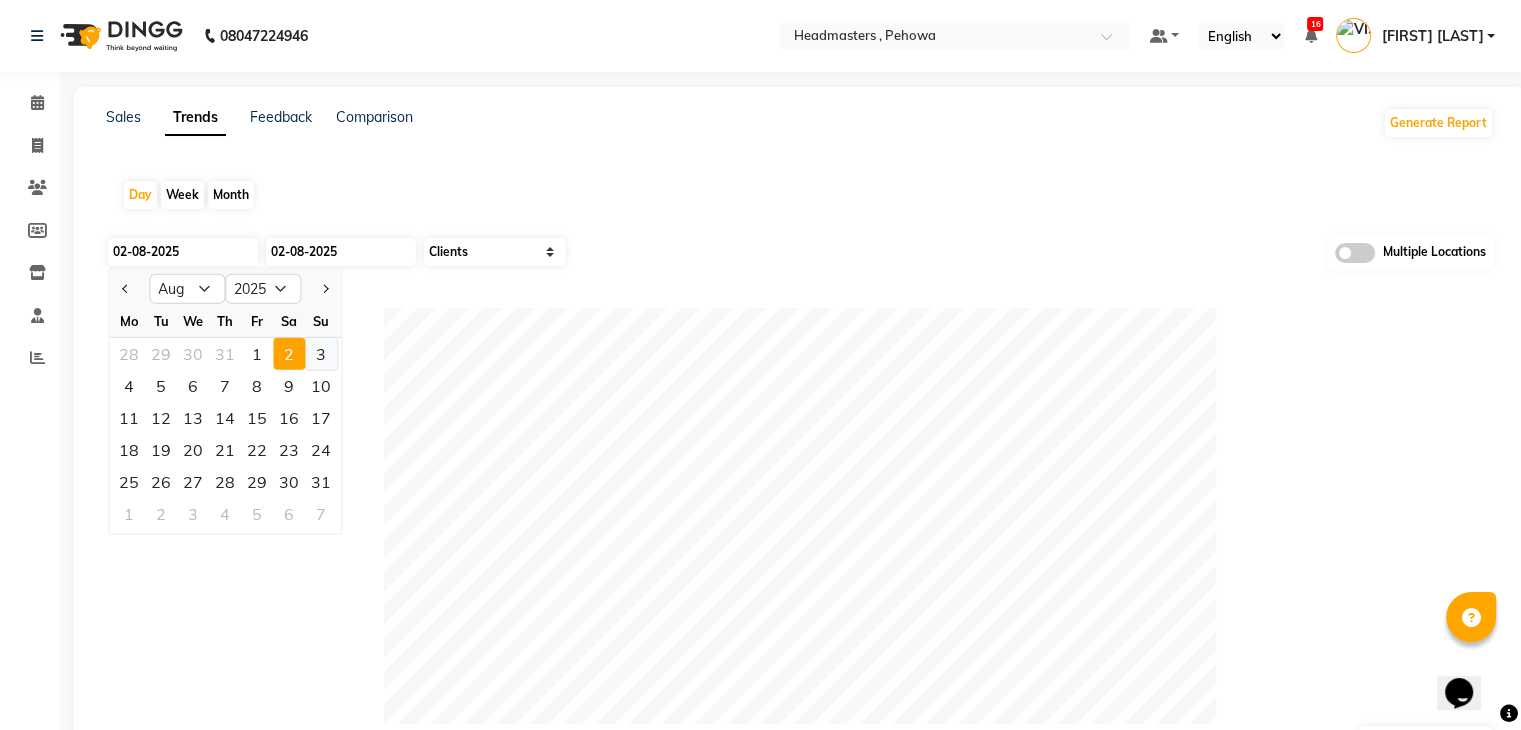 click on "3" 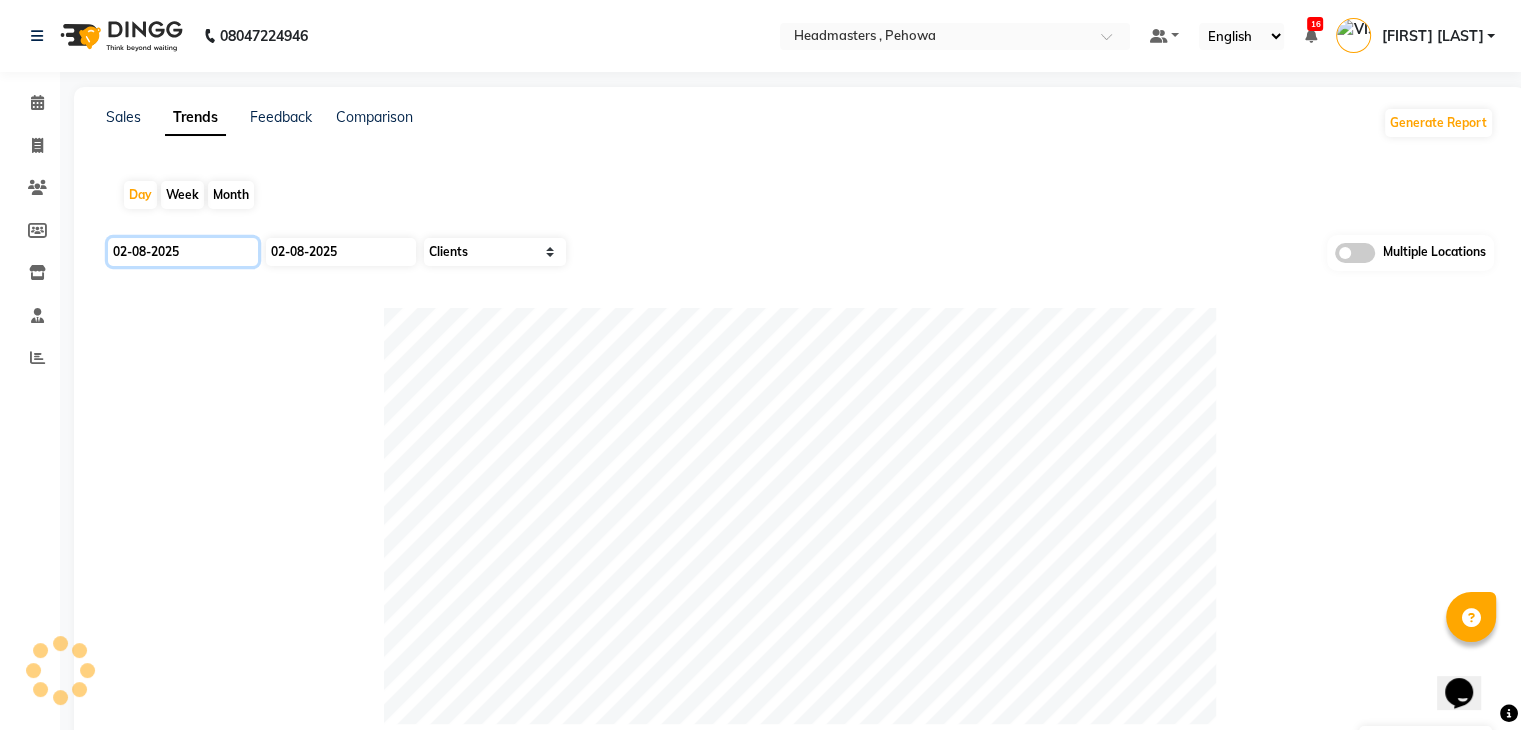 type on "03-08-2025" 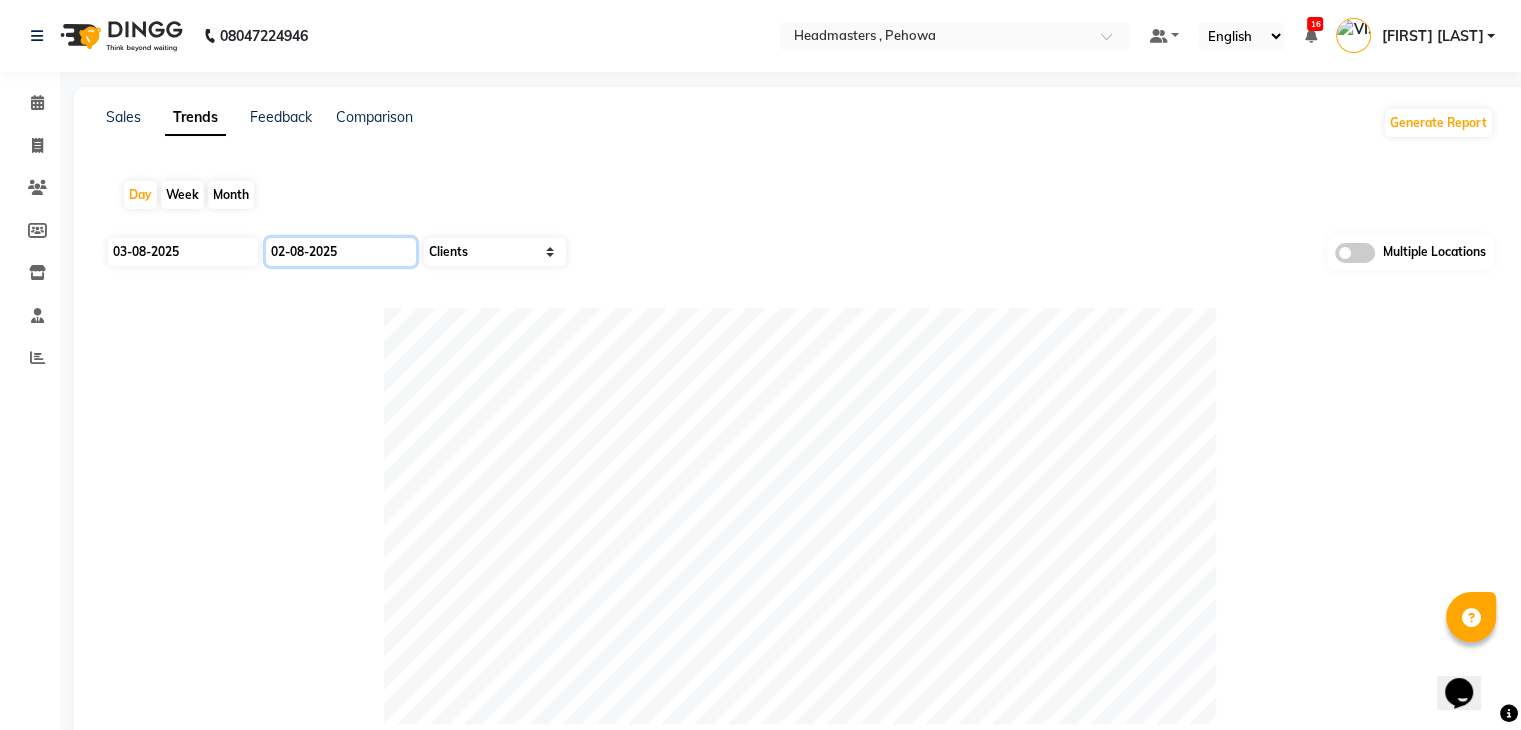 click on "02-08-2025" 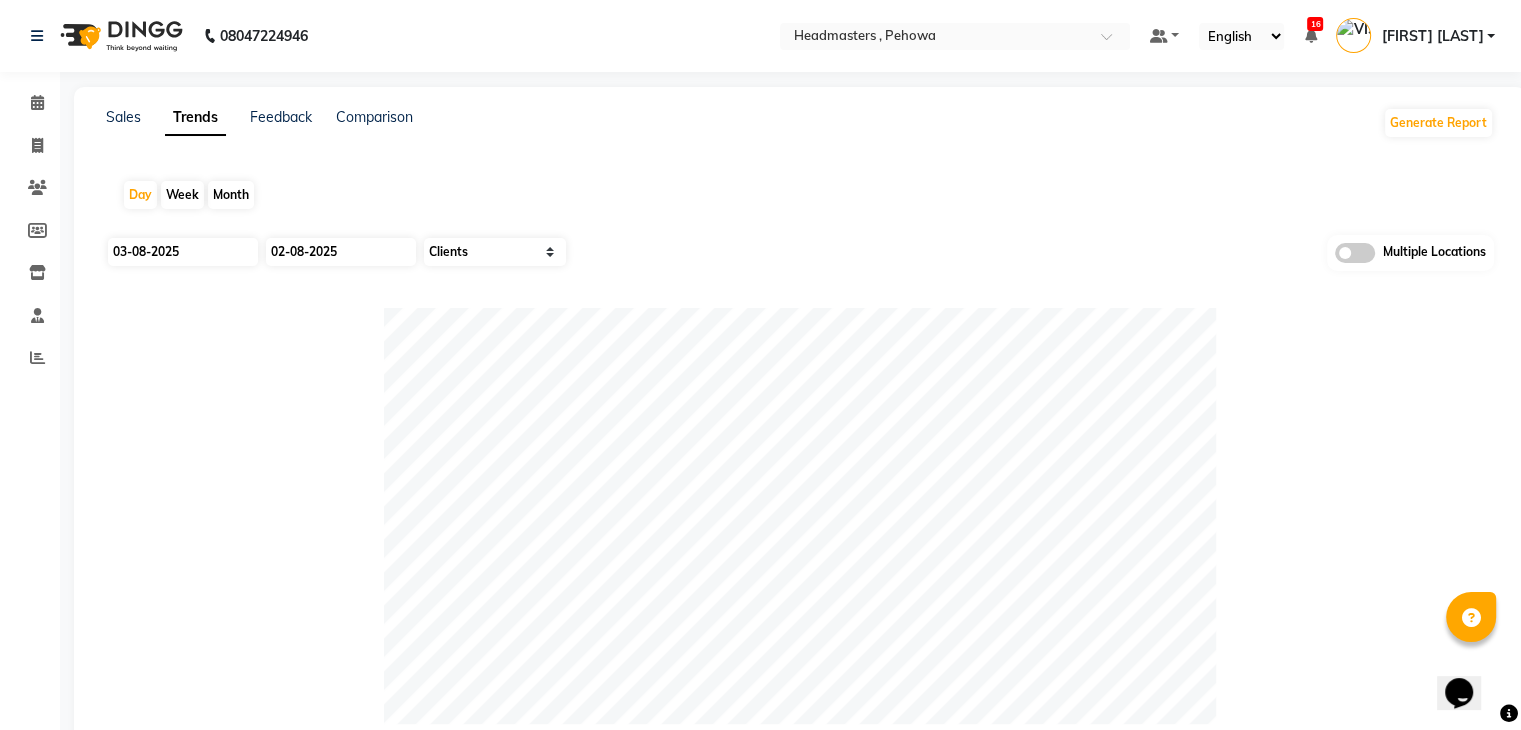 select on "8" 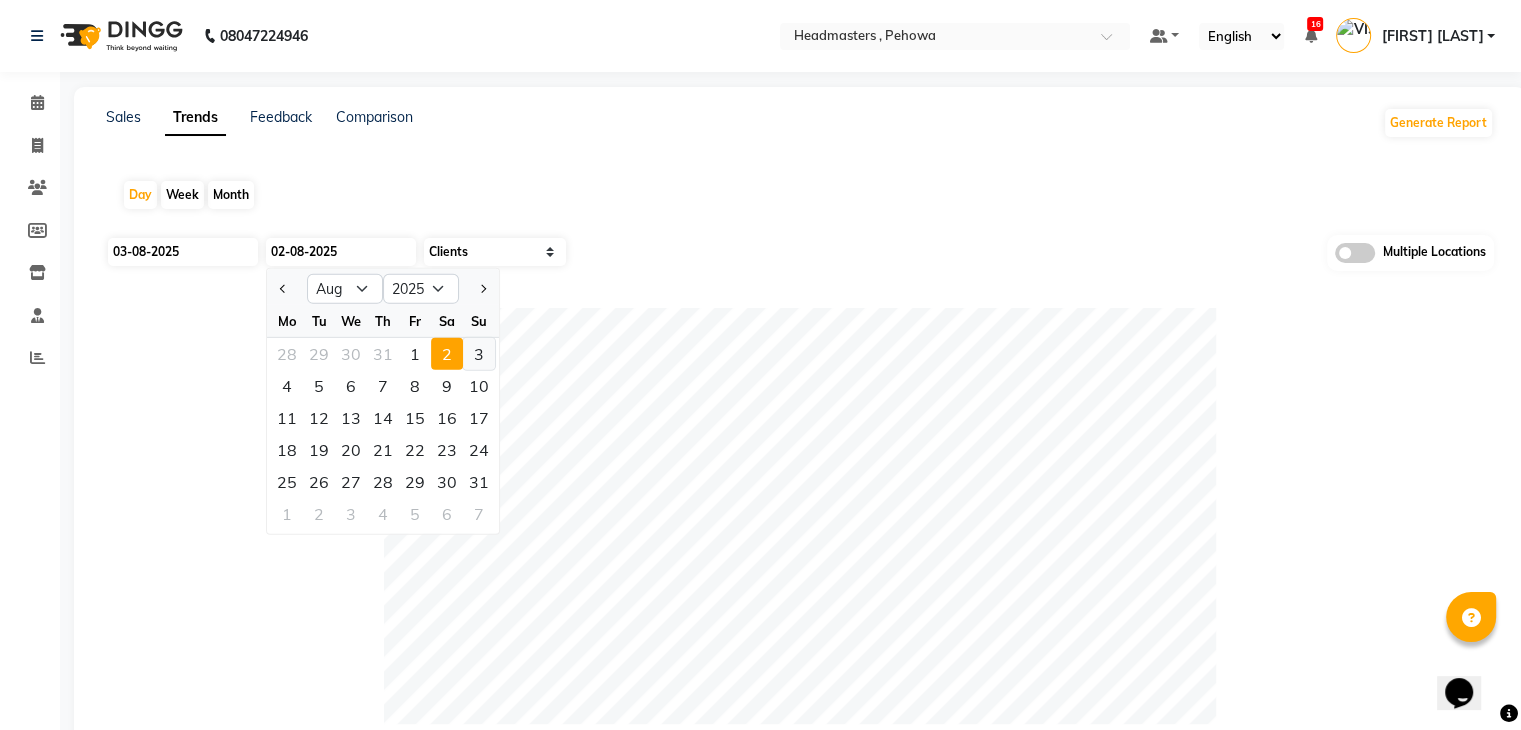 click on "3" 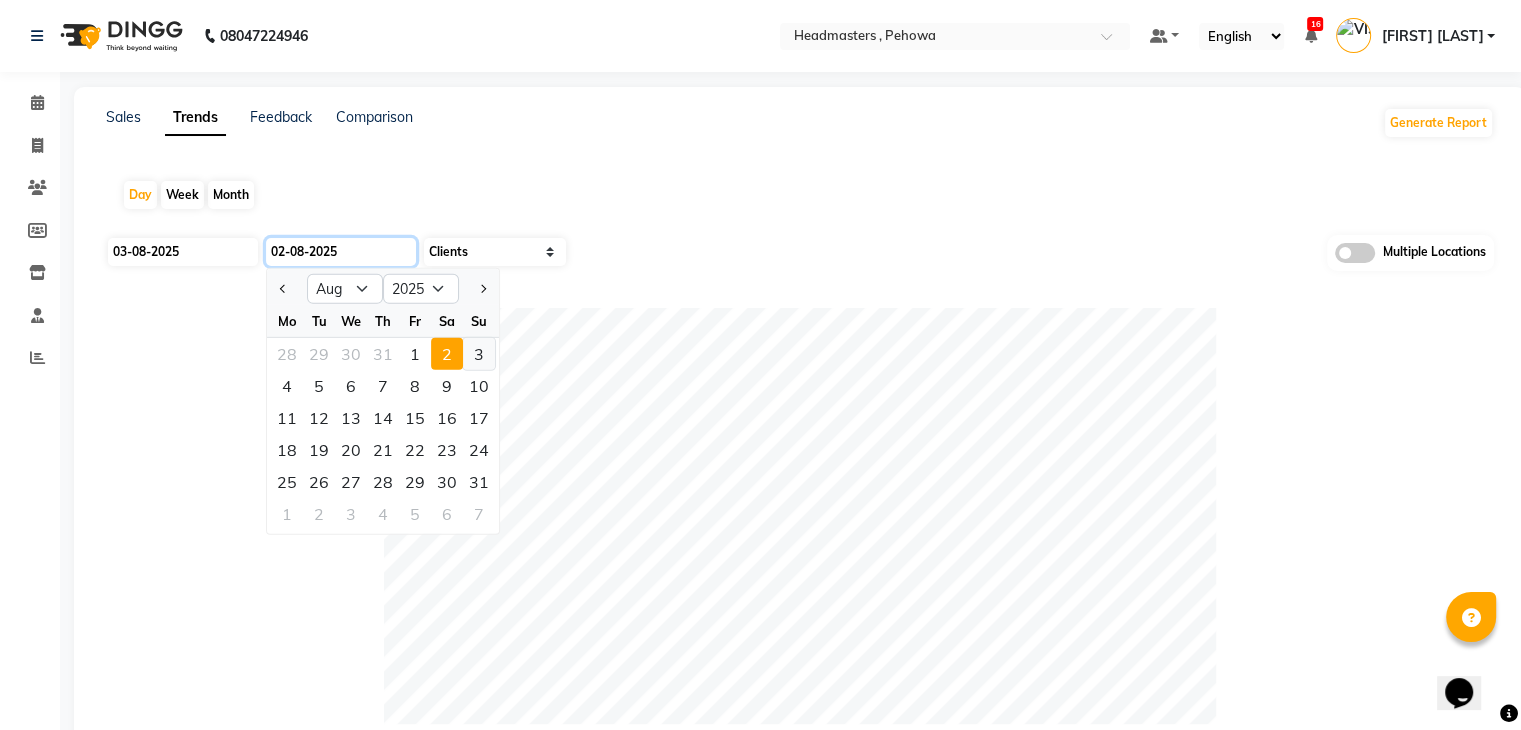 type on "03-08-2025" 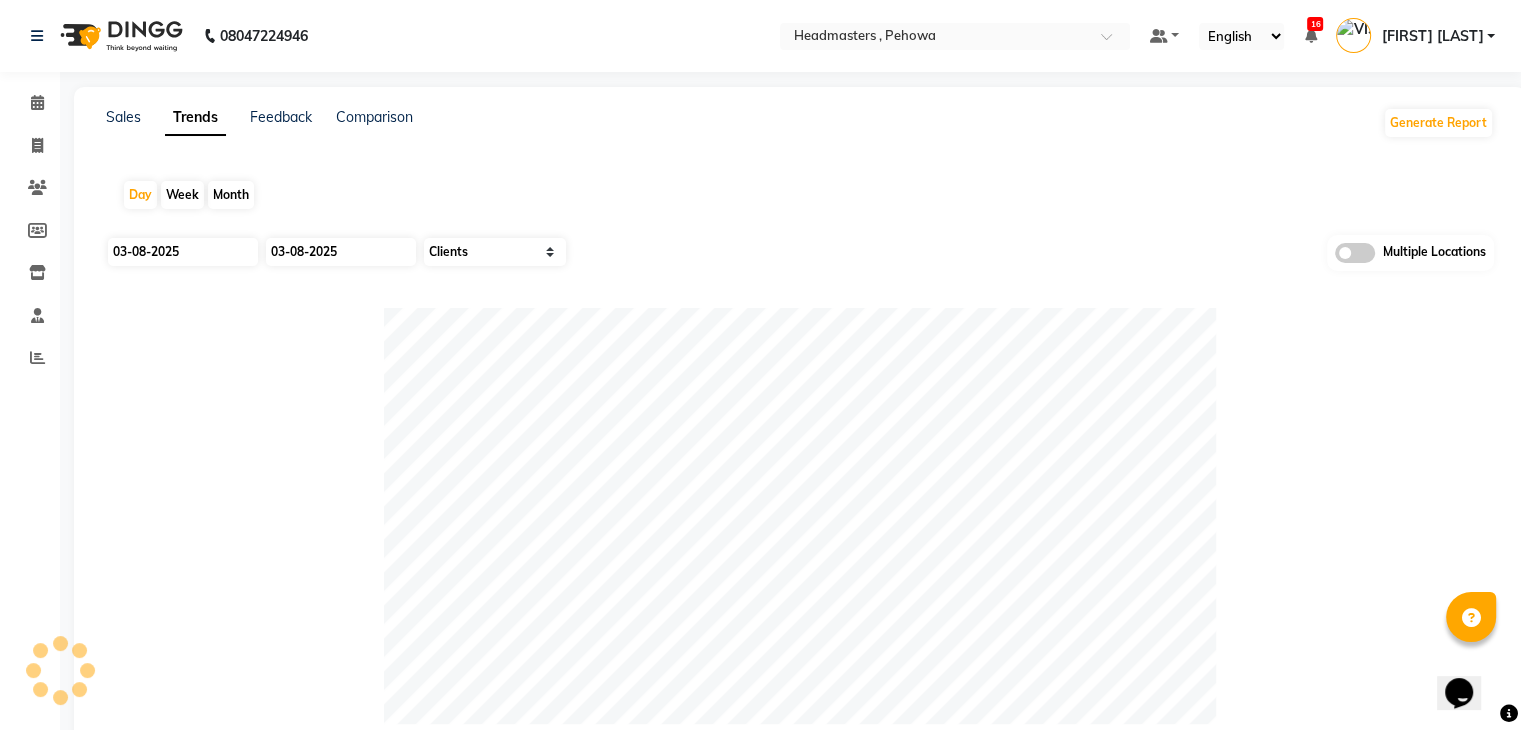 click 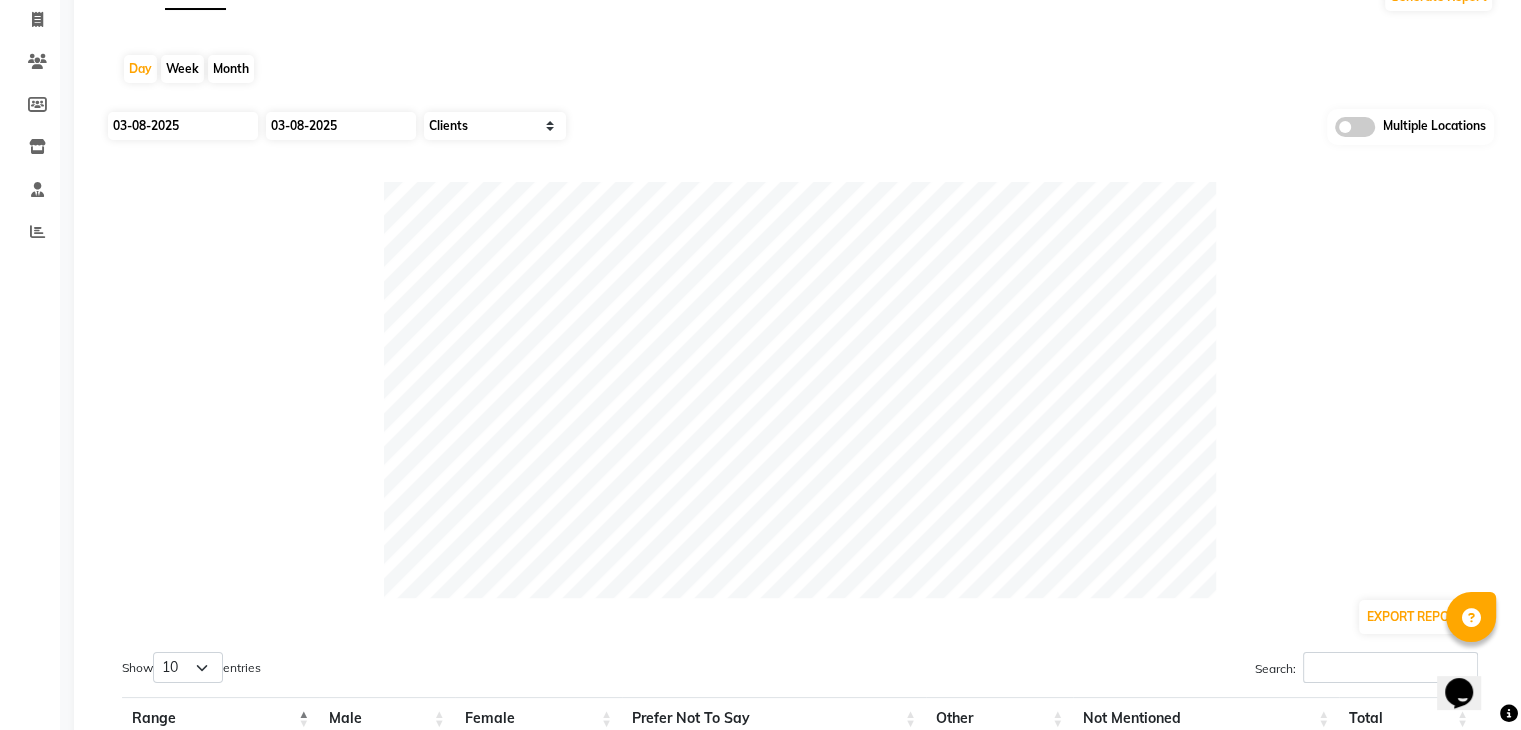scroll, scrollTop: 0, scrollLeft: 0, axis: both 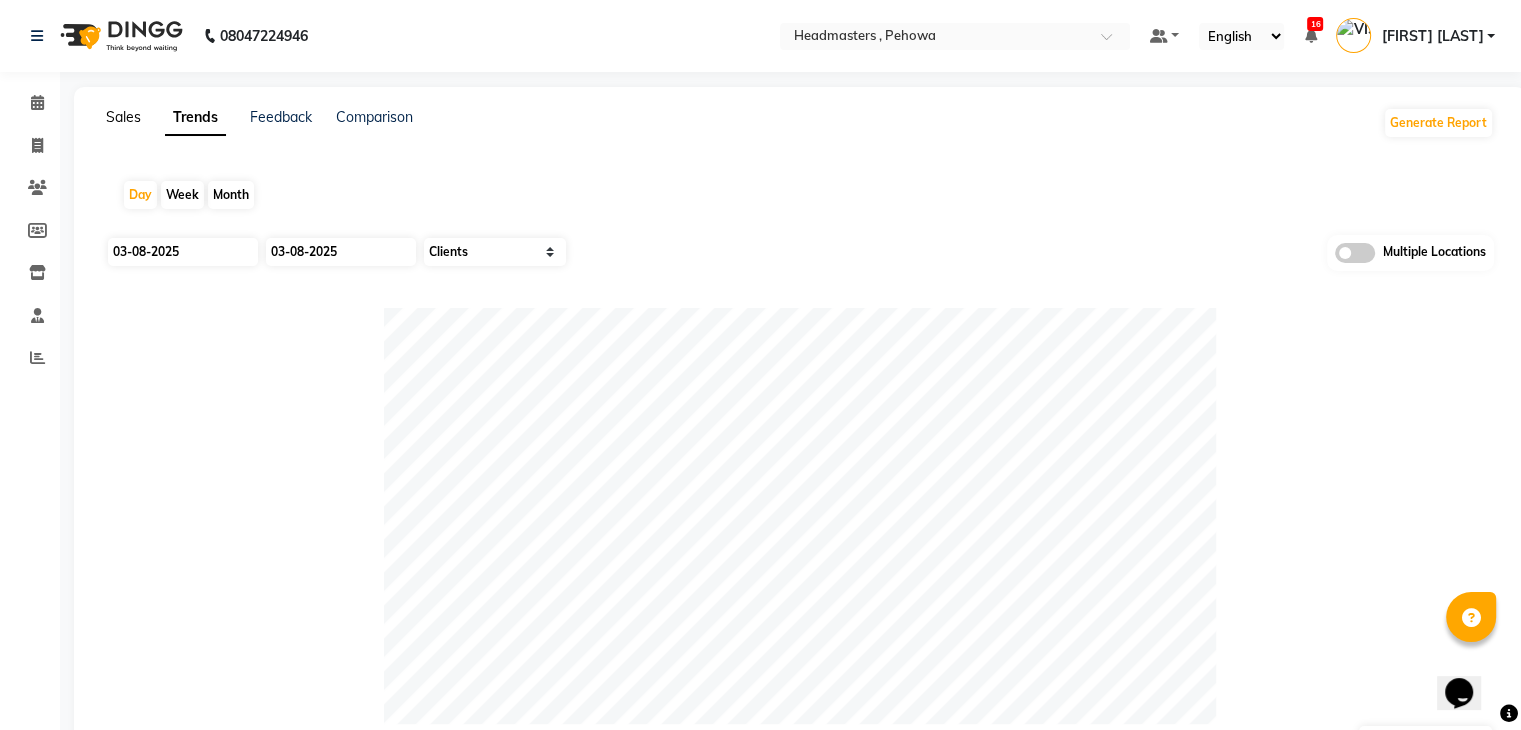 click on "Sales" 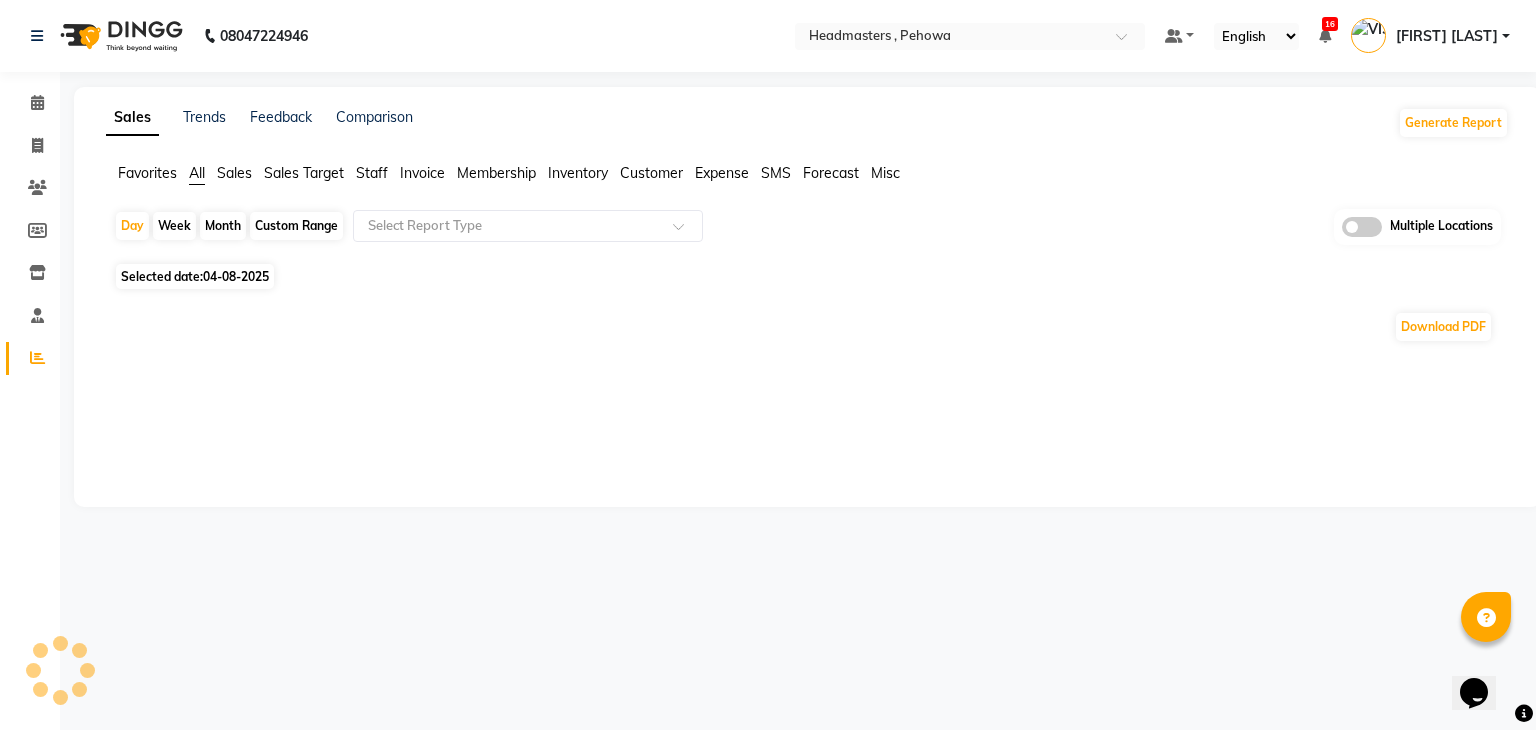 click on "Favorites" 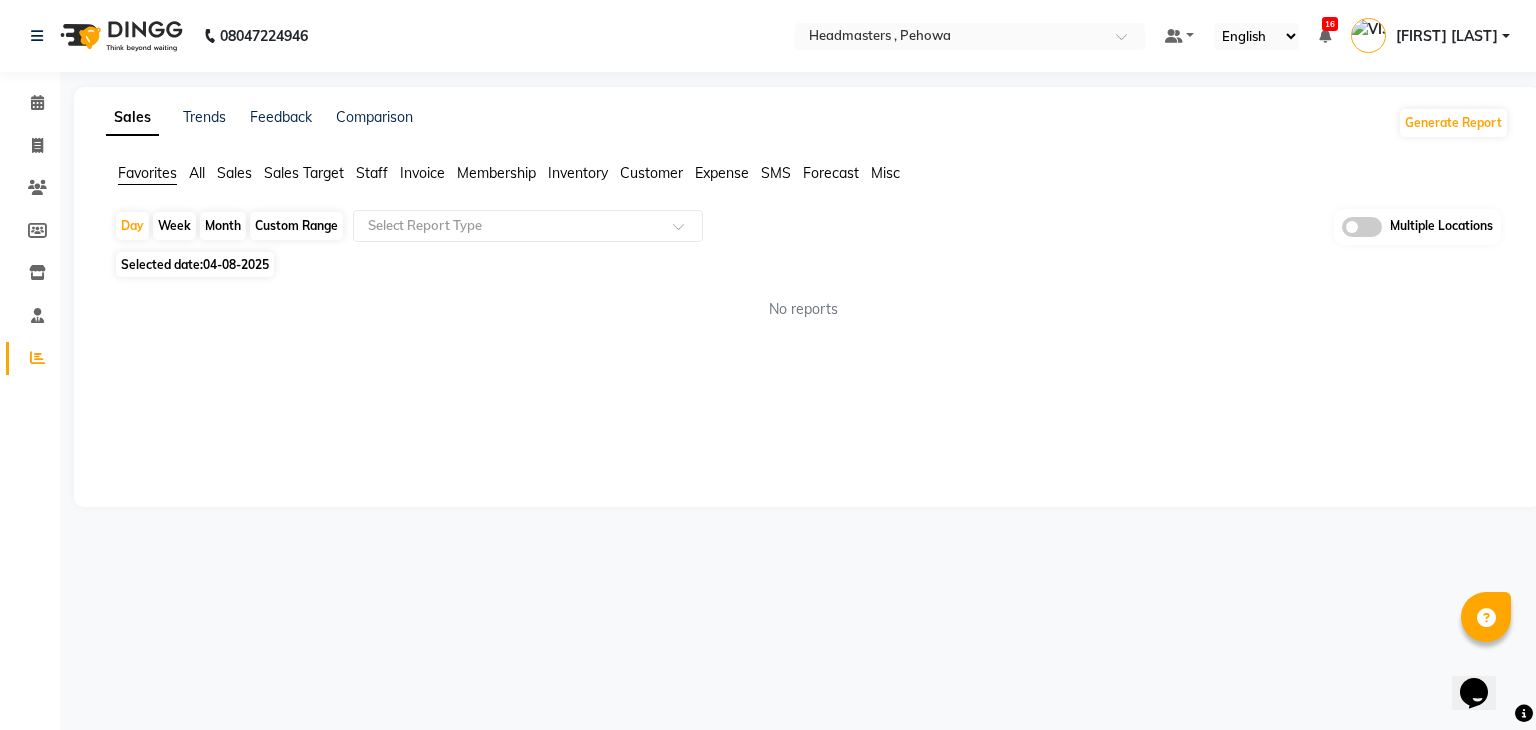 click on "04-08-2025" 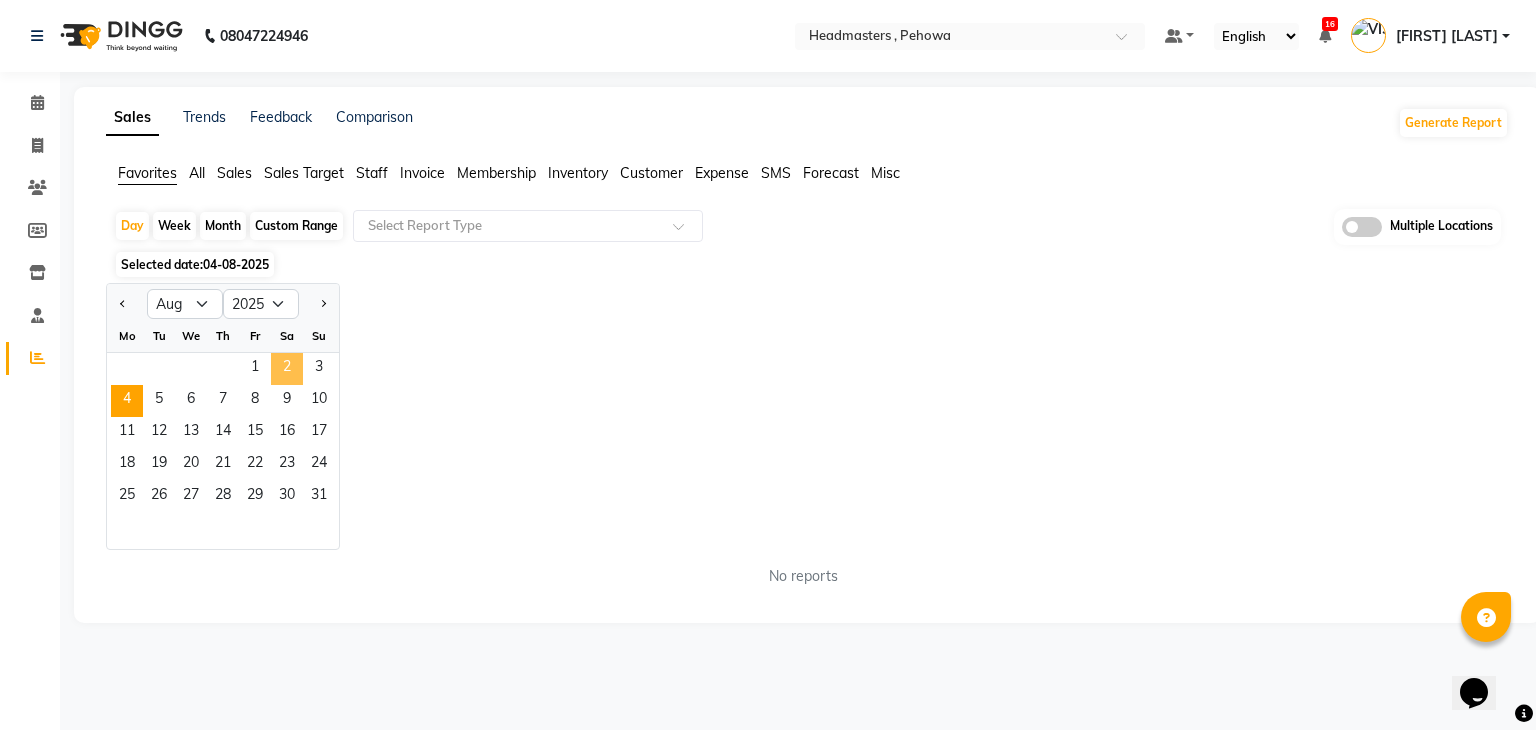 click on "2" 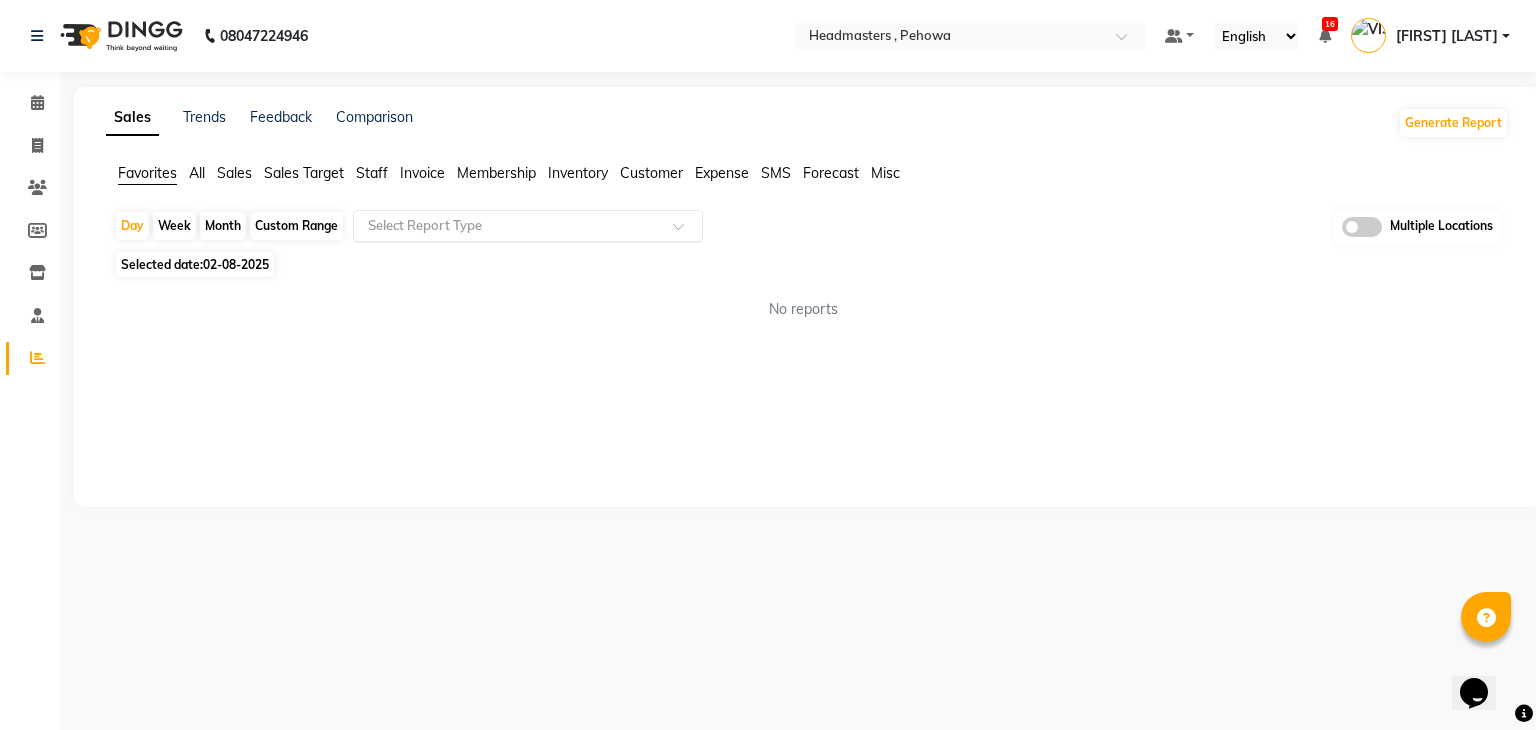 click 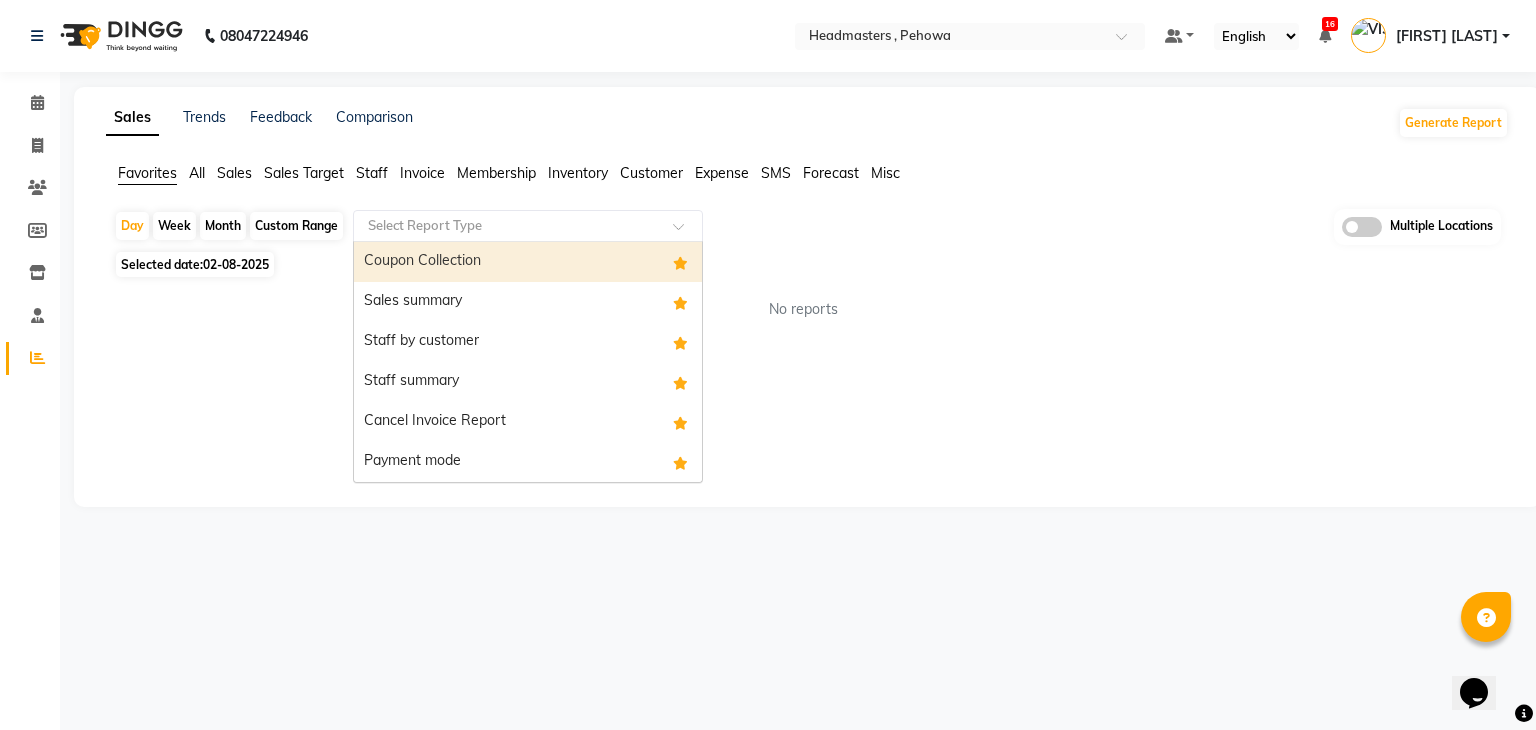 click on "Coupon Collection" at bounding box center (528, 262) 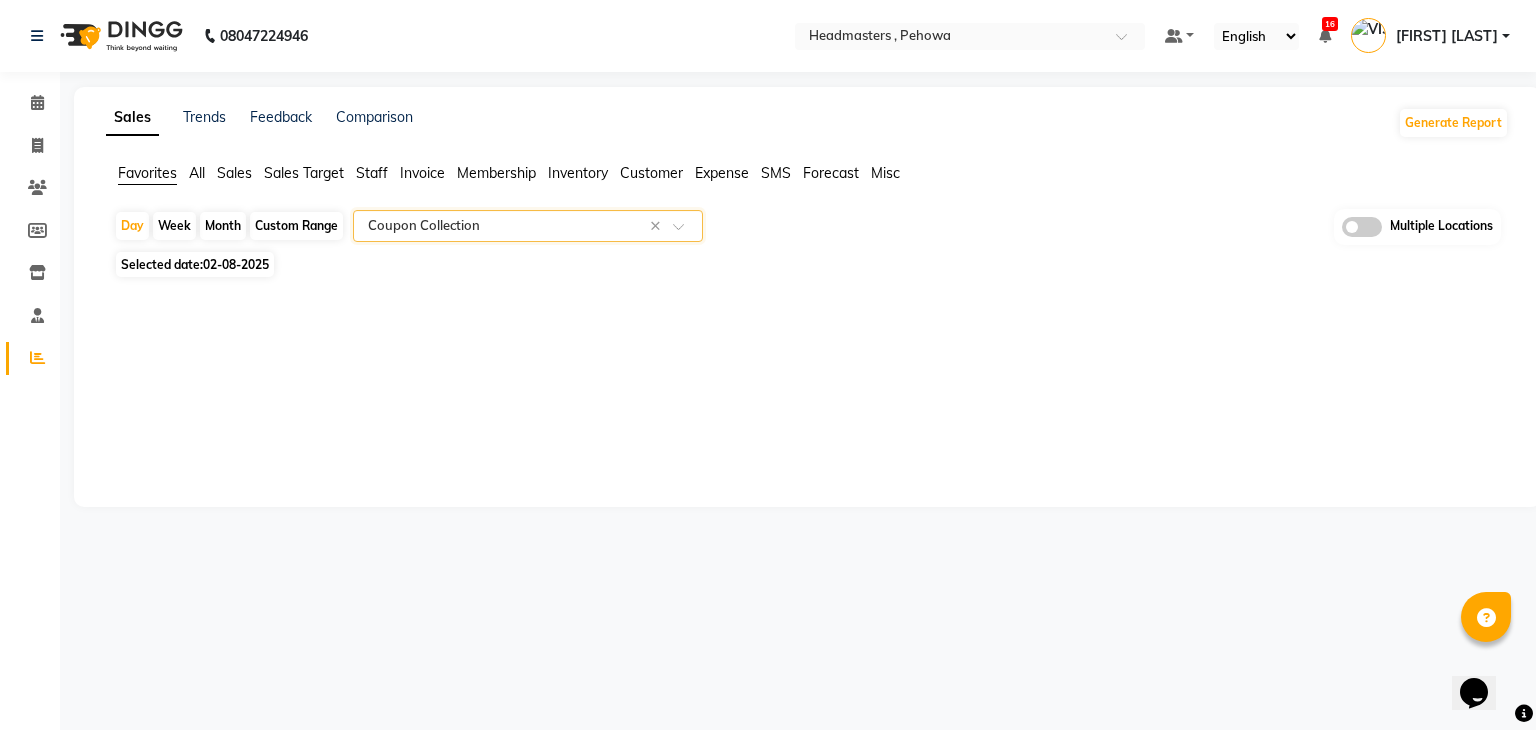 click on "Sales Trends Feedback Comparison Generate Report Favorites All Sales Sales Target Staff Invoice Membership Inventory Customer Expense SMS Forecast Misc  Day   Week   Month   Custom Range  Select Report Type × Coupon Collection × Multiple Locations Selected date:  02-08-2025  ★ Mark as Favorite  Choose how you'd like to save "" report to favorites  Save to Personal Favorites:   Only you can see this report in your favorites tab. Share with Organization:   Everyone in your organization can see this report in their favorites tab.  Save to Favorites" 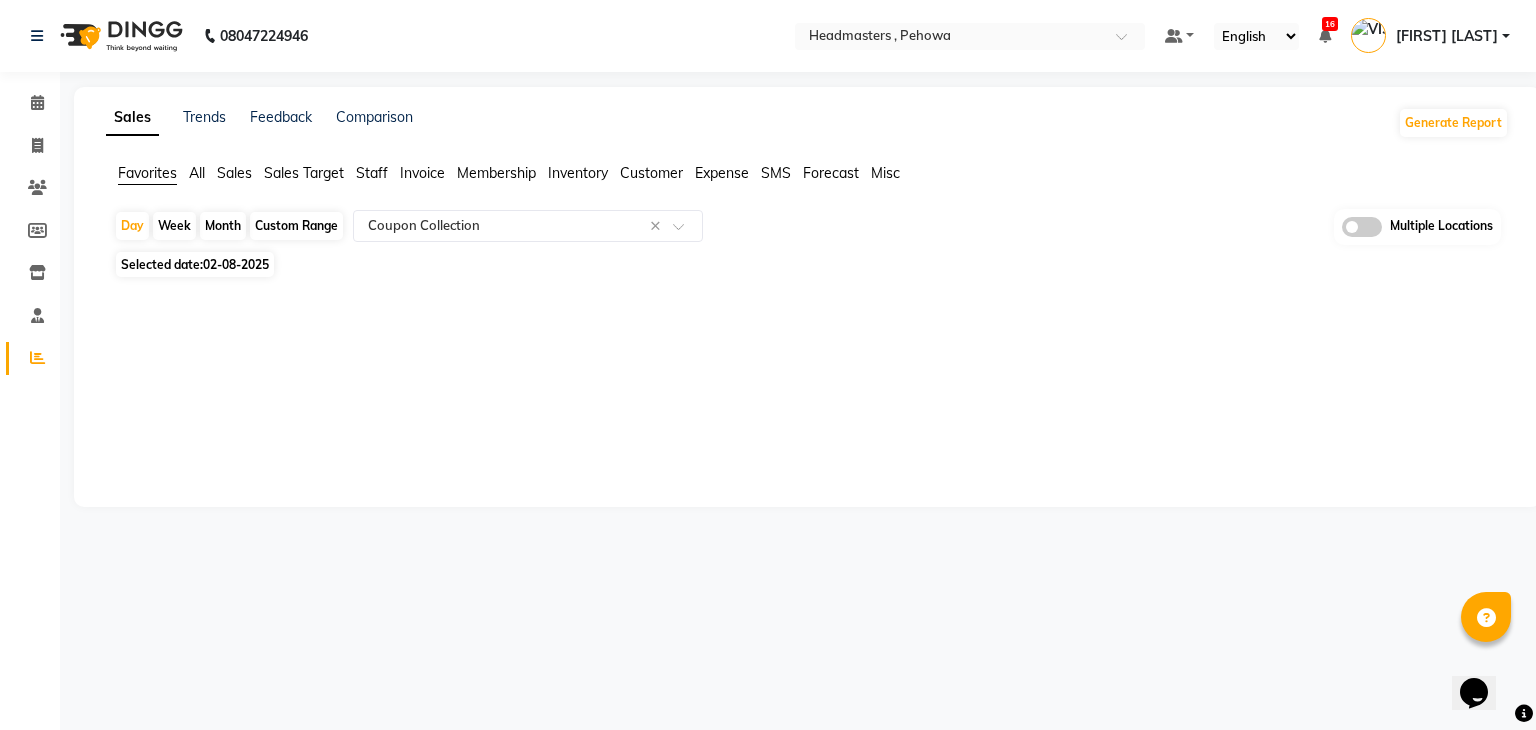 click on "Sales Trends Feedback Comparison Generate Report Favorites All Sales Sales Target Staff Invoice Membership Inventory Customer Expense SMS Forecast Misc  Day   Week   Month   Custom Range  Select Report Type × Coupon Collection × Multiple Locations Selected date:  02-08-2025  ★ Mark as Favorite  Choose how you'd like to save "" report to favorites  Save to Personal Favorites:   Only you can see this report in your favorites tab. Share with Organization:   Everyone in your organization can see this report in their favorites tab.  Save to Favorites" 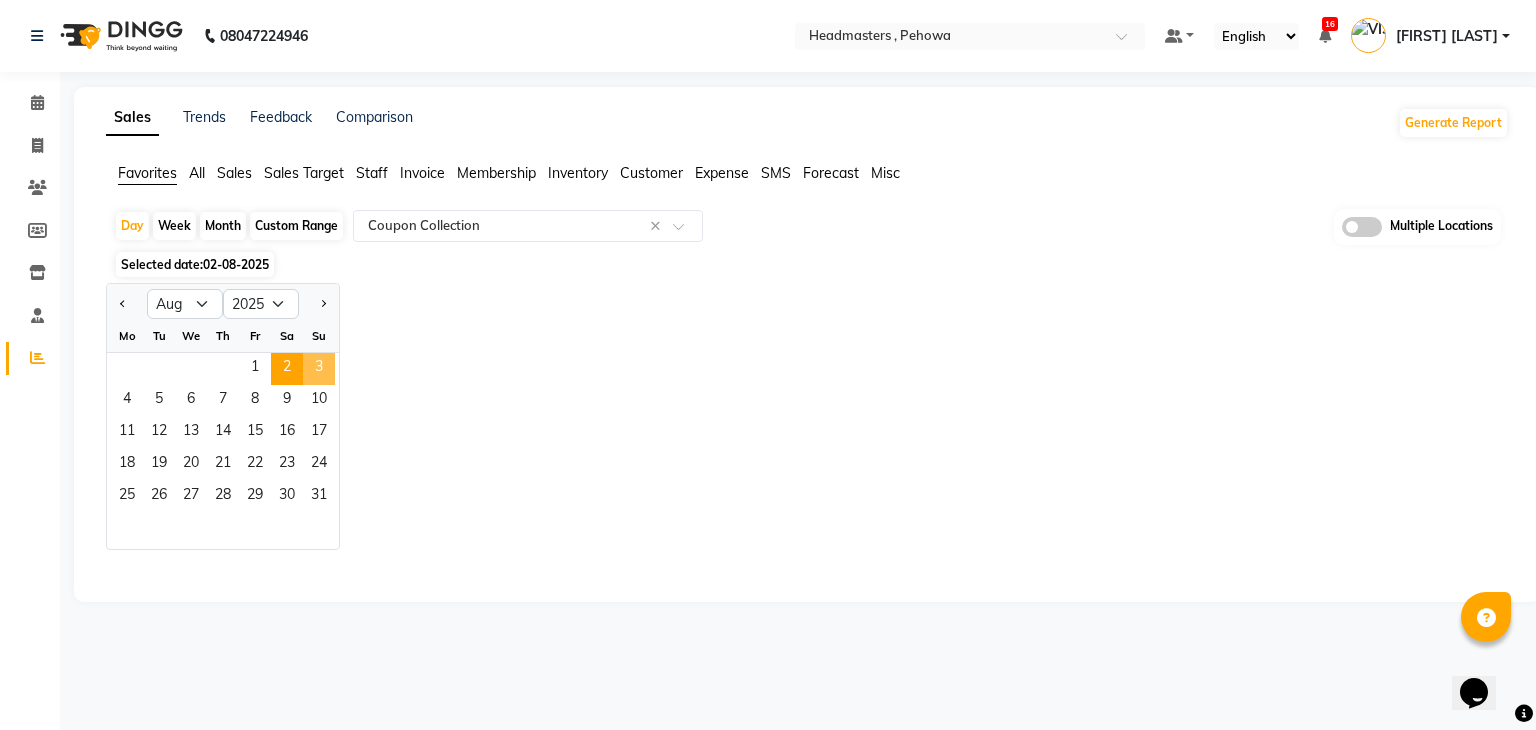 click on "3" 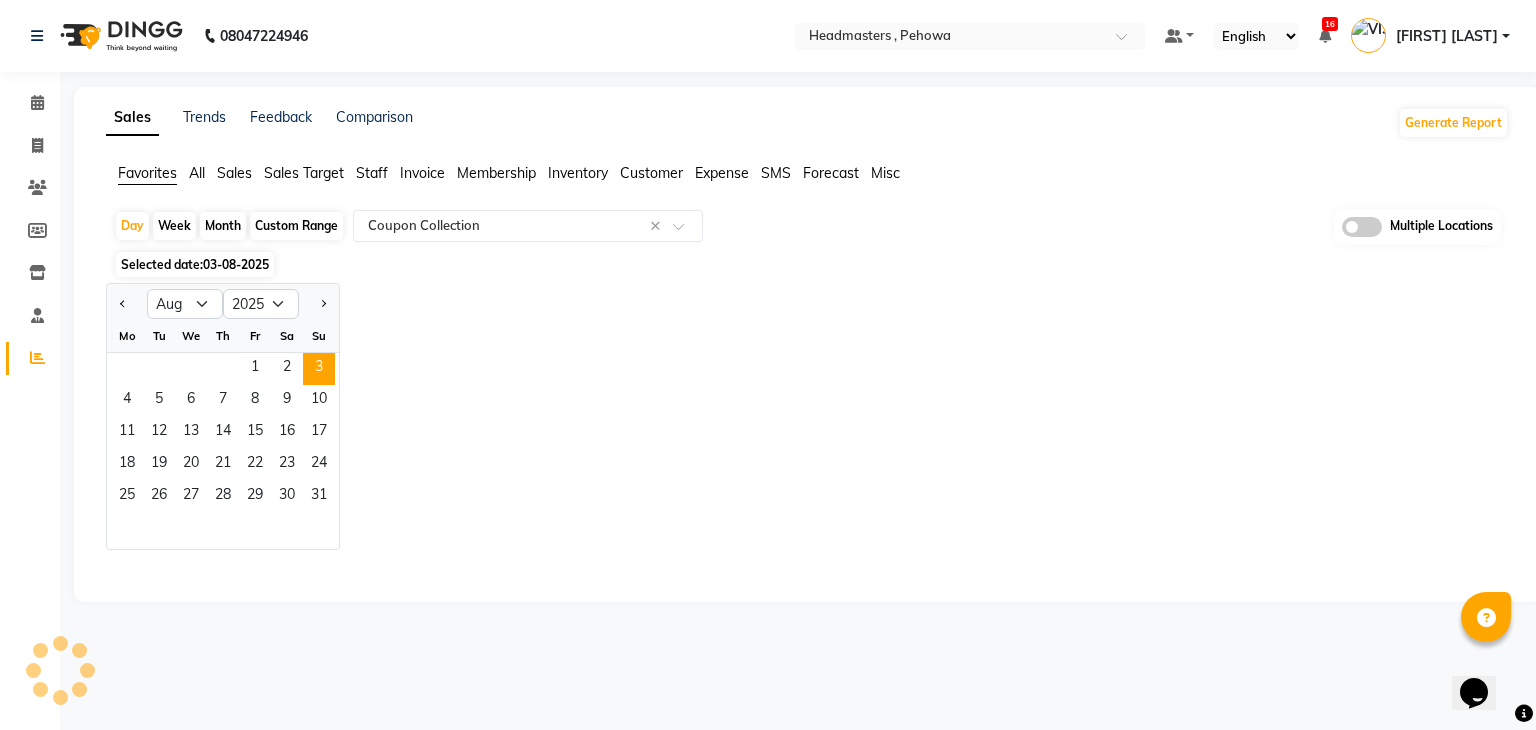 select on "full_report" 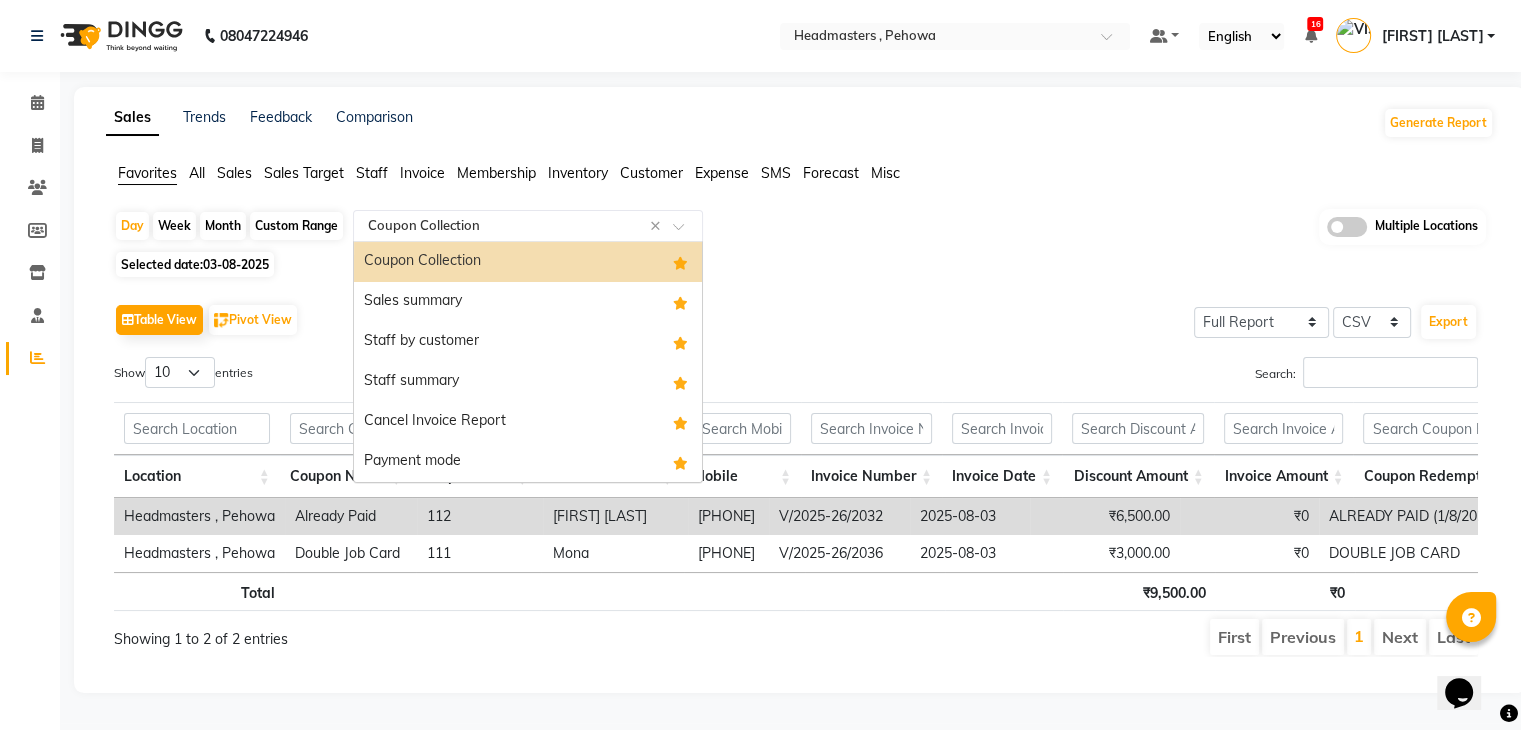 click on "× Coupon Collection" 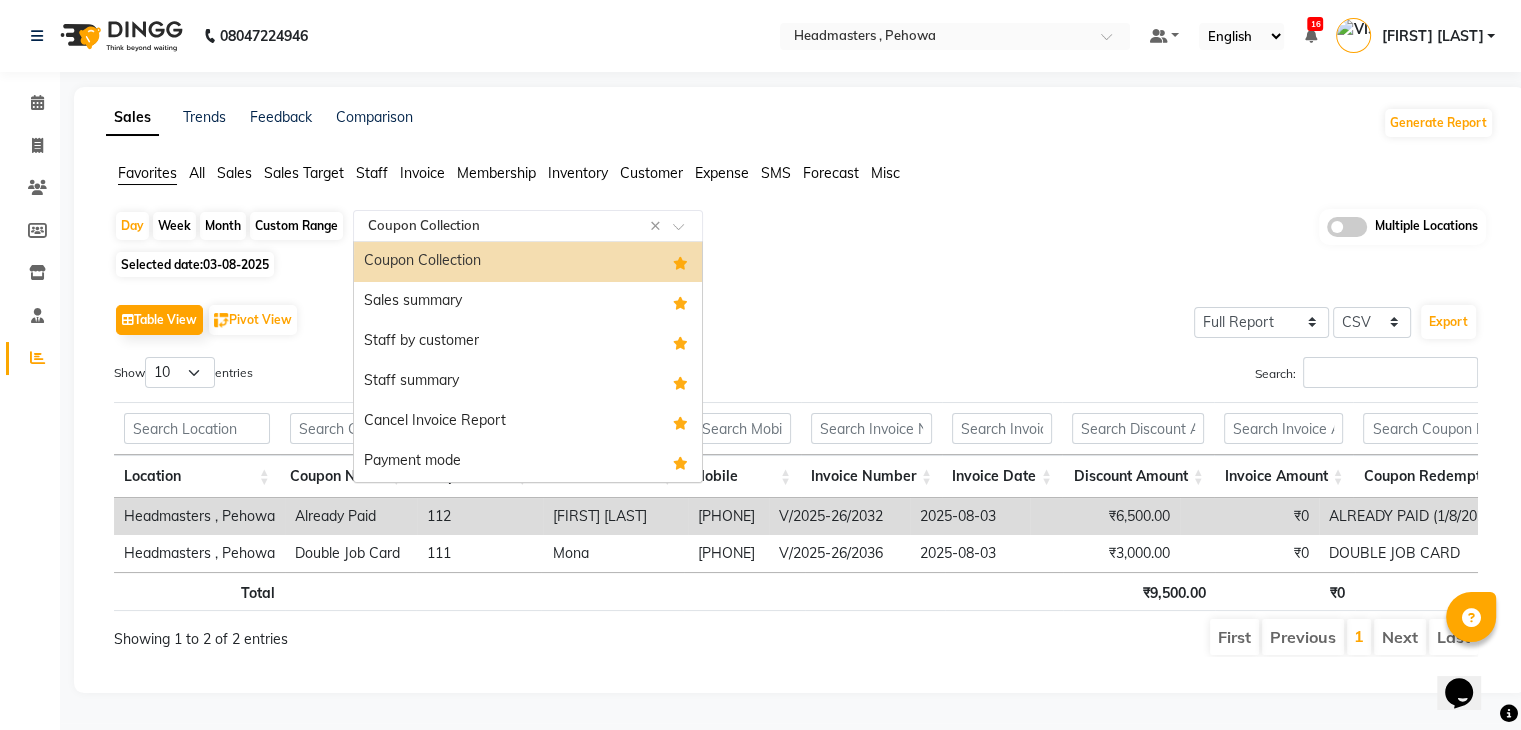 click on "Coupon Collection" at bounding box center (528, 262) 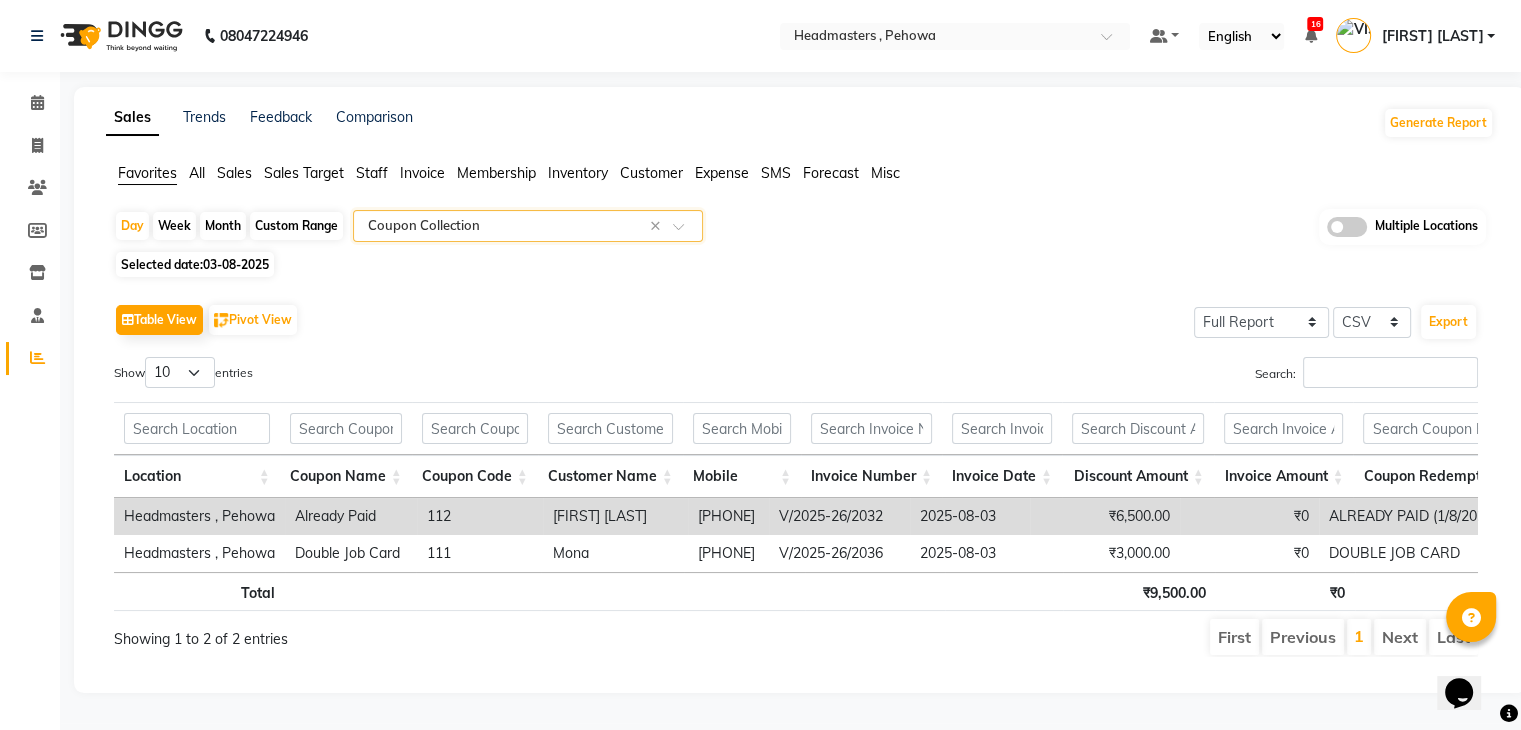 drag, startPoint x: 441, startPoint y: 266, endPoint x: 521, endPoint y: 340, distance: 108.97706 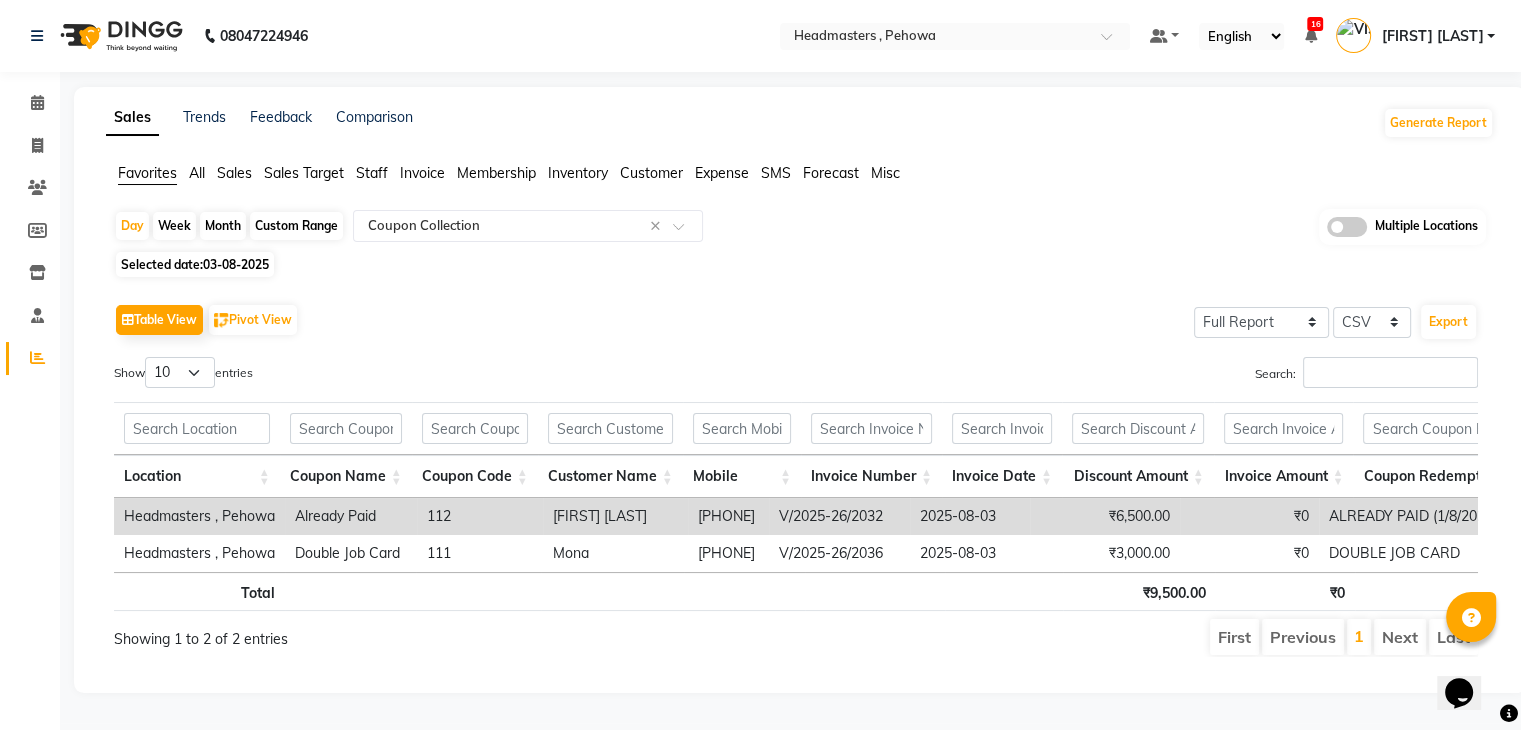scroll, scrollTop: 21, scrollLeft: 0, axis: vertical 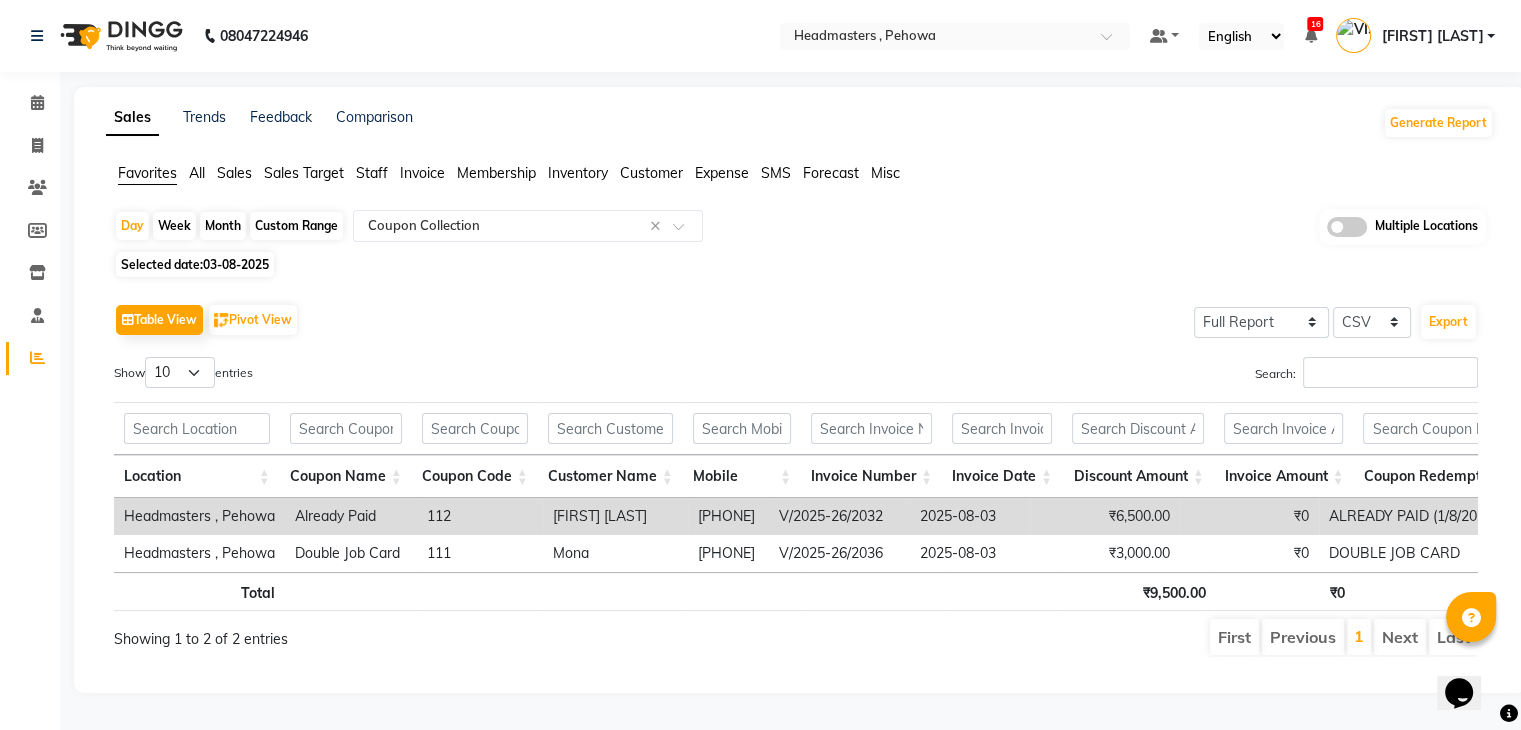 click on "03-08-2025" 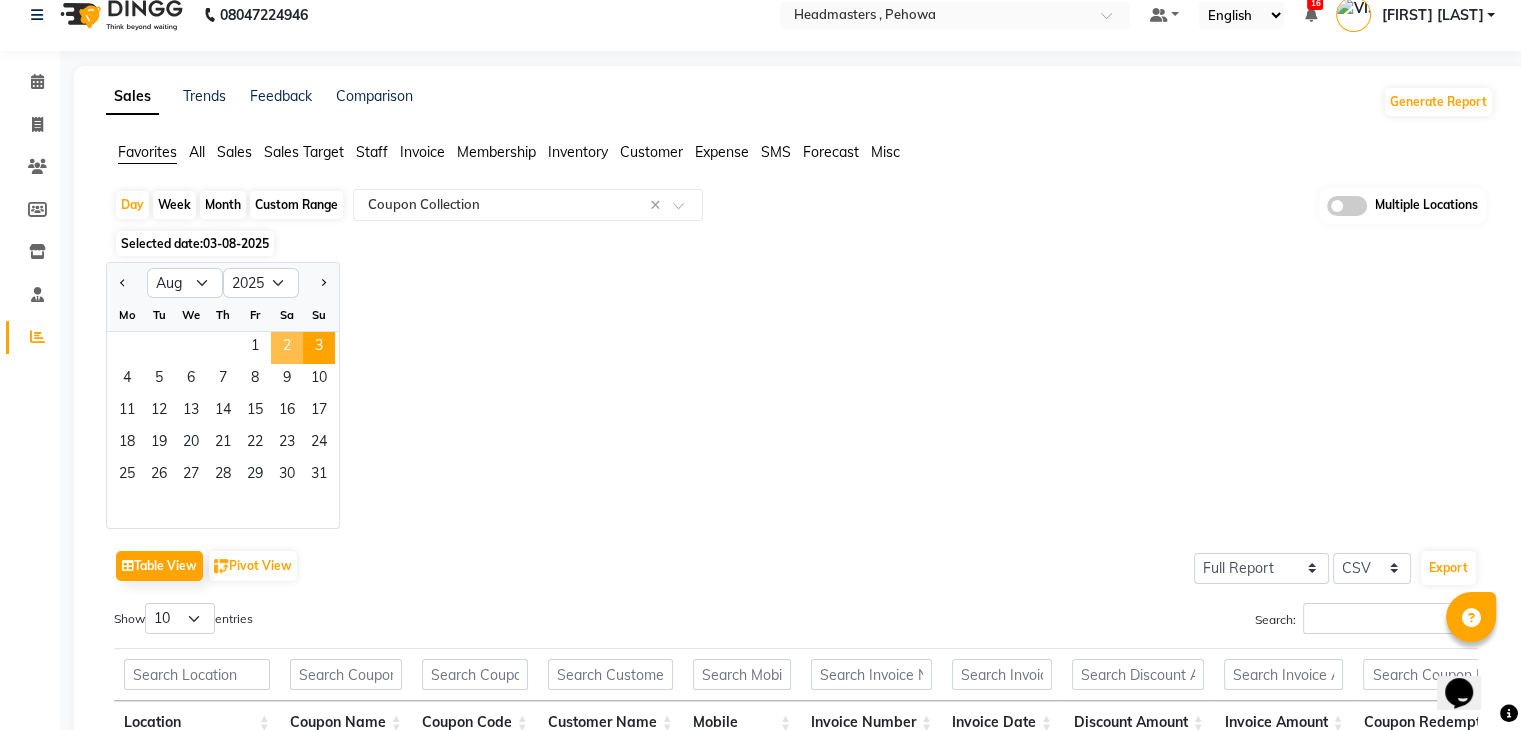 click on "2" 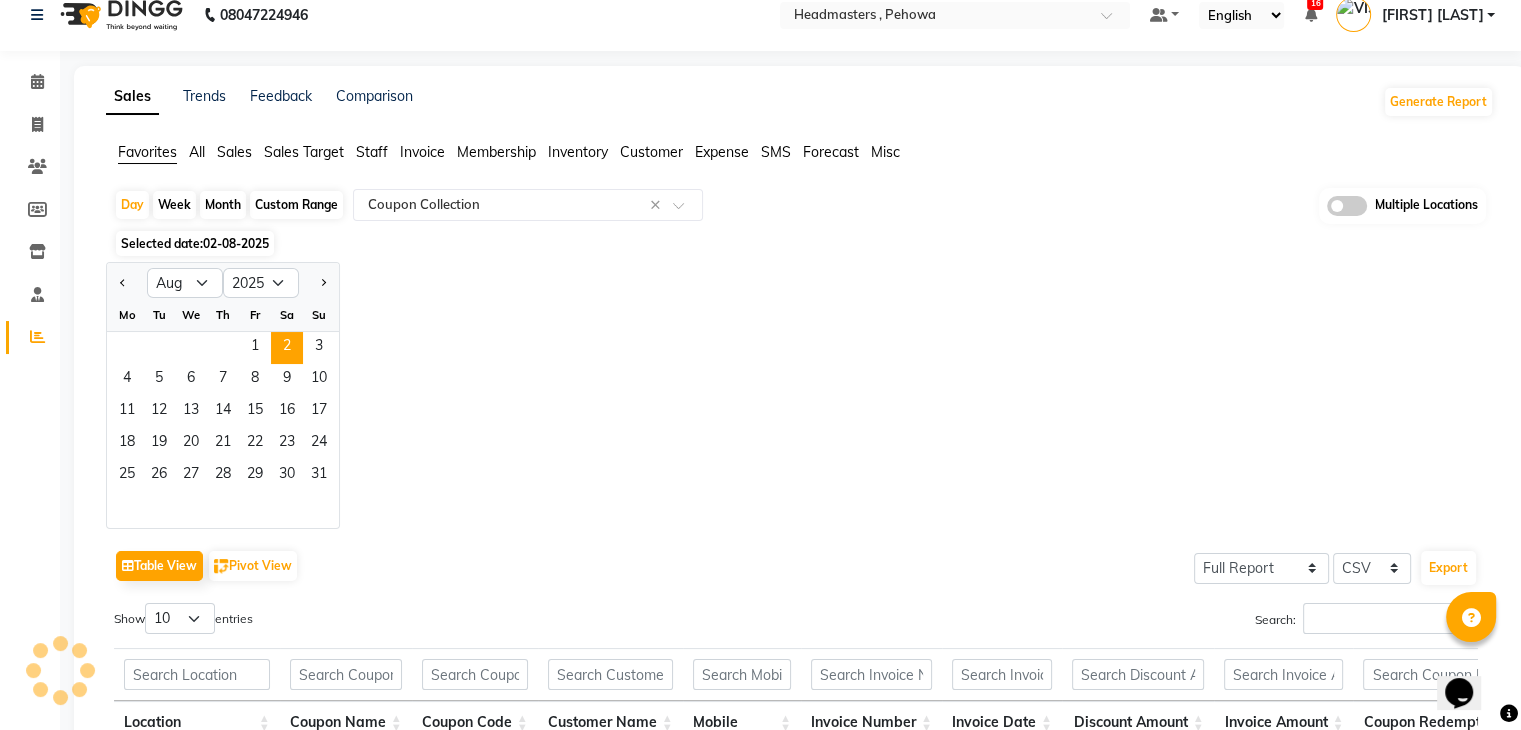 scroll, scrollTop: 0, scrollLeft: 0, axis: both 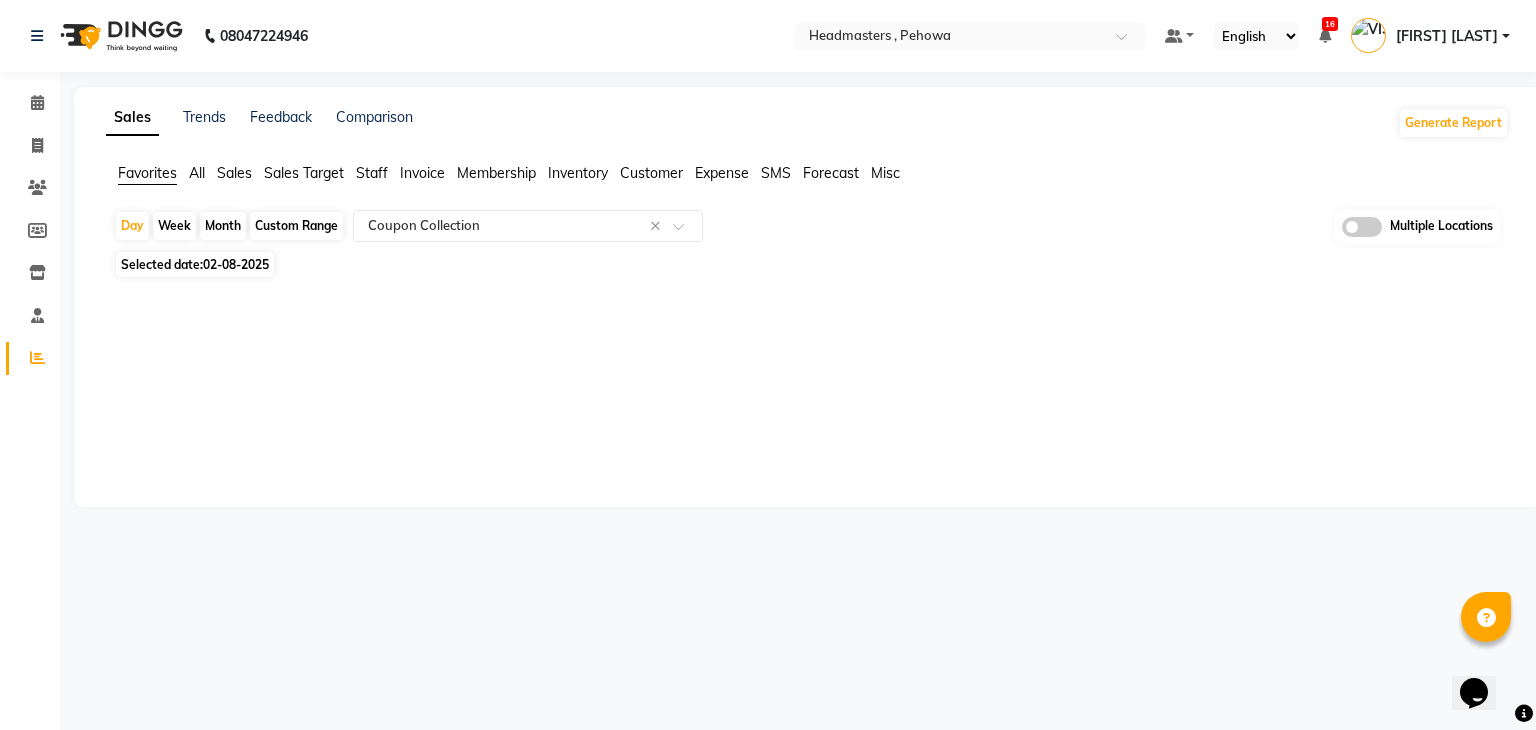 click 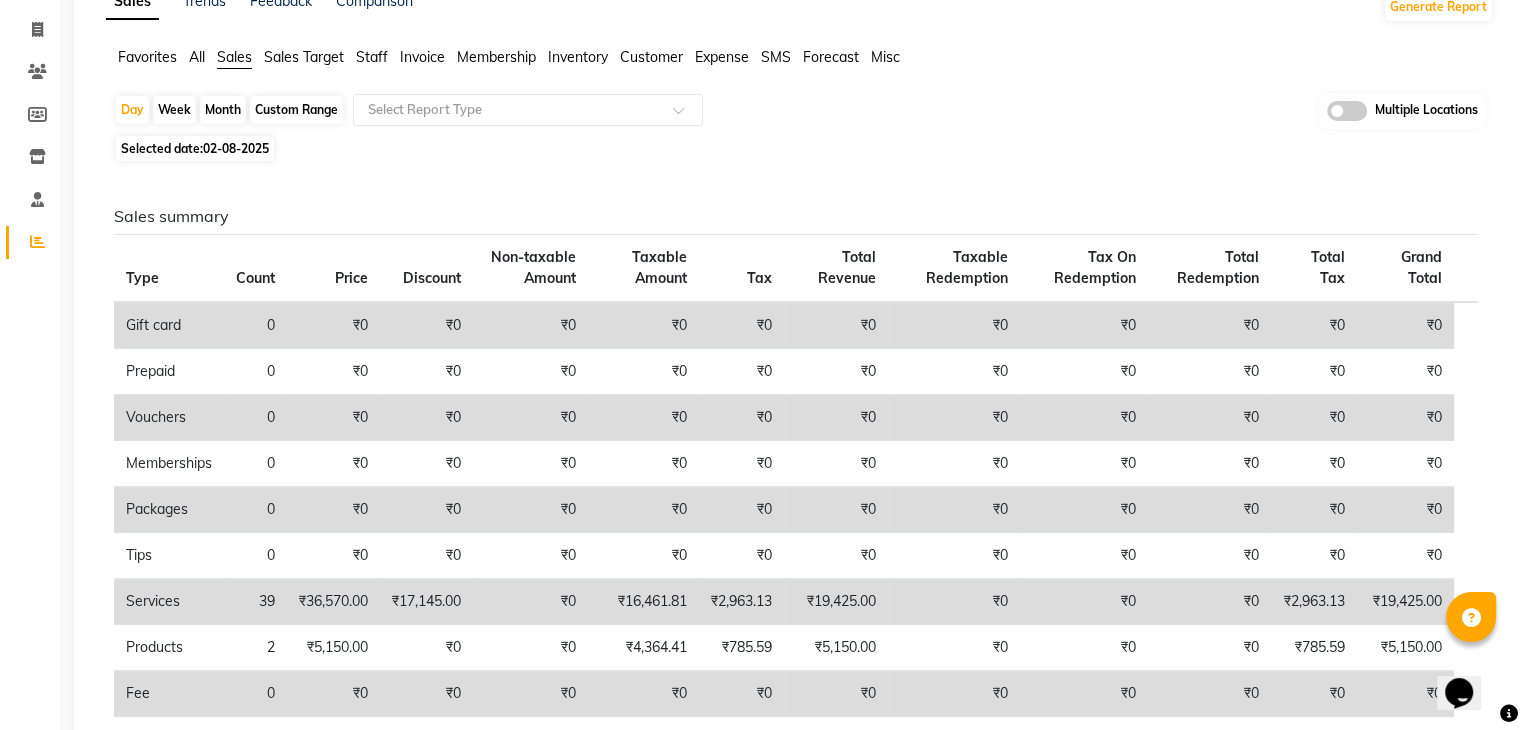 scroll, scrollTop: 0, scrollLeft: 0, axis: both 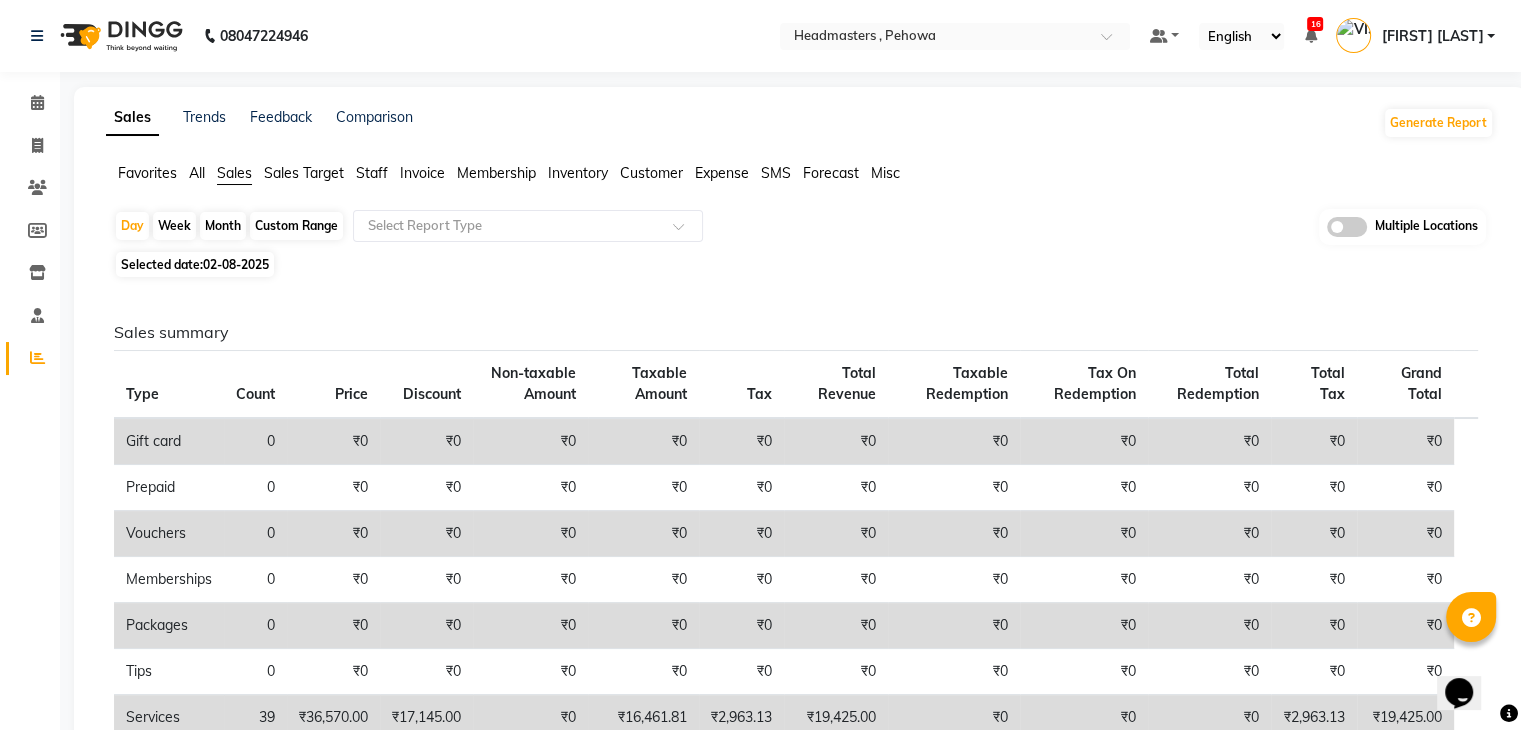 click on "02-08-2025" 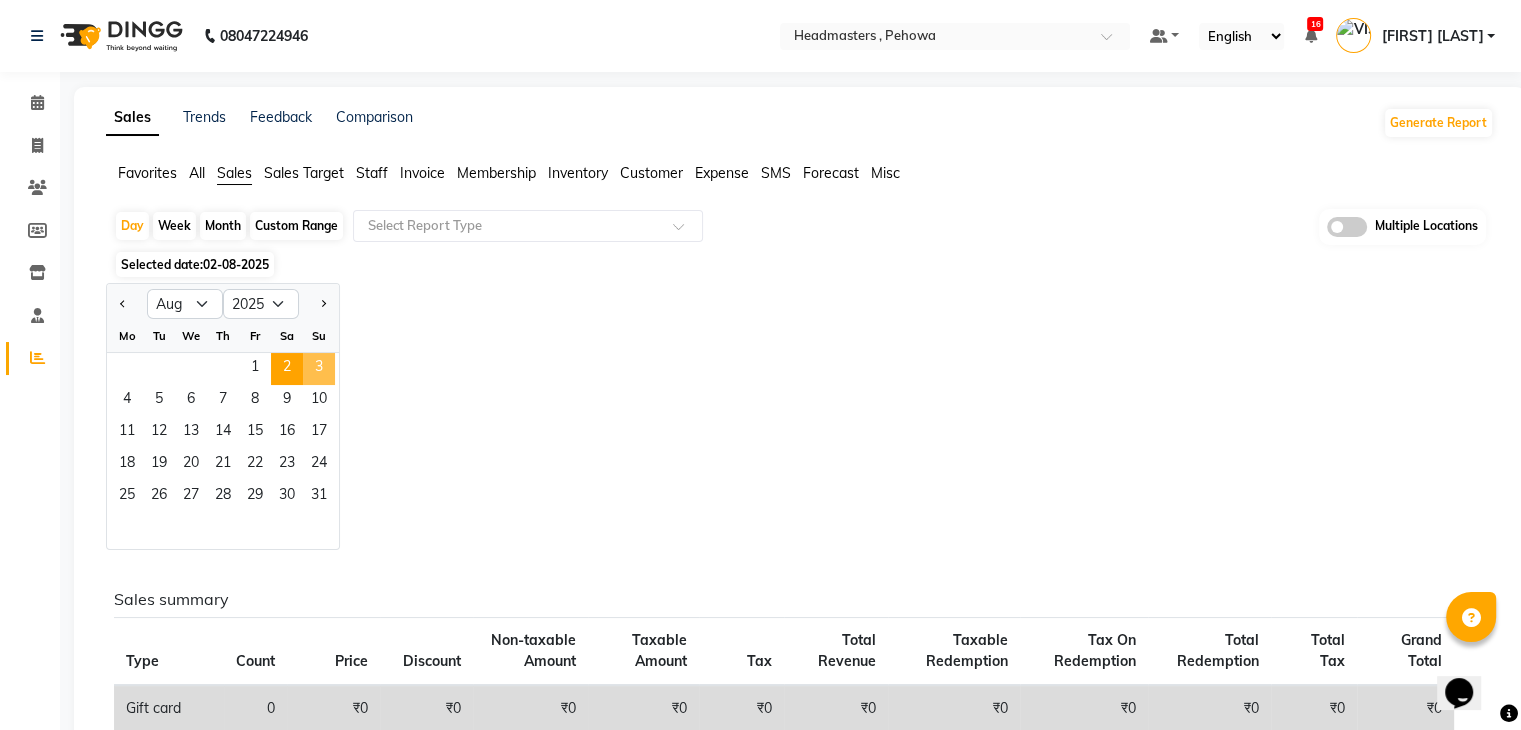 click on "3" 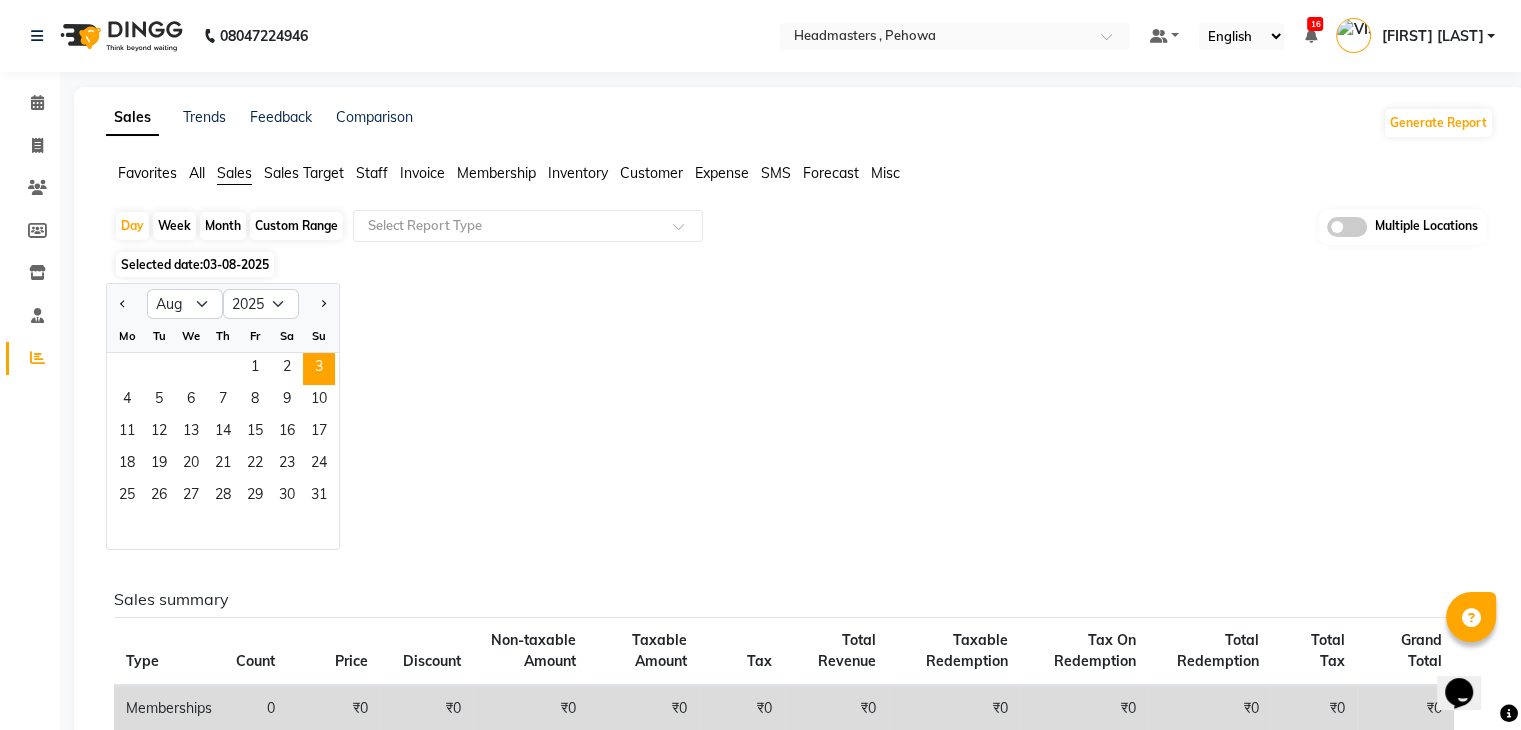 click on "Jan Feb Mar Apr May Jun Jul Aug Sep Oct Nov Dec 2015 2016 2017 2018 2019 2020 2021 2022 2023 2024 2025 2026 2027 2028 2029 2030 2031 2032 2033 2034 2035 Mo Tu We Th Fr Sa Su  1   2   3   4   5   6   7   8   9   10   11   12   13   14   15   16   17   18   19   20   21   22   23   24   25   26   27   28   29   30   31" 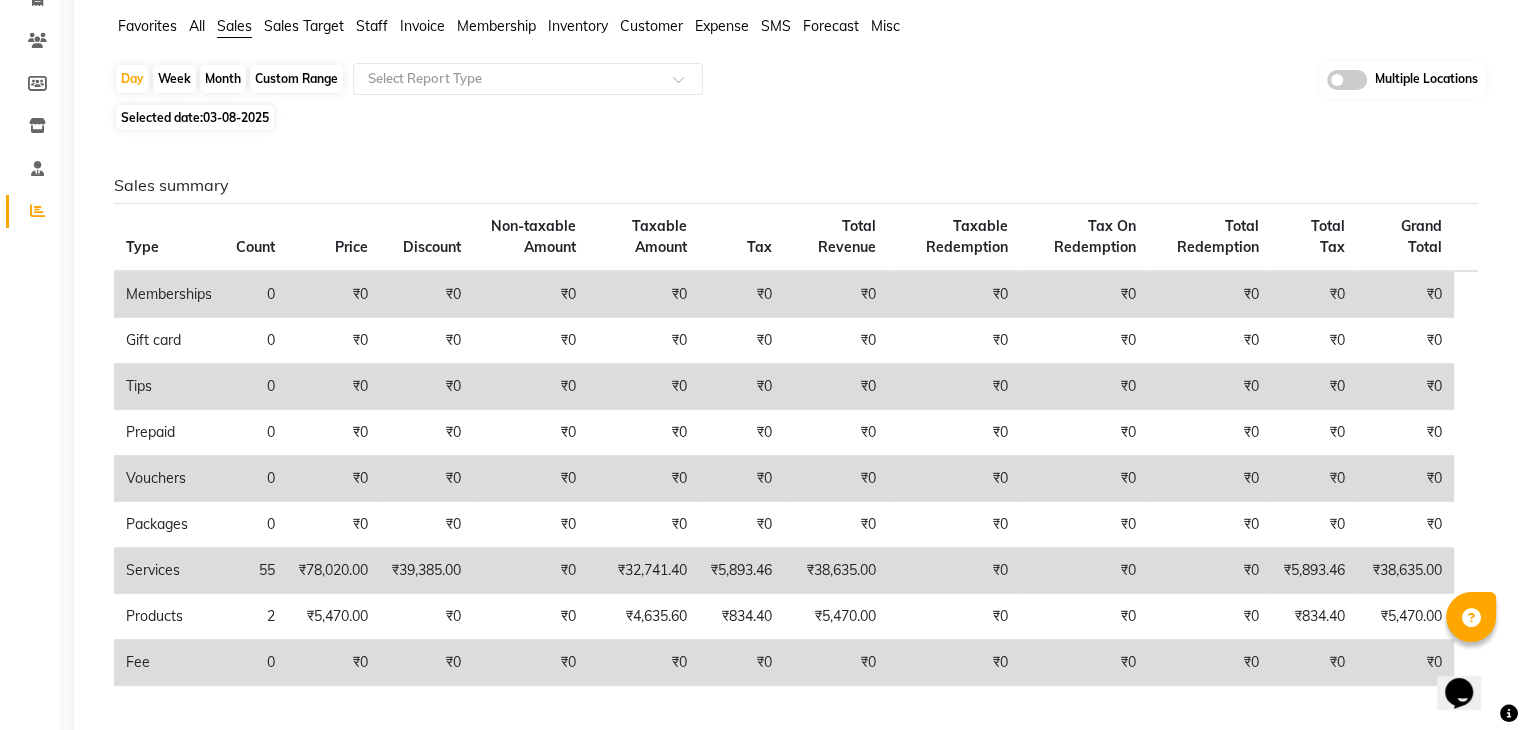 scroll, scrollTop: 0, scrollLeft: 0, axis: both 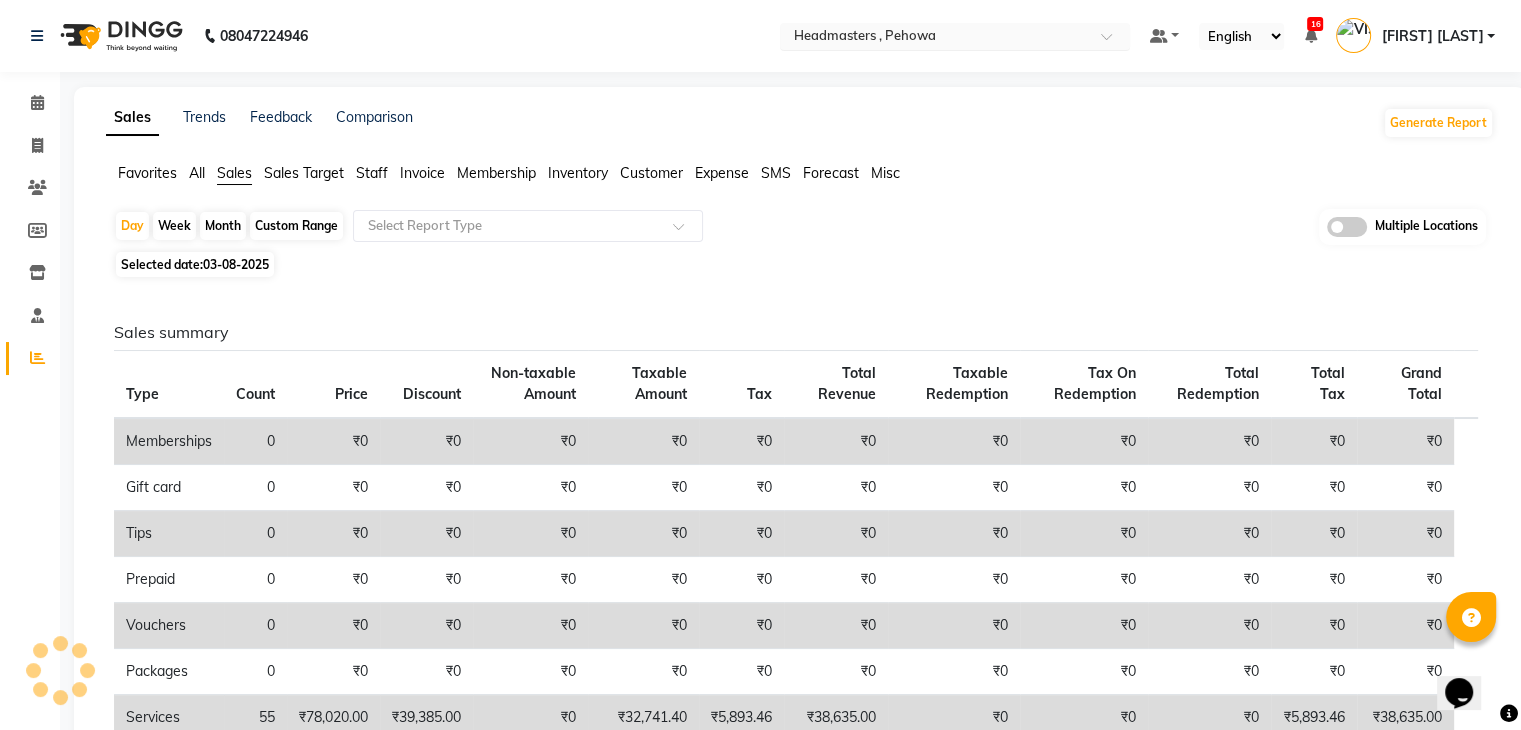 click at bounding box center [935, 38] 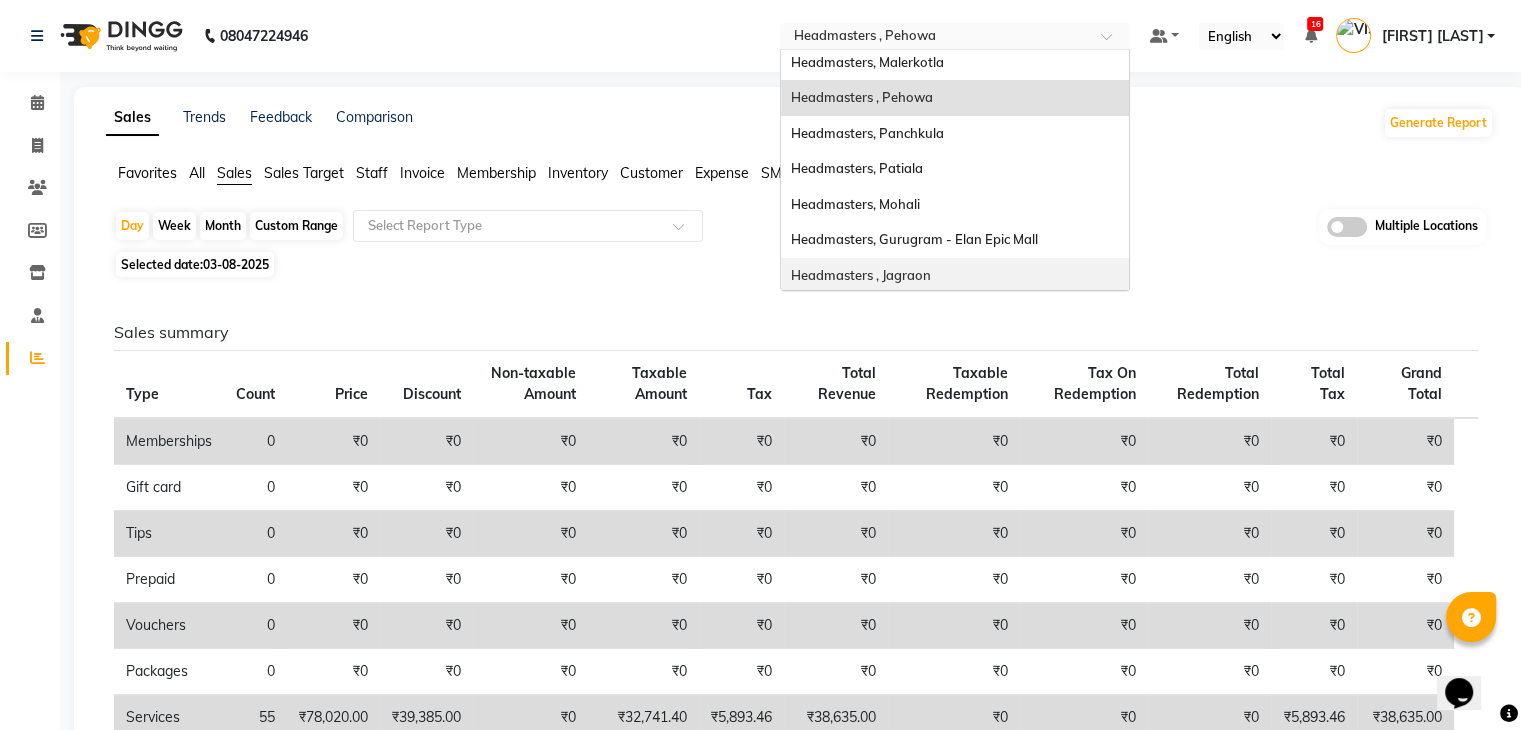 scroll, scrollTop: 0, scrollLeft: 0, axis: both 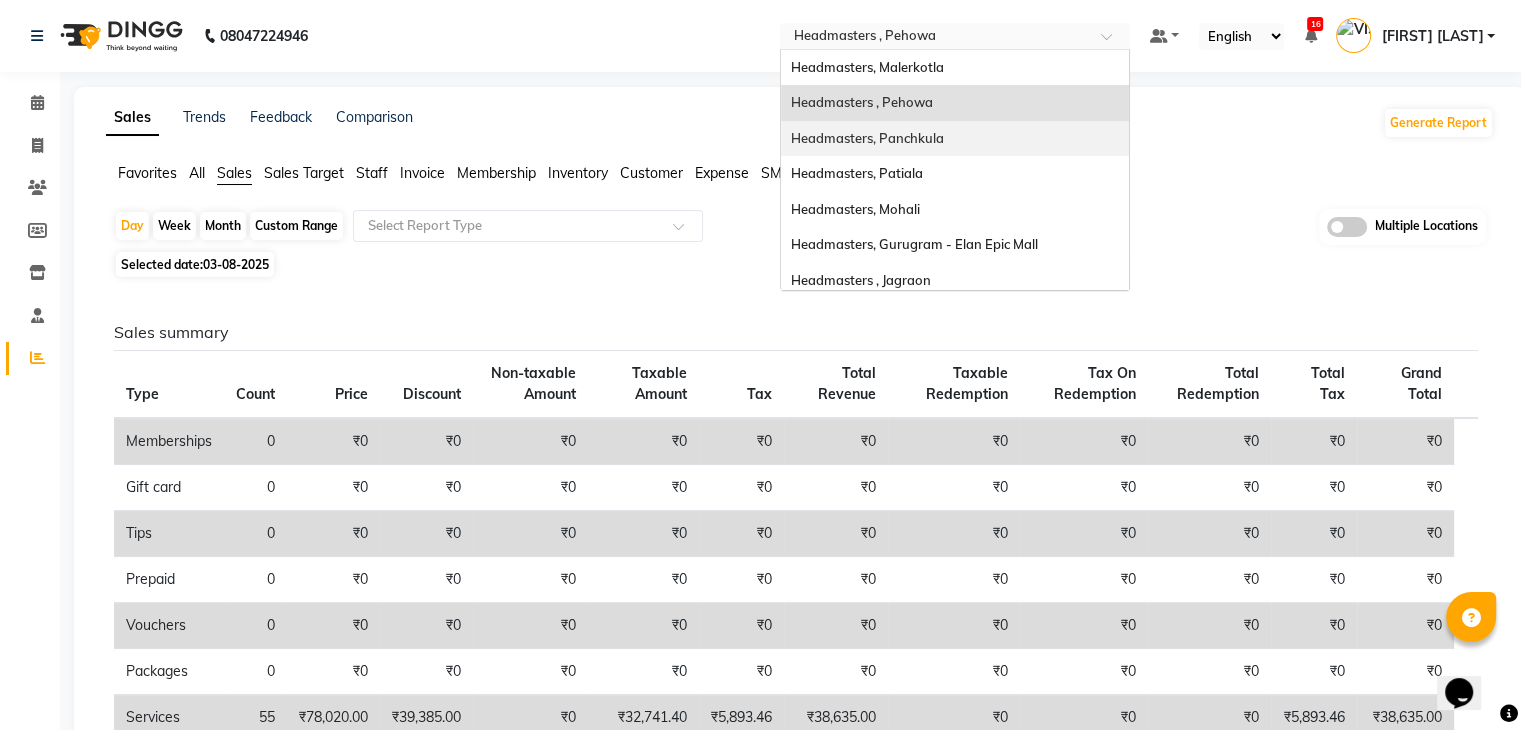 click on "Headmasters, Panchkula" at bounding box center [955, 139] 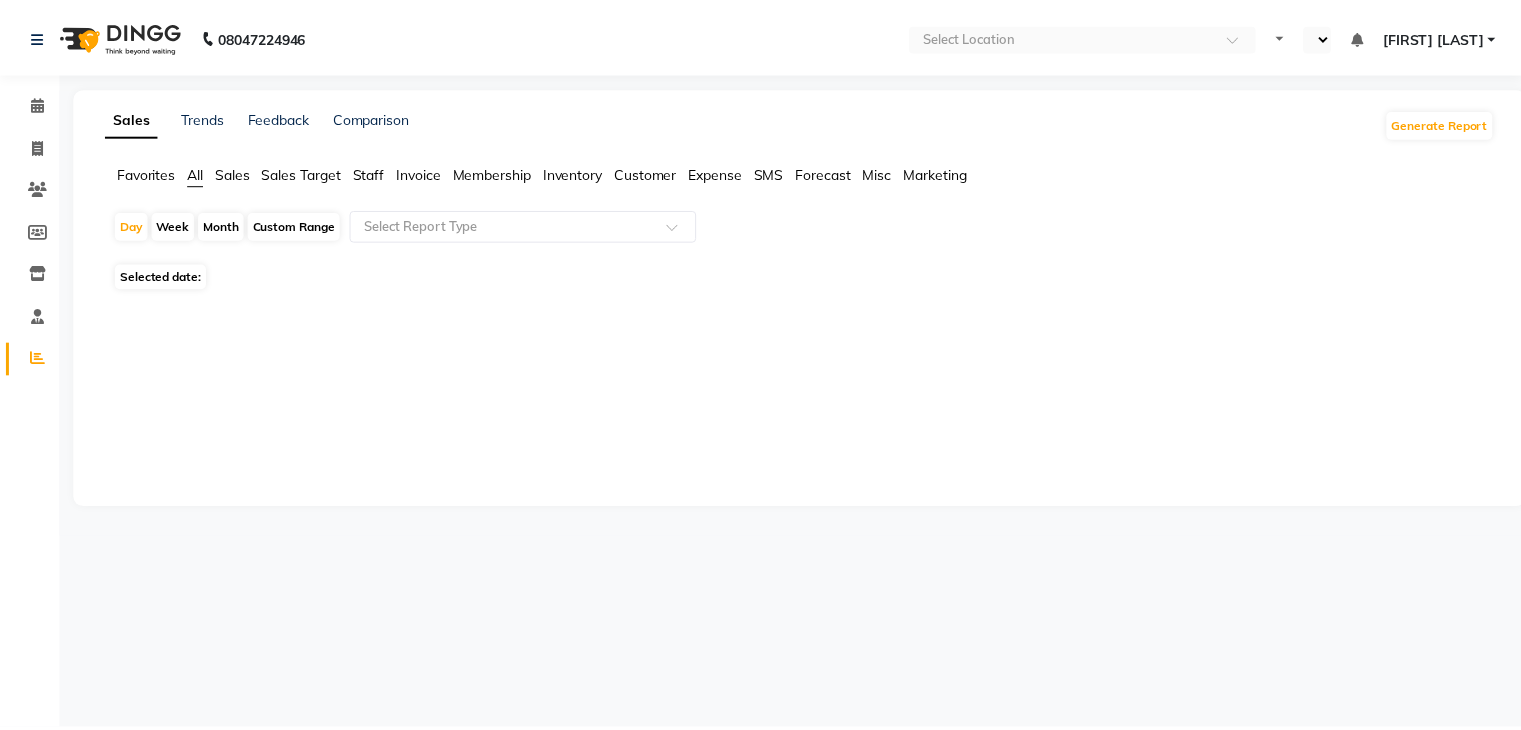 scroll, scrollTop: 0, scrollLeft: 0, axis: both 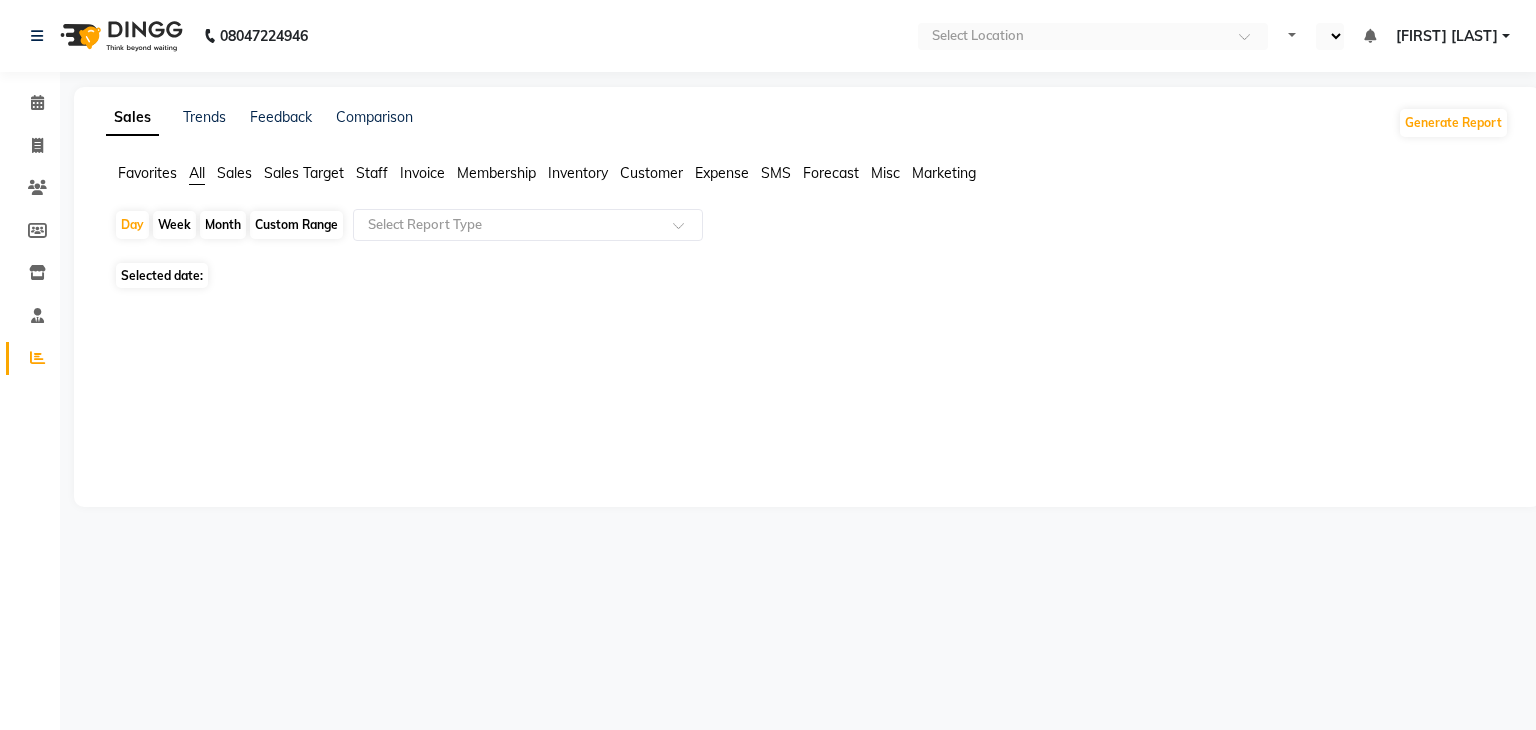 select on "en" 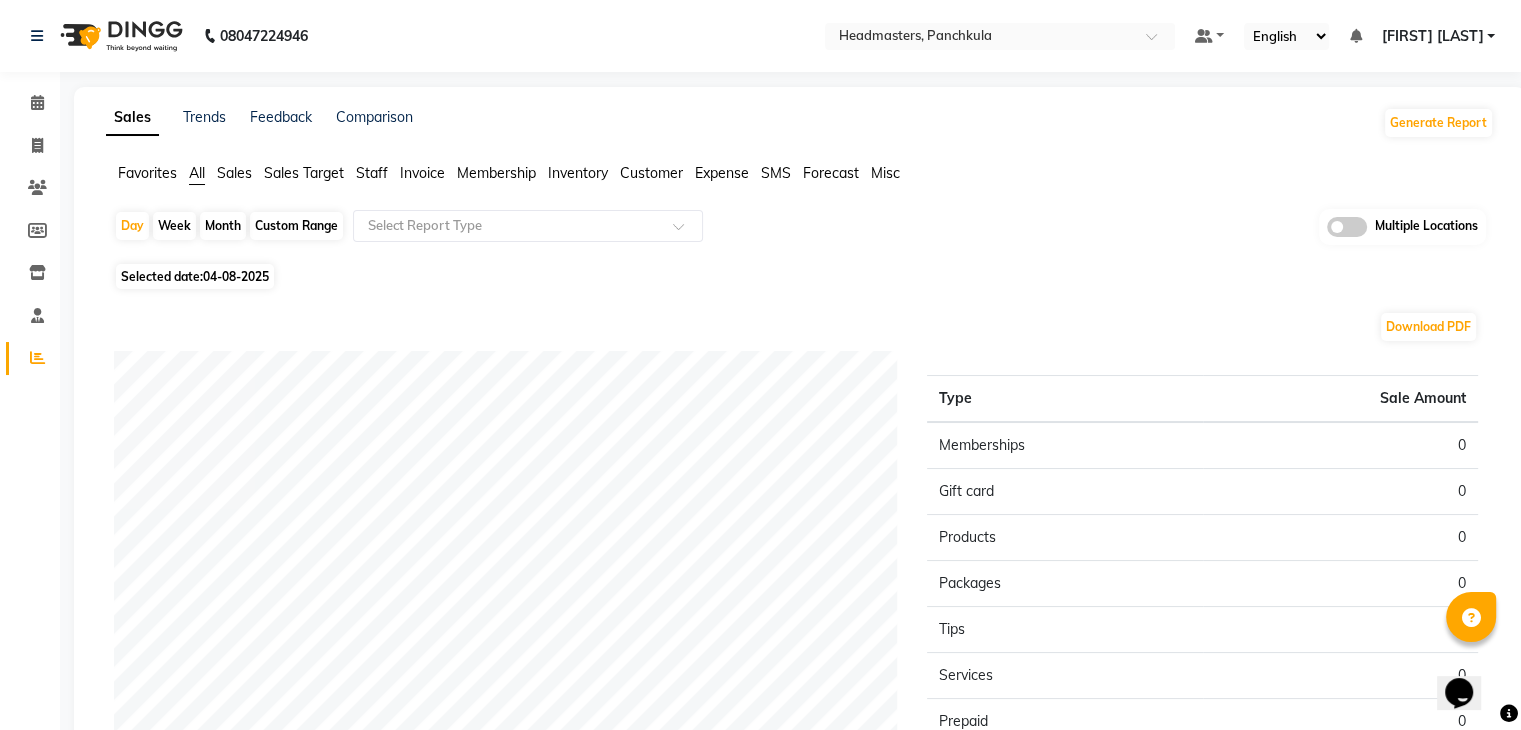 scroll, scrollTop: 0, scrollLeft: 0, axis: both 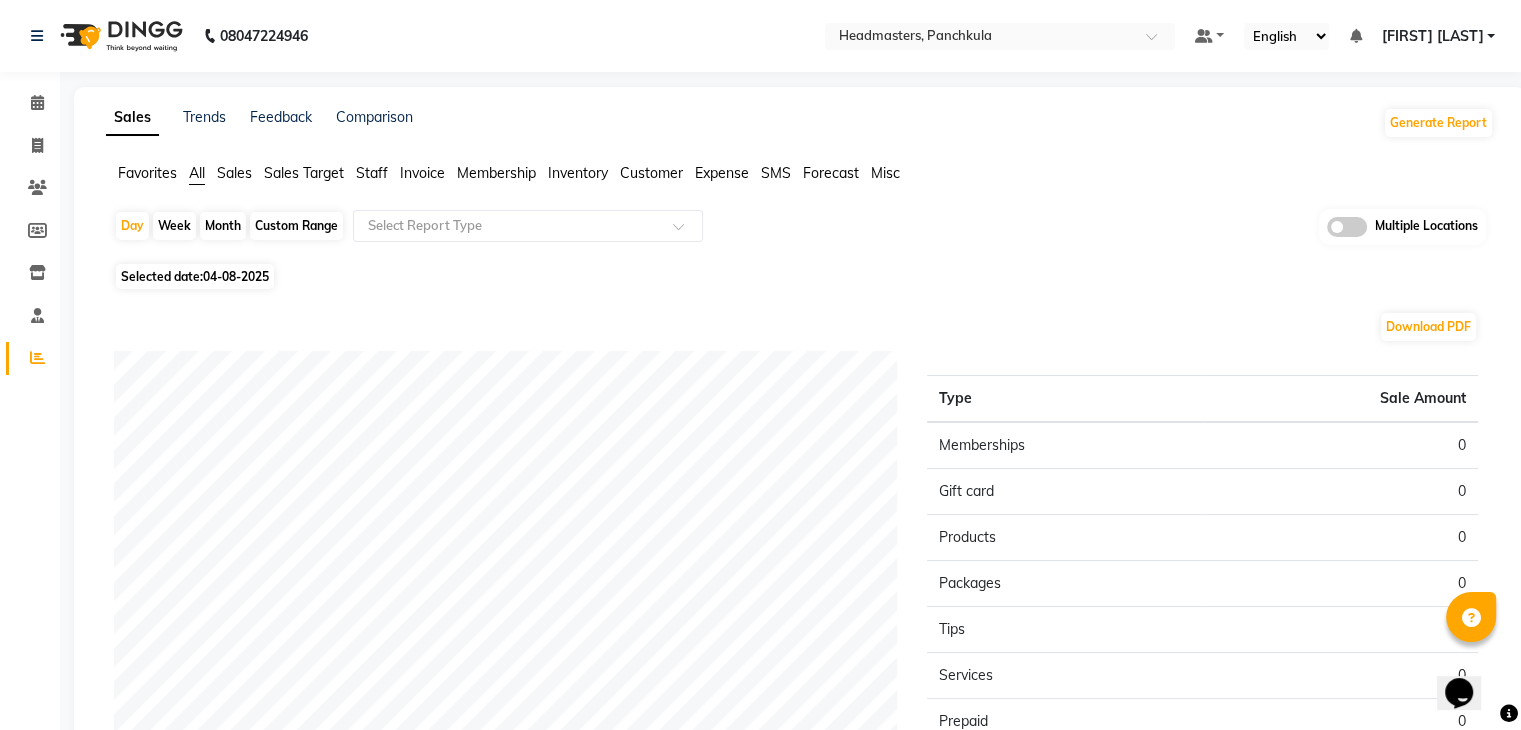 click on "Sales" 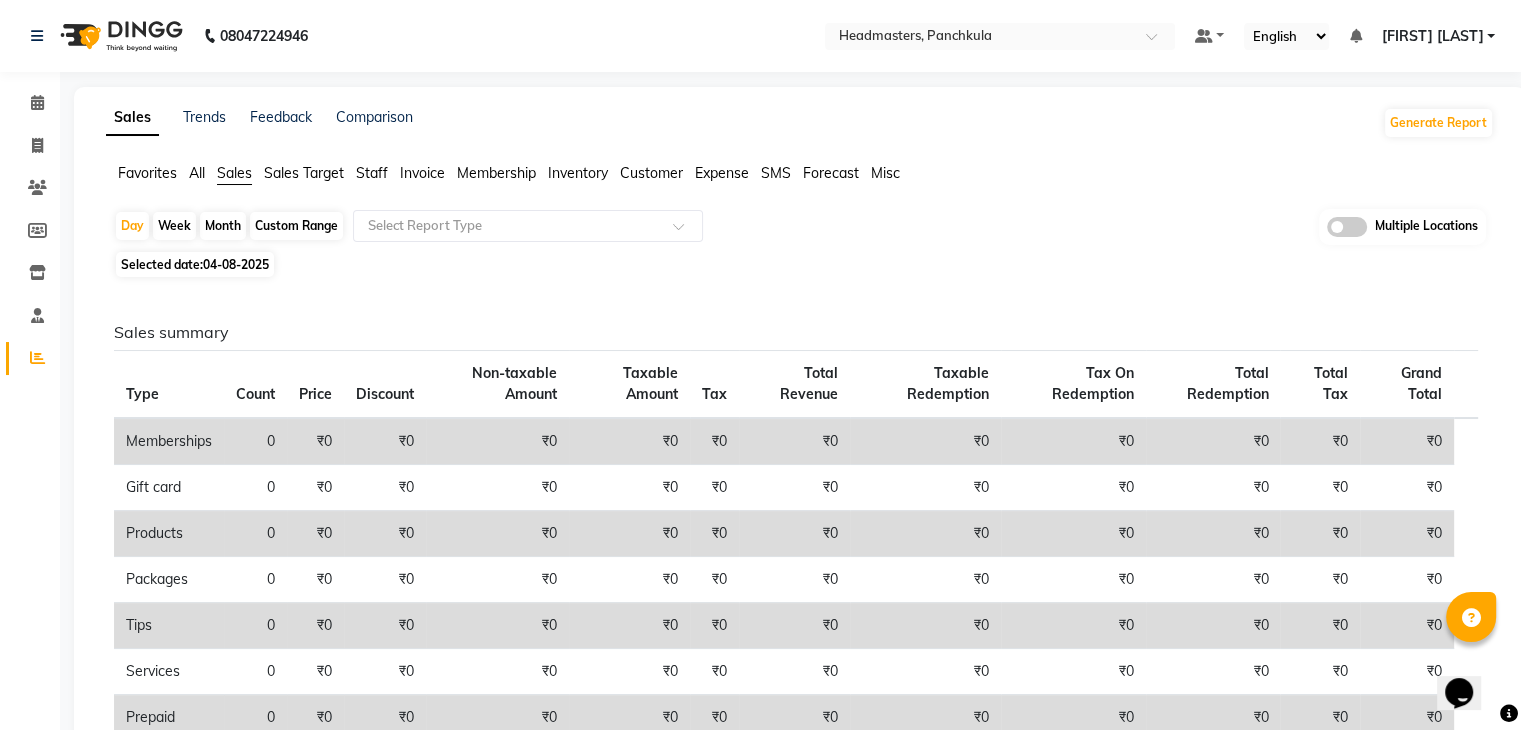 click on "04-08-2025" 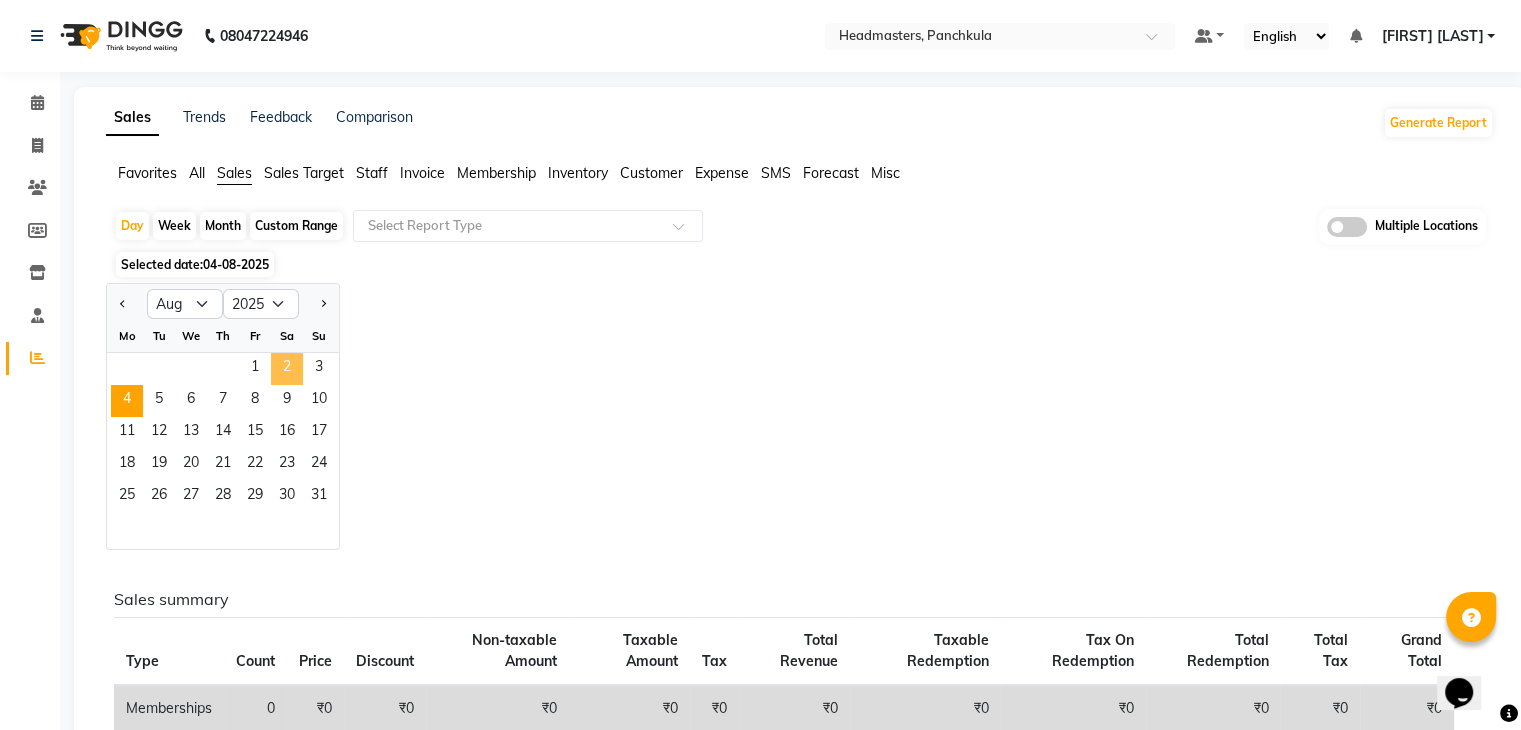 click on "2" 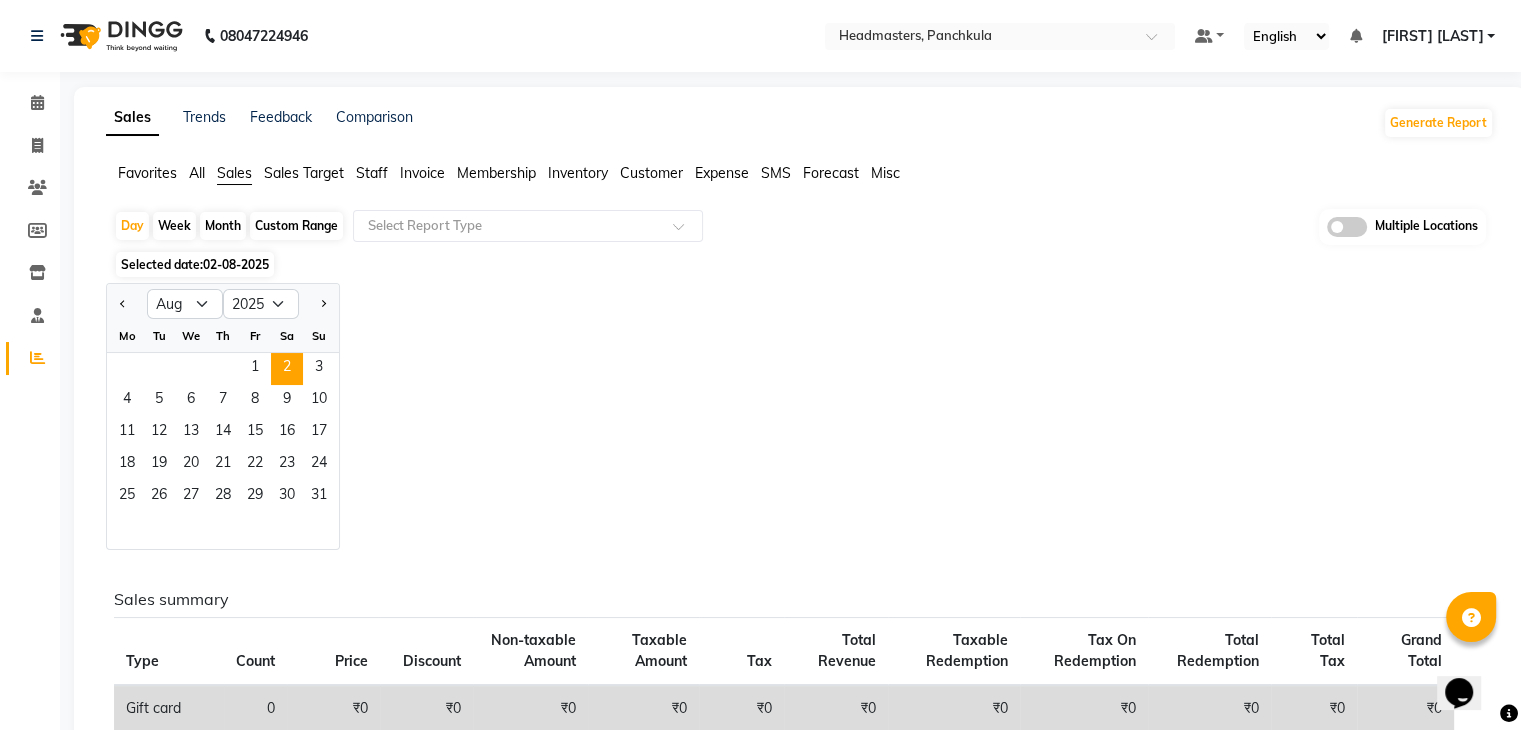 click on "Jan Feb Mar Apr May Jun Jul Aug Sep Oct Nov Dec 2015 2016 2017 2018 2019 2020 2021 2022 2023 2024 2025 2026 2027 2028 2029 2030 2031 2032 2033 2034 2035 Mo Tu We Th Fr Sa Su  1   2   3   4   5   6   7   8   9   10   11   12   13   14   15   16   17   18   19   20   21   22   23   24   25   26   27   28   29   30   31" 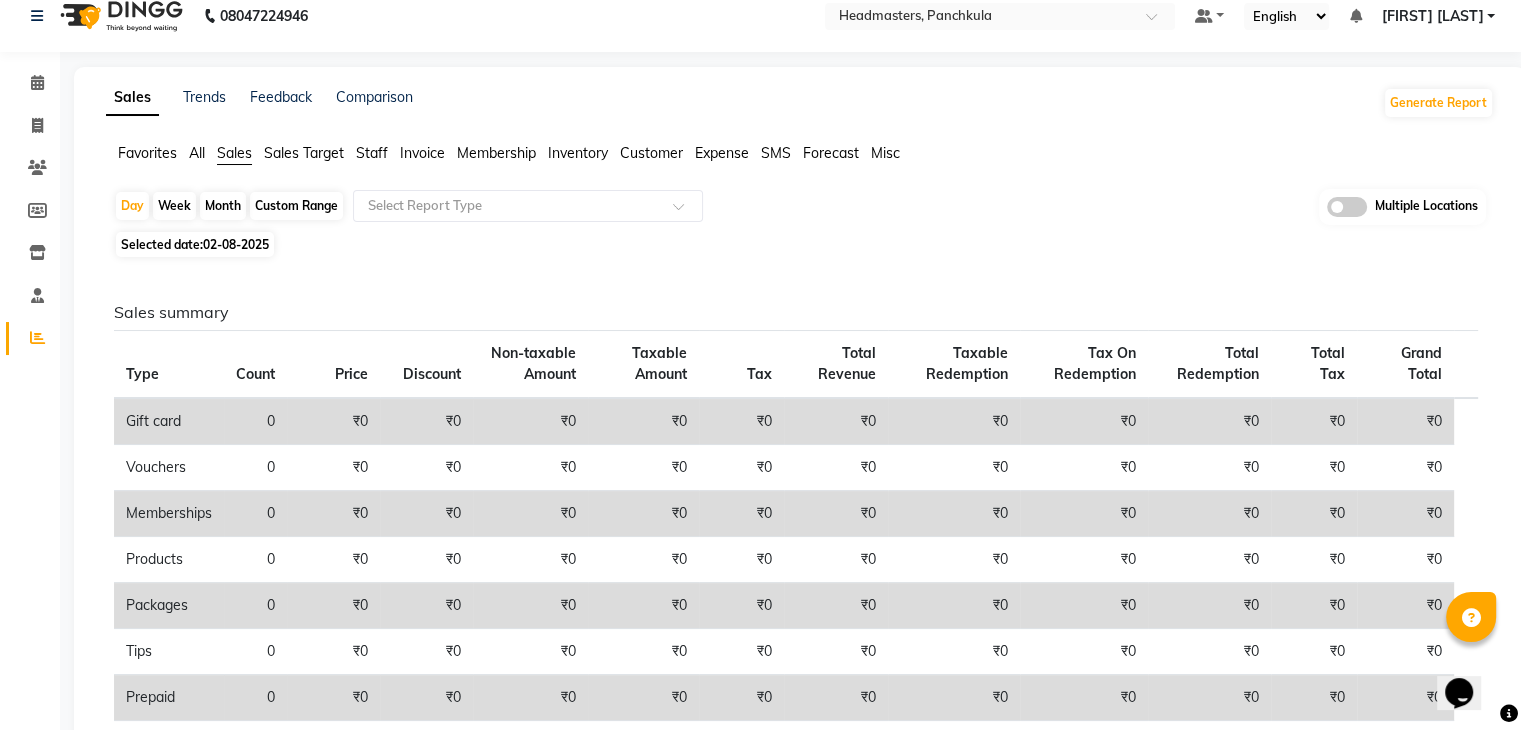 scroll, scrollTop: 0, scrollLeft: 0, axis: both 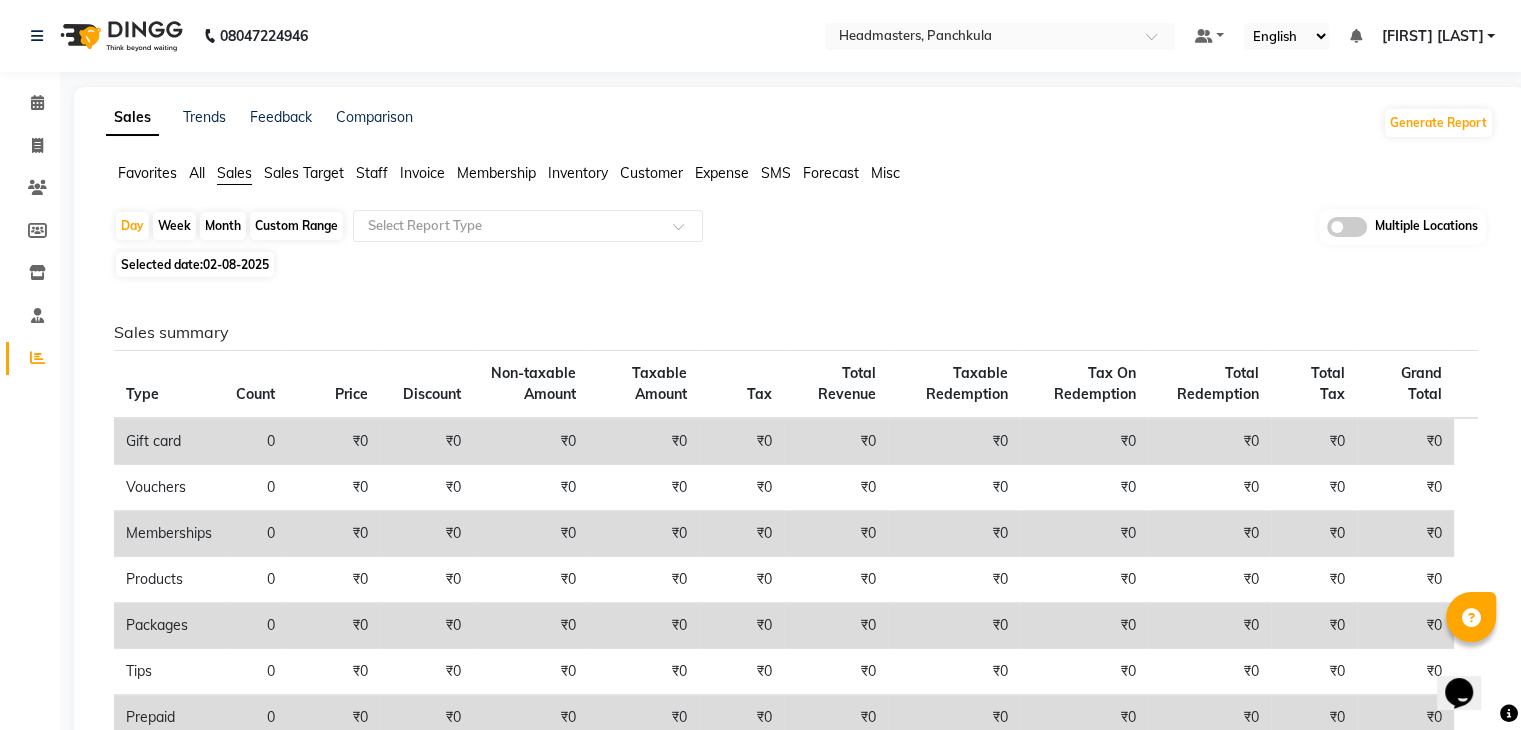 click on "02-08-2025" 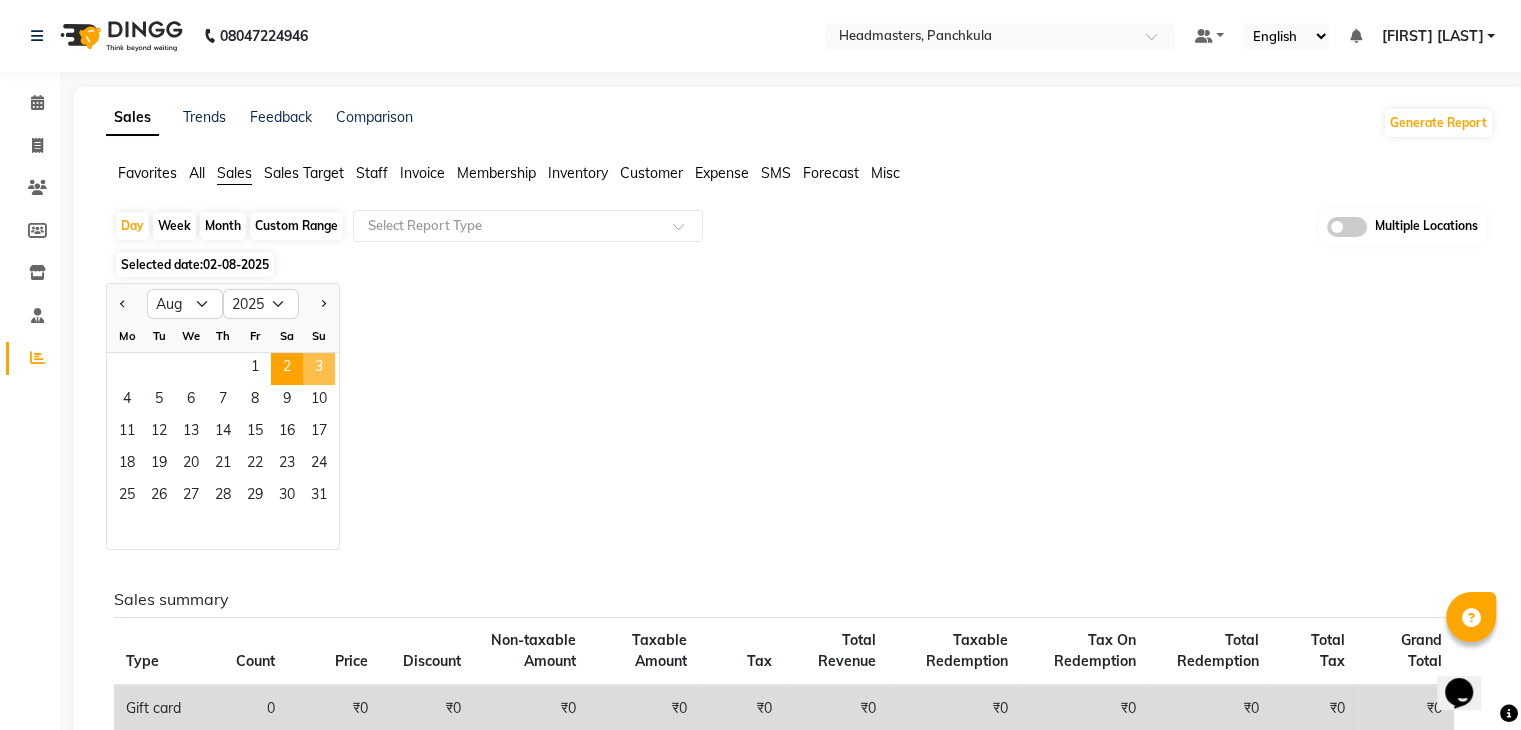 click on "3" 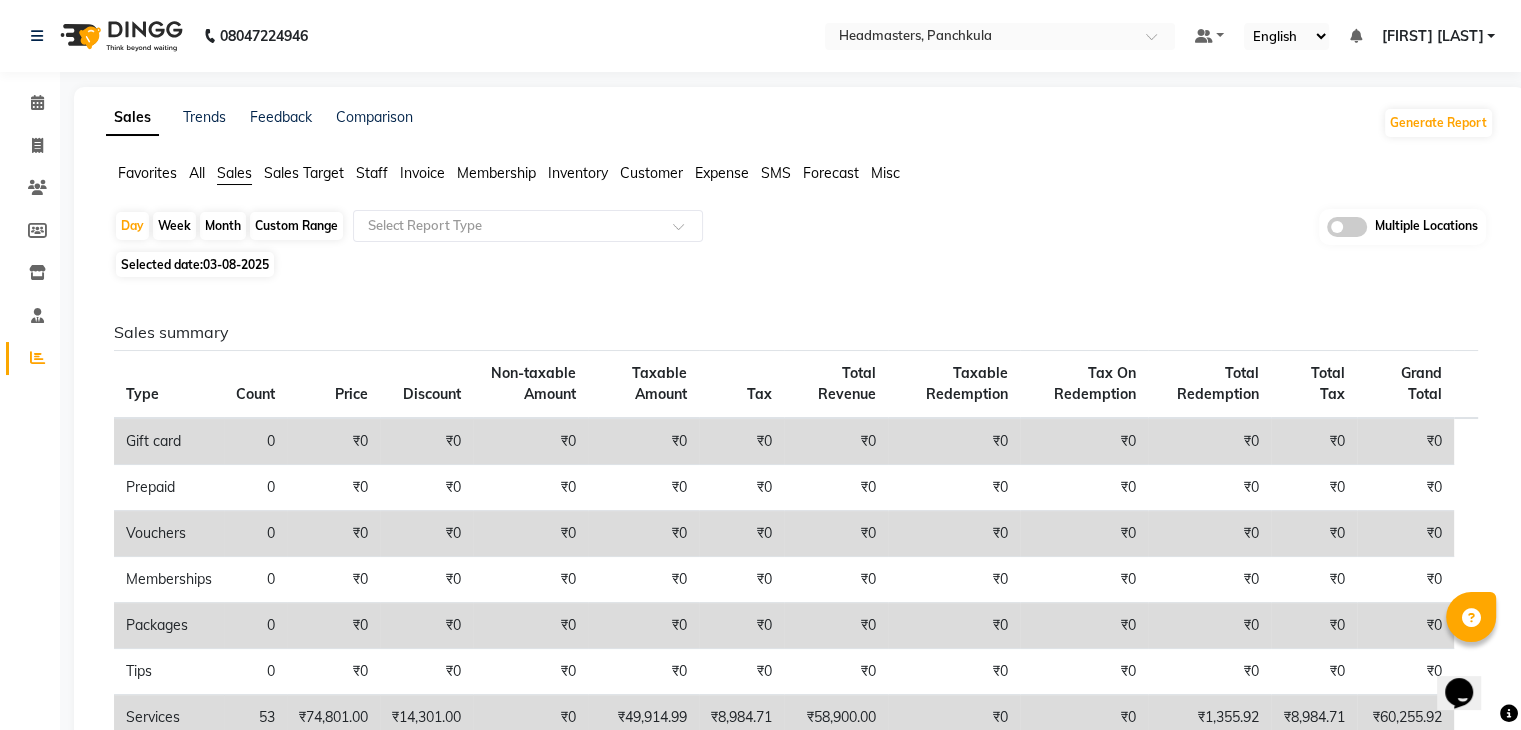 click on "Sales summary Type Count Price Discount Non-taxable Amount Taxable Amount Tax Total Revenue Taxable Redemption Tax On Redemption Total Redemption Total Tax Grand Total  Gift card 0 ₹0 ₹0 ₹0 ₹0 ₹0 ₹0 ₹0 ₹0 ₹0 ₹0 ₹0  Prepaid 0 ₹0 ₹0 ₹0 ₹0 ₹0 ₹0 ₹0 ₹0 ₹0 ₹0 ₹0  Vouchers 0 ₹0 ₹0 ₹0 ₹0 ₹0 ₹0 ₹0 ₹0 ₹0 ₹0 ₹0  Memberships 0 ₹0 ₹0 ₹0 ₹0 ₹0 ₹0 ₹0 ₹0 ₹0 ₹0 ₹0  Packages 0 ₹0 ₹0 ₹0 ₹0 ₹0 ₹0 ₹0 ₹0 ₹0 ₹0 ₹0  Tips 0 ₹0 ₹0 ₹0 ₹0 ₹0 ₹0 ₹0 ₹0 ₹0 ₹0 ₹0  Services 53 ₹74,801.00 ₹14,301.00 ₹0 ₹49,914.99 ₹8,984.71 ₹58,900.00 ₹0 ₹0 ₹1,355.92 ₹8,984.71 ₹60,255.92  Products 2 ₹2,300.00 ₹0 ₹0 ₹1,949.16 ₹350.84 ₹2,300.00 ₹0 ₹0 ₹0 ₹350.84 ₹2,300.00  Fee 0 ₹0 ₹0 ₹0 ₹0 ₹0 ₹0 ₹0 ₹0 ₹0 ₹0 ₹0 Payment mode Payment Mode Count Total Redemption Tip Fee Advance Amount Invoice Amount  NT CASH 14 ₹29,050.00 ₹0 ₹0 ₹0 ₹0 ₹29,050.00  UPI 13 ₹0 5" 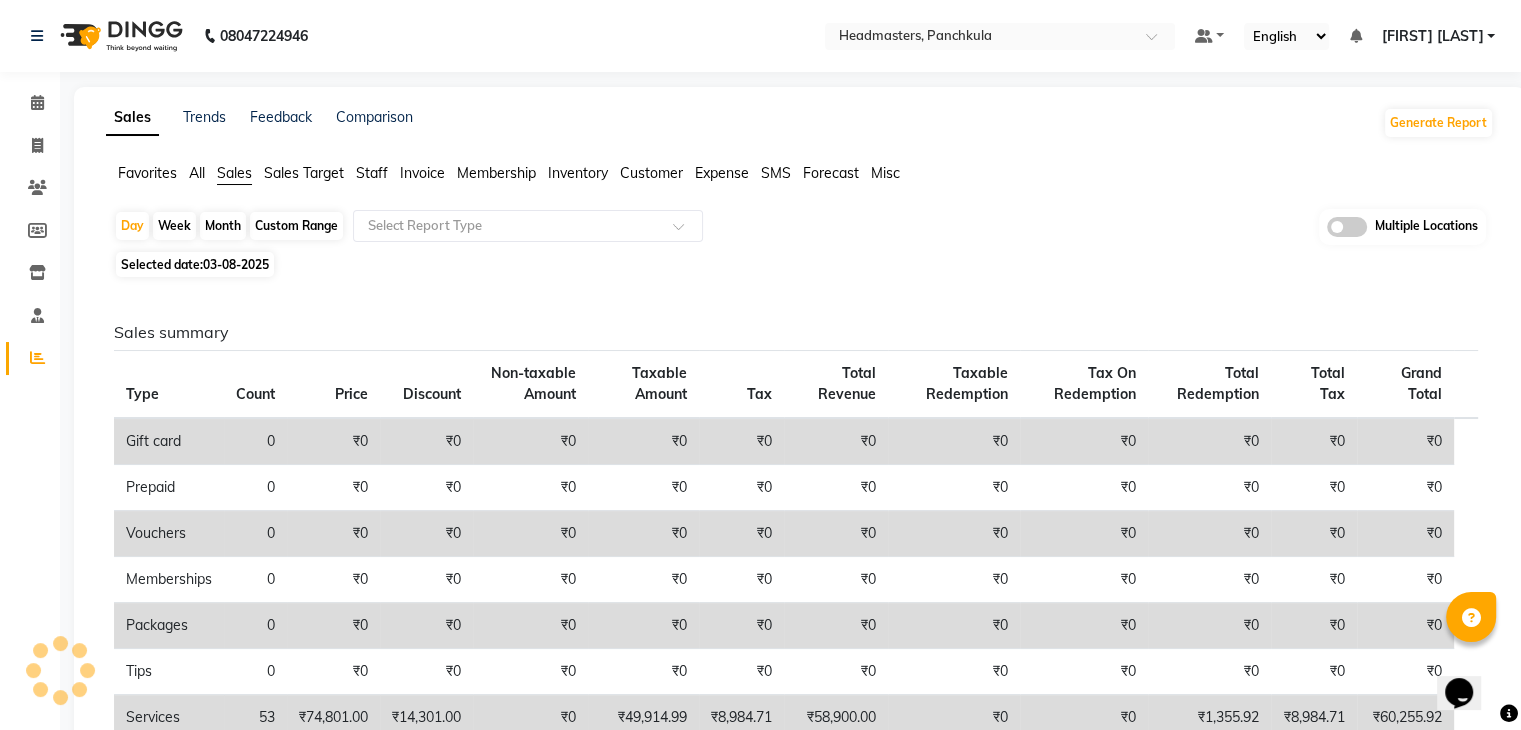 scroll, scrollTop: 0, scrollLeft: 0, axis: both 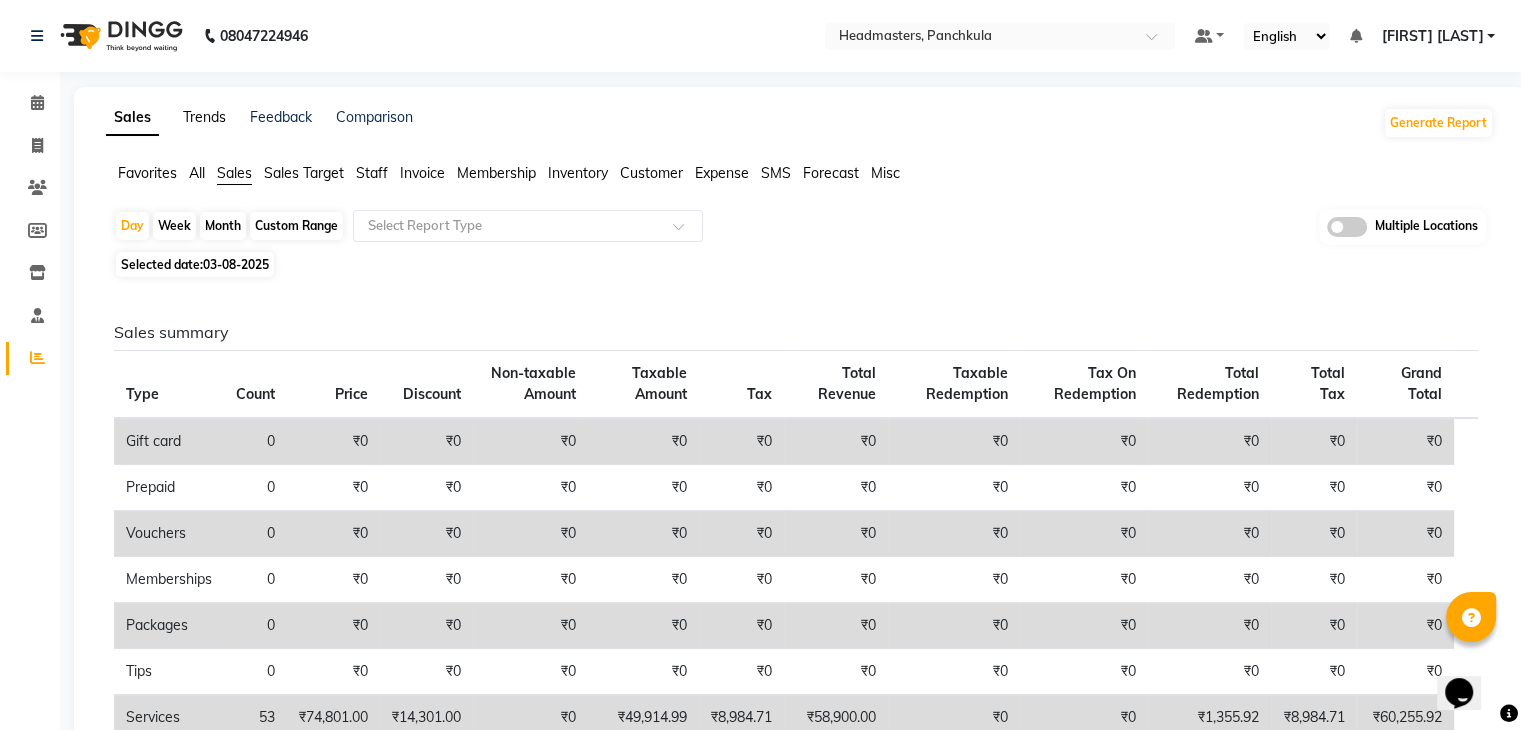 click on "Trends" 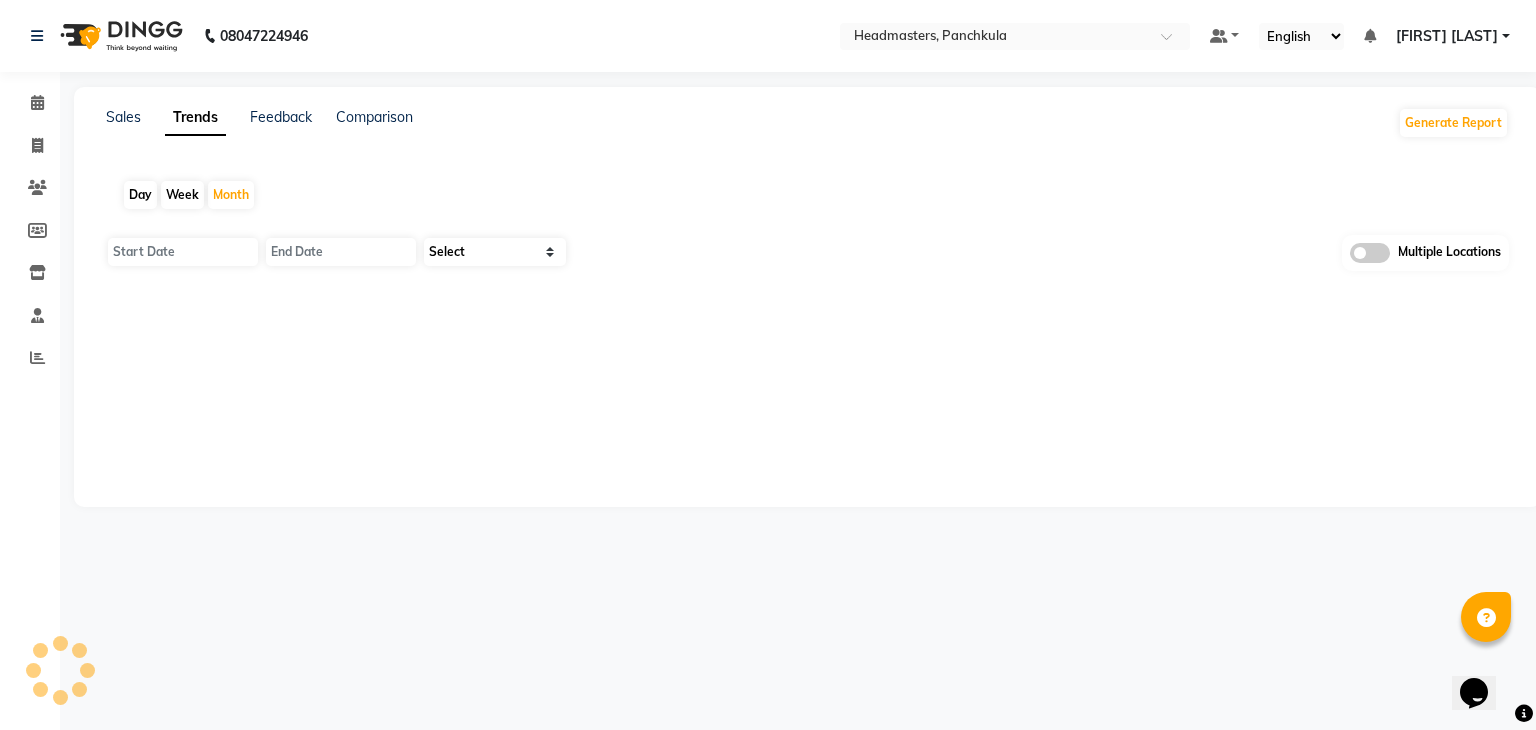 click on "Day" 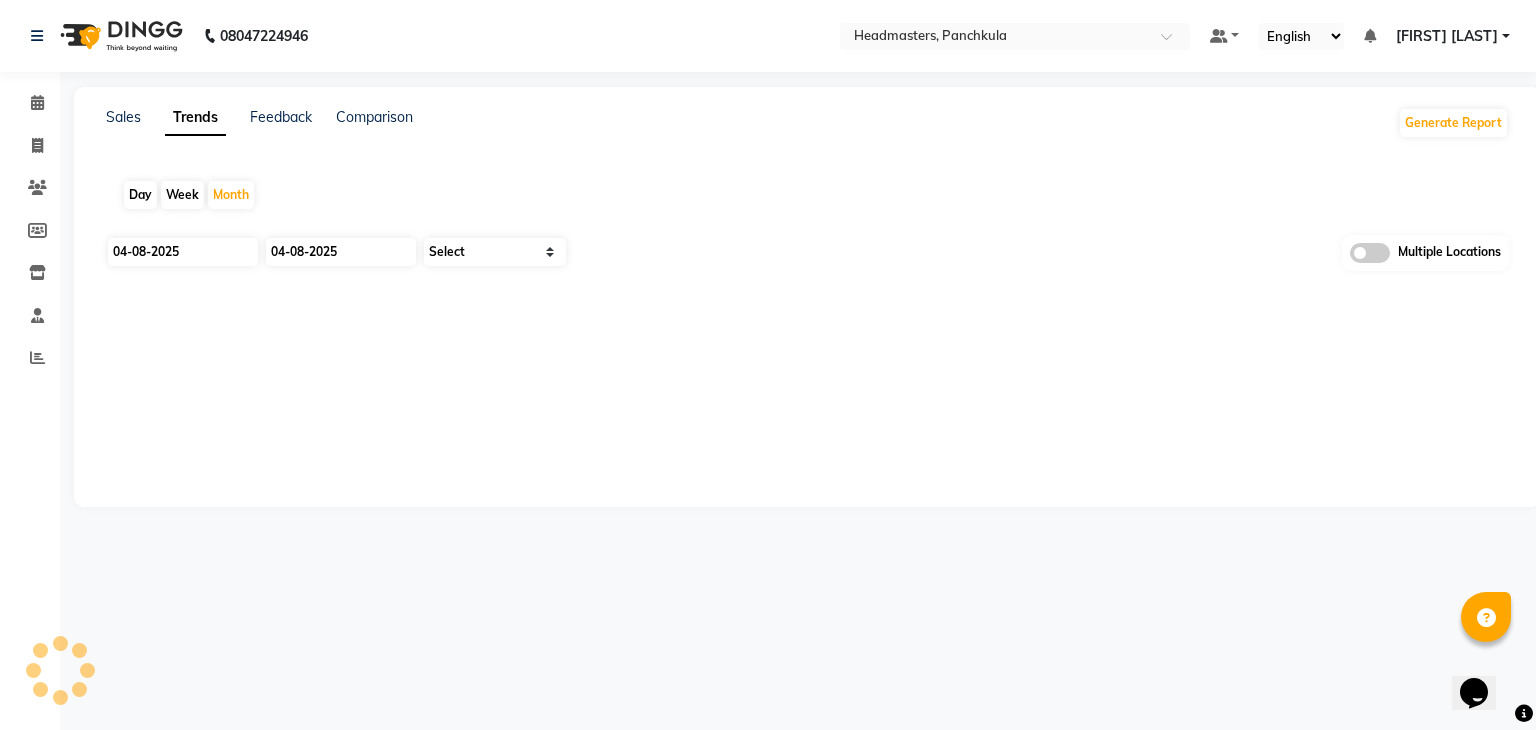 type on "01-08-2025" 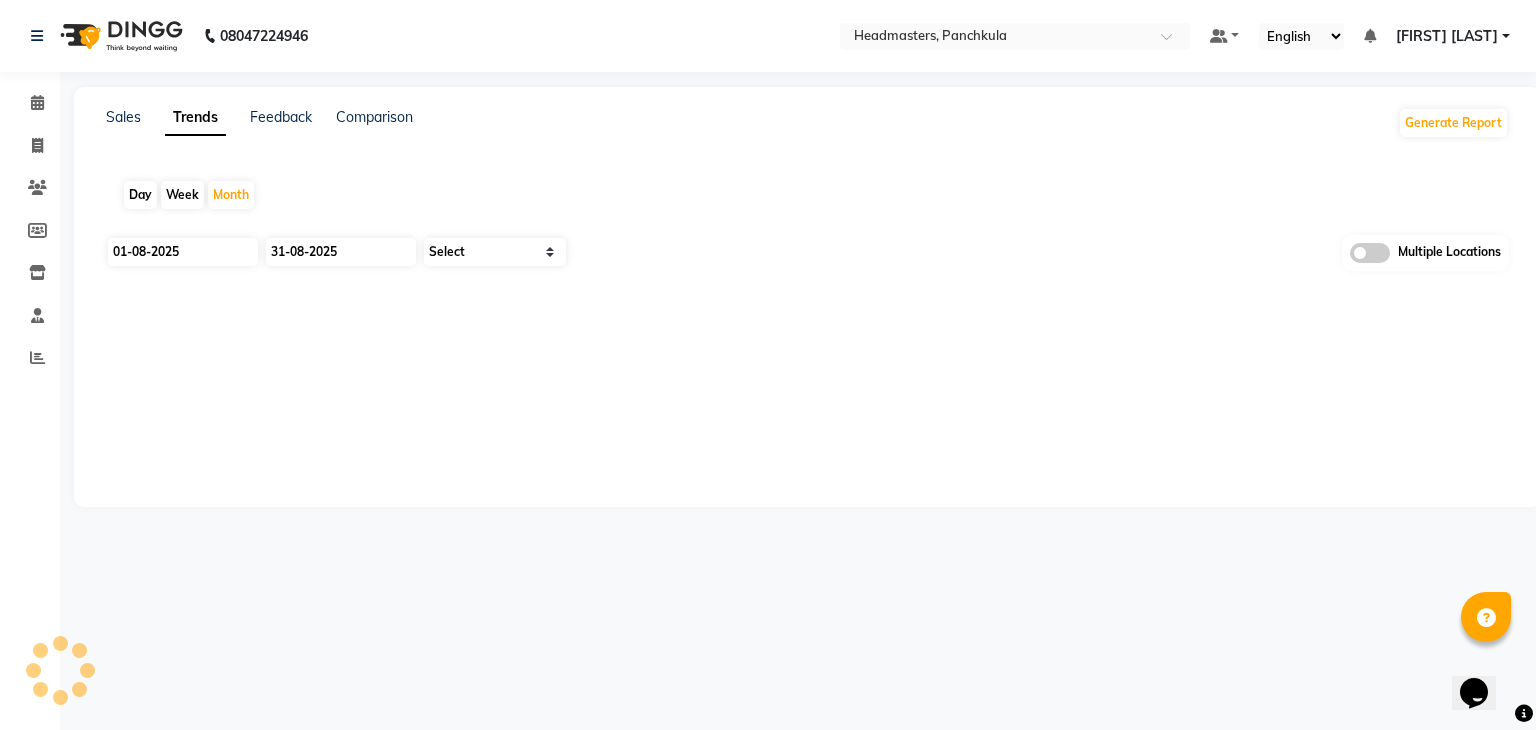 select on "by_client" 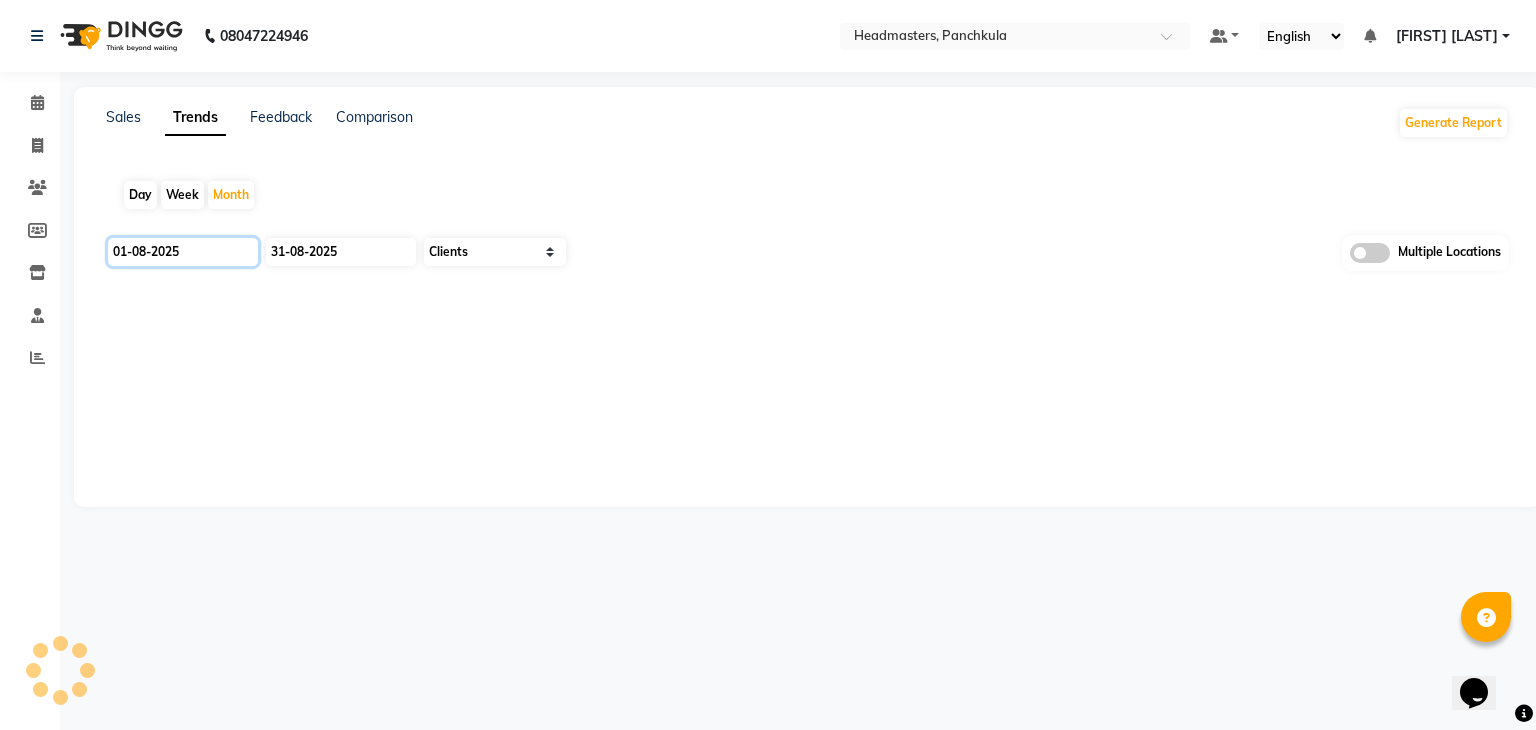 click on "01-08-2025" 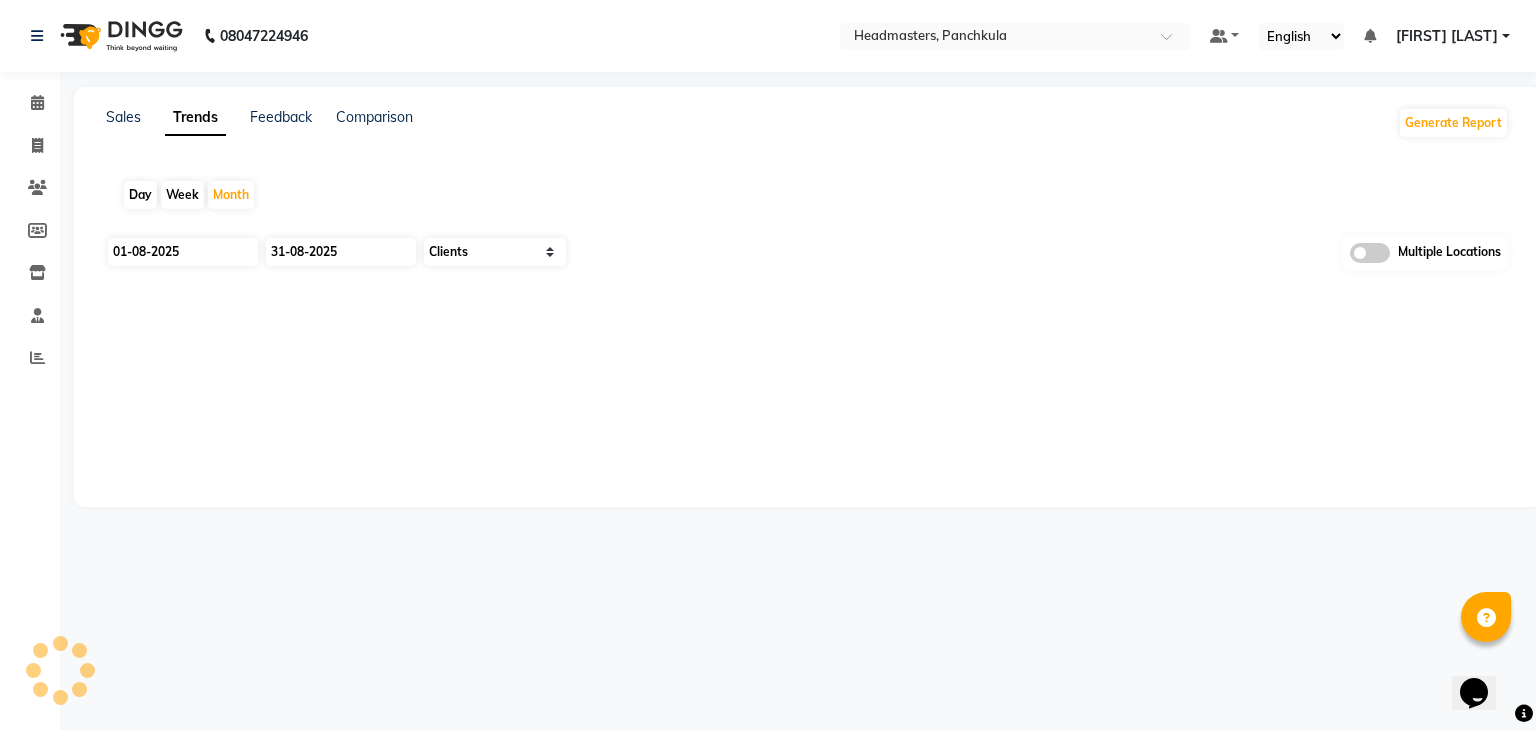 select on "8" 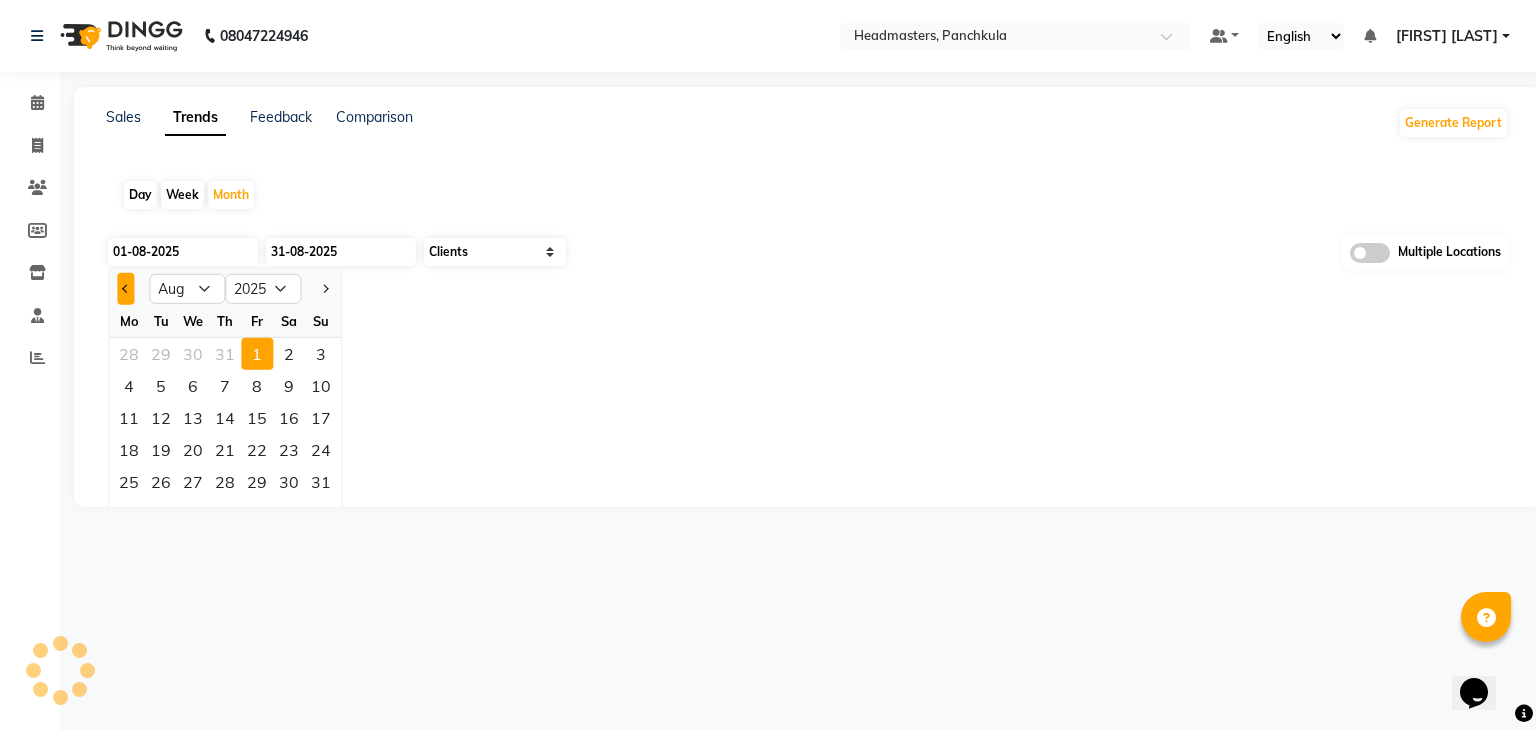 click 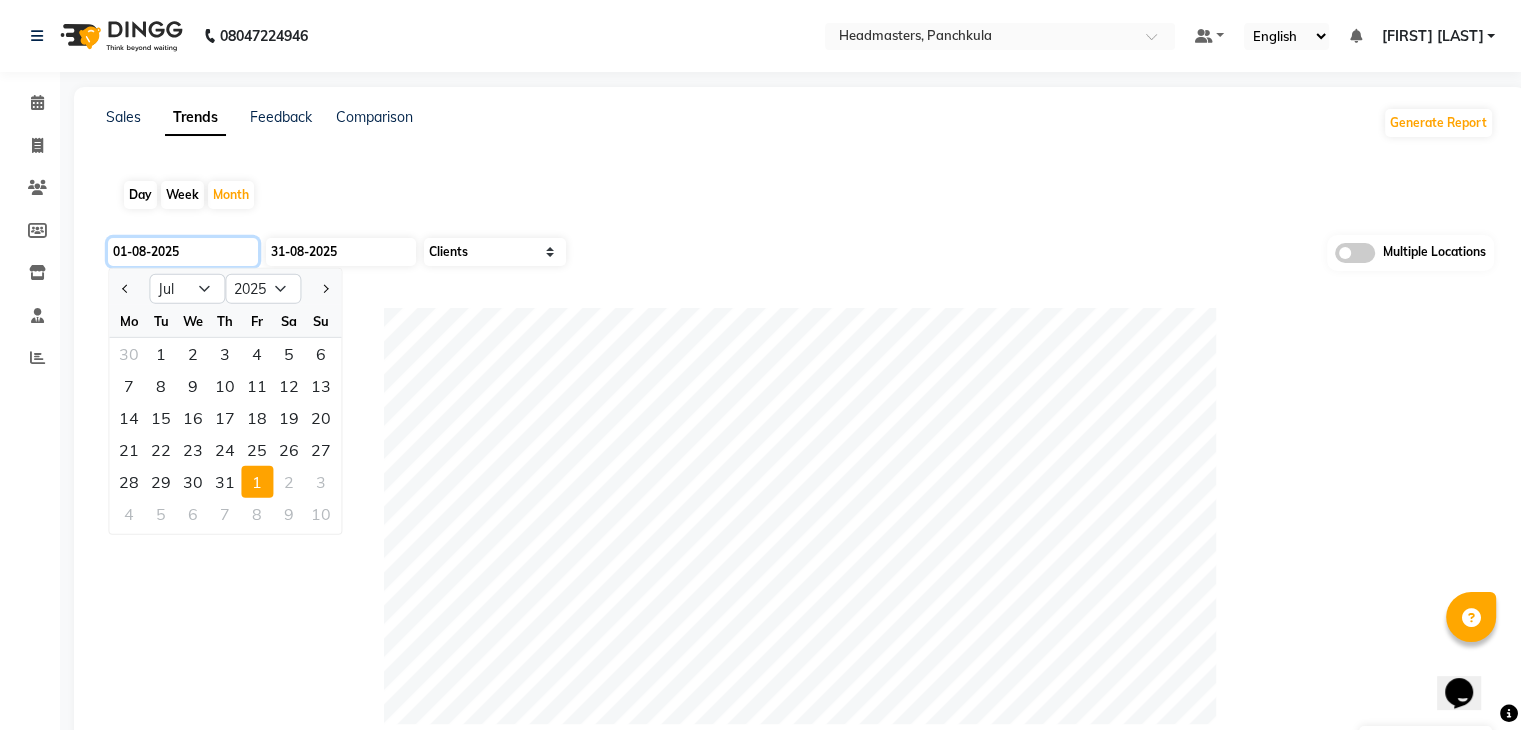 click on "01-08-2025" 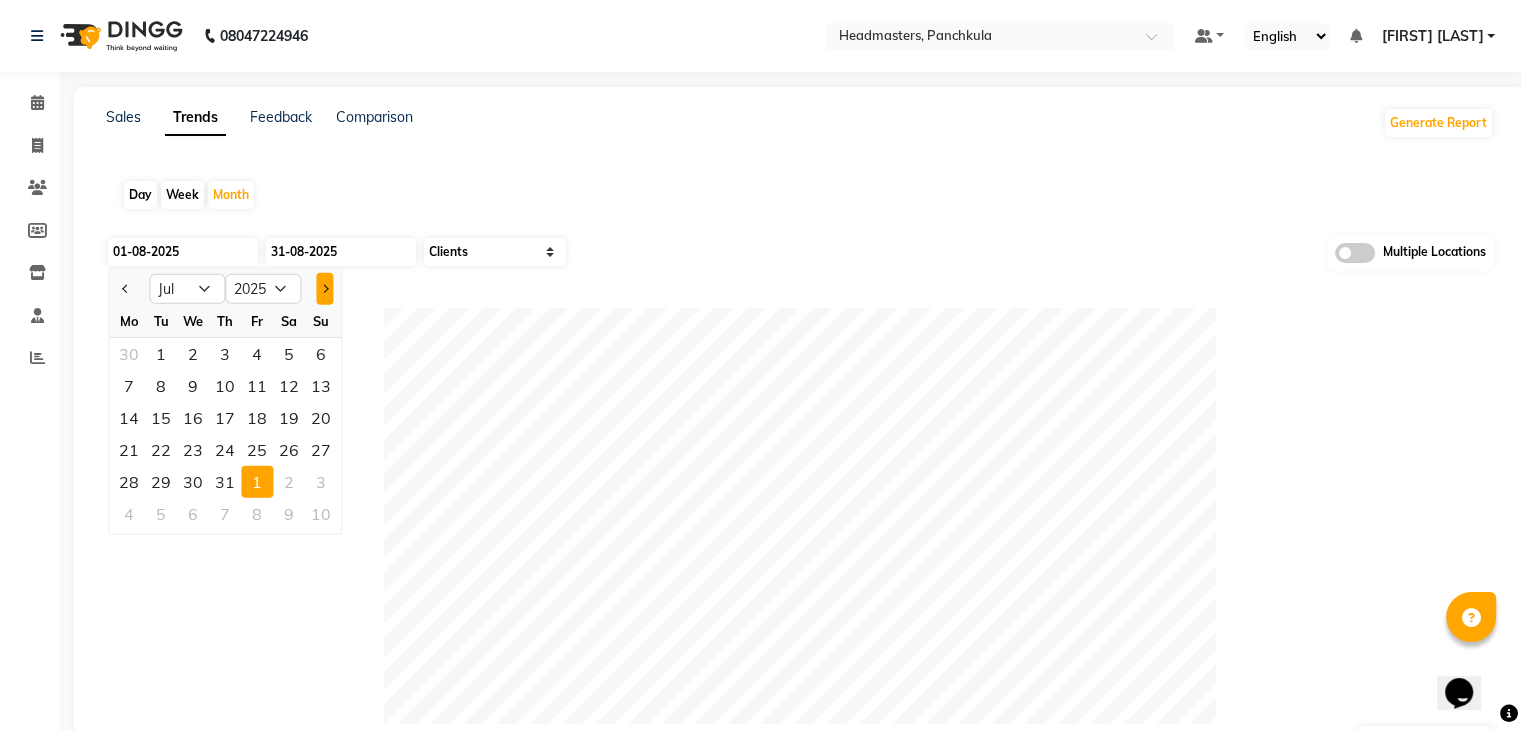 click 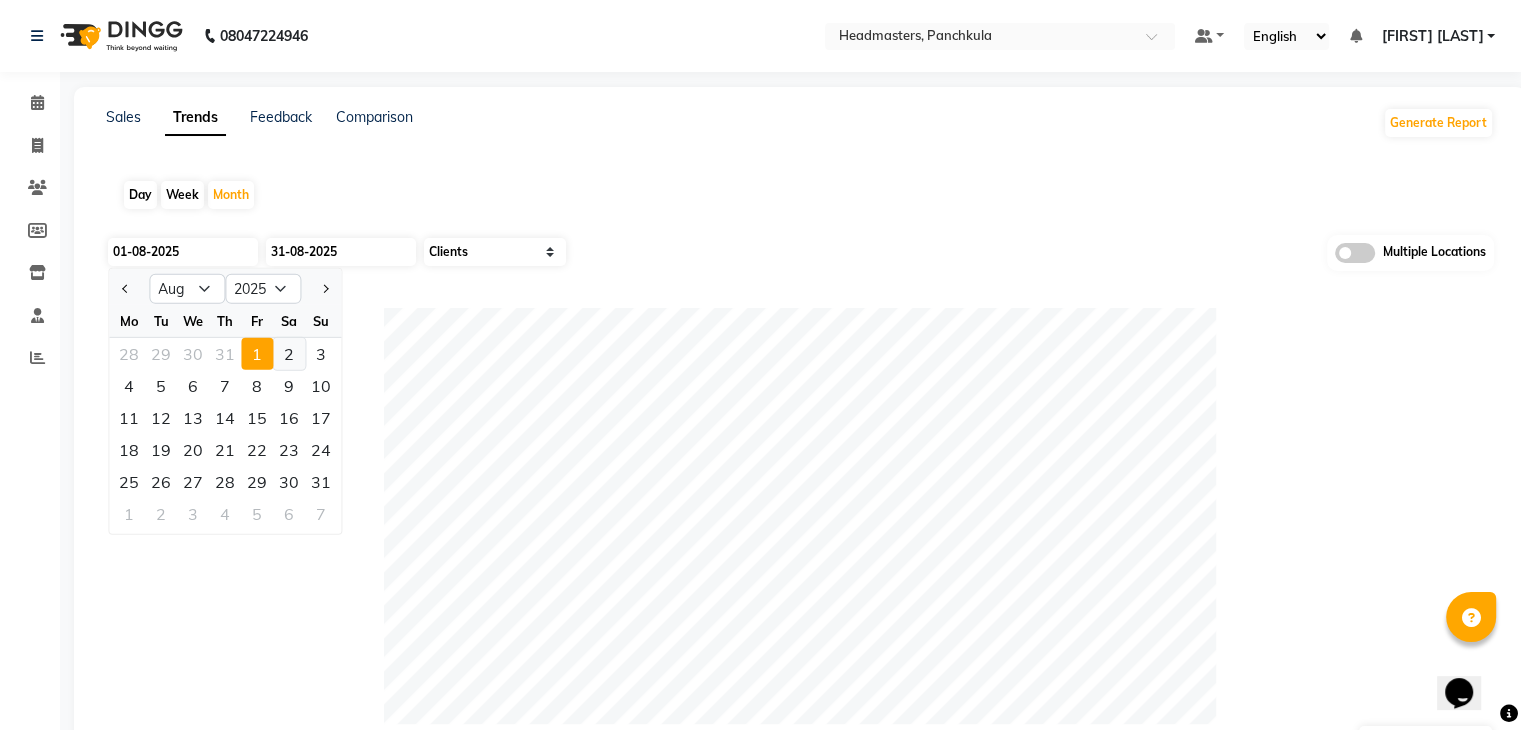 click on "2" 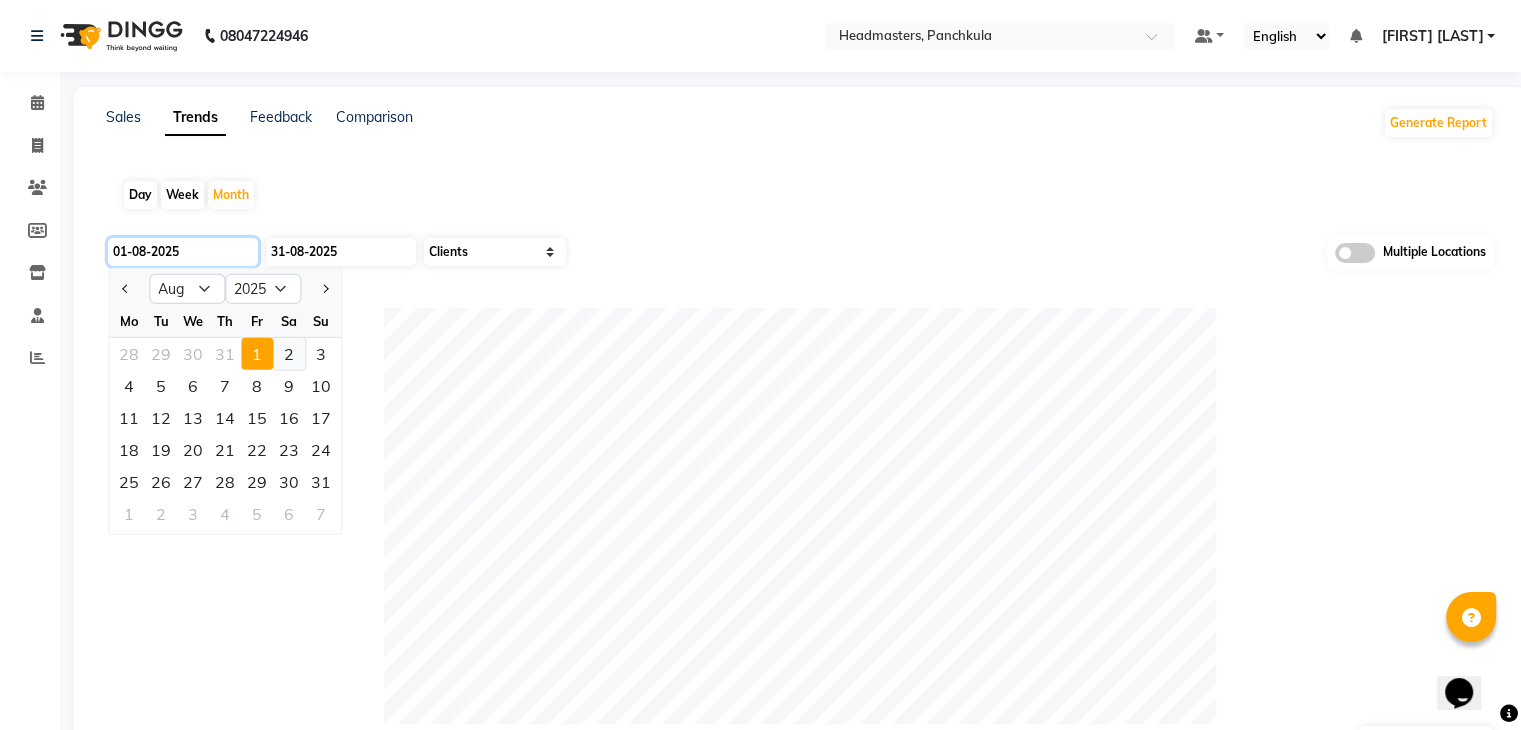 type on "01-08-2025" 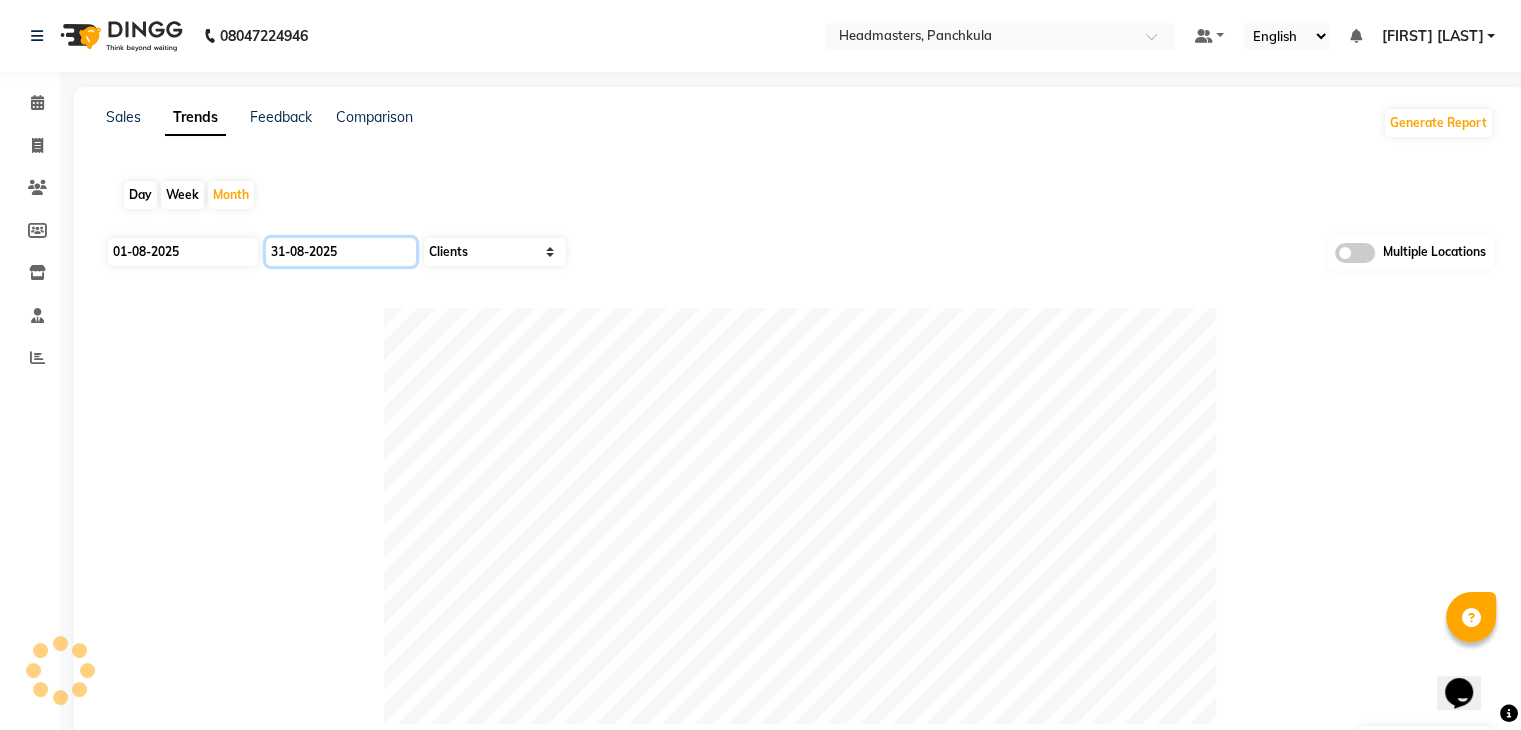 click on "31-08-2025" 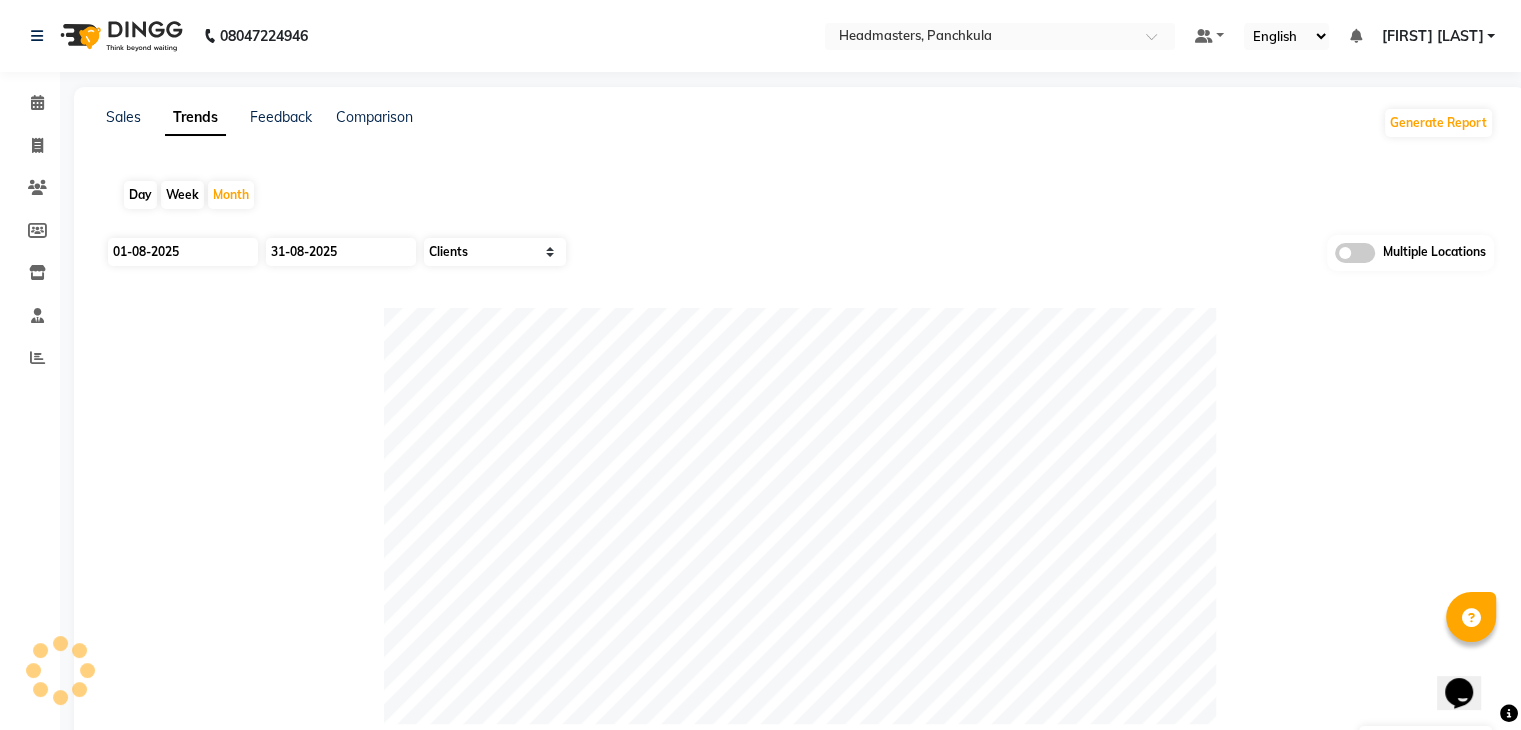 select on "8" 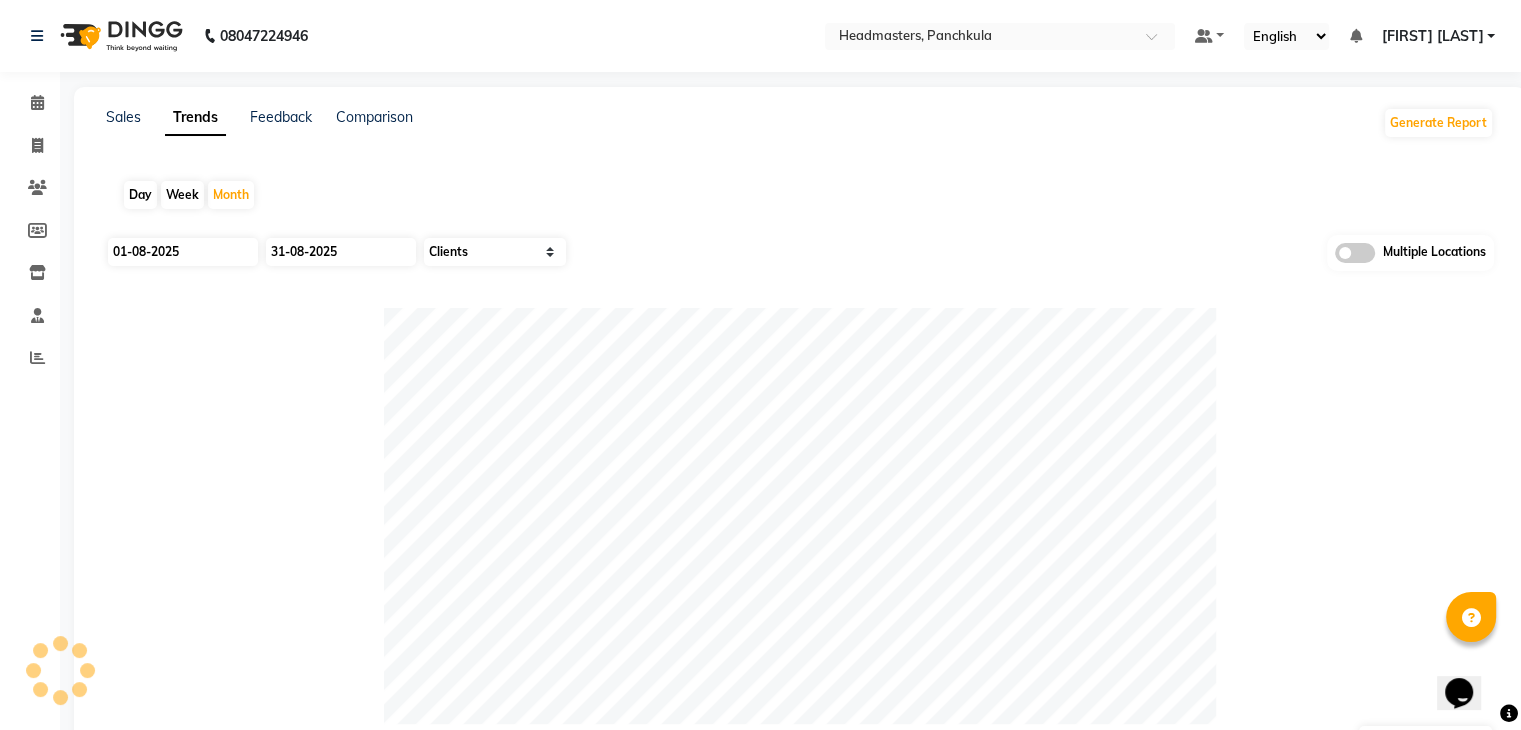 select on "2025" 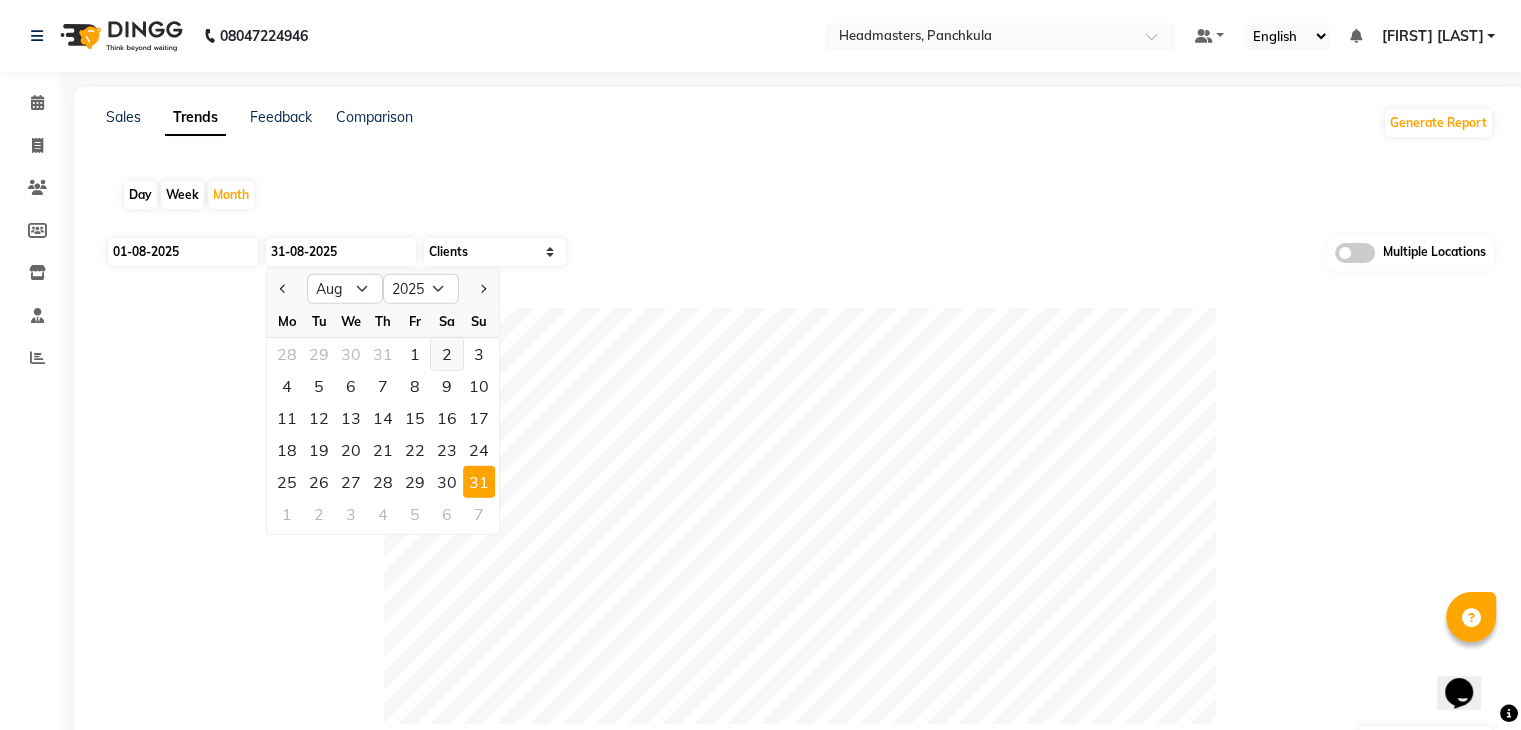 click on "2" 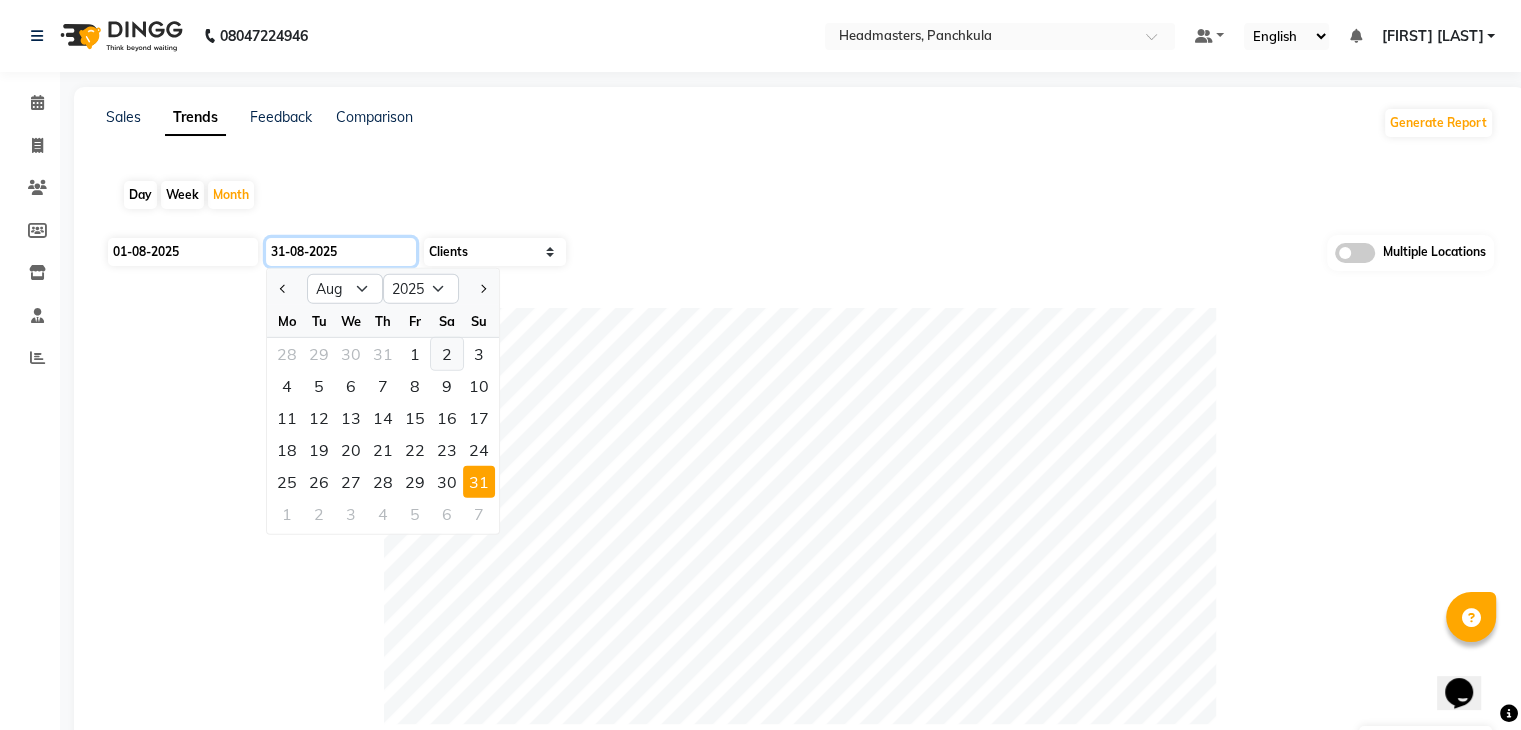 type on "31-08-2025" 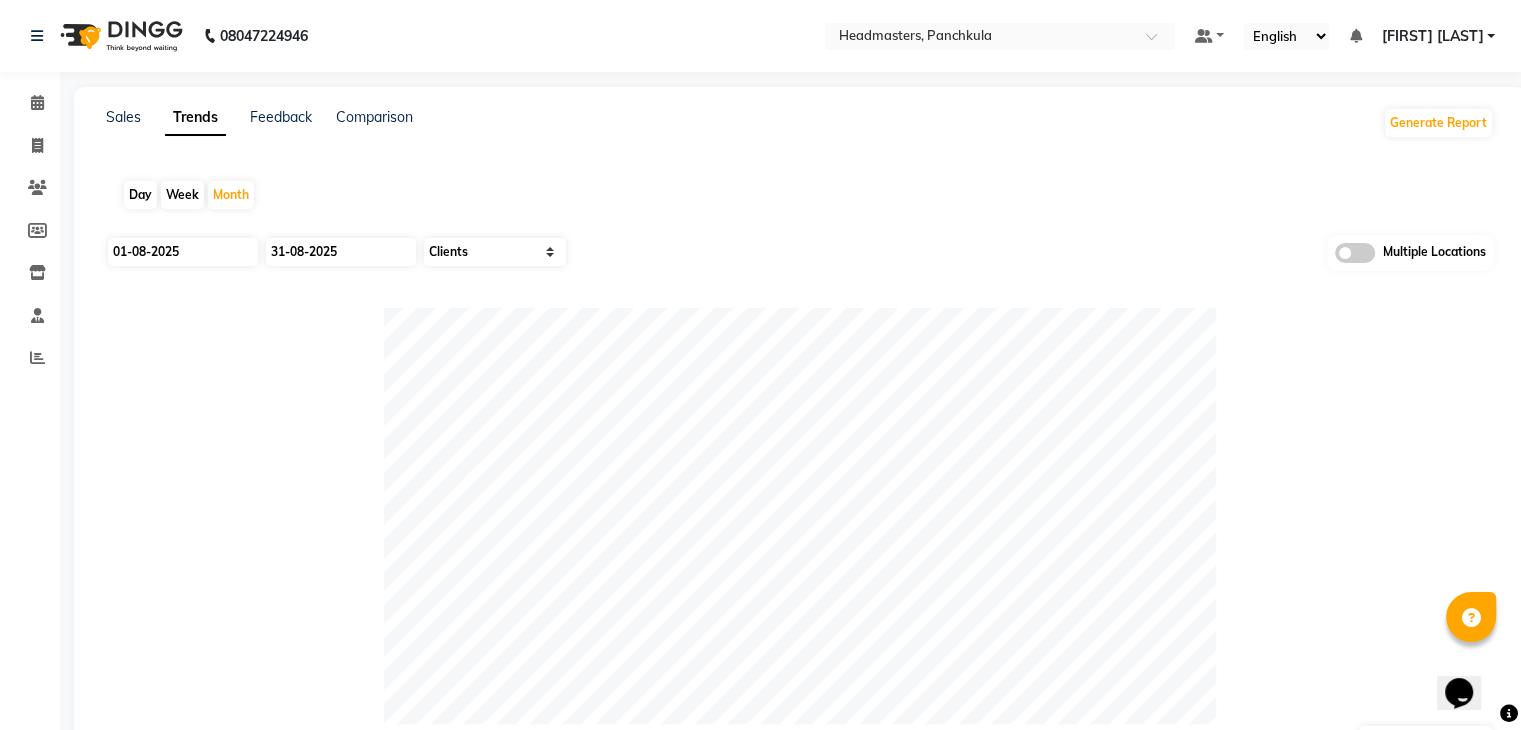 click 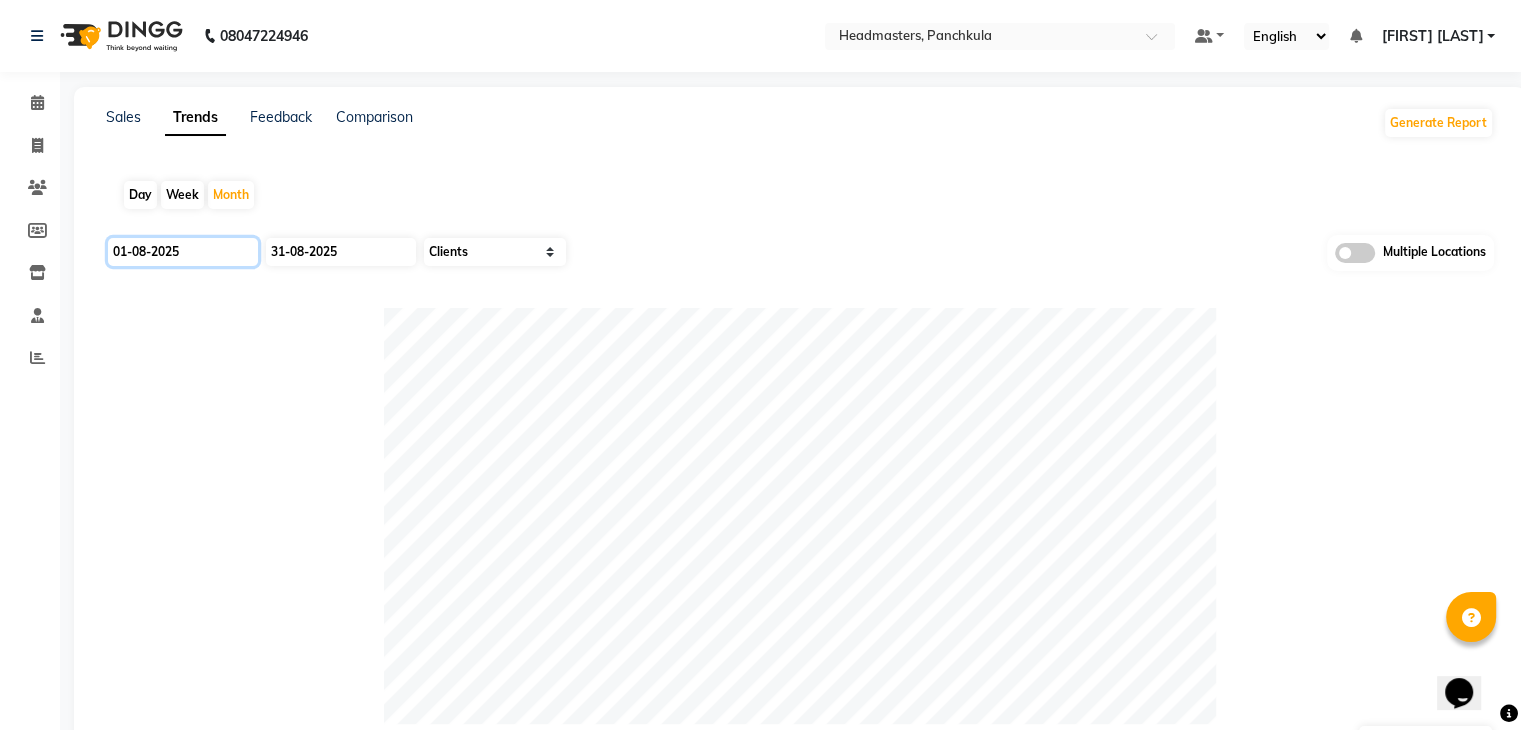 click on "01-08-2025" 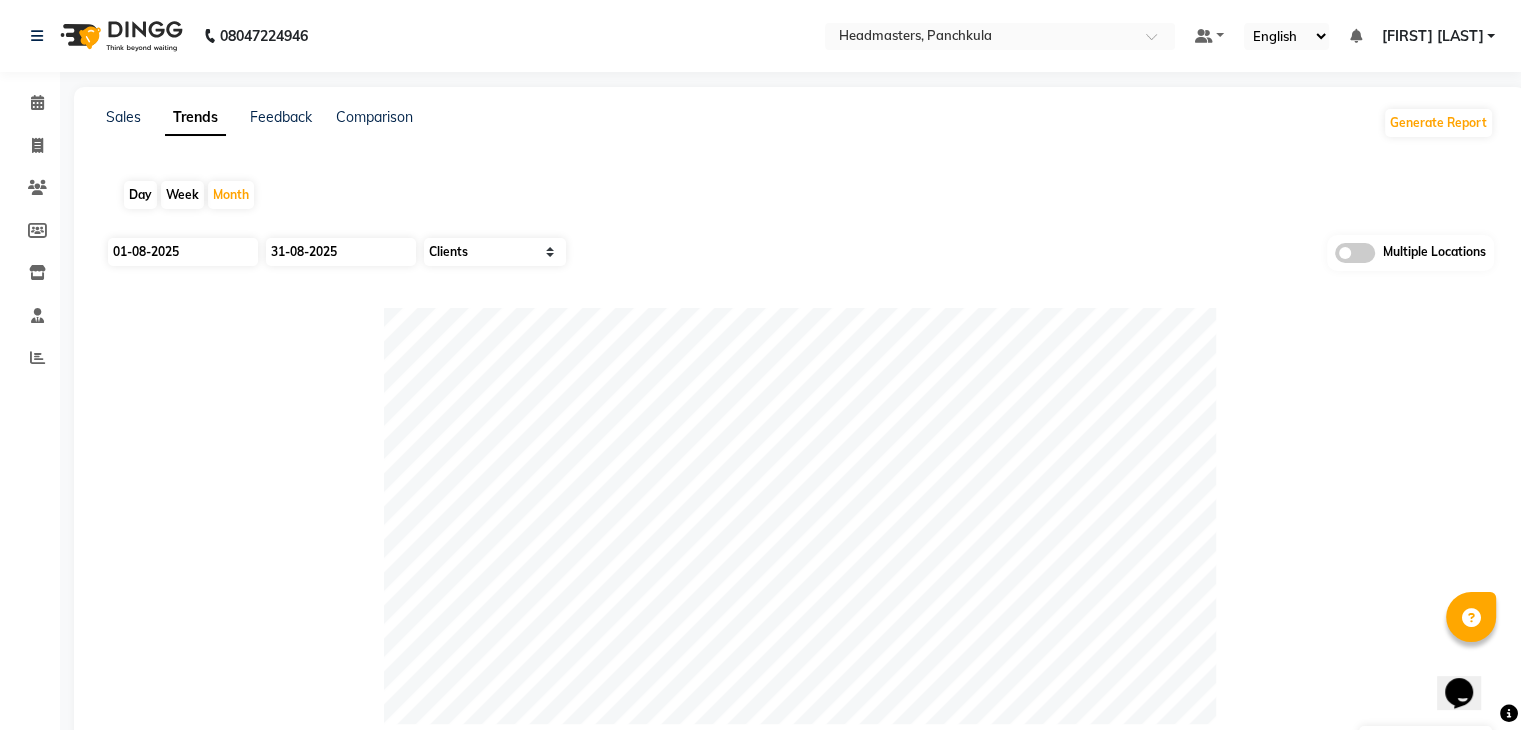 select on "8" 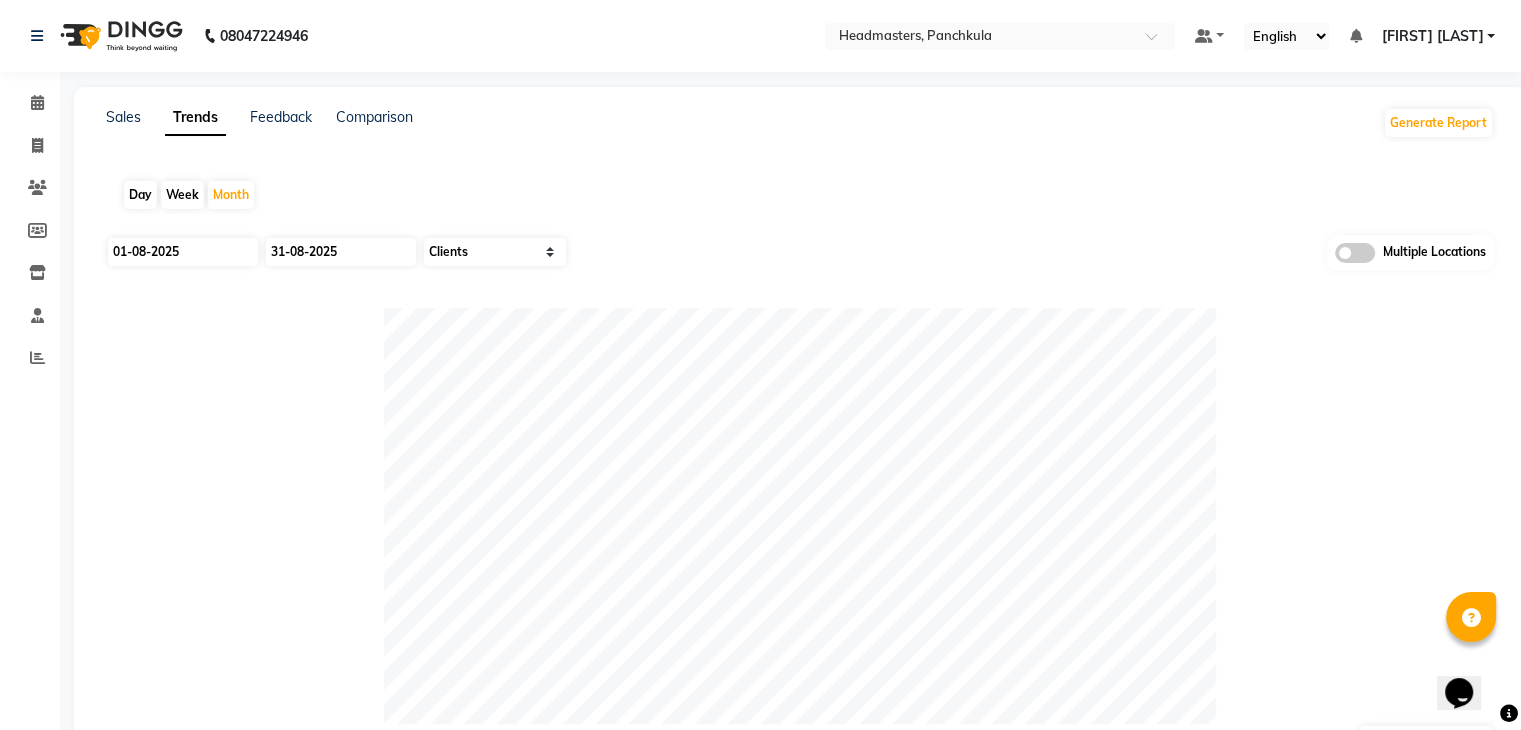 select on "2025" 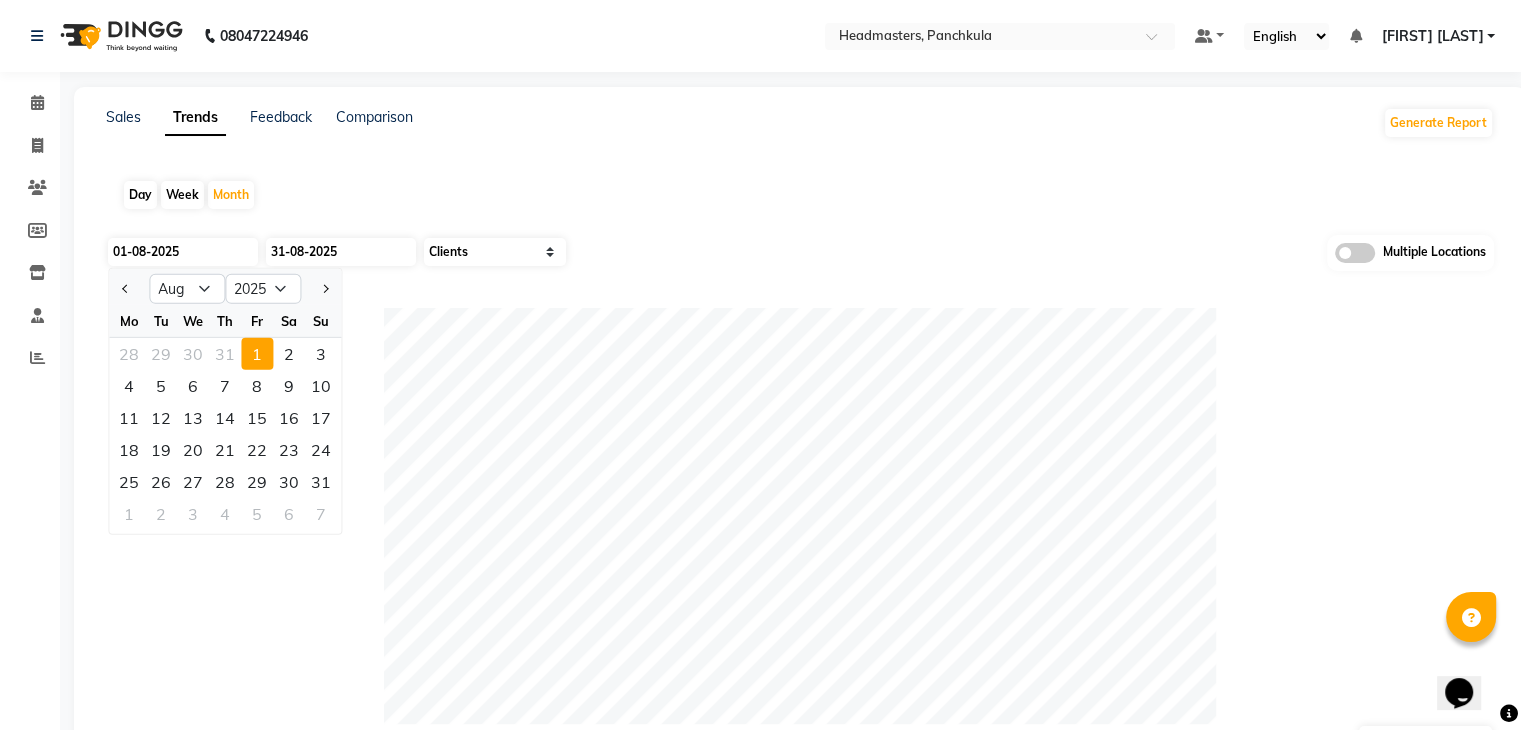 click on "Day" 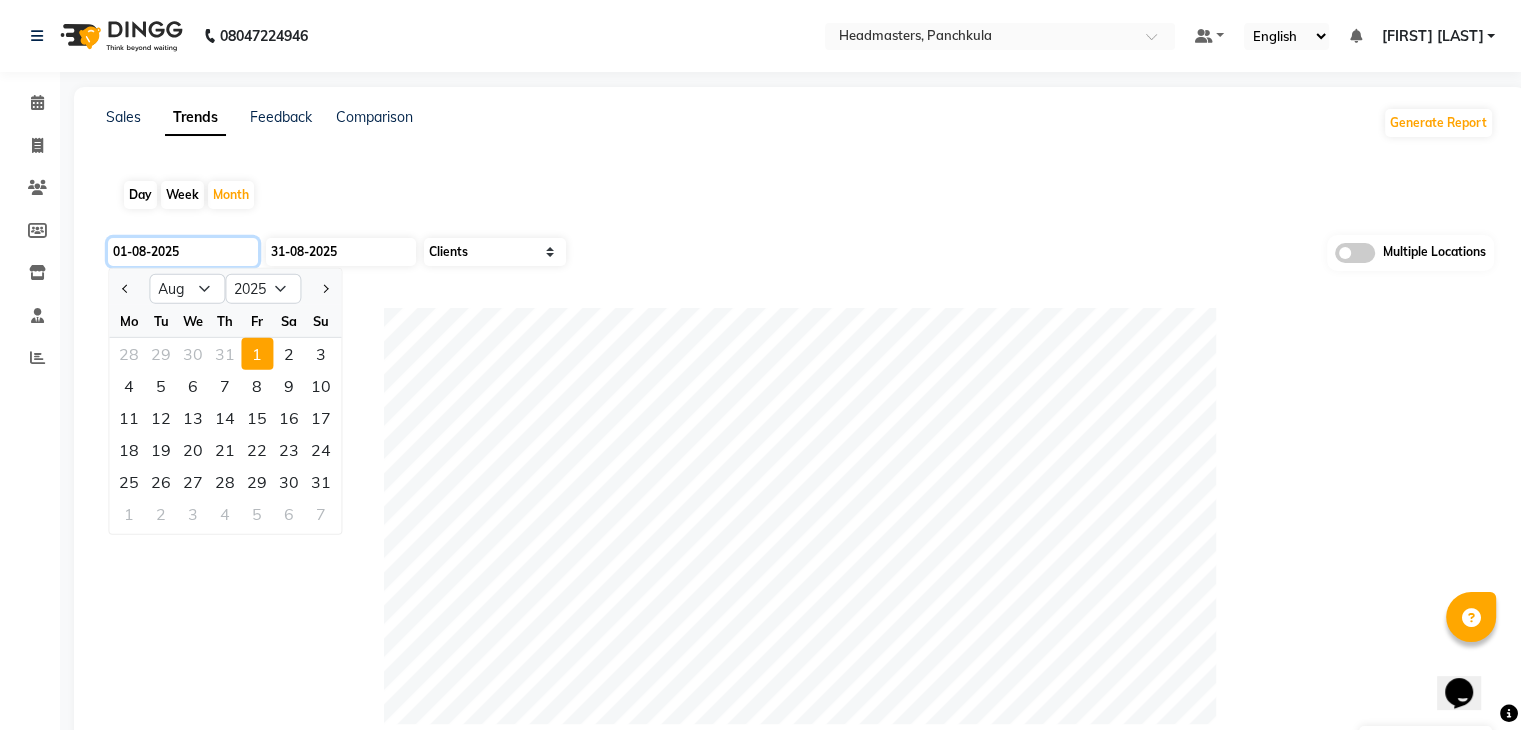 type on "04-08-2025" 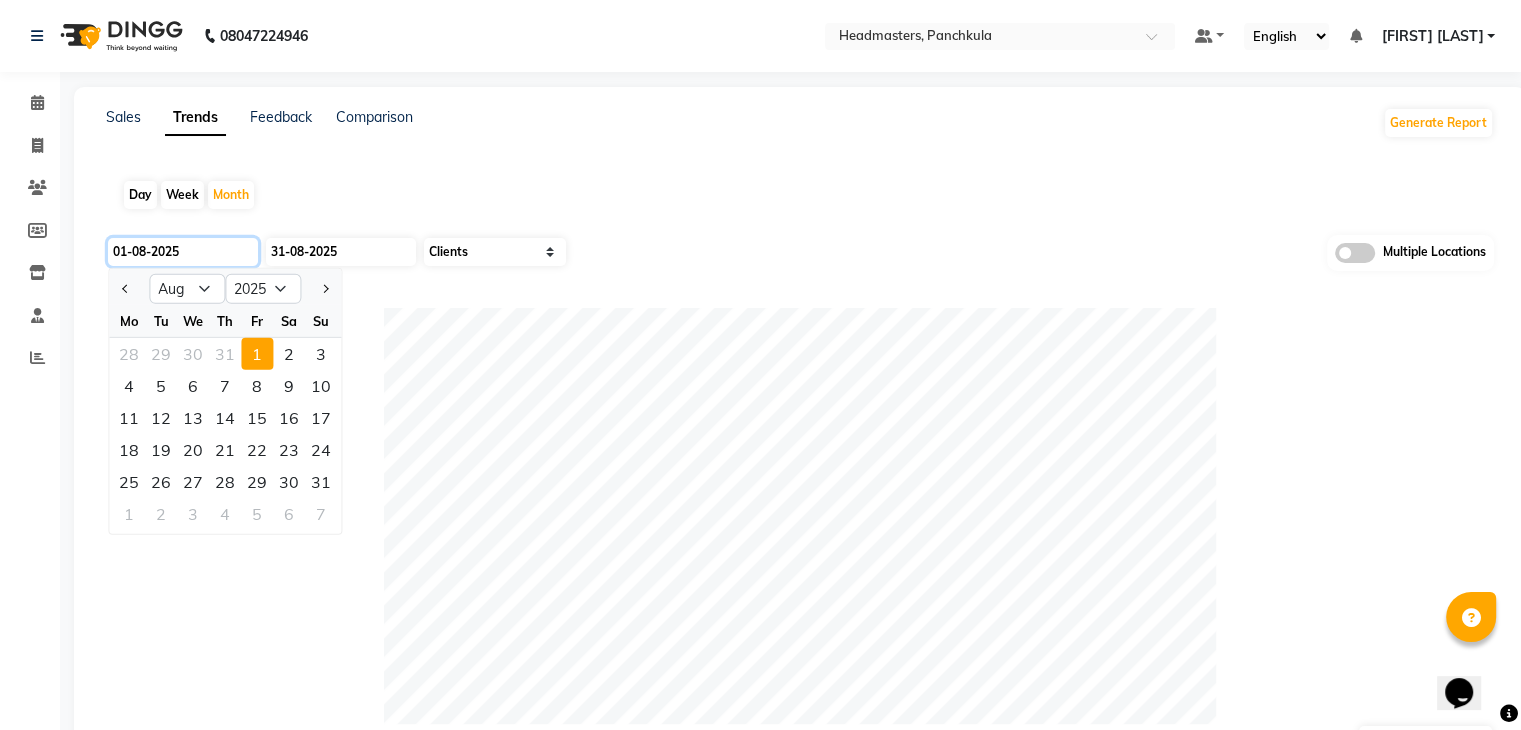 type on "04-08-2025" 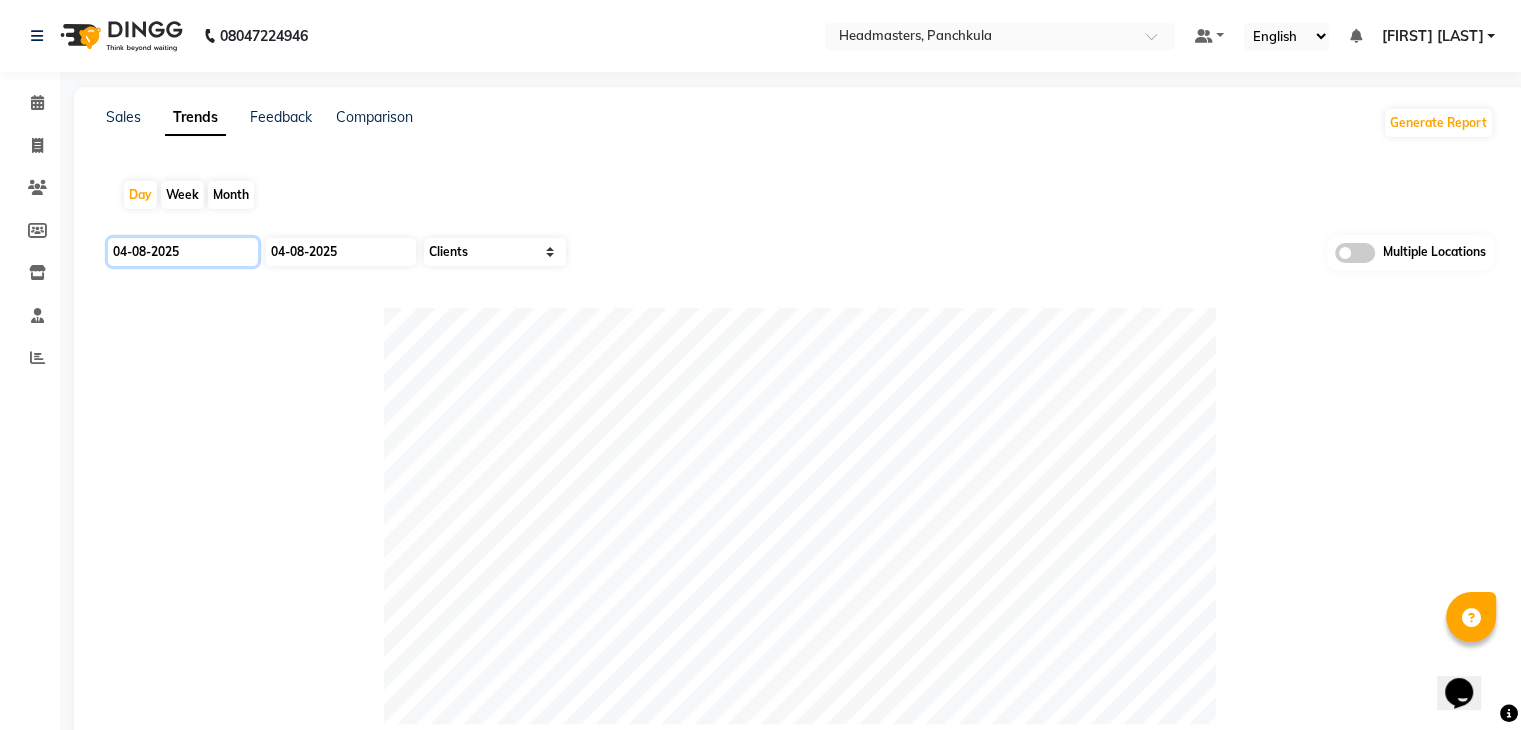 click on "04-08-2025" 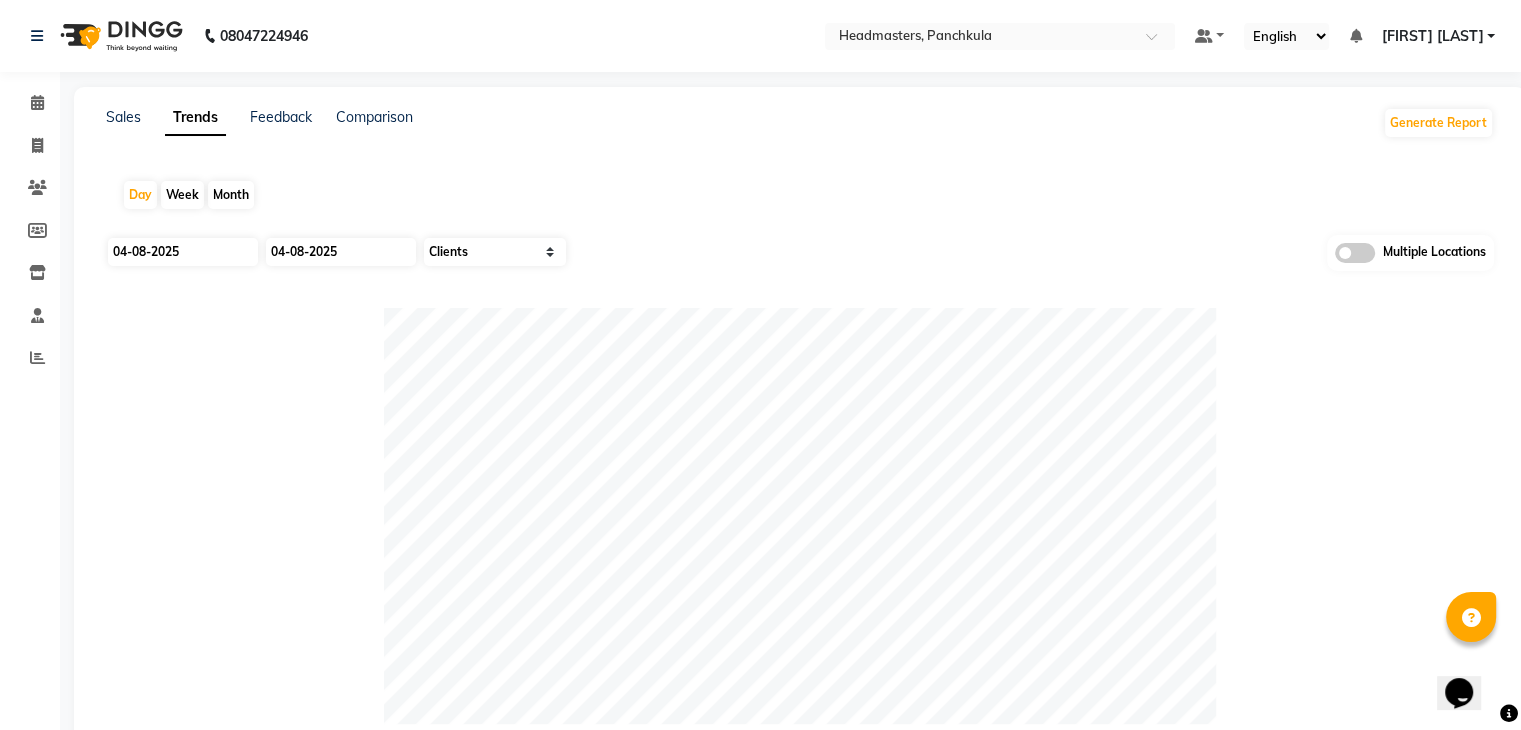select on "8" 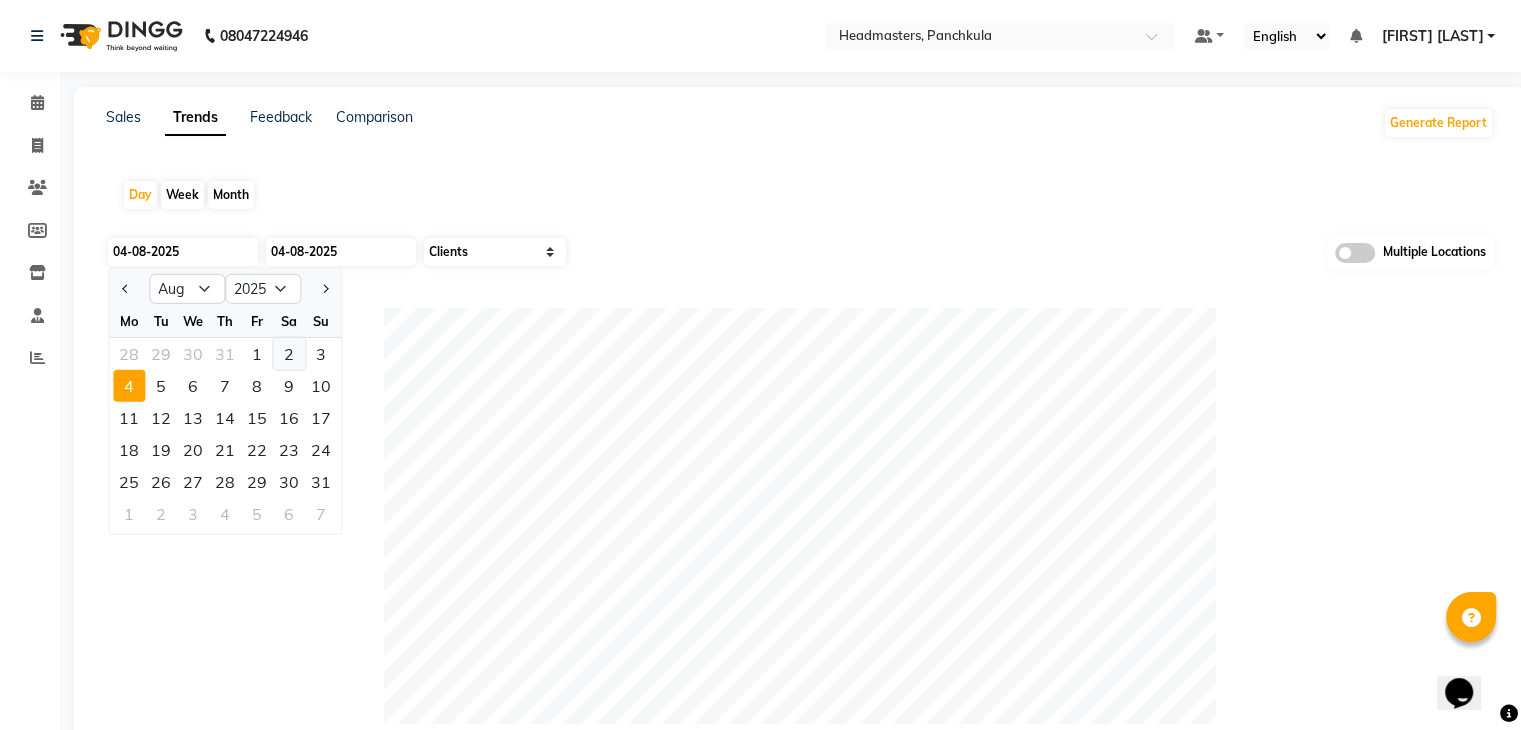 click on "2" 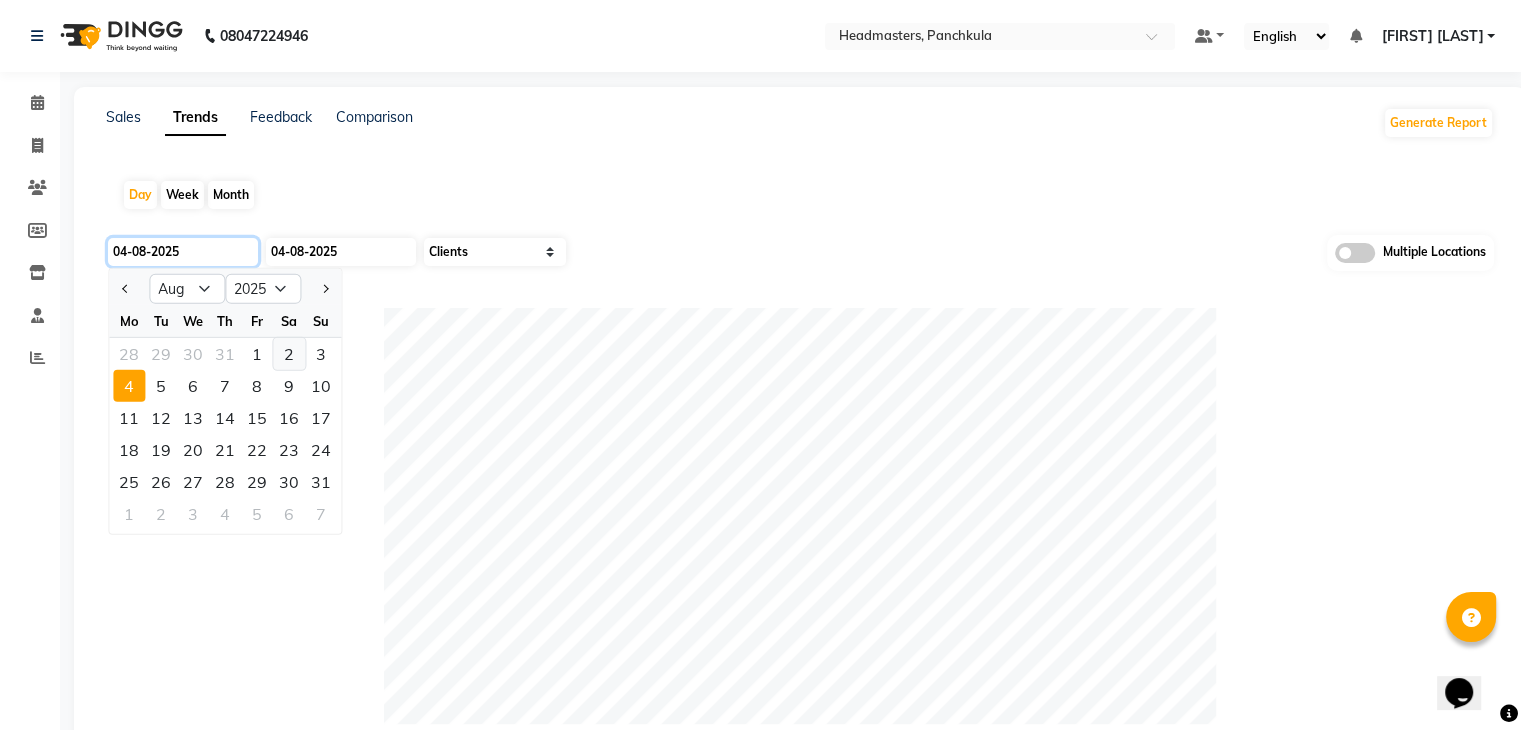 type on "02-08-2025" 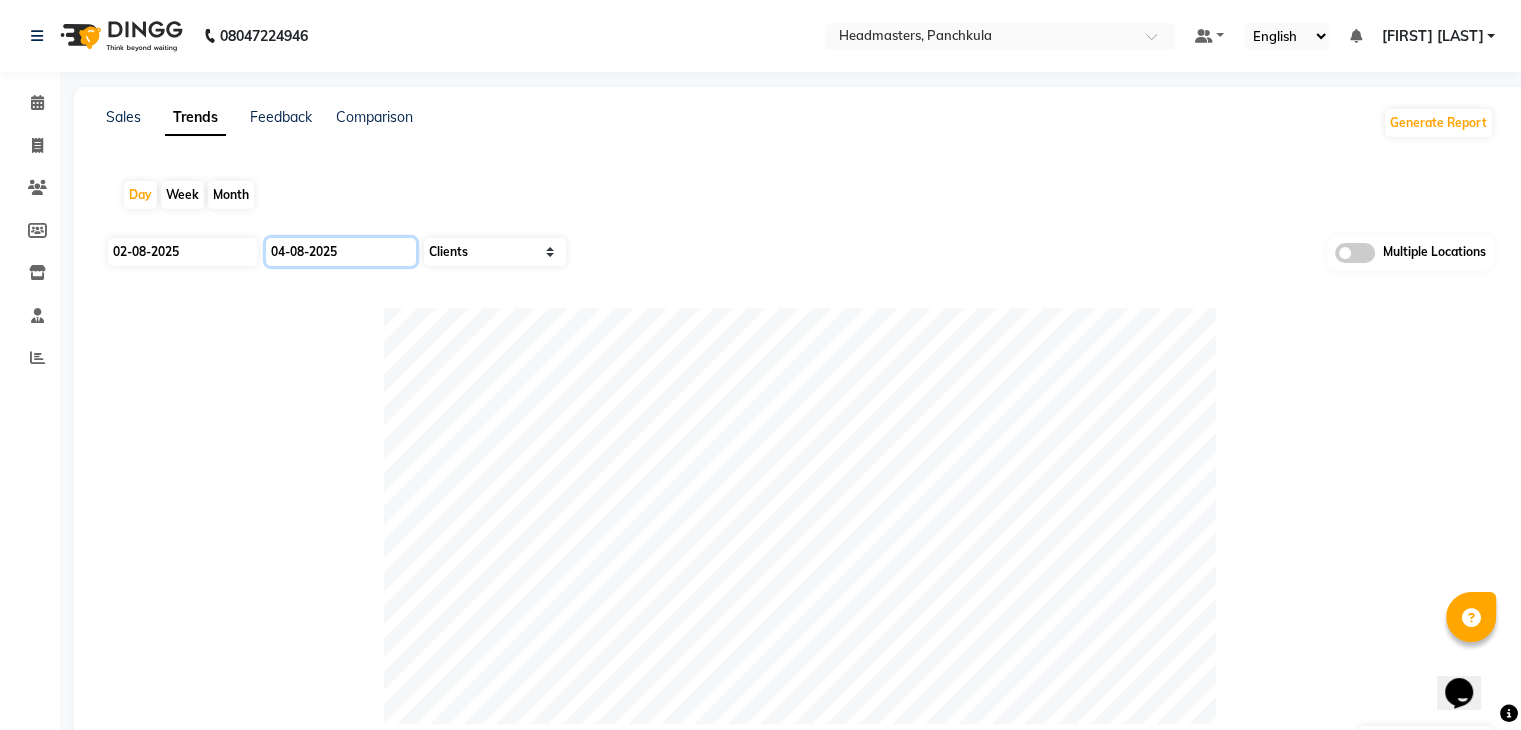 click on "04-08-2025" 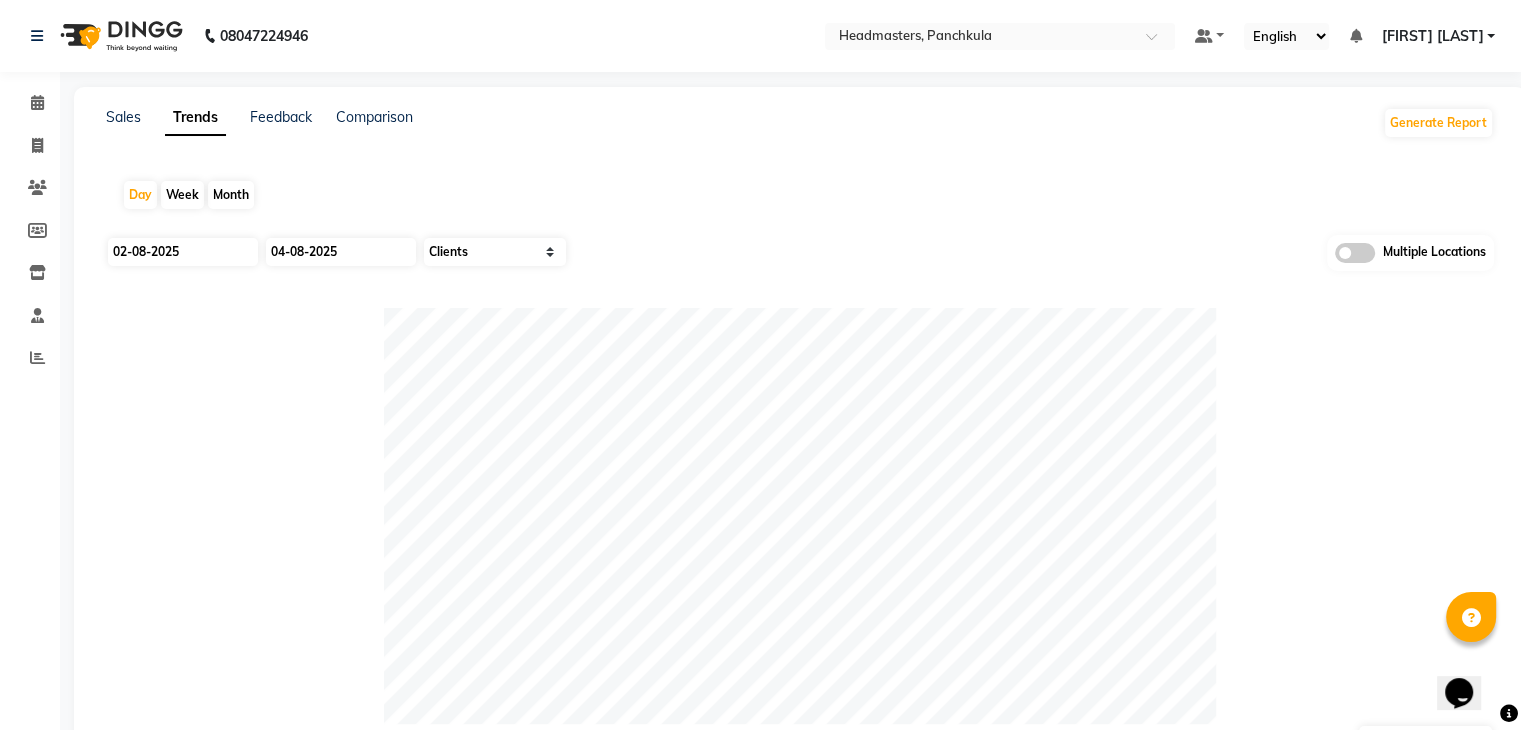 select on "8" 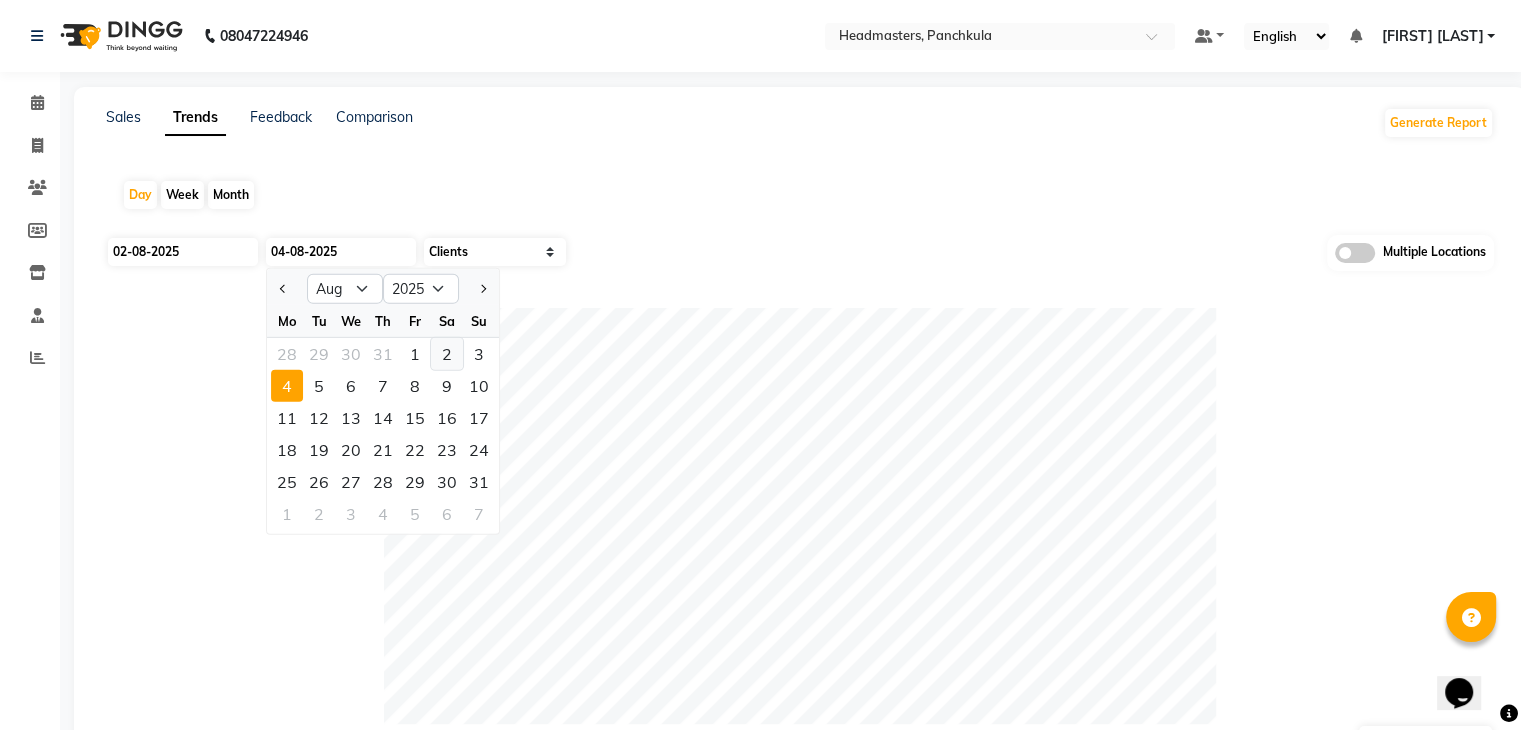 click on "2" 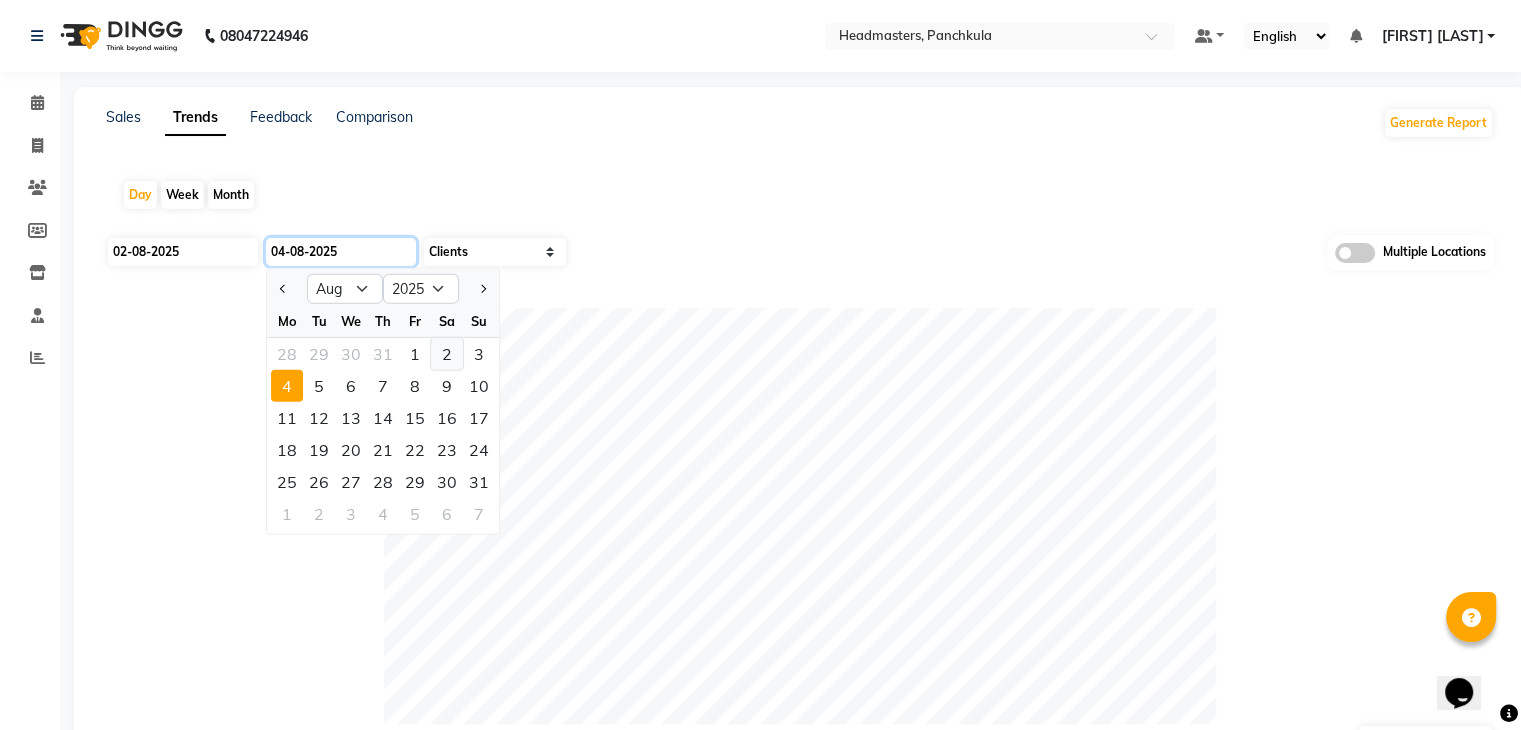 type on "02-08-2025" 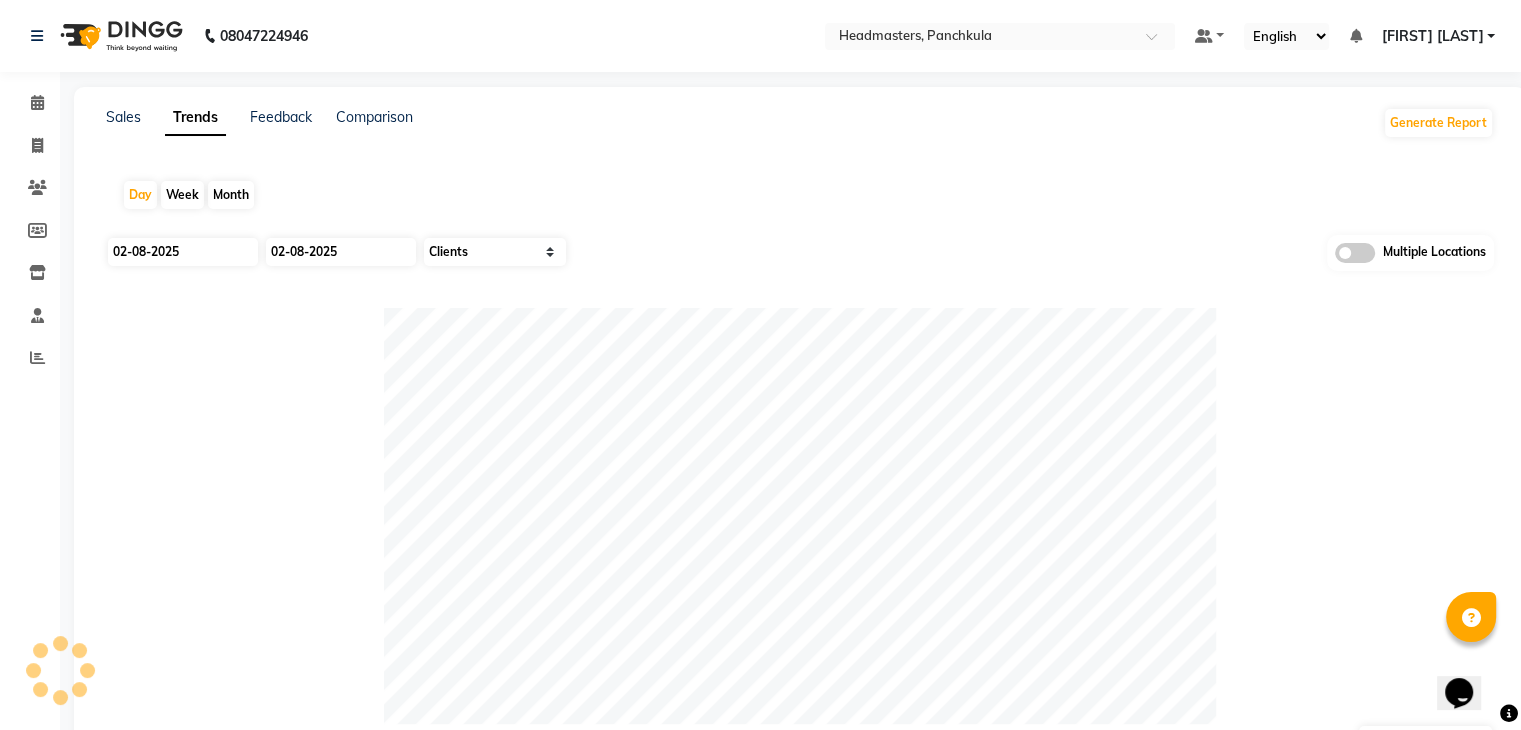click 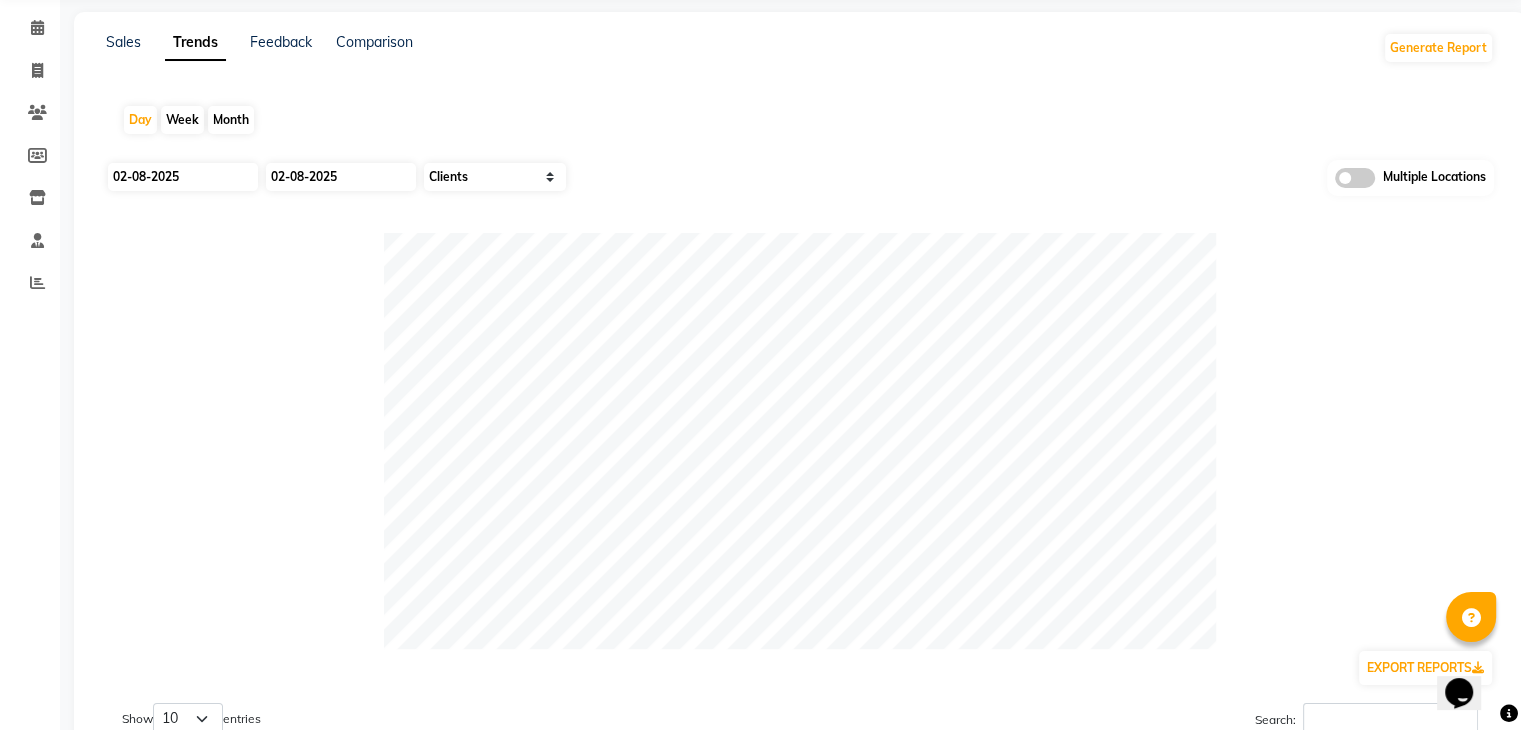 scroll, scrollTop: 0, scrollLeft: 0, axis: both 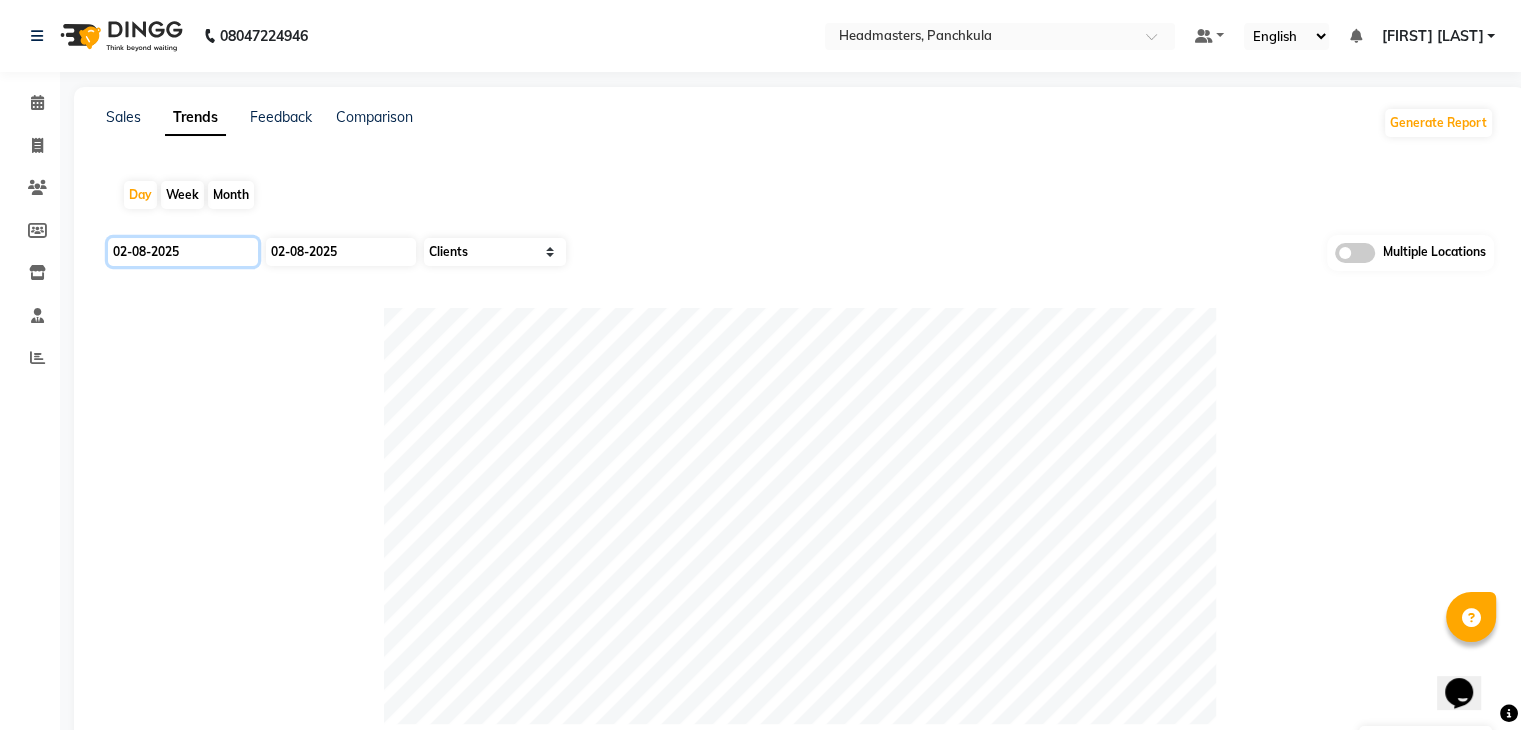 click on "02-08-2025" 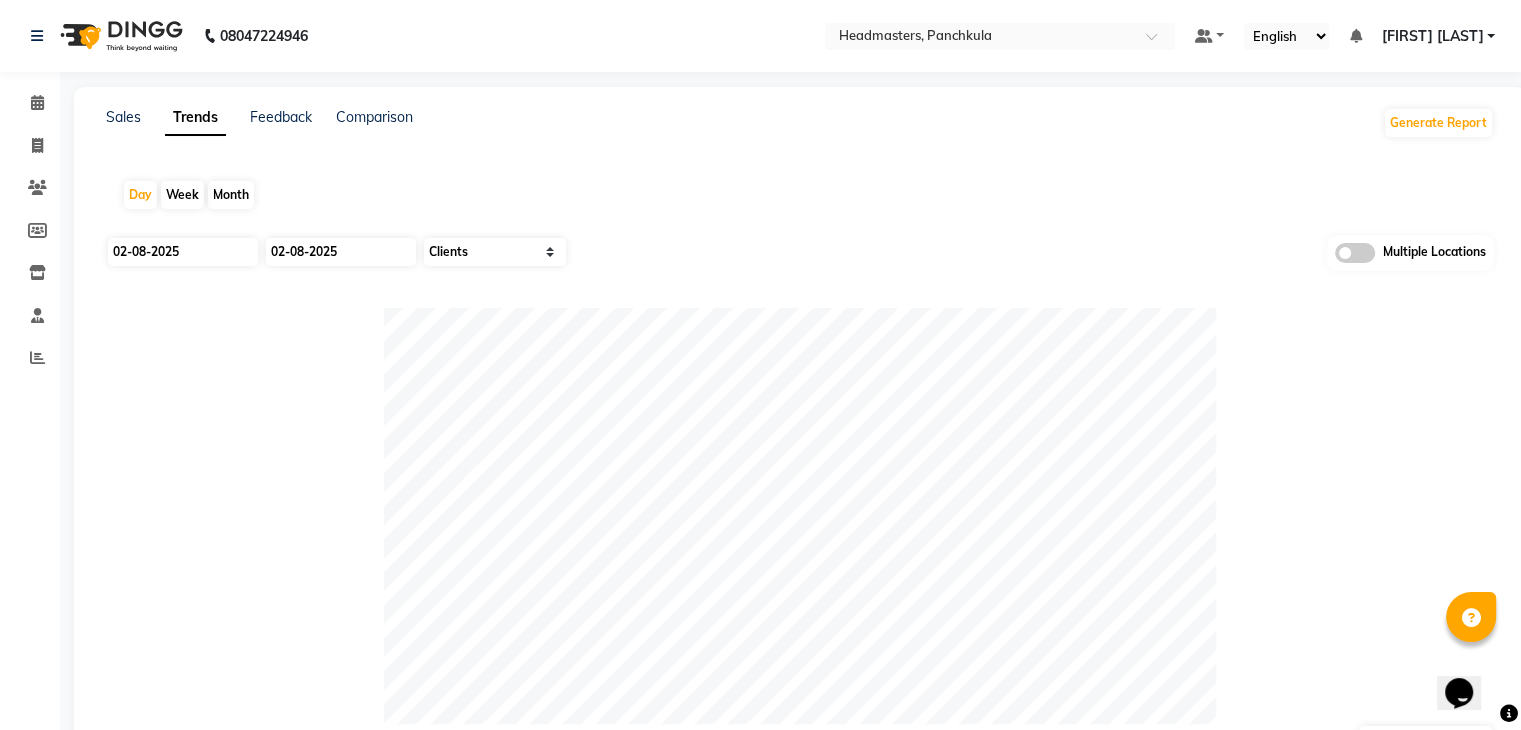 select on "8" 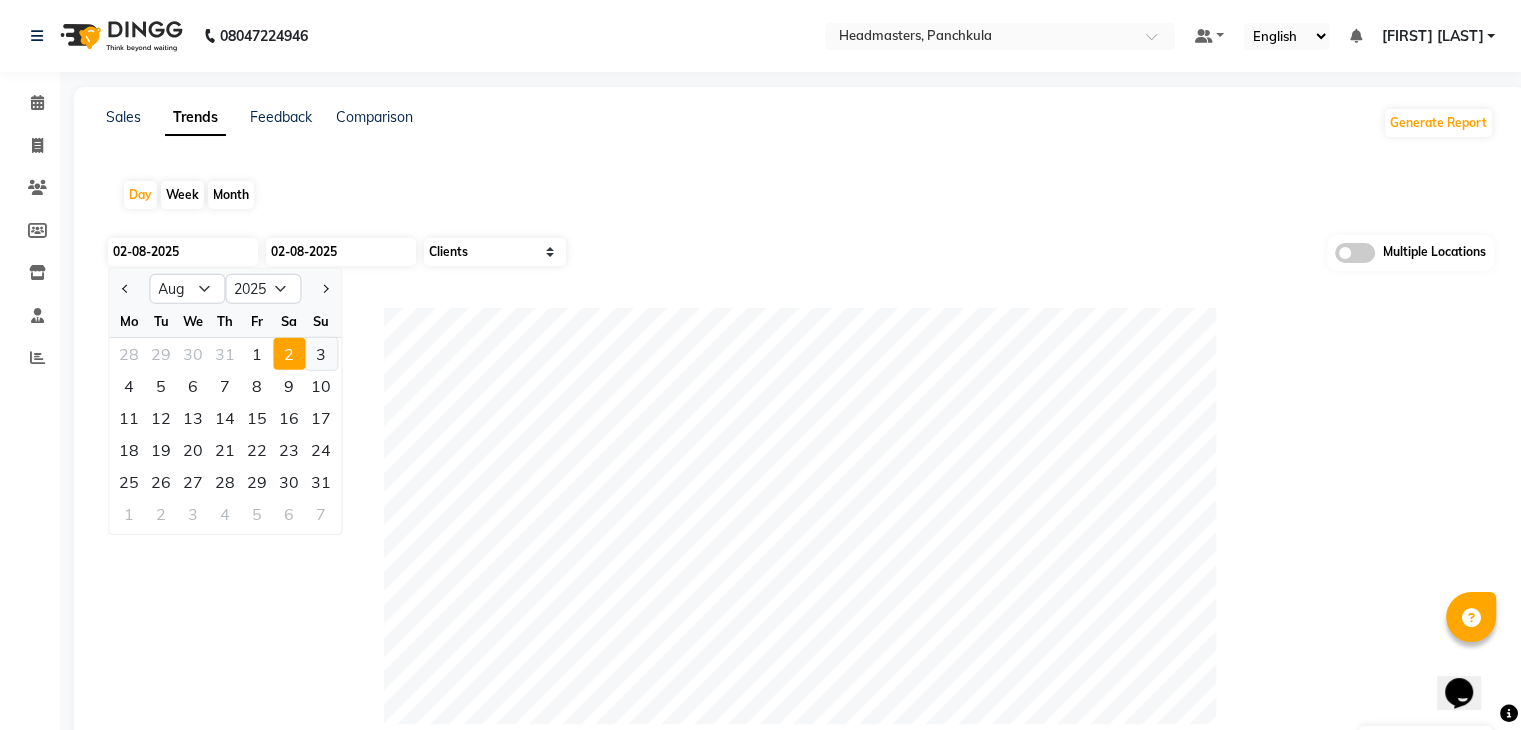 click on "3" 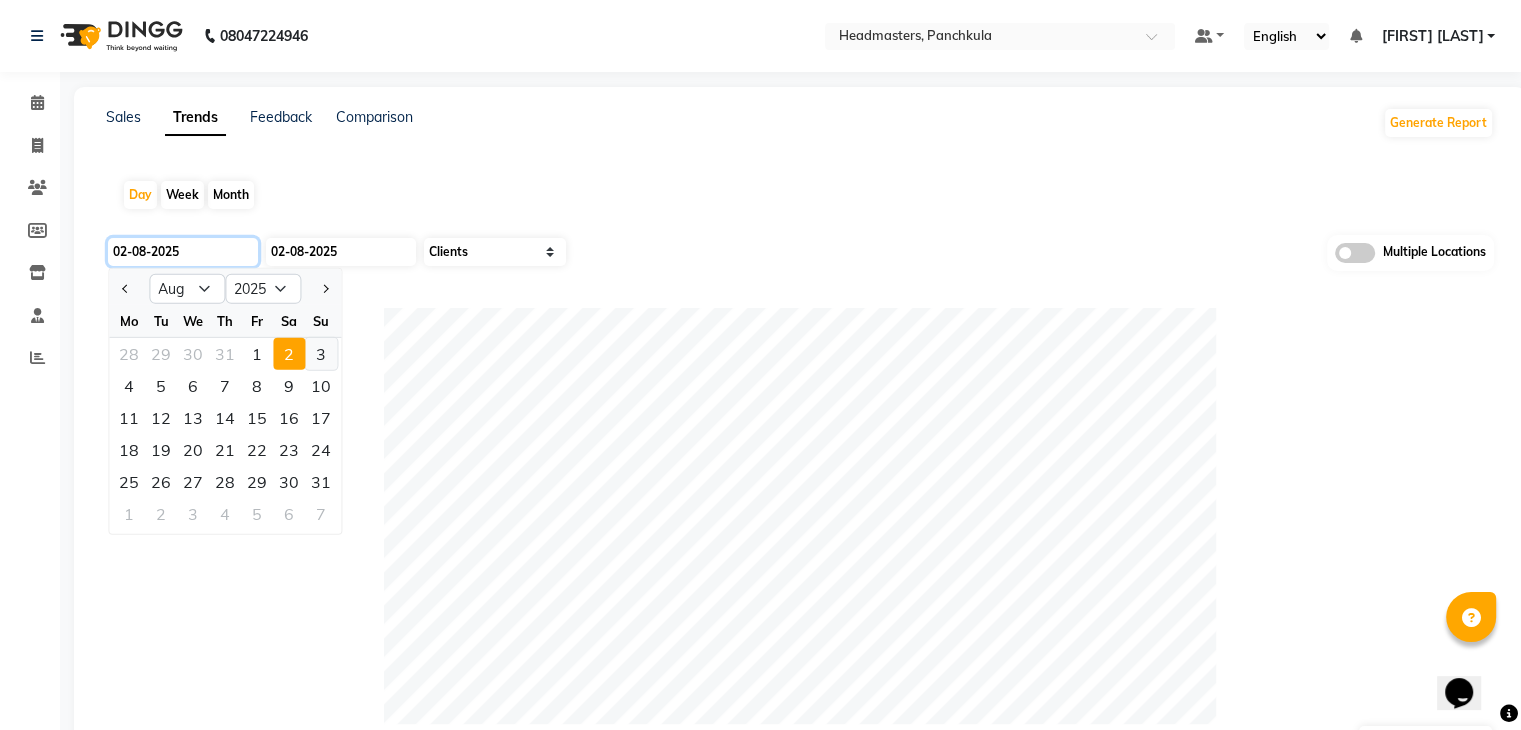 type on "03-08-2025" 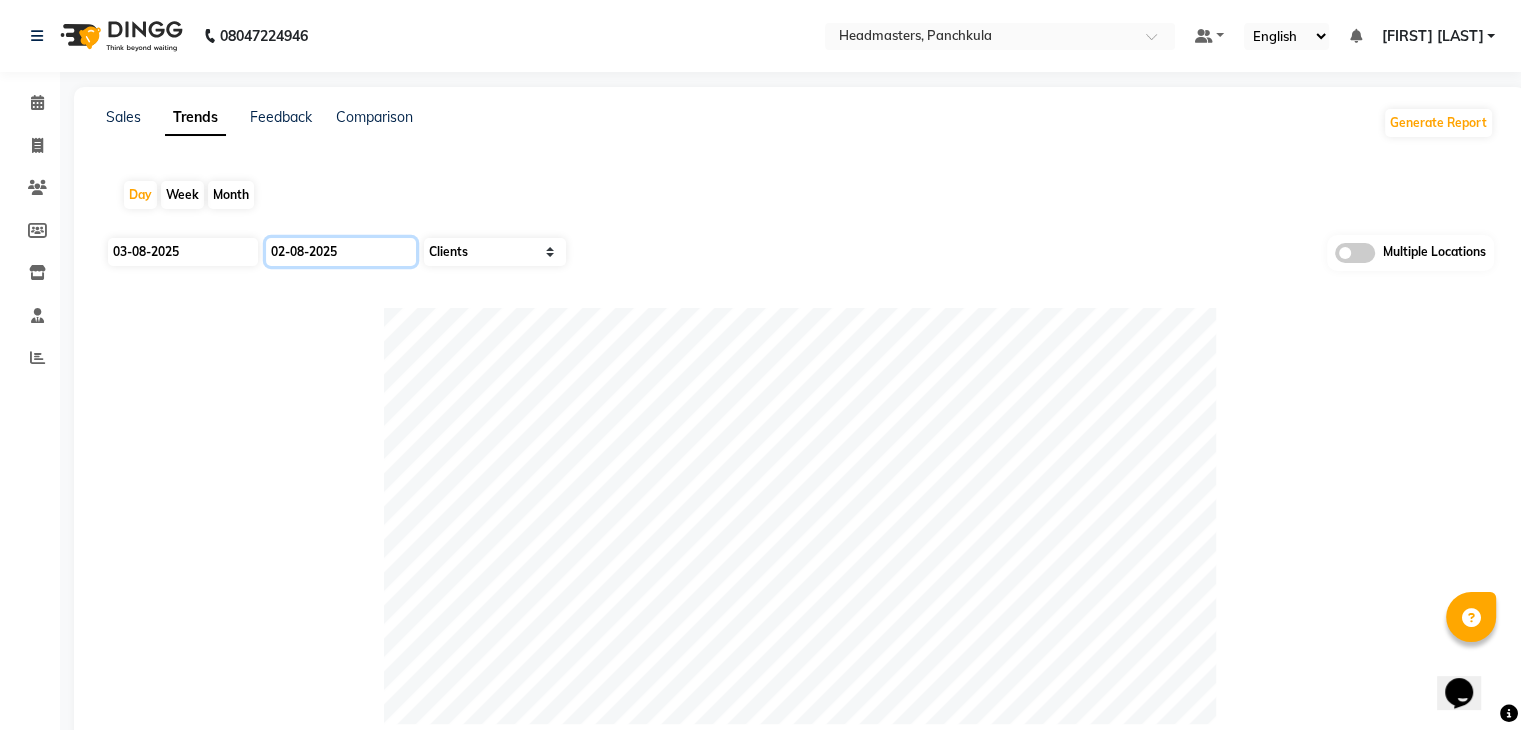 click on "02-08-2025" 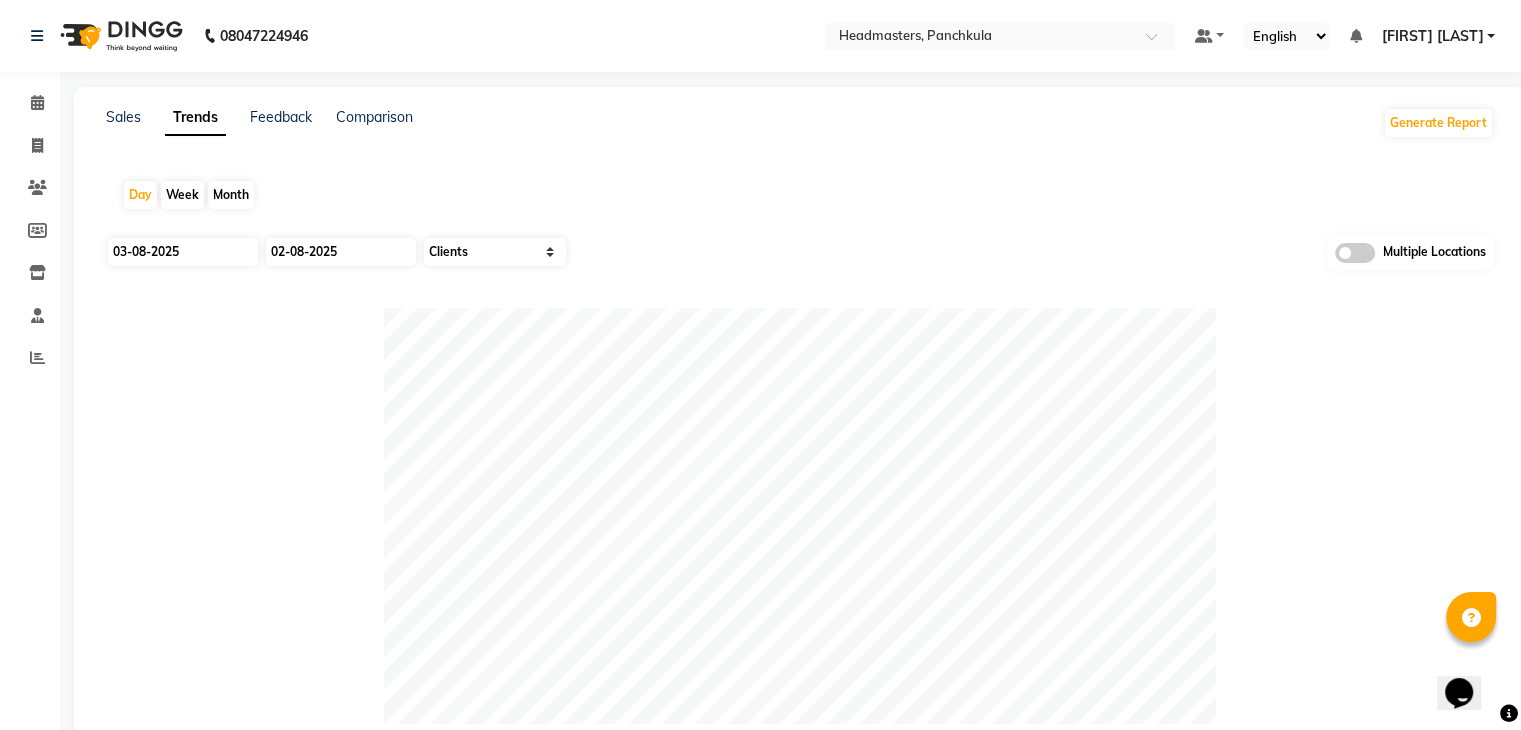 select on "8" 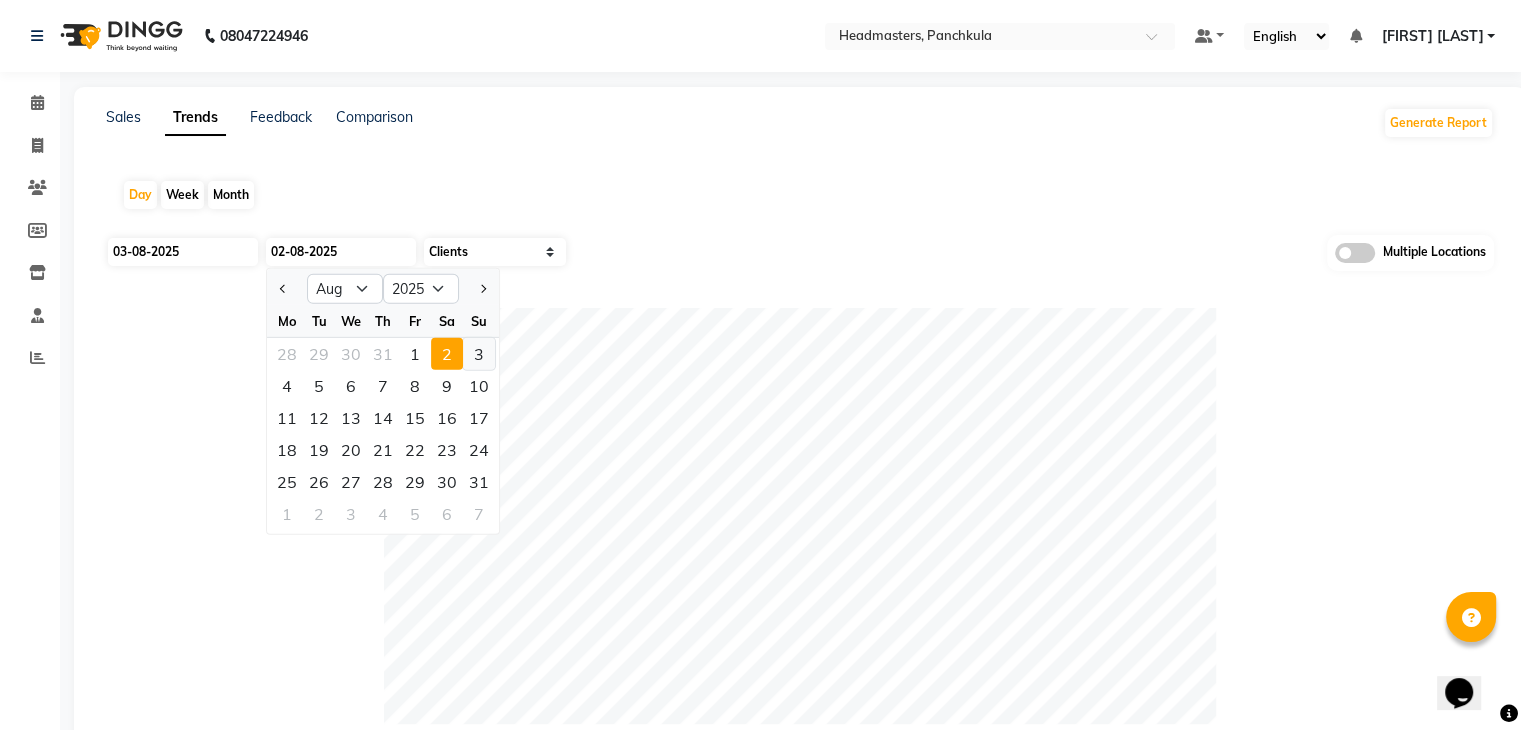 click on "3" 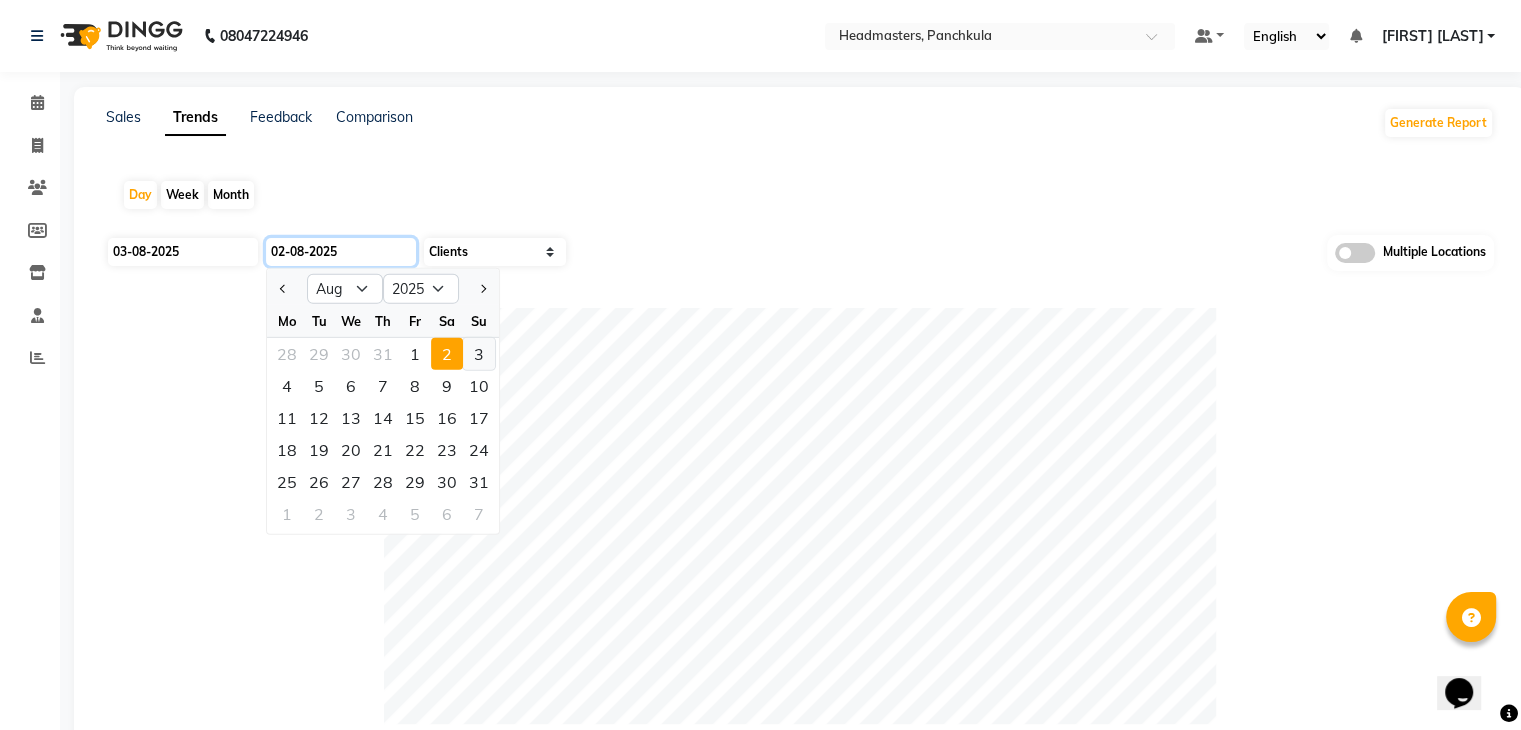 type on "03-08-2025" 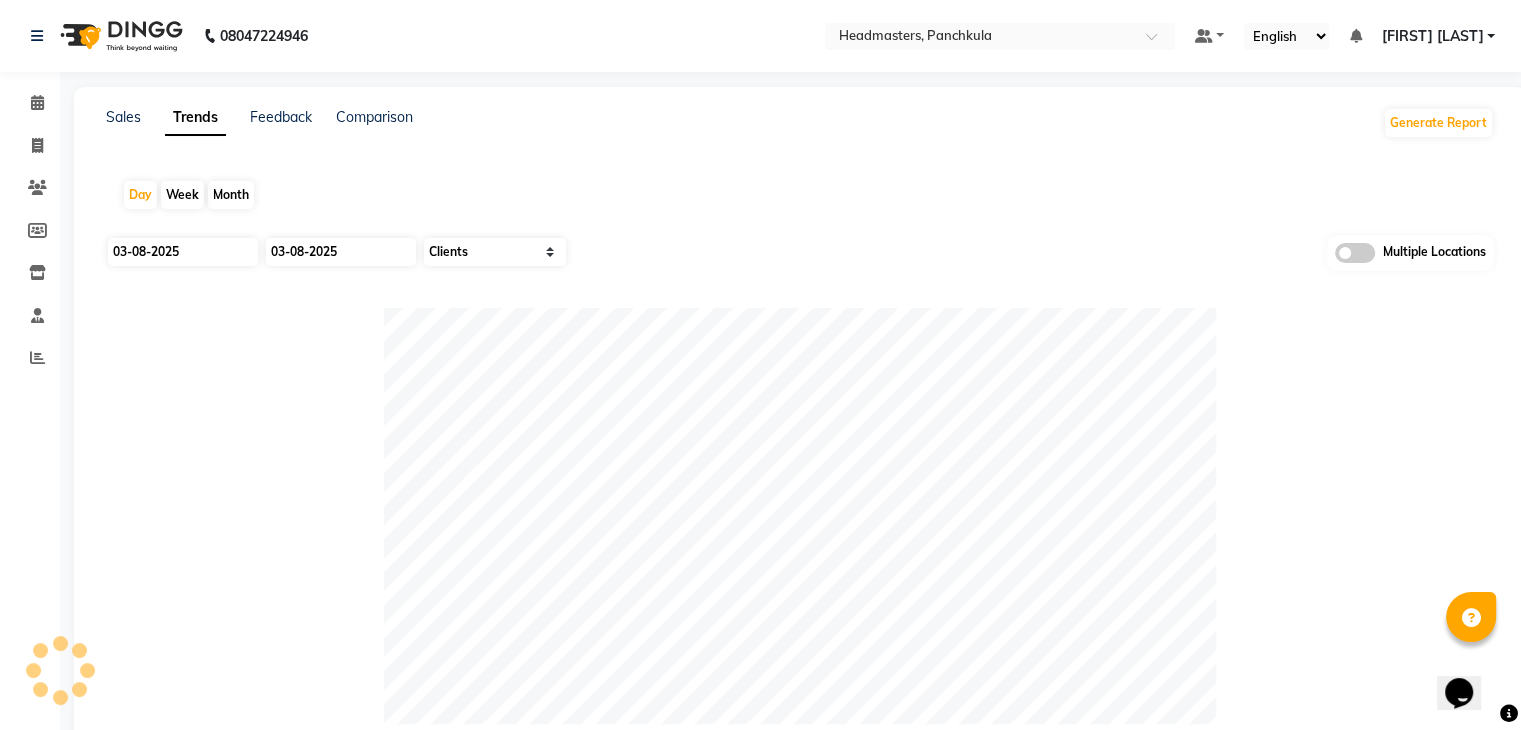 click 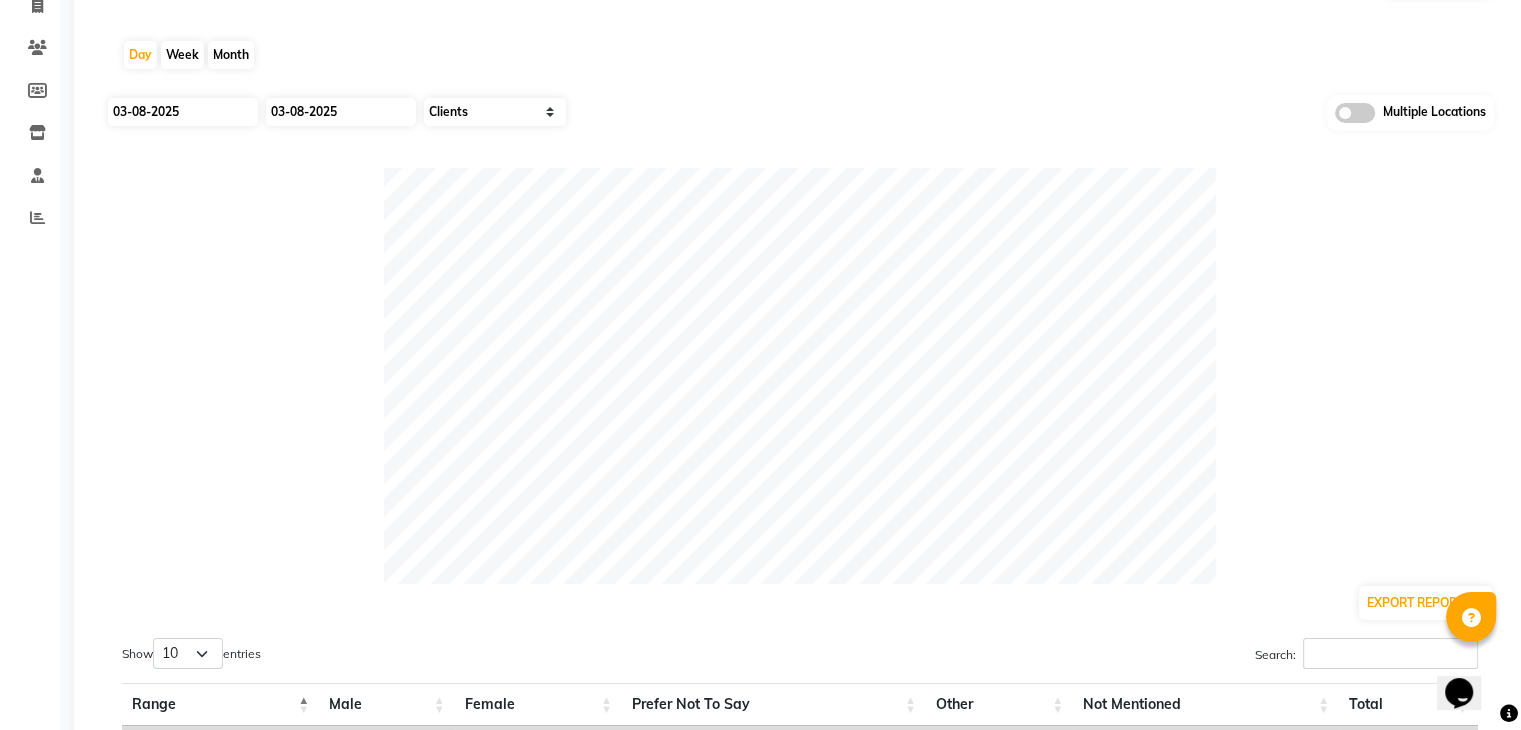 scroll, scrollTop: 0, scrollLeft: 0, axis: both 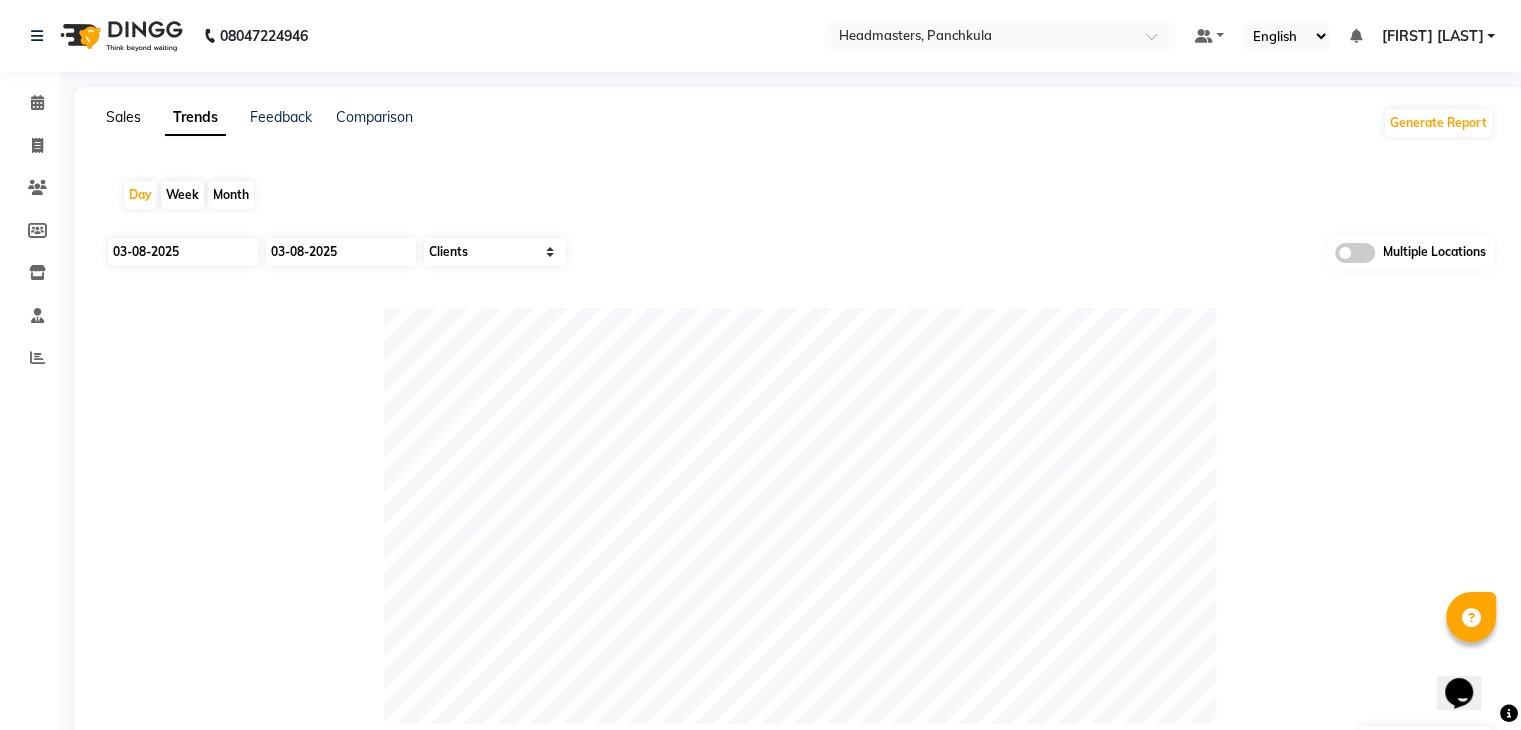 click on "Sales" 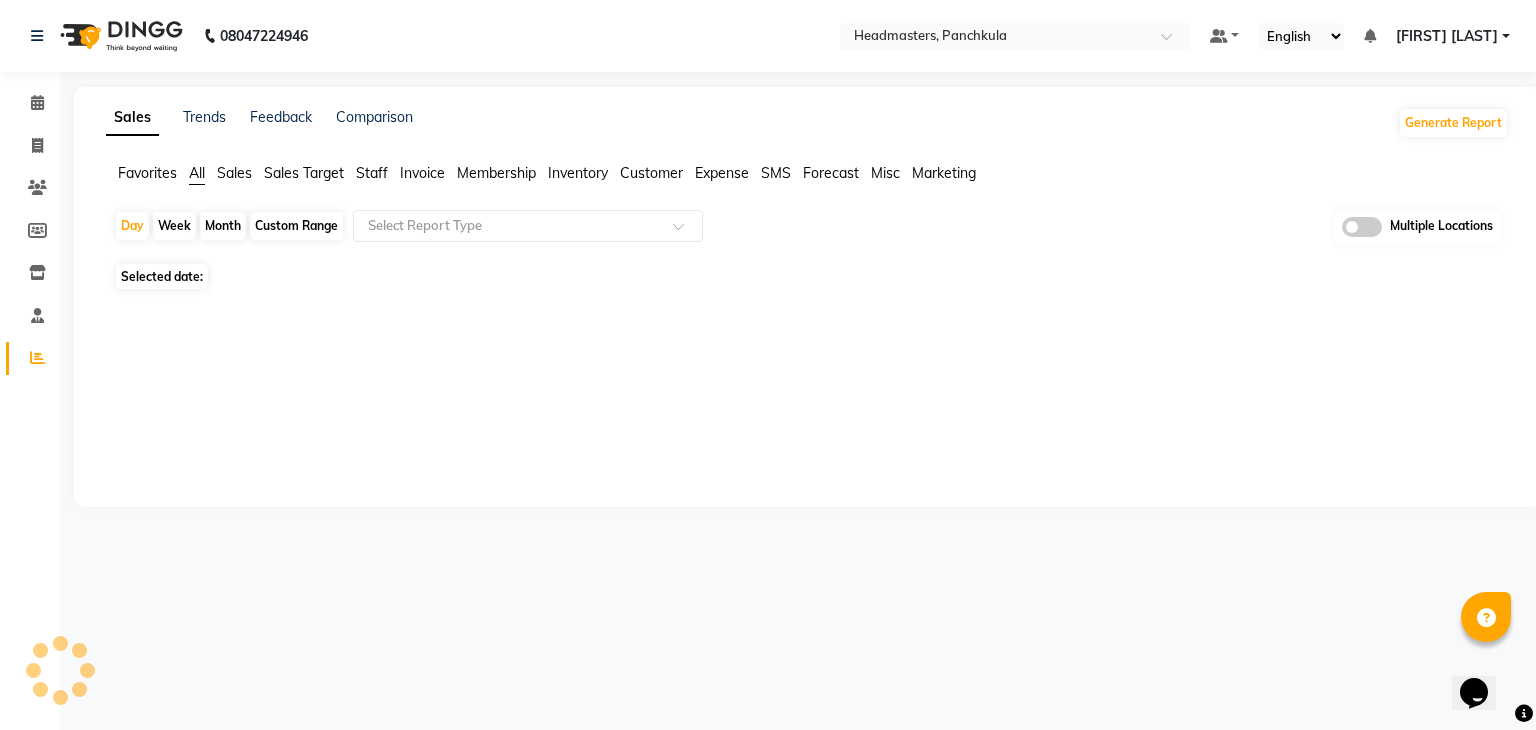 click on "Favorites" 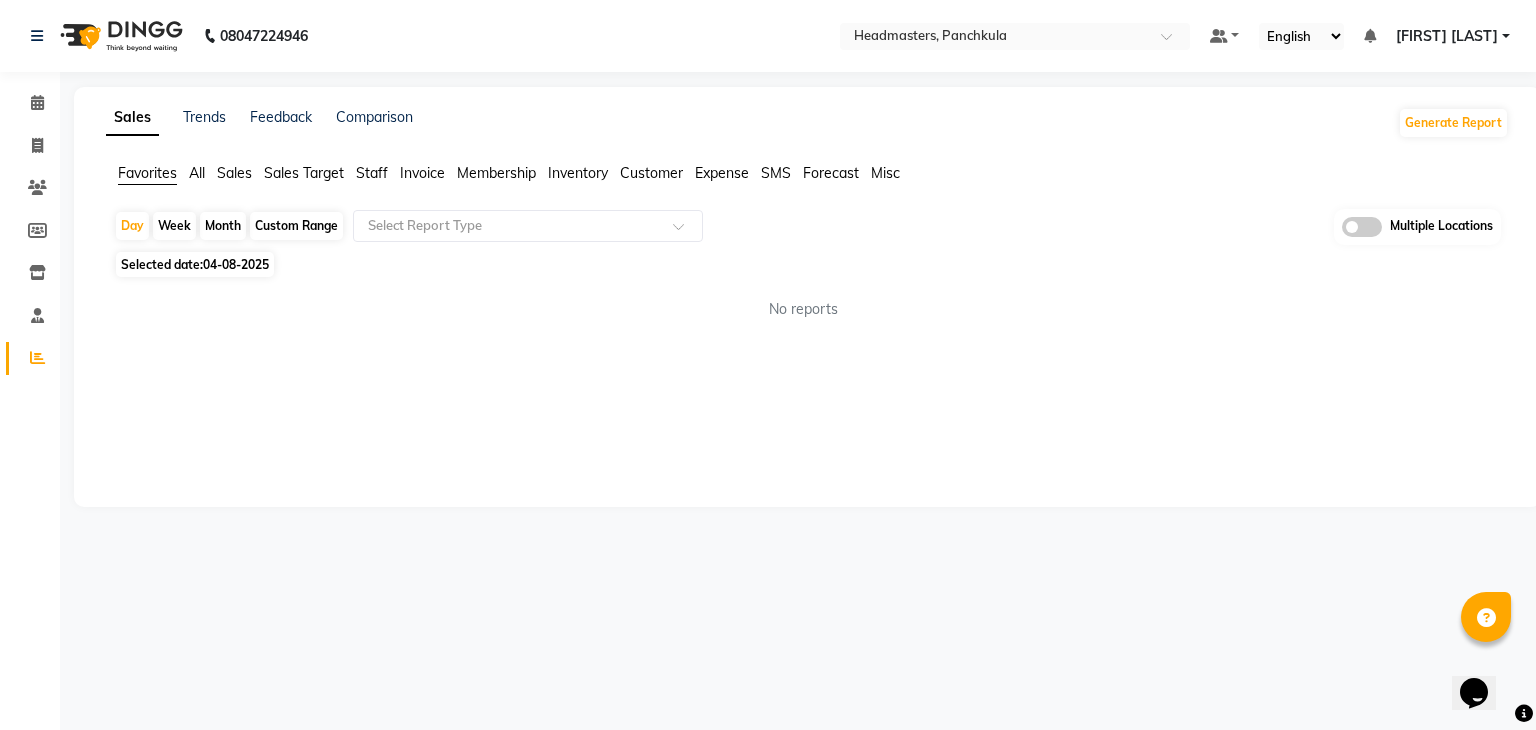 click on "04-08-2025" 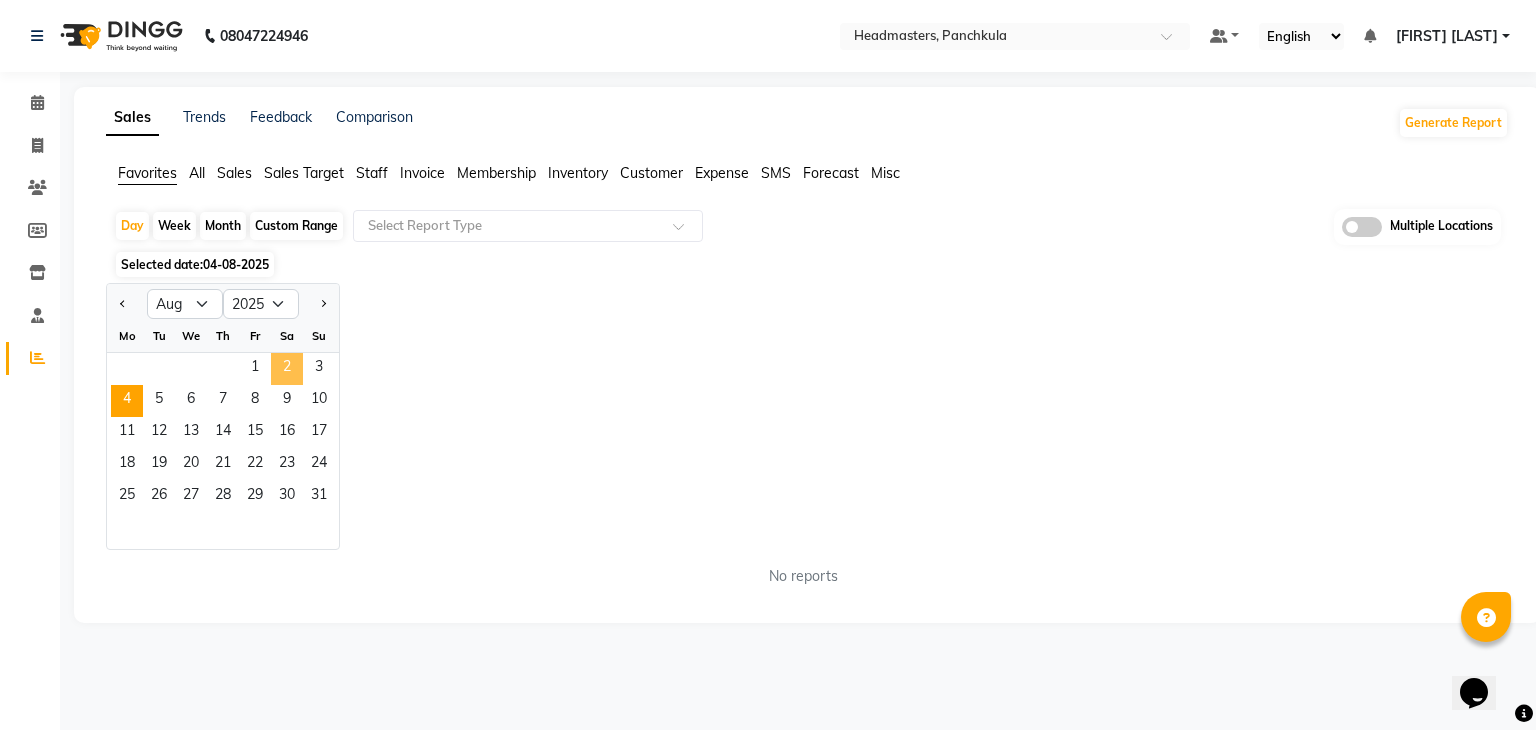 click on "2" 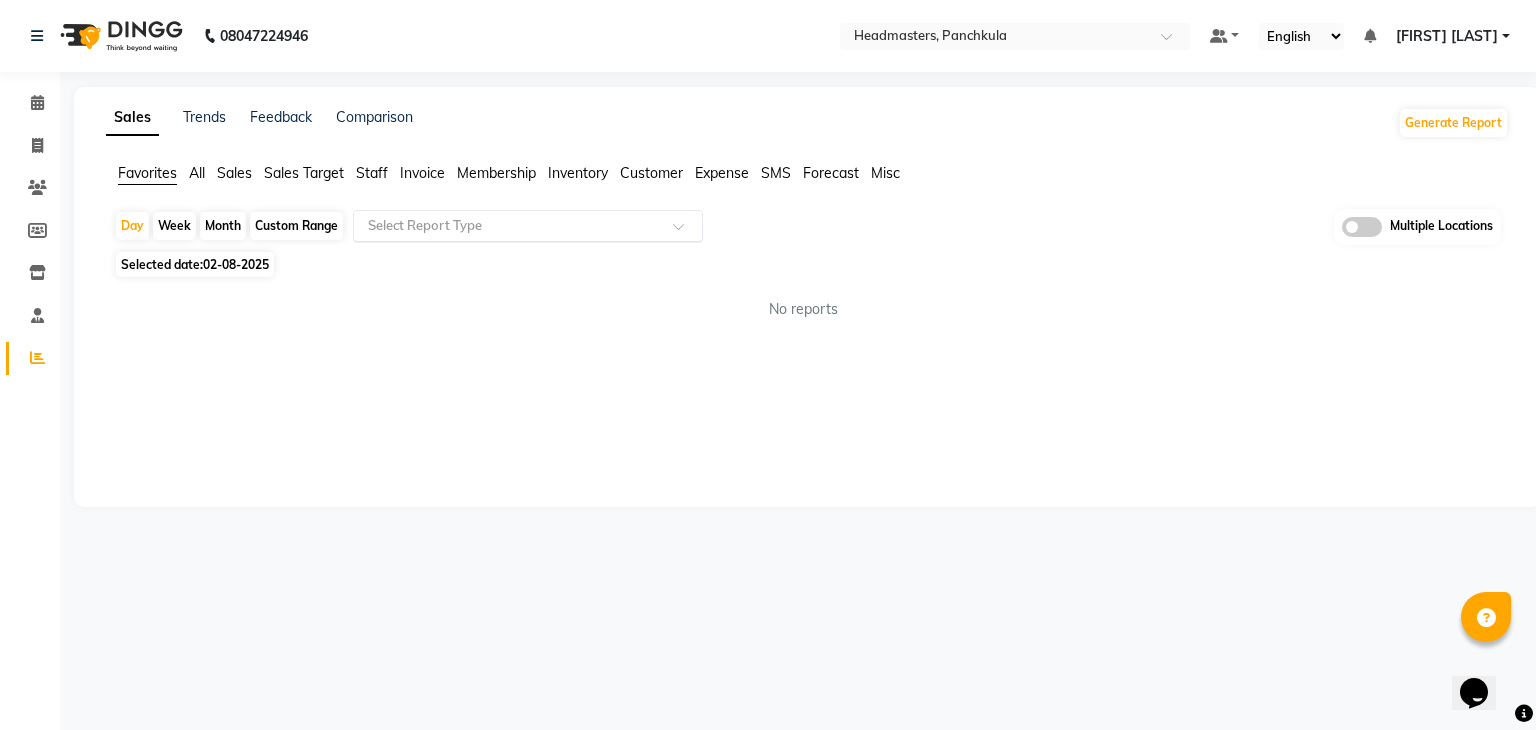 click 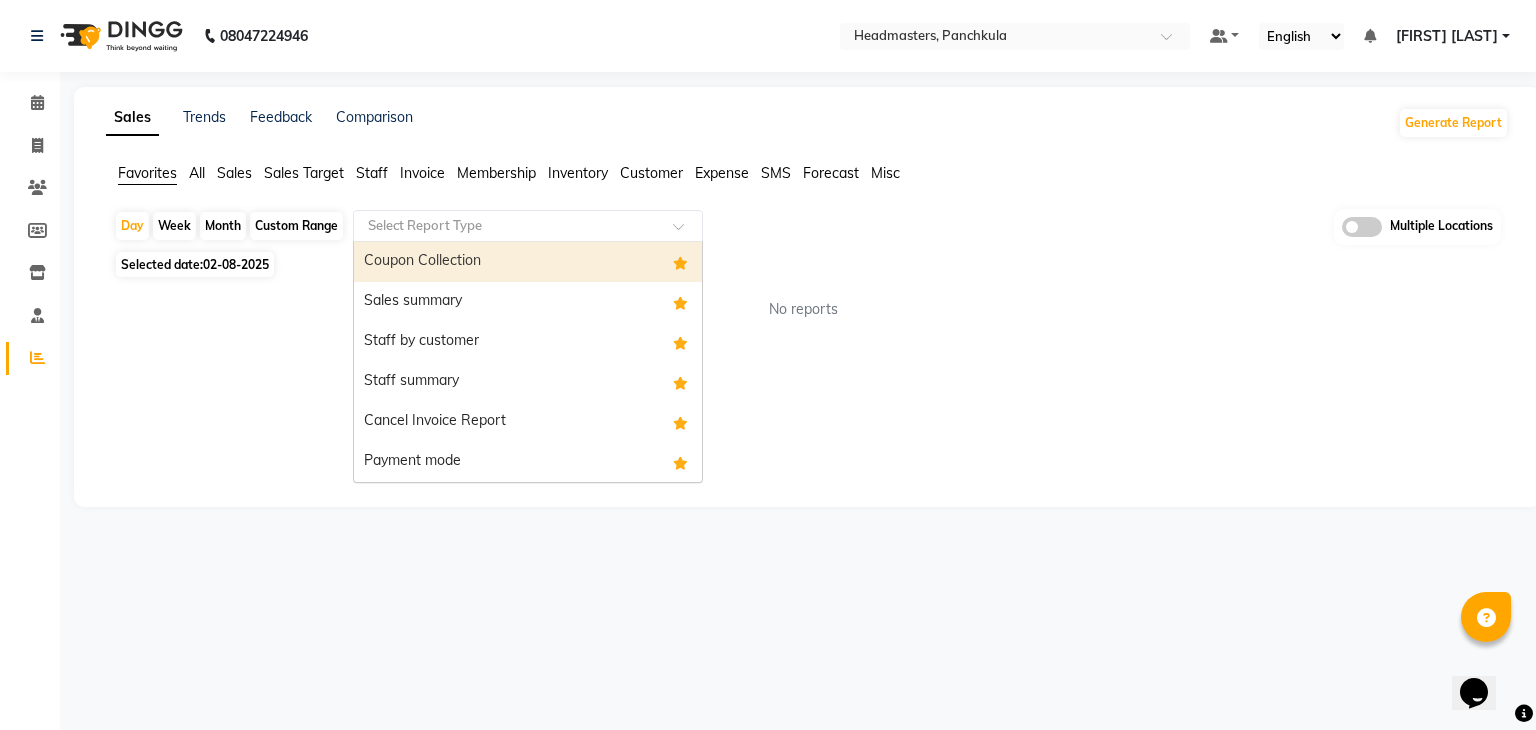 click on "Coupon Collection" at bounding box center [528, 262] 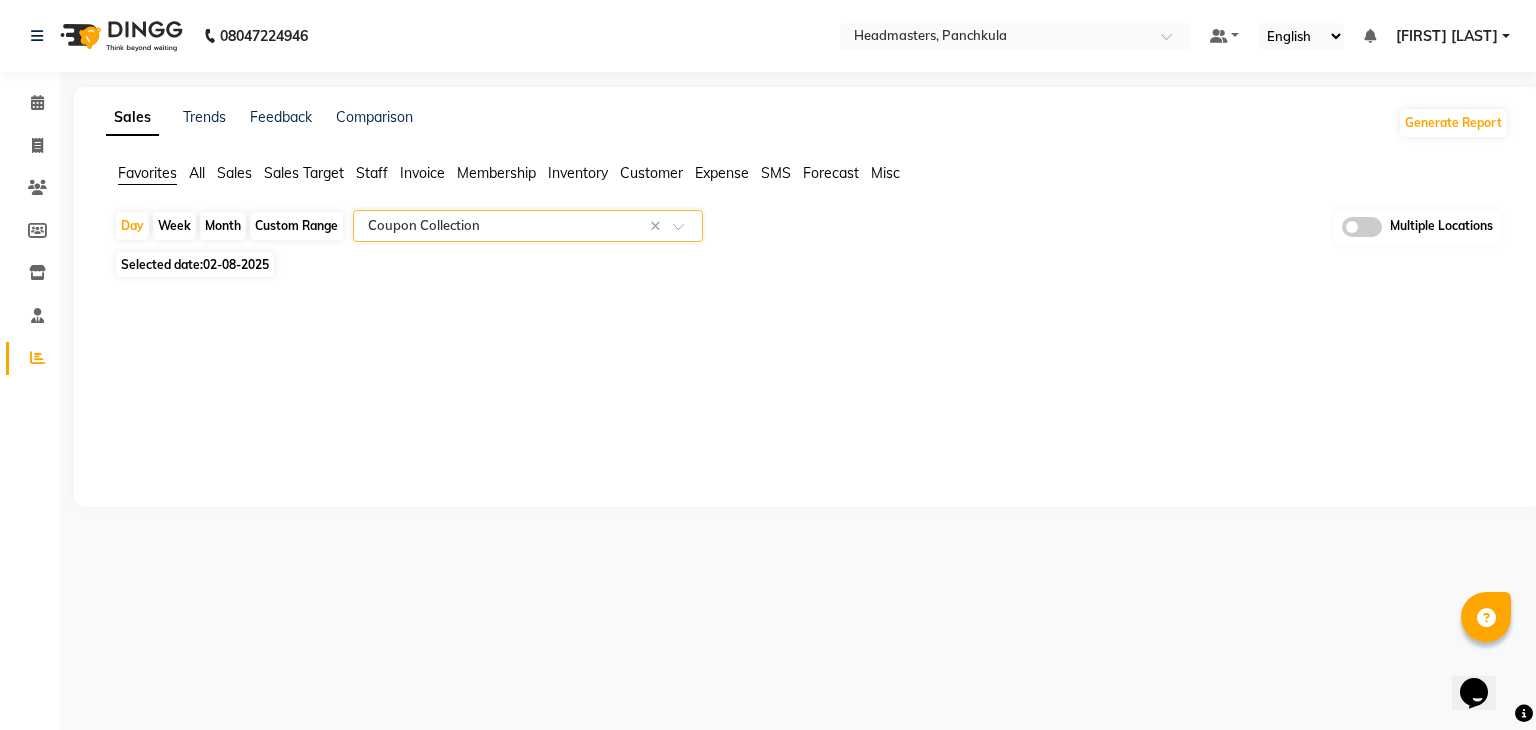 click on "Sales Trends Feedback Comparison Generate Report Favorites All Sales Sales Target Staff Invoice Membership Inventory Customer Expense SMS Forecast Misc  Day   Week   Month   Custom Range  Select Report Type × Coupon Collection × Multiple Locations Selected date:  02-08-2025  ★ Mark as Favorite  Choose how you'd like to save "" report to favorites  Save to Personal Favorites:   Only you can see this report in your favorites tab. Share with Organization:   Everyone in your organization can see this report in their favorites tab.  Save to Favorites" 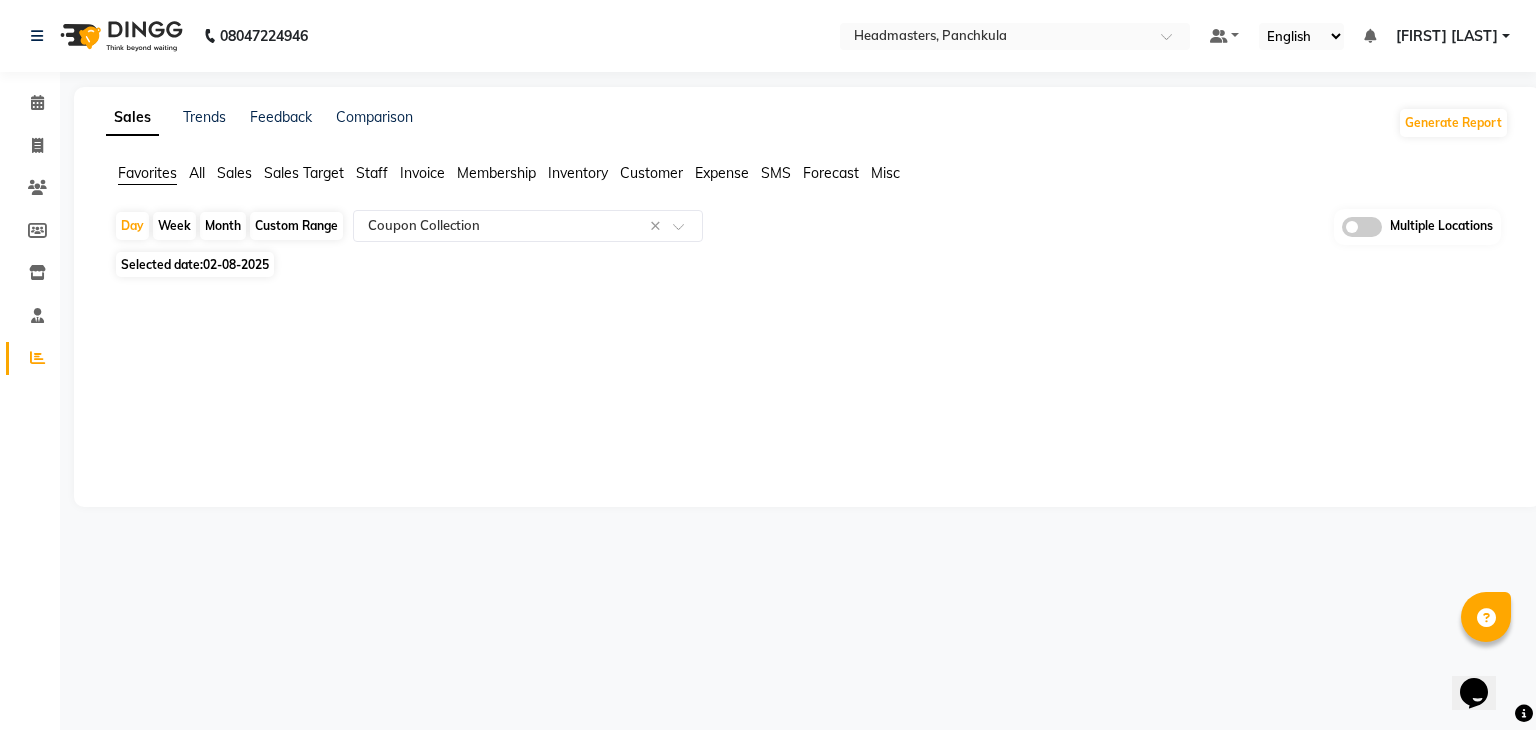 click 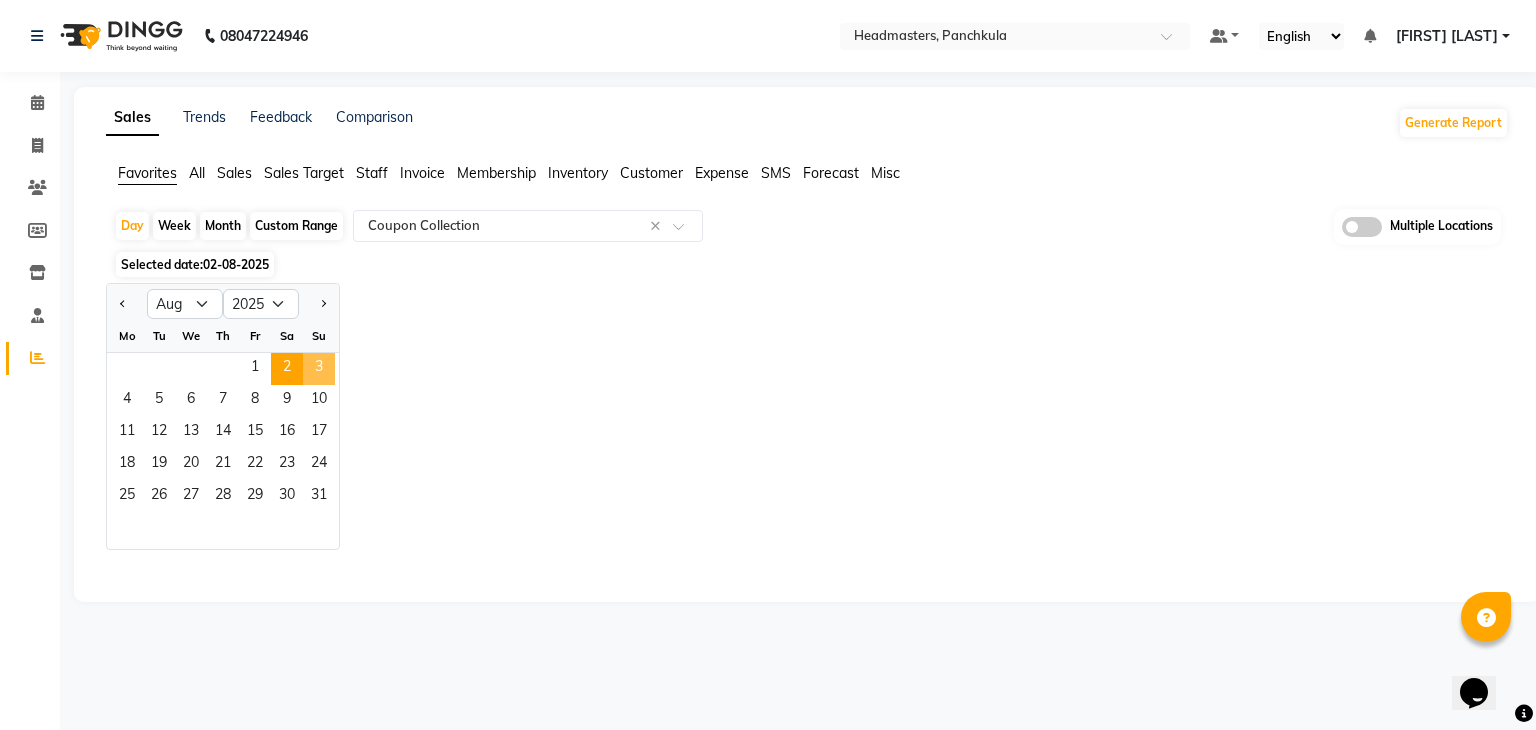 click on "3" 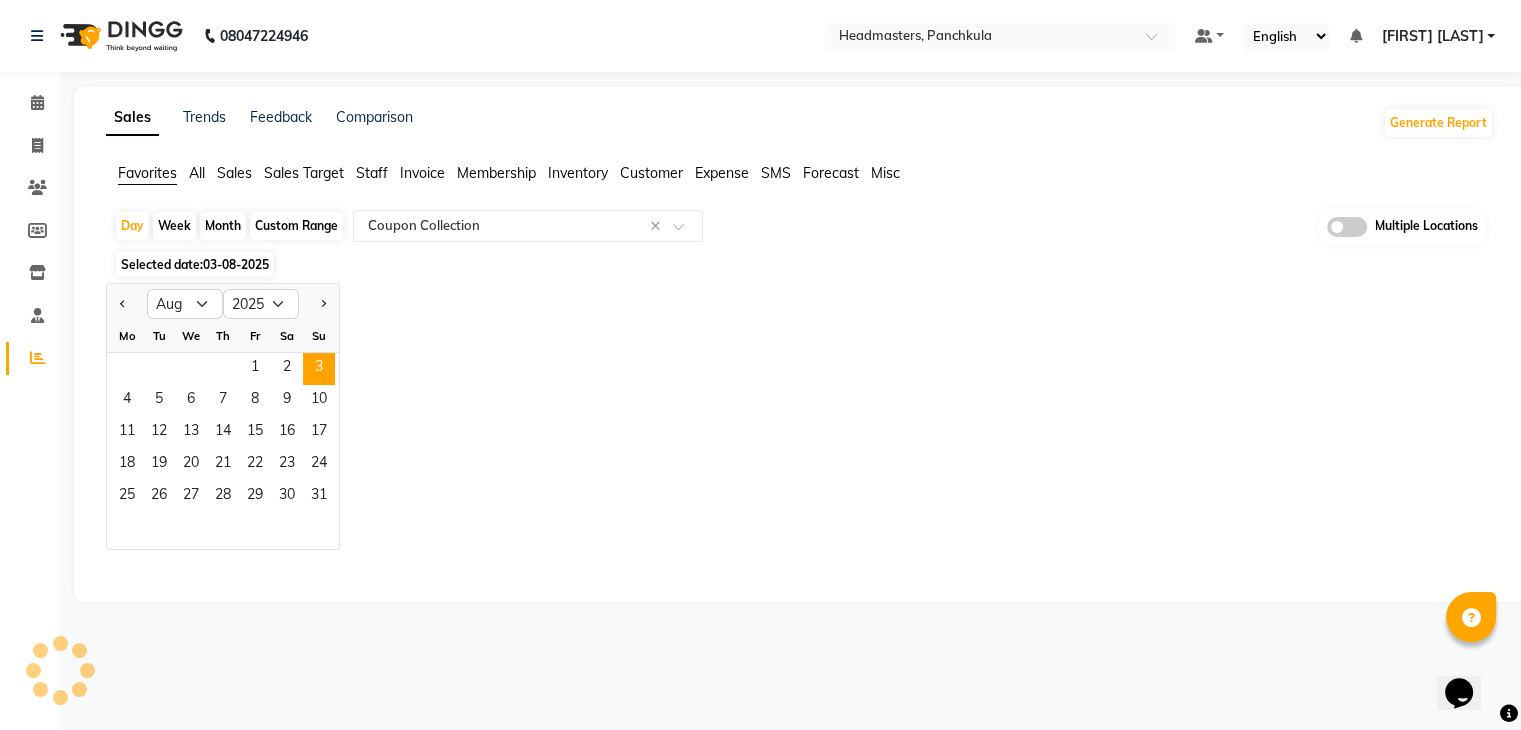 select on "full_report" 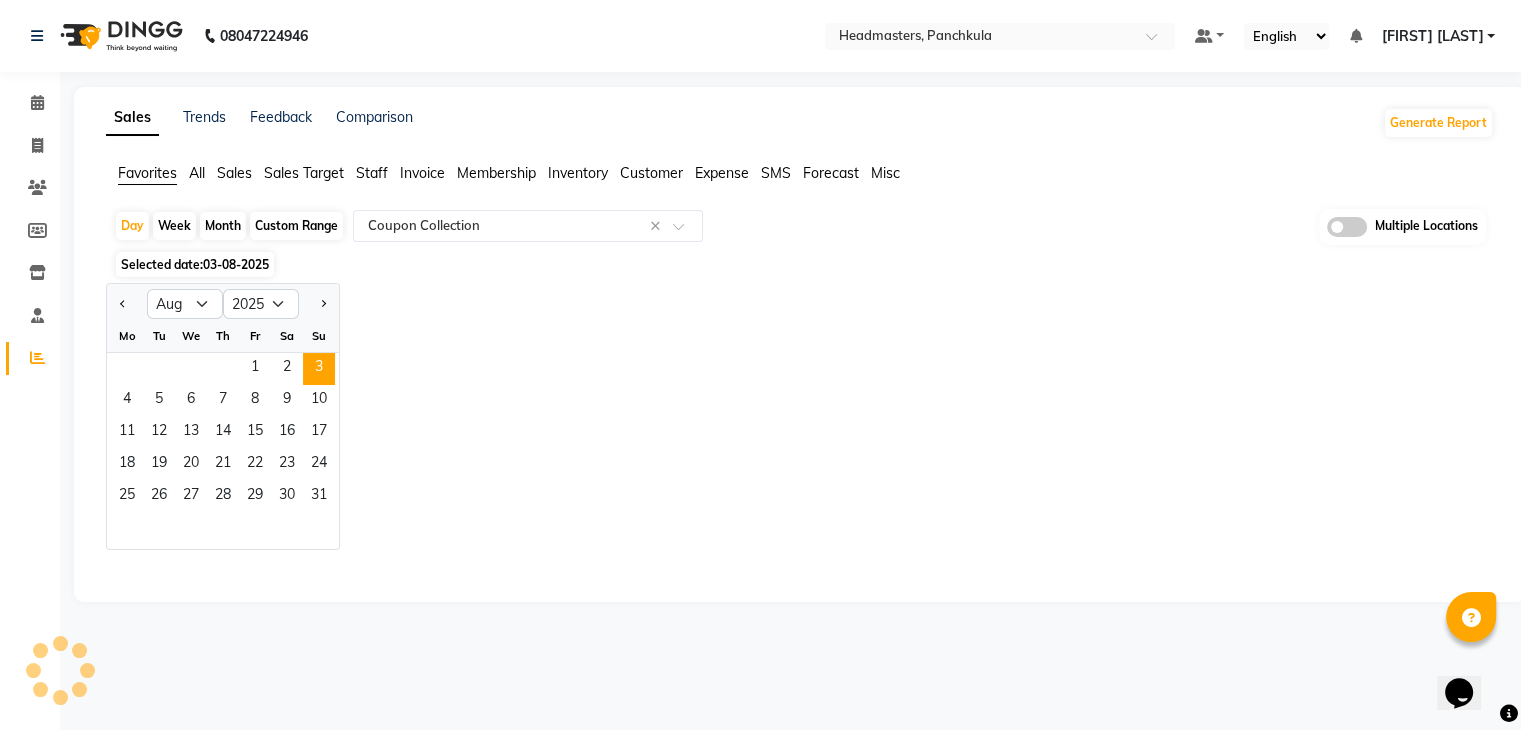 select on "csv" 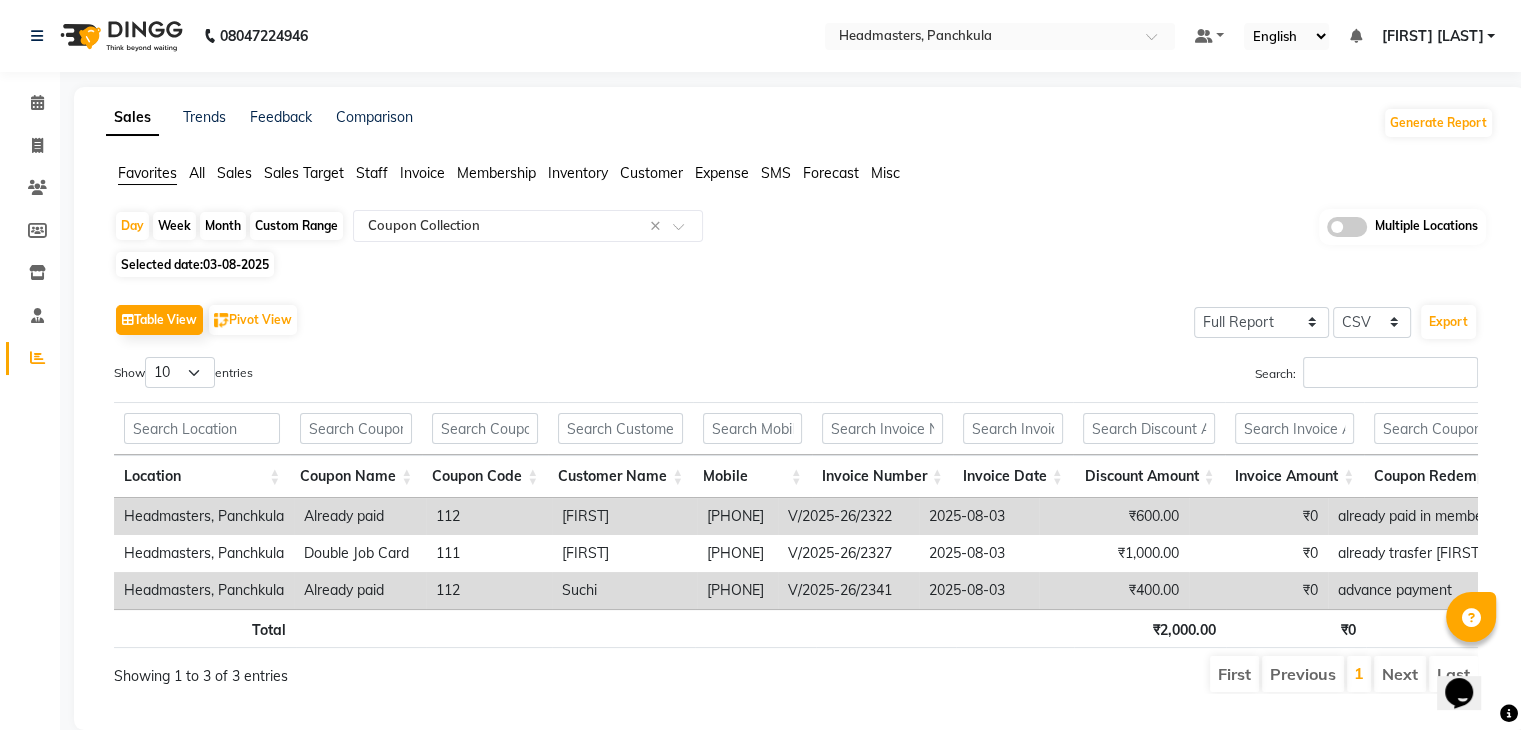 click on "Selected date:  03-08-2025" 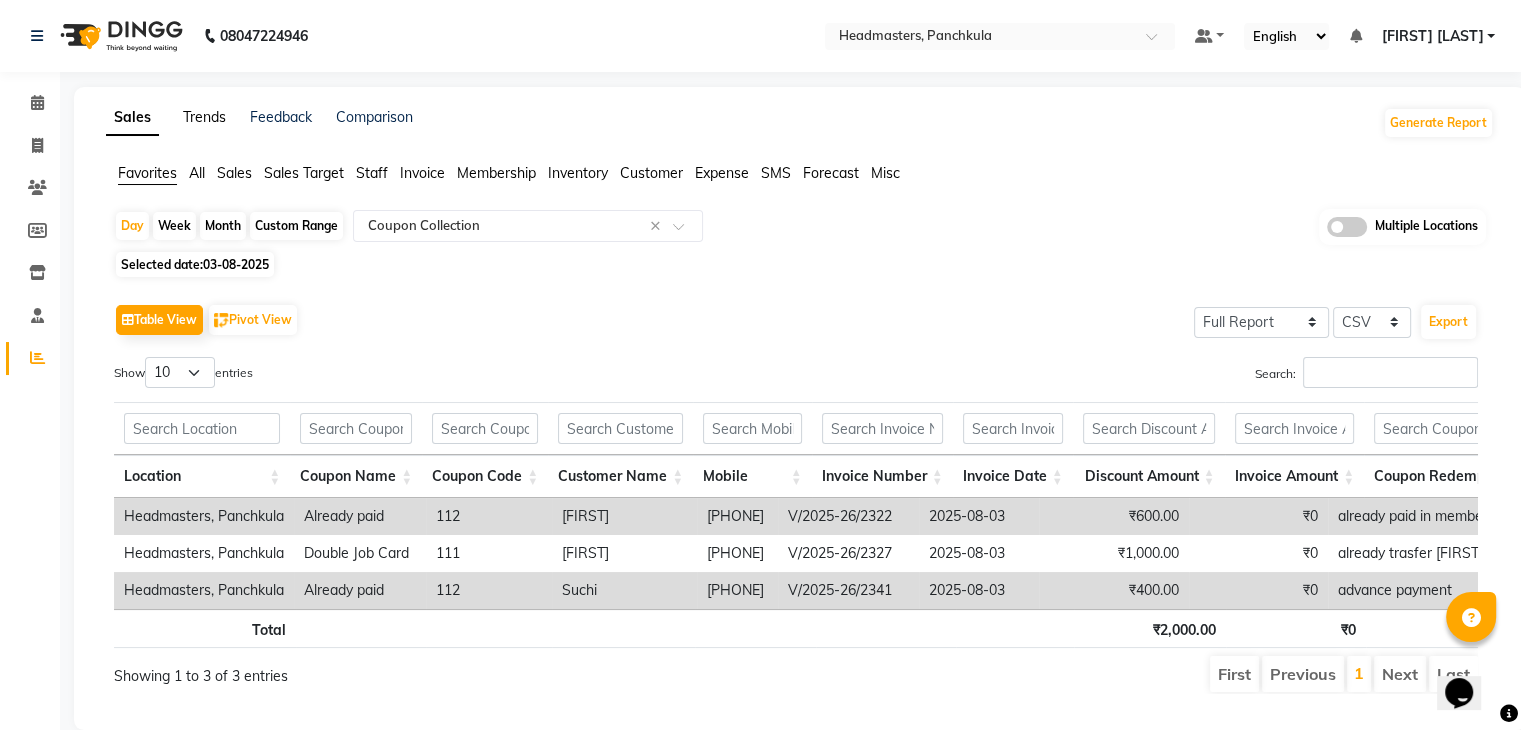click on "Trends" 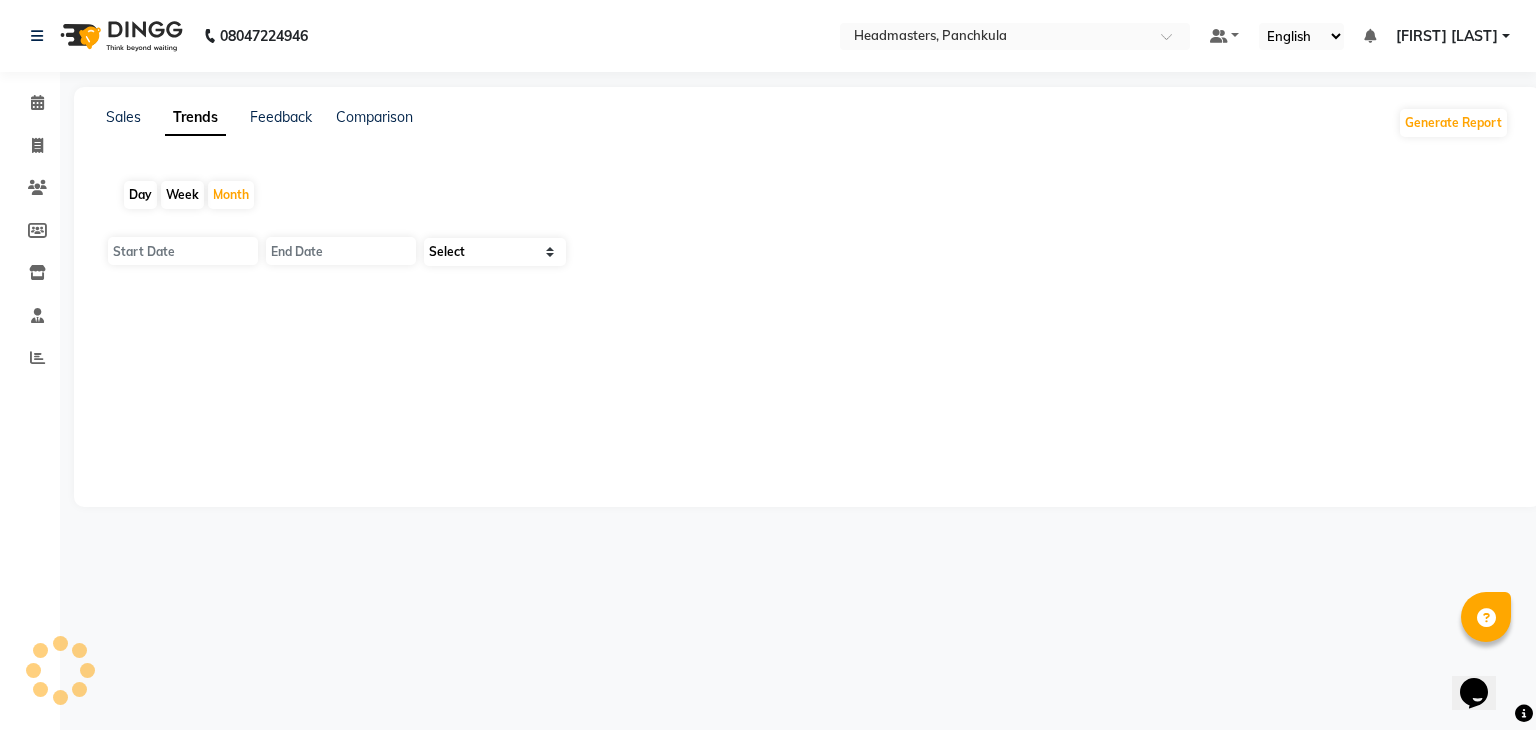 type on "01-08-2025" 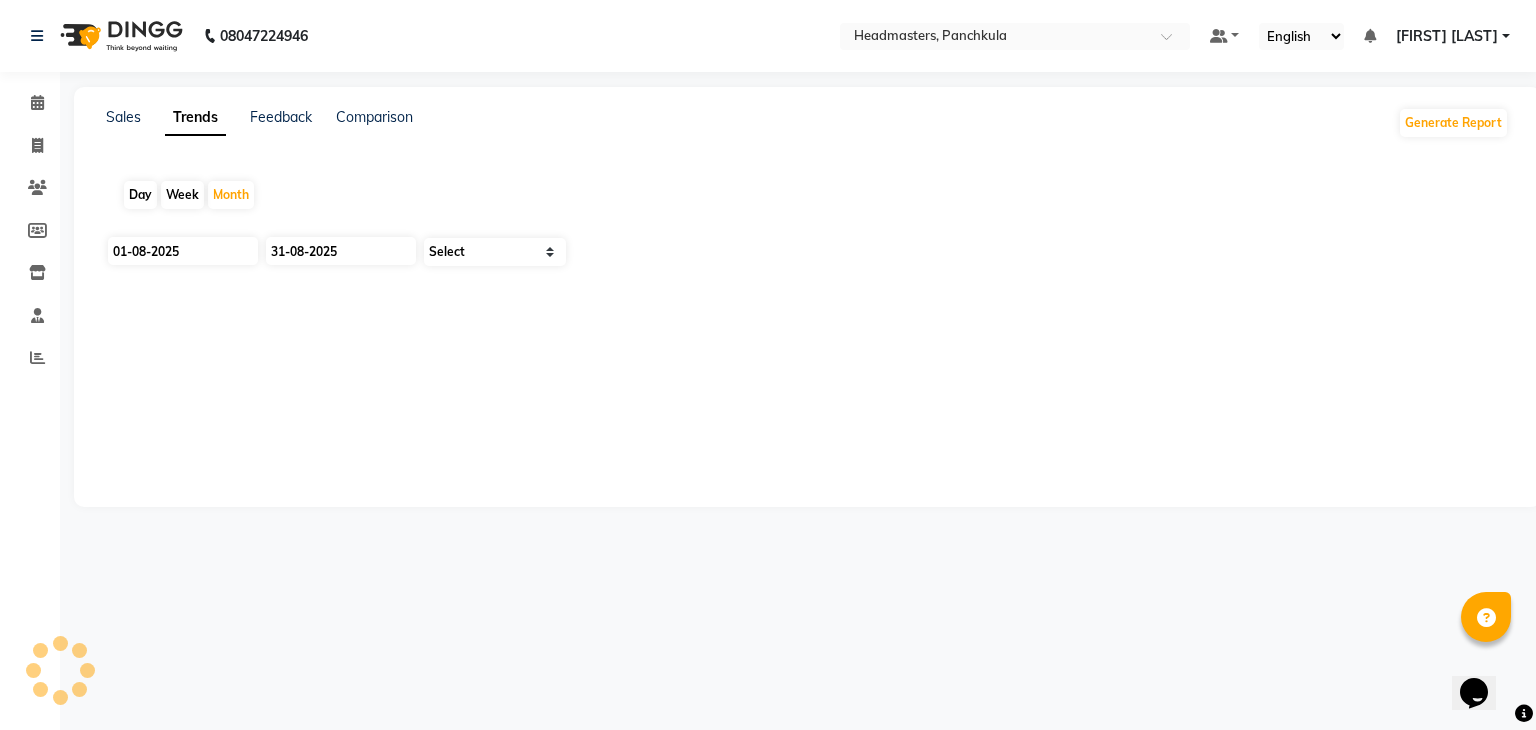 select on "by_client" 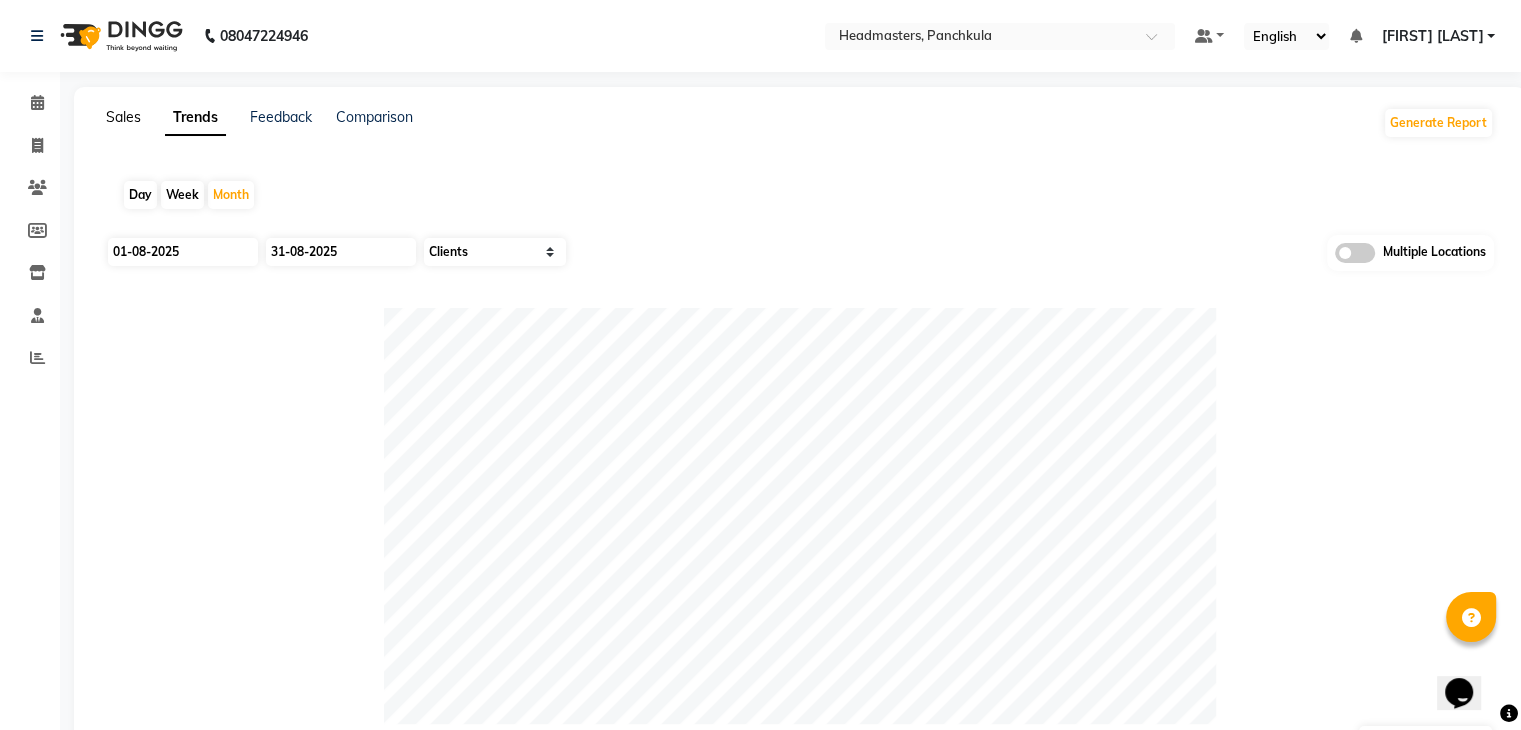 click on "Sales" 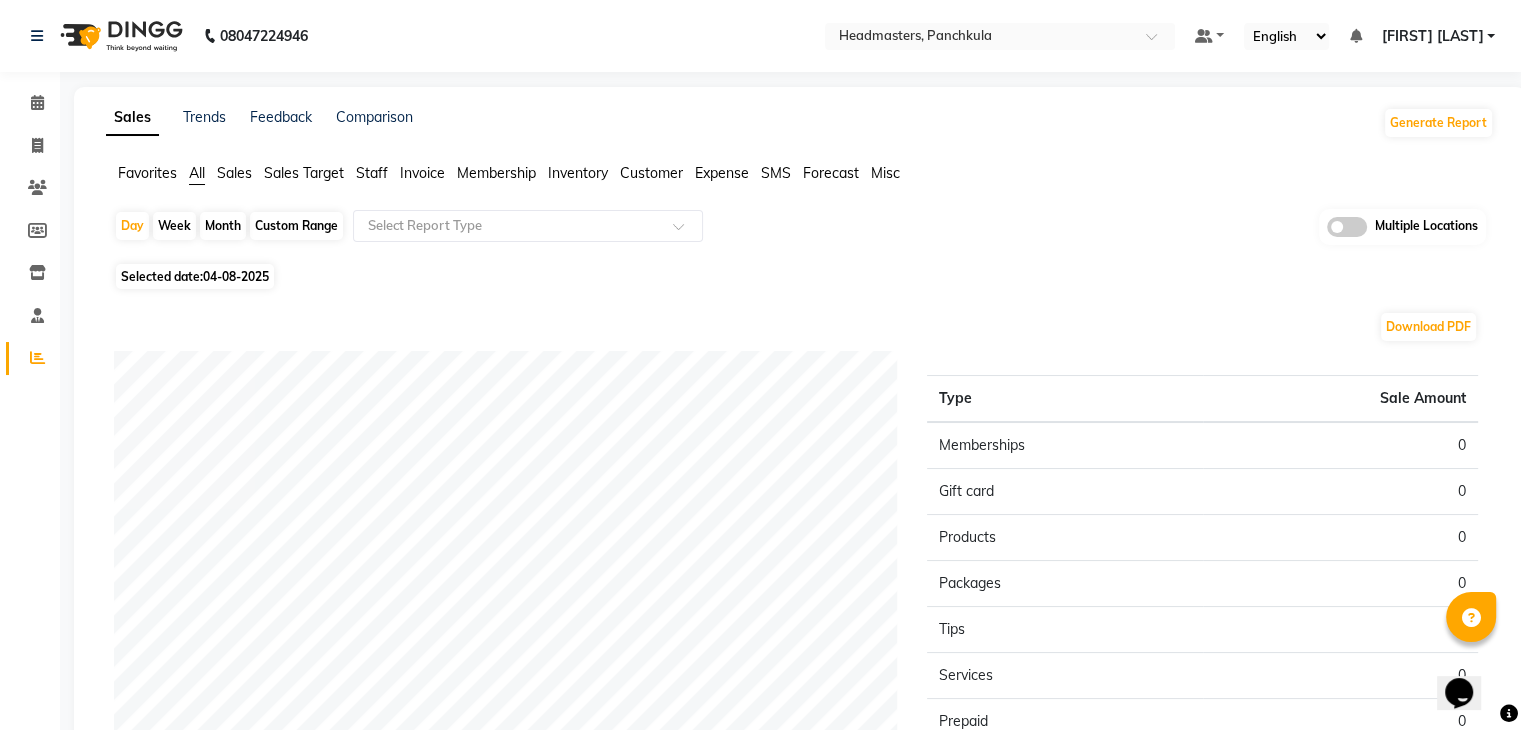 click on "Sales" 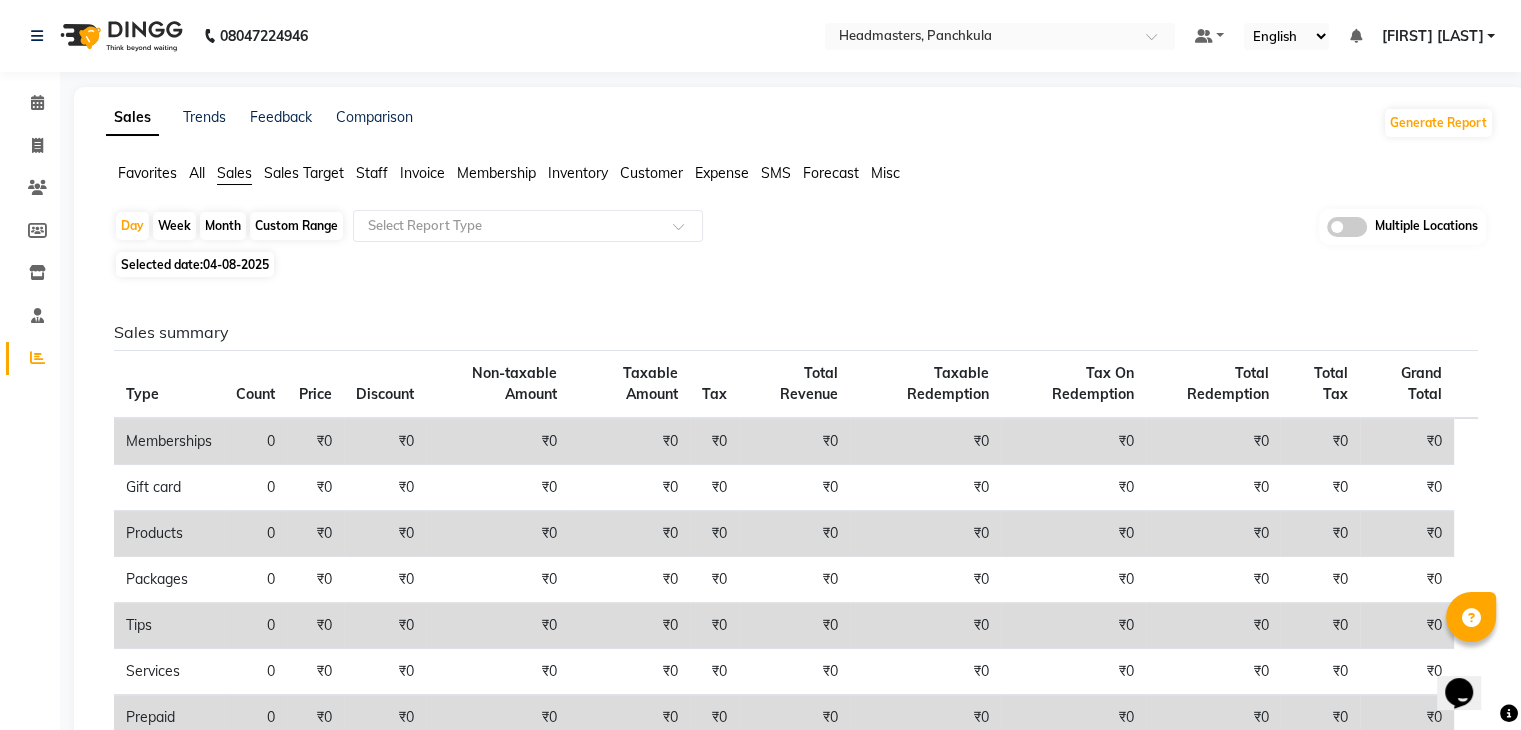 click on "04-08-2025" 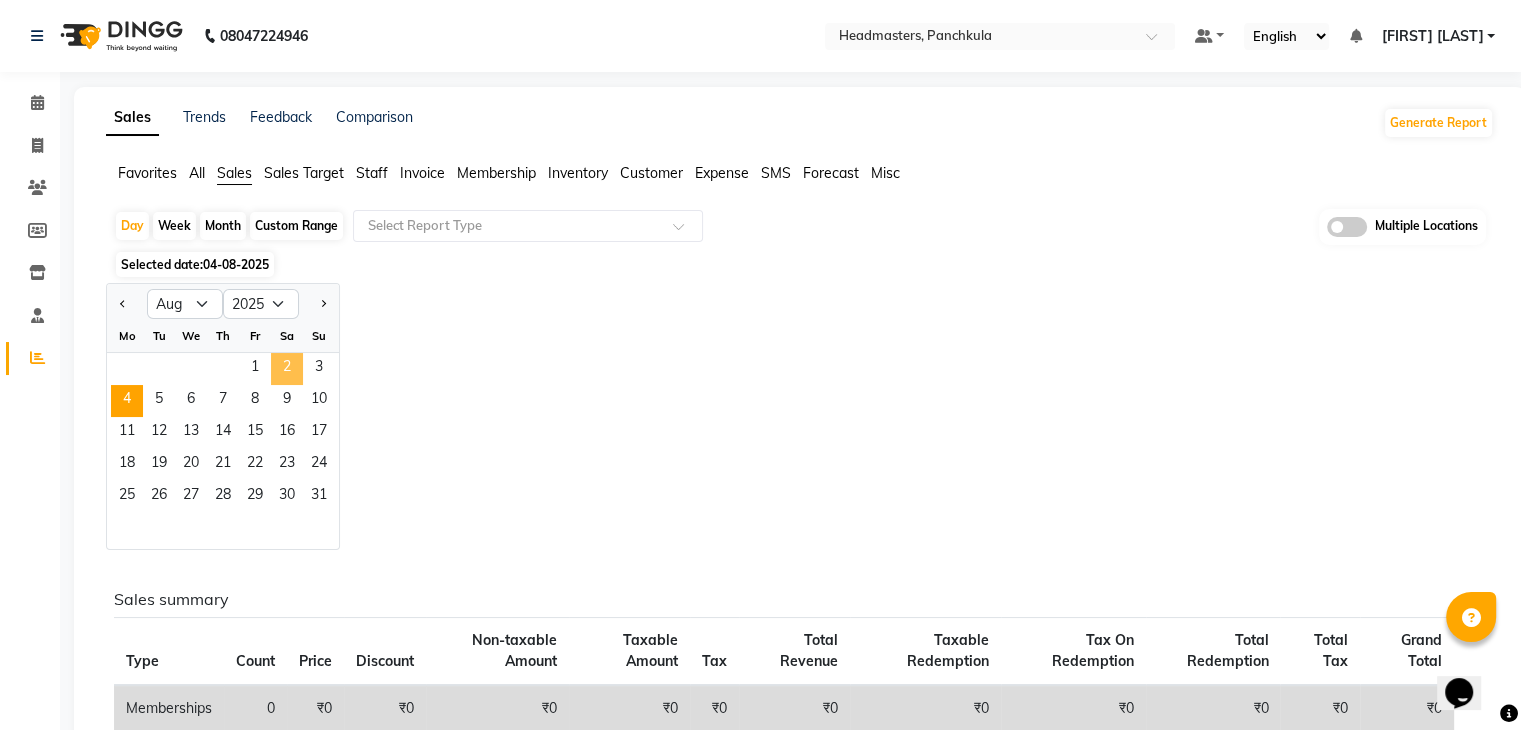 click on "2" 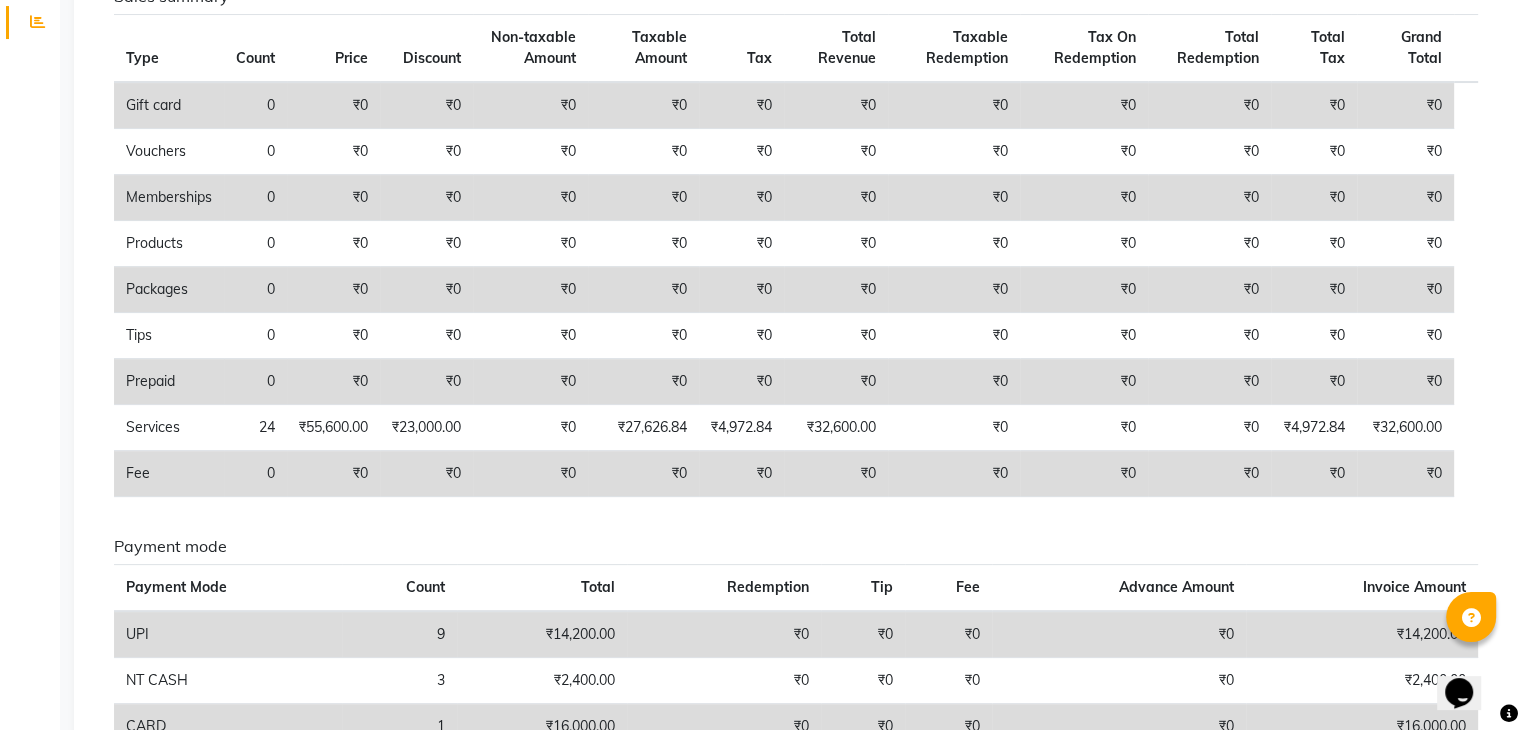 scroll, scrollTop: 0, scrollLeft: 0, axis: both 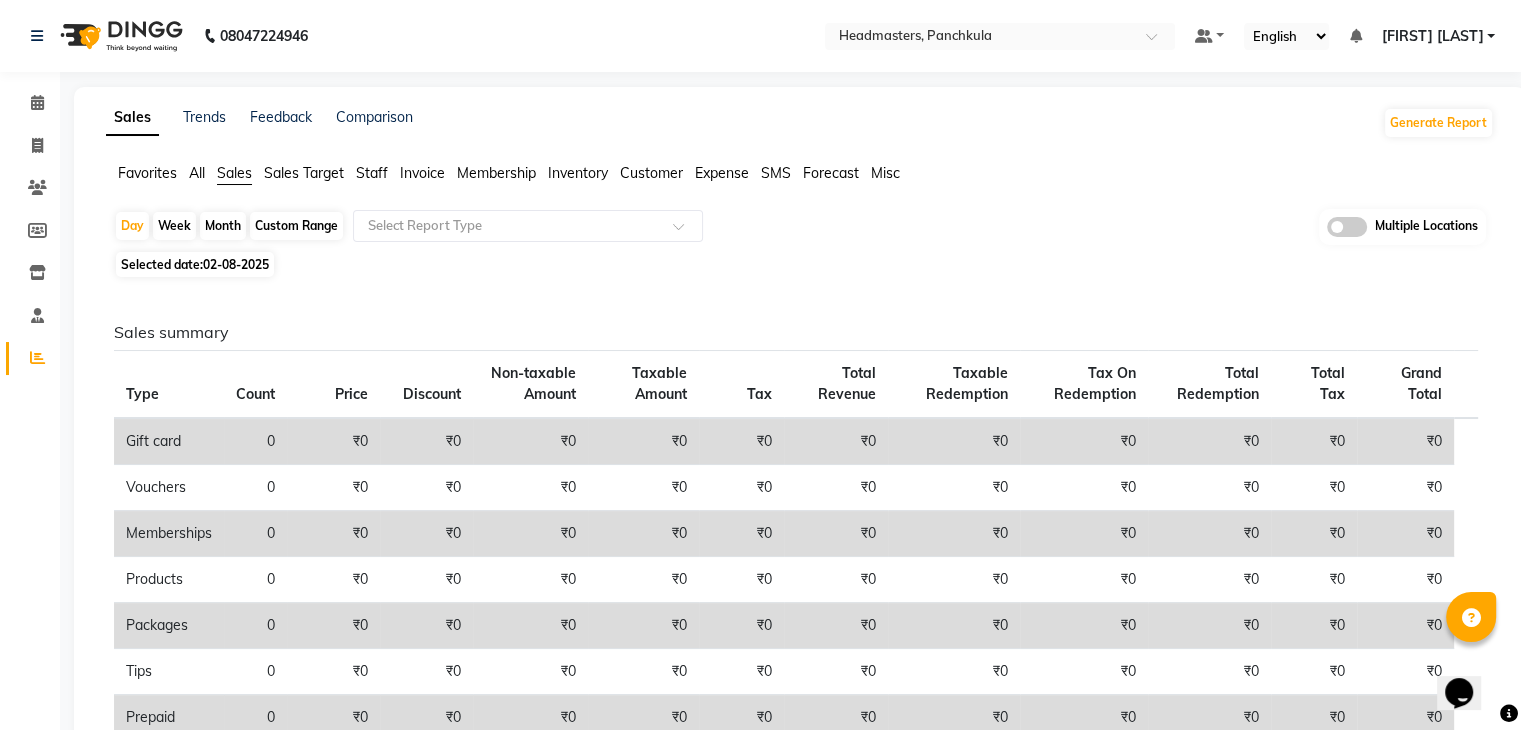 click on "Selected date:  02-08-2025" 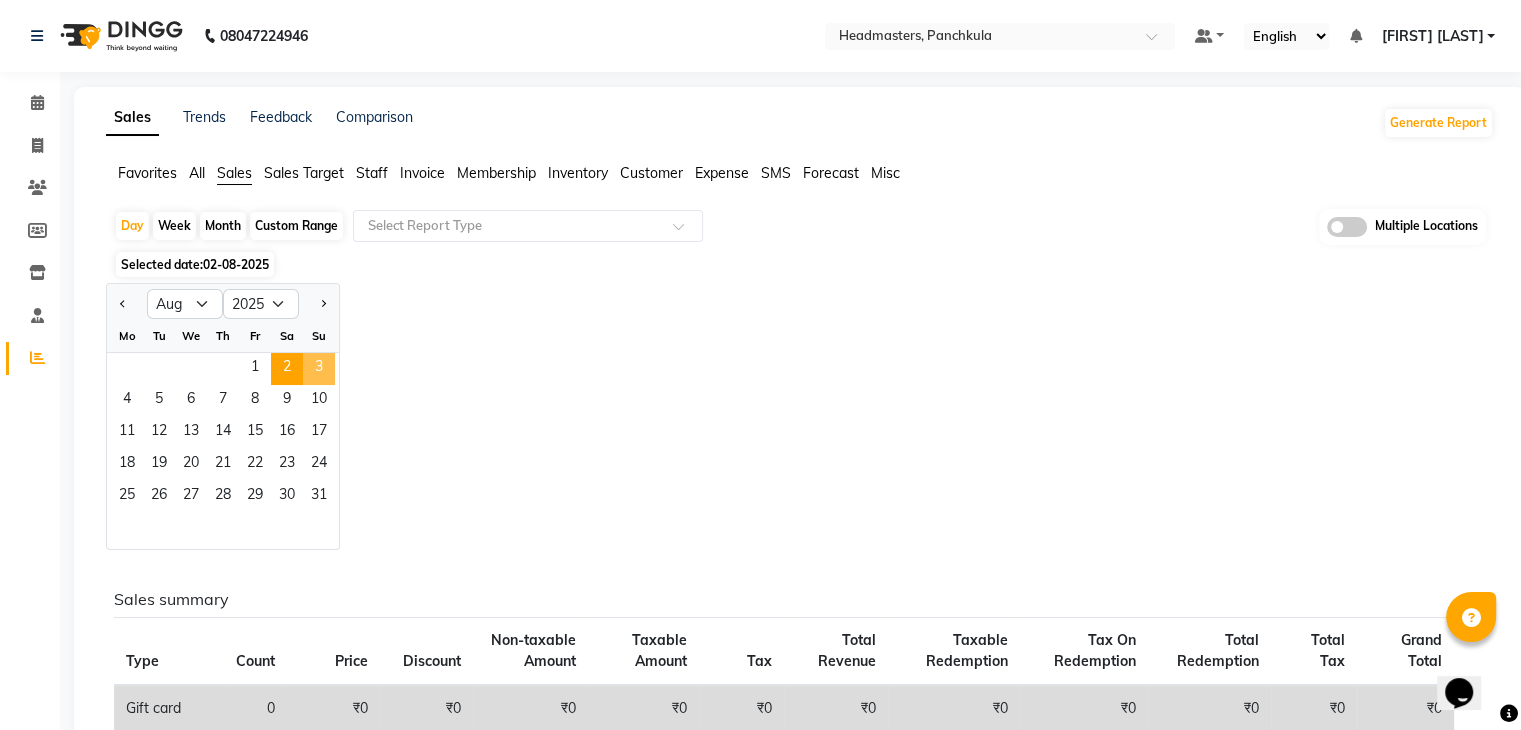 click on "3" 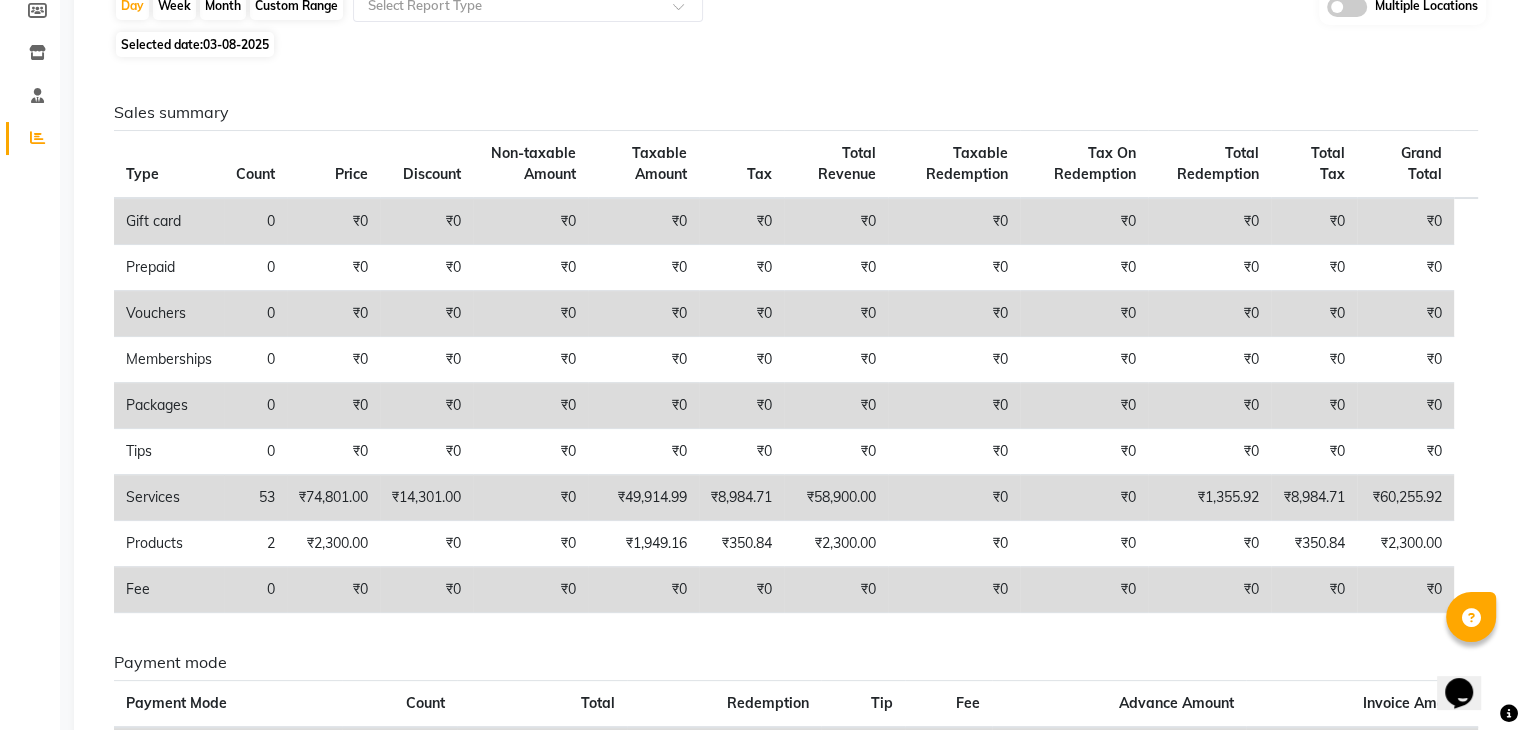 scroll, scrollTop: 0, scrollLeft: 0, axis: both 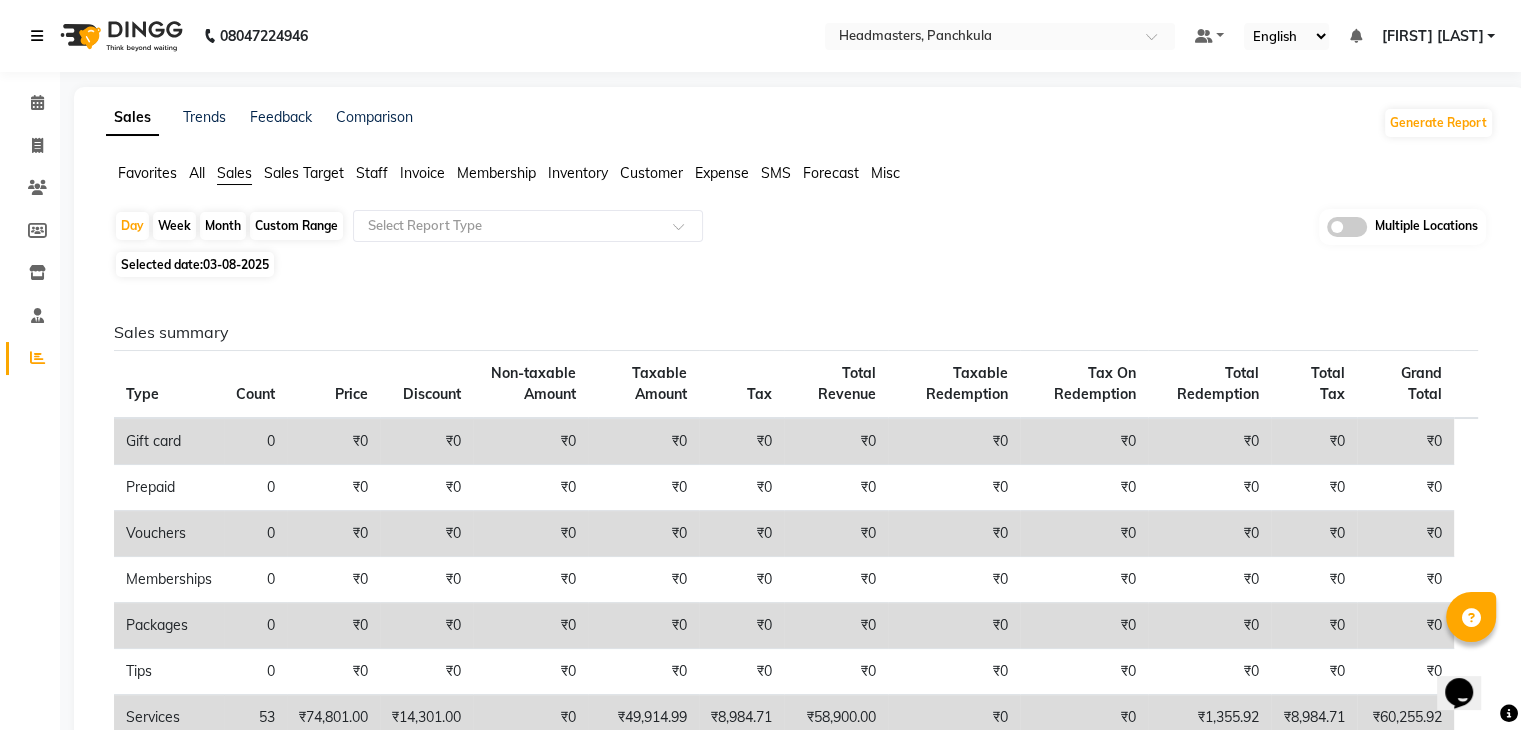 click at bounding box center [37, 36] 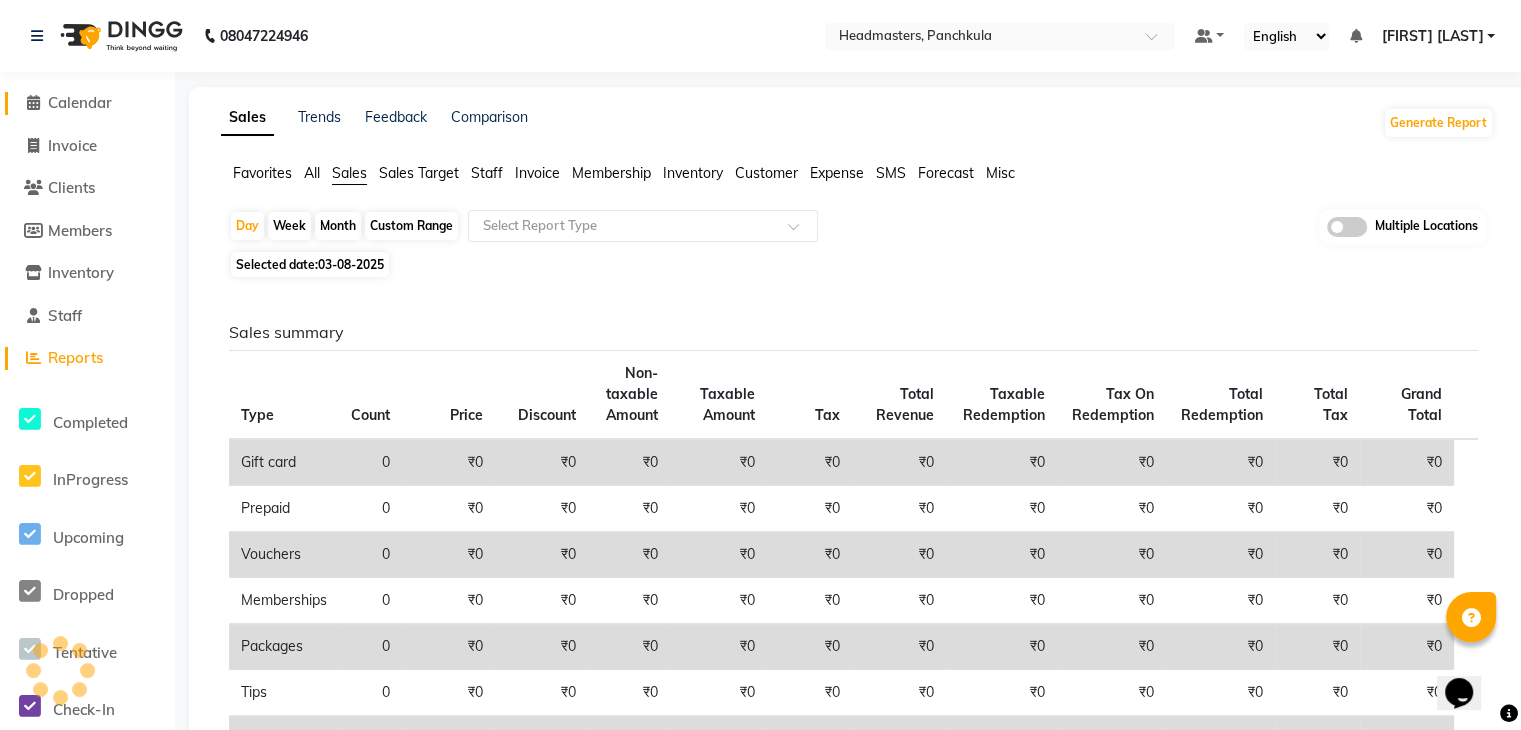 click on "Calendar" 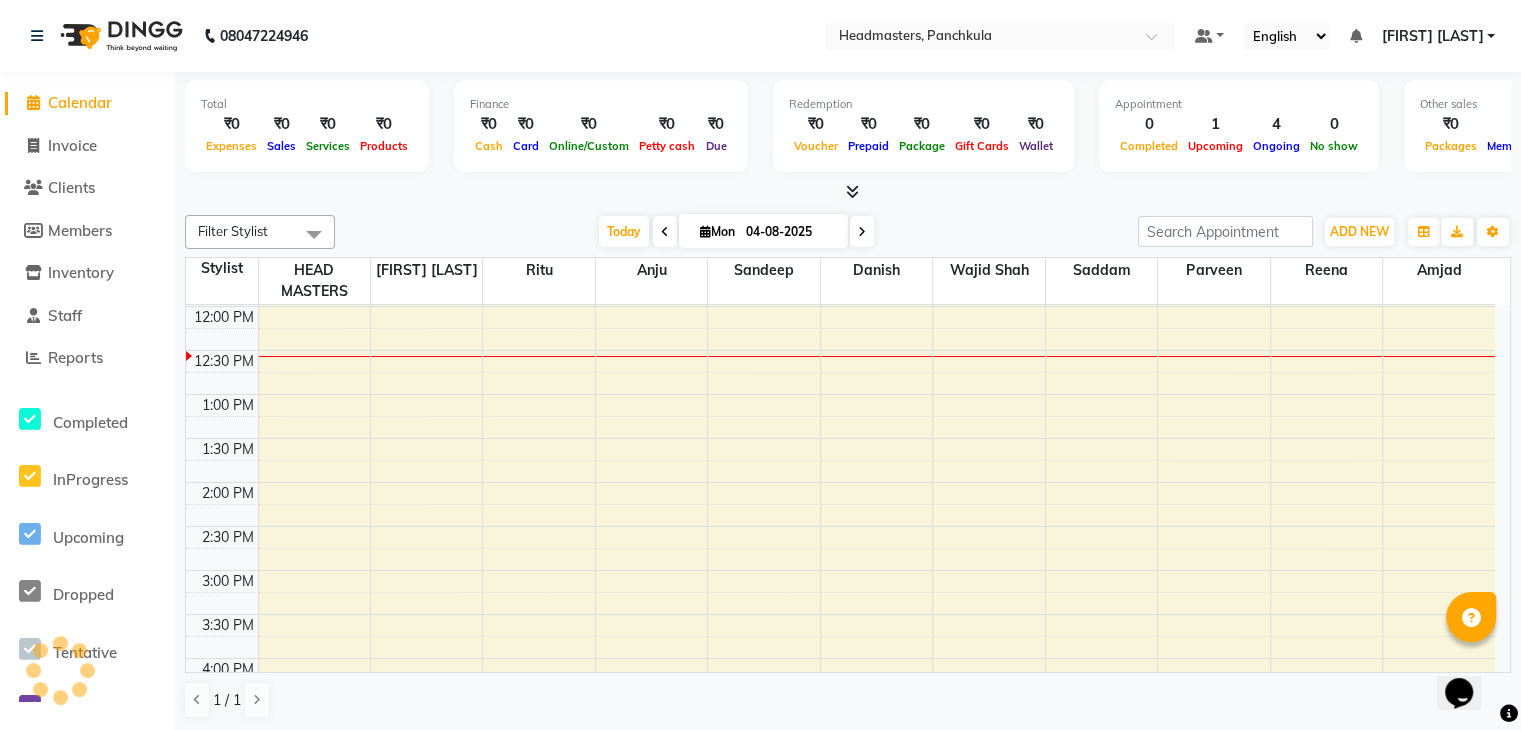 scroll, scrollTop: 0, scrollLeft: 0, axis: both 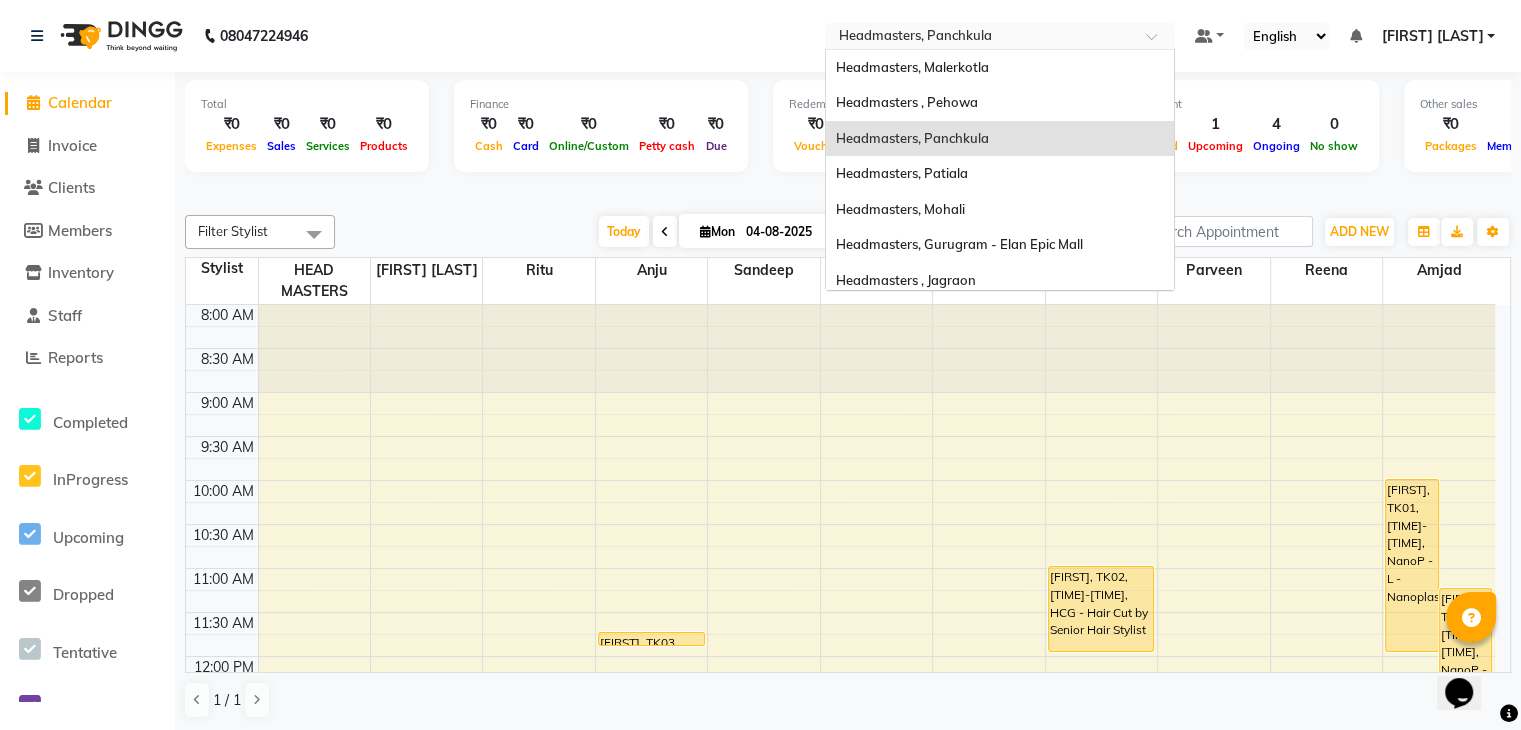 click at bounding box center (980, 38) 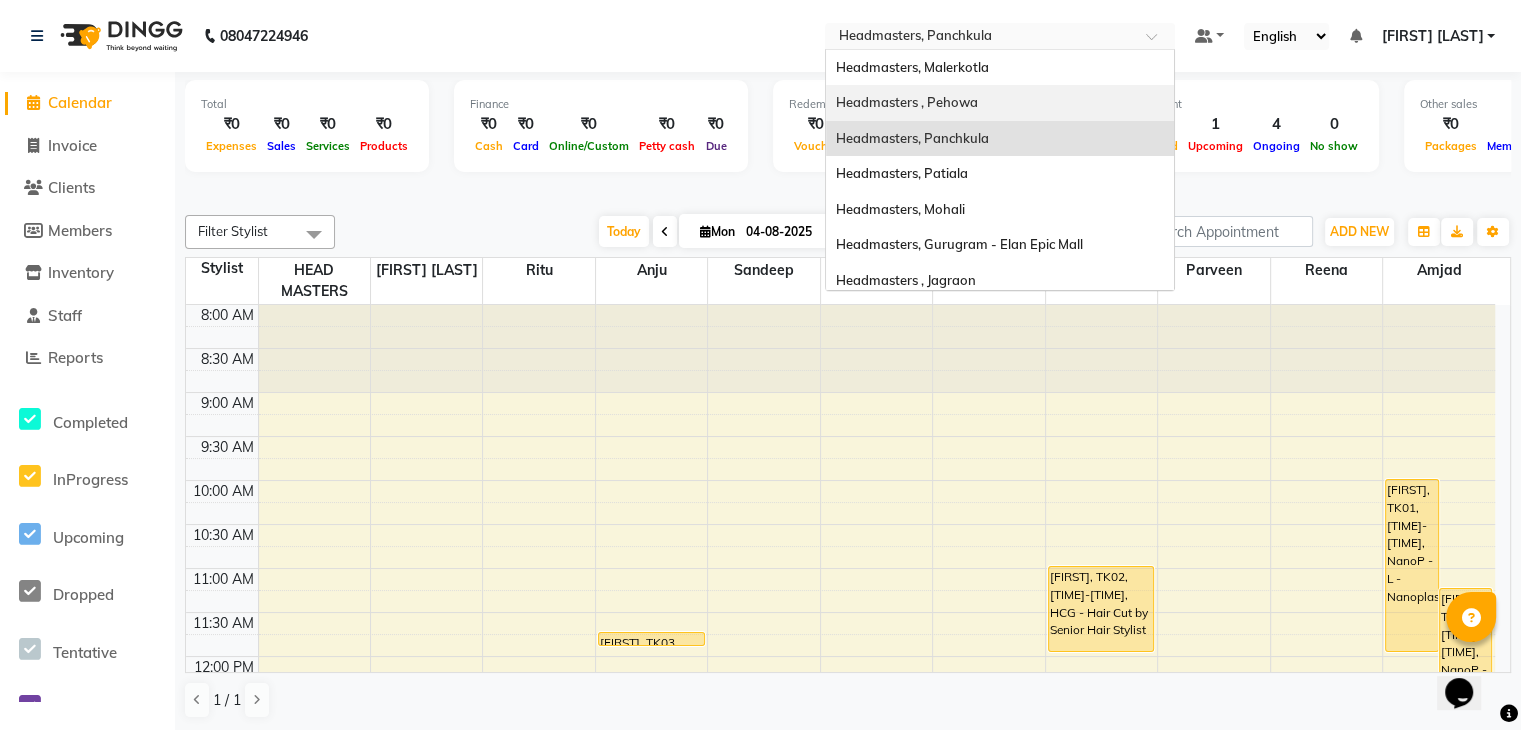 click on "Headmasters , Pehowa" at bounding box center (907, 102) 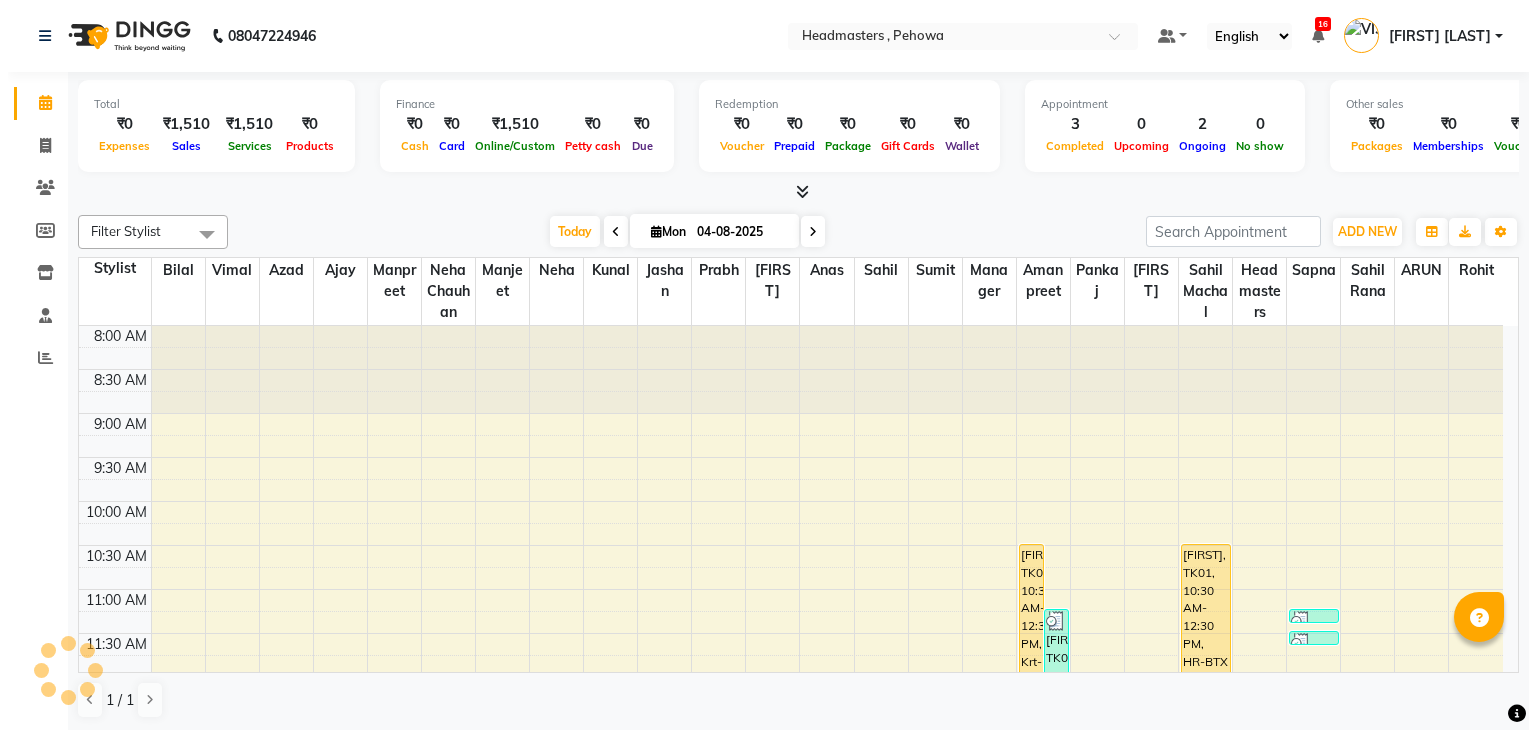 scroll, scrollTop: 0, scrollLeft: 0, axis: both 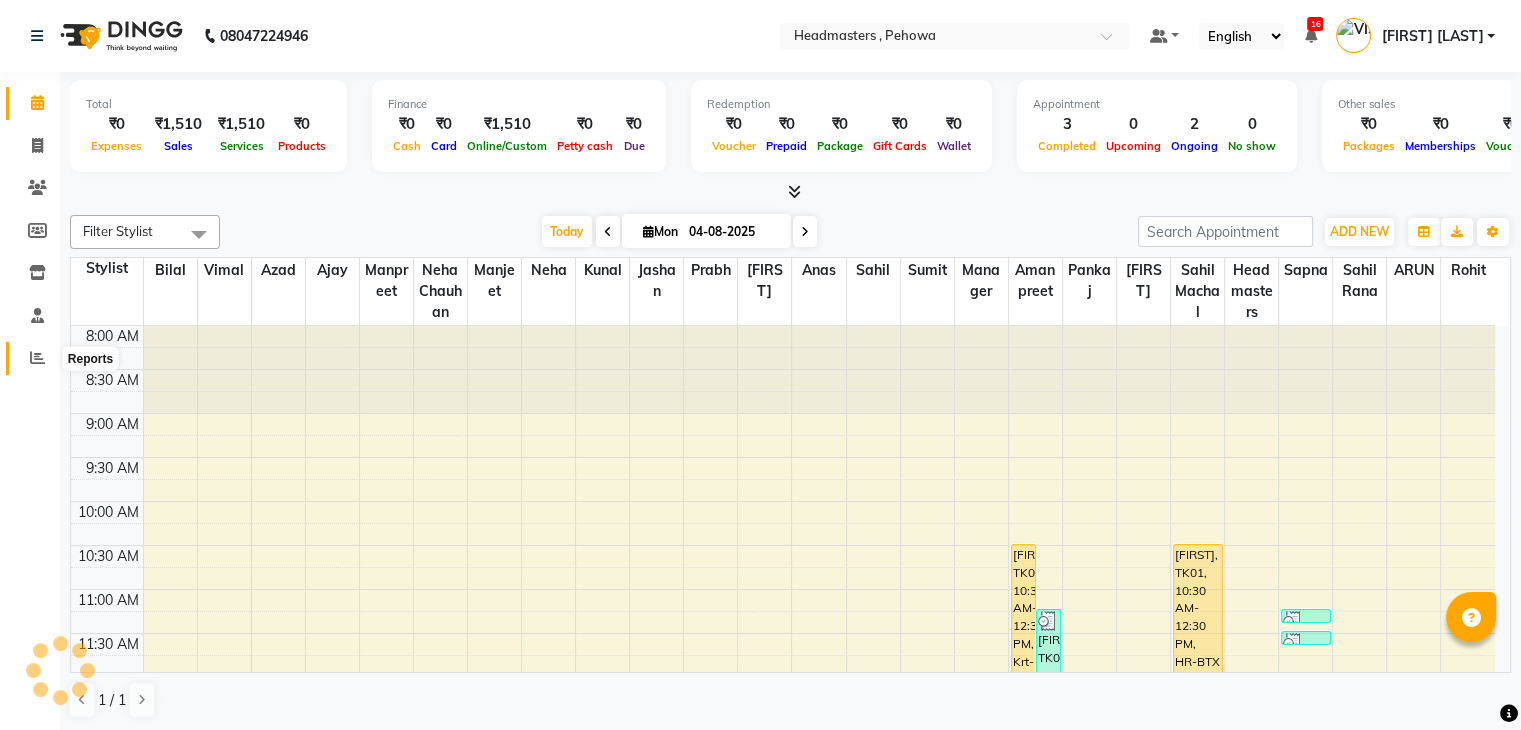 click 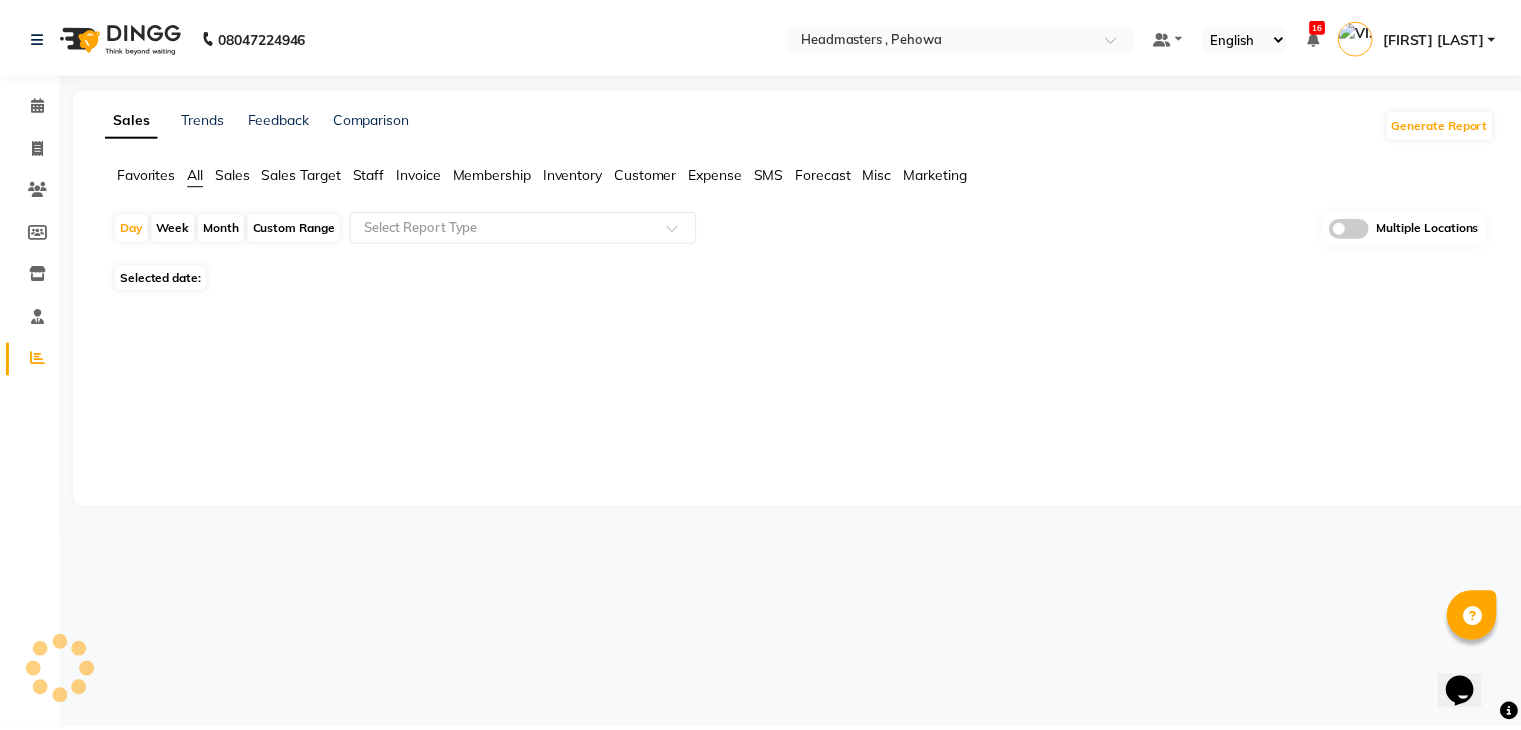 scroll, scrollTop: 0, scrollLeft: 0, axis: both 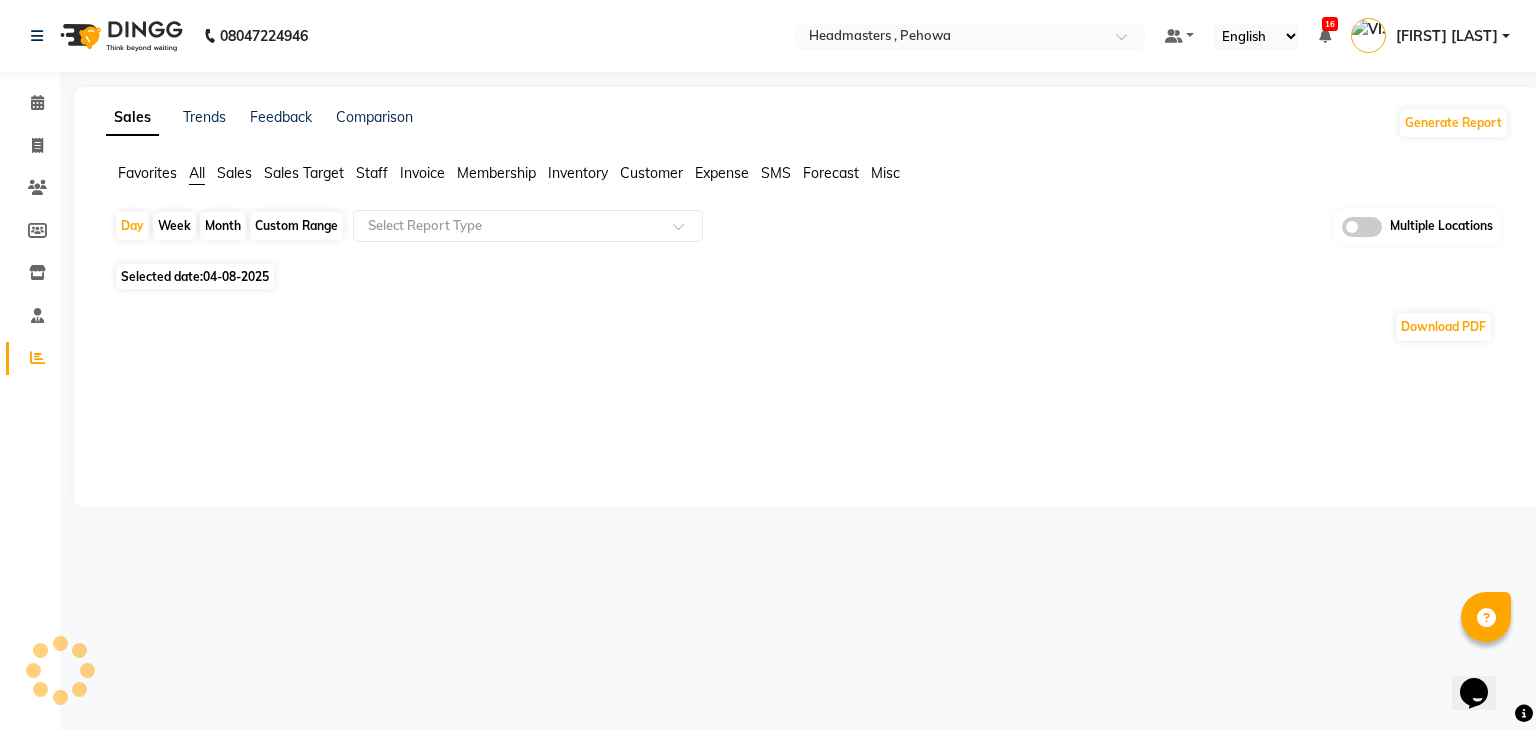 click on "Sales" 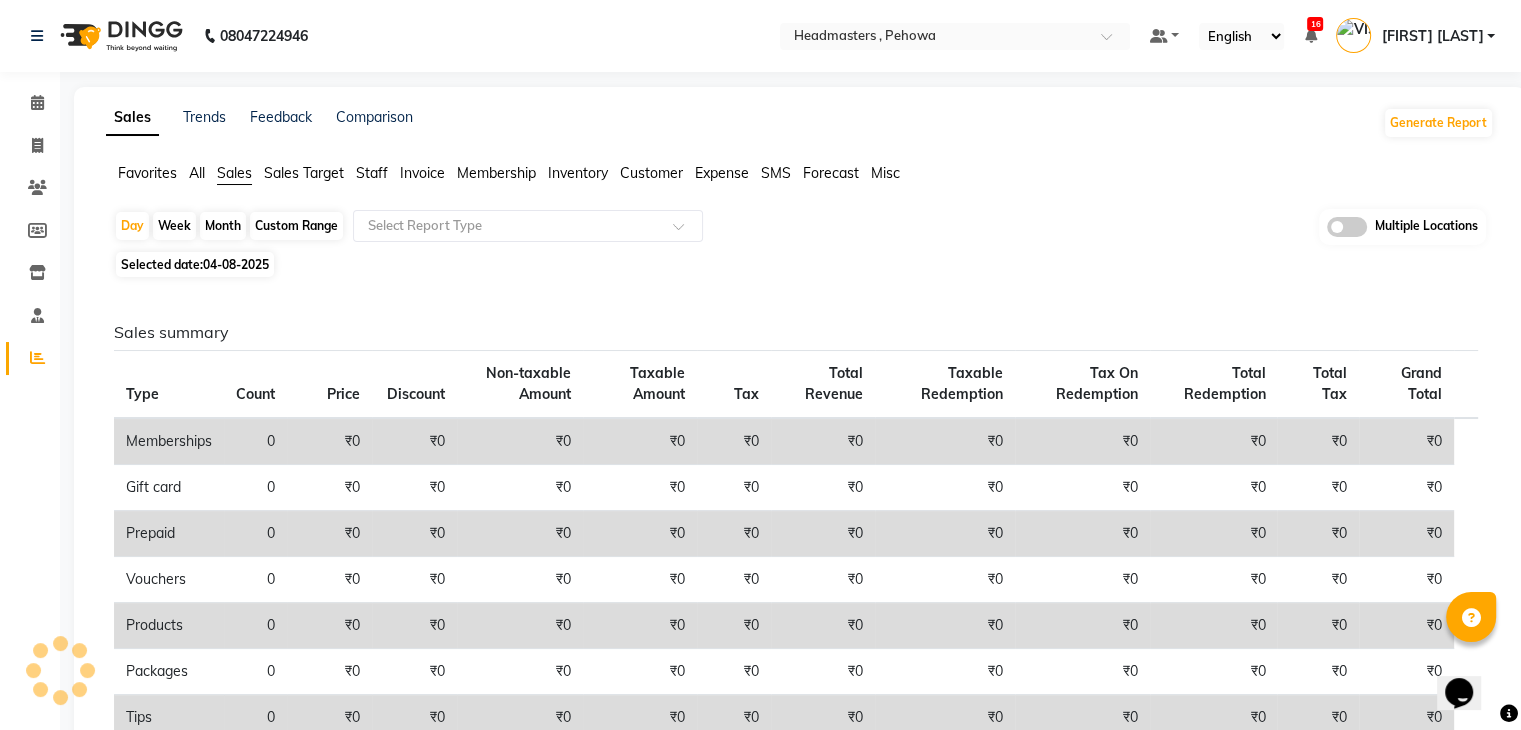 click on "04-08-2025" 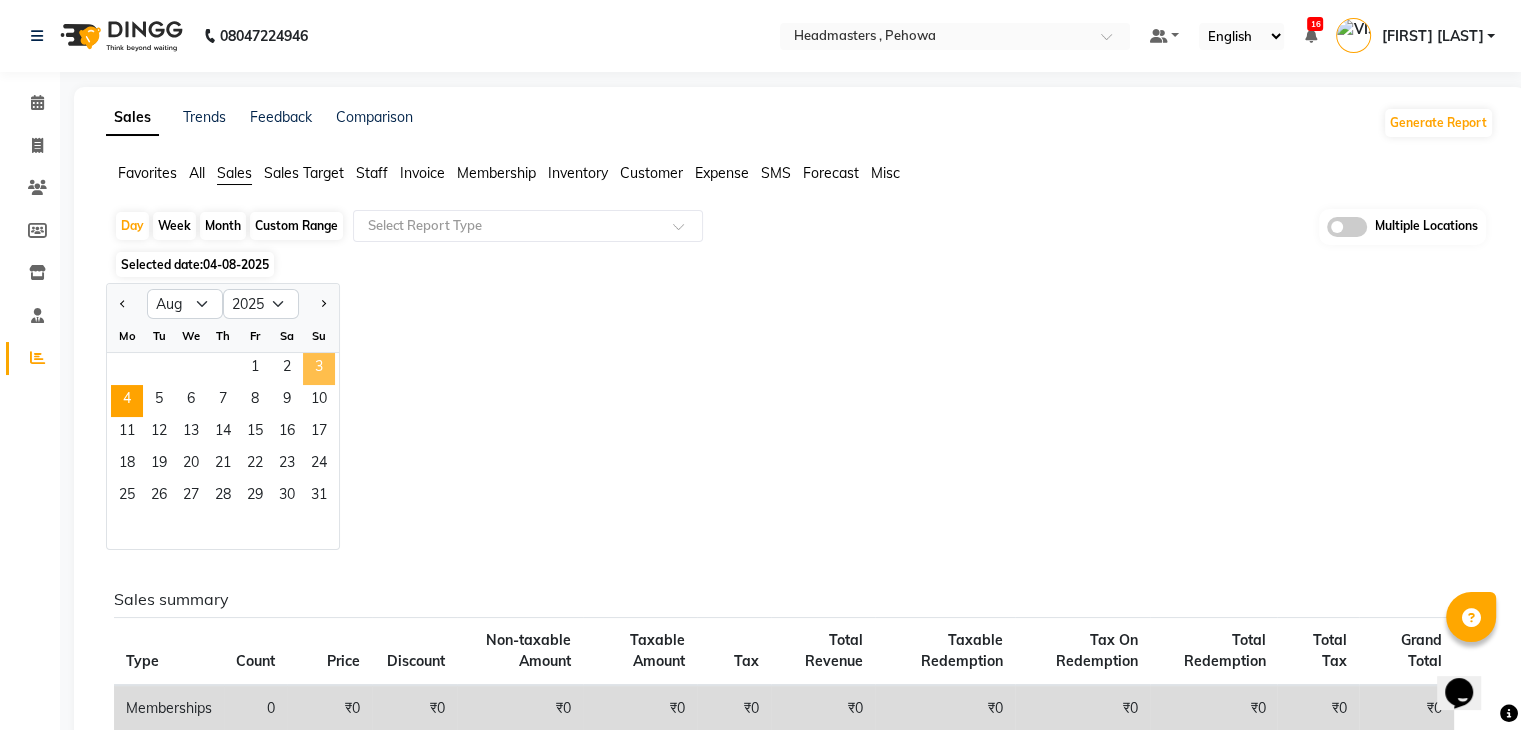 click on "3" 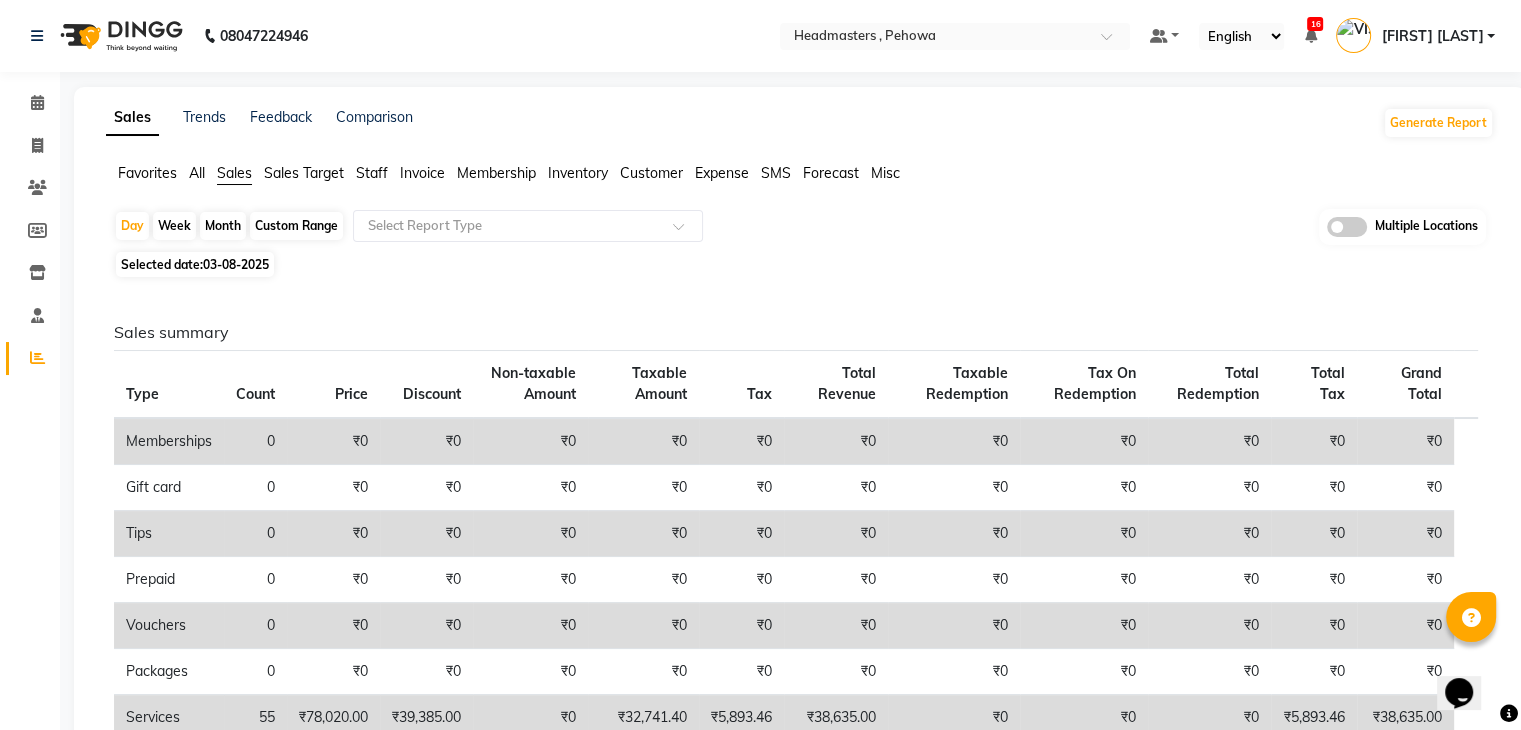 click on "Invoice" 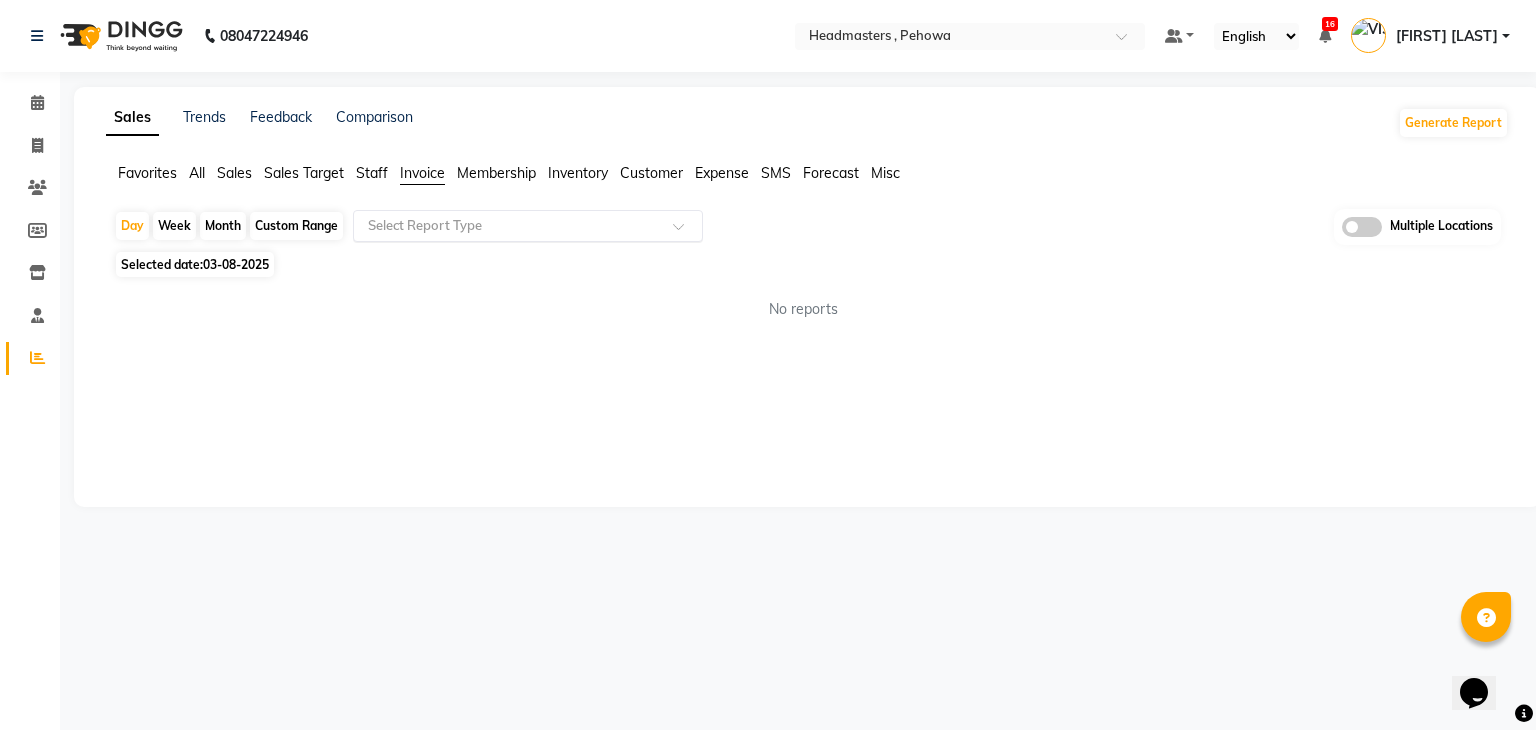 click 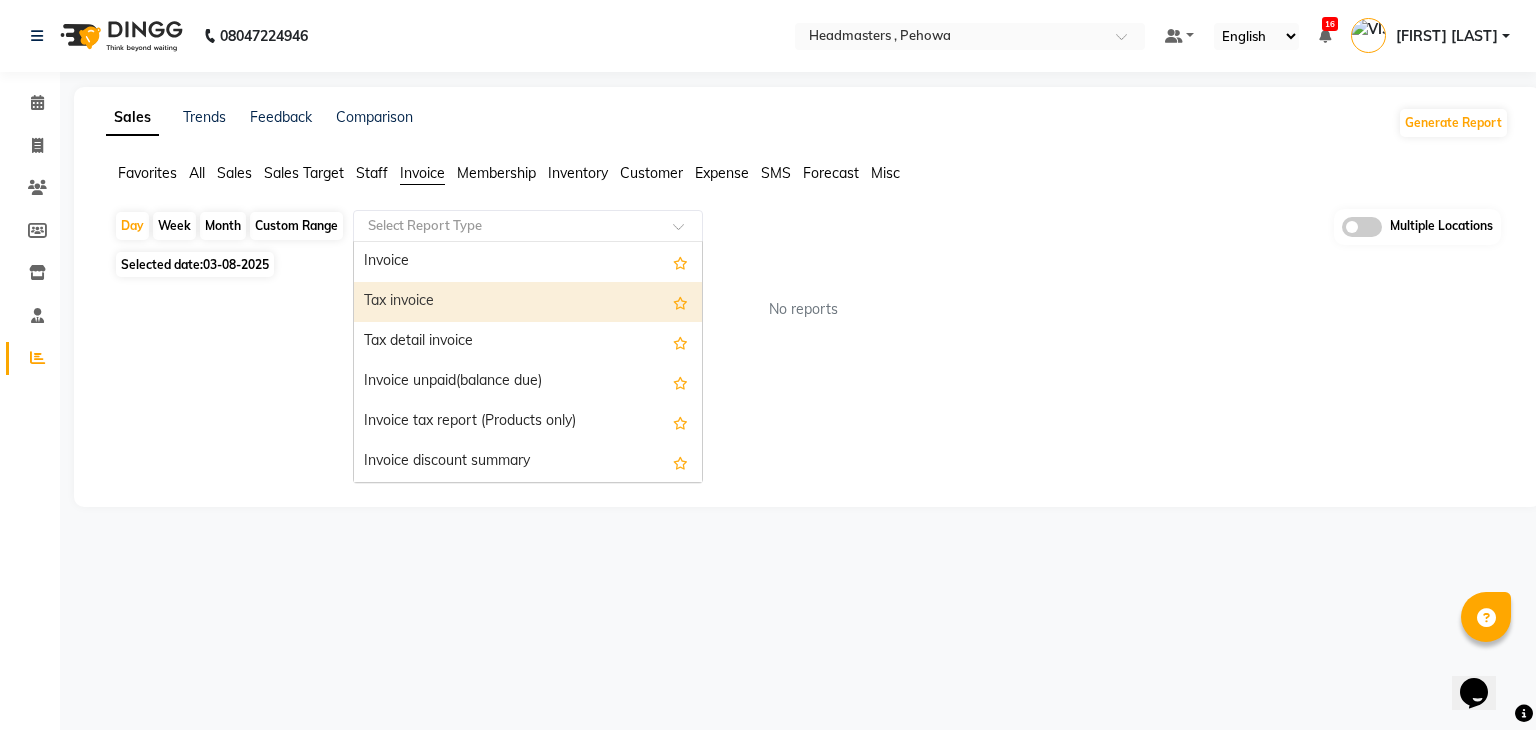 click on "Tax invoice" at bounding box center [528, 302] 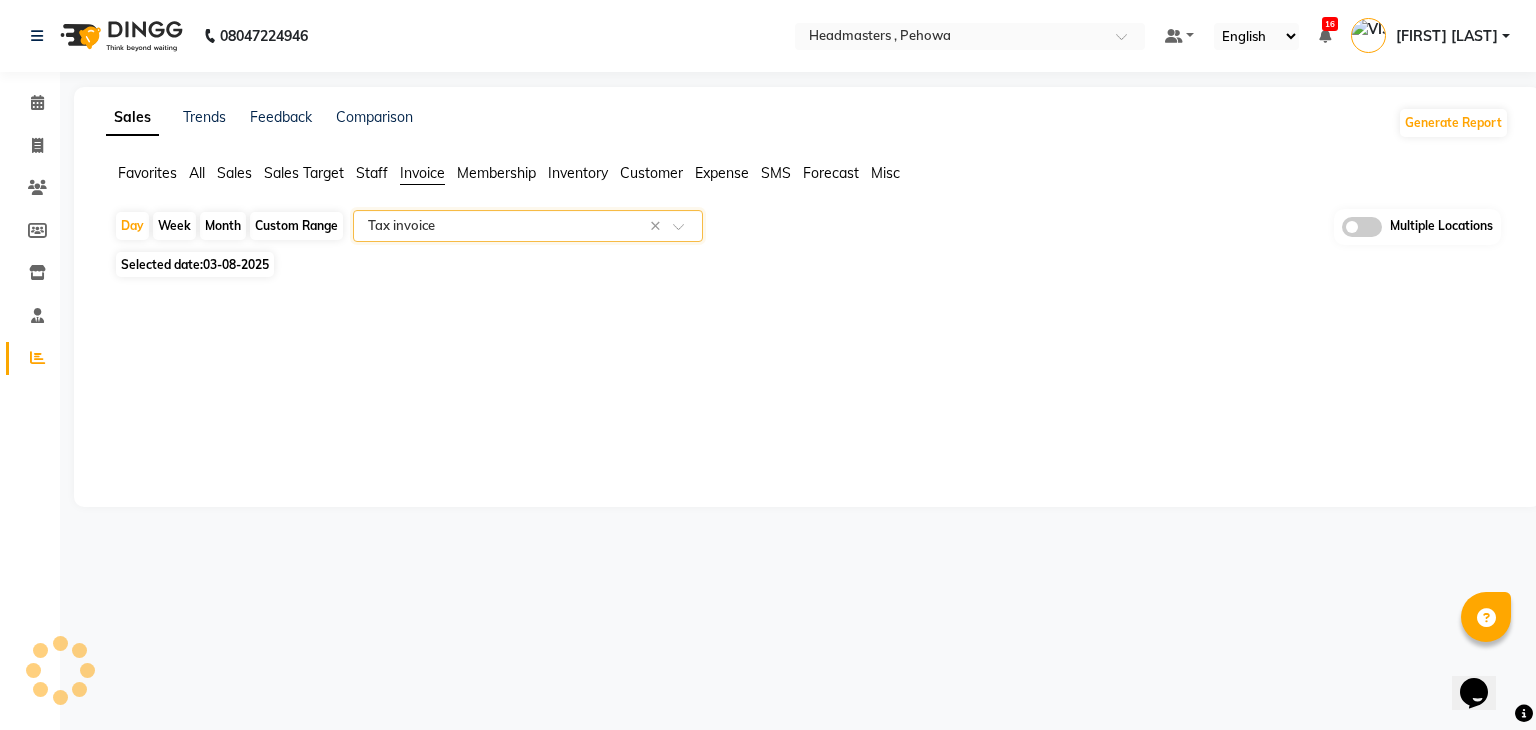 select on "full_report" 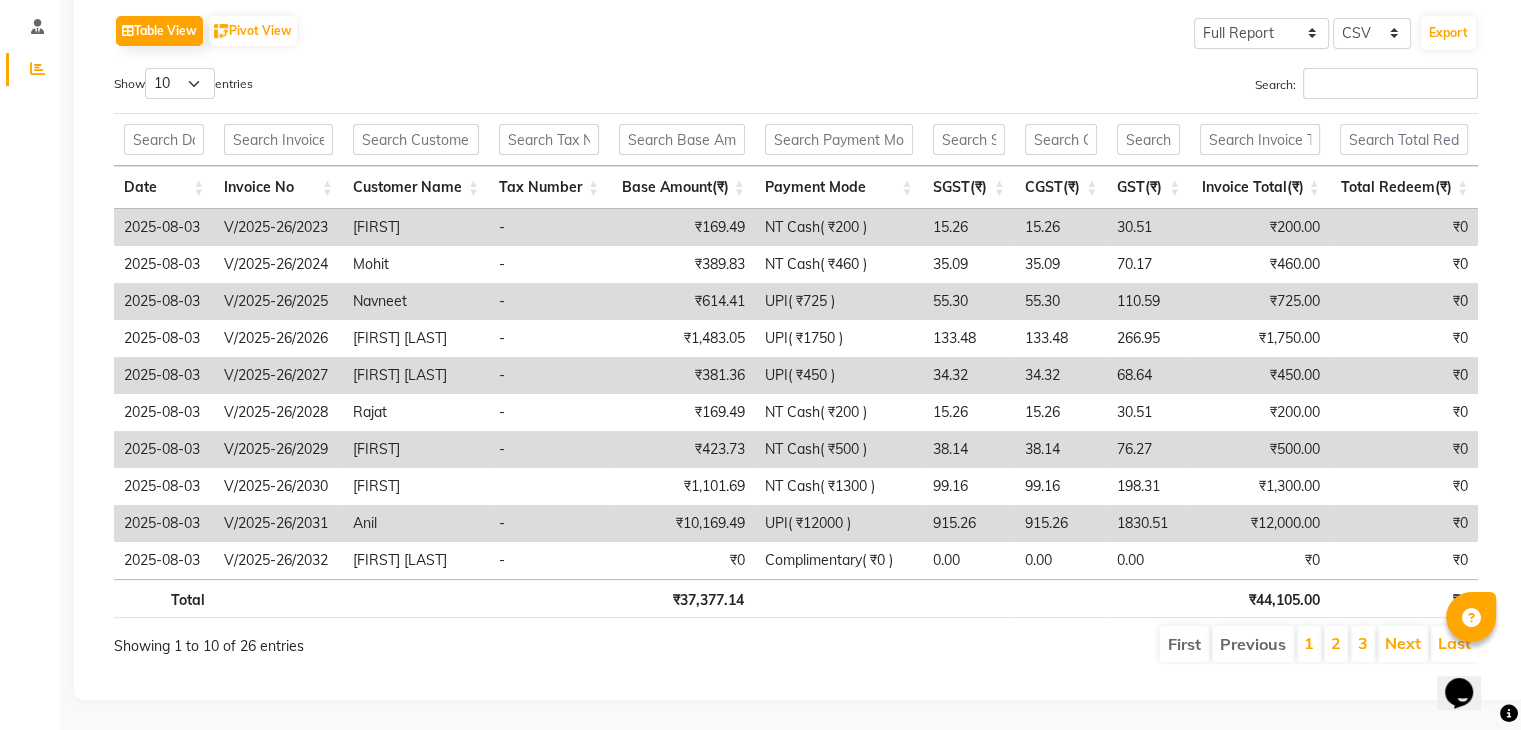 scroll, scrollTop: 0, scrollLeft: 0, axis: both 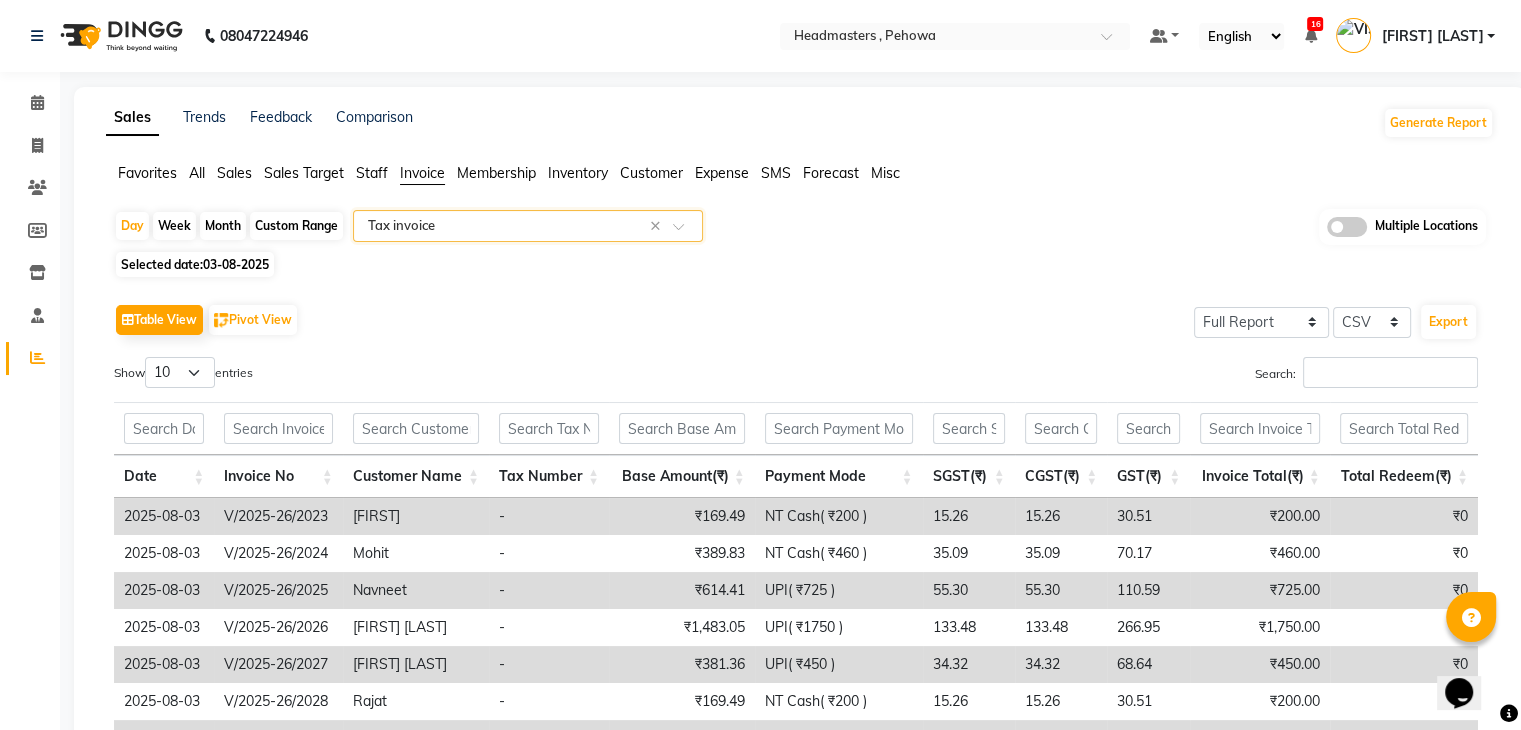 click on "Table View   Pivot View  Select Full Report Filtered Report Select CSV PDF  Export" 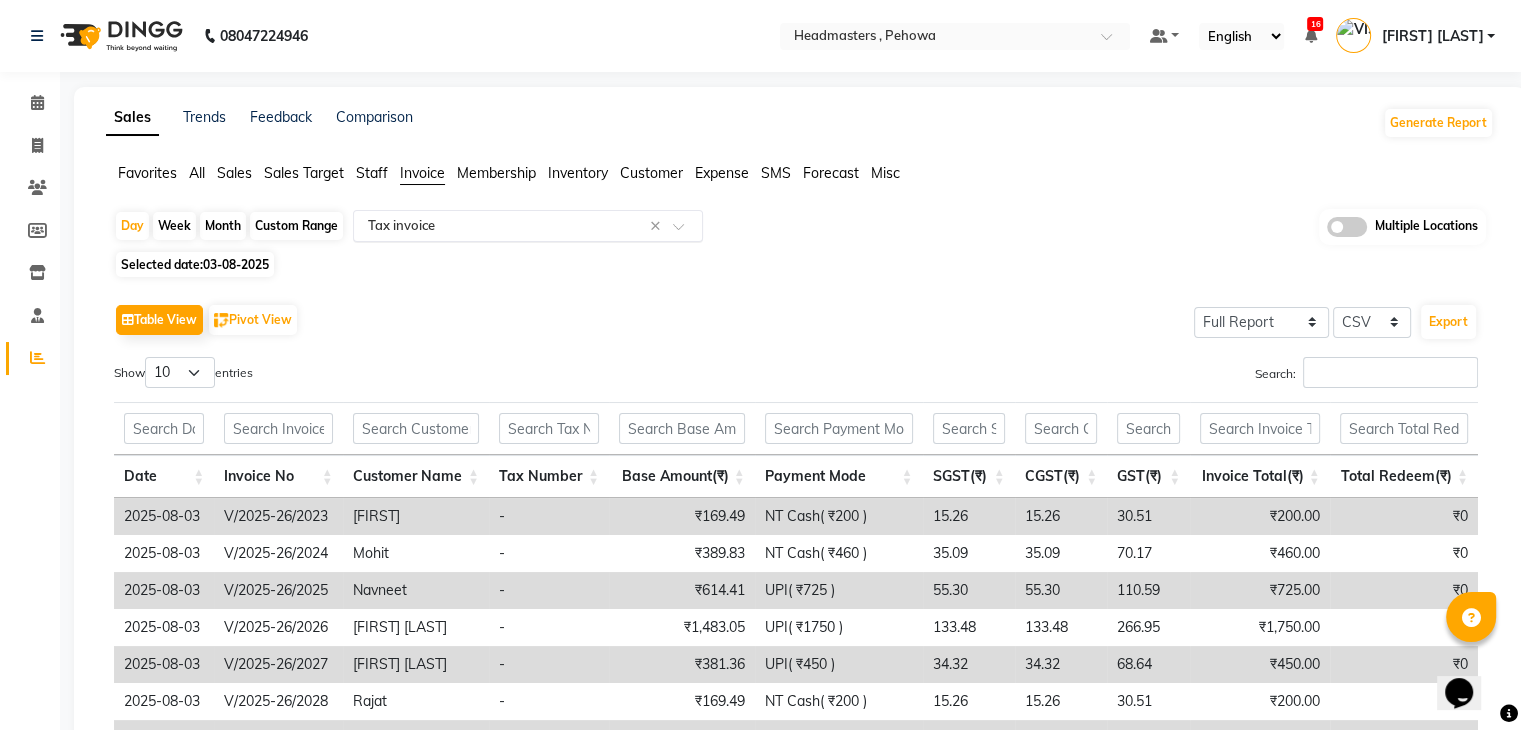 click 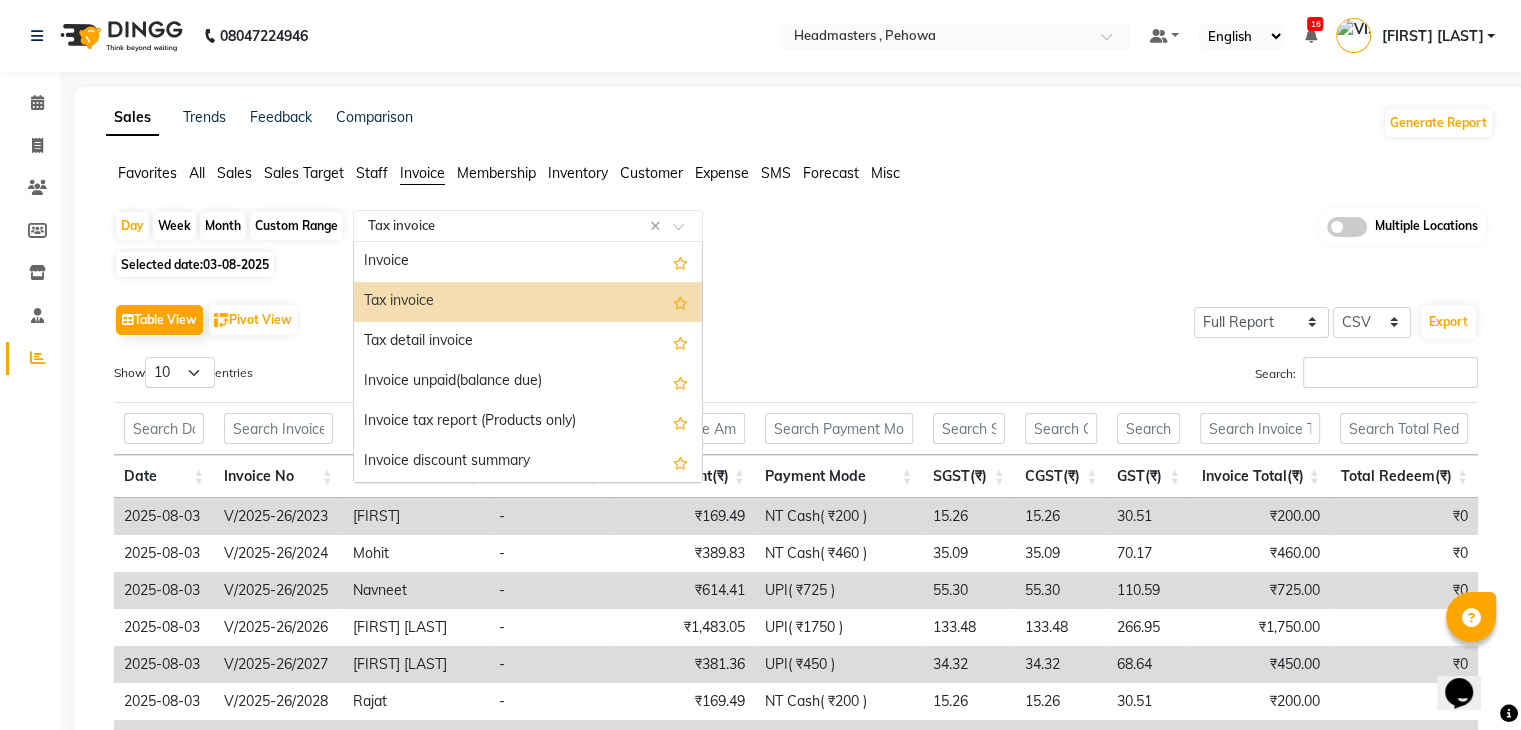 click on "Tax invoice" at bounding box center (528, 302) 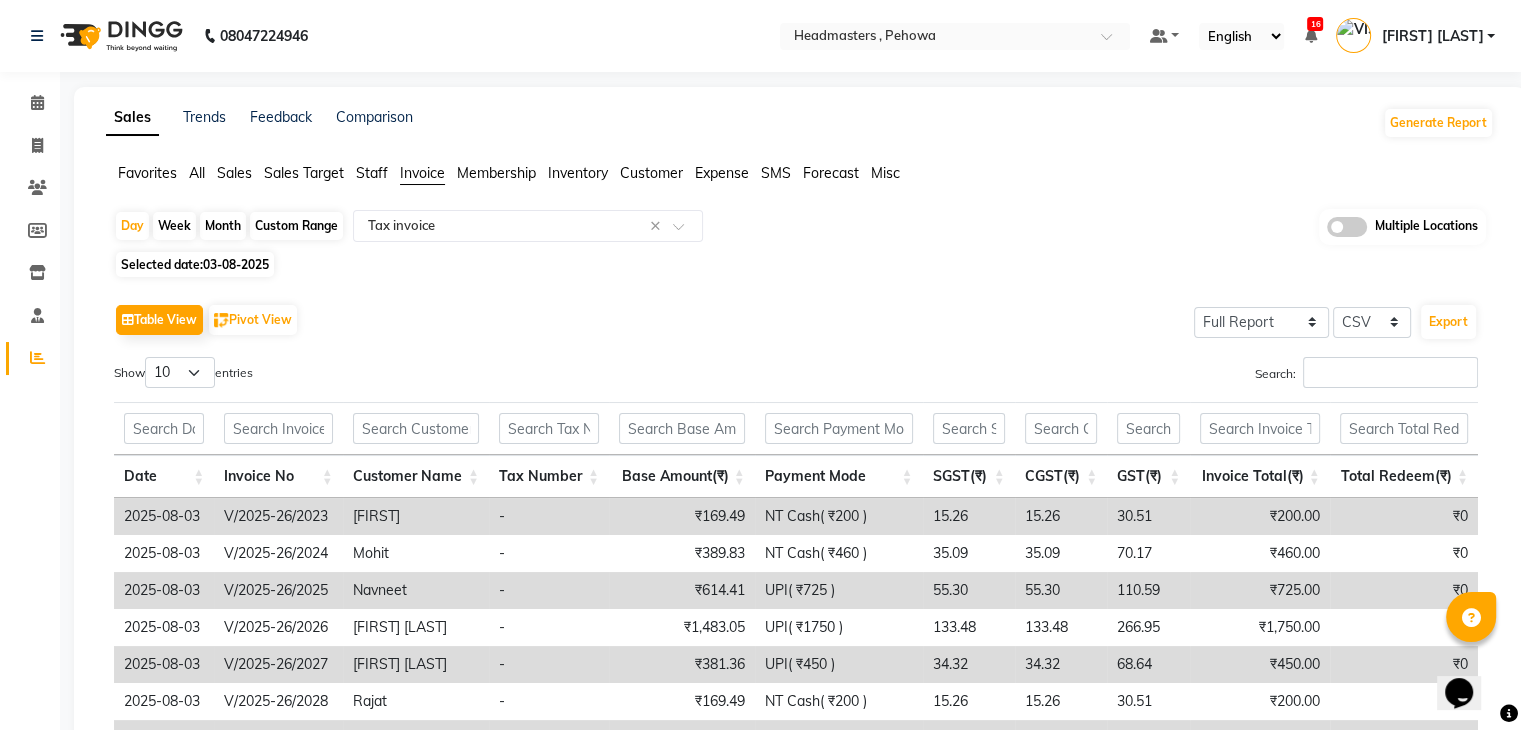 click on "Table View   Pivot View  Select Full Report Filtered Report Select CSV PDF  Export  Show  10 25 50 100  entries Search: Date Invoice No Customer Name Tax Number Base Amount(₹) Payment Mode SGST(₹) CGST(₹) GST(₹) Invoice Total(₹) Total Redeem(₹) Date Invoice No Customer Name Tax Number Base Amount(₹) Payment Mode SGST(₹) CGST(₹) GST(₹) Invoice Total(₹) Total Redeem(₹) Total ₹37,377.14 ₹44,105.00 ₹0 2025-08-03 V/2025-26/2023 [FIRST]  - ₹169.49 NT Cash( ₹200 ) 15.26 15.26 30.51 ₹200.00 ₹0 2025-08-03 V/2025-26/2024 [FIRST]  - ₹389.83 NT Cash( ₹460 ) 35.09 35.09 70.17 ₹460.00 ₹0 2025-08-03 V/2025-26/2025 [FIRST]  - ₹614.41 UPI( ₹725 ) 55.30 55.30 110.59 ₹725.00 ₹0 2025-08-03 V/2025-26/2026 [FIRST]  - ₹1,483.05 UPI( ₹1750 ) 133.48 133.48 266.95 ₹1,750.00 ₹0 2025-08-03 V/2025-26/2027 [FIRST] [LAST]  - ₹381.36 UPI( ₹450 ) 34.32 34.32 68.64 ₹450.00 ₹0 2025-08-03 V/2025-26/2028 [FIRST]  - ₹169.49 NT Cash( ₹200 ) 15.26 15.26 30.51 ₹200.00" 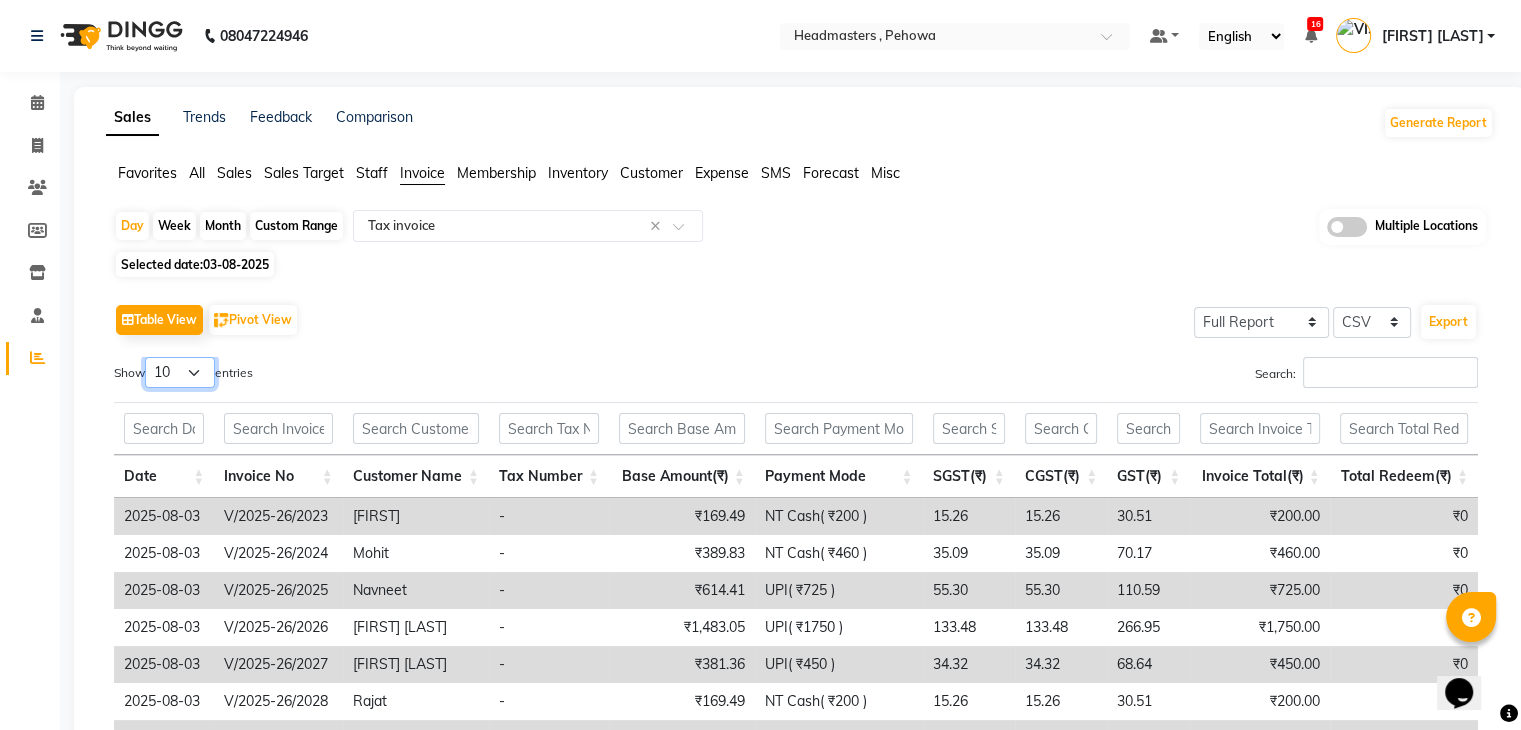 drag, startPoint x: 189, startPoint y: 373, endPoint x: 189, endPoint y: 385, distance: 12 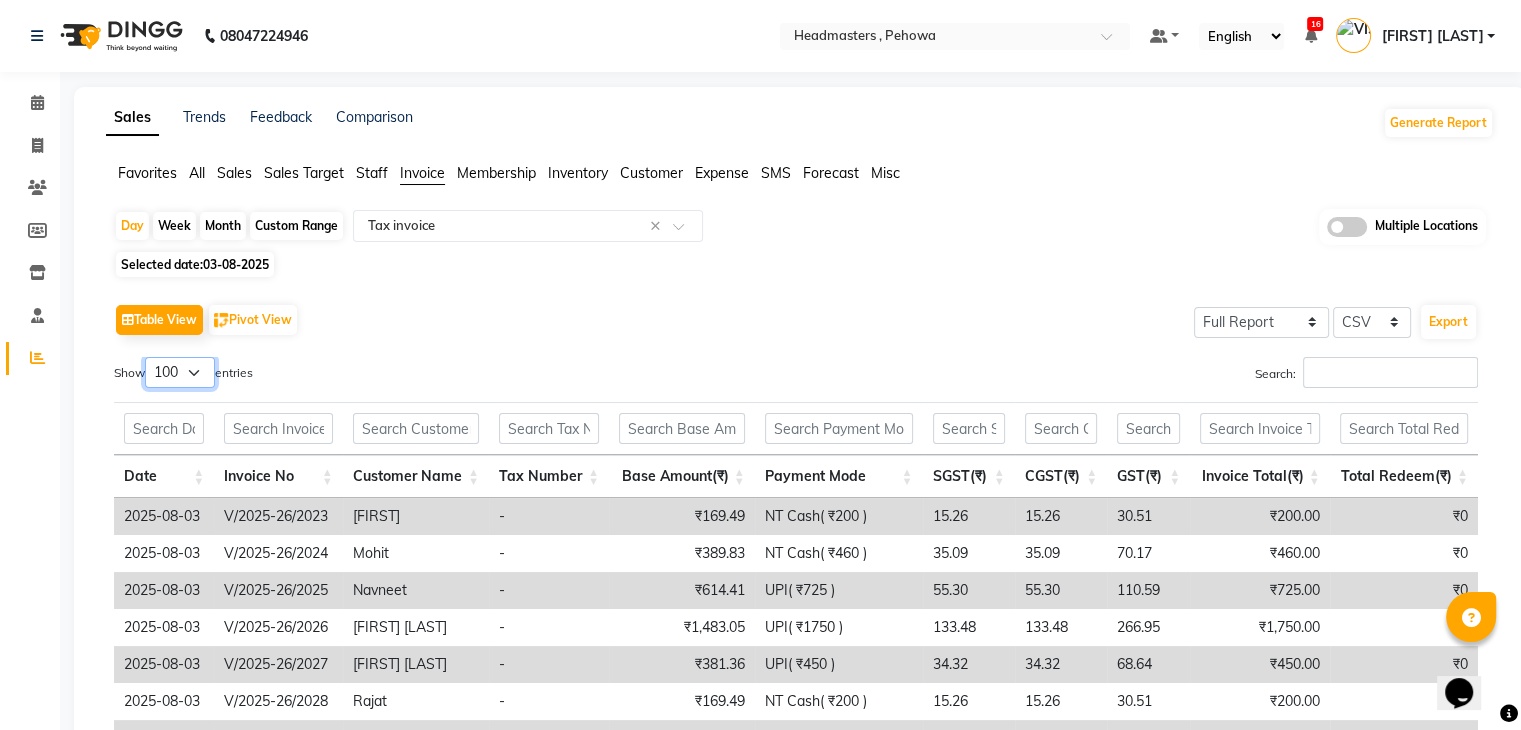 click on "10 25 50 100" at bounding box center [180, 372] 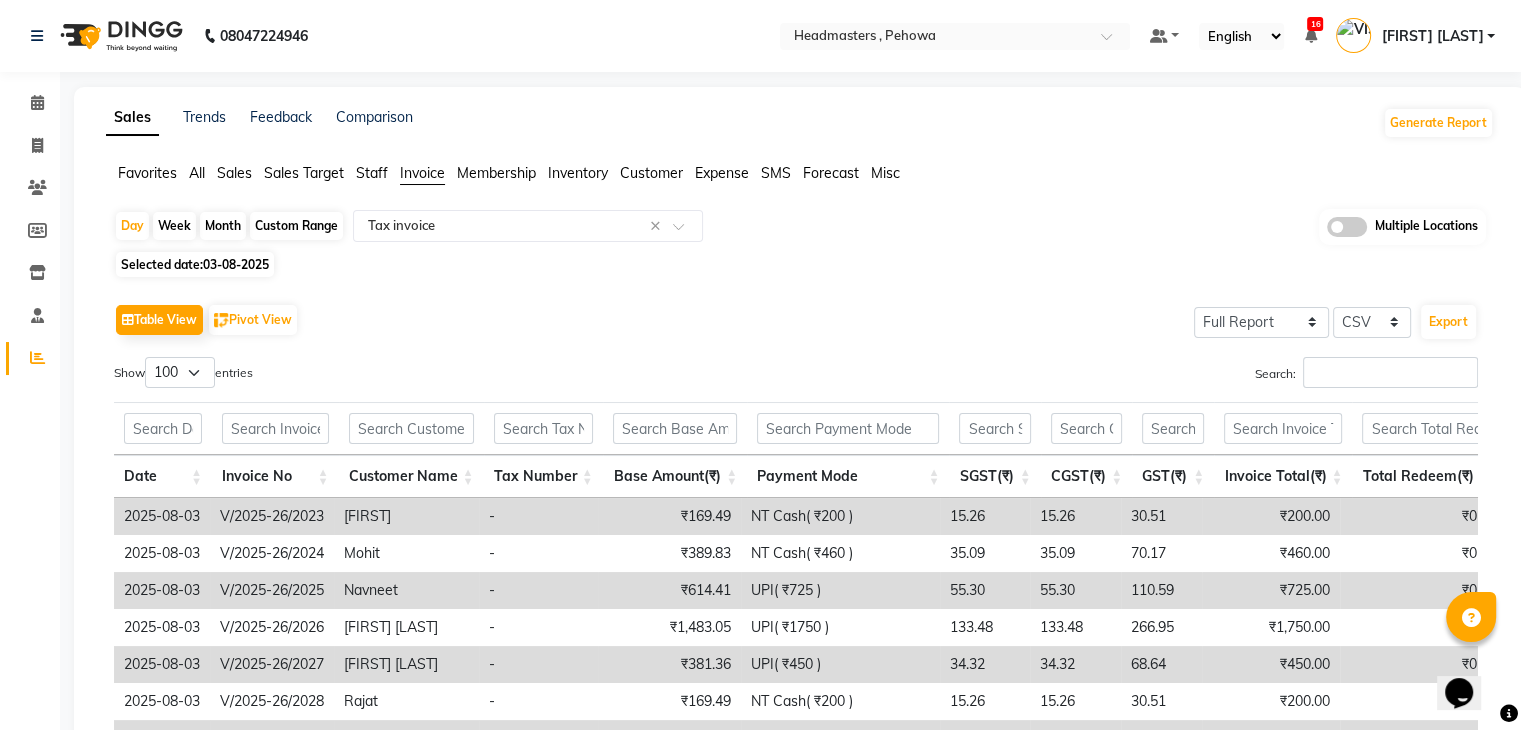click on "Table View   Pivot View  Select Full Report Filtered Report Select CSV PDF  Export  Show  10 25 50 100  entries Search: Date Invoice No Customer Name Tax Number Base Amount(₹) Payment Mode SGST(₹) CGST(₹) GST(₹) Invoice Total(₹) Total Redeem(₹) Date Invoice No Customer Name Tax Number Base Amount(₹) Payment Mode SGST(₹) CGST(₹) GST(₹) Invoice Total(₹) Total Redeem(₹) Total ₹37,377.14 ₹44,105.00 ₹0 2025-08-03 V/2025-26/2023 [FIRST]  - ₹169.49 NT Cash( ₹200 ) 15.26 15.26 30.51 ₹200.00 ₹0 2025-08-03 V/2025-26/2024 [FIRST]  - ₹389.83 NT Cash( ₹460 ) 35.09 35.09 70.17 ₹460.00 ₹0 2025-08-03 V/2025-26/2025 [FIRST]  - ₹614.41 UPI( ₹725 ) 55.30 55.30 110.59 ₹725.00 ₹0 2025-08-03 V/2025-26/2026 [FIRST]  - ₹1,483.05 UPI( ₹1750 ) 133.48 133.48 266.95 ₹1,750.00 ₹0 2025-08-03 V/2025-26/2027 [FIRST] [LAST]  - ₹381.36 UPI( ₹450 ) 34.32 34.32 68.64 ₹450.00 ₹0 2025-08-03 V/2025-26/2028 [FIRST]  - ₹169.49 NT Cash( ₹200 ) 15.26 15.26 30.51 ₹200.00" 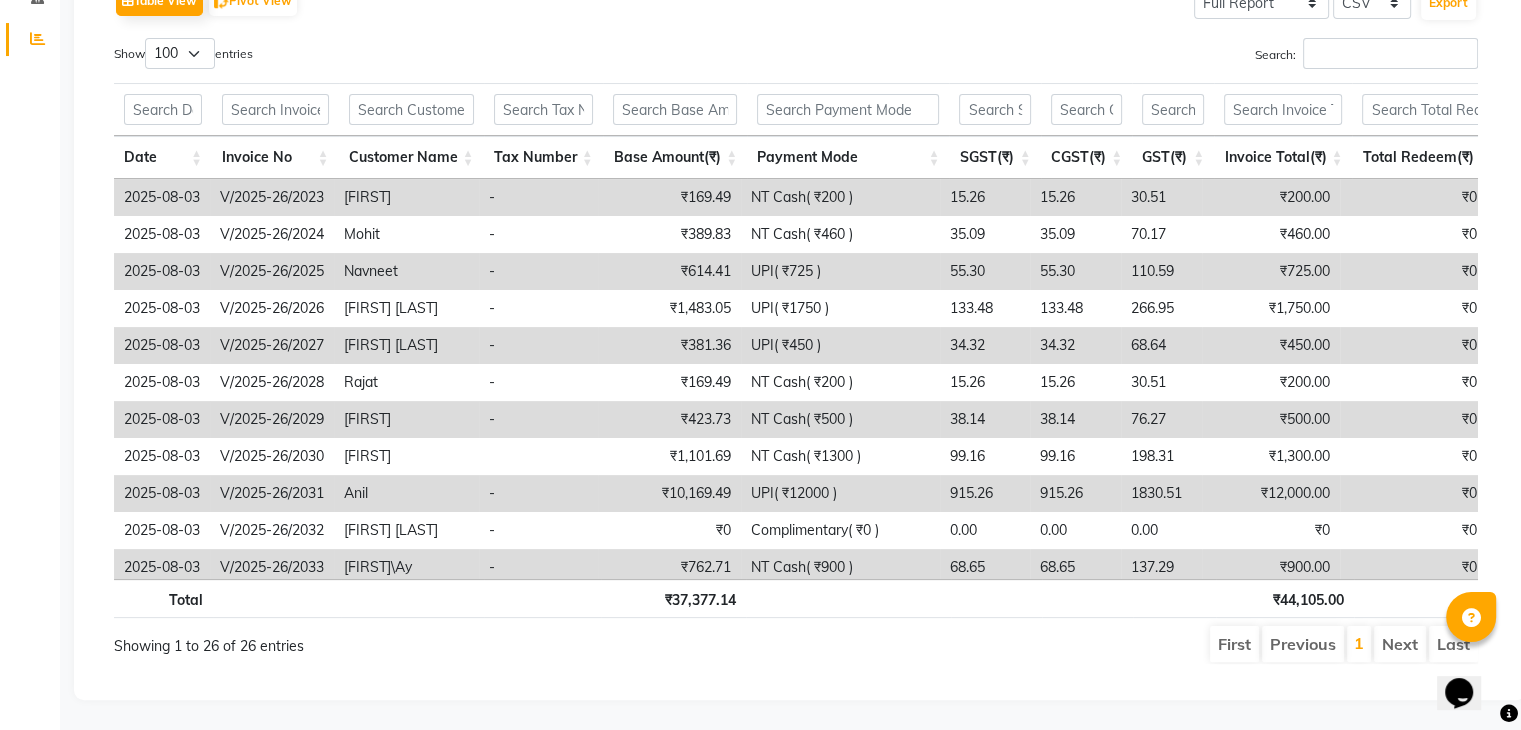 scroll, scrollTop: 0, scrollLeft: 0, axis: both 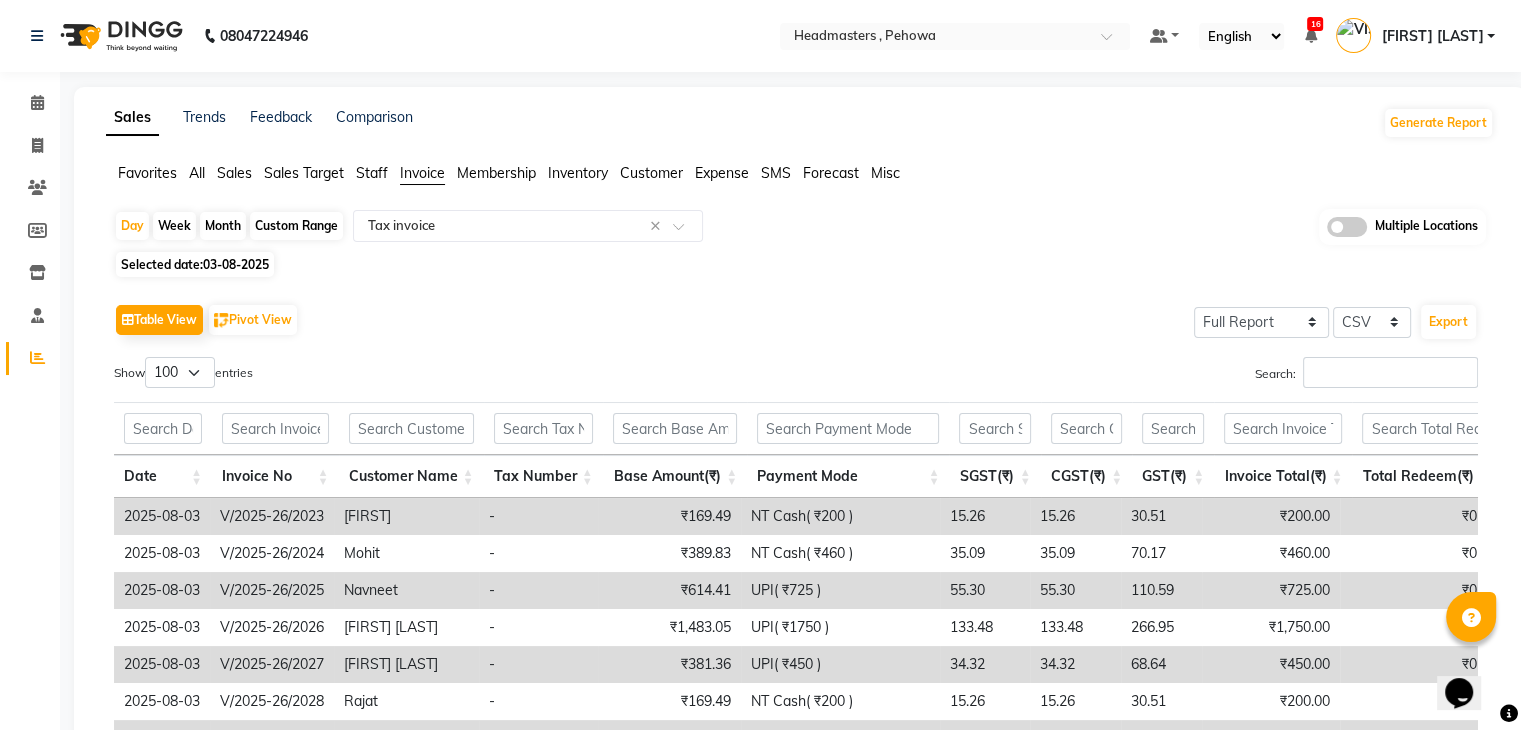 click on "Table View   Pivot View  Select Full Report Filtered Report Select CSV PDF  Export" 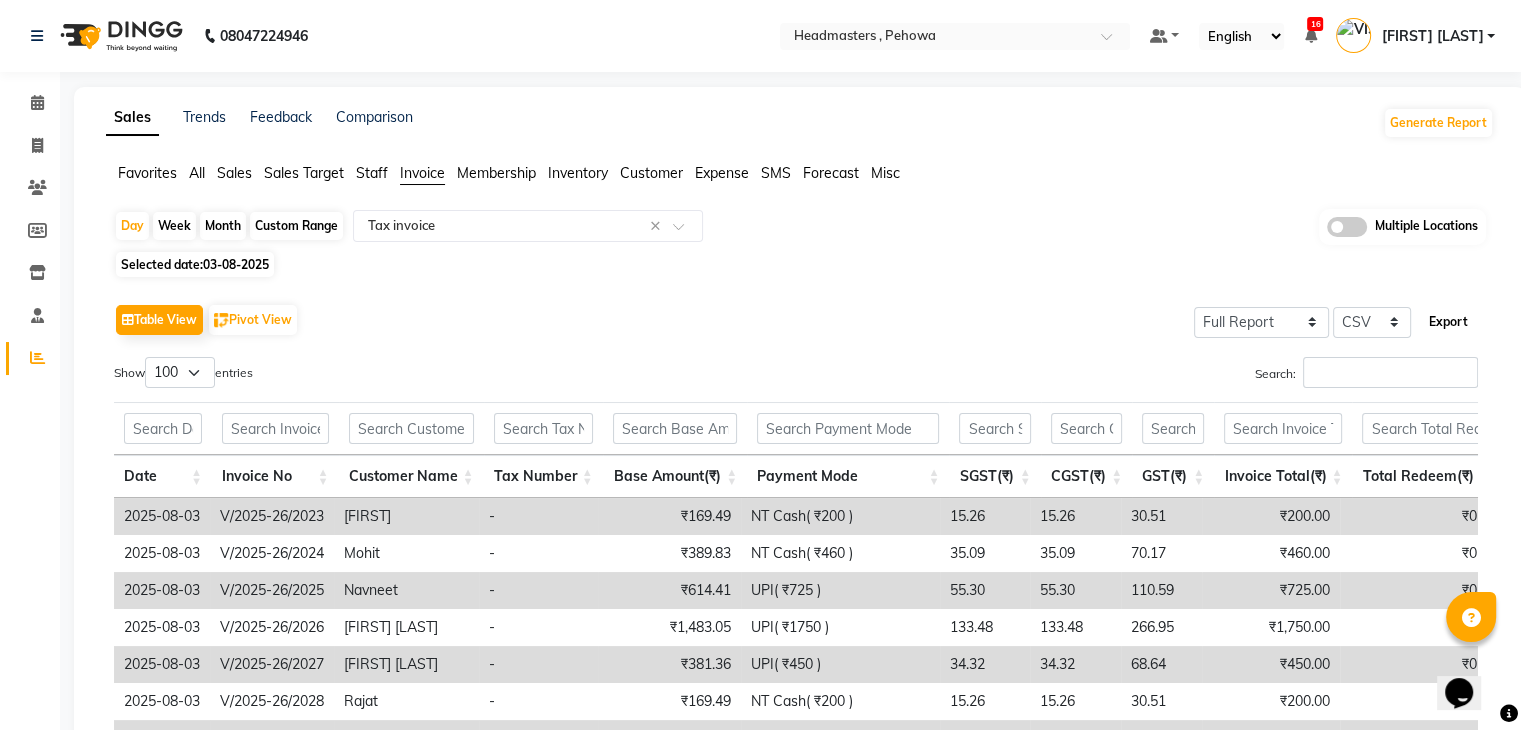 click on "Export" 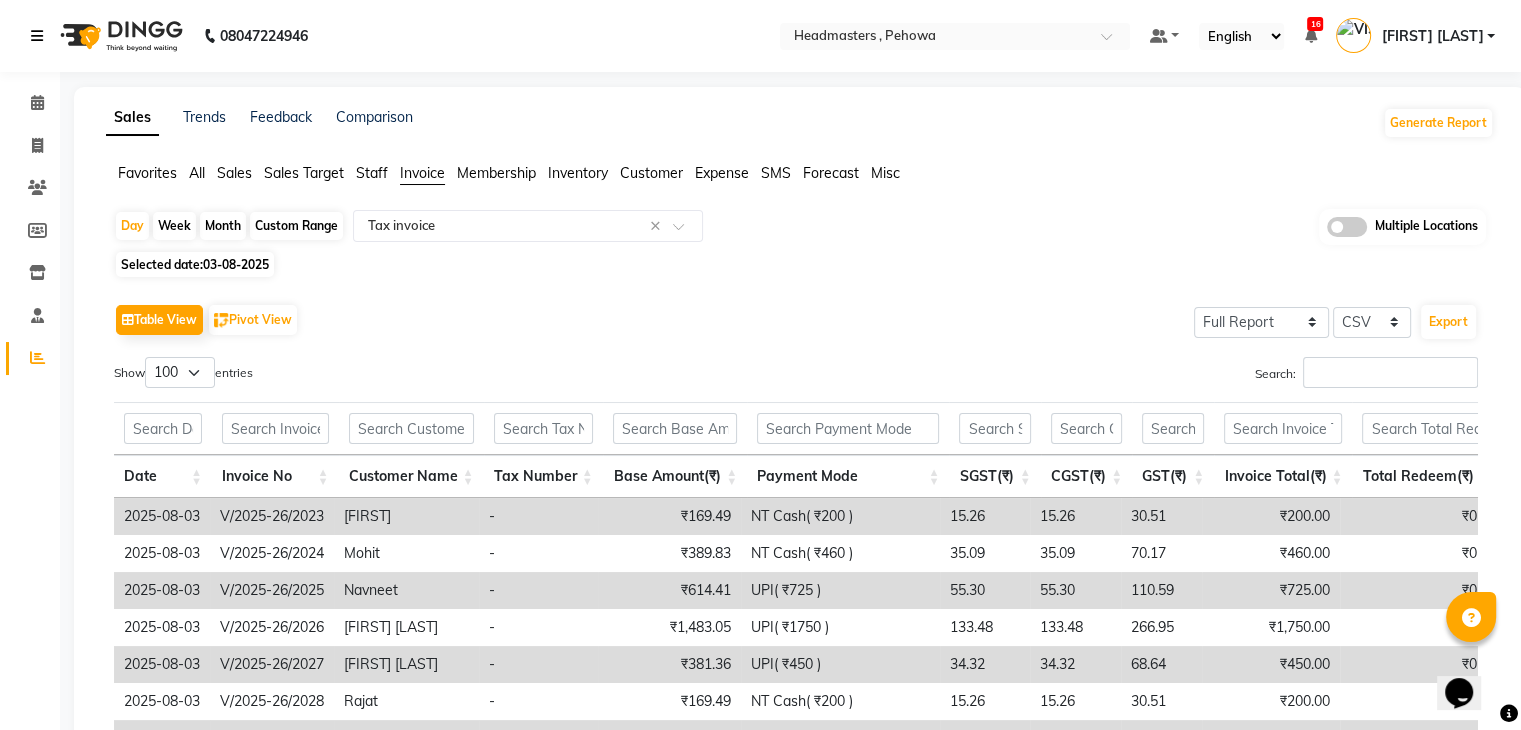 click at bounding box center [37, 36] 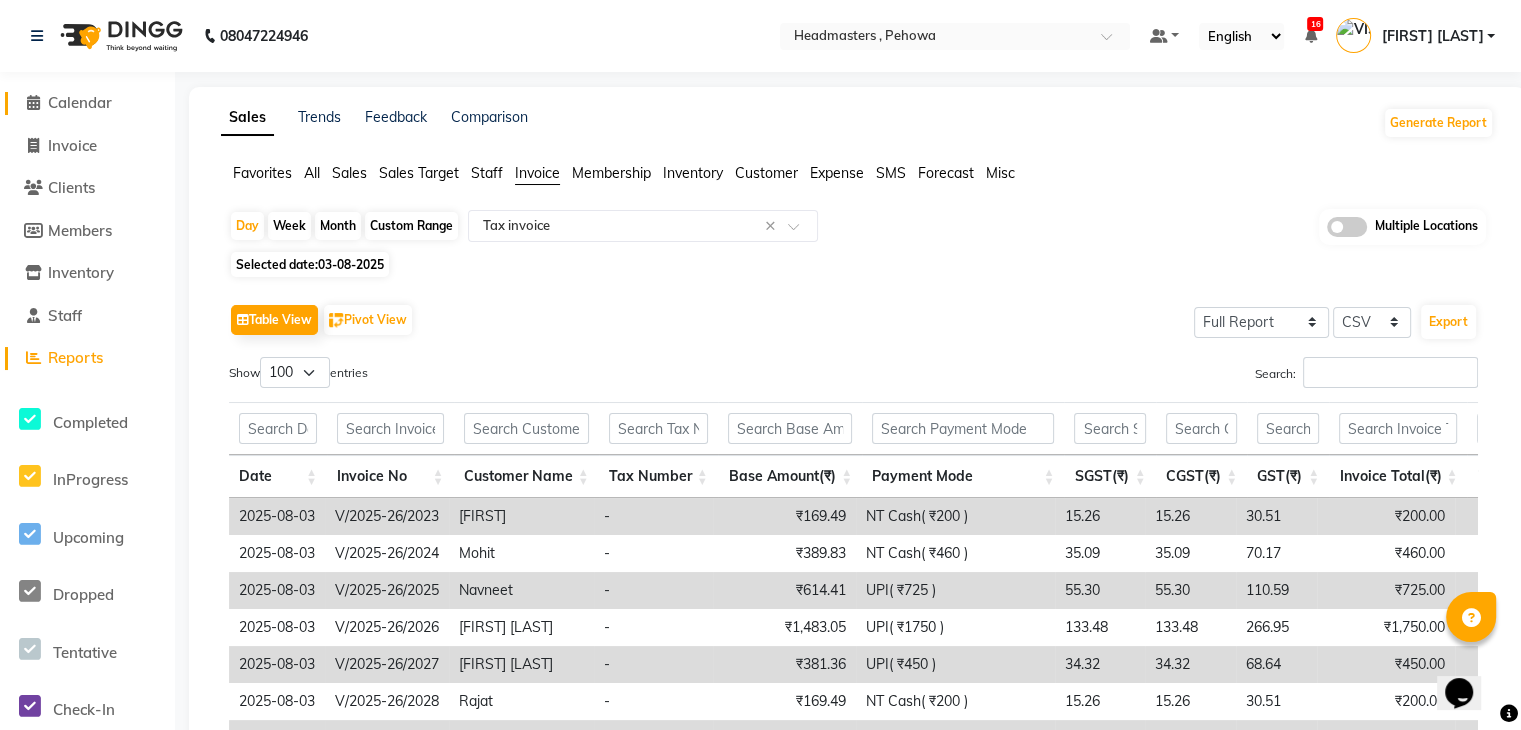 click on "Calendar" 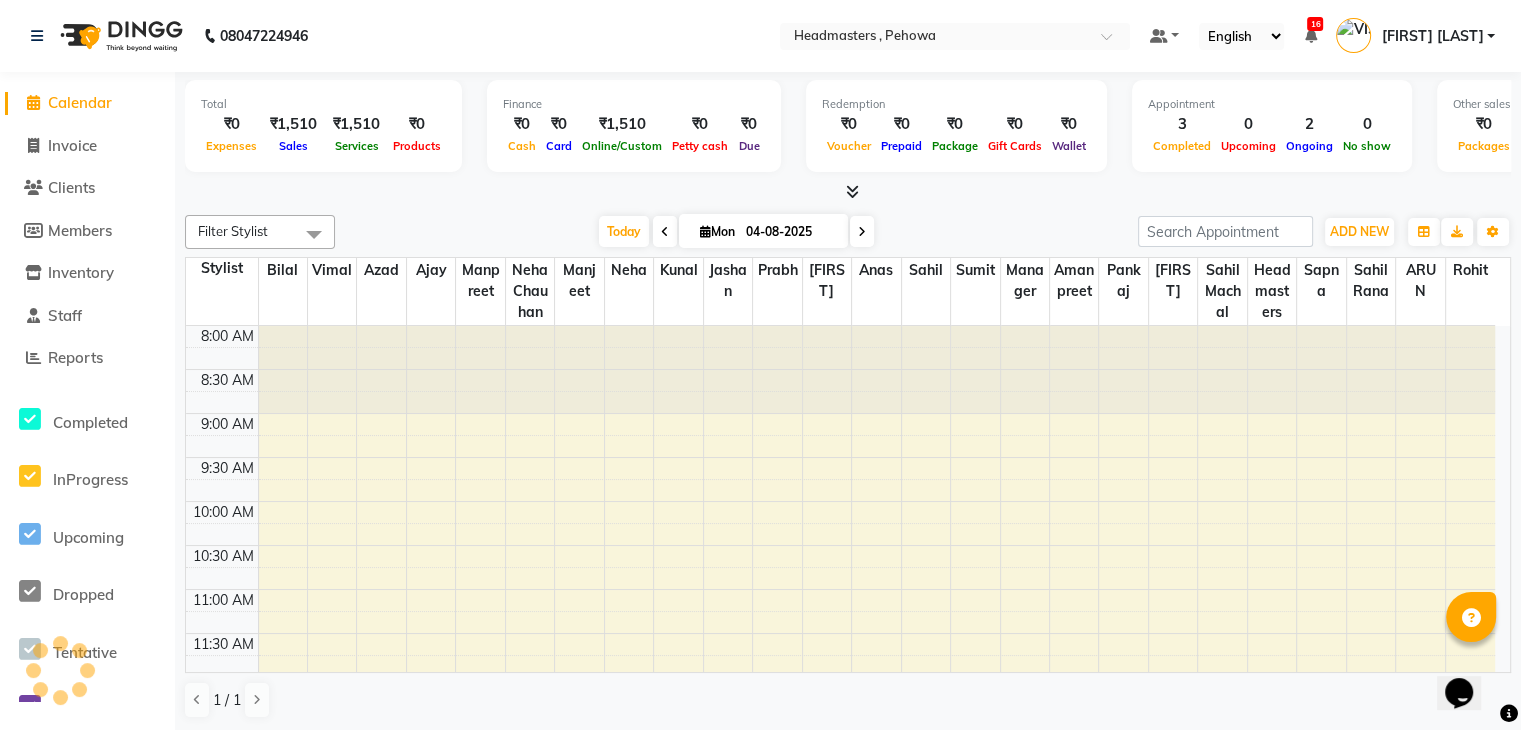 scroll, scrollTop: 0, scrollLeft: 0, axis: both 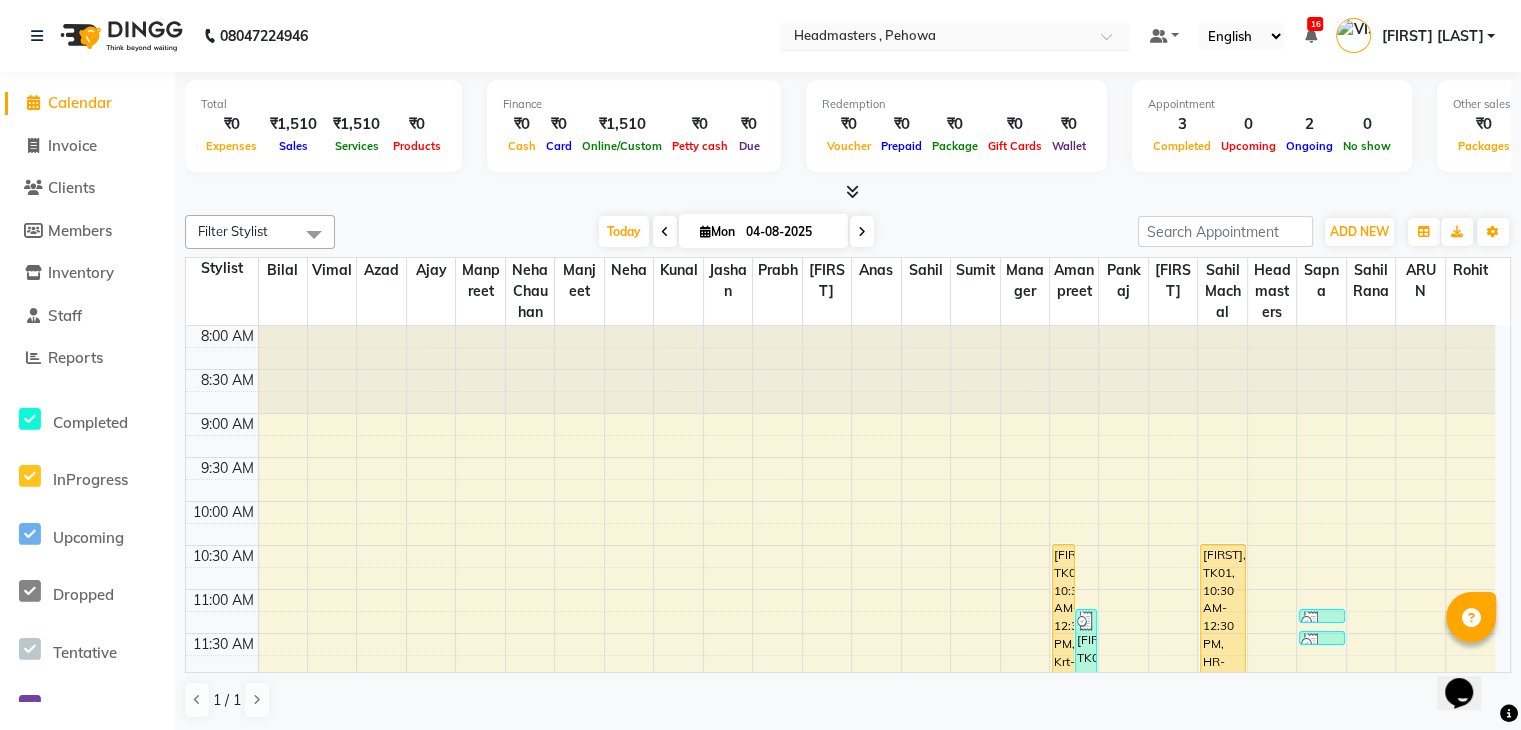click at bounding box center [935, 38] 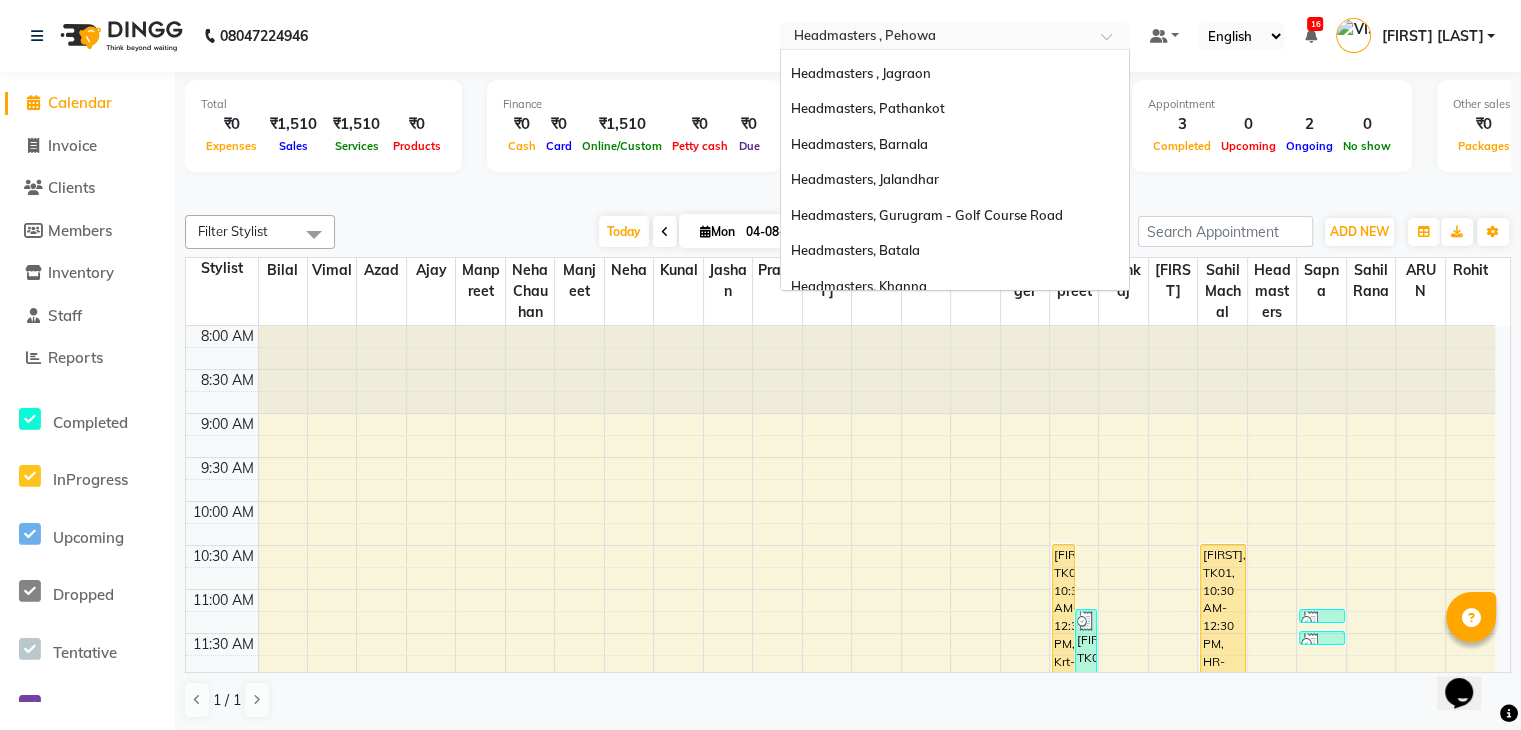 scroll, scrollTop: 328, scrollLeft: 0, axis: vertical 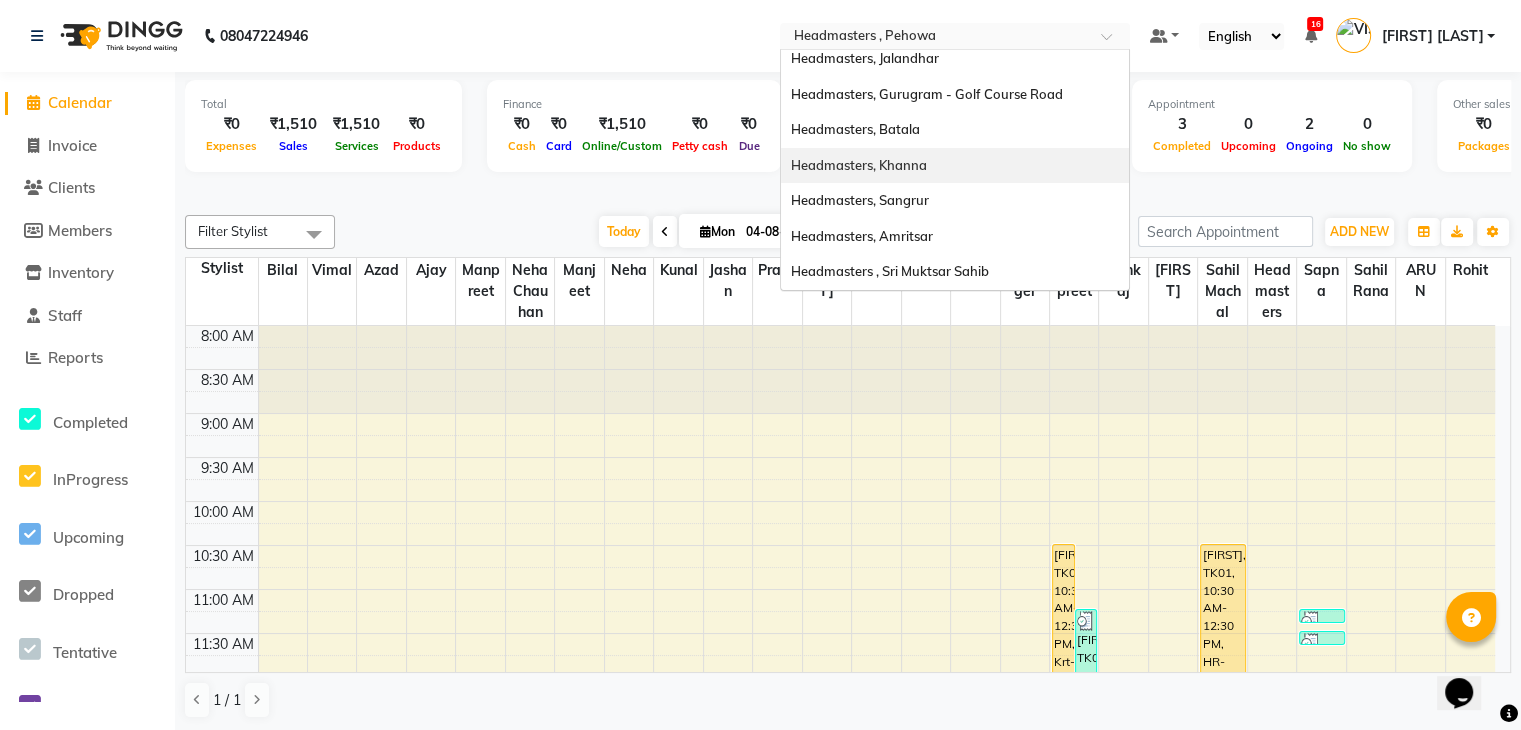 click on "Headmasters, Khanna" at bounding box center (955, 166) 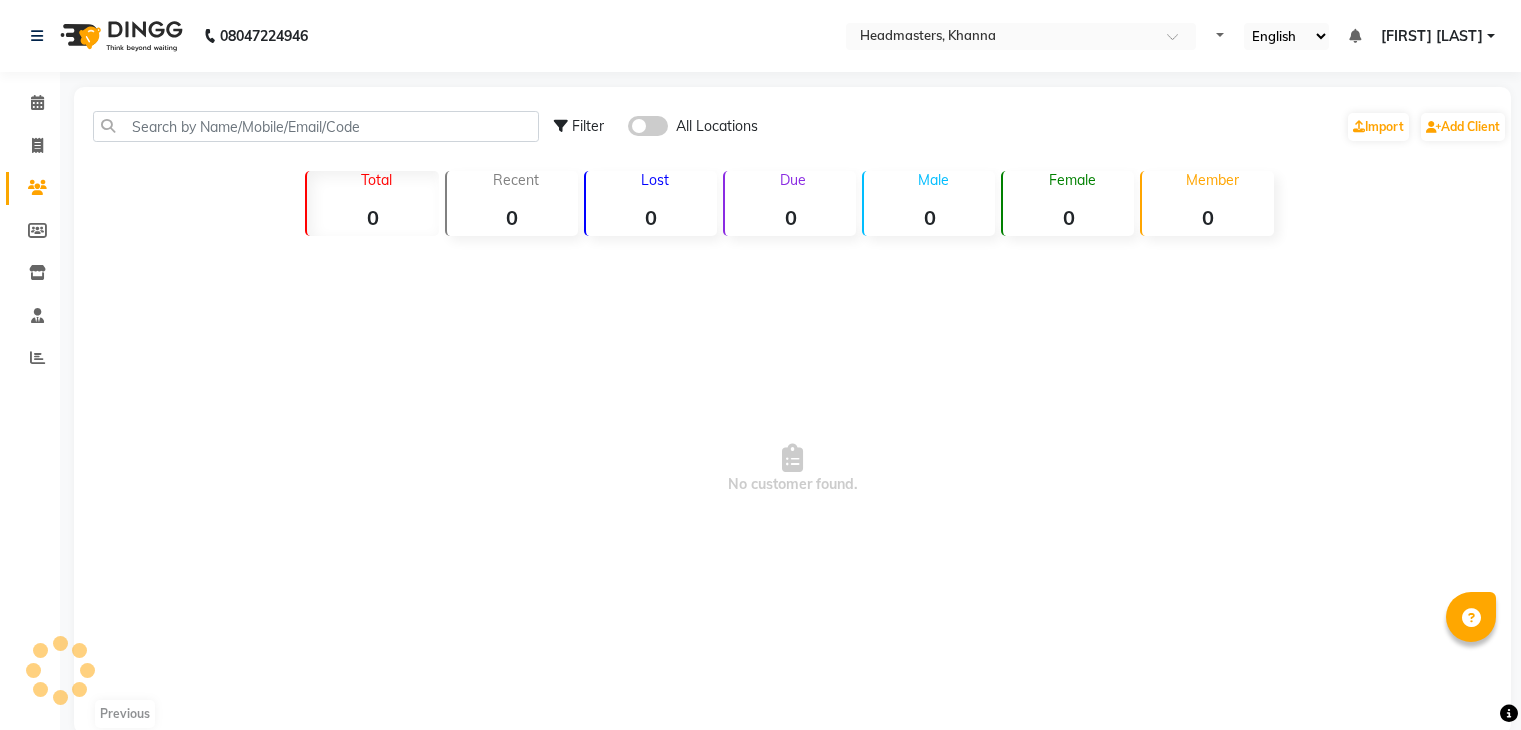 scroll, scrollTop: 0, scrollLeft: 0, axis: both 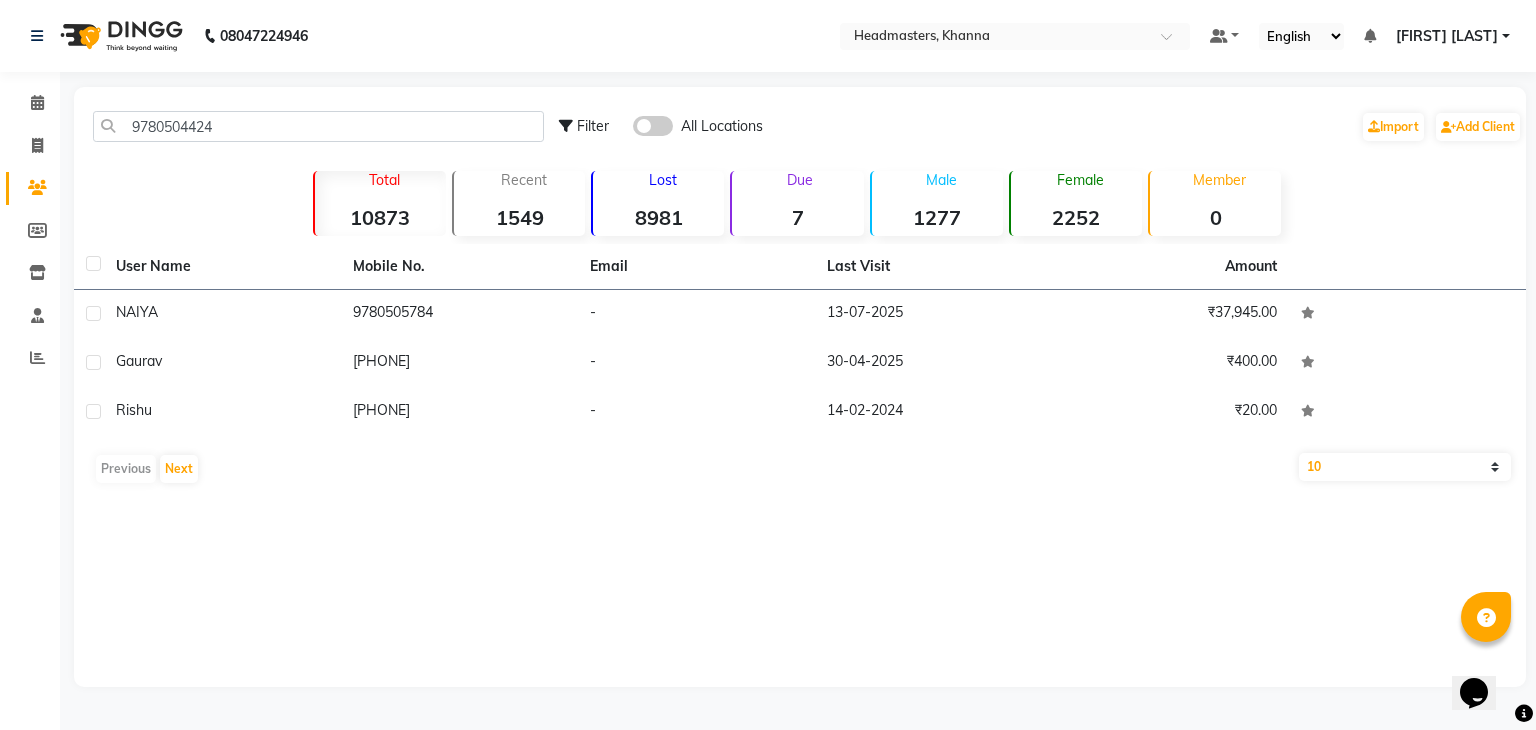 drag, startPoint x: 241, startPoint y: 131, endPoint x: 80, endPoint y: 140, distance: 161.25136 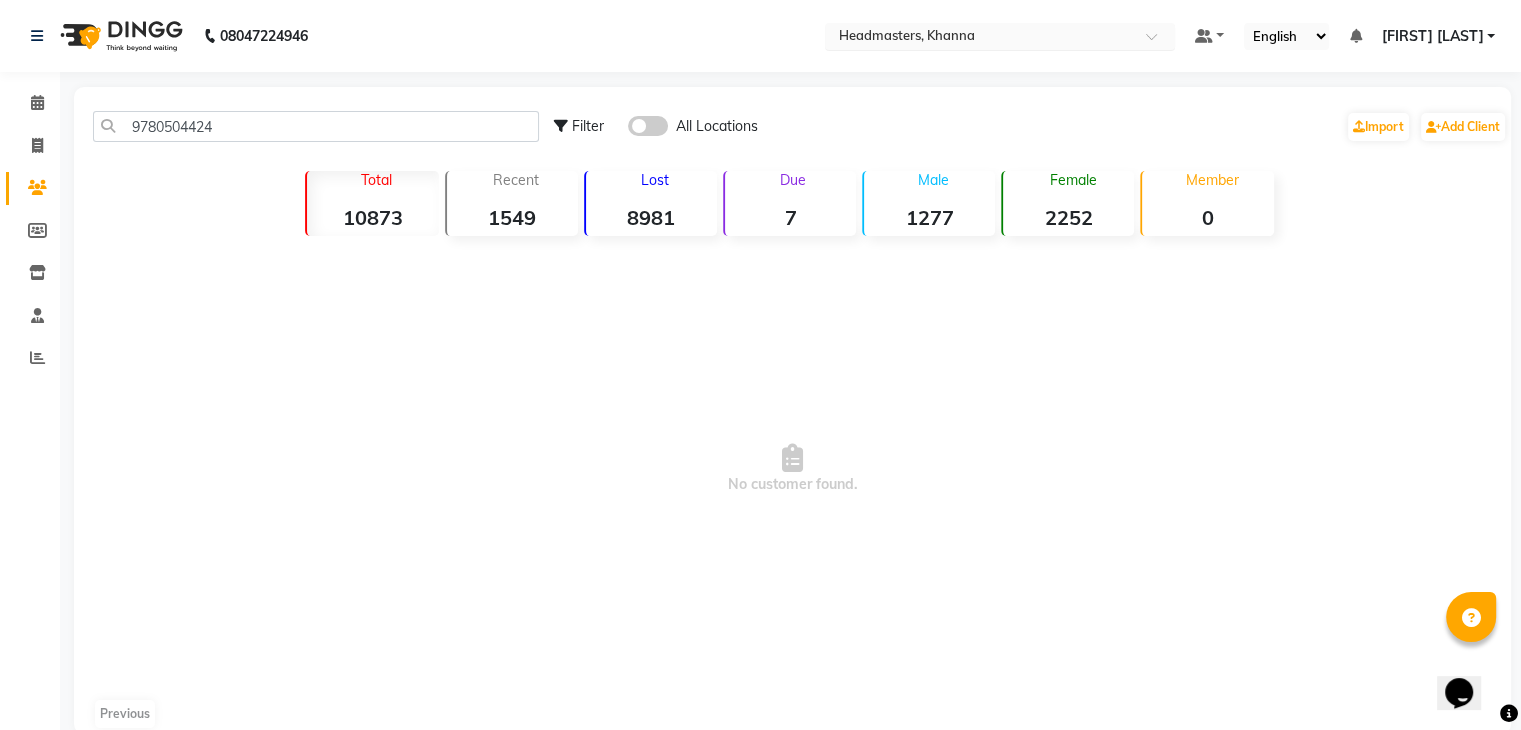 type on "9780504424" 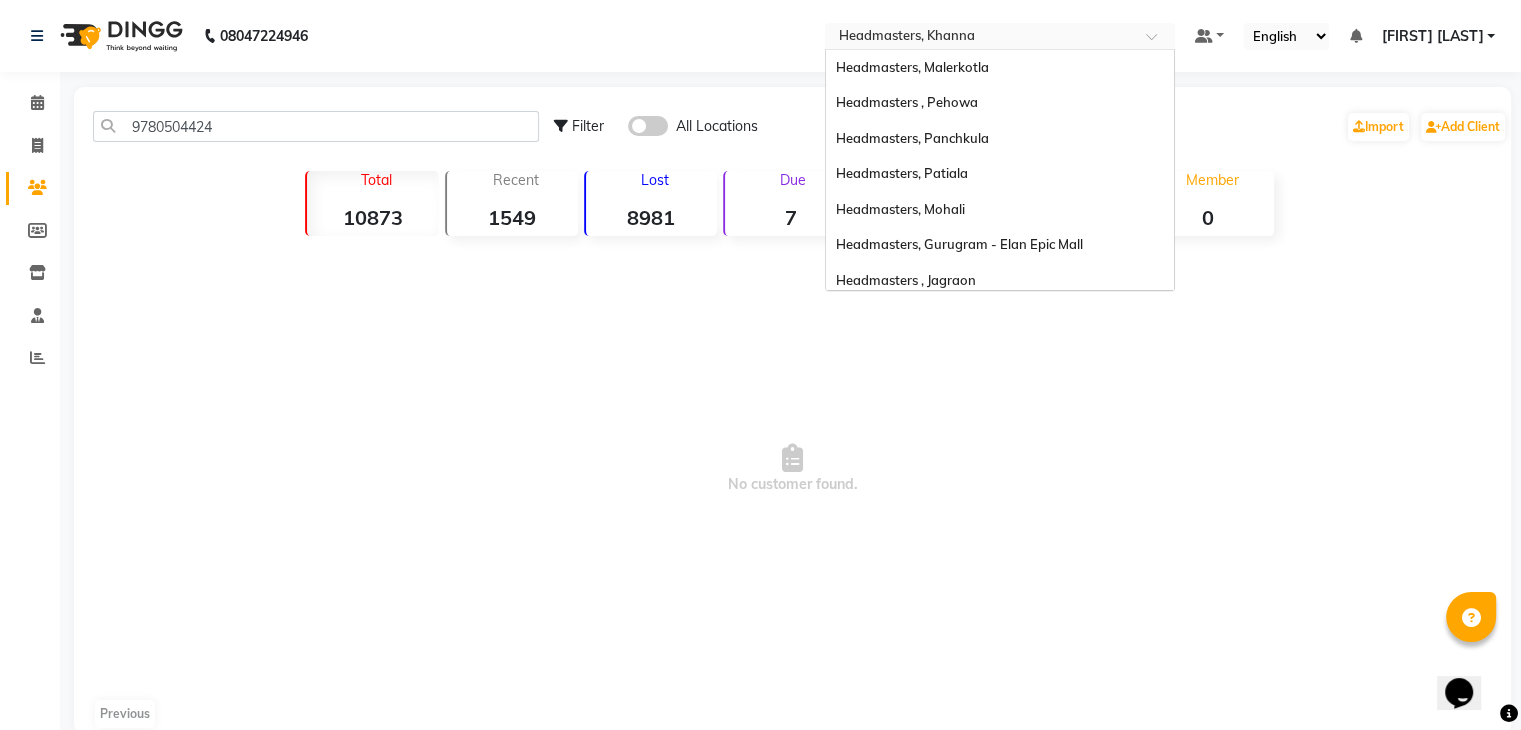 click on "Select Location × Headmasters, Khanna" at bounding box center (1000, 36) 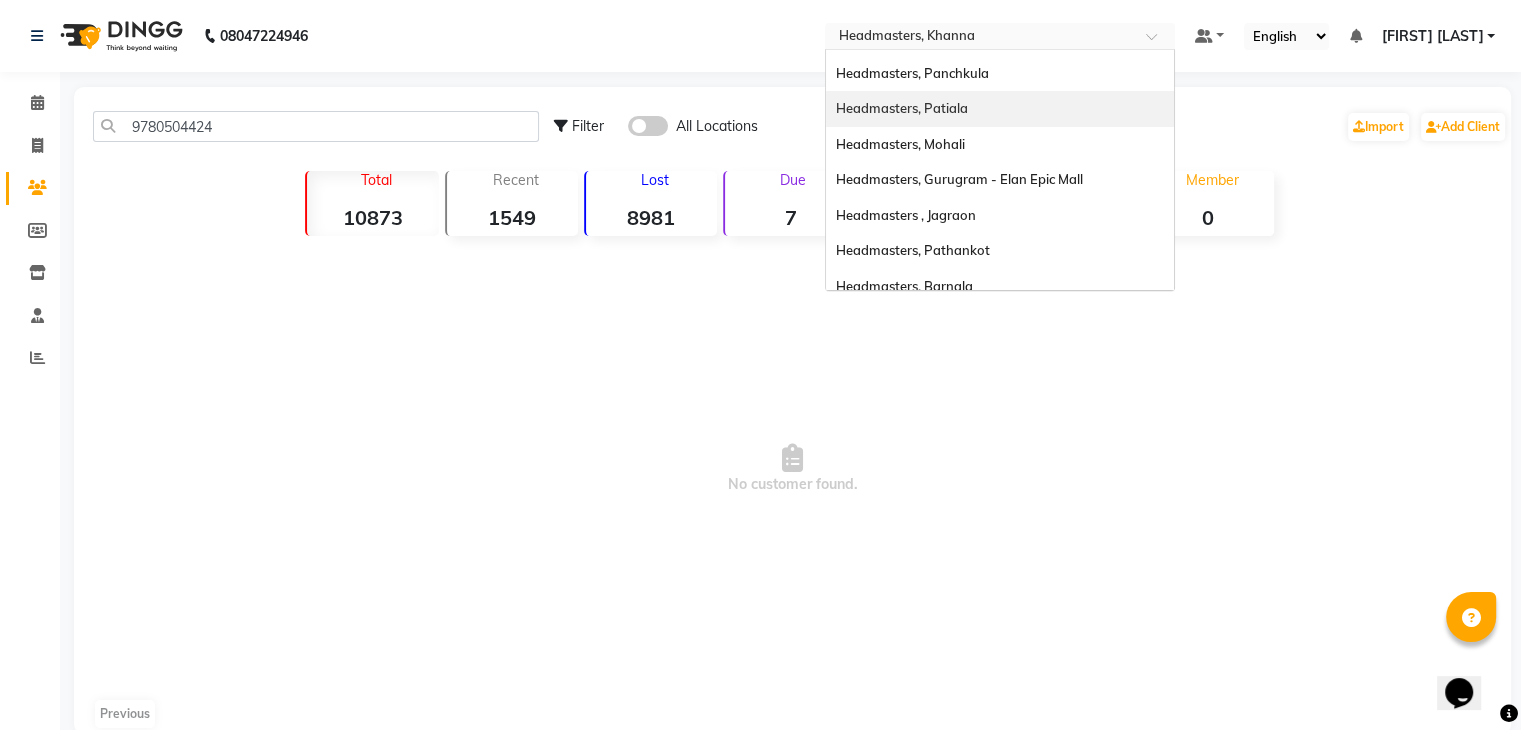 scroll, scrollTop: 100, scrollLeft: 0, axis: vertical 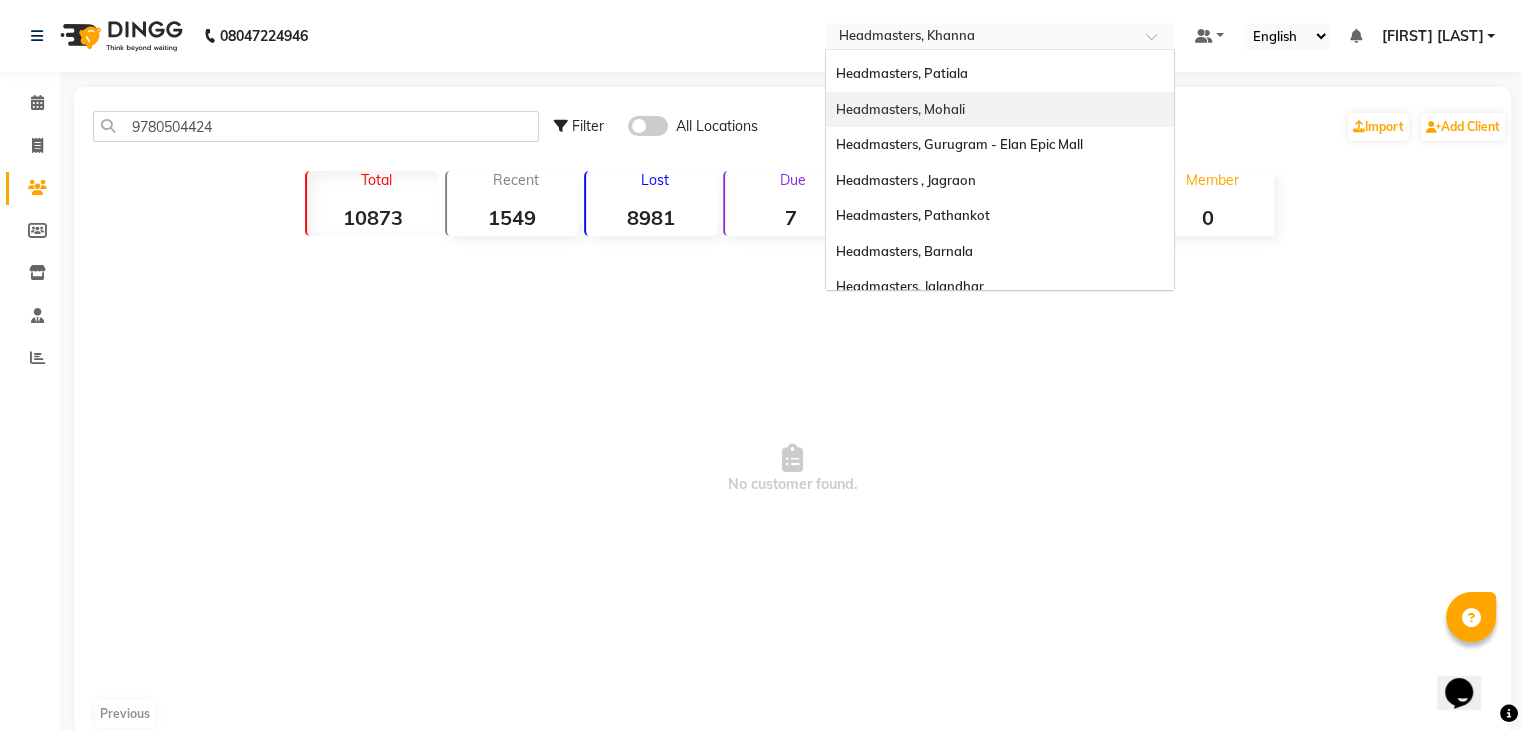 click on "Headmasters, Mohali" at bounding box center [1000, 110] 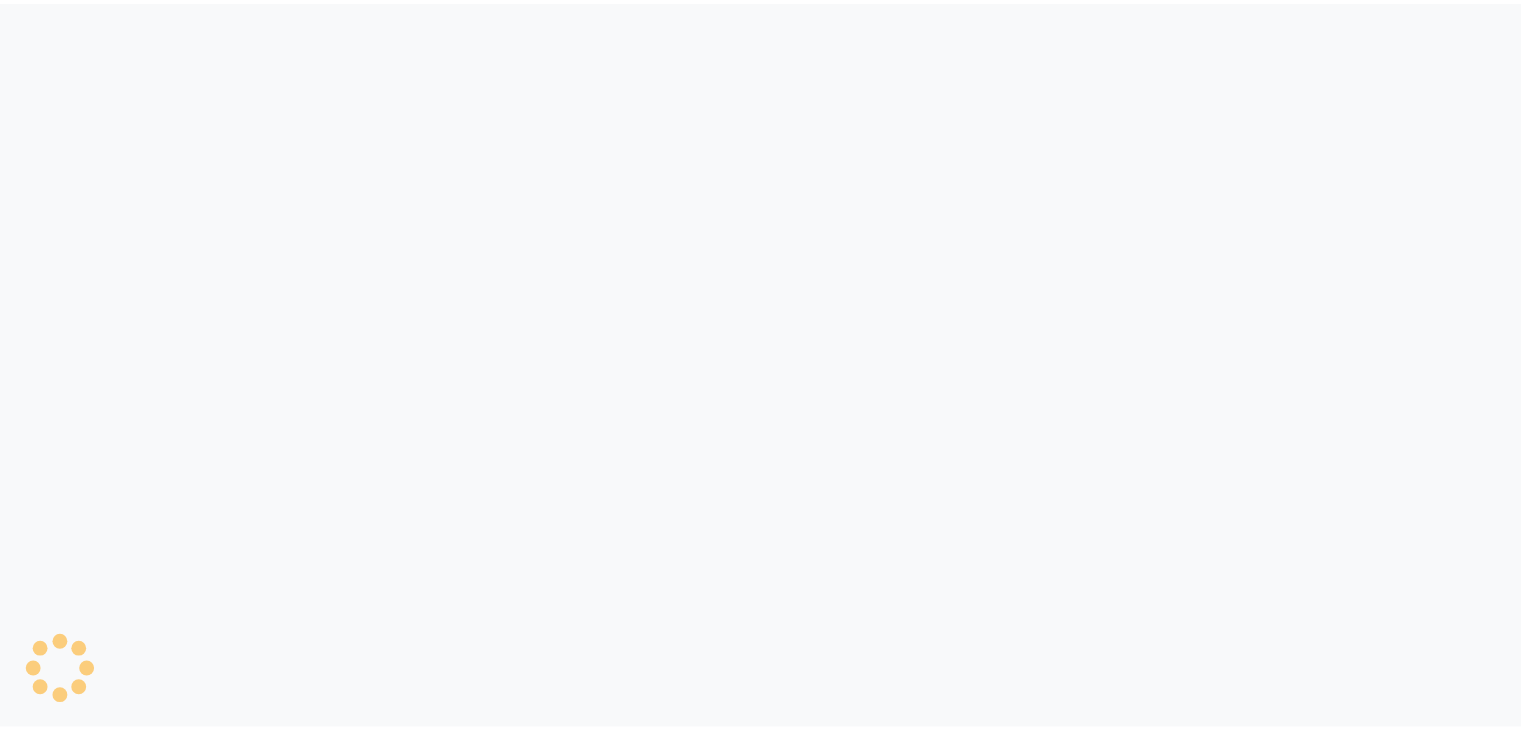 scroll, scrollTop: 0, scrollLeft: 0, axis: both 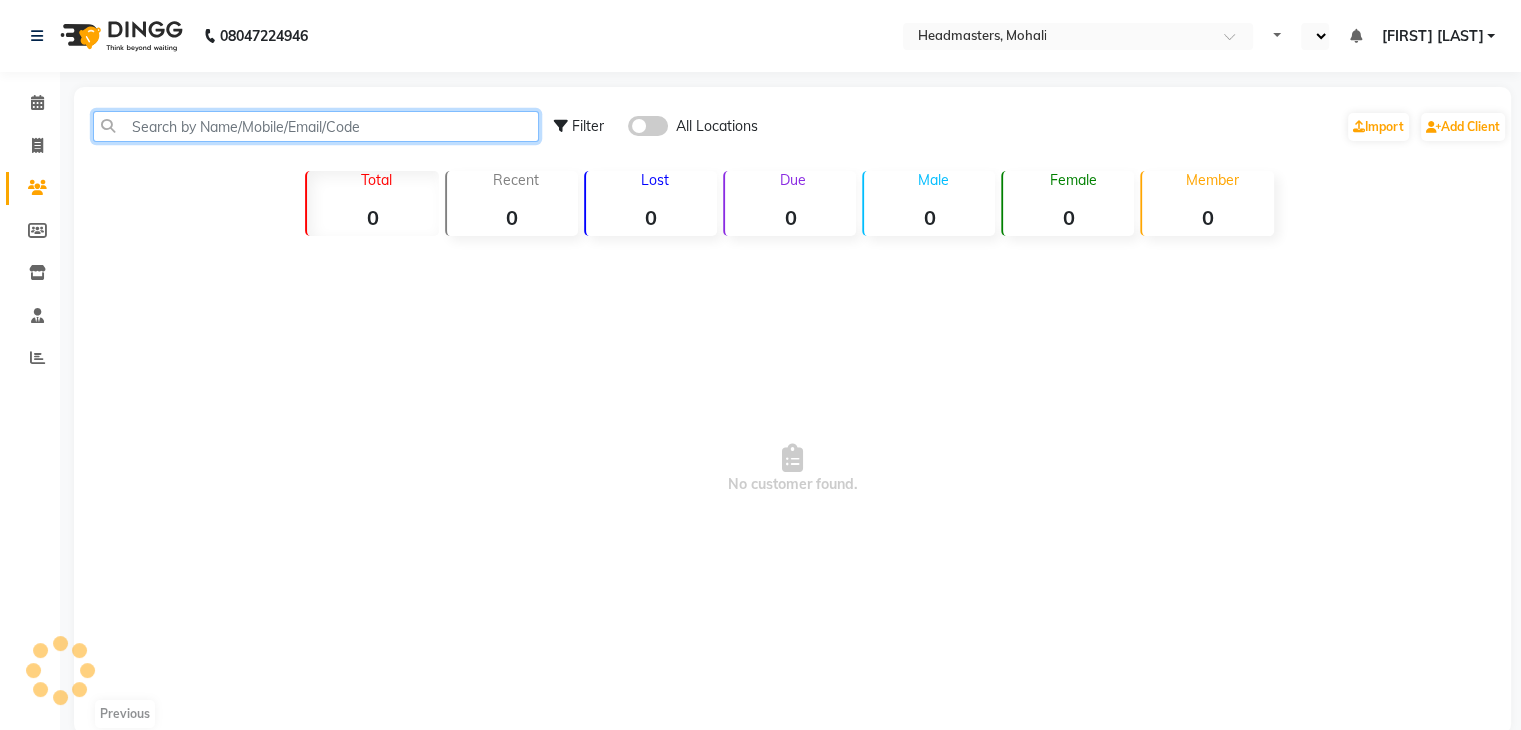 click 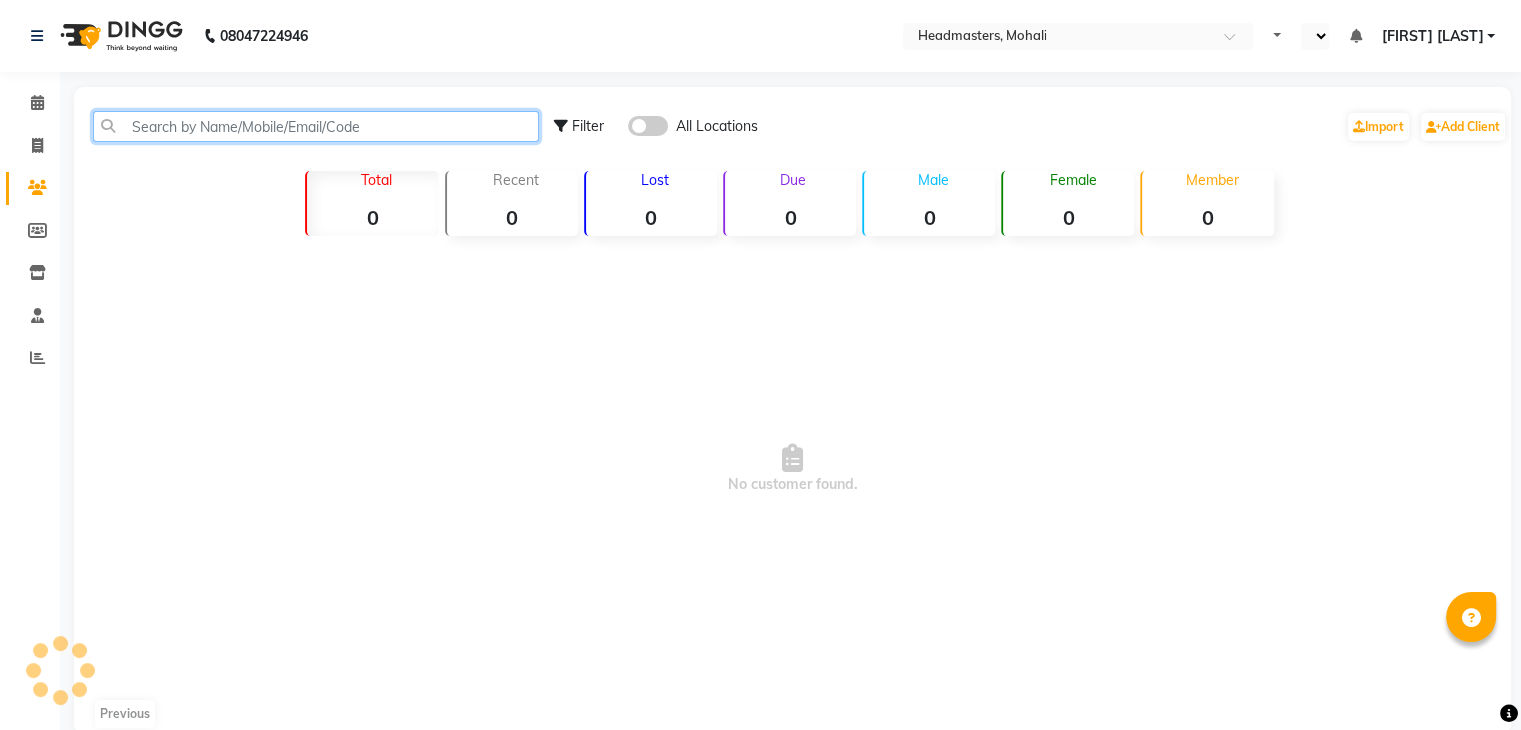select on "en" 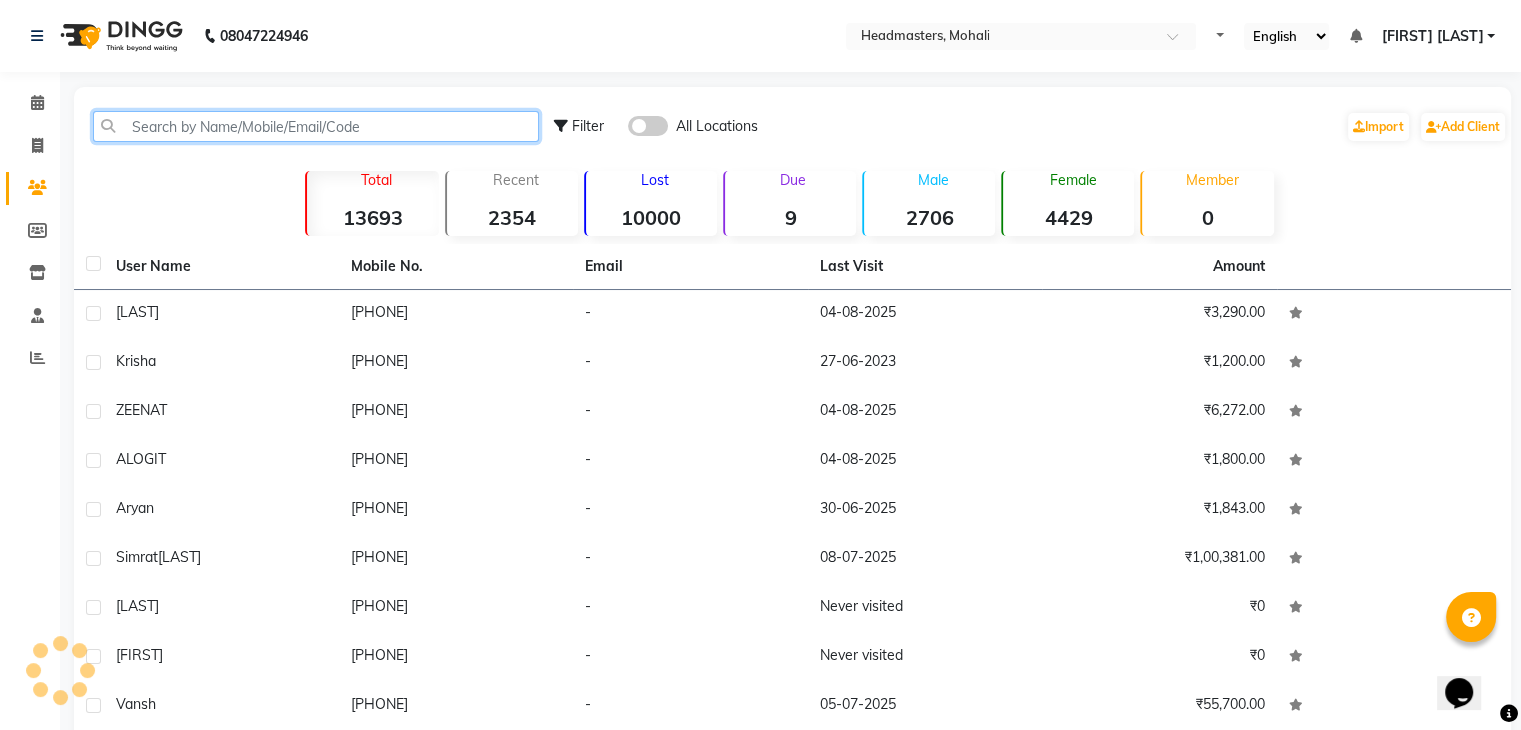 scroll, scrollTop: 0, scrollLeft: 0, axis: both 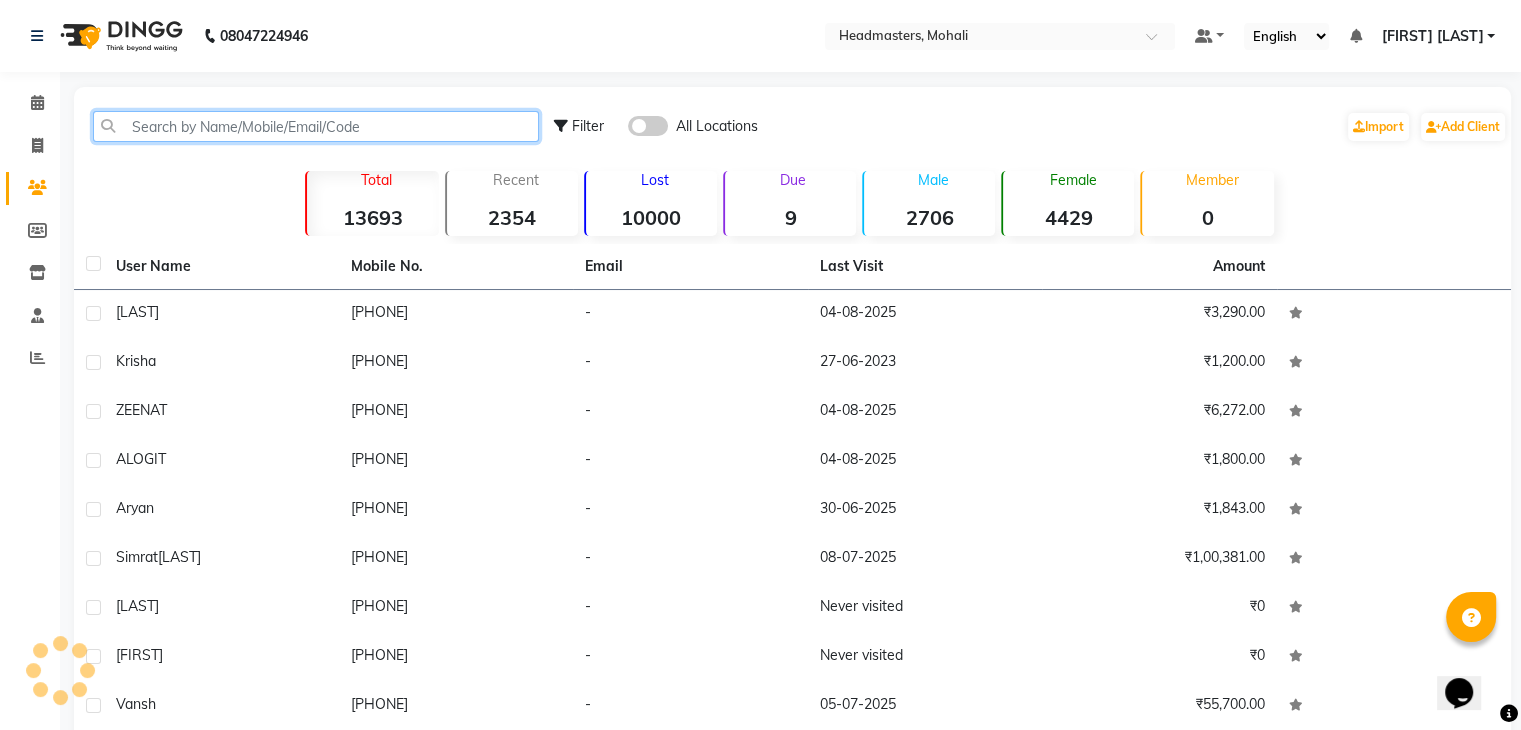 paste on "9780504424" 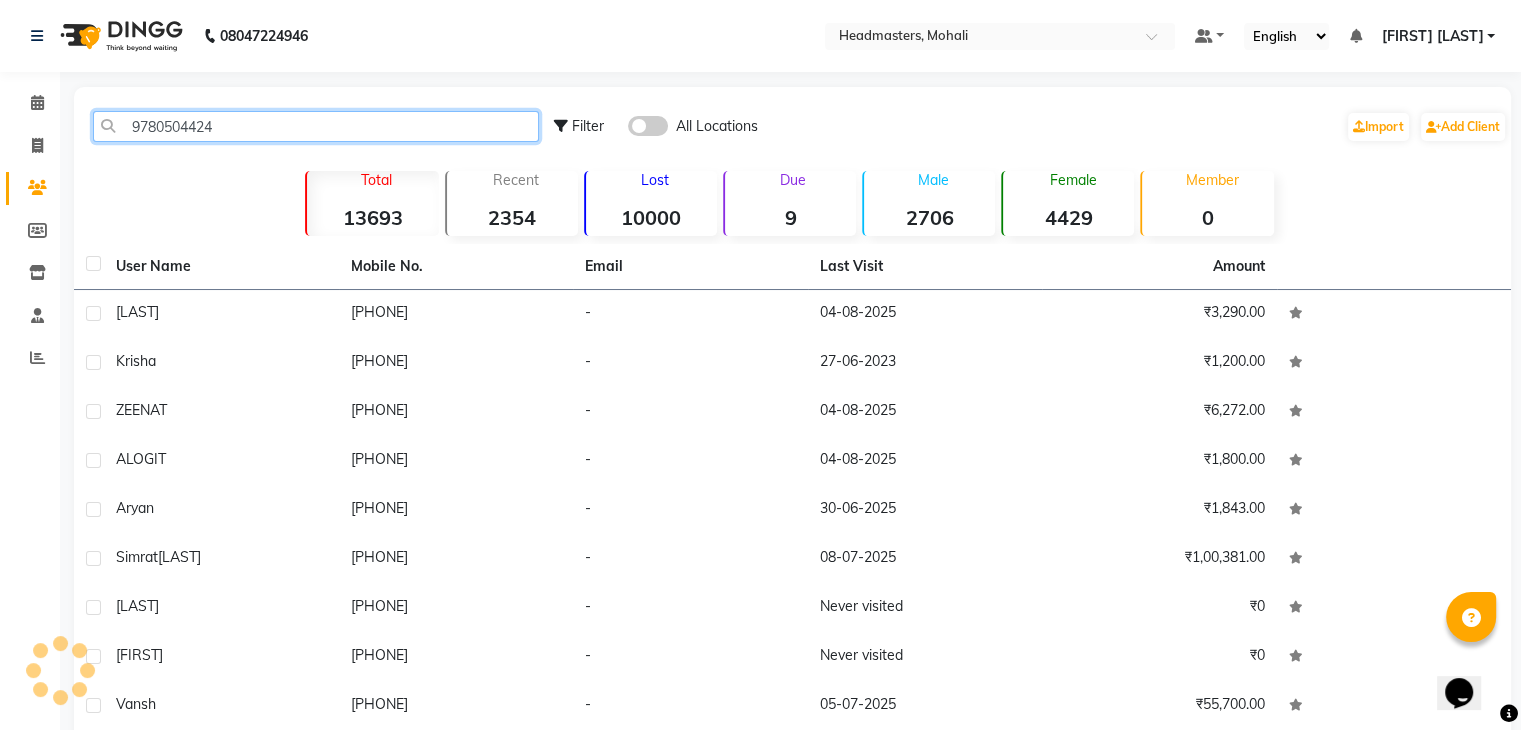 click on "9780504424" 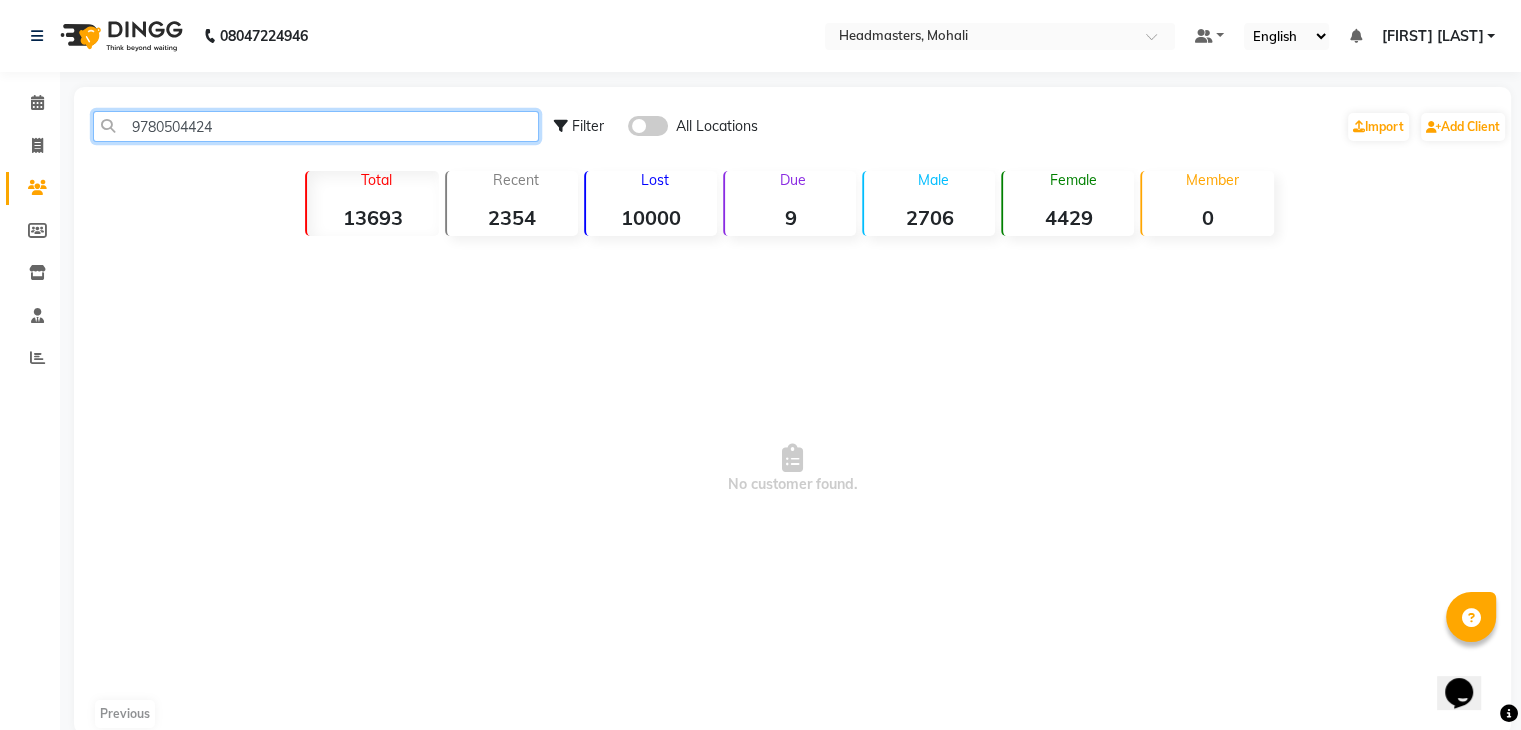 click on "9780504424" 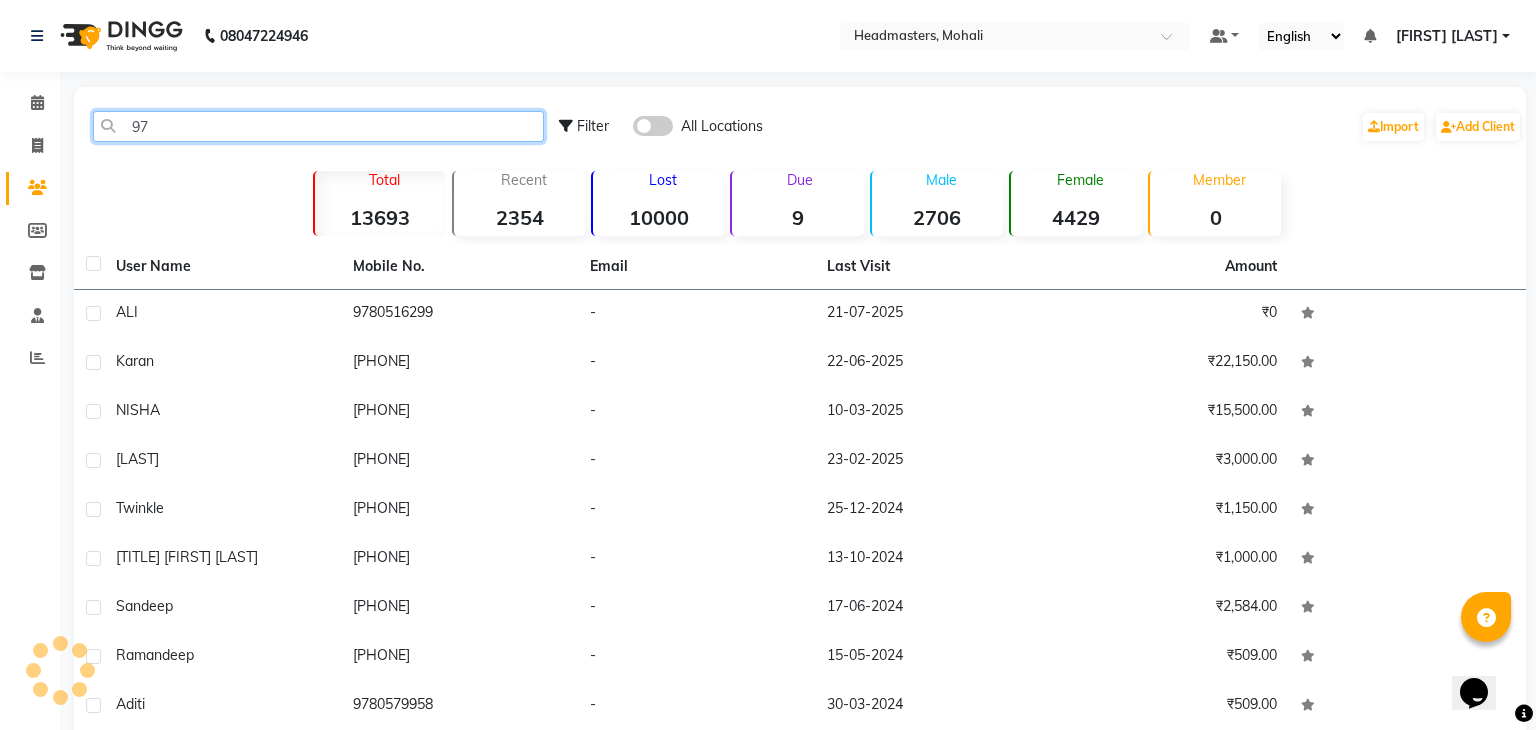 type on "9" 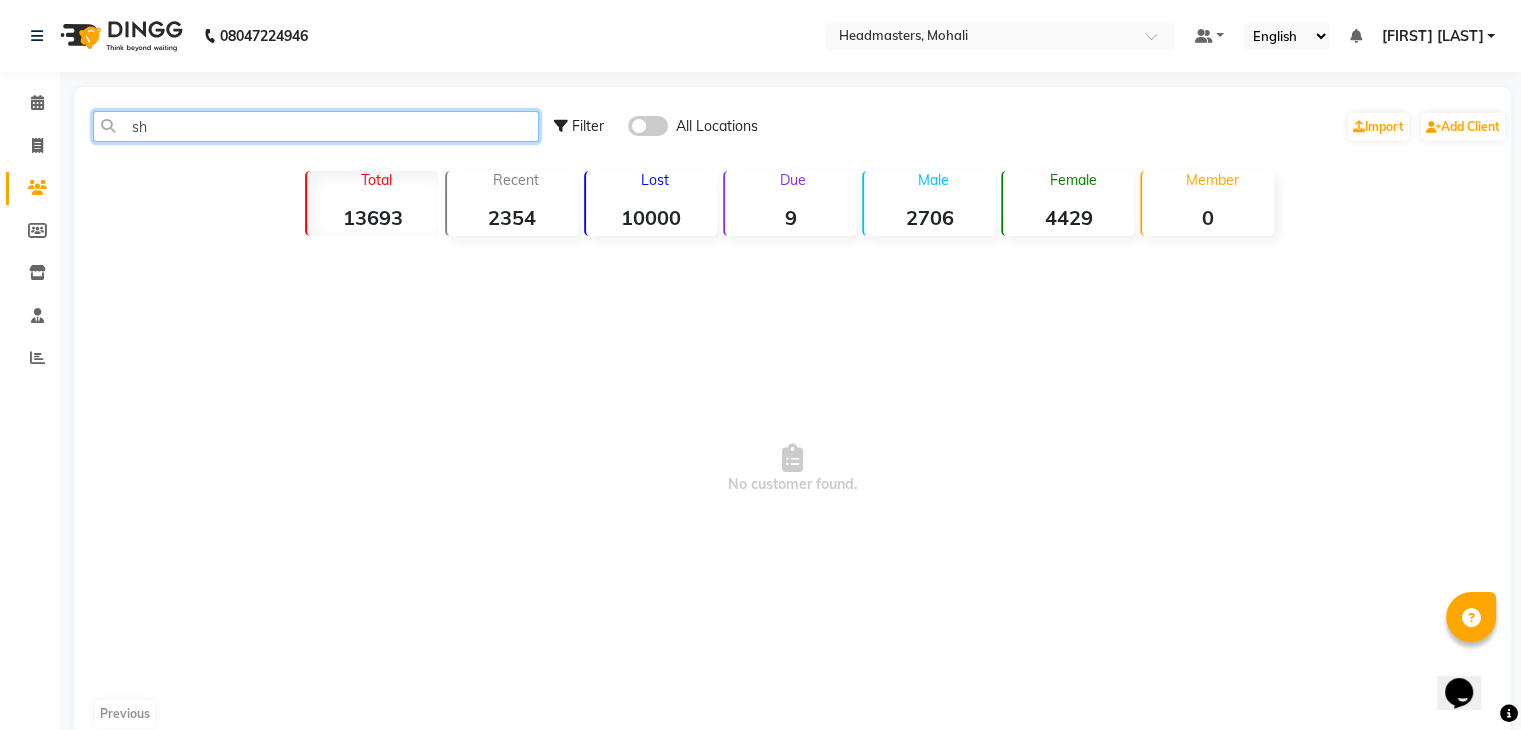 type on "s" 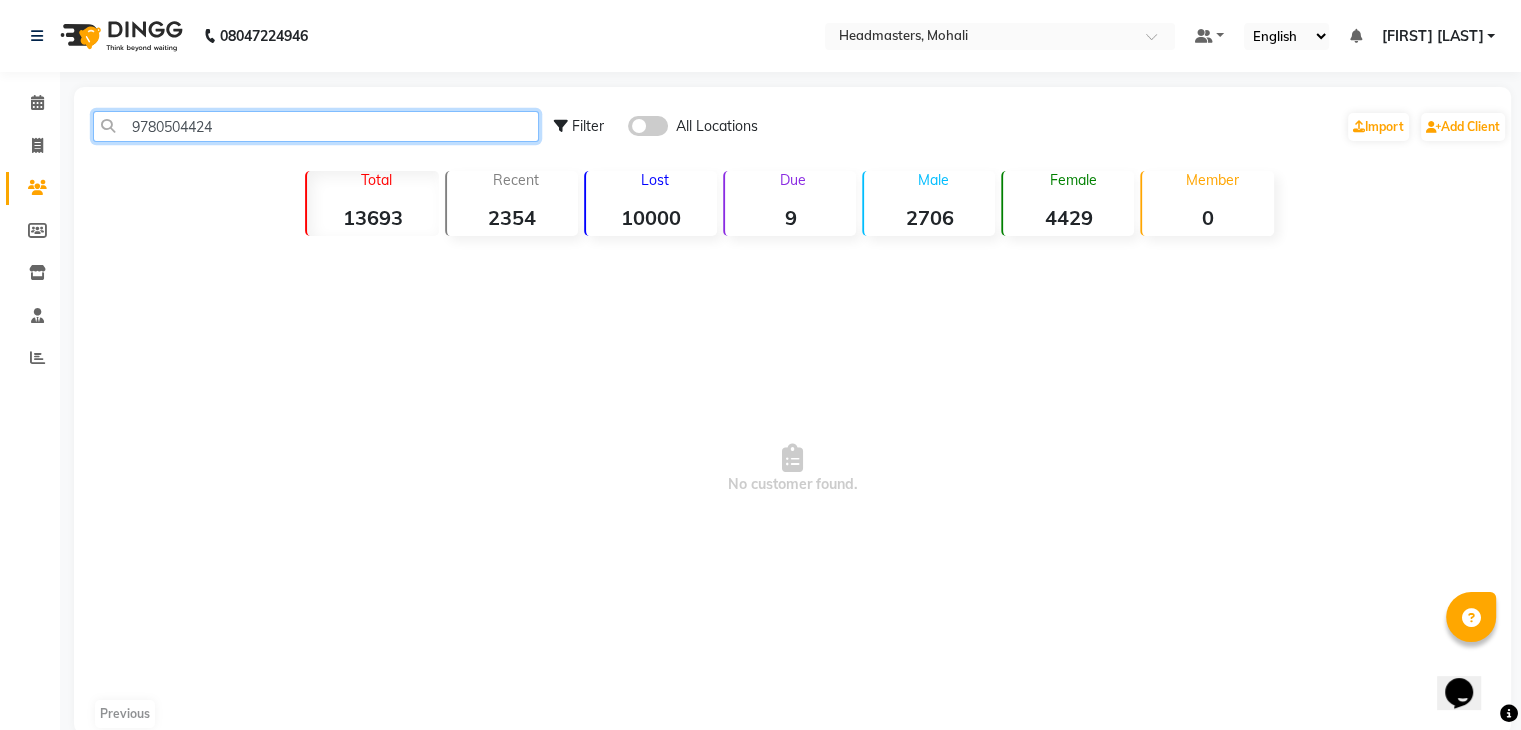 click on "9780504424" 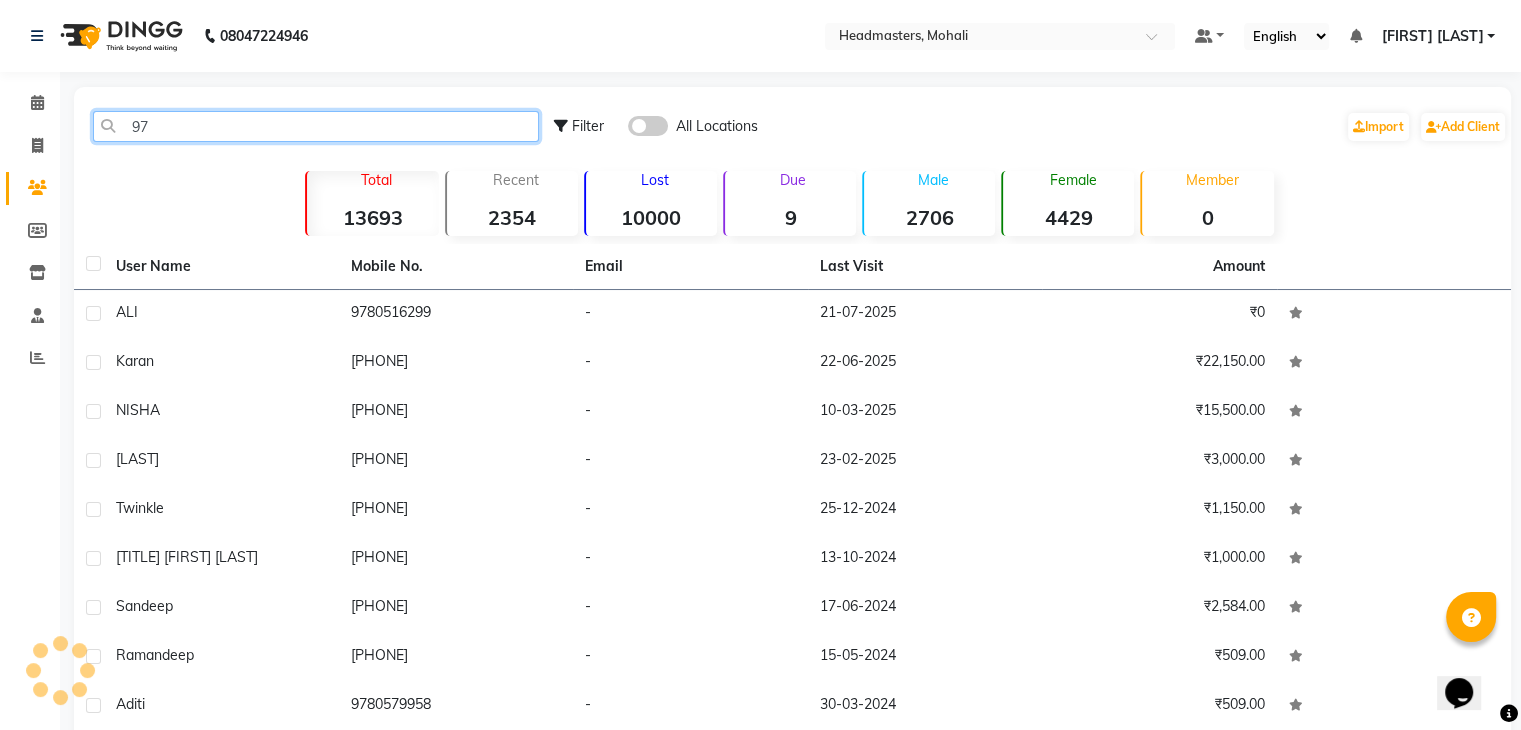 type on "9" 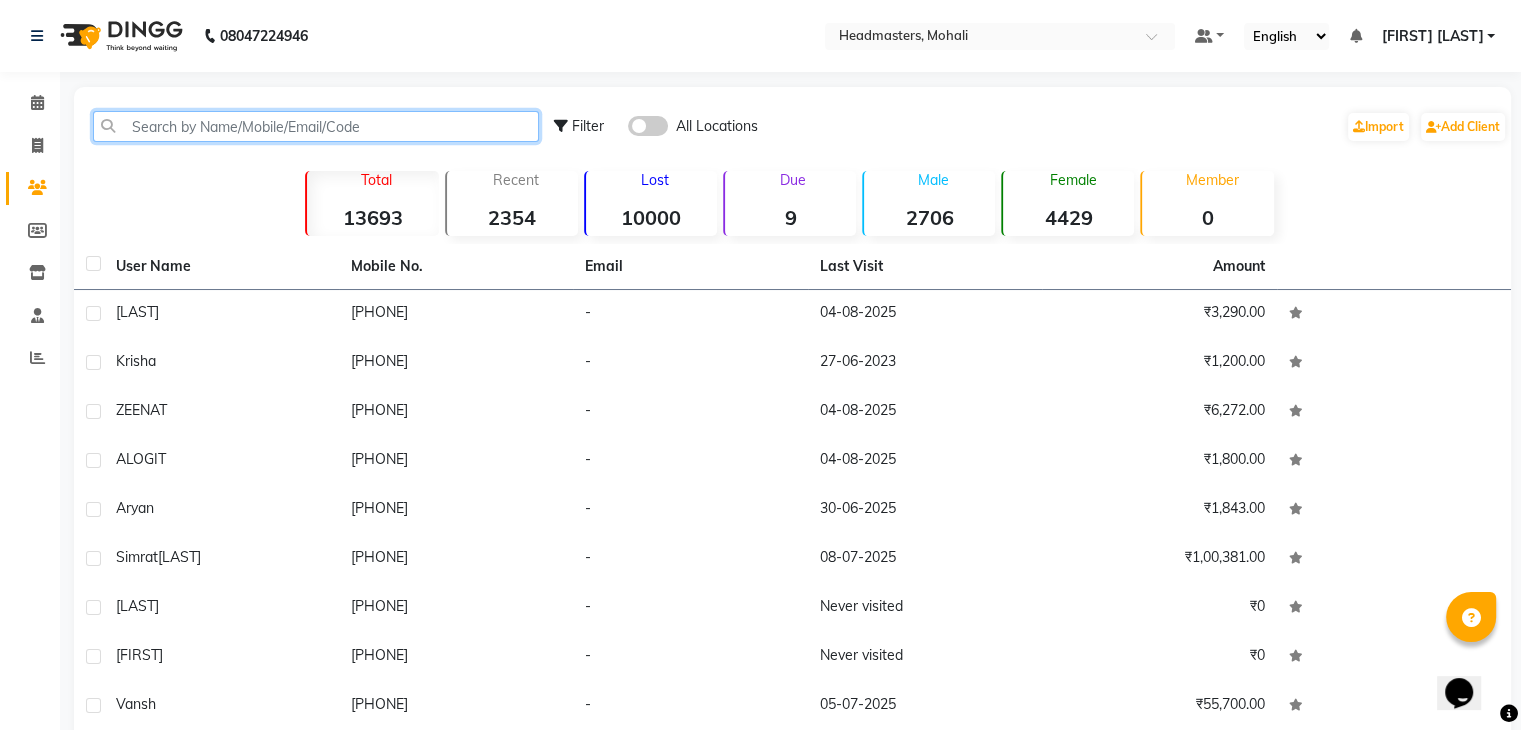 type 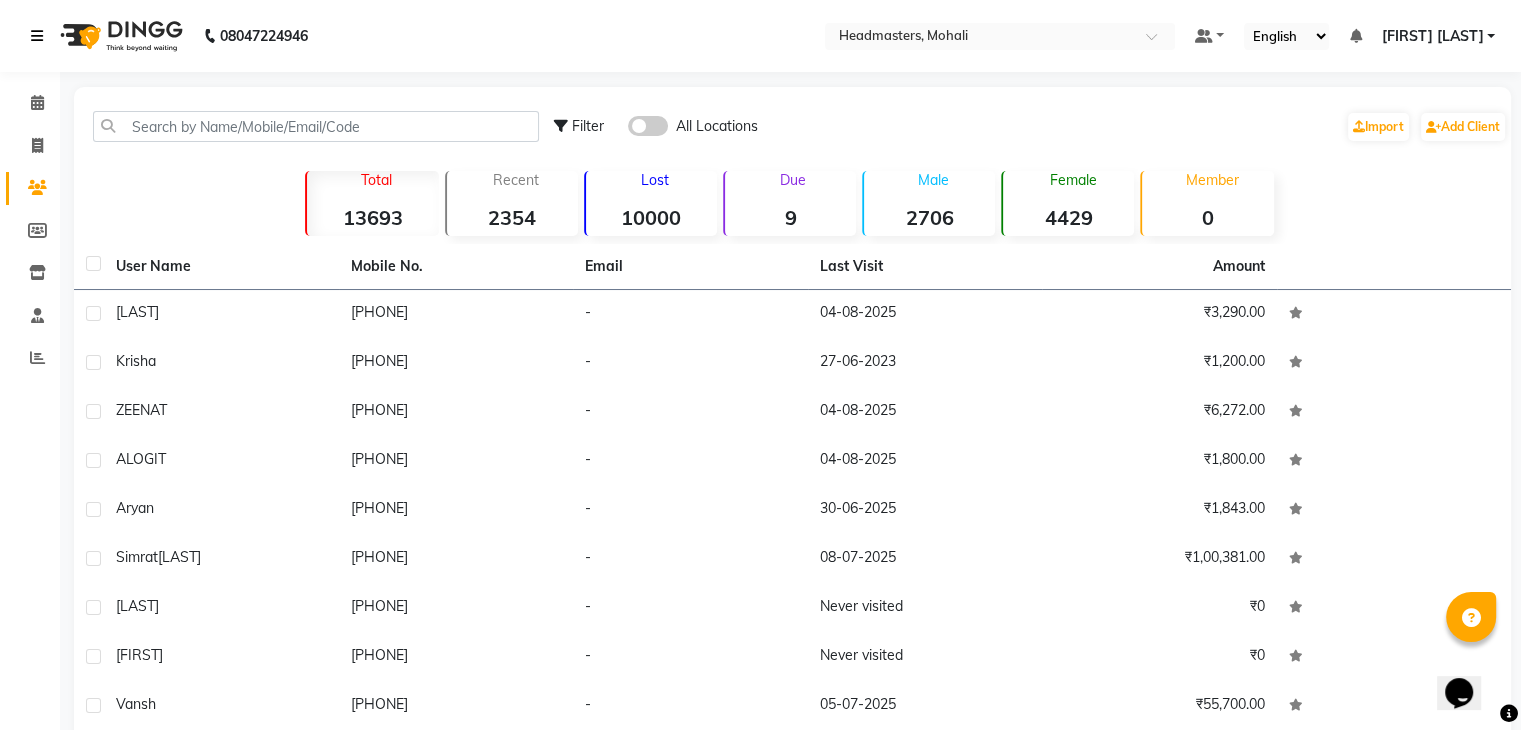 click at bounding box center [37, 36] 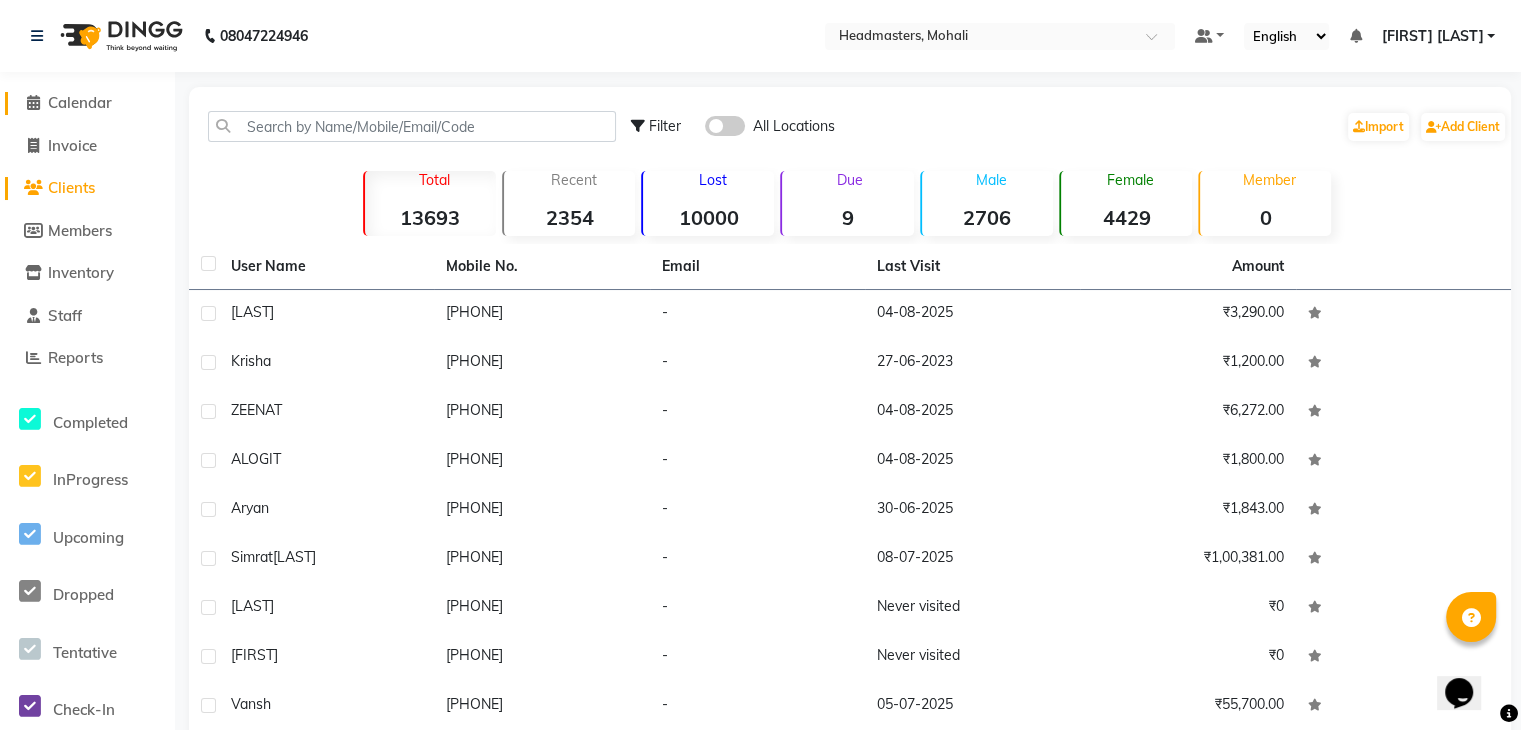 click on "Calendar" 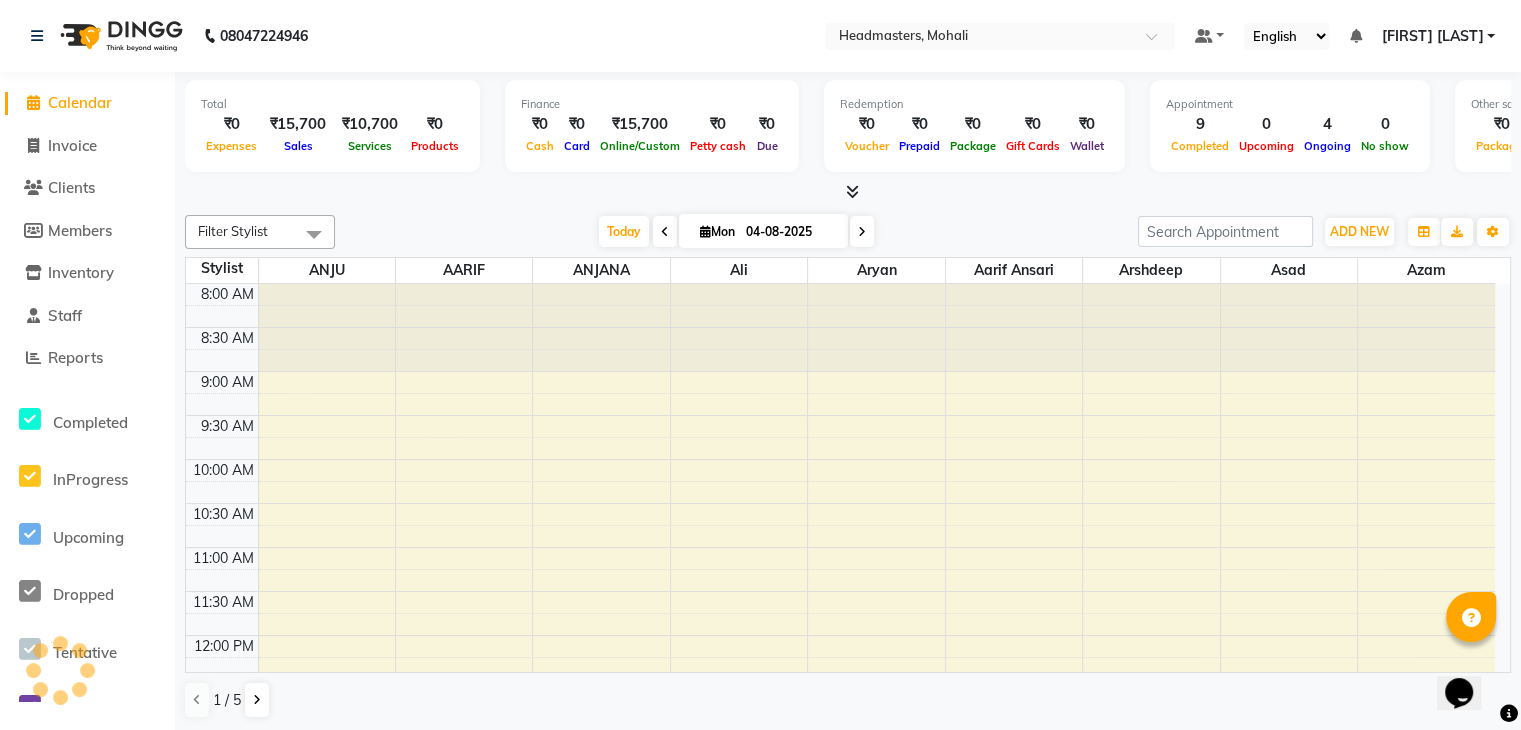 scroll, scrollTop: 0, scrollLeft: 0, axis: both 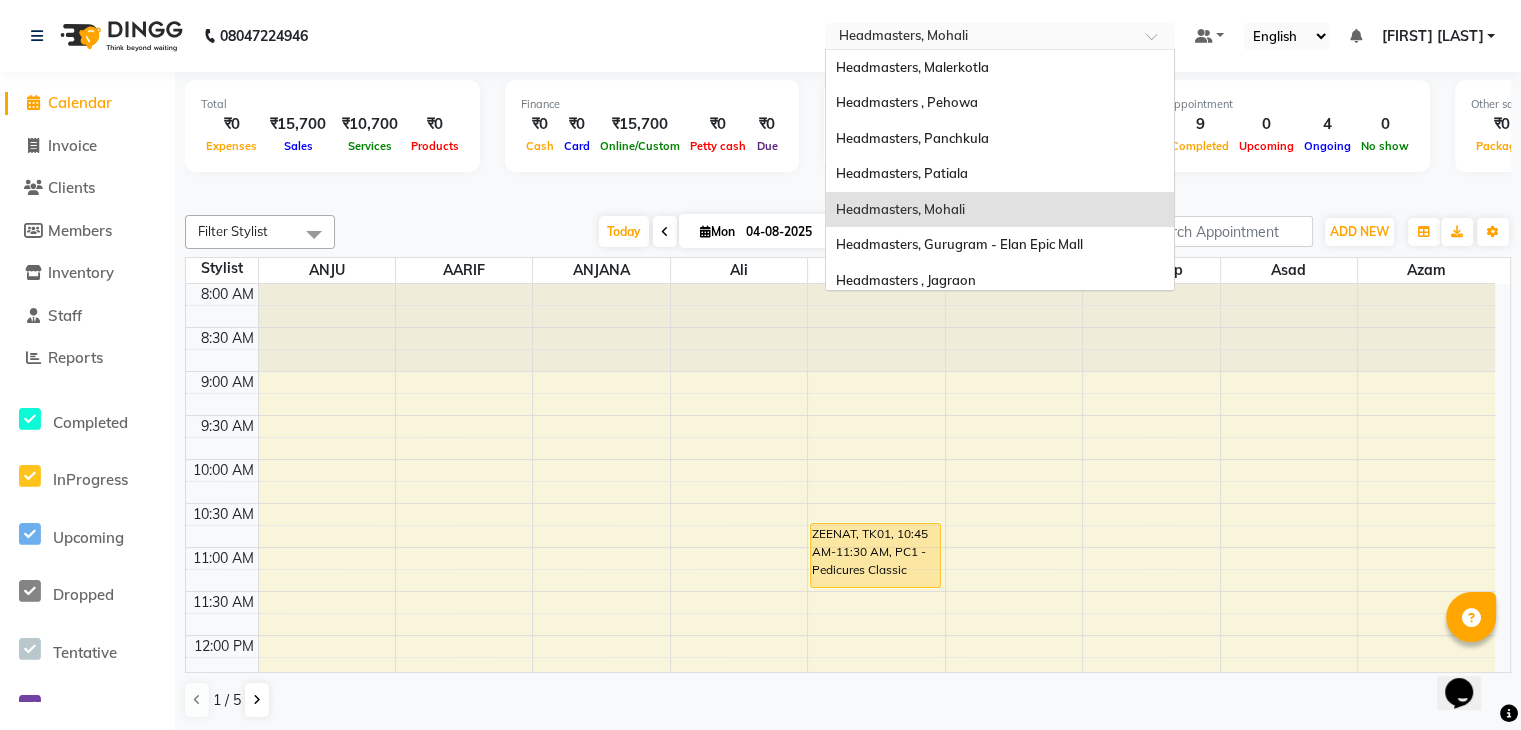 click at bounding box center [980, 38] 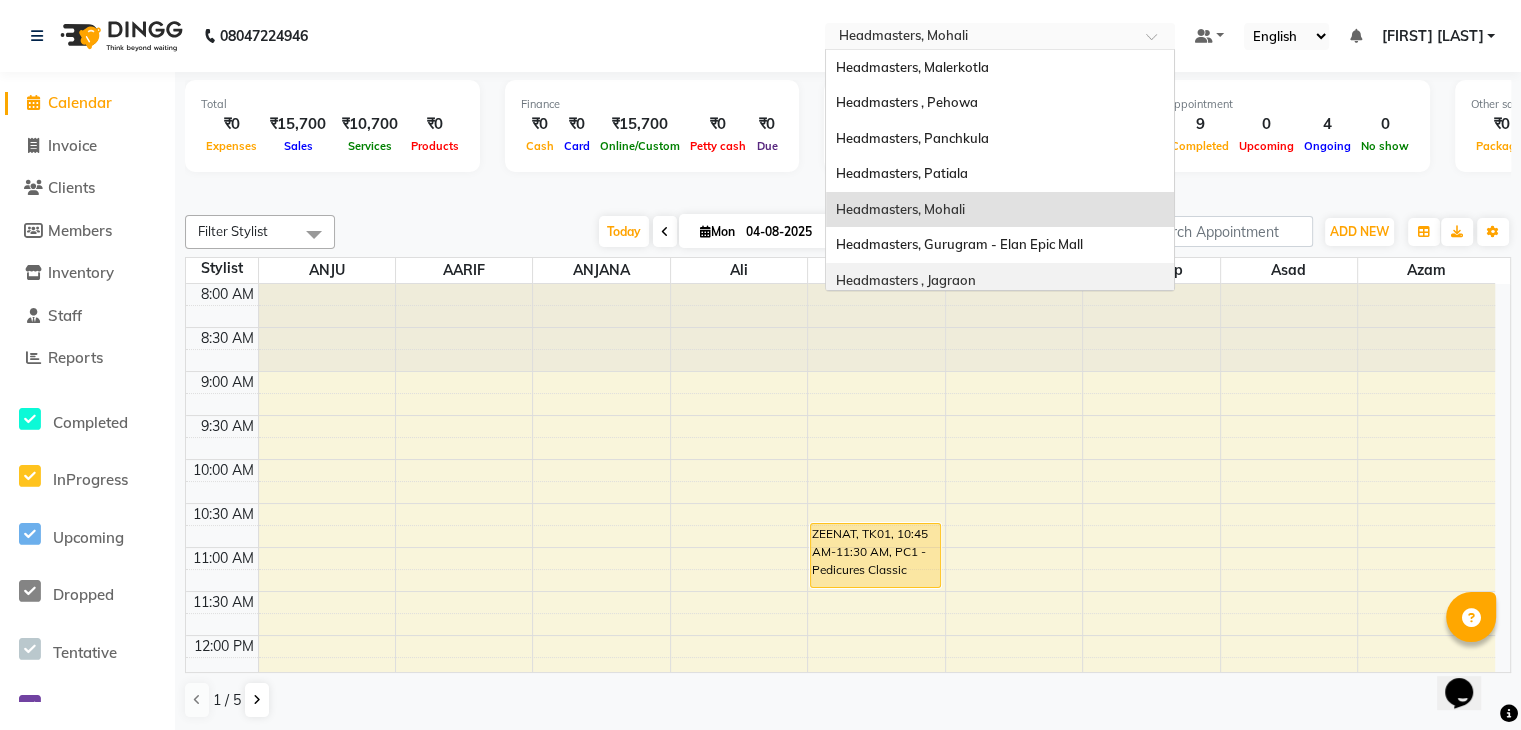click on "Calendar" 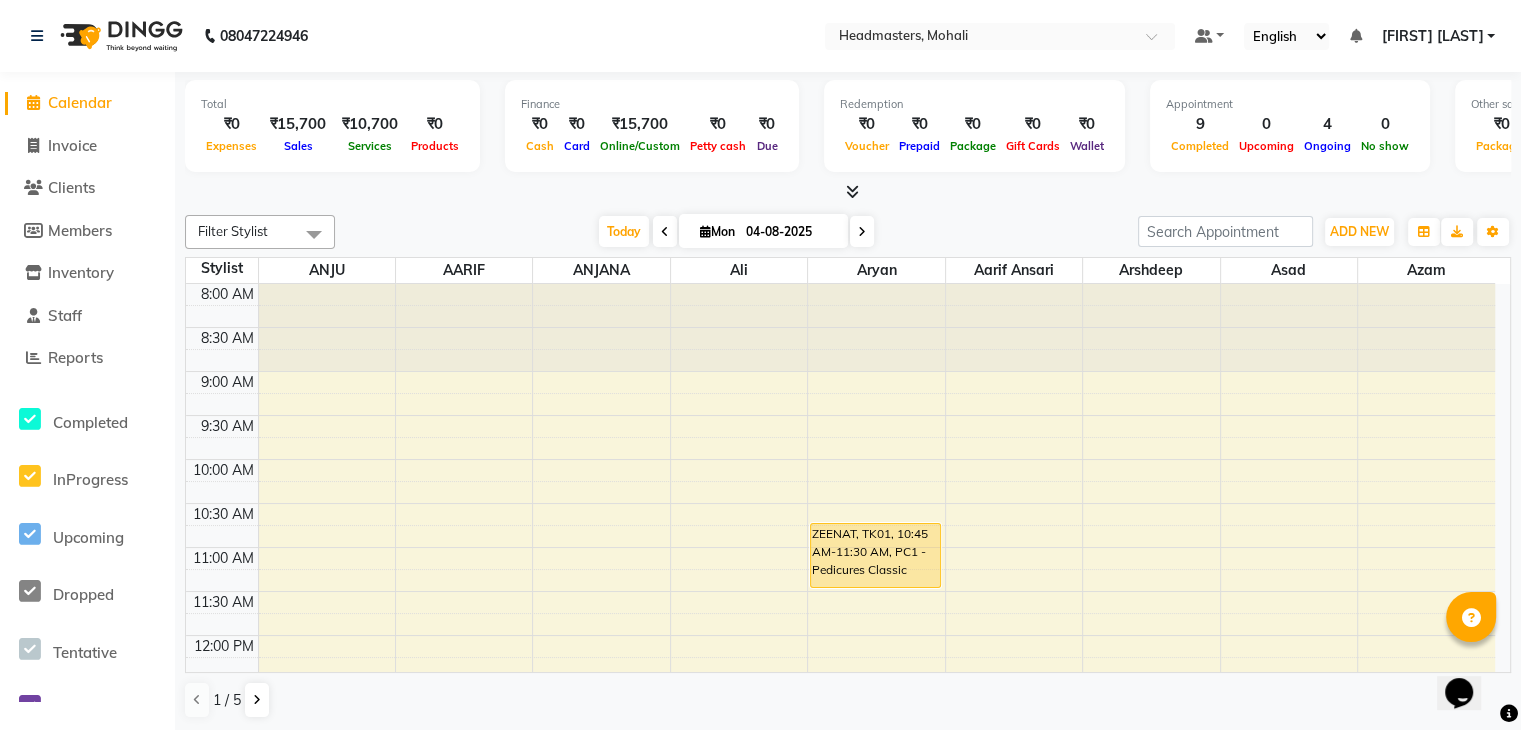 click on "Calendar" 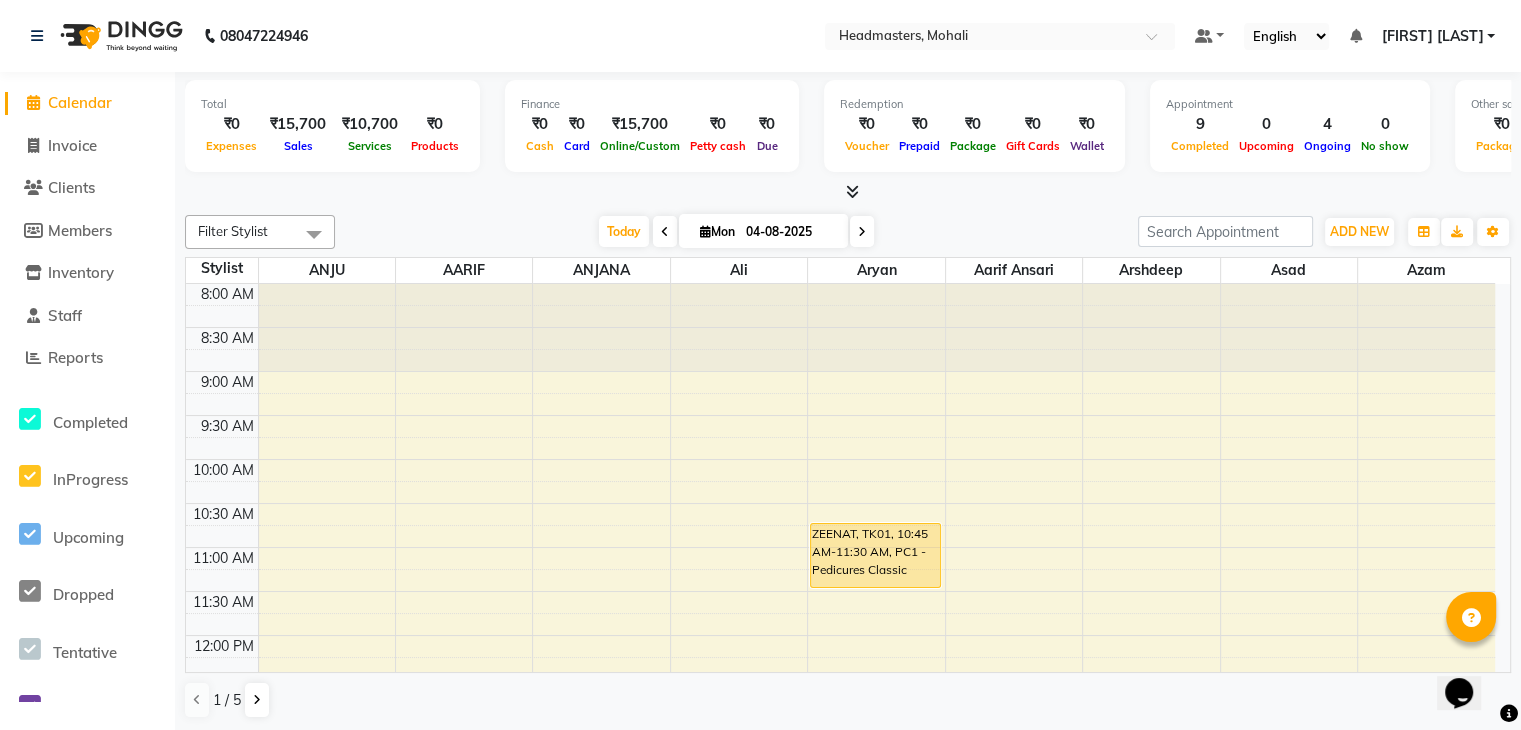 click on "Calendar" 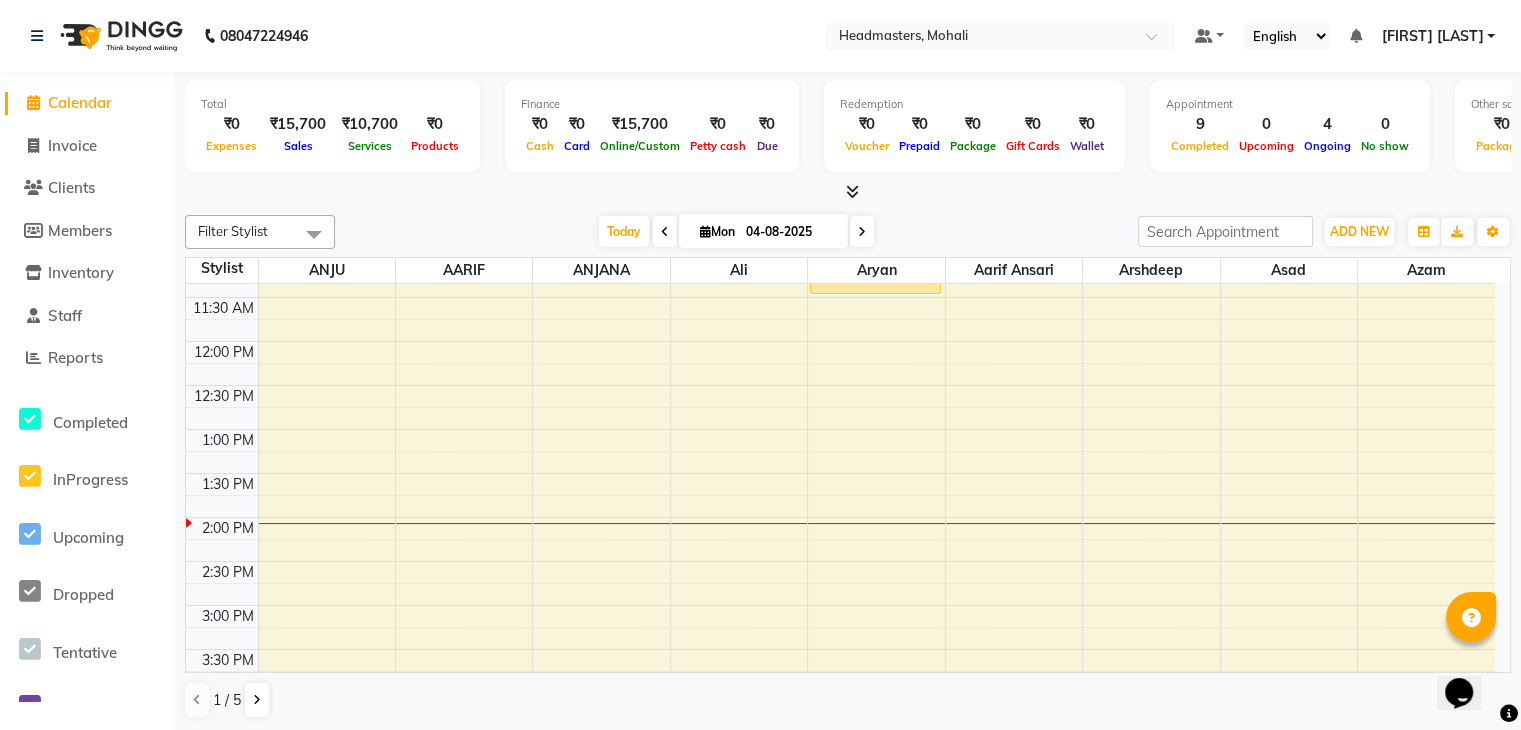 scroll, scrollTop: 0, scrollLeft: 0, axis: both 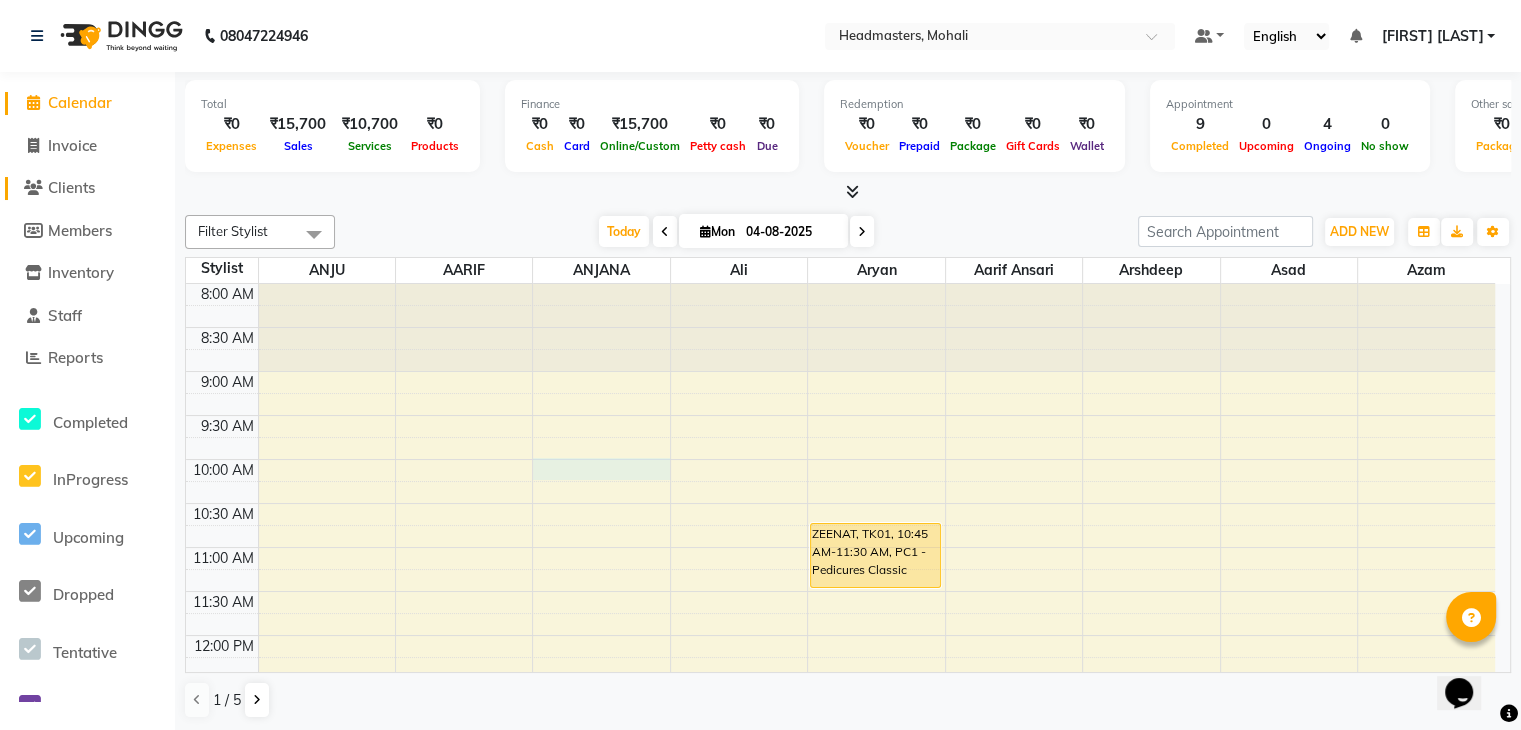 click on "Clients" 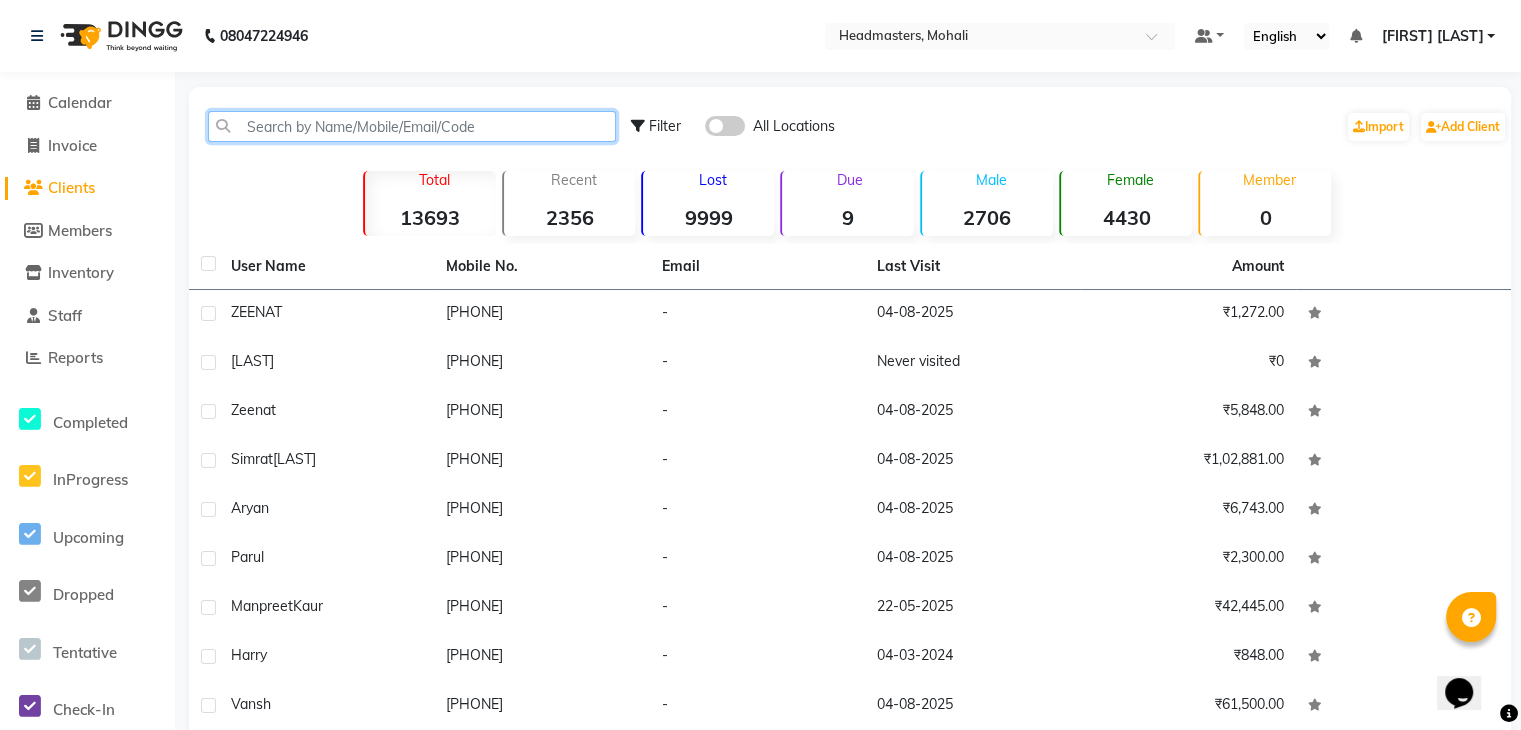 click 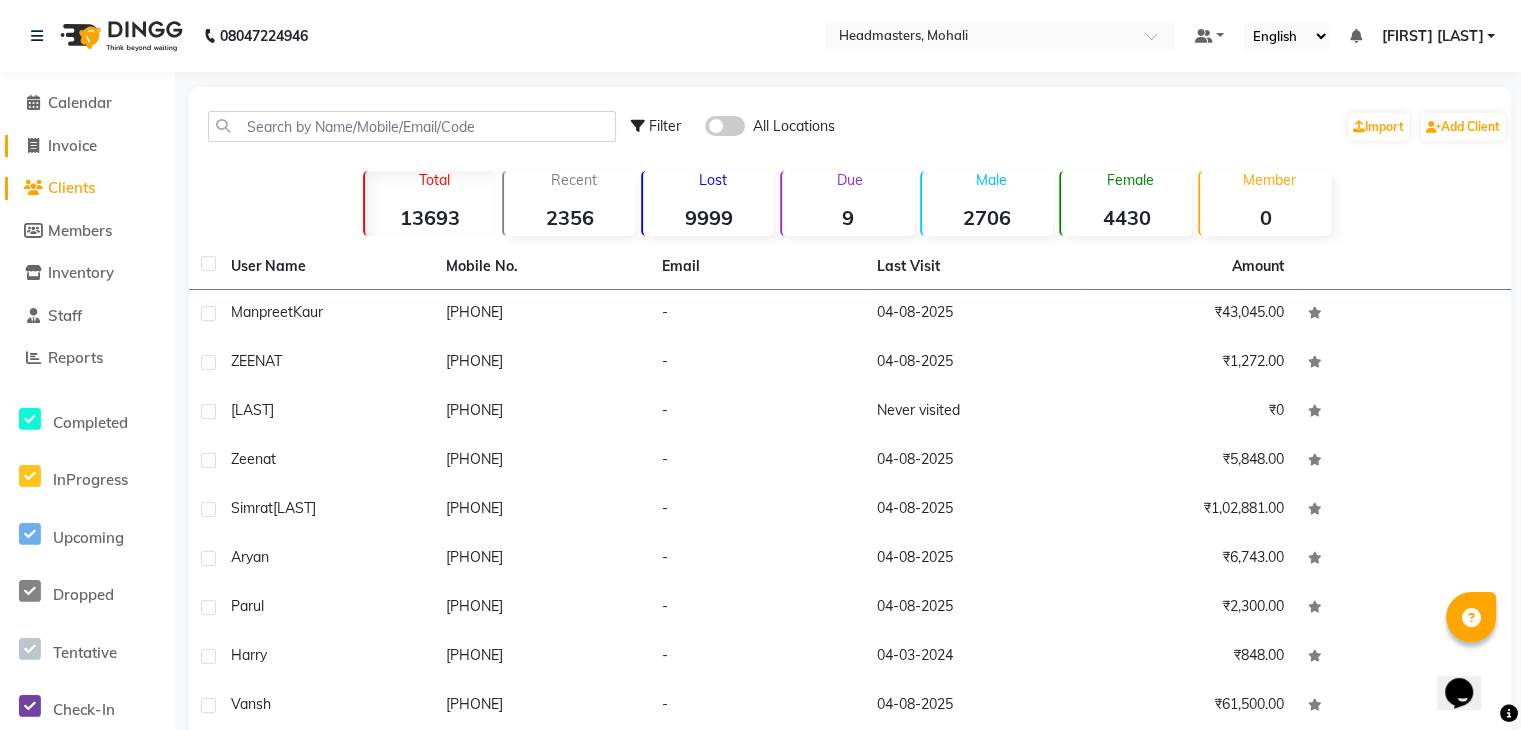 click on "Invoice" 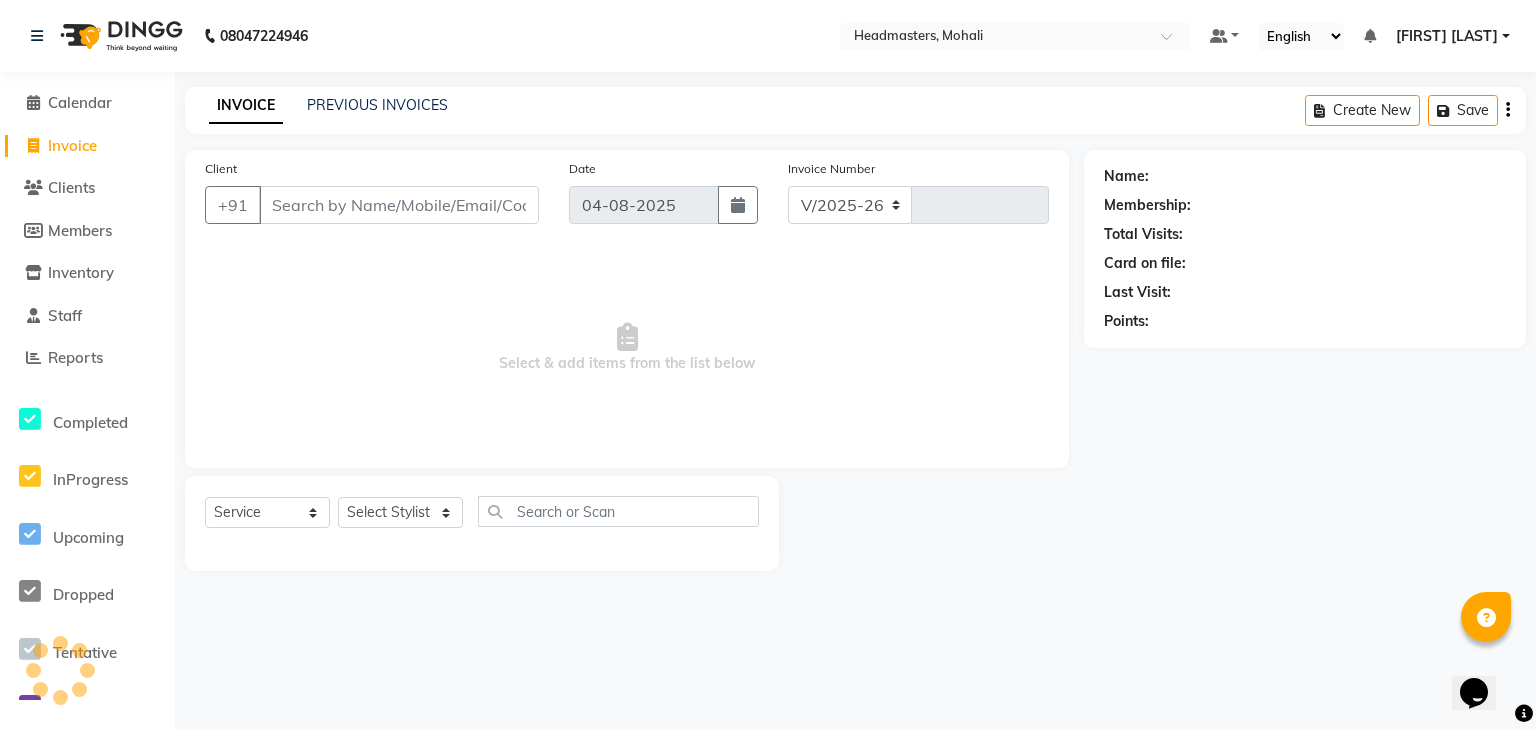 select on "6604" 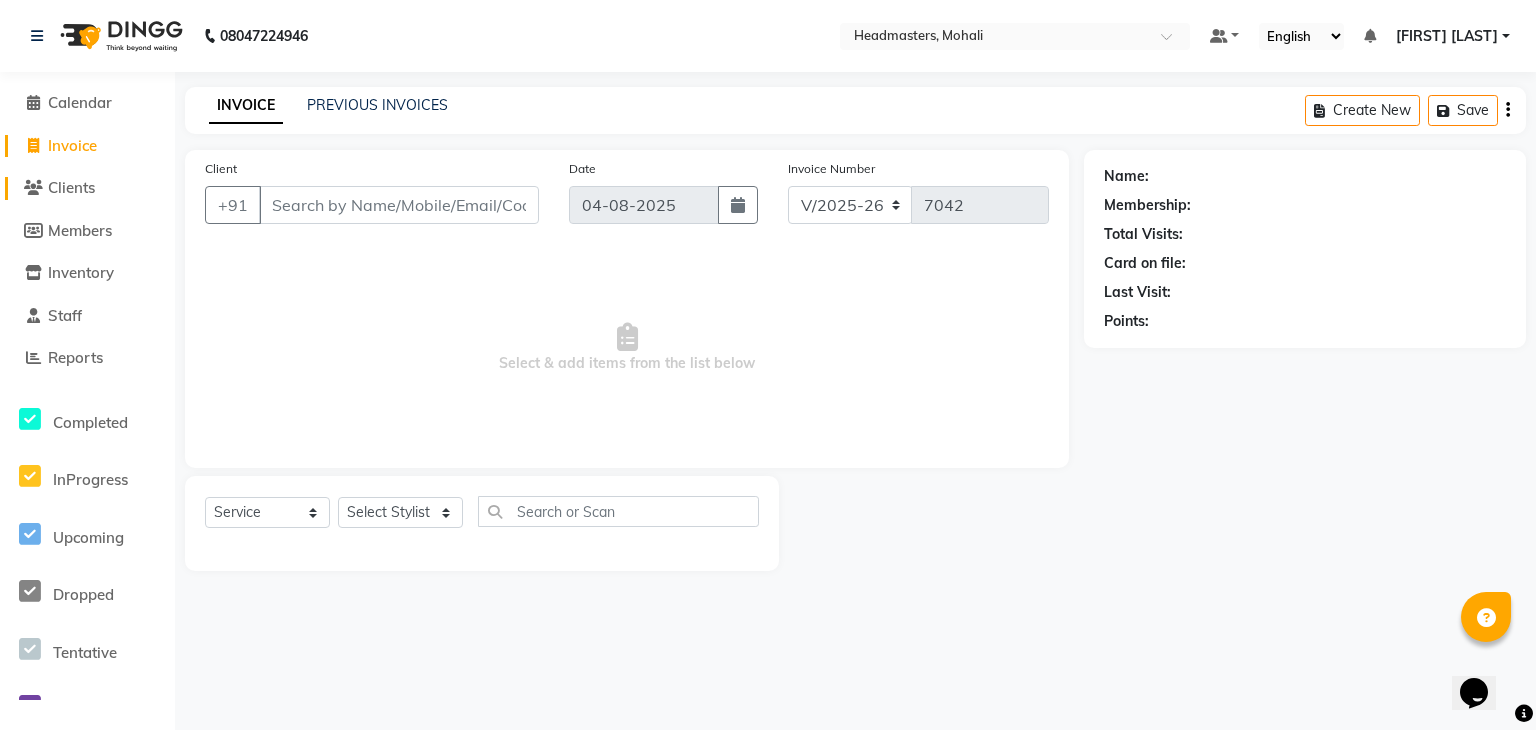 click on "Clients" 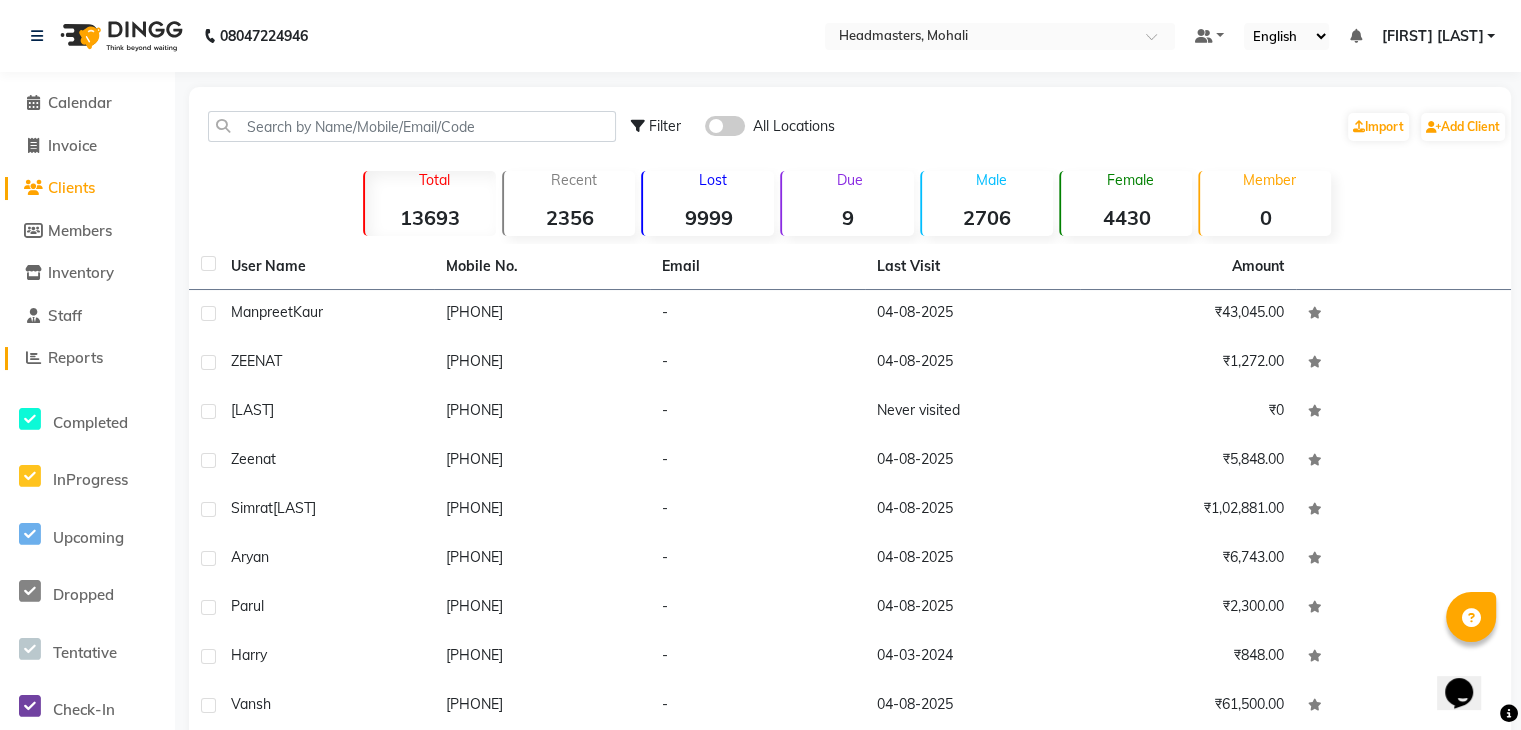 click on "Reports" 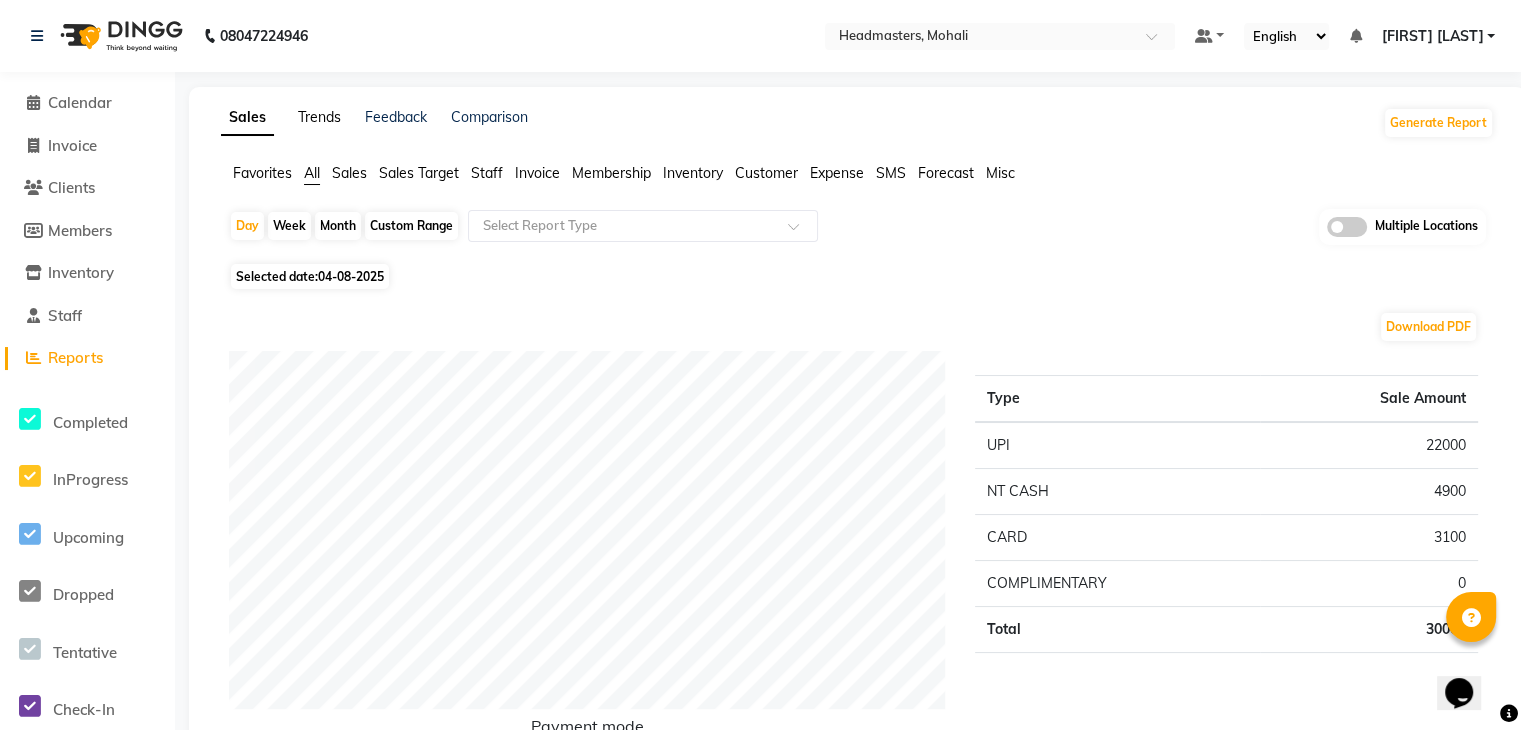 click on "Trends" 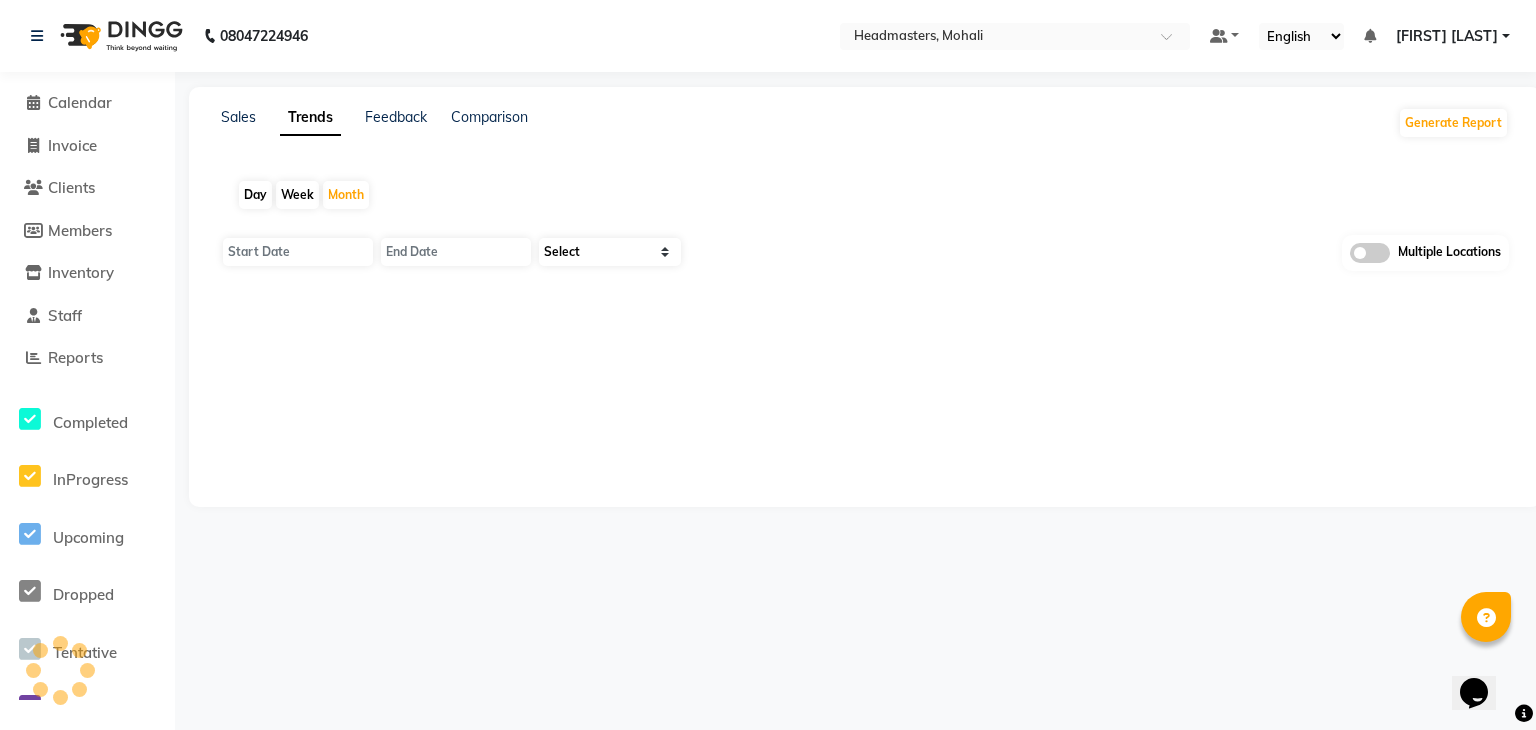 type on "01-08-2025" 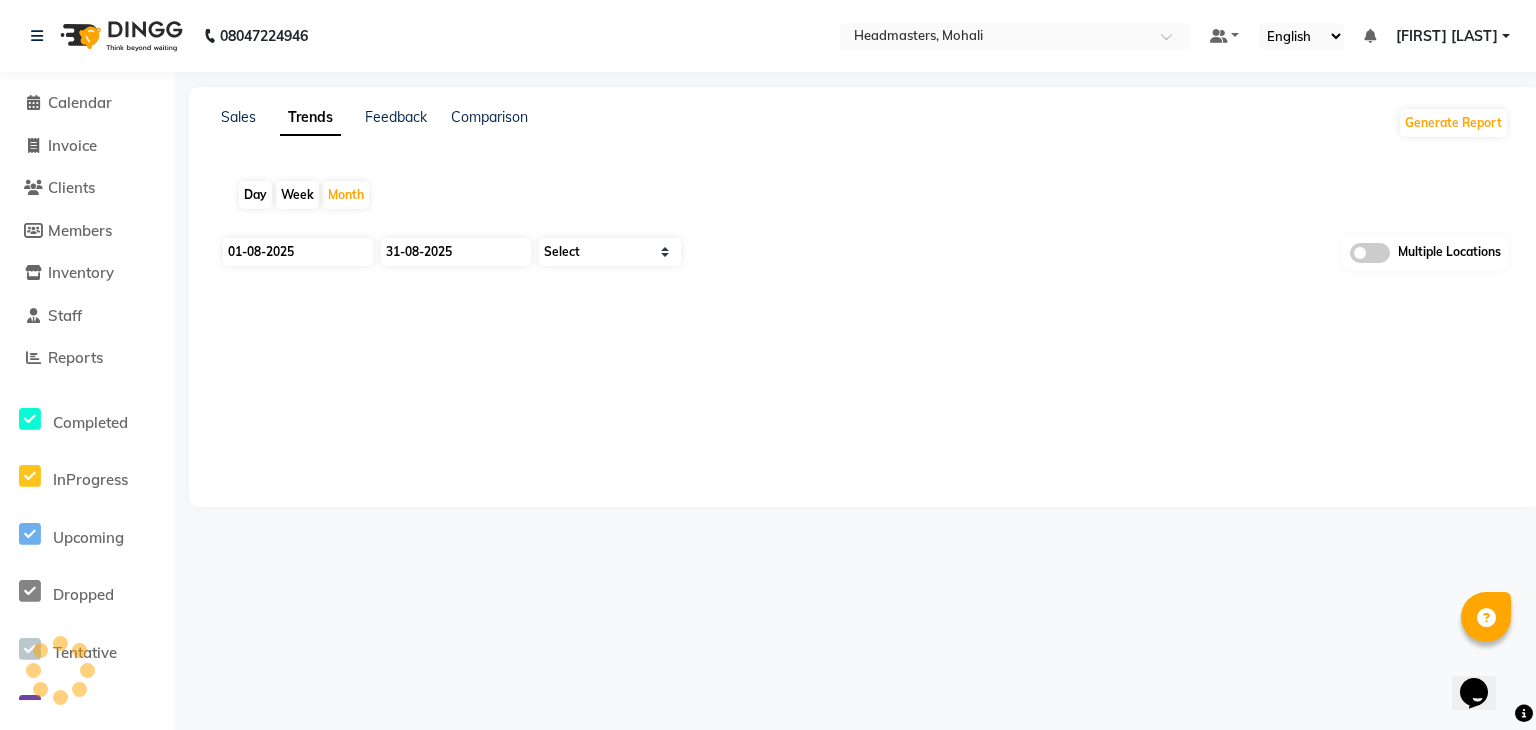 select on "by_client" 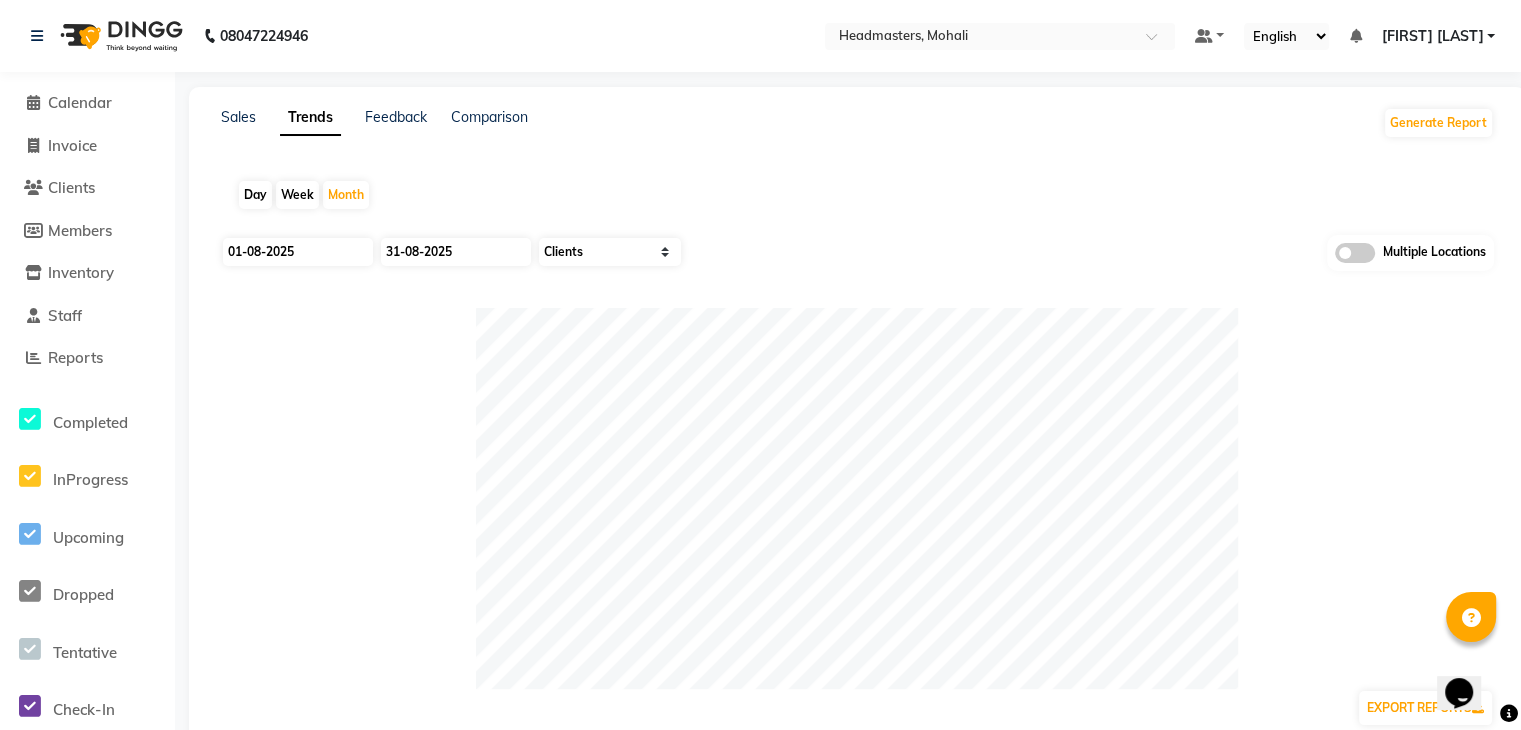 click on "Day" 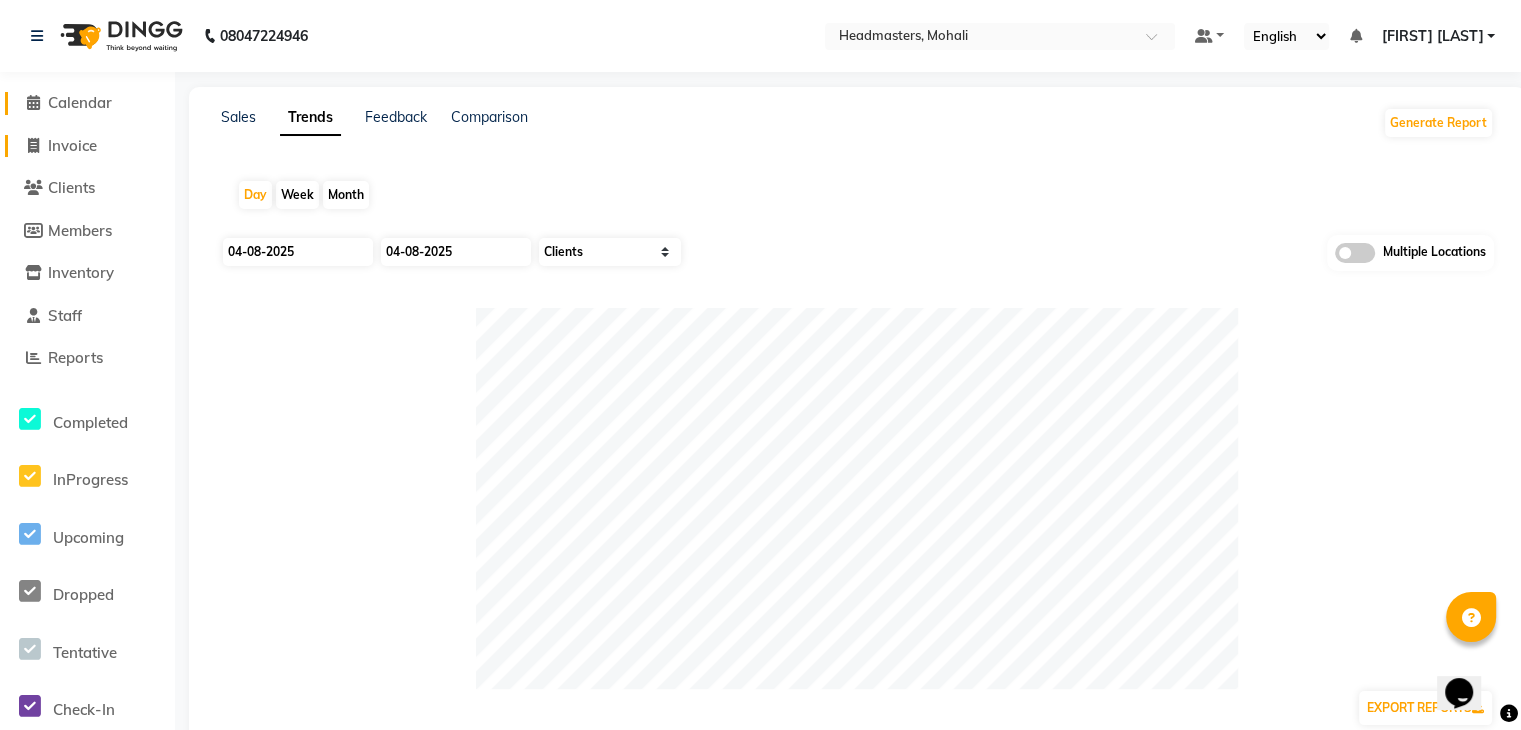drag, startPoint x: 83, startPoint y: 101, endPoint x: 93, endPoint y: 141, distance: 41.231056 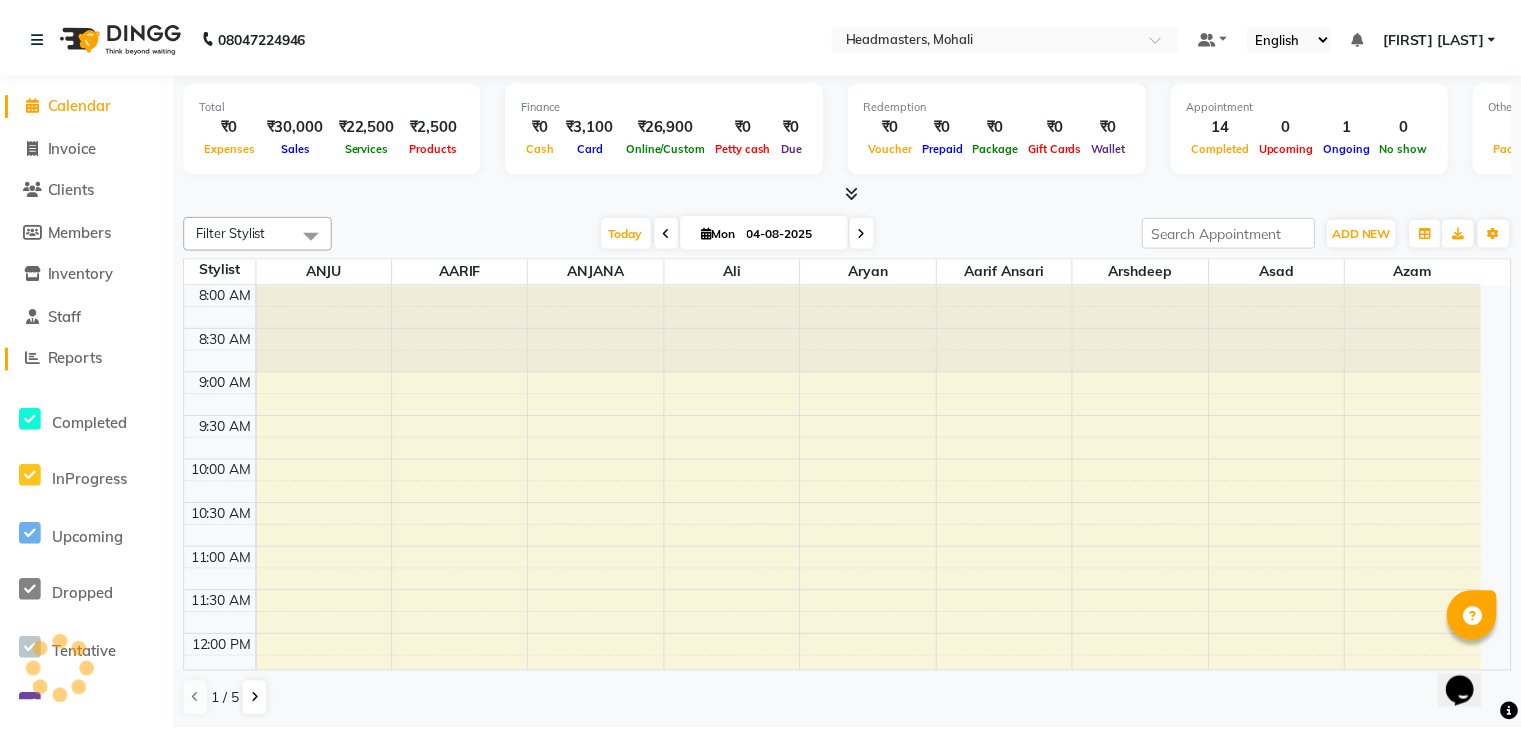 scroll, scrollTop: 0, scrollLeft: 0, axis: both 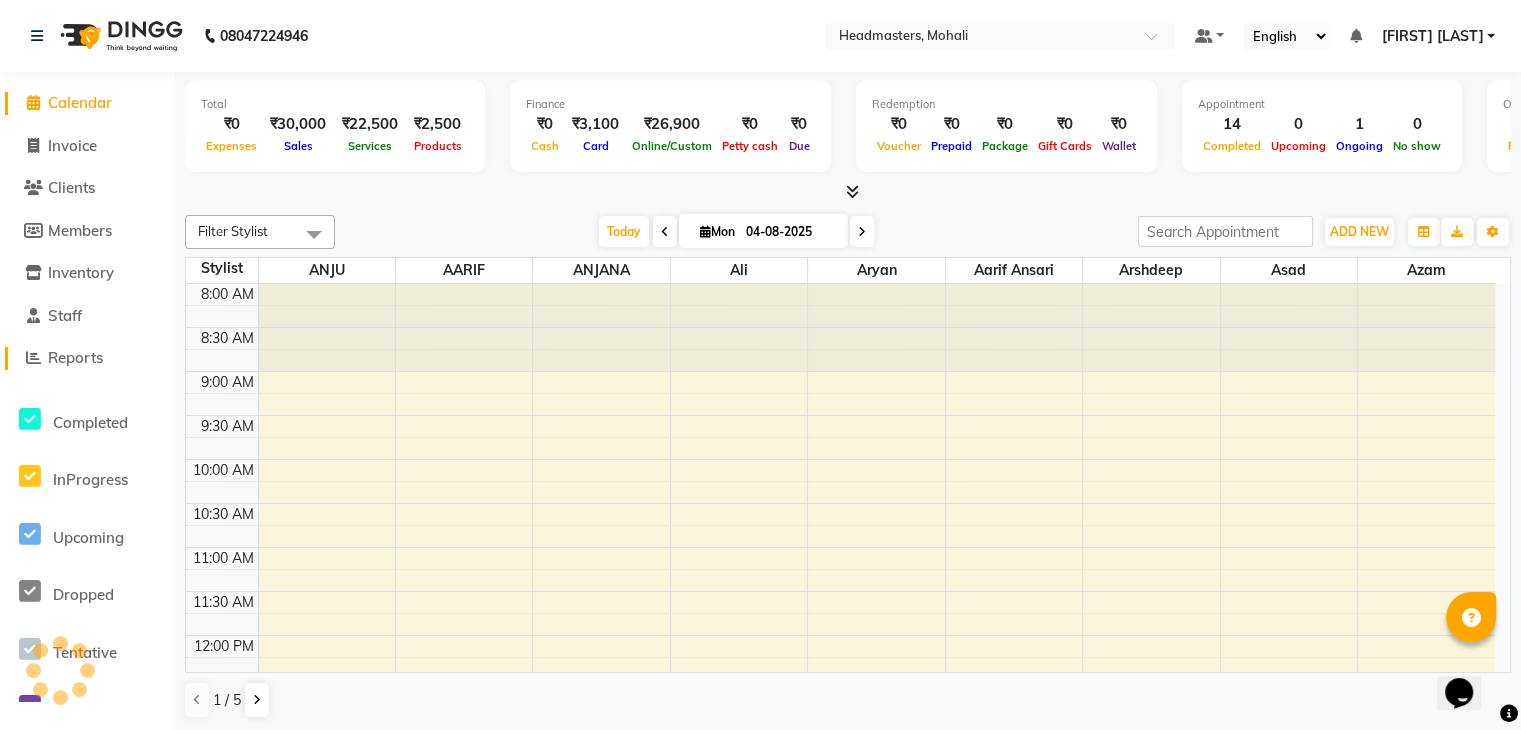 click on "Reports" 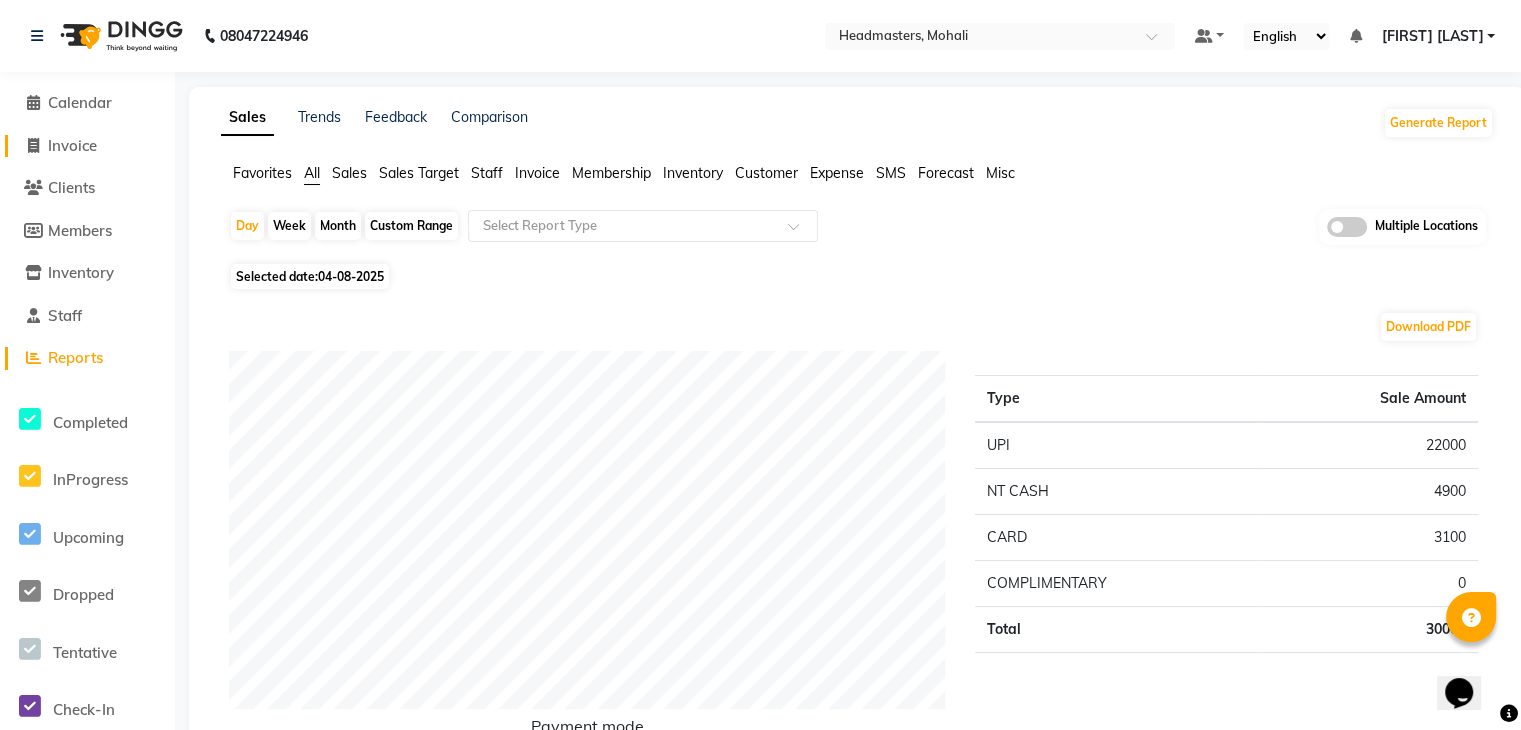 click on "Invoice" 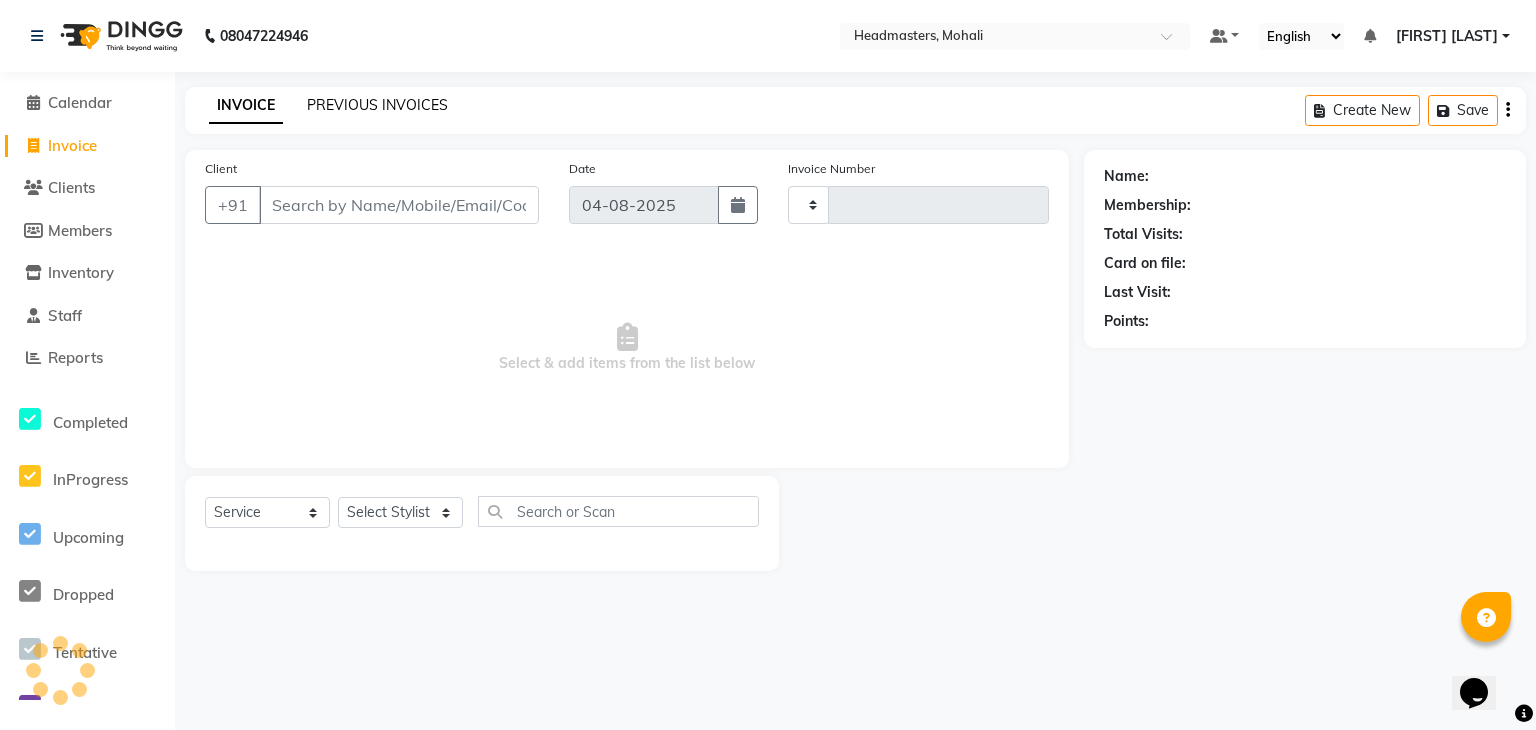 click on "PREVIOUS INVOICES" 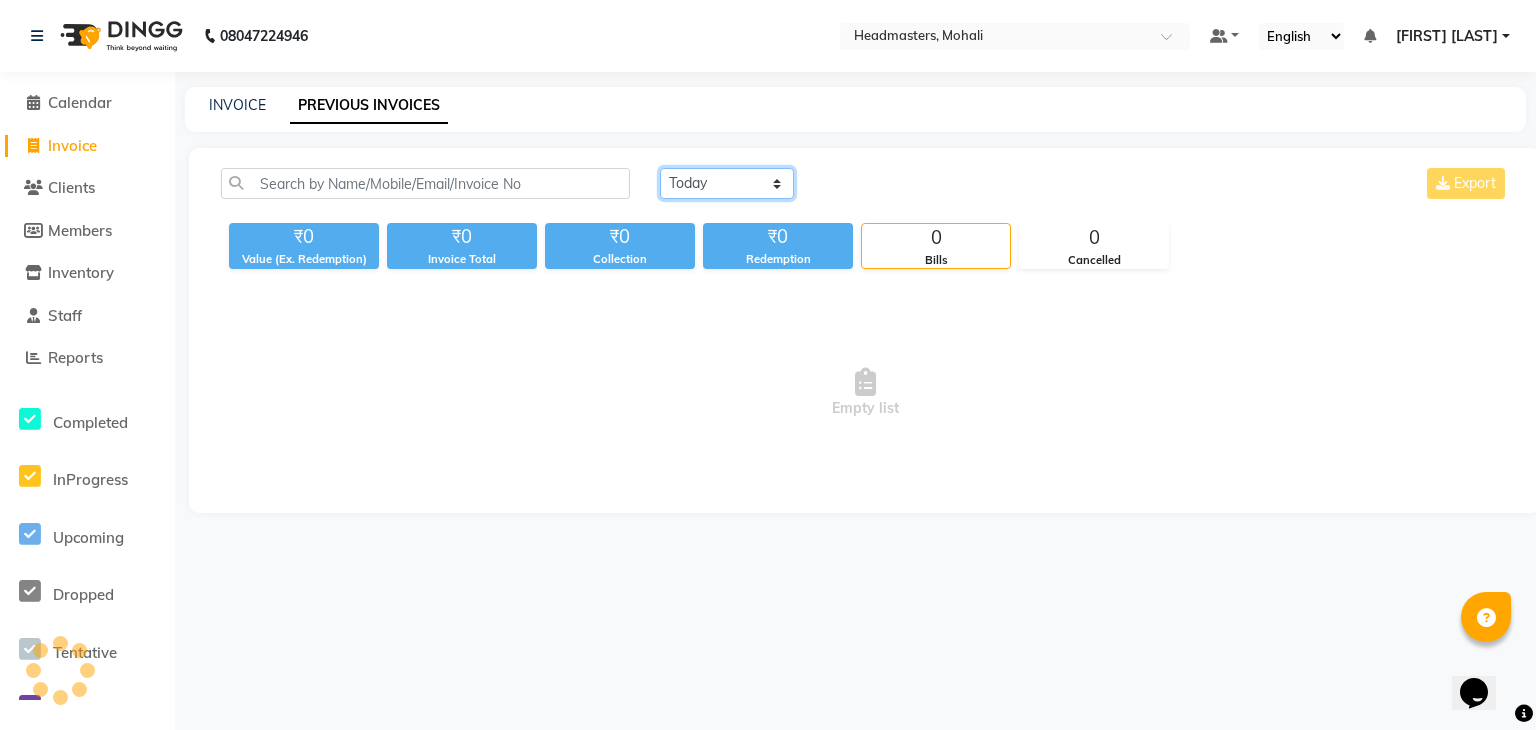 click on "Today Yesterday Custom Range" 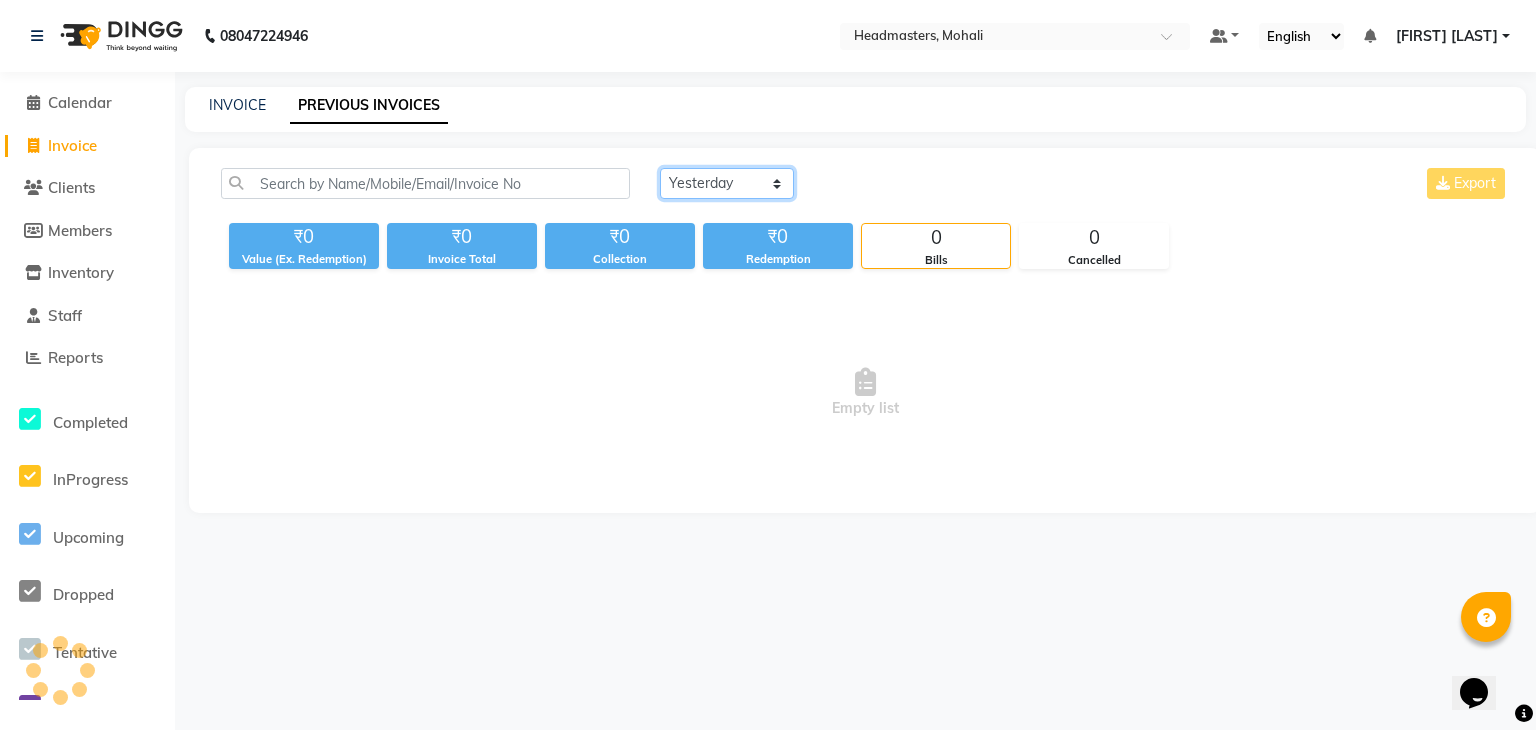 click on "Today Yesterday Custom Range" 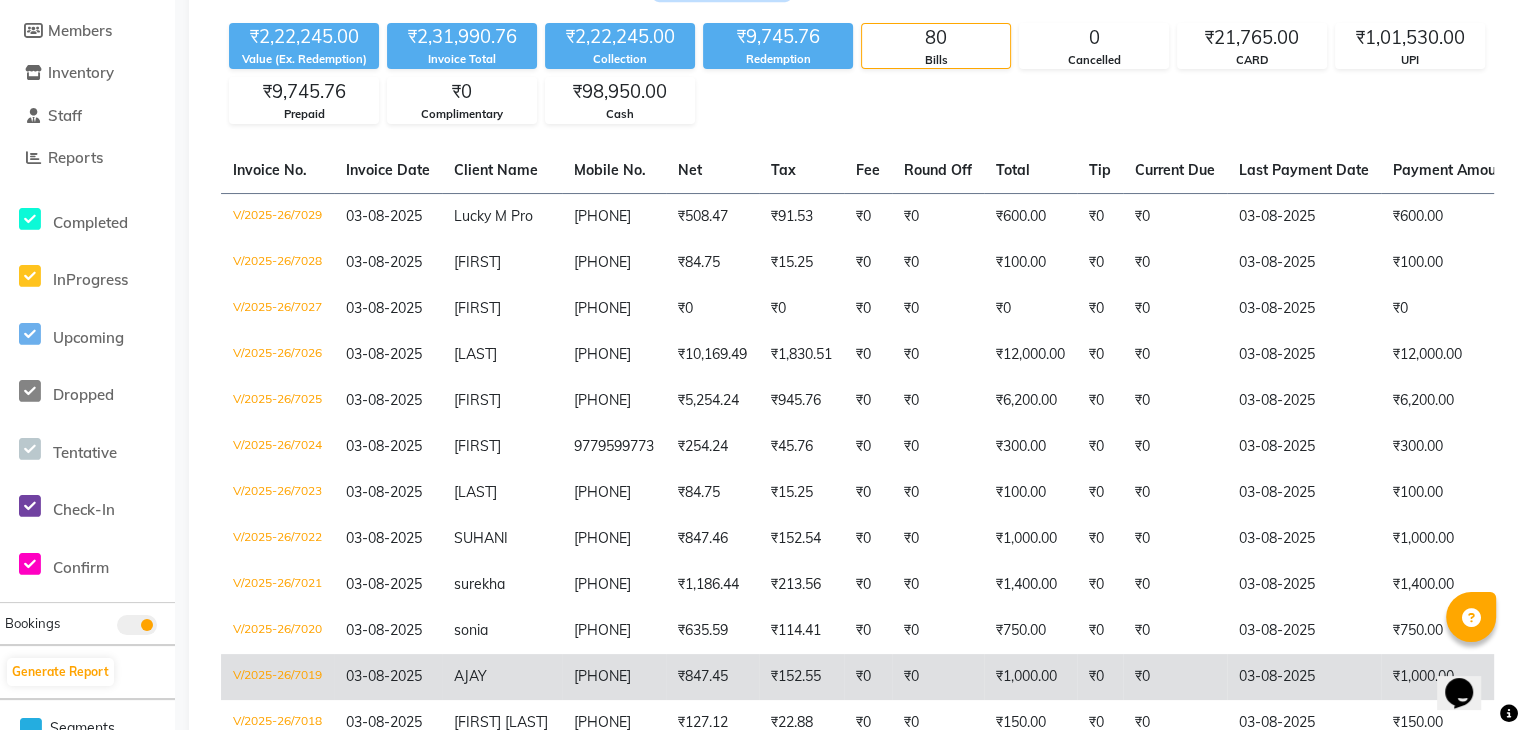 scroll, scrollTop: 400, scrollLeft: 0, axis: vertical 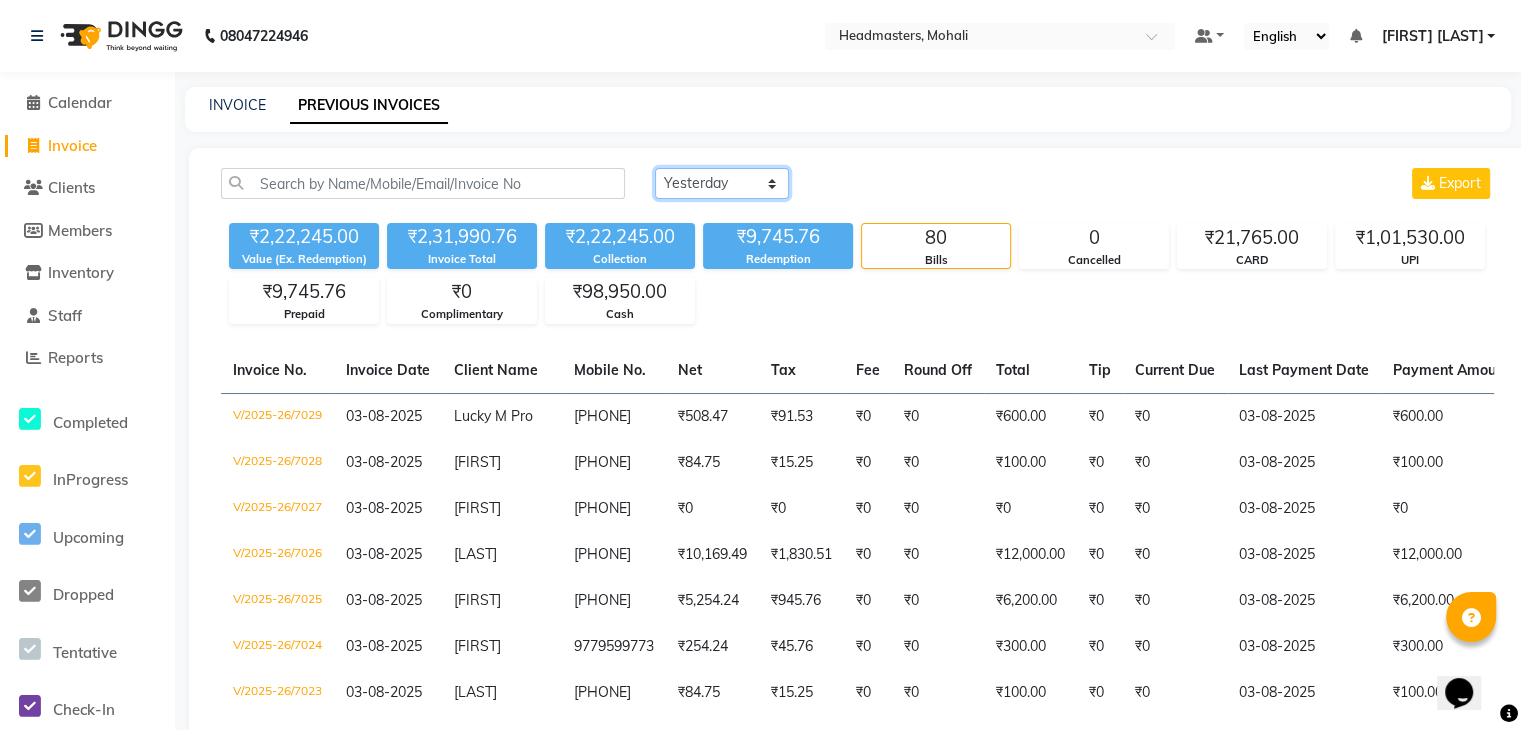 click on "Today Yesterday Custom Range" 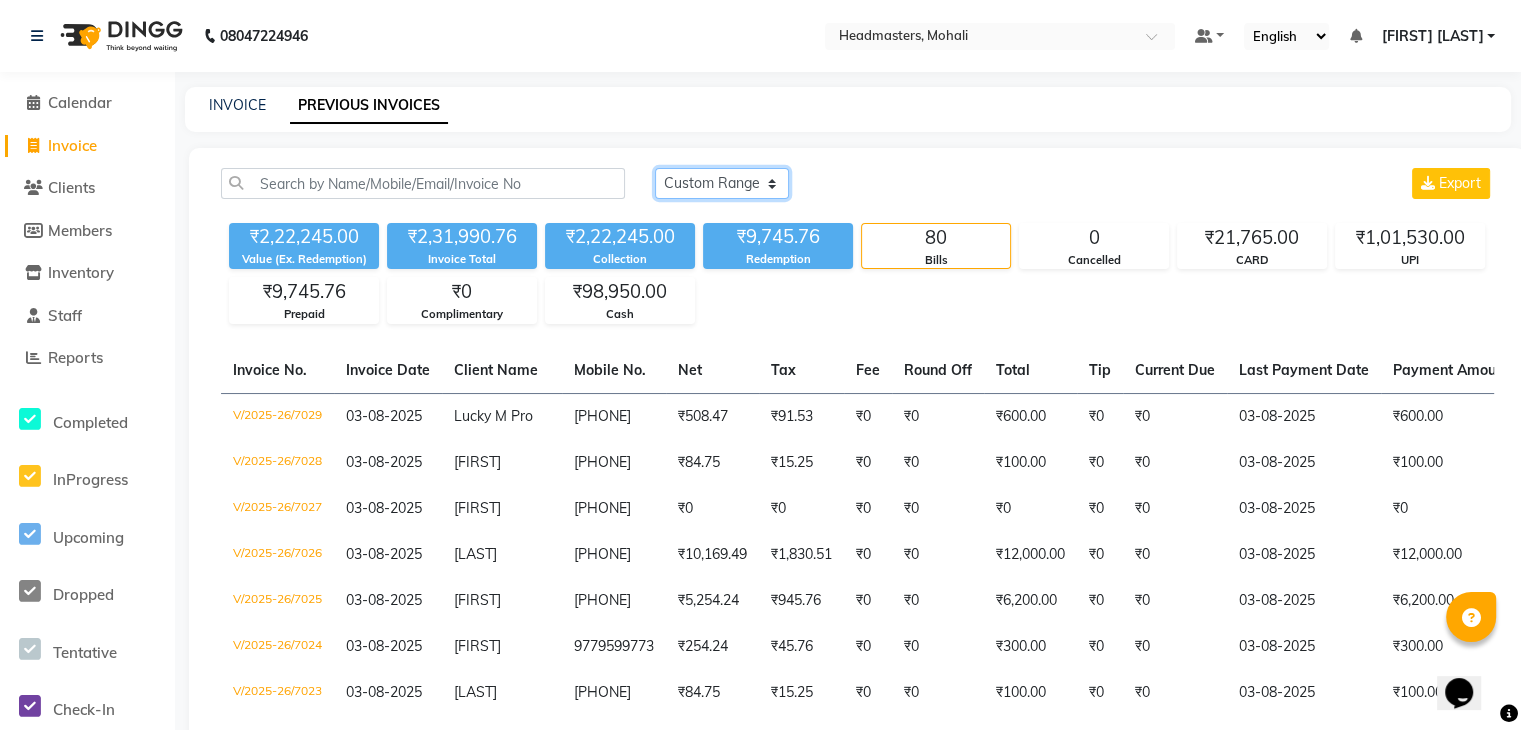 click on "Today Yesterday Custom Range" 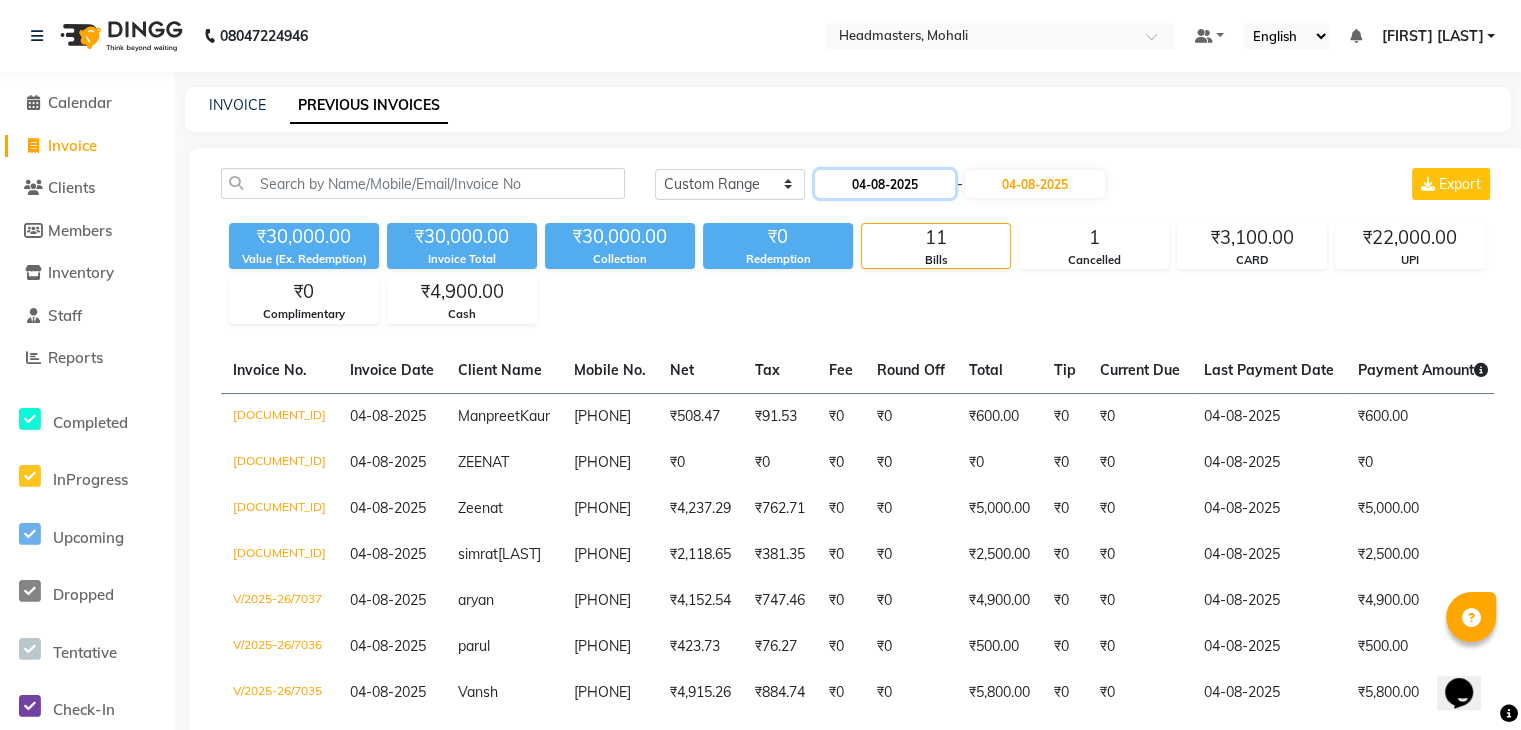 click on "04-08-2025" 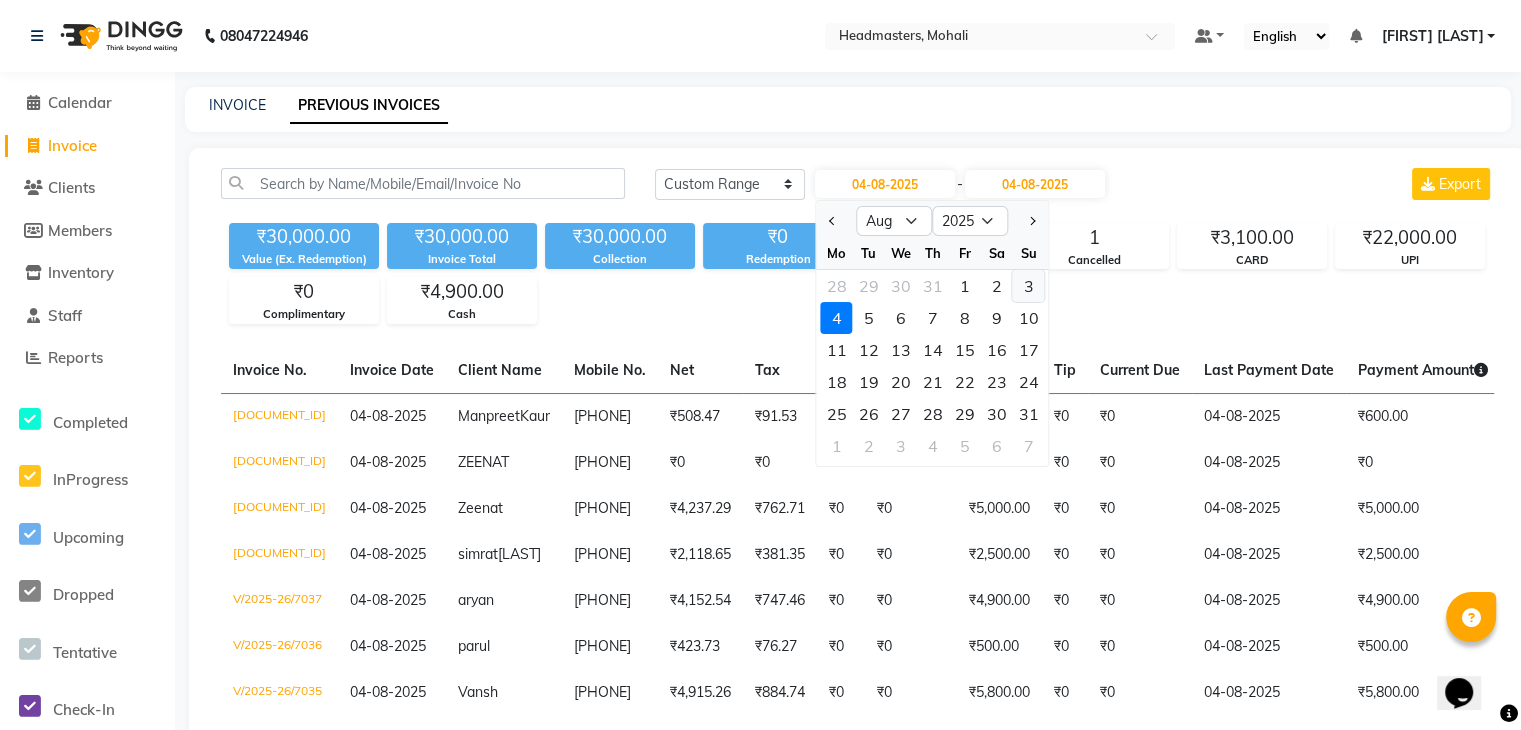 click on "3" 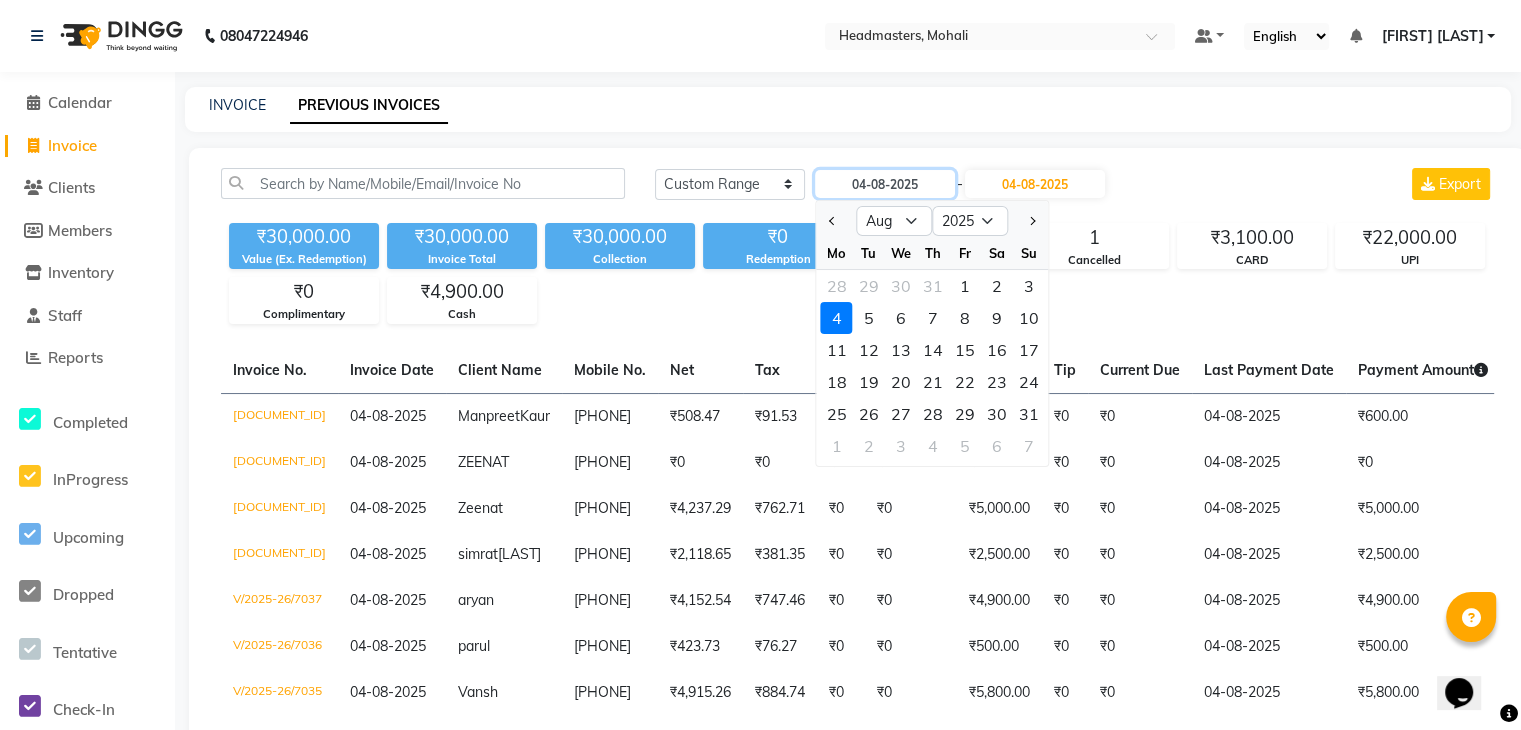 type on "03-08-2025" 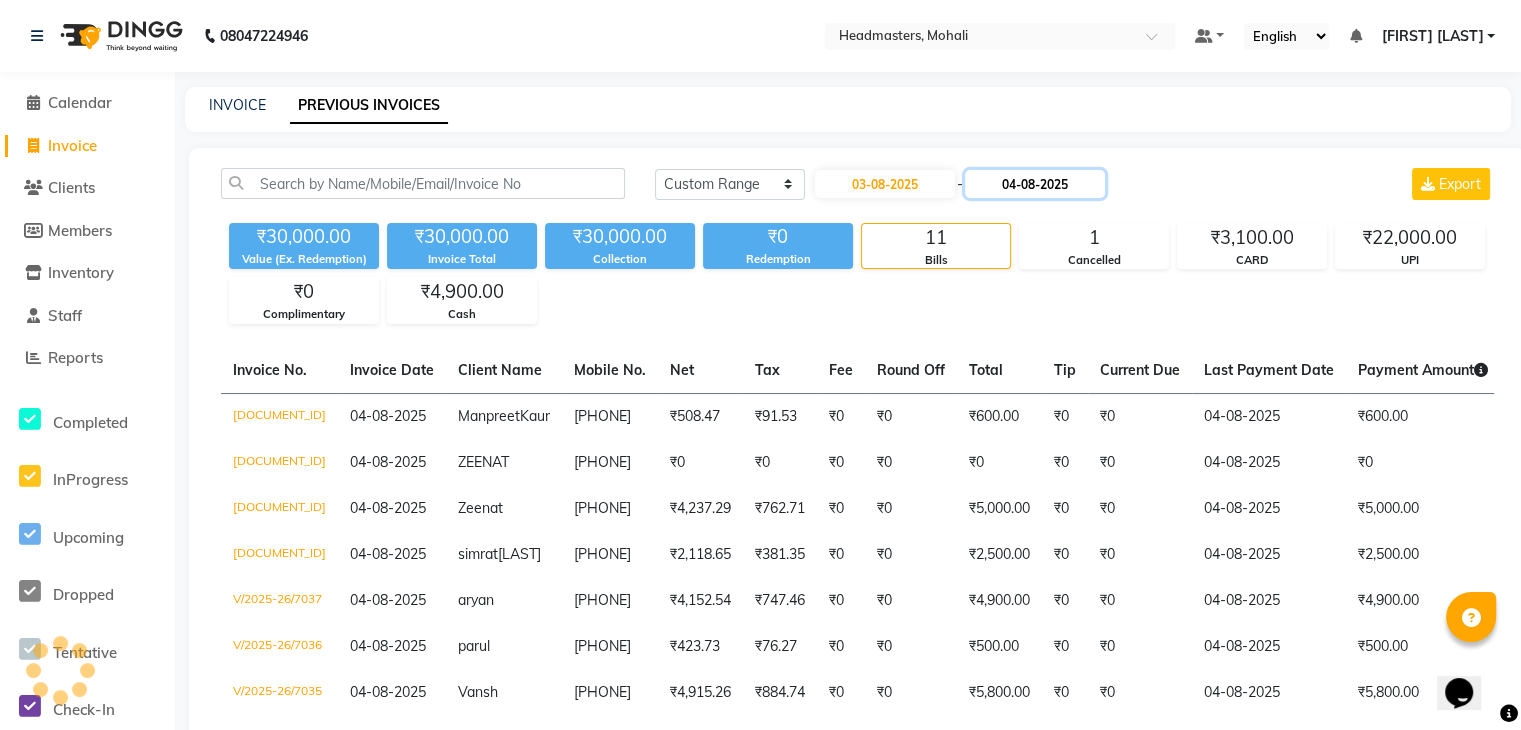 click on "04-08-2025" 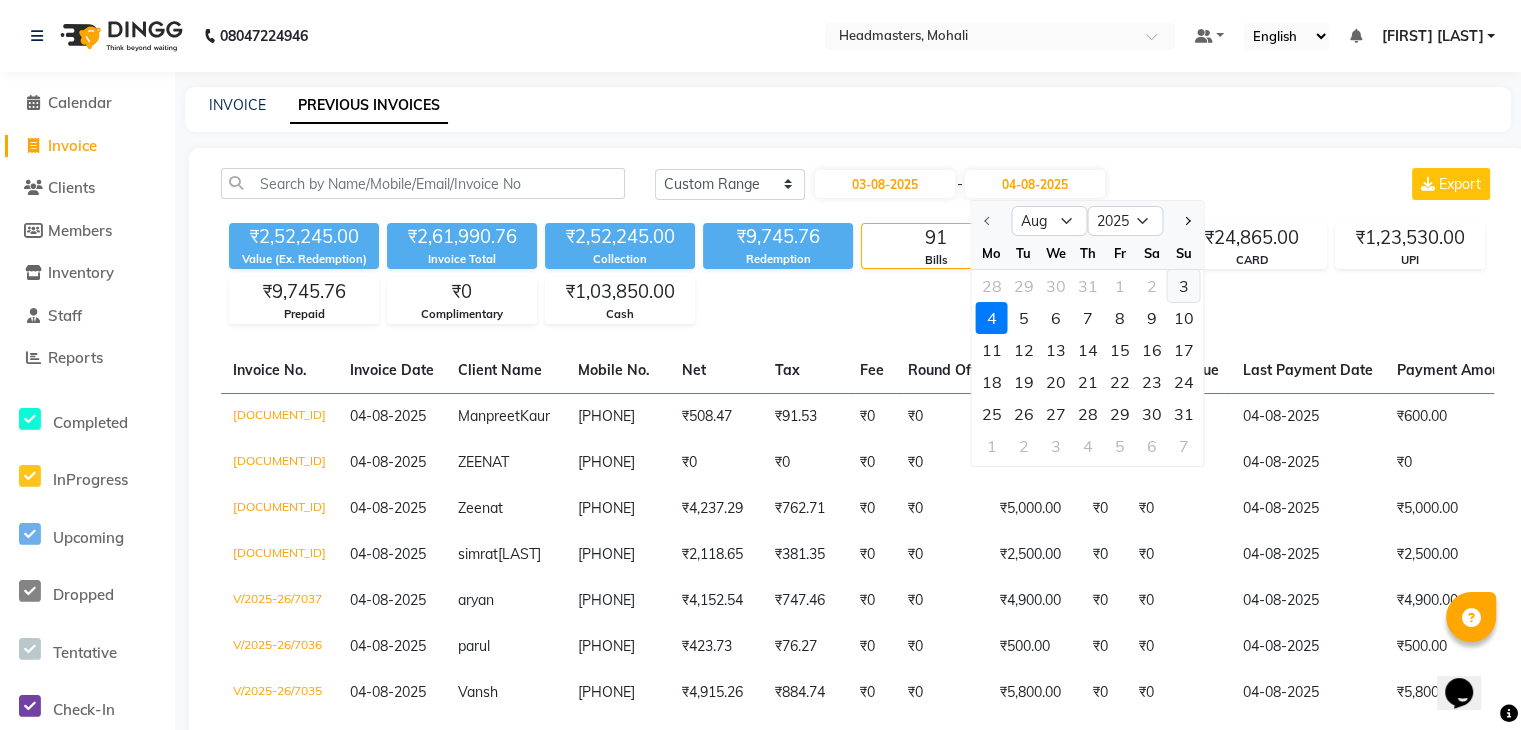 click on "3" 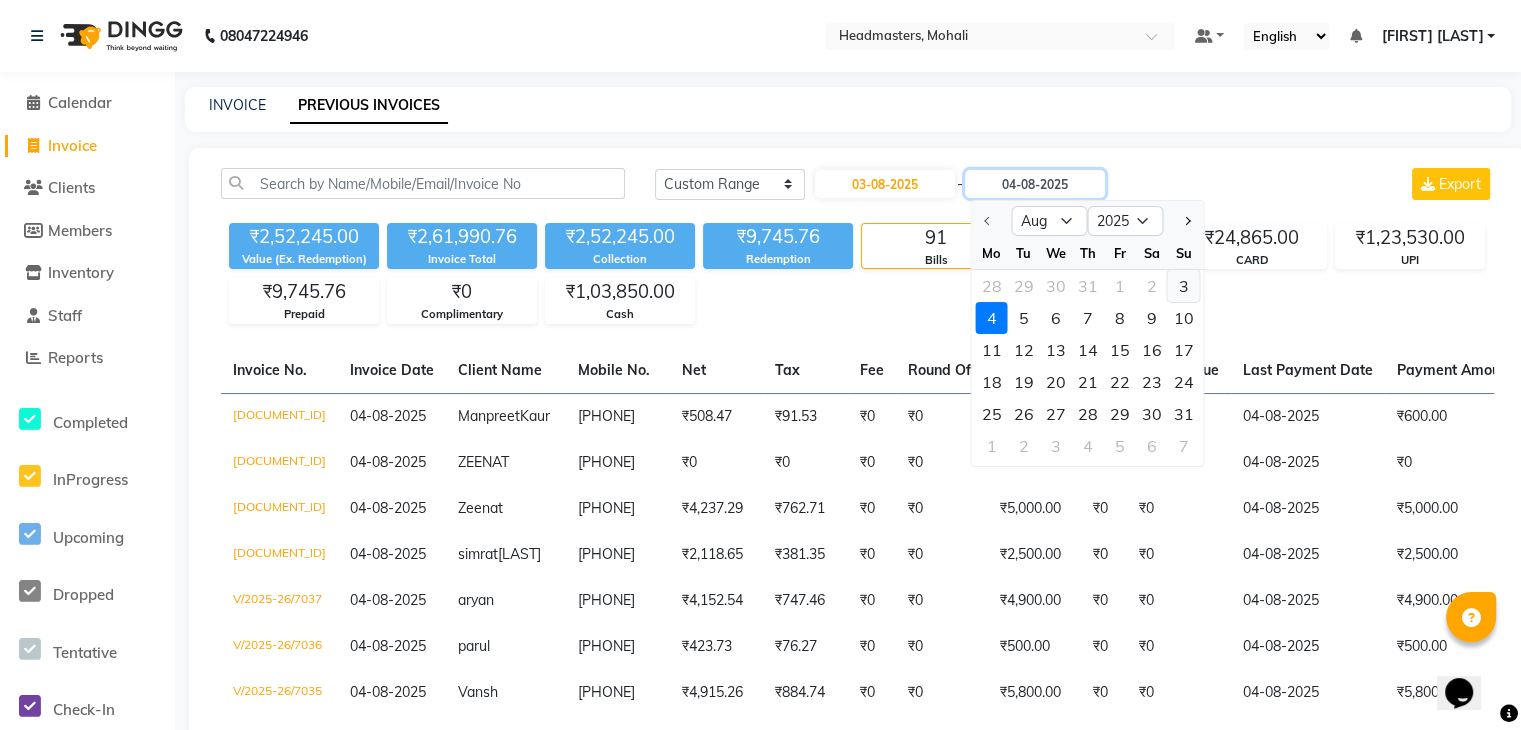 type on "03-08-2025" 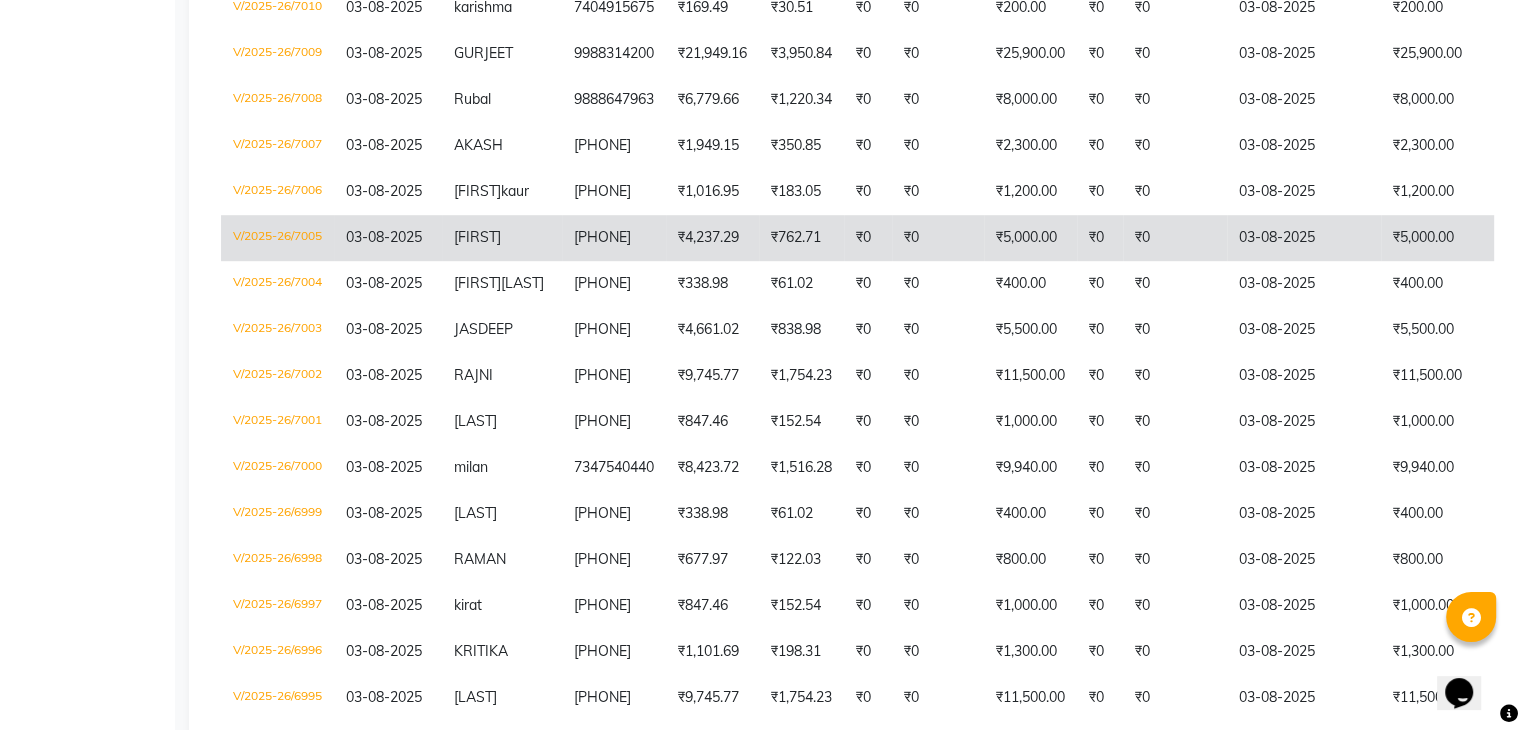 scroll, scrollTop: 783, scrollLeft: 0, axis: vertical 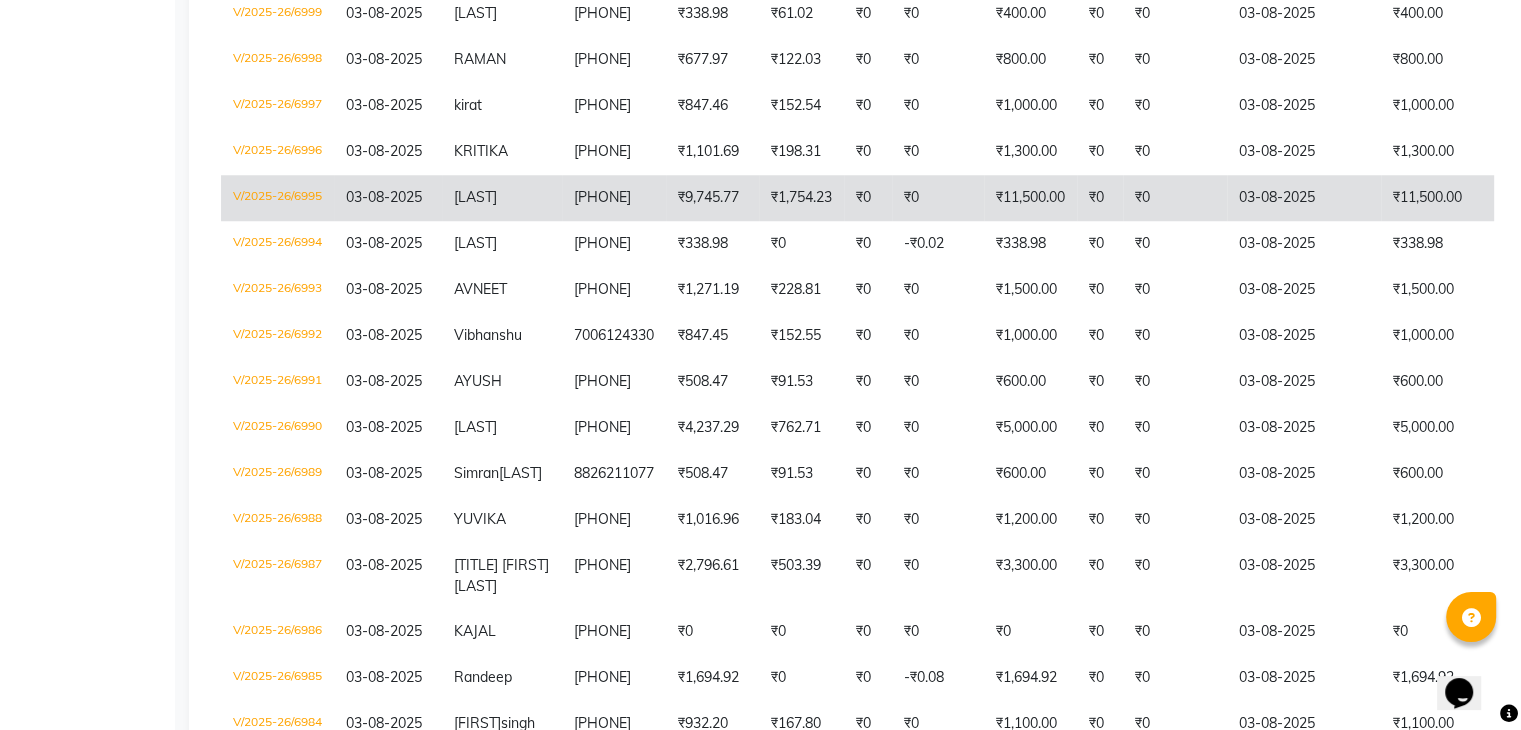 click on "03-08-2025" 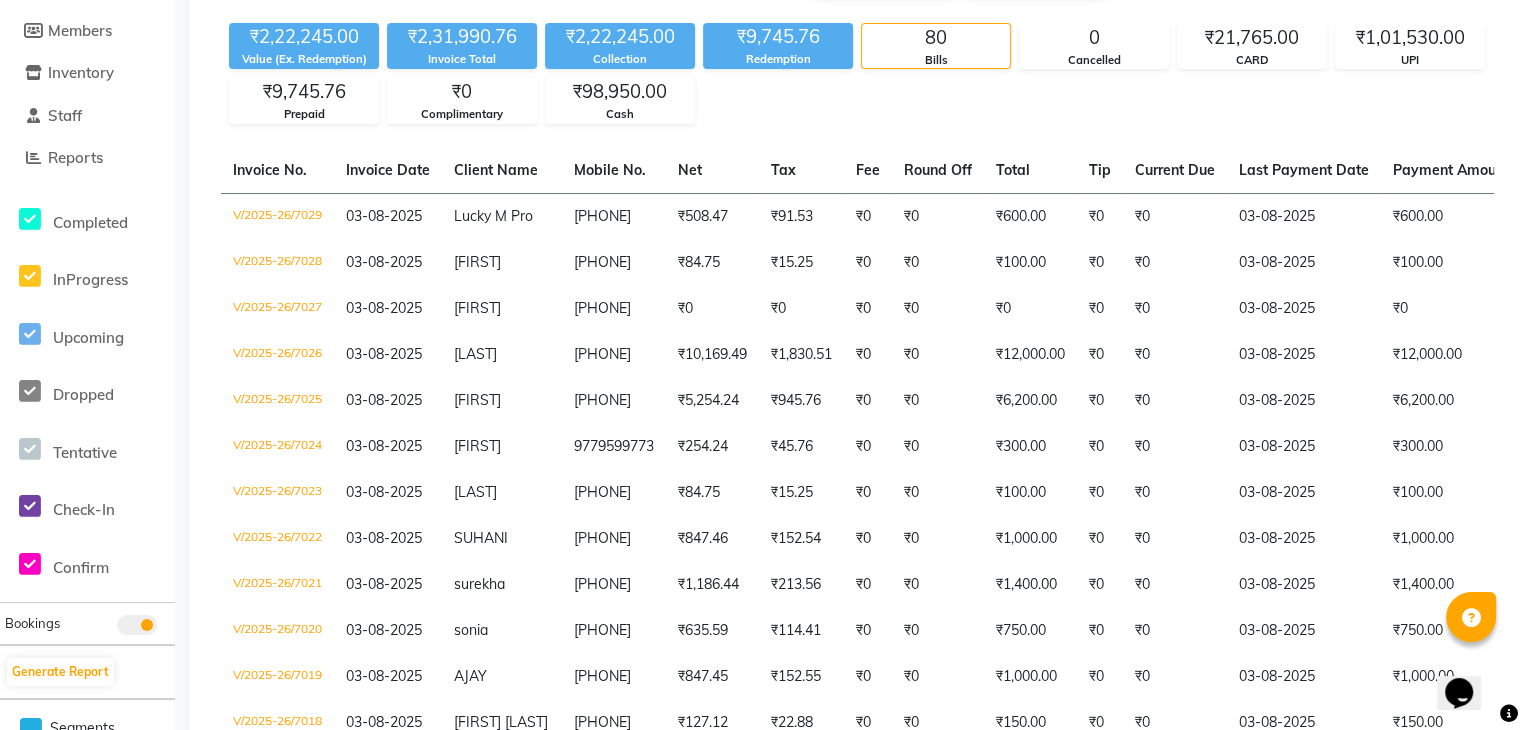 scroll, scrollTop: 0, scrollLeft: 0, axis: both 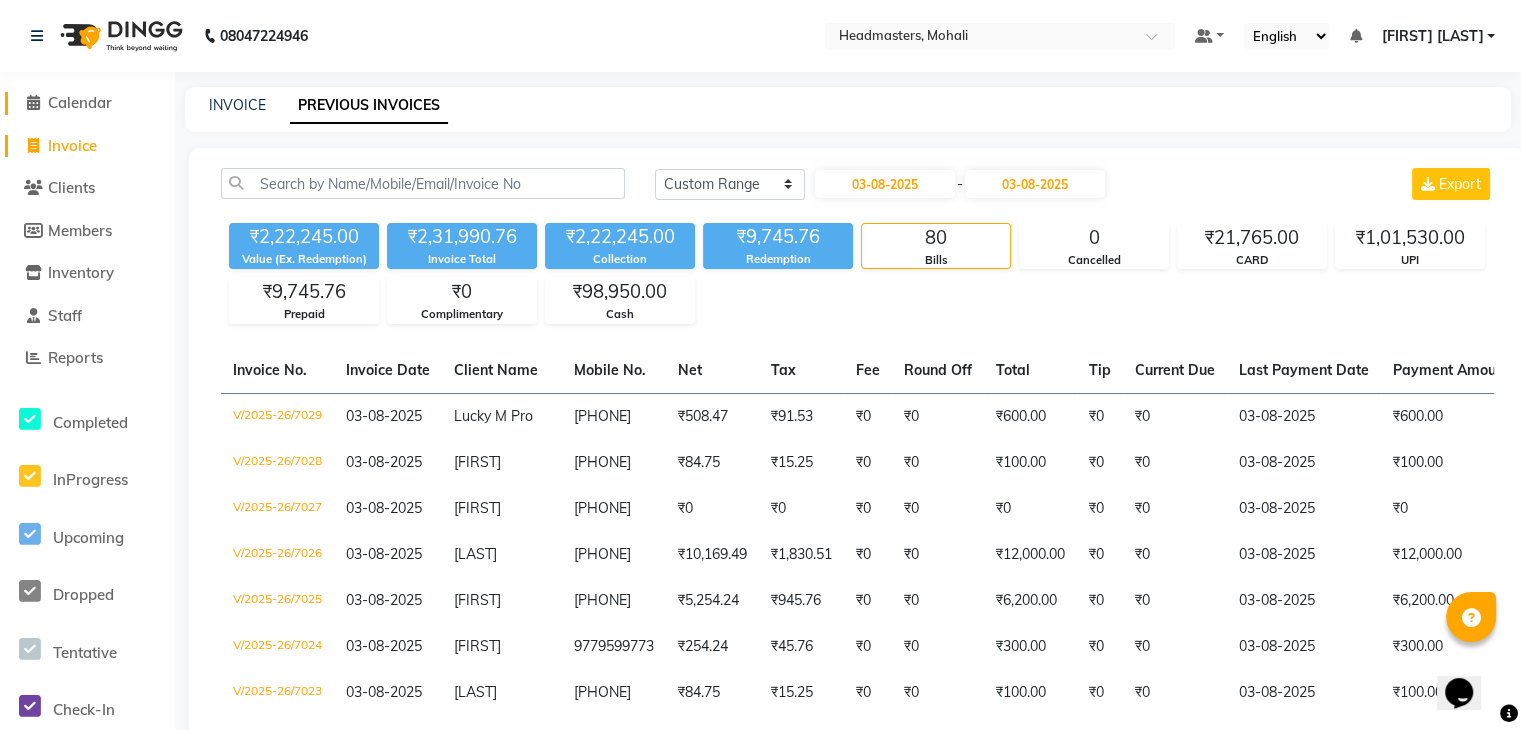 click on "Calendar" 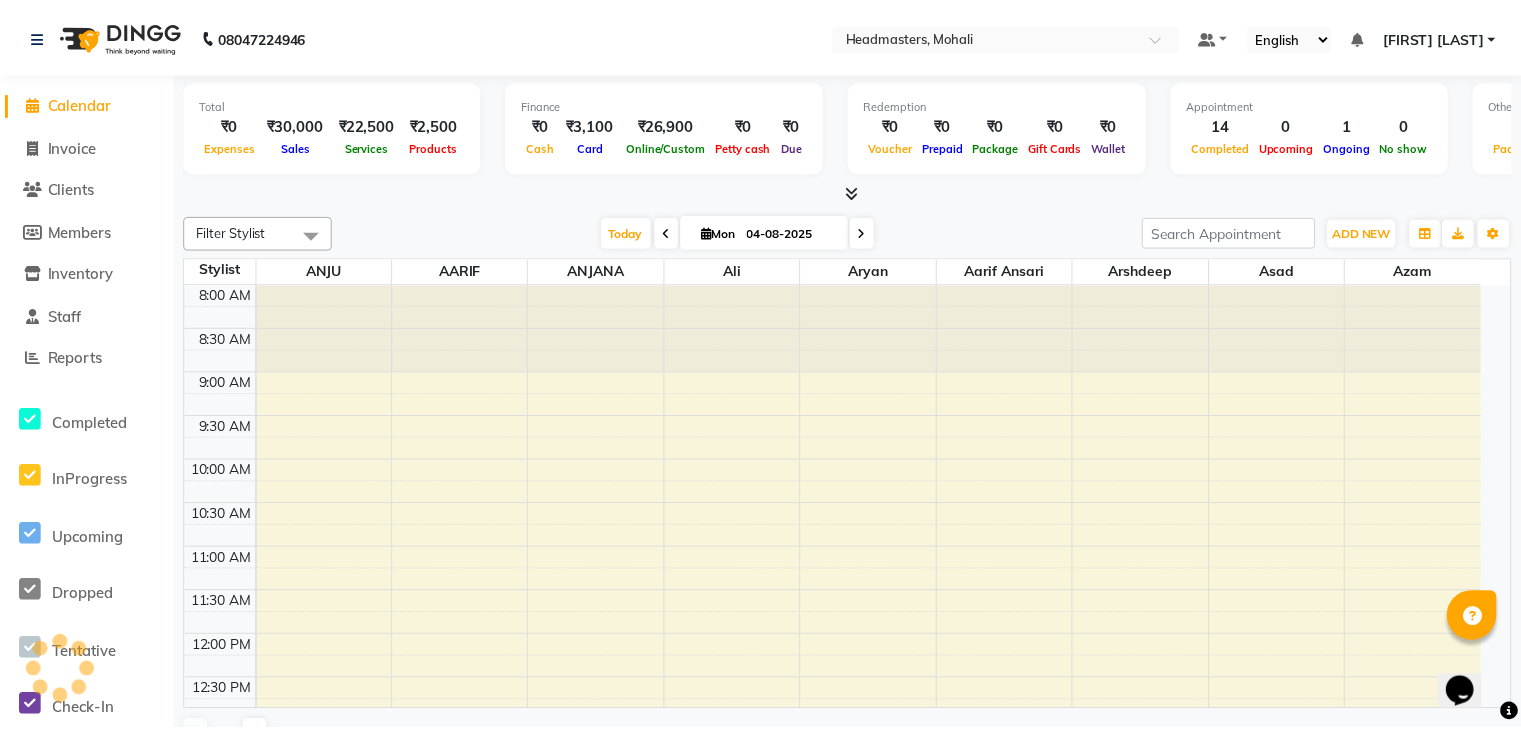 scroll, scrollTop: 0, scrollLeft: 0, axis: both 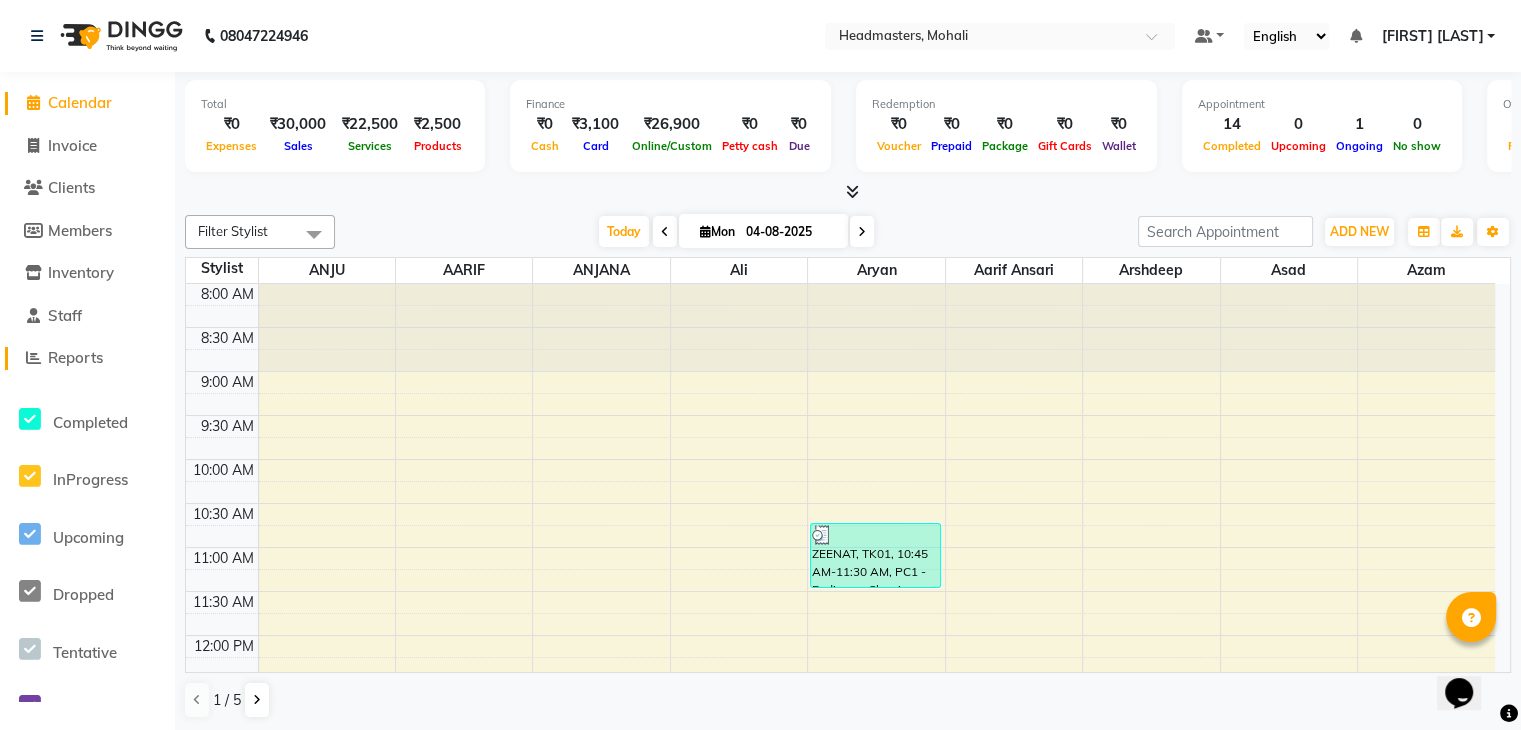 click on "Reports" 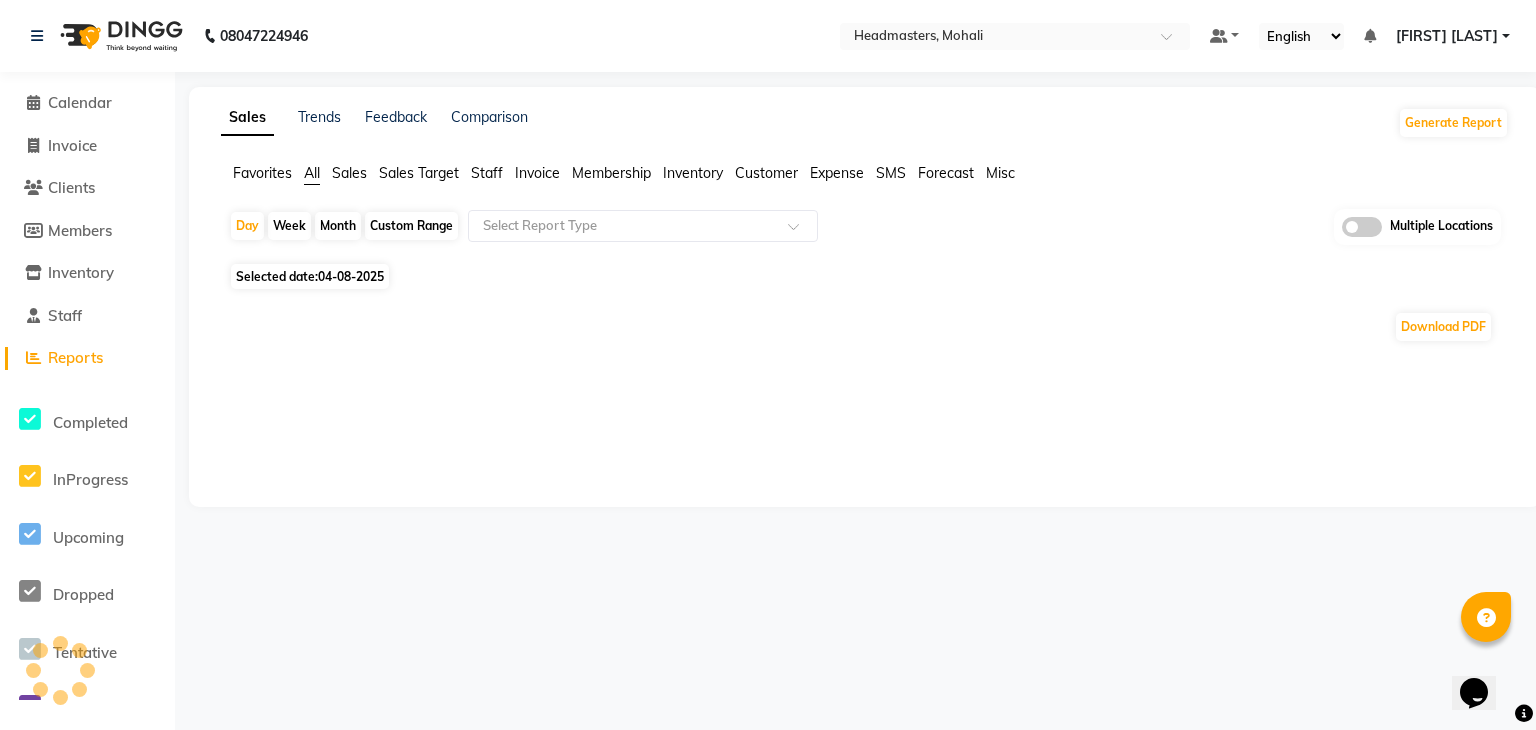 click on "Sales" 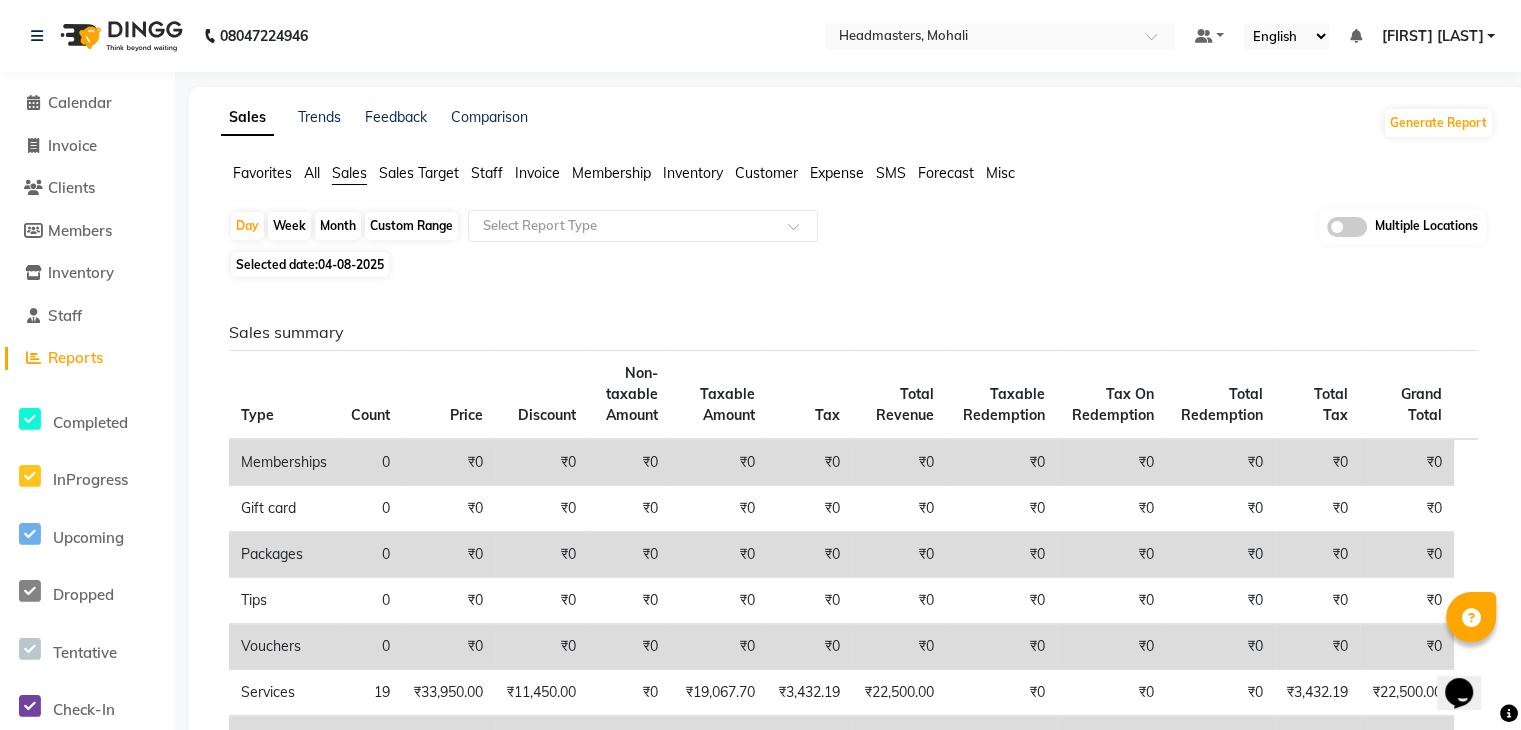 click on "Selected date:  04-08-2025" 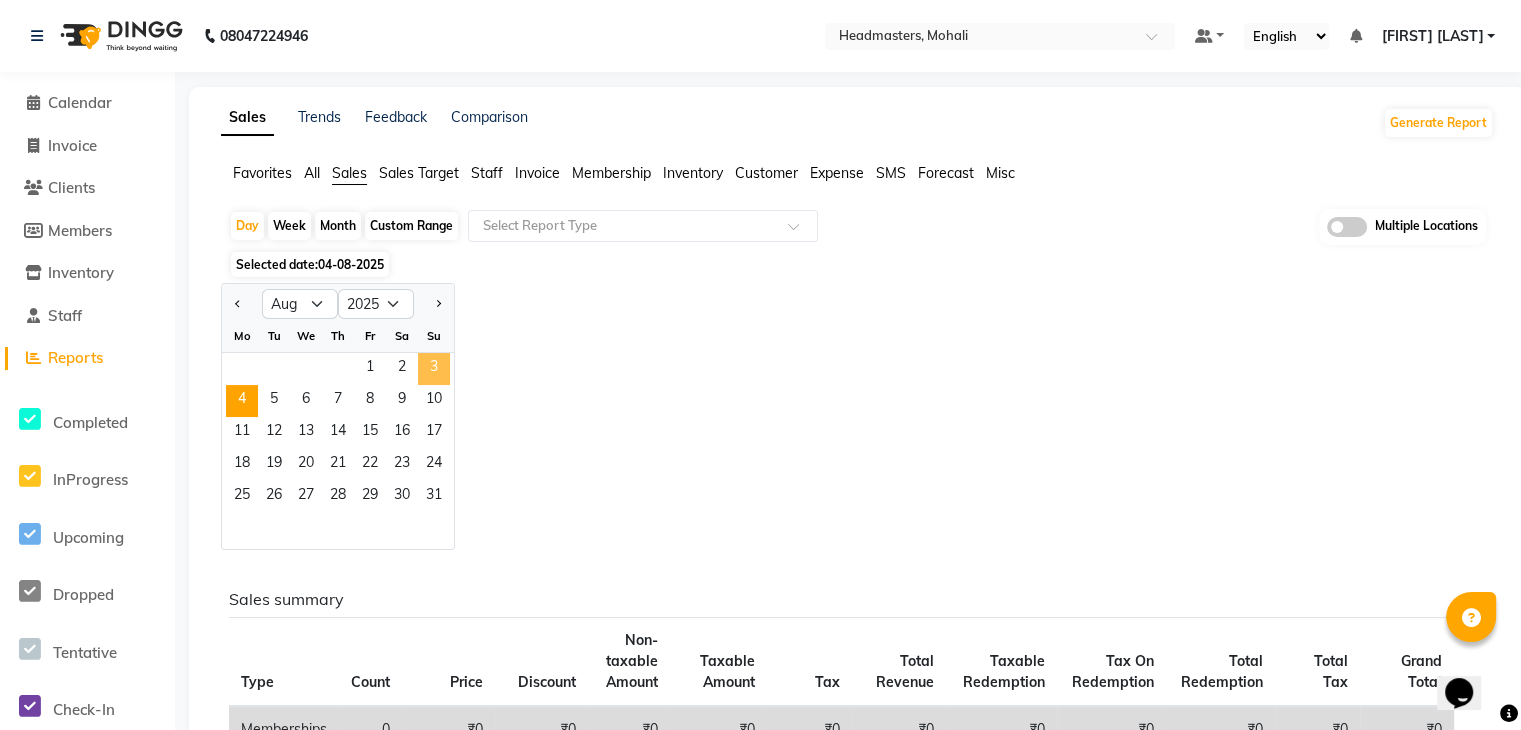 click on "3" 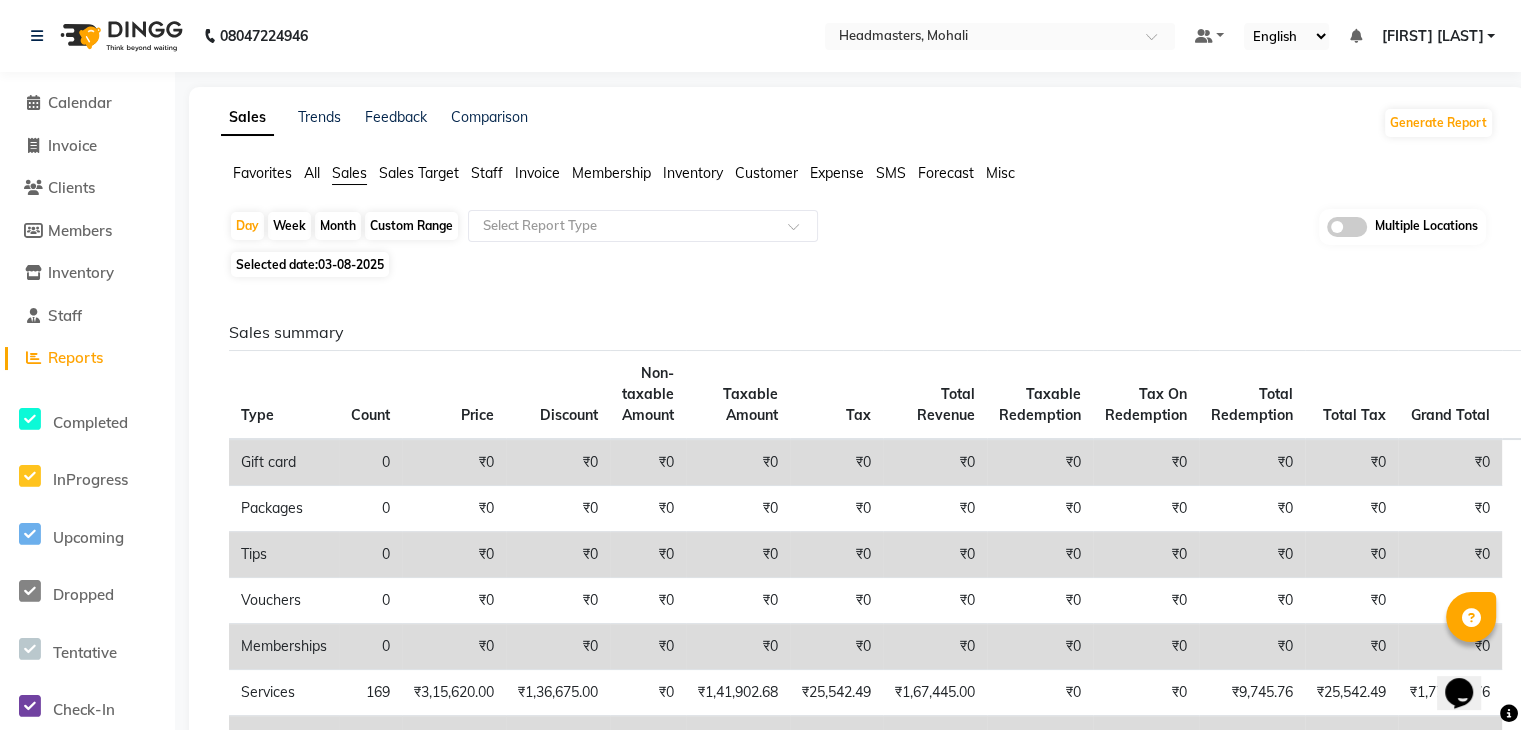 scroll, scrollTop: 572, scrollLeft: 0, axis: vertical 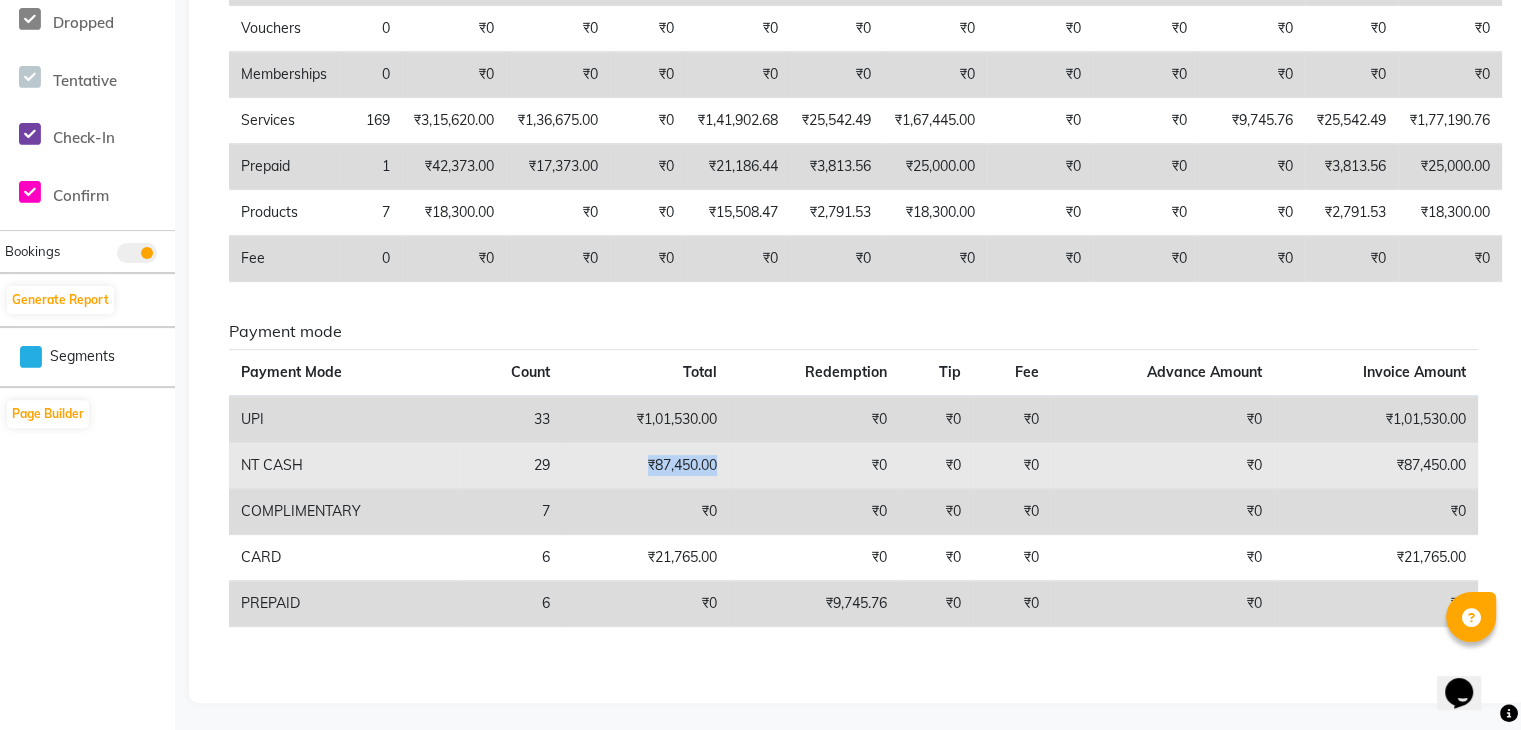drag, startPoint x: 726, startPoint y: 465, endPoint x: 650, endPoint y: 468, distance: 76.05919 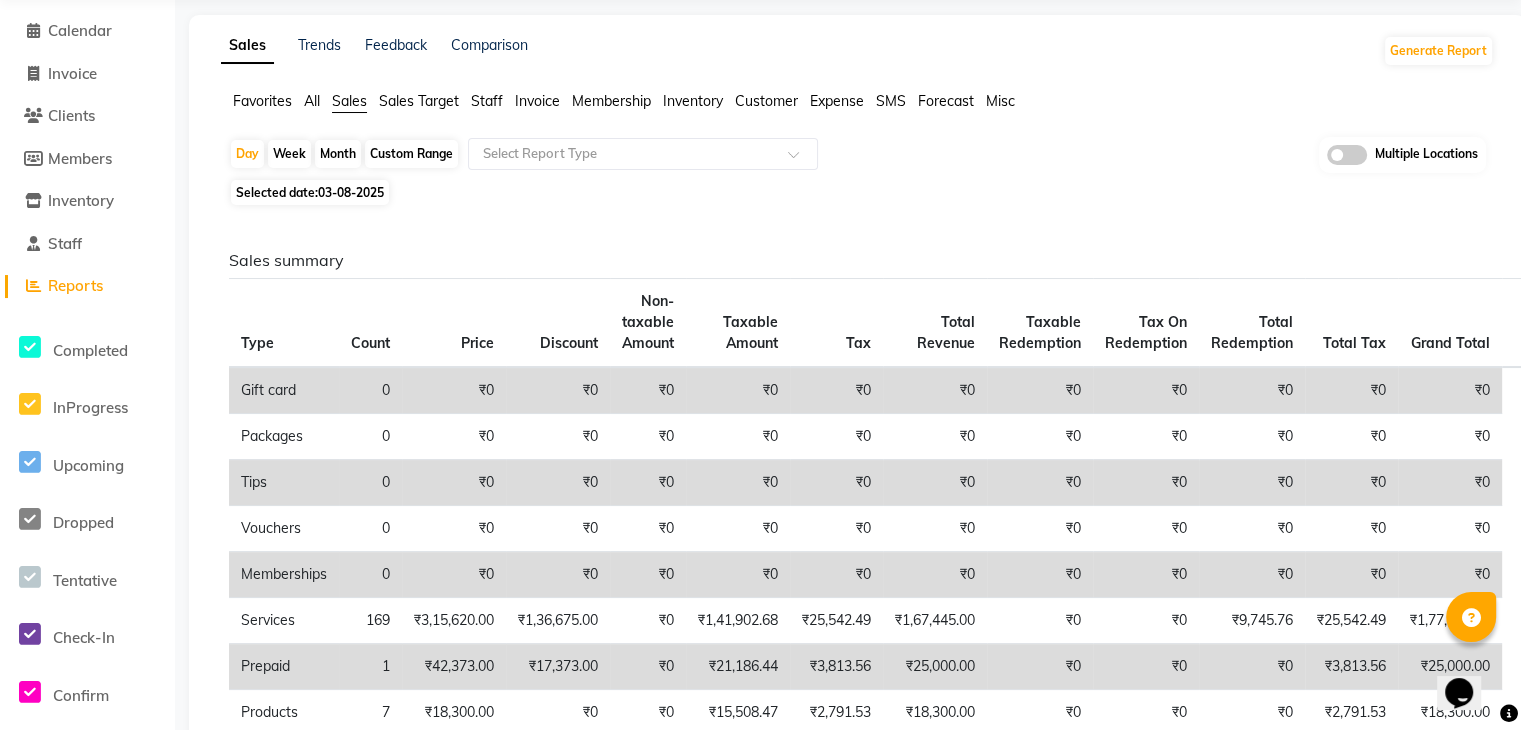 scroll, scrollTop: 0, scrollLeft: 0, axis: both 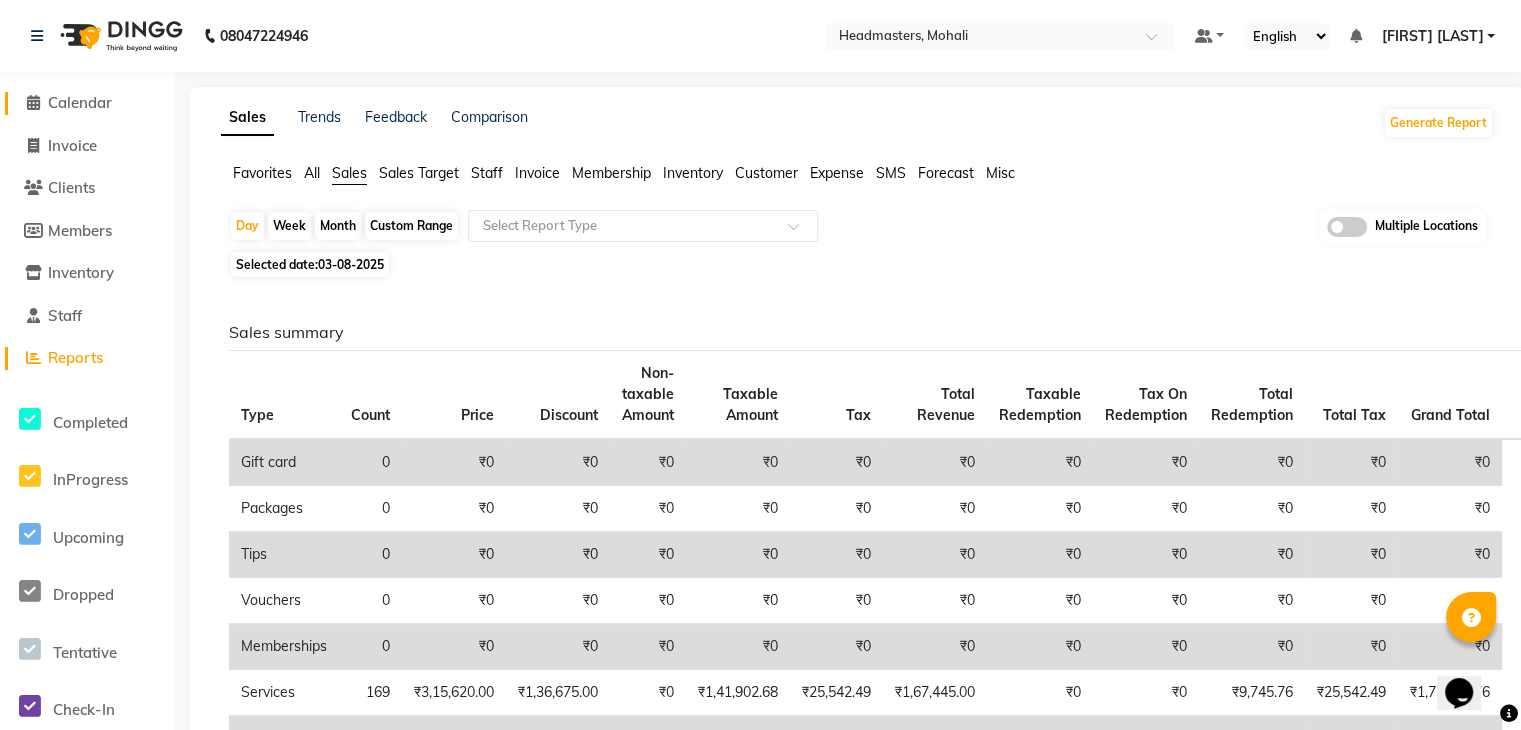 click on "Calendar" 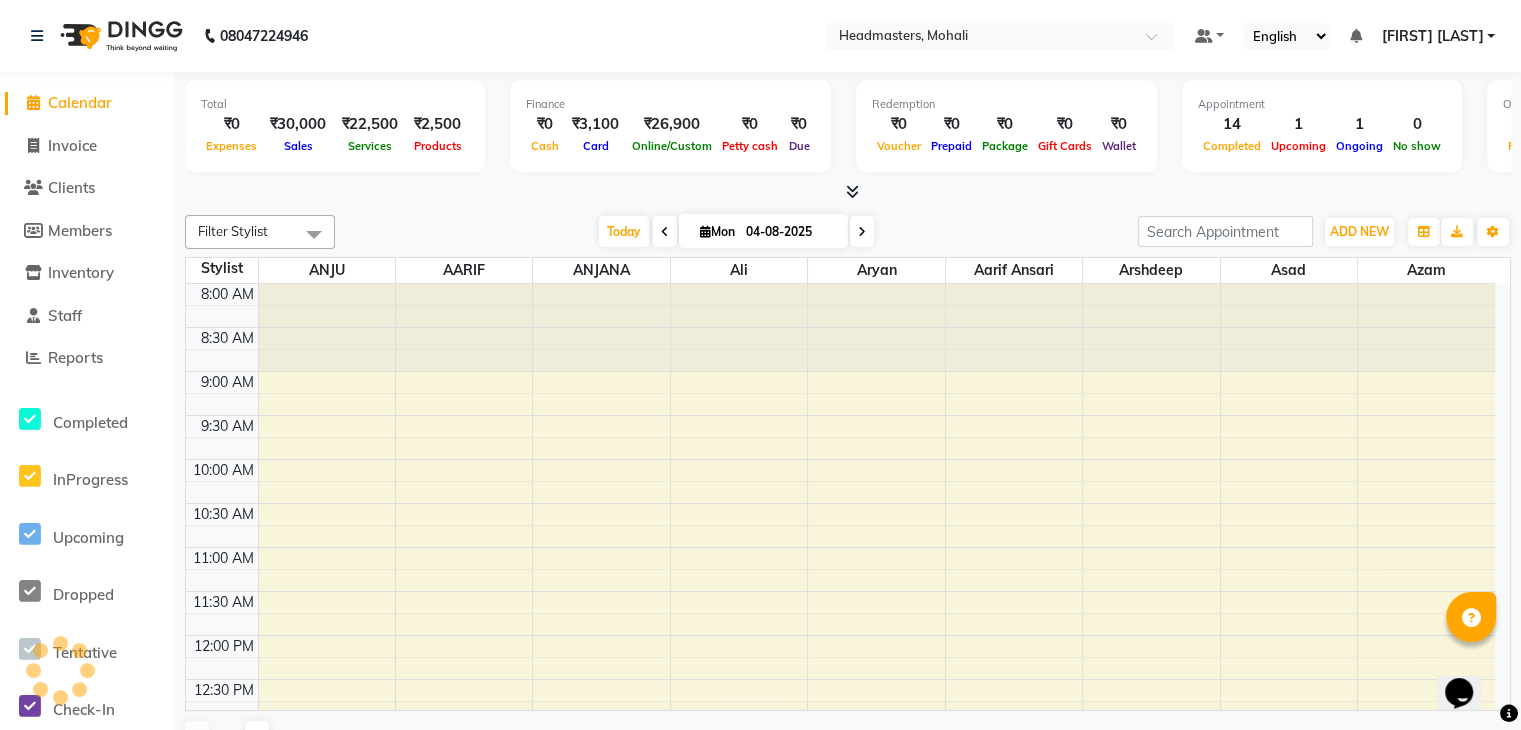 scroll, scrollTop: 0, scrollLeft: 0, axis: both 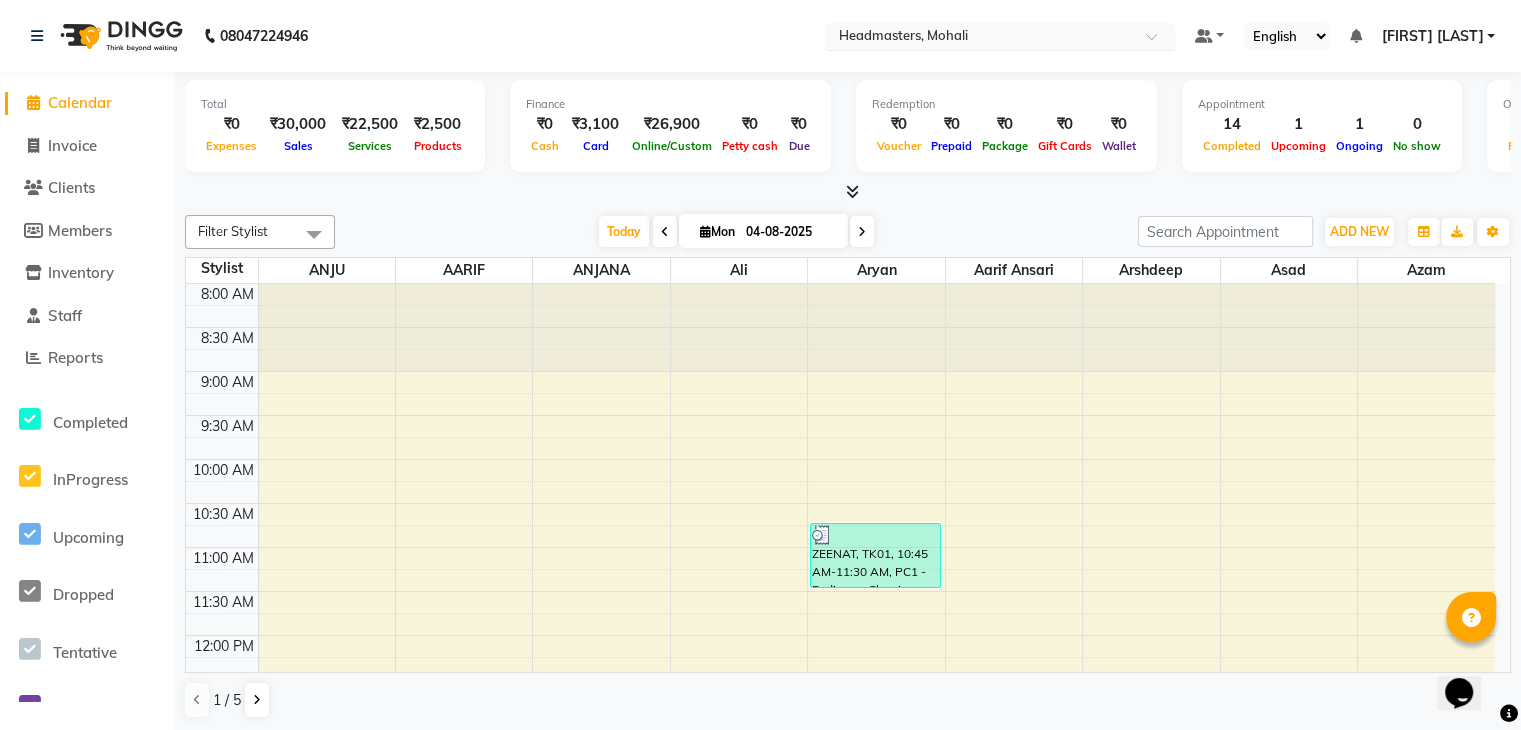 click at bounding box center (980, 38) 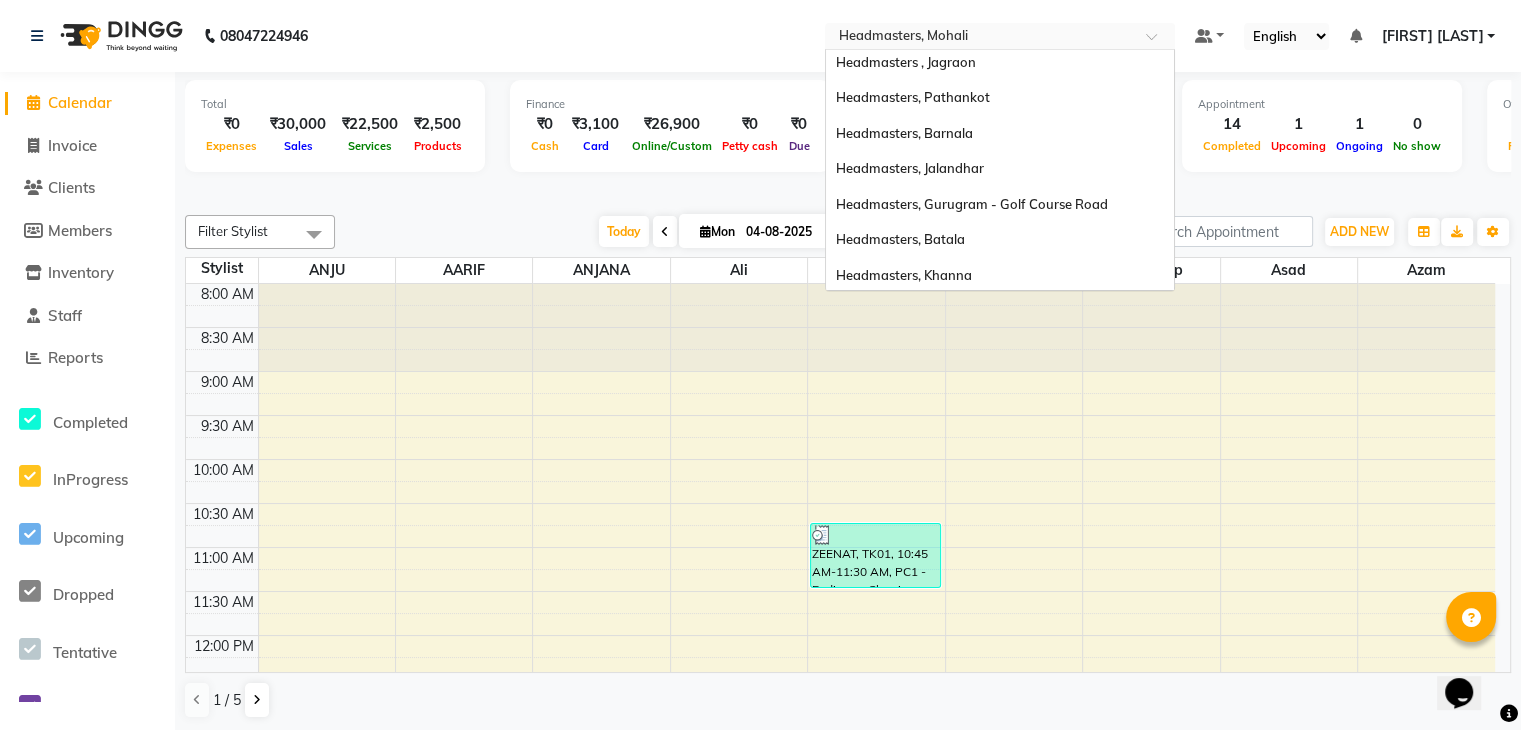 scroll, scrollTop: 328, scrollLeft: 0, axis: vertical 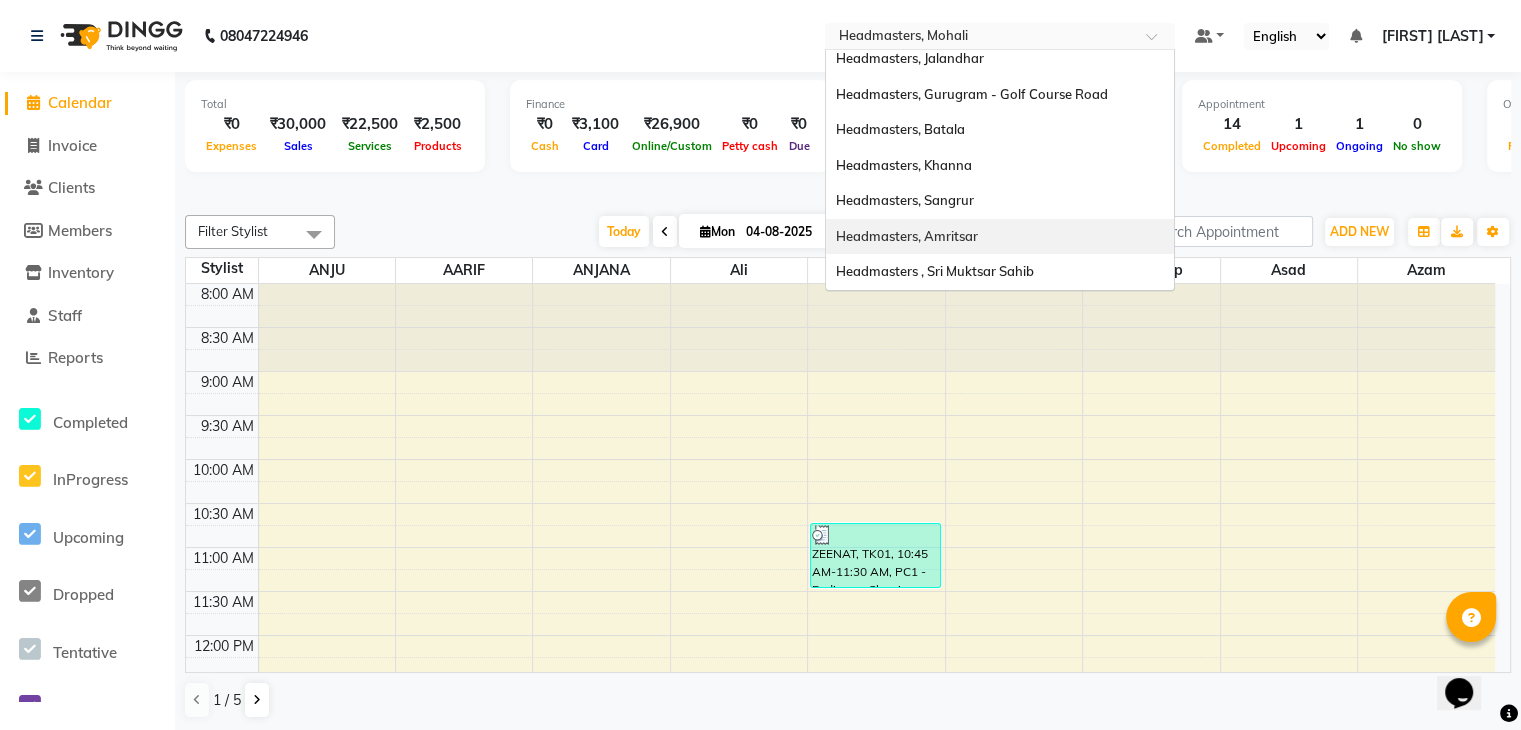 click on "Headmasters, Amritsar" at bounding box center [907, 236] 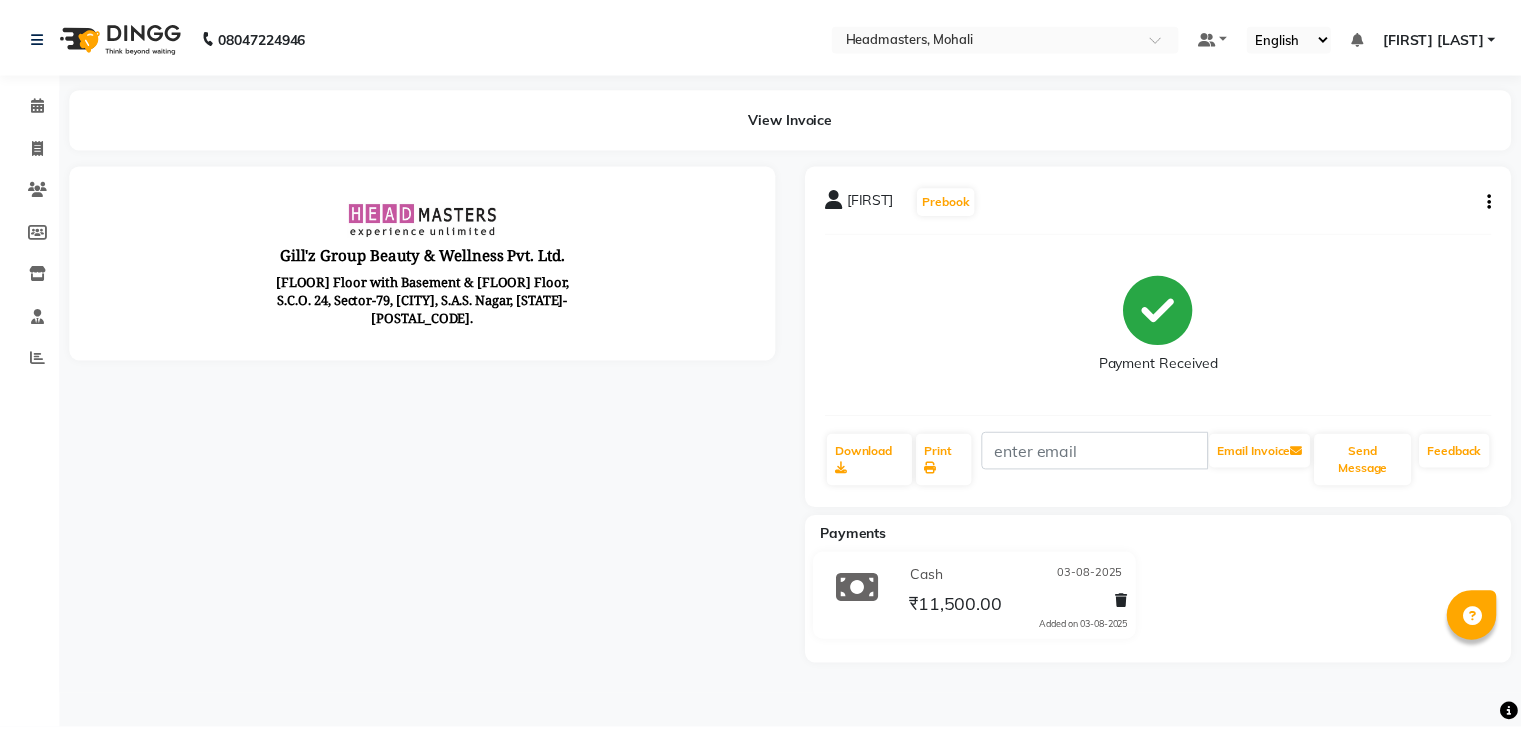 scroll, scrollTop: 0, scrollLeft: 0, axis: both 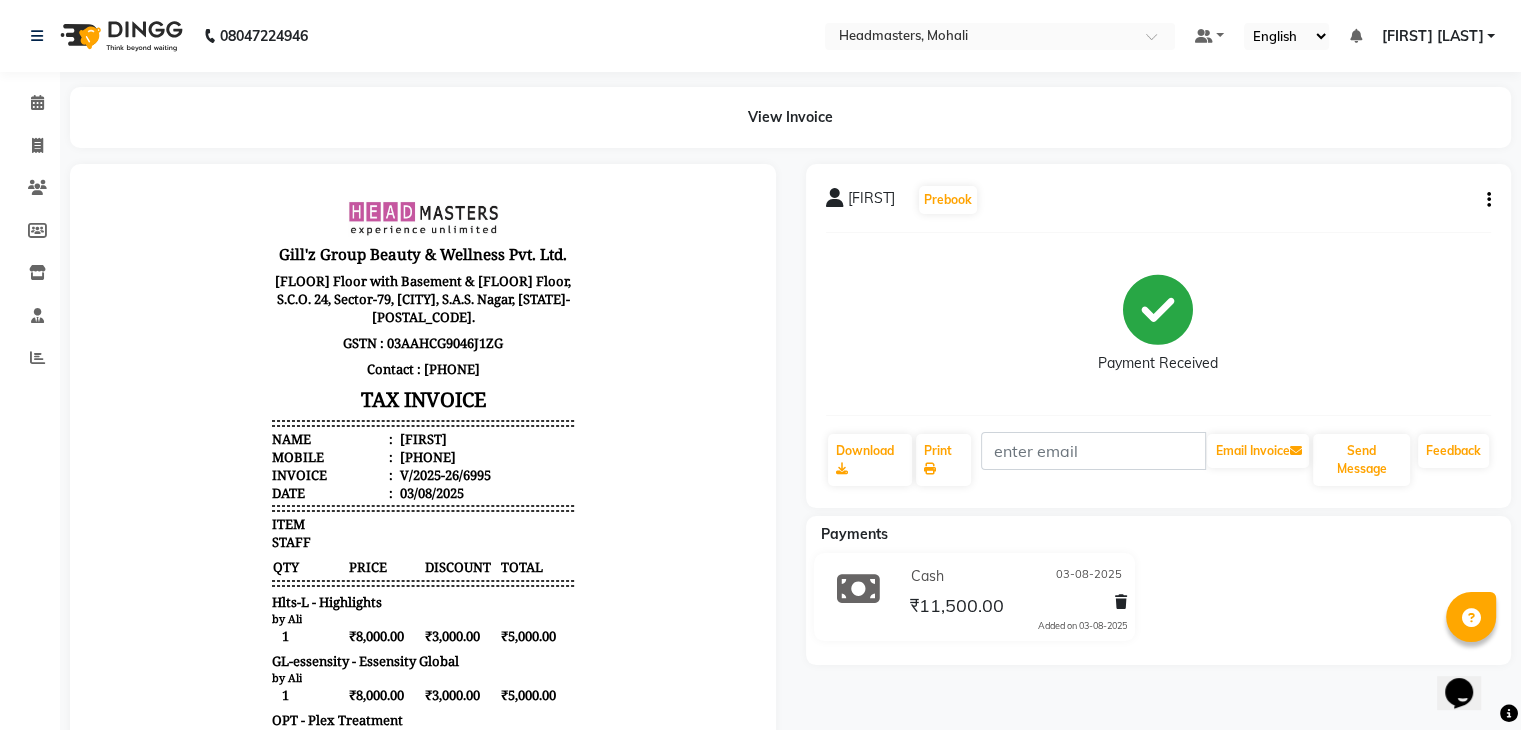 click 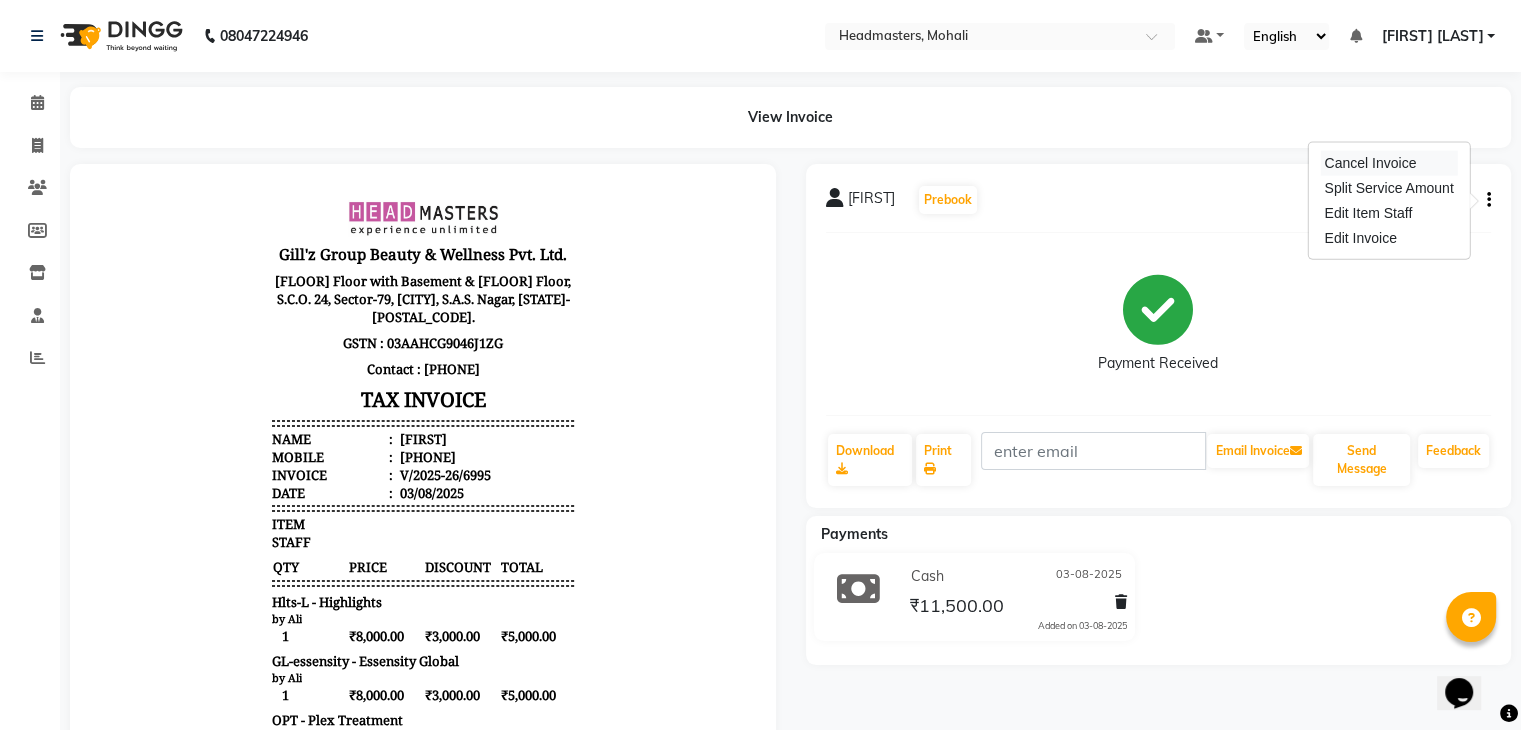 click on "Cancel Invoice" at bounding box center [1388, 163] 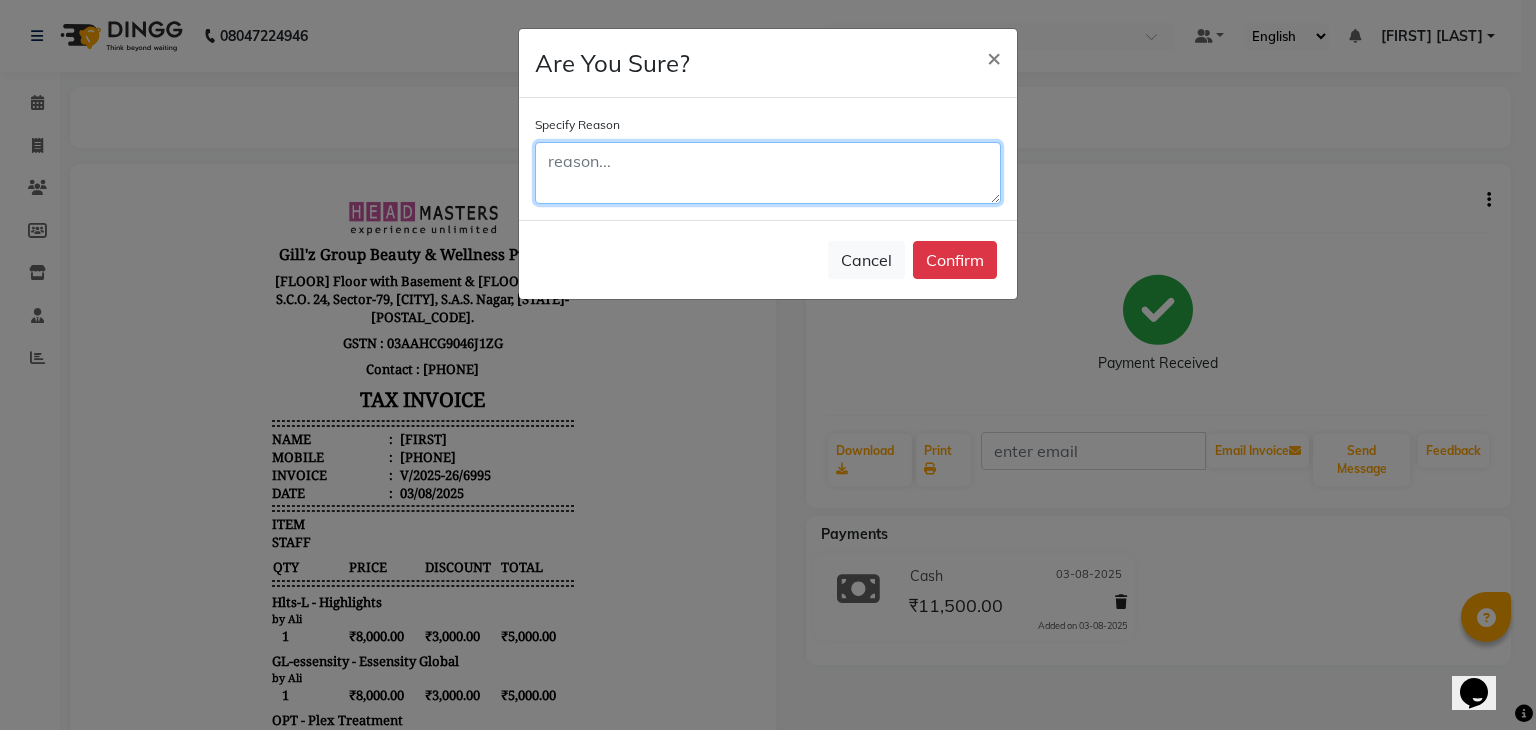 click 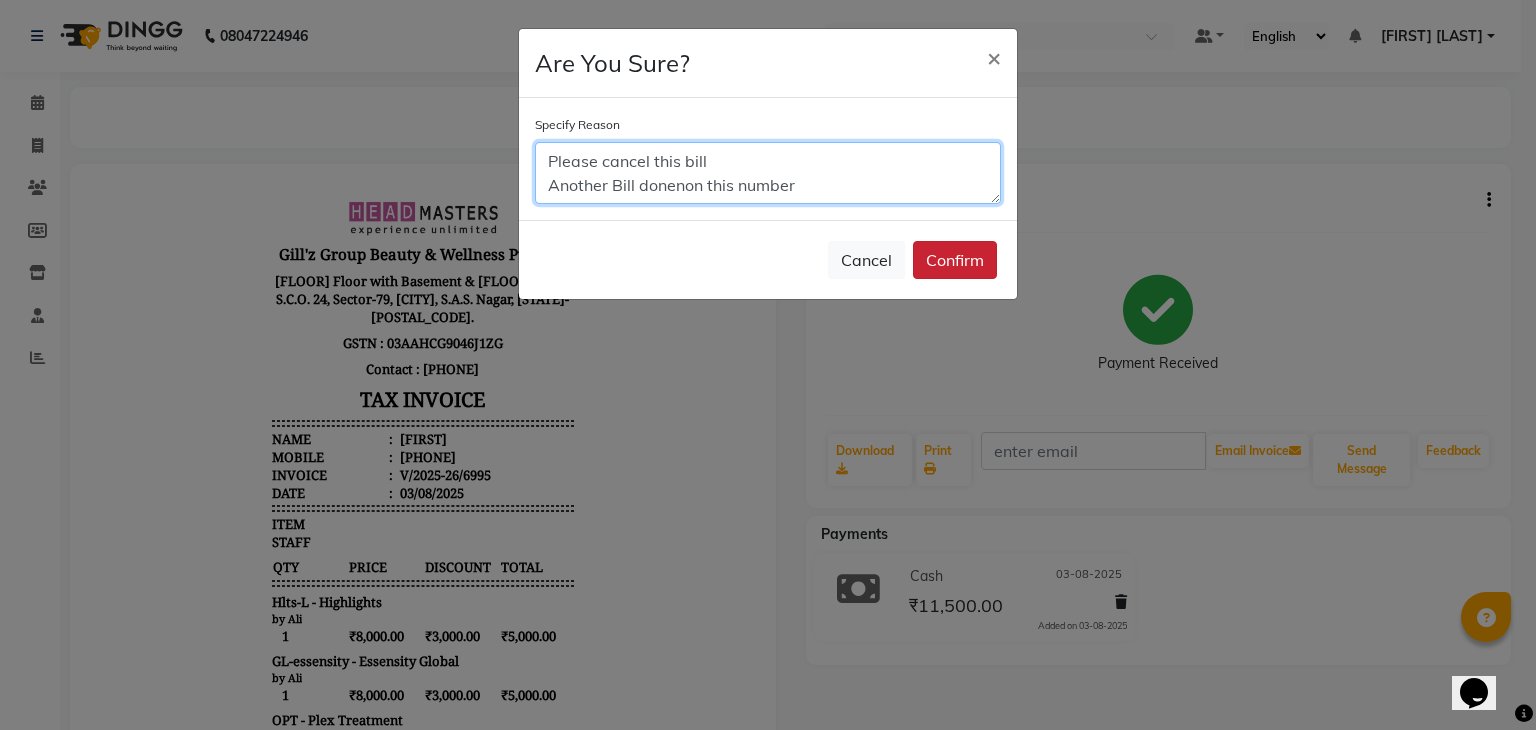 type on "Please cancel this bill
Another Bill donenon this number" 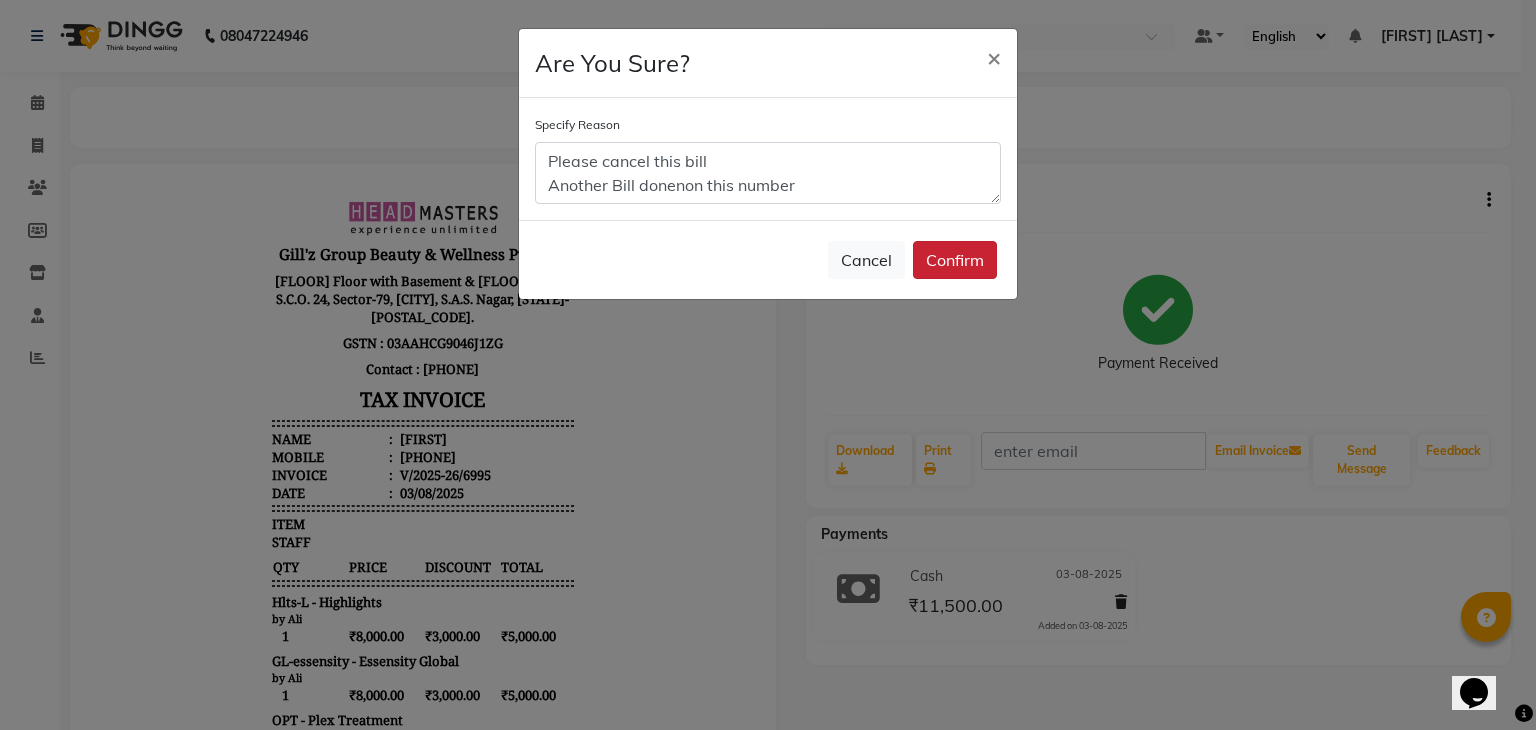 click on "Confirm" 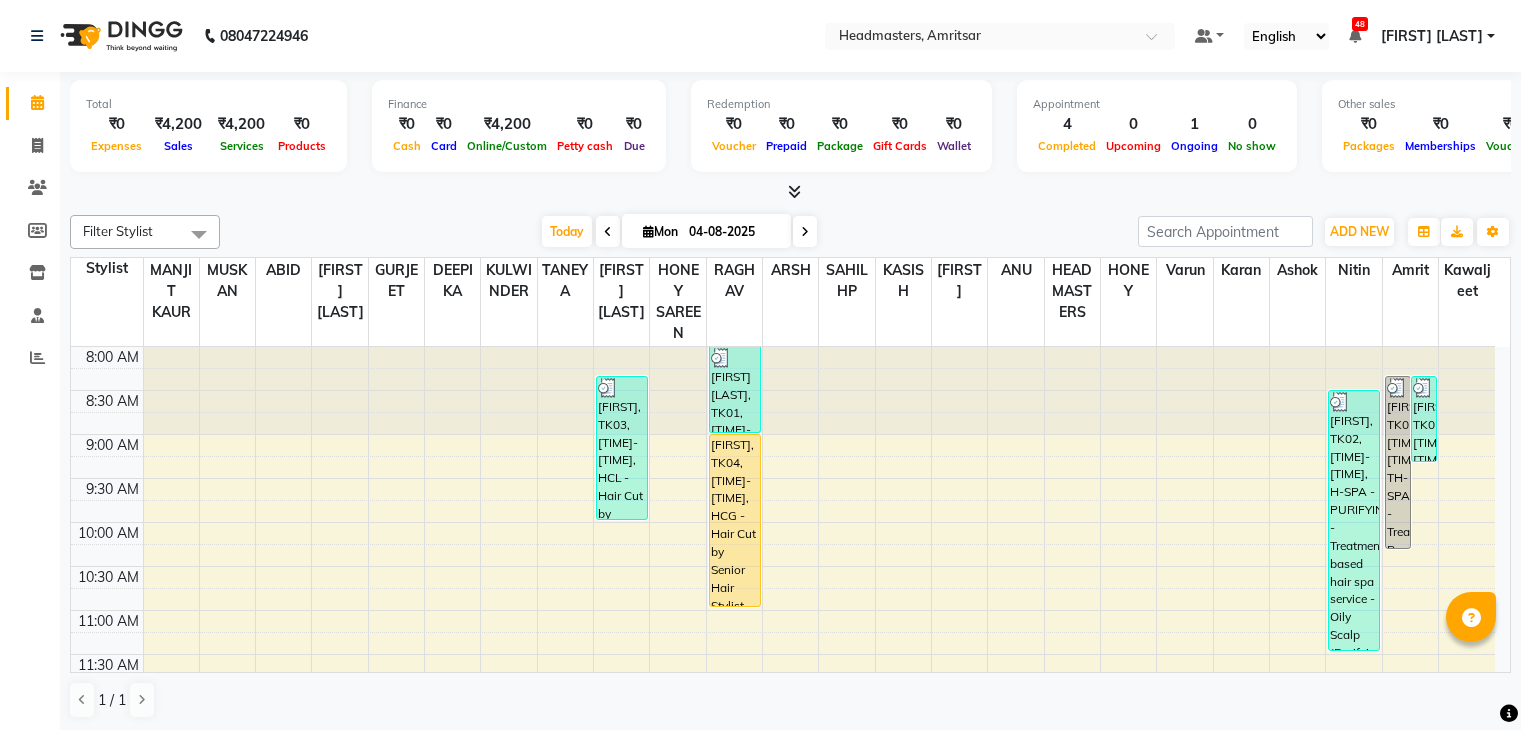 scroll, scrollTop: 0, scrollLeft: 0, axis: both 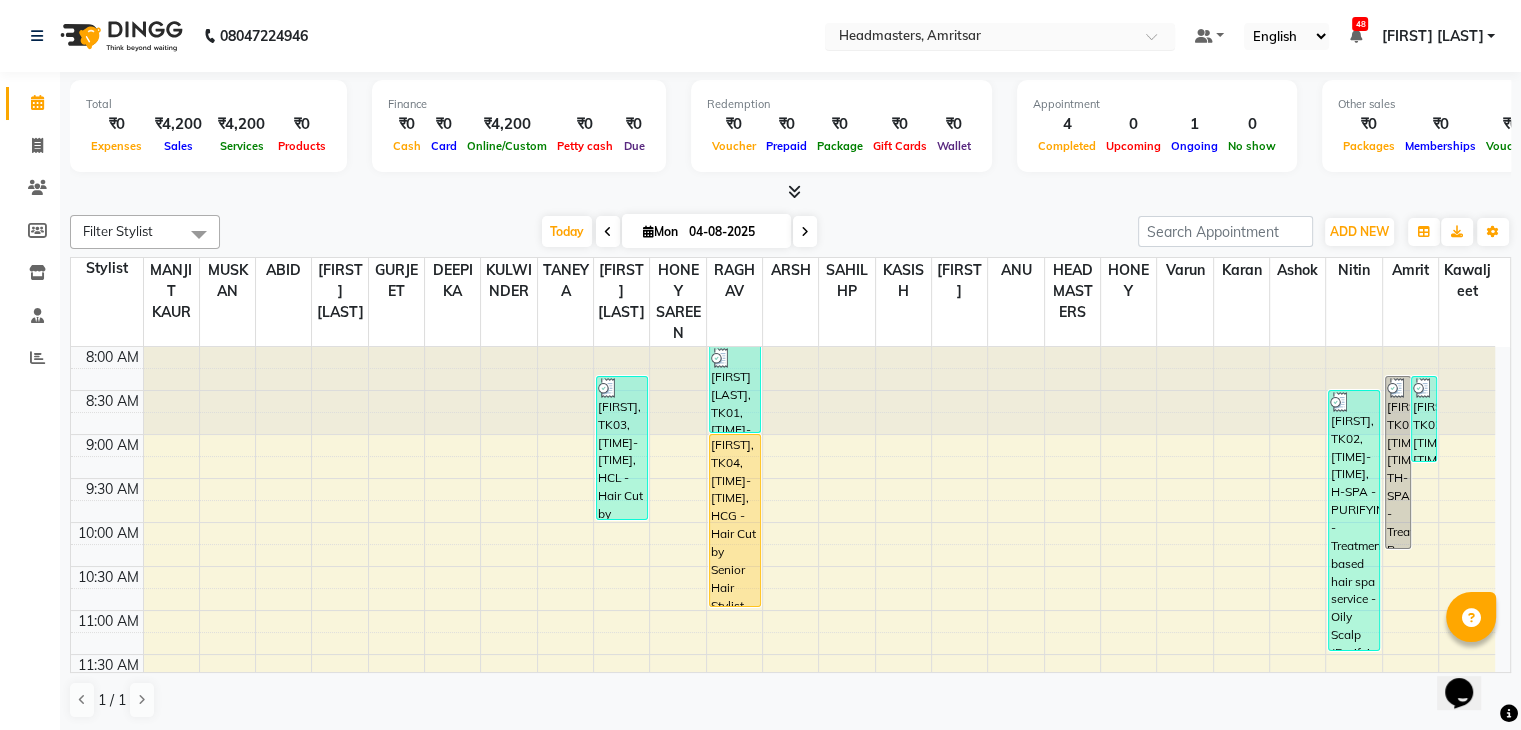 click at bounding box center [980, 38] 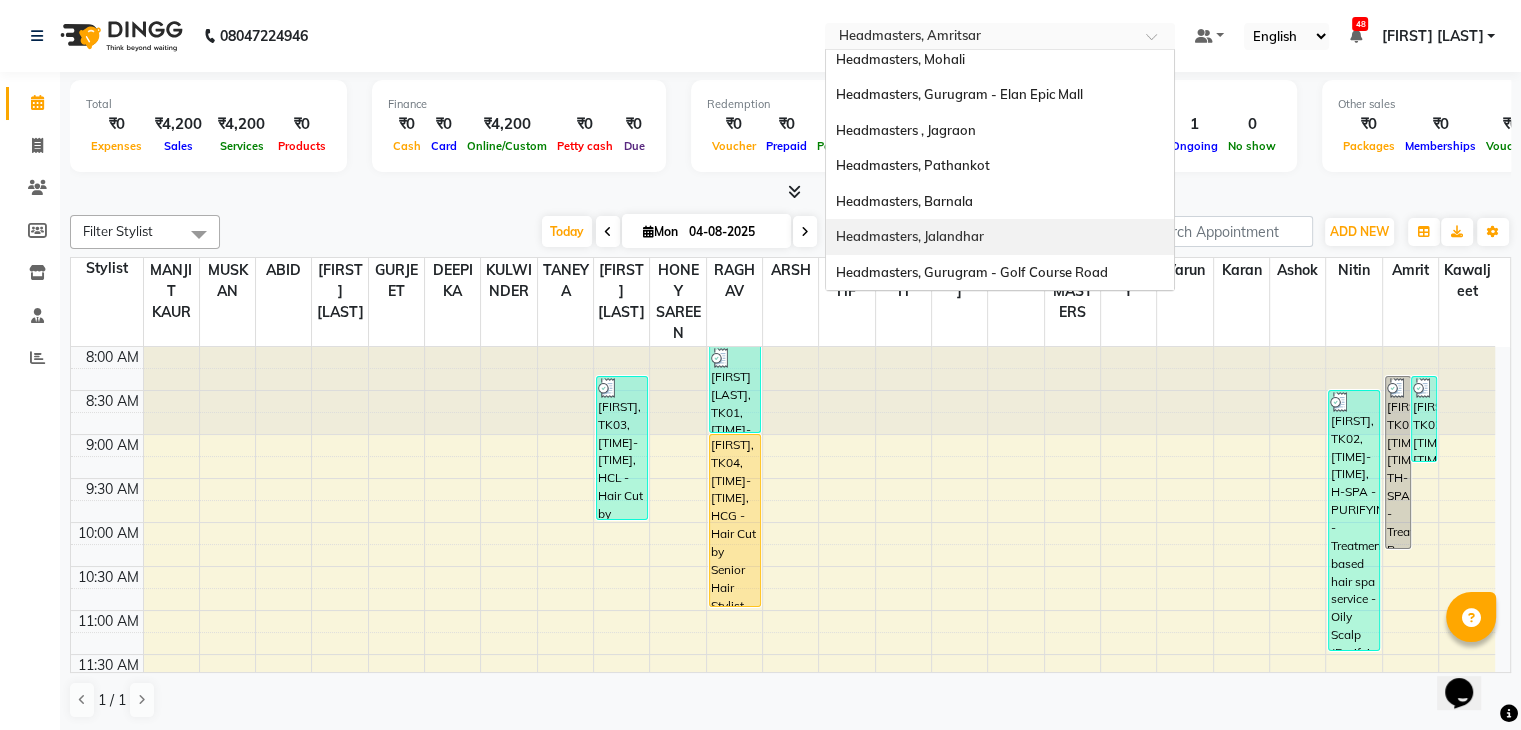 scroll, scrollTop: 128, scrollLeft: 0, axis: vertical 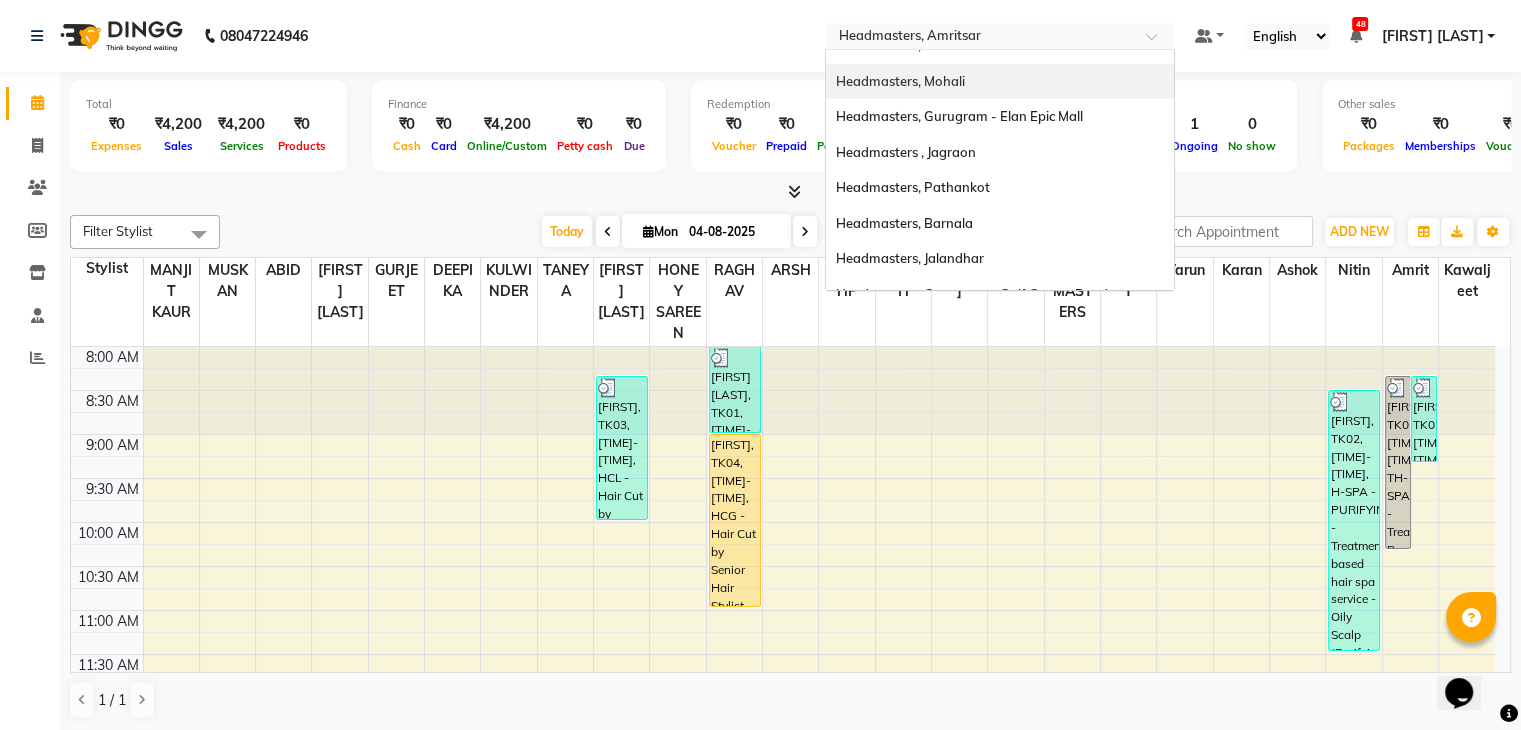 click on "Headmasters, Mohali" at bounding box center (900, 81) 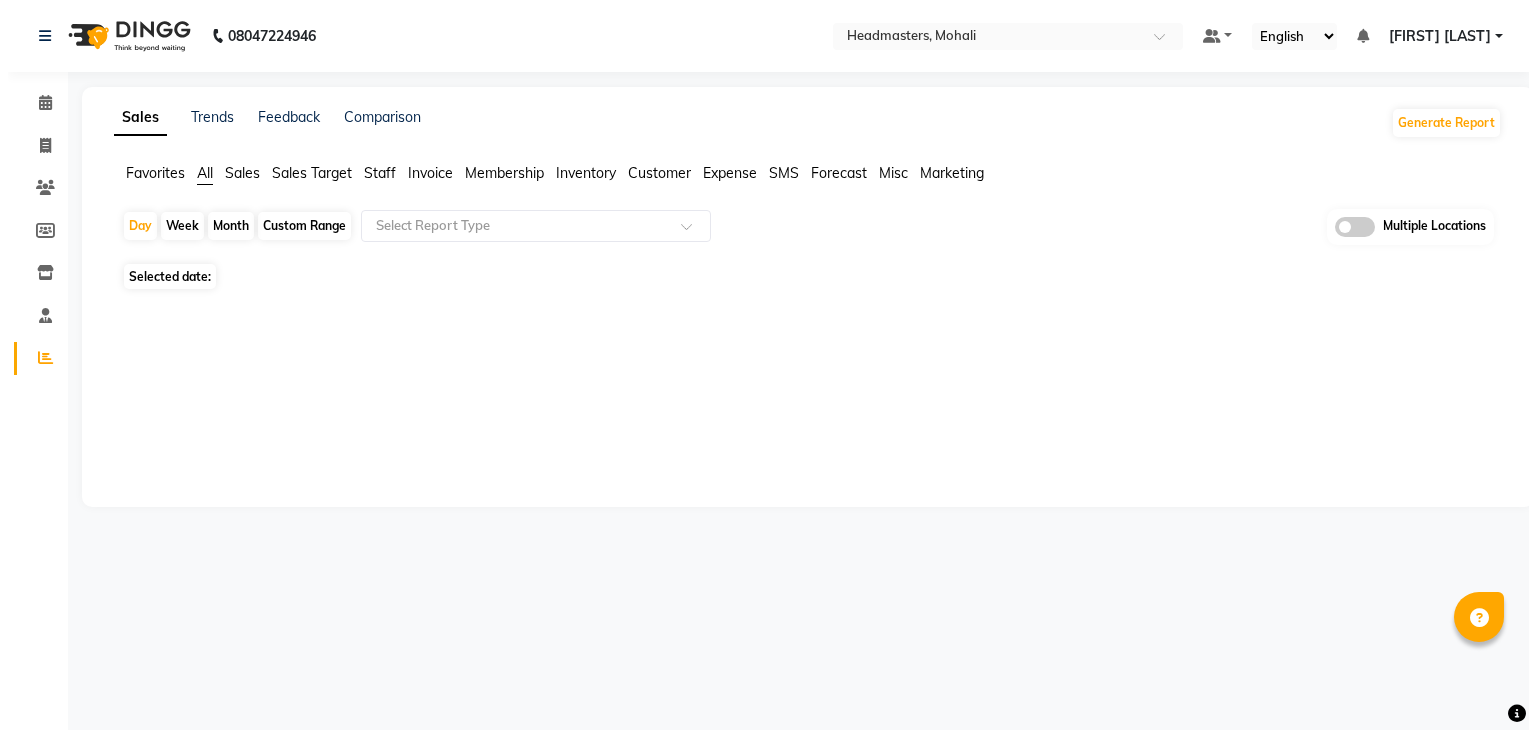 scroll, scrollTop: 0, scrollLeft: 0, axis: both 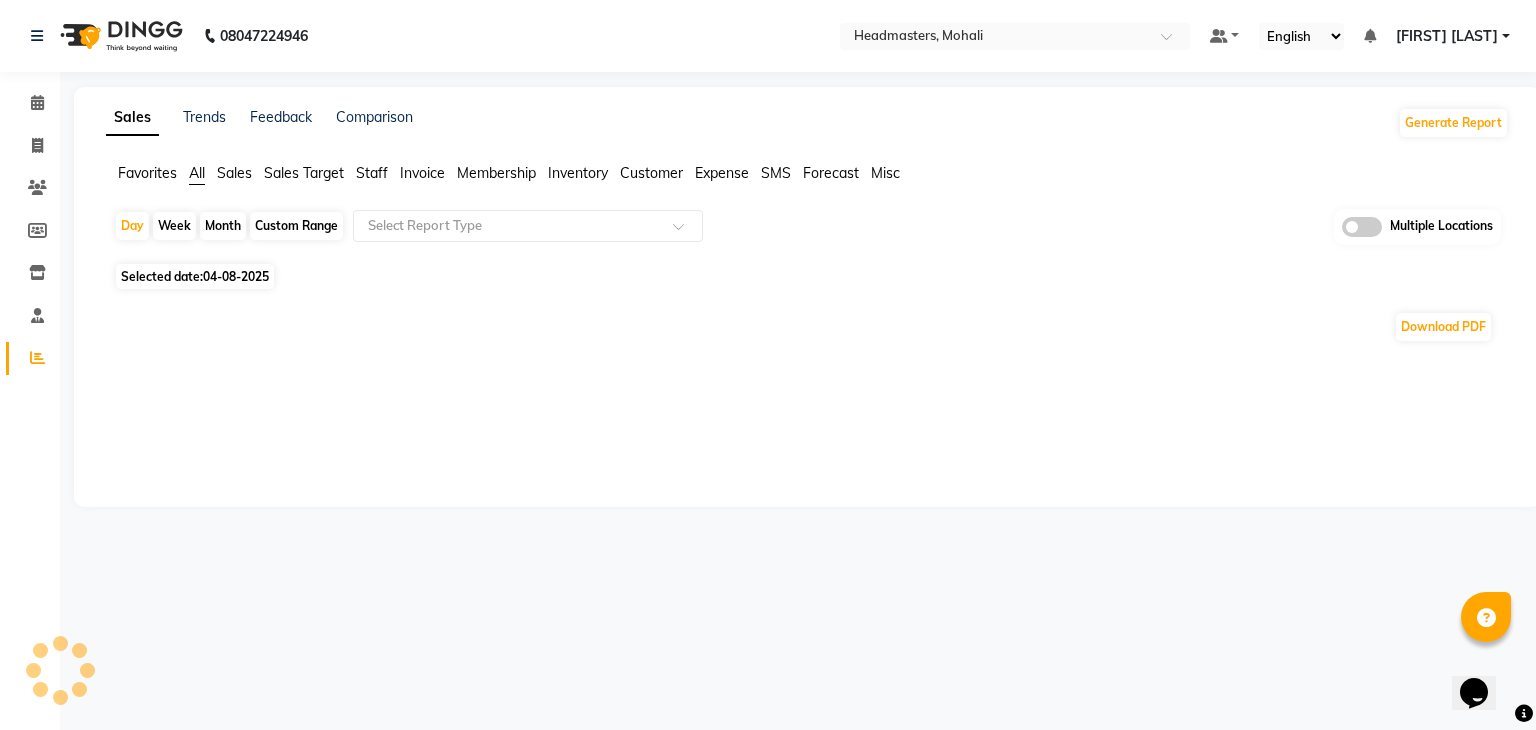 click on "Sales" 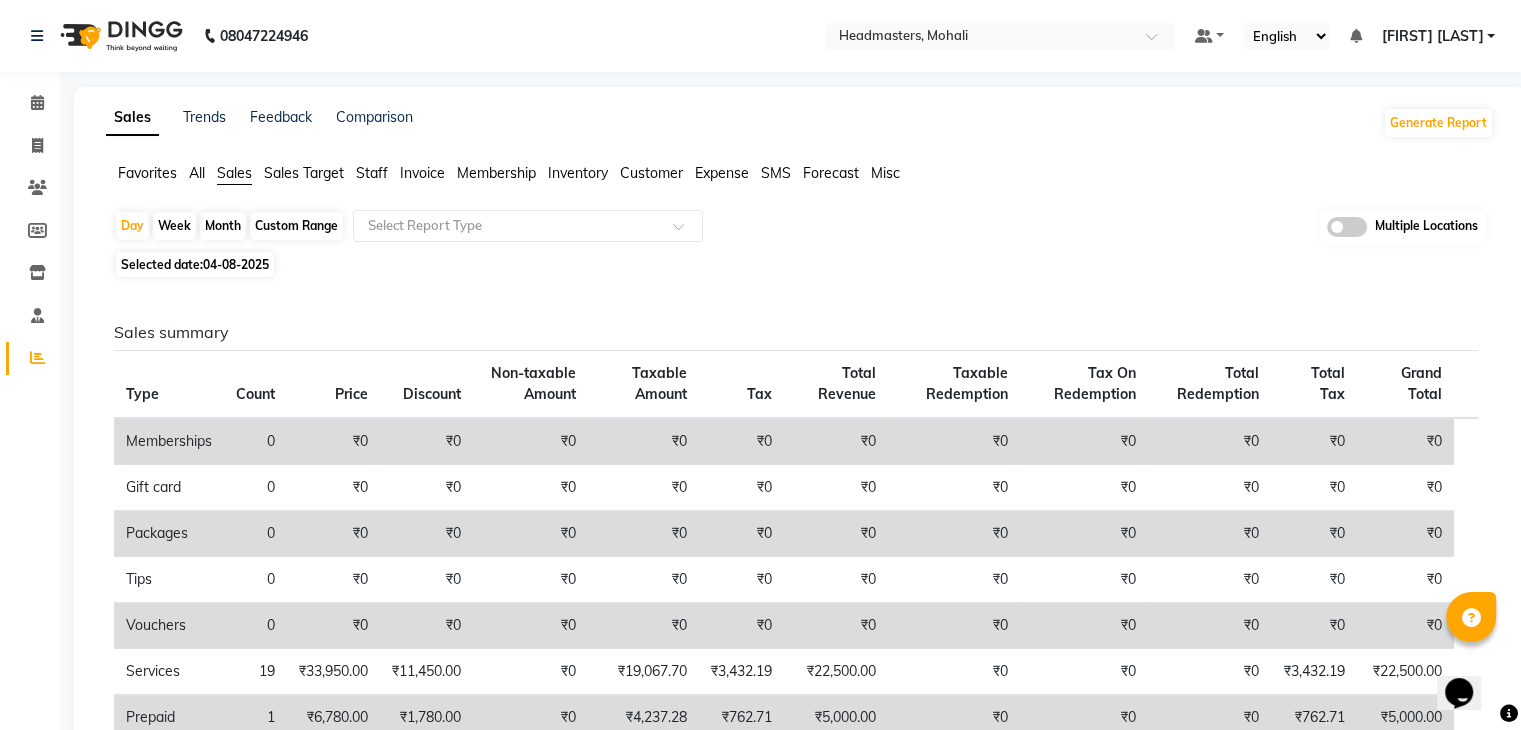 click on "04-08-2025" 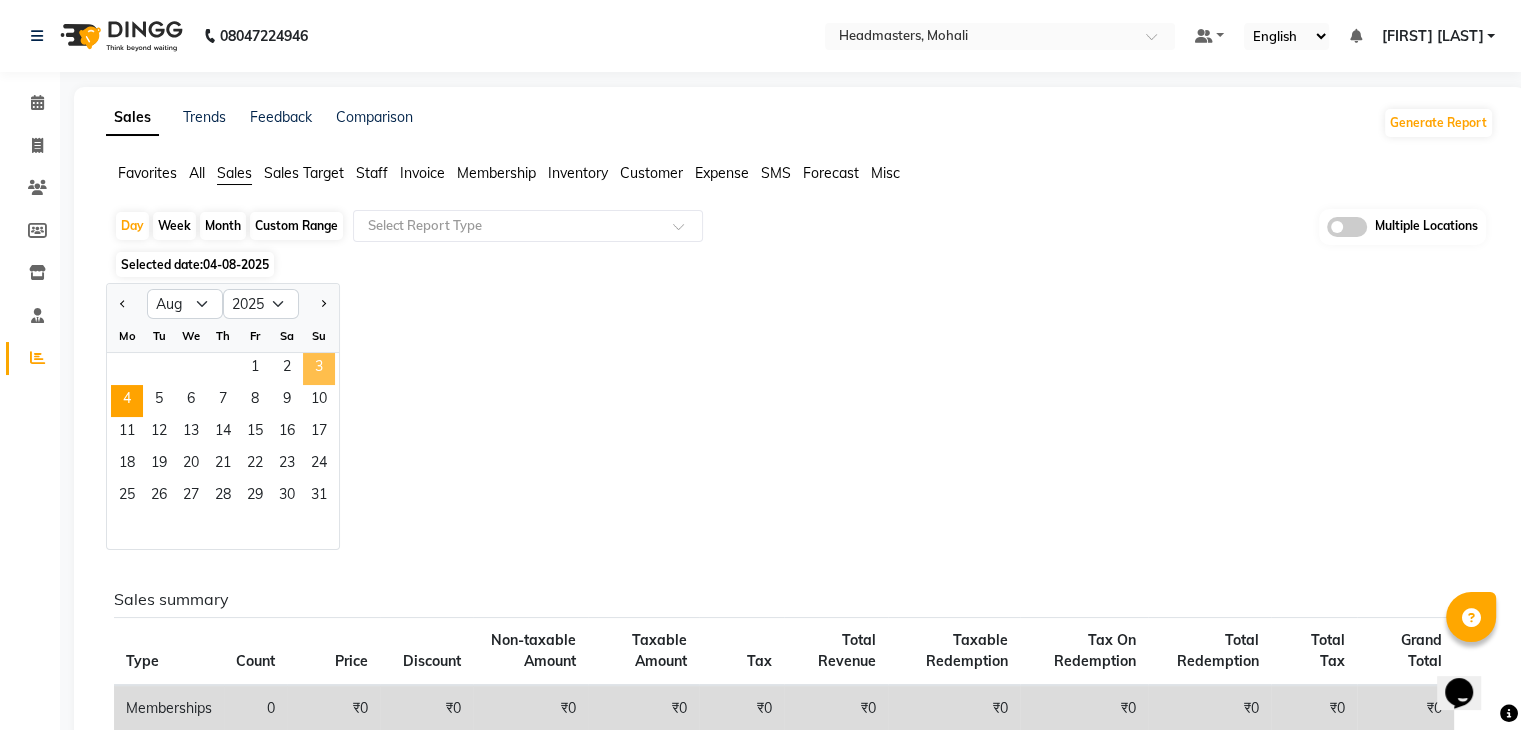 click on "3" 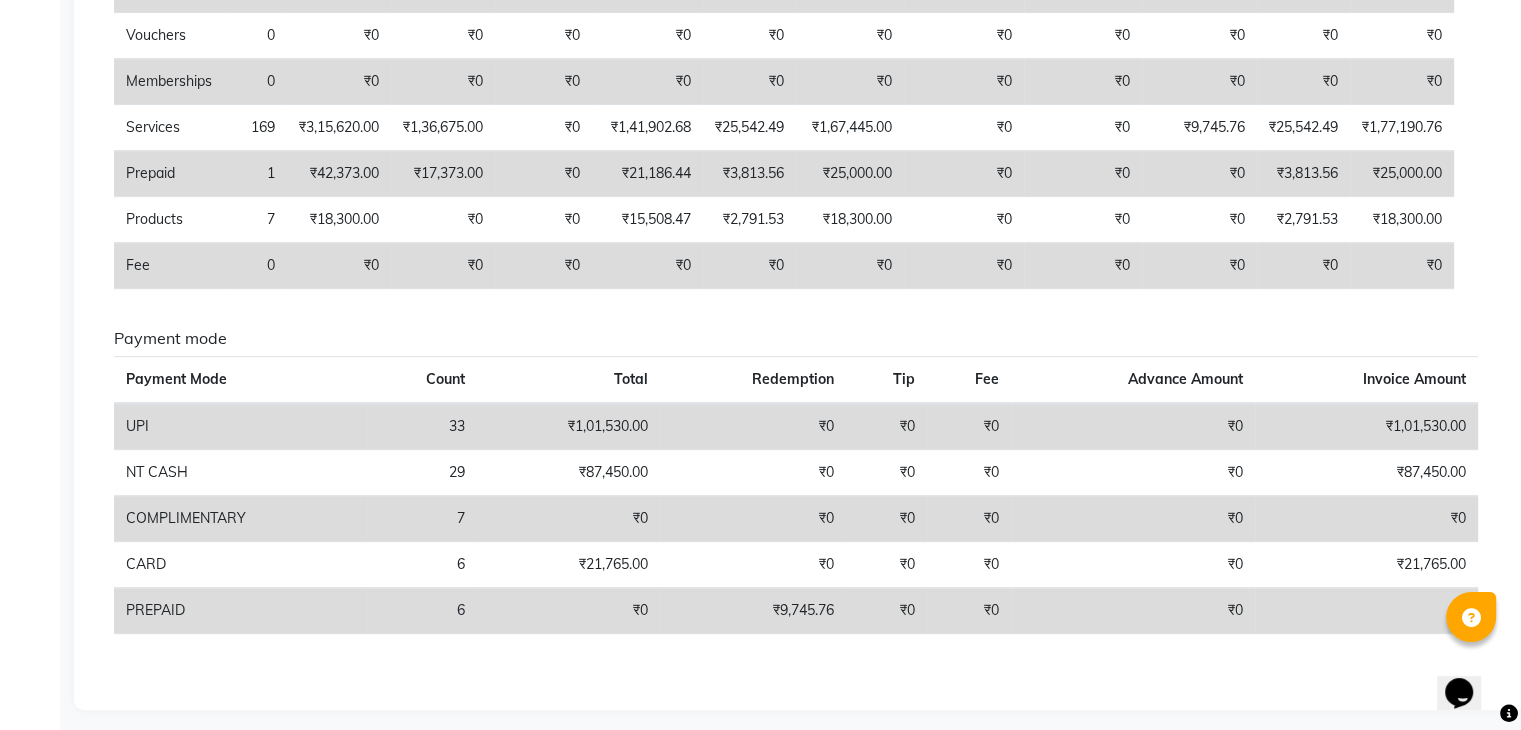 scroll, scrollTop: 0, scrollLeft: 0, axis: both 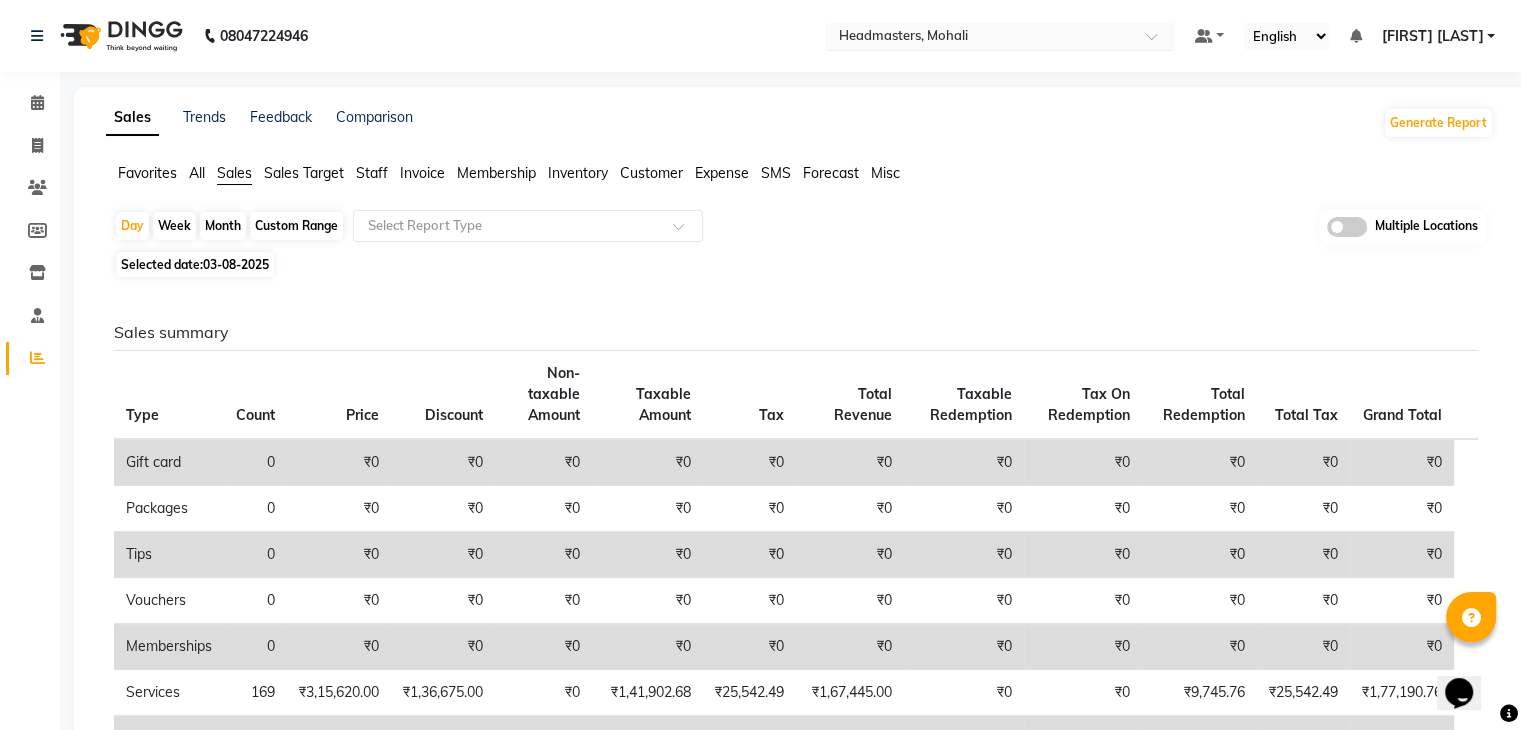click at bounding box center [980, 38] 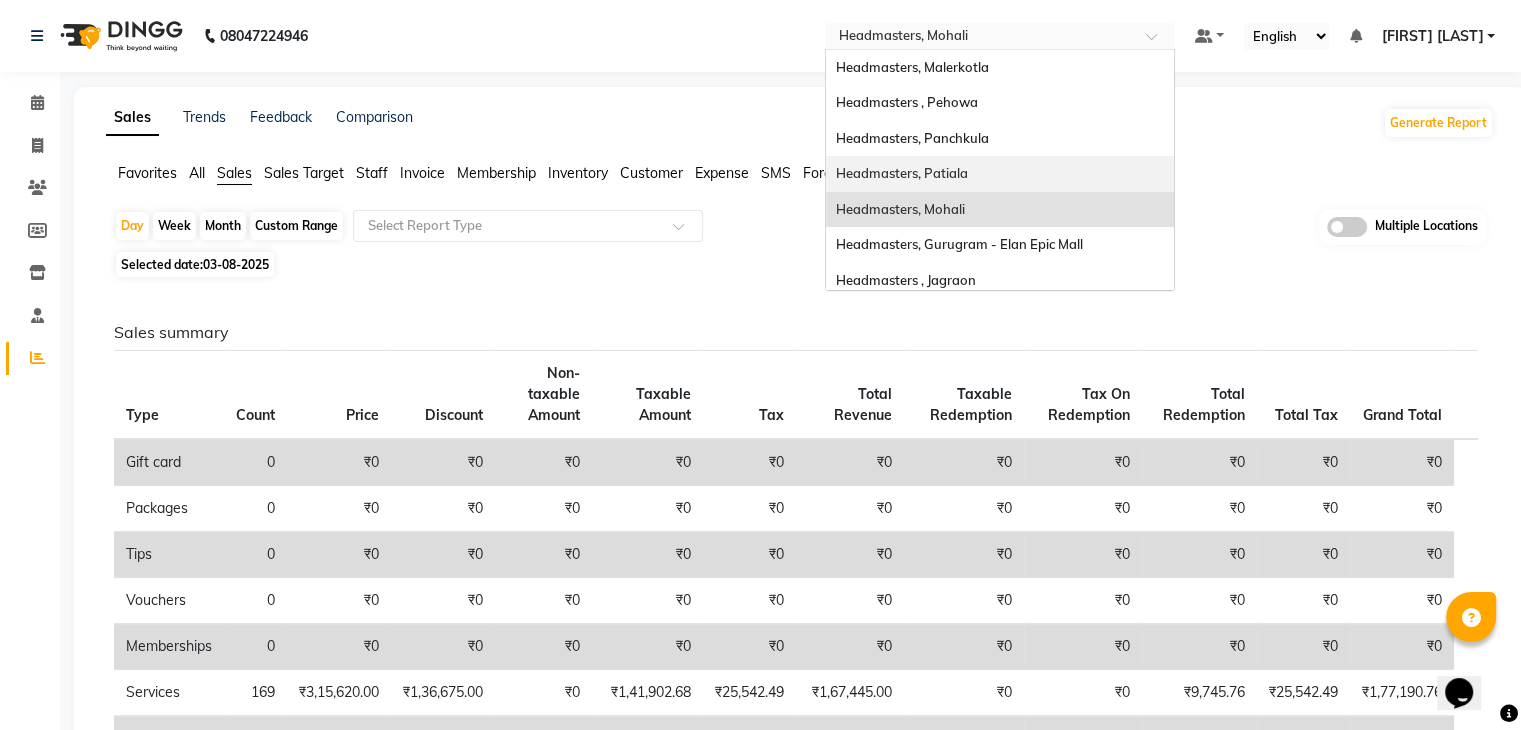 scroll, scrollTop: 328, scrollLeft: 0, axis: vertical 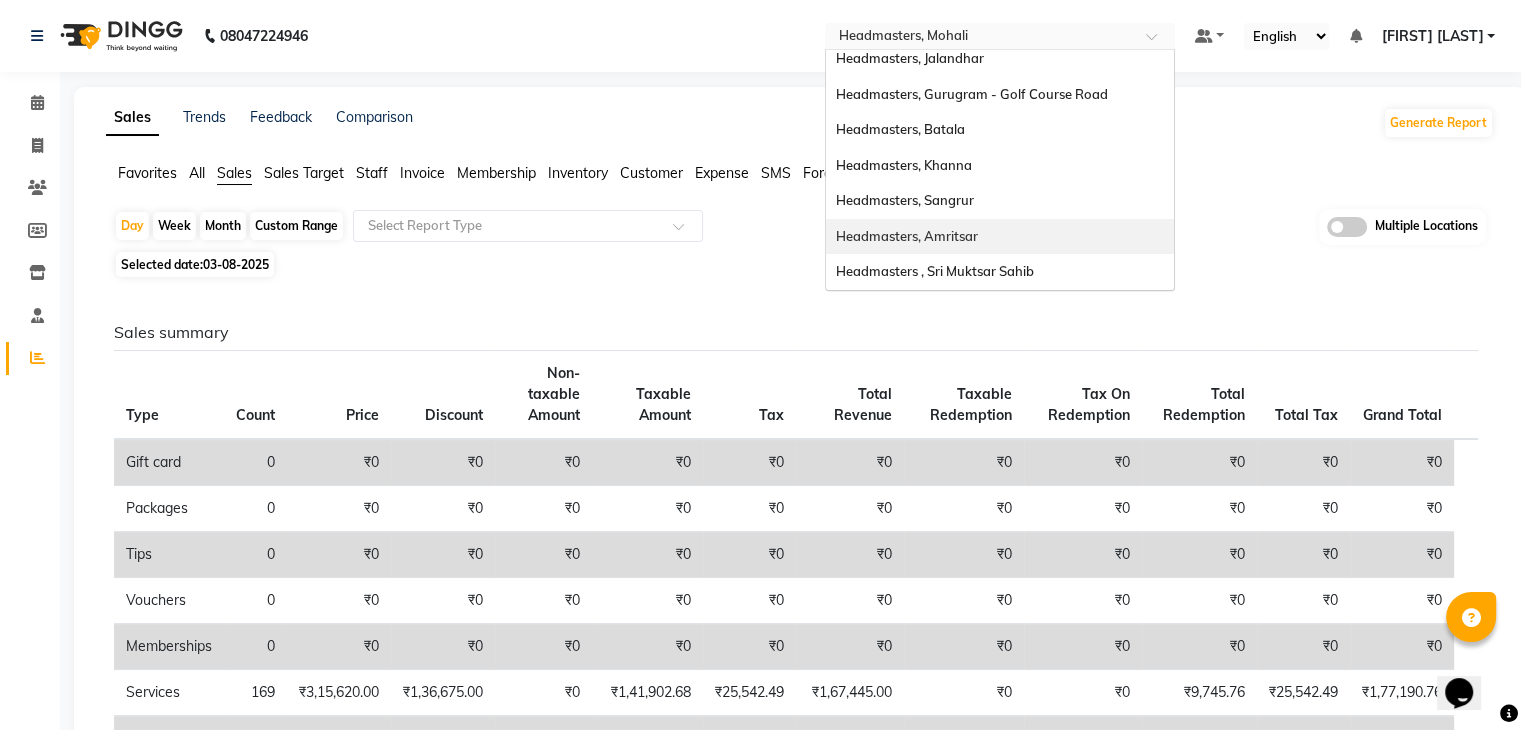click on "Headmasters, Amritsar" at bounding box center (907, 236) 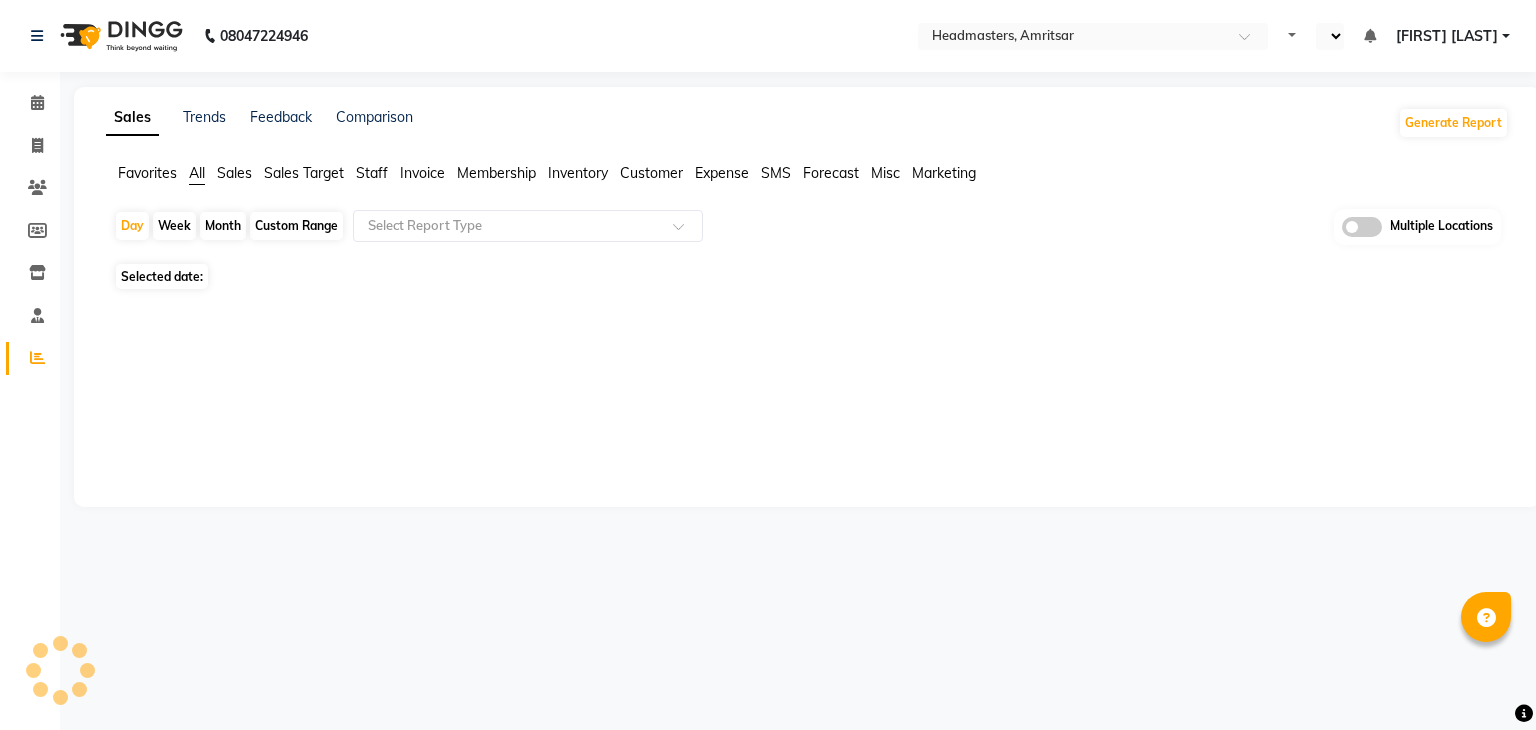 scroll, scrollTop: 0, scrollLeft: 0, axis: both 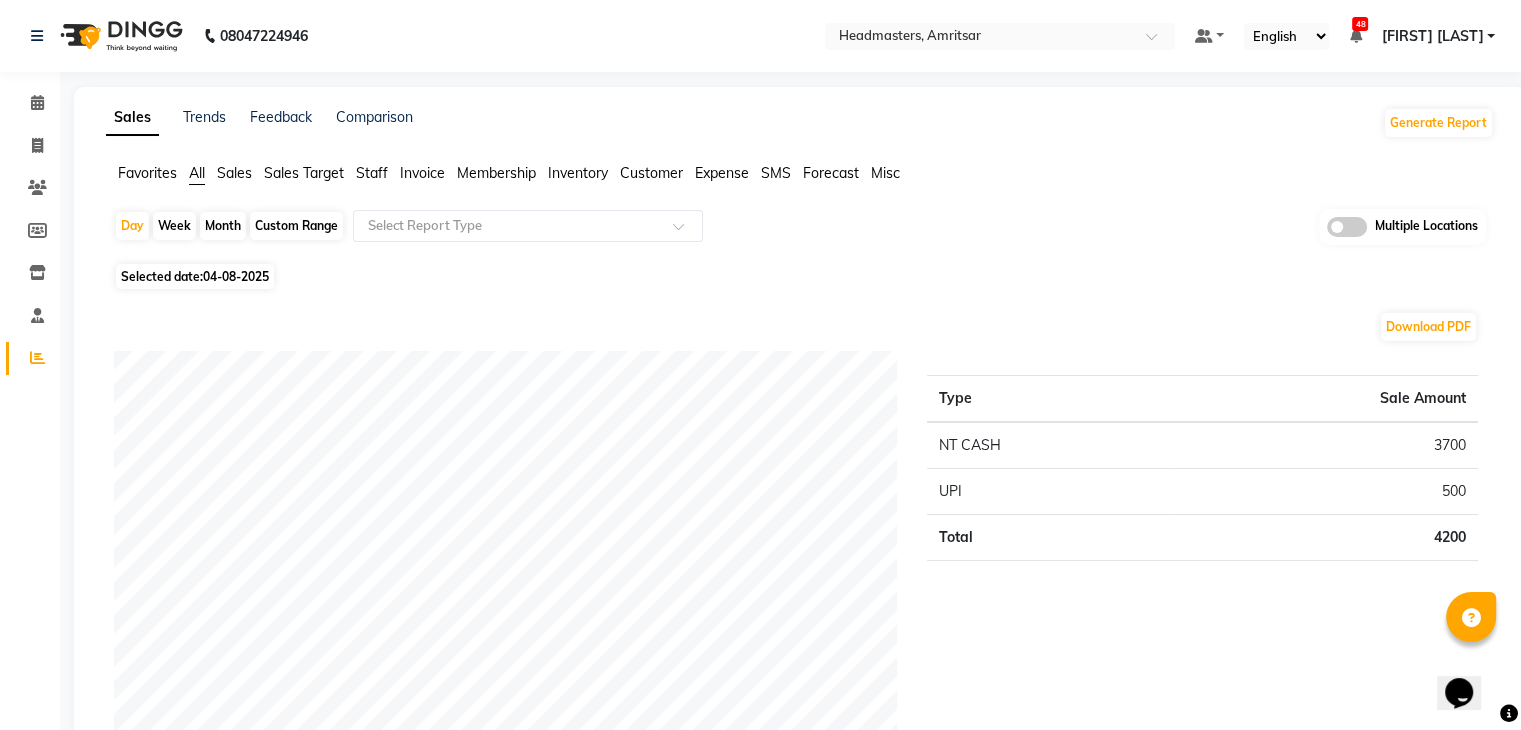 click on "Sales" 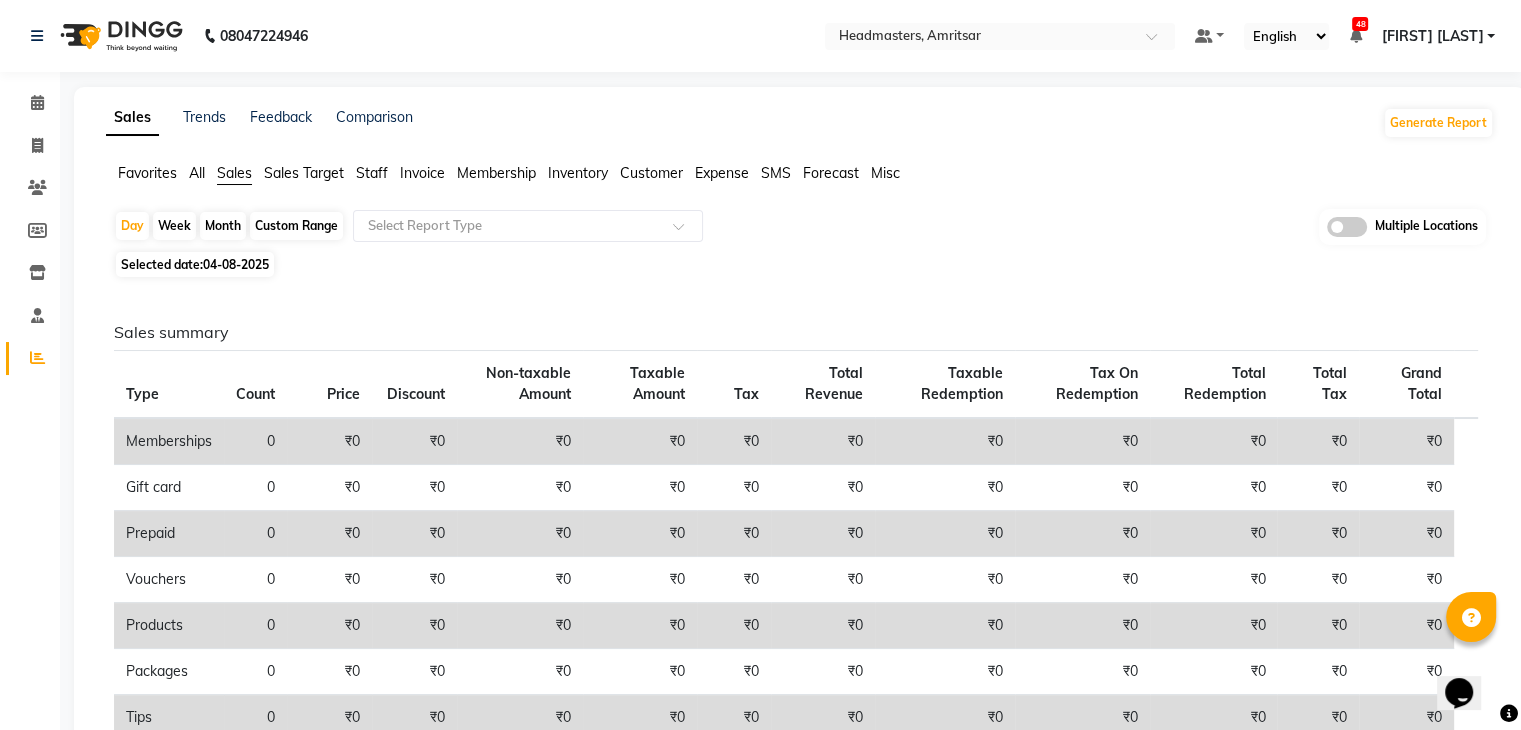 click on "04-08-2025" 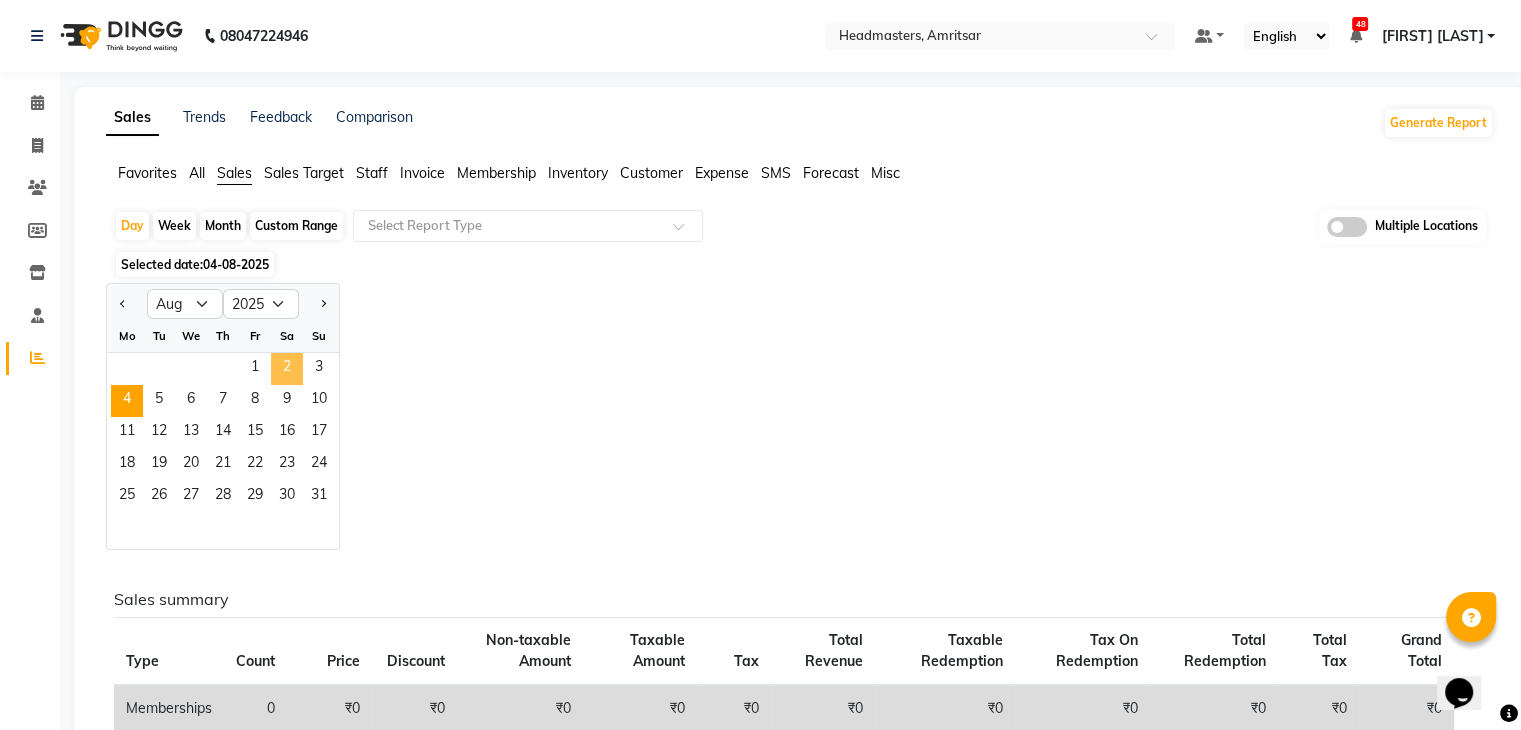 click on "2" 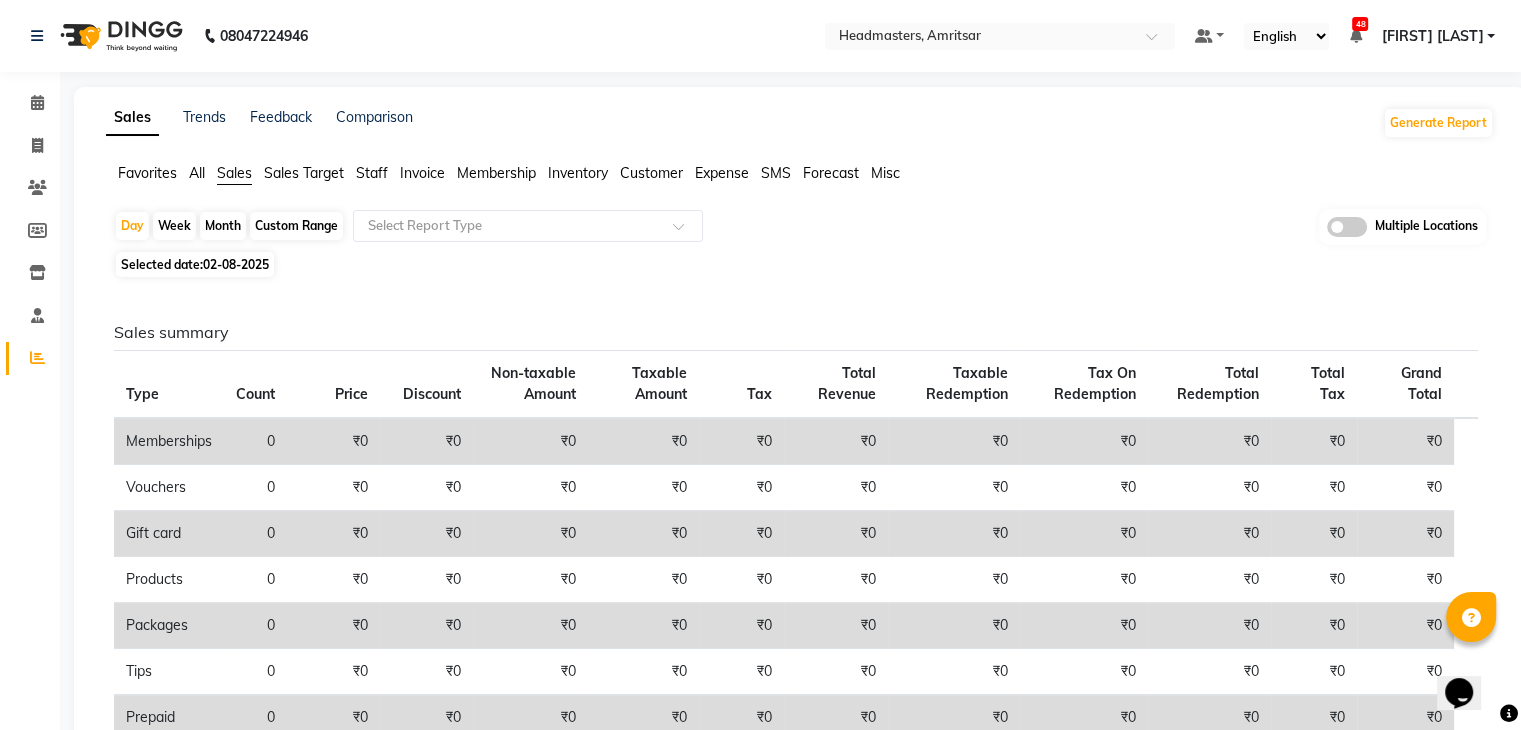 click on "Sales summary Type Count Price Discount Non-taxable Amount Taxable Amount Tax Total Revenue Taxable Redemption Tax On Redemption Total Redemption Total Tax Grand Total  Memberships 0 ₹0 ₹0 ₹0 ₹0 ₹0 ₹0 ₹0 ₹0 ₹0 ₹0 ₹0  Vouchers 0 ₹0 ₹0 ₹0 ₹0 ₹0 ₹0 ₹0 ₹0 ₹0 ₹0 ₹0  Gift card 0 ₹0 ₹0 ₹0 ₹0 ₹0 ₹0 ₹0 ₹0 ₹0 ₹0 ₹0  Products 0 ₹0 ₹0 ₹0 ₹0 ₹0 ₹0 ₹0 ₹0 ₹0 ₹0 ₹0  Packages 0 ₹0 ₹0 ₹0 ₹0 ₹0 ₹0 ₹0 ₹0 ₹0 ₹0 ₹0  Tips 0 ₹0 ₹0 ₹0 ₹0 ₹0 ₹0 ₹0 ₹0 ₹0 ₹0 ₹0  Prepaid 0 ₹0 ₹0 ₹0 ₹0 ₹0 ₹0 ₹0 ₹0 ₹0 ₹0 ₹0  Services 47 ₹53,650.00 ₹21,200.00 ₹0 ₹27,499.78 ₹4,949.97 ₹32,450.00 ₹0 ₹0 ₹0 ₹4,949.97 ₹32,450.00  Fee 0 ₹0 ₹0 ₹0 ₹0 ₹0 ₹0 ₹0 ₹0 ₹0 ₹0 ₹0 Payment mode Payment Mode Count Total Redemption Tip Fee Advance Amount Invoice Amount  NT CASH 10 ₹15,350.00 ₹0 ₹0 ₹0 ₹0 ₹15,350.00  UPI 10 ₹17,100.00 ₹0 ₹0 ₹0 ₹0 ₹17,100.00 2" 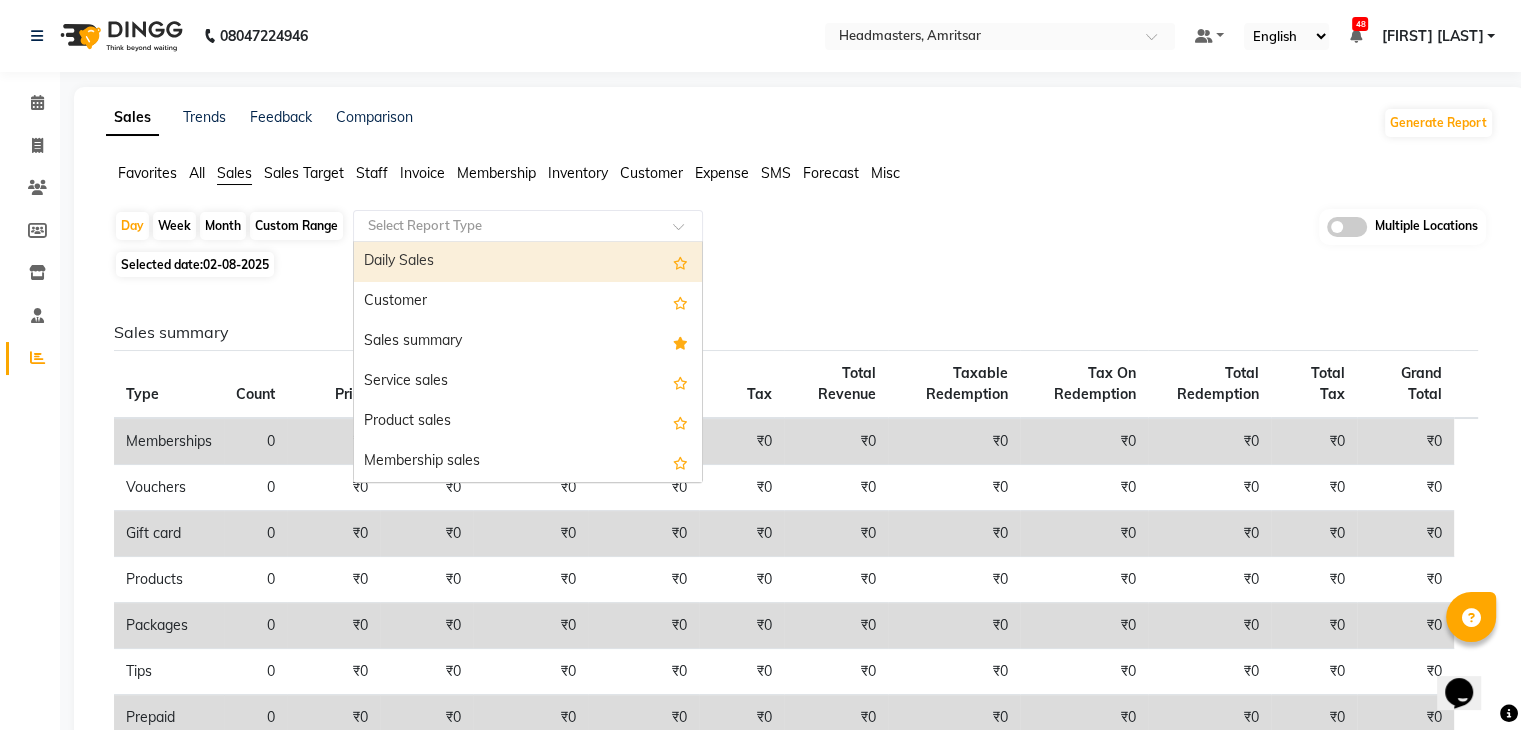 click 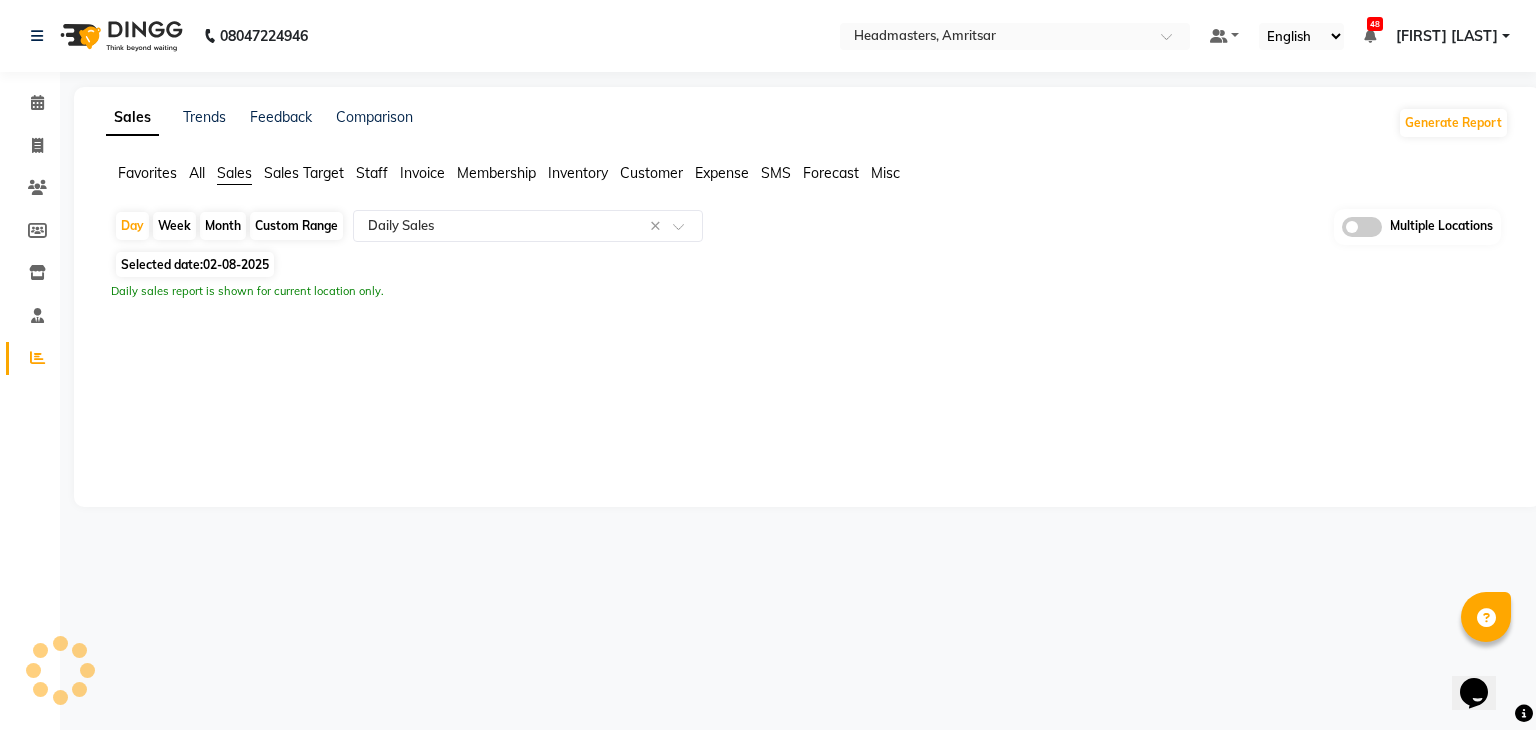 click on "Staff" 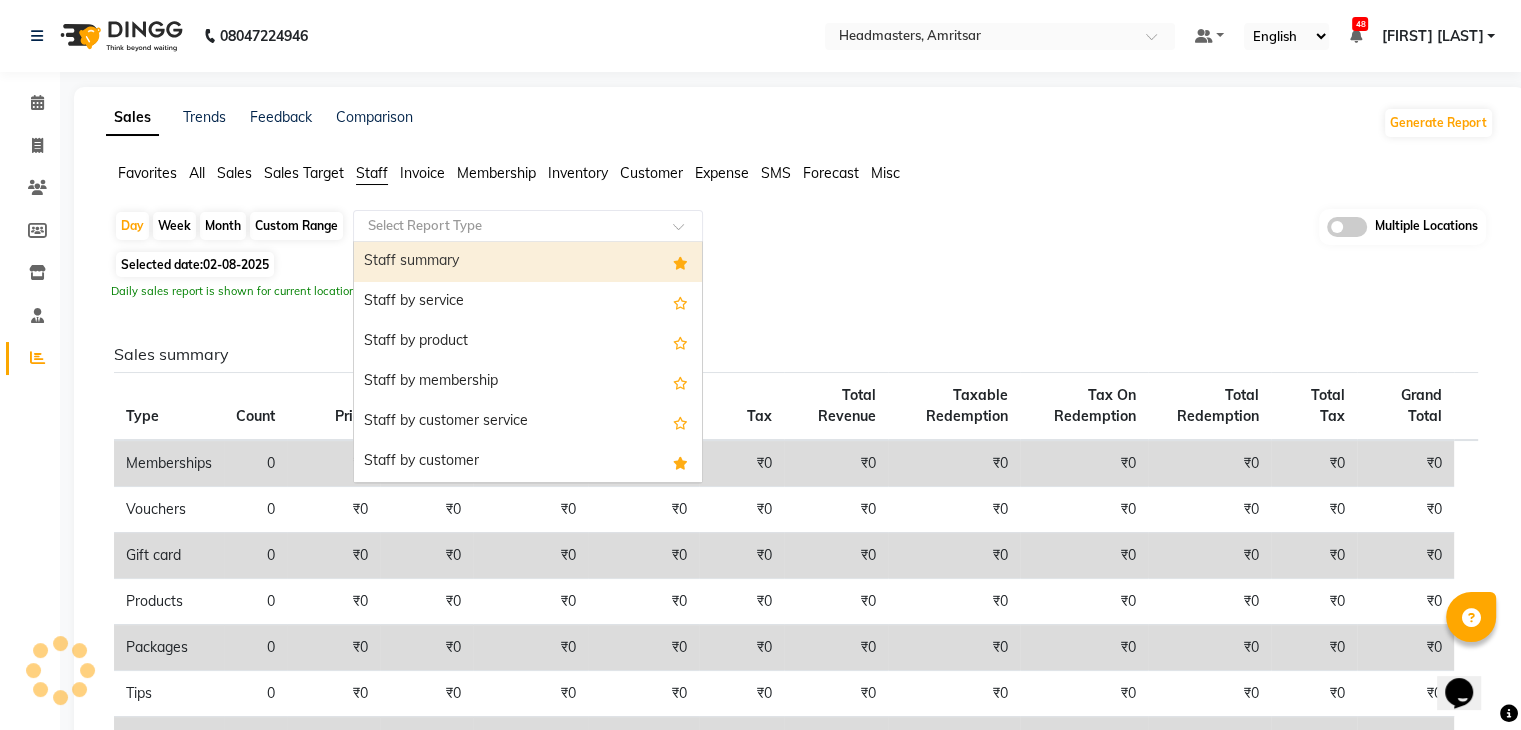 click 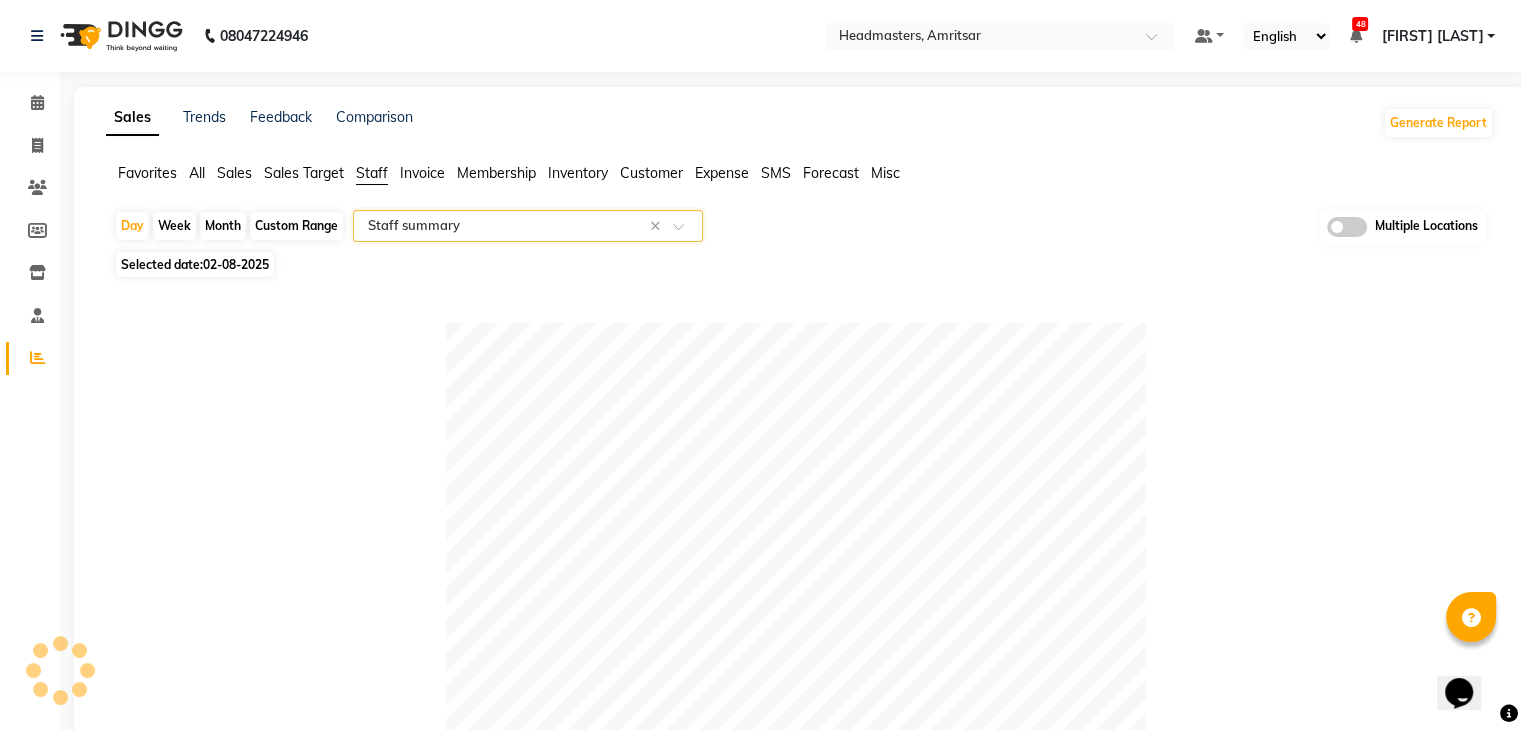 click on "Table View   Pivot View  Pie Chart Bar Chart Select Full Report Filtered Report Select CSV PDF  Export   Date   Customers   Services   Products   Memberships   Packages   Prepaids   Vouchers   Redemption   Invoice Amount   Taxes   Cash   Card   Online   Custom   Total Collection   Total Sale Ex Redemption   Excess Amount   Due Received   Actual Due   Due As On Today   Expense Cash   Expense Online   Total Sale Ex Expenses   Opening Cash   Closing / Petty Cash   Added To Wallet   Invoice Refund   Advance Refund" 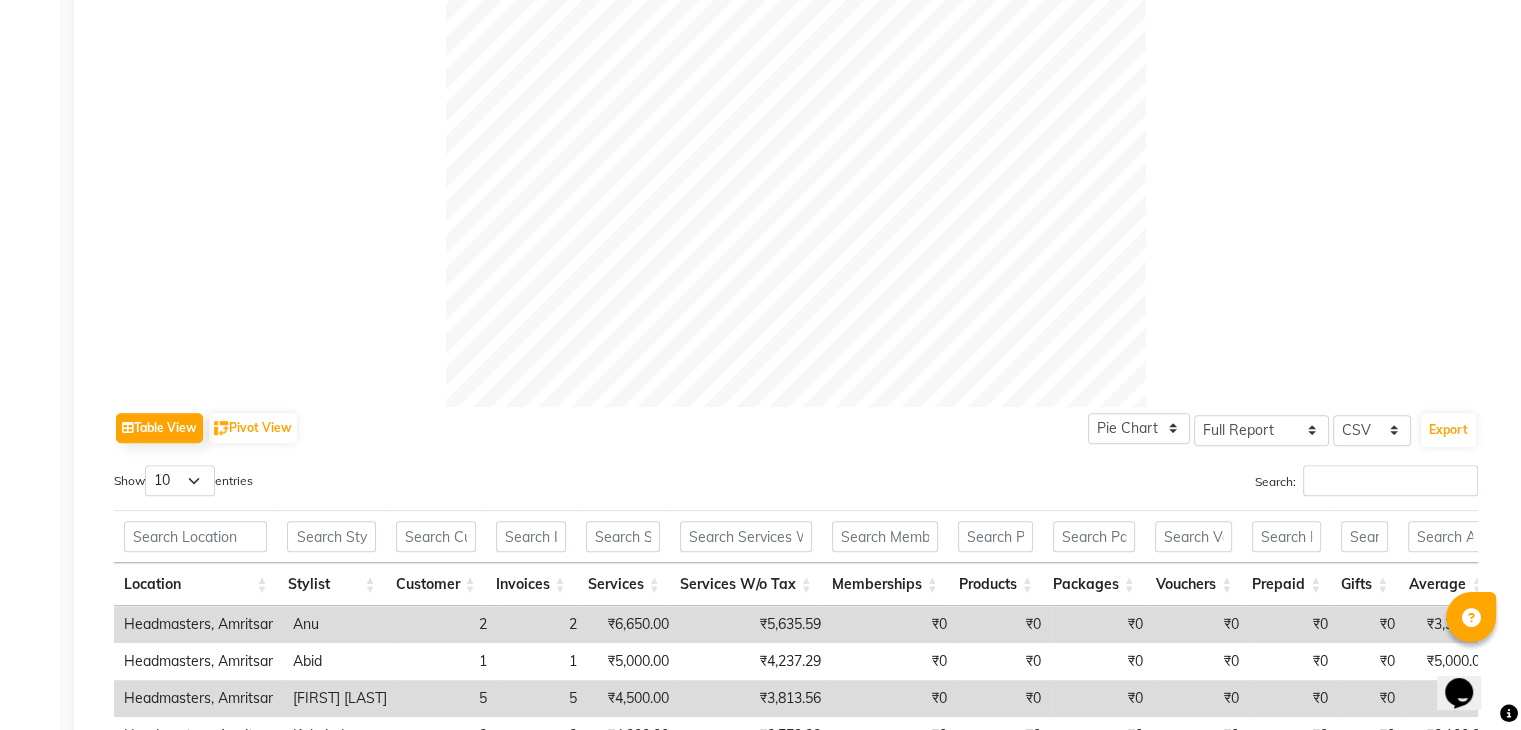 scroll, scrollTop: 980, scrollLeft: 0, axis: vertical 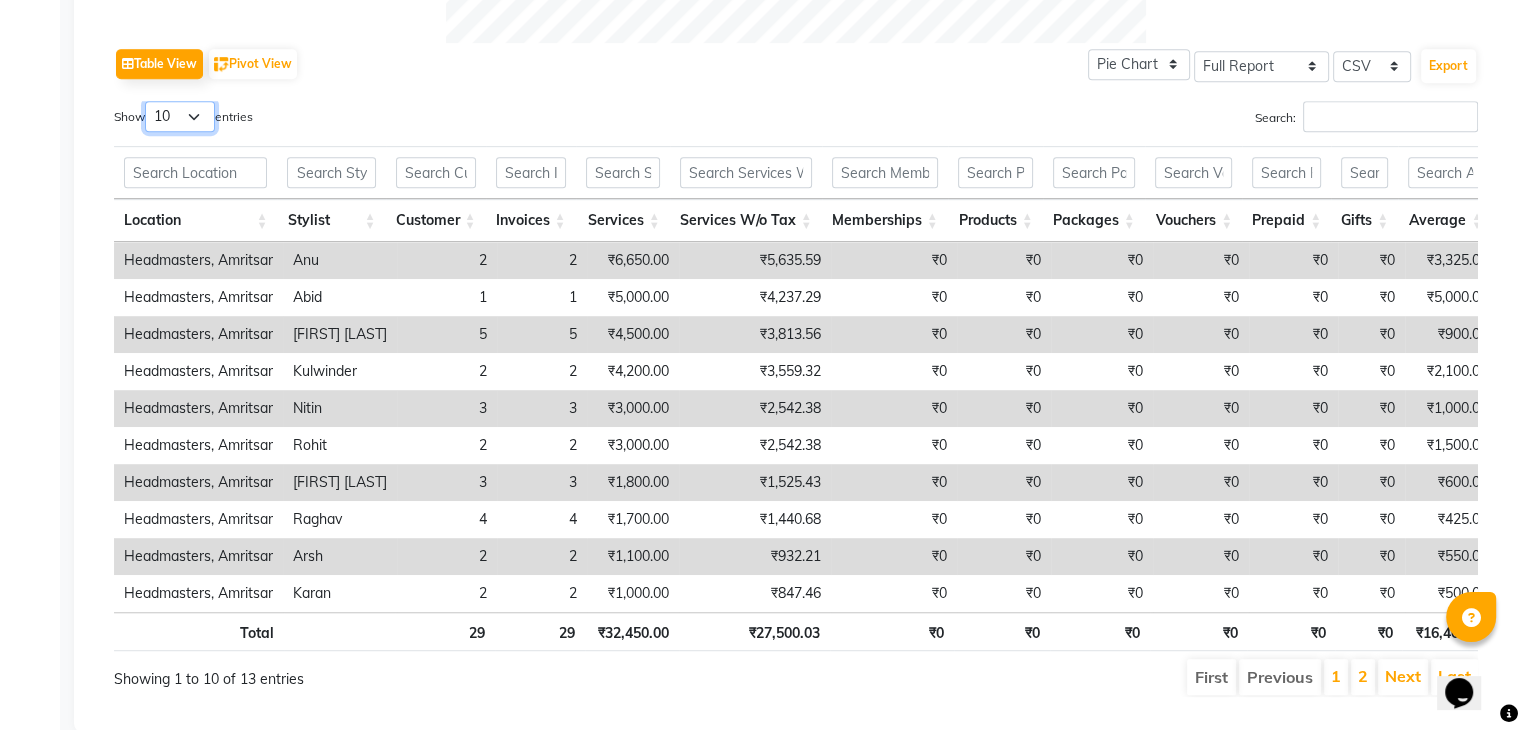 click on "10 25 50 100" at bounding box center [180, 116] 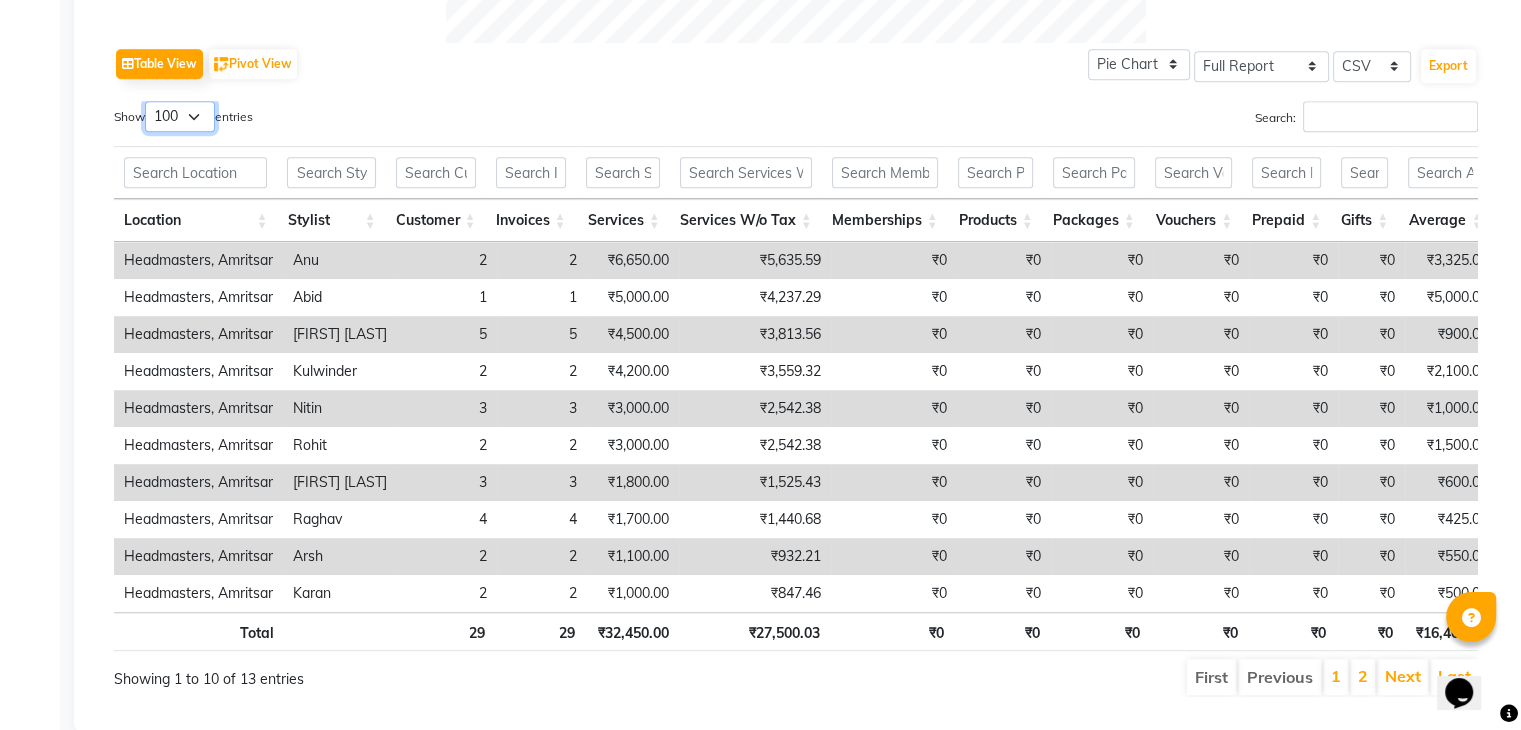 click on "10 25 50 100" at bounding box center (180, 116) 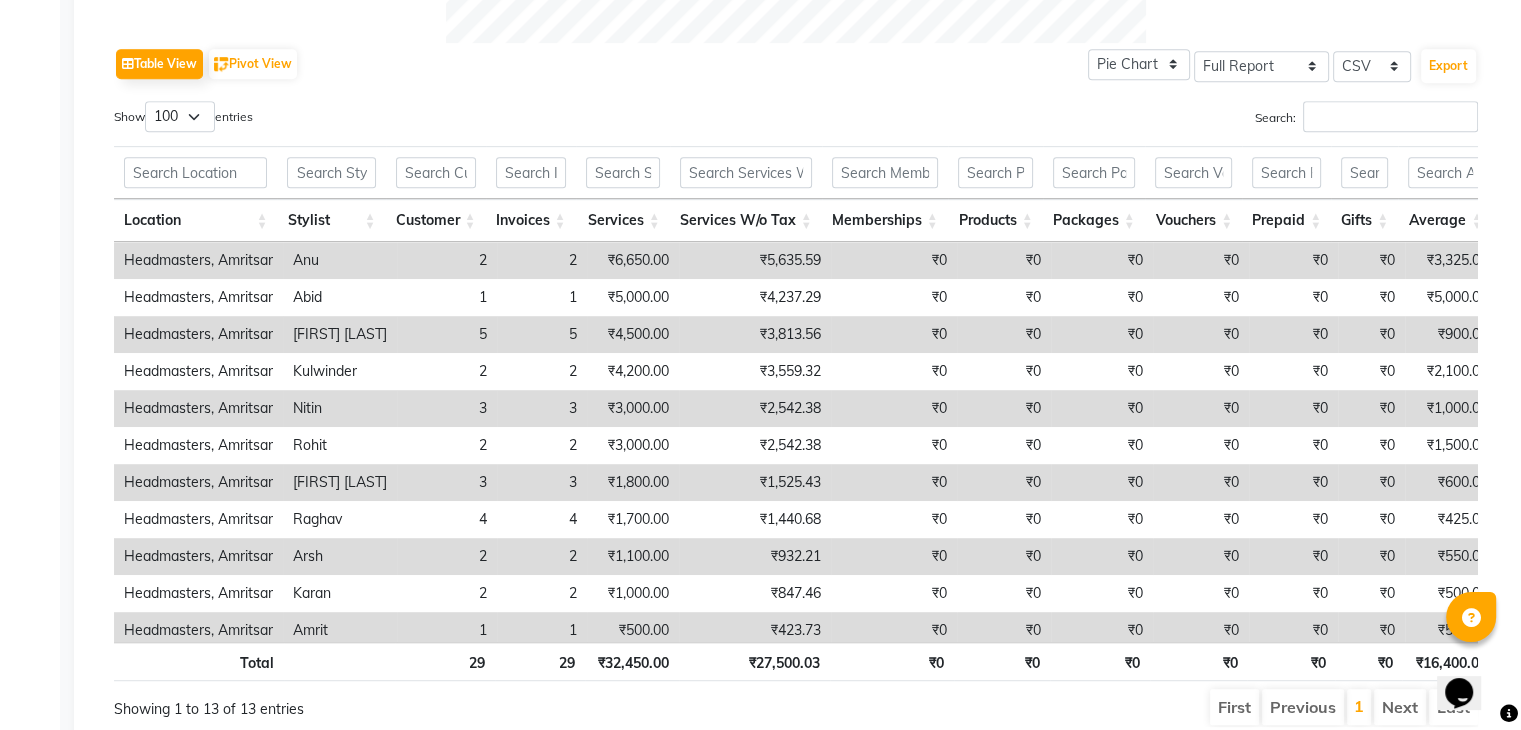click on "Table View   Pivot View  Pie Chart Bar Chart Select Full Report Filtered Report Select CSV PDF  Export" 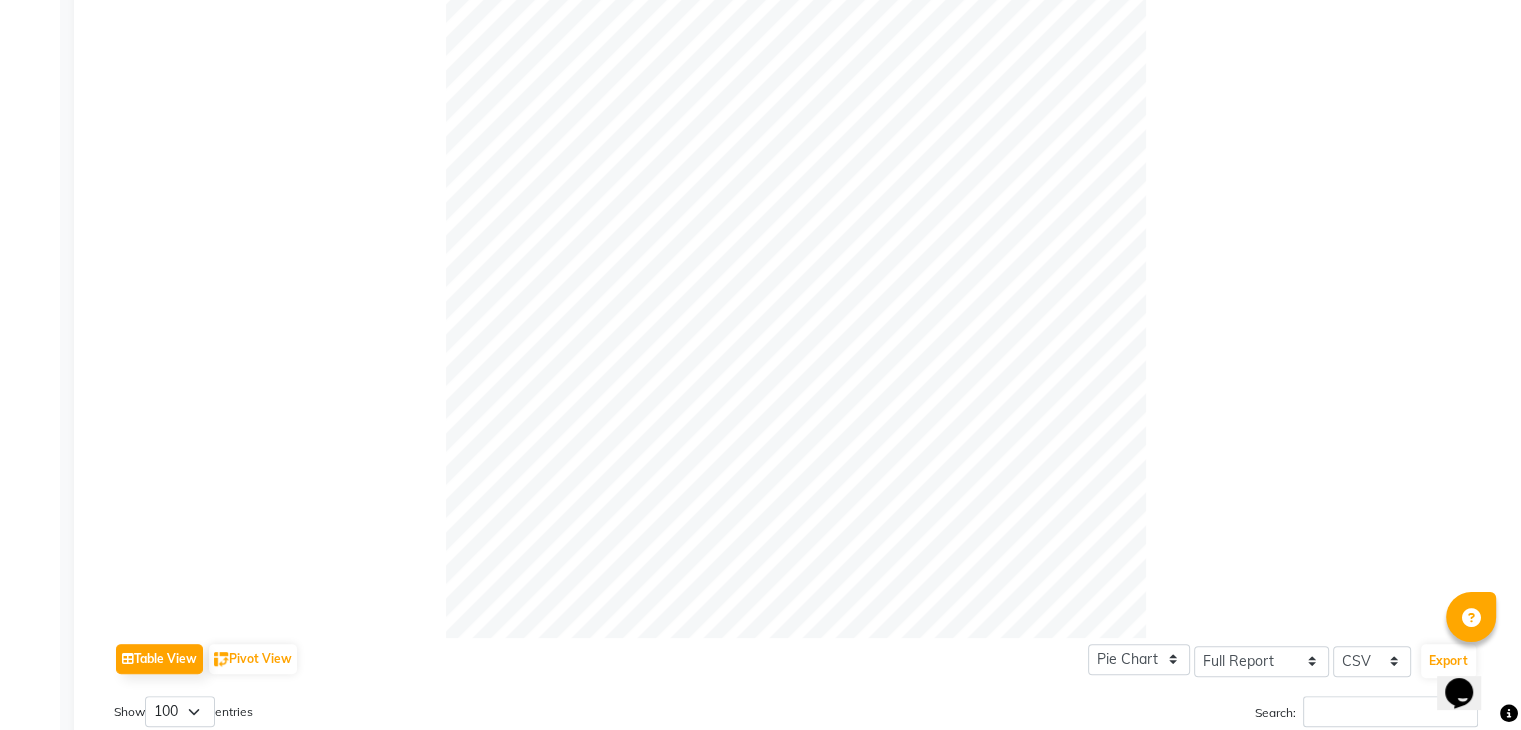 scroll, scrollTop: 80, scrollLeft: 0, axis: vertical 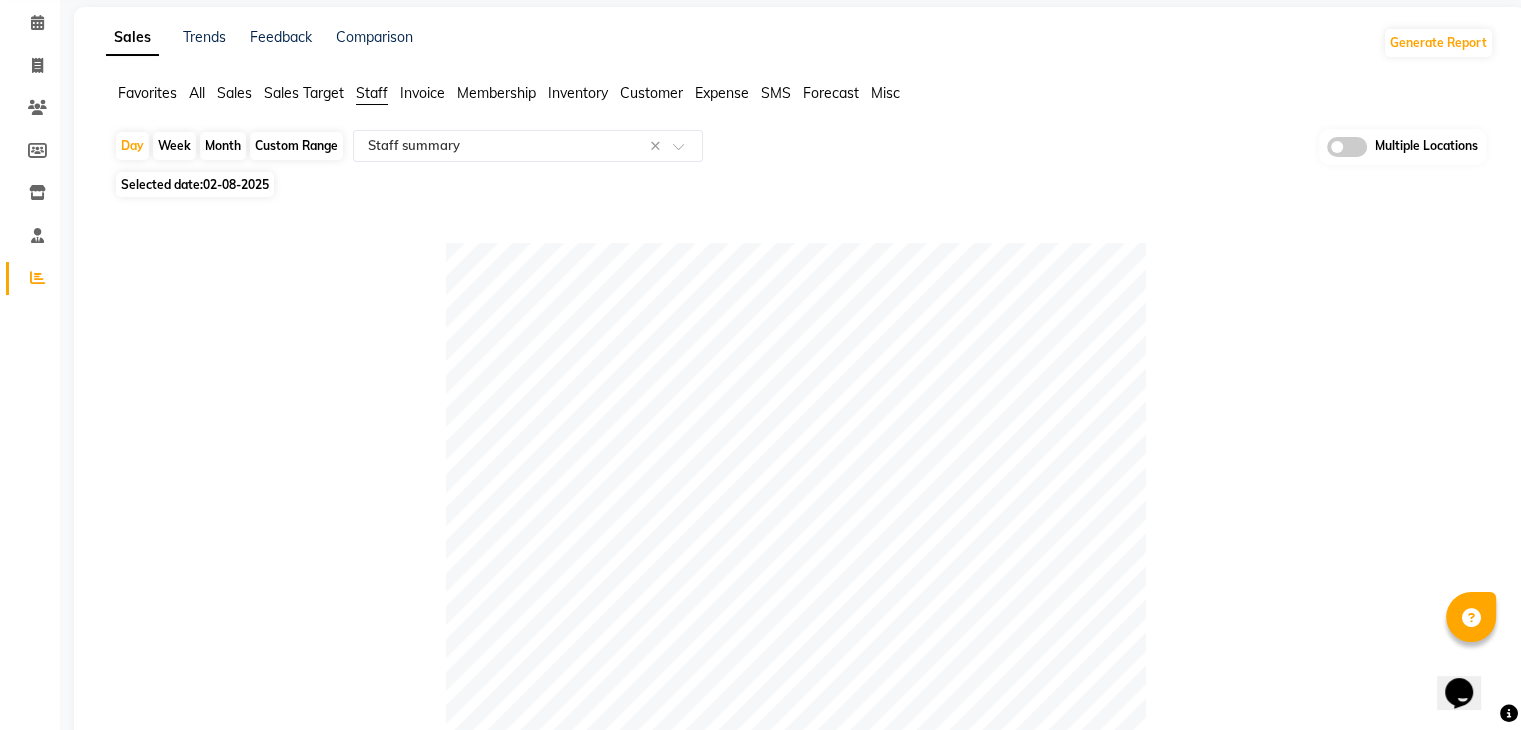 click 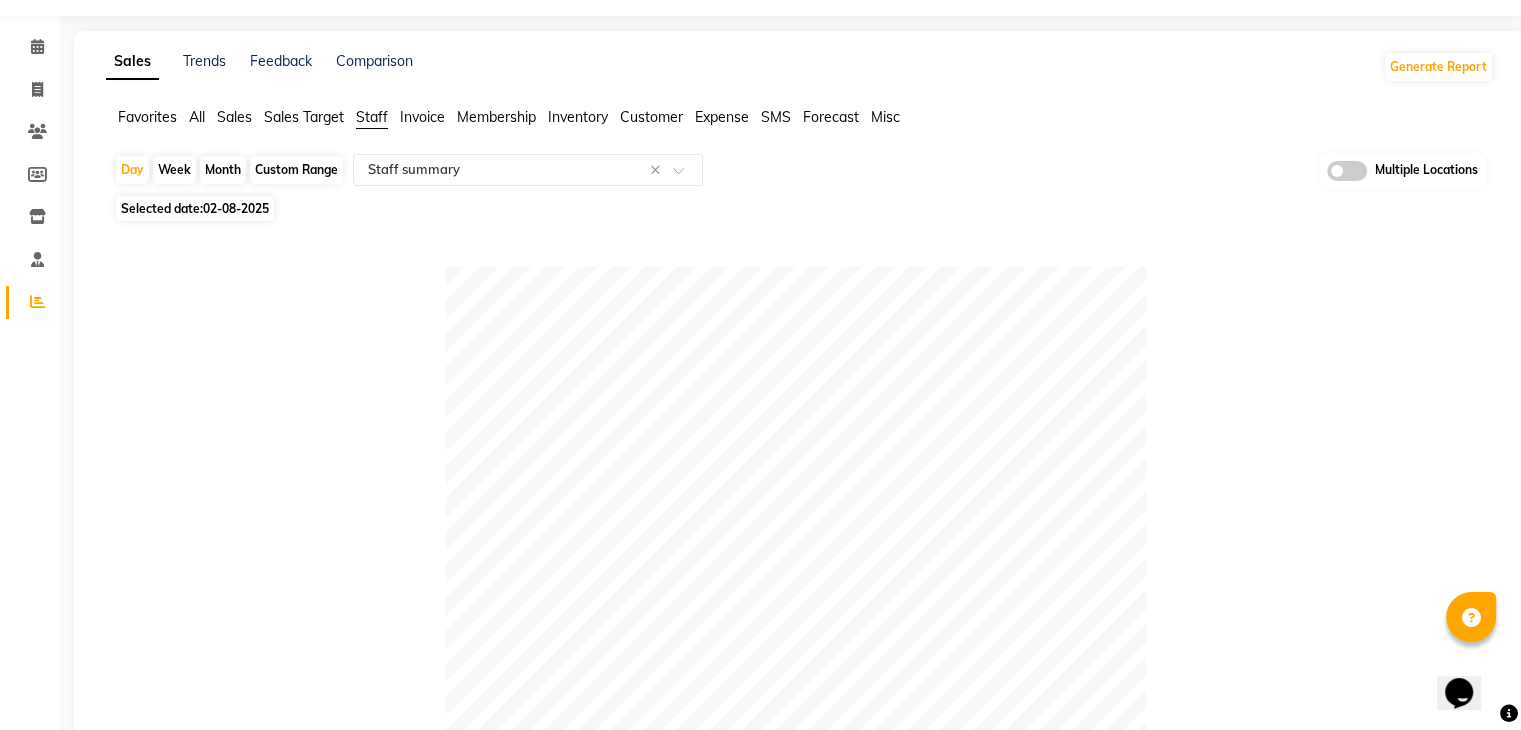 scroll, scrollTop: 0, scrollLeft: 0, axis: both 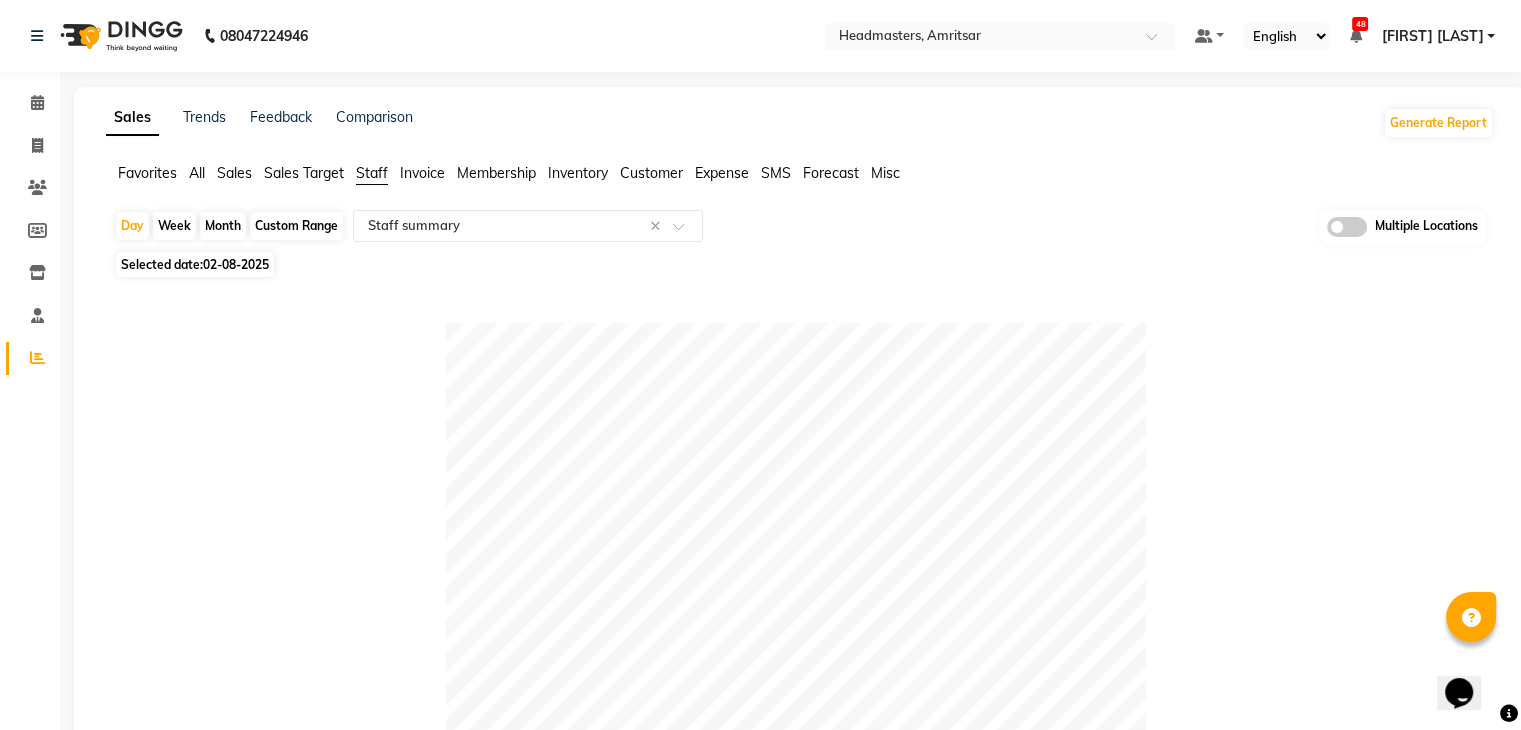 click 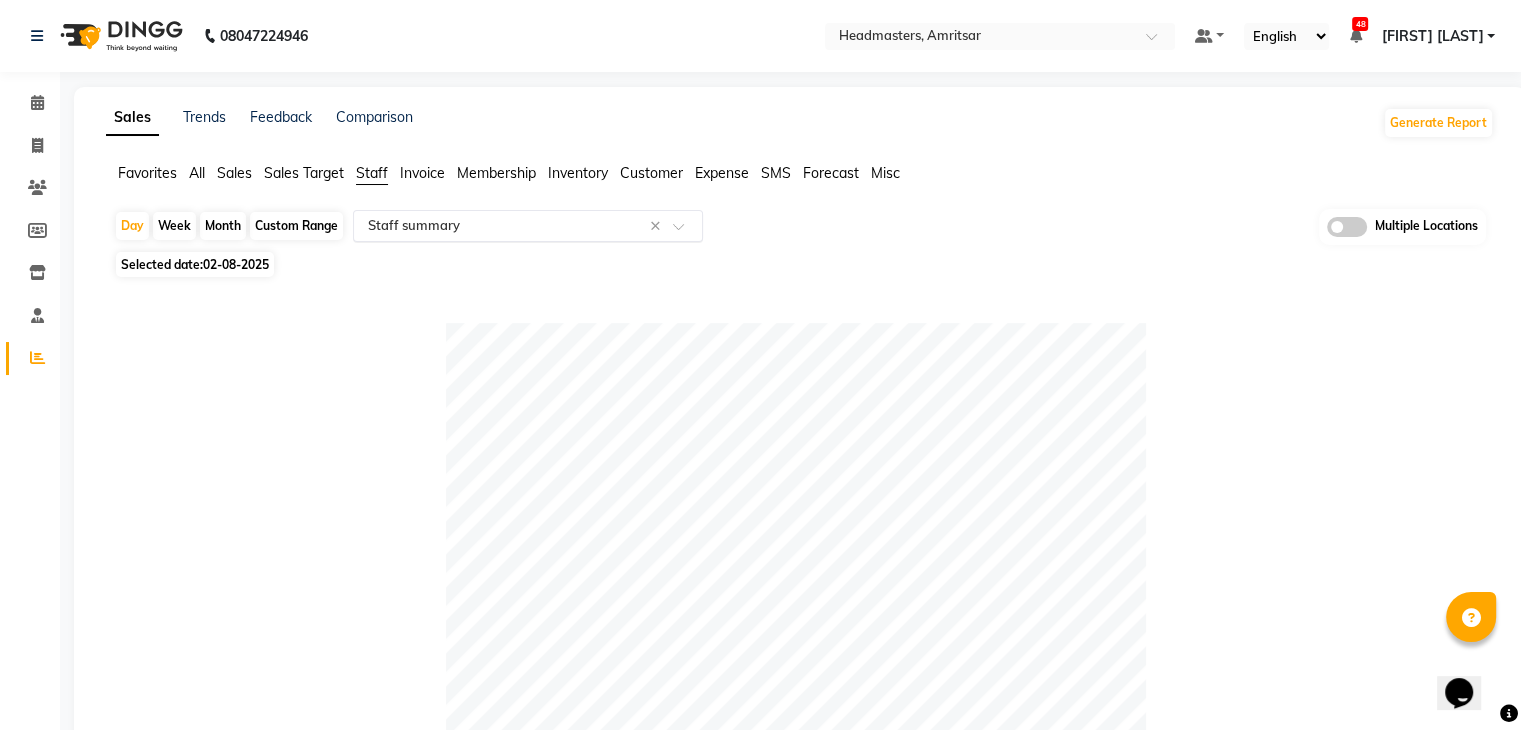 click 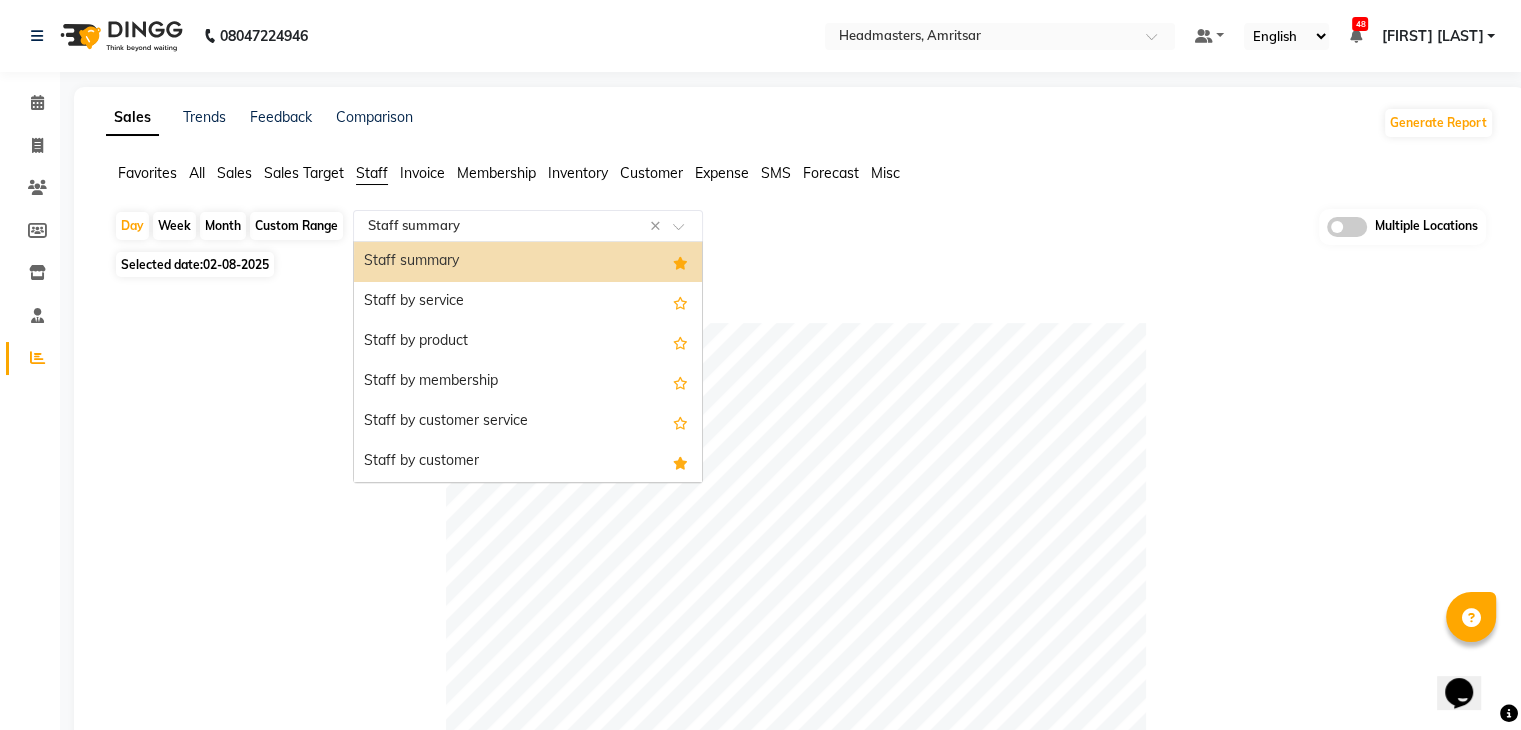 click on "Staff summary" at bounding box center (528, 262) 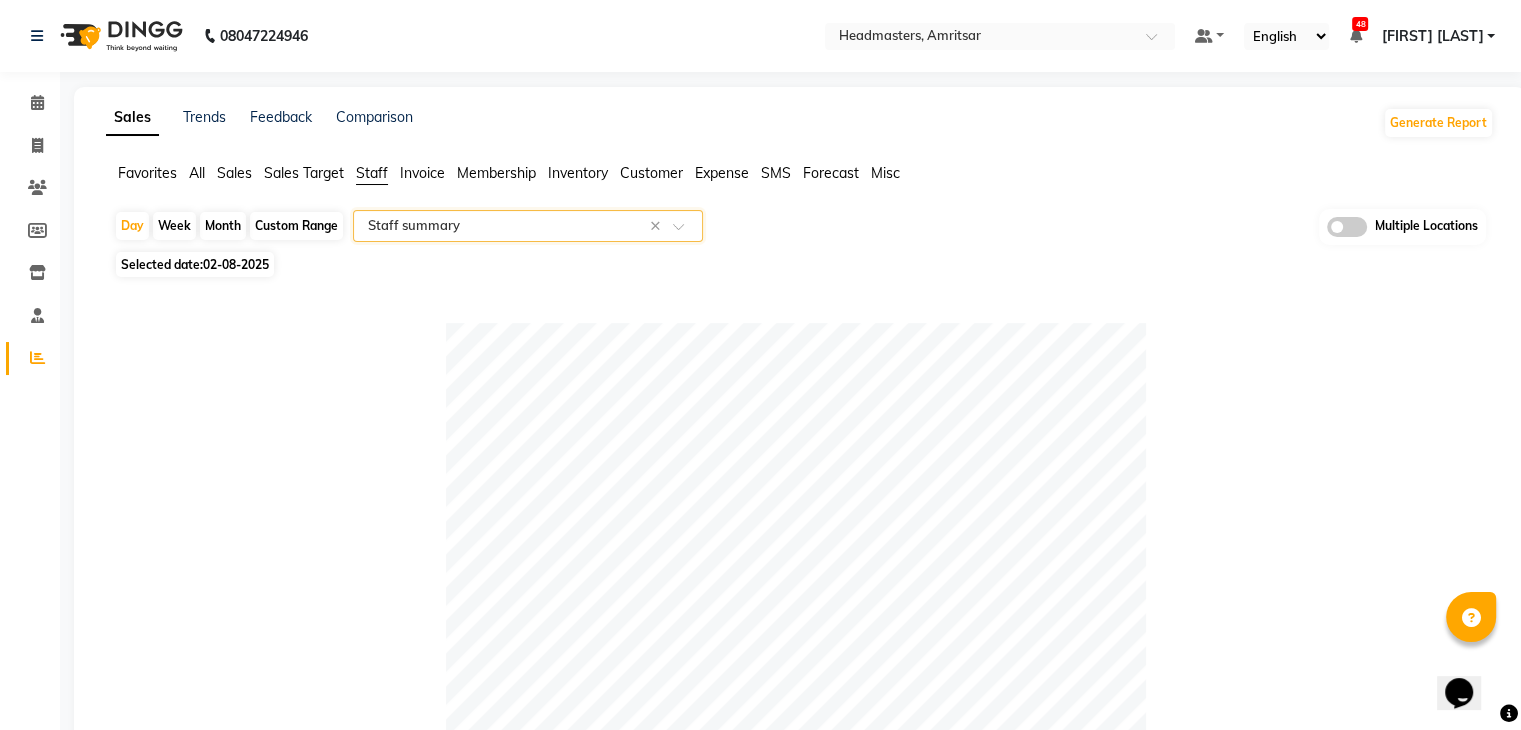 click on "Table View   Pivot View  Pie Chart Bar Chart Select Full Report Filtered Report Select CSV PDF  Export  Show  10 25 50 100  entries Search: Location Stylist Customer Invoices Services Services W/o Tax Memberships Products Packages Vouchers Prepaid Gifts Average Total Total W/o Tax Payment Redemption Redemption Share Emp Code Location Stylist Customer Invoices Services Services W/o Tax Memberships Products Packages Vouchers Prepaid Gifts Average Total Total W/o Tax Payment Redemption Redemption Share Emp Code Total 29 29 ₹32,450.00 ₹27,500.03 ₹0 ₹0 ₹0 ₹0 ₹0 ₹0 ₹16,400.00 ₹32,450.00 ₹27,500.03 ₹32,450.00 ₹0 ₹0 Headmasters, [CITY] Anu 2 2 ₹6,650.00 ₹5,635.59 ₹0 ₹0 ₹0 ₹0 ₹0 ₹0 ₹3,325.00 ₹6,650.00 ₹5,635.59 ₹6,650.00 ₹0 ₹0 e3146-22 Headmasters, [CITY] Abid 1 1 ₹5,000.00 ₹4,237.29 ₹0 ₹0 ₹0 ₹0 ₹0 ₹0 ₹5,000.00 ₹5,000.00 ₹4,237.29 ₹5,000.00 ₹0 ₹0 e3146-03 Headmasters, [CITY] Sahil Hp 5 5 ₹4,500.00 ₹3,813.56 ₹0 ₹0 ₹0" 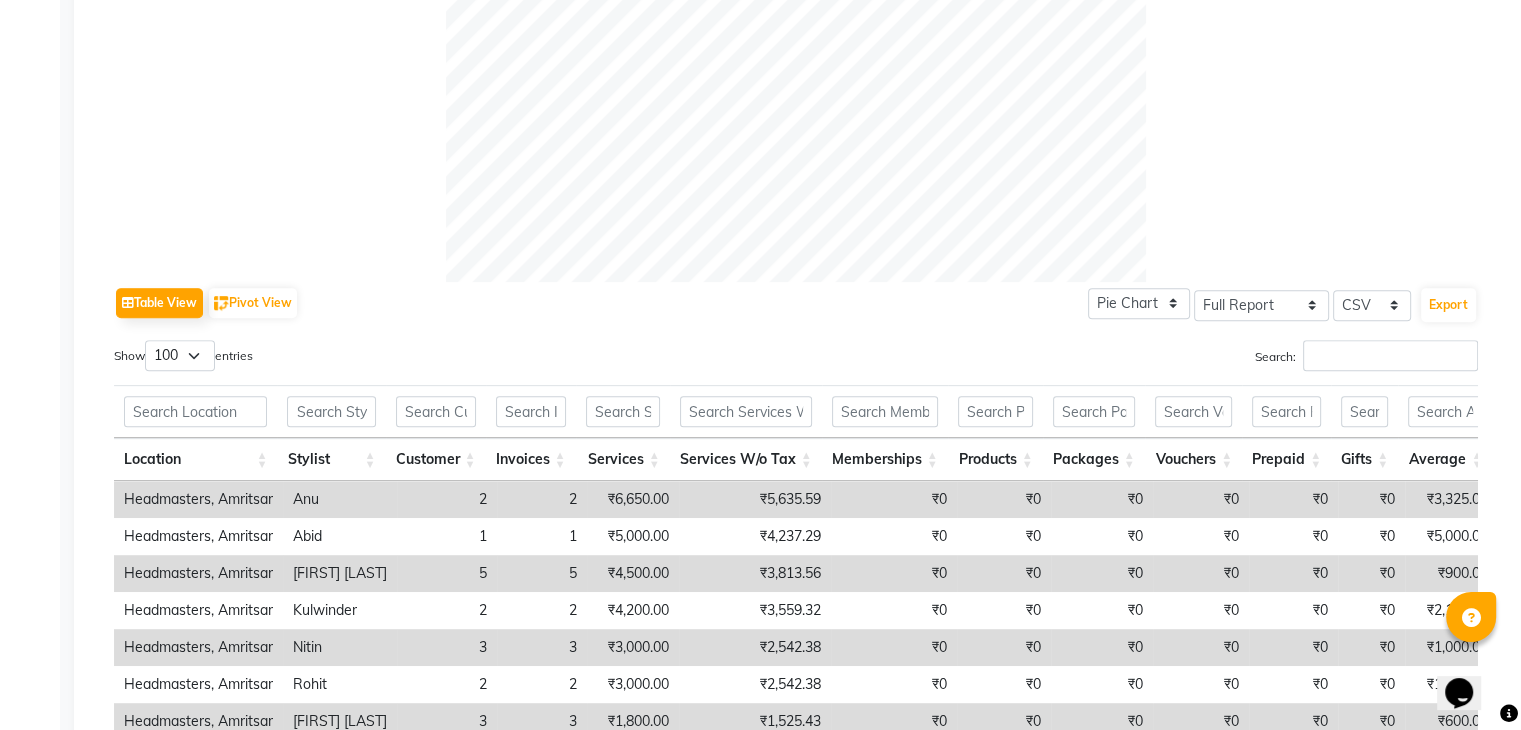 scroll, scrollTop: 900, scrollLeft: 0, axis: vertical 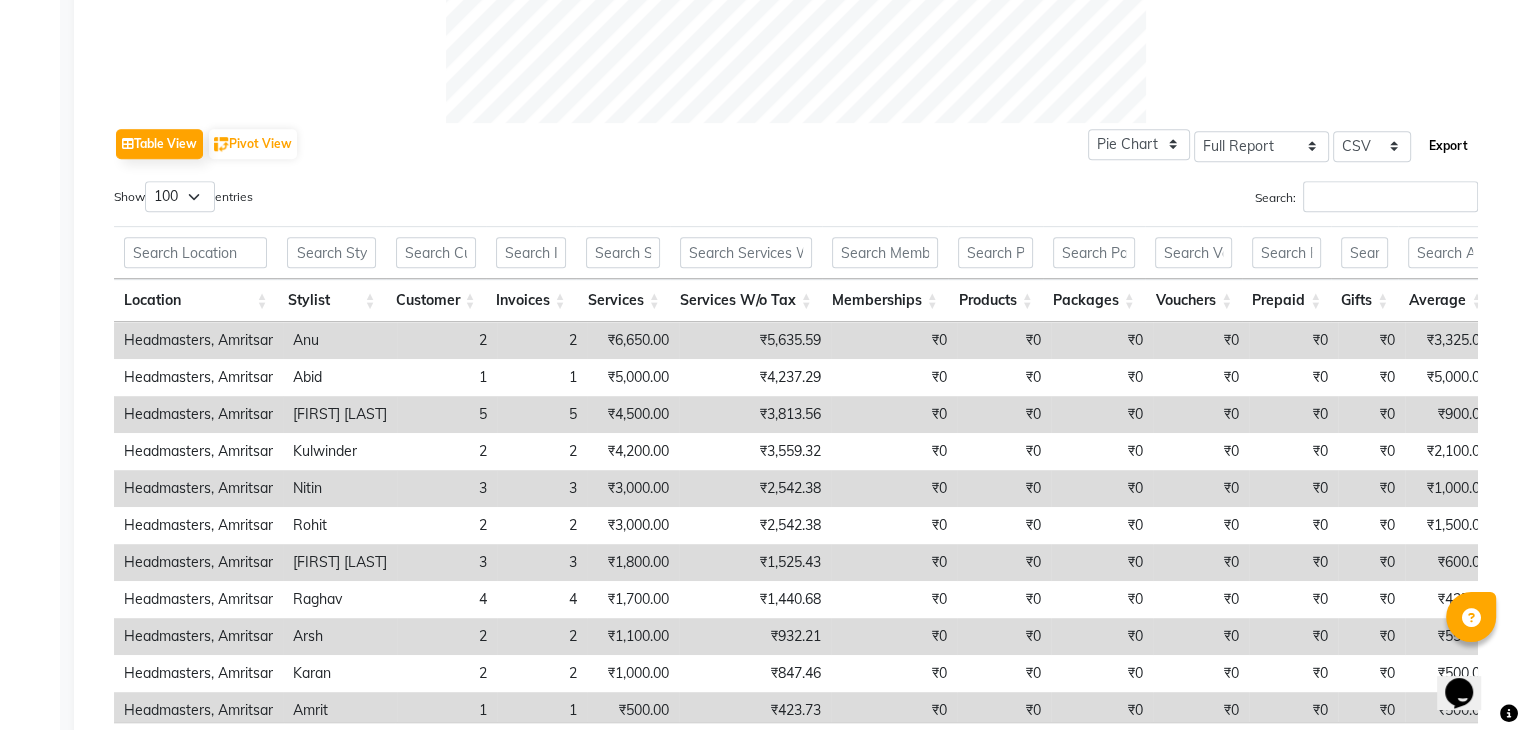 click on "Export" 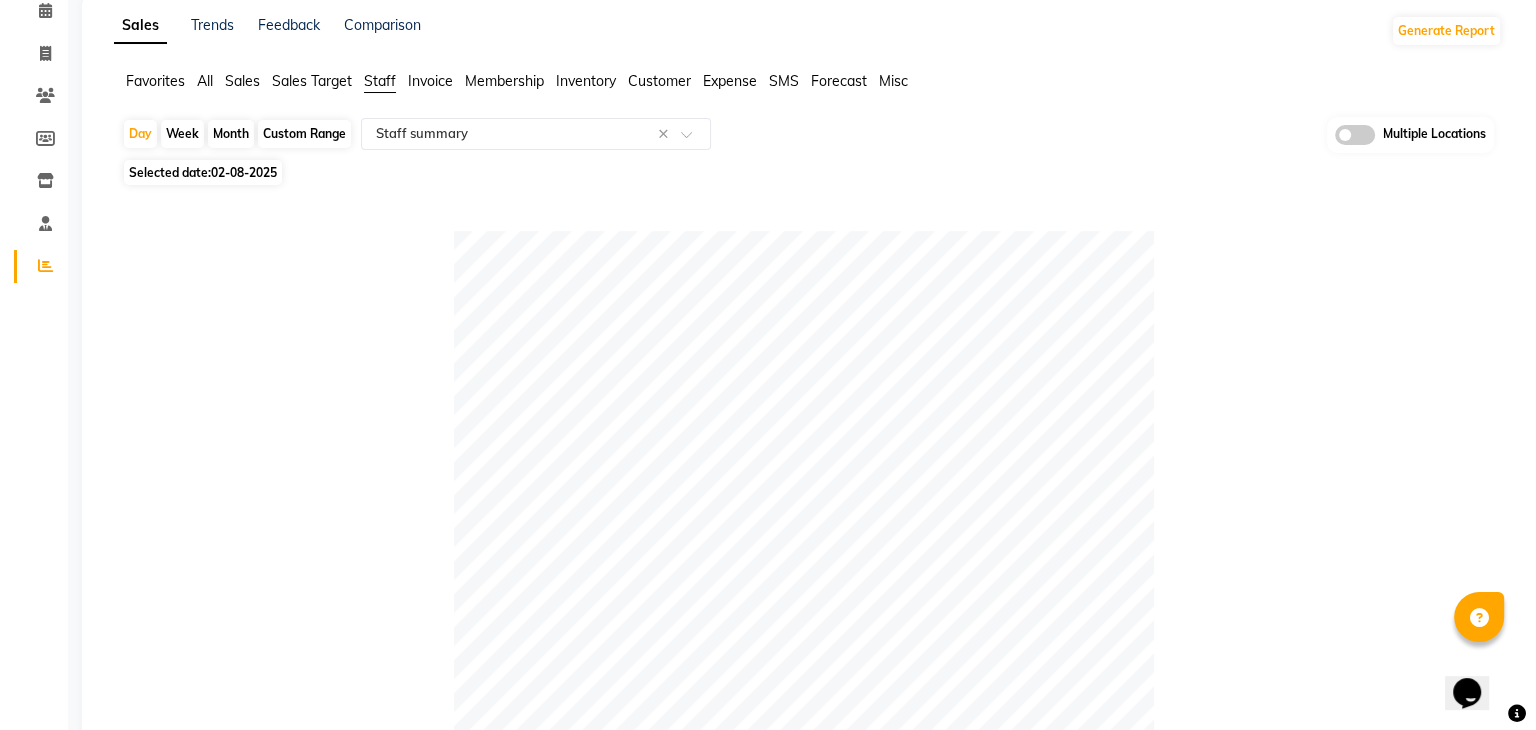 scroll, scrollTop: 0, scrollLeft: 0, axis: both 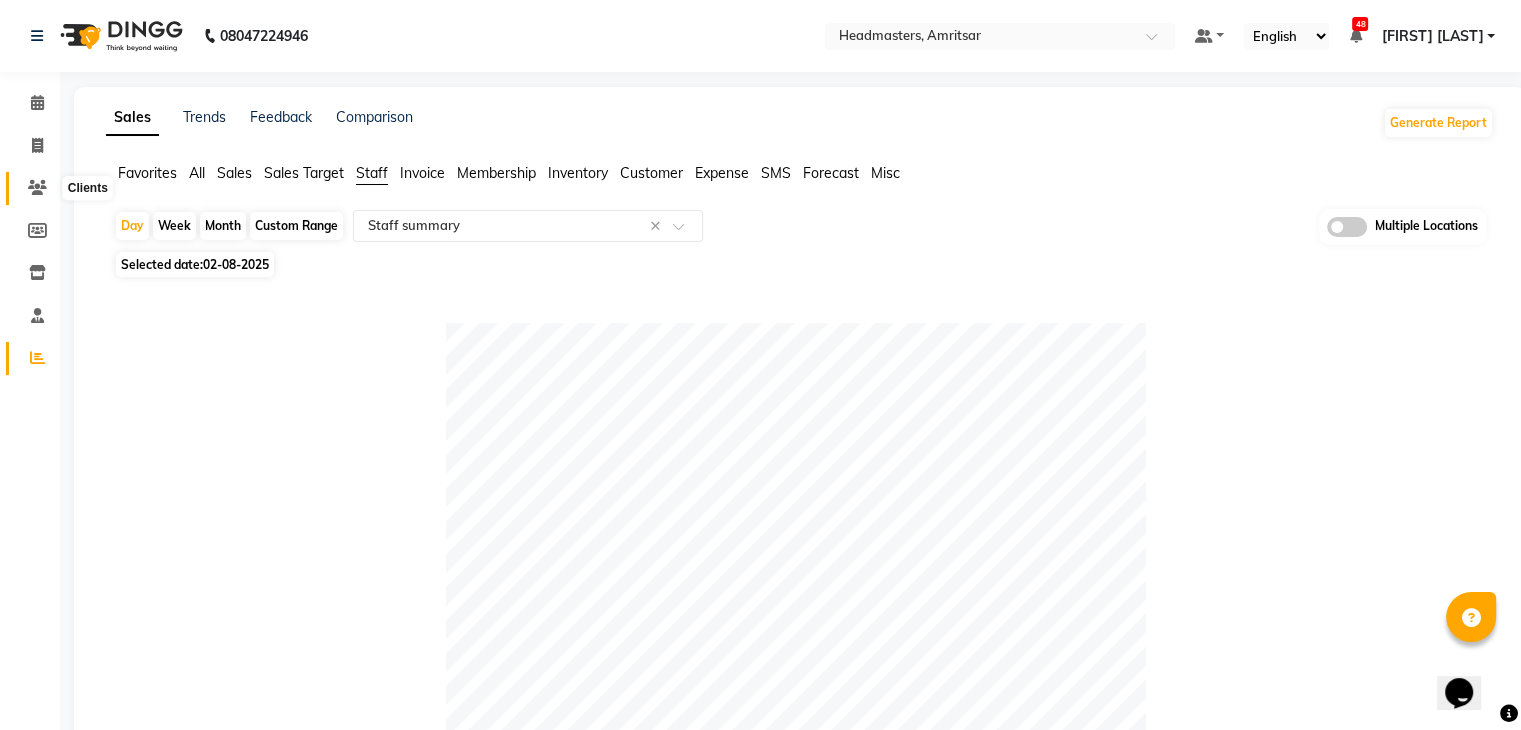 click 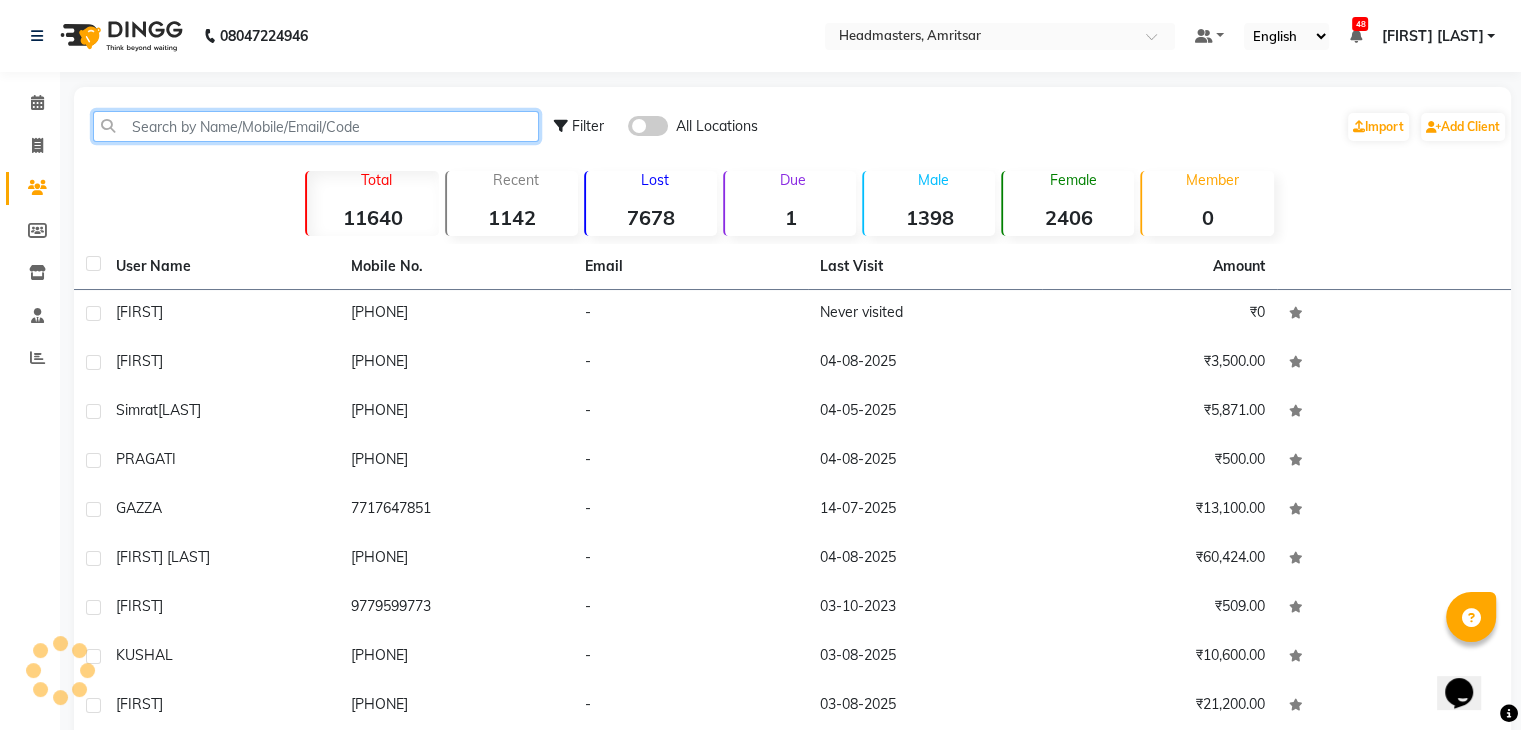 click 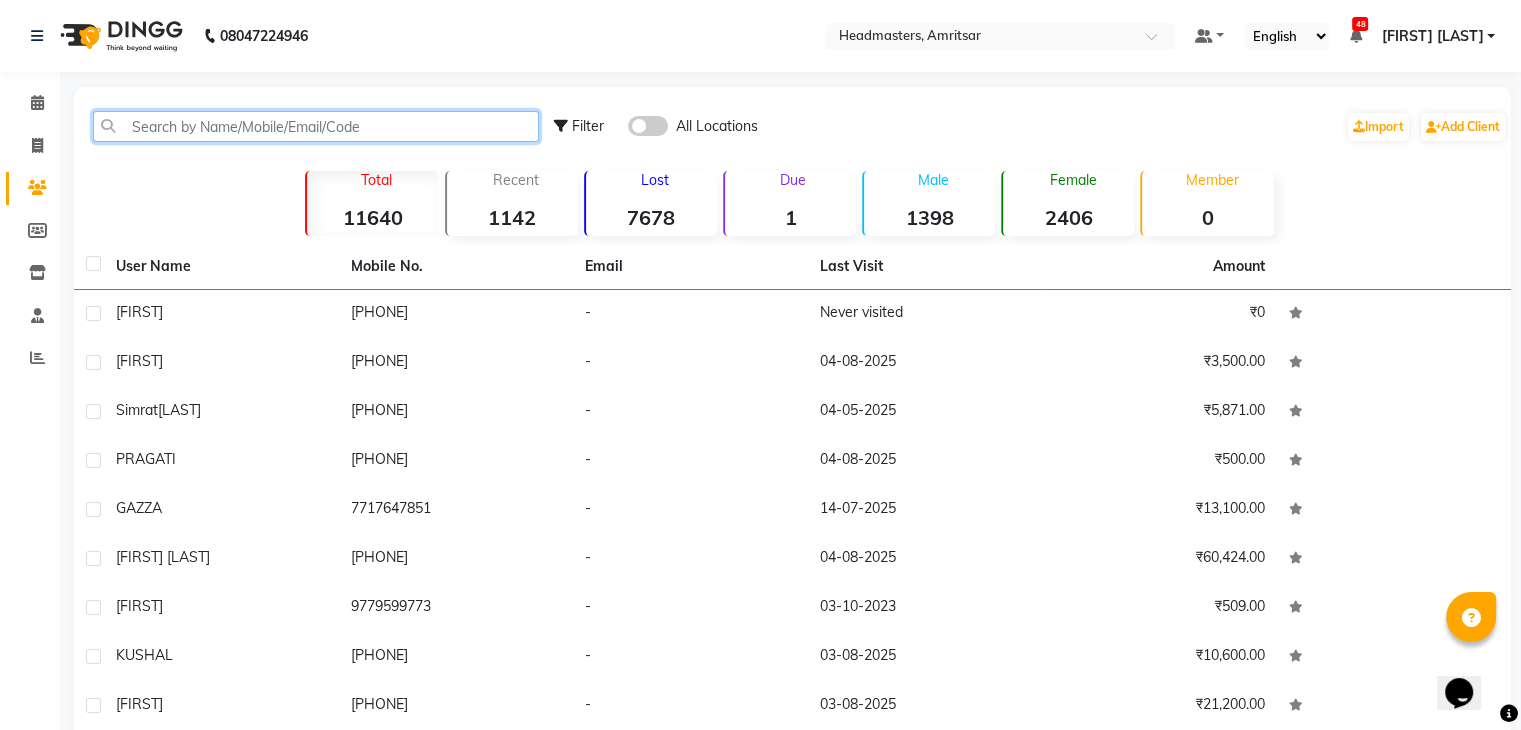 paste on "[PHONE]" 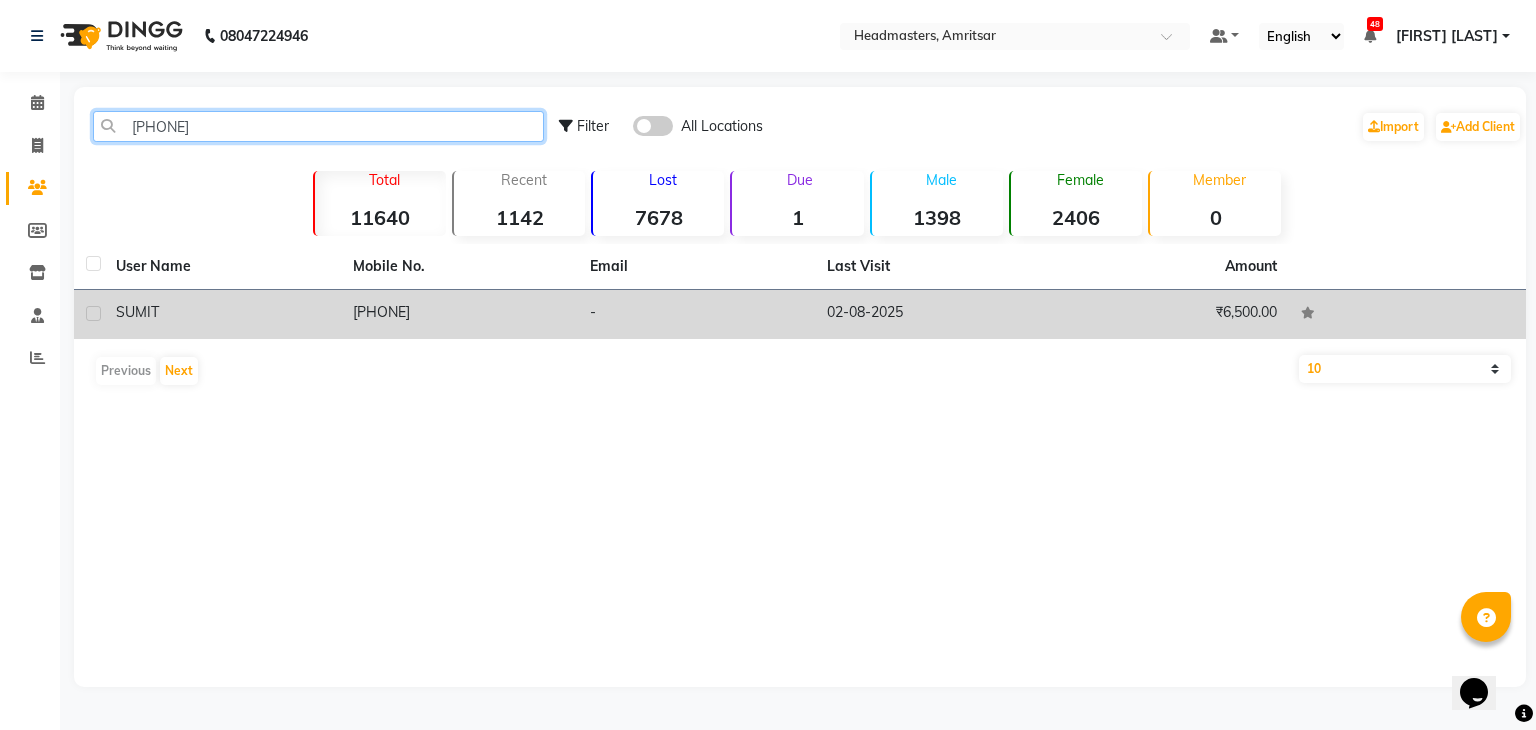 type on "[PHONE]" 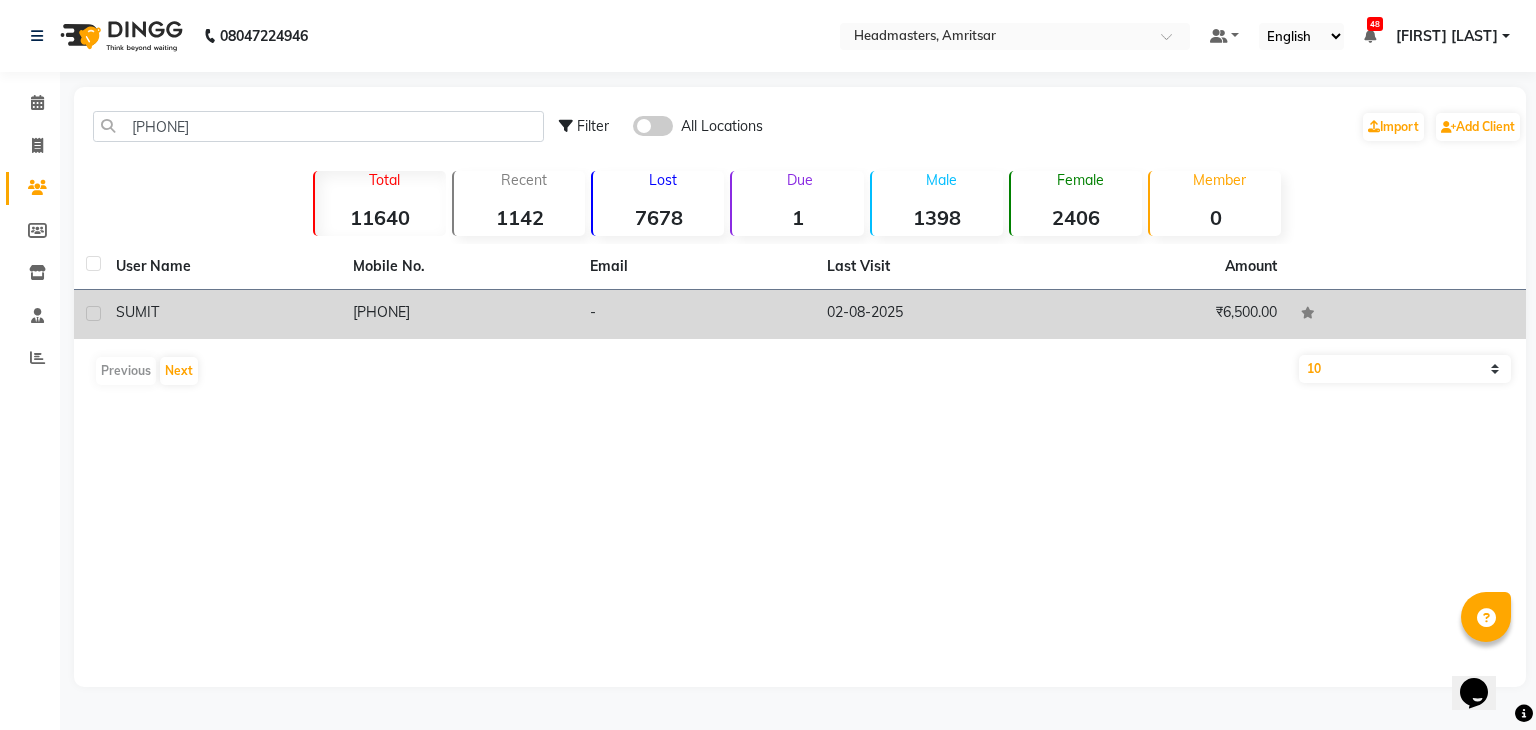 click on "[PHONE]" 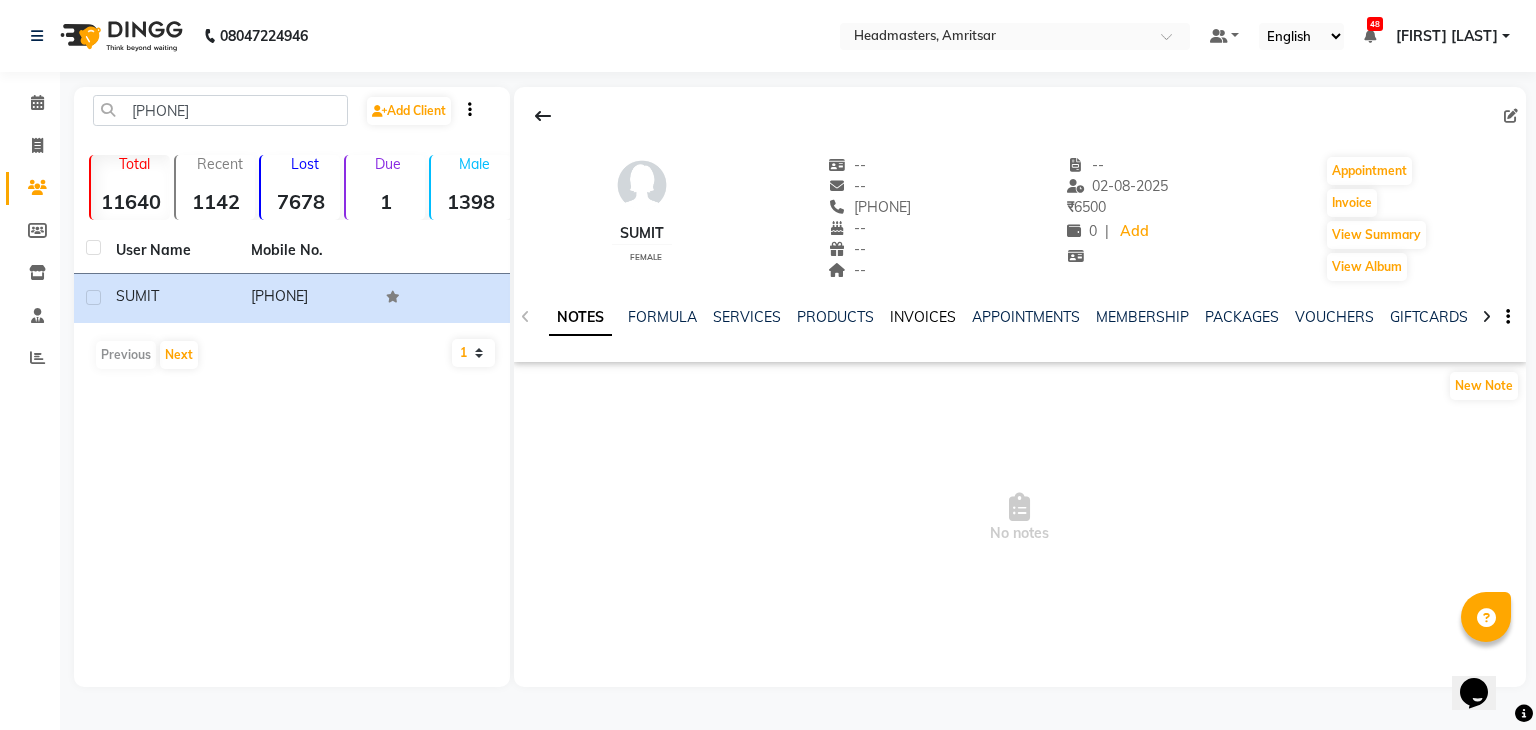 click on "INVOICES" 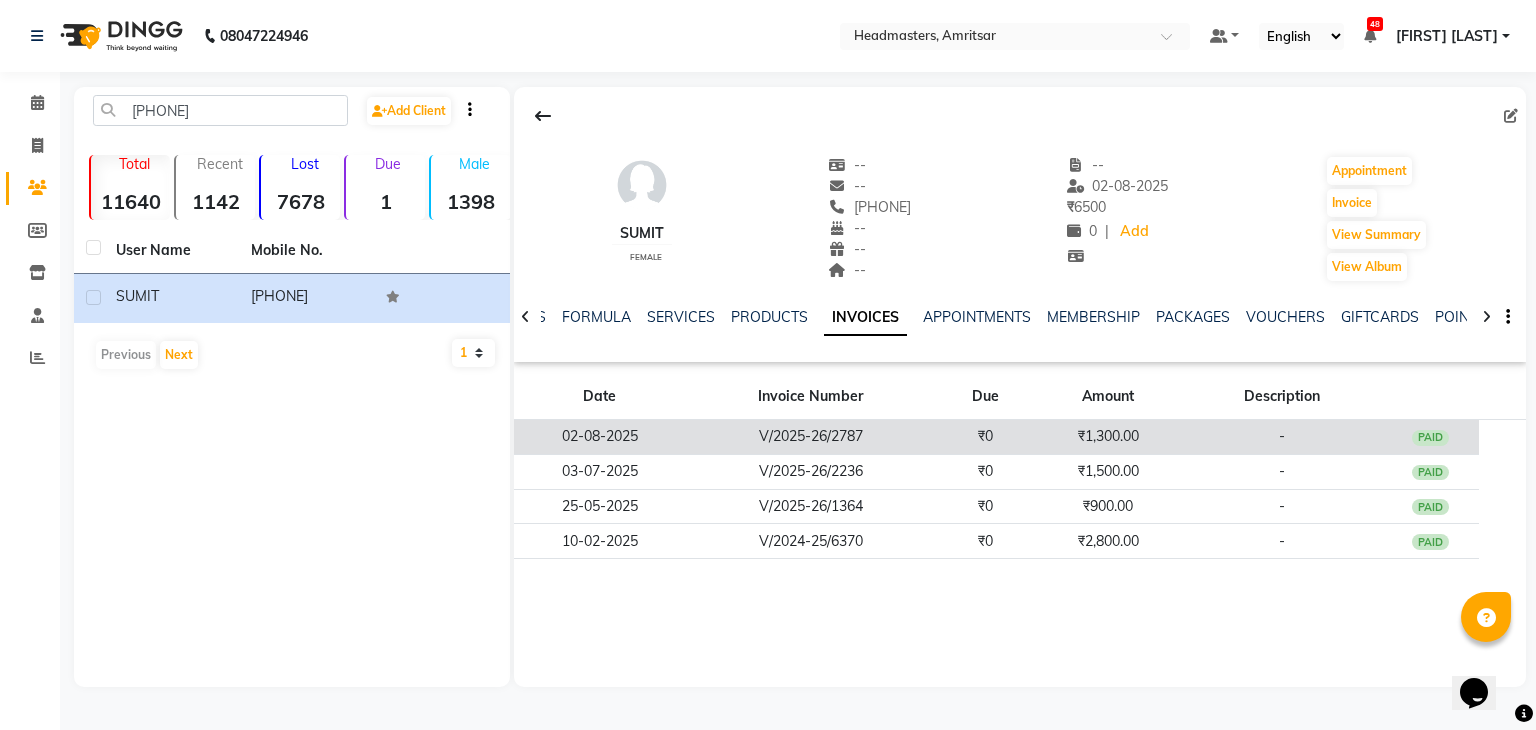click on "V/2025-26/2787" 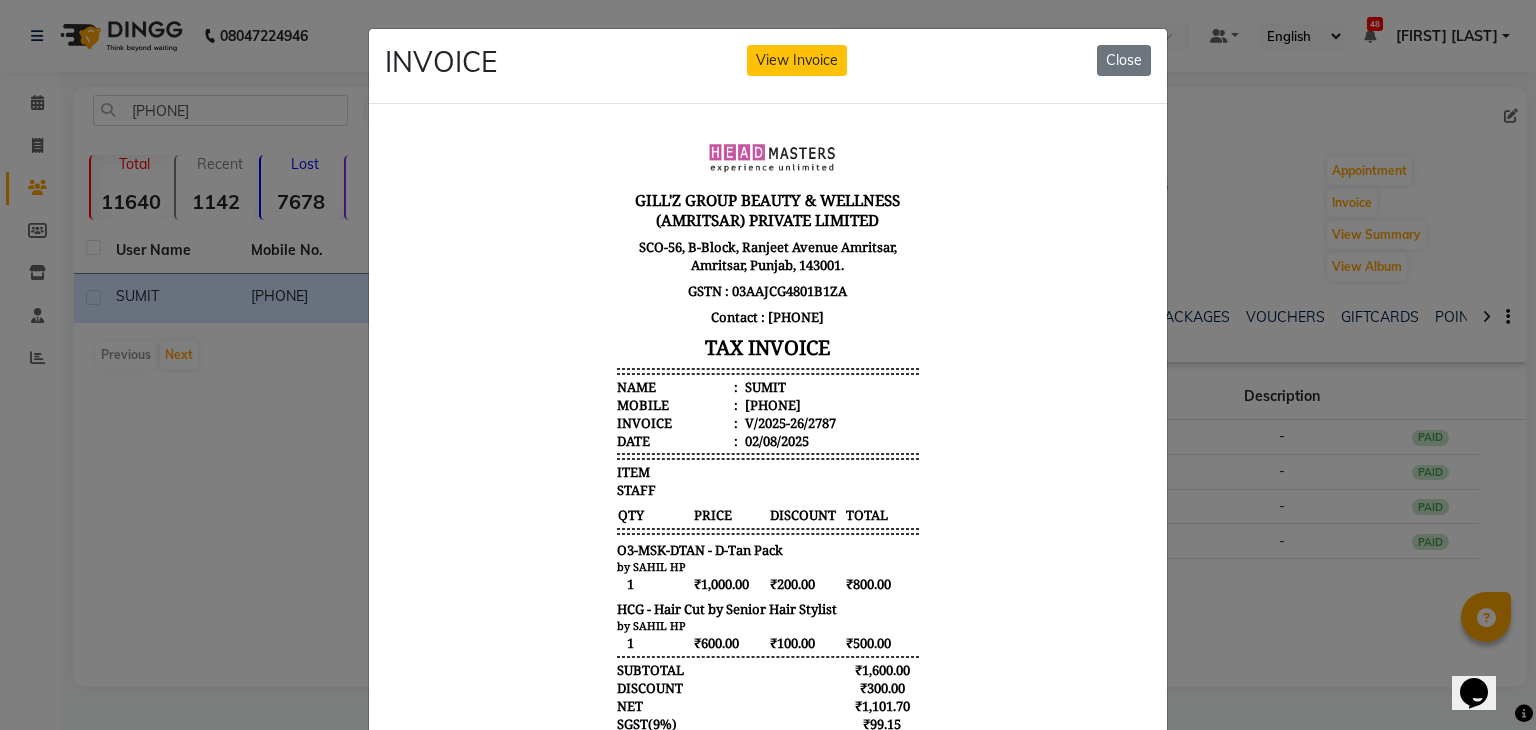 scroll, scrollTop: 16, scrollLeft: 0, axis: vertical 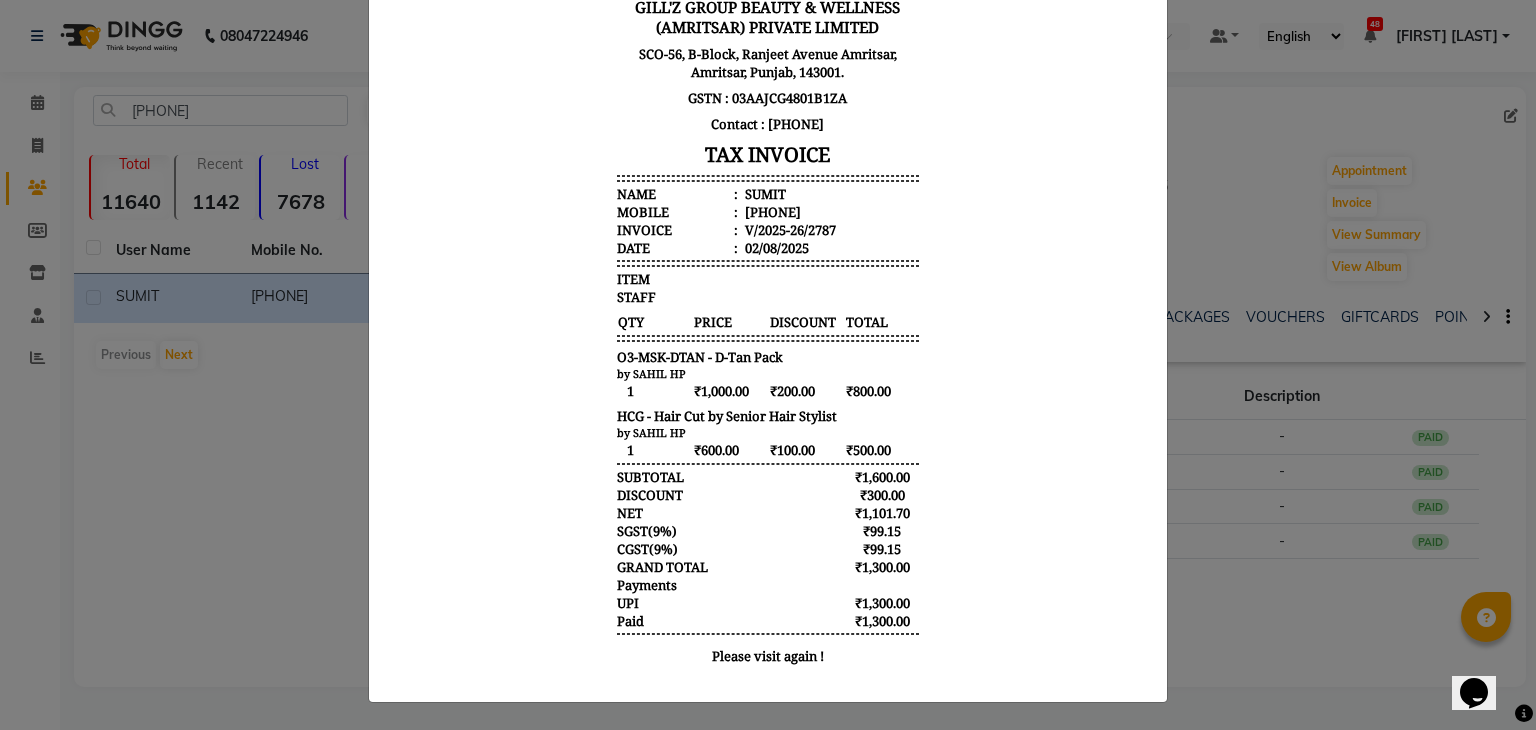 type 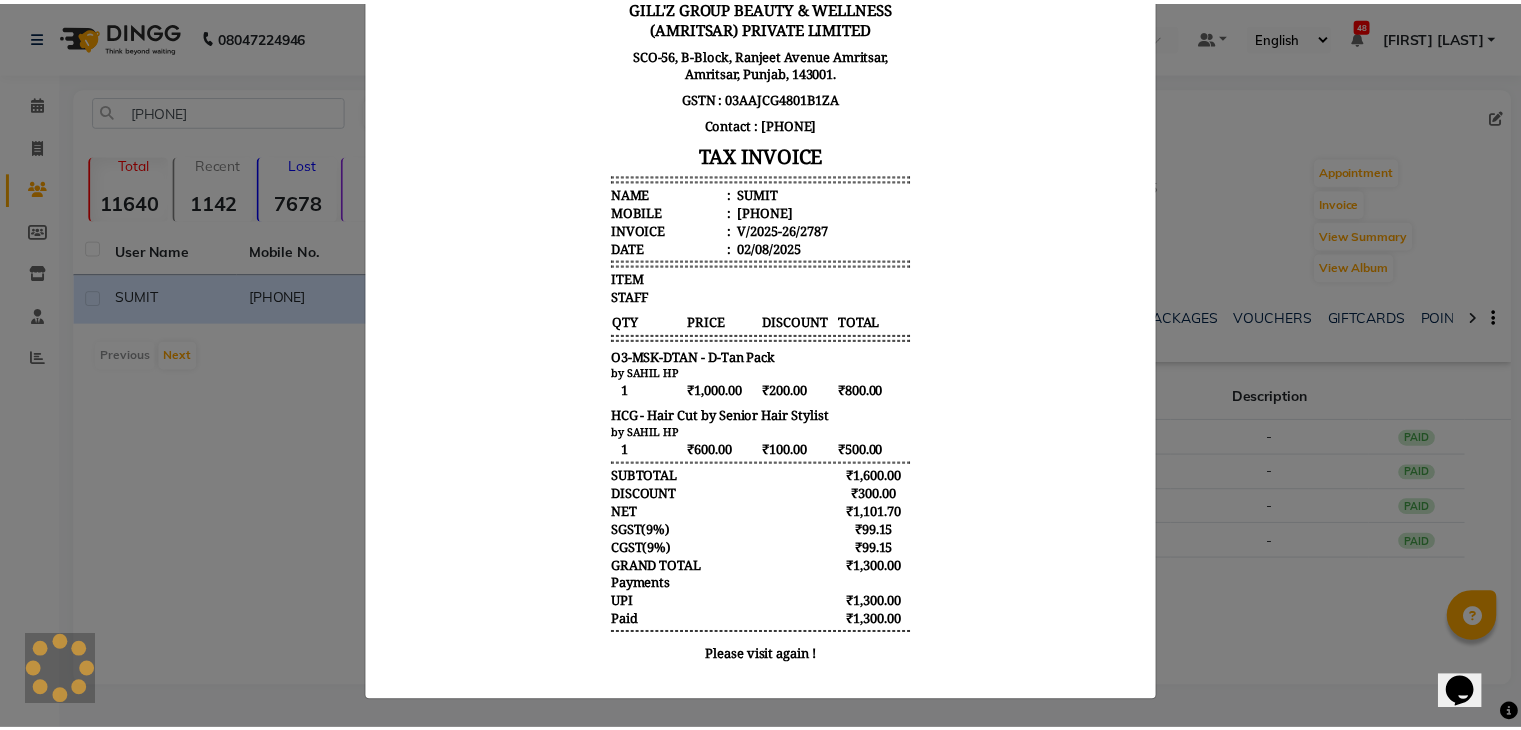 scroll, scrollTop: 0, scrollLeft: 0, axis: both 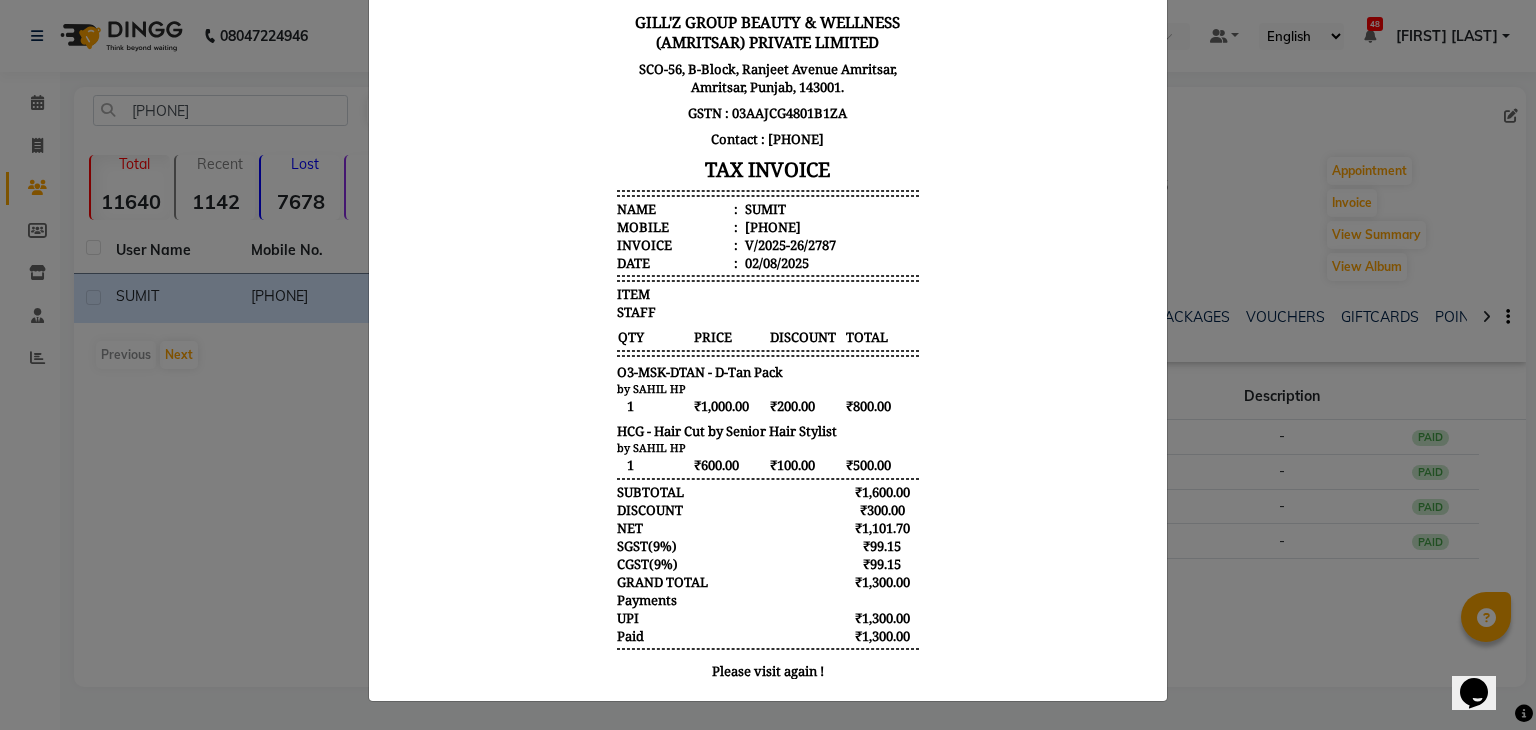click on "INVOICE View Invoice Close" 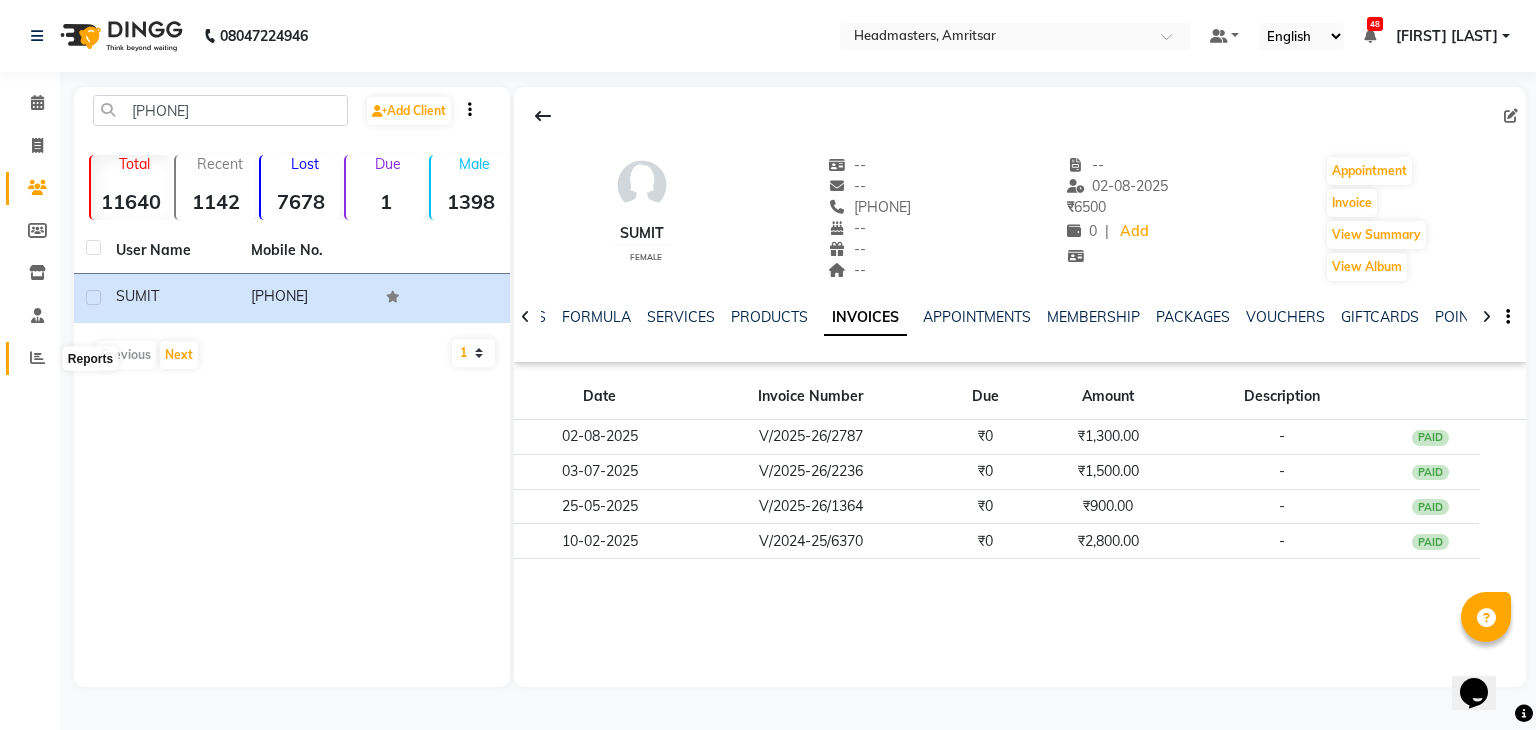 click 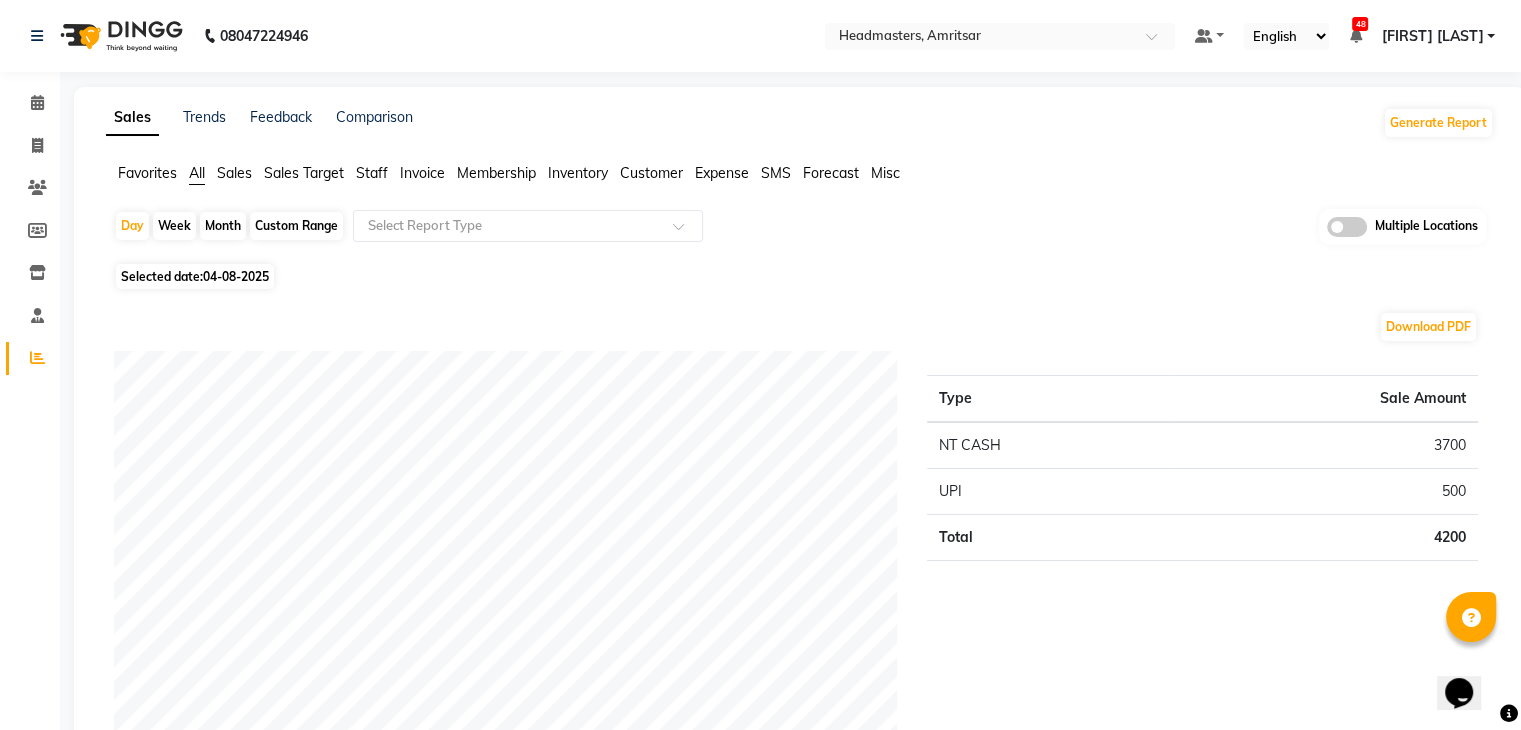 click on "Favorites All Sales Sales Target Staff Invoice Membership Inventory Customer Expense SMS Forecast Misc" 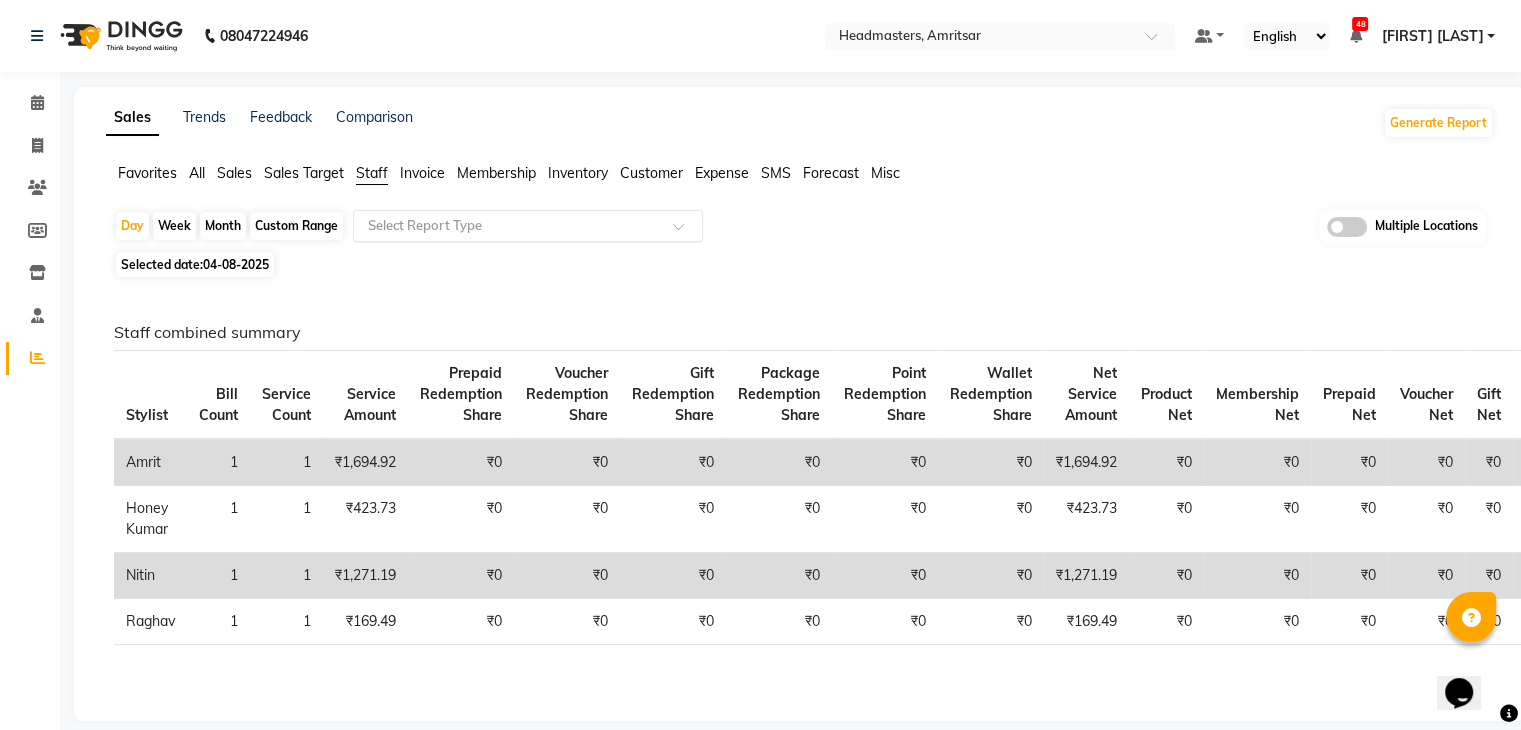 click 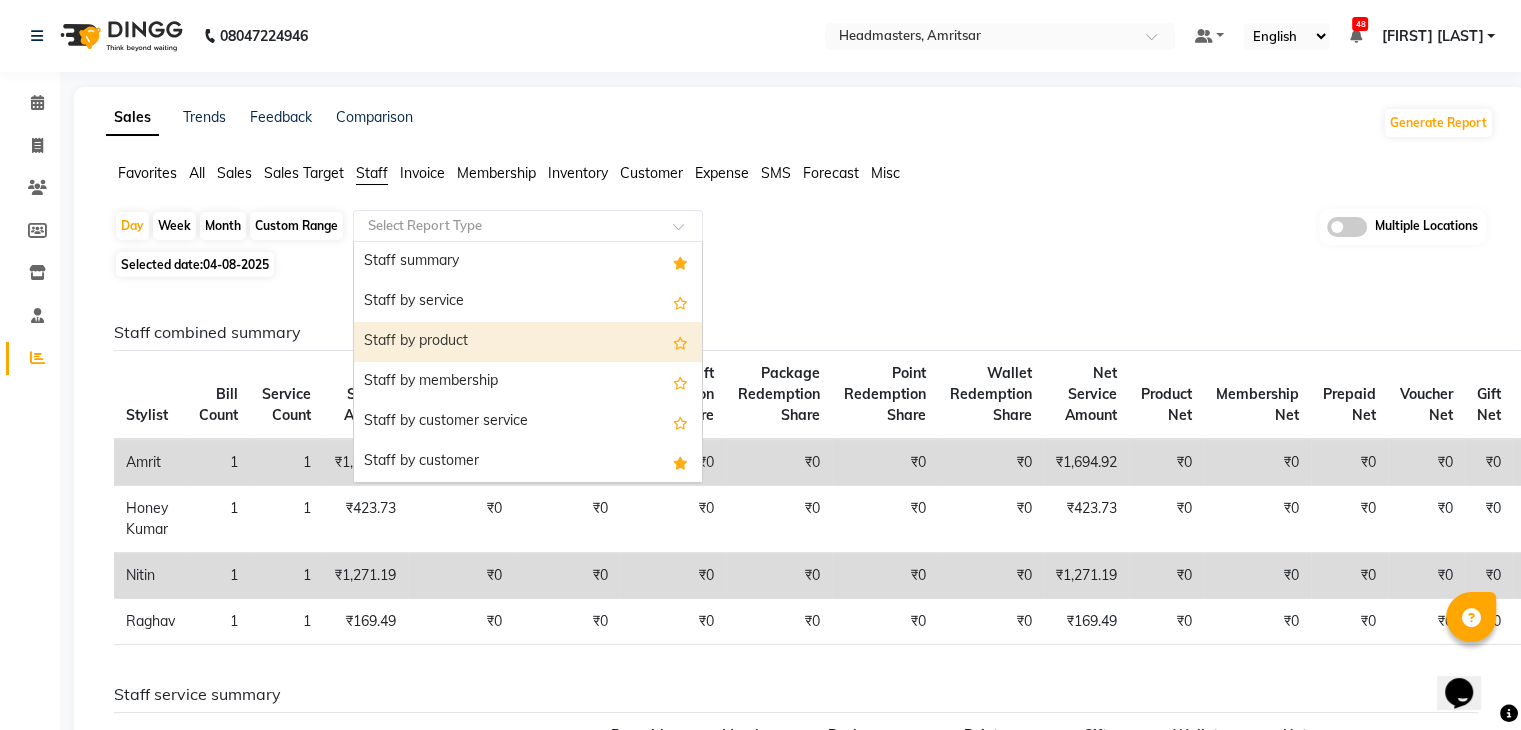 click on "Staff by product" at bounding box center [528, 342] 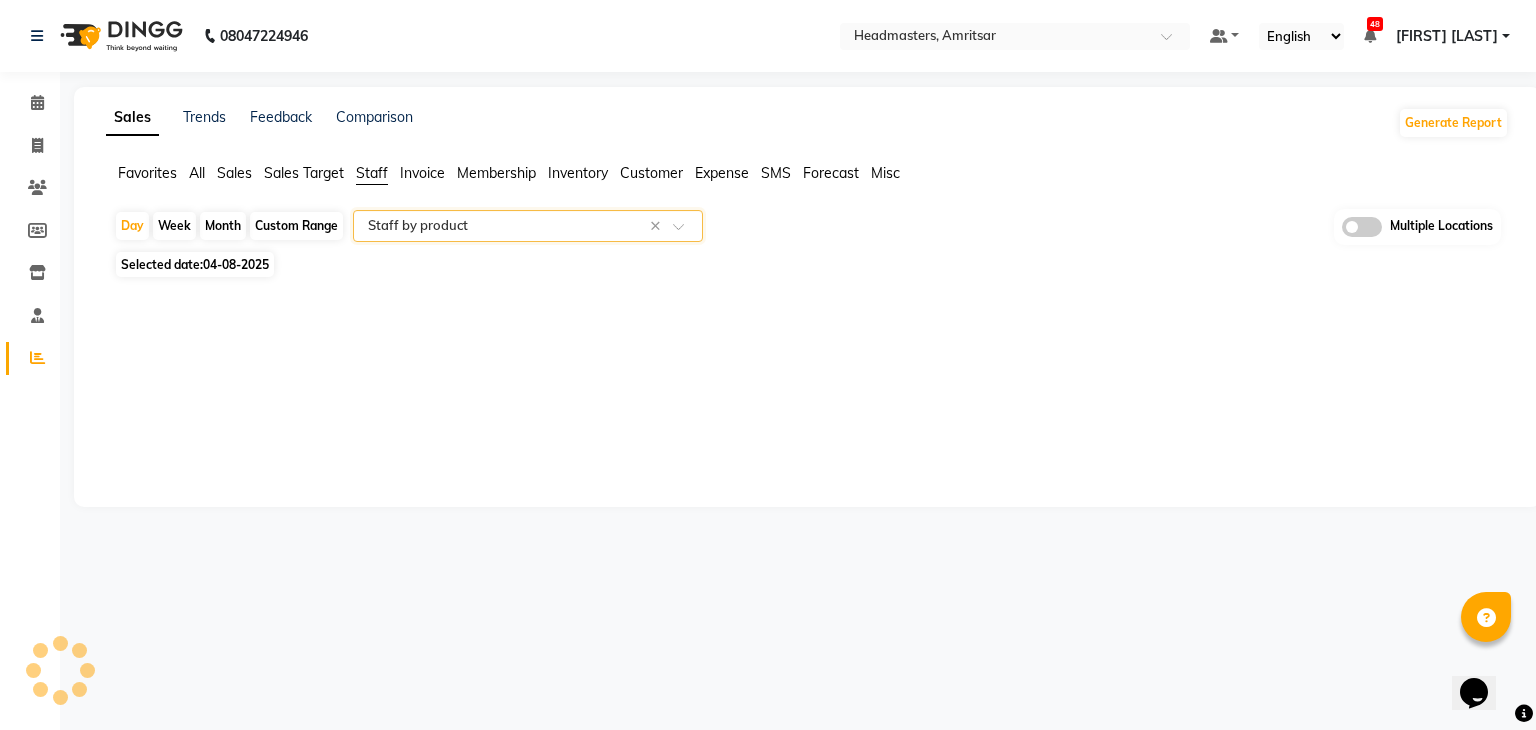 click on "04-08-2025" 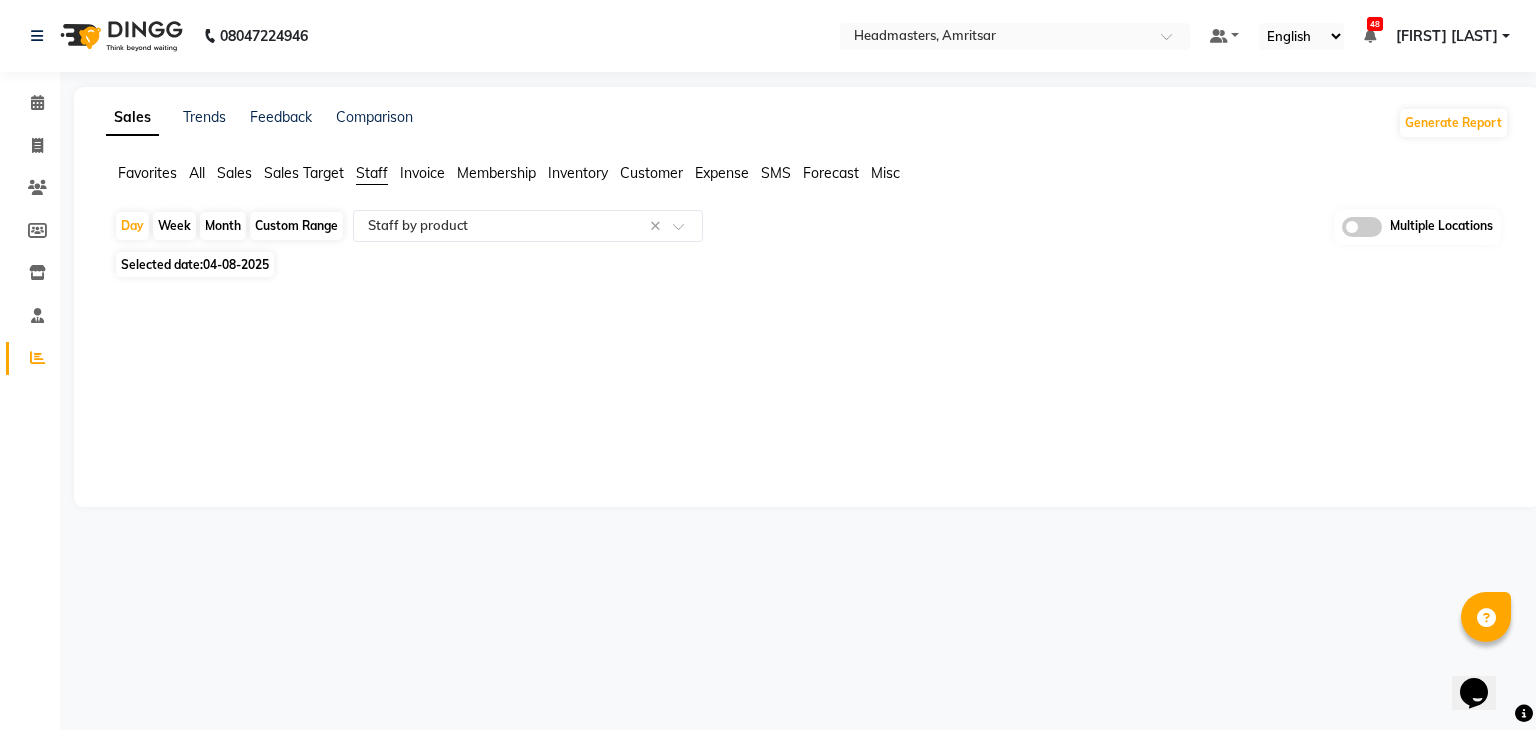 click on "04-08-2025" 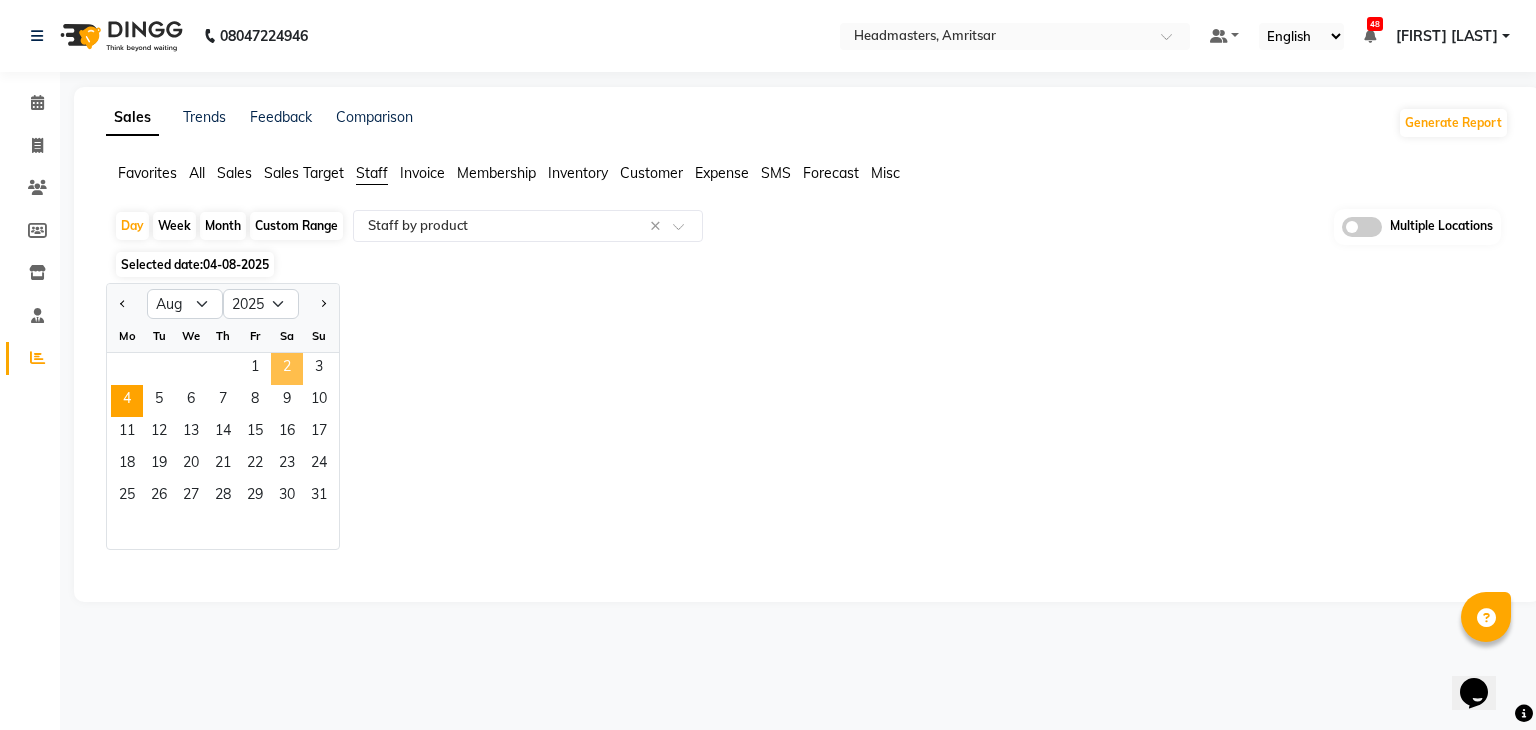 click on "2" 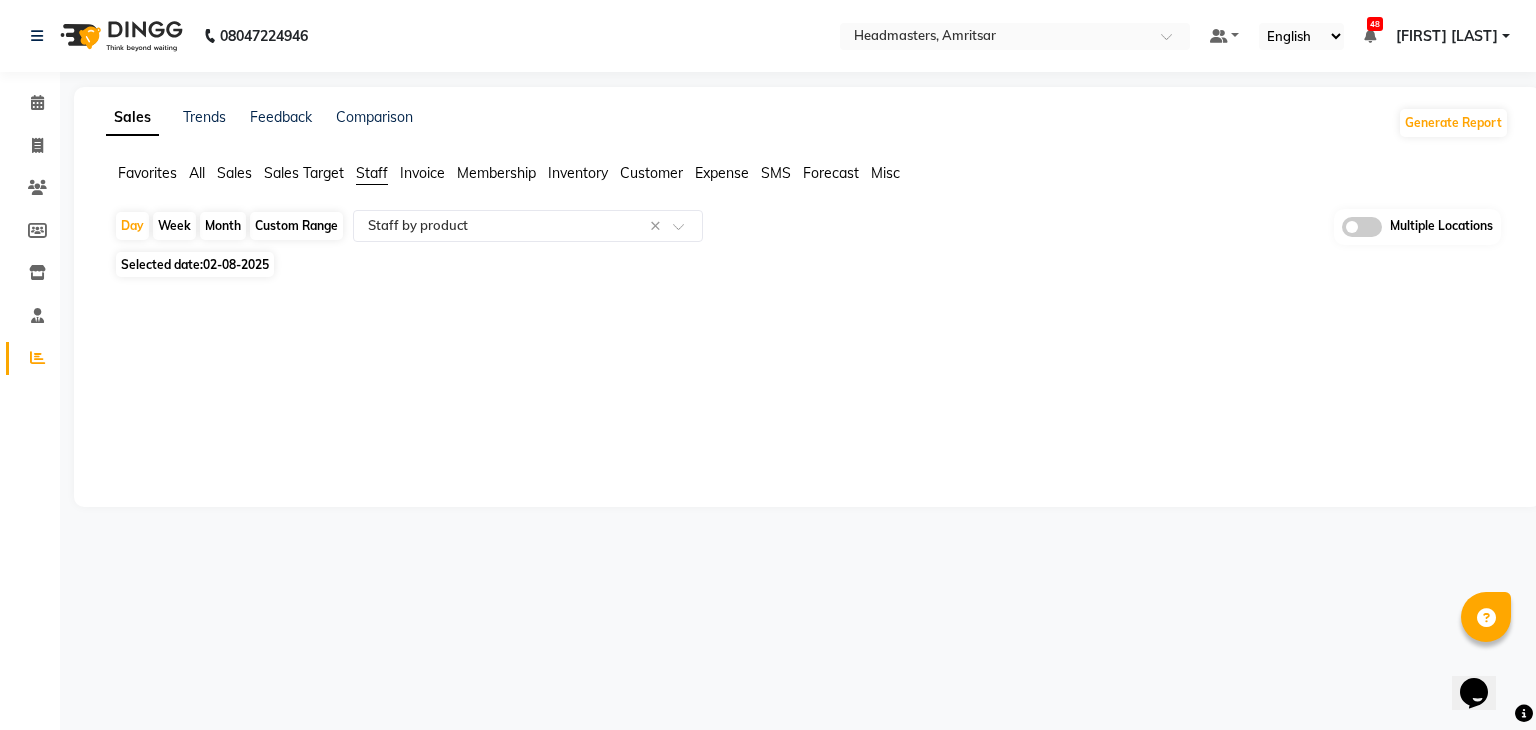 click on "Sales Trends Feedback Comparison Generate Report Favorites All Sales Sales Target Staff Invoice Membership Inventory Customer Expense SMS Forecast Misc  Day   Week   Month   Custom Range  Select Report Type × Staff by product × Multiple Locations Selected date:  02-08-2025  ★ Mark as Favorite  Choose how you'd like to save "" report to favorites  Save to Personal Favorites:   Only you can see this report in your favorites tab. Share with Organization:   Everyone in your organization can see this report in their favorites tab.  Save to Favorites" 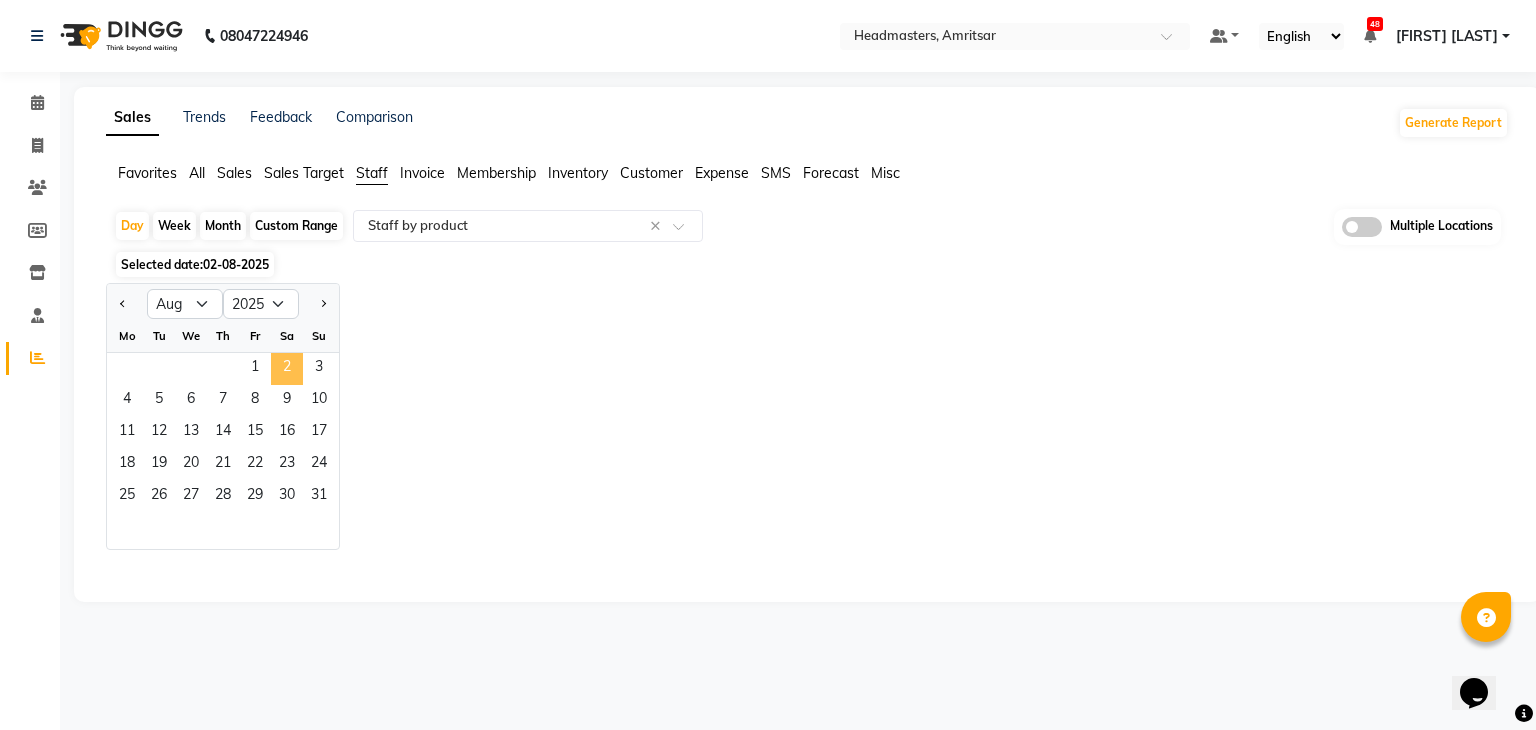 click on "2" 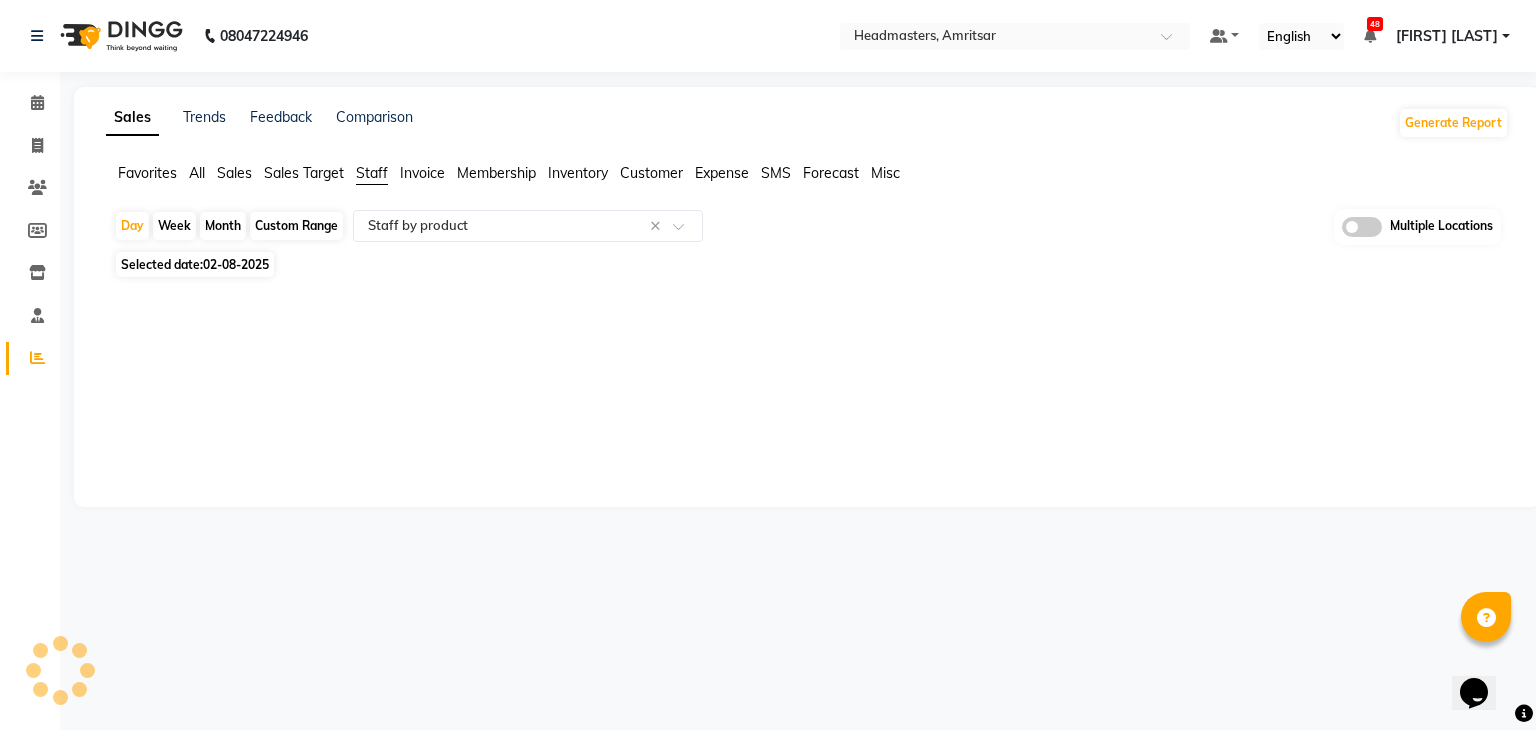 click on "Sales Trends Feedback Comparison Generate Report Favorites All Sales Sales Target Staff Invoice Membership Inventory Customer Expense SMS Forecast Misc  Day   Week   Month   Custom Range  Select Report Type × Staff by product × Multiple Locations Selected date:  02-08-2025  ★ Mark as Favorite  Choose how you'd like to save "" report to favorites  Save to Personal Favorites:   Only you can see this report in your favorites tab. Share with Organization:   Everyone in your organization can see this report in their favorites tab.  Save to Favorites" 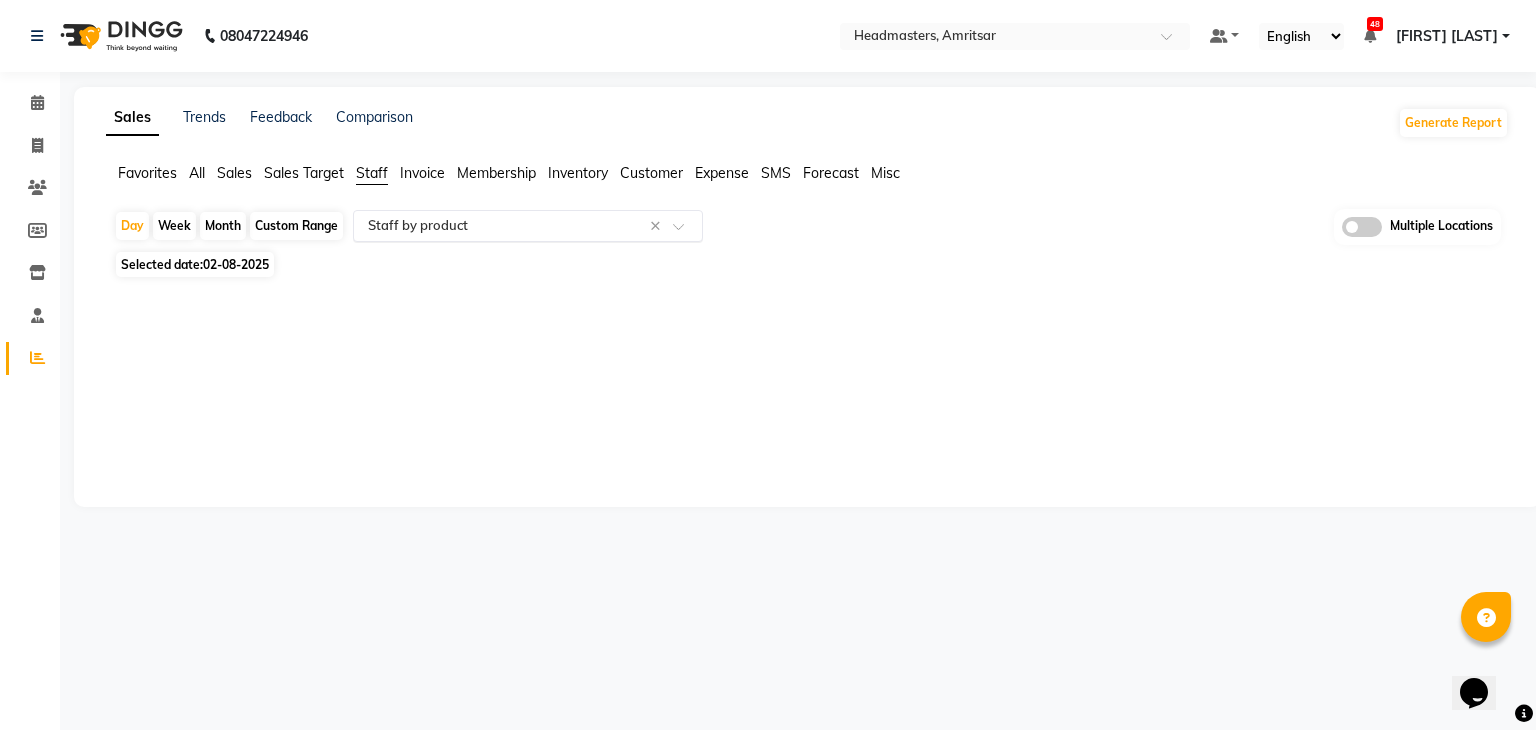 click 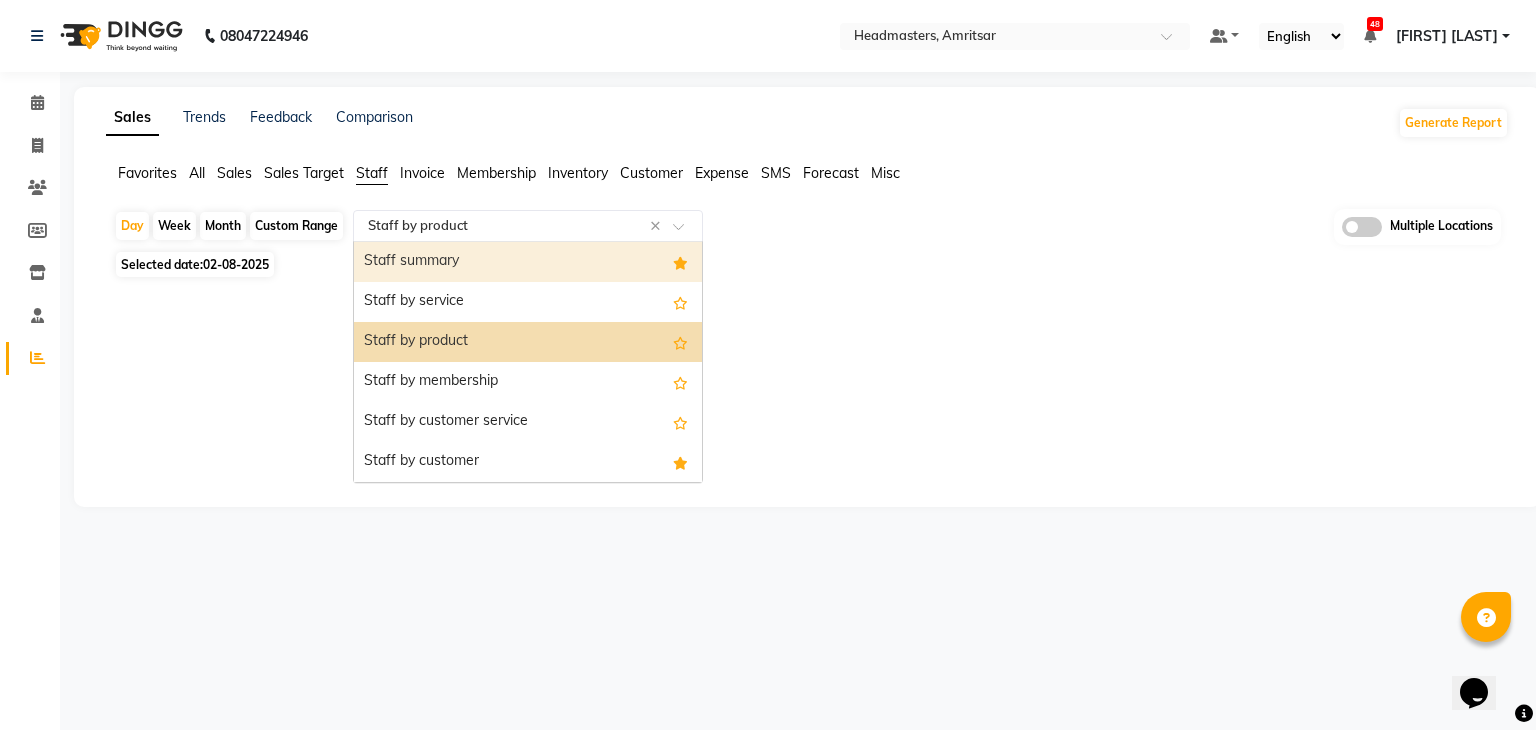 click on "Staff summary" at bounding box center (528, 262) 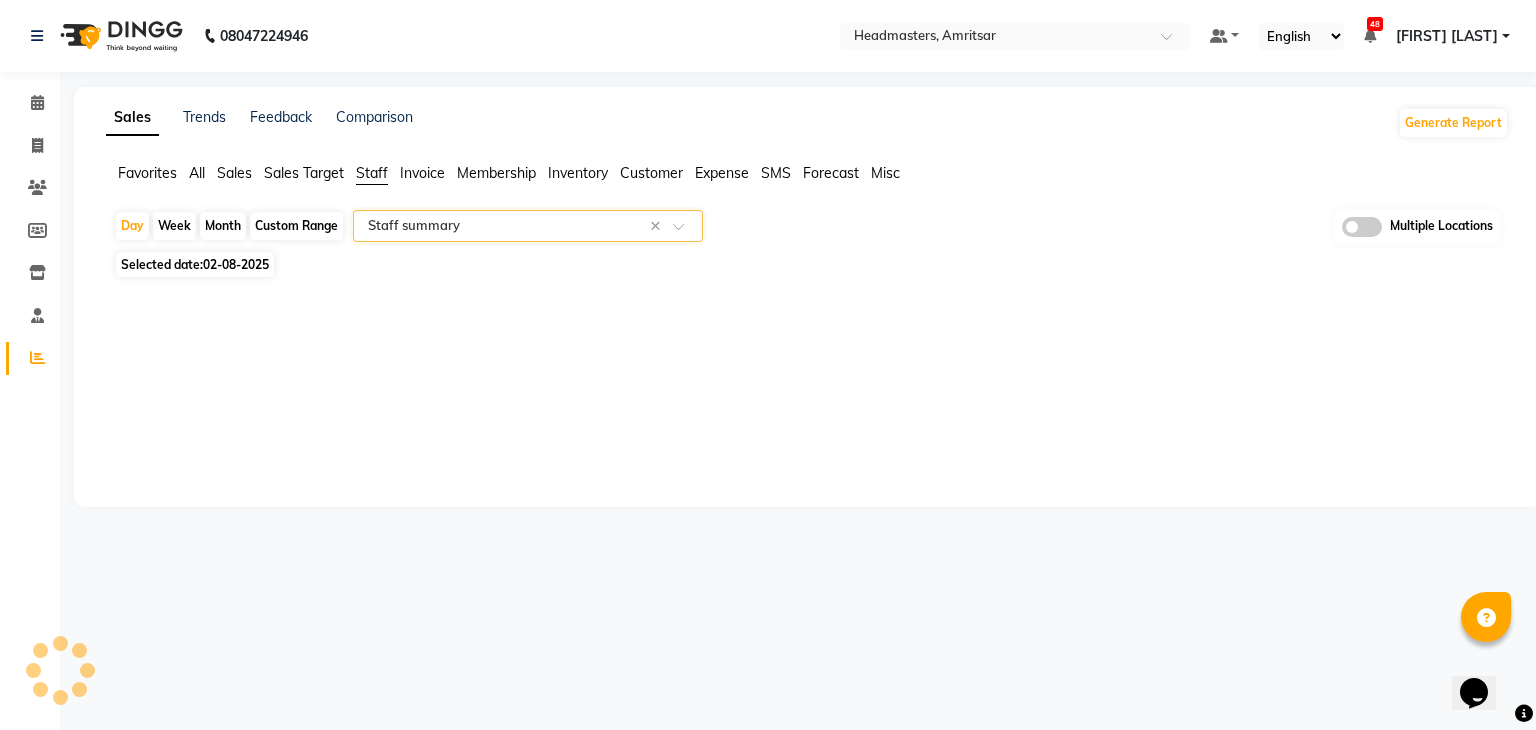 select on "full_report" 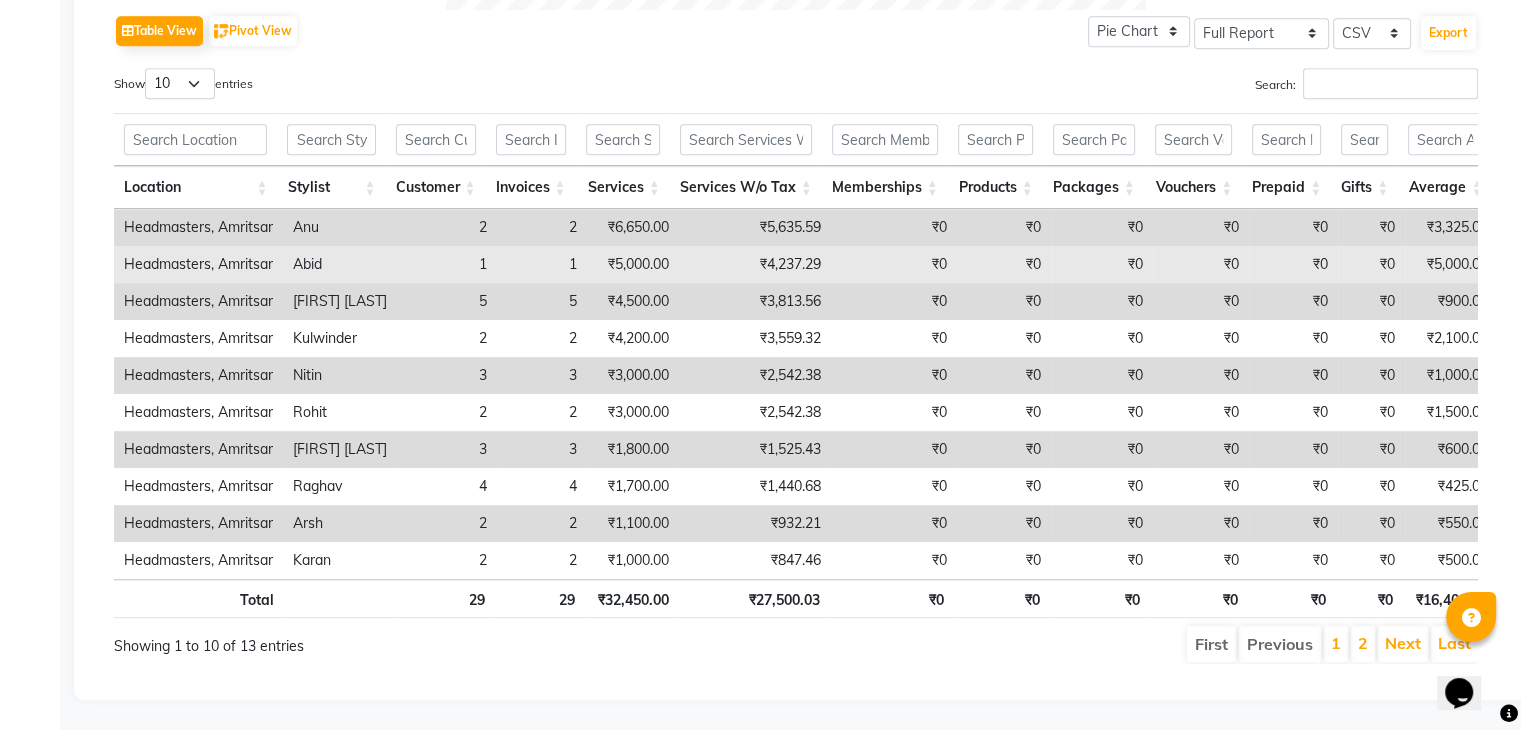 scroll, scrollTop: 941, scrollLeft: 0, axis: vertical 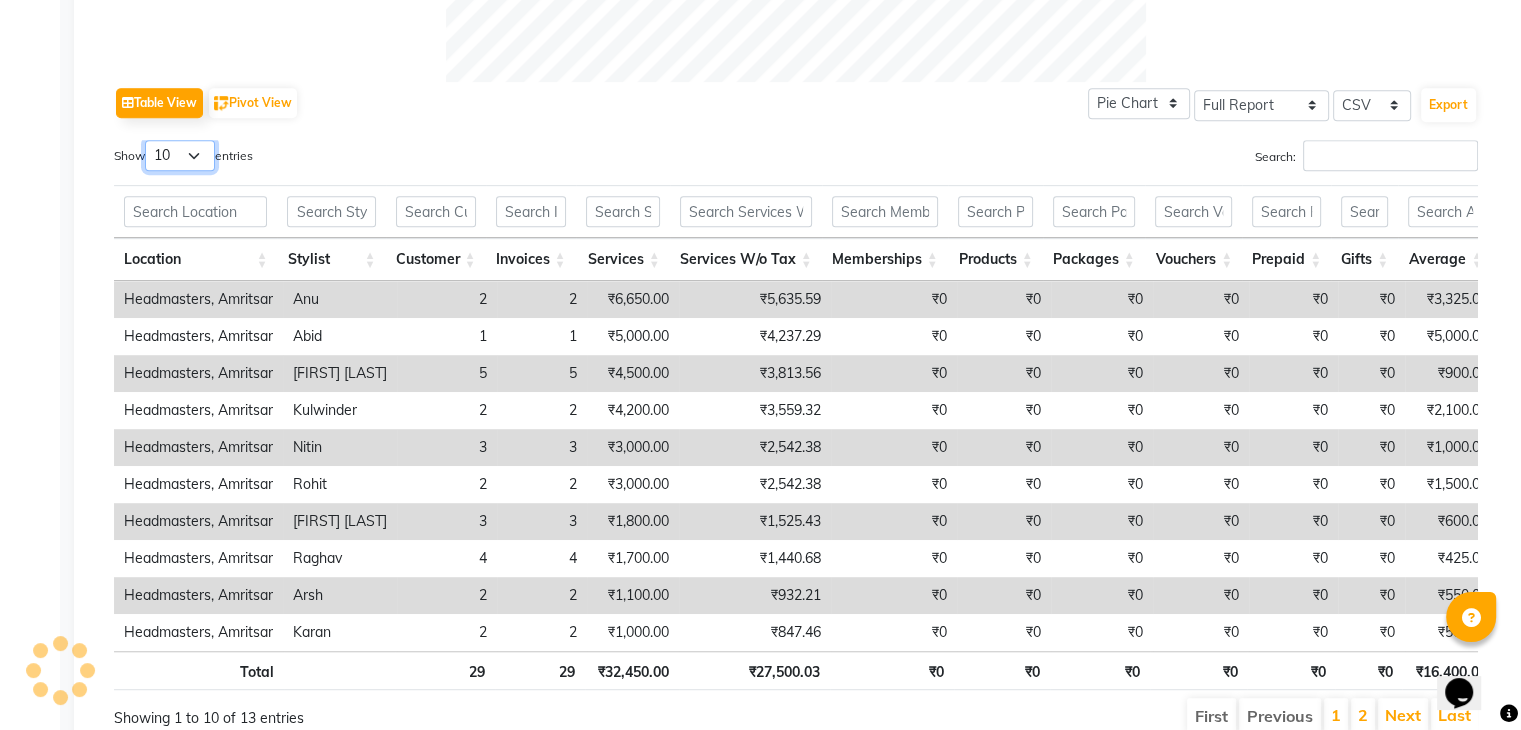 click on "10 25 50 100" at bounding box center (180, 155) 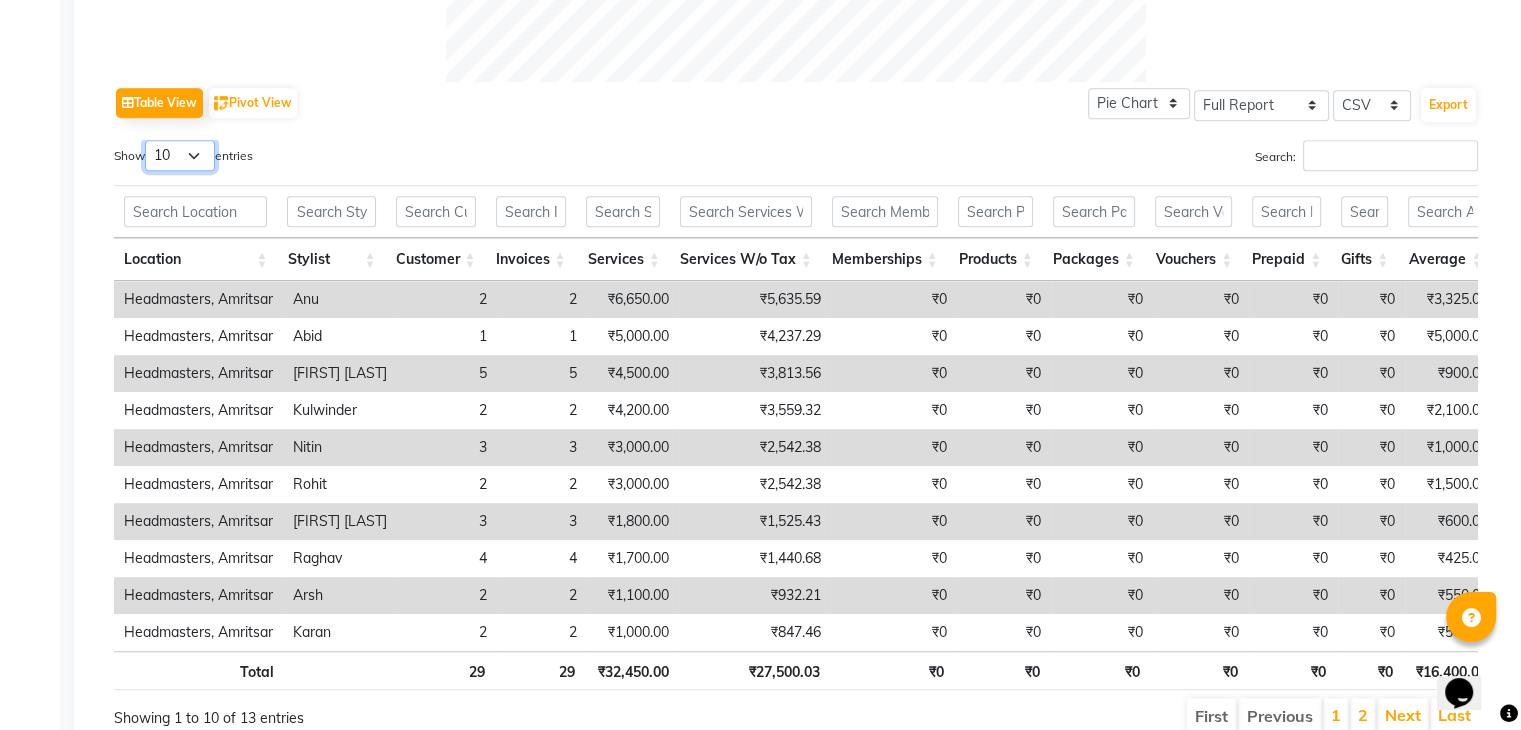 select on "100" 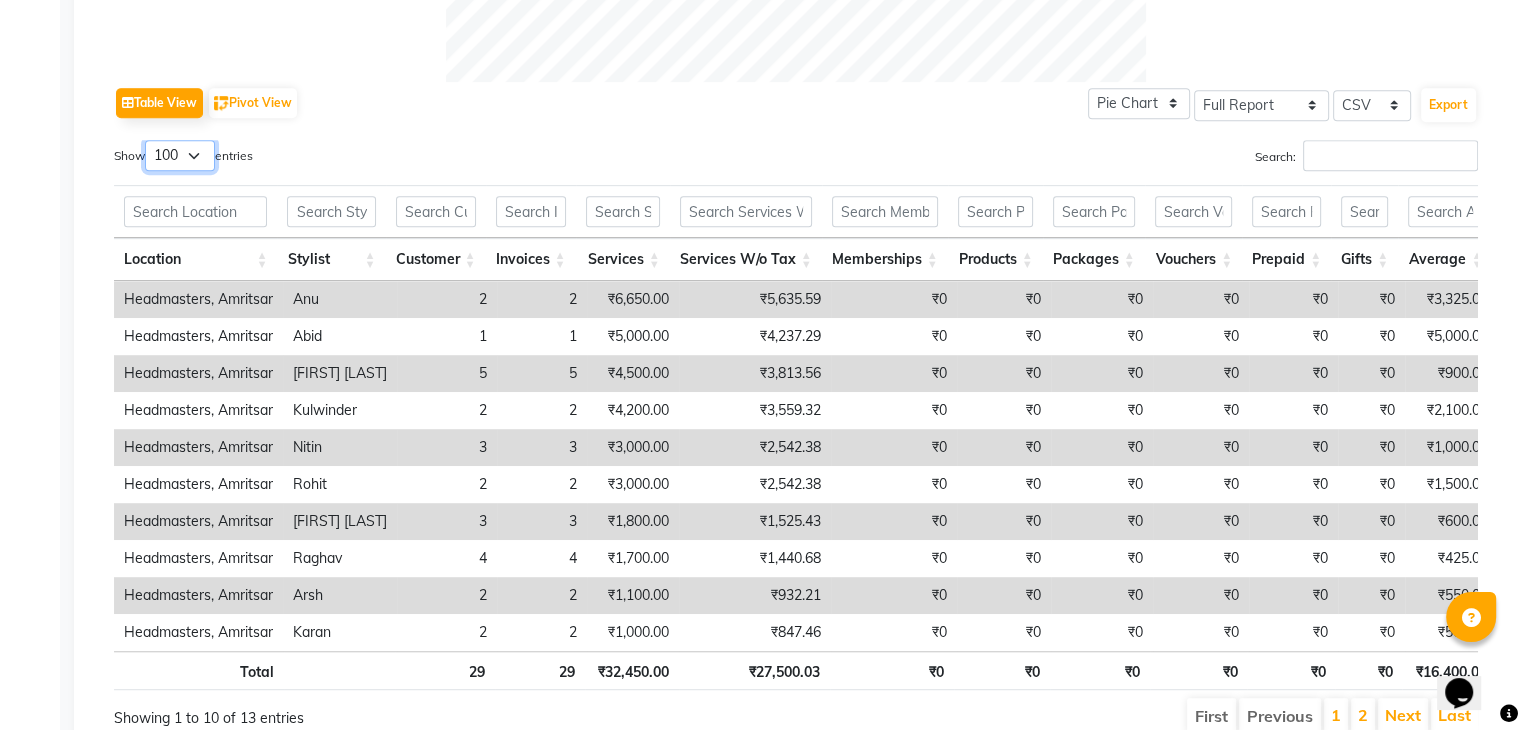 click on "10 25 50 100" at bounding box center [180, 155] 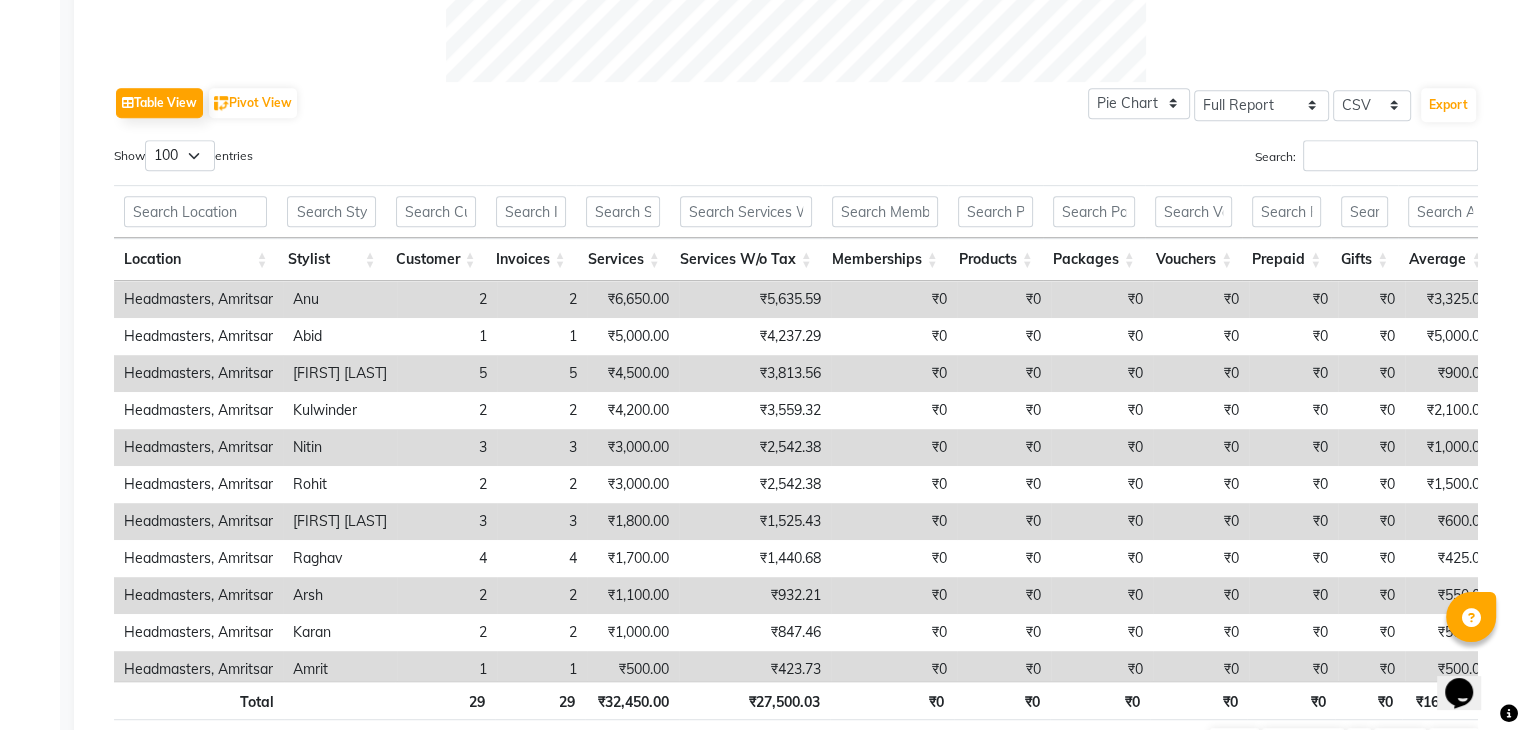 click on "Table View   Pivot View  Pie Chart Bar Chart Select Full Report Filtered Report Select CSV PDF  Export  Show  10 25 50 100  entries Search: Location Stylist Customer Invoices Services Services W/o Tax Memberships Products Packages Vouchers Prepaid Gifts Average Total Total W/o Tax Payment Redemption Redemption Share Emp Code Location Stylist Customer Invoices Services Services W/o Tax Memberships Products Packages Vouchers Prepaid Gifts Average Total Total W/o Tax Payment Redemption Redemption Share Emp Code Total 29 29 ₹32,450.00 ₹27,500.03 ₹0 ₹0 ₹0 ₹0 ₹0 ₹0 ₹16,400.00 ₹32,450.00 ₹27,500.03 ₹32,450.00 ₹0 ₹0 Headmasters, [CITY] Anu 2 2 ₹6,650.00 ₹5,635.59 ₹0 ₹0 ₹0 ₹0 ₹0 ₹0 ₹3,325.00 ₹6,650.00 ₹5,635.59 ₹6,650.00 ₹0 ₹0 e3146-22 Headmasters, [CITY] Abid 1 1 ₹5,000.00 ₹4,237.29 ₹0 ₹0 ₹0 ₹0 ₹0 ₹0 ₹5,000.00 ₹5,000.00 ₹4,237.29 ₹5,000.00 ₹0 ₹0 e3146-03 Headmasters, [CITY] Sahil Hp 5 5 ₹4,500.00 ₹3,813.56 ₹0 ₹0 ₹0" 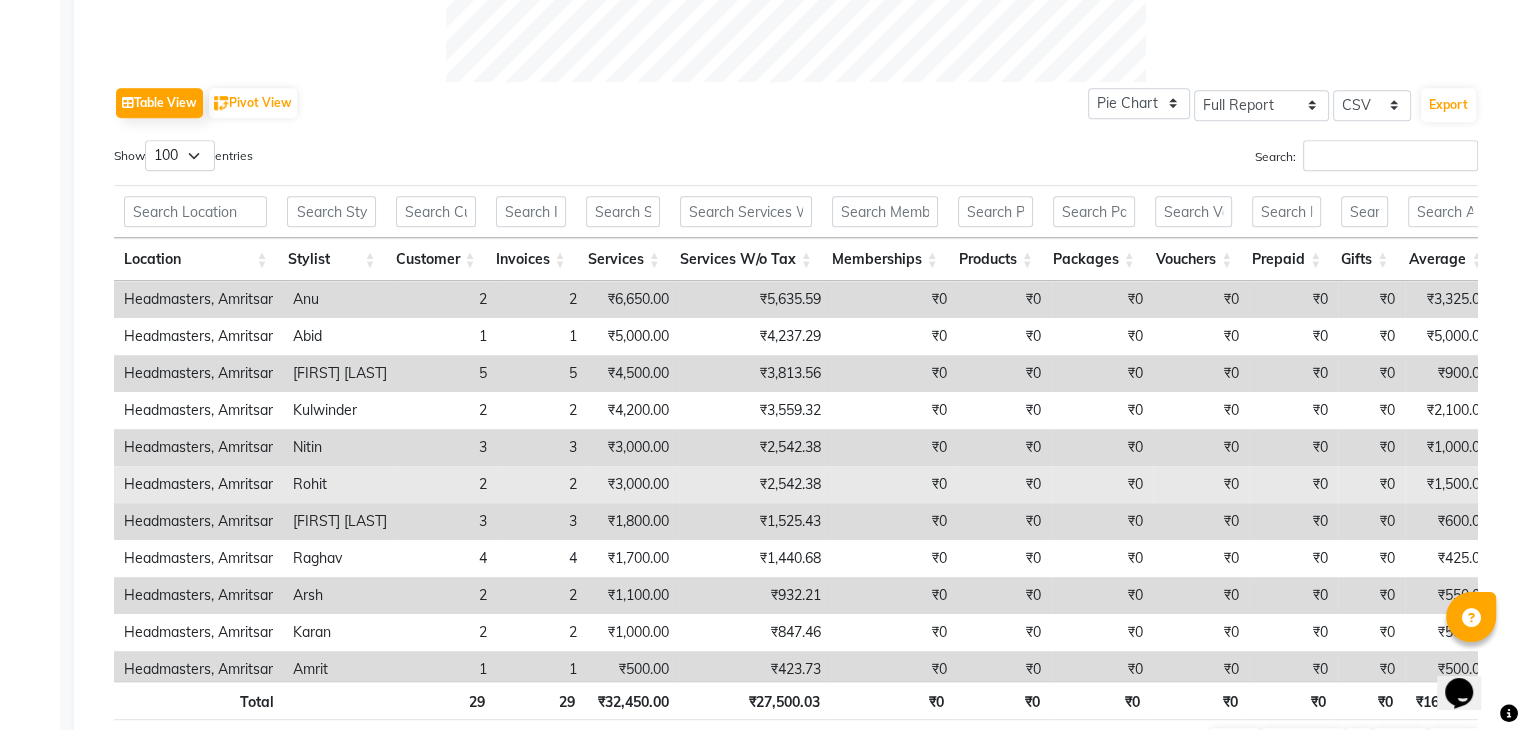 scroll, scrollTop: 96, scrollLeft: 0, axis: vertical 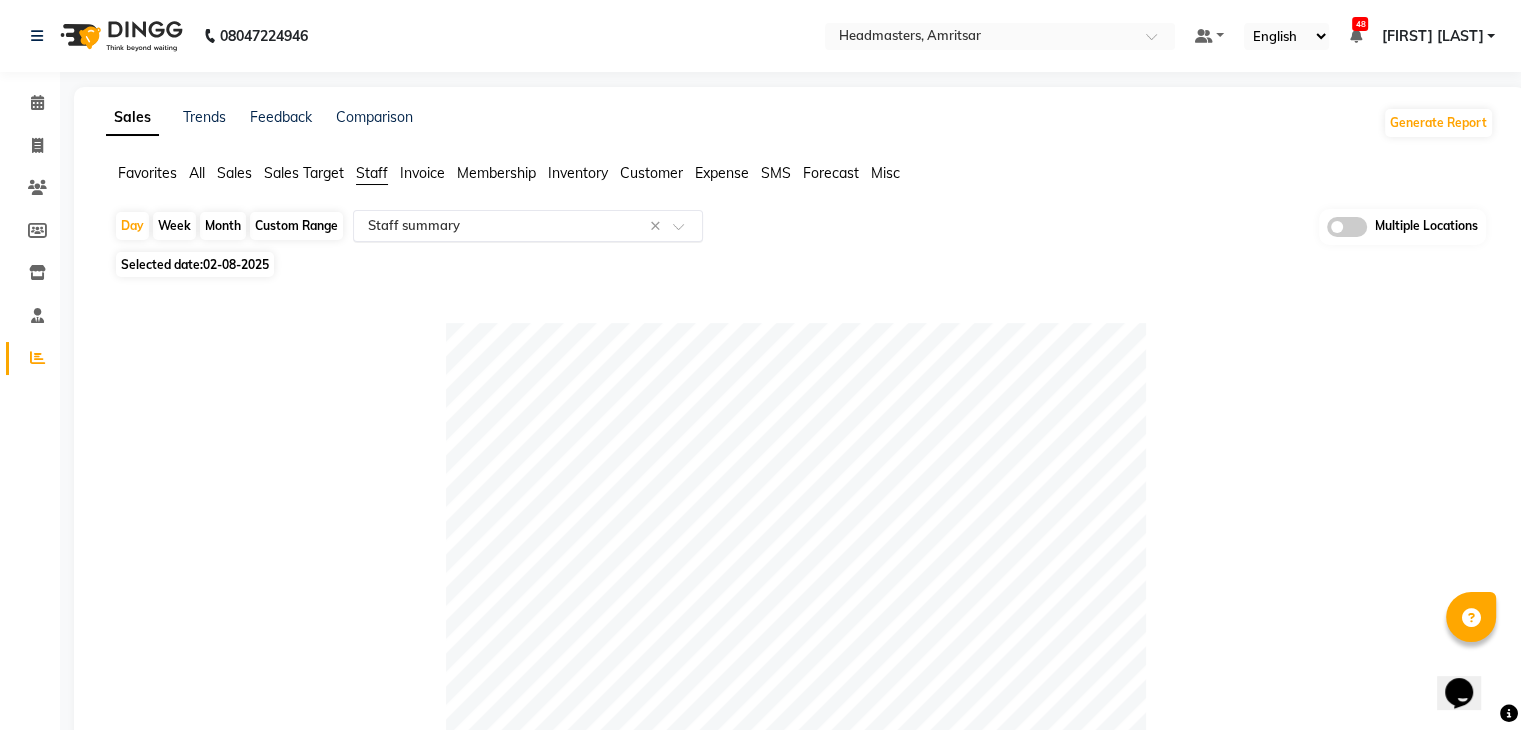 click 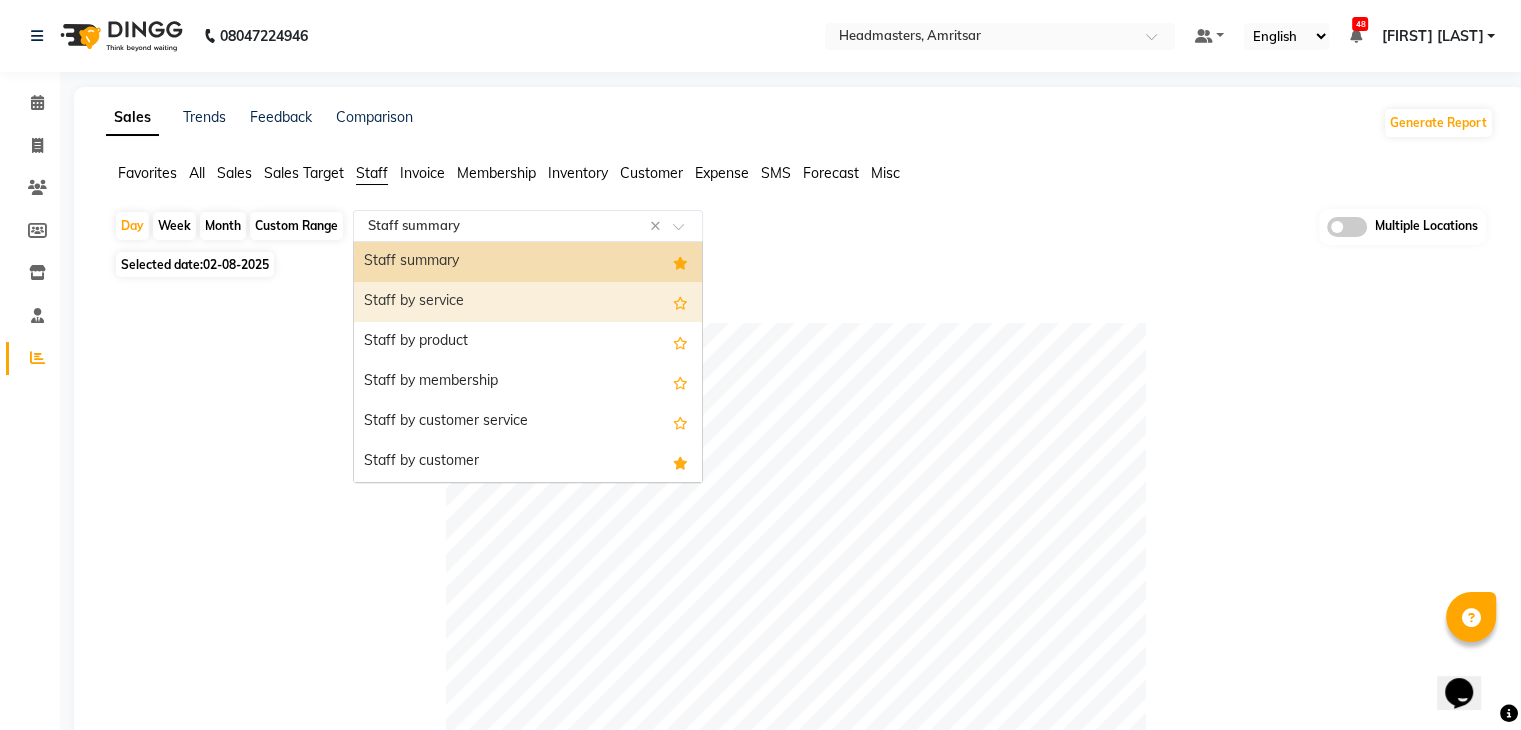 click on "02-08-2025" 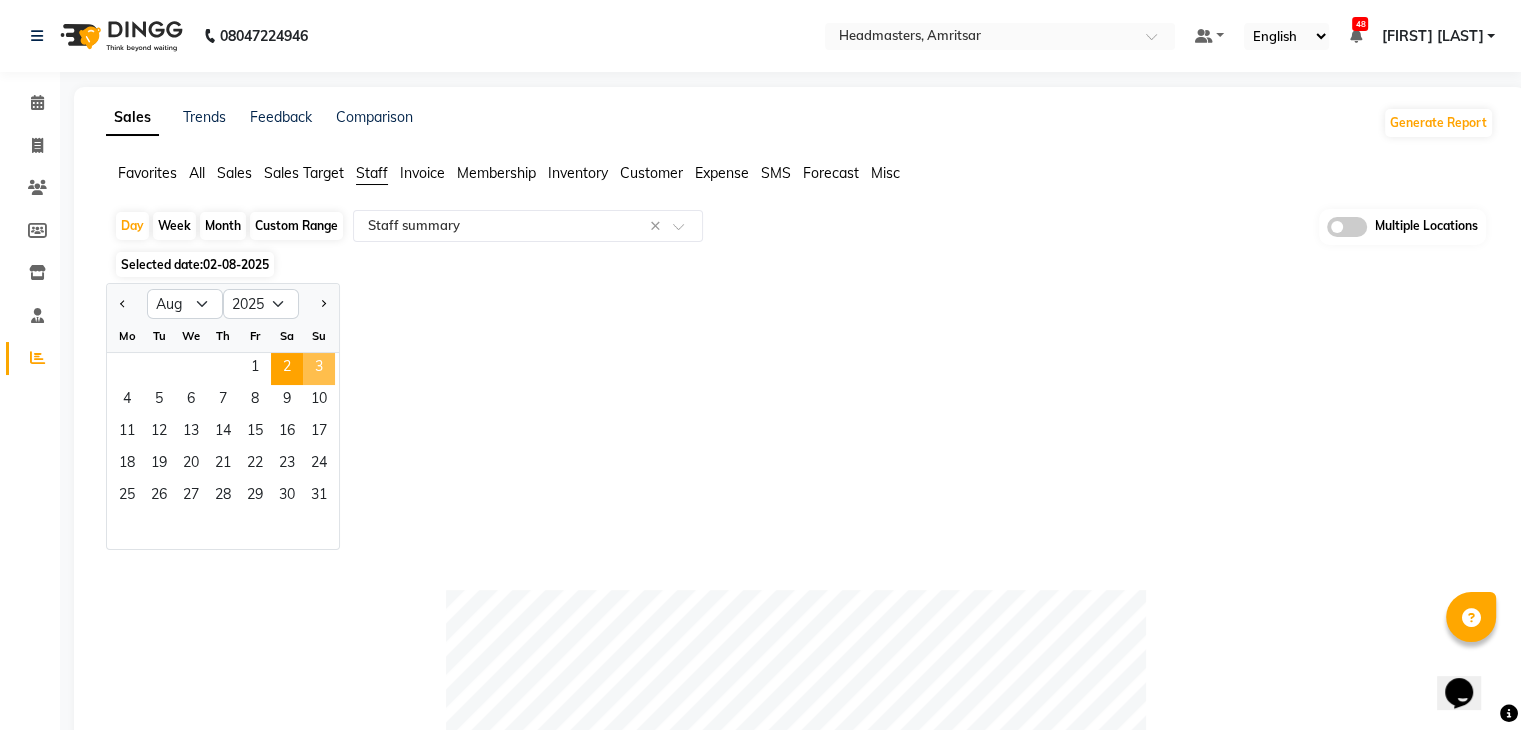 click on "3" 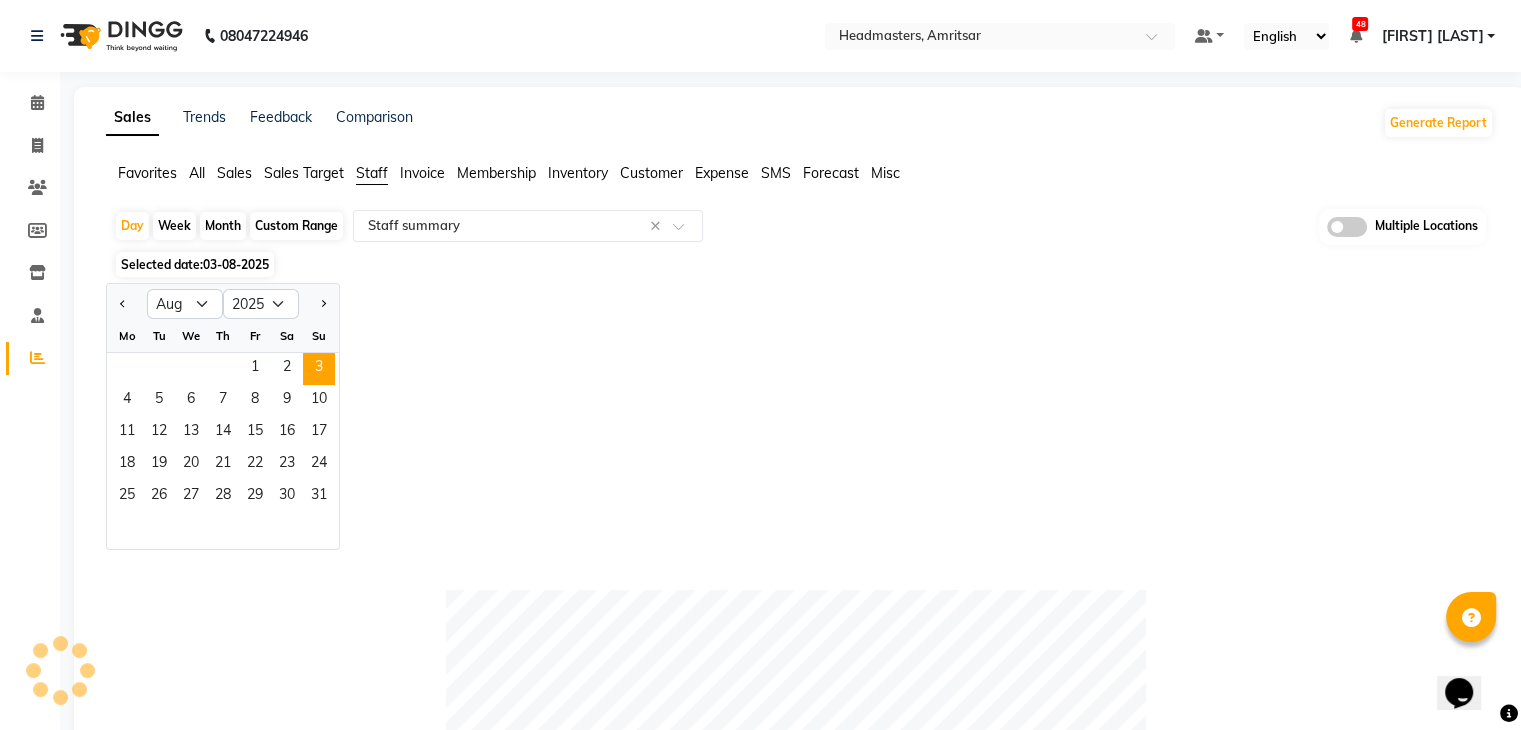 click on "Table View   Pivot View  Pie Chart Bar Chart Select Full Report Filtered Report Select CSV PDF  Export  Show  10 25 50 100  entries Search: Location Stylist Customer Invoices Services Services W/o Tax Memberships Products Packages Vouchers Prepaid Gifts Average Total Total W/o Tax Payment Redemption Redemption Share Emp Code Location Stylist Customer Invoices Services Services W/o Tax Memberships Products Packages Vouchers Prepaid Gifts Average Total Total W/o Tax Payment Redemption Redemption Share Emp Code Total 29 29 ₹32,450.00 ₹27,500.03 ₹0 ₹0 ₹0 ₹0 ₹0 ₹0 ₹16,400.00 ₹32,450.00 ₹27,500.03 ₹32,450.00 ₹0 ₹0 Headmasters, Amritsar Anu 2 2 ₹6,650.00 ₹5,635.59 ₹0 ₹0 ₹0 ₹0 ₹0 ₹0 ₹3,325.00 ₹6,650.00 ₹5,635.59 ₹6,650.00 ₹0 ₹0 e3146-22 Headmasters, Amritsar Abid 1 1 ₹5,000.00 ₹4,237.29 ₹0 ₹0 ₹0 ₹0 ₹0 ₹0 ₹5,000.00 ₹5,000.00 ₹4,237.29 ₹5,000.00 ₹0 ₹0 e3146-03 Headmasters, Amritsar Sahil Hp 5 5 ₹4,500.00 ₹3,813.56 ₹0 ₹0 ₹0" 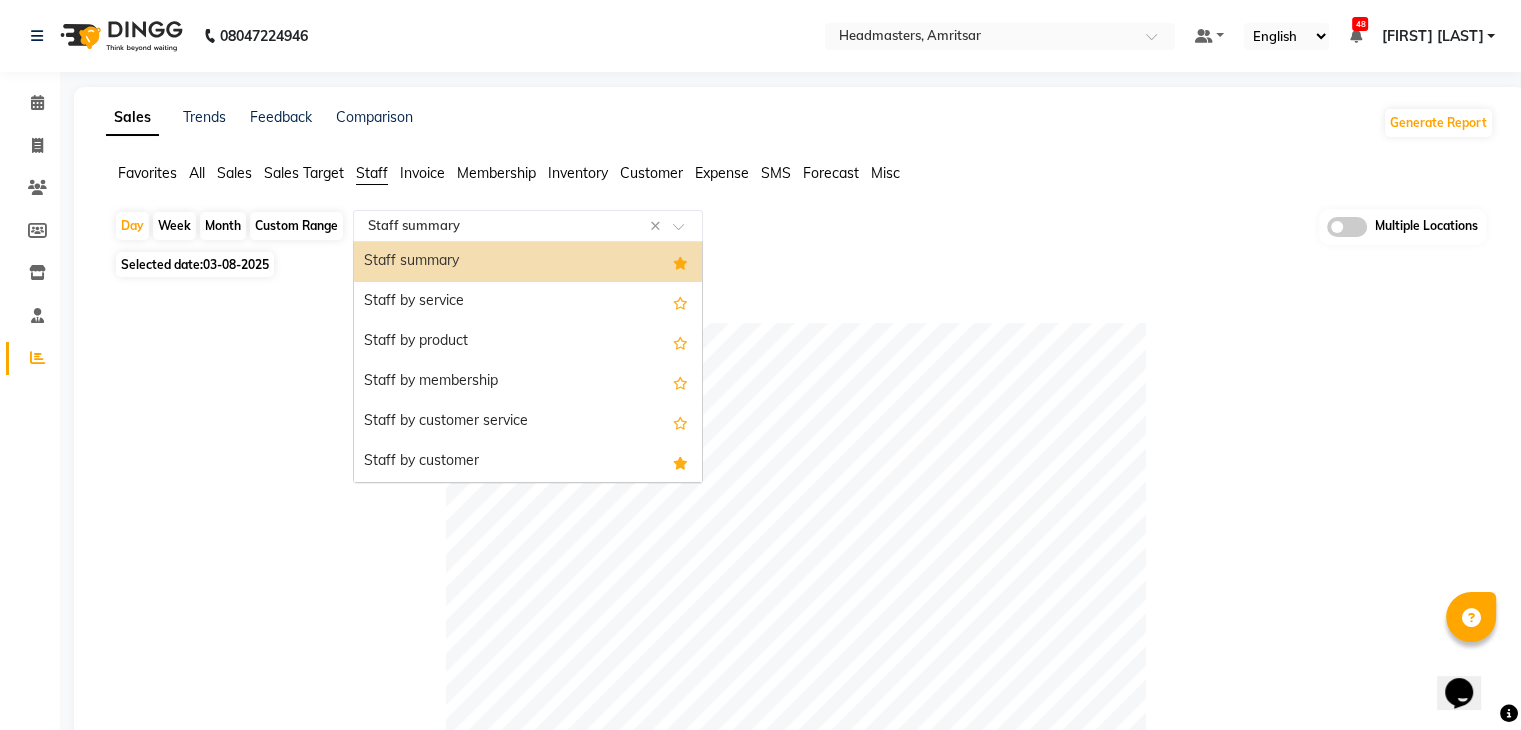 click 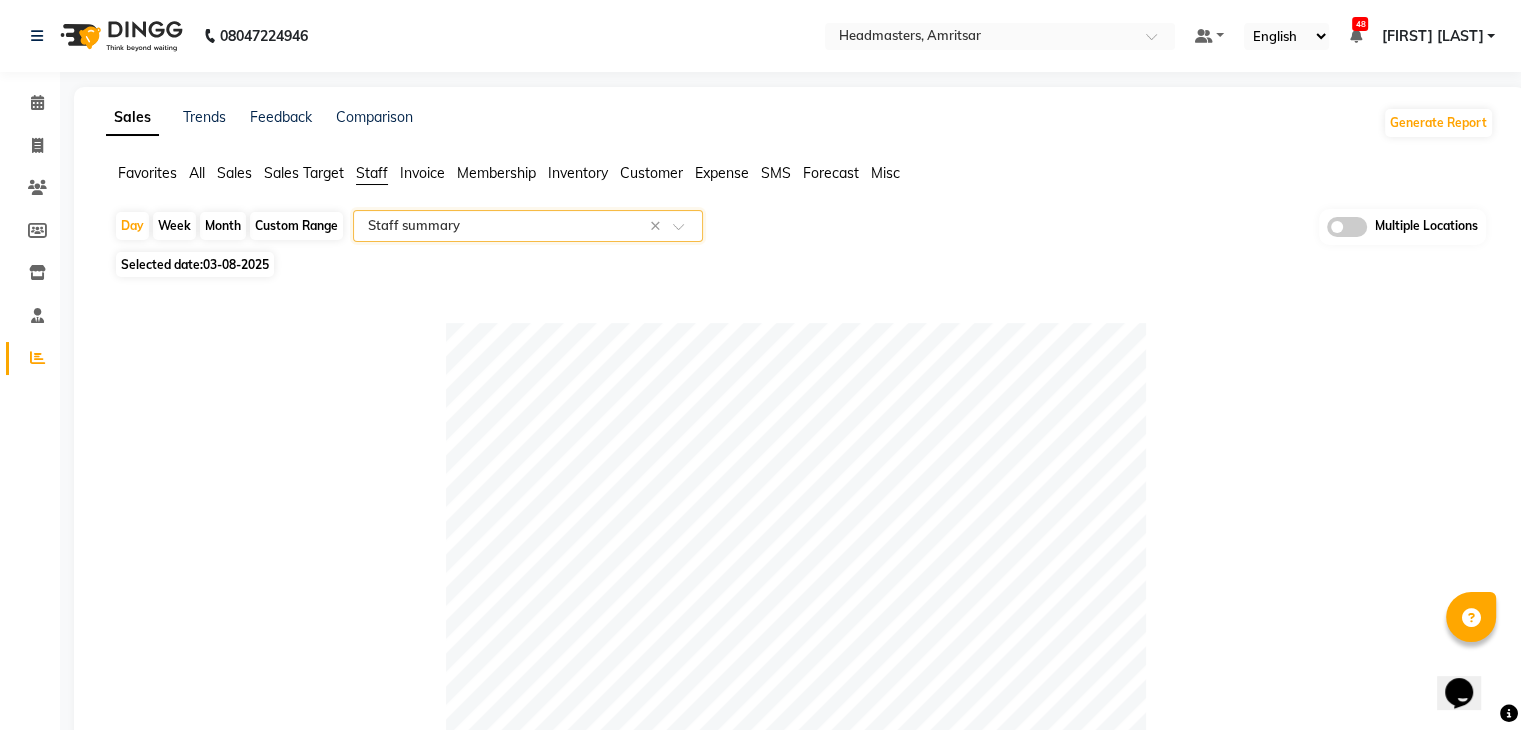 click on "Day   Week   Month   Custom Range  Select Report Type × Staff summary × Multiple Locations Selected date:  03-08-2025   Table View   Pivot View  Pie Chart Bar Chart Select Full Report Filtered Report Select CSV PDF  Export  Show  10 25 50 100  entries Search: Location Stylist Customer Invoices Services Services W/o Tax Memberships Products Packages Vouchers Prepaid Gifts Average Total Total W/o Tax Payment Redemption Redemption Share Emp Code Location Stylist Customer Invoices Services Services W/o Tax Memberships Products Packages Vouchers Prepaid Gifts Average Total Total W/o Tax Payment Redemption Redemption Share Emp Code Total 51 51 ₹79,700.00 ₹67,542.43 ₹0 ₹5,500.00 ₹0 ₹0 ₹0 ₹0 ₹24,990.01 ₹85,200.00 ₹72,203.45 ₹85,200.00 ₹0 ₹0 Headmasters, Amritsar Honey Sareen 5 5 ₹20,500.00 ₹17,372.89 ₹0 ₹5,500.00 ₹0 ₹0 ₹0 ₹0 ₹5,200.00 ₹26,000.00 ₹22,033.91 ₹26,000.00 ₹0 ₹0 e3146-13 Headmasters, Amritsar Honey Kumar 2 2 ₹15,000.00 ₹12,711.87 ₹0 ₹0 6" 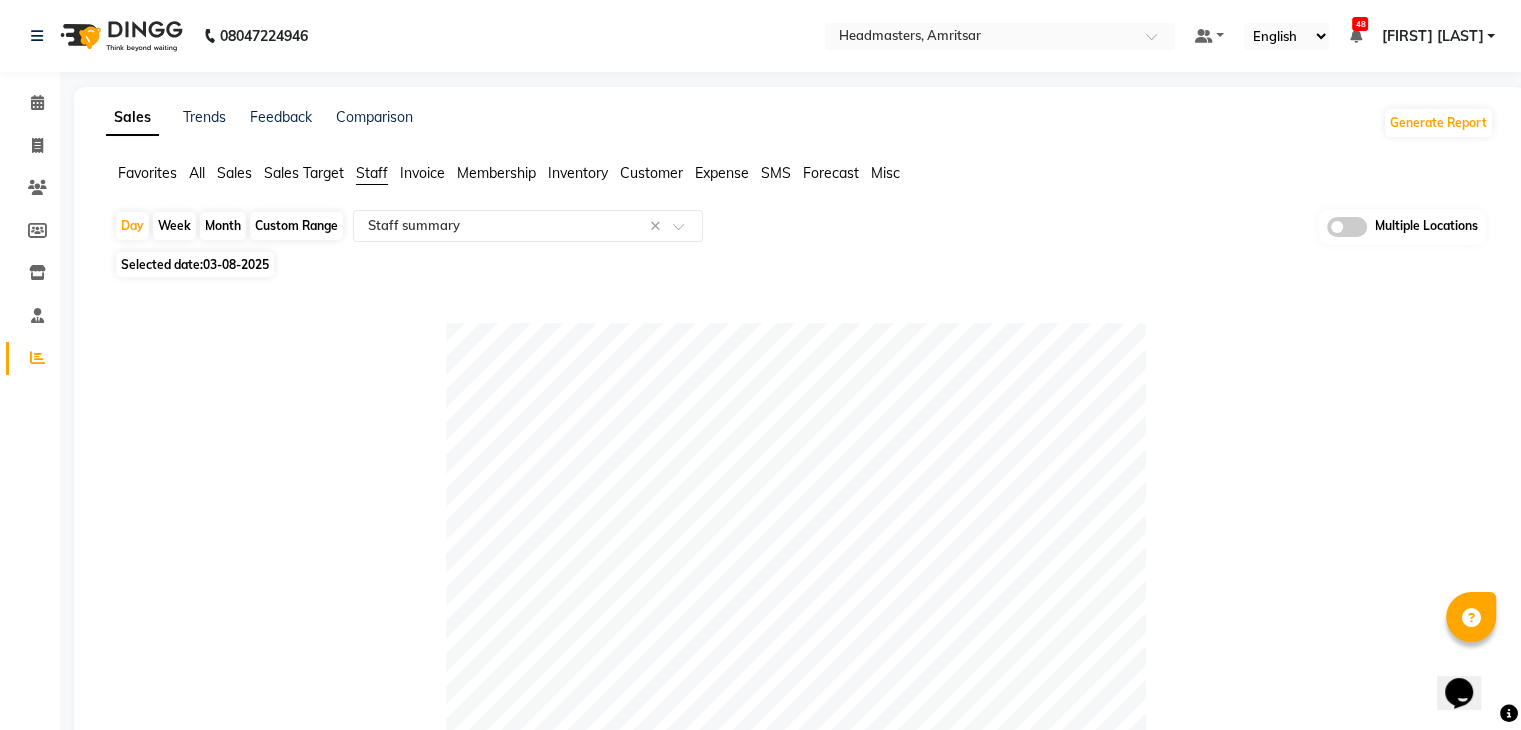 click on "Table View   Pivot View  Pie Chart Bar Chart Select Full Report Filtered Report Select CSV PDF  Export  Show  10 25 50 100  entries Search: Location Stylist Customer Invoices Services Services W/o Tax Memberships Products Packages Vouchers Prepaid Gifts Average Total Total W/o Tax Payment Redemption Redemption Share Emp Code Location Stylist Customer Invoices Services Services W/o Tax Memberships Products Packages Vouchers Prepaid Gifts Average Total Total W/o Tax Payment Redemption Redemption Share Emp Code Total 51 51 ₹79,700.00 ₹67,542.43 ₹0 ₹5,500.00 ₹0 ₹0 ₹0 ₹0 ₹24,990.01 ₹85,200.00 ₹72,203.45 ₹85,200.00 ₹0 ₹0 Headmasters, Amritsar Honey Sareen 5 5 ₹20,500.00 ₹17,372.89 ₹0 ₹5,500.00 ₹0 ₹0 ₹0 ₹0 ₹5,200.00 ₹26,000.00 ₹22,033.91 ₹26,000.00 ₹0 ₹0 e3146-13 Headmasters, Amritsar Honey Kumar 2 2 ₹15,000.00 ₹12,711.87 ₹0 ₹0 ₹0 ₹0 ₹0 ₹0 ₹7,500.00 ₹15,000.00 ₹12,711.87 ₹15,000.00 ₹0 ₹0 e3146-12 Headmasters, Amritsar Sahil Hp 6 6" 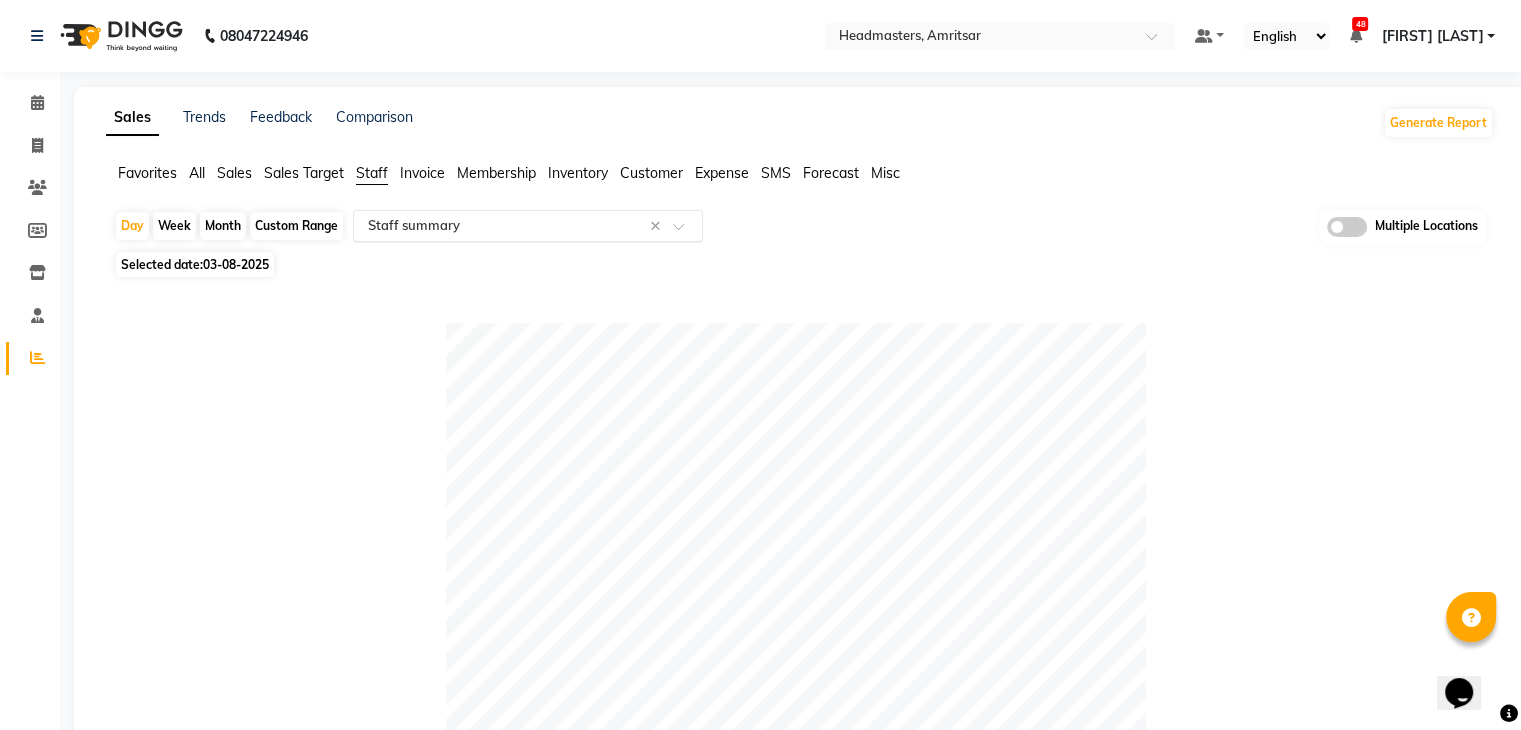click 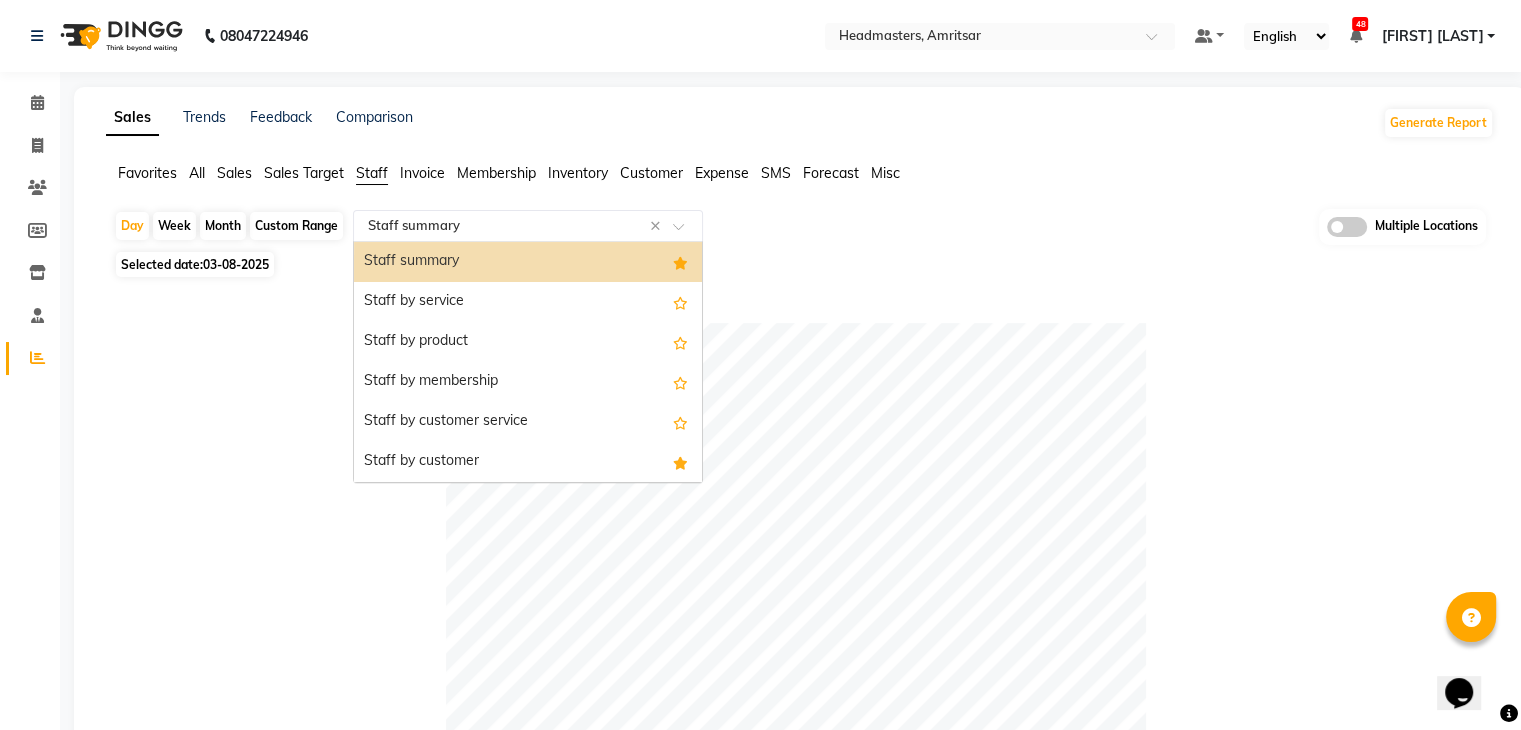 click on "Staff summary" at bounding box center (528, 262) 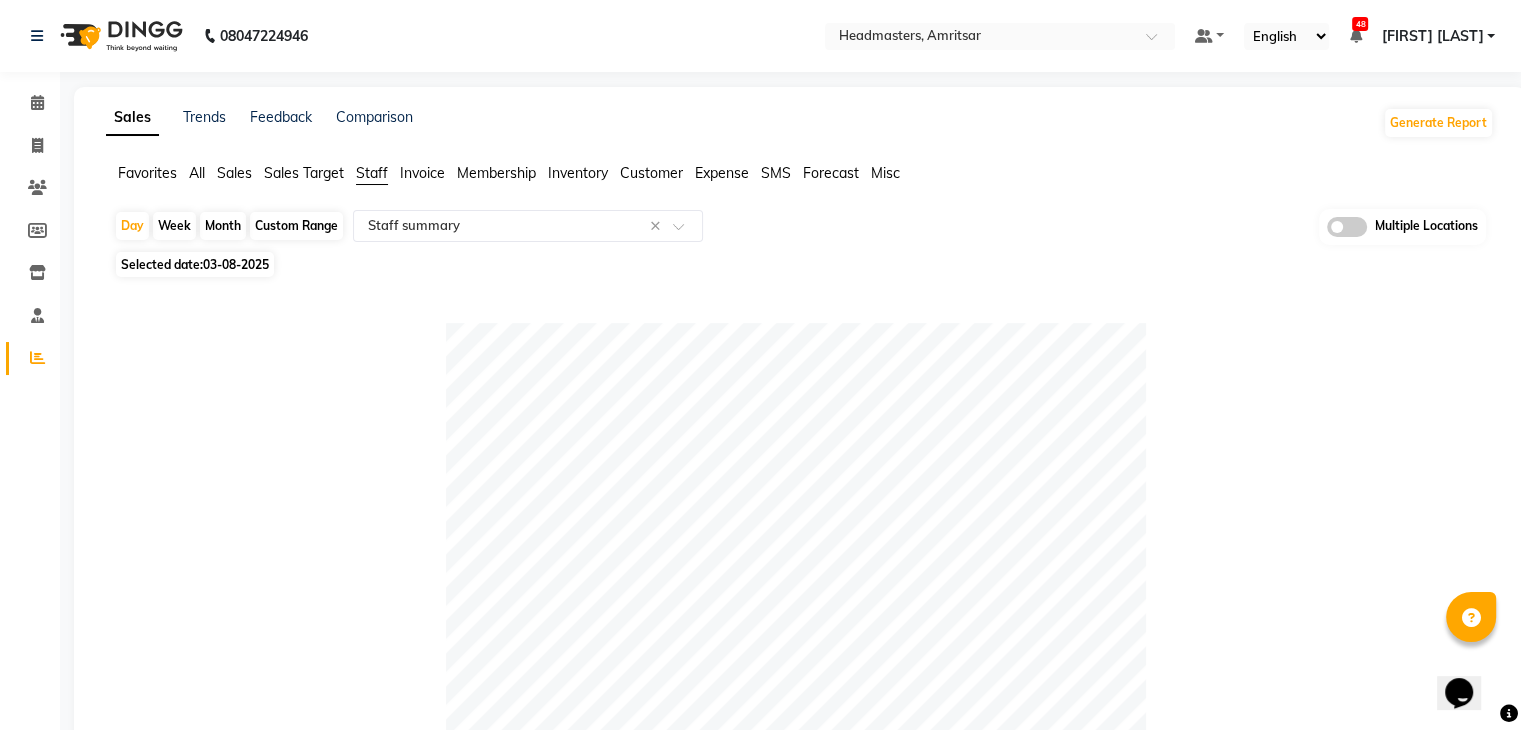 click on "Selected date:  03-08-2025" 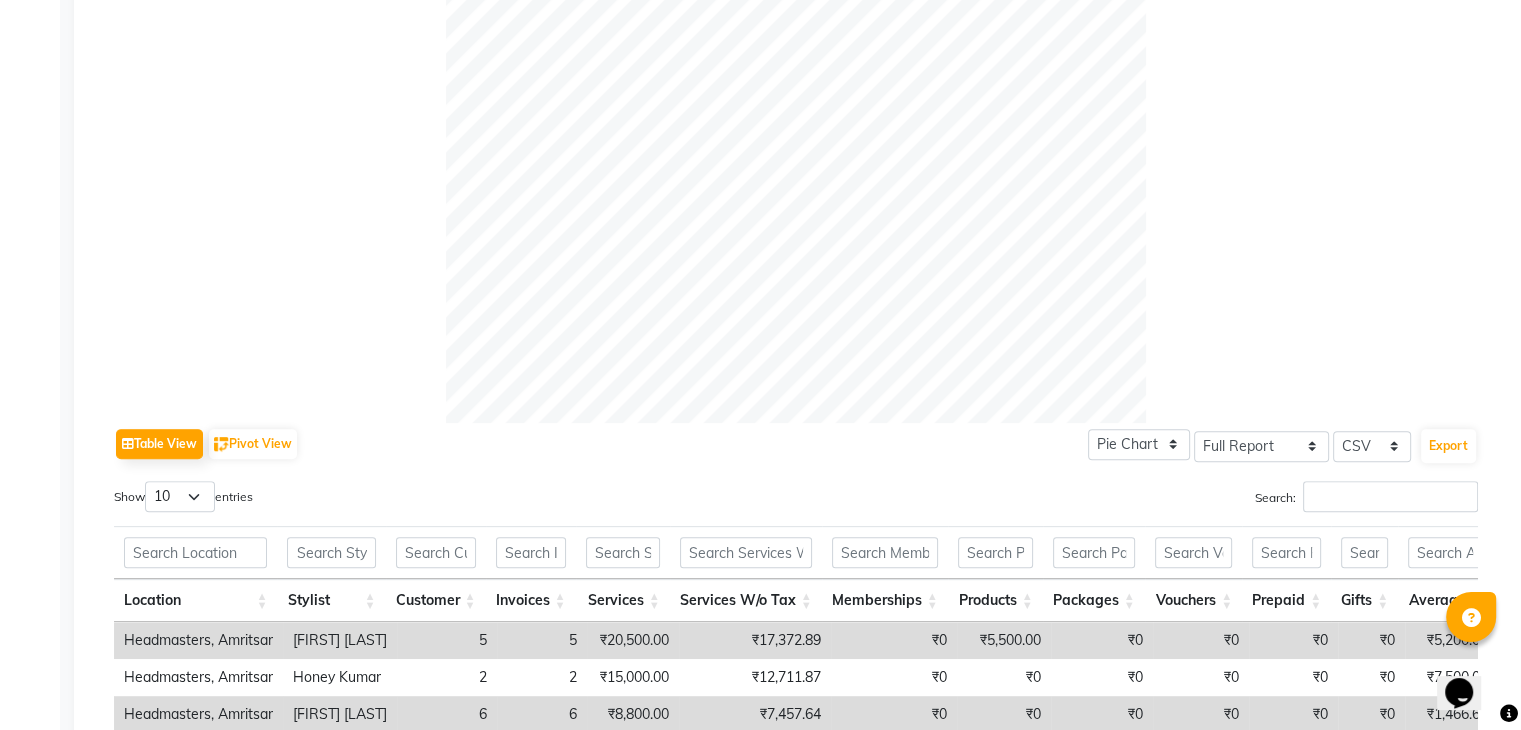 scroll, scrollTop: 1041, scrollLeft: 0, axis: vertical 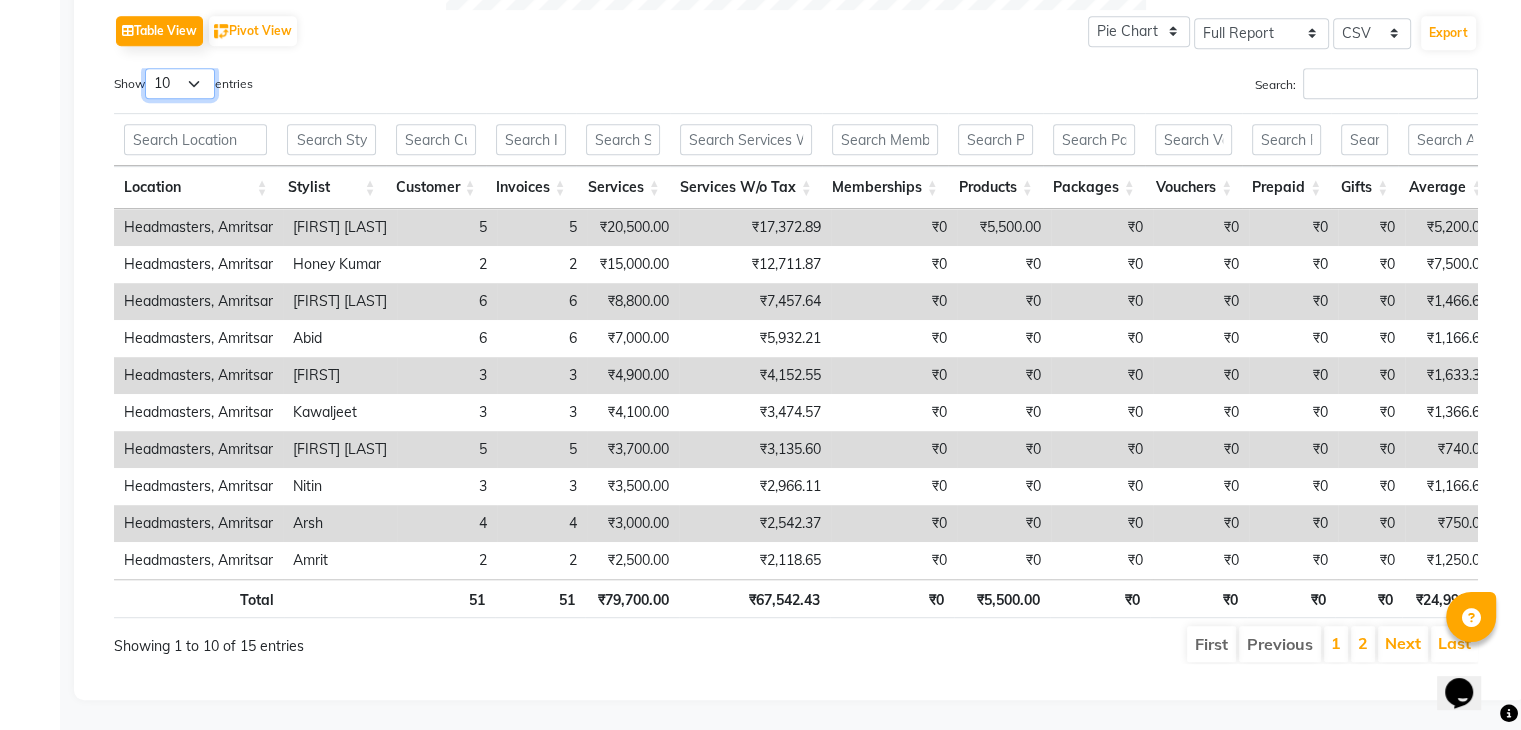 click on "10 25 50 100" at bounding box center (180, 83) 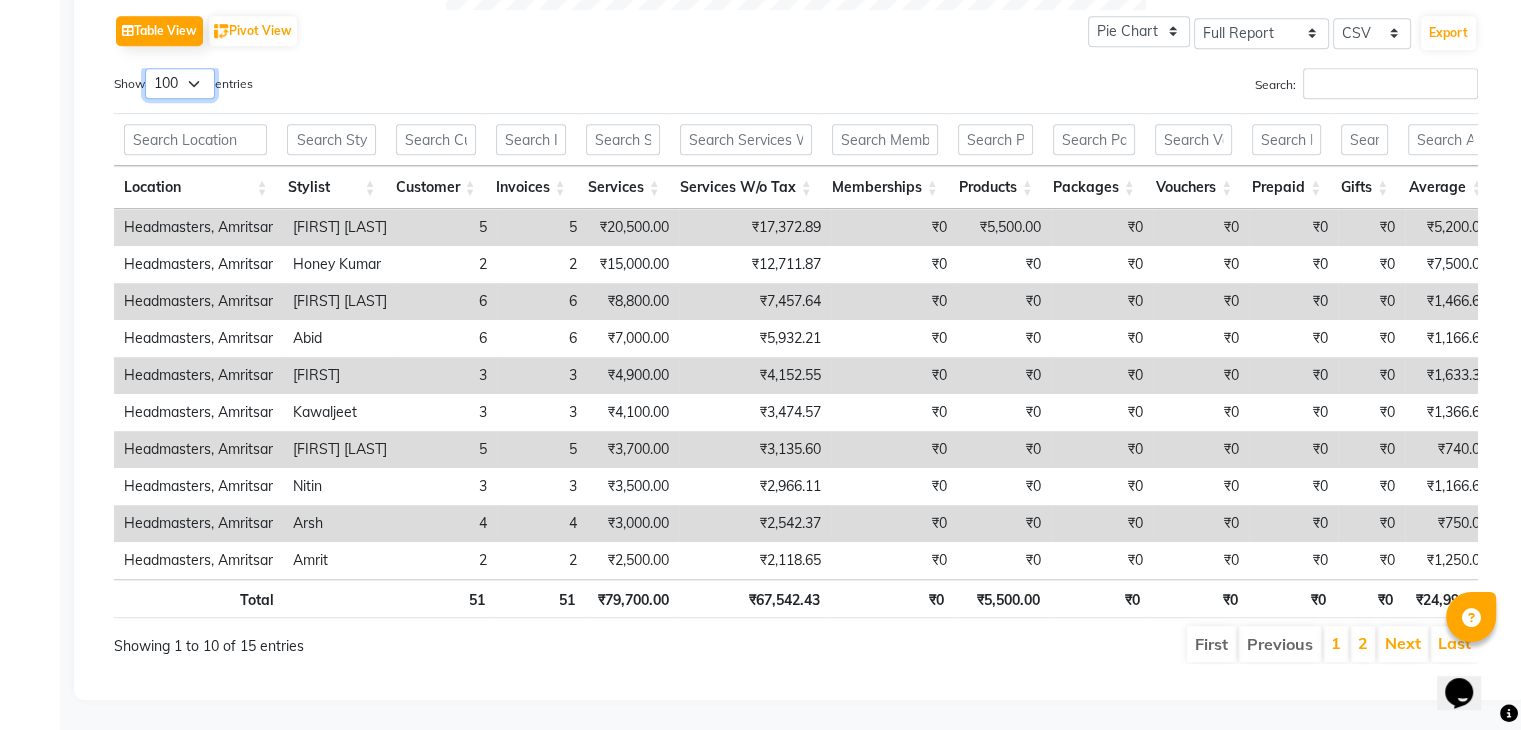 click on "10 25 50 100" at bounding box center [180, 83] 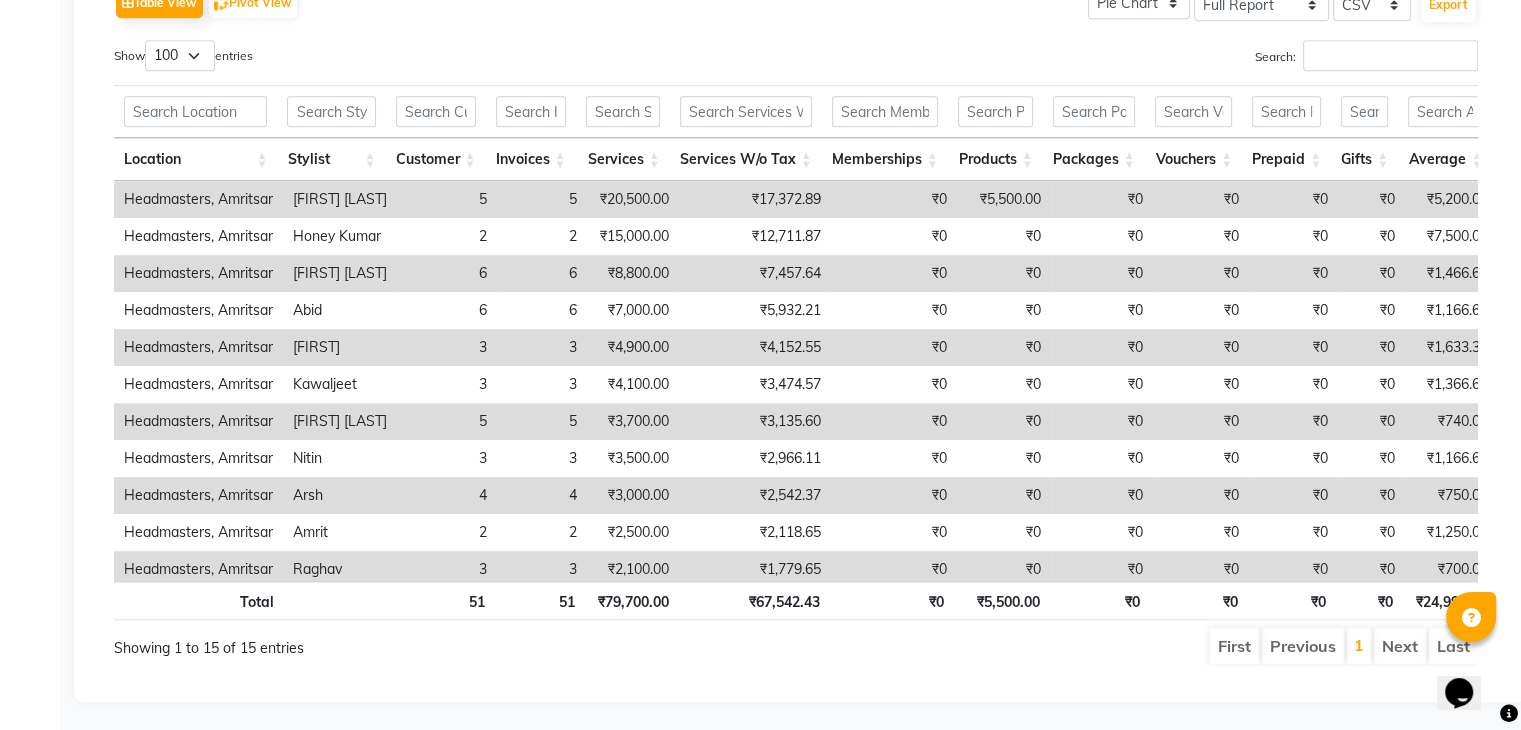 click on "Show  10 25 50 100  entries" at bounding box center (447, 59) 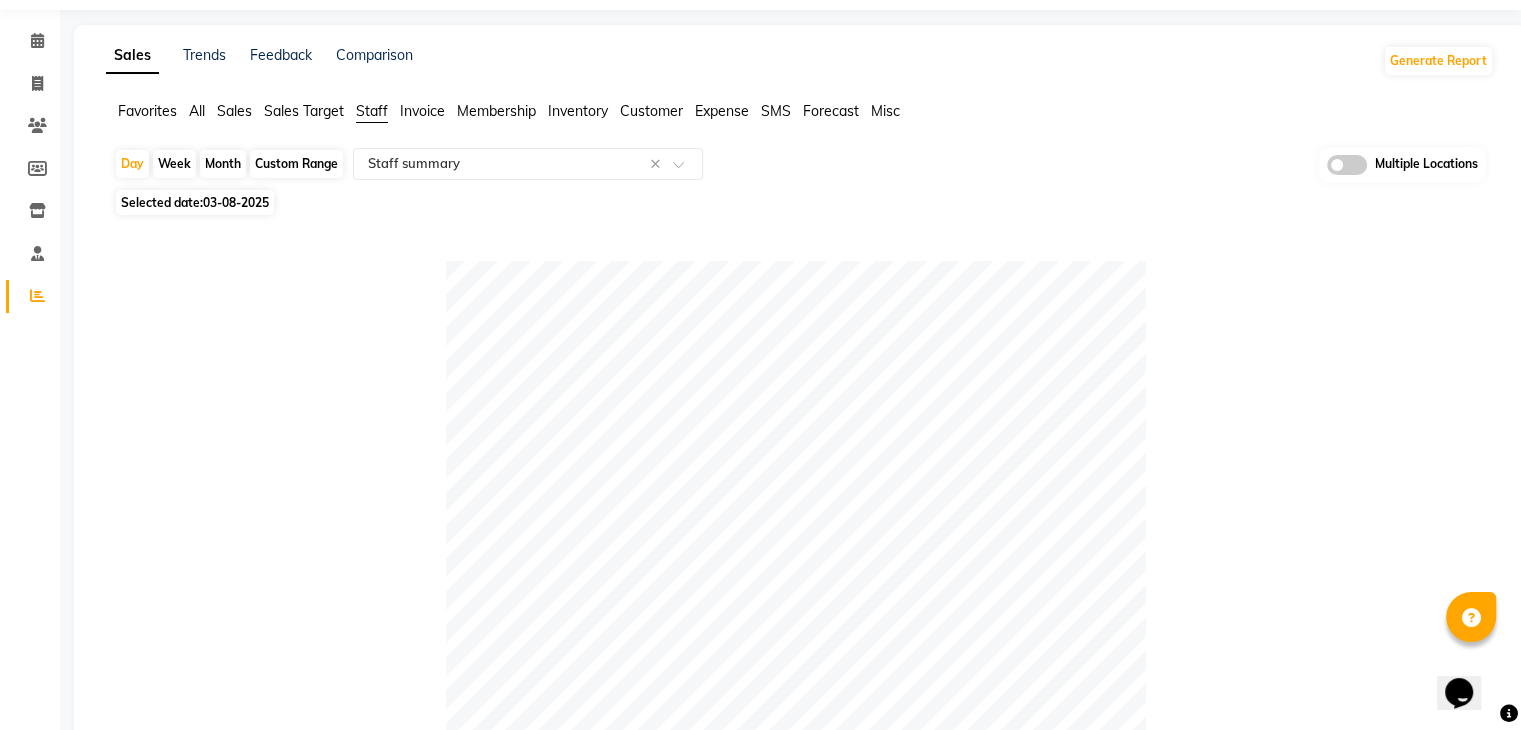 scroll, scrollTop: 0, scrollLeft: 0, axis: both 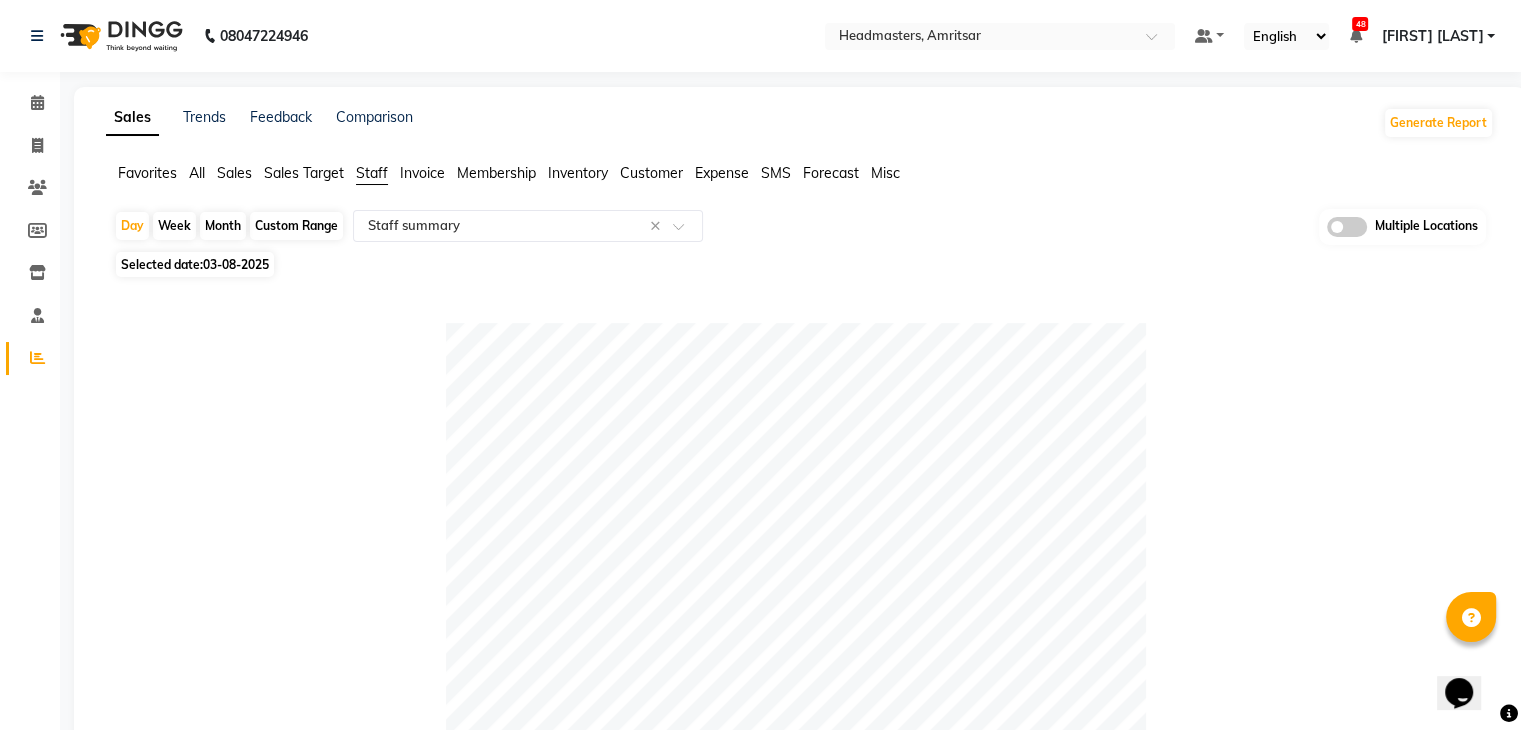 drag, startPoint x: 376, startPoint y: 339, endPoint x: 398, endPoint y: 247, distance: 94.59387 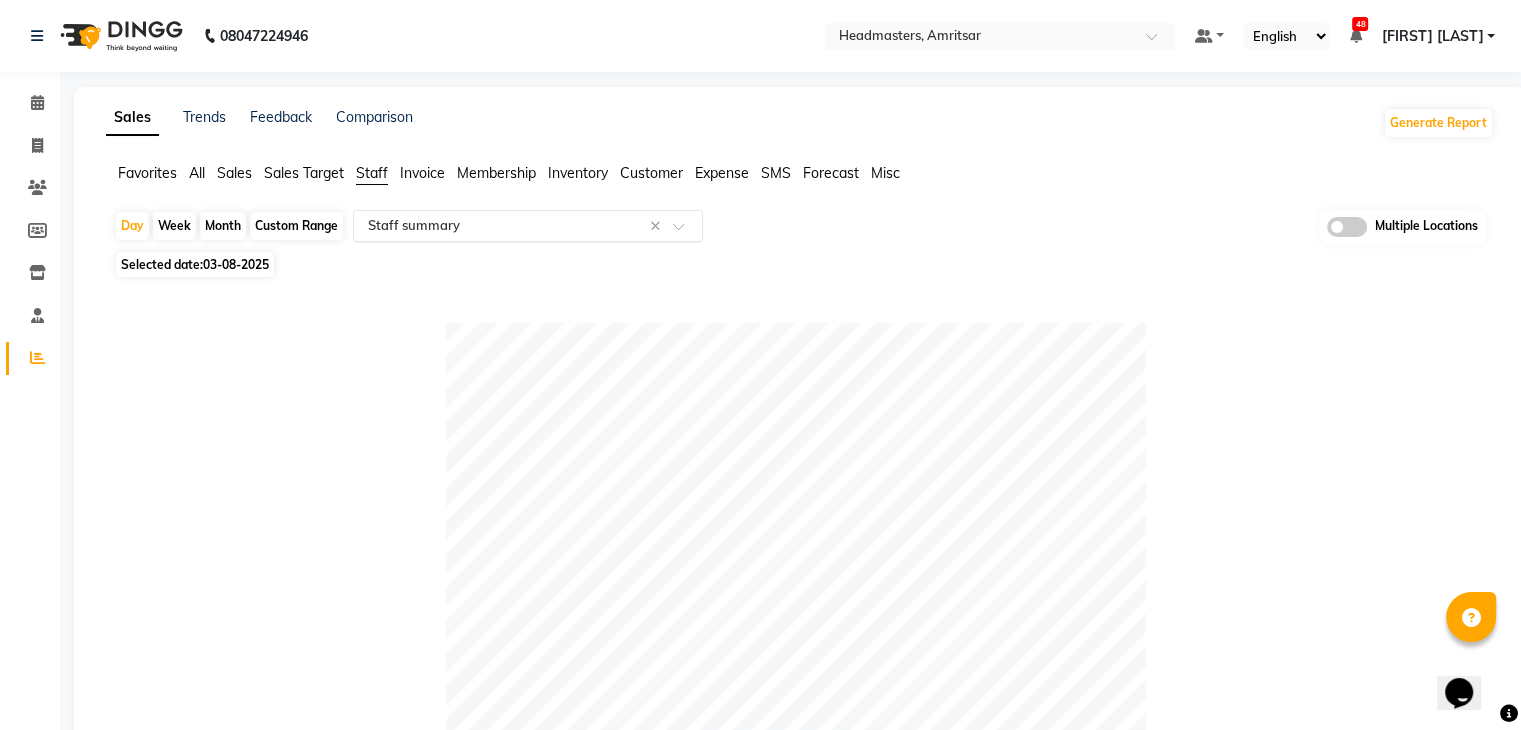 click 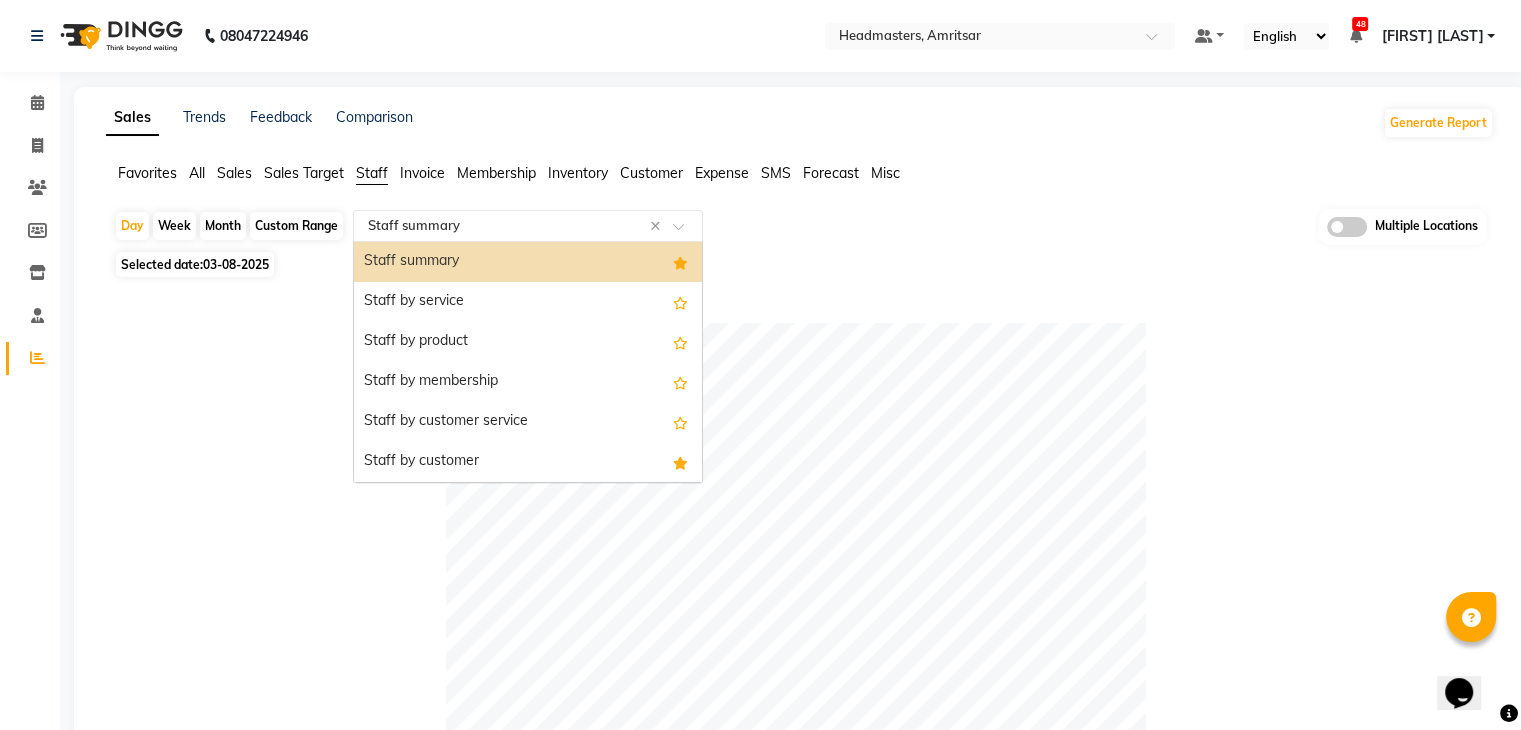 click on "Staff summary" at bounding box center [528, 262] 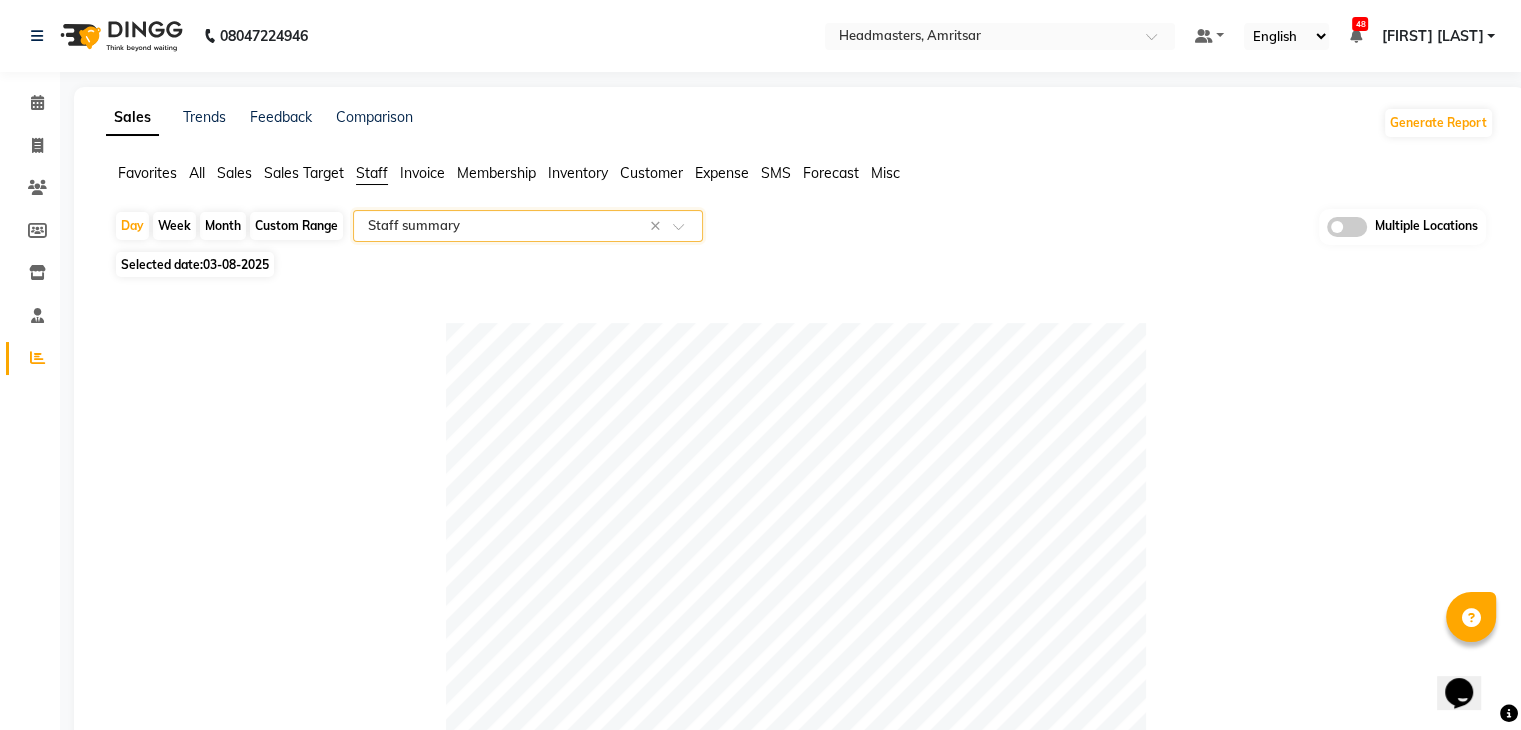 click on "Selected date:  03-08-2025" 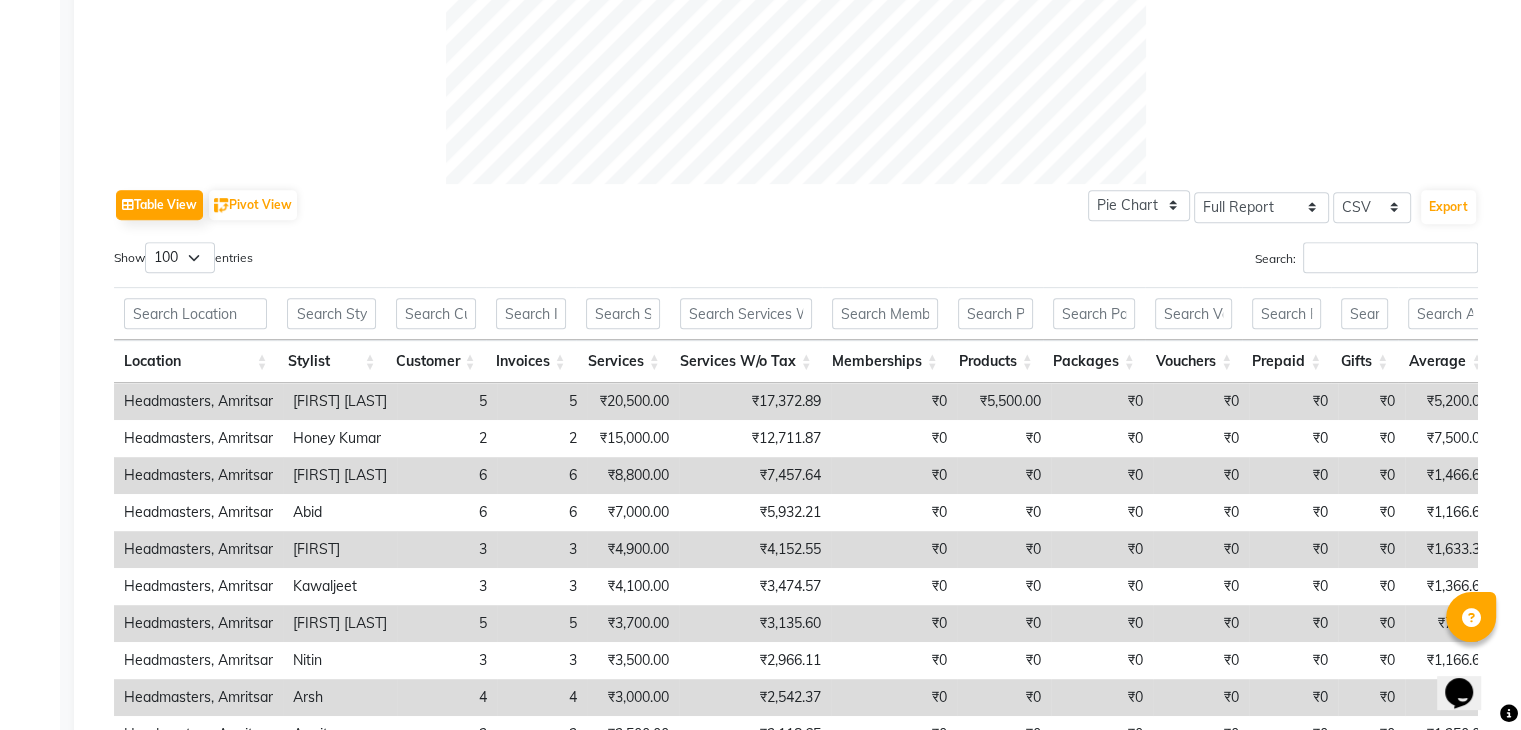 scroll, scrollTop: 1000, scrollLeft: 0, axis: vertical 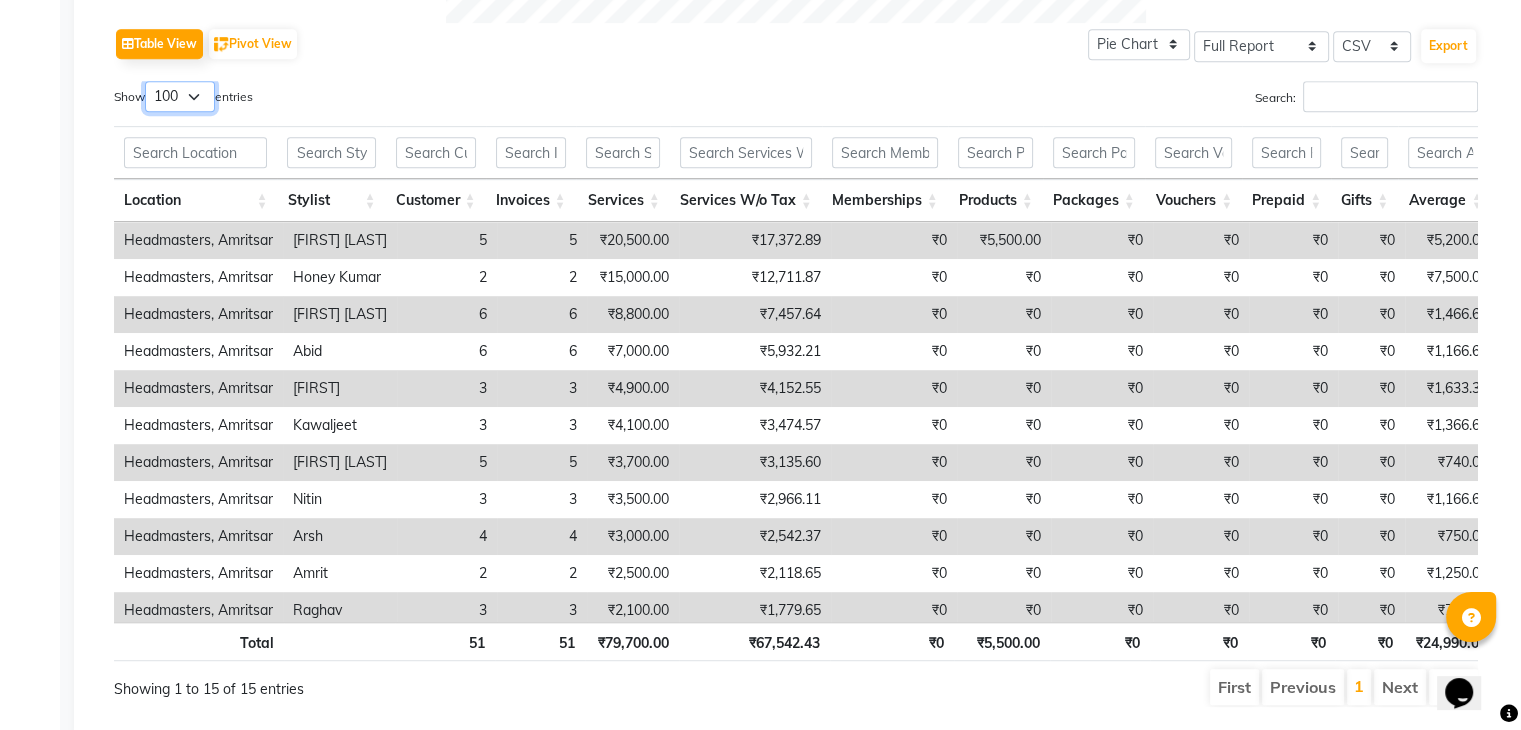 click on "10 25 50 100" at bounding box center [180, 96] 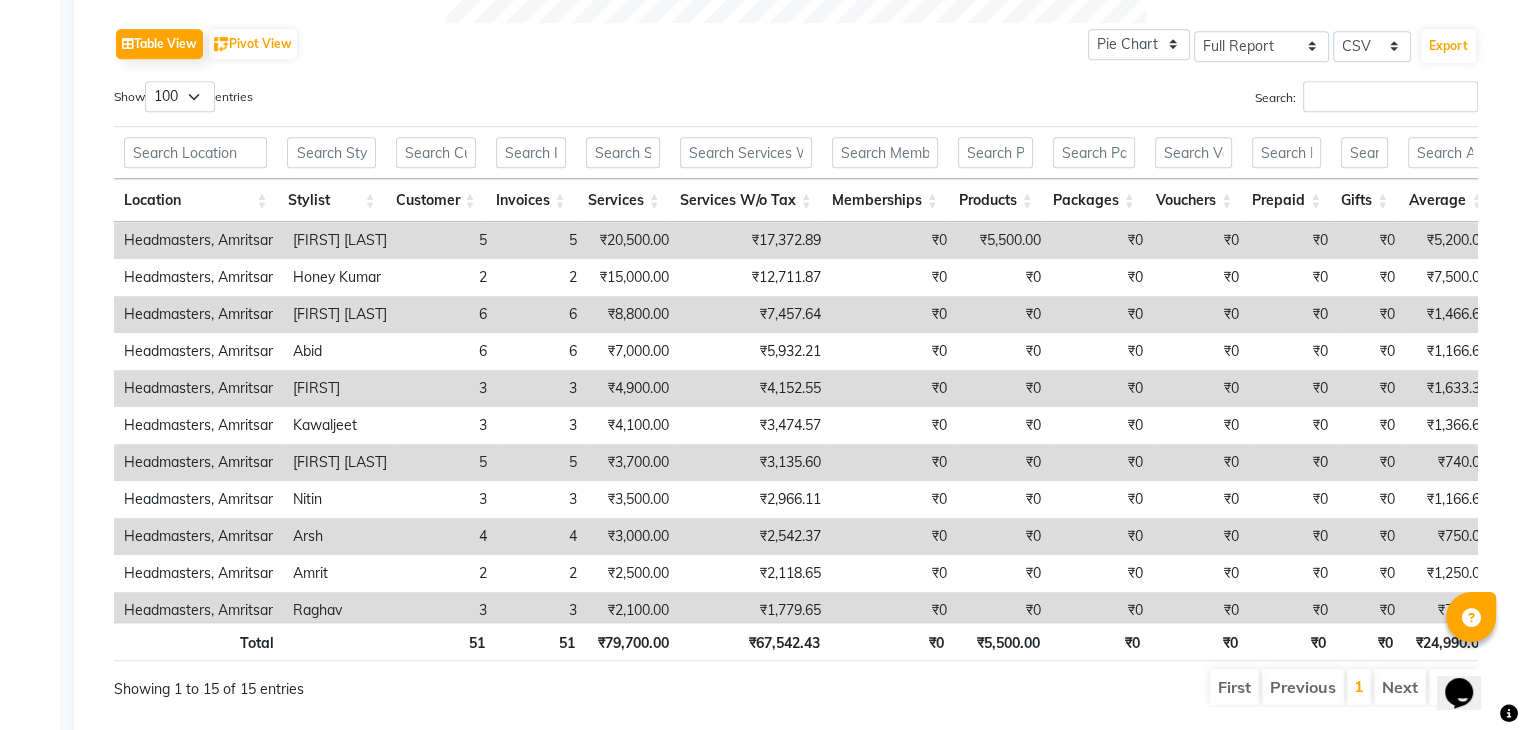 click on "Table View   Pivot View  Pie Chart Bar Chart Select Full Report Filtered Report Select CSV PDF  Export  Show  10 25 50 100  entries Search: Location Stylist Customer Invoices Services Services W/o Tax Memberships Products Packages Vouchers Prepaid Gifts Average Total Total W/o Tax Payment Redemption Redemption Share Emp Code Location Stylist Customer Invoices Services Services W/o Tax Memberships Products Packages Vouchers Prepaid Gifts Average Total Total W/o Tax Payment Redemption Redemption Share Emp Code Total 51 51 ₹79,700.00 ₹67,542.43 ₹0 ₹5,500.00 ₹0 ₹0 ₹0 ₹0 ₹24,990.01 ₹85,200.00 ₹72,203.45 ₹85,200.00 ₹0 ₹0 Headmasters, Amritsar Honey Sareen 5 5 ₹20,500.00 ₹17,372.89 ₹0 ₹5,500.00 ₹0 ₹0 ₹0 ₹0 ₹5,200.00 ₹26,000.00 ₹22,033.91 ₹26,000.00 ₹0 ₹0 e3146-13 Headmasters, Amritsar Honey Kumar 2 2 ₹15,000.00 ₹12,711.87 ₹0 ₹0 ₹0 ₹0 ₹0 ₹0 ₹7,500.00 ₹15,000.00 ₹12,711.87 ₹15,000.00 ₹0 ₹0 e3146-12 Headmasters, Amritsar Sahil Hp 6 6" 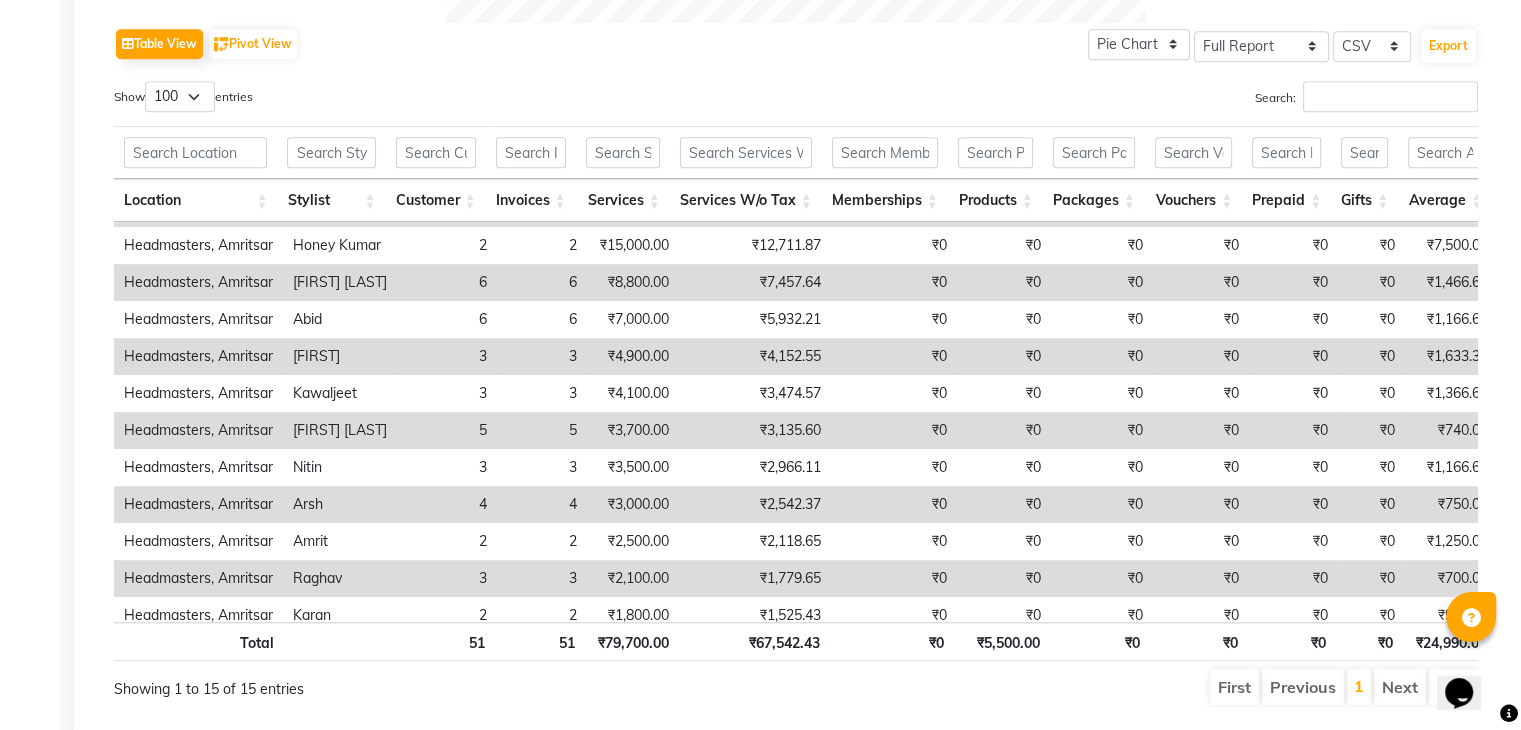 scroll, scrollTop: 0, scrollLeft: 0, axis: both 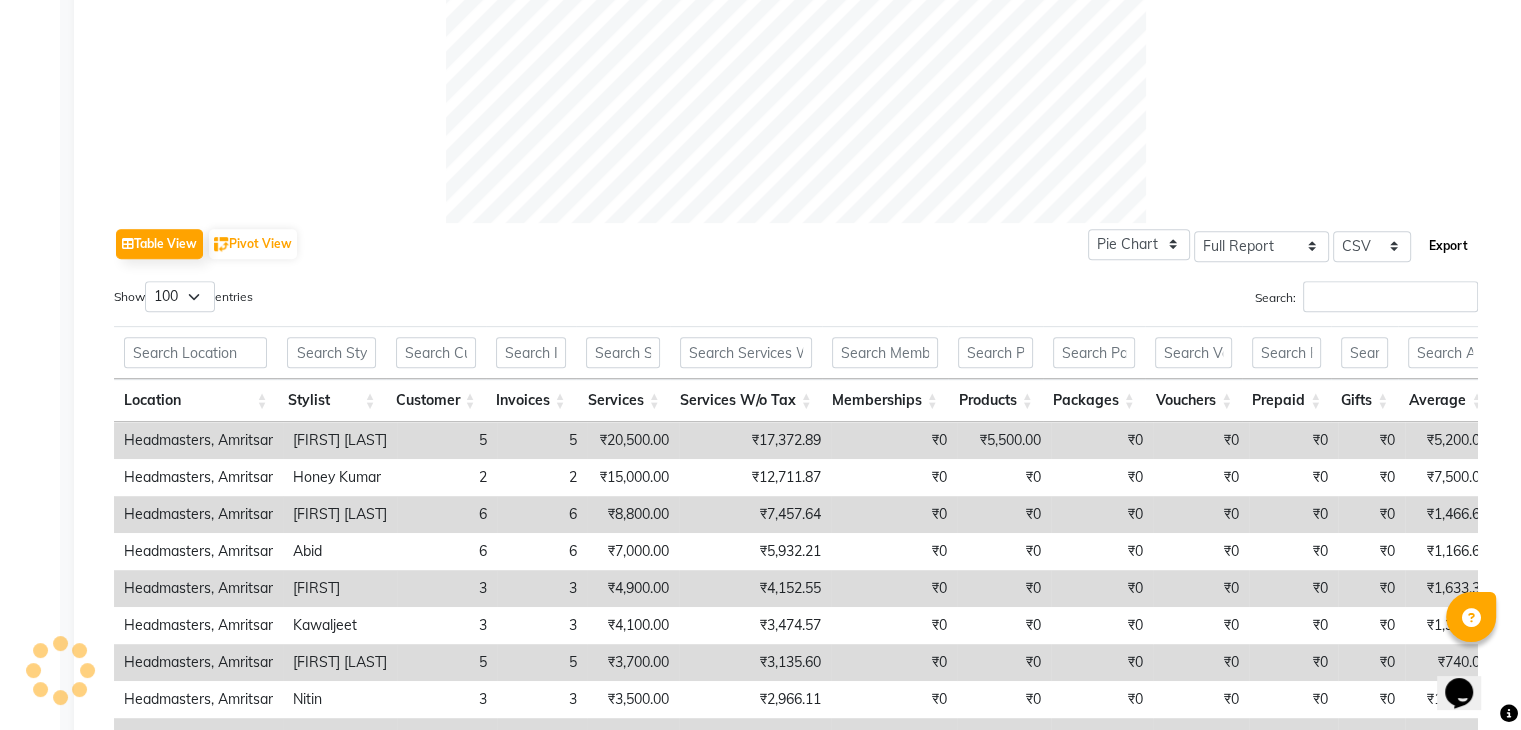 click on "Export" 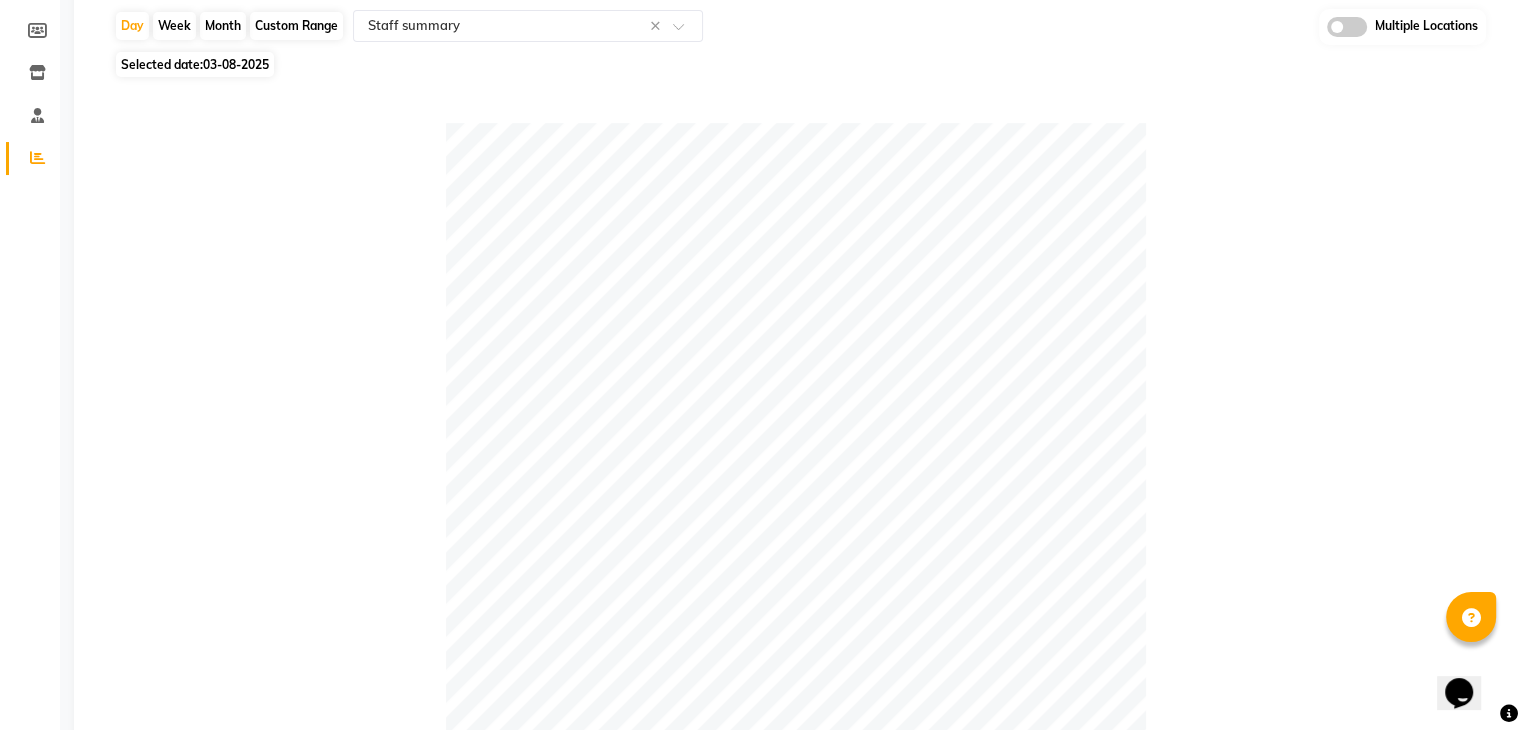 scroll, scrollTop: 0, scrollLeft: 0, axis: both 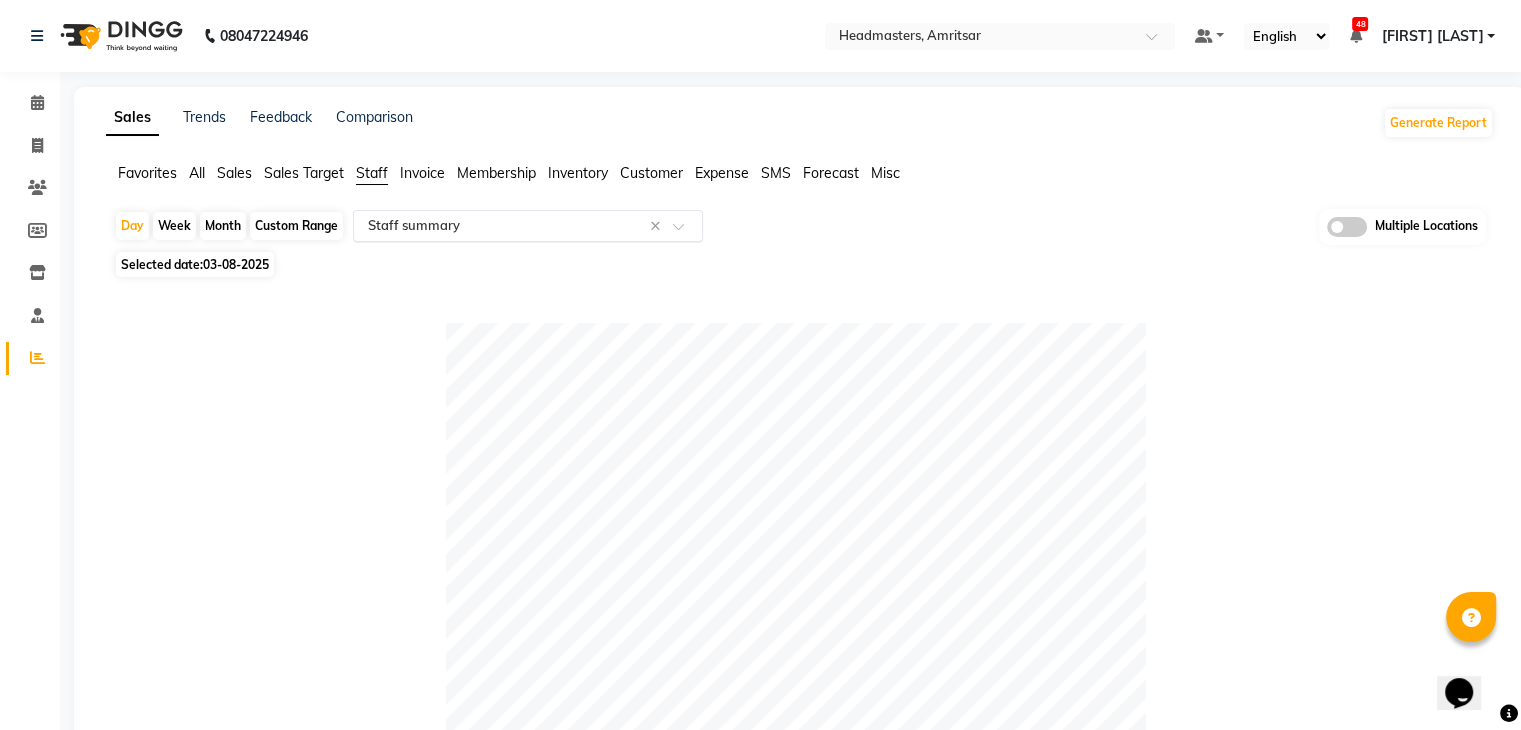 click on "× Staff summary" 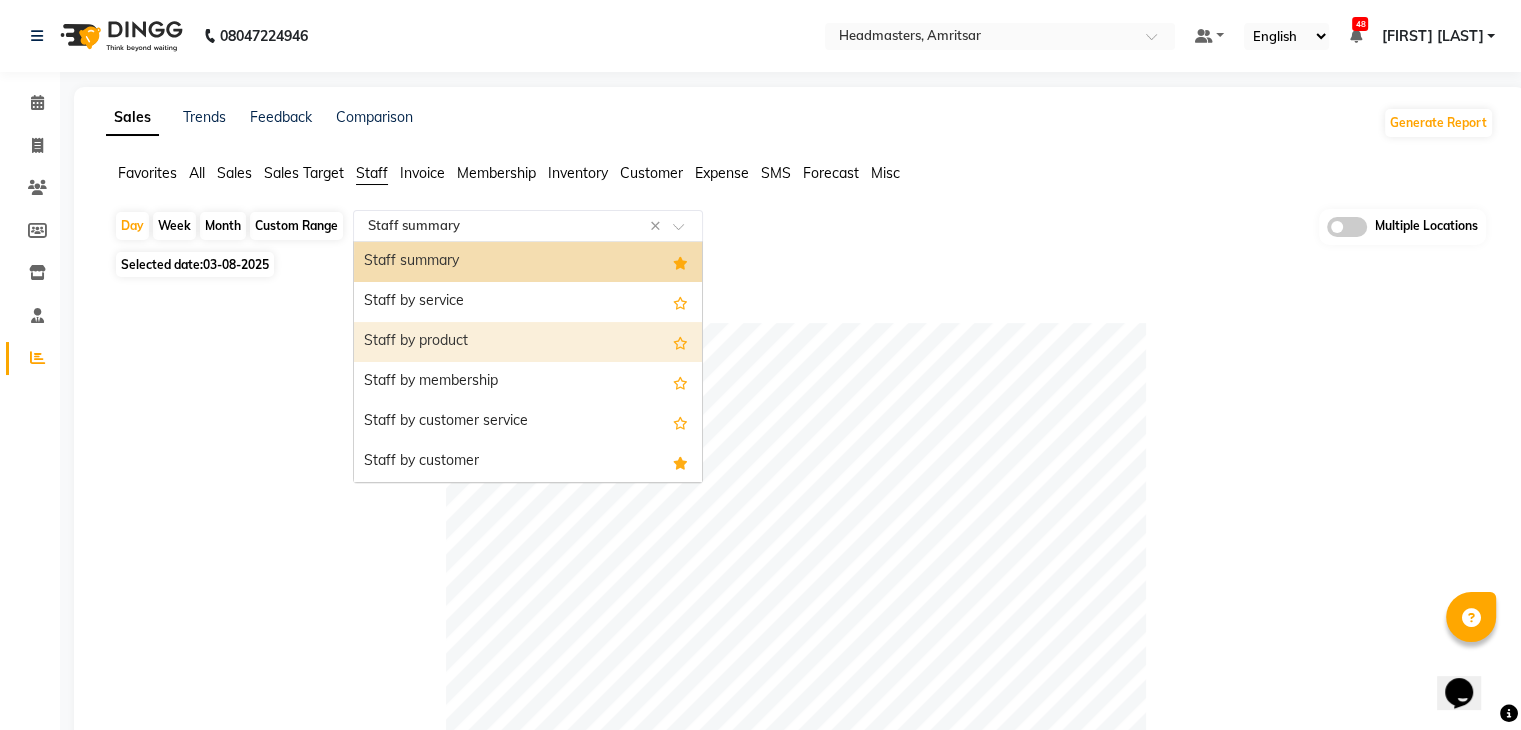 click on "Staff by product" at bounding box center (528, 342) 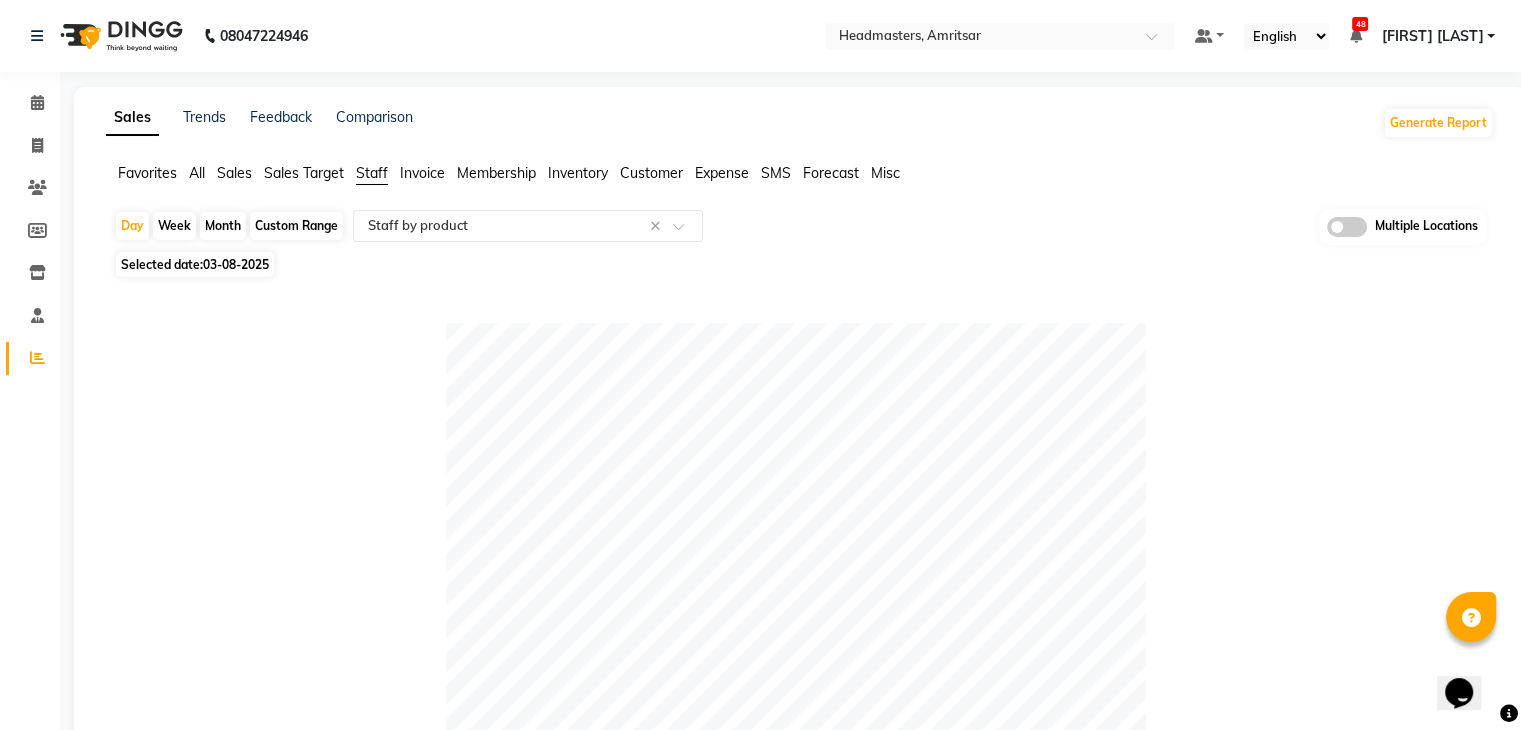 click 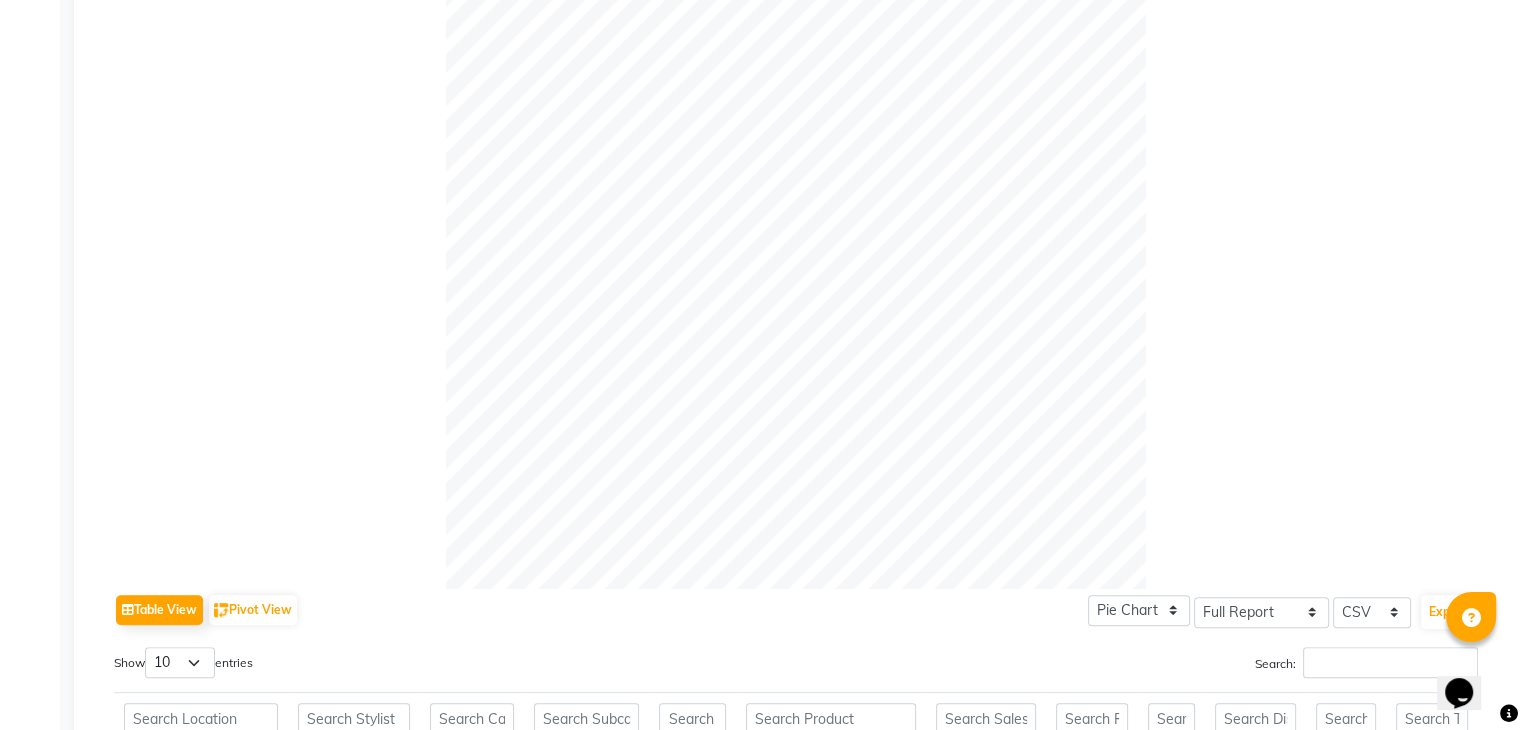 scroll, scrollTop: 730, scrollLeft: 0, axis: vertical 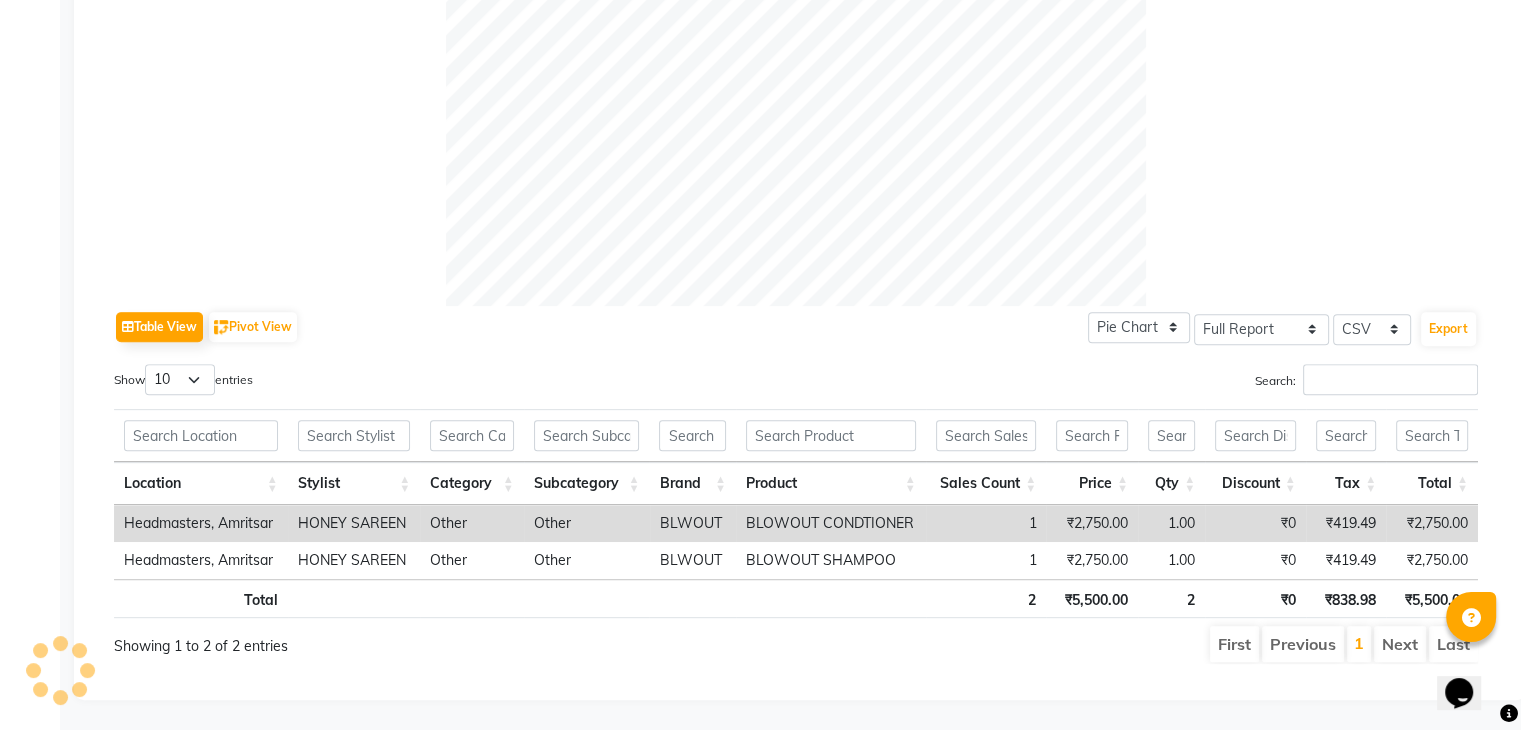 click 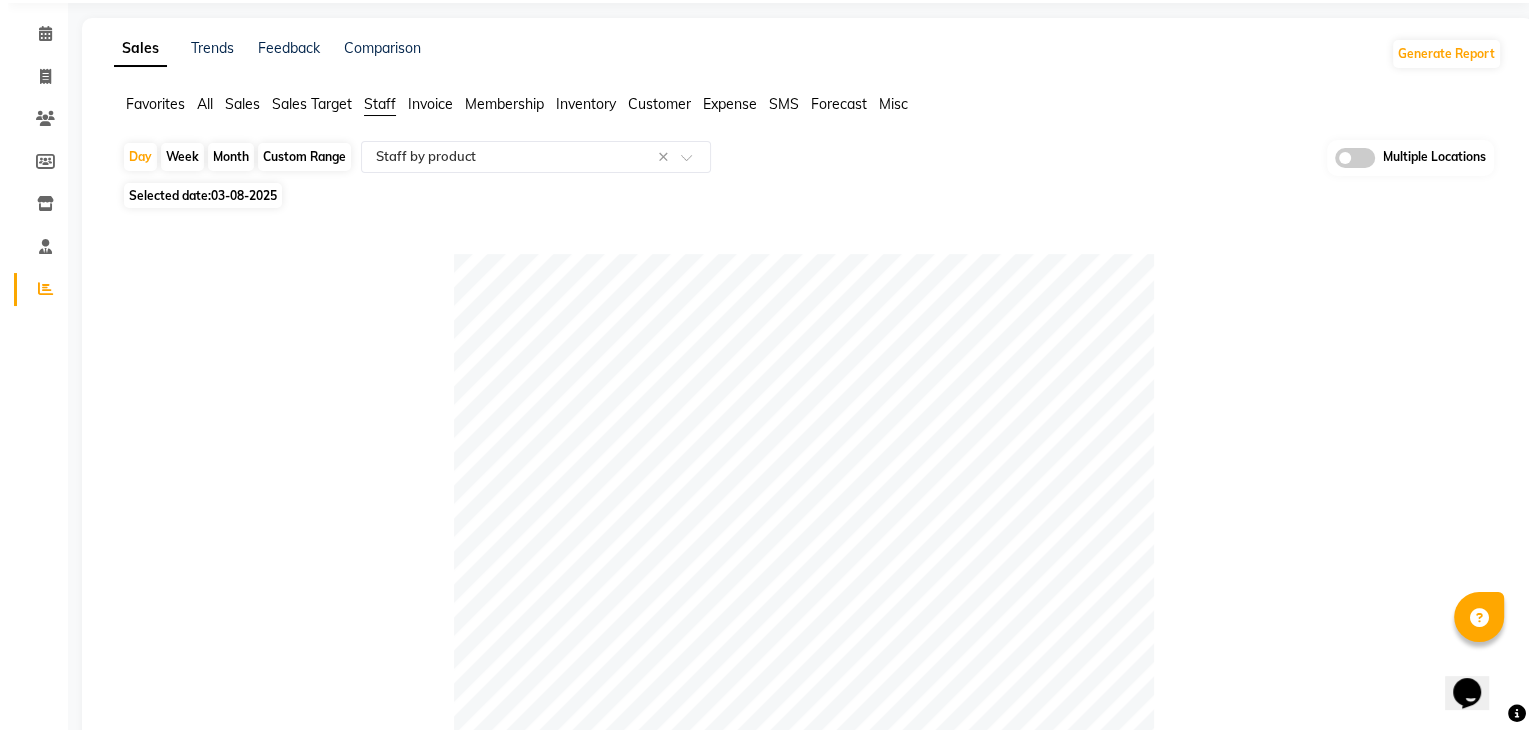 scroll, scrollTop: 0, scrollLeft: 0, axis: both 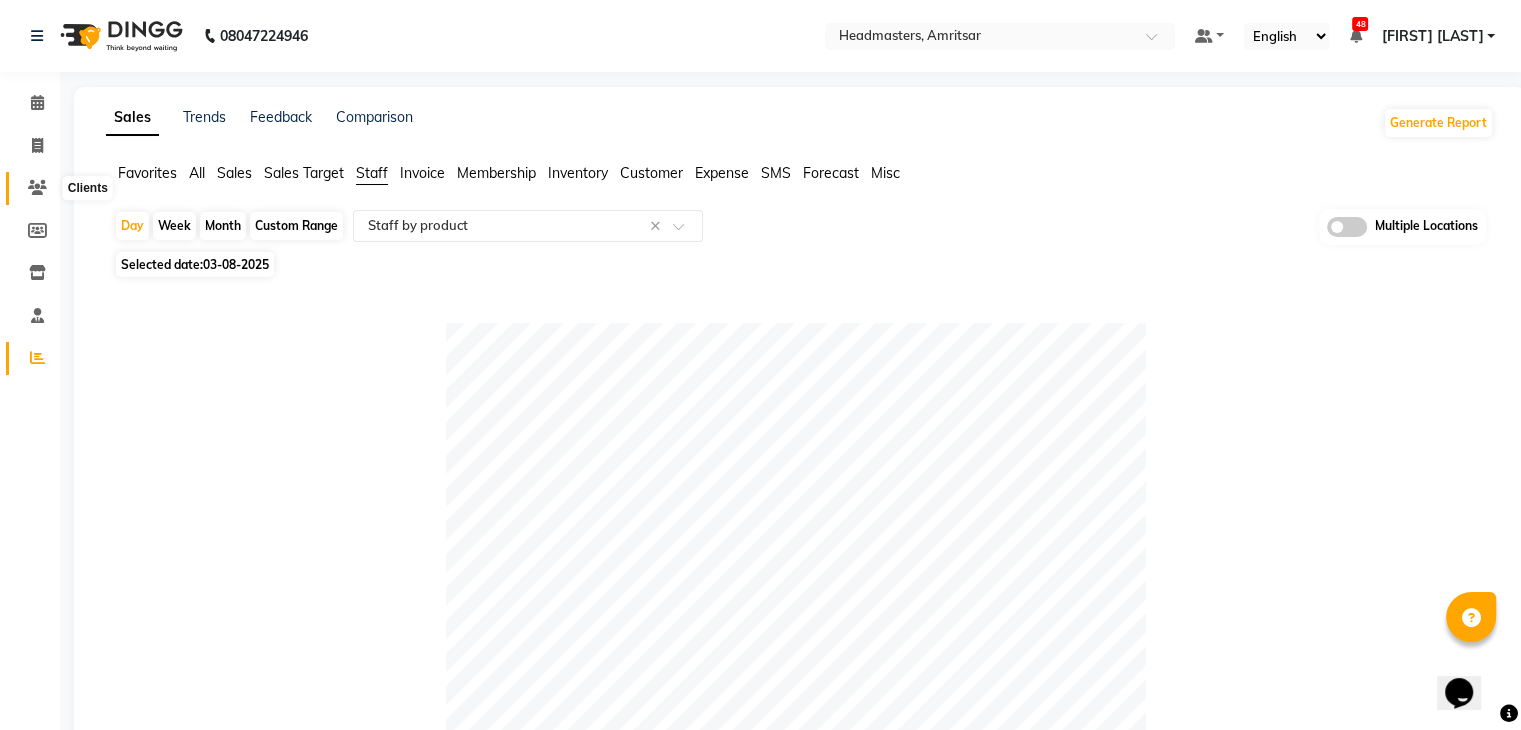 click 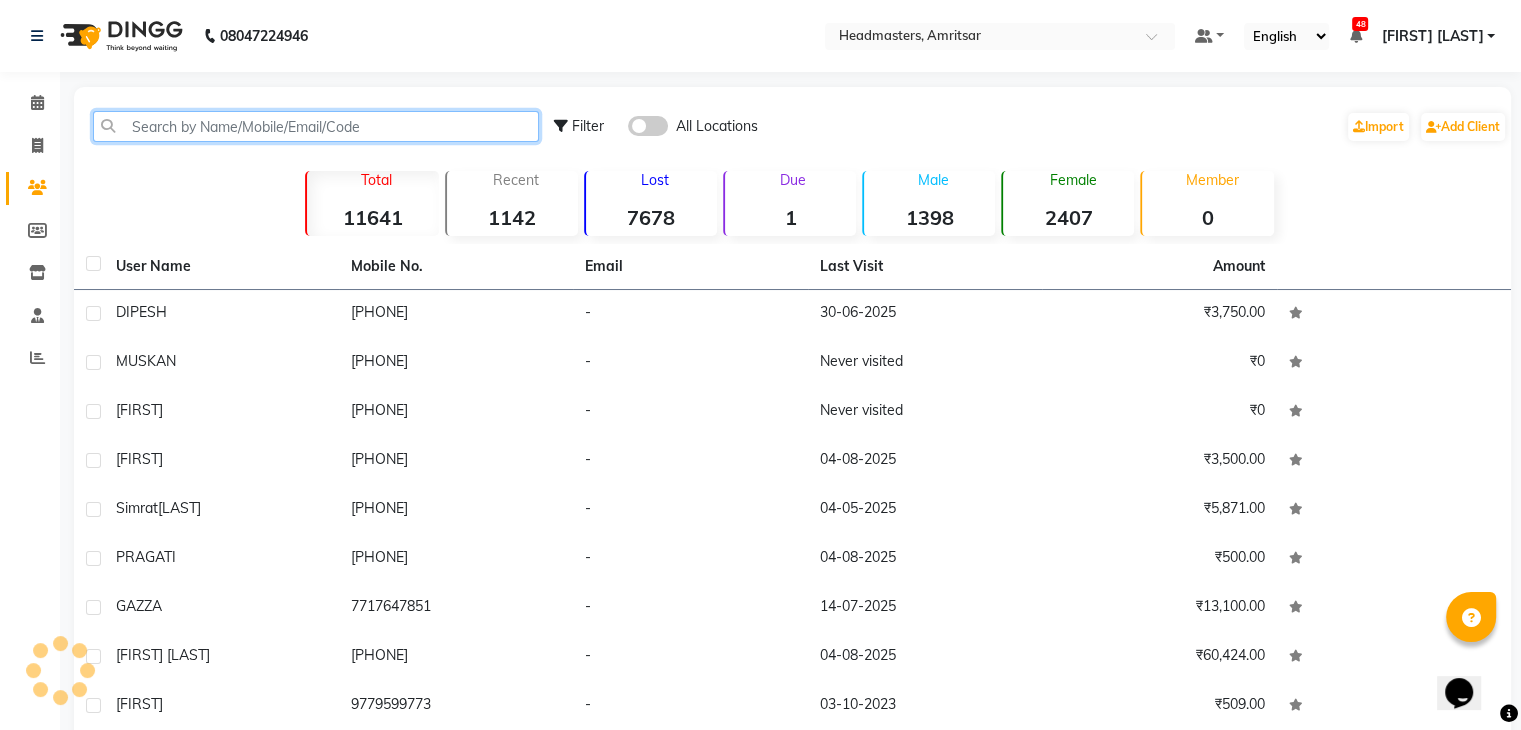 click 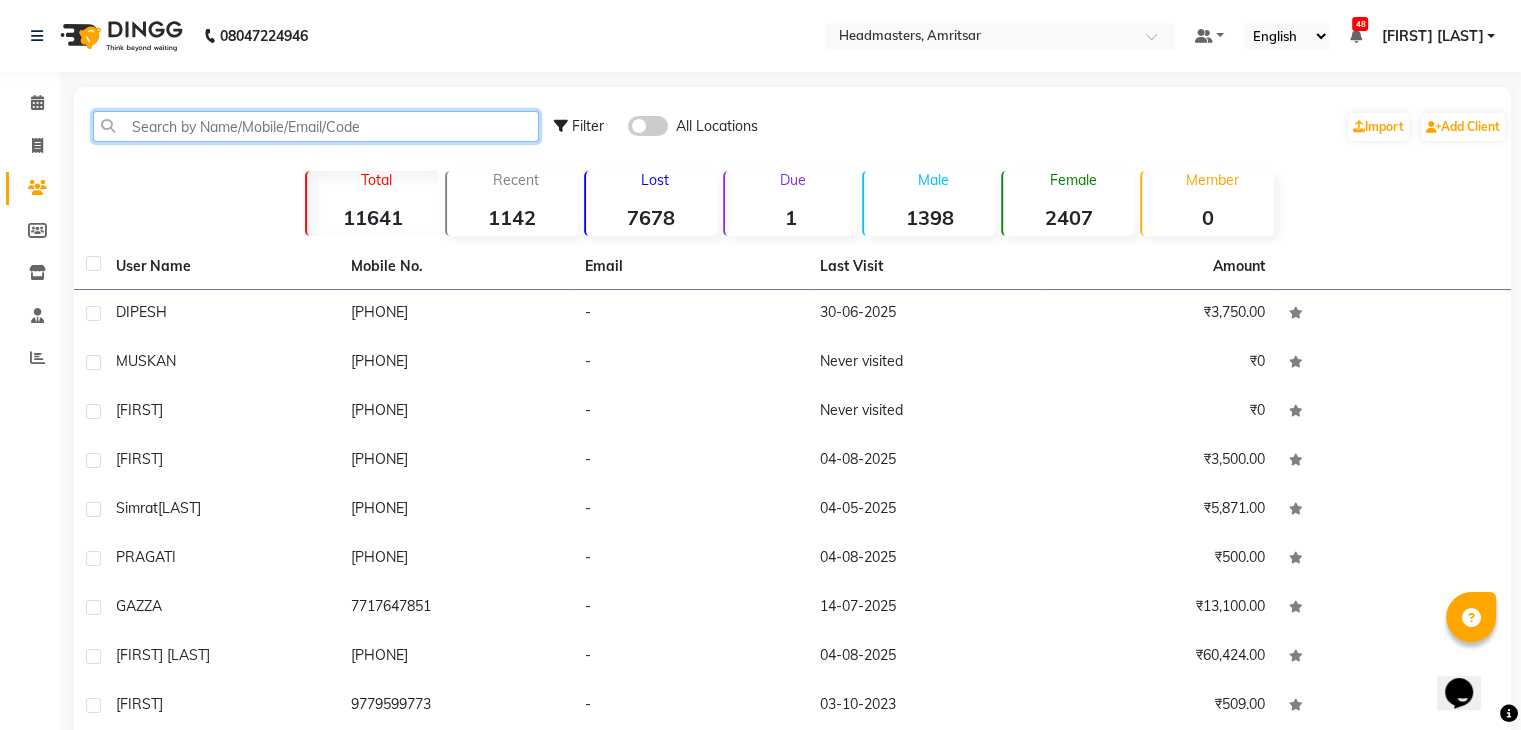 paste on "8283080396" 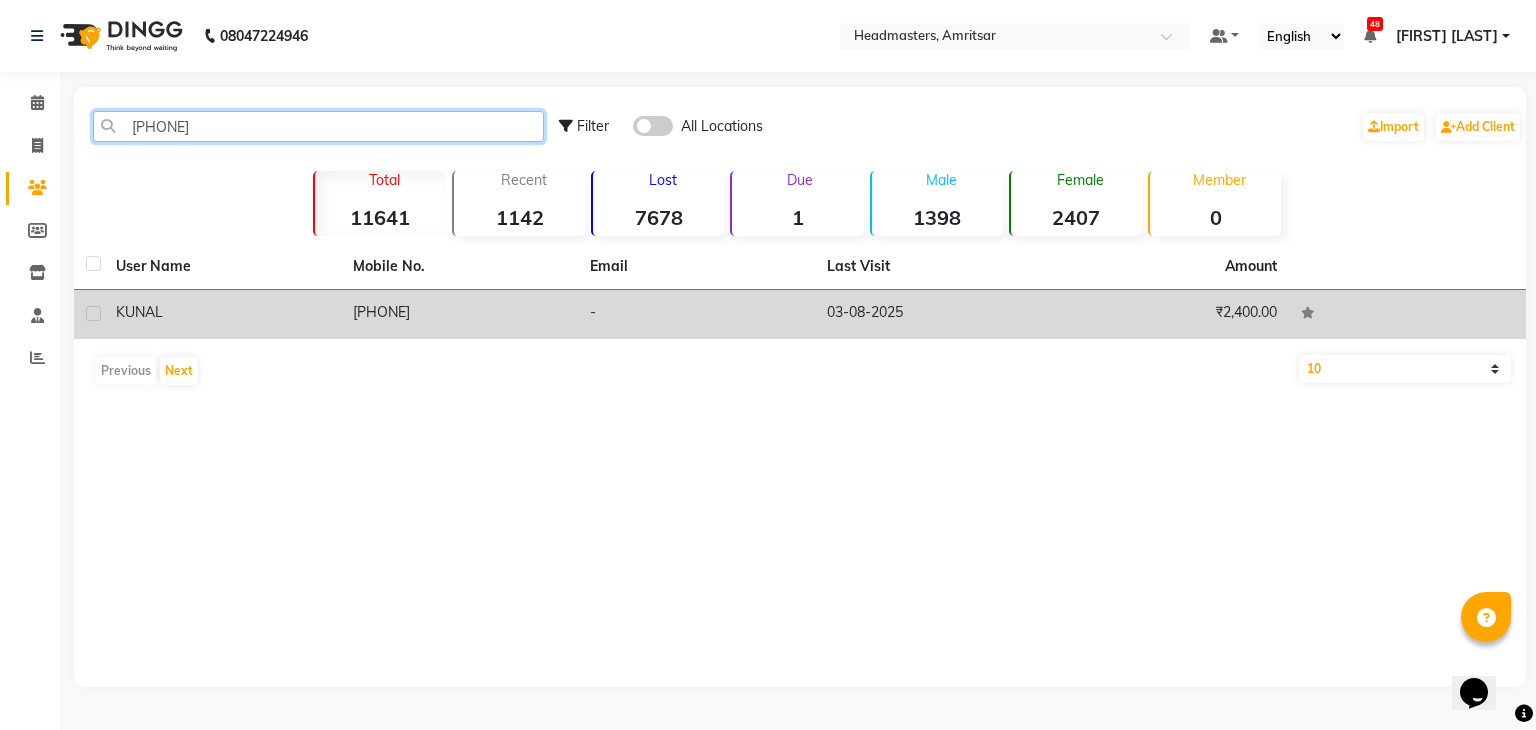 type on "8283080396" 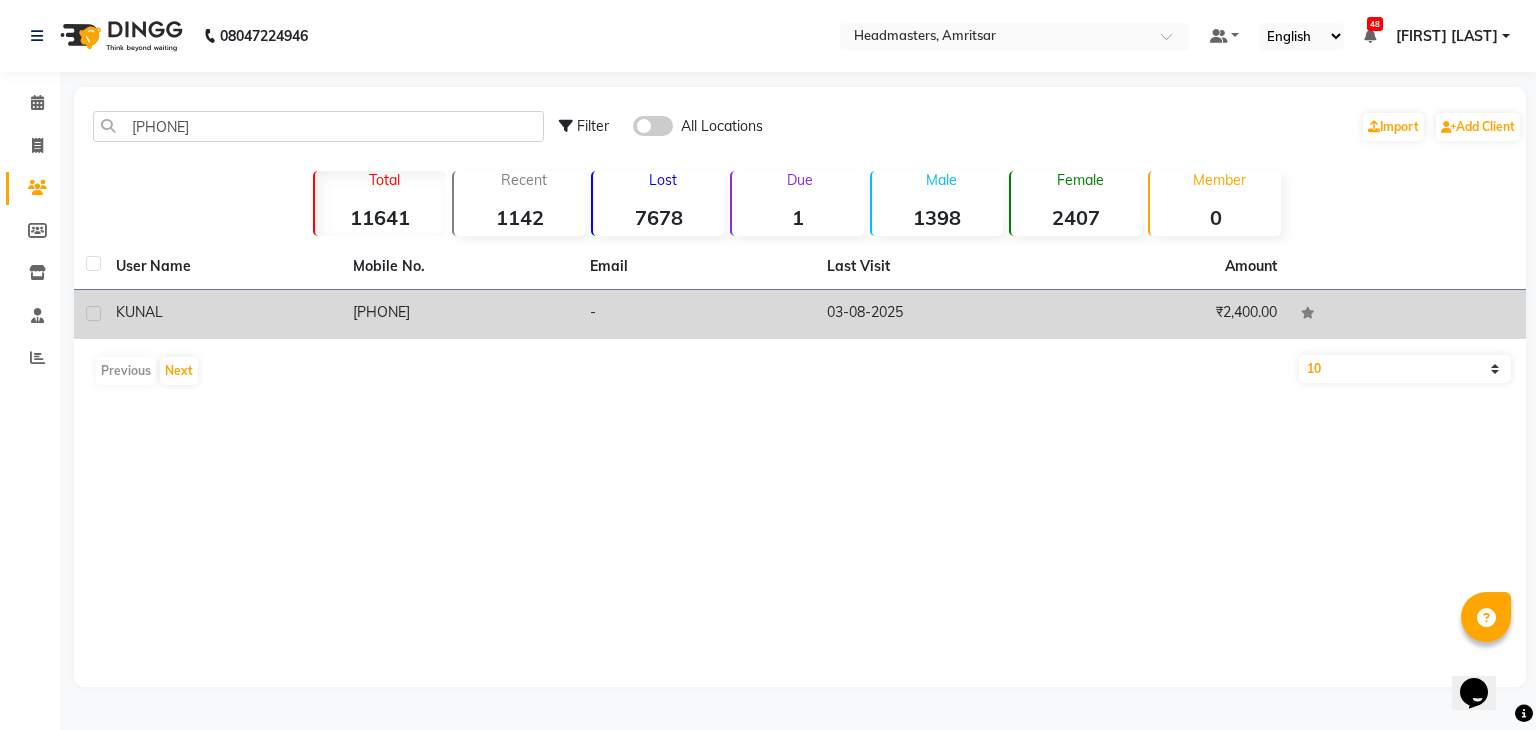 click on "8283080396" 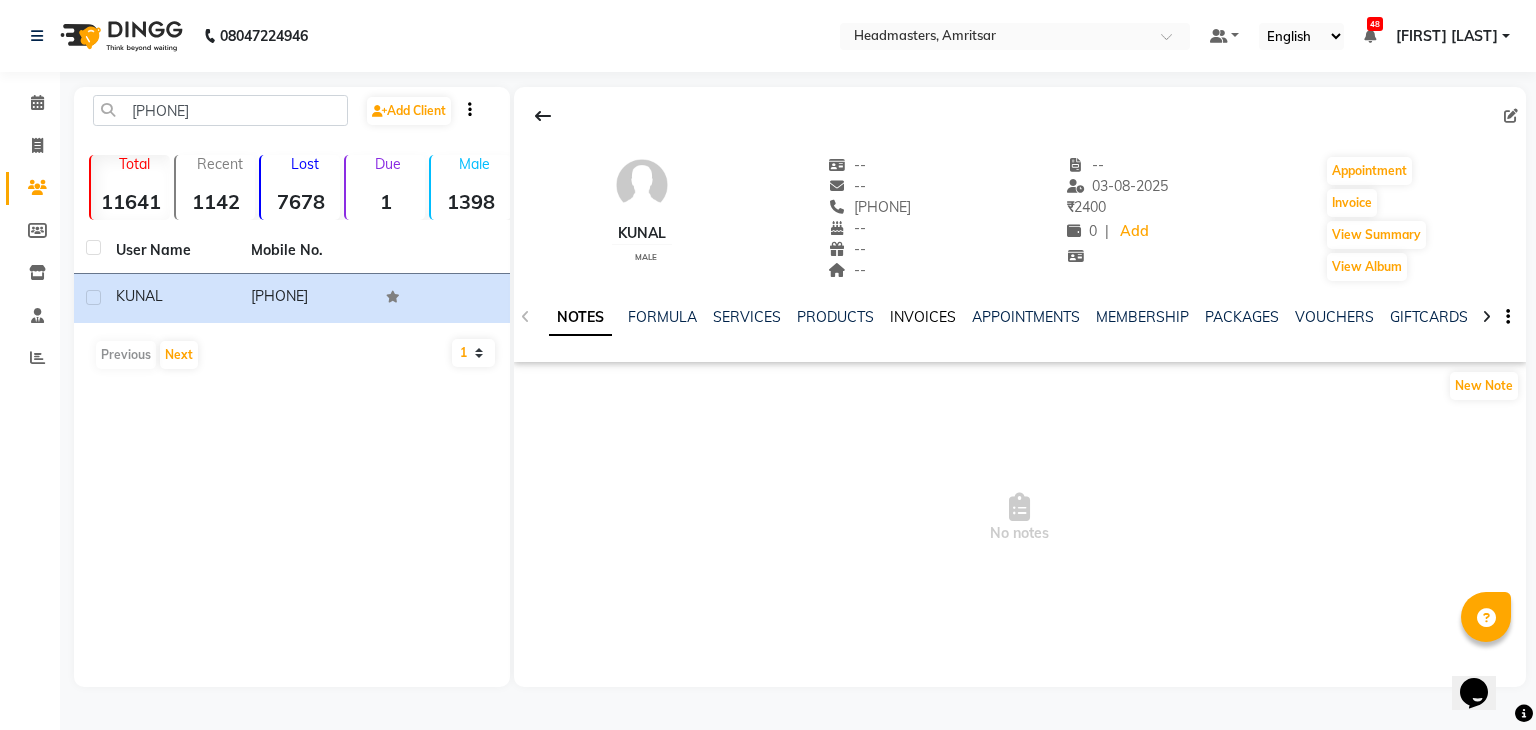 click on "INVOICES" 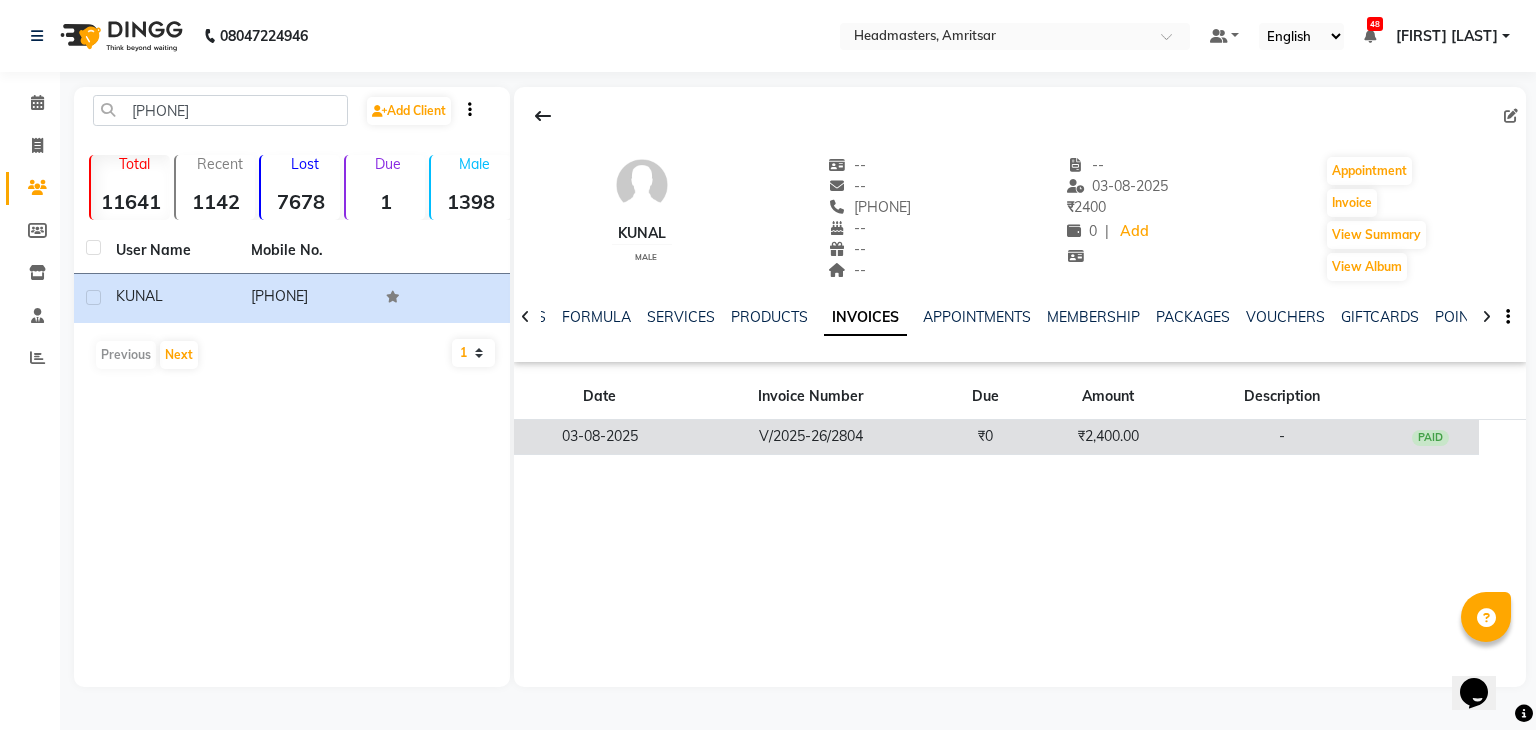 click on "V/2025-26/2804" 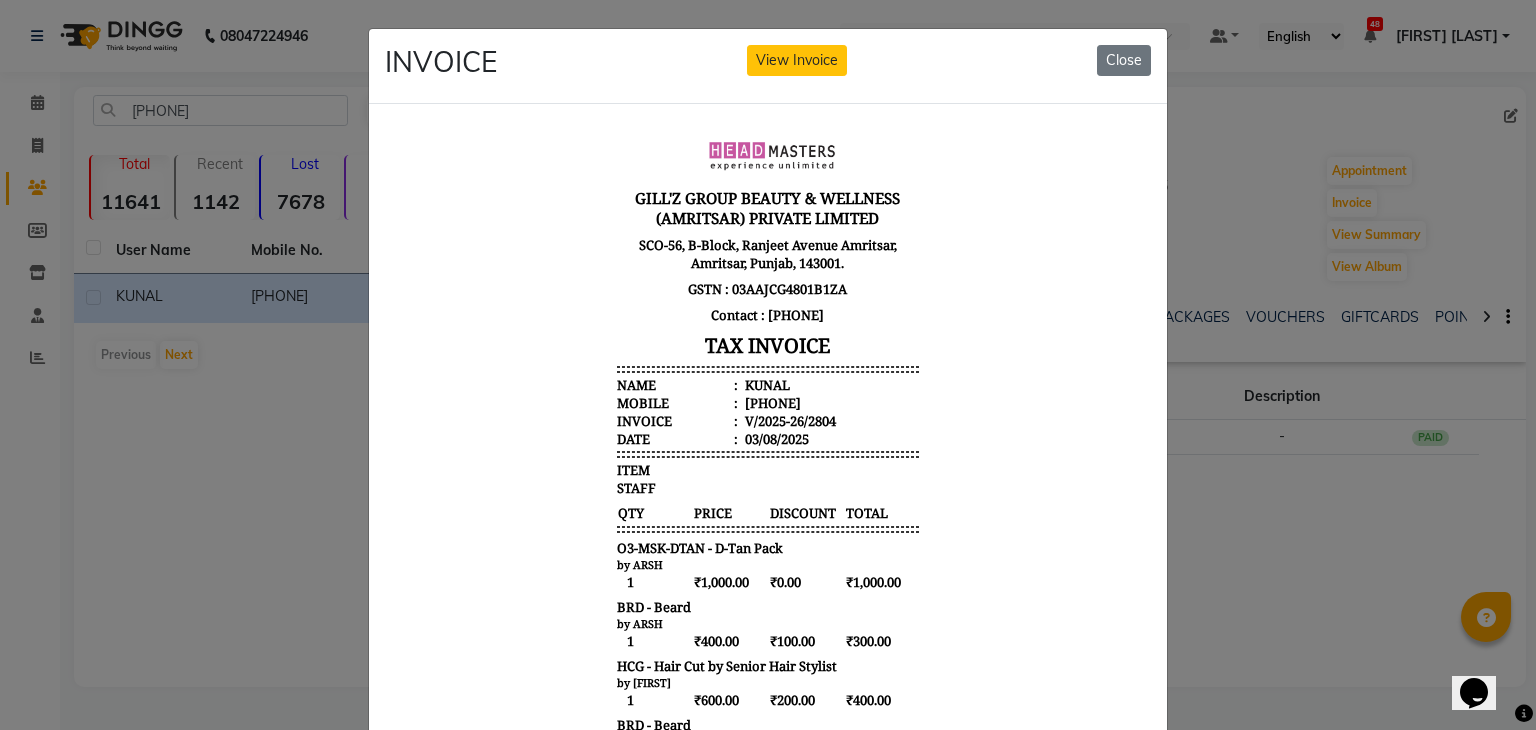 scroll, scrollTop: 16, scrollLeft: 0, axis: vertical 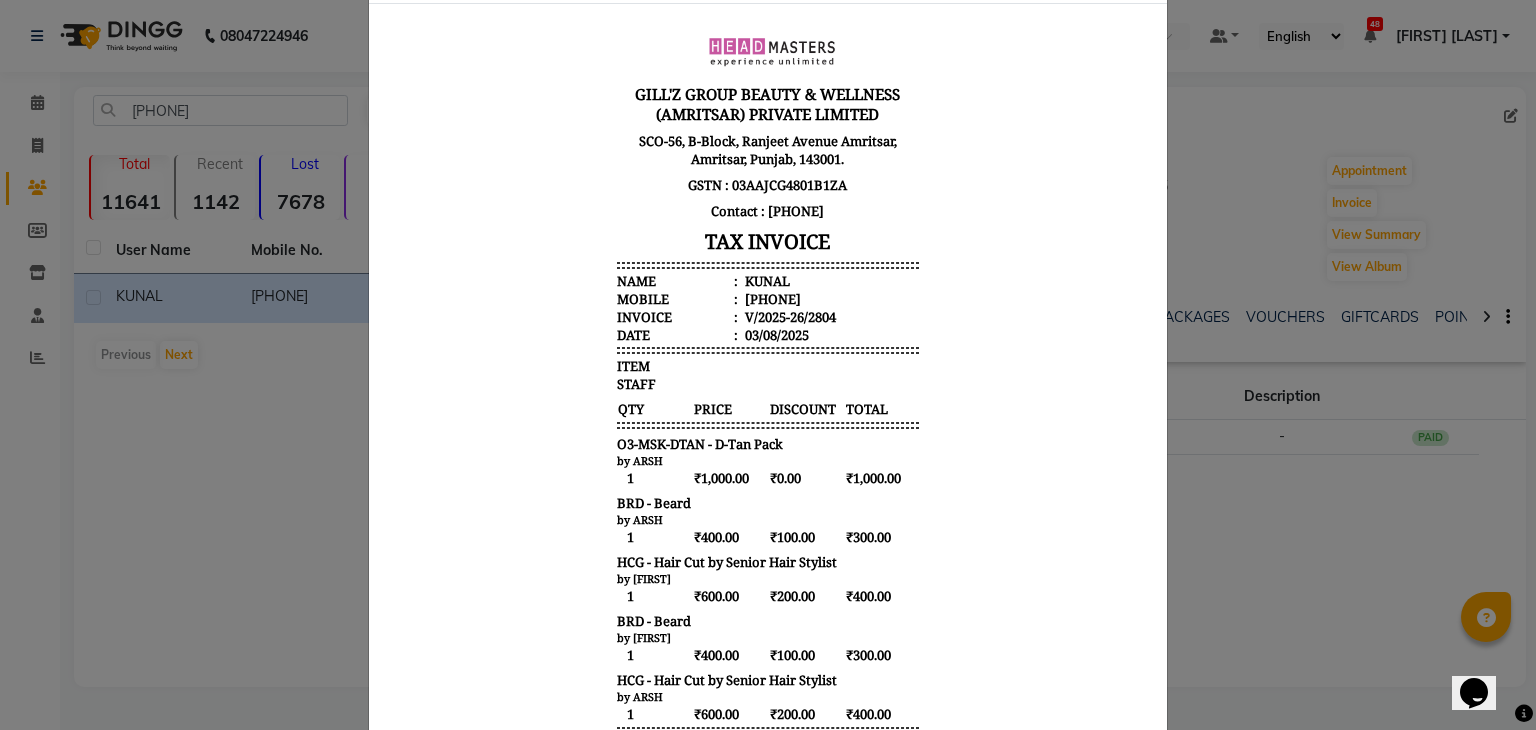 type 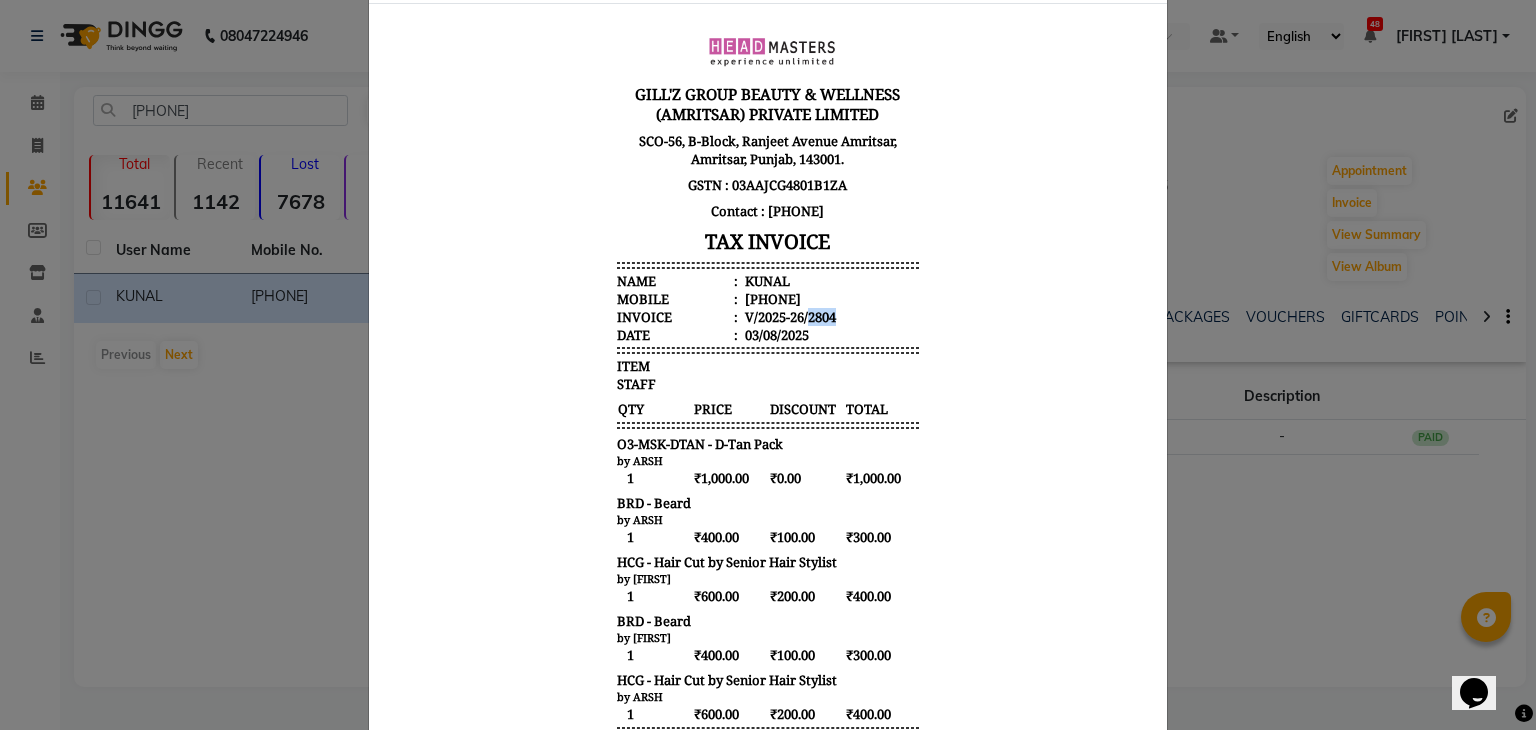 drag, startPoint x: 831, startPoint y: 317, endPoint x: 797, endPoint y: 319, distance: 34.058773 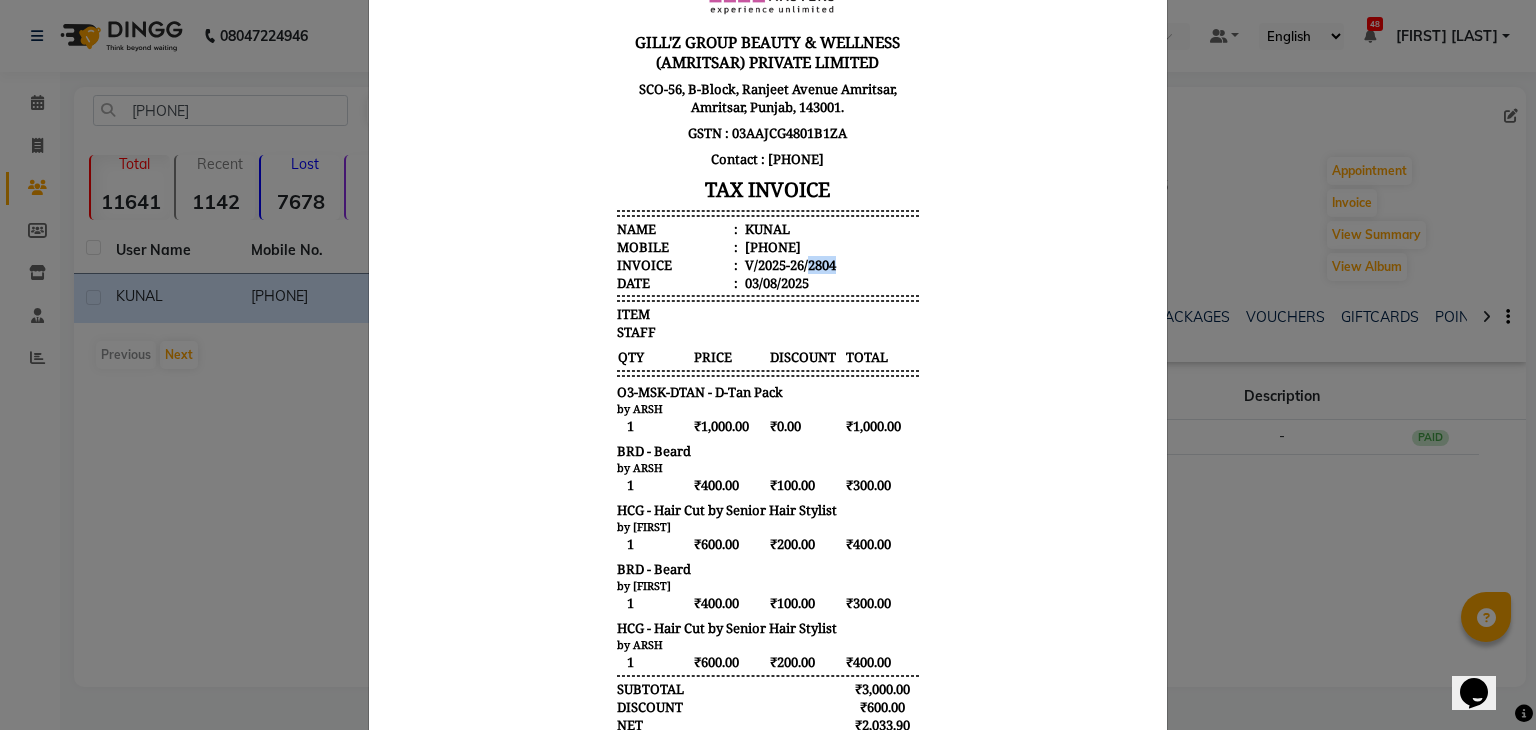 scroll, scrollTop: 200, scrollLeft: 0, axis: vertical 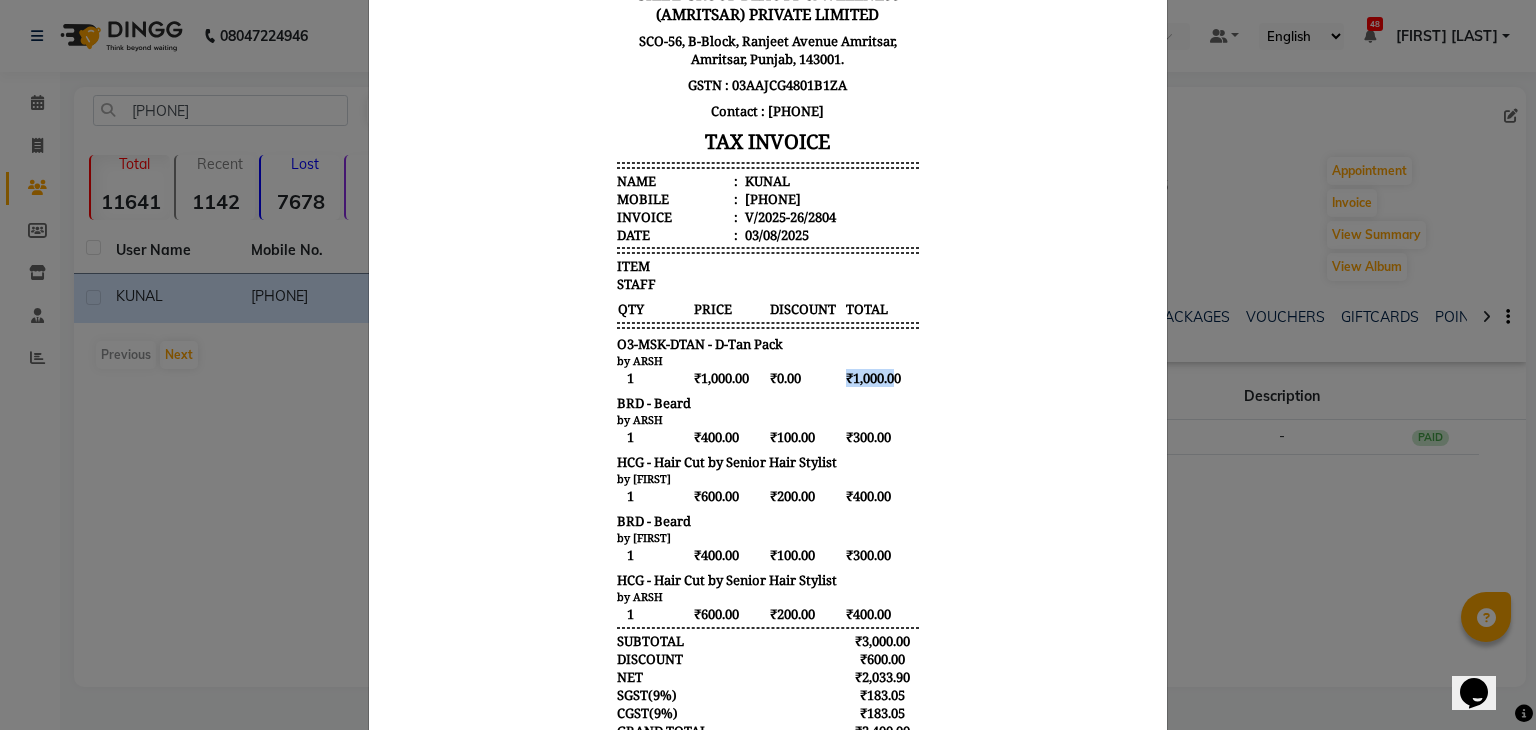 drag, startPoint x: 883, startPoint y: 373, endPoint x: 819, endPoint y: 370, distance: 64.070274 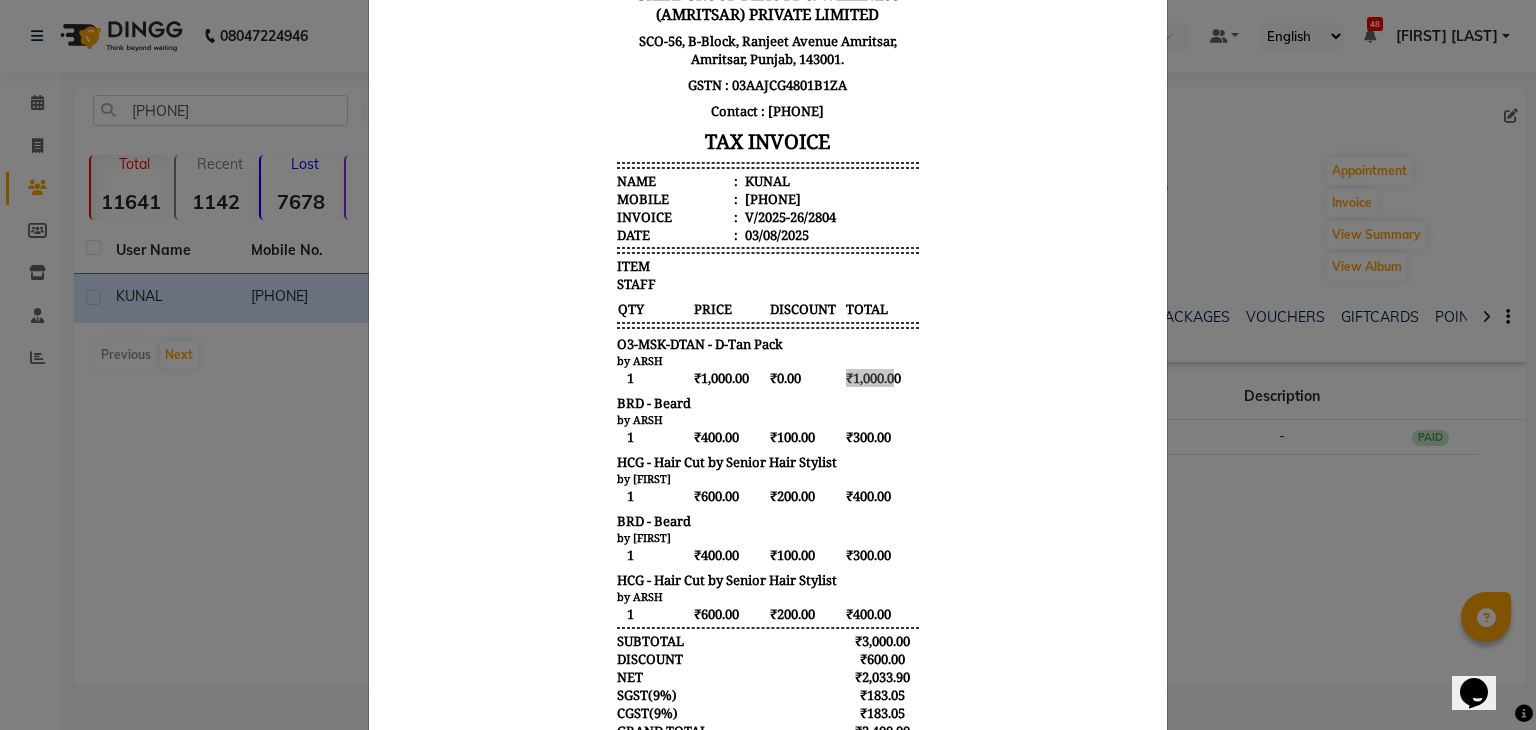 click on "INVOICE View Invoice Close" 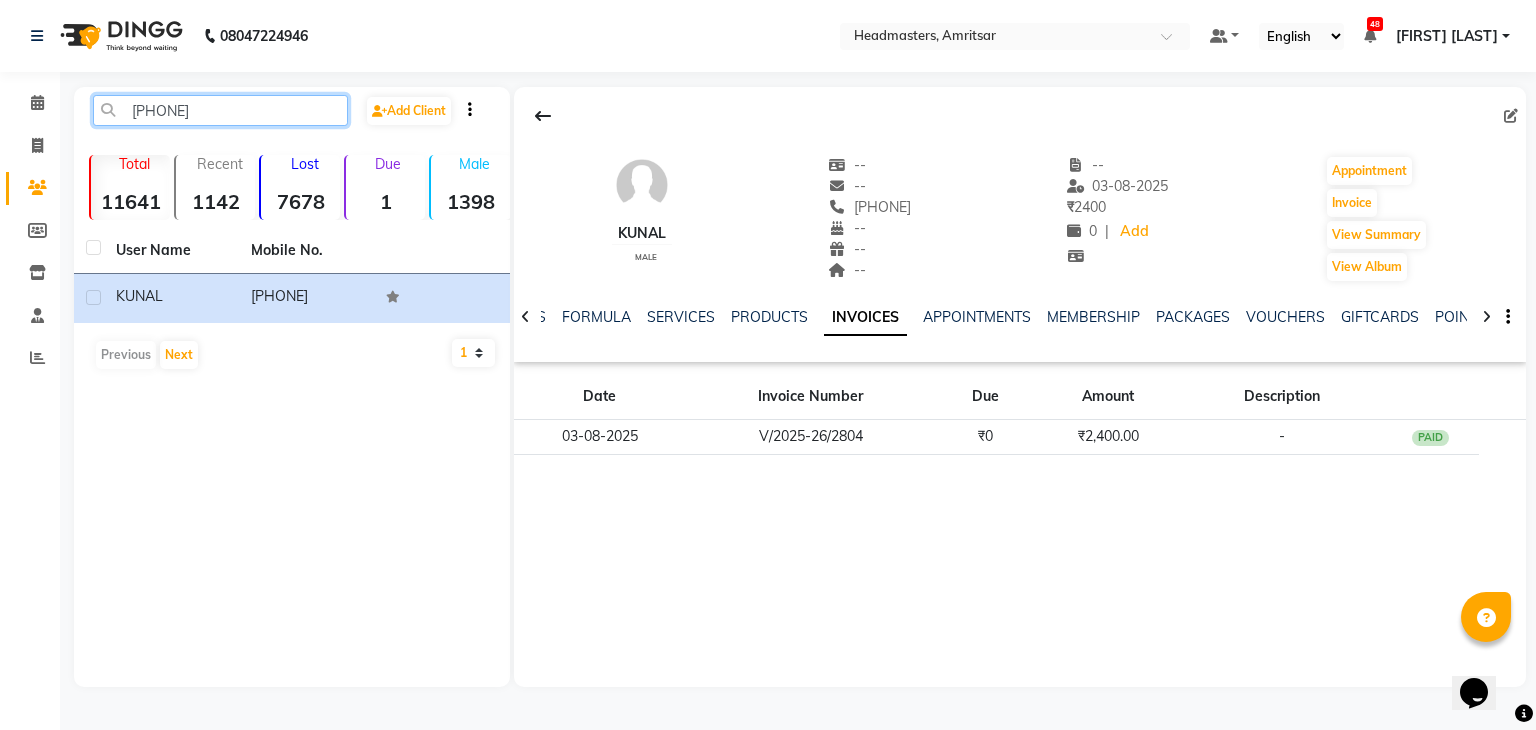 drag, startPoint x: 265, startPoint y: 111, endPoint x: 111, endPoint y: 117, distance: 154.11684 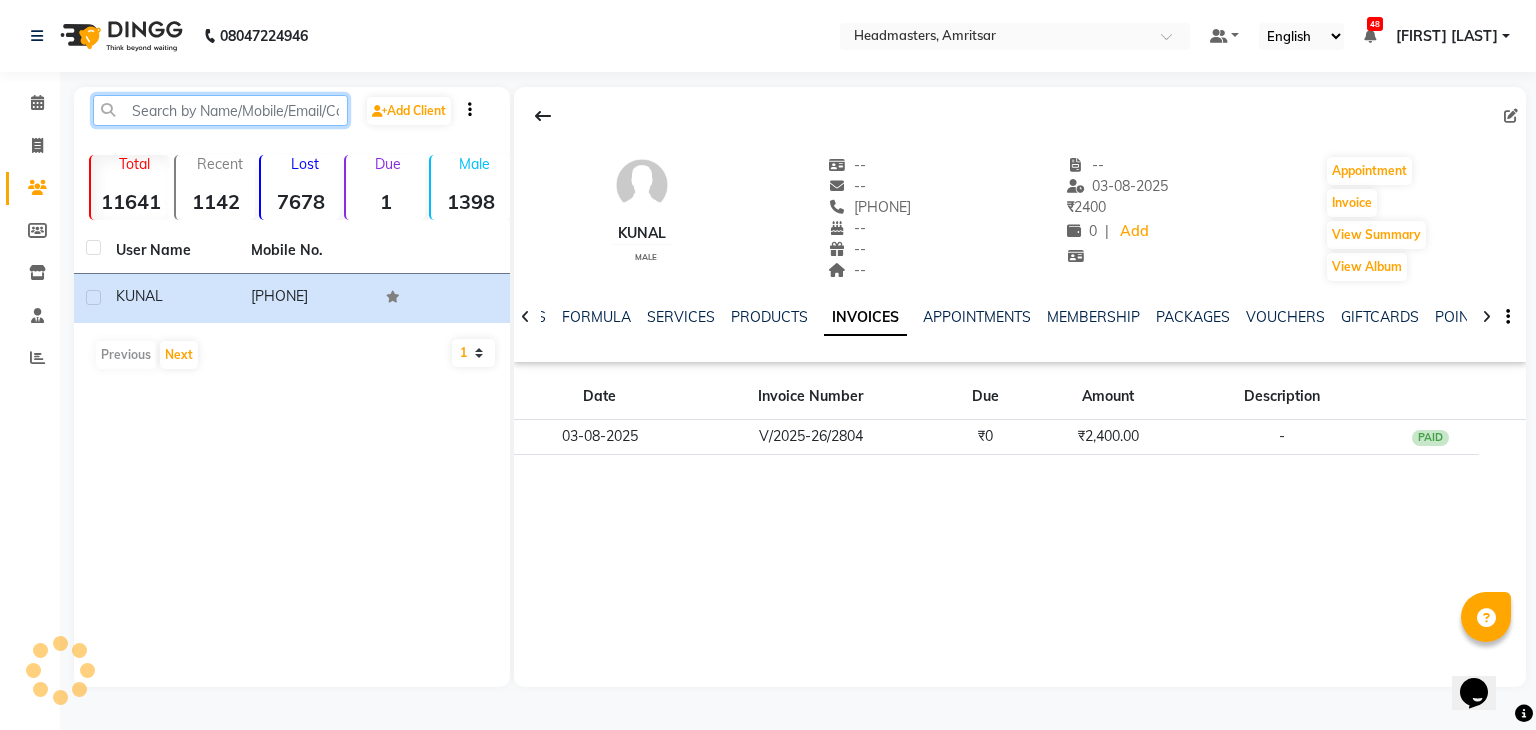 paste on "7717341467" 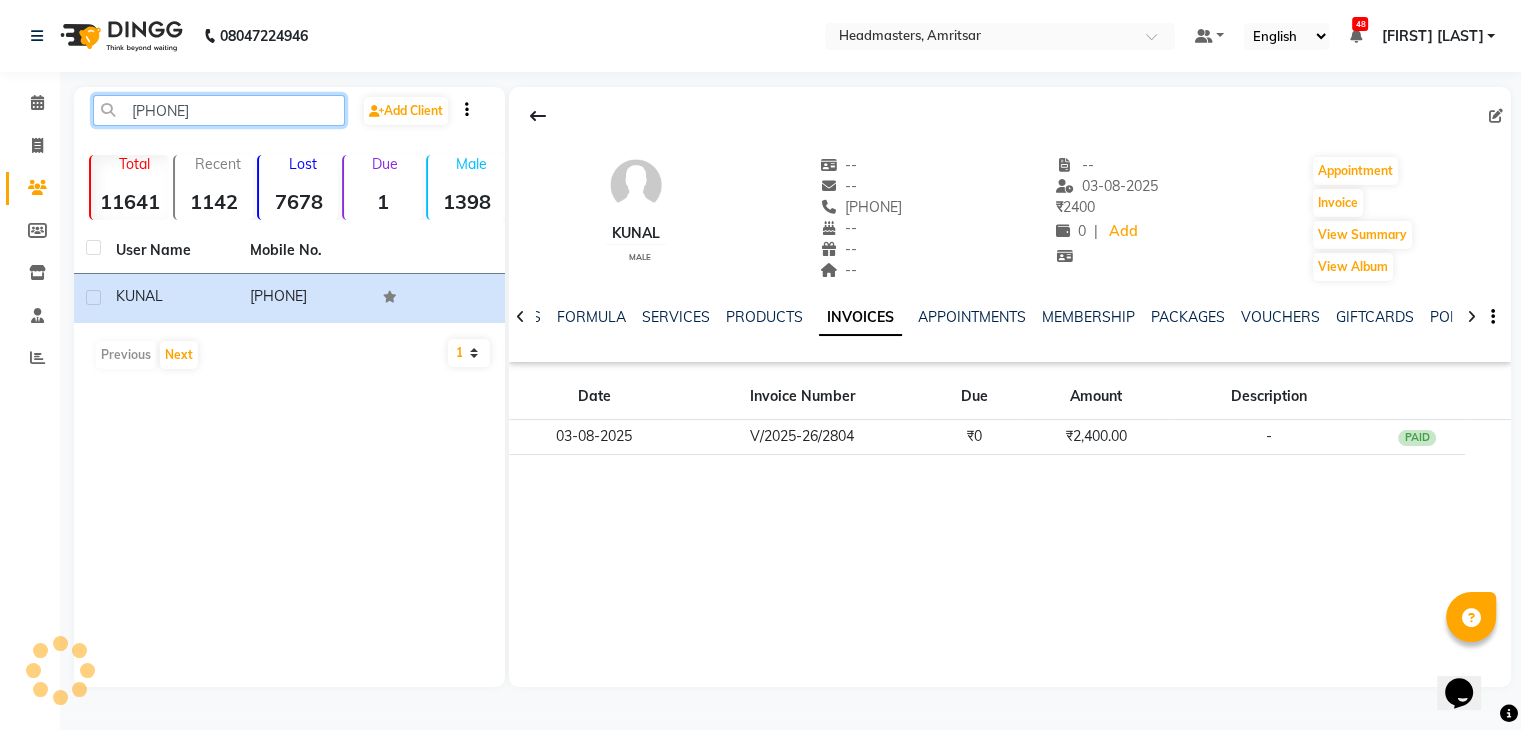 type on "7717341467" 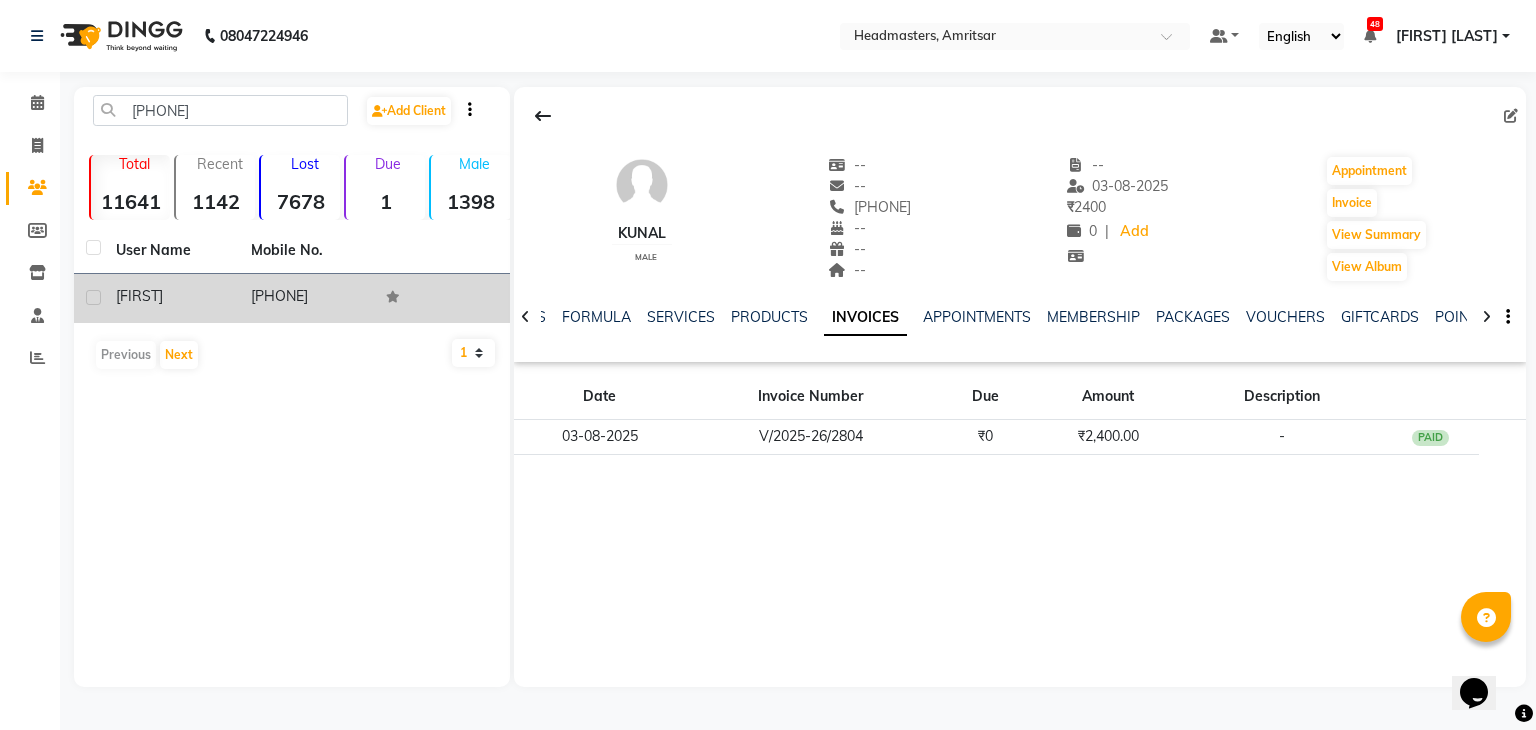 click on "karnm" 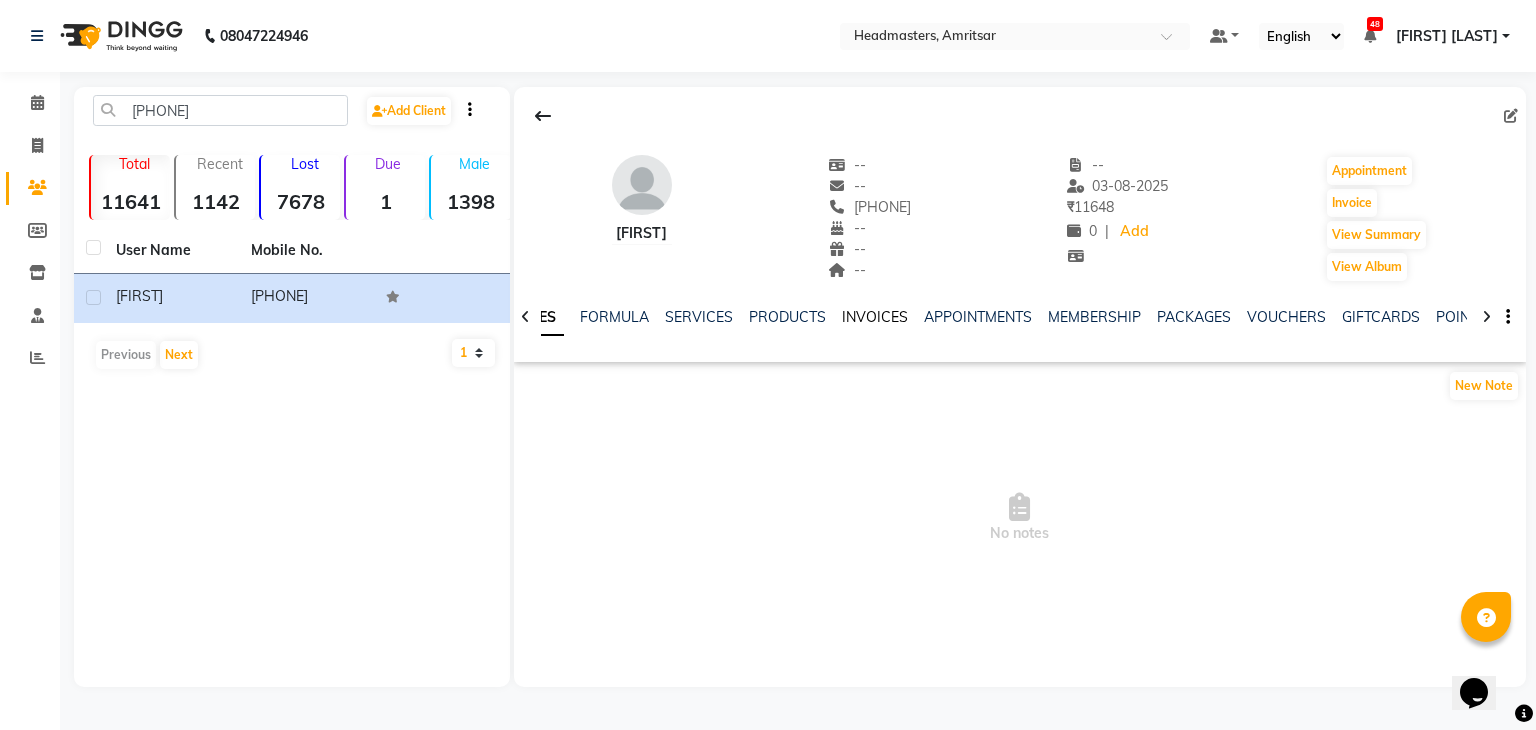 click on "INVOICES" 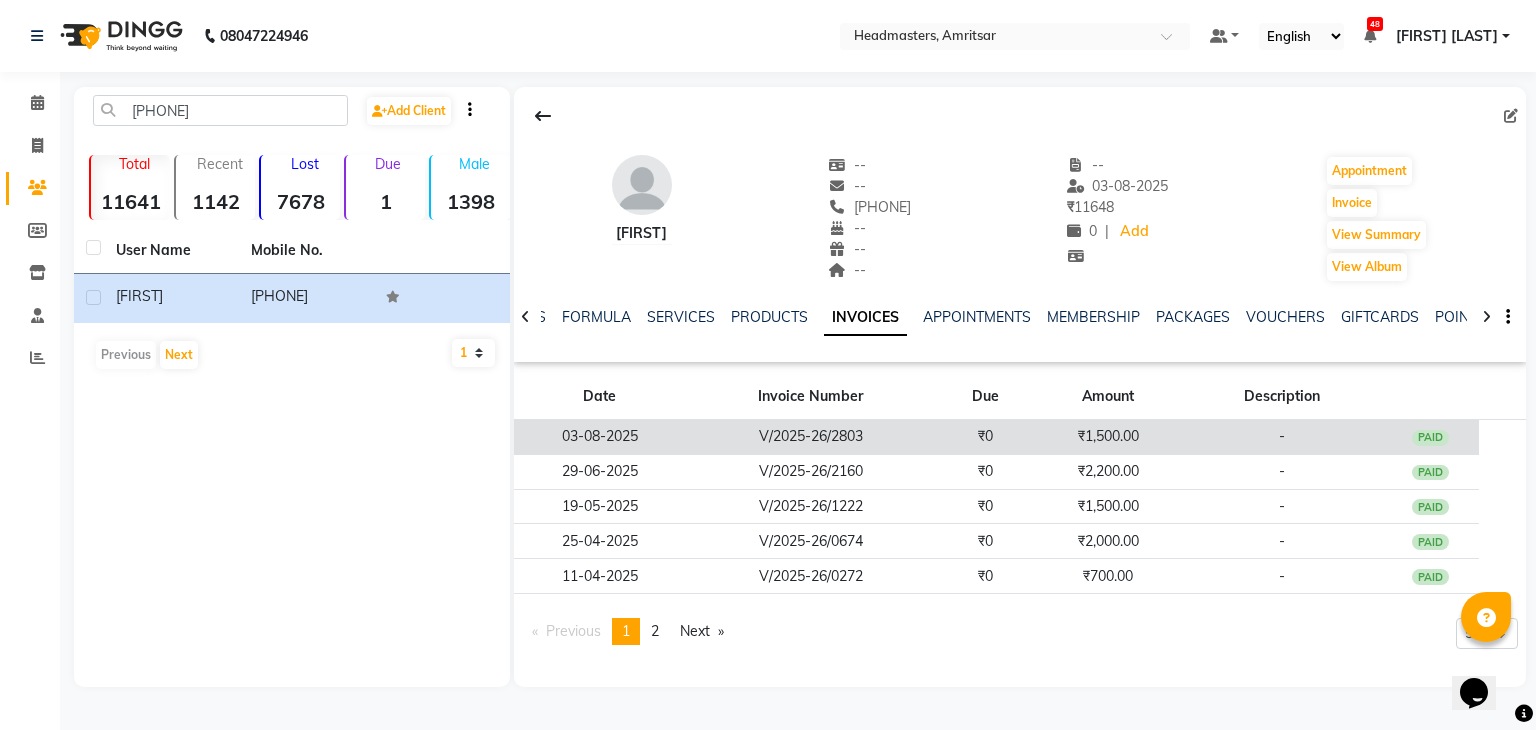 click on "V/2025-26/2803" 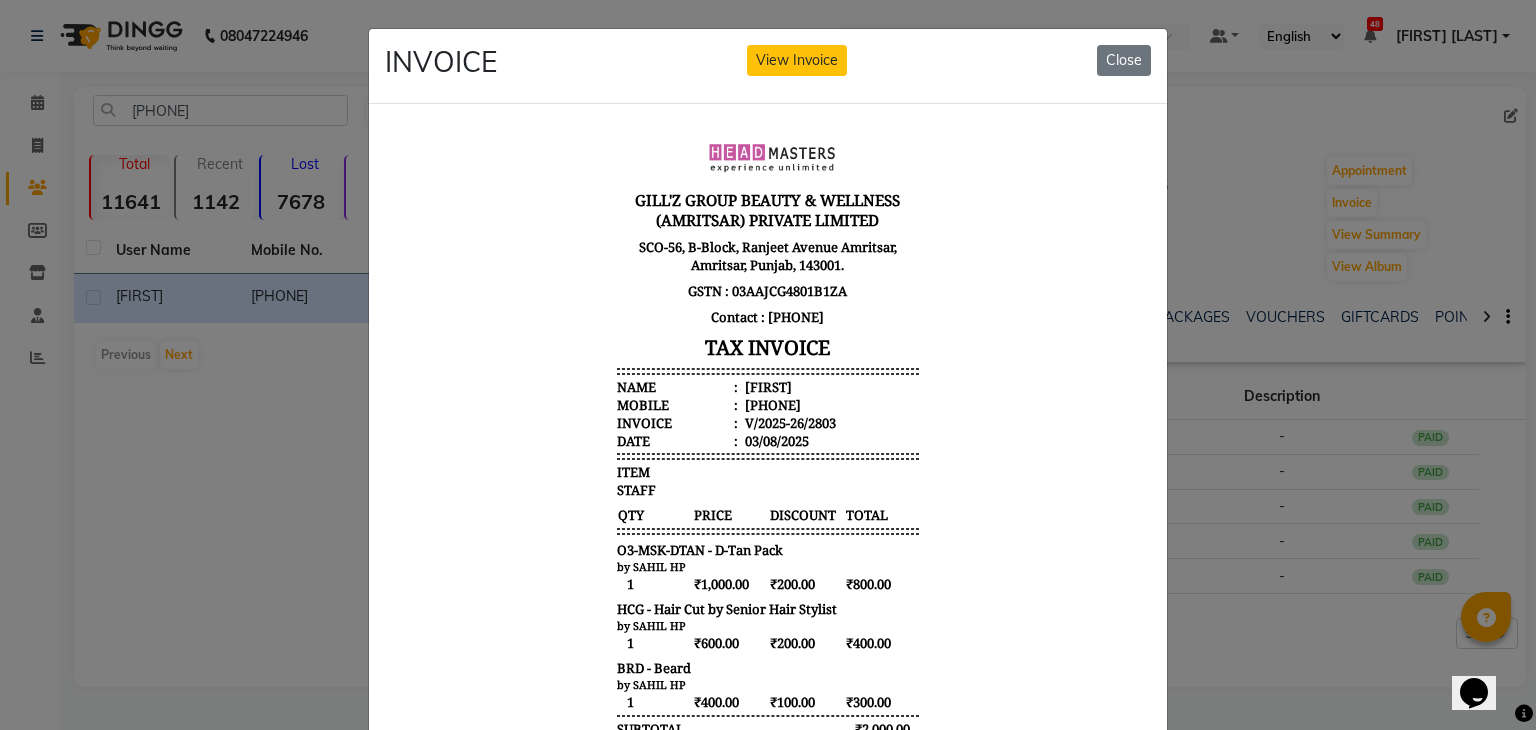 scroll, scrollTop: 16, scrollLeft: 0, axis: vertical 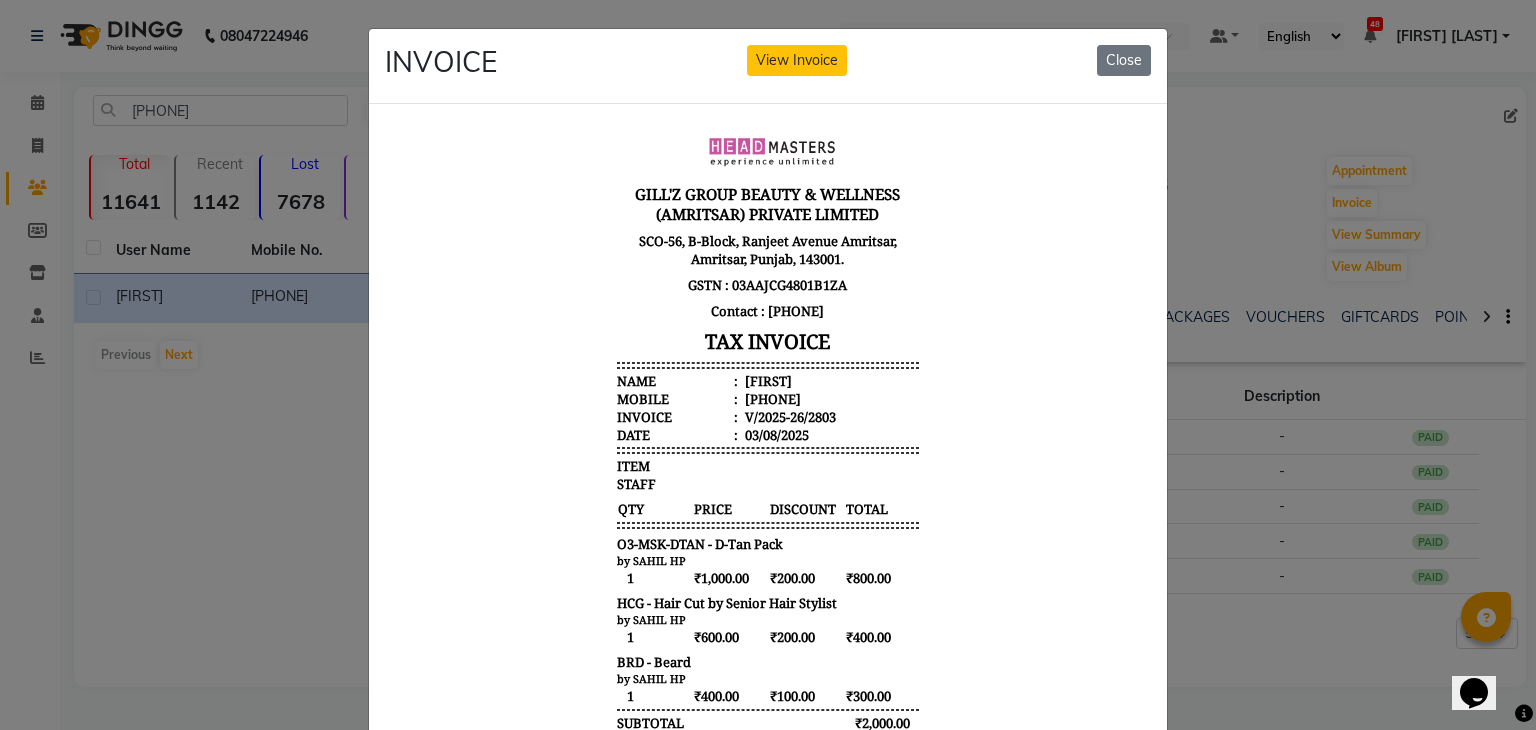 type 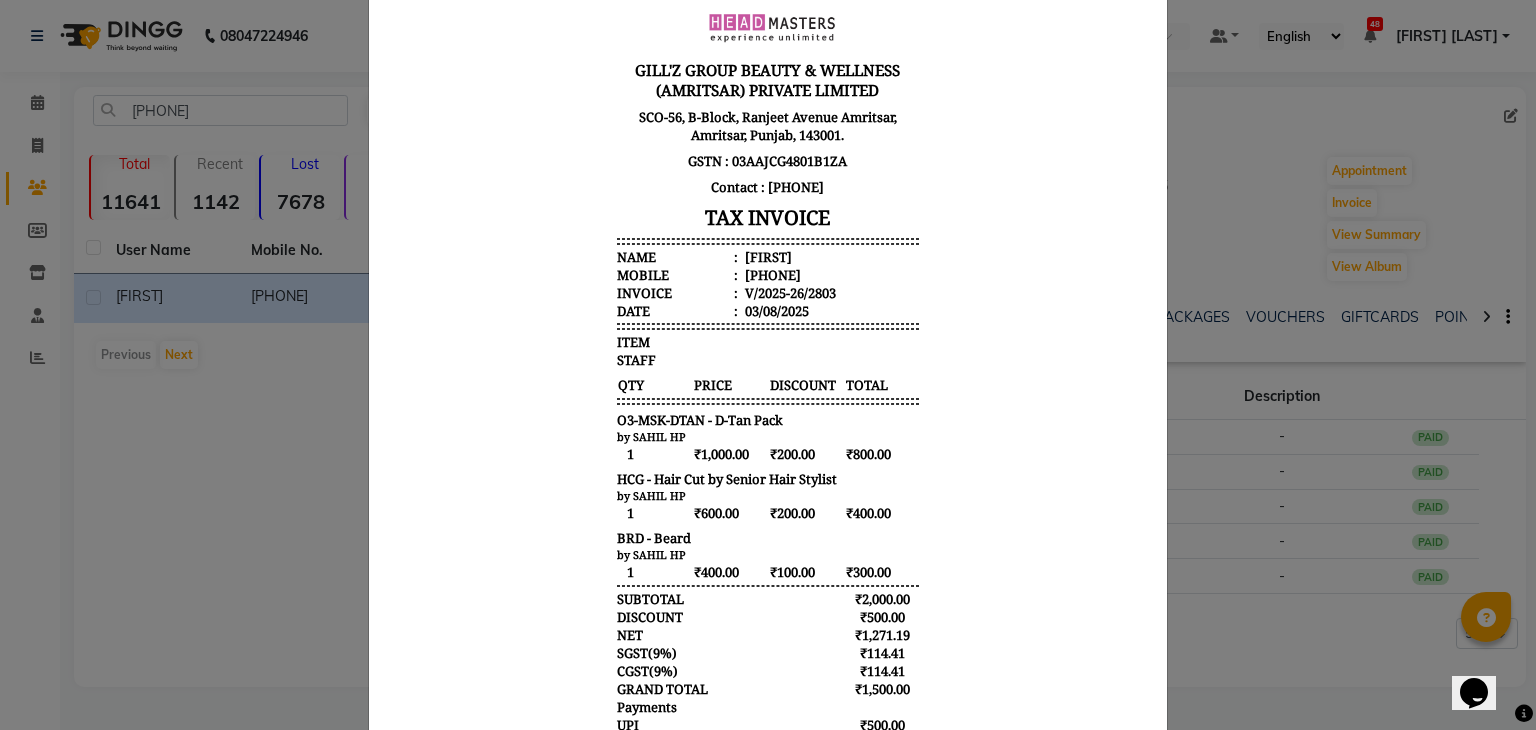 scroll, scrollTop: 200, scrollLeft: 0, axis: vertical 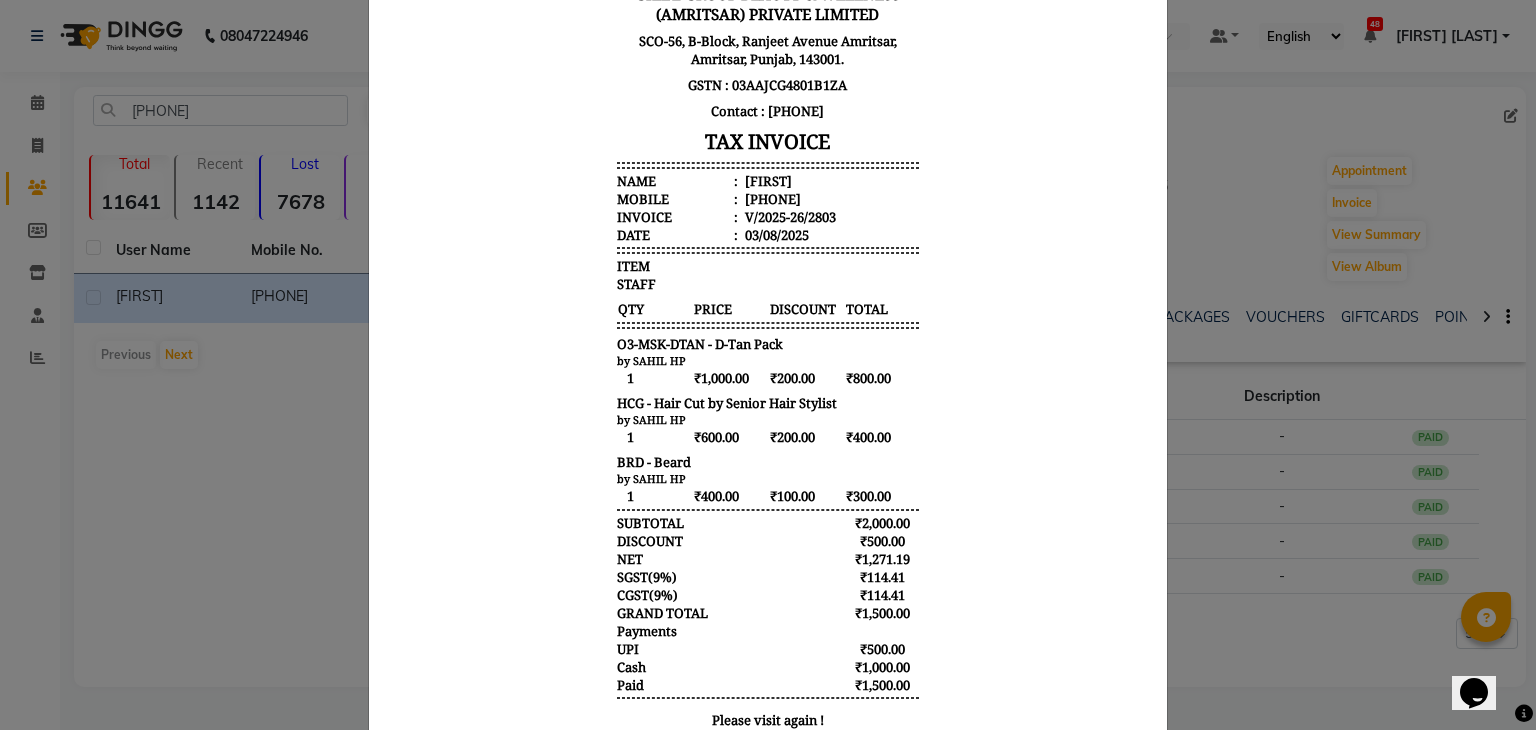click on "INVOICE View Invoice Close" 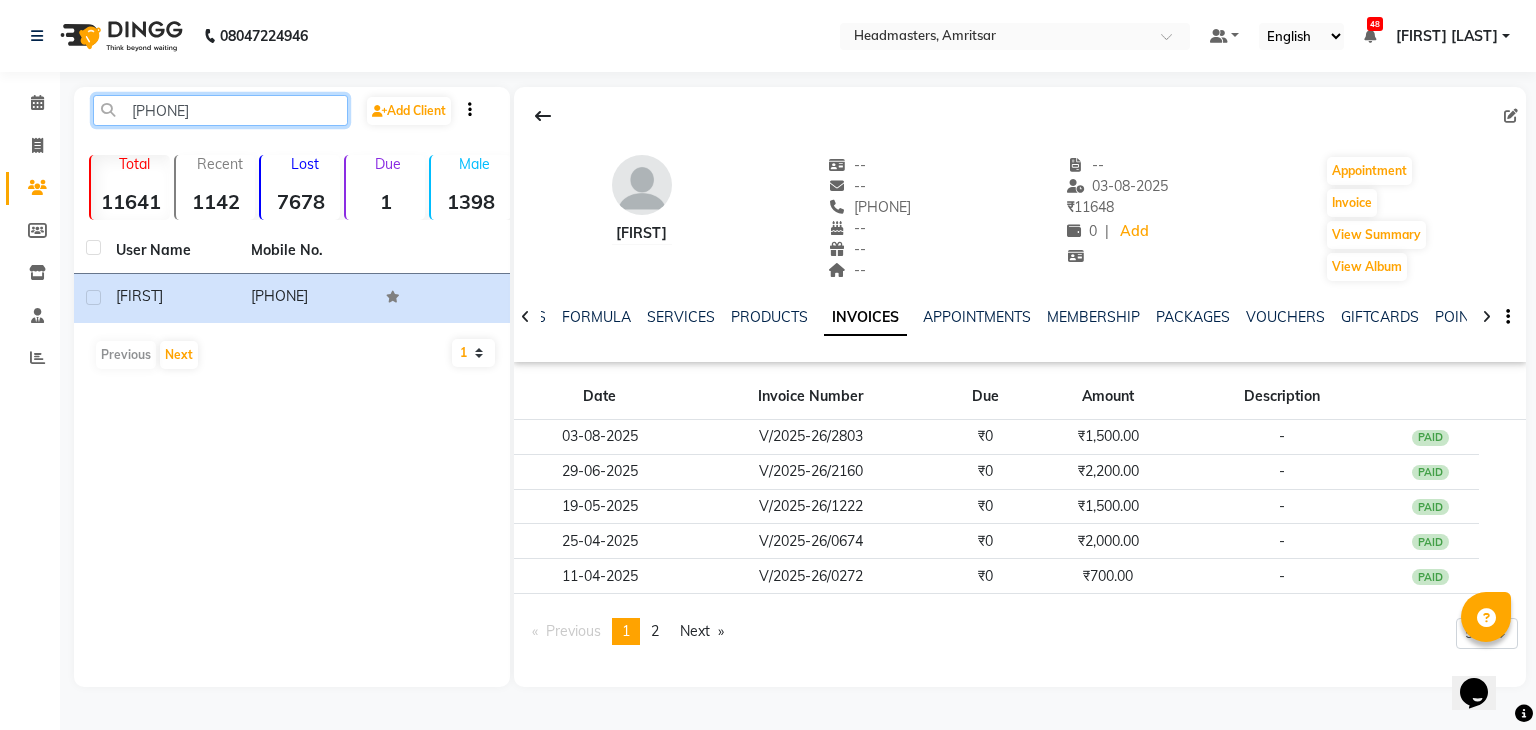 drag, startPoint x: 236, startPoint y: 116, endPoint x: 112, endPoint y: 119, distance: 124.036285 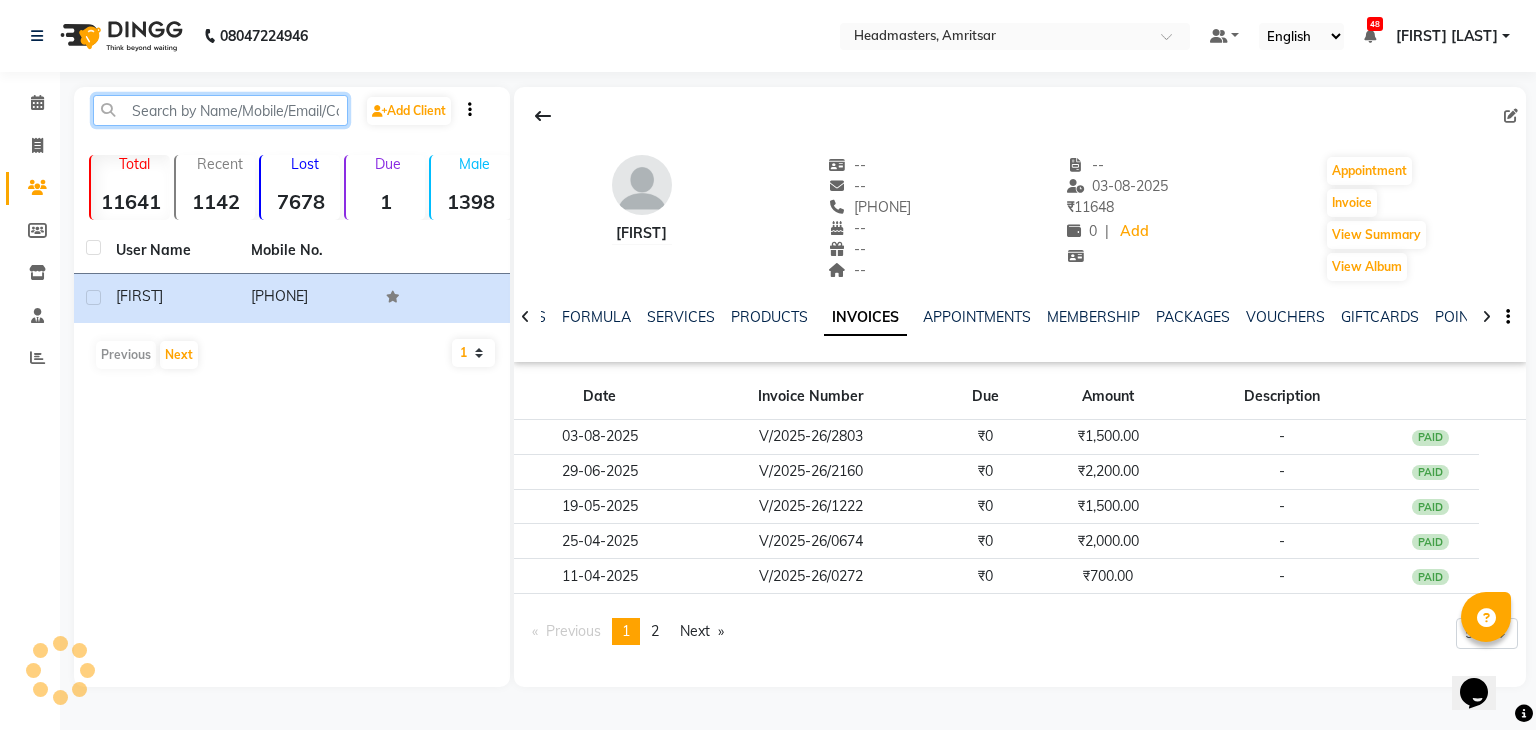 paste on "9779333133" 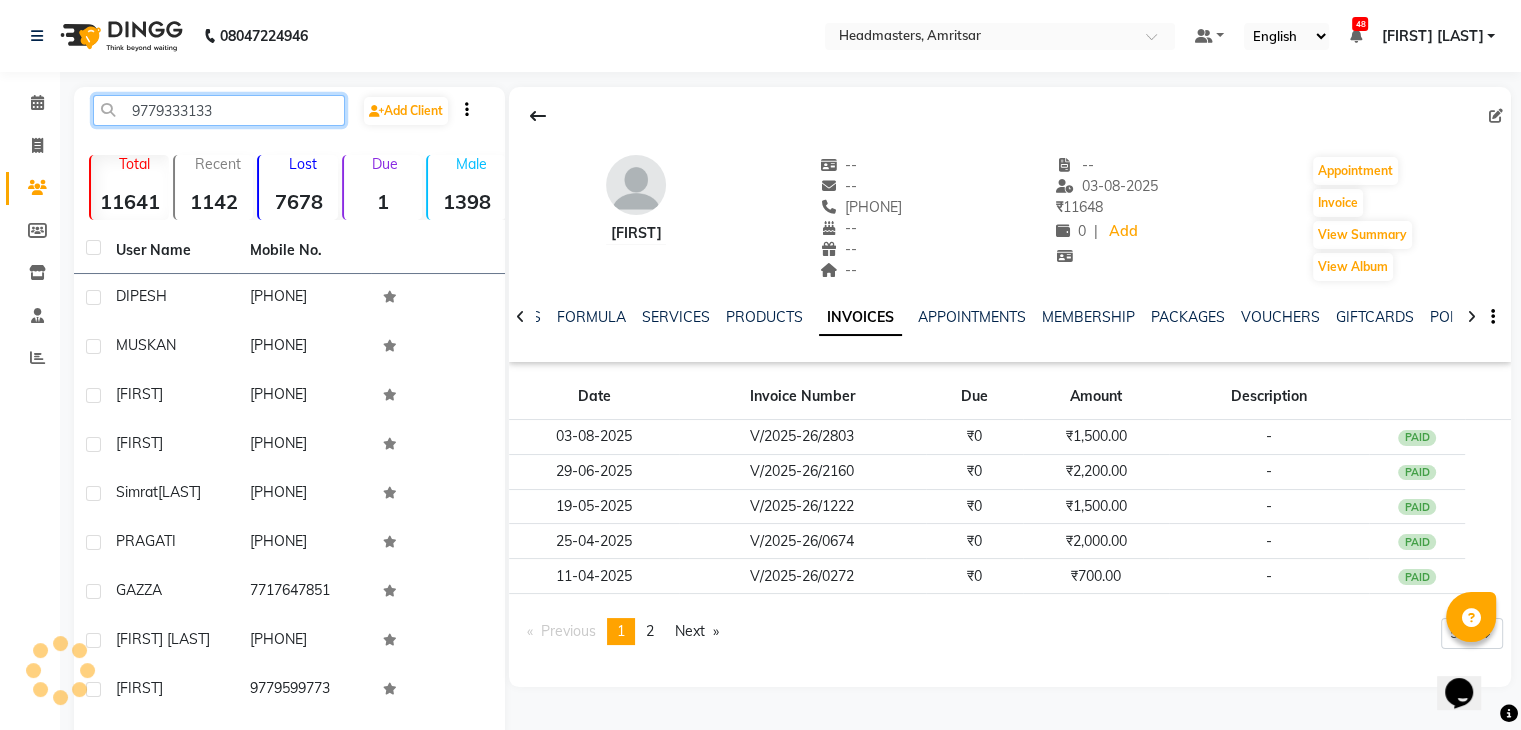 type on "9779333133" 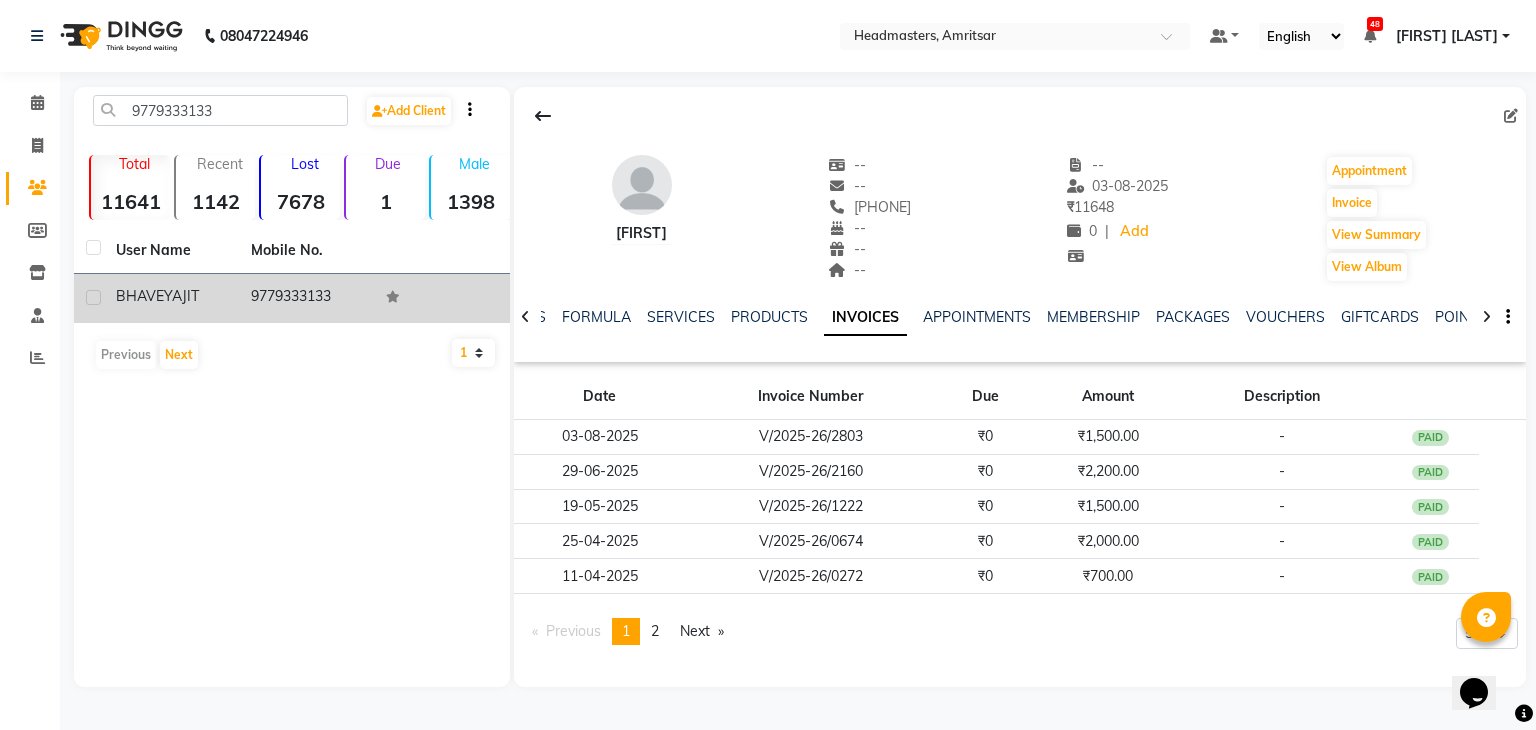 click on "9779333133" 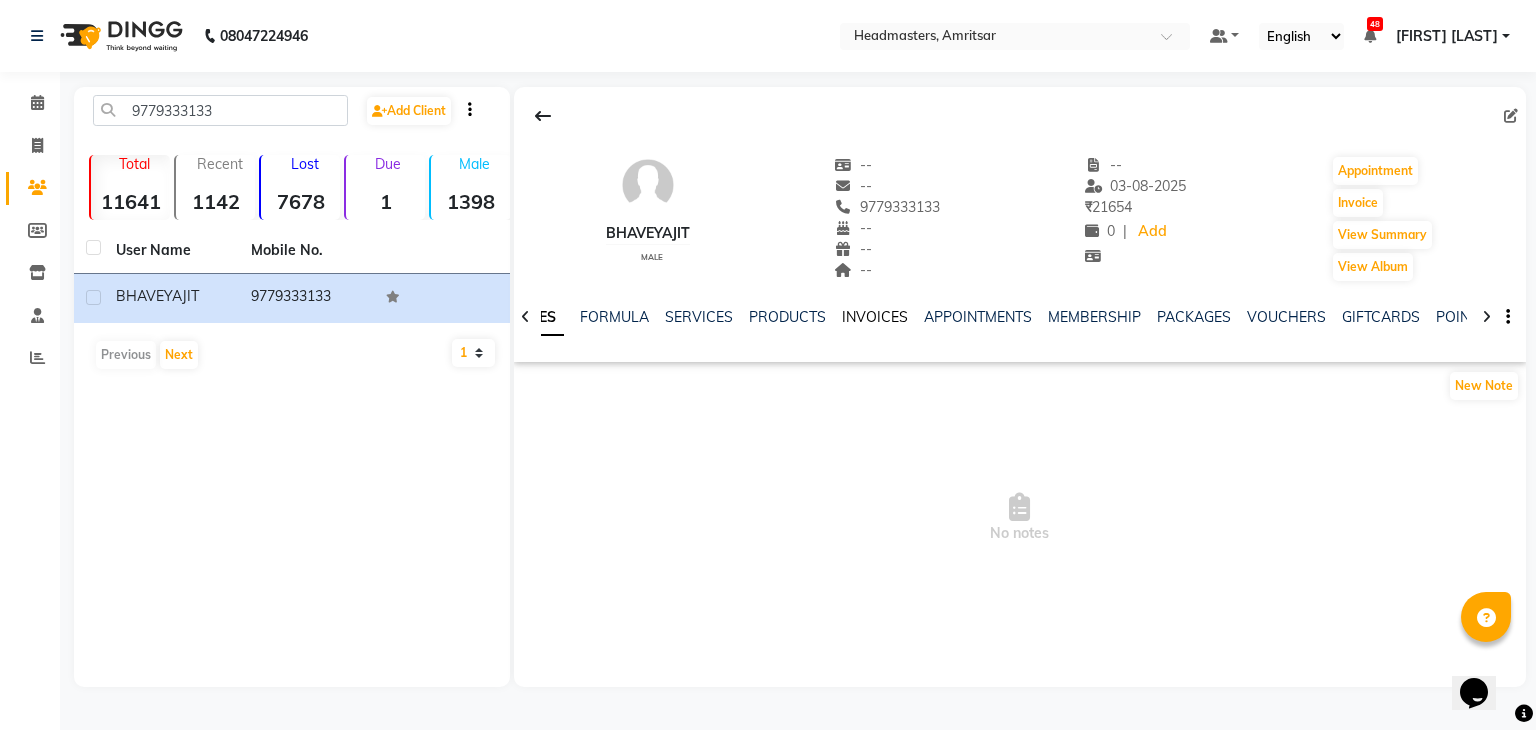 click on "INVOICES" 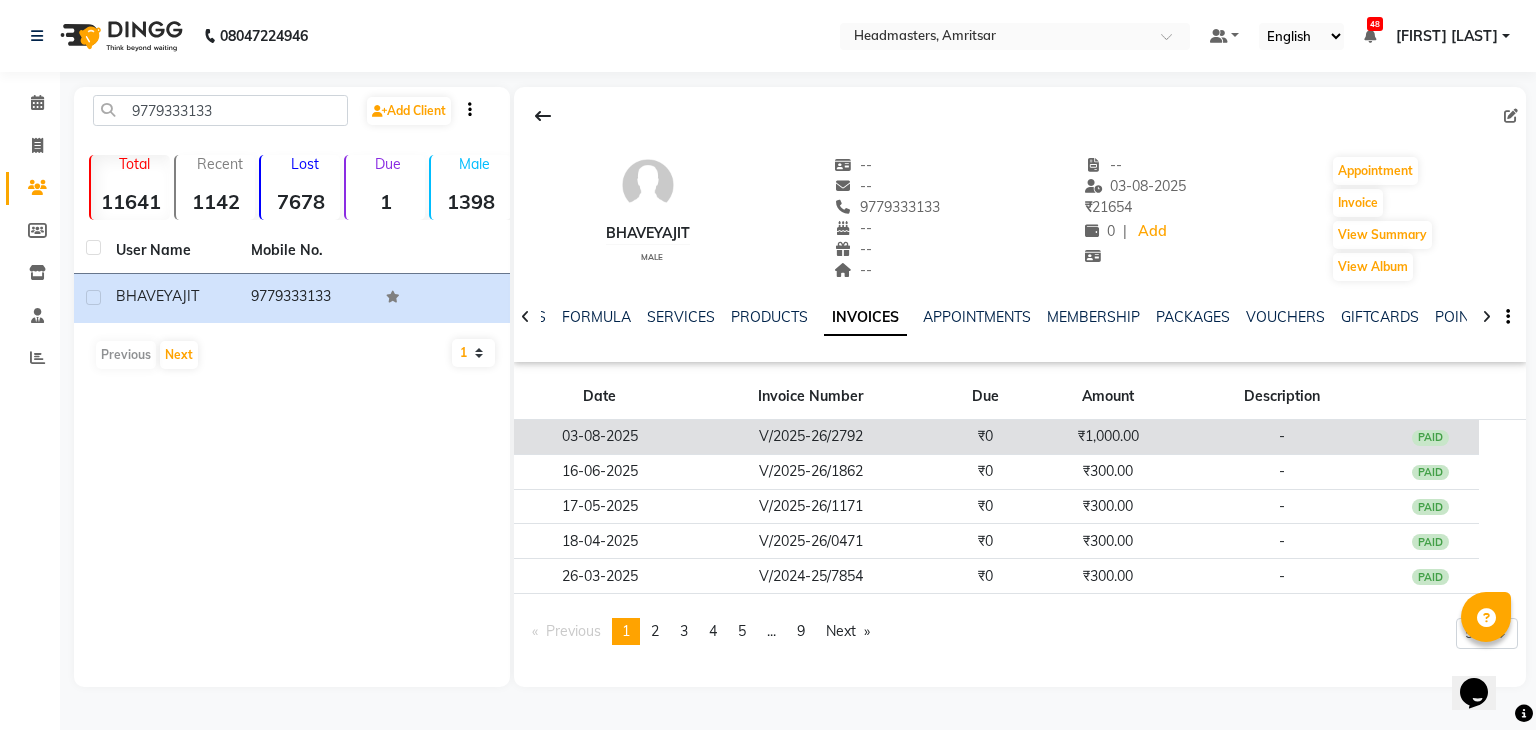click on "V/2025-26/2792" 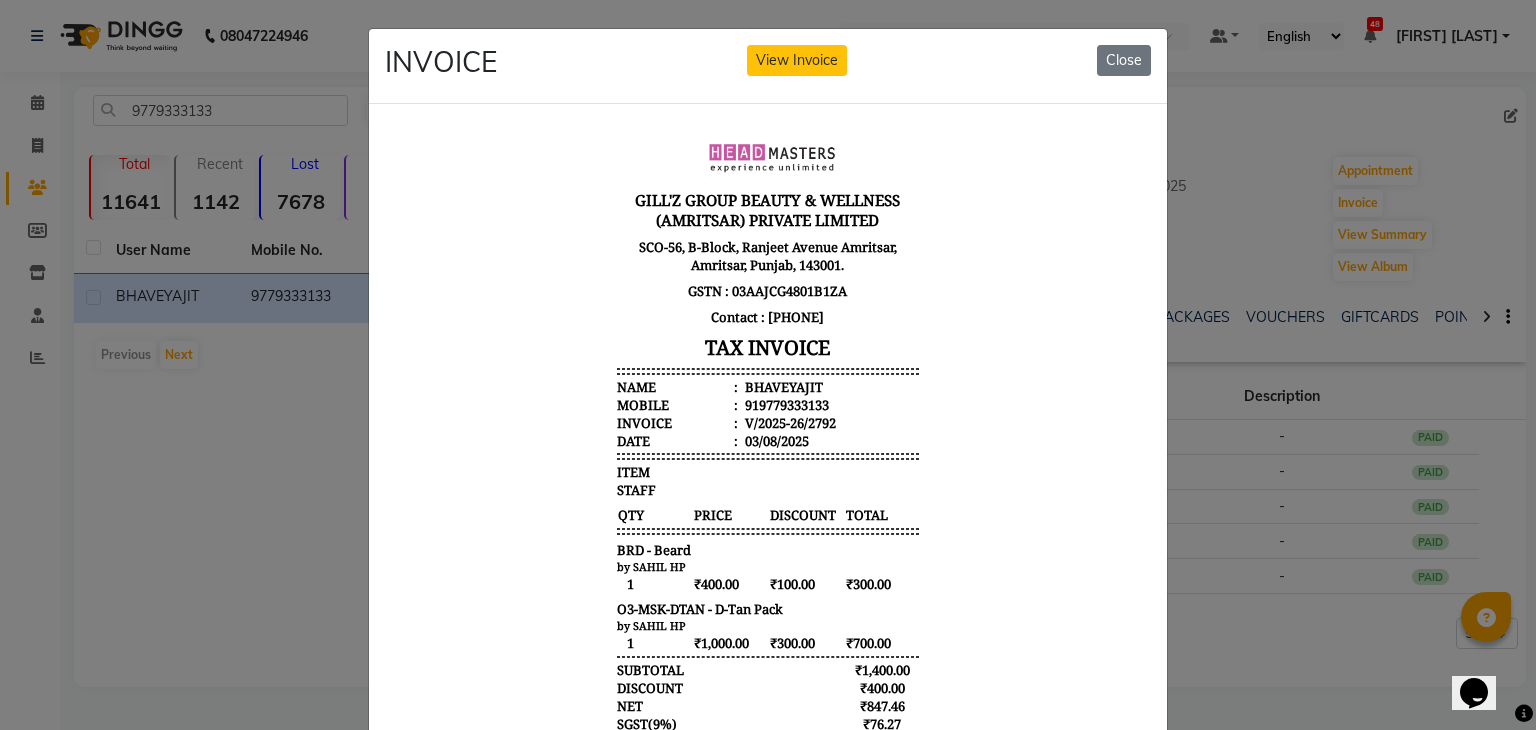 scroll, scrollTop: 16, scrollLeft: 0, axis: vertical 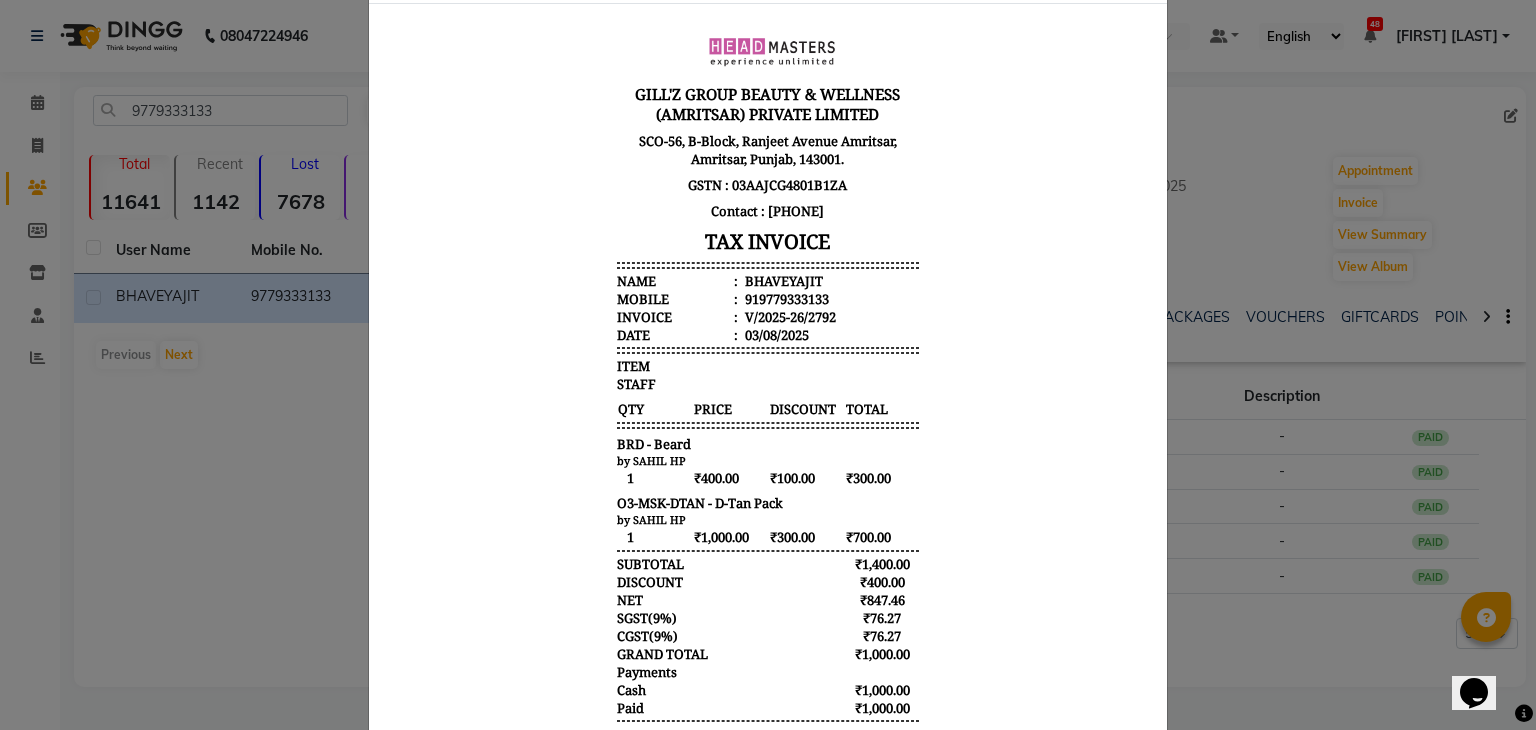 type 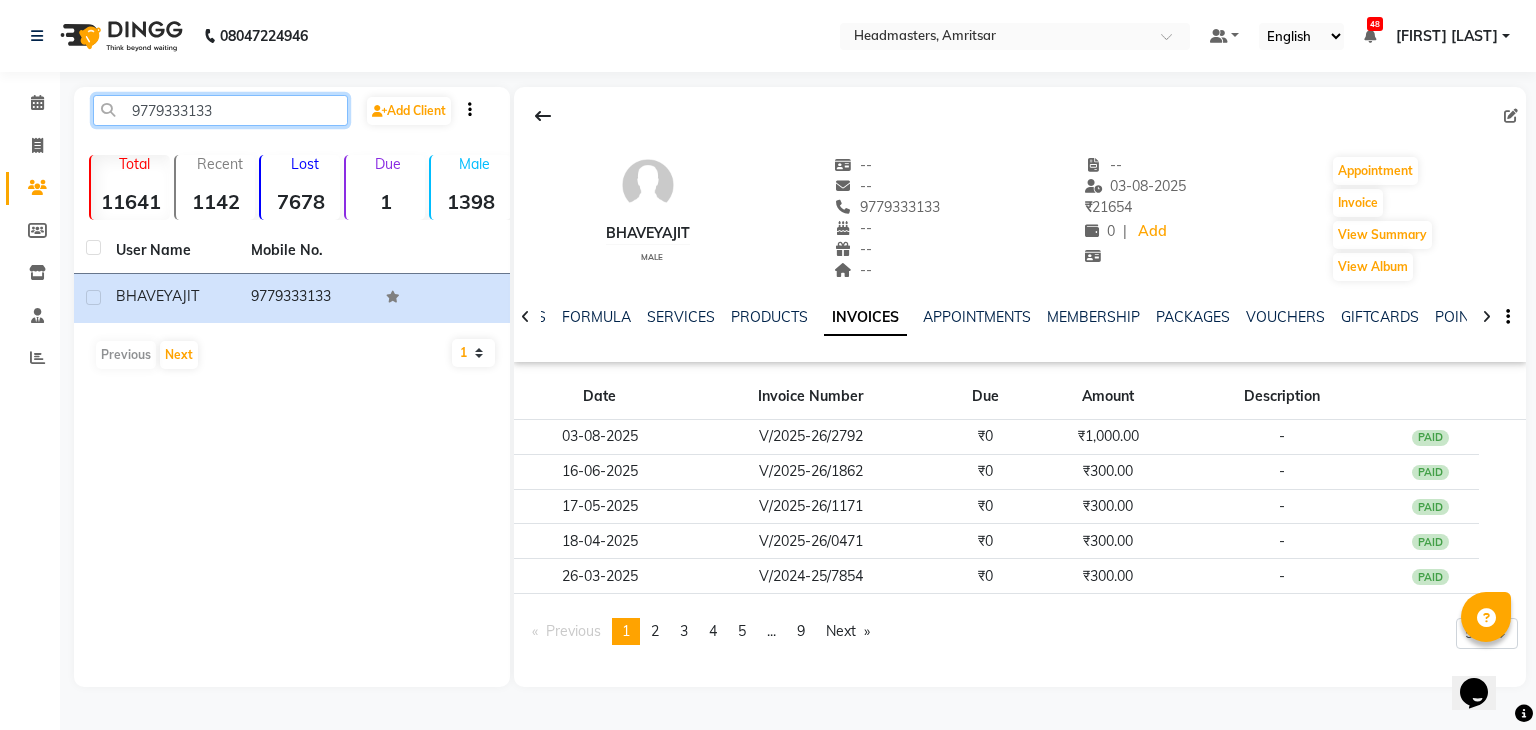 drag, startPoint x: 245, startPoint y: 117, endPoint x: 92, endPoint y: 119, distance: 153.01308 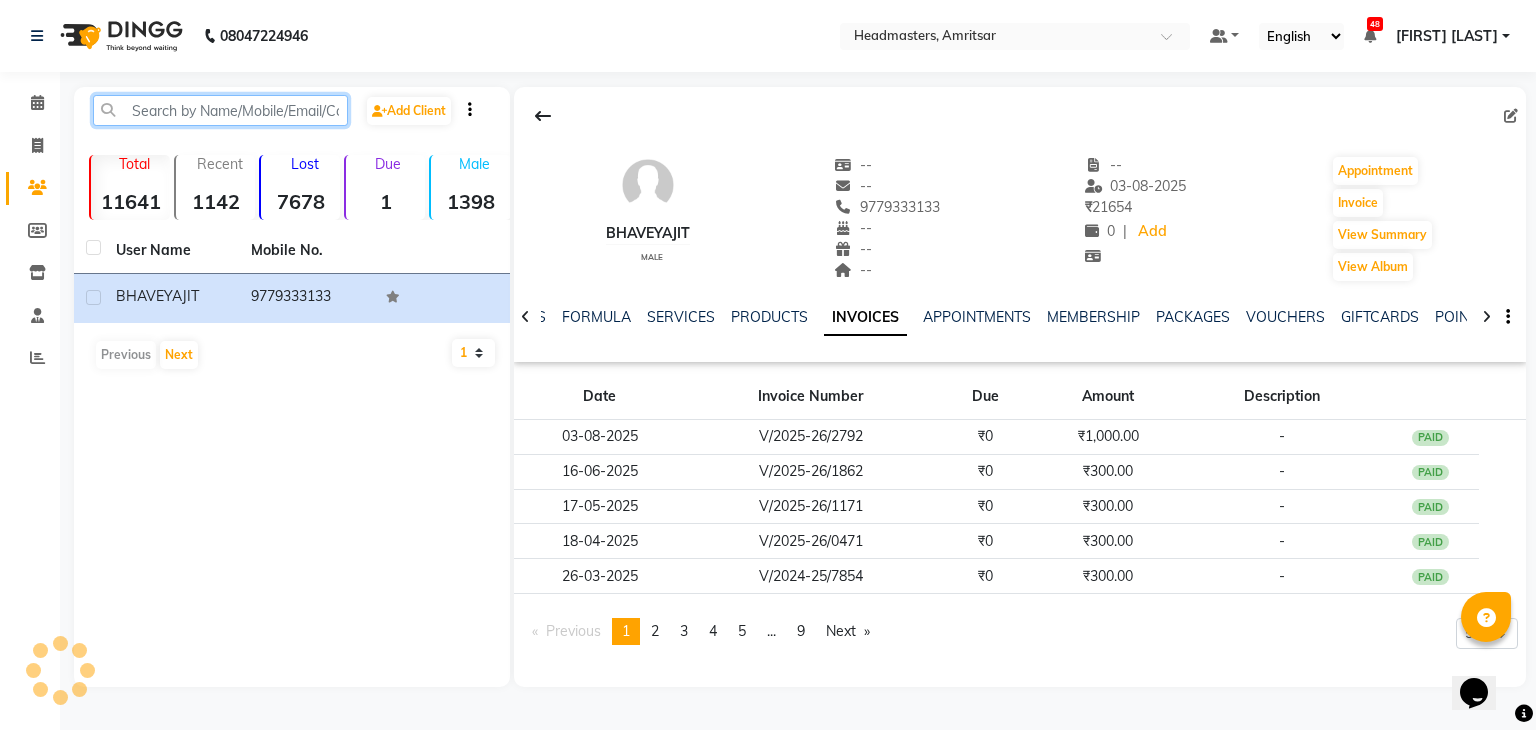 paste on "9075300070" 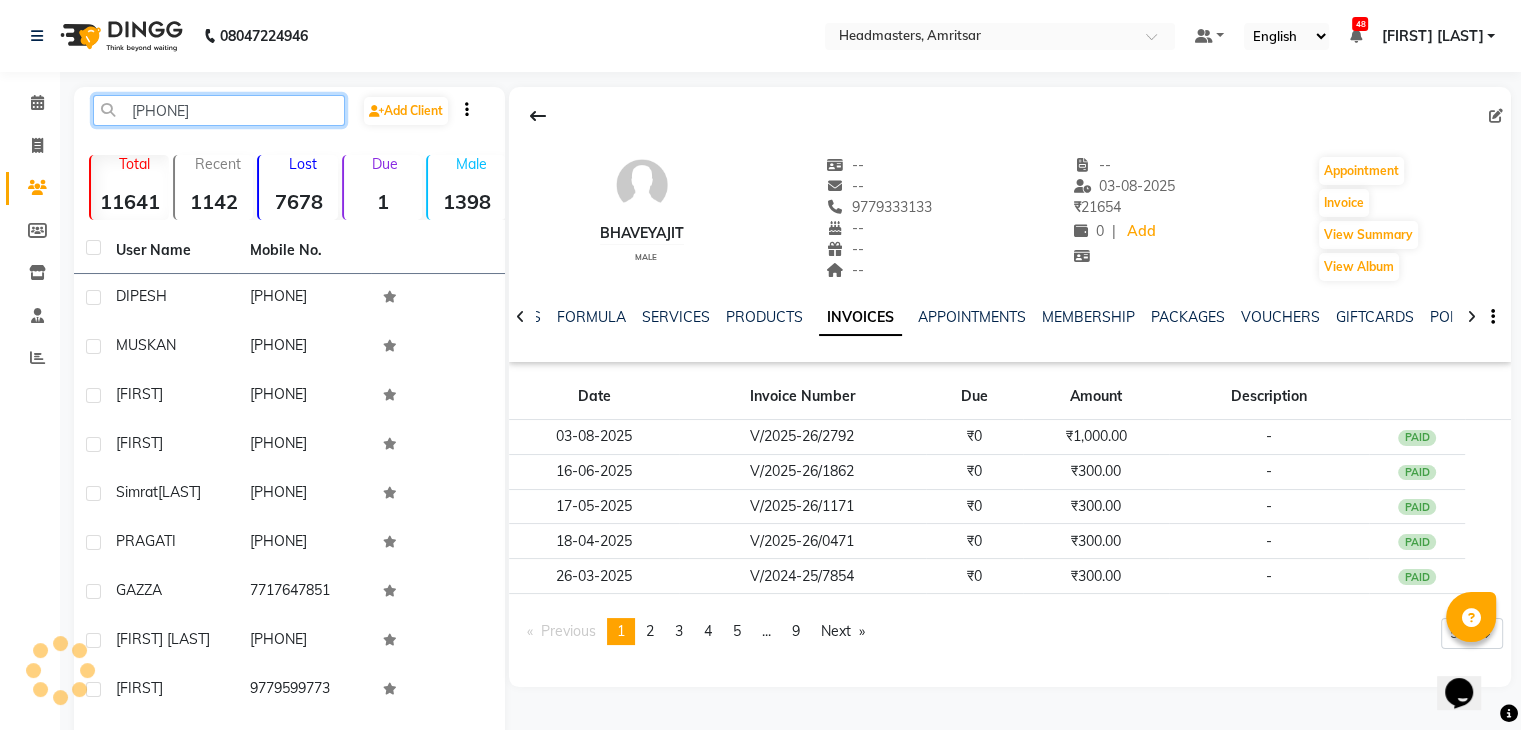type on "9075300070" 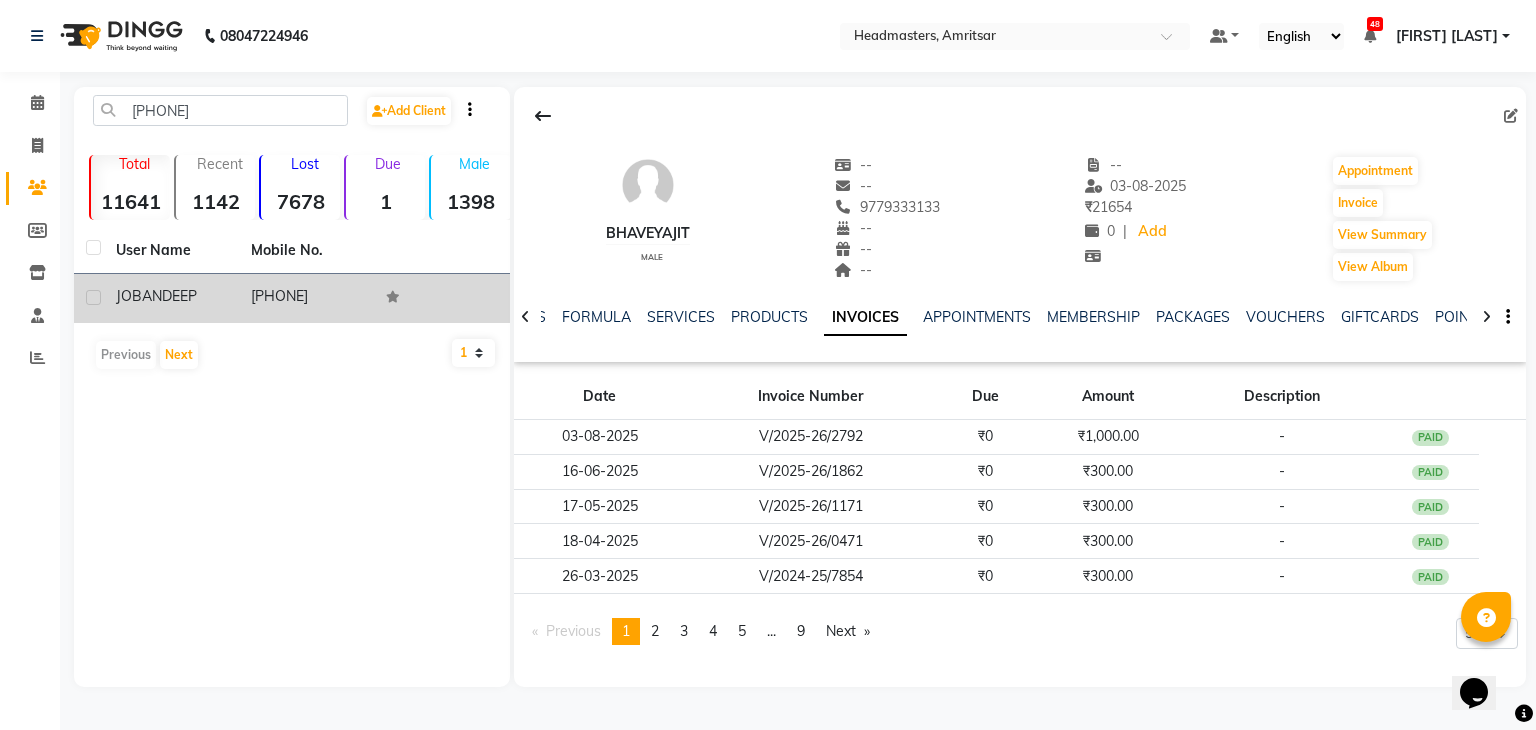 click on "9075300070" 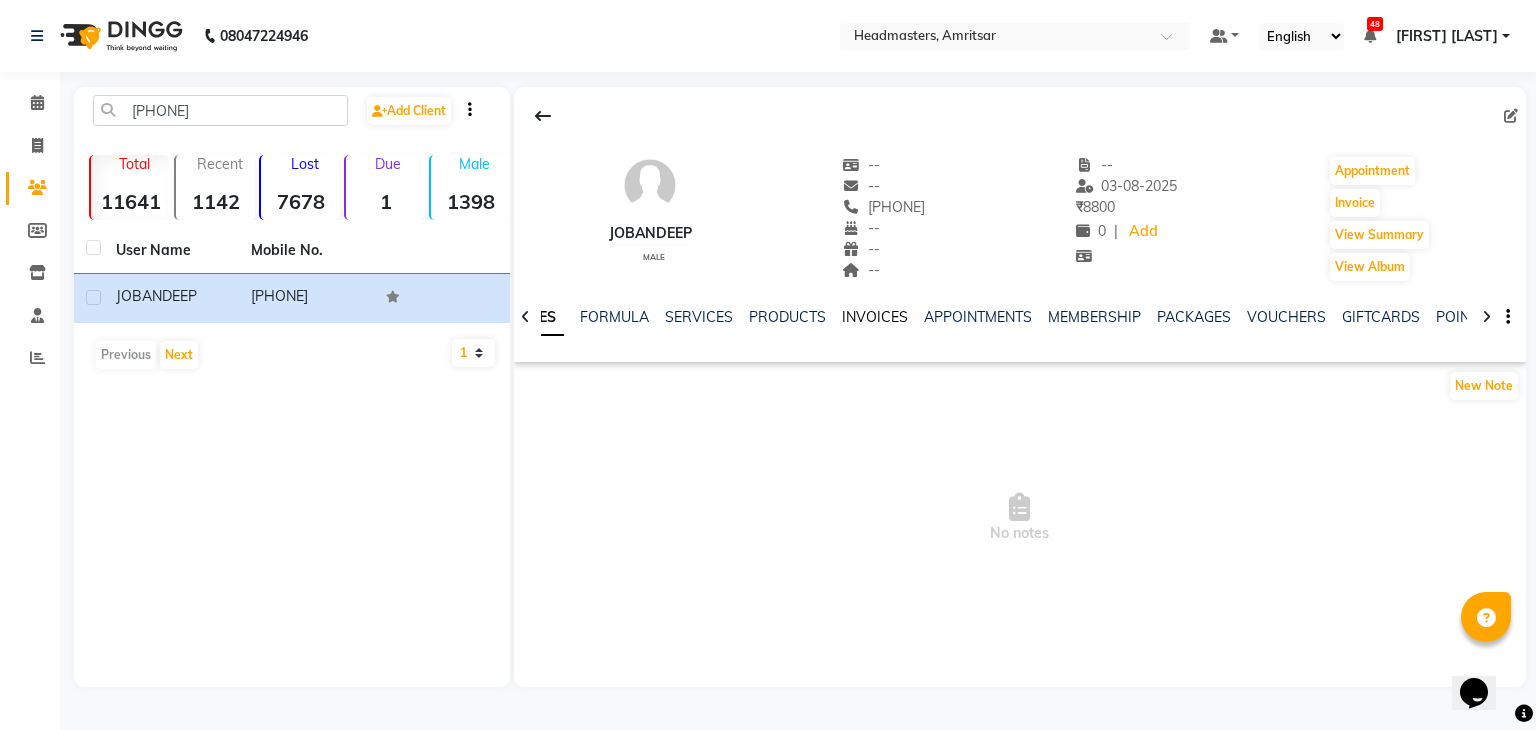 click on "INVOICES" 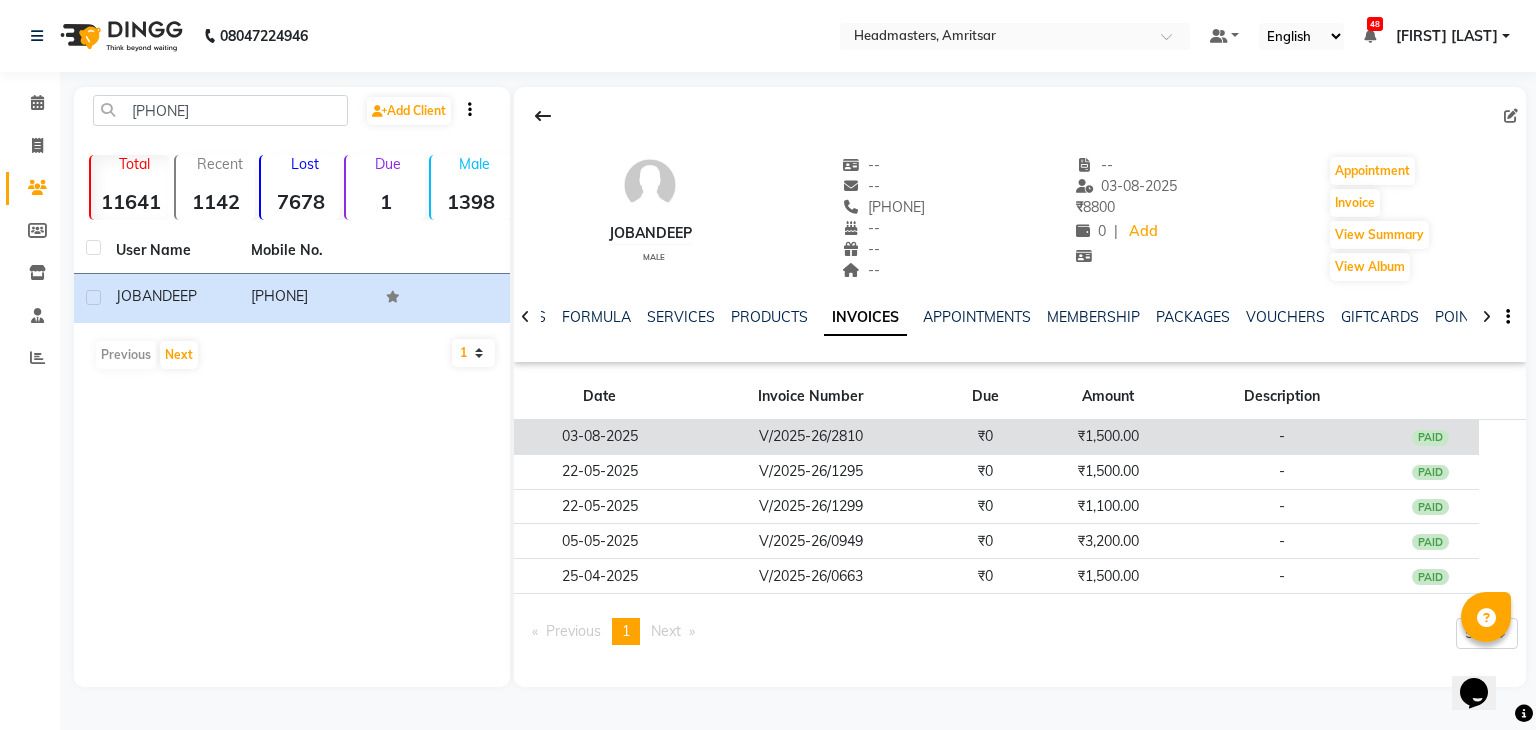 click on "V/2025-26/2810" 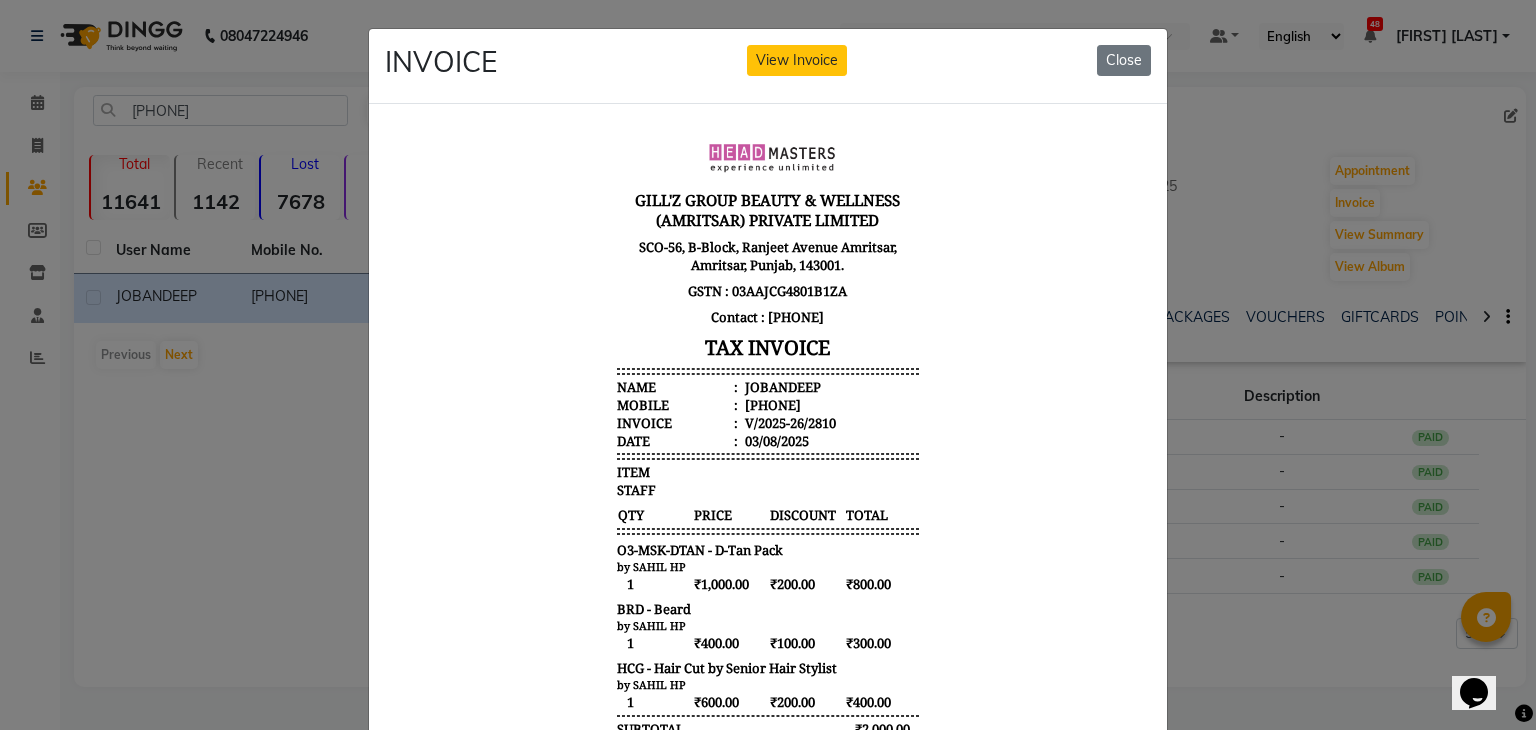 scroll, scrollTop: 16, scrollLeft: 0, axis: vertical 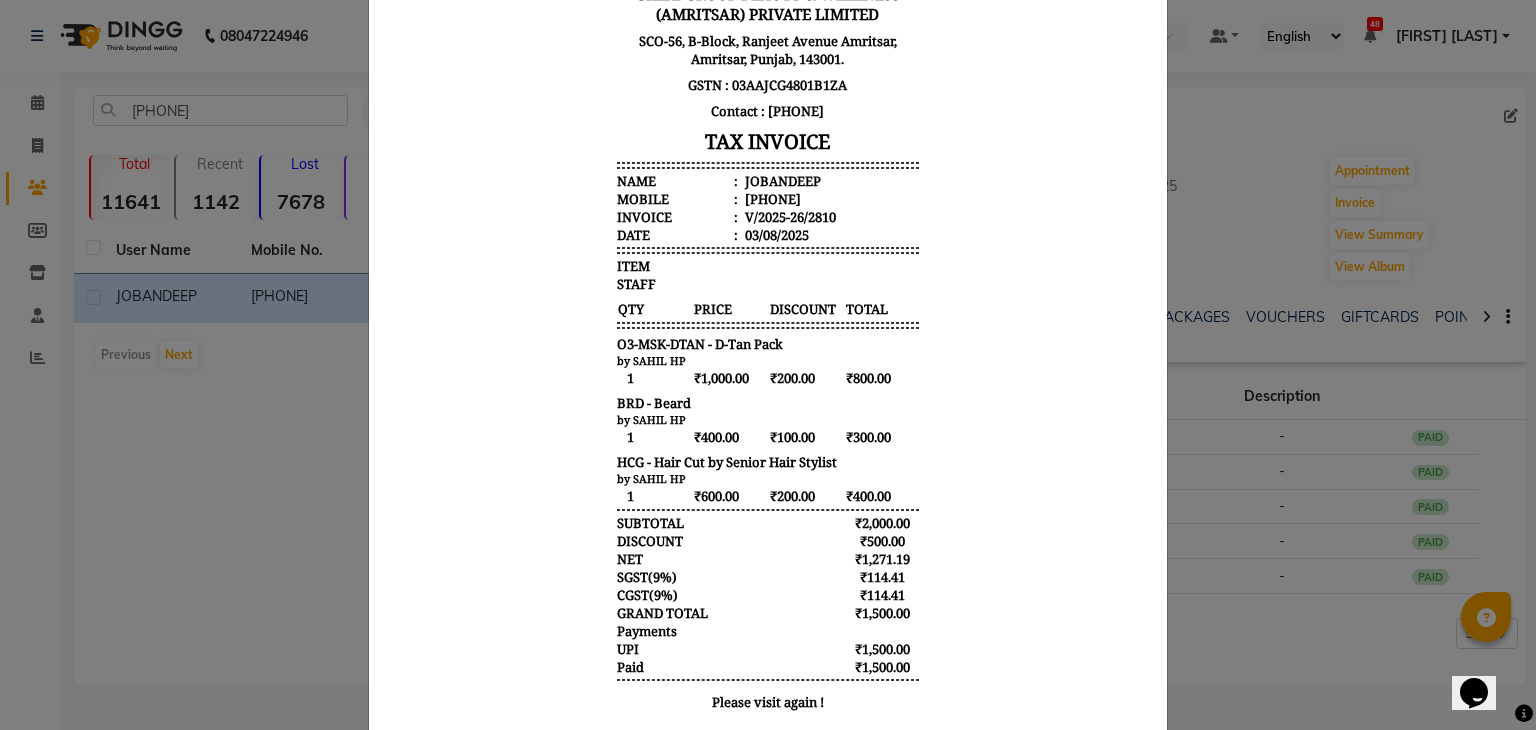 type 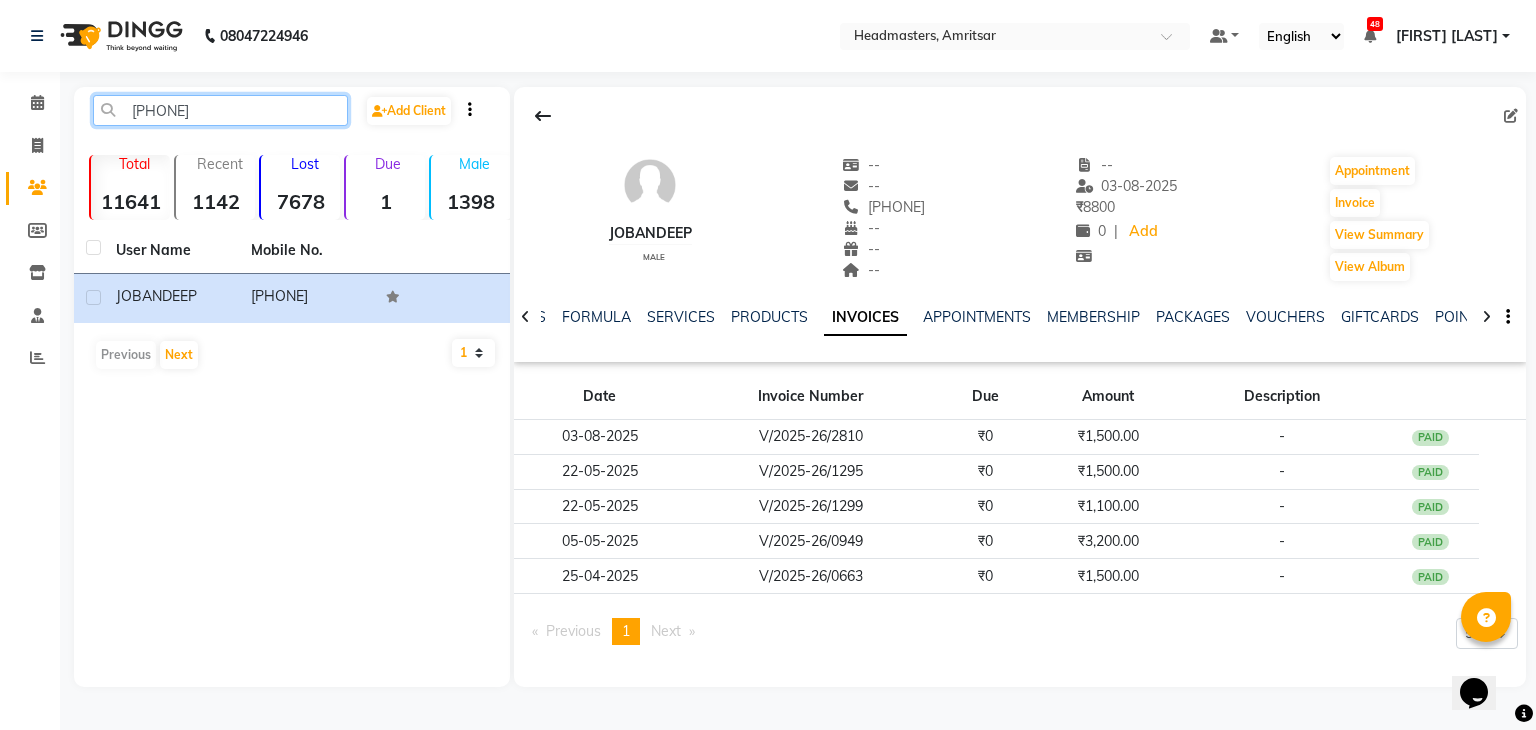 drag, startPoint x: 243, startPoint y: 115, endPoint x: 82, endPoint y: 128, distance: 161.52399 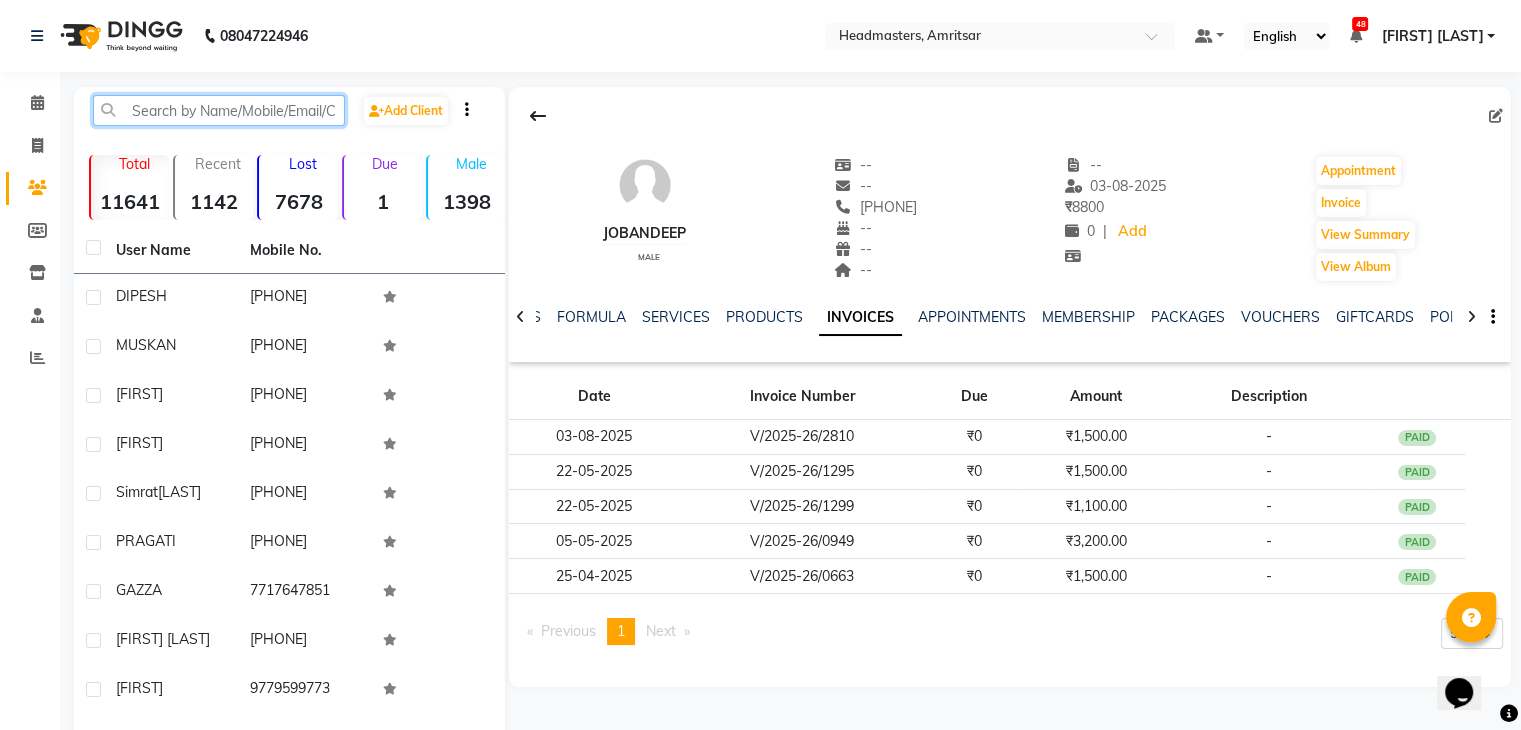 paste on "7814622748" 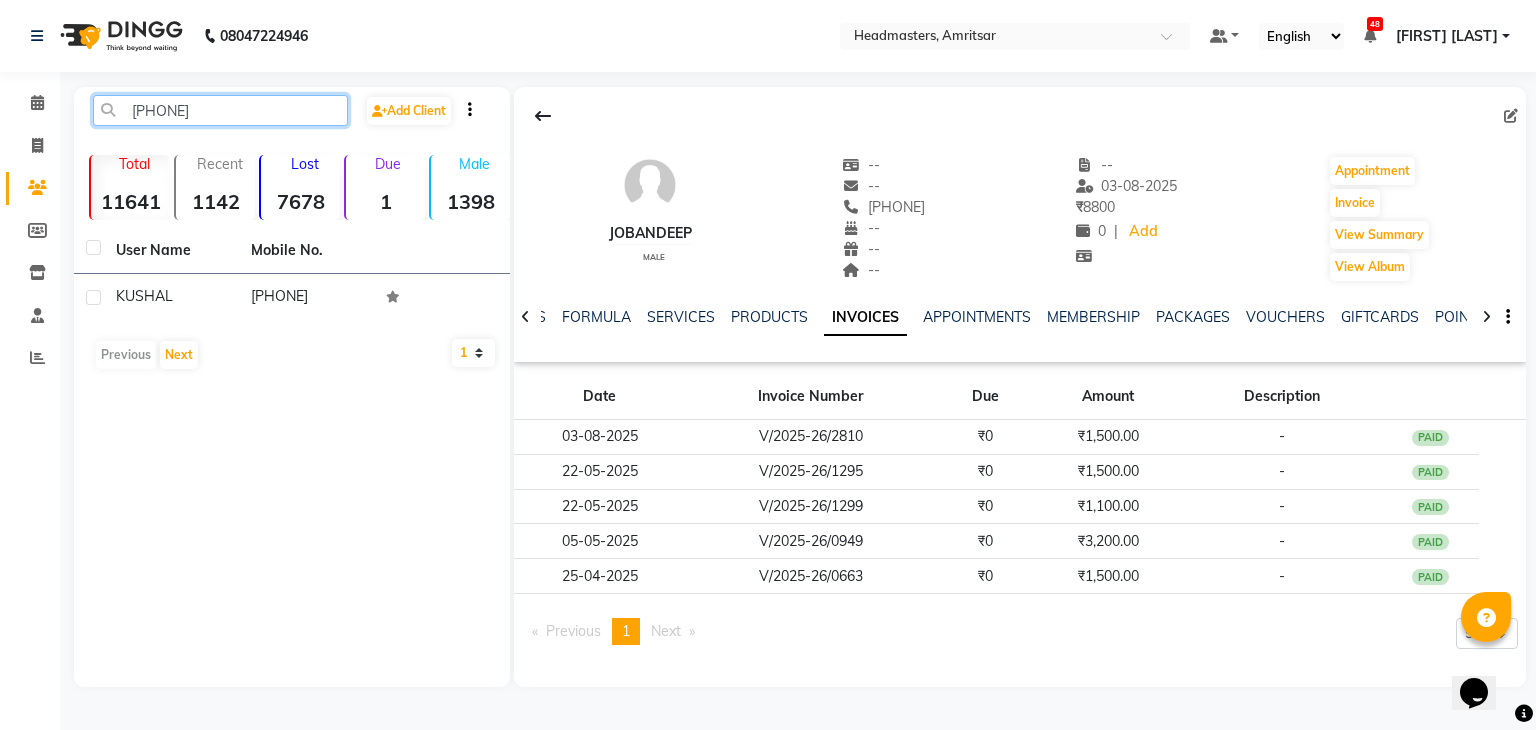 type on "7814622748" 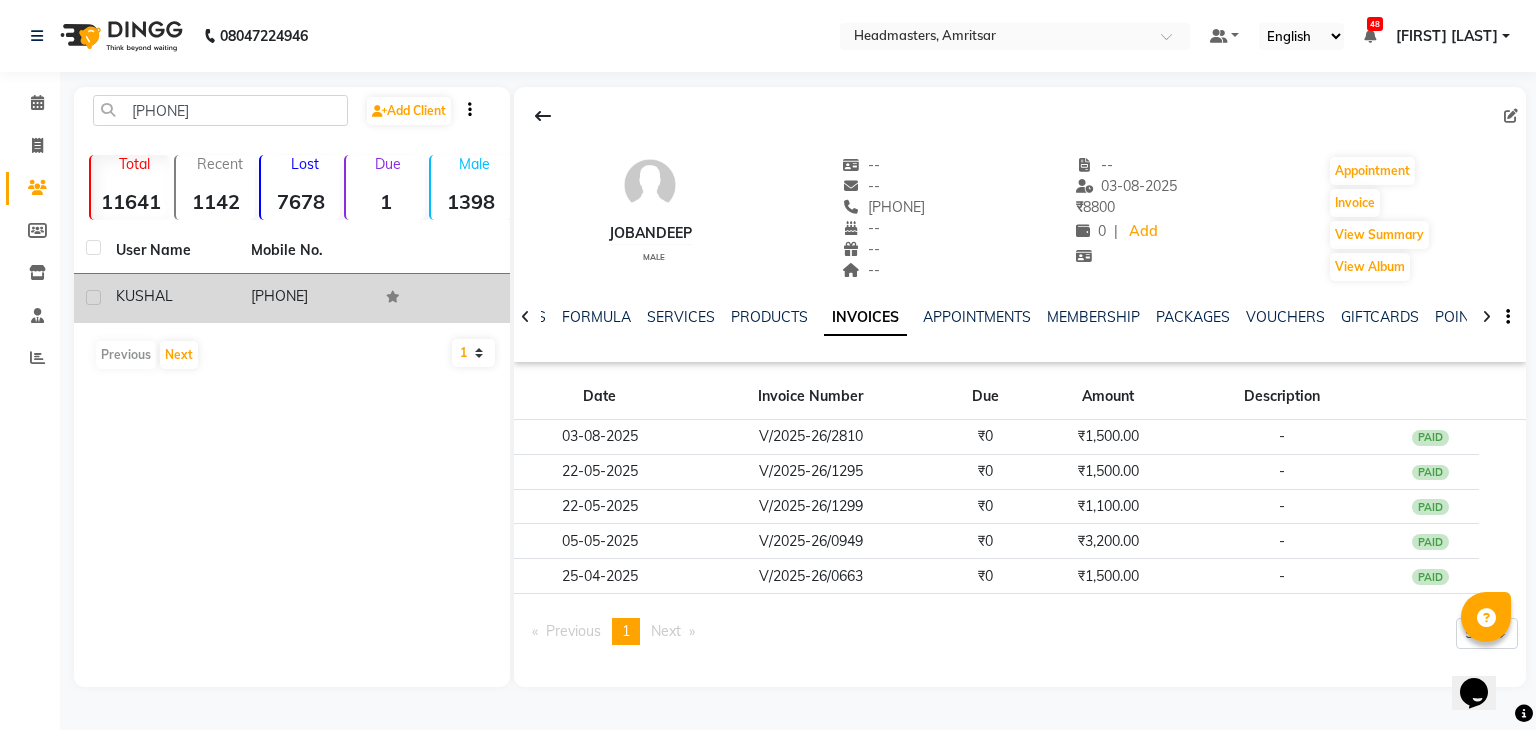 click on "7814622748" 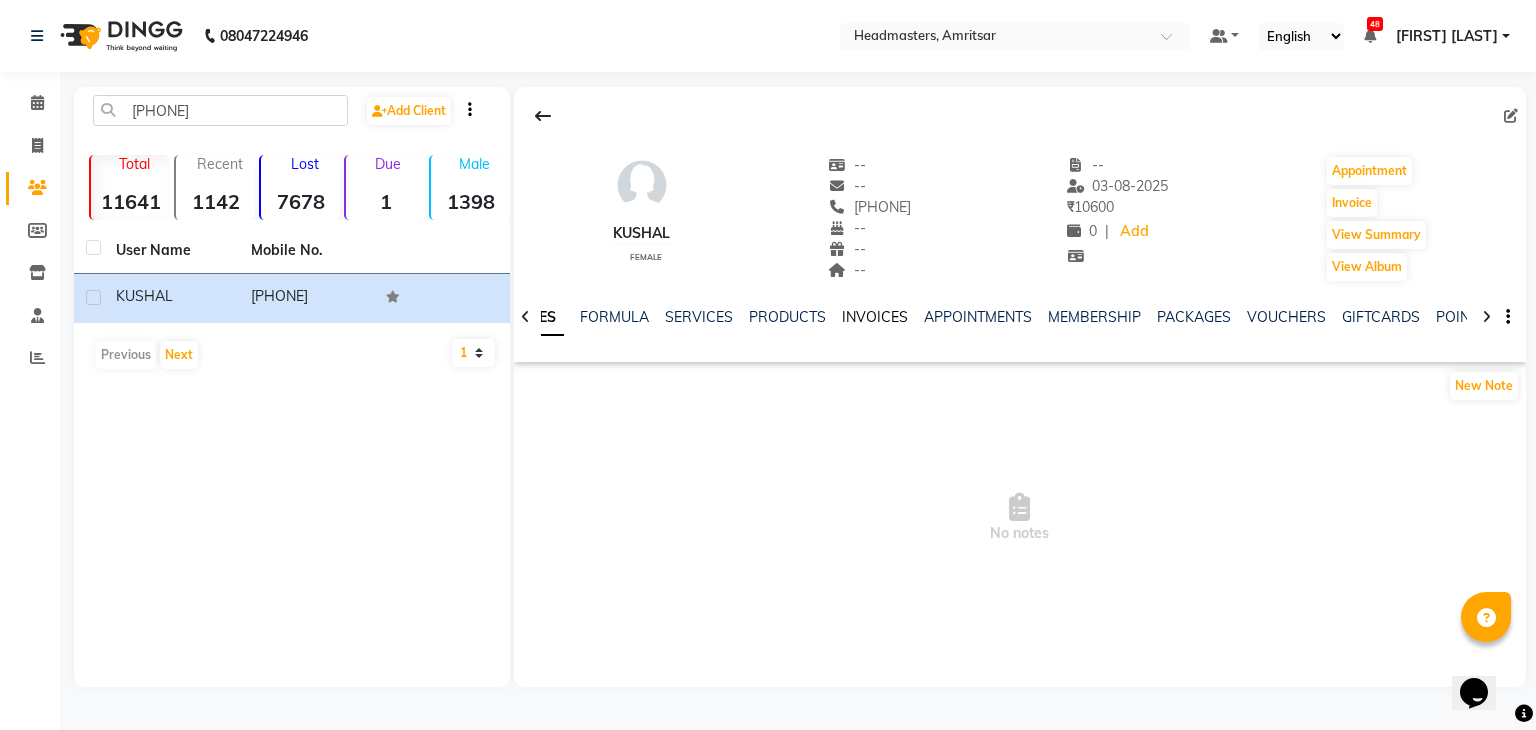 click on "INVOICES" 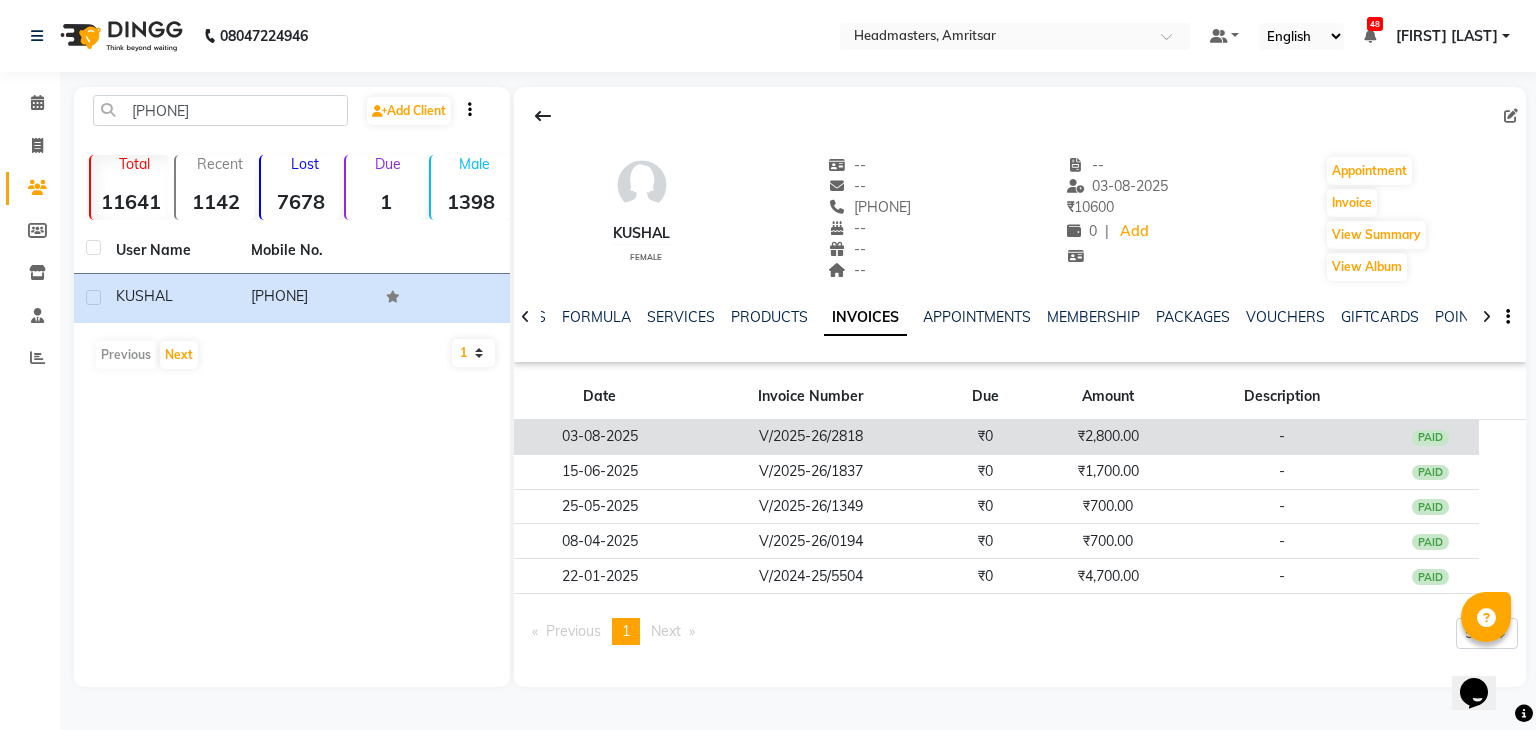 click on "V/2025-26/2818" 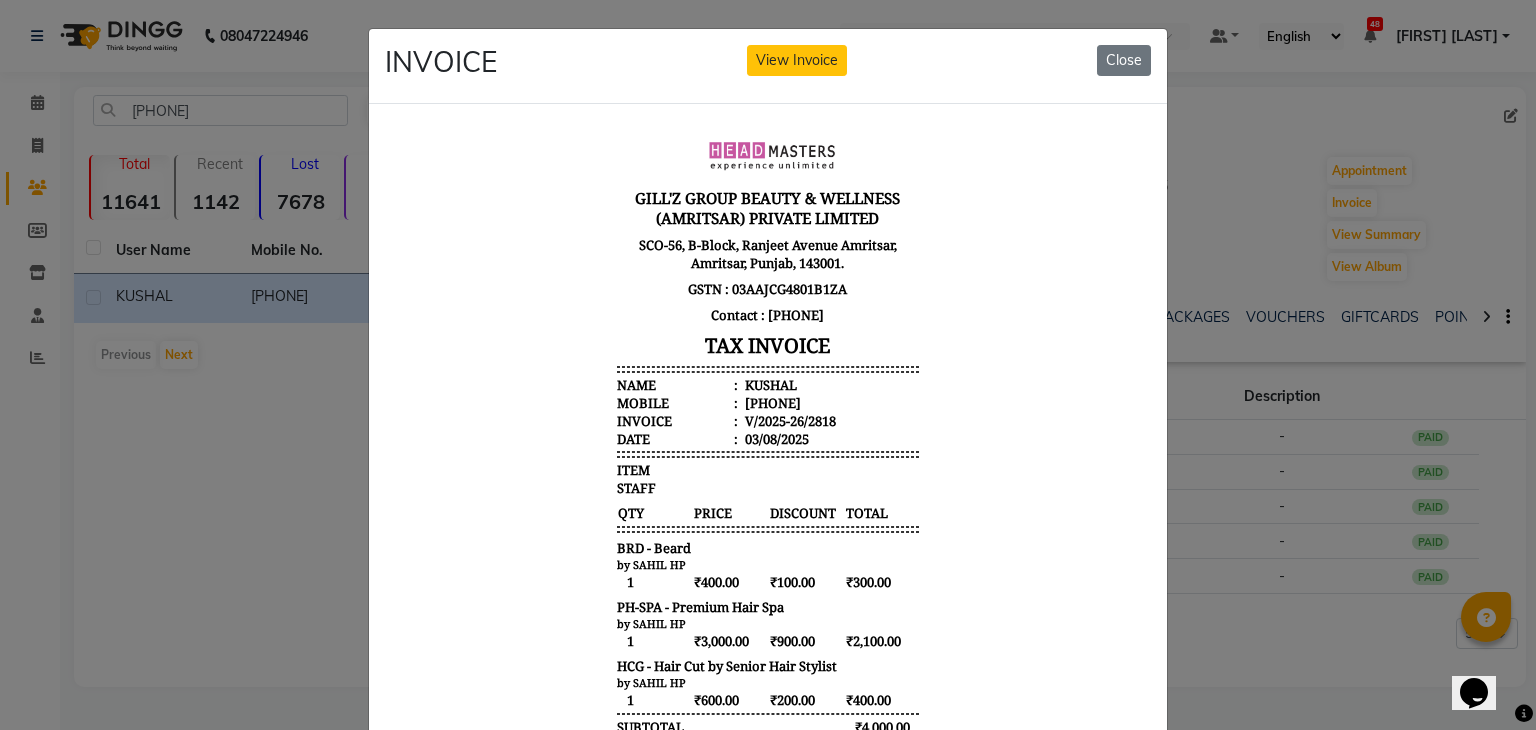 scroll, scrollTop: 16, scrollLeft: 0, axis: vertical 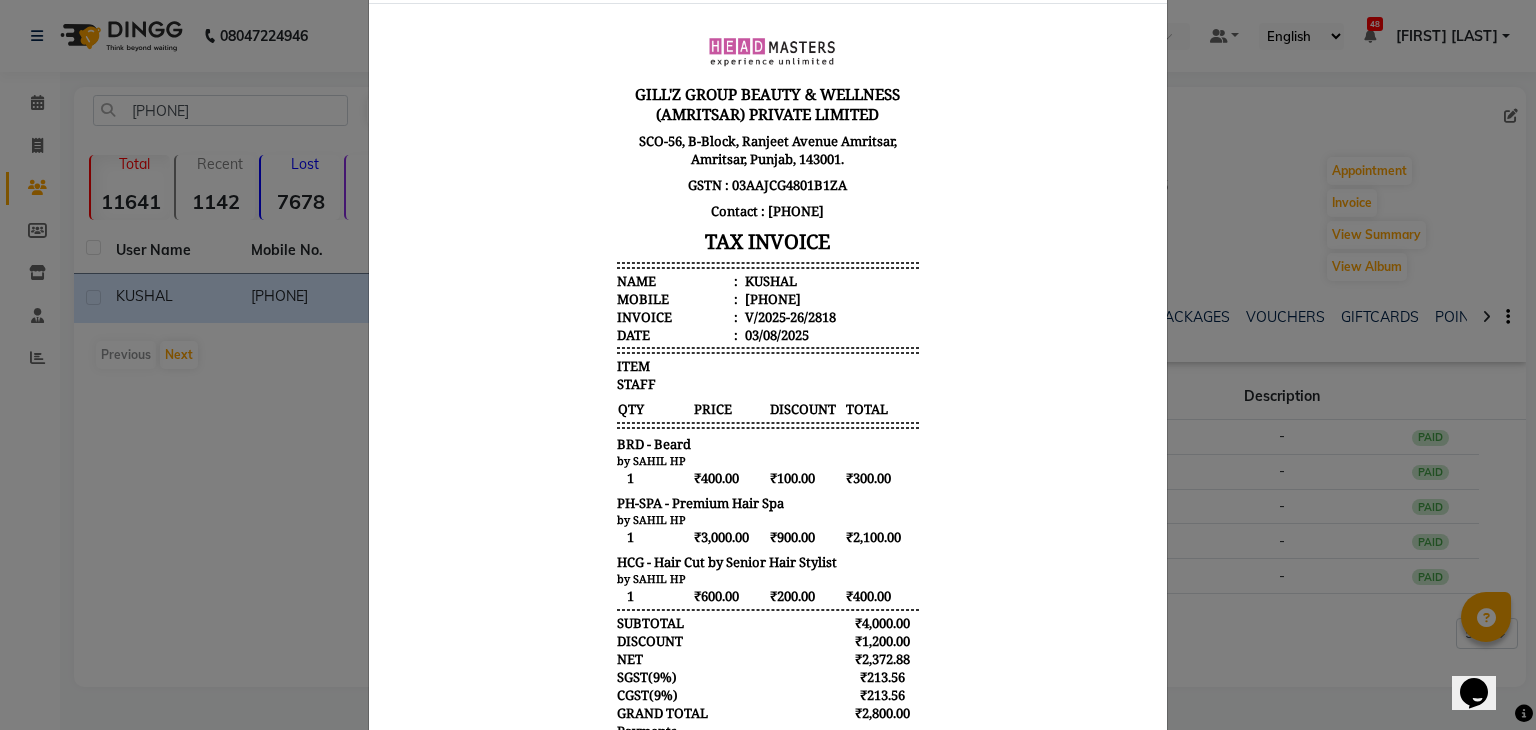 type 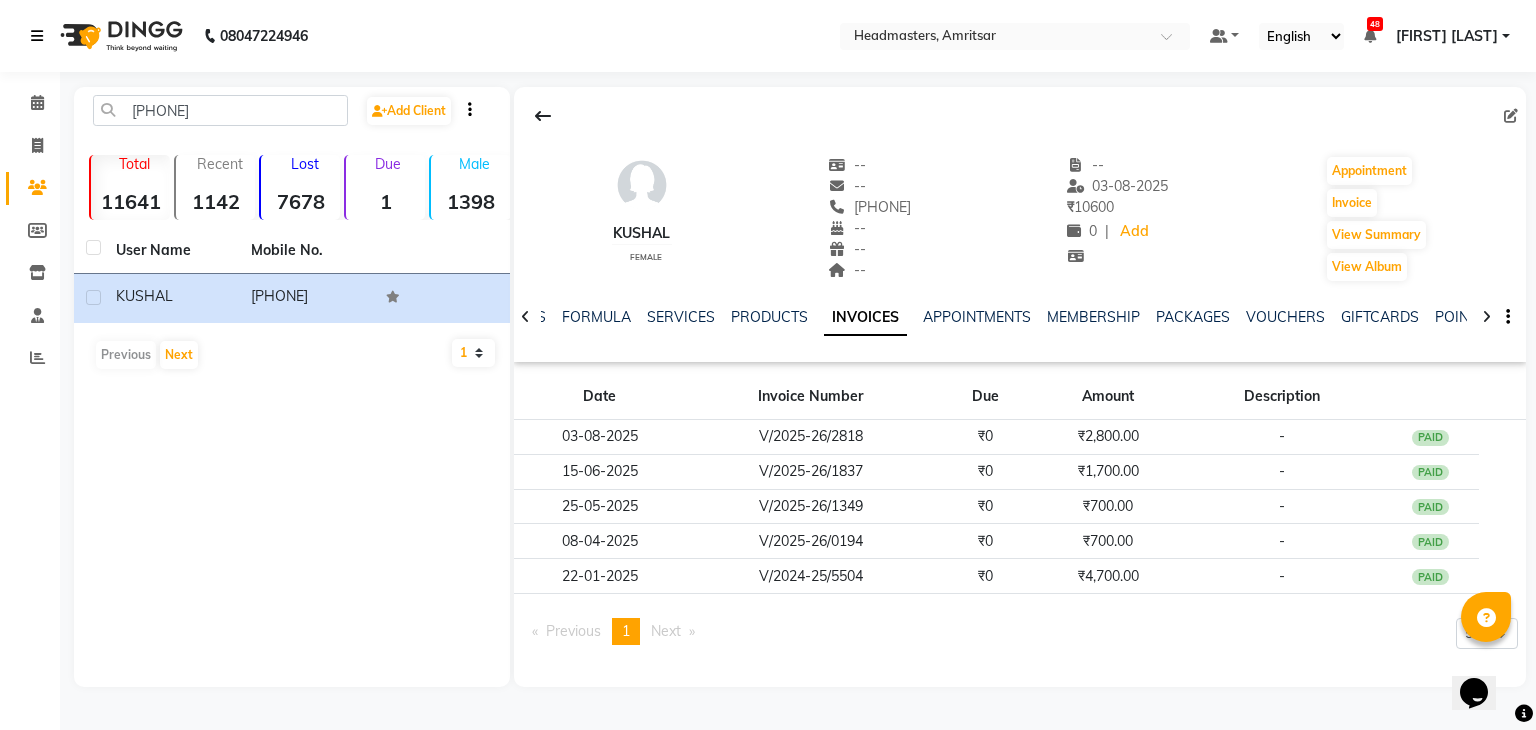 click at bounding box center (37, 36) 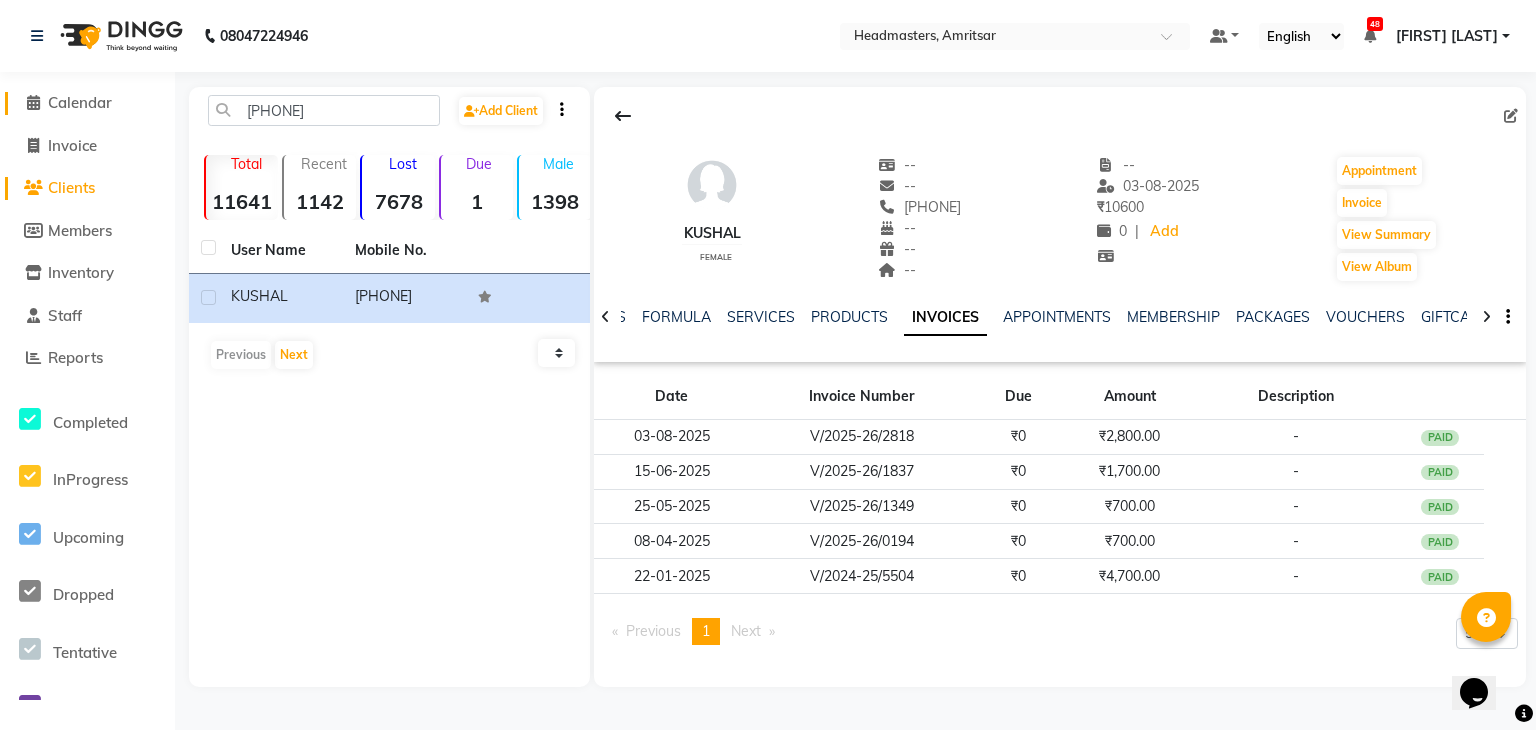 click on "Calendar" 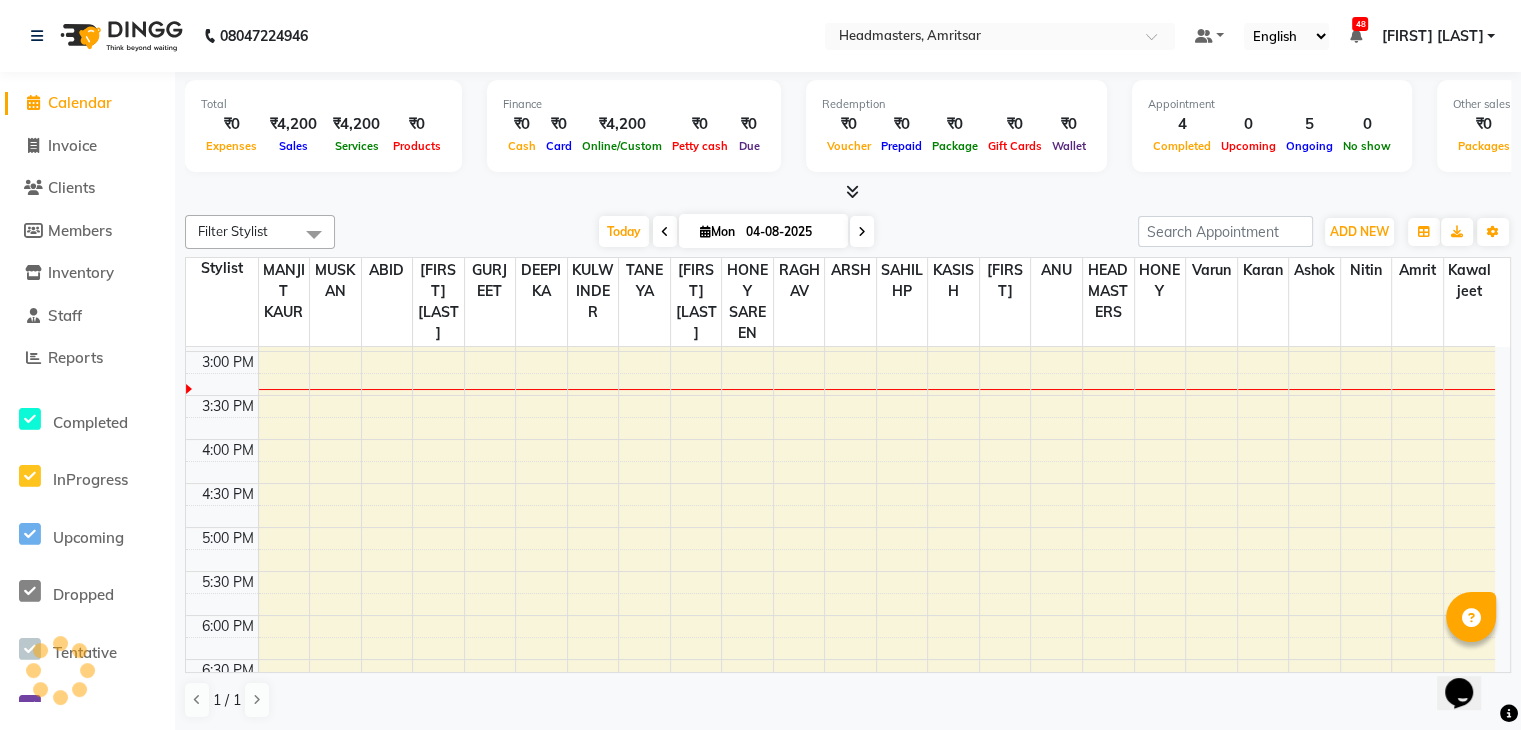 scroll, scrollTop: 0, scrollLeft: 0, axis: both 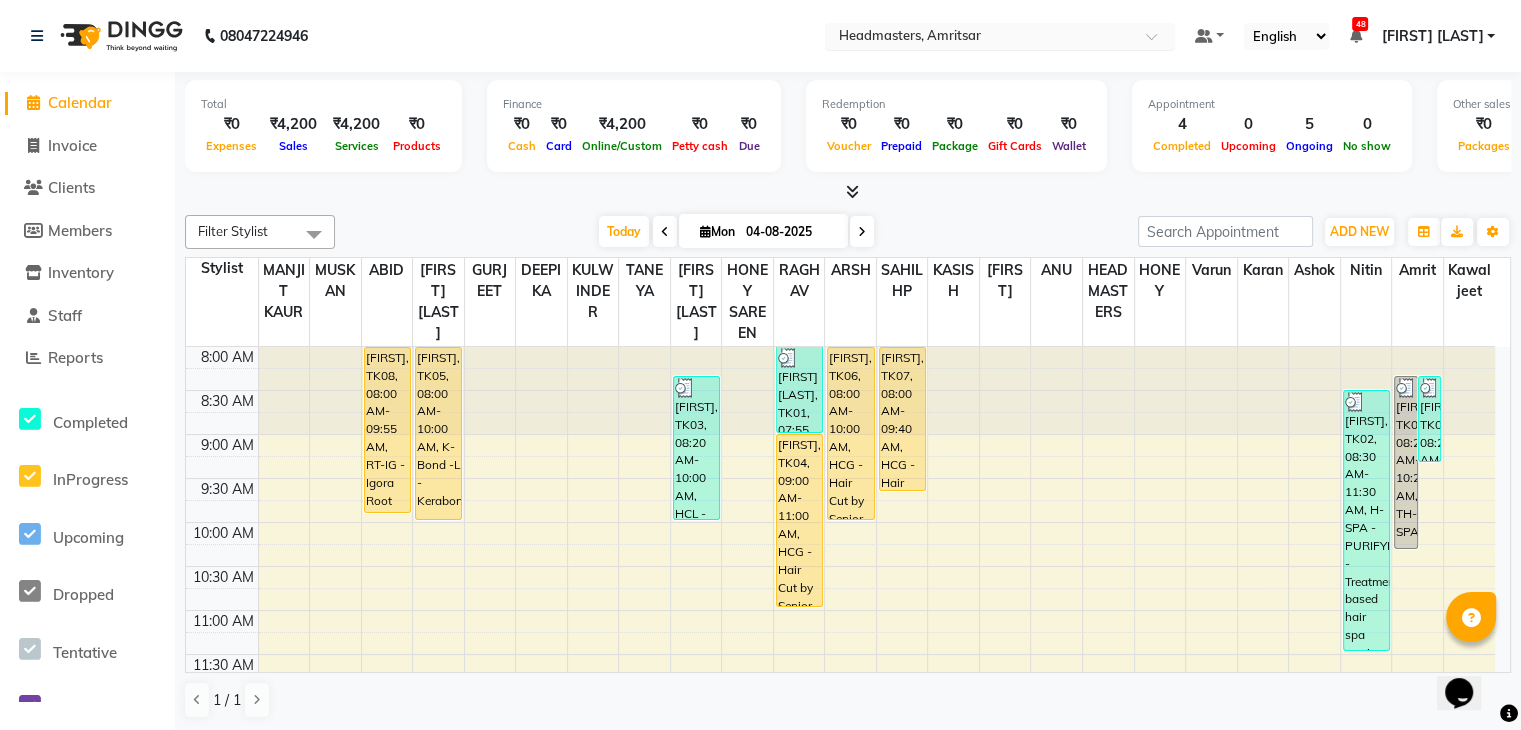click at bounding box center (980, 38) 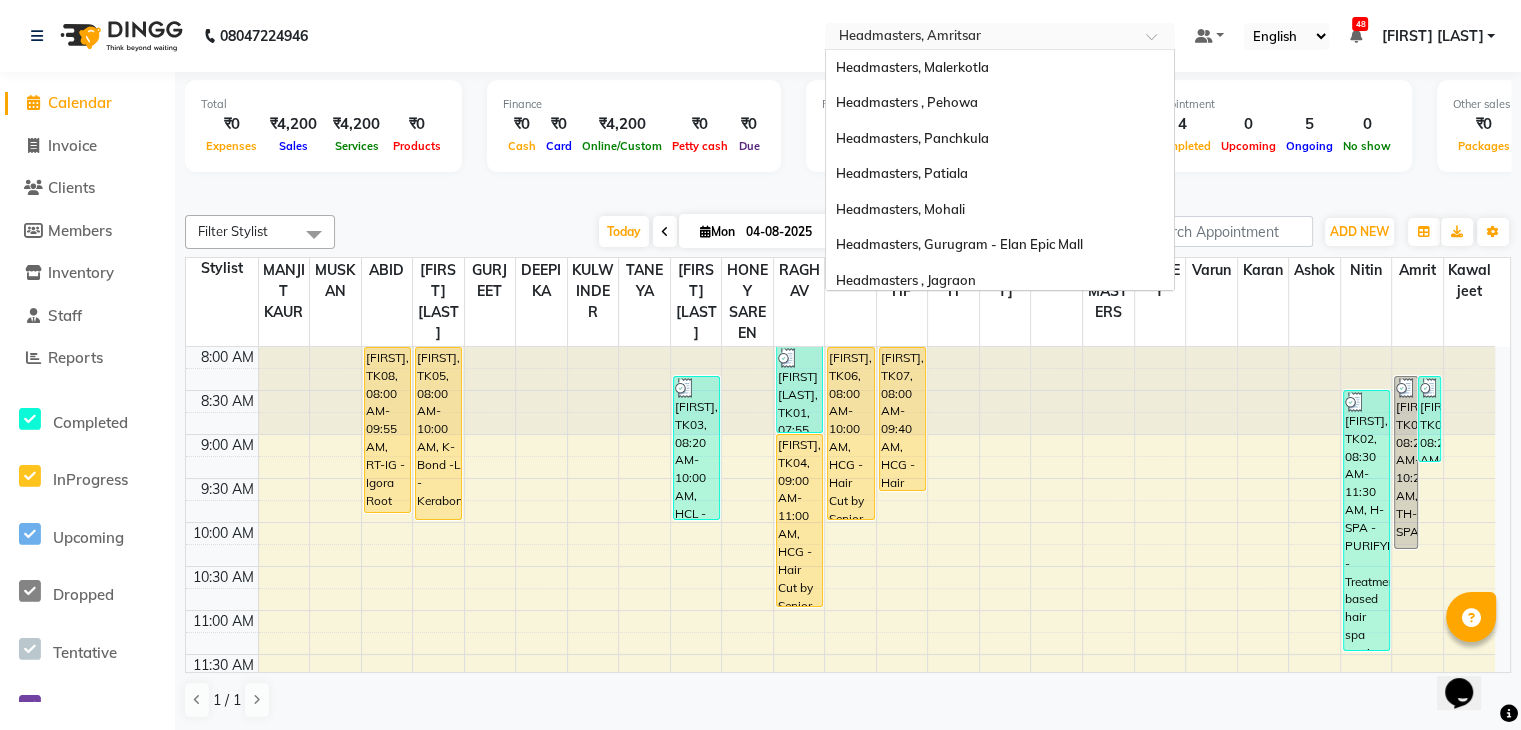scroll, scrollTop: 328, scrollLeft: 0, axis: vertical 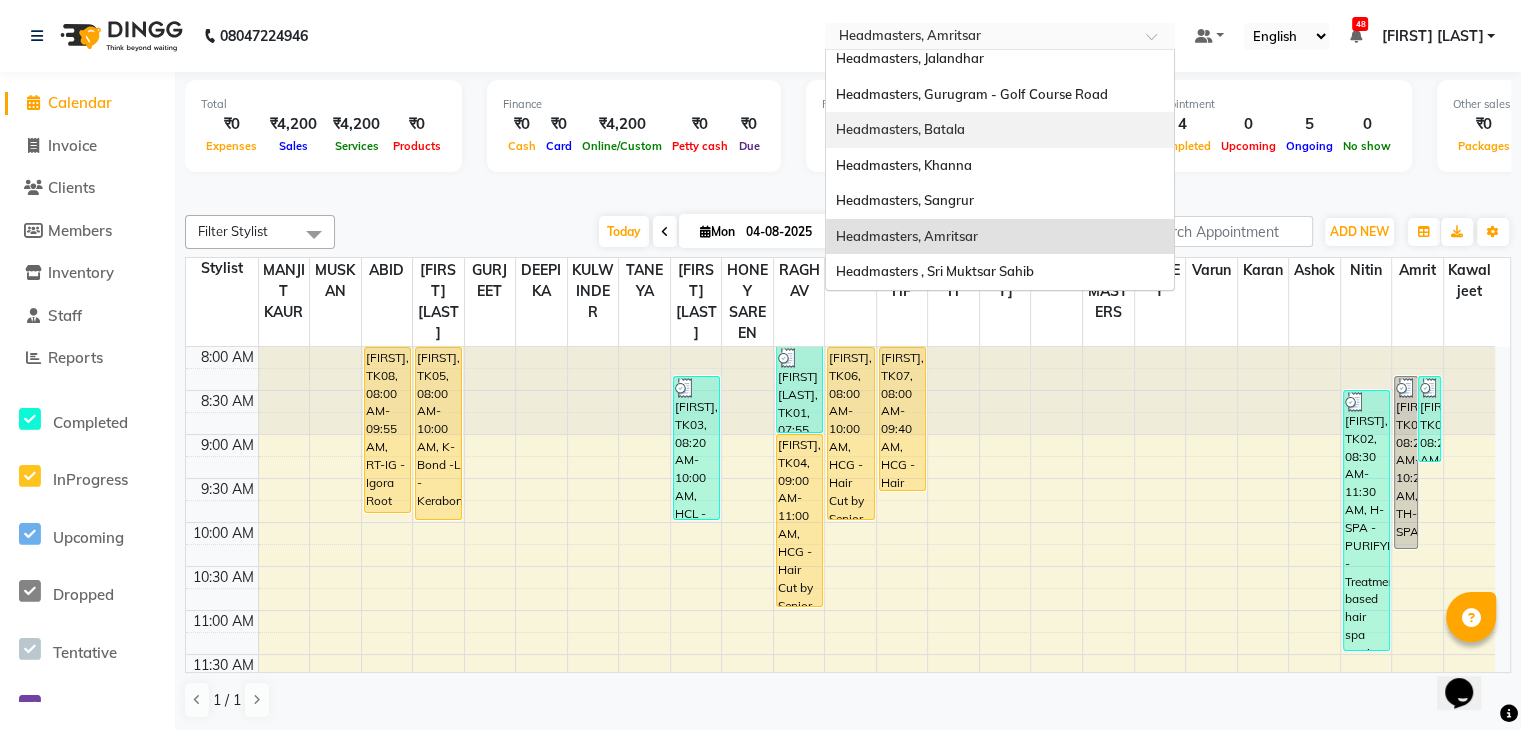click on "Headmasters, Batala" at bounding box center (900, 129) 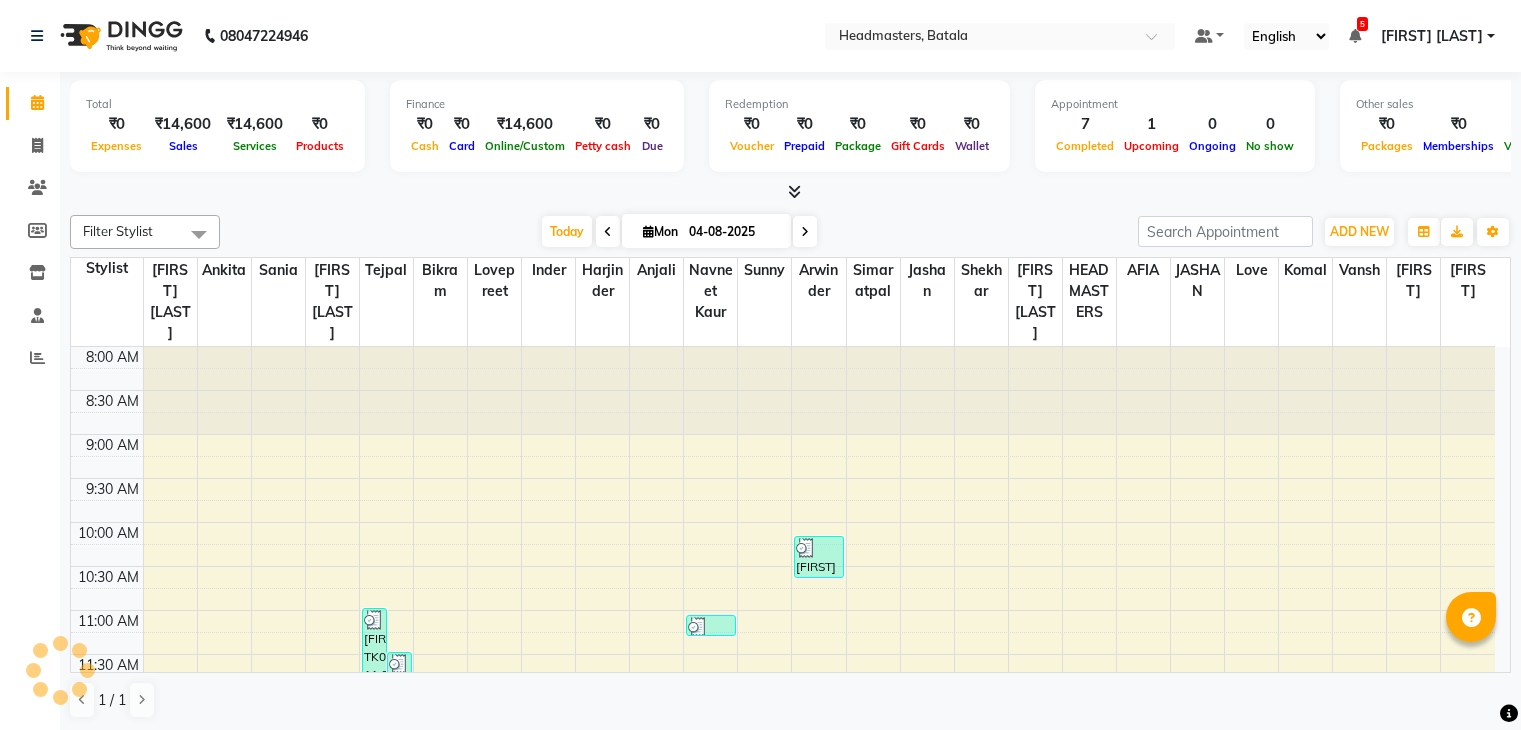 scroll, scrollTop: 0, scrollLeft: 0, axis: both 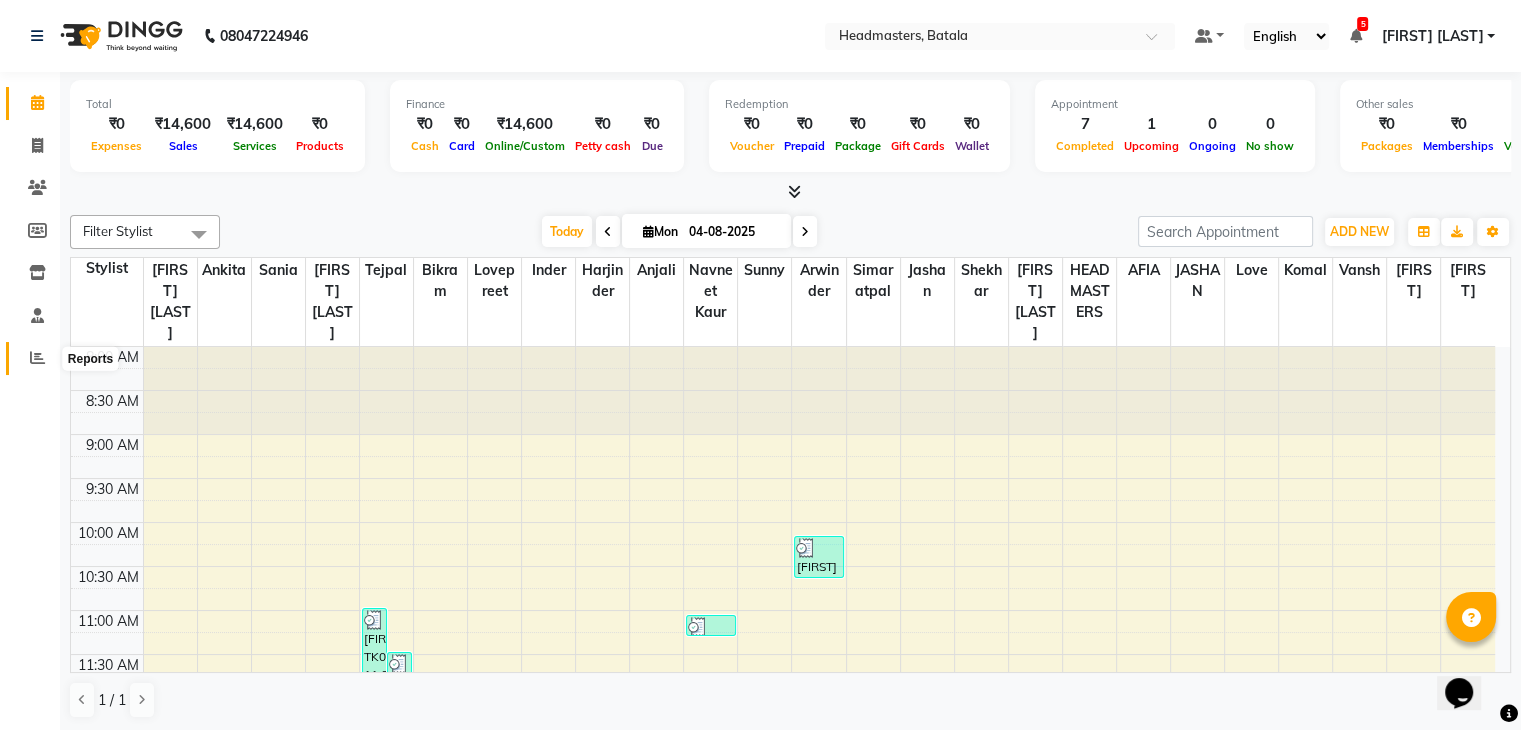 click 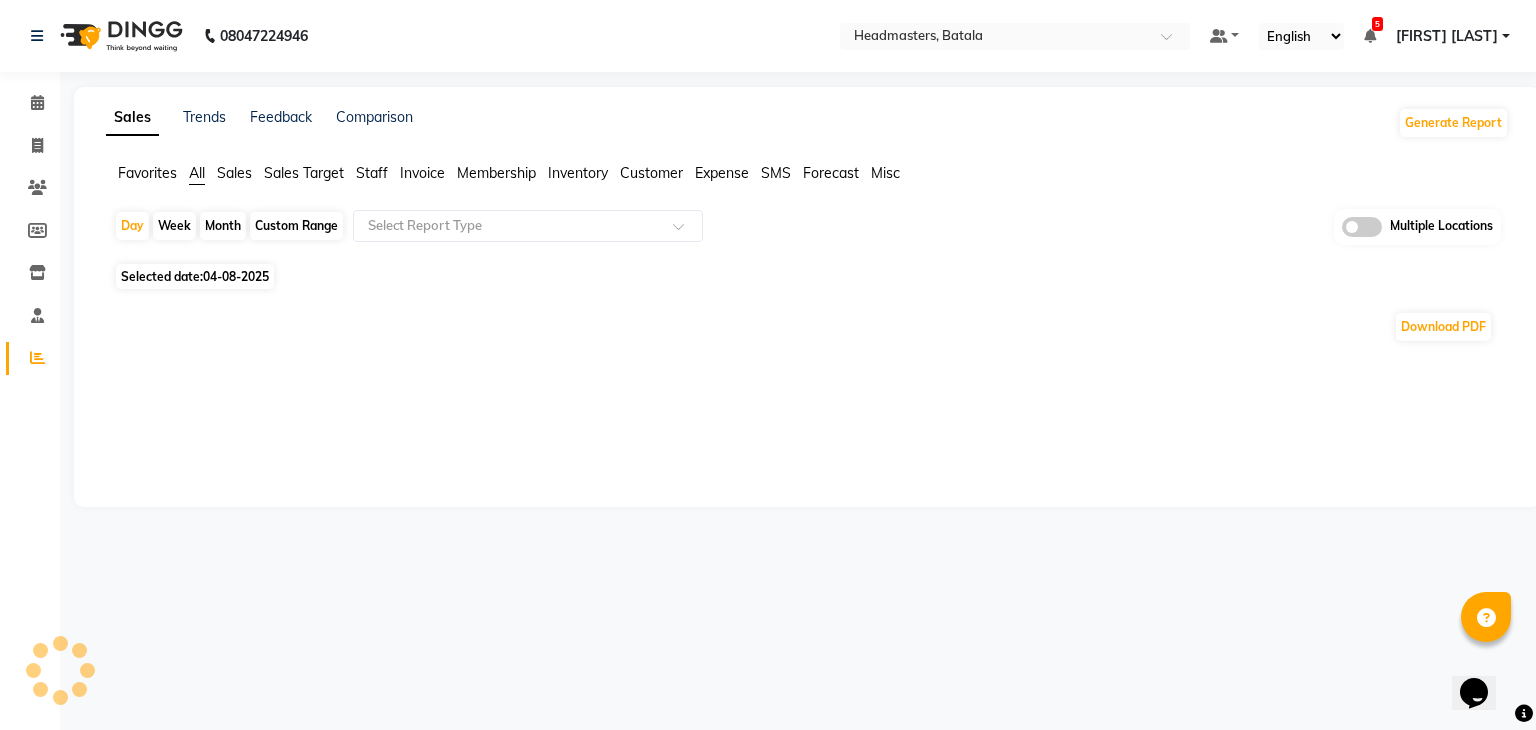 click on "Sales" 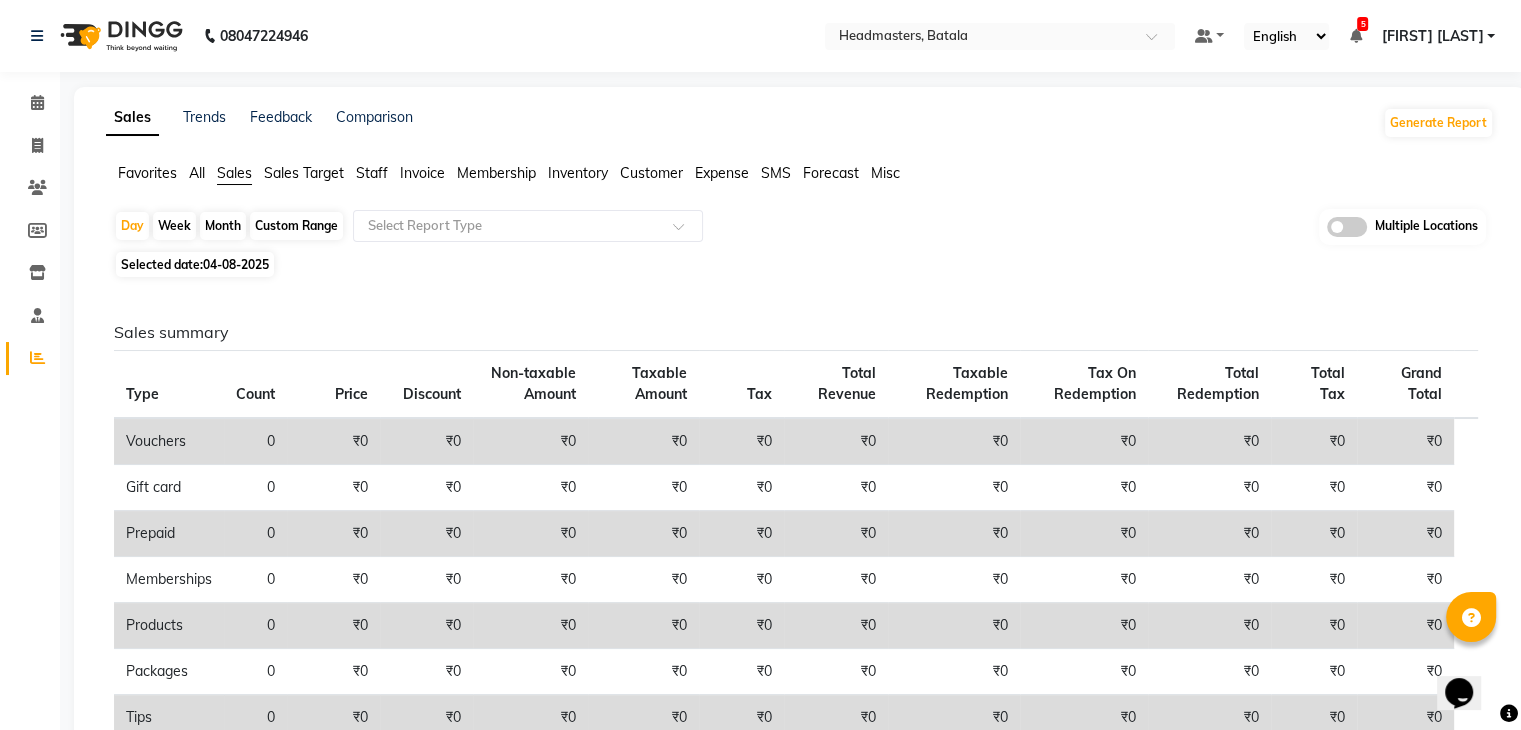 click on "04-08-2025" 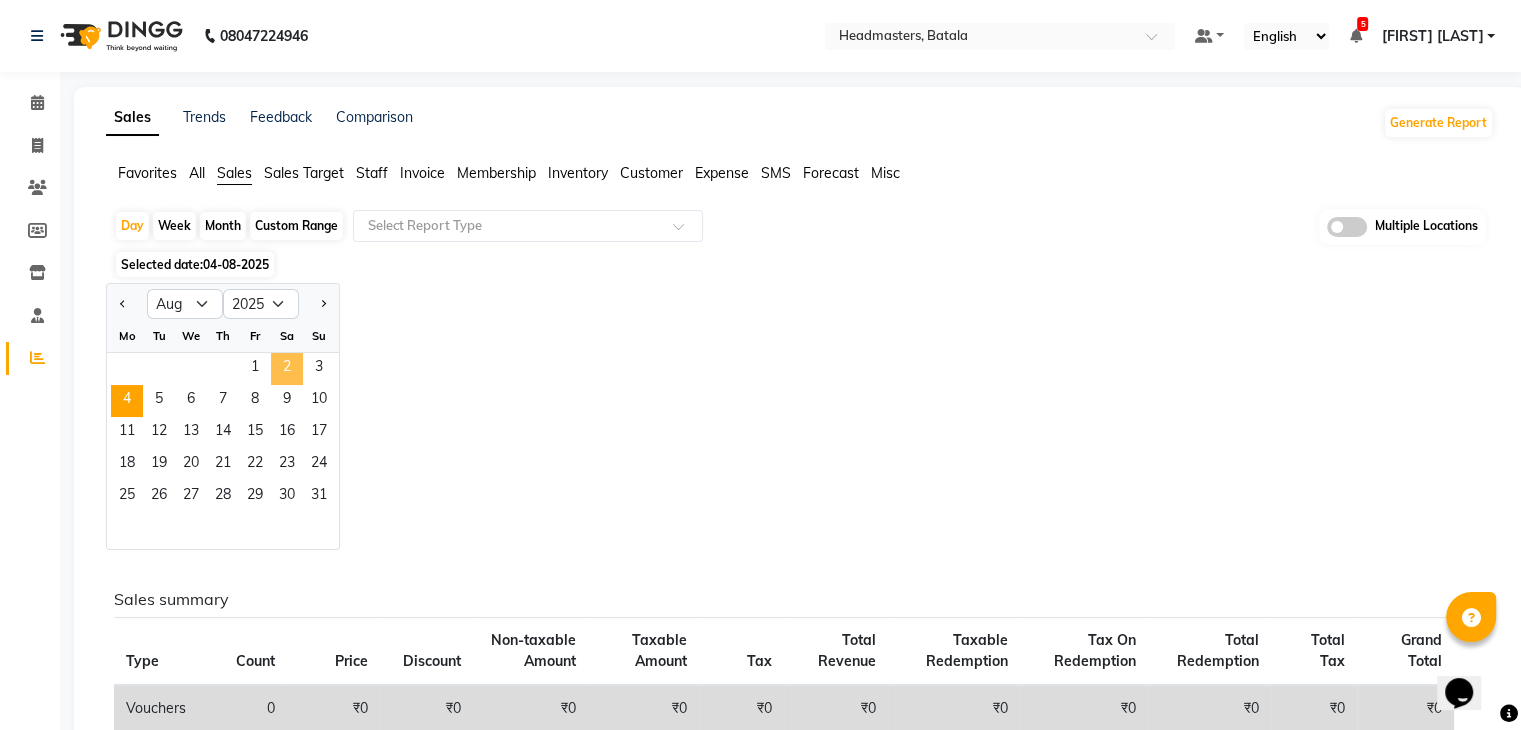click on "2" 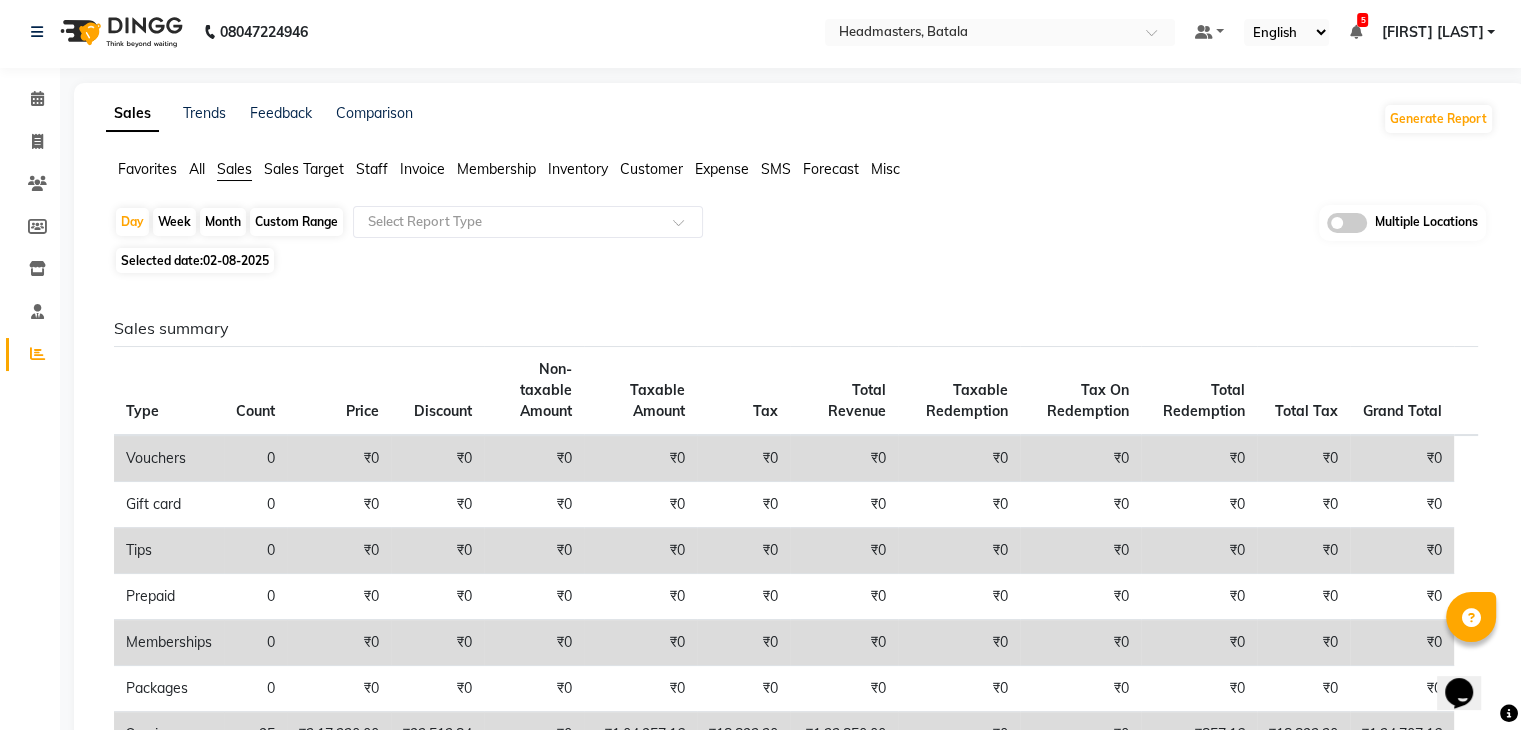 scroll, scrollTop: 0, scrollLeft: 0, axis: both 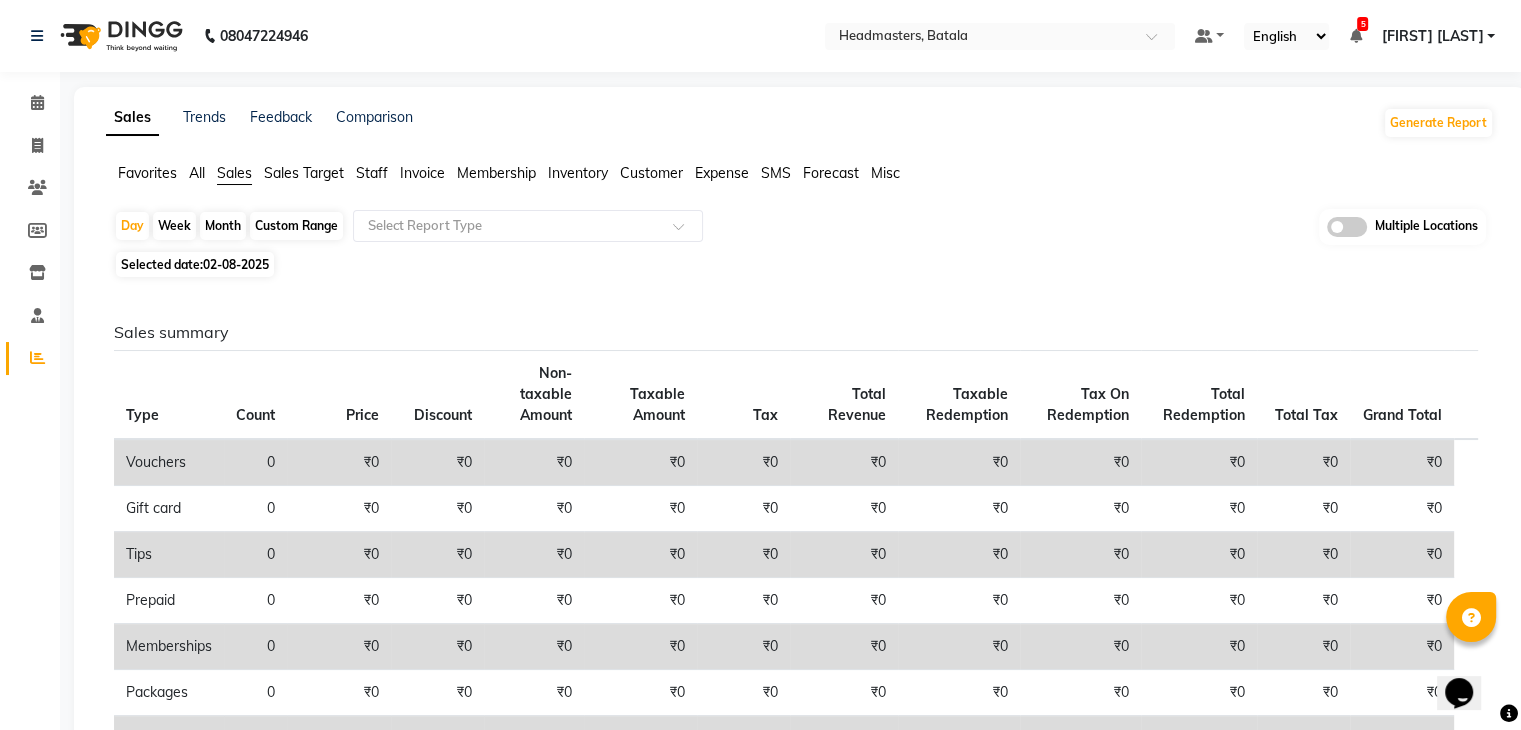 click on "Sales" 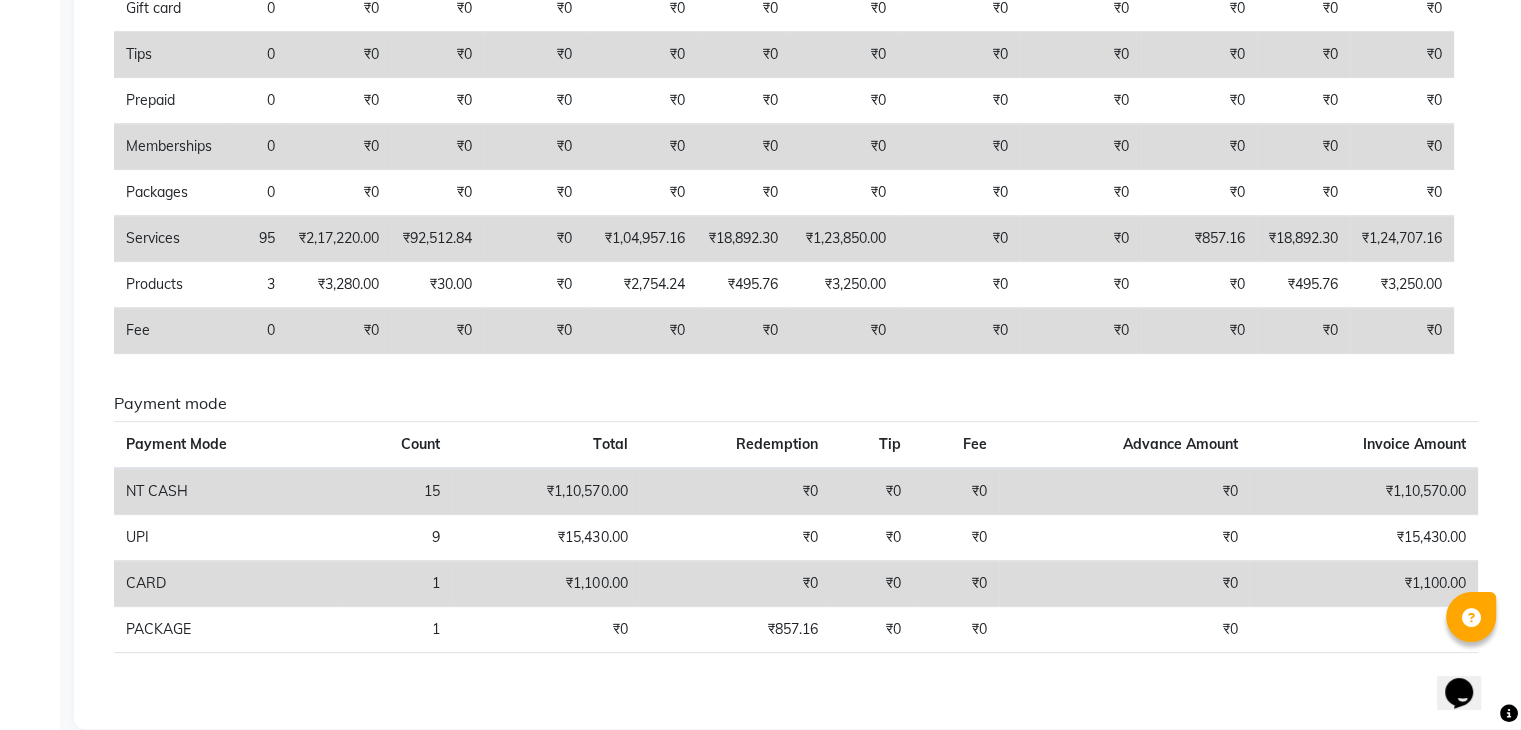scroll, scrollTop: 0, scrollLeft: 0, axis: both 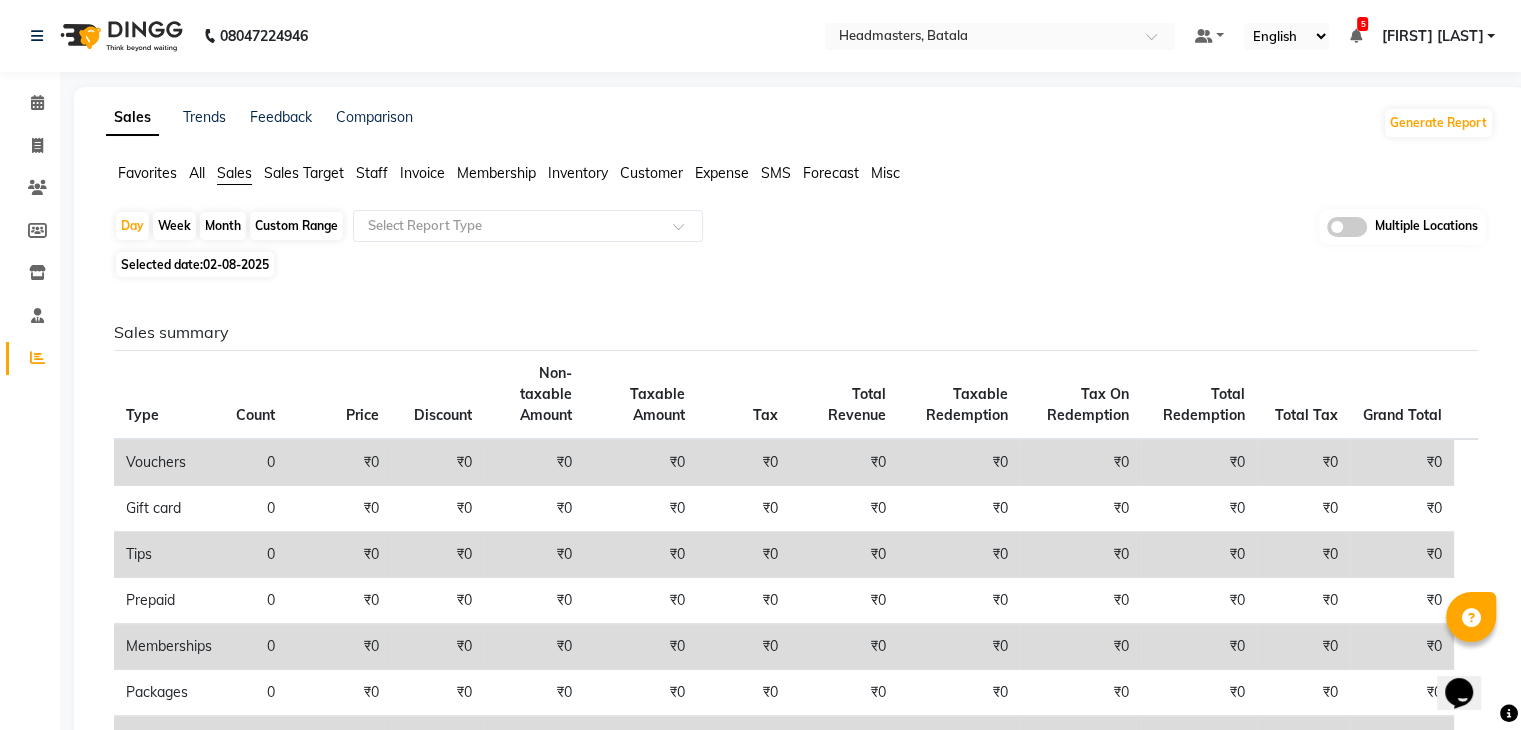 click on "Staff" 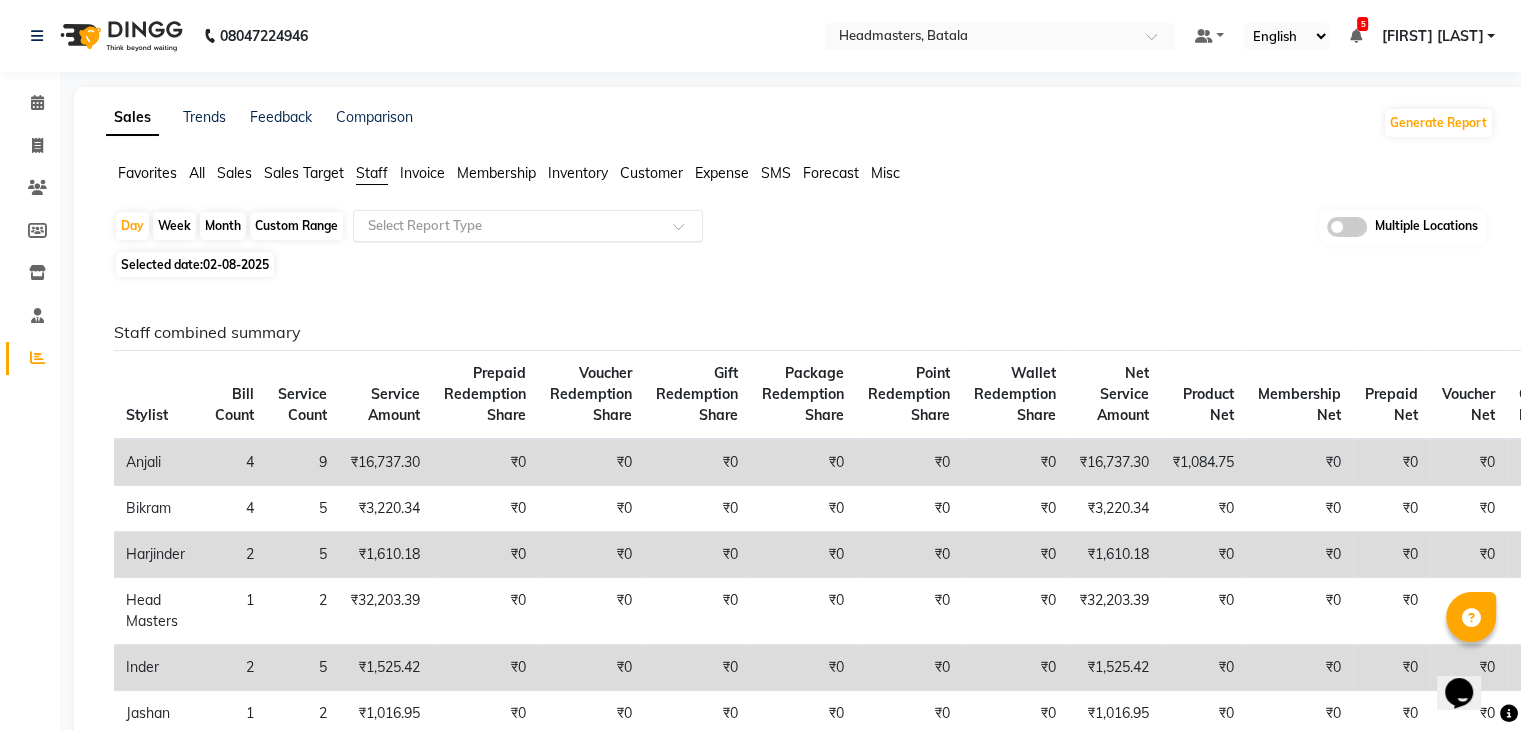 click 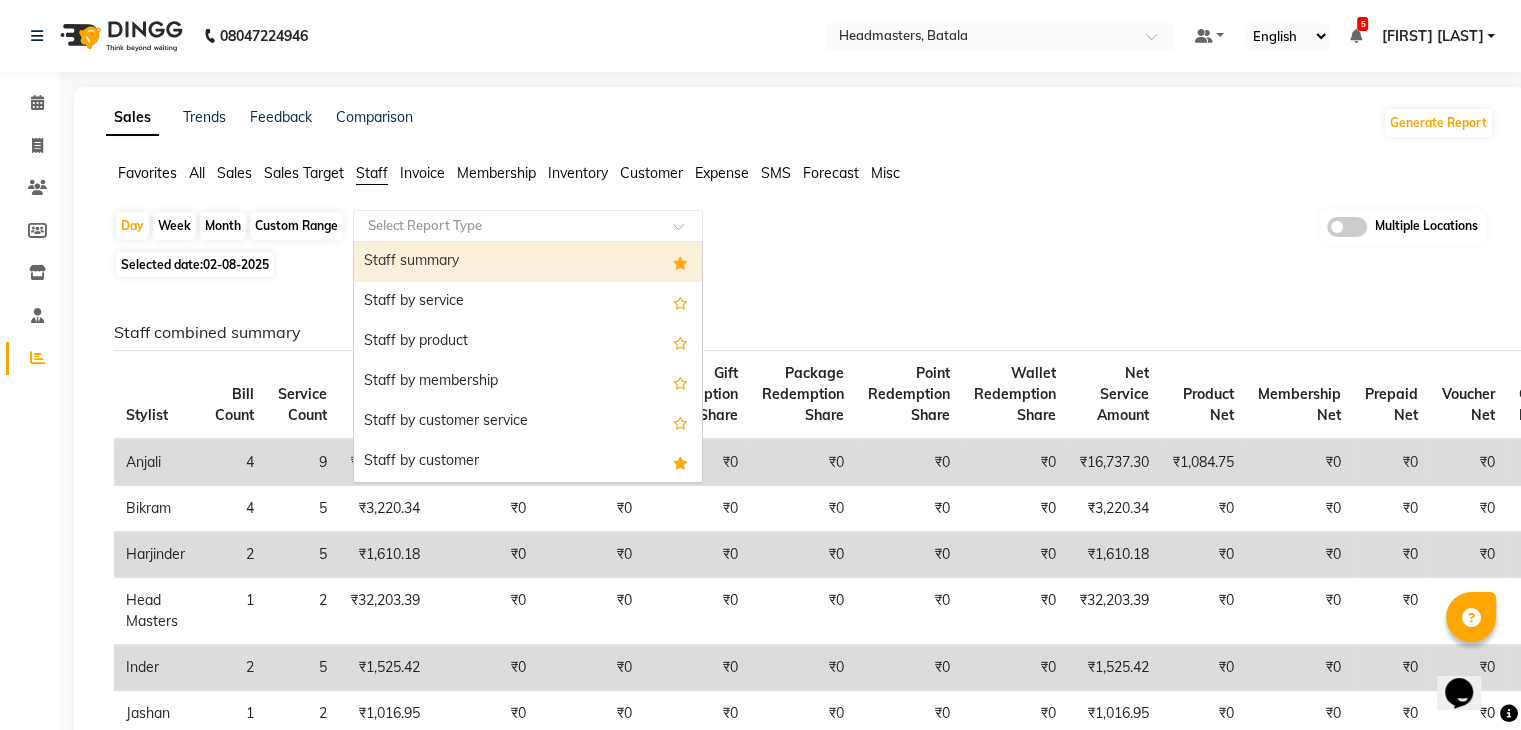 click on "Staff summary" at bounding box center [528, 262] 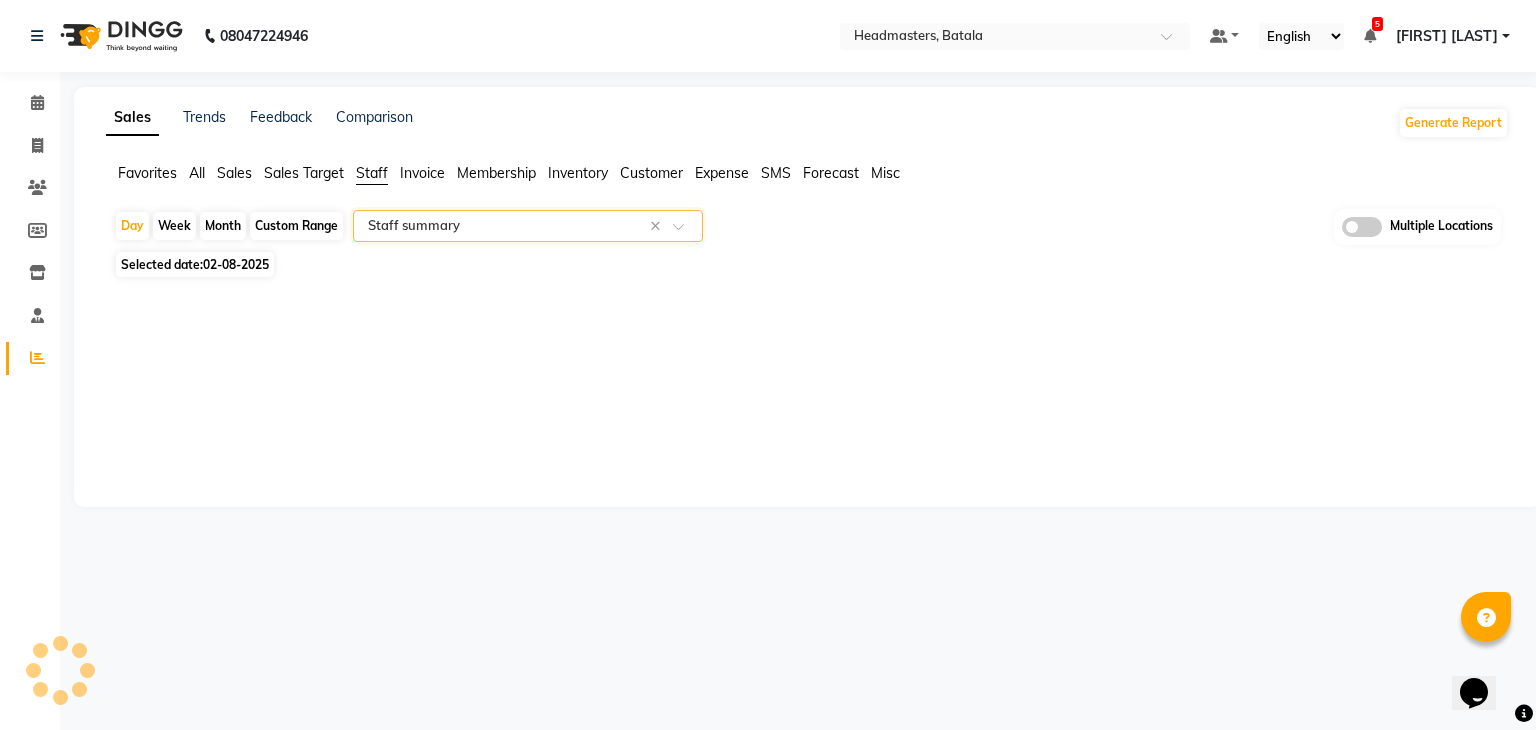 select on "full_report" 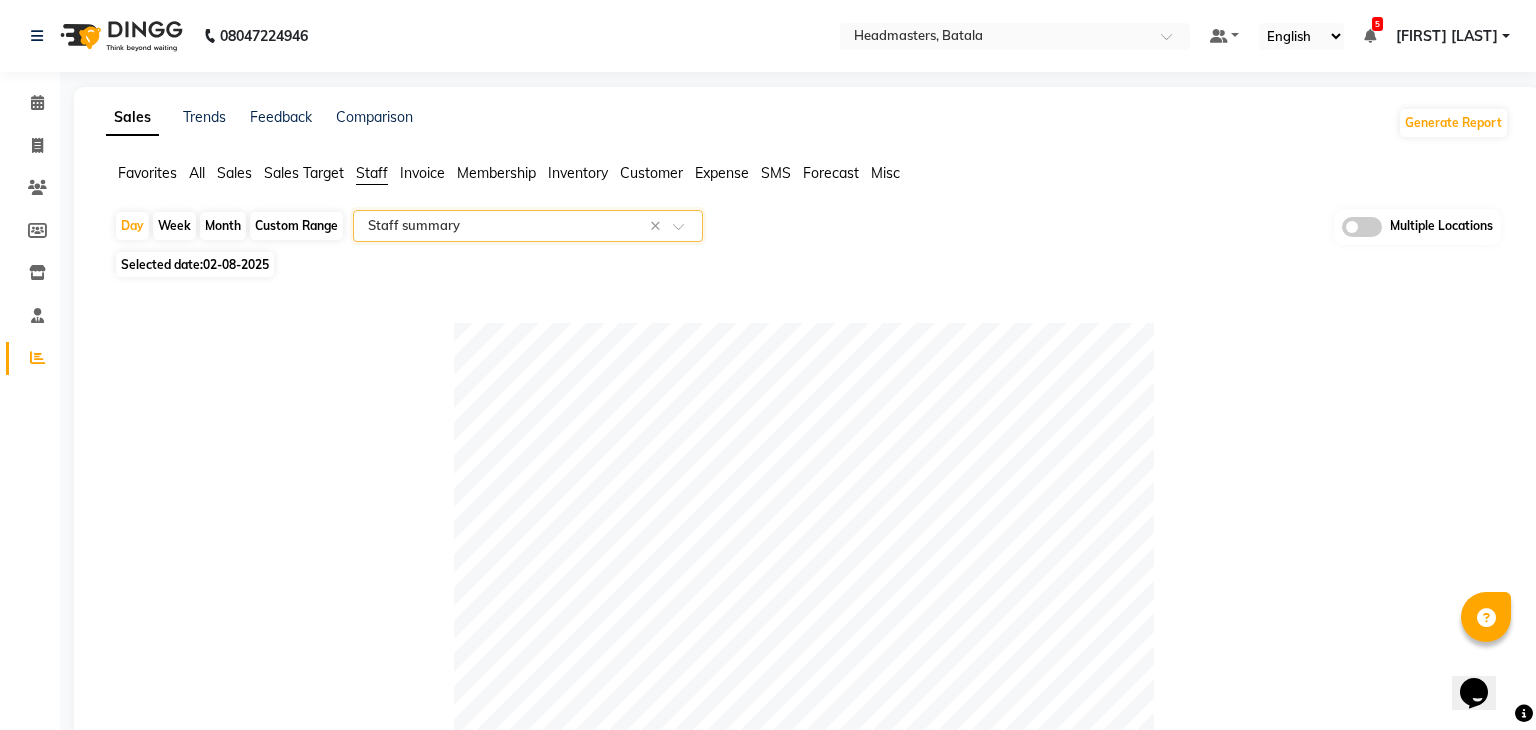 click on "Table View   Pivot View  Pie Chart Bar Chart Select Full Report Filtered Report Select CSV PDF  Export   Location   Stylist   Customer   Invoices   Services   Services W/o Tax   Memberships   Products   Packages   Vouchers   Prepaid   Gifts   Average   Total   Total W/o Tax   Payment   Redemption   Redemption Share   Emp Code" 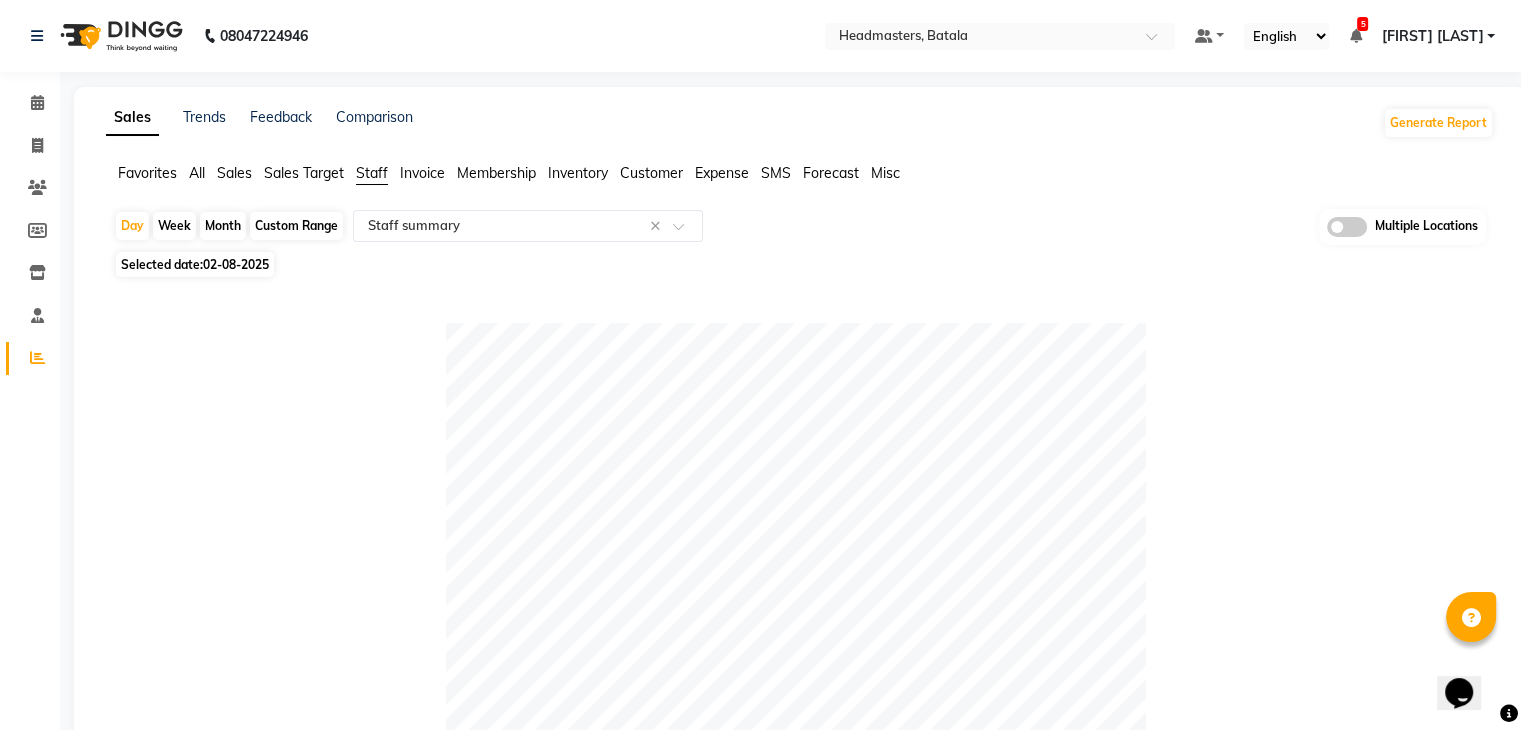 scroll, scrollTop: 700, scrollLeft: 0, axis: vertical 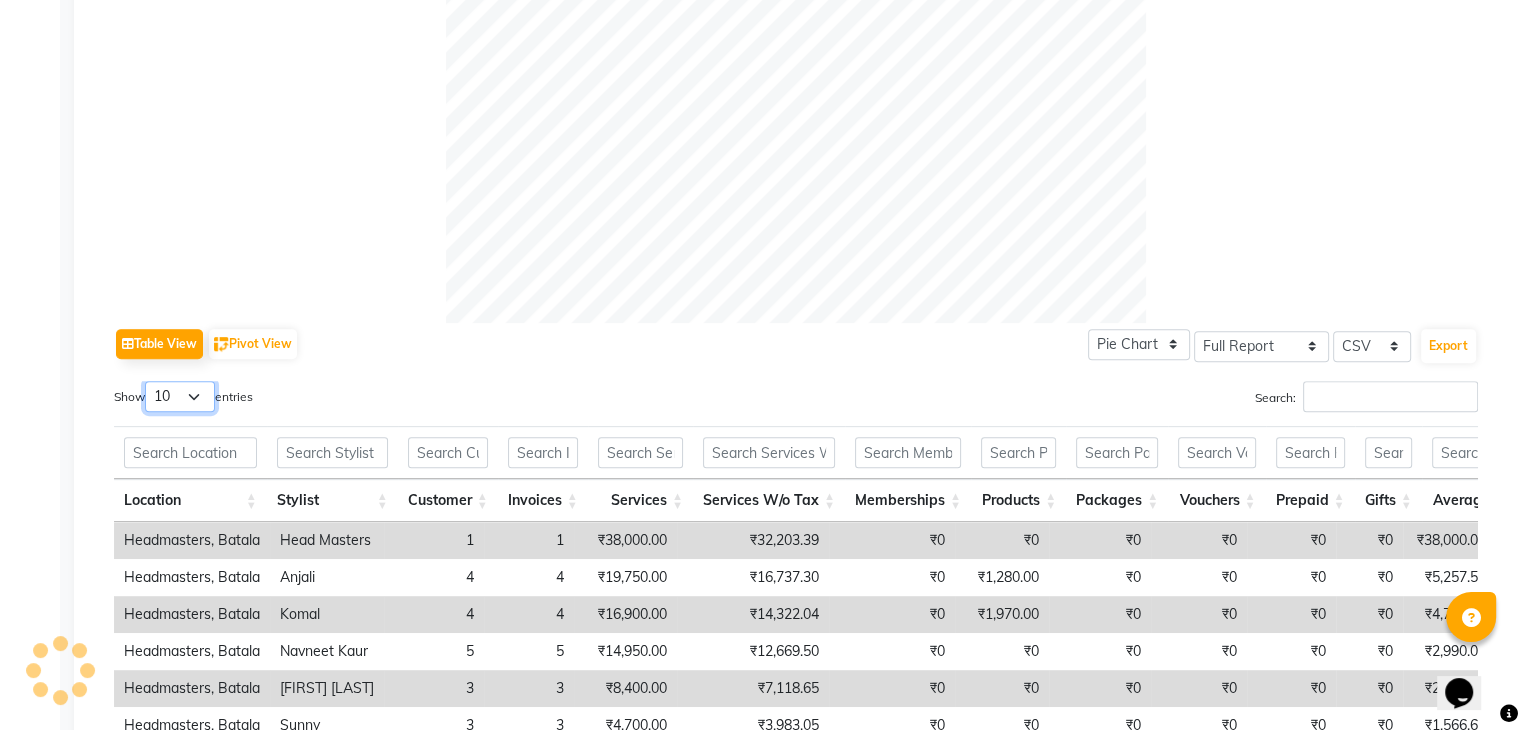 click on "10 25 50 100" at bounding box center (180, 396) 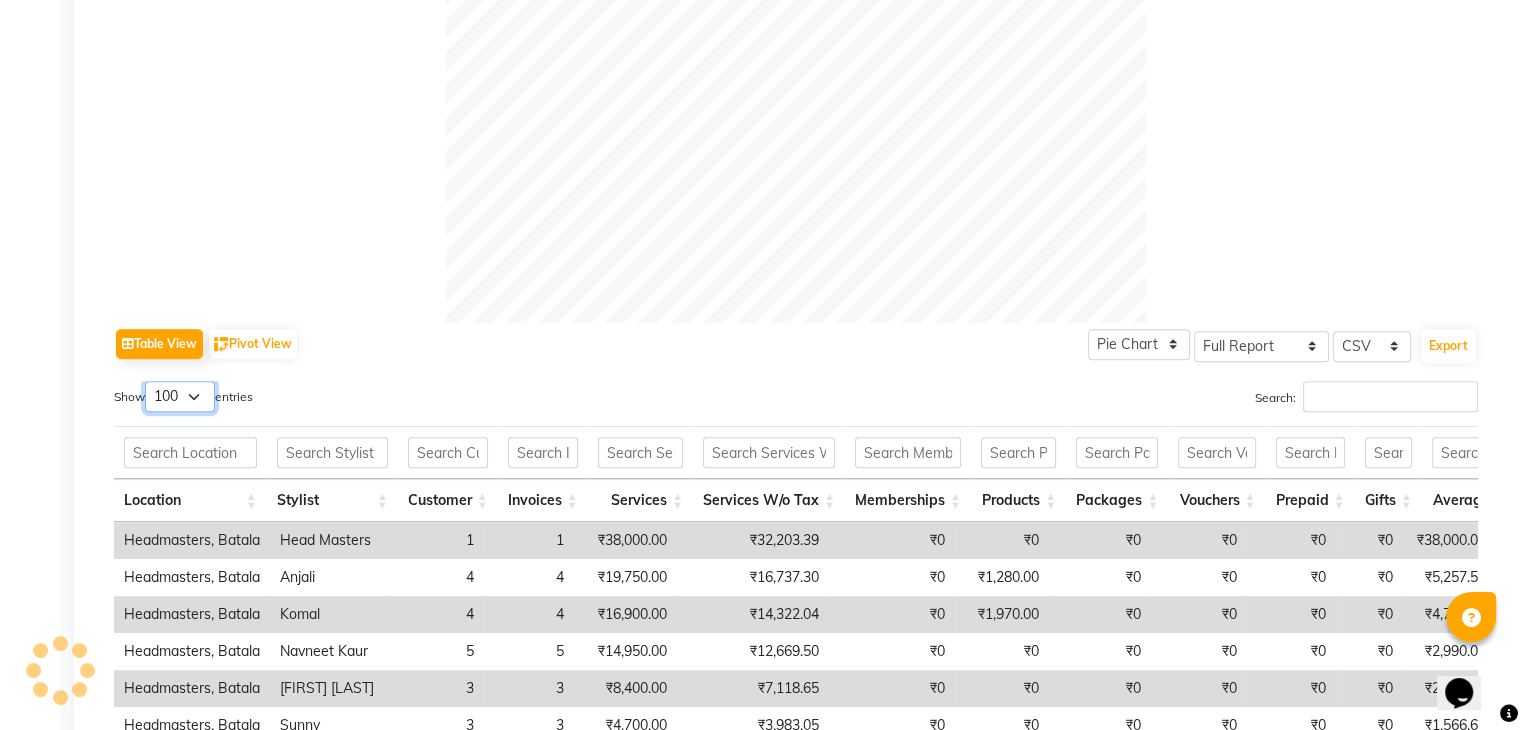 click on "10 25 50 100" at bounding box center (180, 396) 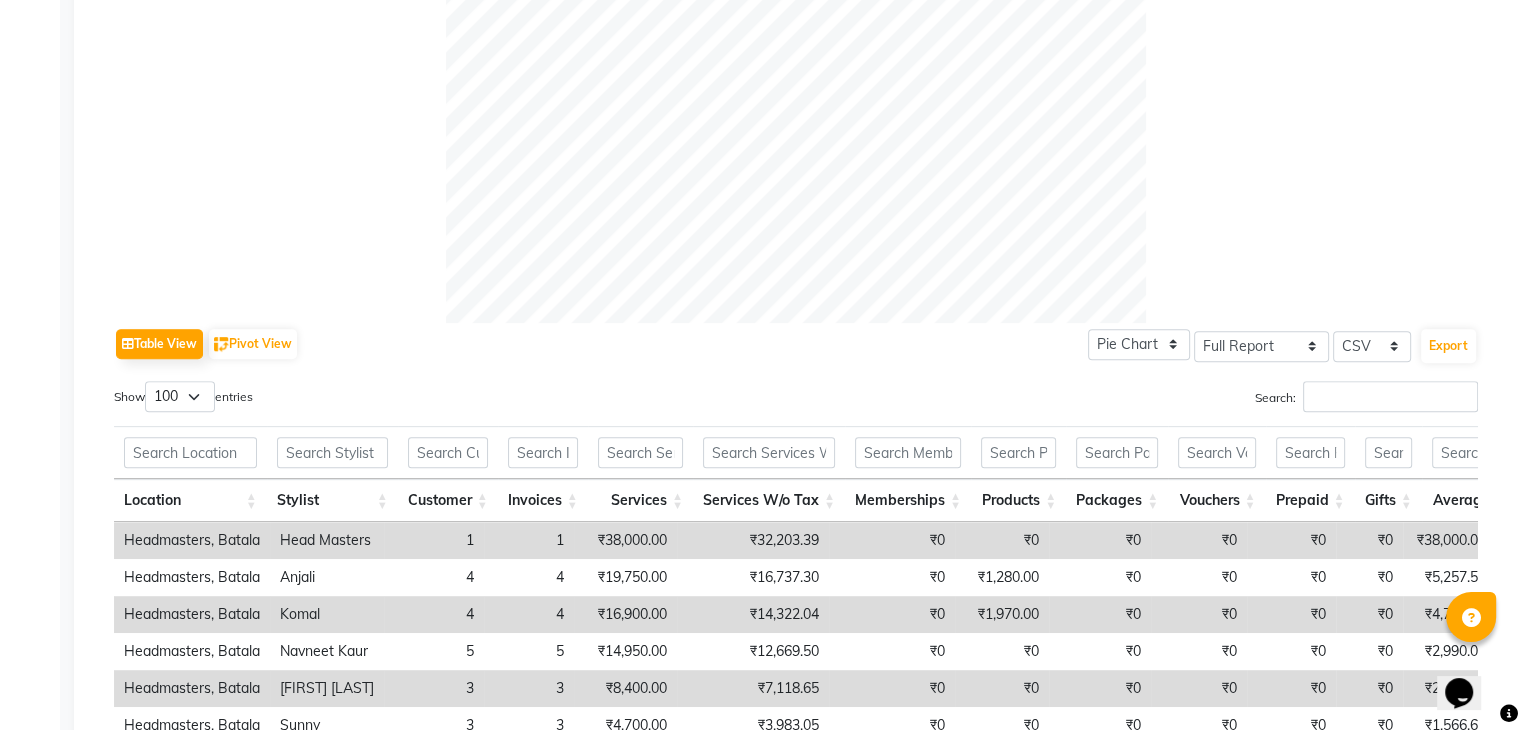 click on "Table View   Pivot View  Pie Chart Bar Chart Select Full Report Filtered Report Select CSV PDF  Export  Show  10 25 50 100  entries Search: Location Stylist Customer Invoices Services Services W/o Tax Memberships Products Packages Vouchers Prepaid Gifts Average Total Total W/o Tax Payment Redemption Redemption Share Emp Code Location Stylist Customer Invoices Services Services W/o Tax Memberships Products Packages Vouchers Prepaid Gifts Average Total Total W/o Tax Payment Redemption Redemption Share Emp Code Total 42 42 ₹1,24,707.16 ₹1,05,814.86 ₹0 ₹3,250.00 ₹0 ₹0 ₹0 ₹0 ₹66,134.05 ₹1,27,957.16 ₹1,08,569.10 ₹1,27,100.00 ₹857.16 ₹857.16 Headmasters, Batala Head Masters 1 1 ₹38,000.00 ₹32,203.39 ₹0 ₹0 ₹0 ₹0 ₹0 ₹0 ₹38,000.00 ₹38,000.00 ₹32,203.39 ₹38,000.00 ₹0 ₹0 e3148-20 Headmasters, Batala [FIRST] 4 4 ₹19,750.00 ₹16,737.30 ₹0 ₹1,280.00 ₹0 ₹0 ₹0 ₹0 ₹5,257.50 ₹21,030.00 ₹17,822.05 ₹21,030.00 ₹0 ₹0 e3148-10 Headmasters, Batala 4" 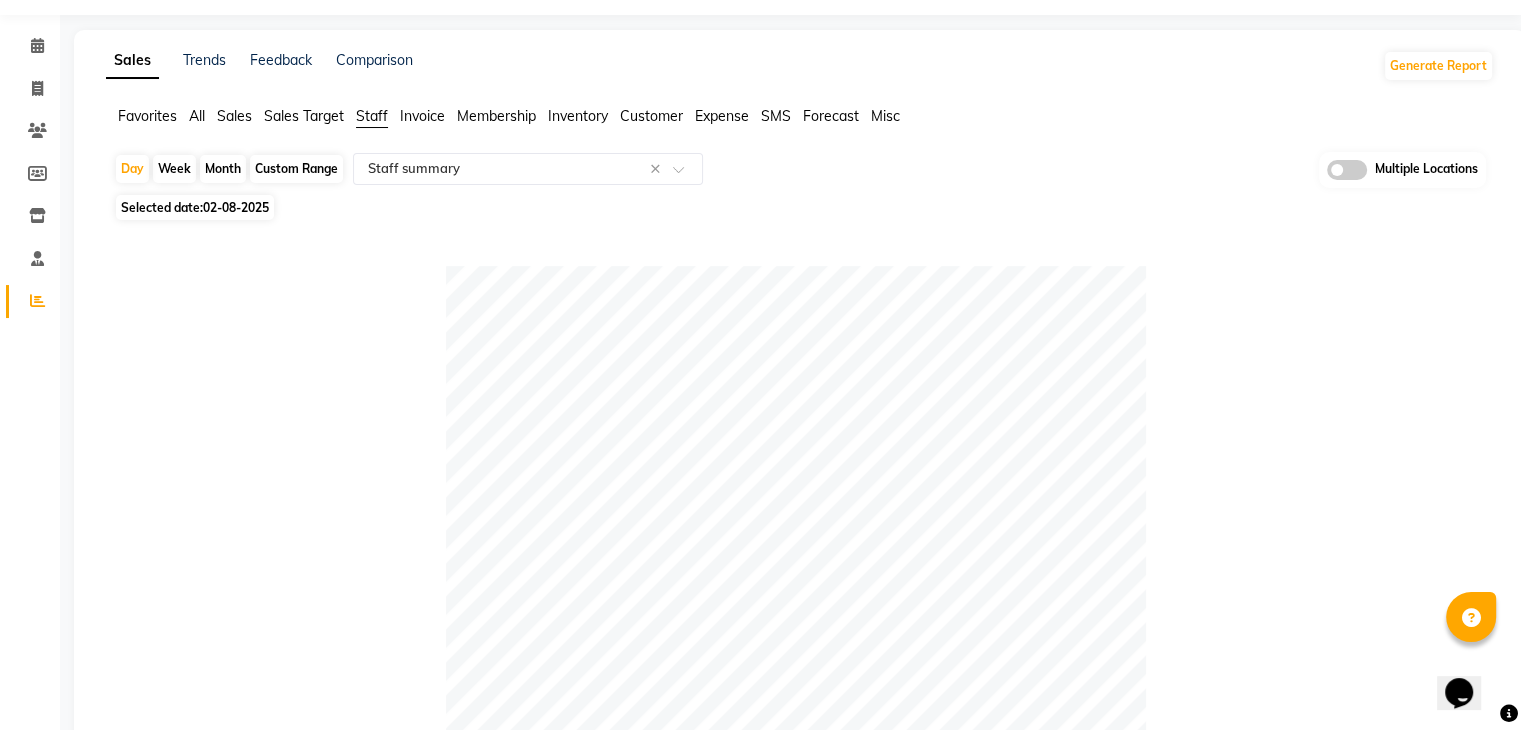 scroll, scrollTop: 0, scrollLeft: 0, axis: both 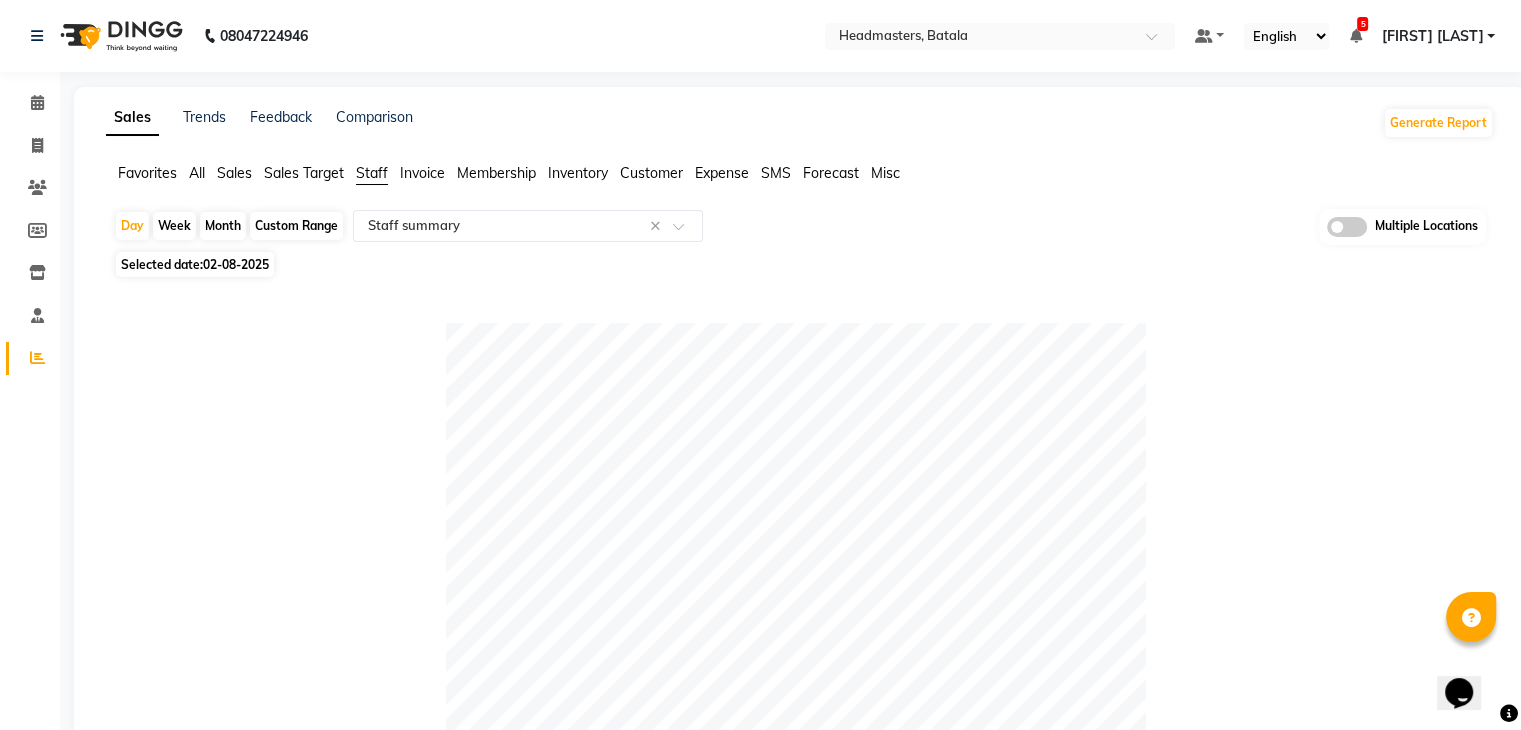 click 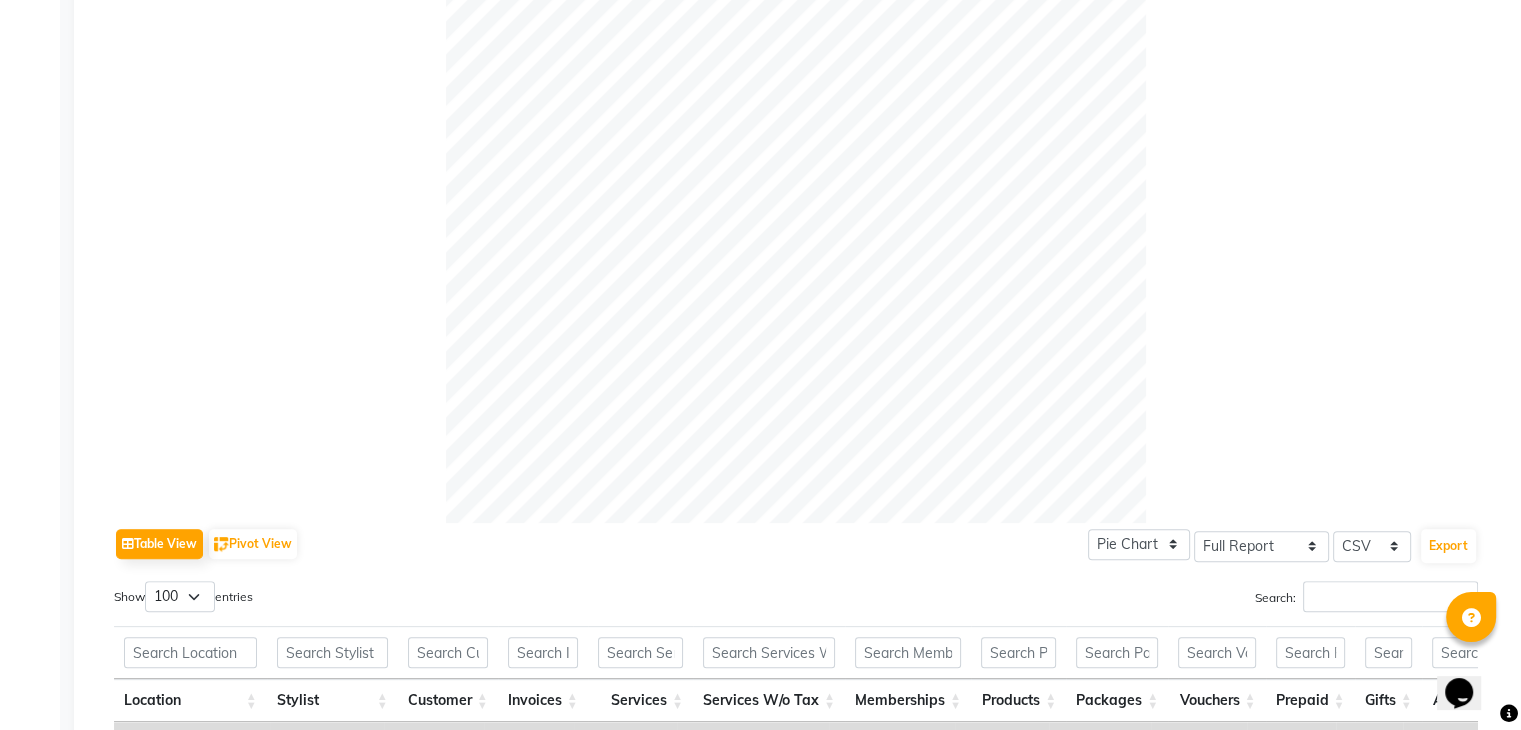 scroll, scrollTop: 1056, scrollLeft: 0, axis: vertical 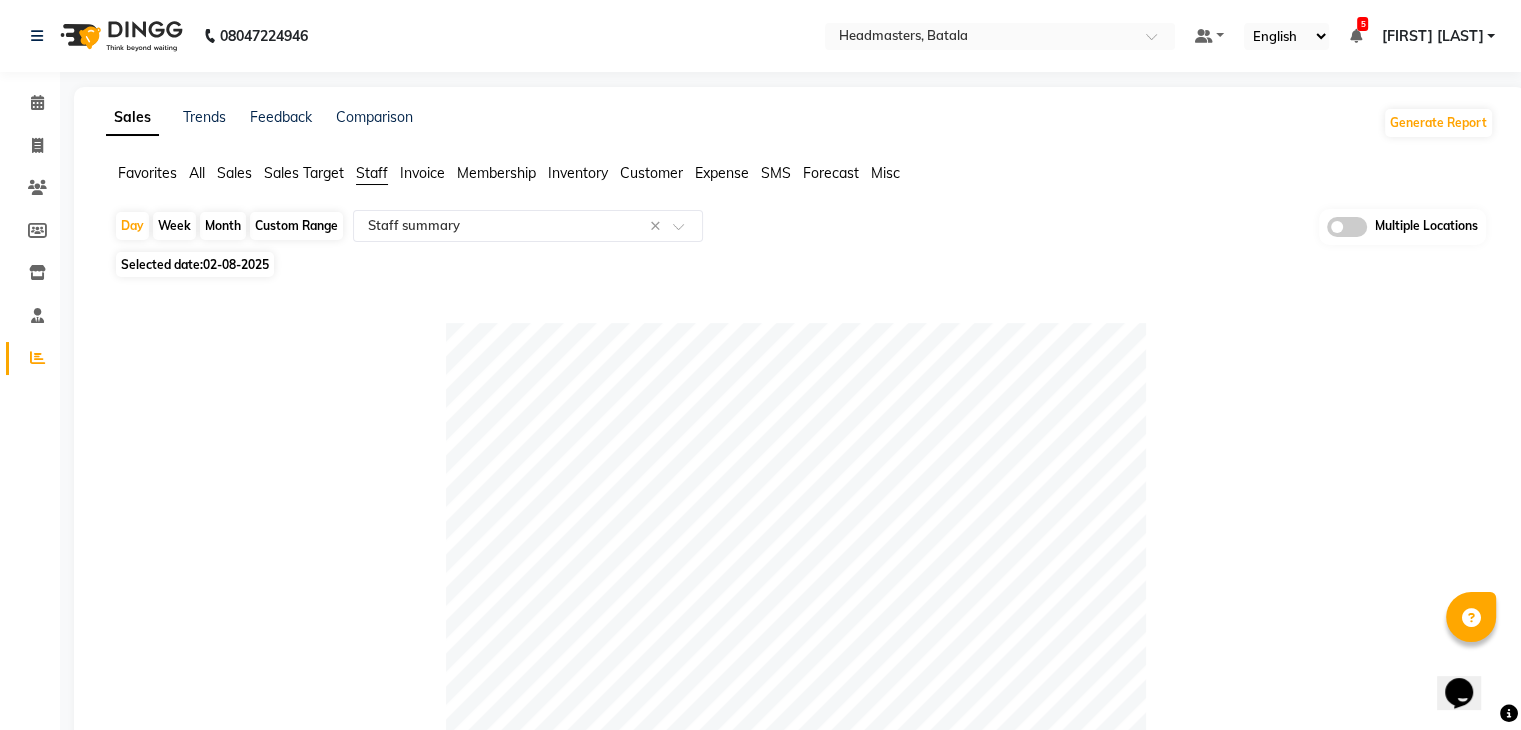 click on "Table View   Pivot View  Pie Chart Bar Chart Select Full Report Filtered Report Select CSV PDF  Export  Show  10 25 50 100  entries Search: Location Stylist Customer Invoices Services Services W/o Tax Memberships Products Packages Vouchers Prepaid Gifts Average Total Total W/o Tax Payment Redemption Redemption Share Emp Code Location Stylist Customer Invoices Services Services W/o Tax Memberships Products Packages Vouchers Prepaid Gifts Average Total Total W/o Tax Payment Redemption Redemption Share Emp Code Total 42 42 ₹1,24,707.16 ₹1,05,814.86 ₹0 ₹3,250.00 ₹0 ₹0 ₹0 ₹0 ₹66,134.05 ₹1,27,957.16 ₹1,08,569.10 ₹1,27,100.00 ₹857.16 ₹857.16 Headmasters, Batala Head Masters 1 1 ₹38,000.00 ₹32,203.39 ₹0 ₹0 ₹0 ₹0 ₹0 ₹0 ₹38,000.00 ₹38,000.00 ₹32,203.39 ₹38,000.00 ₹0 ₹0 e3148-20 Headmasters, Batala [FIRST] 4 4 ₹19,750.00 ₹16,737.30 ₹0 ₹1,280.00 ₹0 ₹0 ₹0 ₹0 ₹5,257.50 ₹21,030.00 ₹17,822.05 ₹21,030.00 ₹0 ₹0 e3148-10 Headmasters, Batala 4" 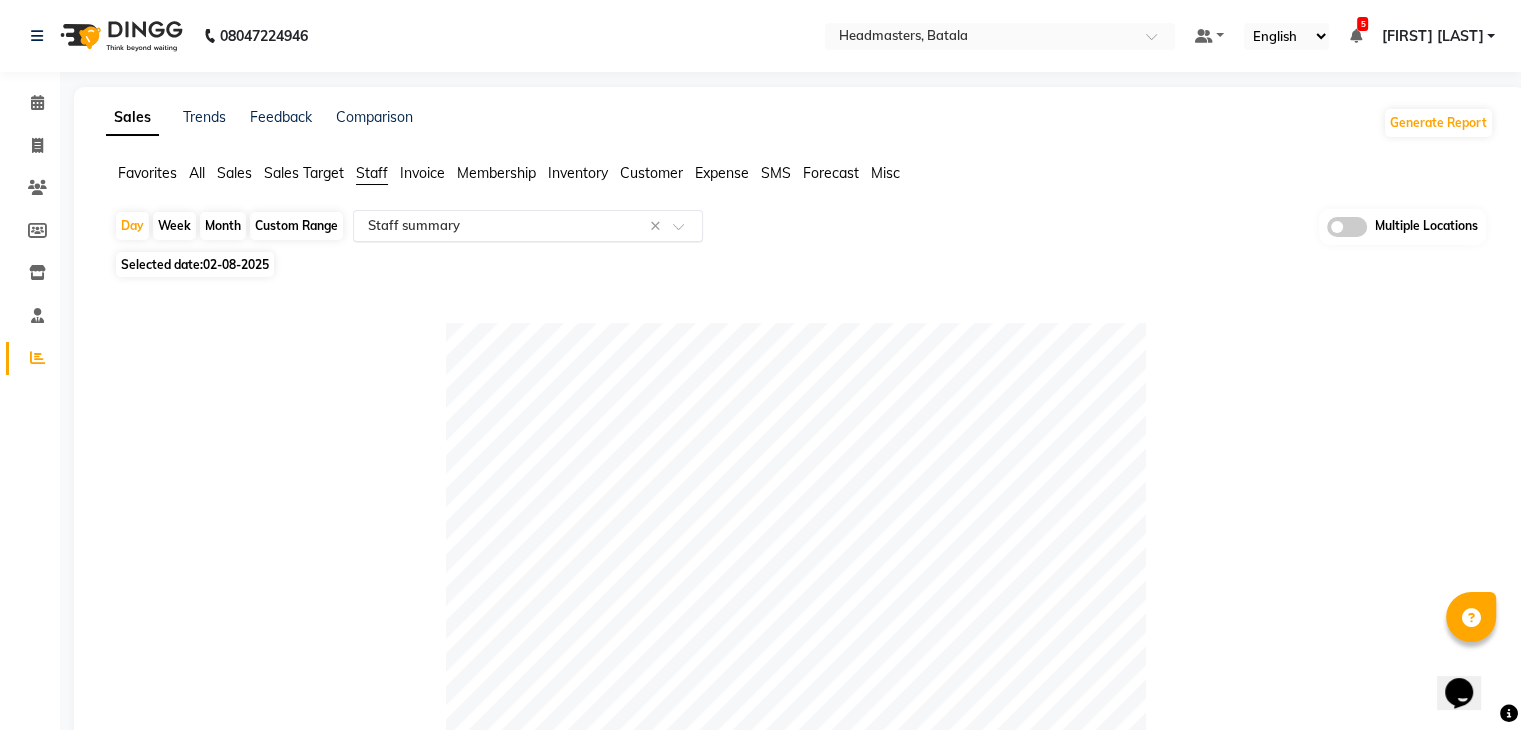 click 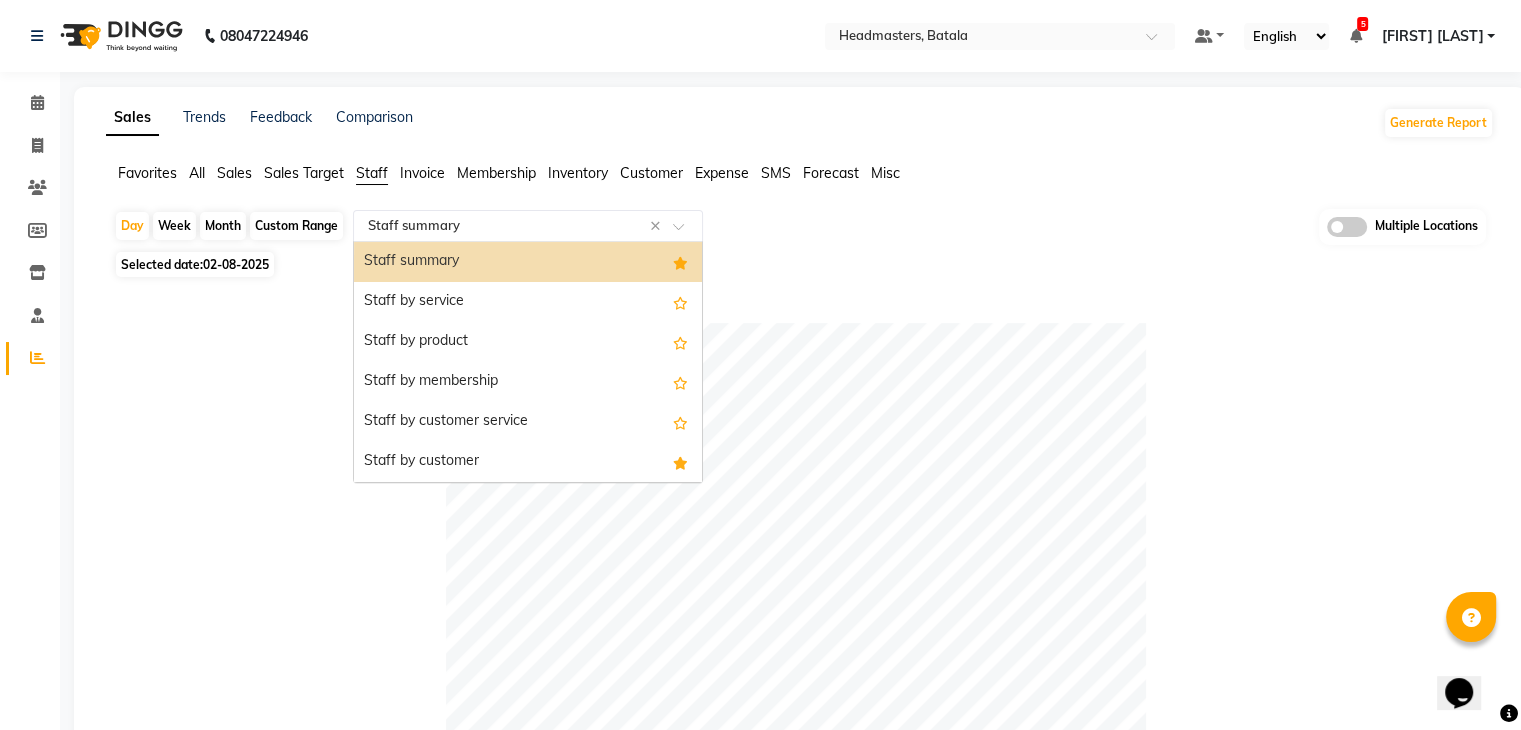 click on "Staff summary" at bounding box center (528, 262) 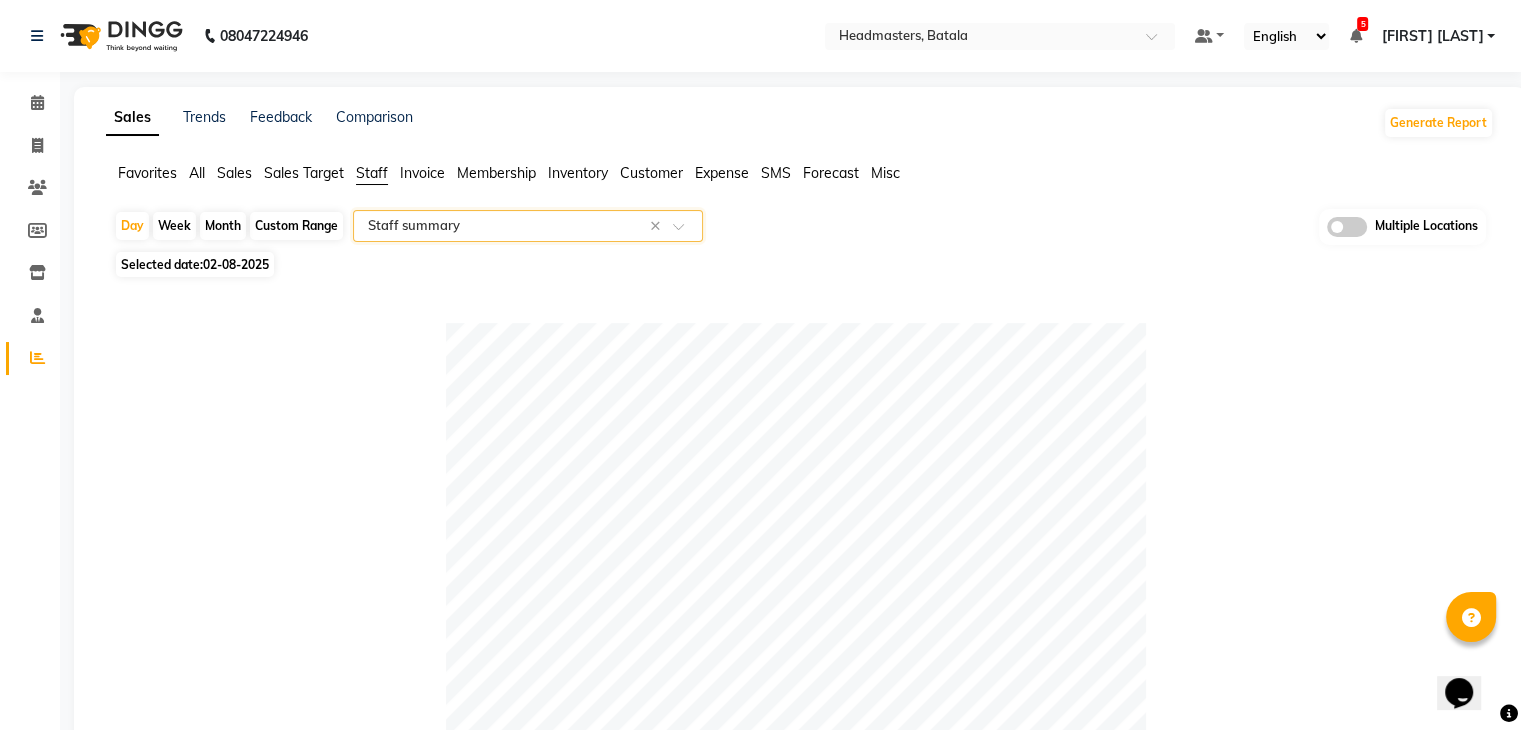 click on "Selected date:  02-08-2025" 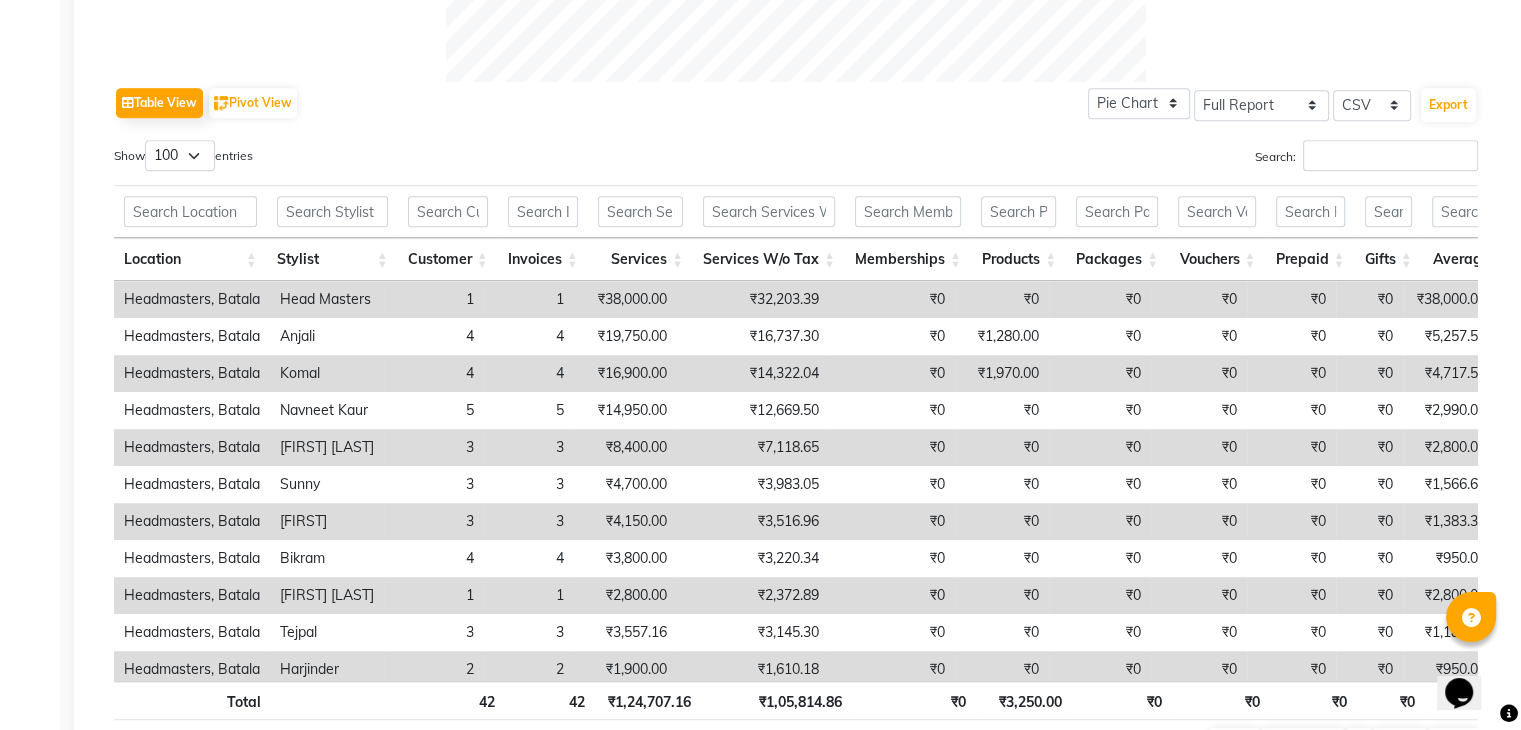 scroll, scrollTop: 856, scrollLeft: 0, axis: vertical 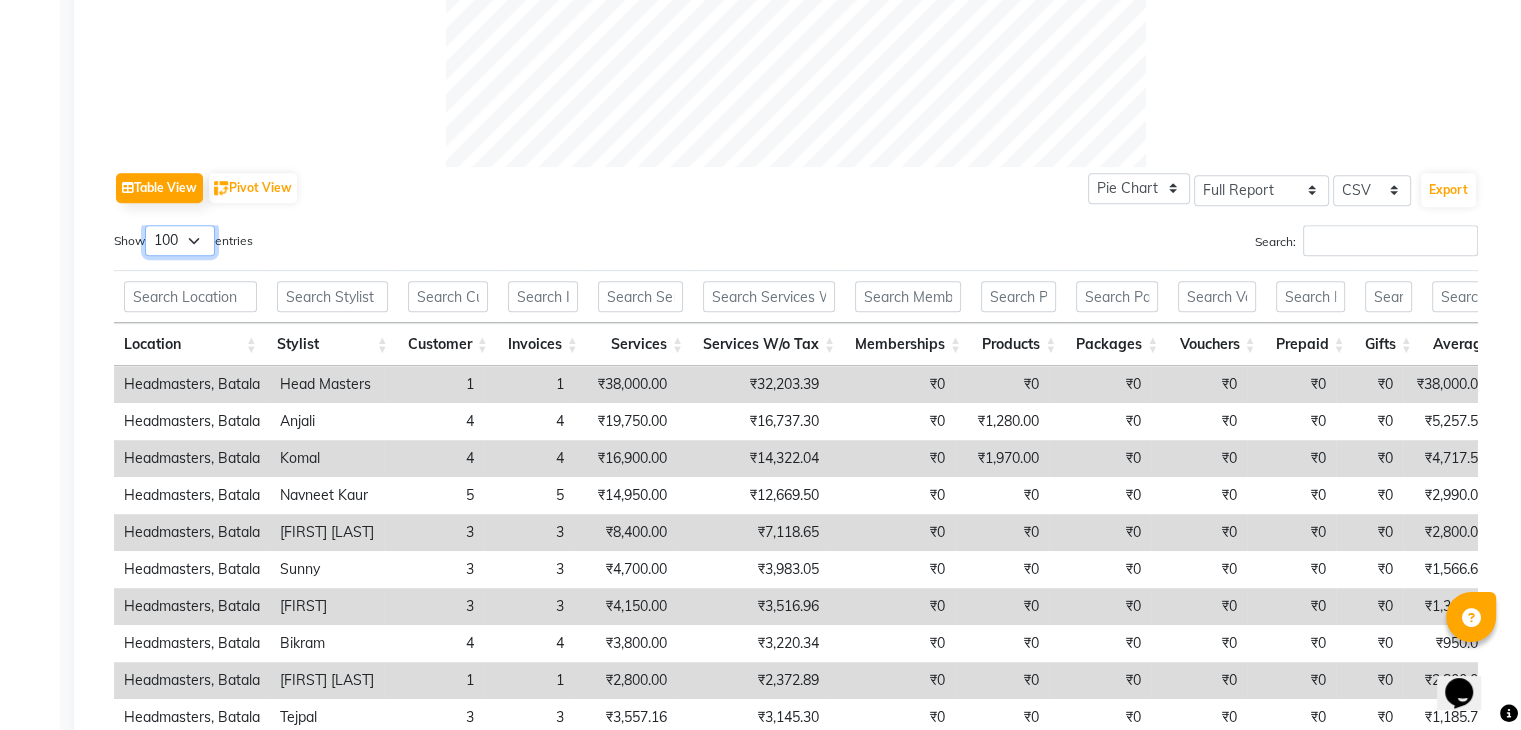 click on "10 25 50 100" at bounding box center (180, 240) 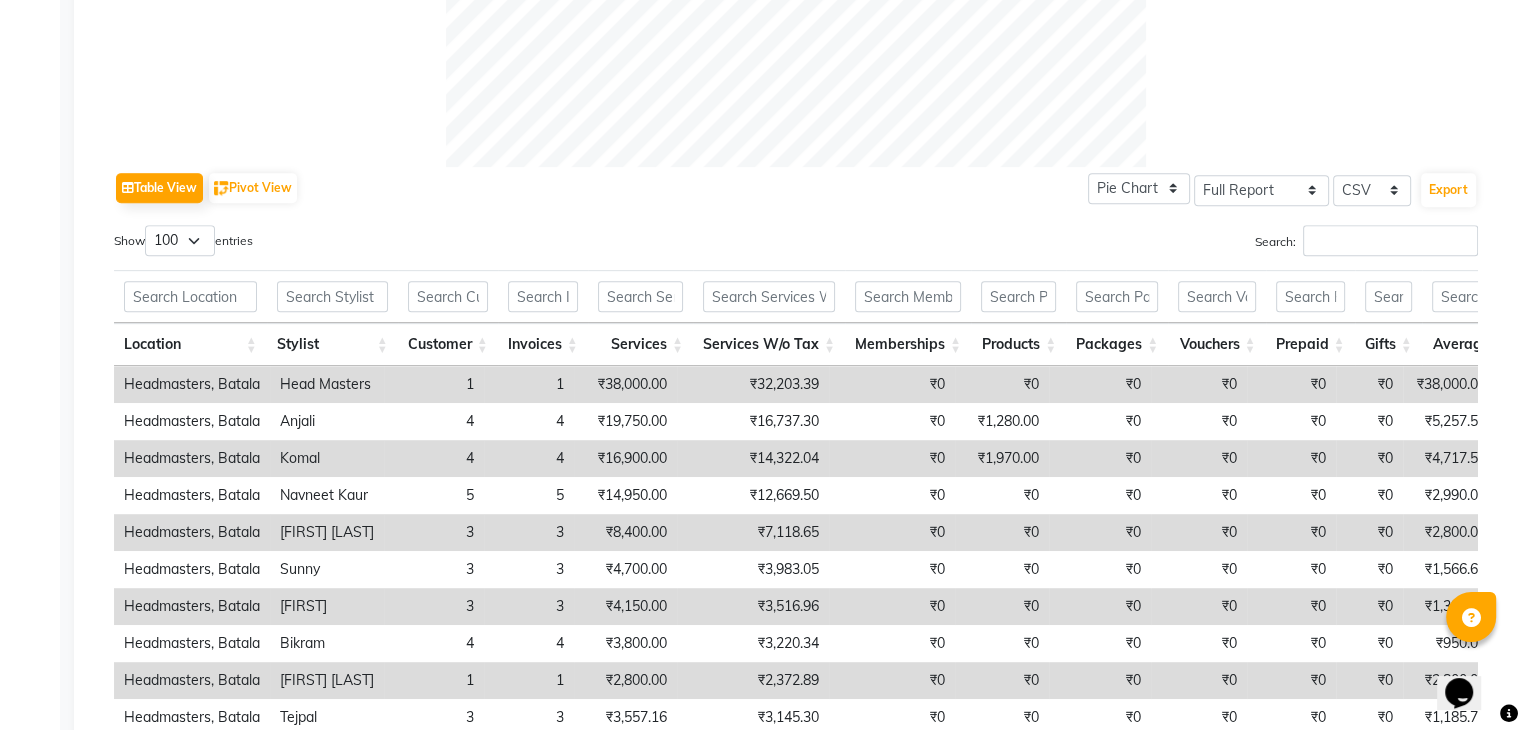 click on "Show  10 25 50 100  entries" at bounding box center [447, 244] 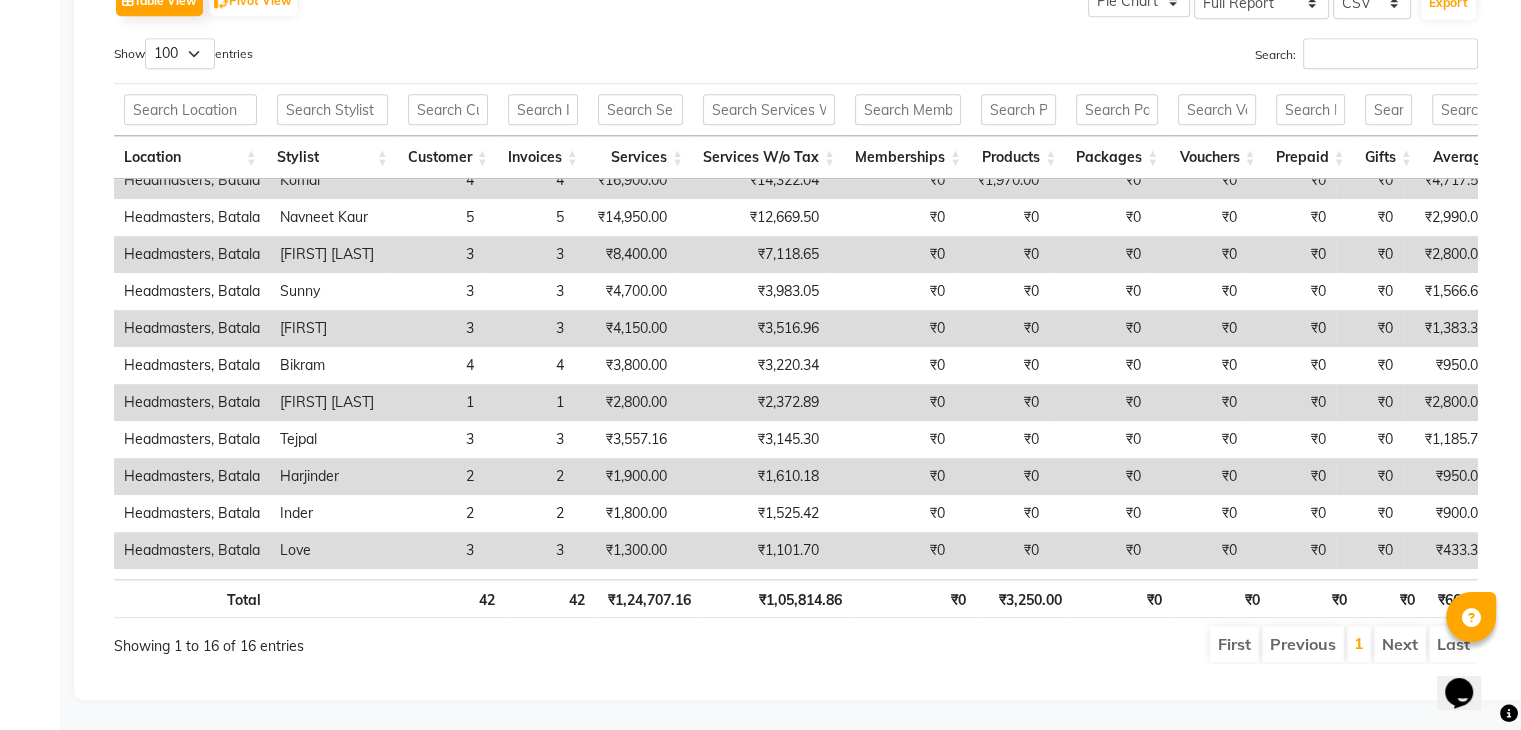 scroll, scrollTop: 0, scrollLeft: 0, axis: both 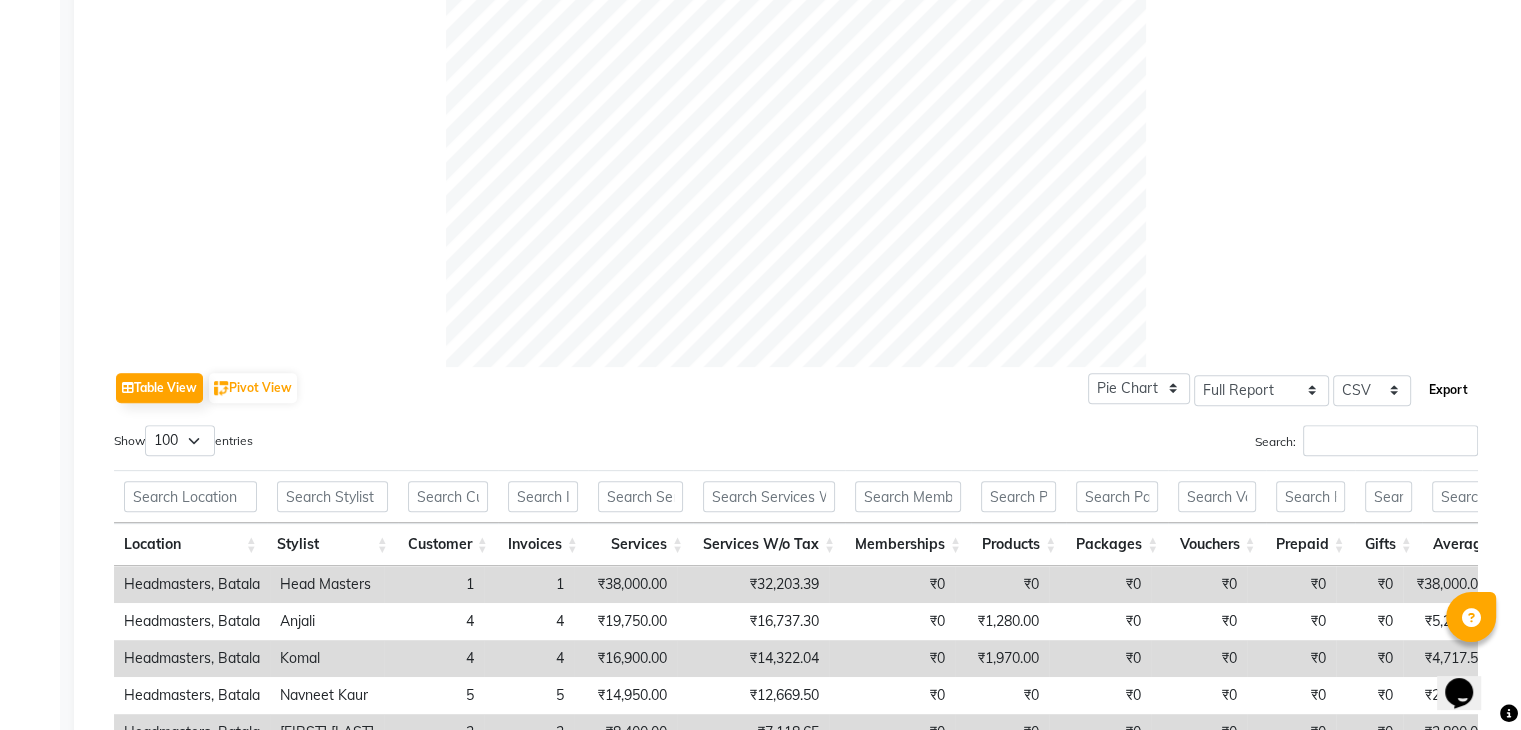 click on "Export" 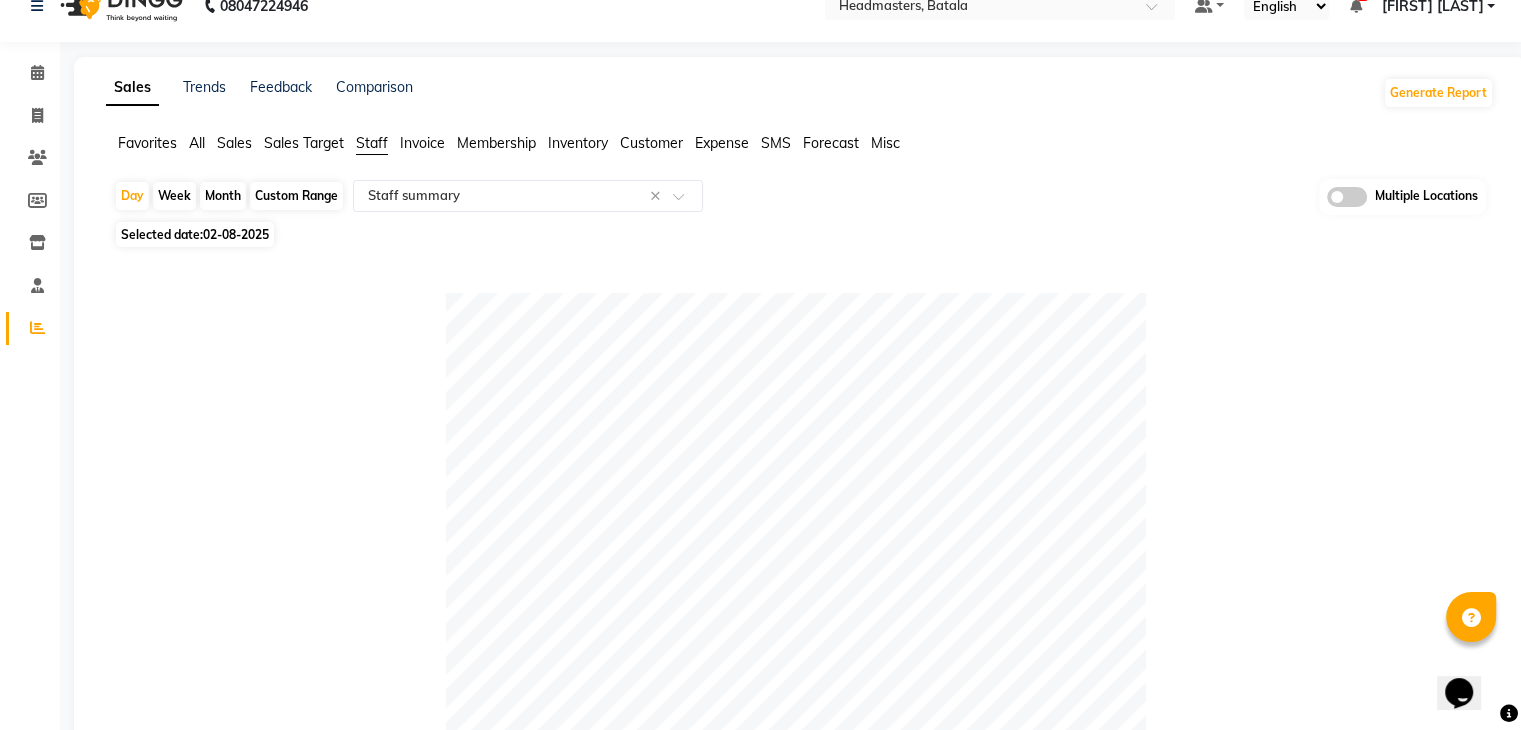 scroll, scrollTop: 0, scrollLeft: 0, axis: both 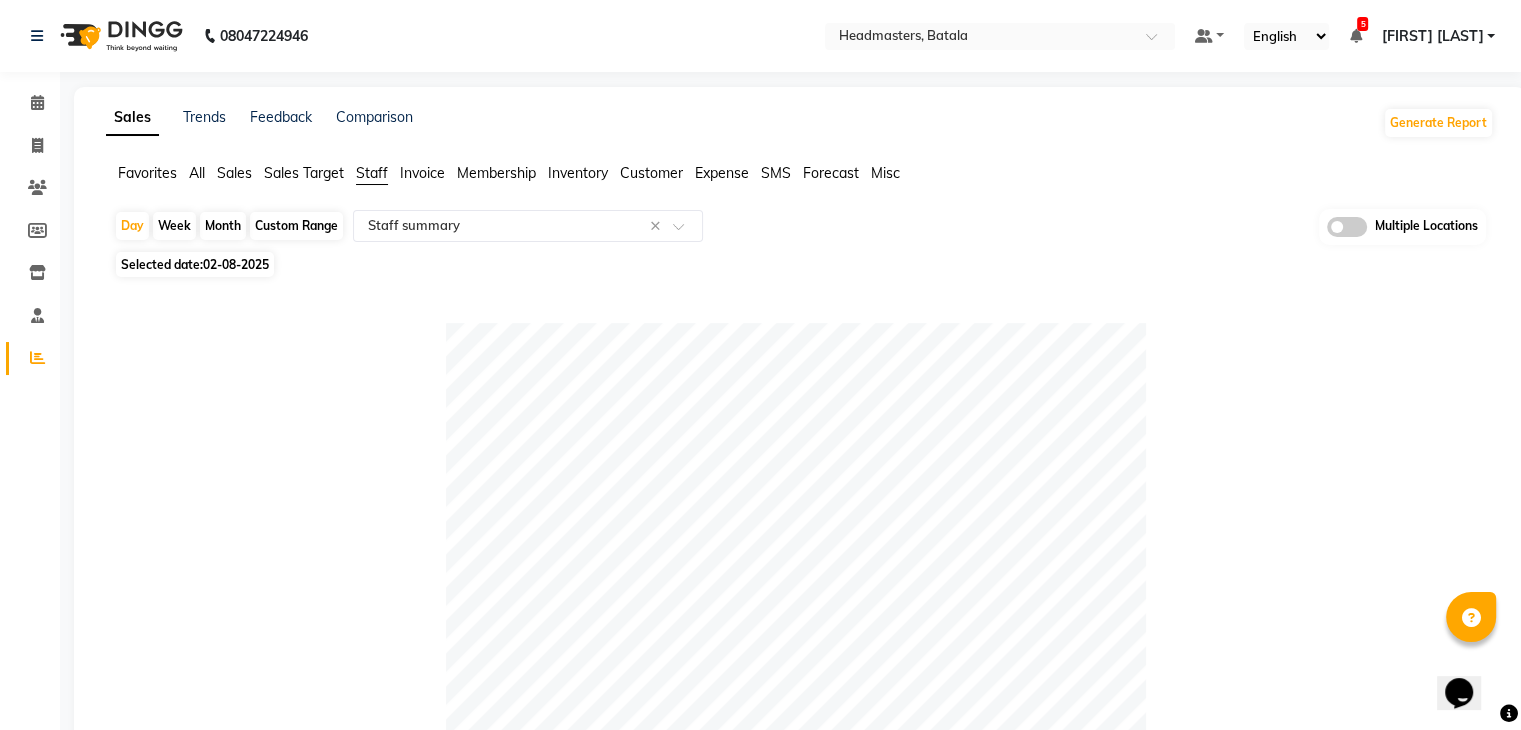 type 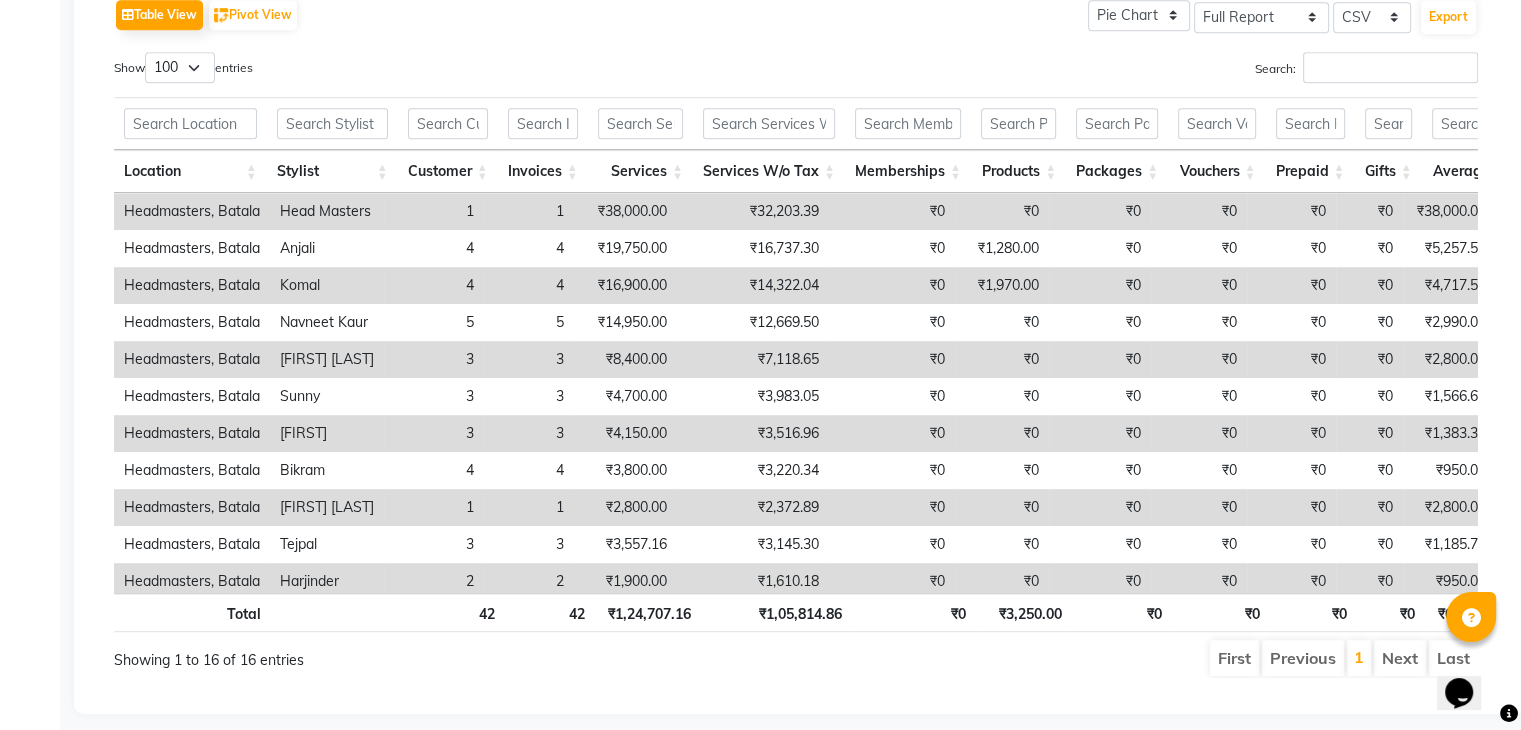 scroll, scrollTop: 1056, scrollLeft: 0, axis: vertical 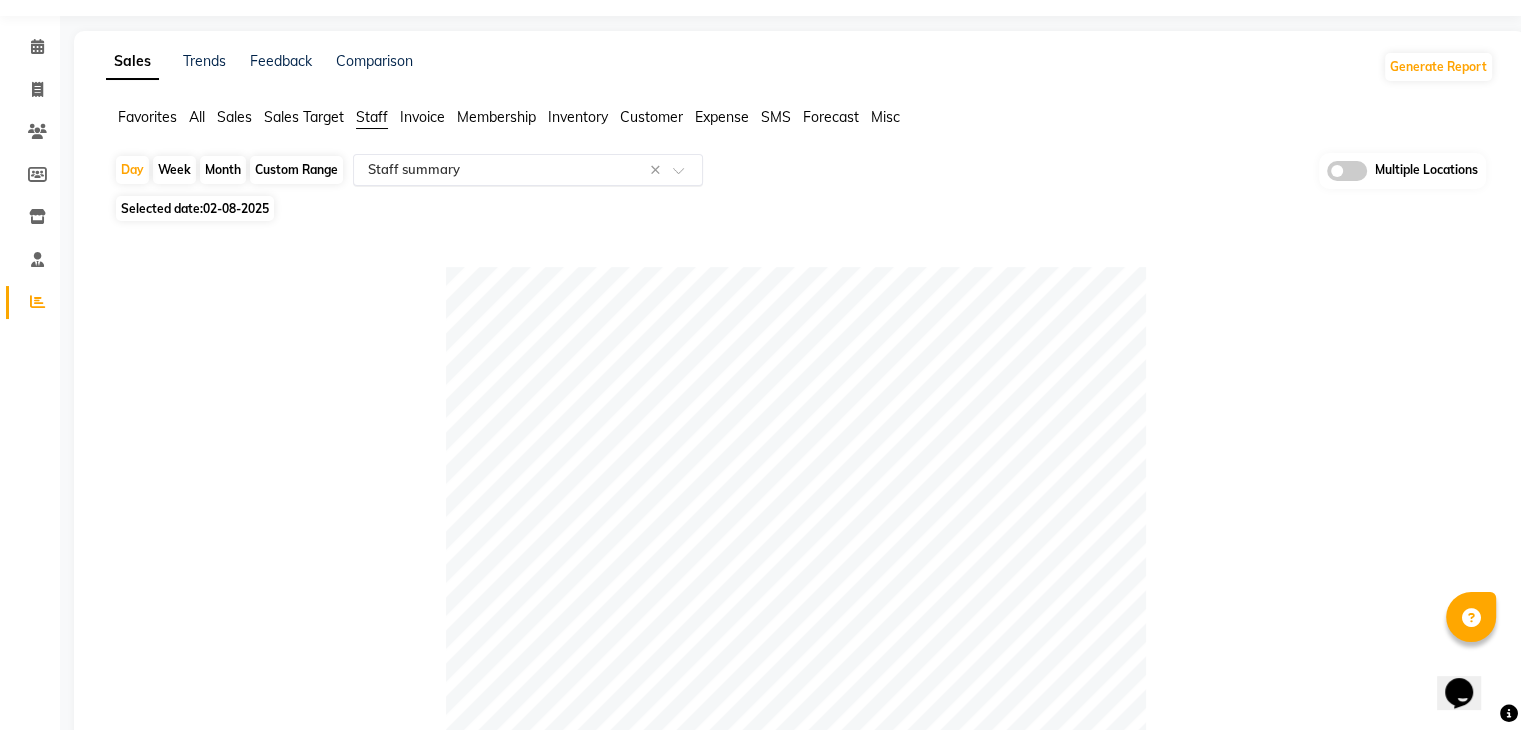 click 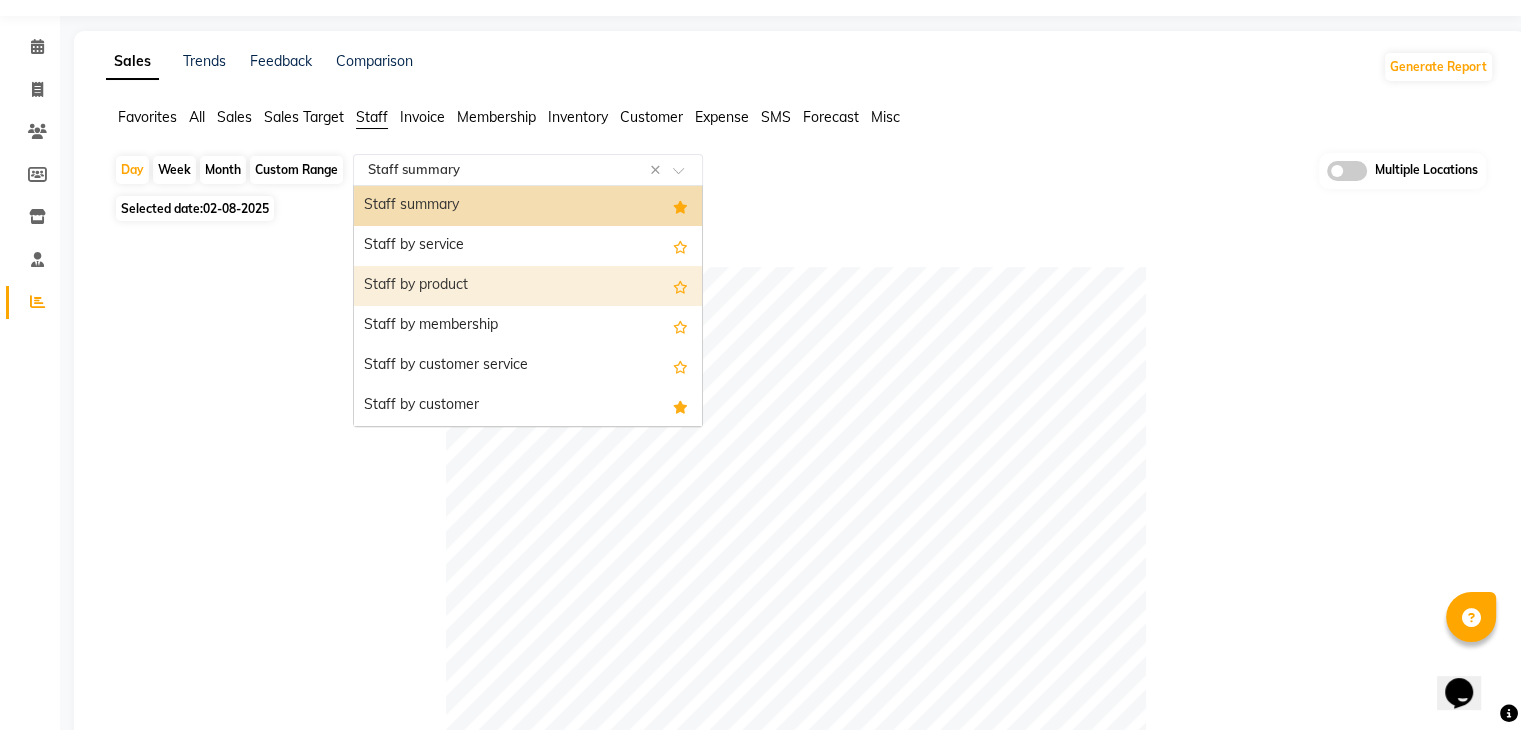 click on "Staff by product" at bounding box center [528, 286] 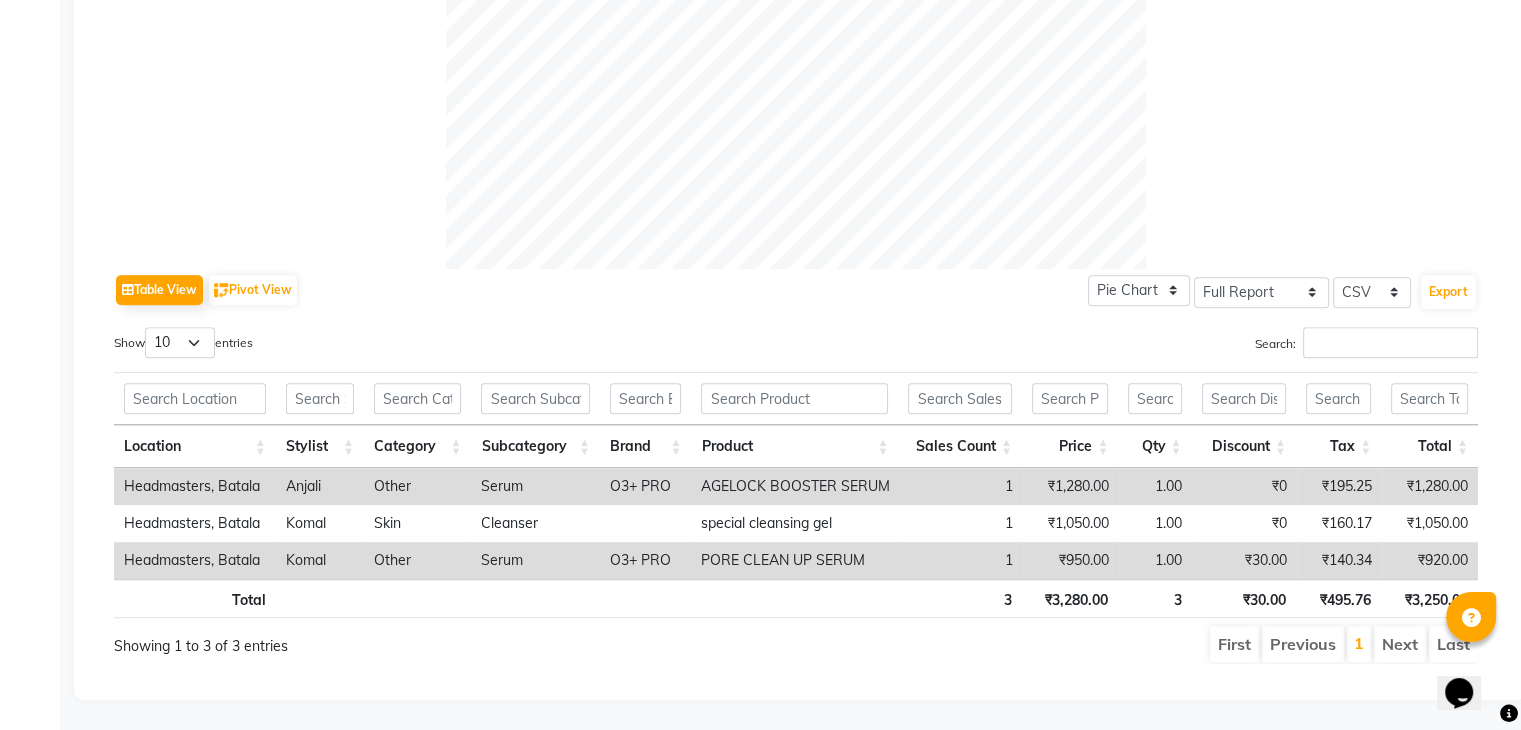 scroll, scrollTop: 767, scrollLeft: 0, axis: vertical 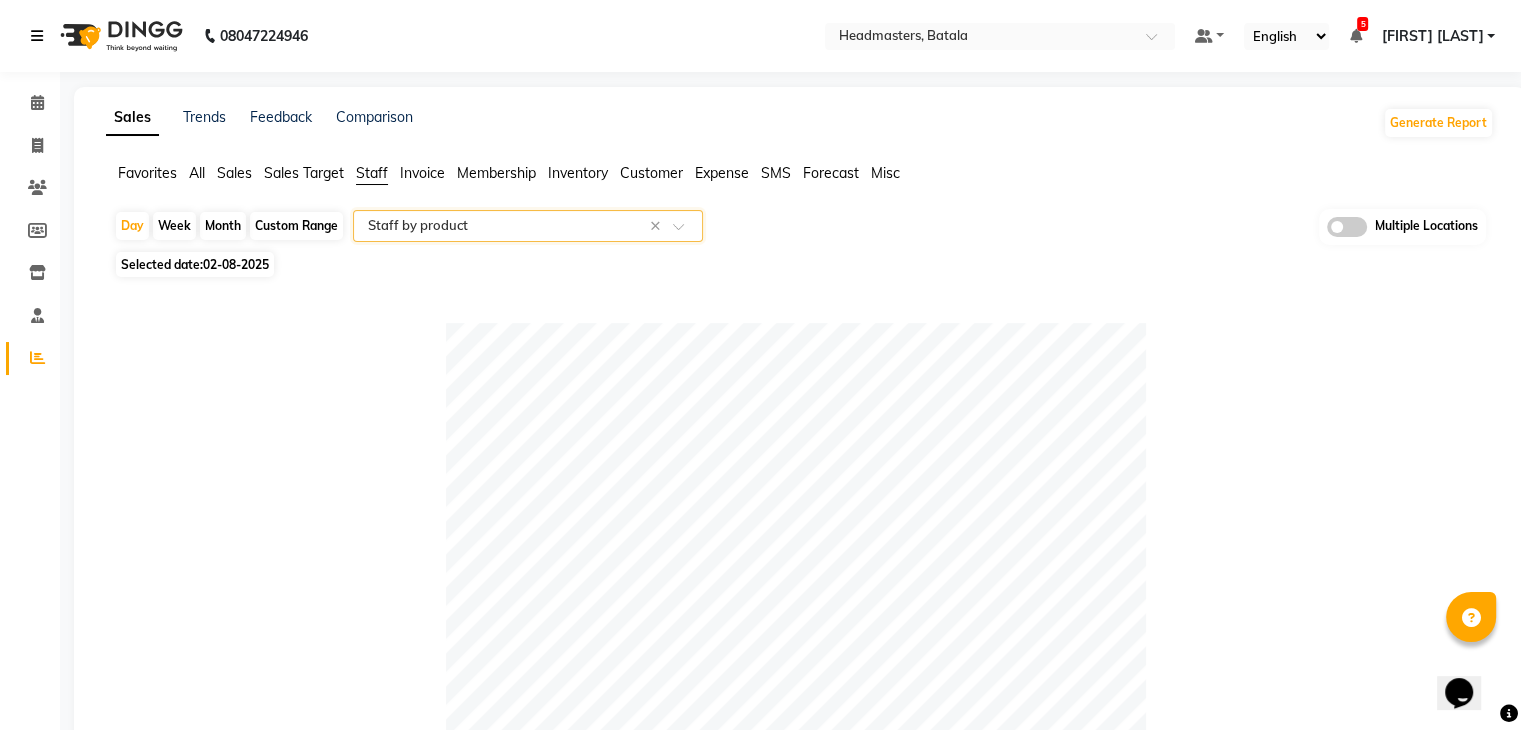 click at bounding box center (41, 36) 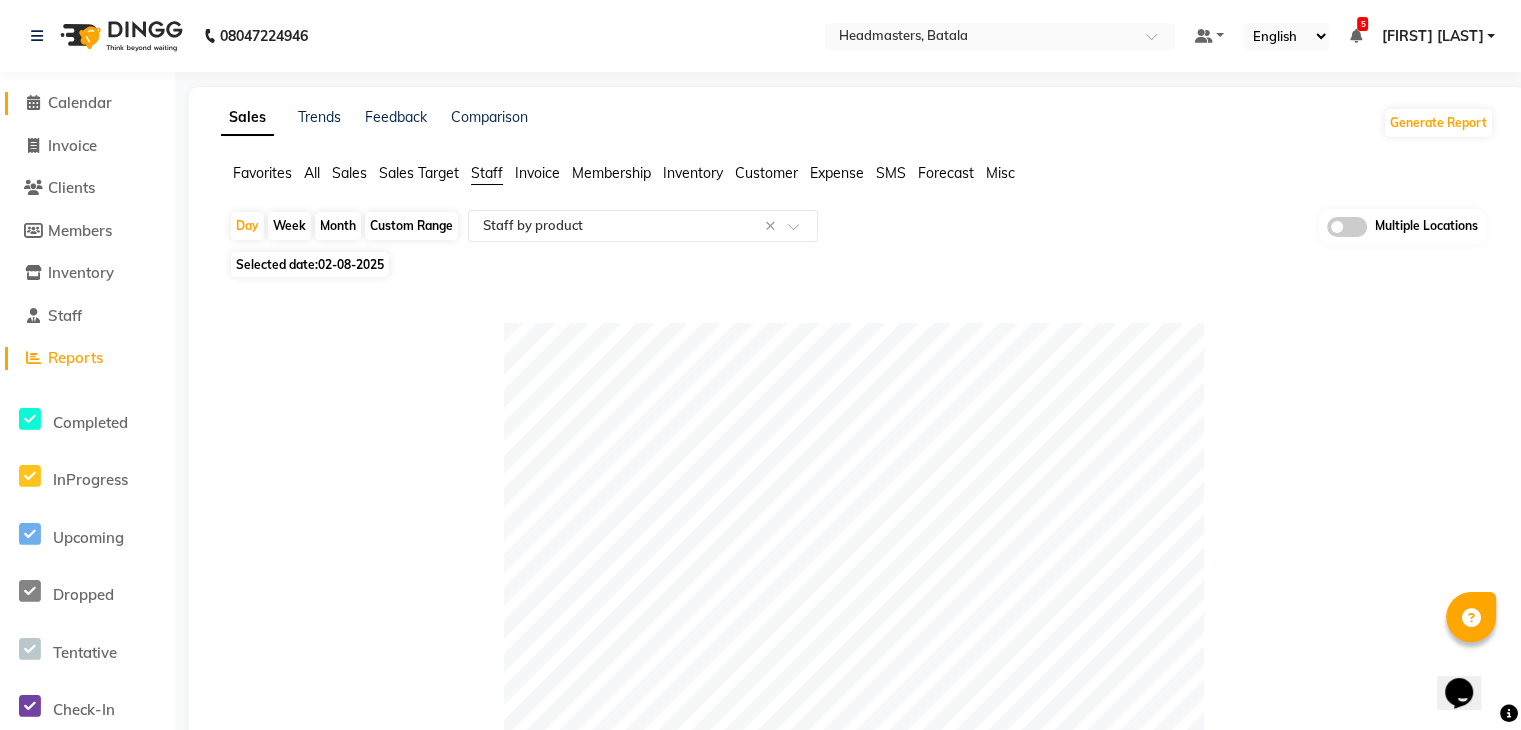 click on "Calendar" 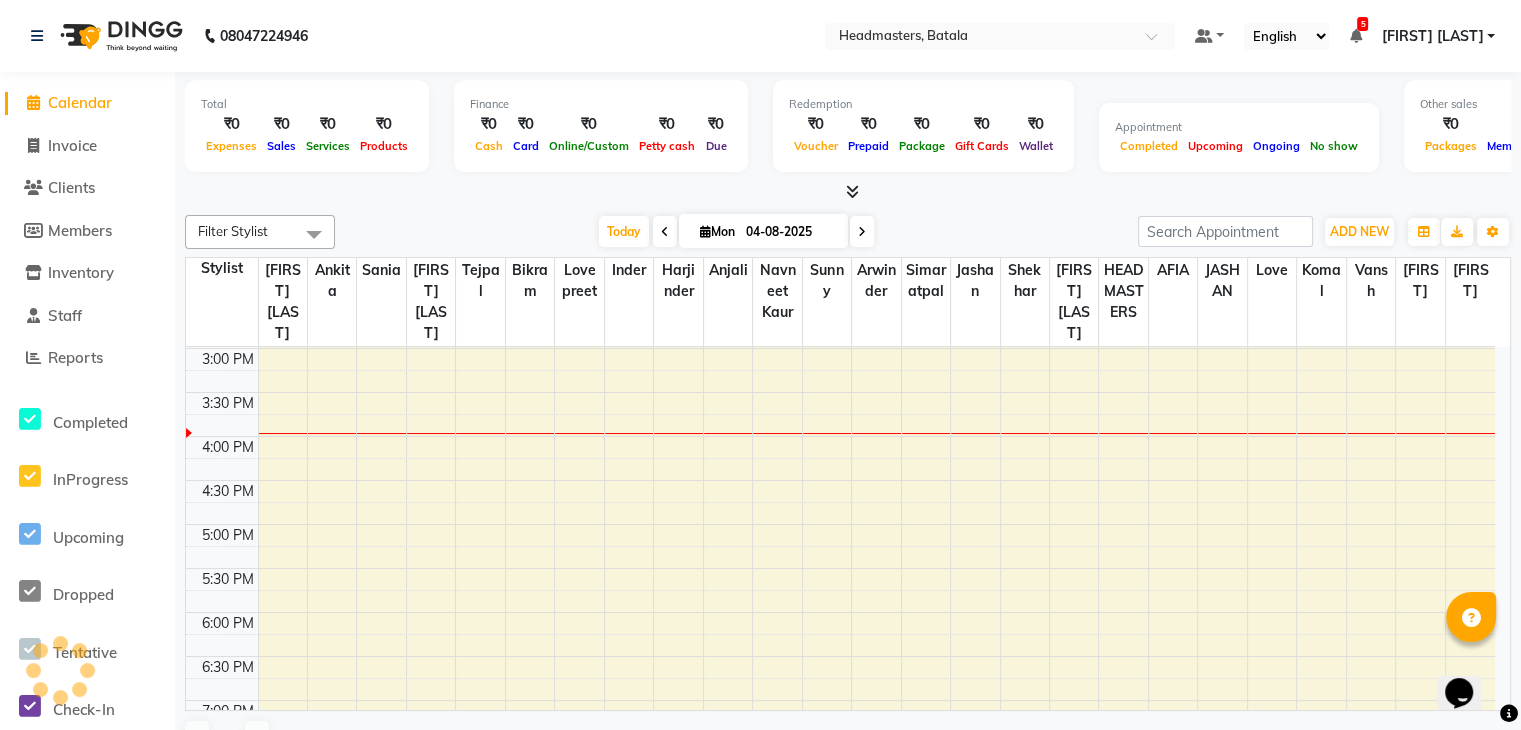 scroll, scrollTop: 0, scrollLeft: 0, axis: both 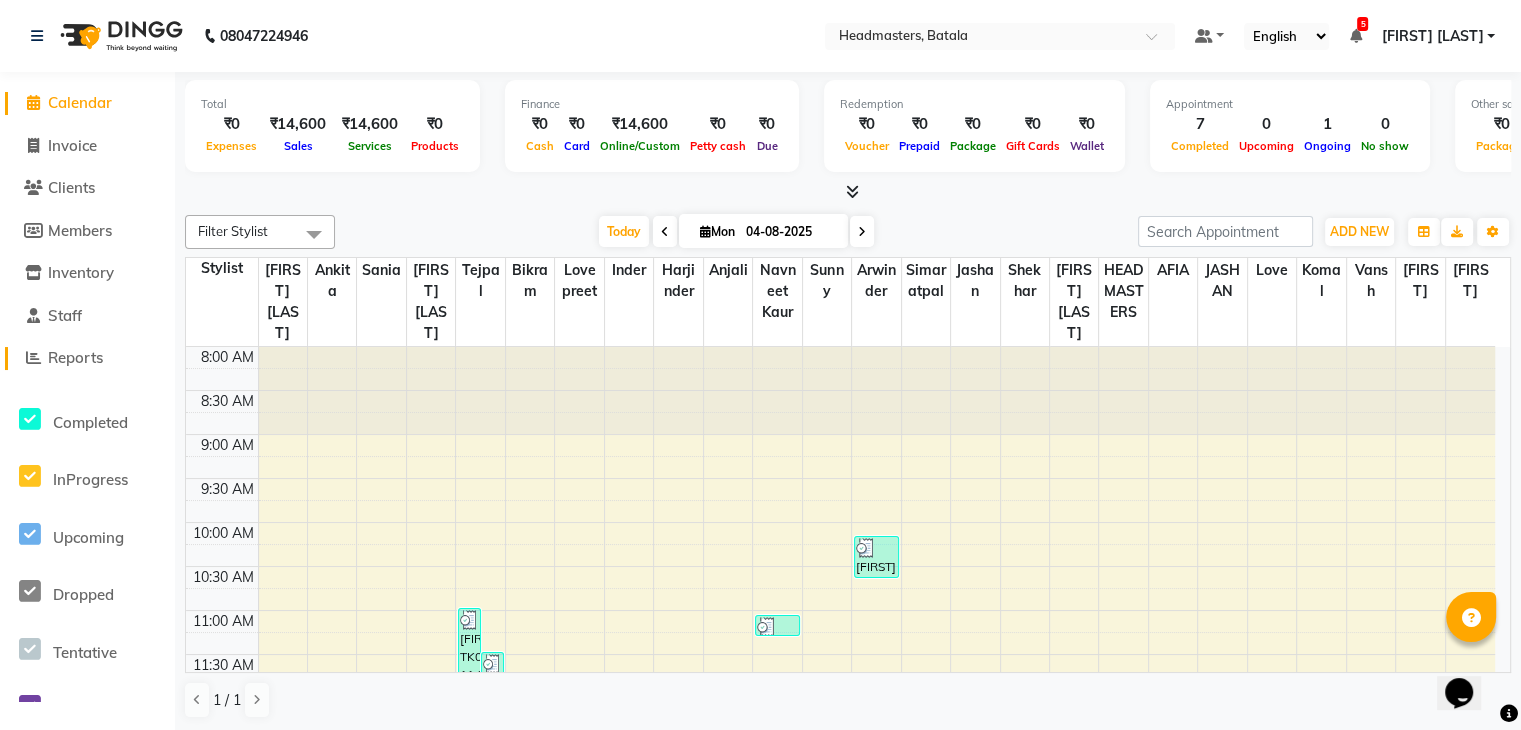 click on "Reports" 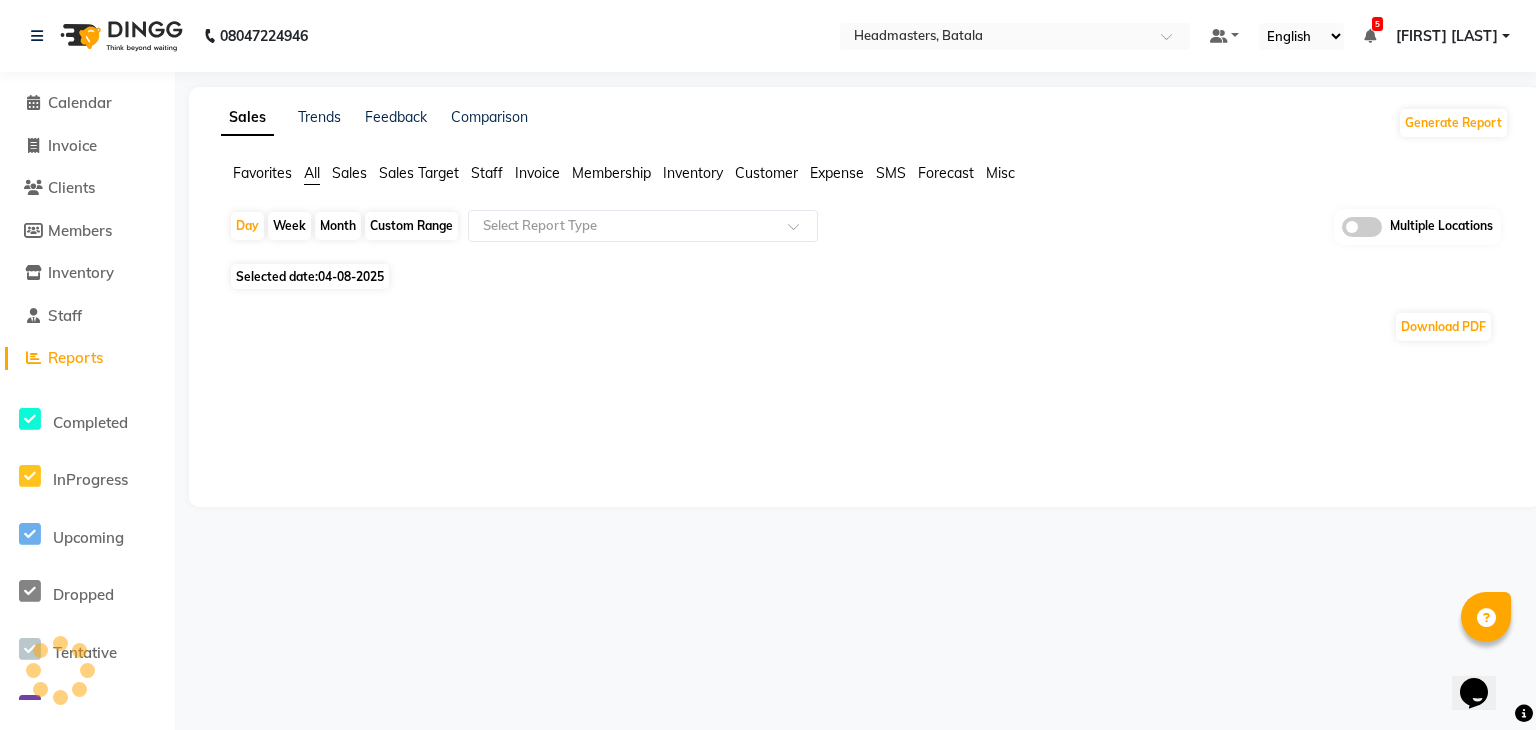 click on "Staff" 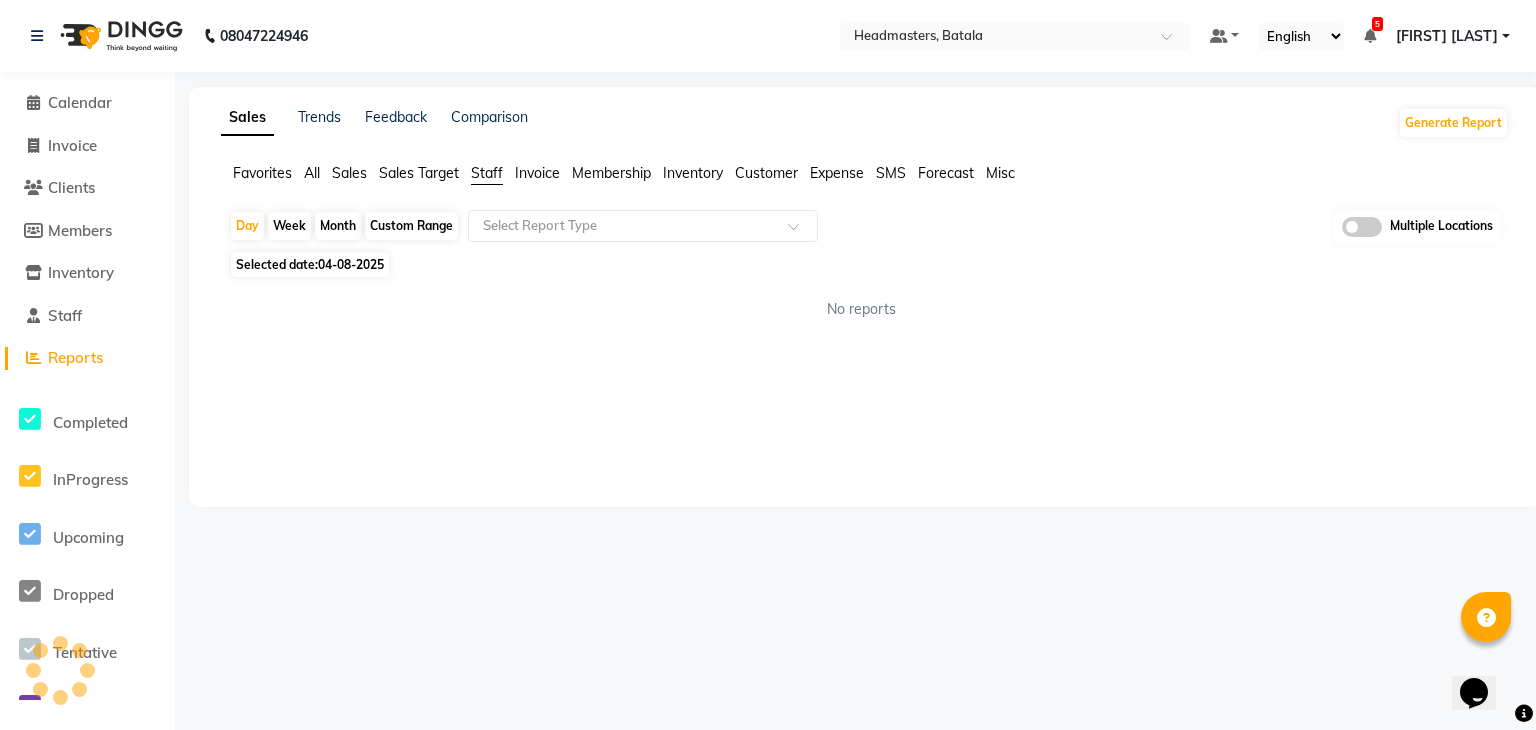 click on "Selected date:  04-08-2025" 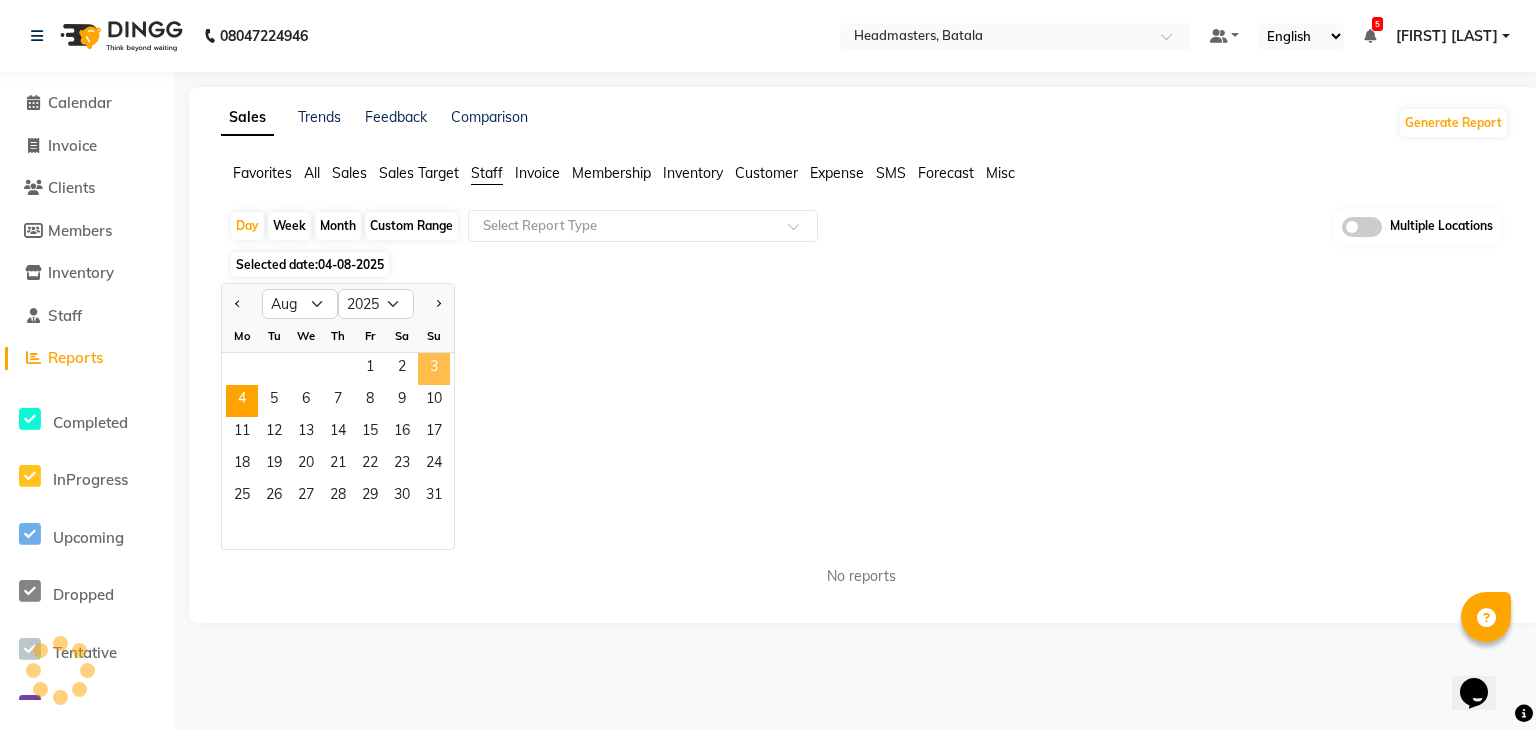 click on "3" 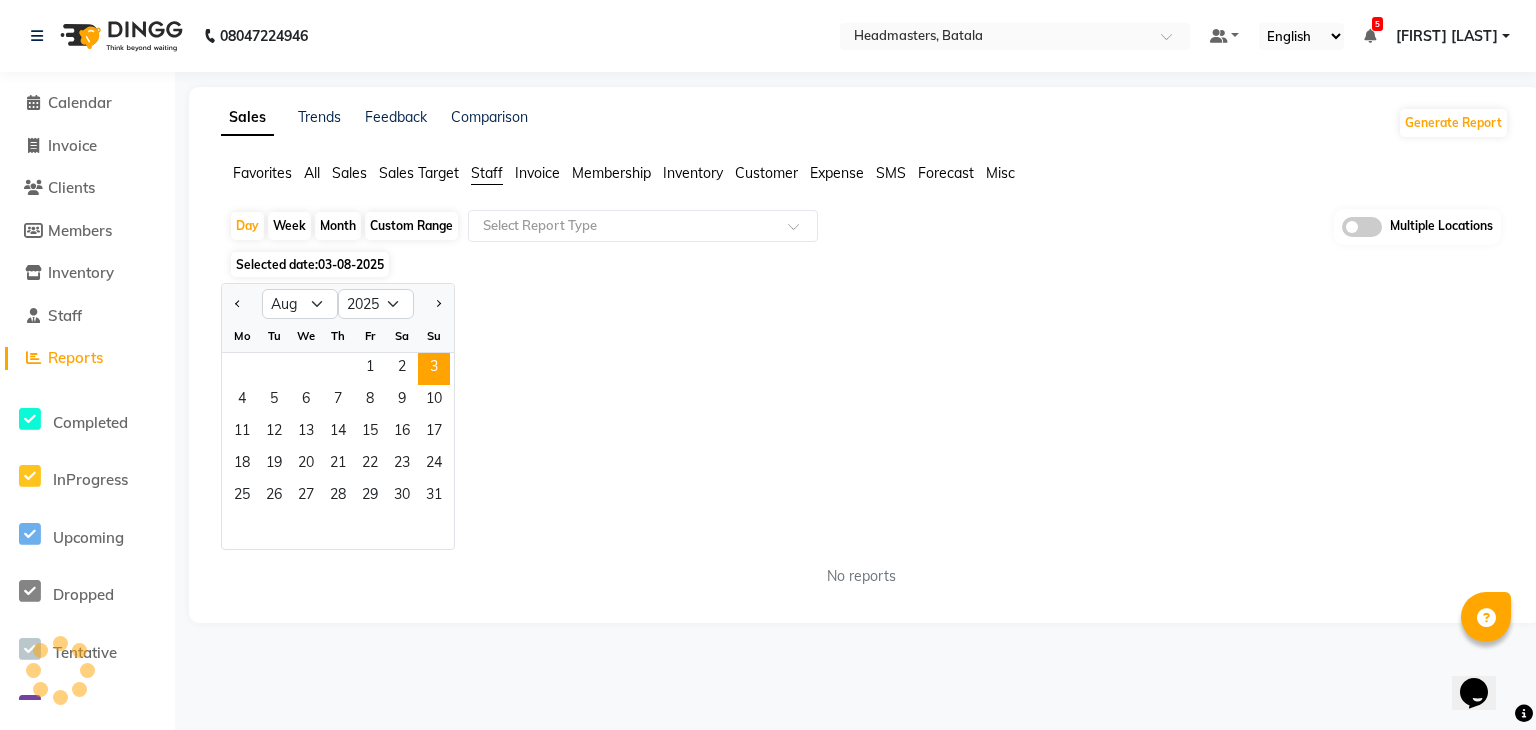 click on "Selected date:  03-08-2025" 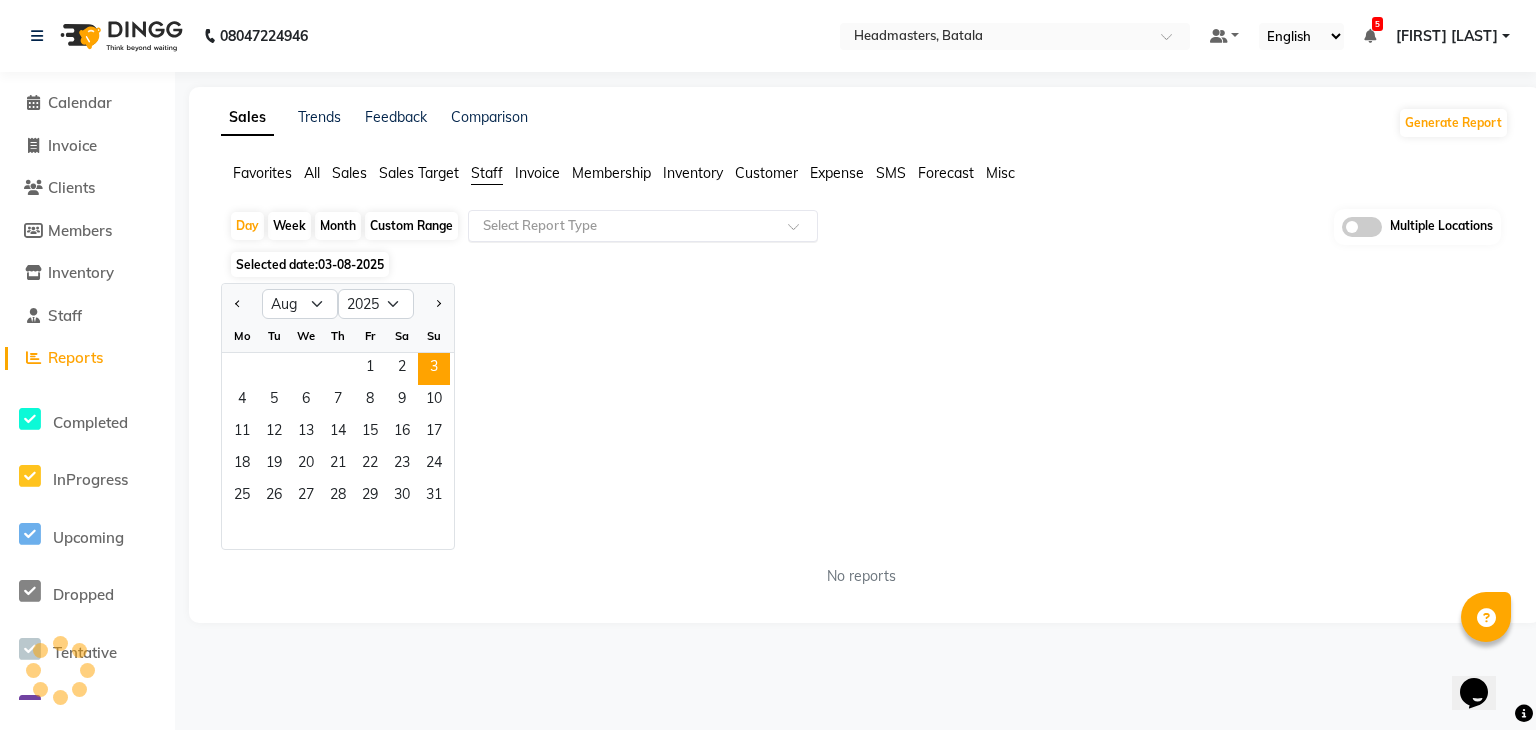 click 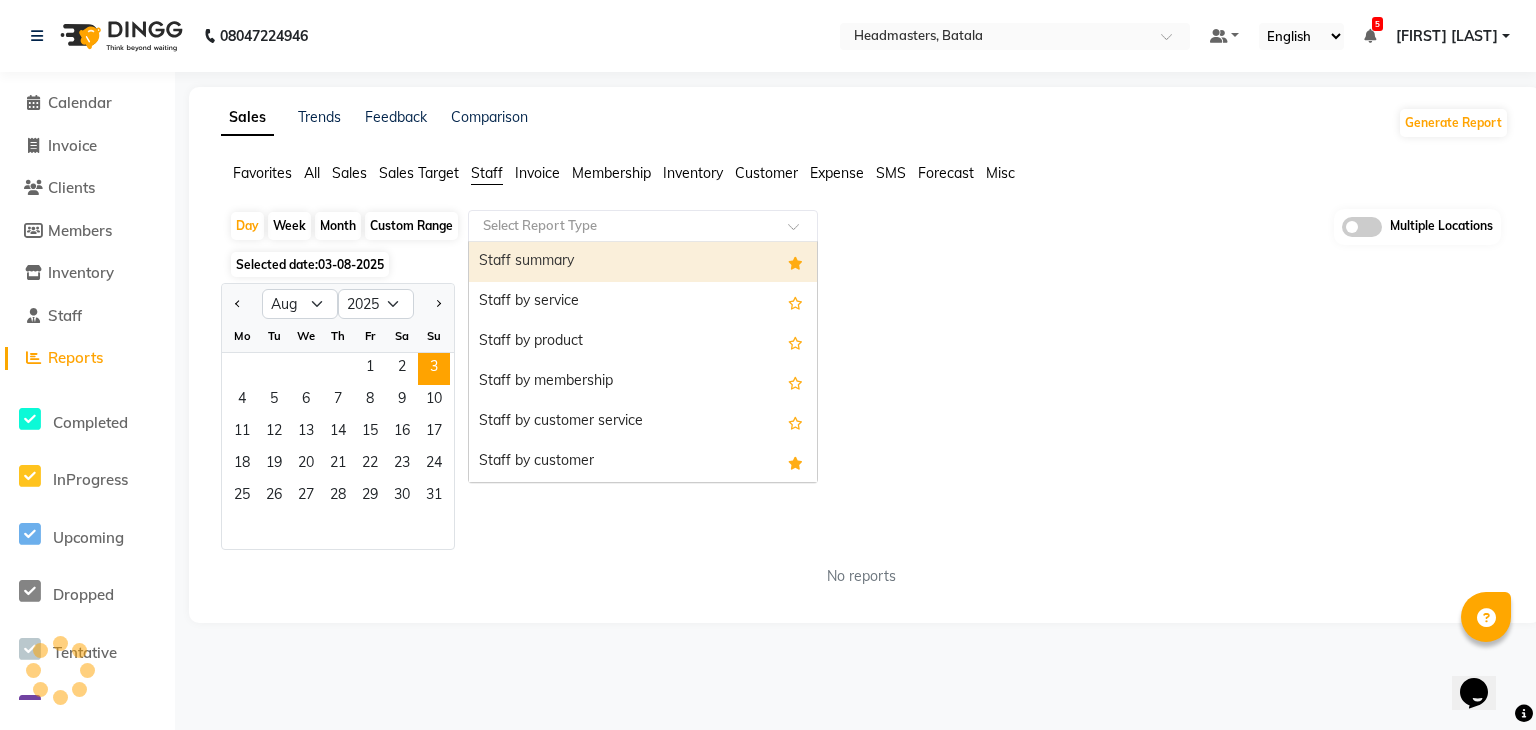 click on "Staff summary" at bounding box center (643, 262) 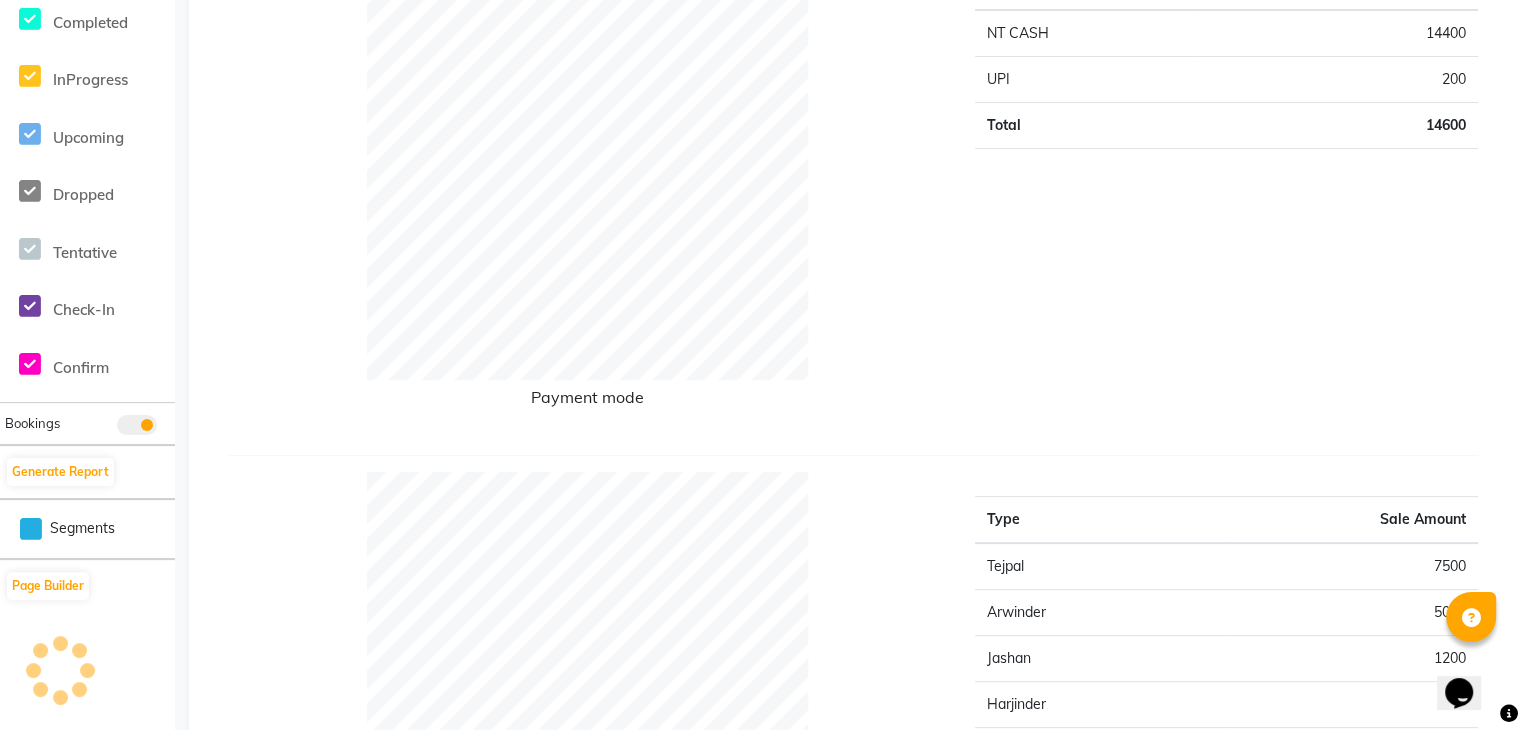 scroll, scrollTop: 0, scrollLeft: 0, axis: both 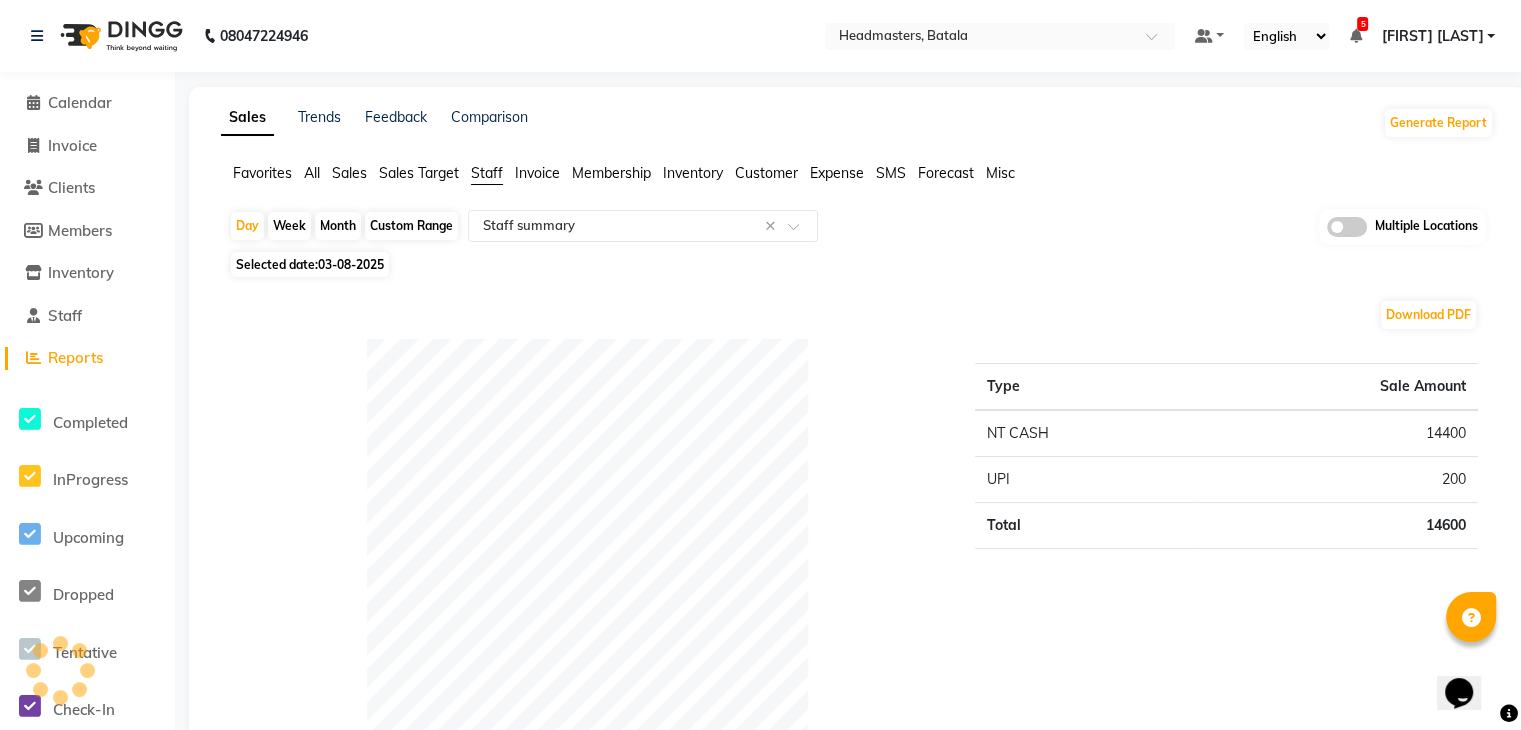 select on "full_report" 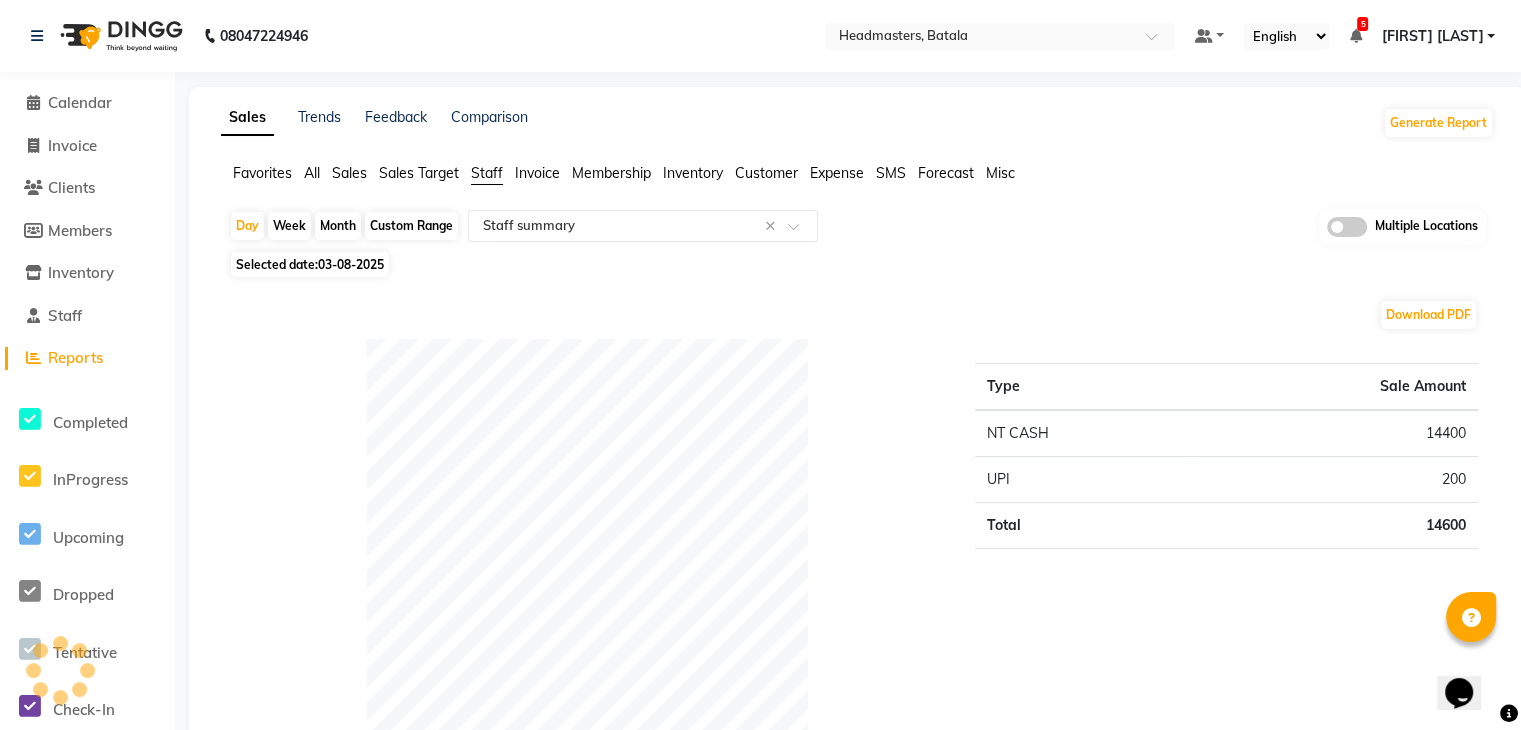 click on "Sales" 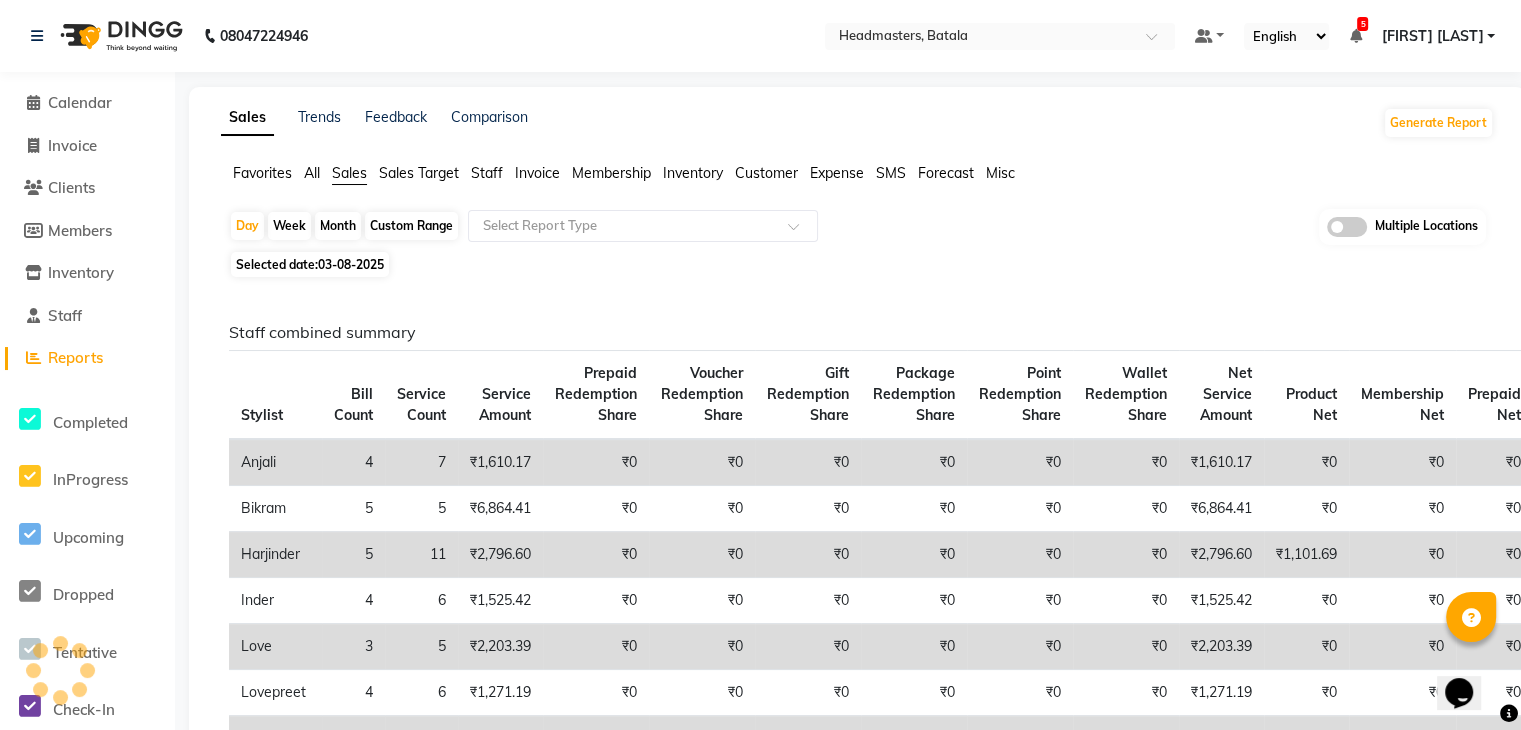 click on "Staff combined summary Stylist Bill Count Service Count Service Amount Prepaid Redemption Share Voucher Redemption Share Gift Redemption Share Package Redemption Share Point Redemption Share Wallet Redemption Share Net Service Amount Product Net Membership Net Prepaid Net Voucher Net Gift Net Package Net  [FIRST] [LAST] 4 7 ₹1,610.17 ₹0 ₹0 ₹0 ₹0 ₹0 ₹0 ₹1,610.17 ₹0 ₹0 ₹0 ₹0 ₹0 ₹0  [FIRST] [LAST] 5 5 ₹6,864.41 ₹0 ₹0 ₹0 ₹0 ₹0 ₹0 ₹6,864.41 ₹0 ₹0 ₹0 ₹0 ₹0 ₹0  [FIRST] [LAST] 5 11 ₹2,796.60 ₹0 ₹0 ₹0 ₹0 ₹0 ₹0 ₹2,796.60 ₹1,101.69 ₹0 ₹0 ₹0 ₹0 ₹0 ₹0  [FIRST]  4 6 ₹1,525.42 ₹0 ₹0 ₹0 ₹0 ₹0 ₹0 ₹1,525.42 ₹0 ₹0 ₹0 ₹0 ₹0 ₹0  [FIRST] 3 5 ₹2,203.39 ₹0 ₹0 ₹0 ₹0 ₹0 ₹0 ₹2,203.39 ₹0 ₹0 ₹0 ₹0 ₹0 ₹0  [FIRST] [LAST] 4 6 ₹1,271.19 ₹0 ₹0 ₹0 ₹0 ₹0 ₹0 ₹1,271.19 ₹0 ₹0 ₹0 ₹0 ₹0 ₹0  [FIRST] [LAST] 1 1 ₹84.75 ₹0 ₹0 ₹0 ₹0 ₹0 ₹0 ₹84.75 ₹0 ₹0 ₹0 ₹0 ₹0 ₹0  [FIRST] [LAST] 2 2 ₹1,610.17 1 1" 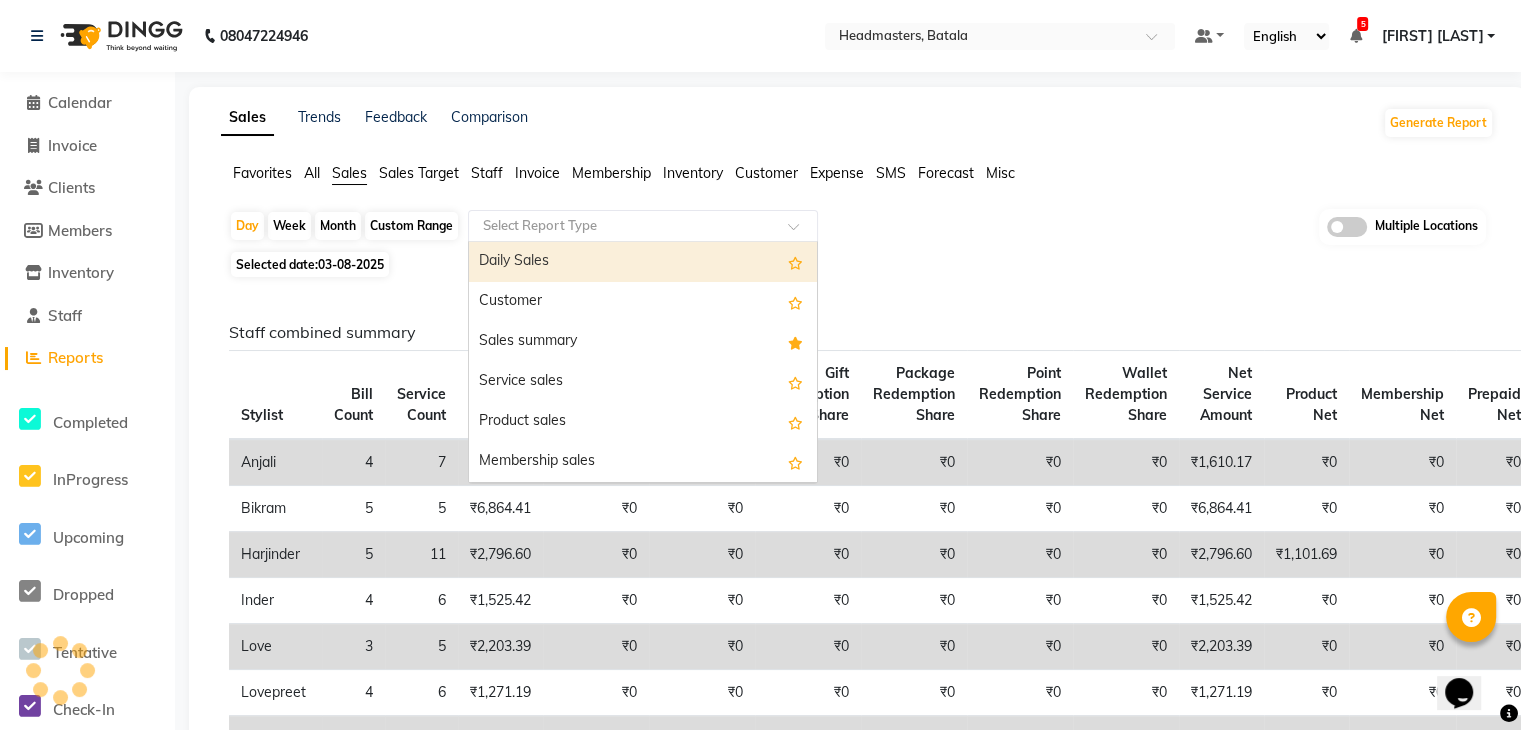 click 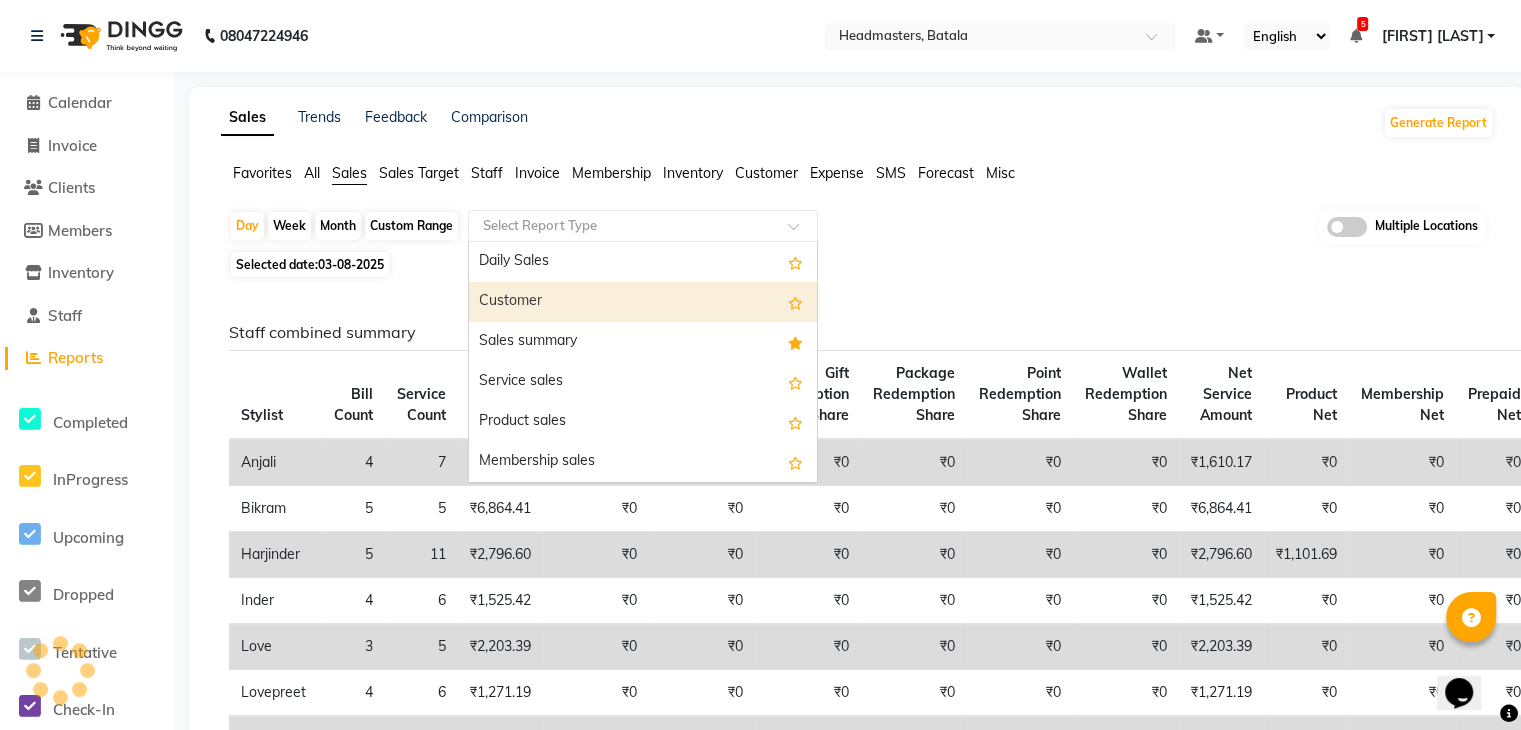 click on "Staff combined summary Stylist Bill Count Service Count Service Amount Prepaid Redemption Share Voucher Redemption Share Gift Redemption Share Package Redemption Share Point Redemption Share Wallet Redemption Share Net Service Amount Product Net Membership Net Prepaid Net Voucher Net Gift Net Package Net  [FIRST] [LAST] 4 7 ₹1,610.17 ₹0 ₹0 ₹0 ₹0 ₹0 ₹0 ₹1,610.17 ₹0 ₹0 ₹0 ₹0 ₹0 ₹0  [FIRST] [LAST] 5 5 ₹6,864.41 ₹0 ₹0 ₹0 ₹0 ₹0 ₹0 ₹6,864.41 ₹0 ₹0 ₹0 ₹0 ₹0 ₹0  [FIRST] [LAST] 5 11 ₹2,796.60 ₹0 ₹0 ₹0 ₹0 ₹0 ₹0 ₹2,796.60 ₹1,101.69 ₹0 ₹0 ₹0 ₹0 ₹0 ₹0  [FIRST]  4 6 ₹1,525.42 ₹0 ₹0 ₹0 ₹0 ₹0 ₹0 ₹1,525.42 ₹0 ₹0 ₹0 ₹0 ₹0 ₹0  [FIRST] 3 5 ₹2,203.39 ₹0 ₹0 ₹0 ₹0 ₹0 ₹0 ₹2,203.39 ₹0 ₹0 ₹0 ₹0 ₹0 ₹0  [FIRST] [LAST] 4 6 ₹1,271.19 ₹0 ₹0 ₹0 ₹0 ₹0 ₹0 ₹1,271.19 ₹0 ₹0 ₹0 ₹0 ₹0 ₹0  [FIRST] [LAST] 1 1 ₹84.75 ₹0 ₹0 ₹0 ₹0 ₹0 ₹0 ₹84.75 ₹0 ₹0 ₹0 ₹0 ₹0 ₹0  [FIRST] [LAST] 2 2 ₹1,610.17 1 1" 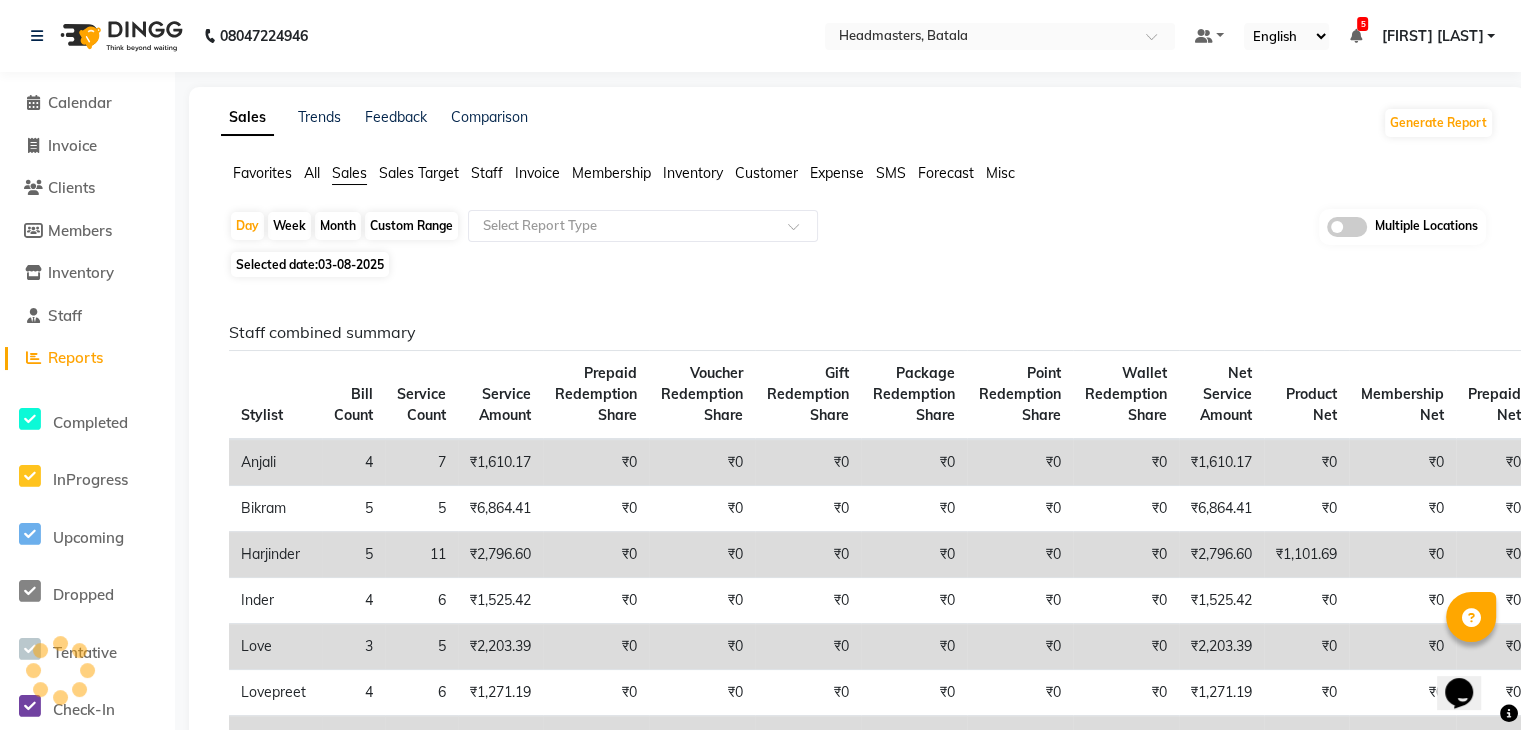 click on "Staff" 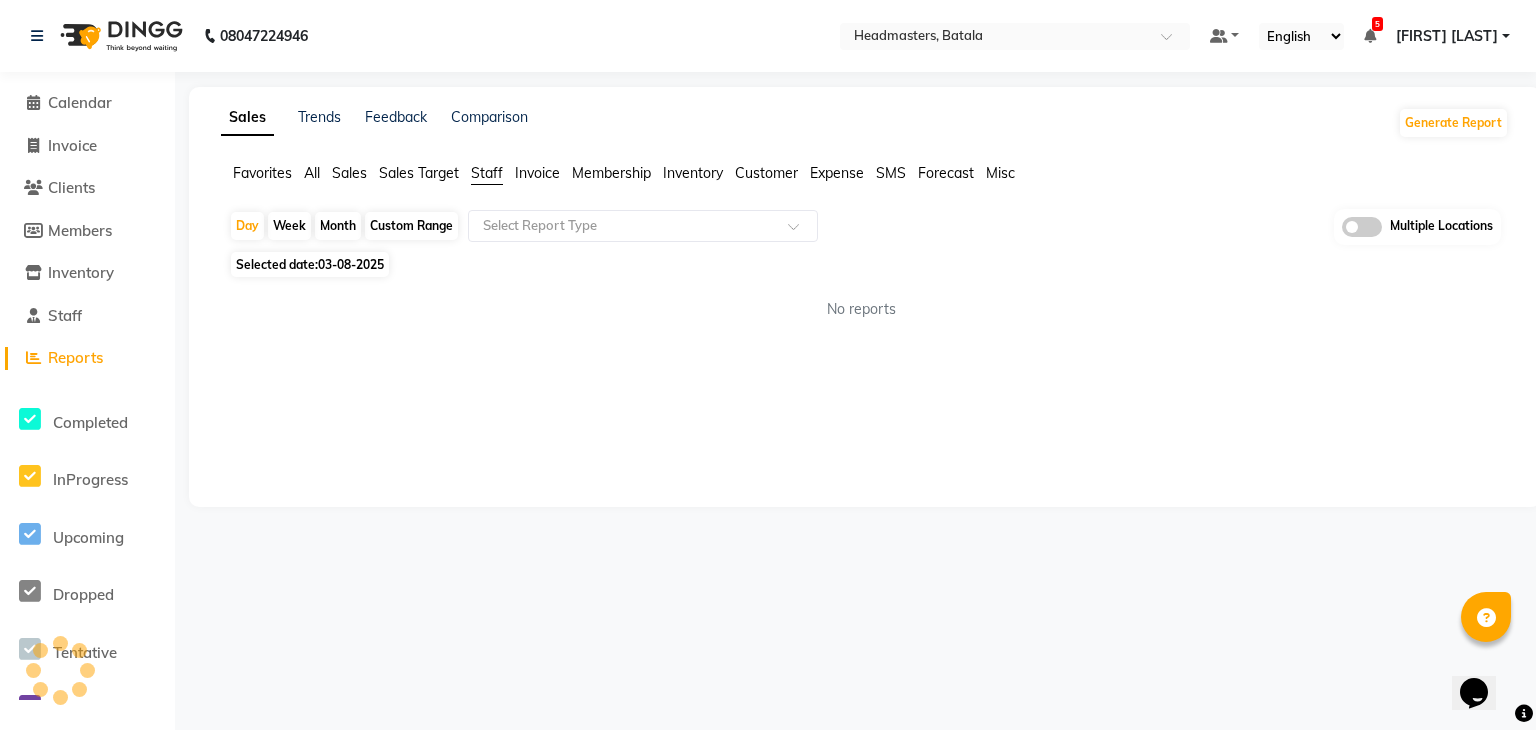 click on "Day   Week   Month   Custom Range  Select Report Type Multiple Locations" 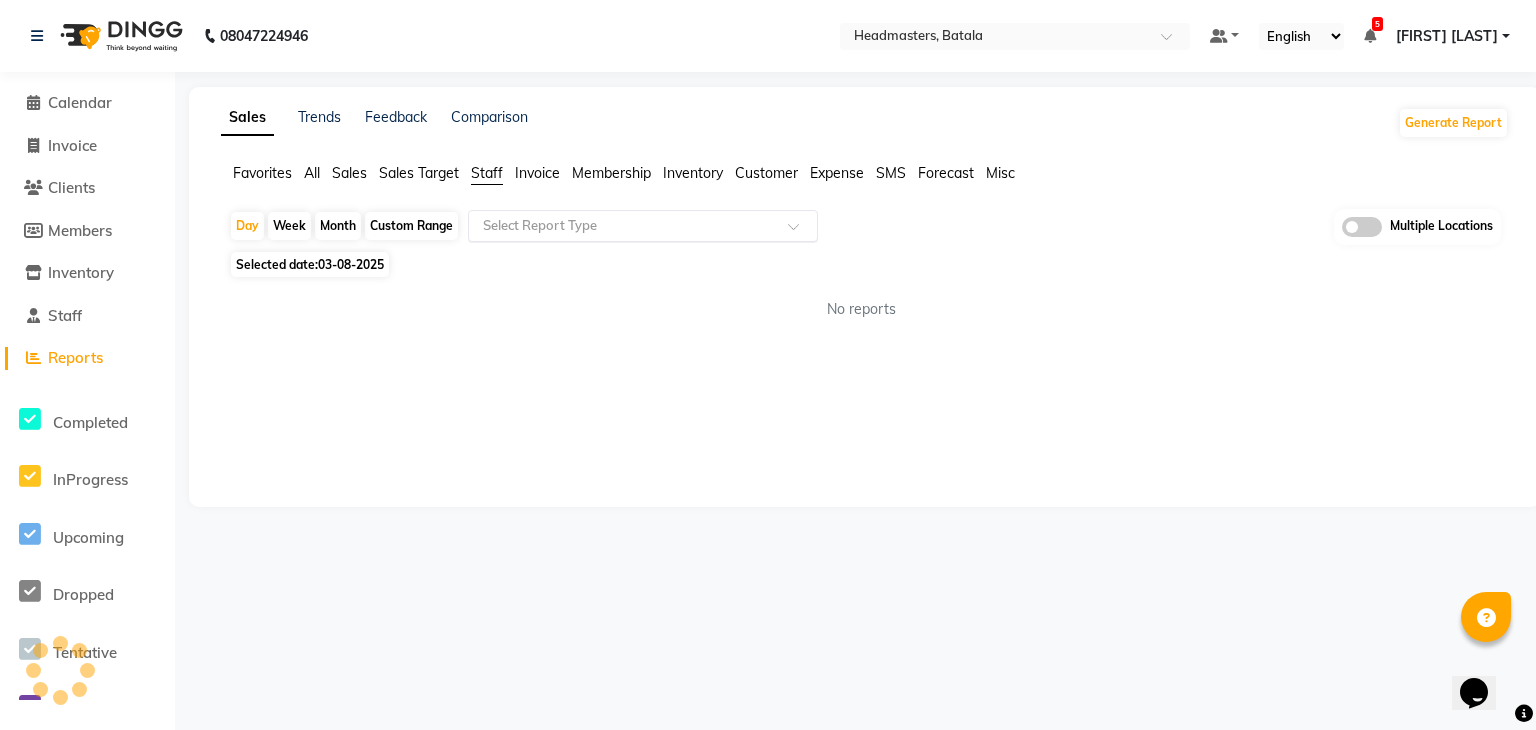 click 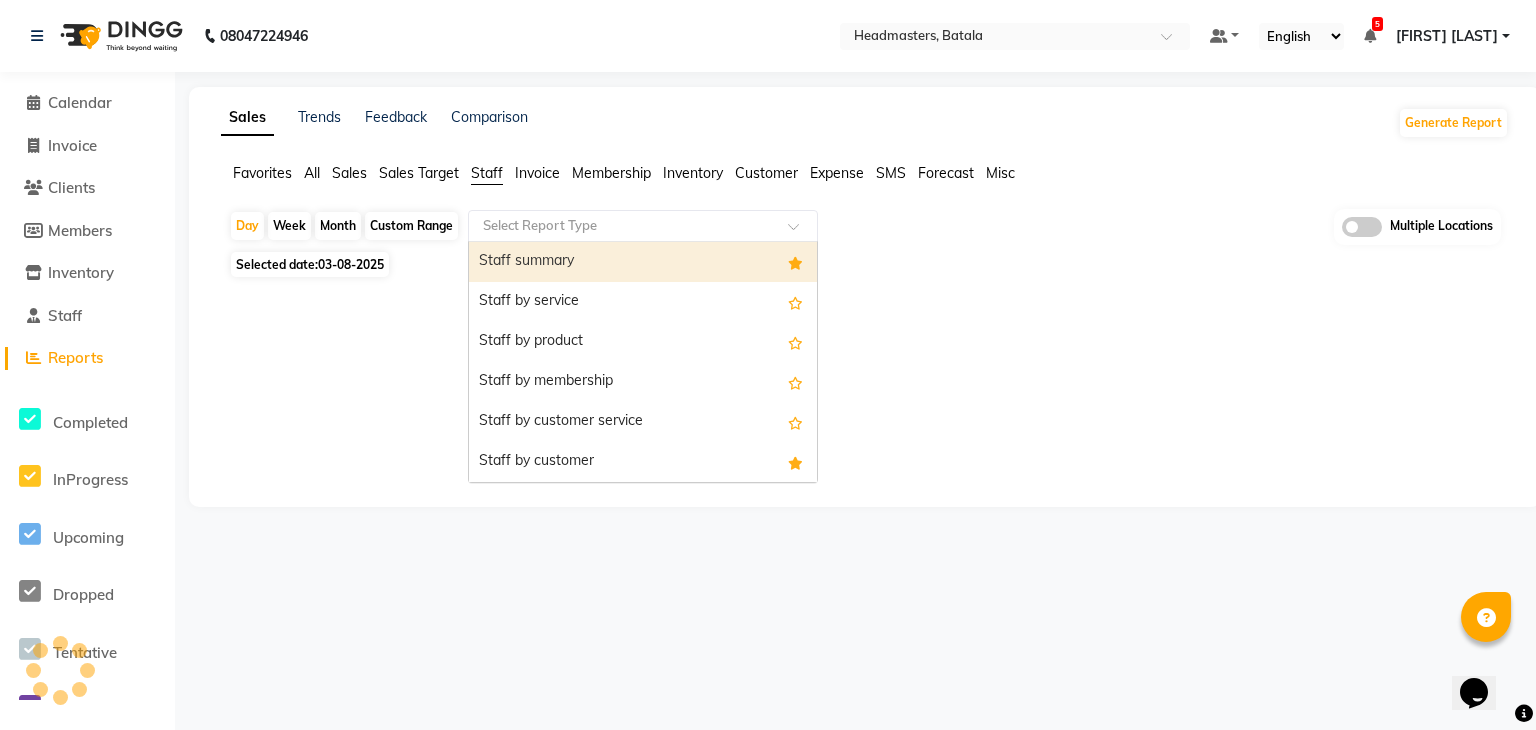 click on "Staff summary" at bounding box center (643, 262) 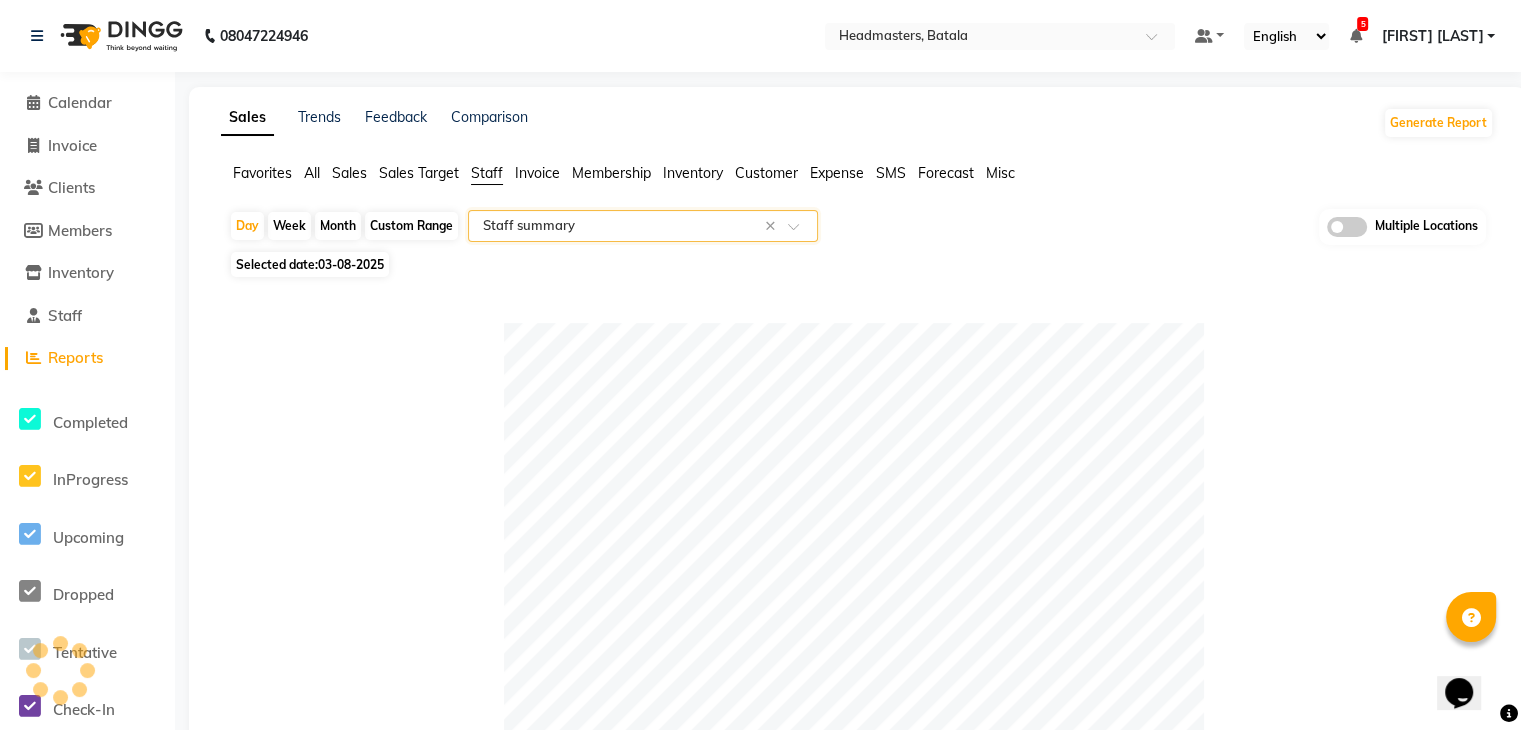 click 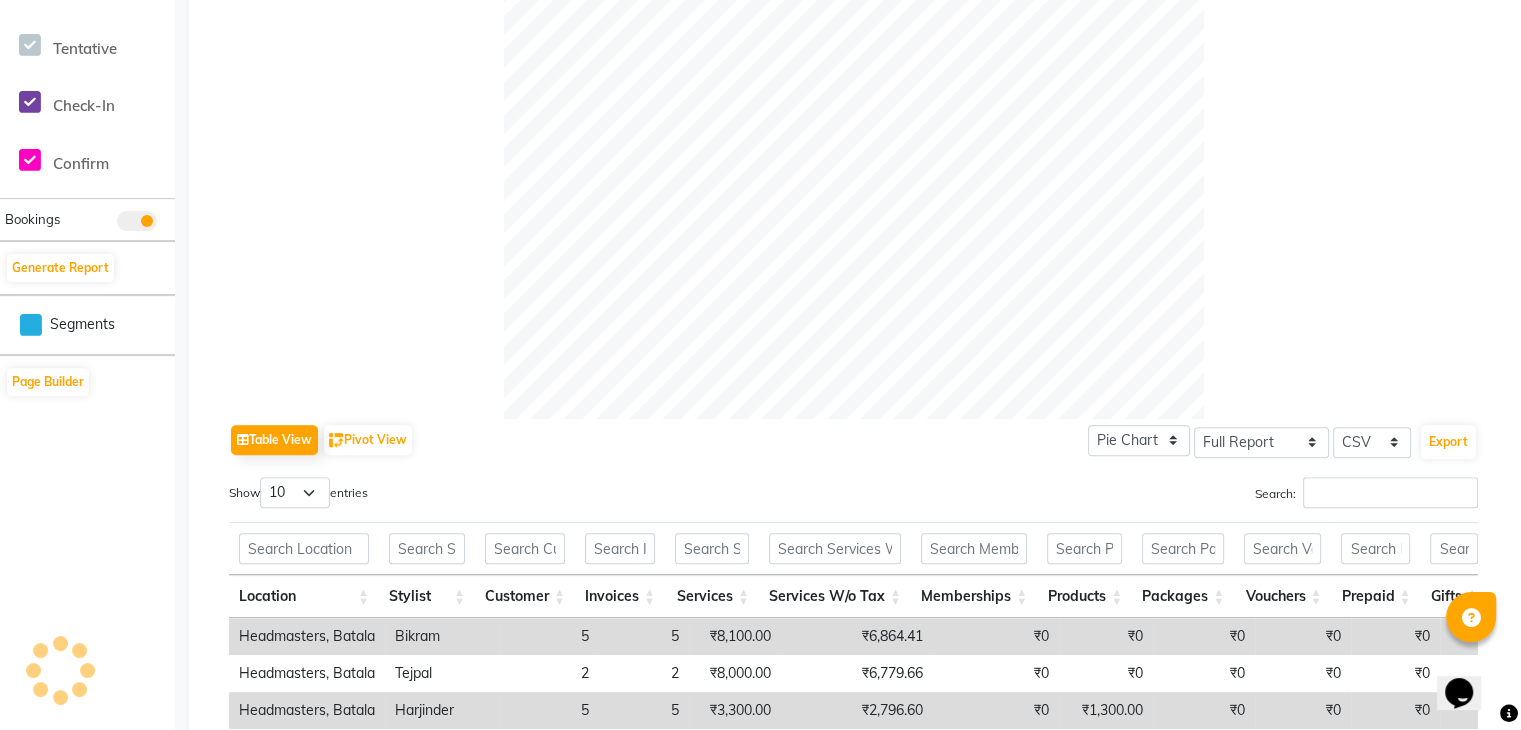scroll, scrollTop: 1004, scrollLeft: 0, axis: vertical 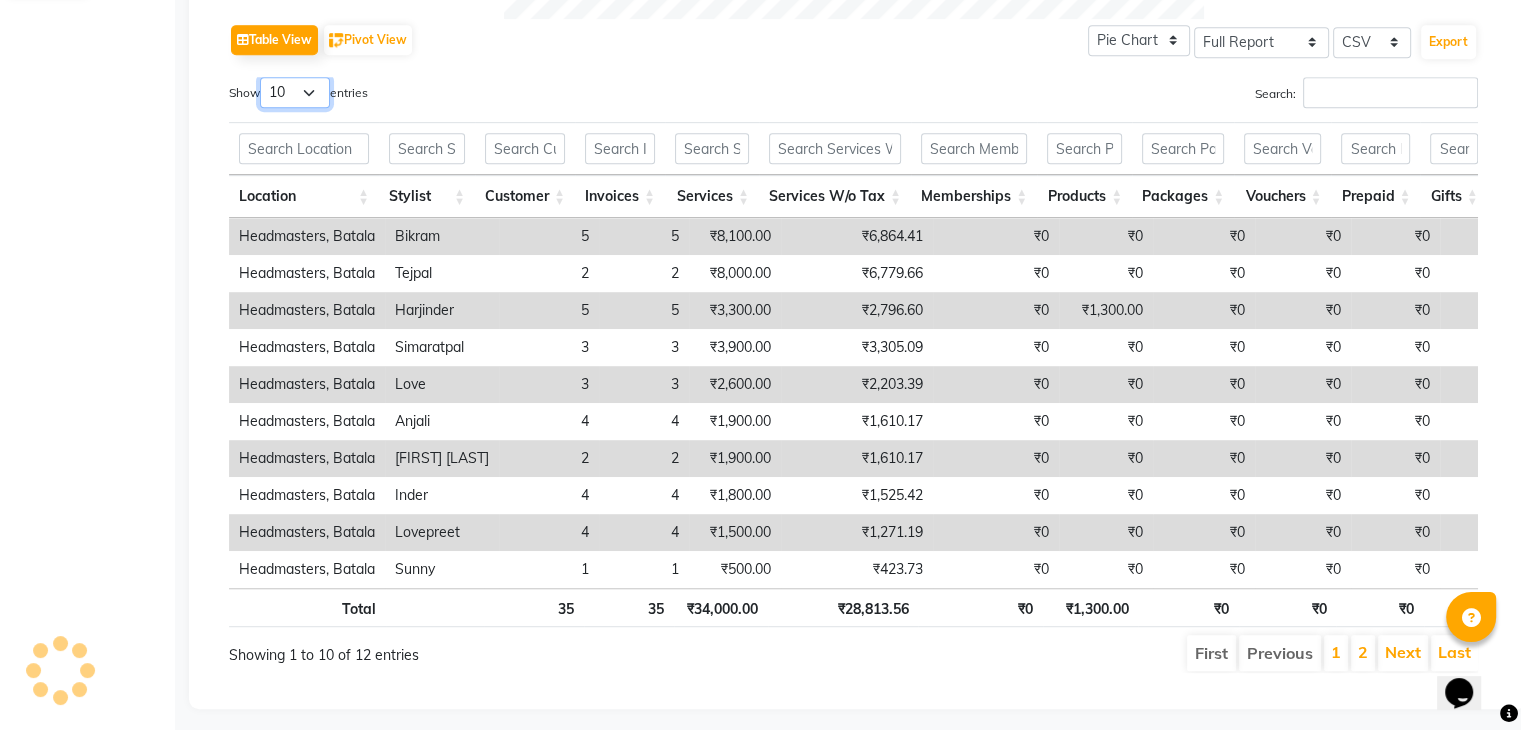 click on "10 25 50 100" at bounding box center [295, 92] 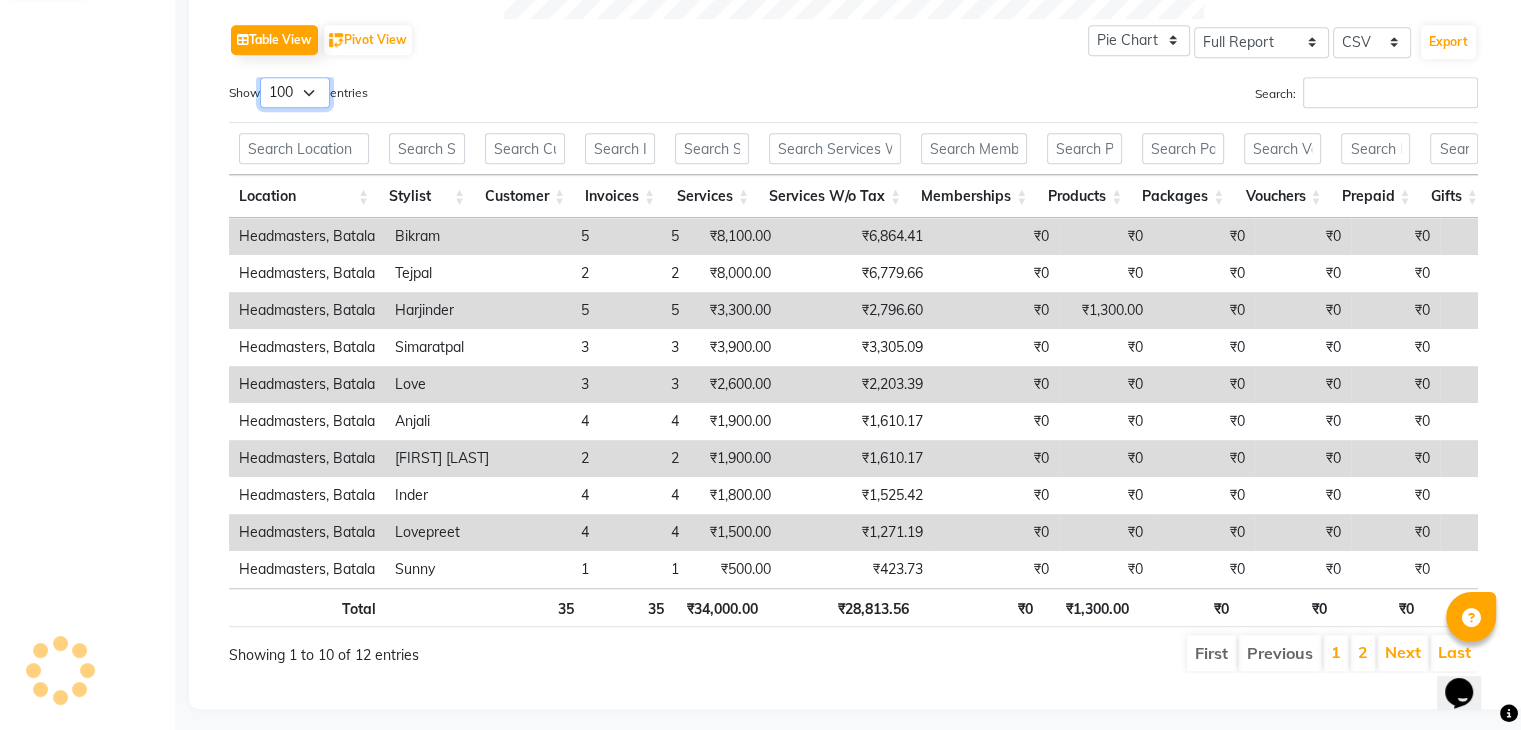 click on "10 25 50 100" at bounding box center (295, 92) 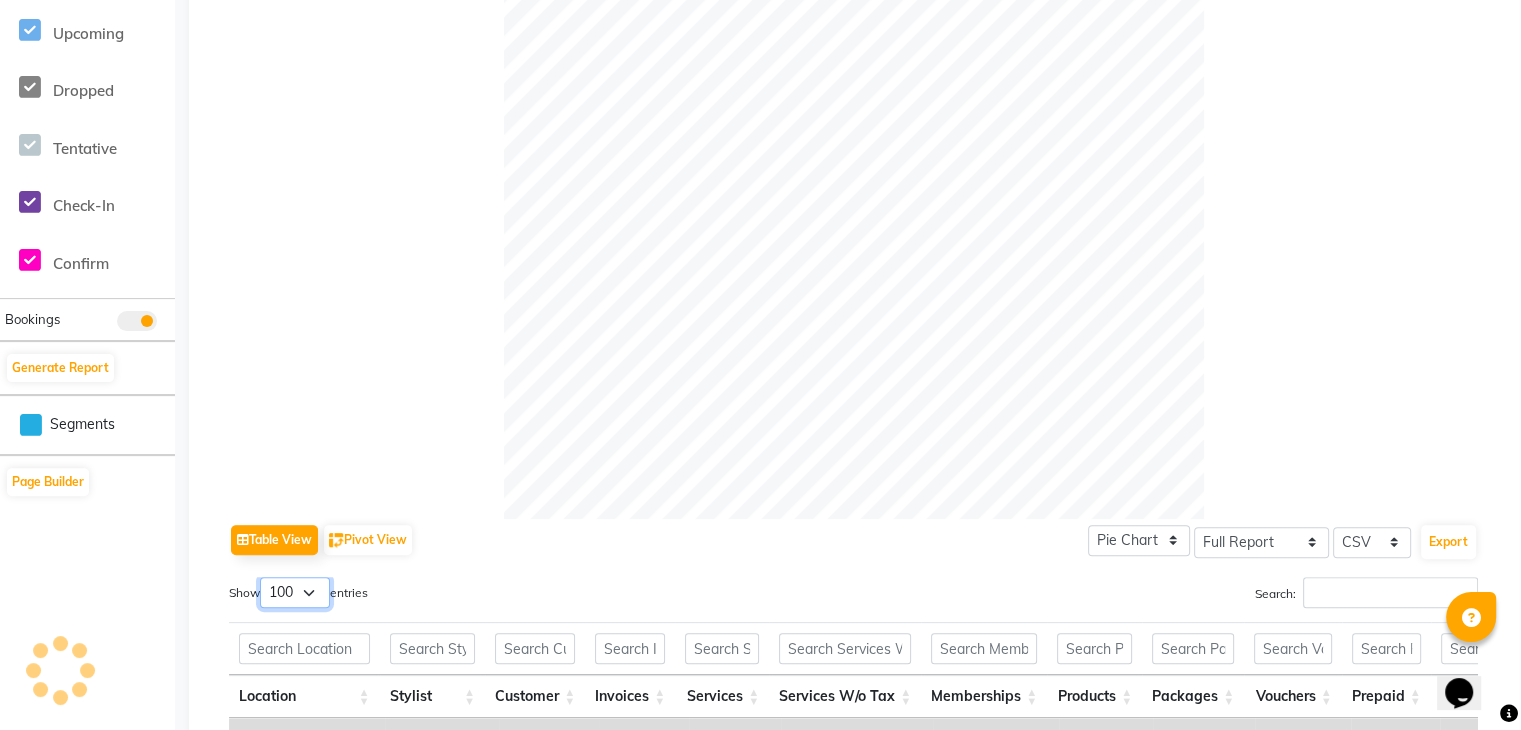 scroll, scrollTop: 104, scrollLeft: 0, axis: vertical 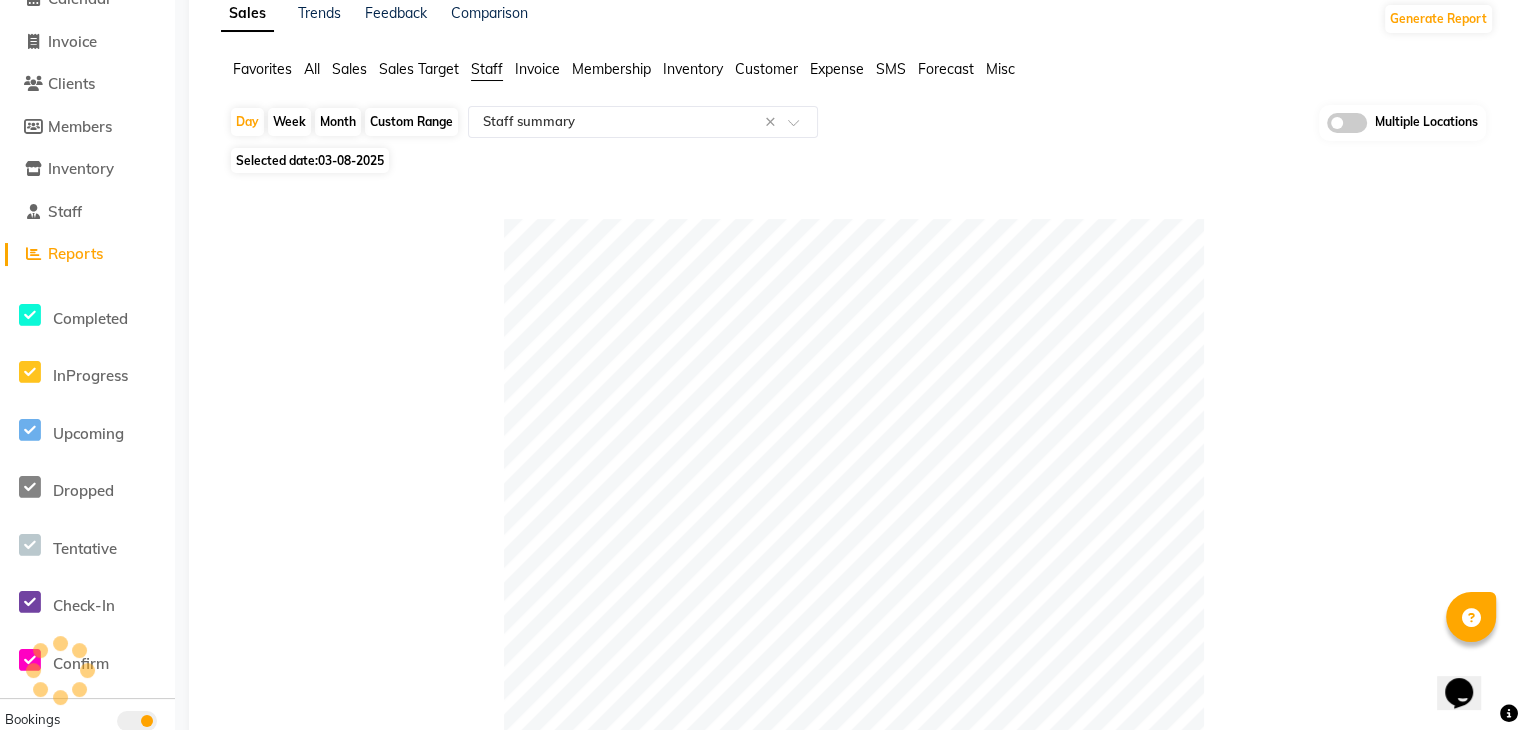 click 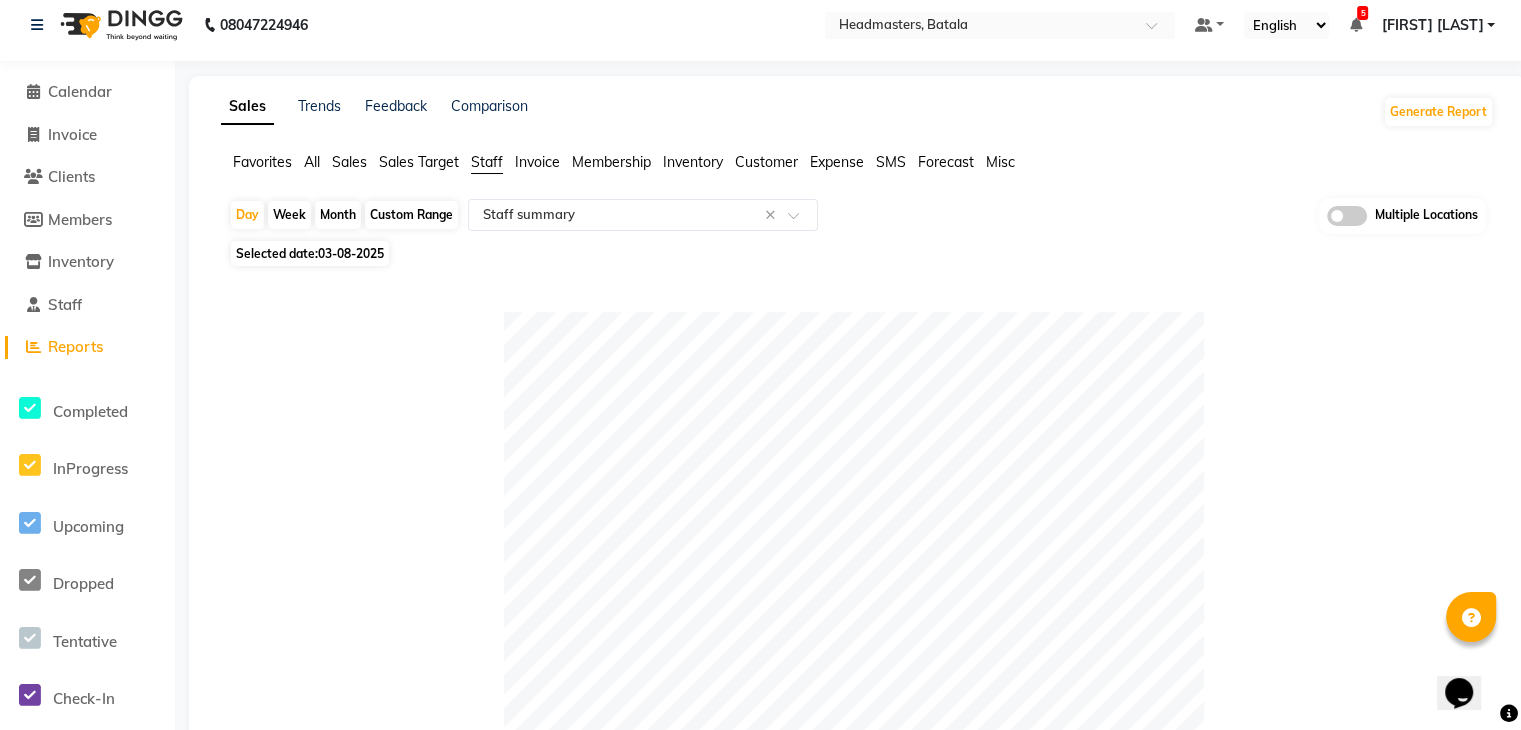 scroll, scrollTop: 0, scrollLeft: 0, axis: both 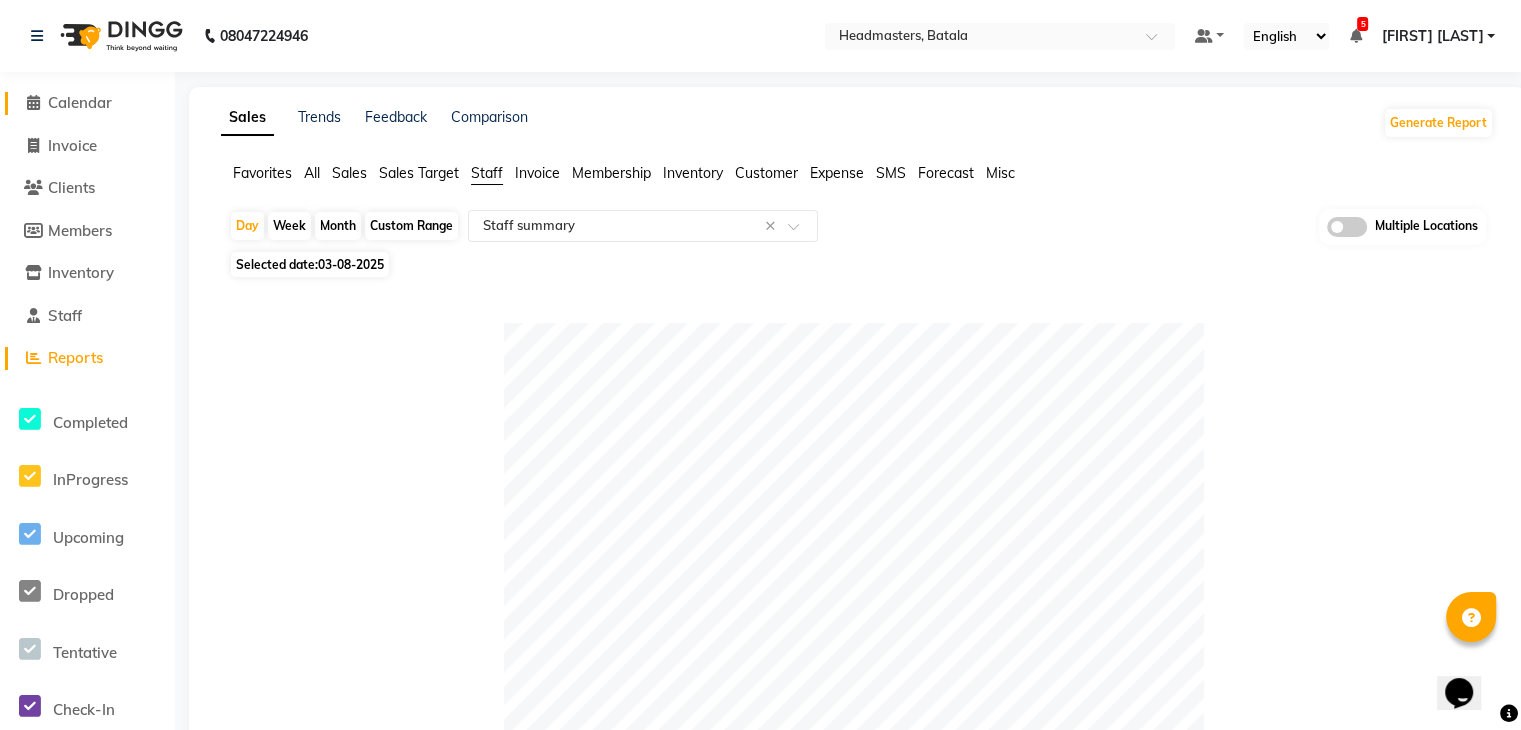 click on "Calendar" 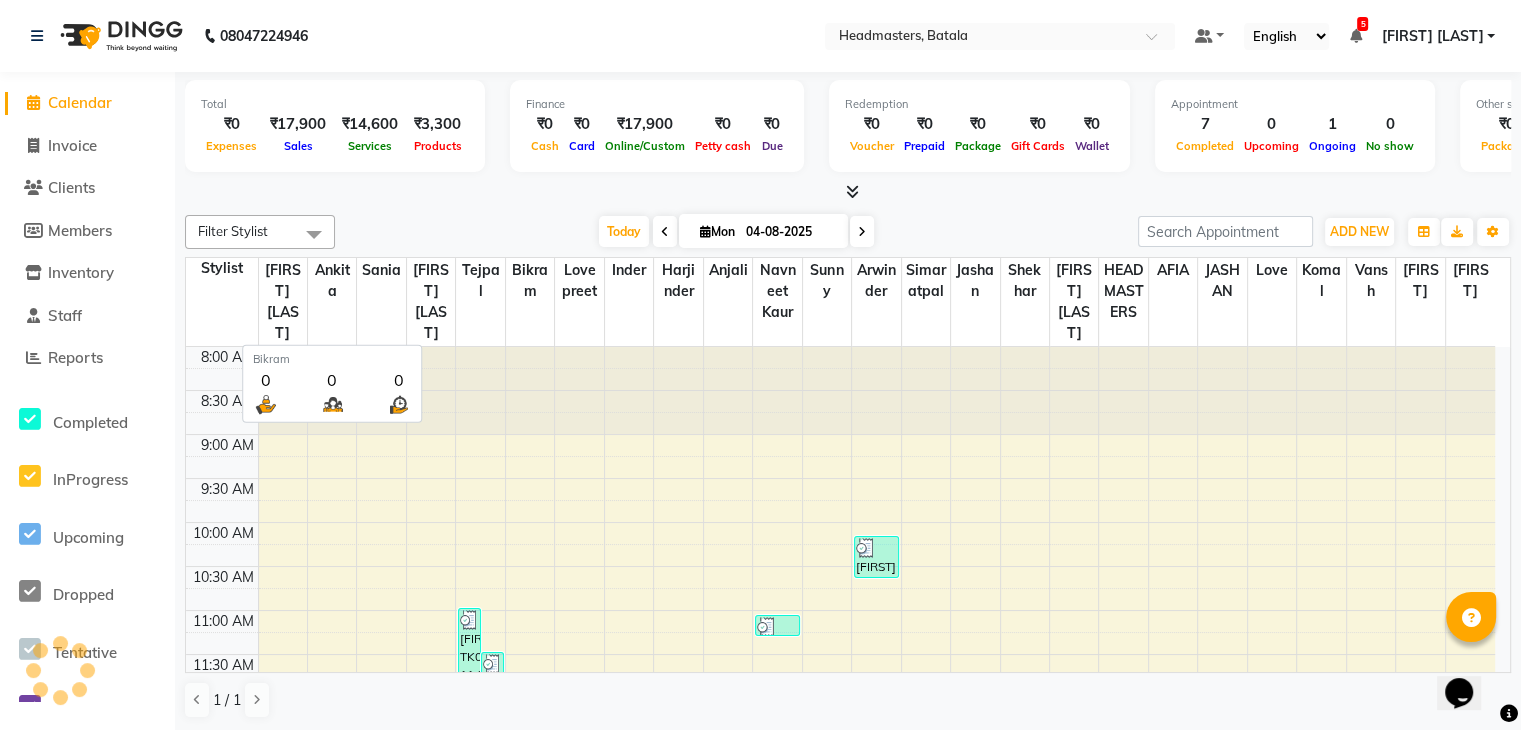 scroll, scrollTop: 0, scrollLeft: 0, axis: both 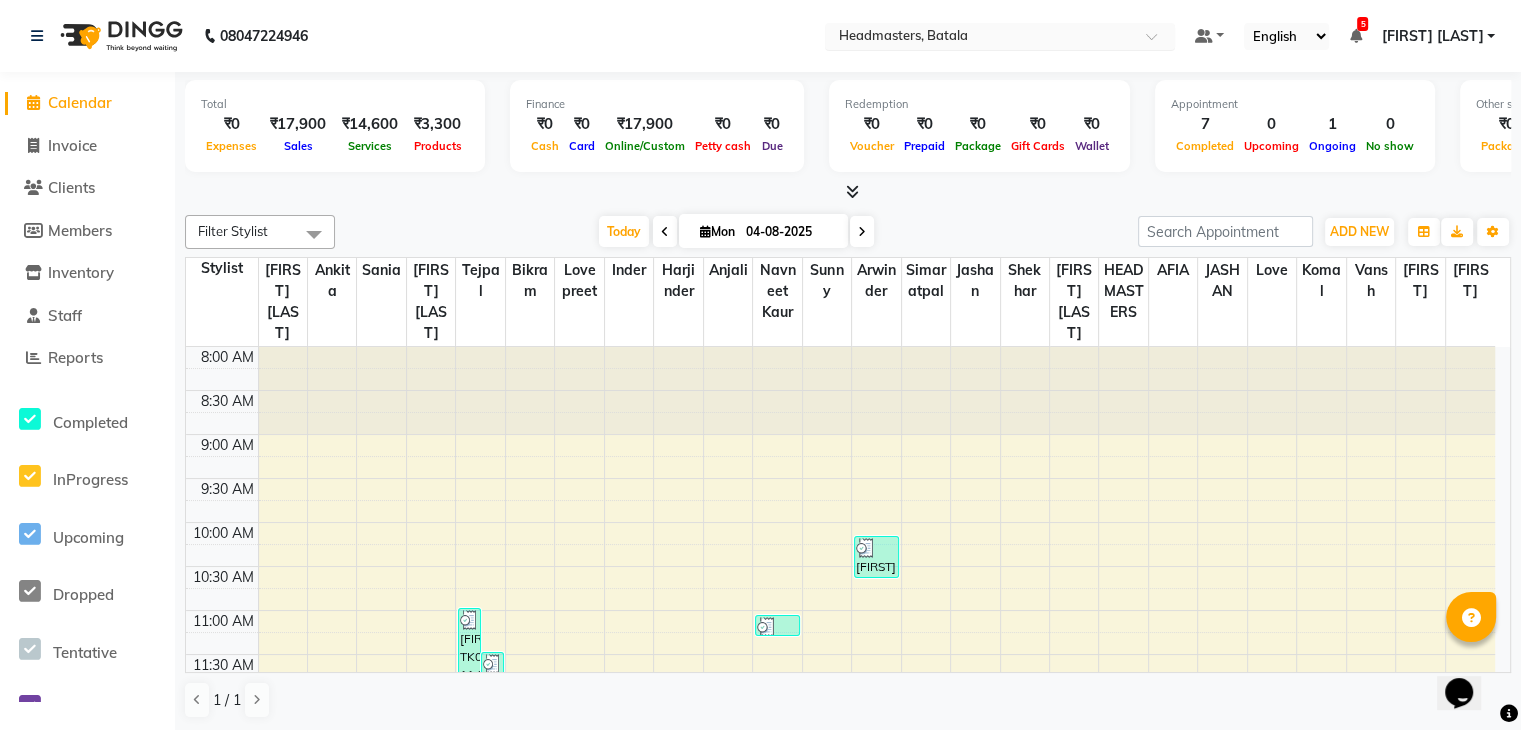 click at bounding box center [980, 38] 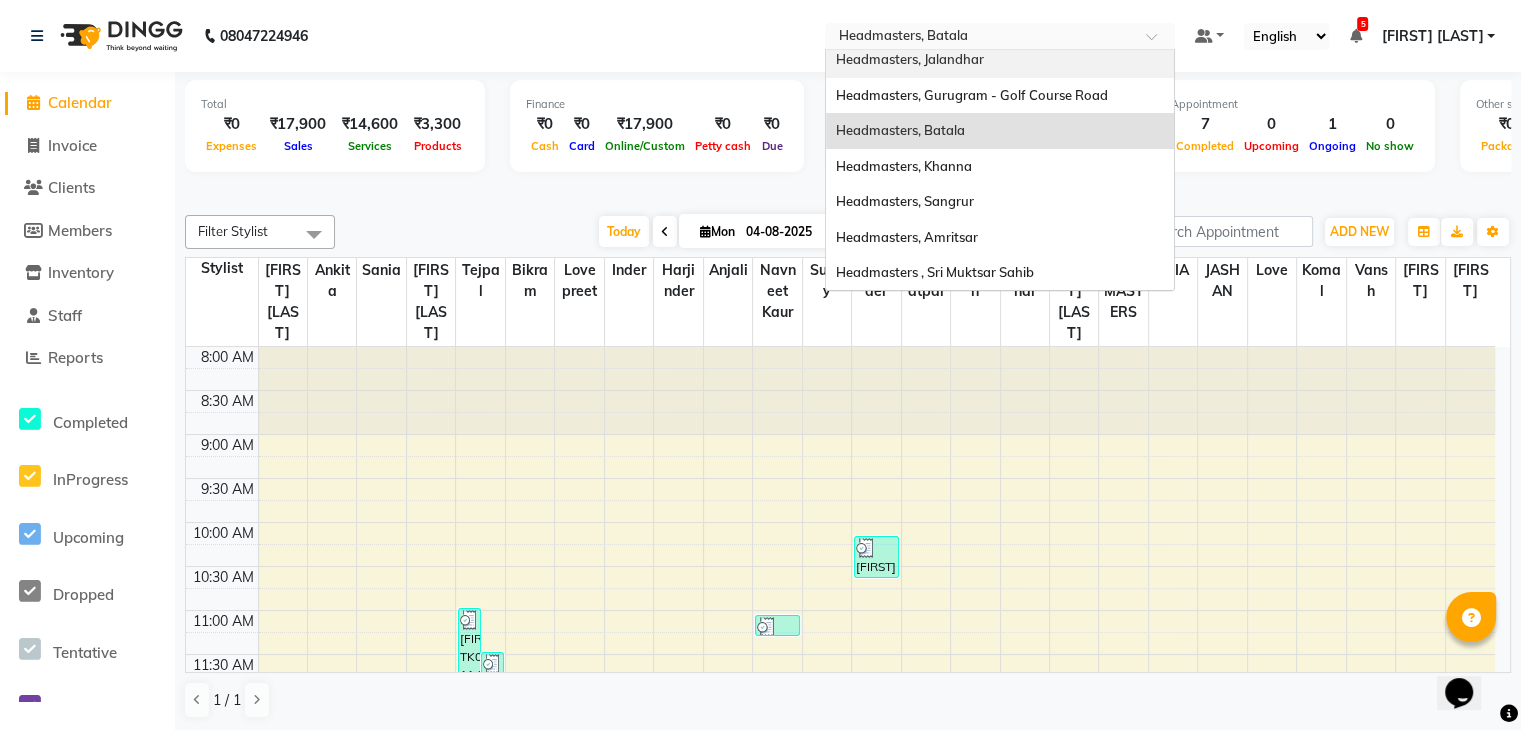 scroll, scrollTop: 328, scrollLeft: 0, axis: vertical 